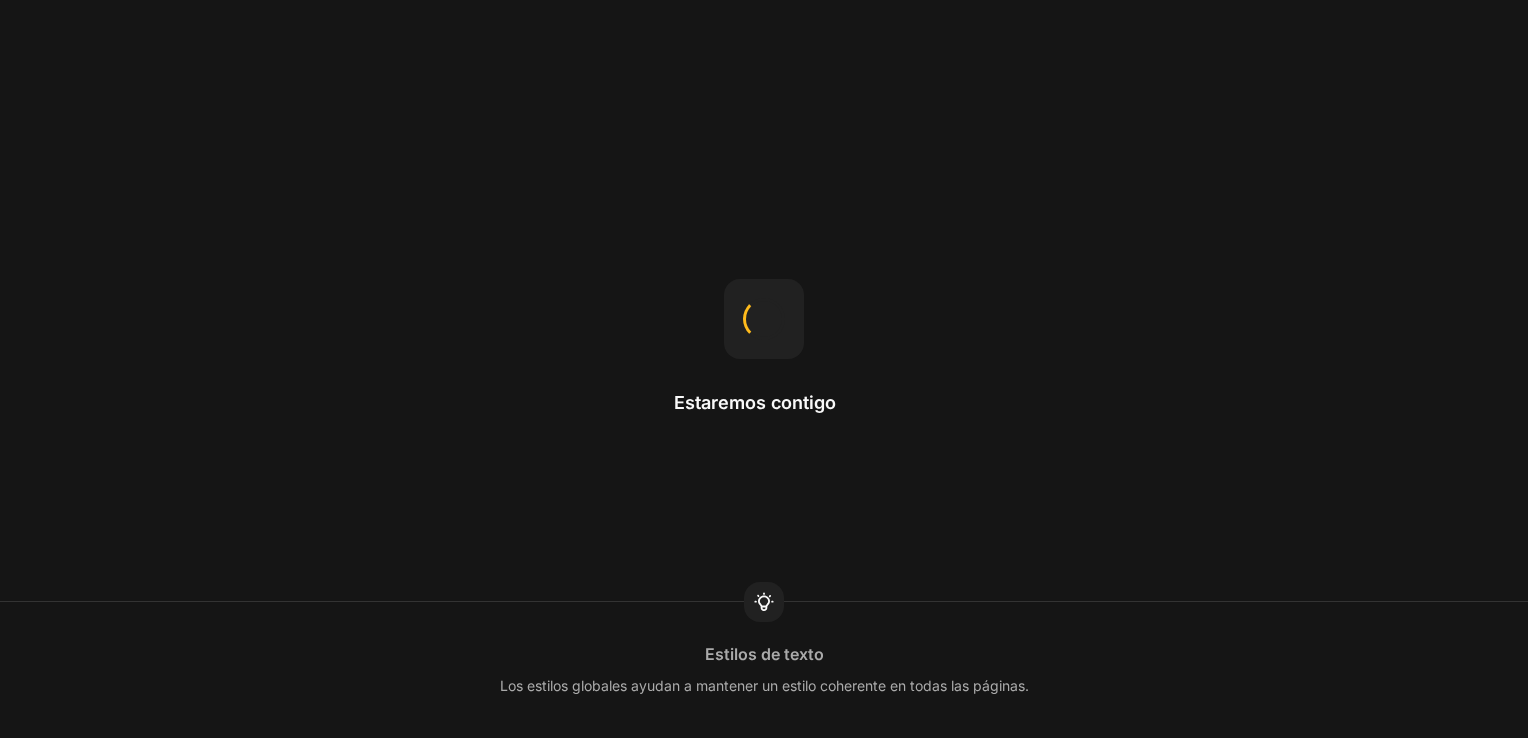 scroll, scrollTop: 0, scrollLeft: 0, axis: both 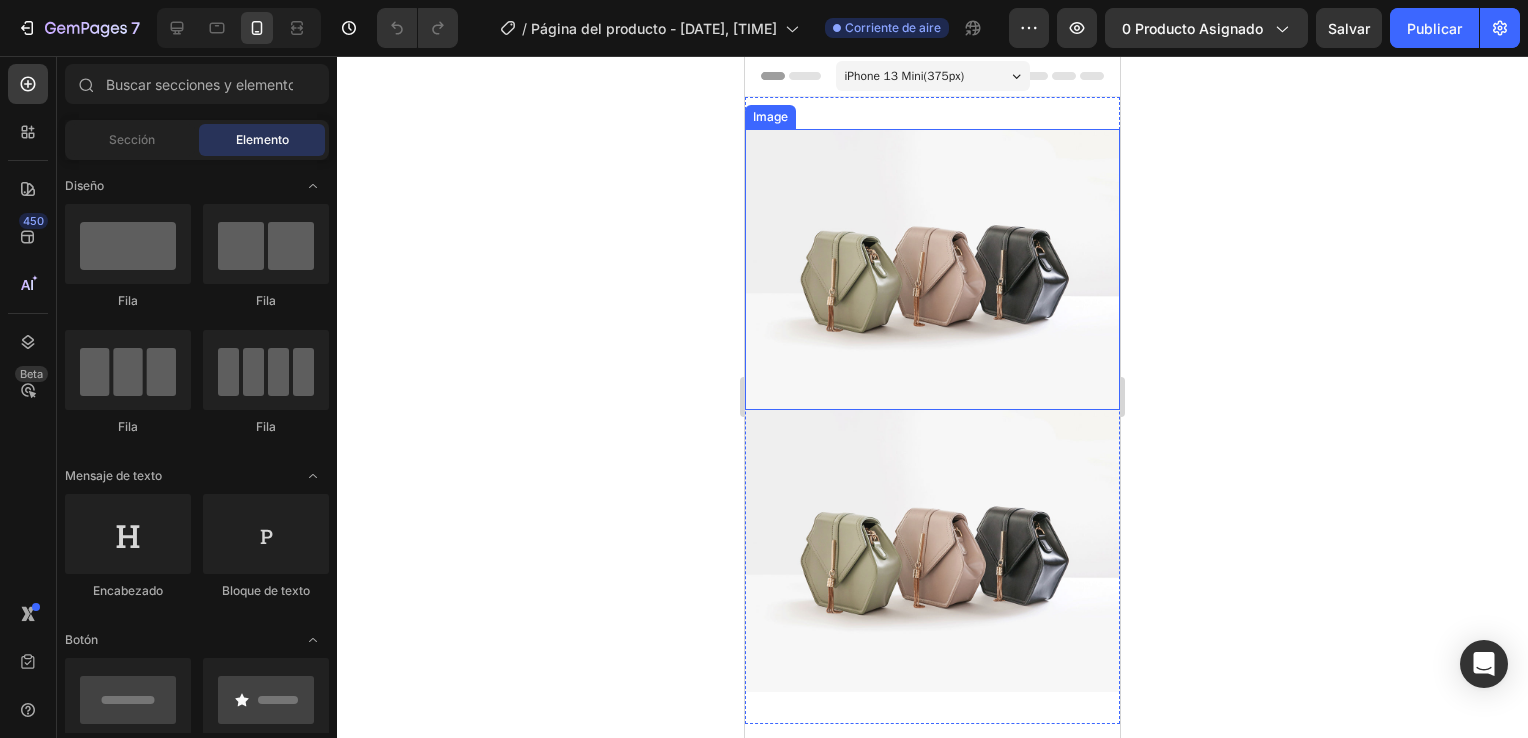 click at bounding box center (932, 269) 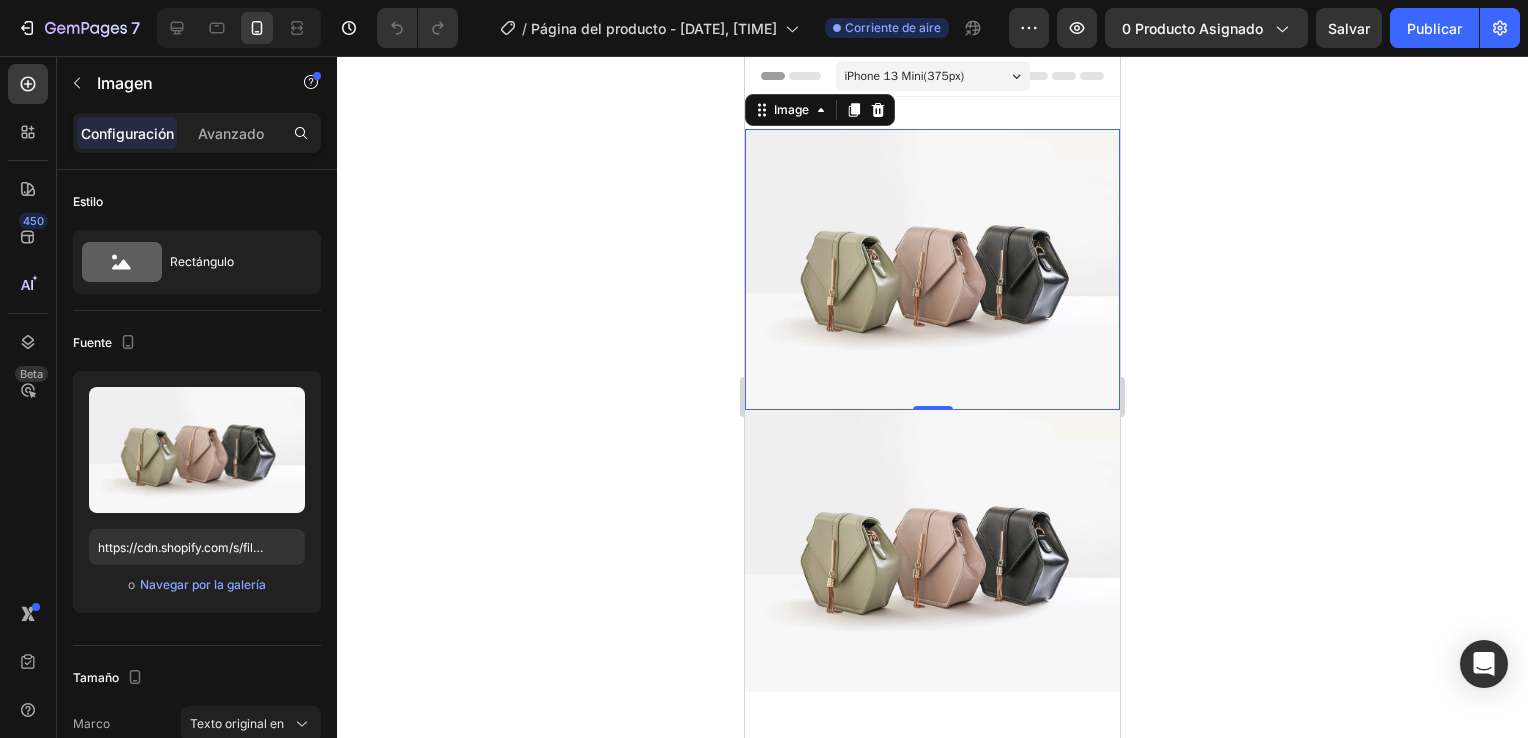 click 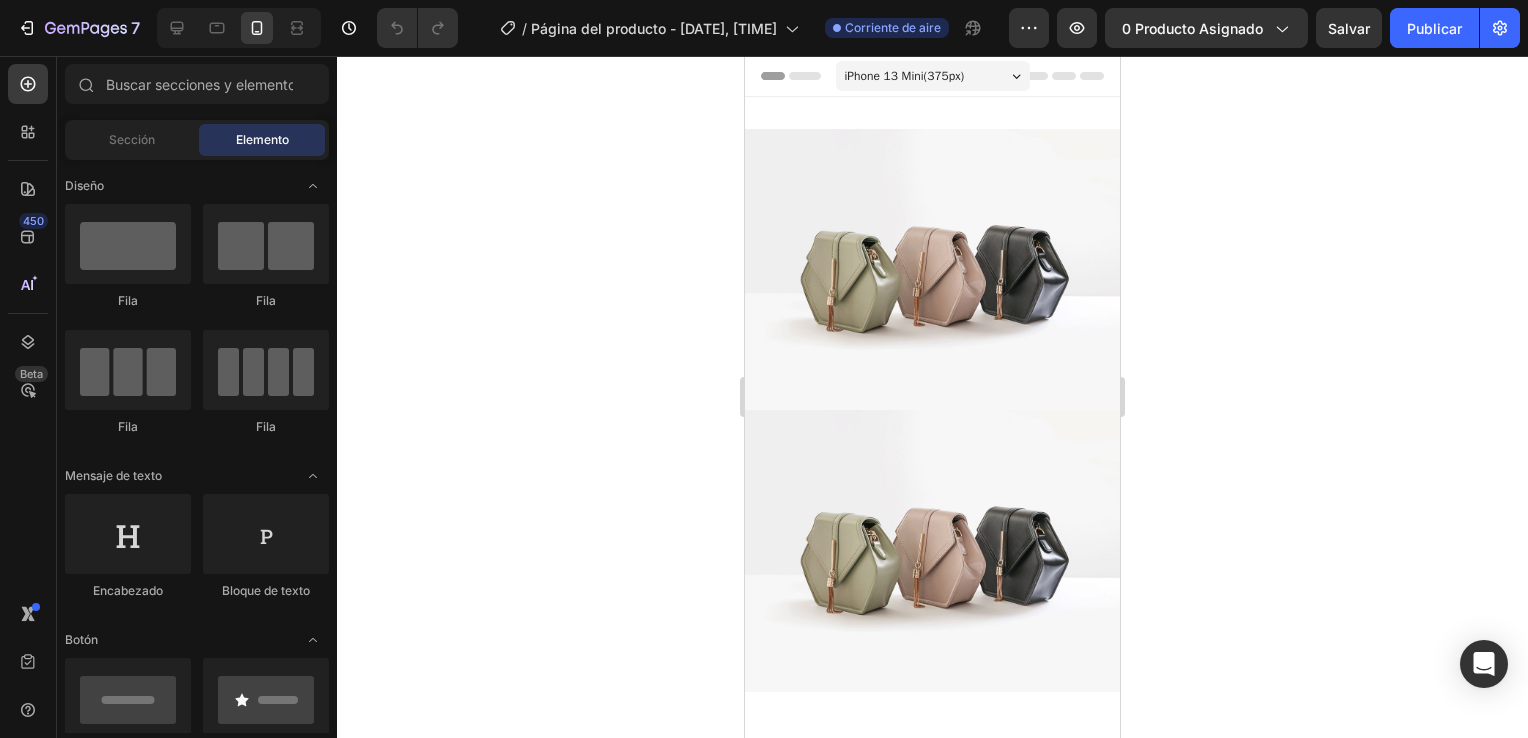 click 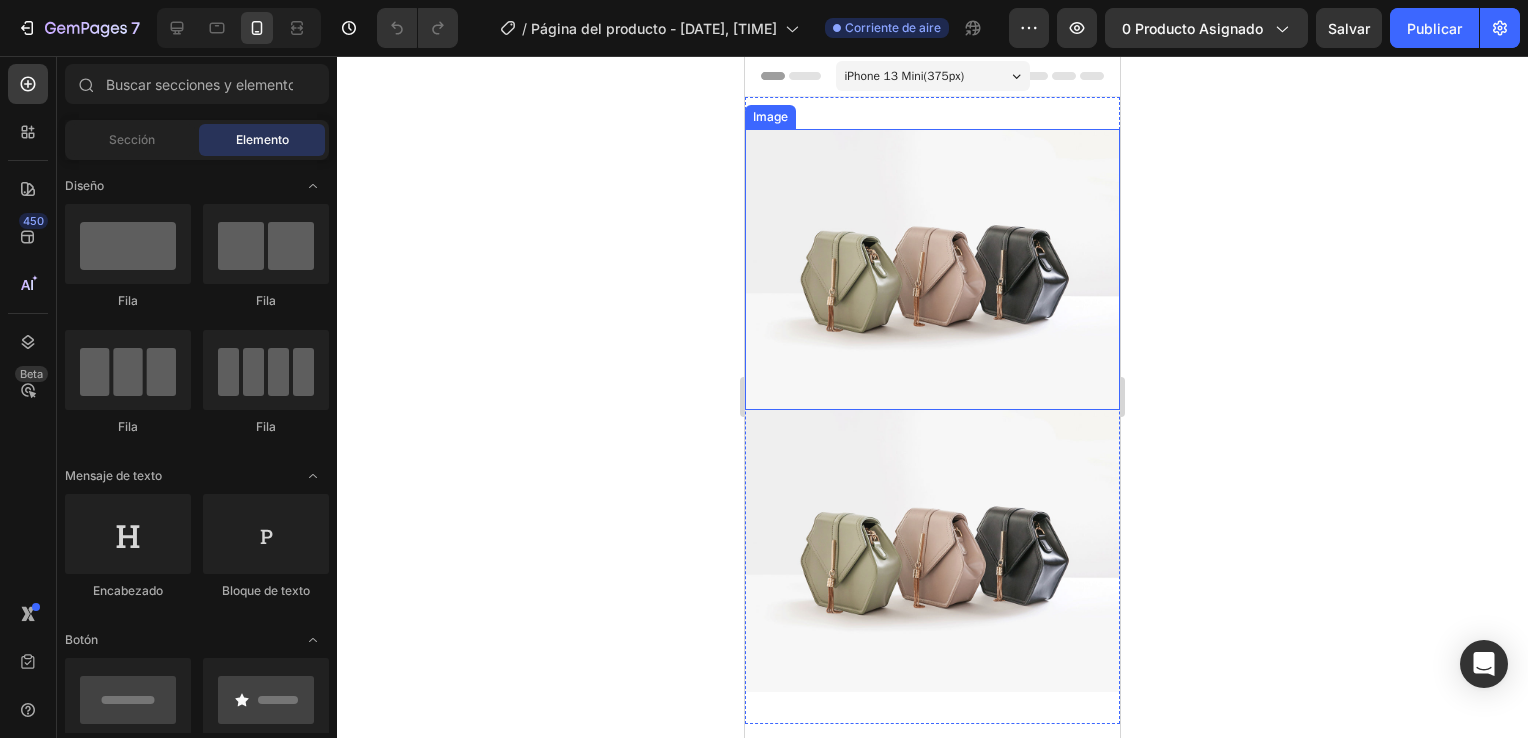 click at bounding box center (932, 269) 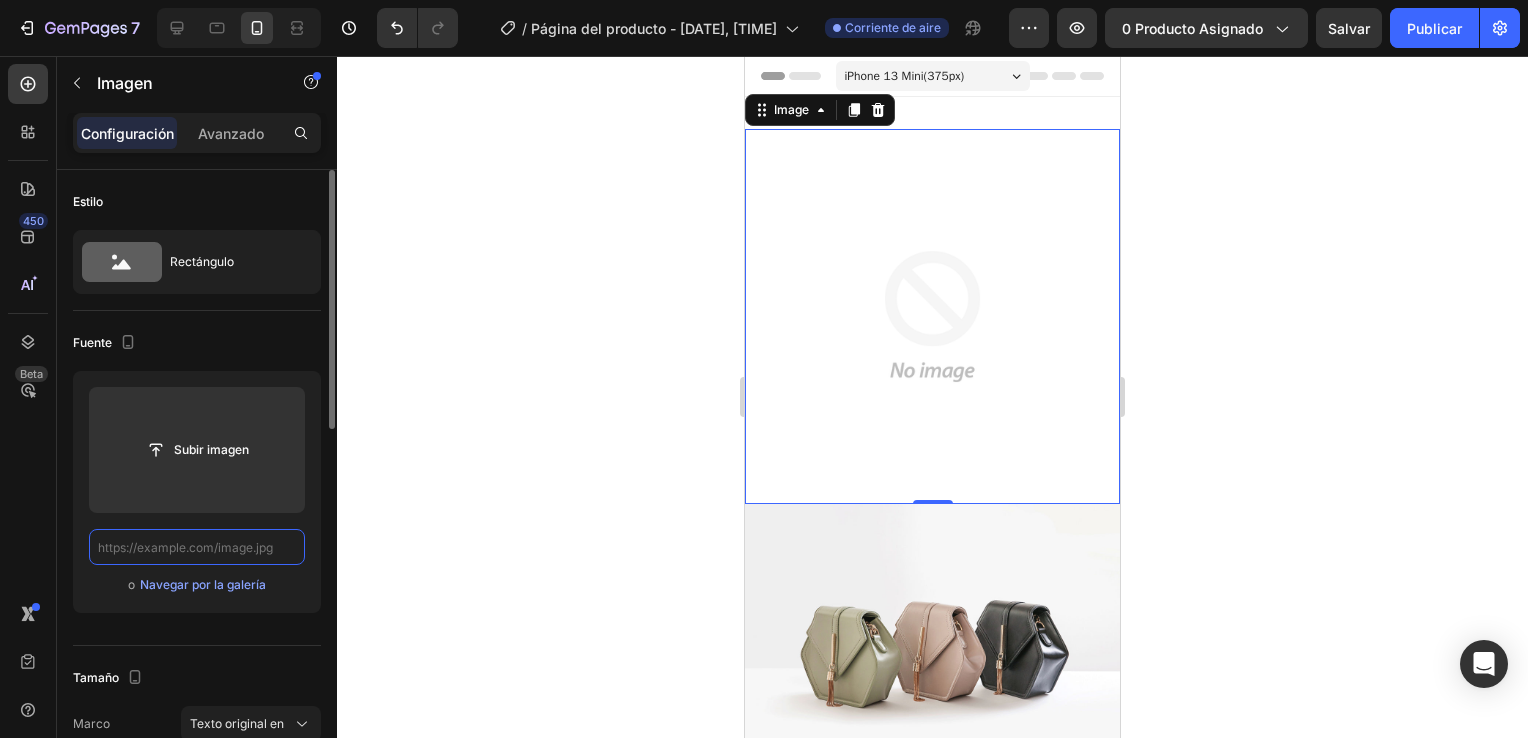 scroll, scrollTop: 0, scrollLeft: 0, axis: both 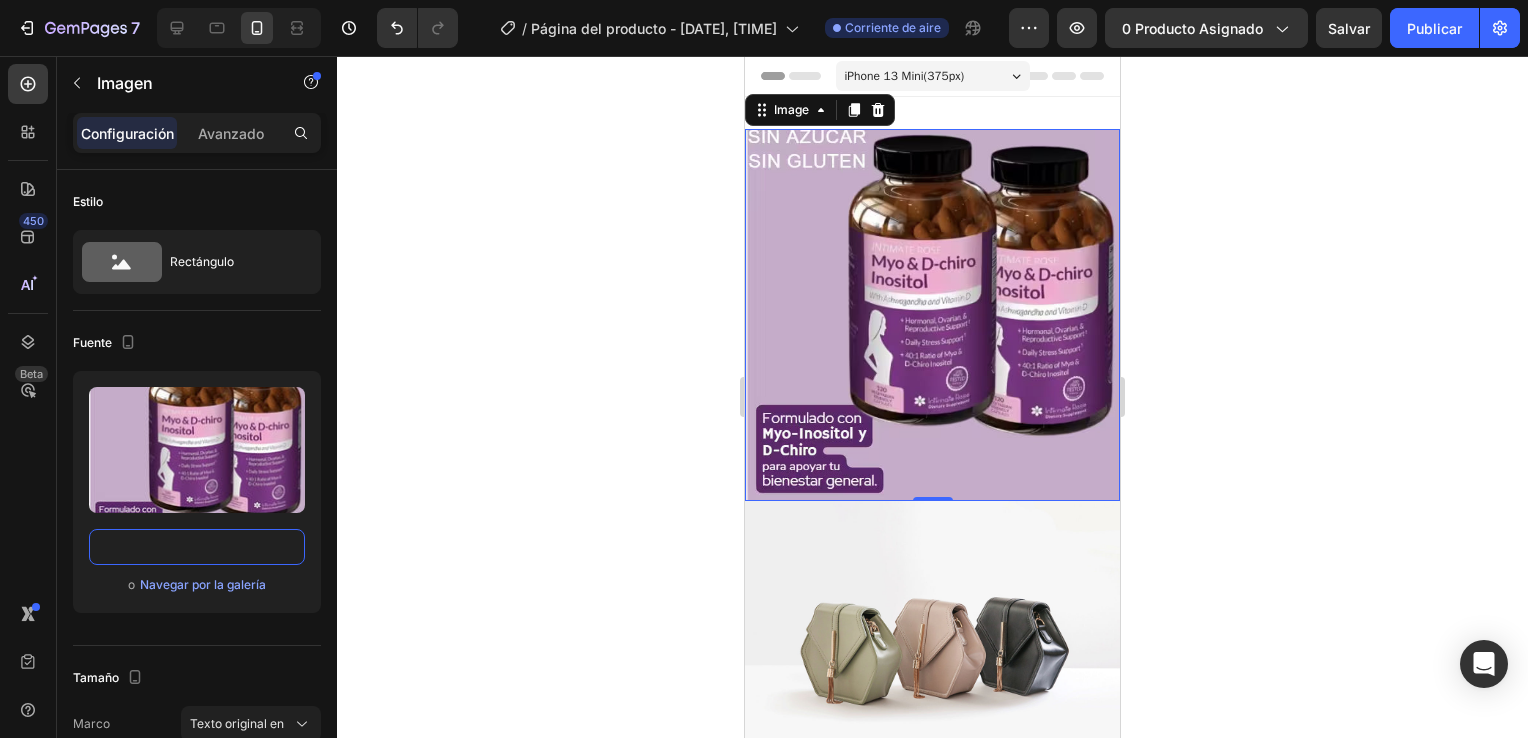 type on "https://cdn.shopify.com/s/files/1/0930/3087/5467/files/Captura_de_pantalla_2025-08-02_153919.avif?v=1754164949" 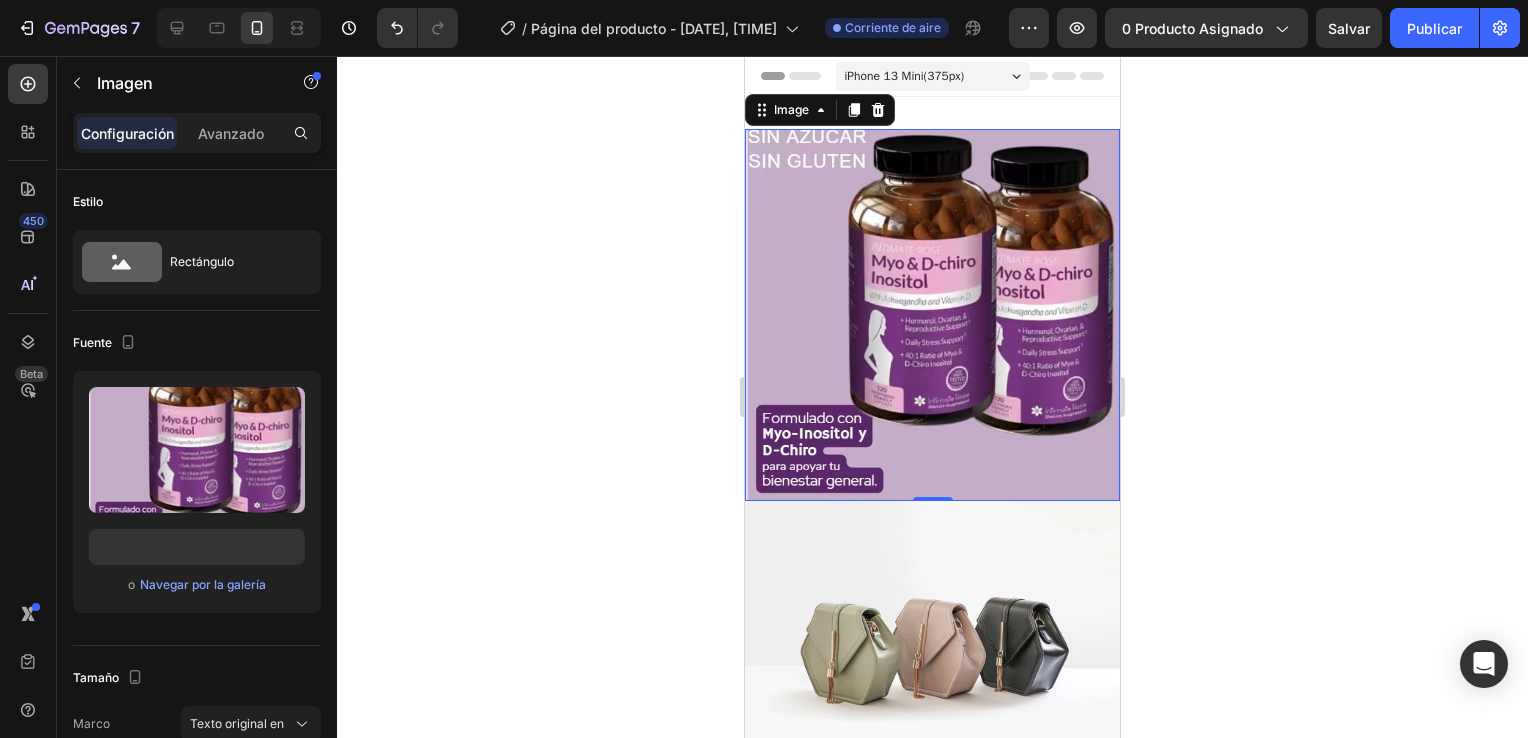 click 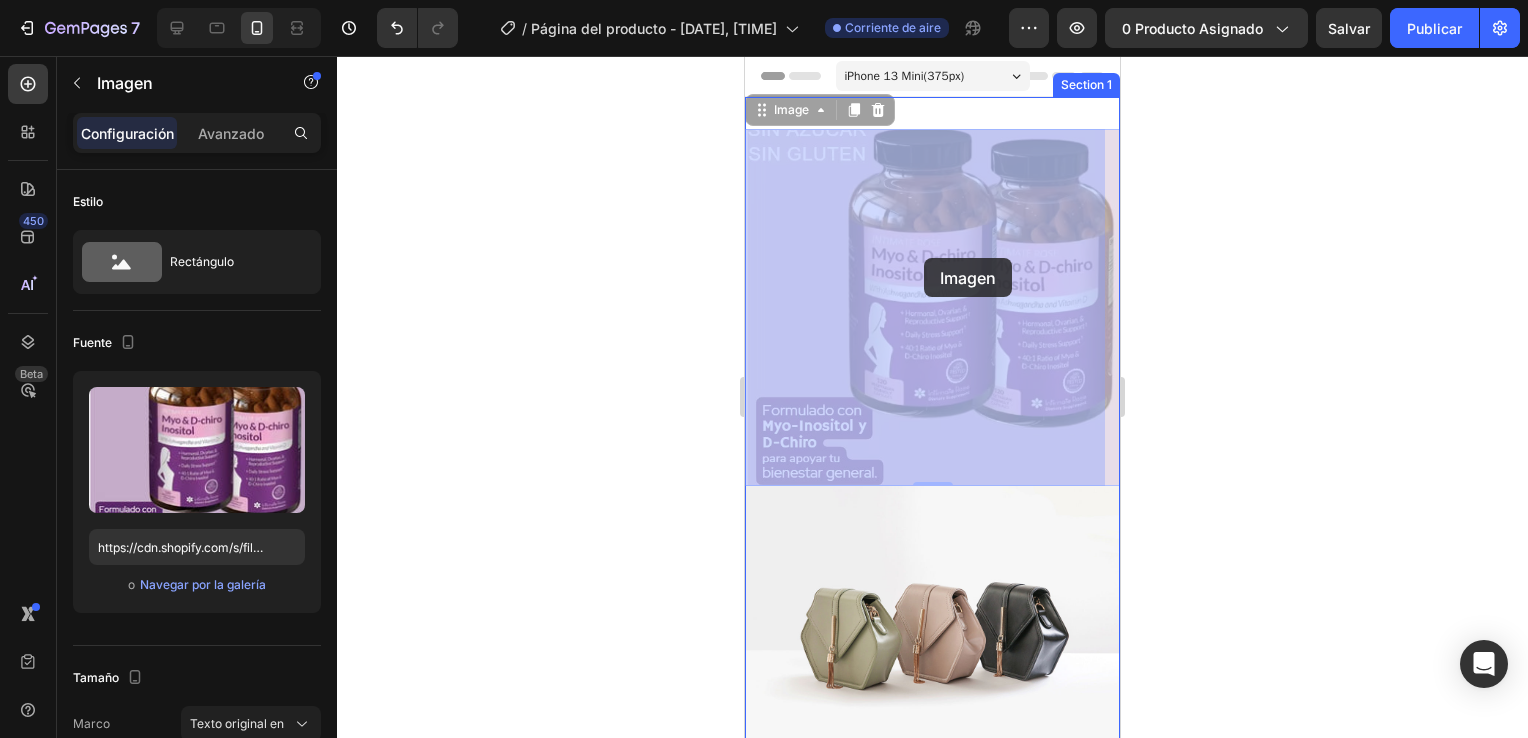 drag, startPoint x: 919, startPoint y: 230, endPoint x: 924, endPoint y: 258, distance: 28.442924 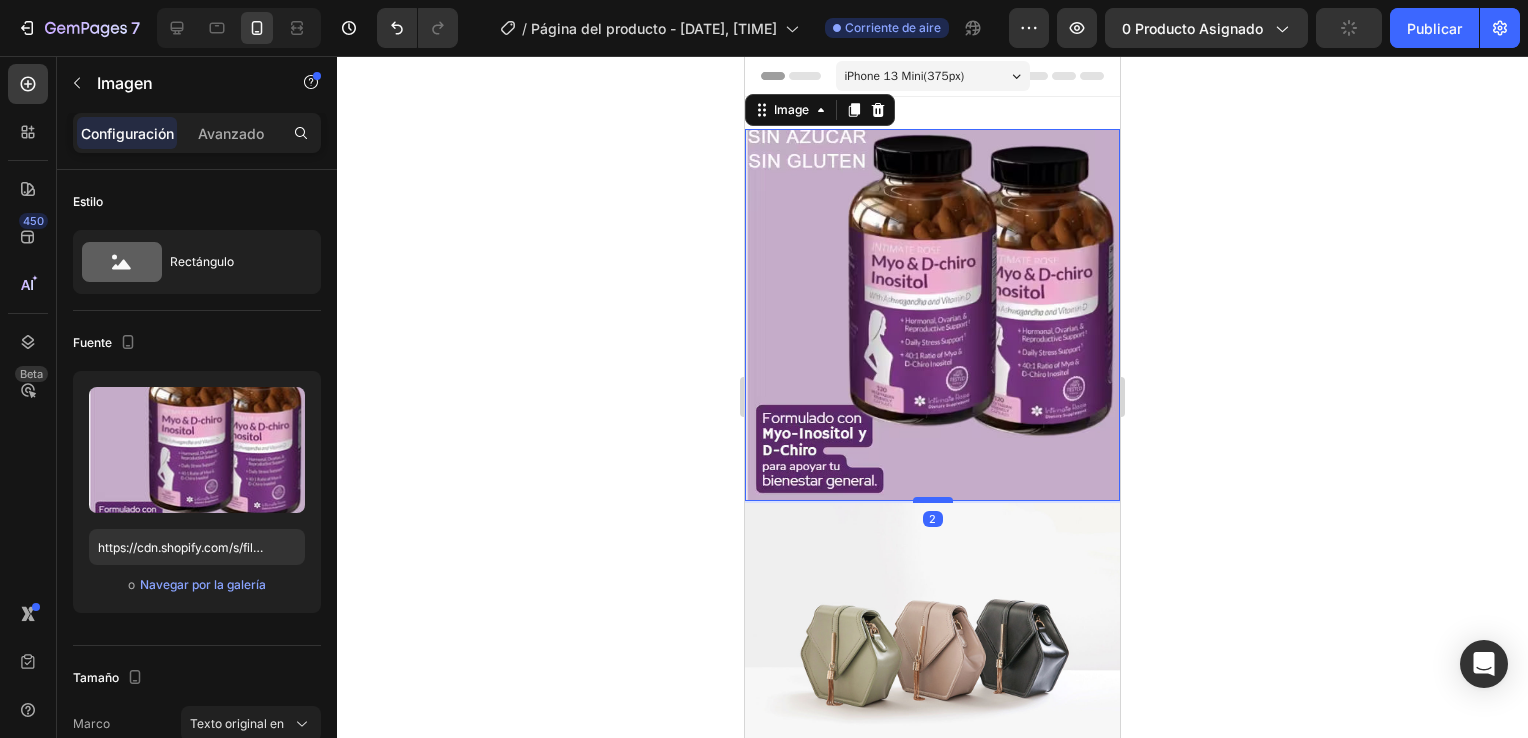 click at bounding box center (933, 500) 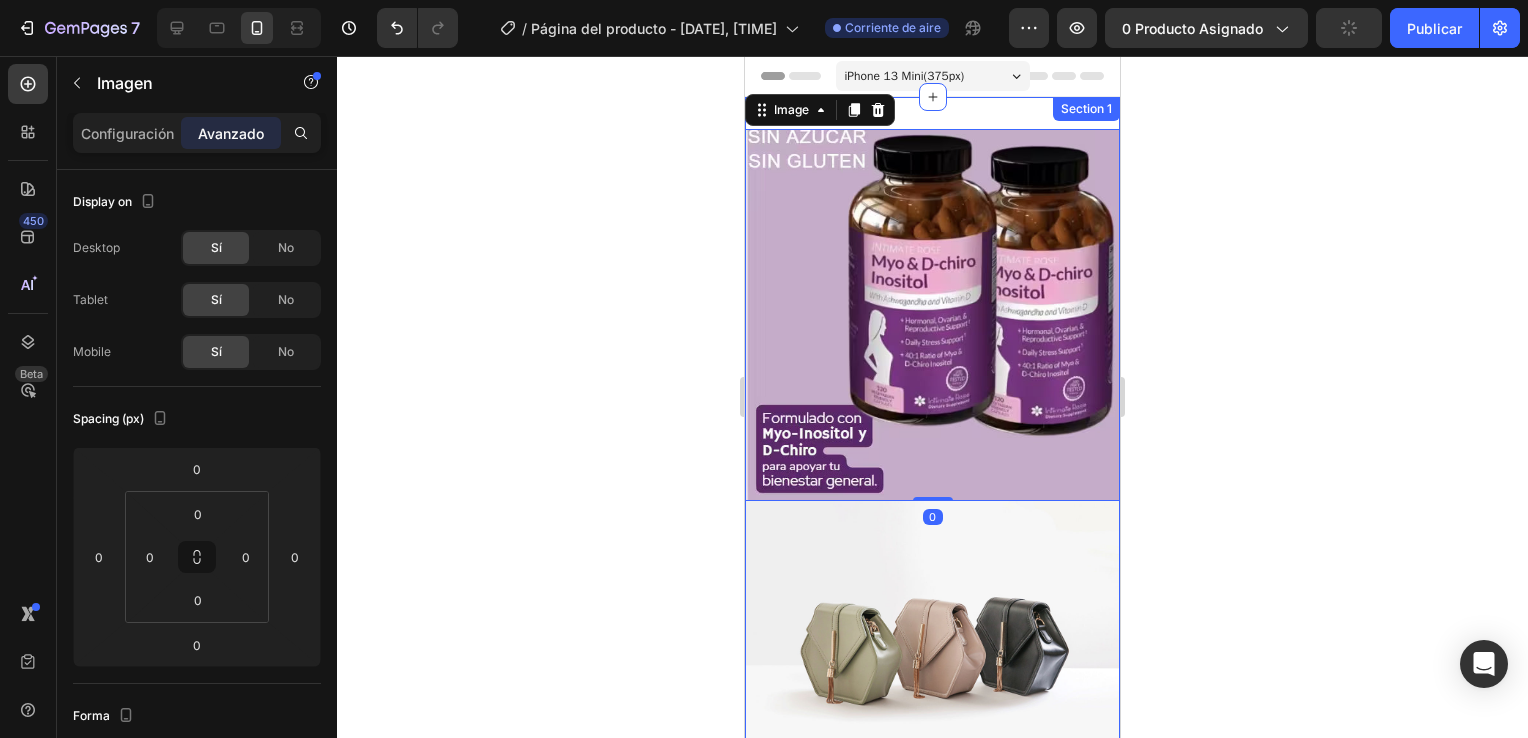 click at bounding box center (932, 315) 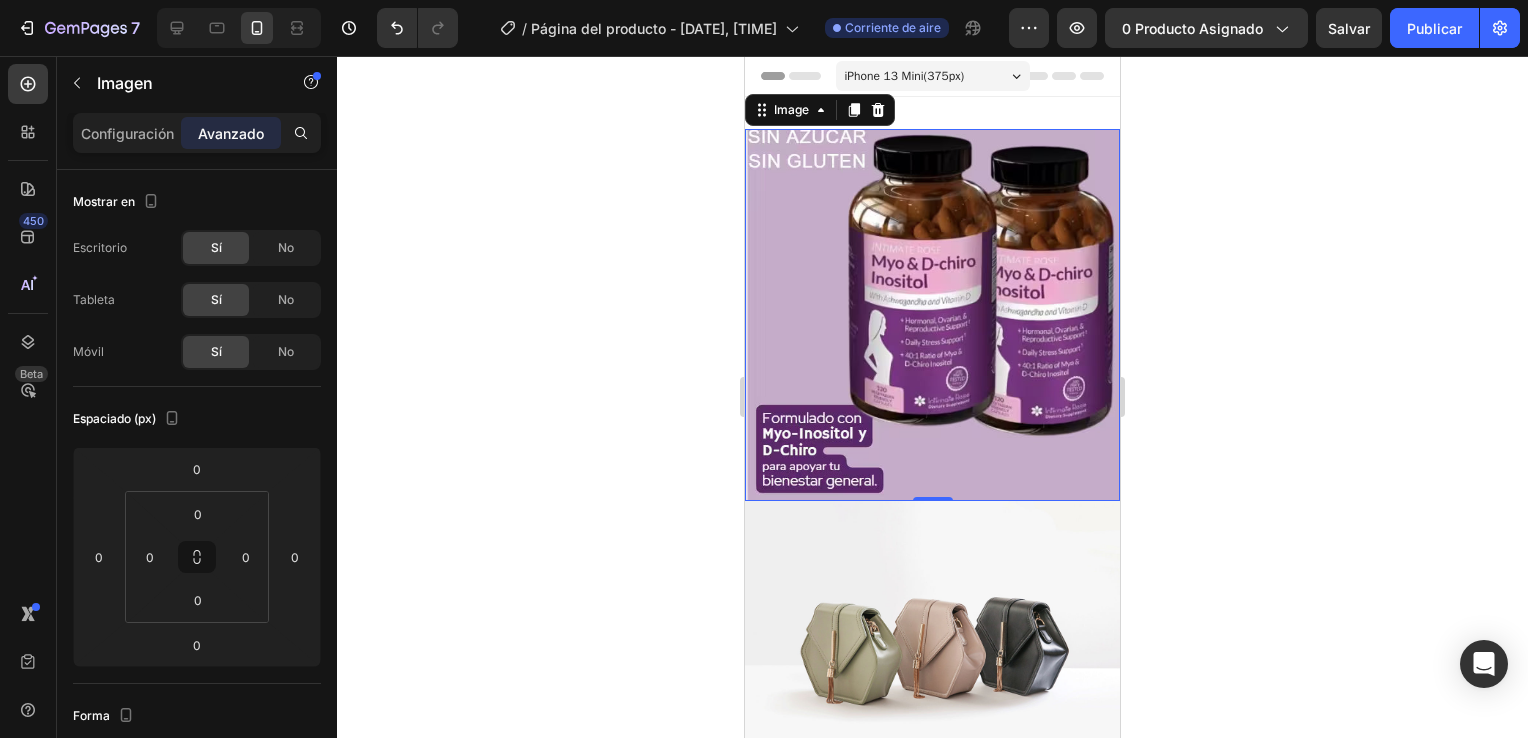 click at bounding box center (932, 315) 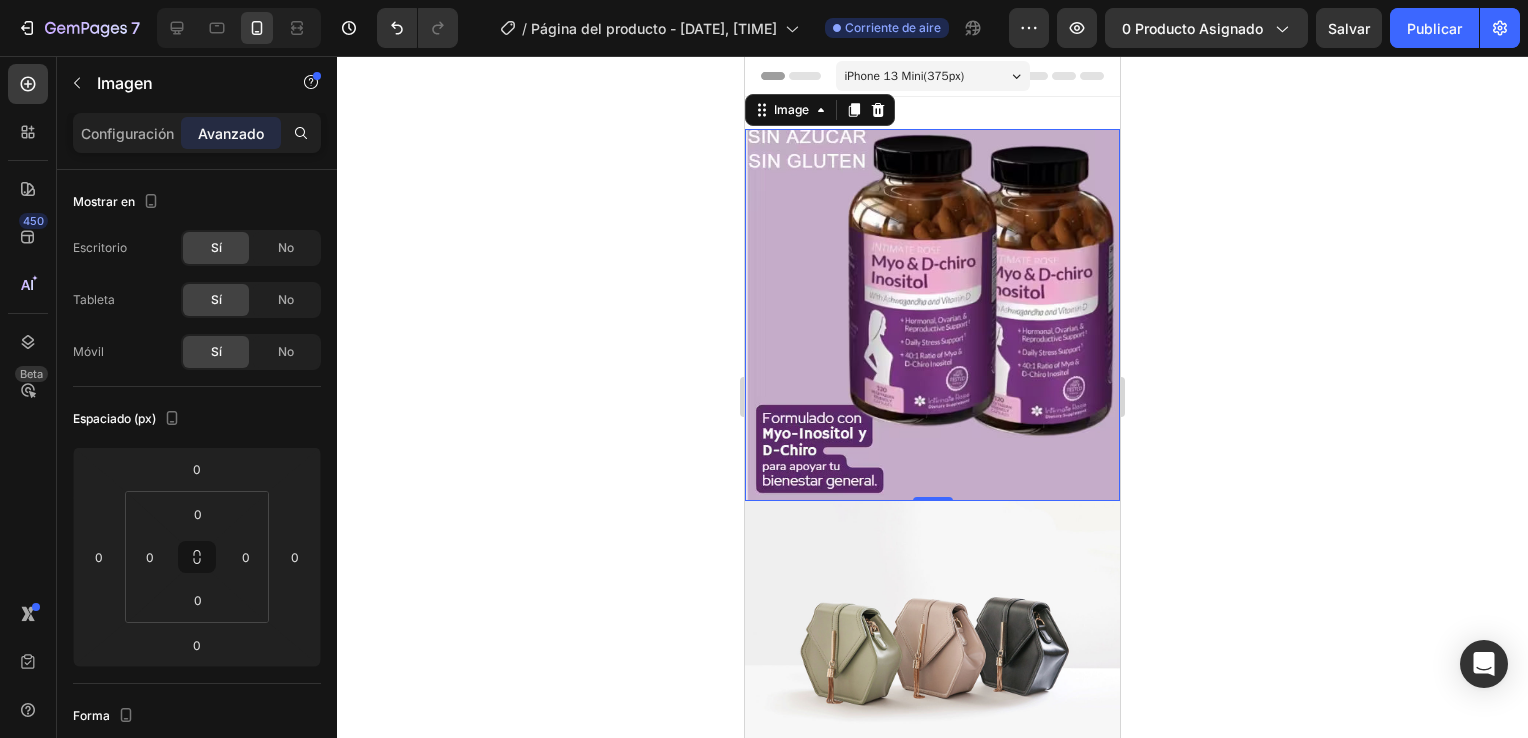 click 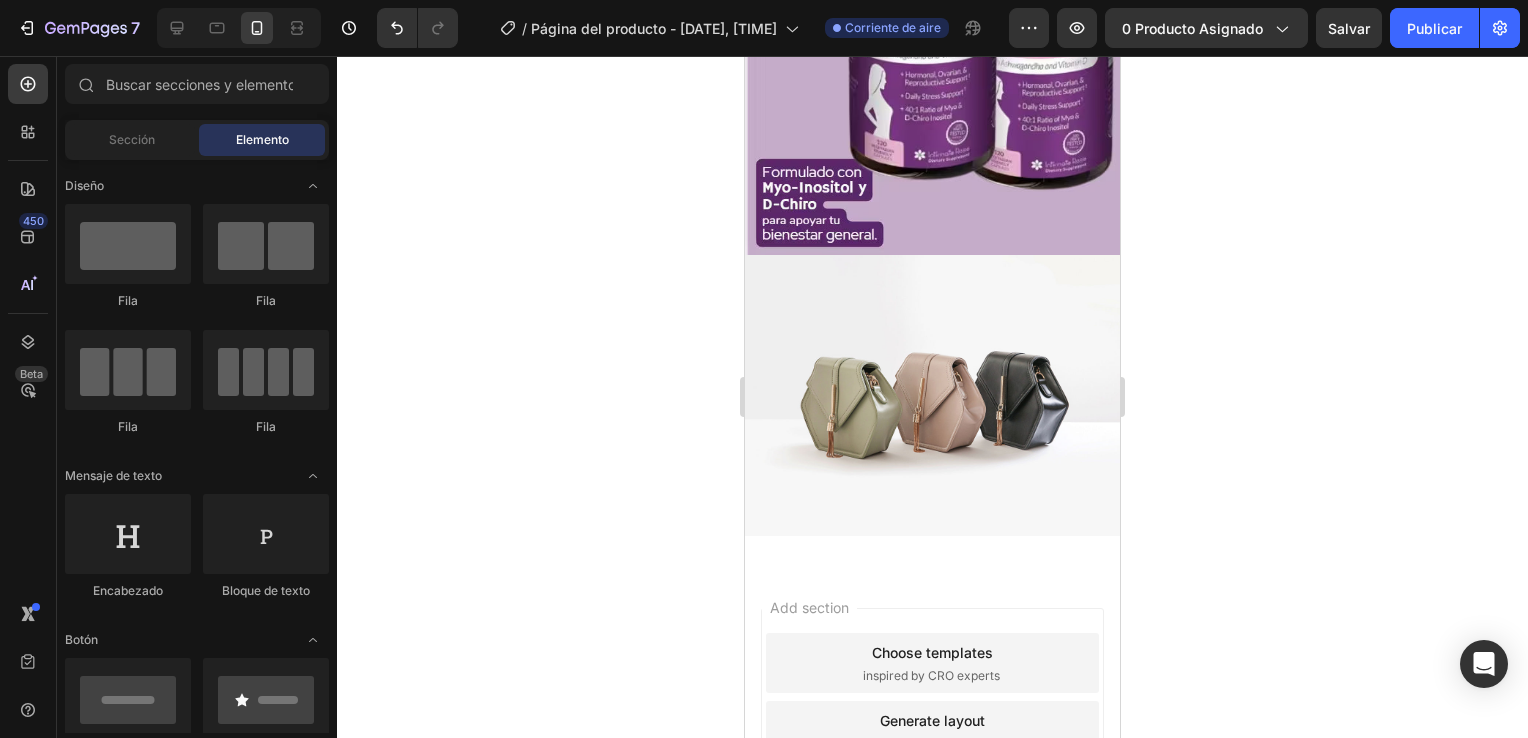 scroll, scrollTop: 0, scrollLeft: 0, axis: both 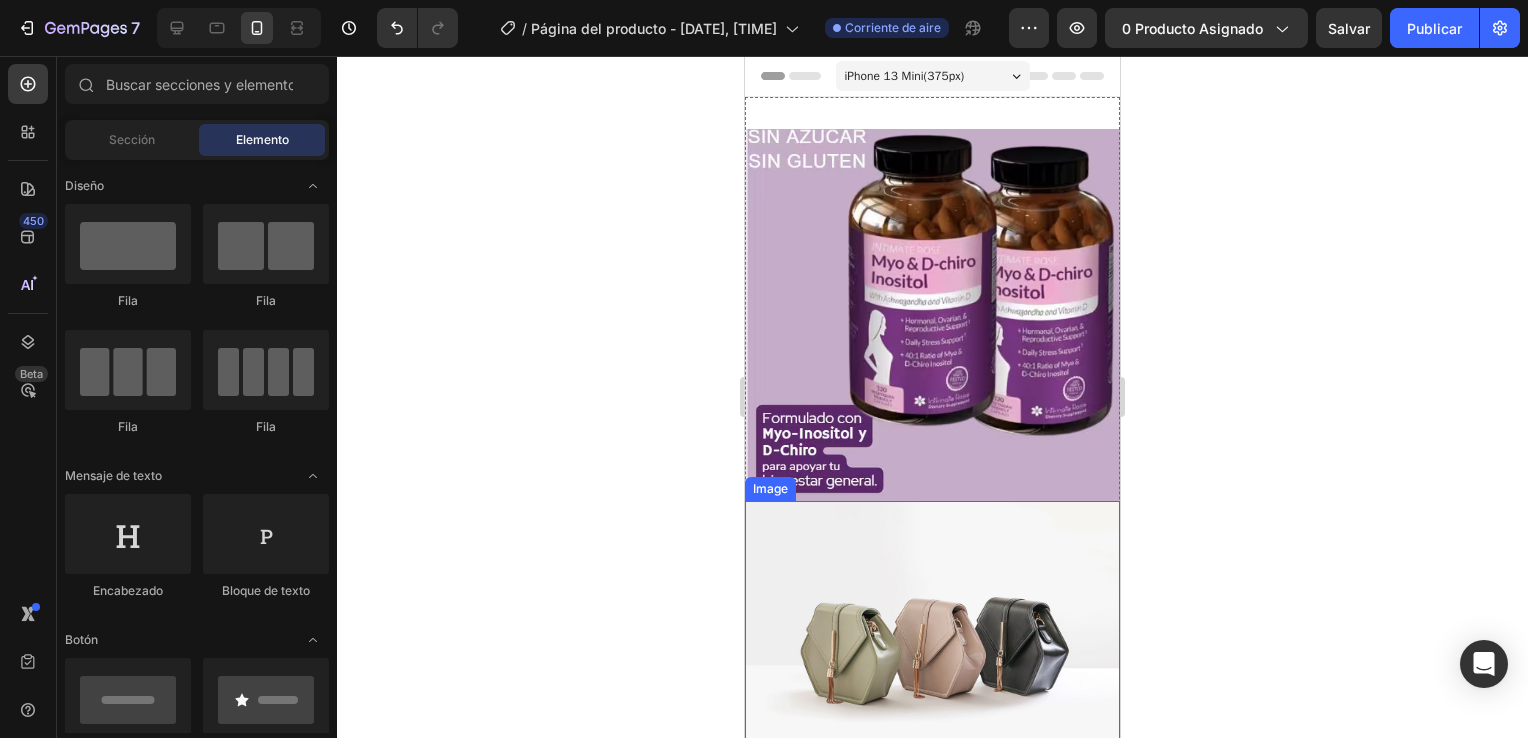 click at bounding box center (932, 641) 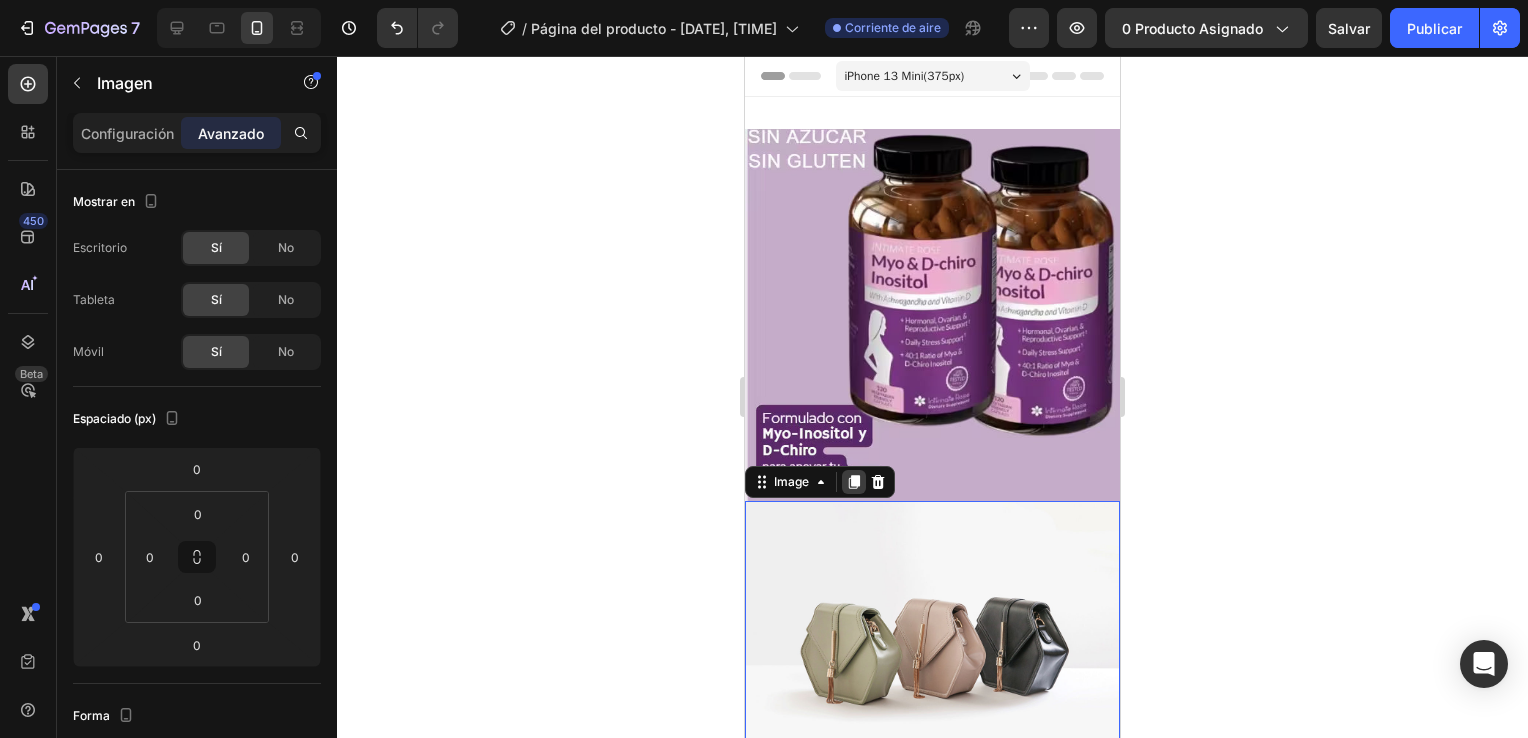 click 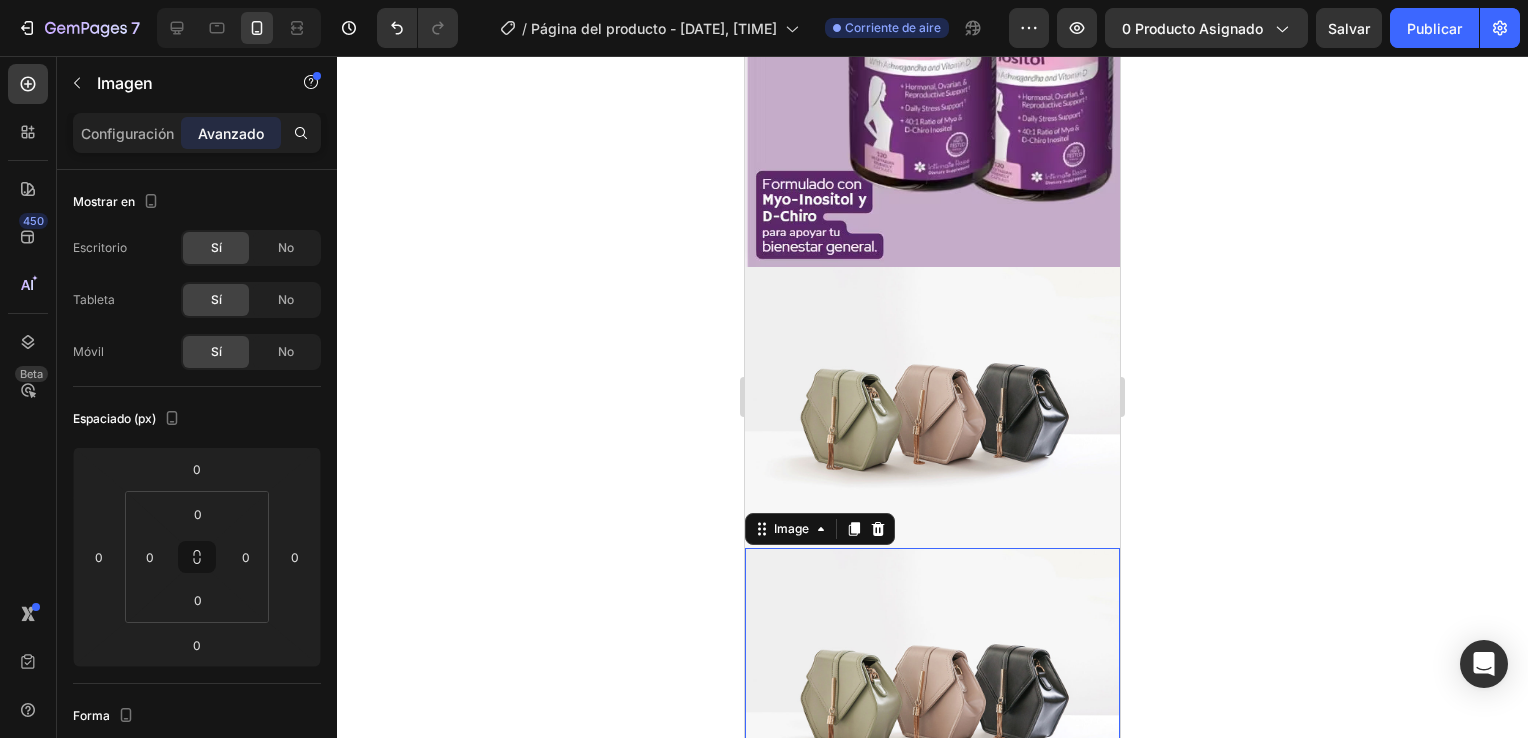 scroll, scrollTop: 229, scrollLeft: 0, axis: vertical 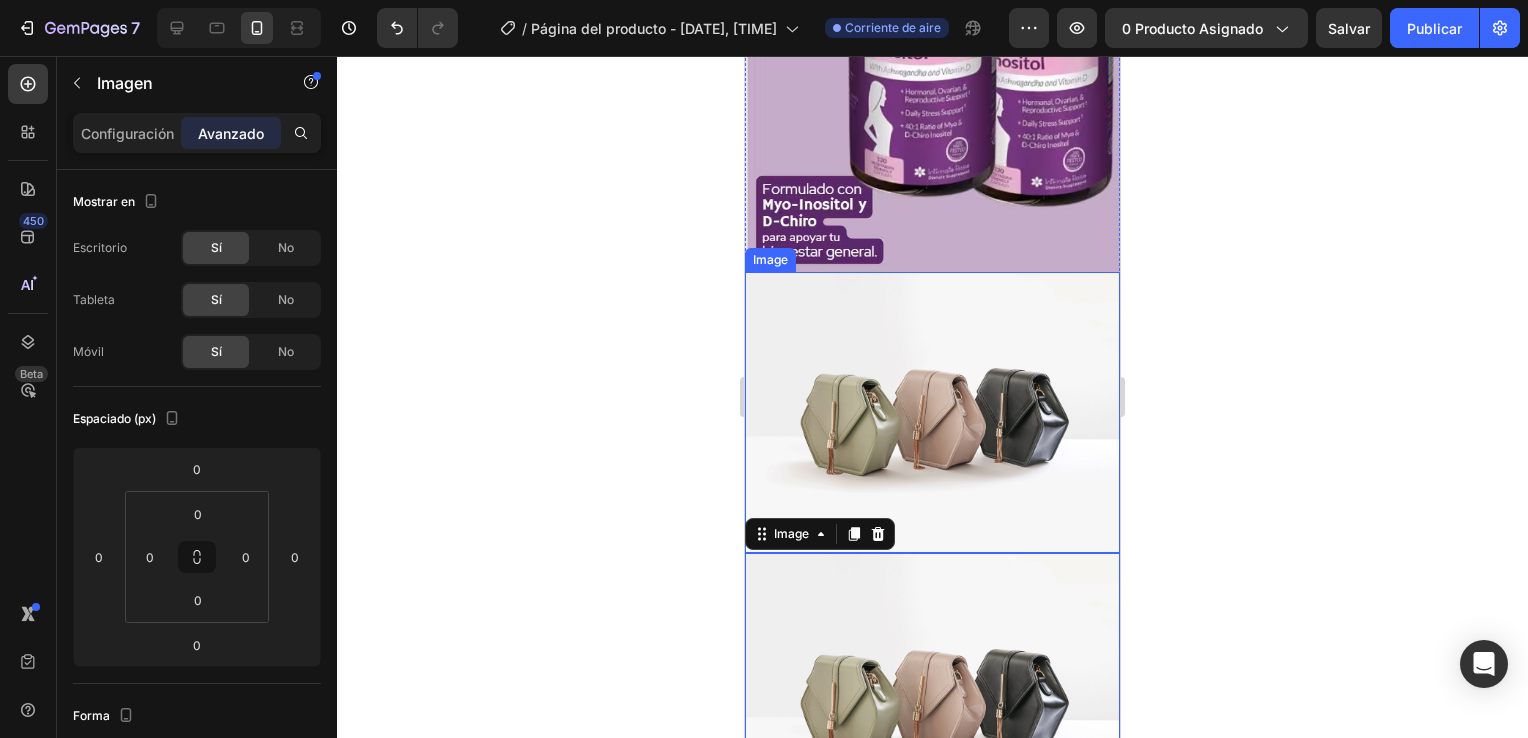 click at bounding box center (932, 412) 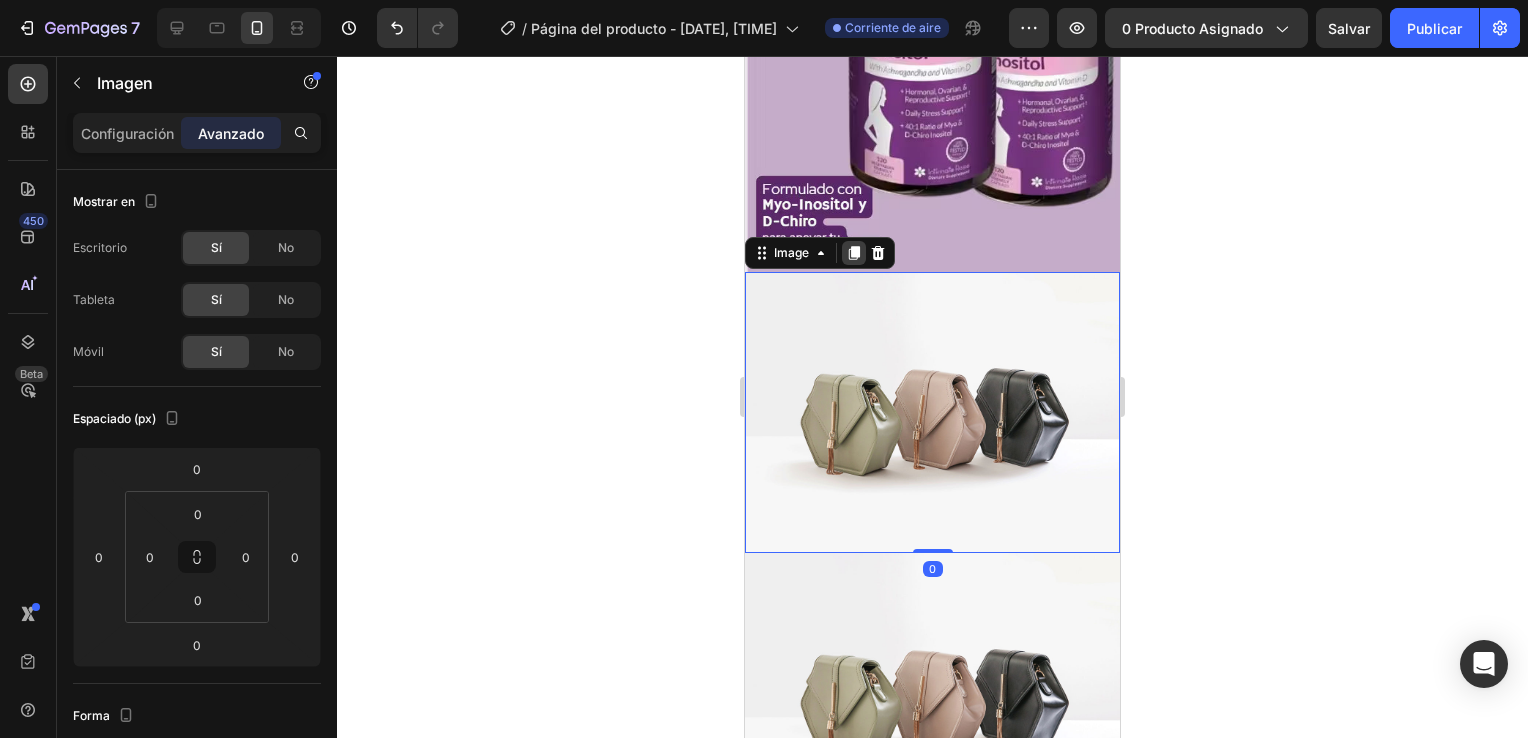 click 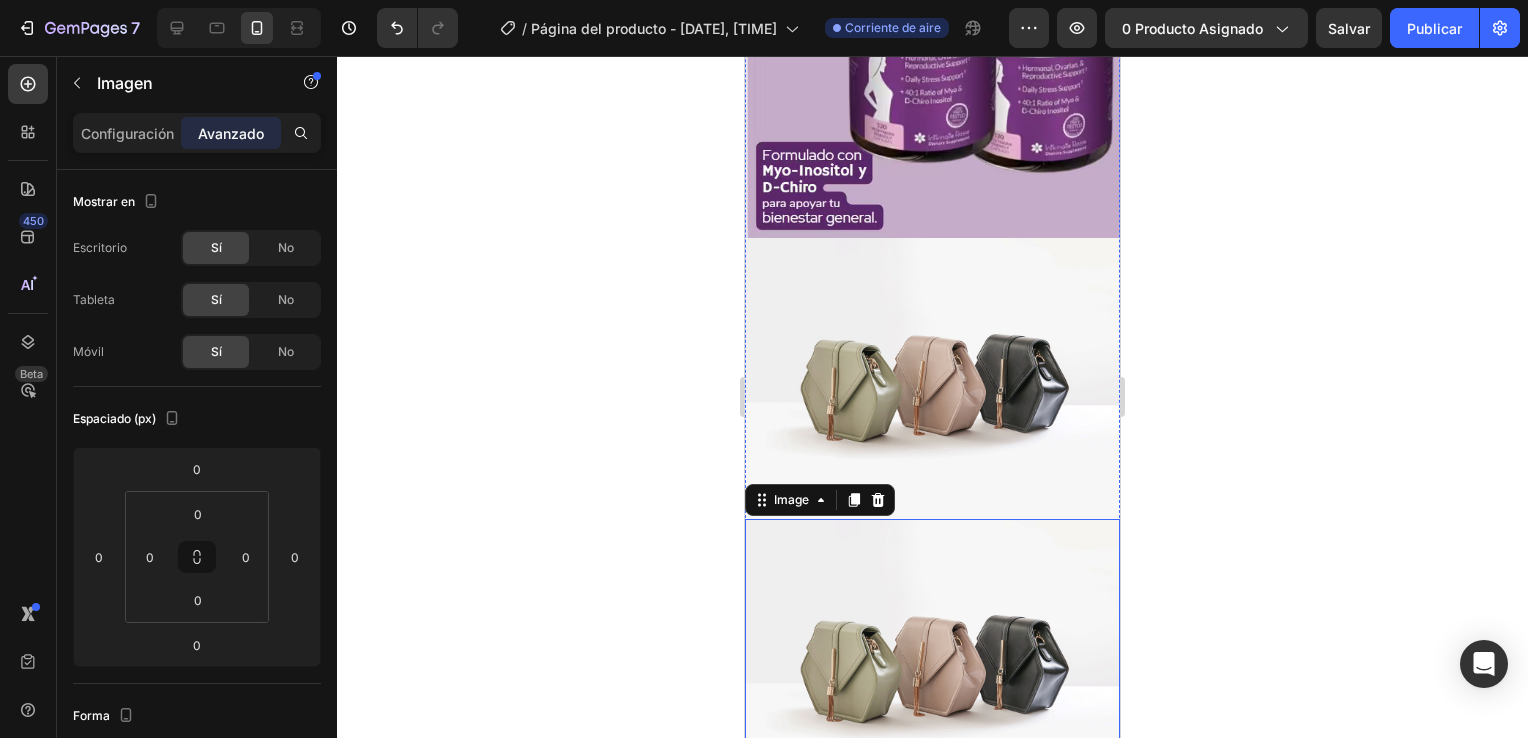 scroll, scrollTop: 200, scrollLeft: 0, axis: vertical 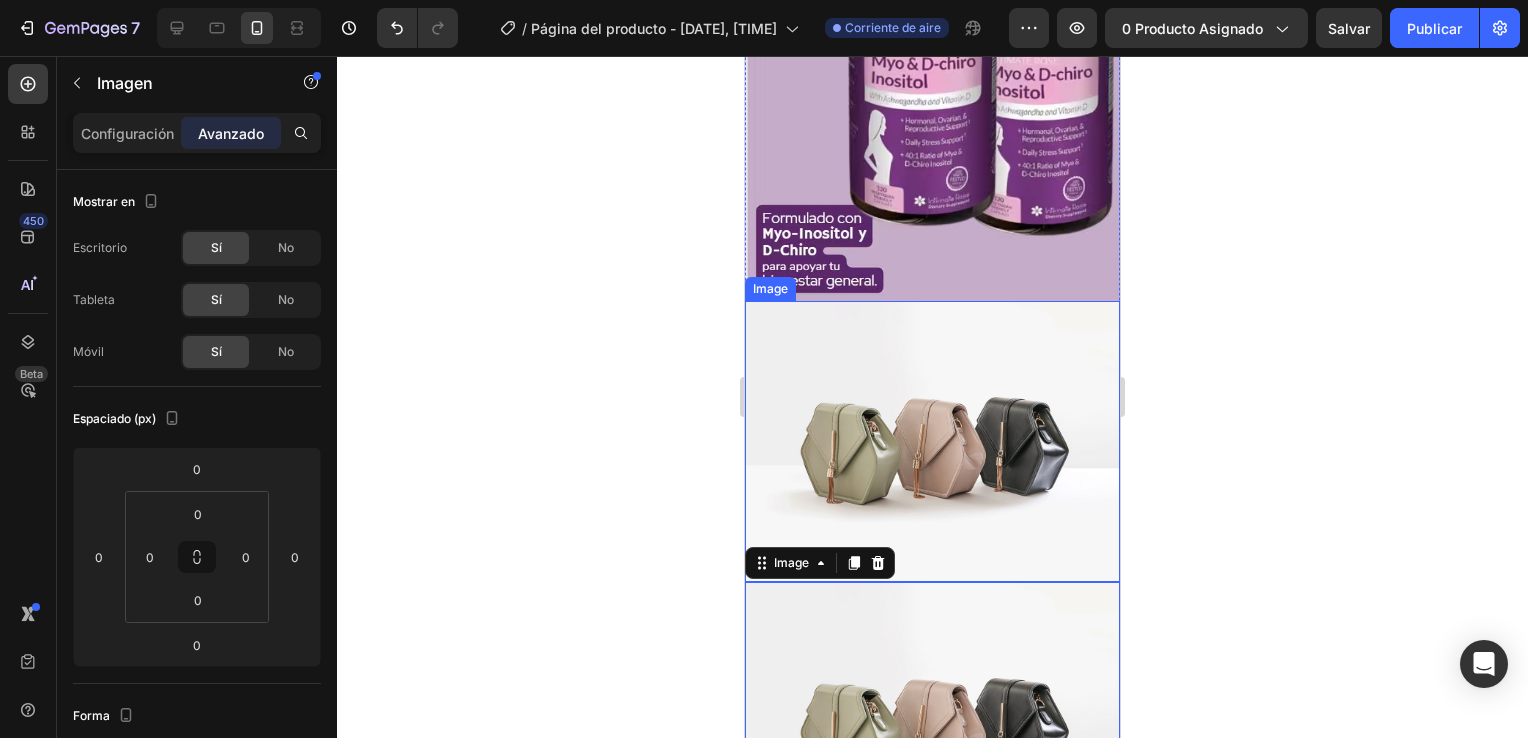 click at bounding box center (932, 441) 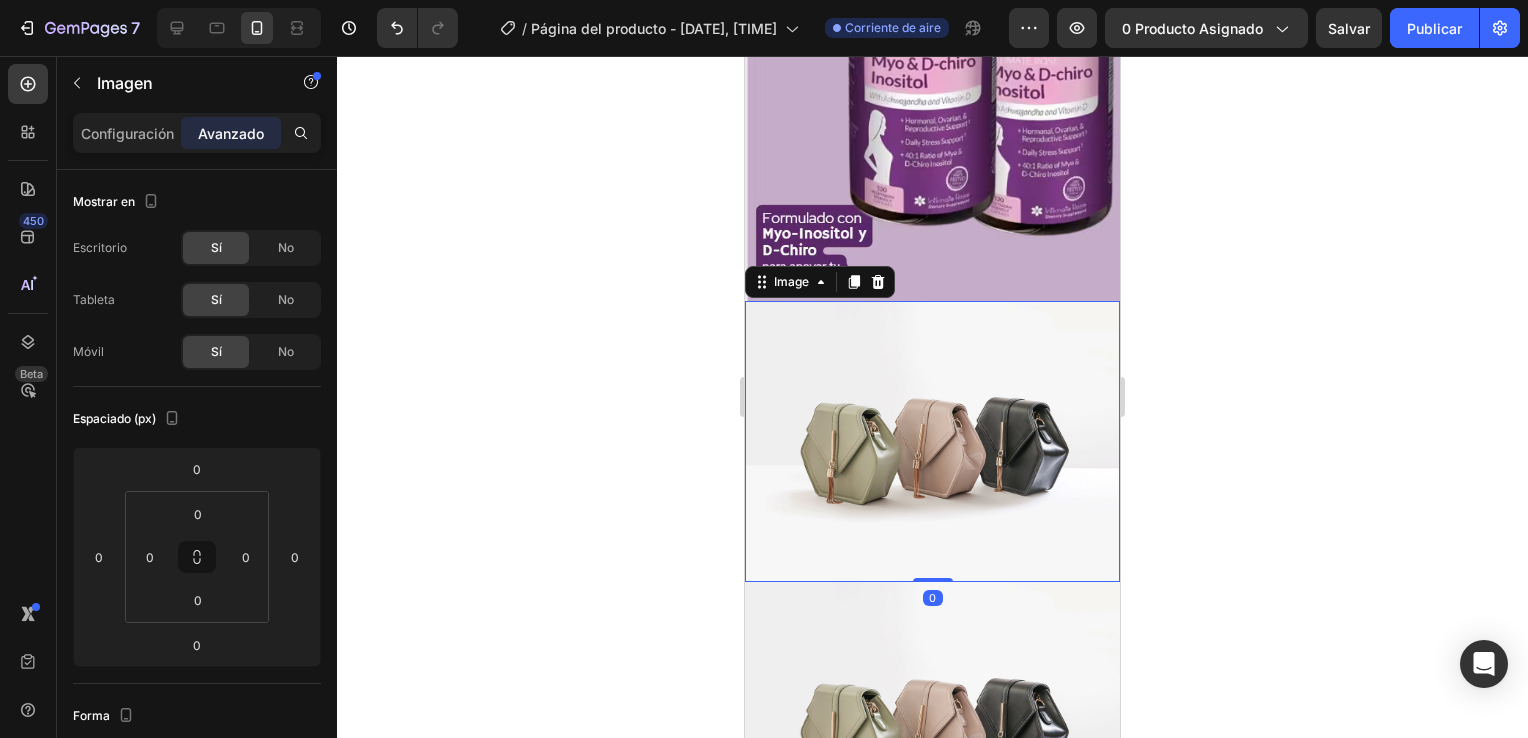 click 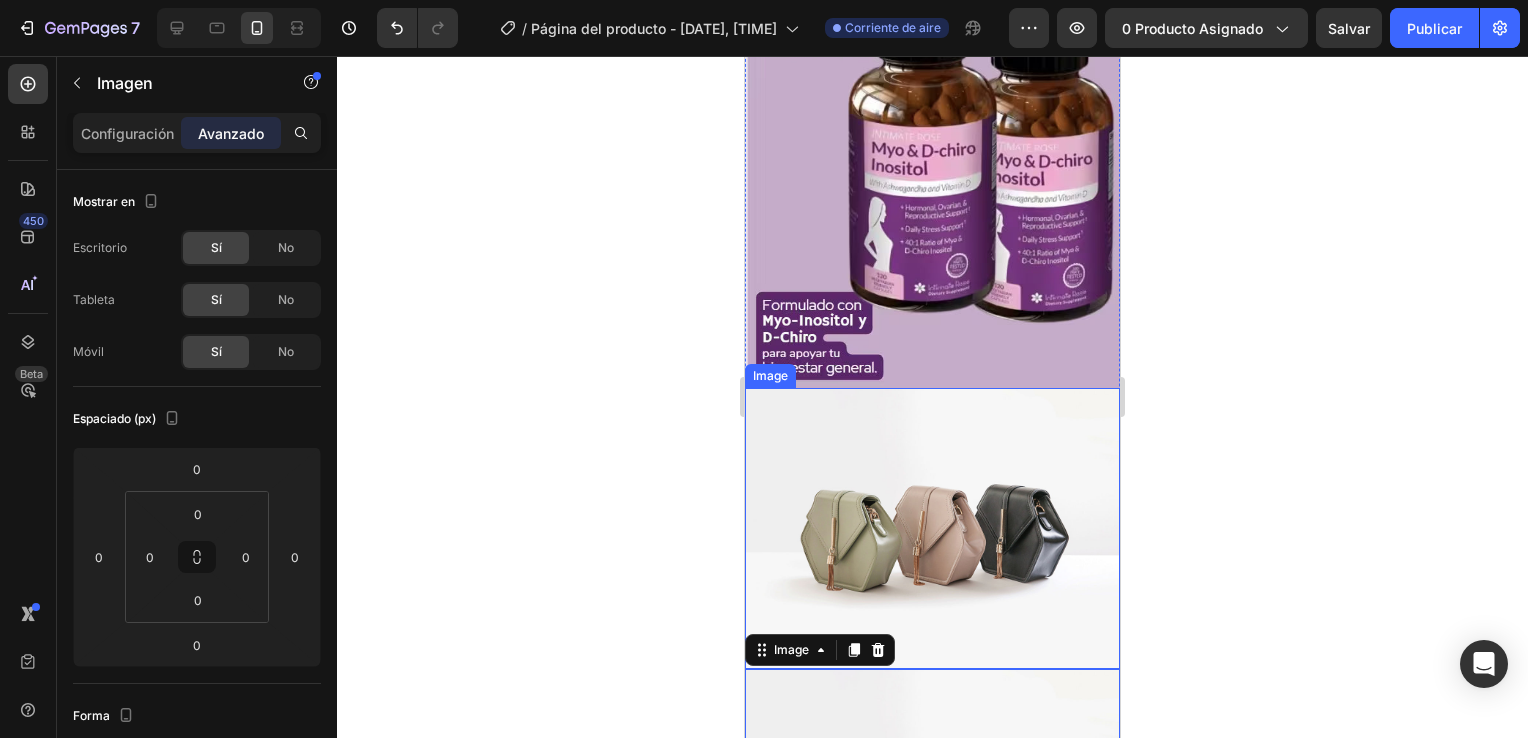 scroll, scrollTop: 0, scrollLeft: 0, axis: both 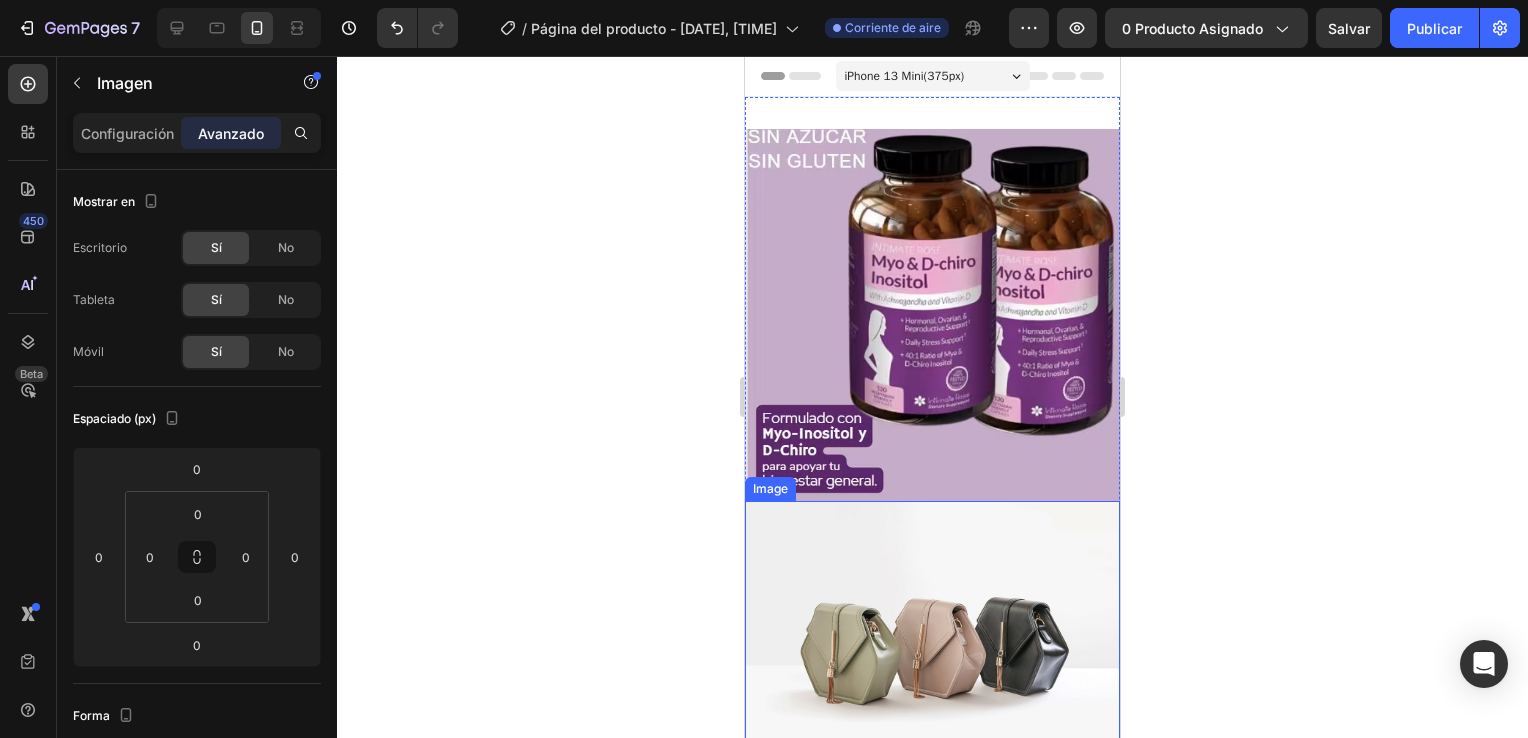 click at bounding box center [932, 641] 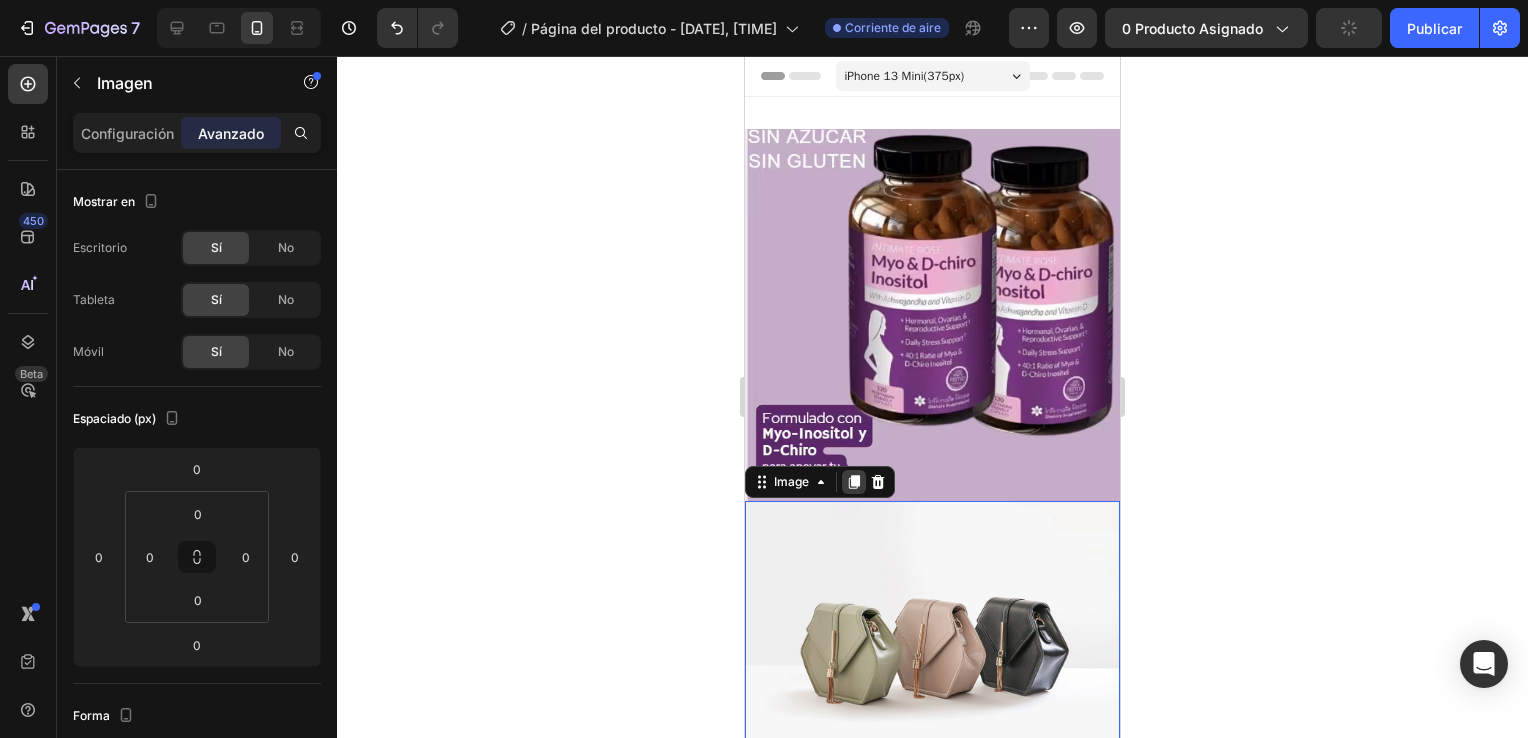 click at bounding box center [854, 482] 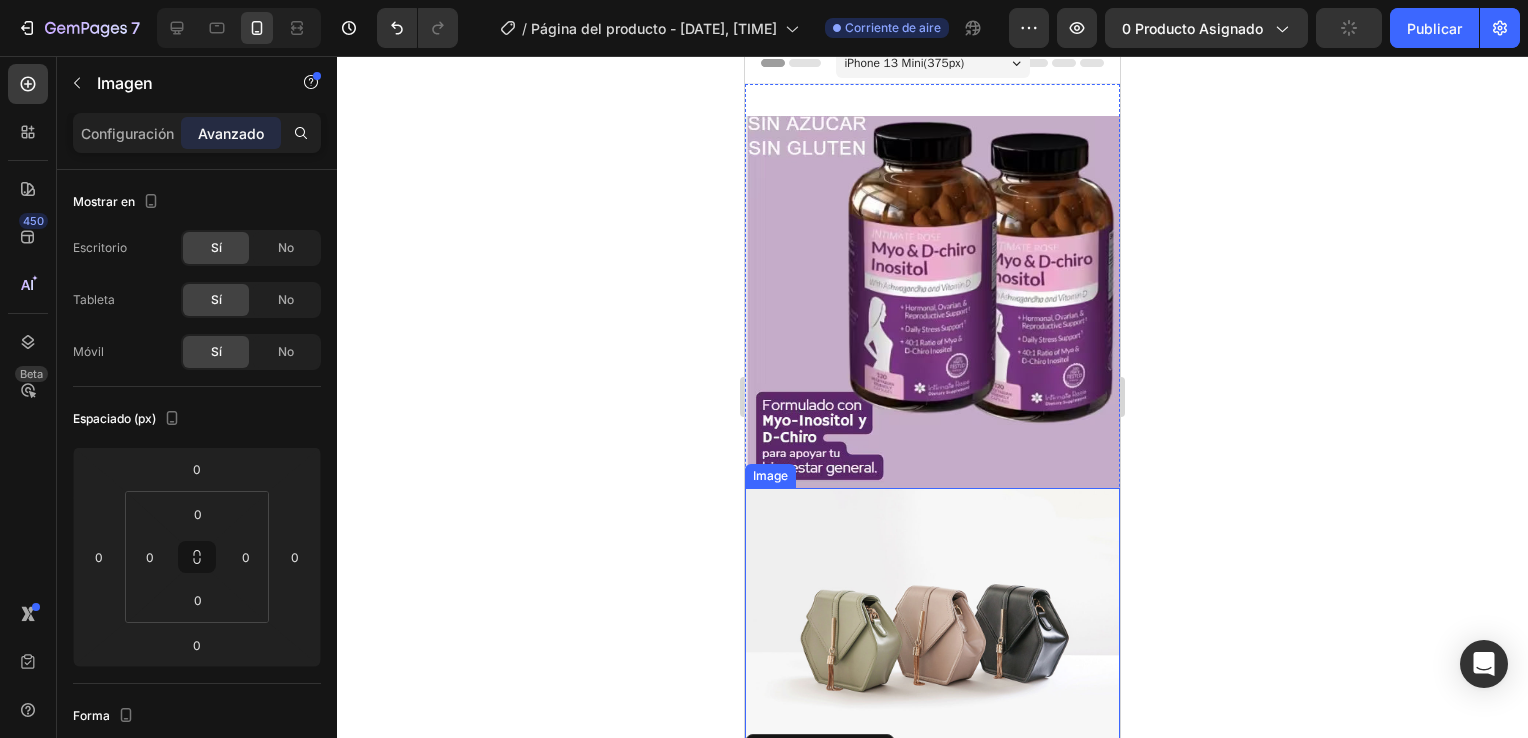 scroll, scrollTop: 0, scrollLeft: 0, axis: both 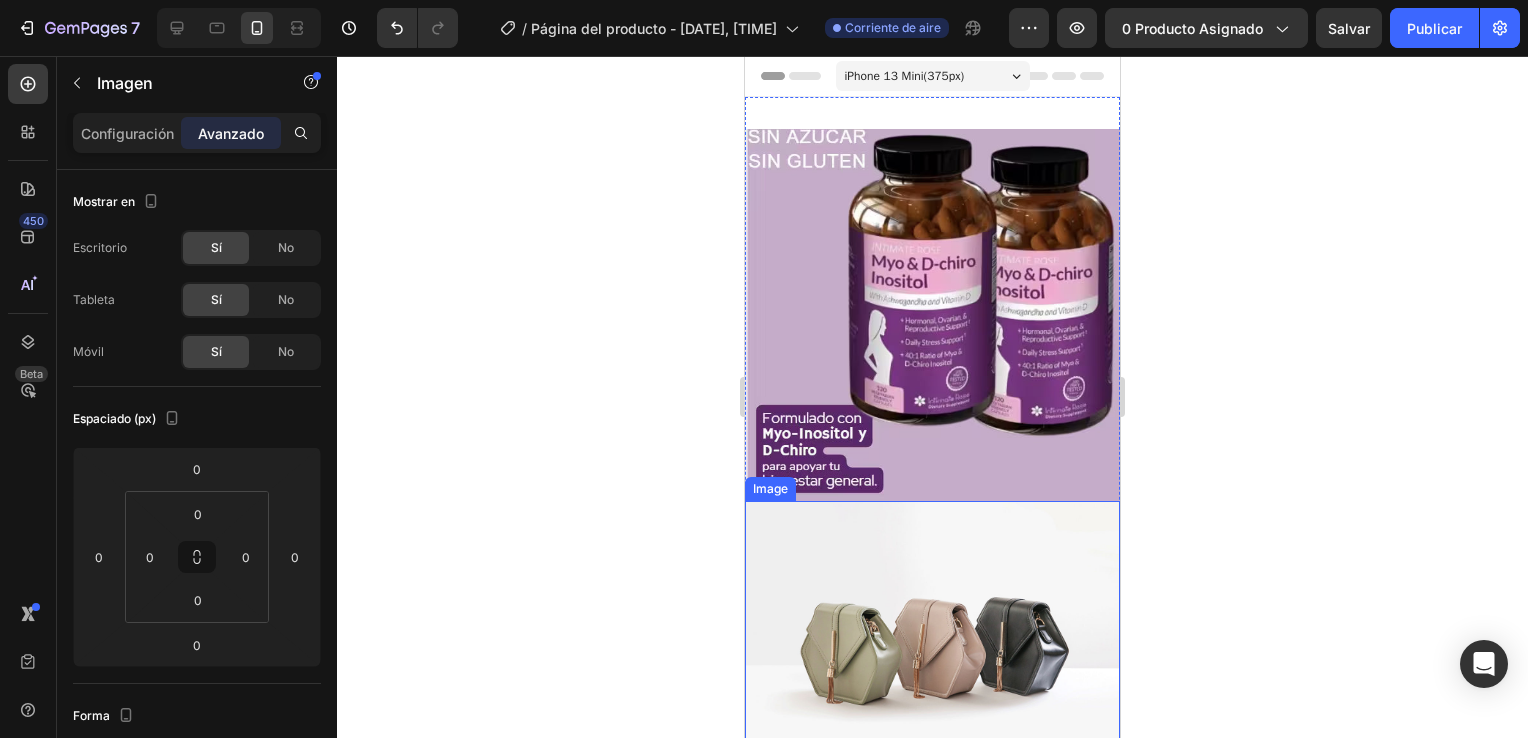 click at bounding box center (932, 641) 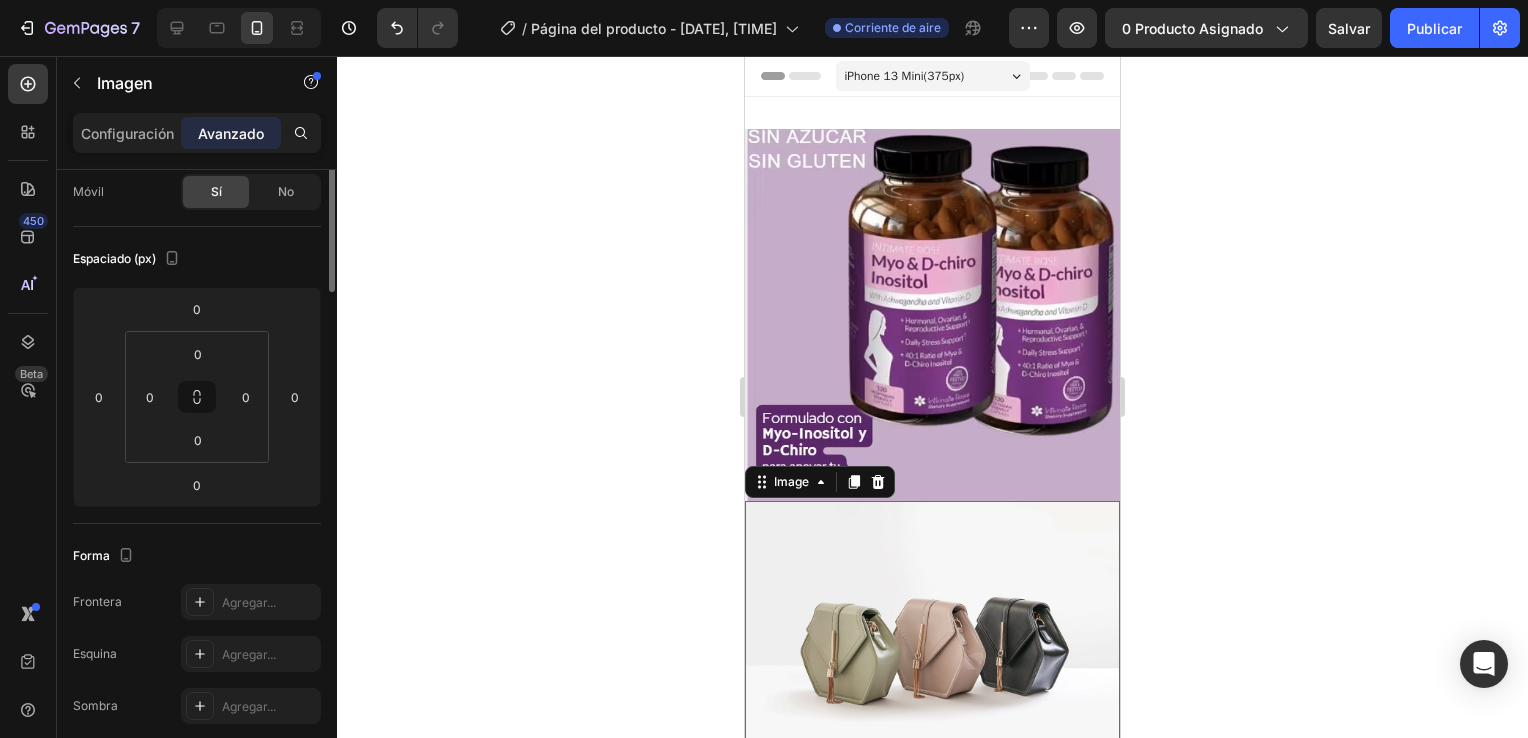 scroll, scrollTop: 0, scrollLeft: 0, axis: both 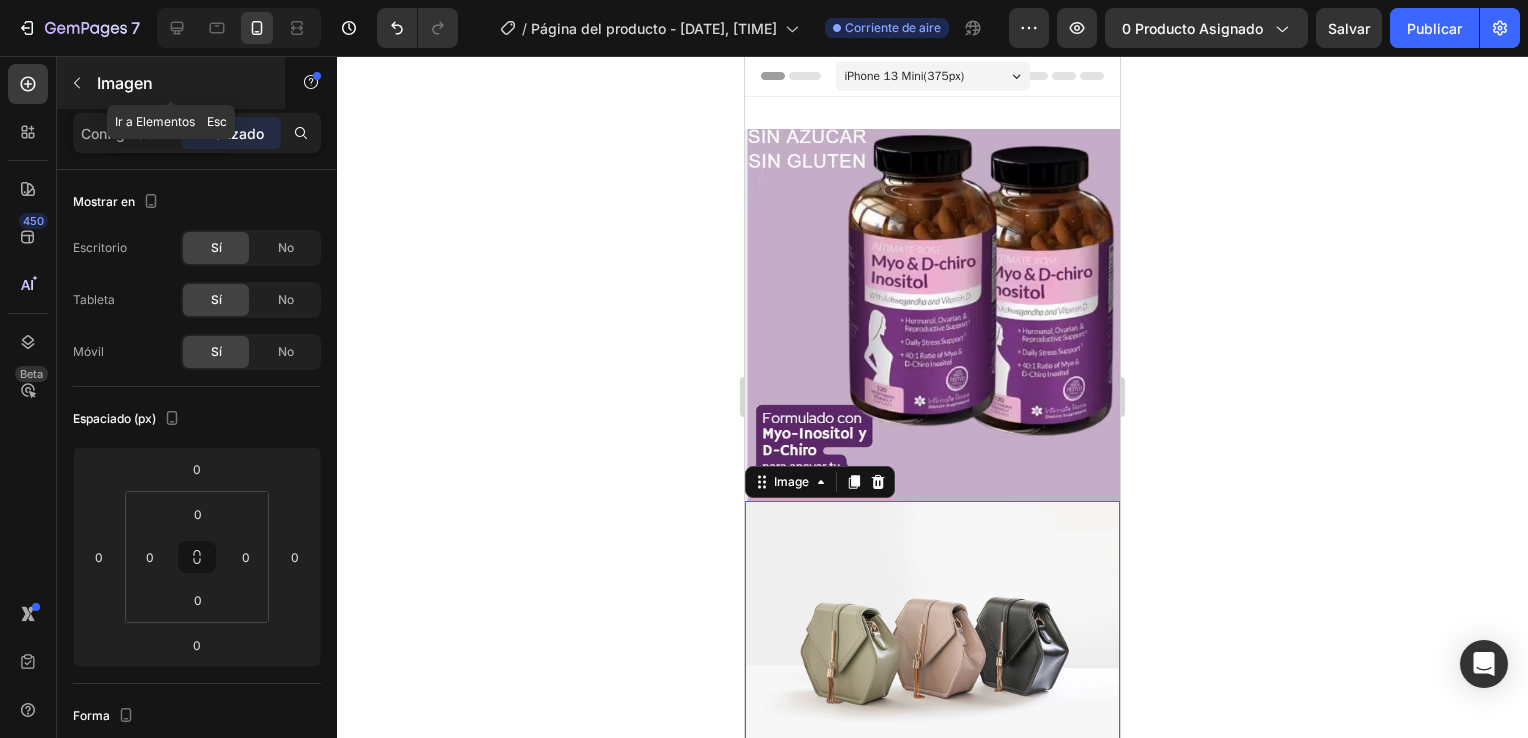 click at bounding box center (77, 83) 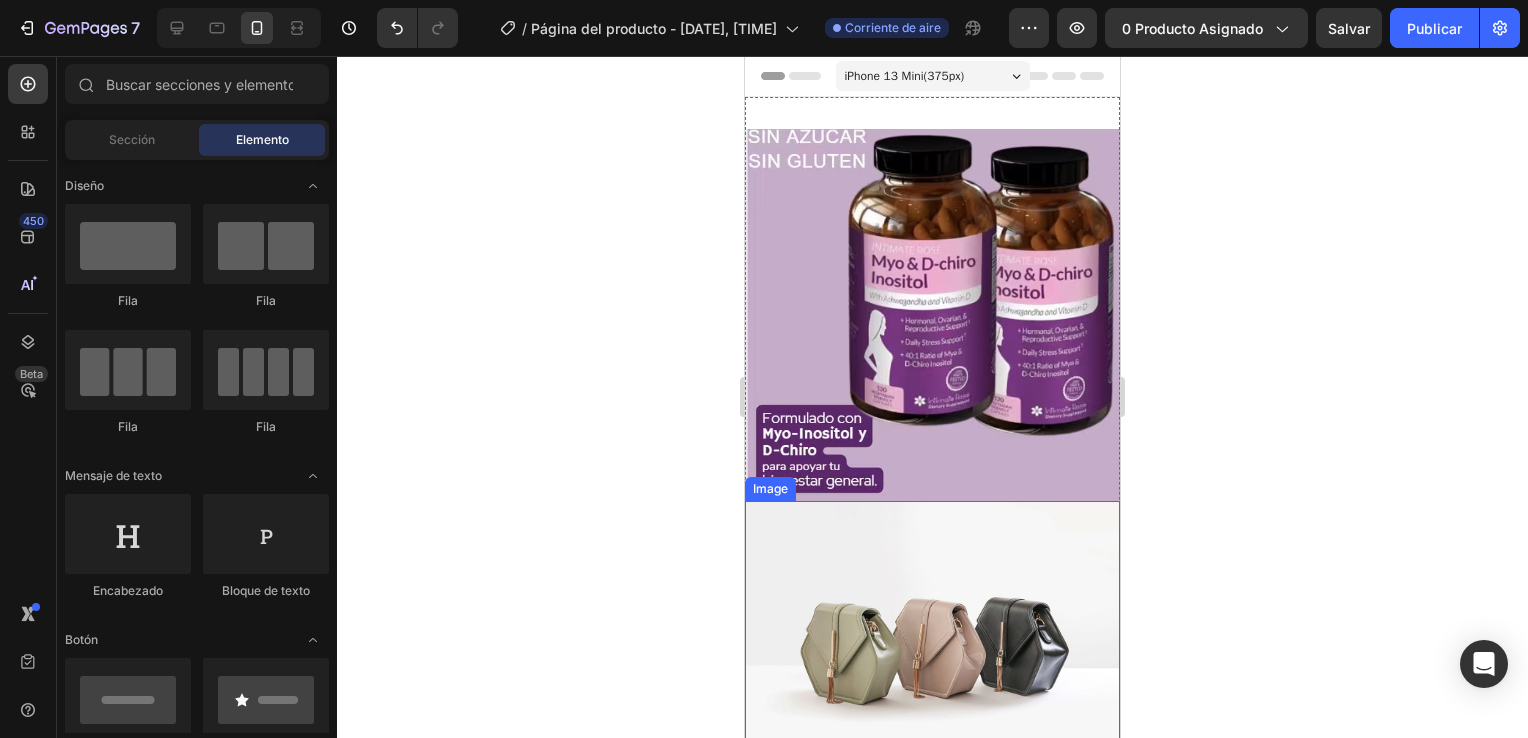 click at bounding box center [932, 641] 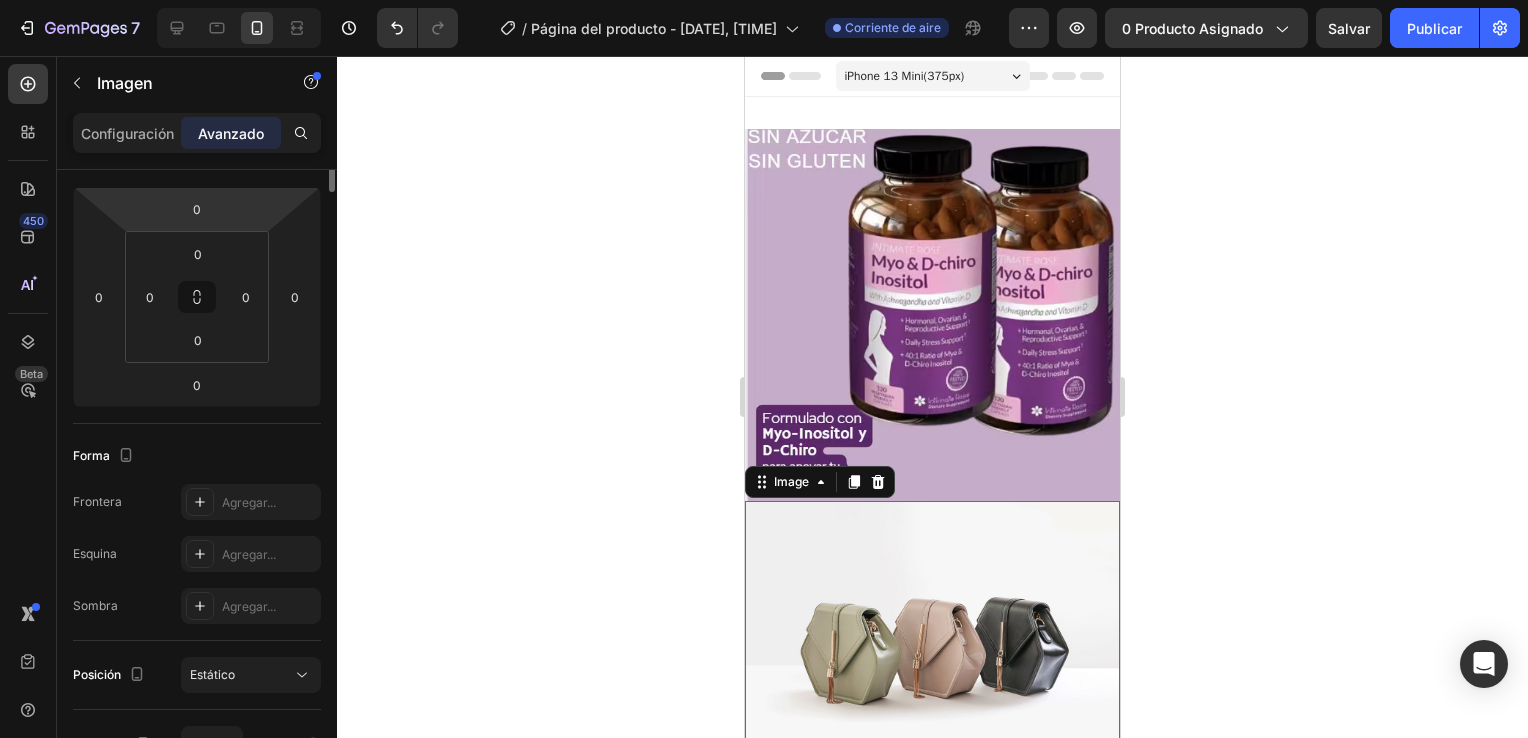 scroll, scrollTop: 0, scrollLeft: 0, axis: both 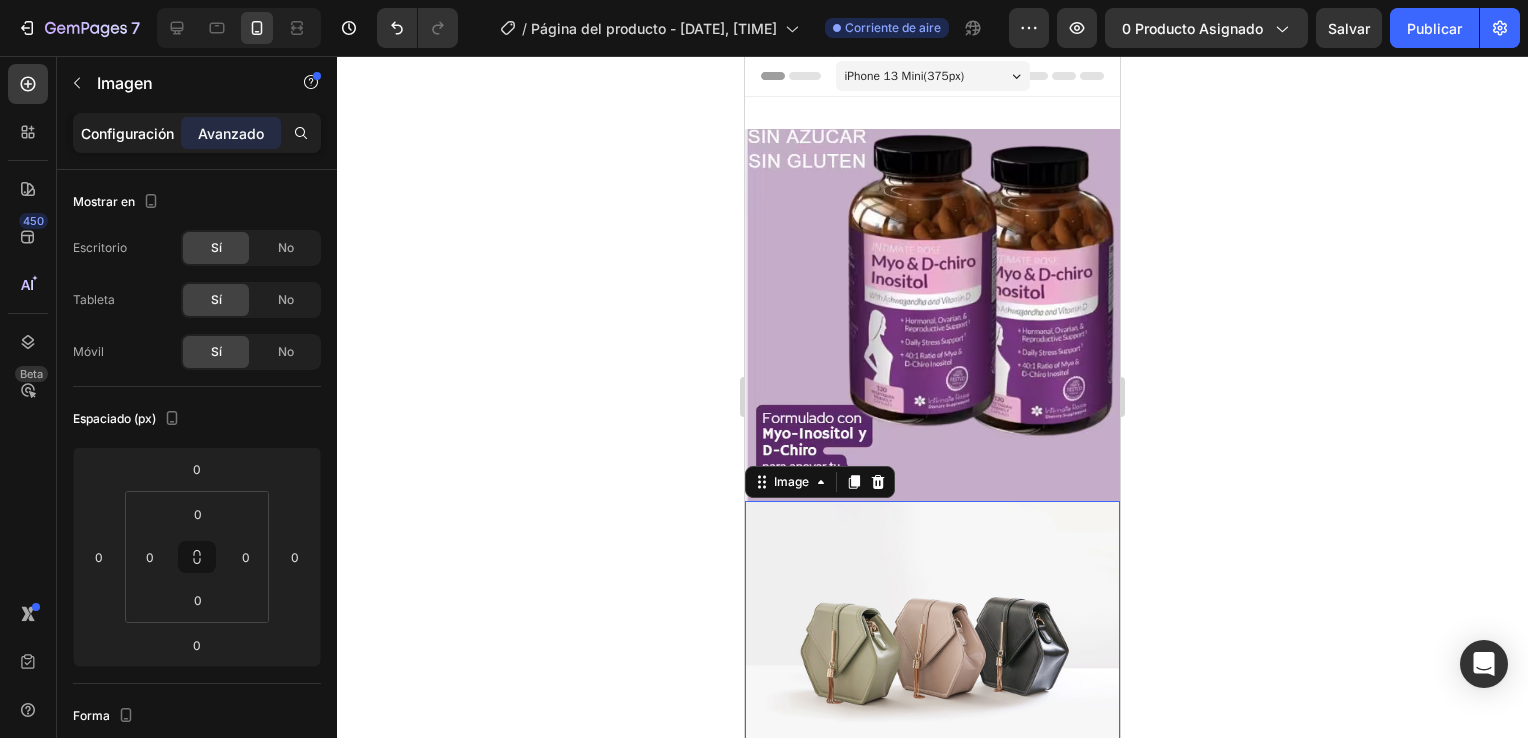 click on "Configuración" at bounding box center [127, 133] 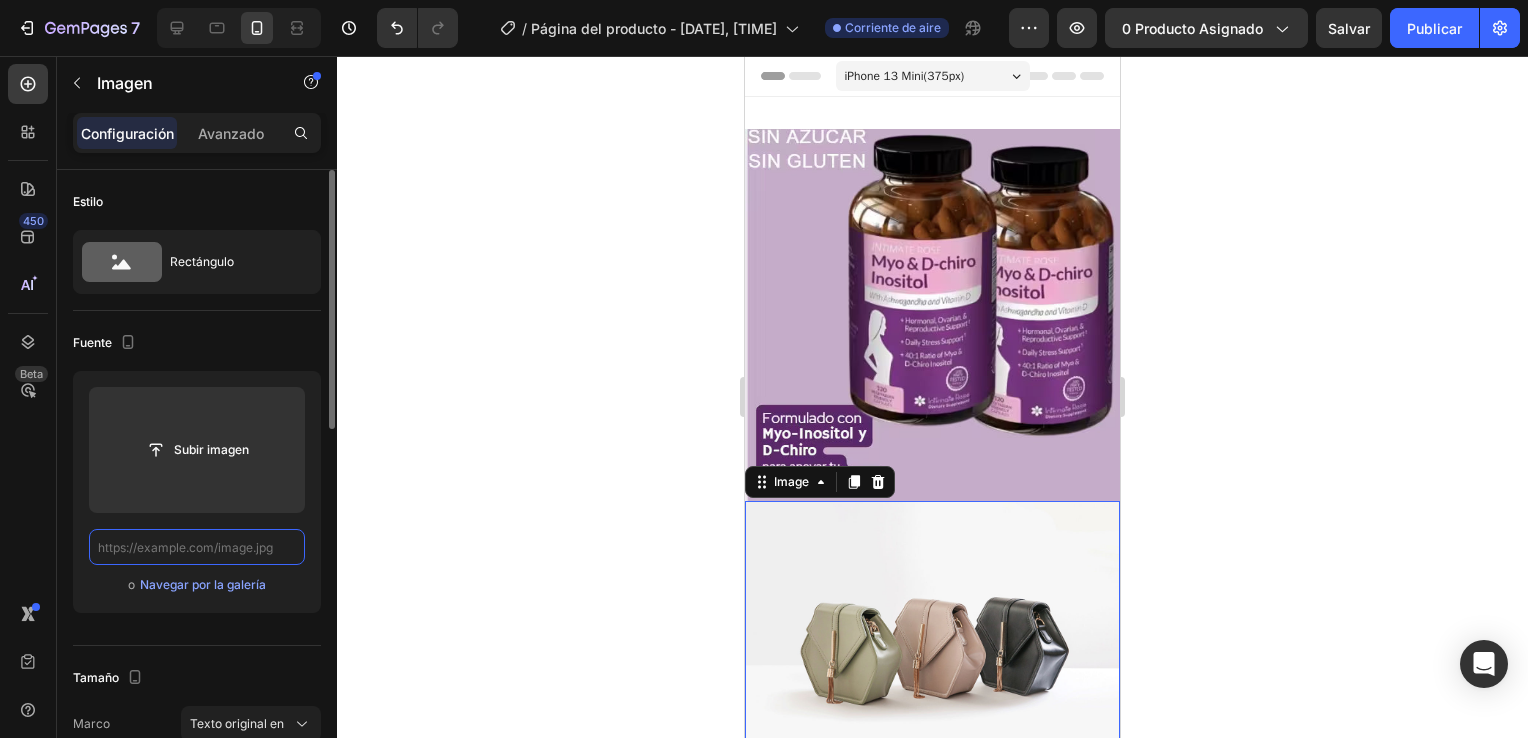 scroll, scrollTop: 0, scrollLeft: 0, axis: both 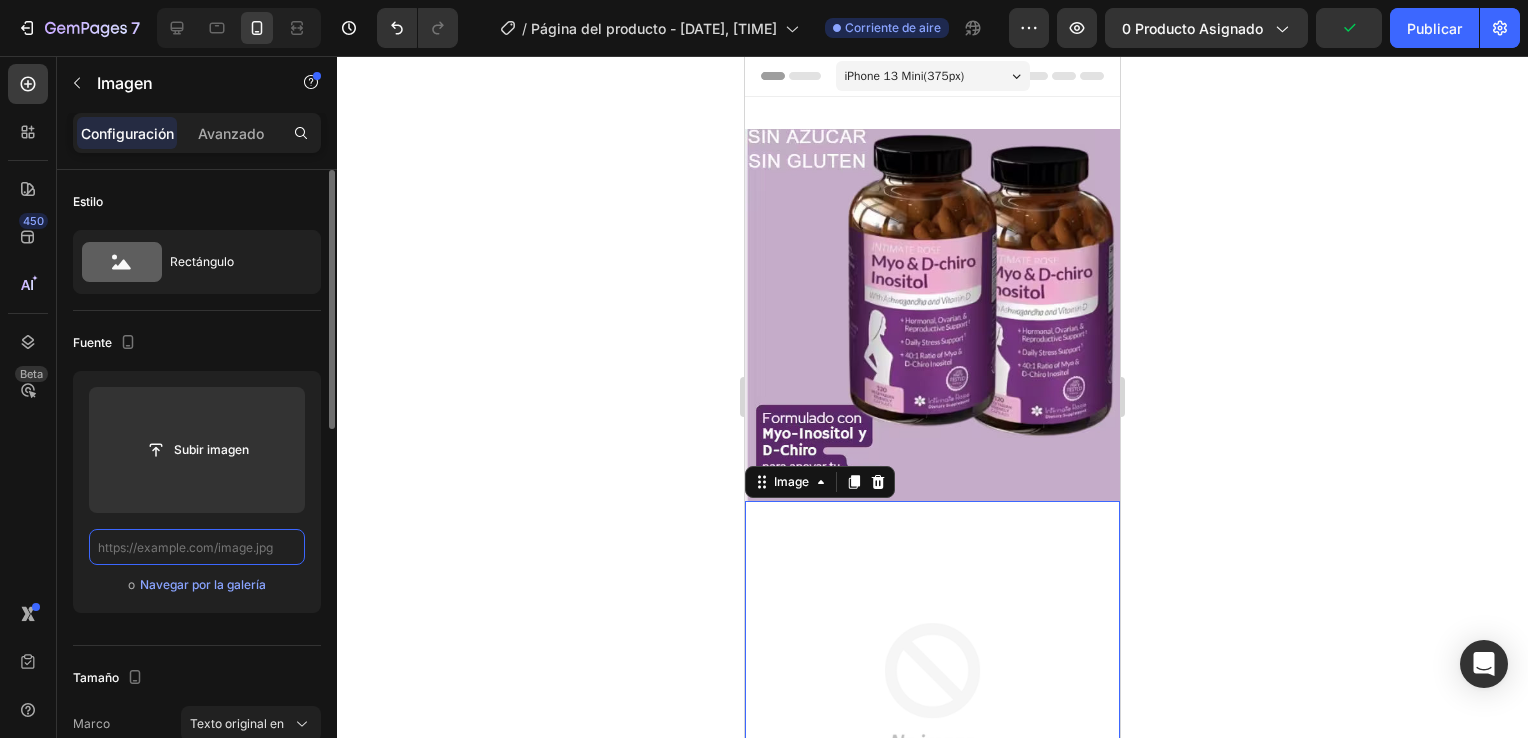 click at bounding box center (197, 547) 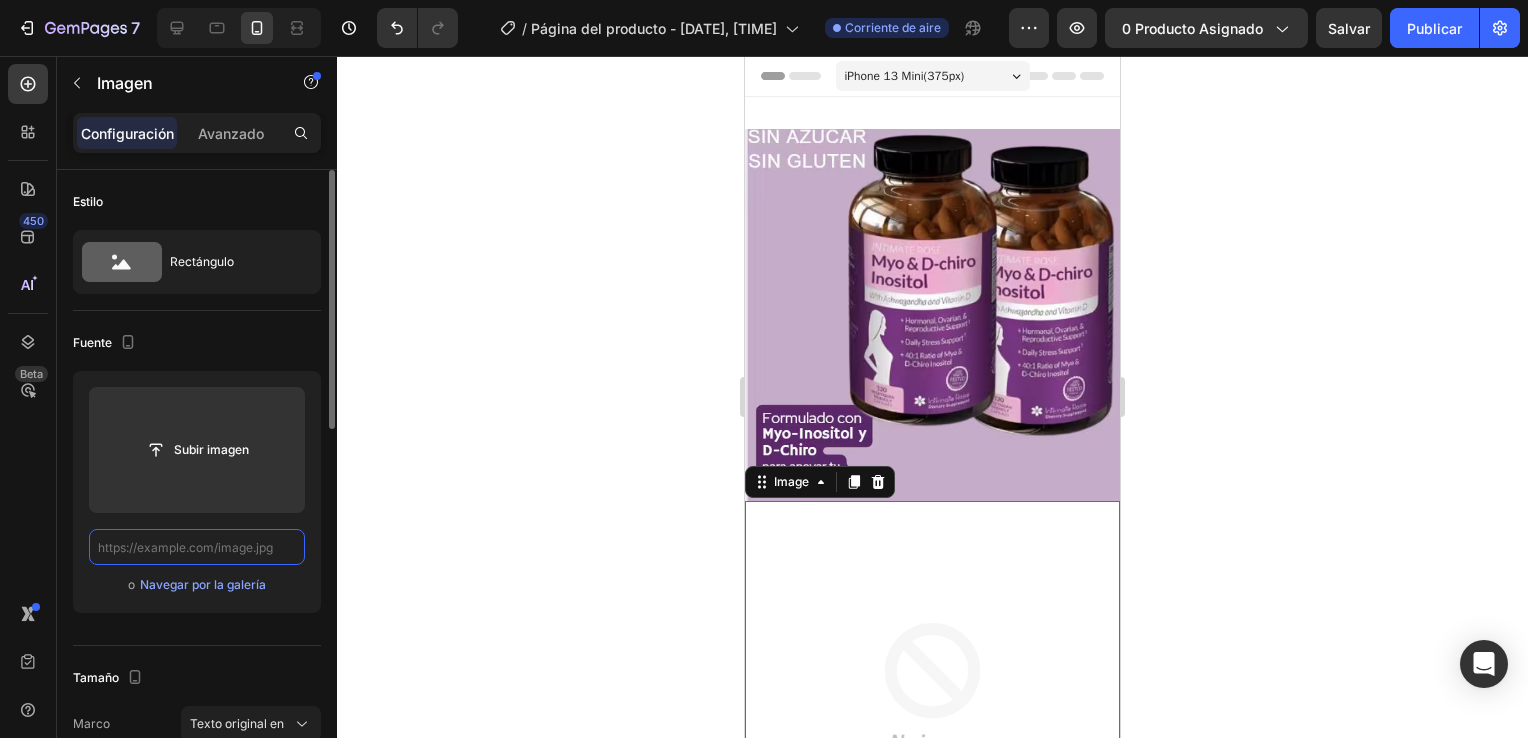 paste on "https://cdn.shopify.com/s/files/1/0930/3087/5467/files/seg2.avif?v=1754164950" 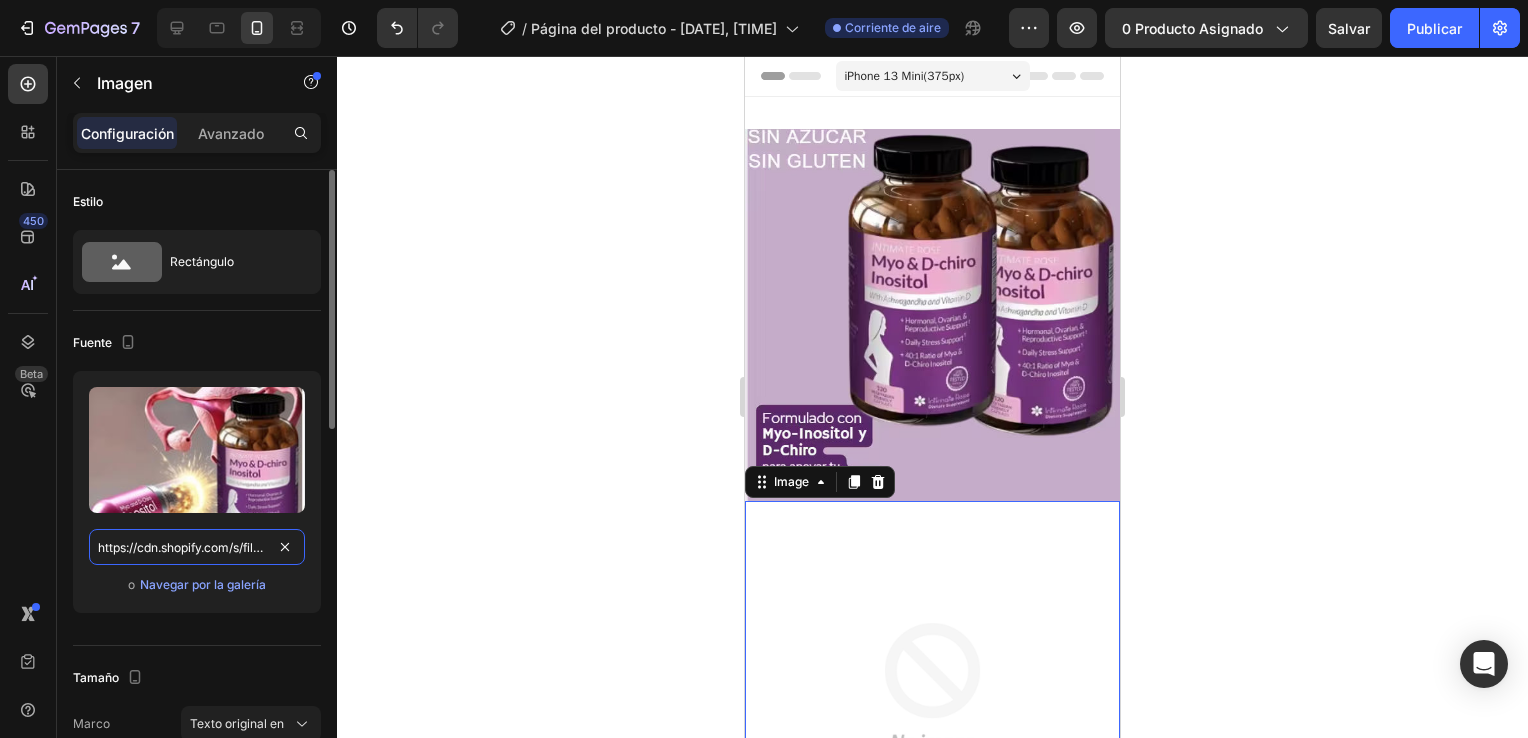 scroll, scrollTop: 0, scrollLeft: 290, axis: horizontal 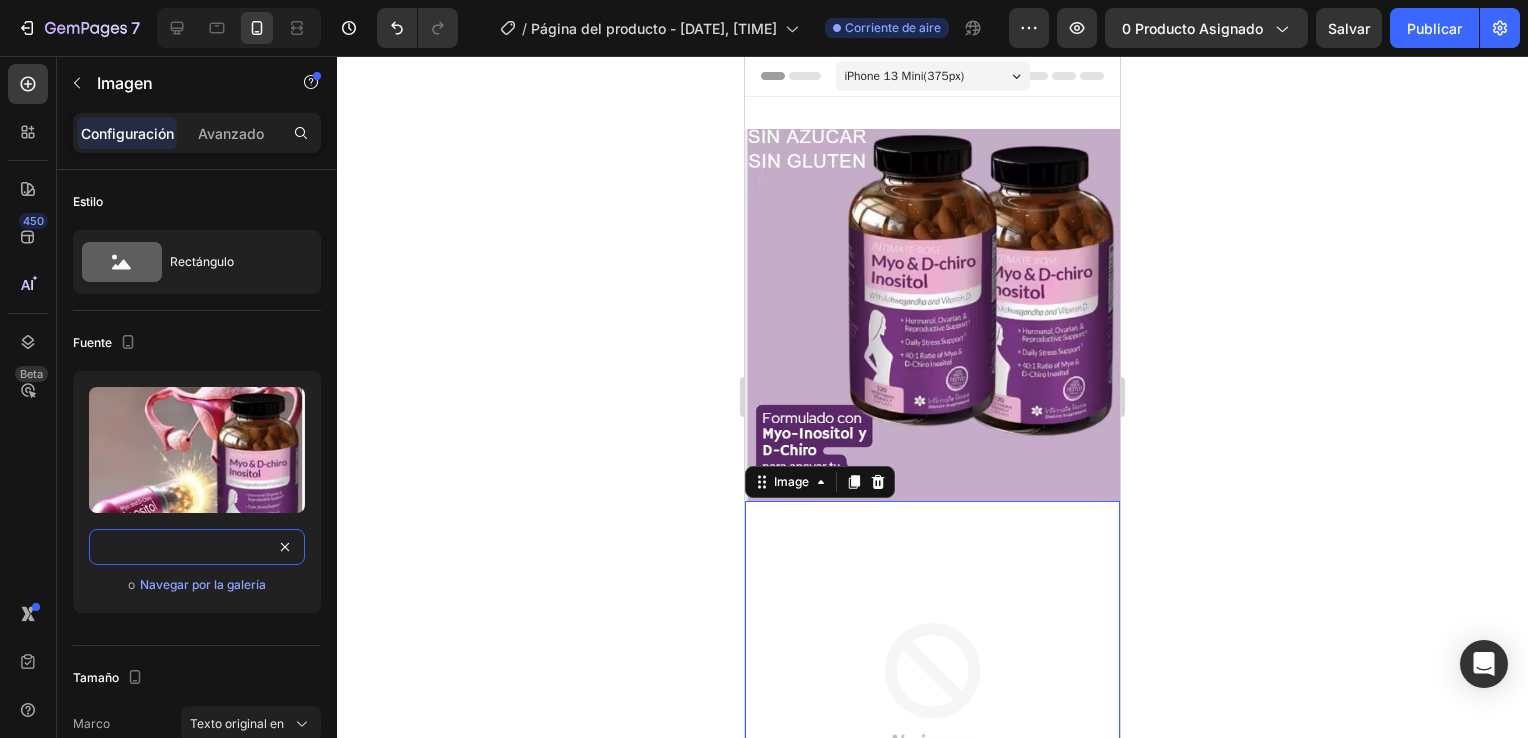 type on "https://cdn.shopify.com/s/files/1/0930/3087/5467/files/seg2.avif?v=1754164950" 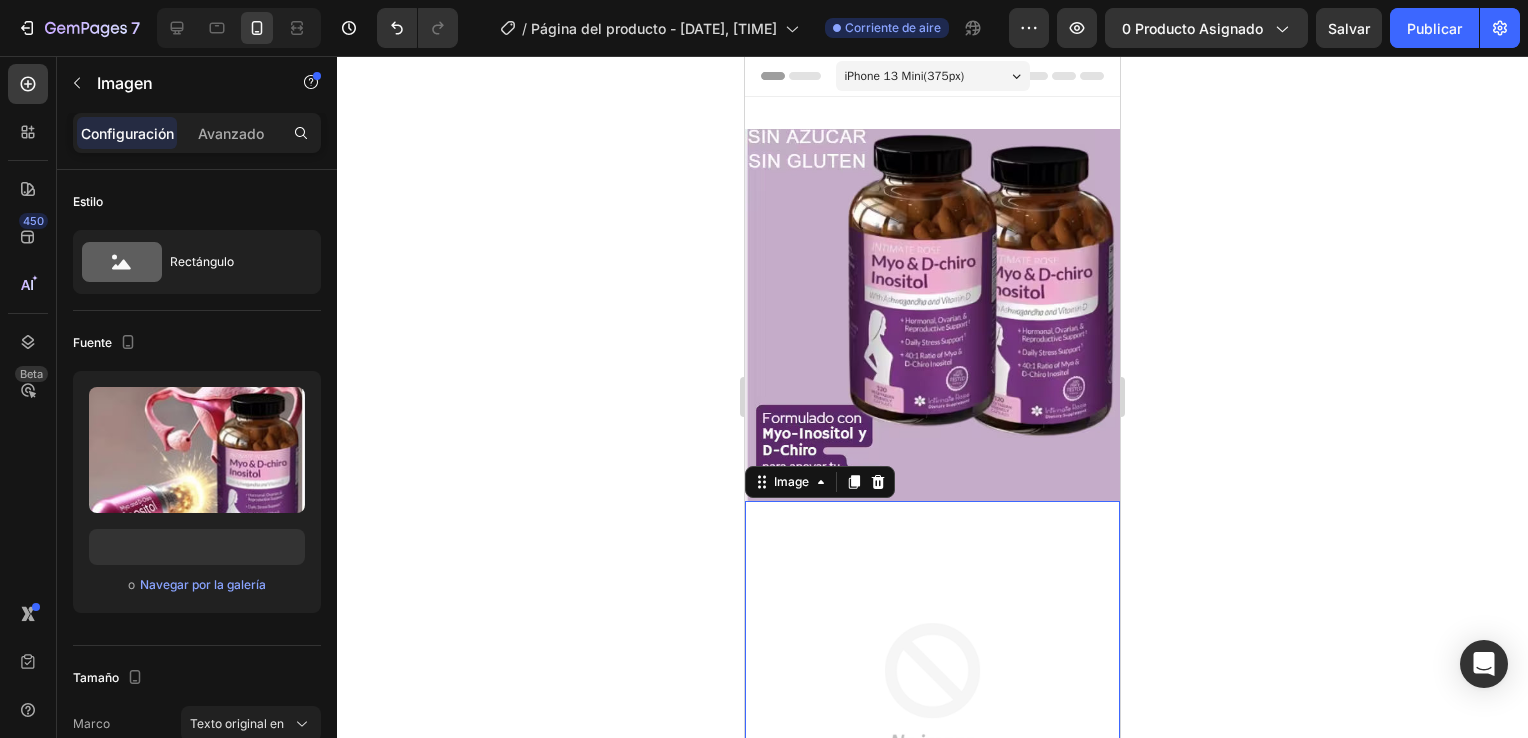 click 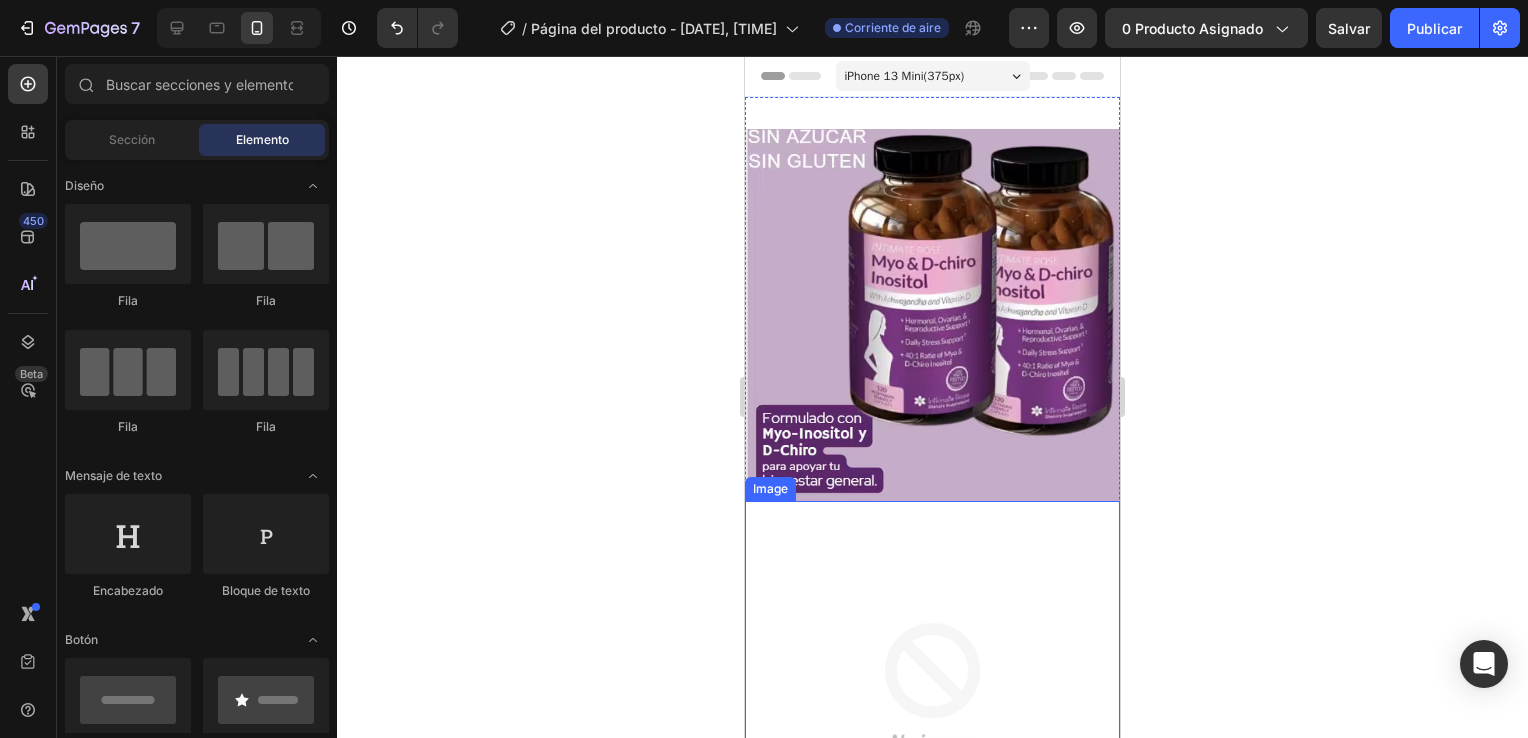 click at bounding box center [932, 688] 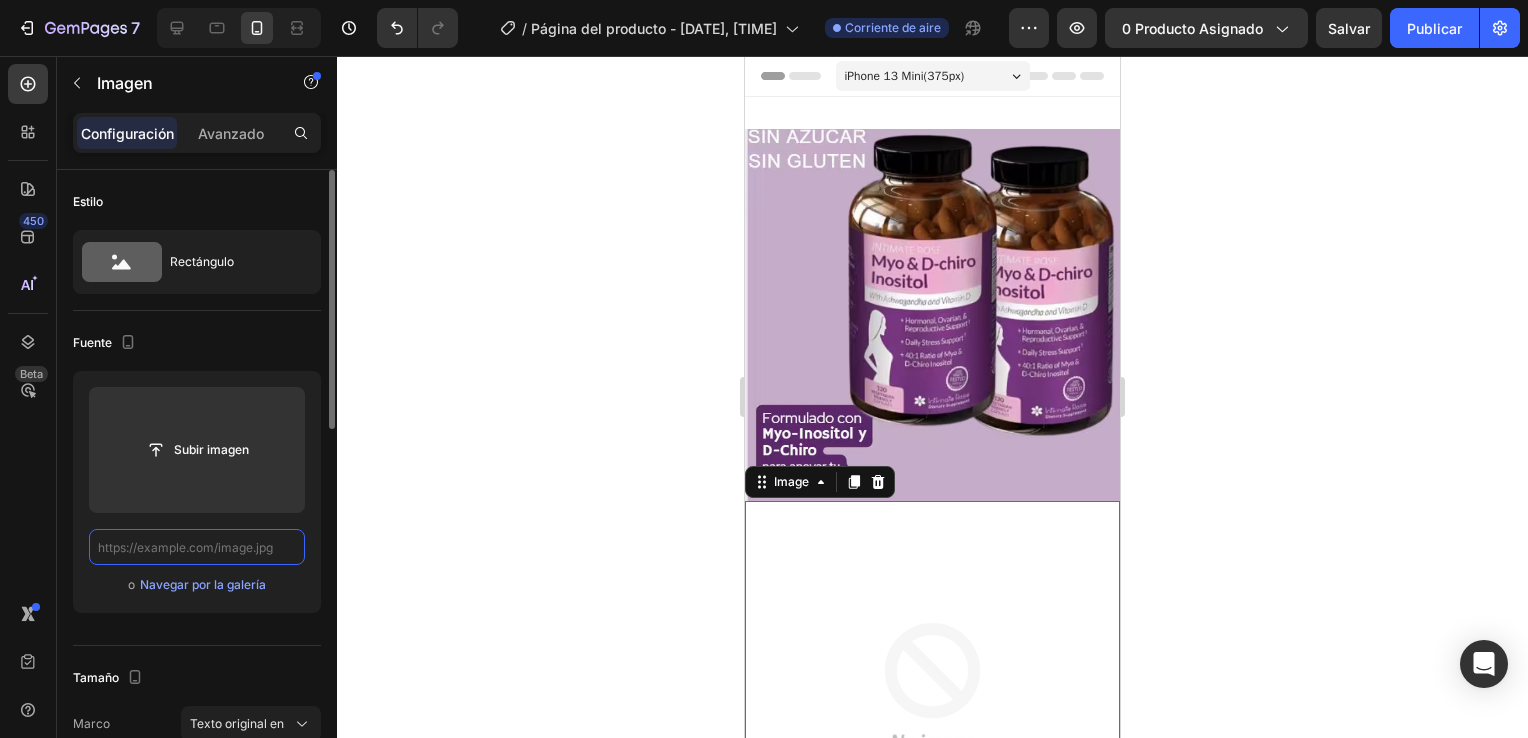 click at bounding box center (197, 547) 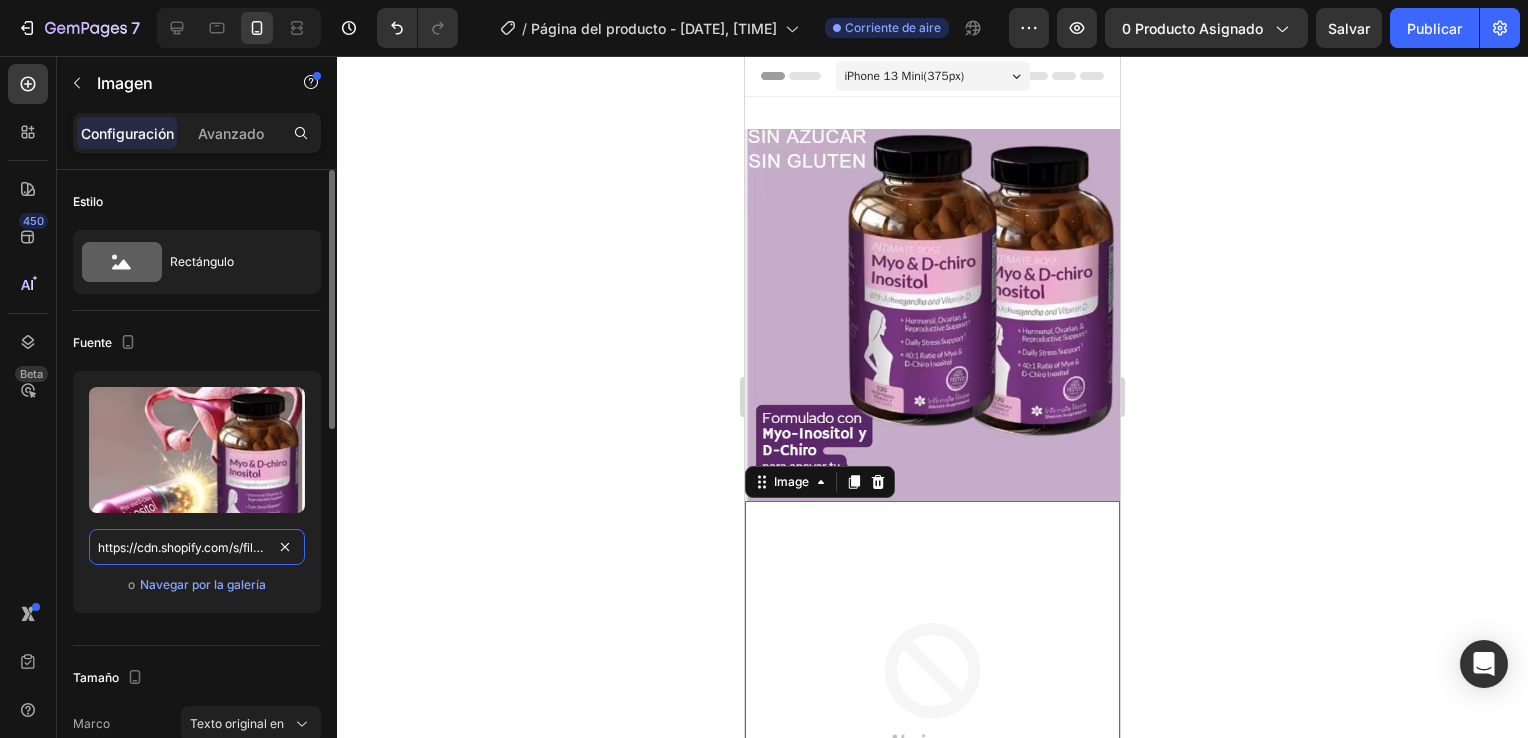 scroll, scrollTop: 0, scrollLeft: 290, axis: horizontal 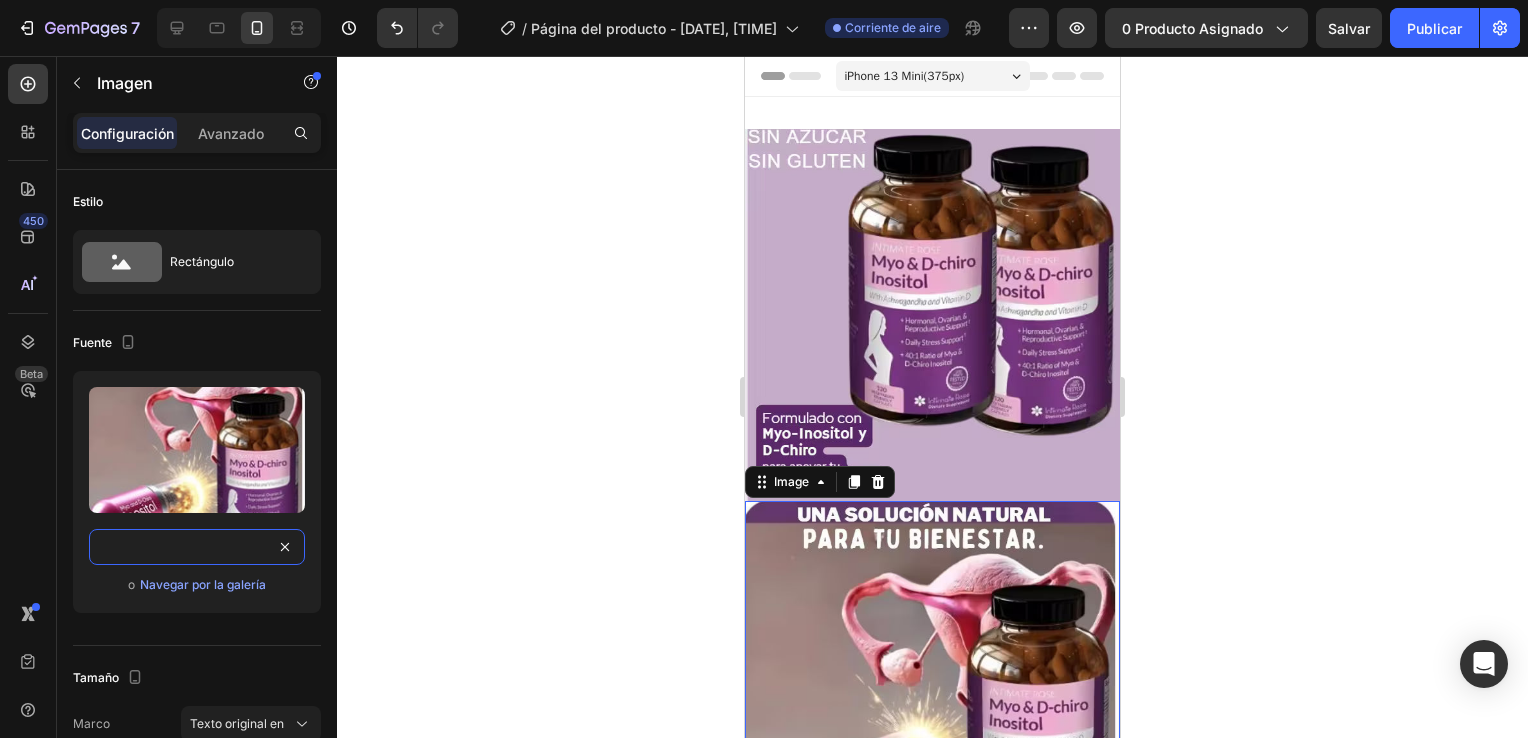 type on "https://cdn.shopify.com/s/files/1/0930/3087/5467/files/seg2.avif?v=1754164950" 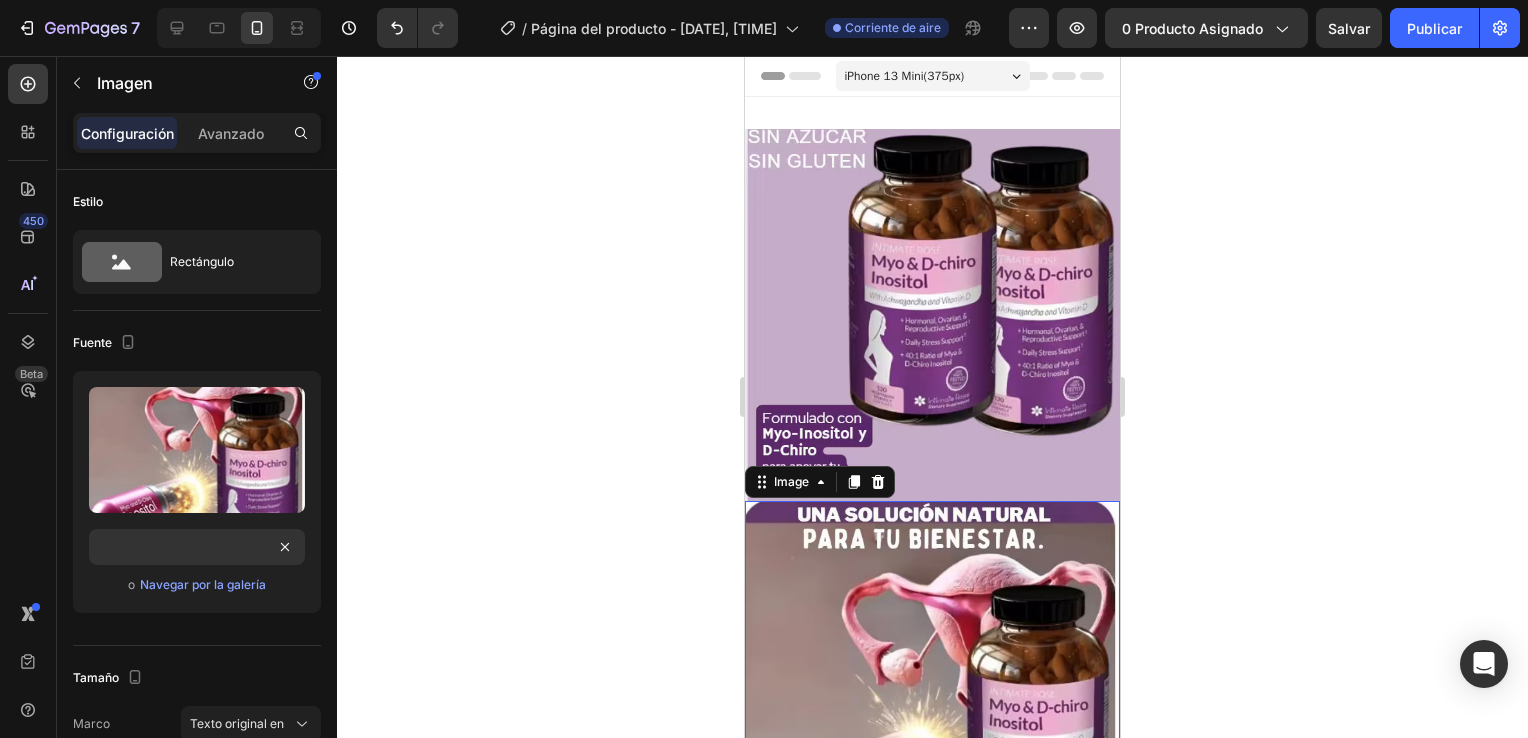 click 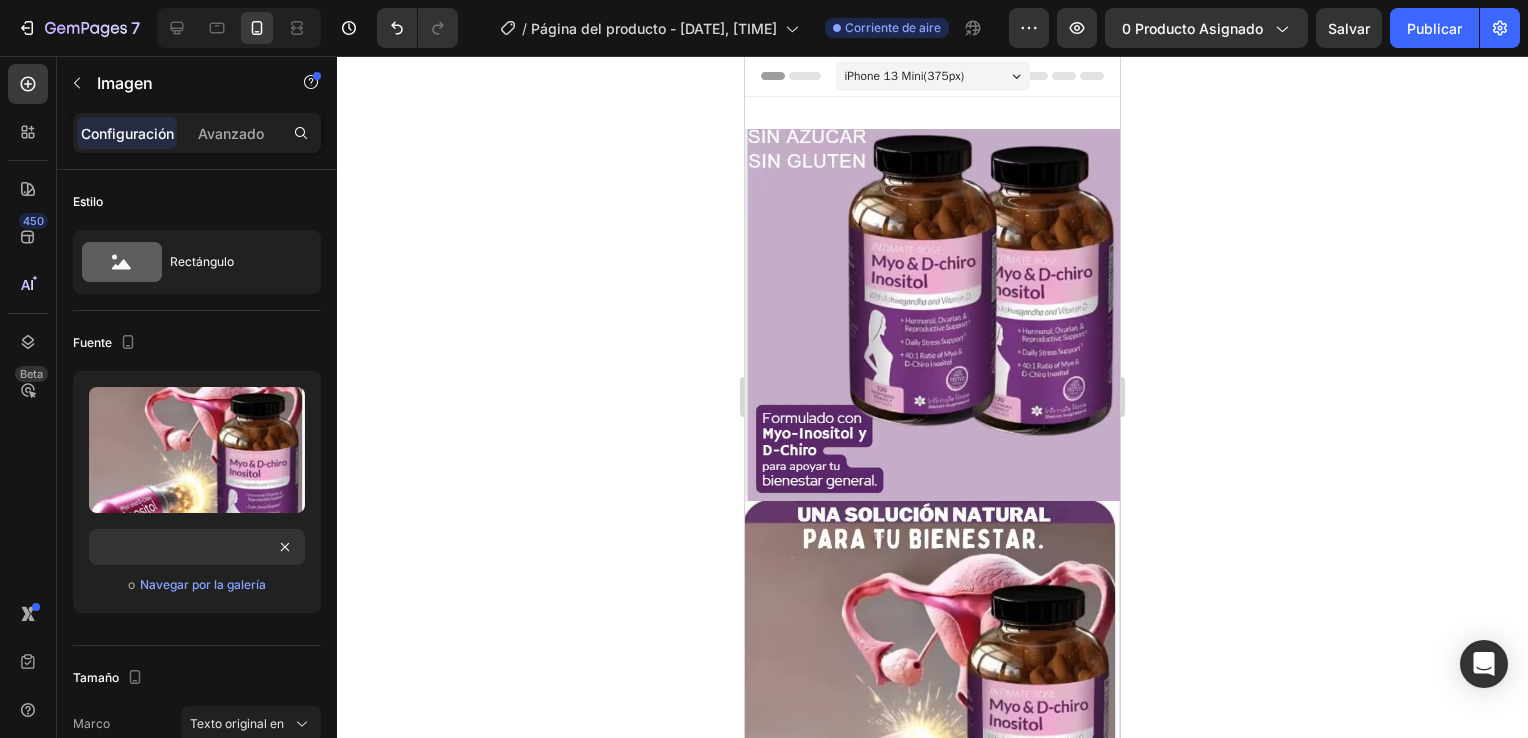 scroll, scrollTop: 0, scrollLeft: 0, axis: both 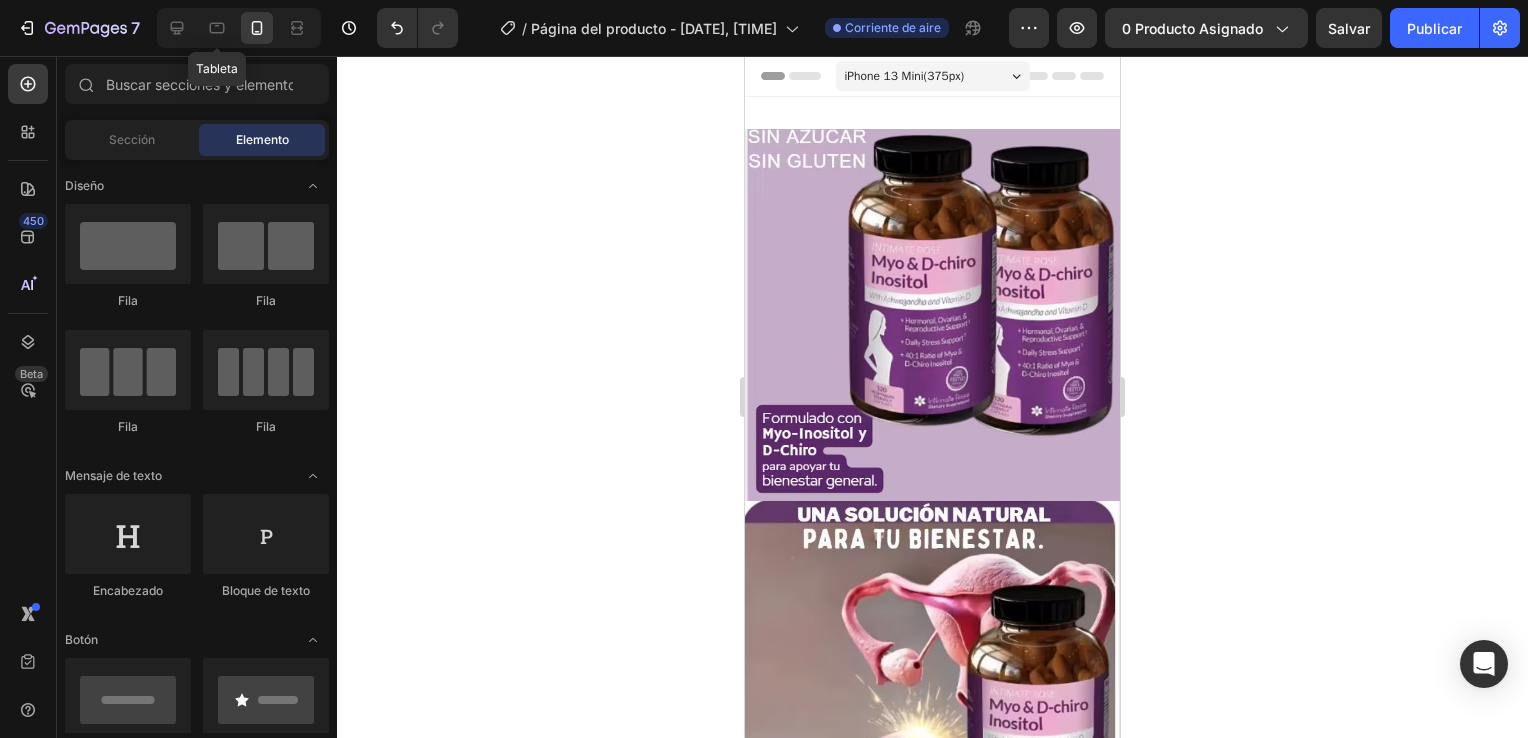 drag, startPoint x: 214, startPoint y: 29, endPoint x: 248, endPoint y: 26, distance: 34.132095 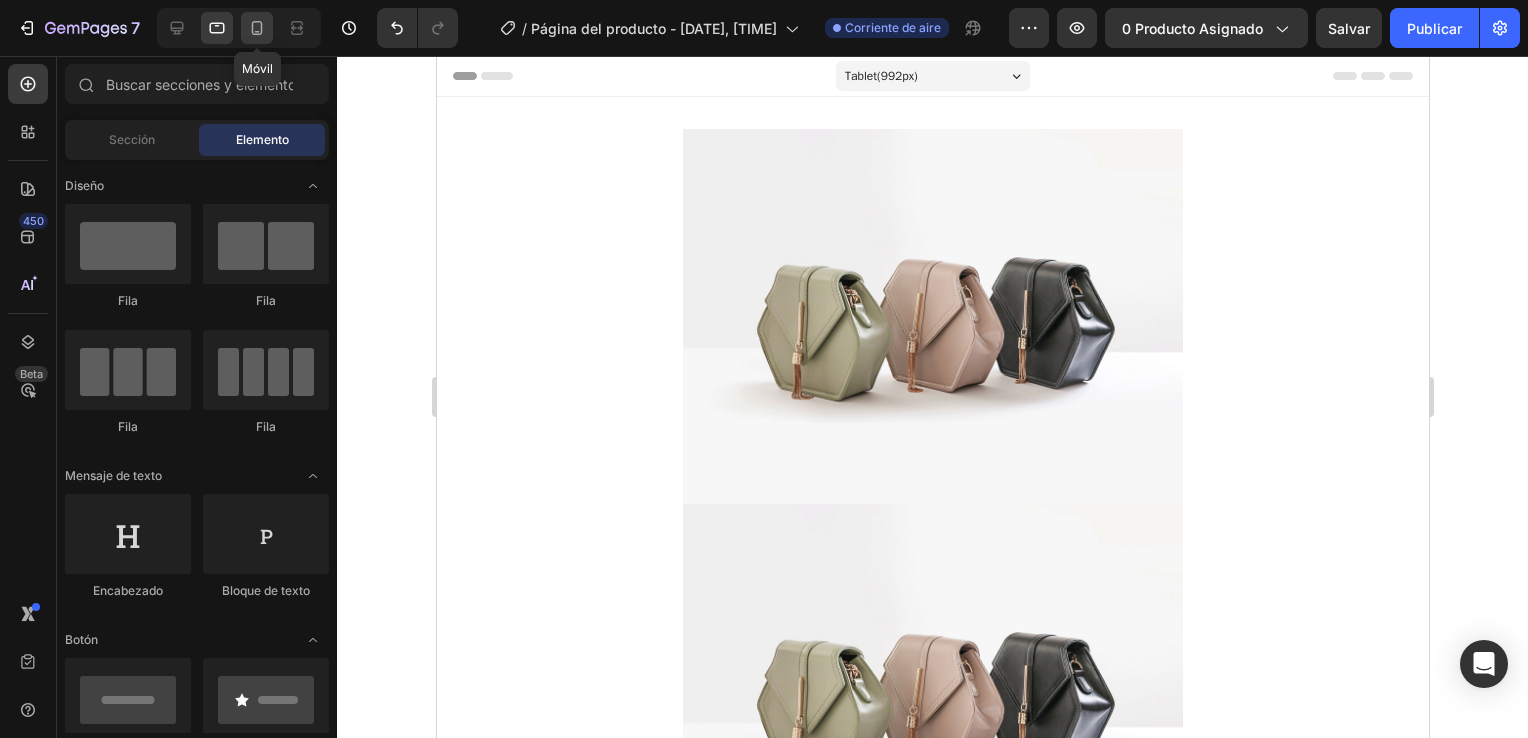 click 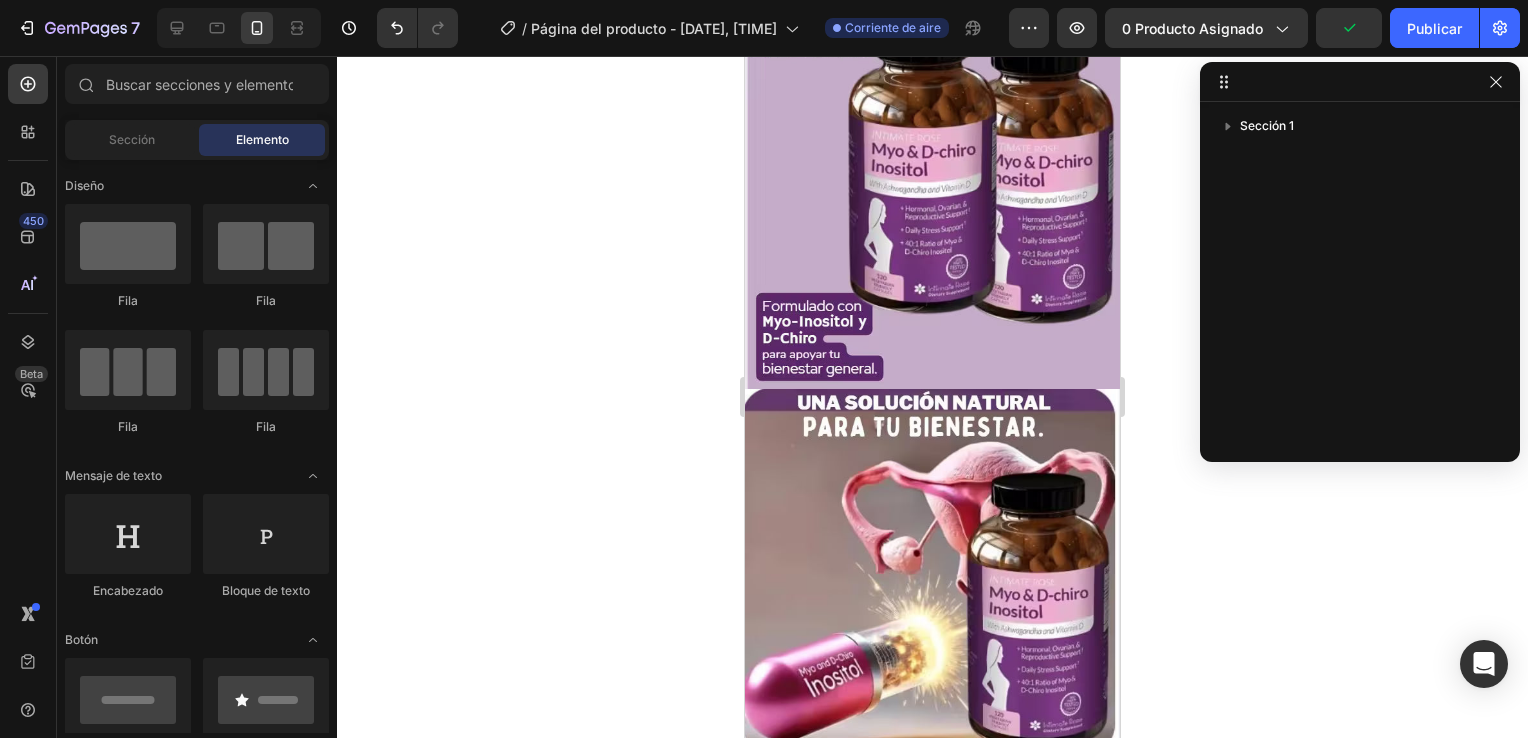 scroll, scrollTop: 0, scrollLeft: 0, axis: both 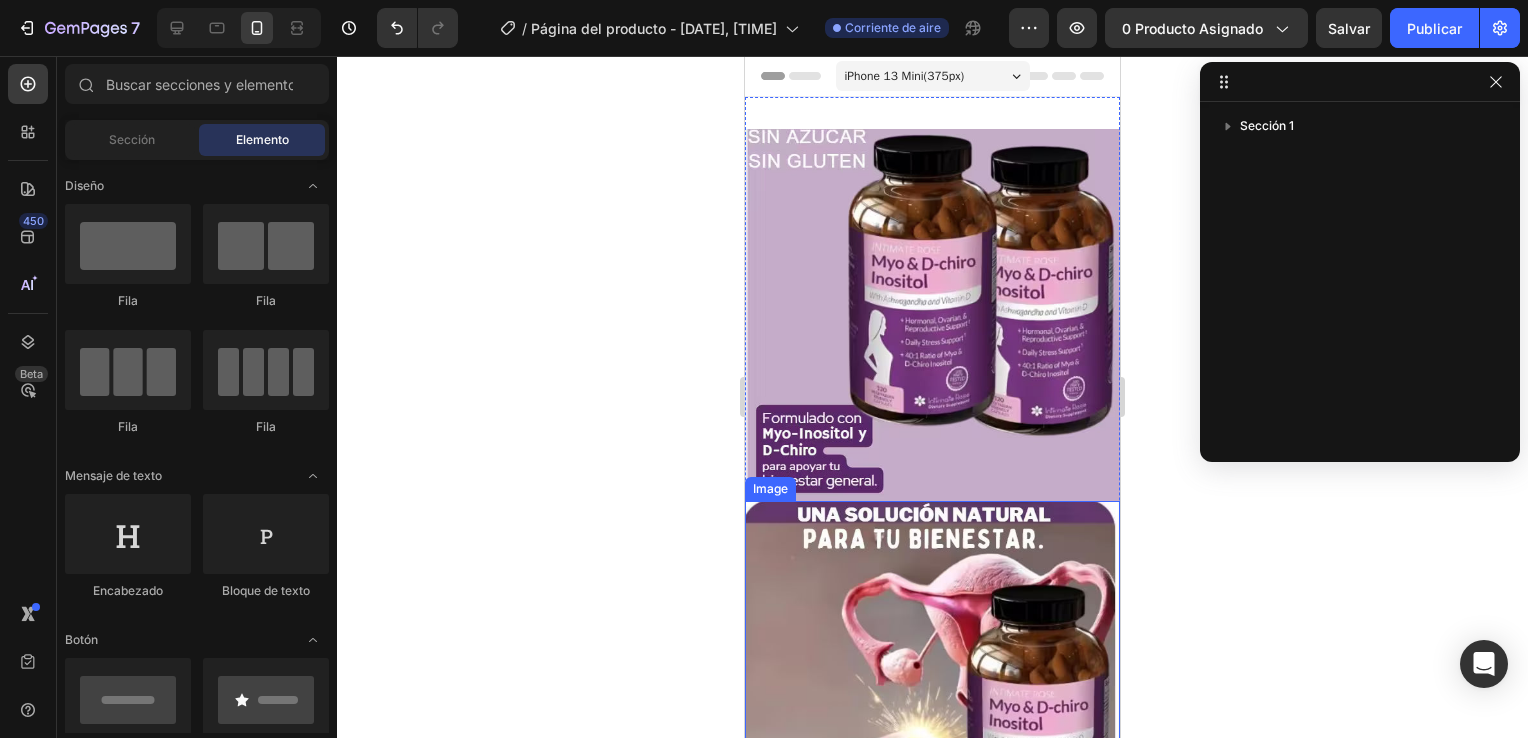 drag, startPoint x: 918, startPoint y: 587, endPoint x: 959, endPoint y: 402, distance: 189.48878 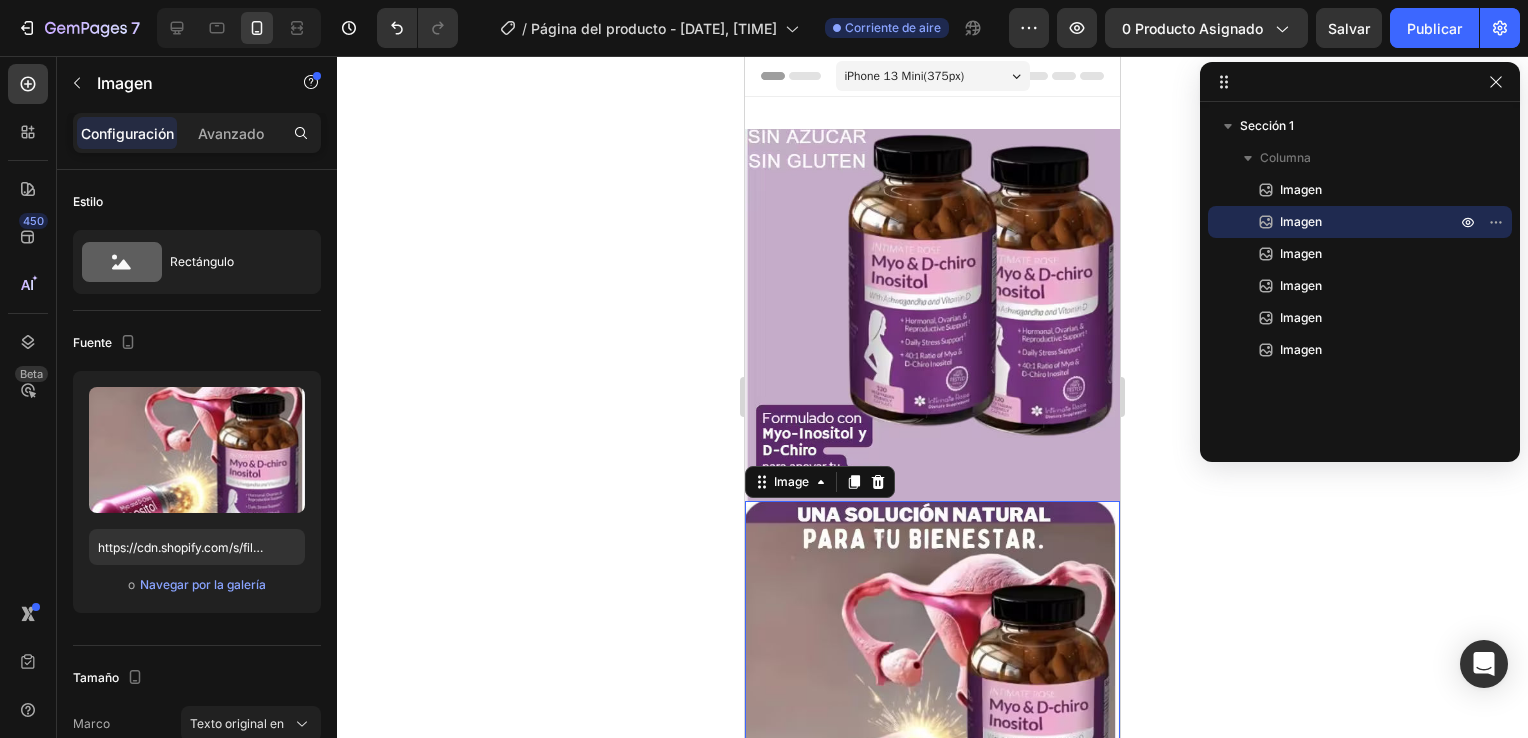 click at bounding box center [932, 683] 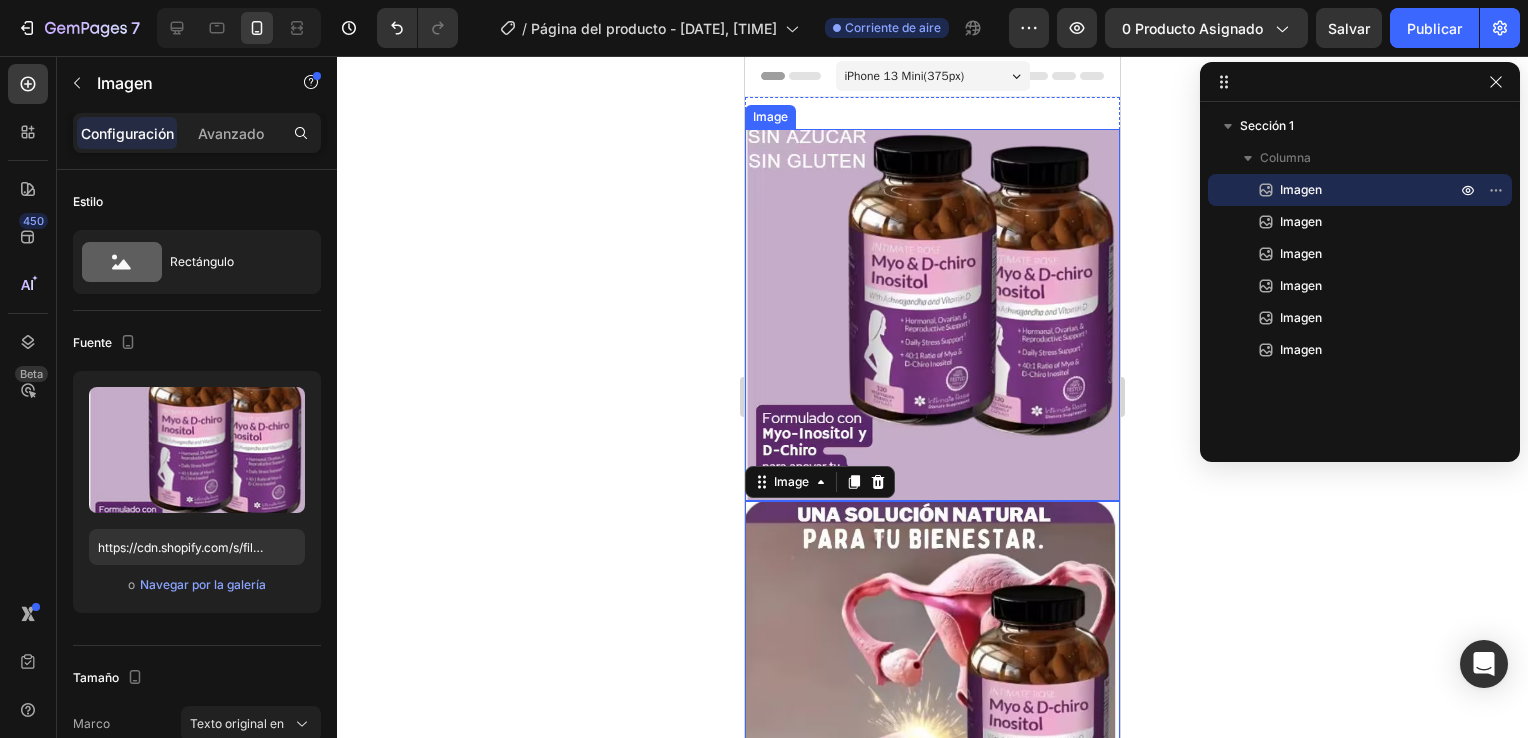 click at bounding box center (932, 315) 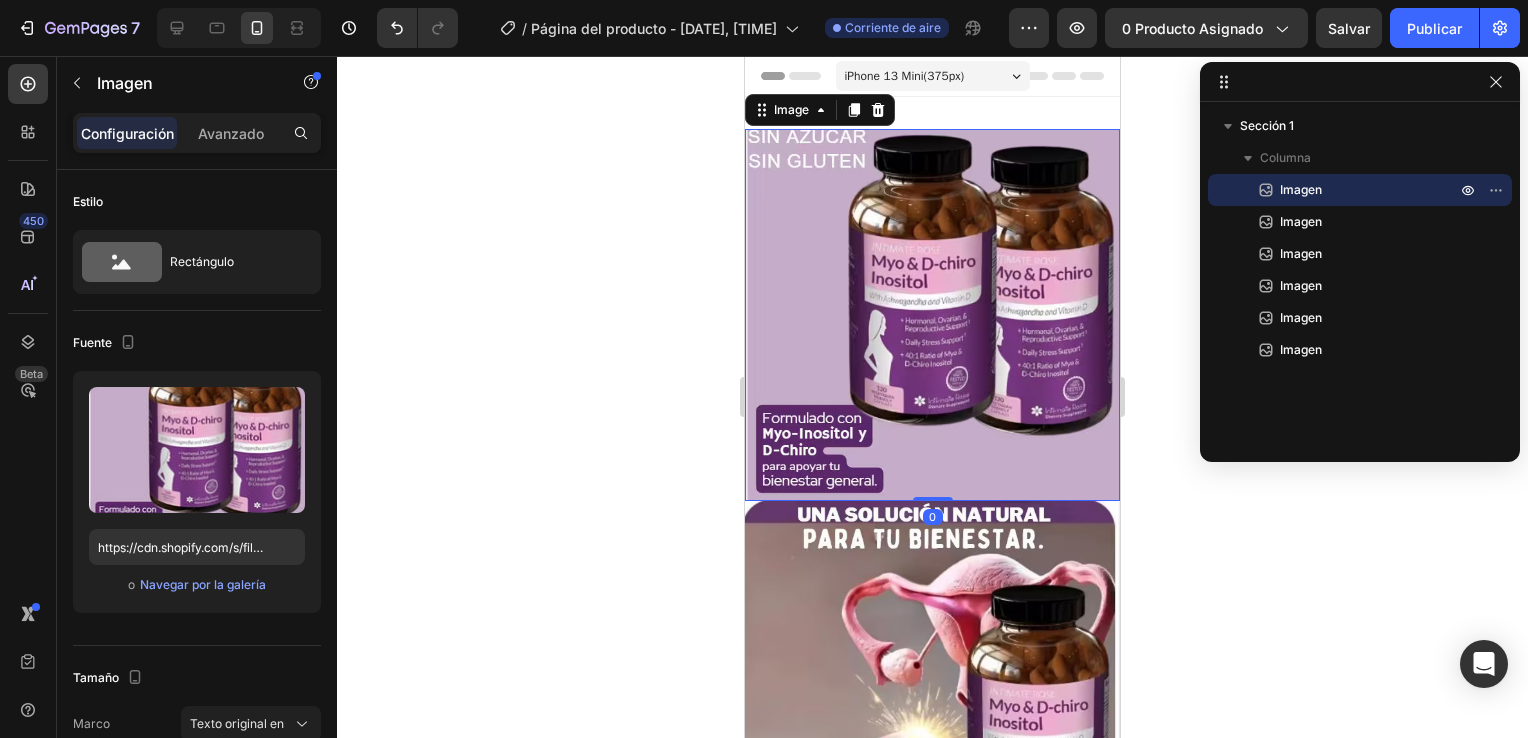 click at bounding box center (932, 683) 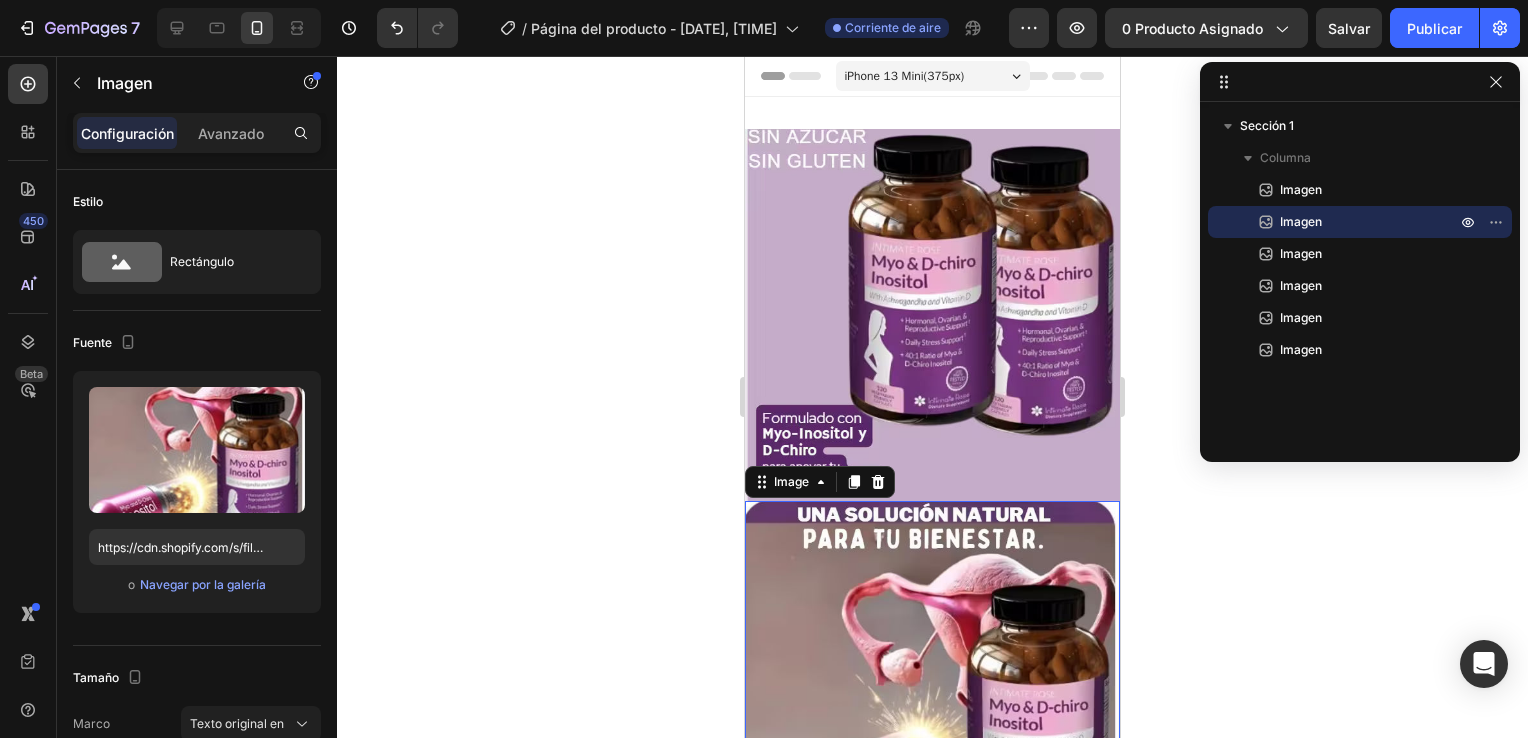 click at bounding box center (932, 683) 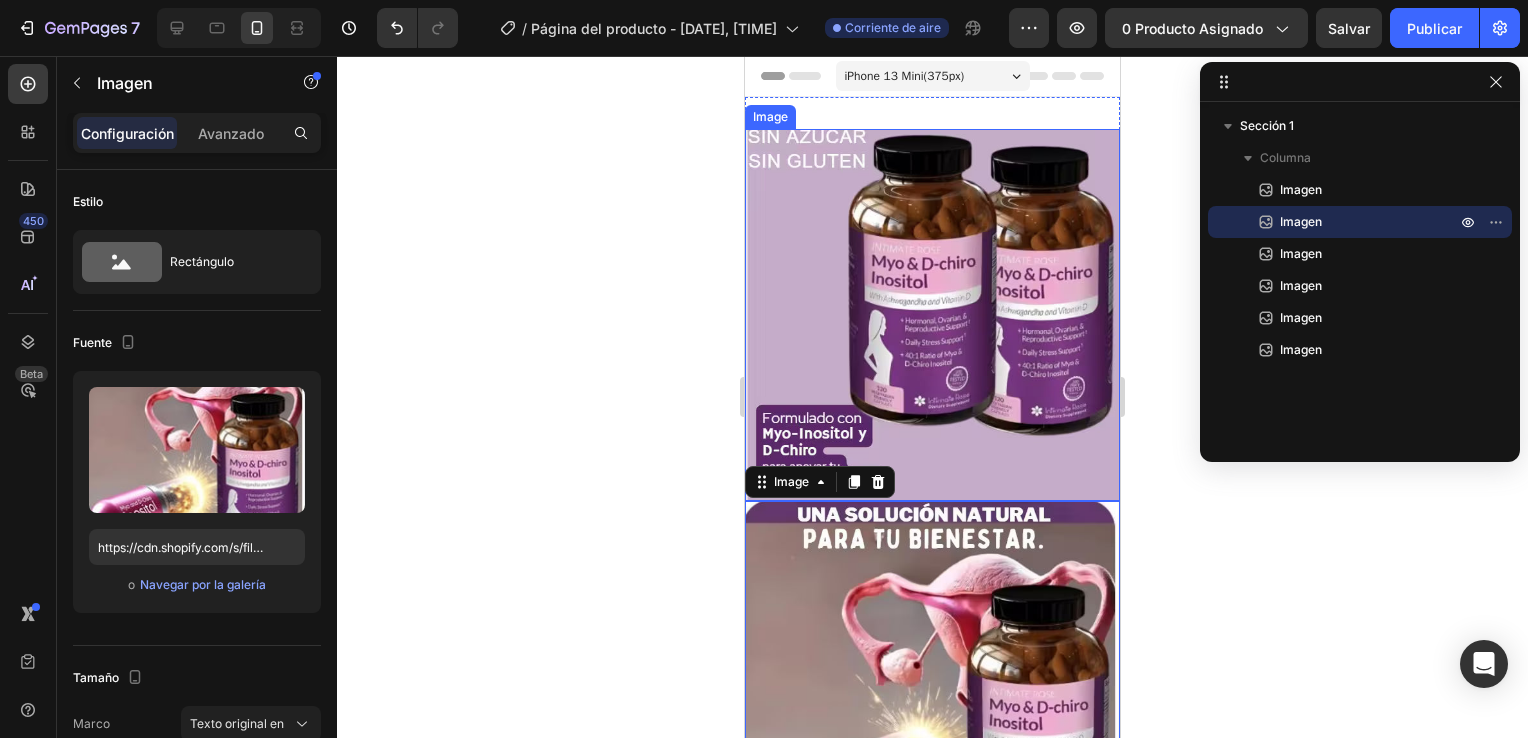 click at bounding box center [932, 315] 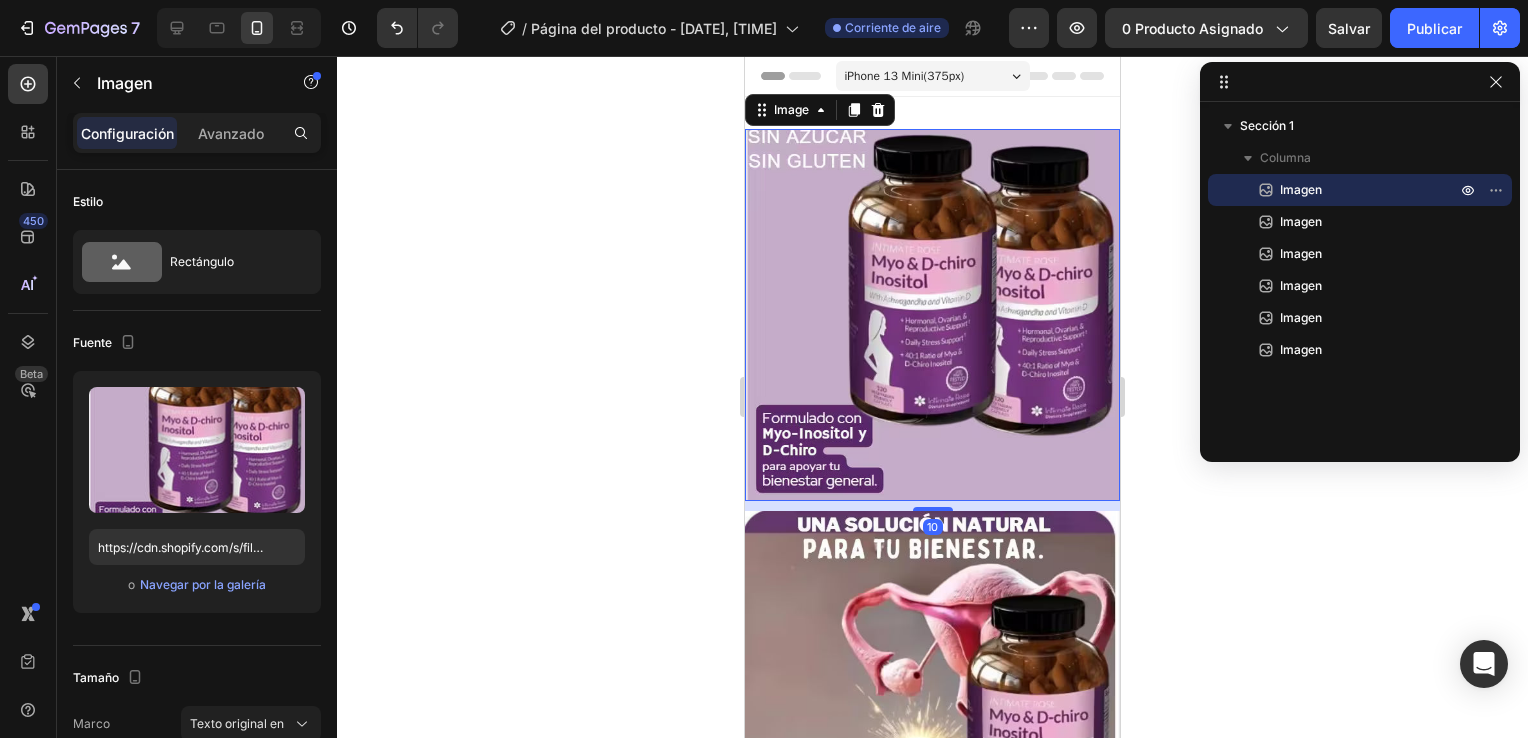 drag, startPoint x: 929, startPoint y: 480, endPoint x: 928, endPoint y: 490, distance: 10.049875 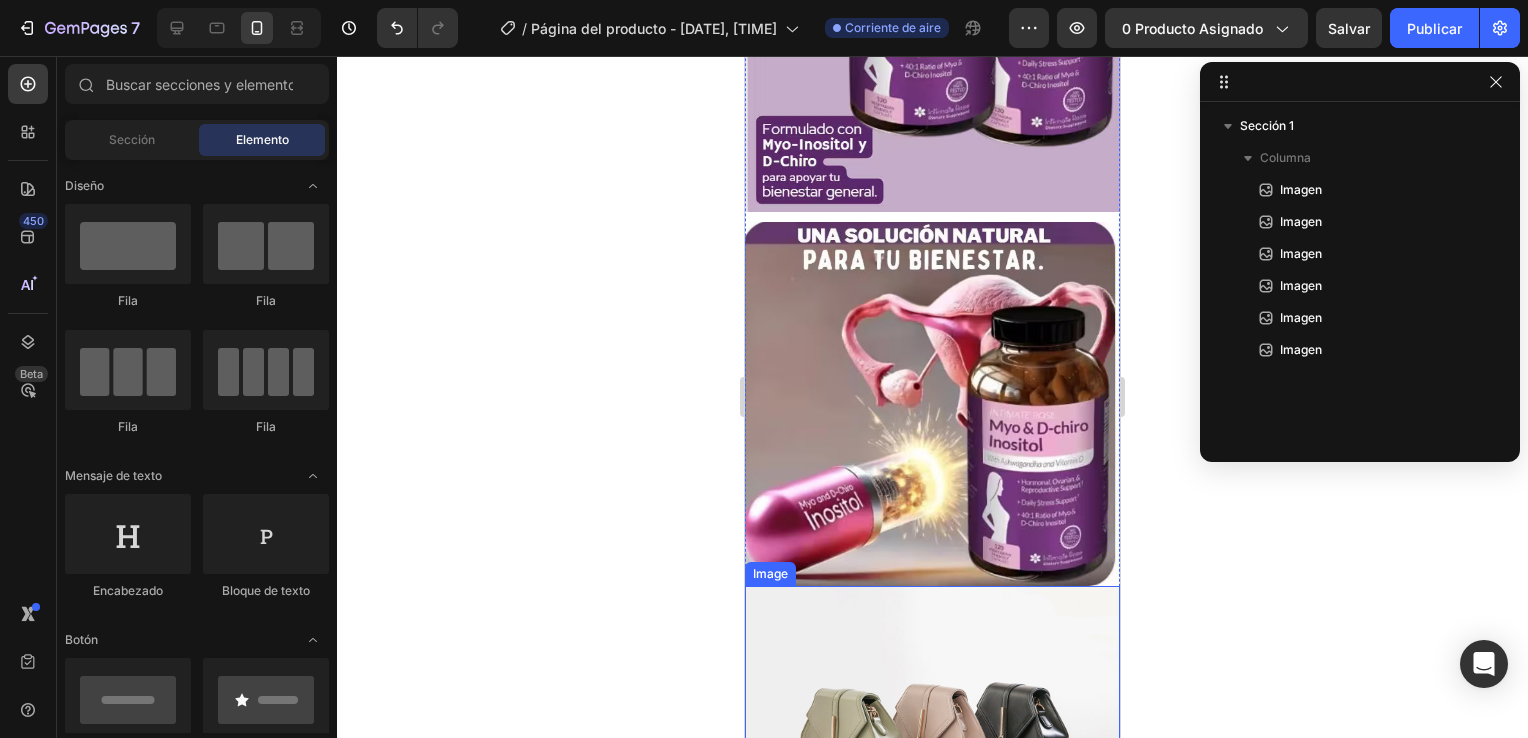 scroll, scrollTop: 396, scrollLeft: 0, axis: vertical 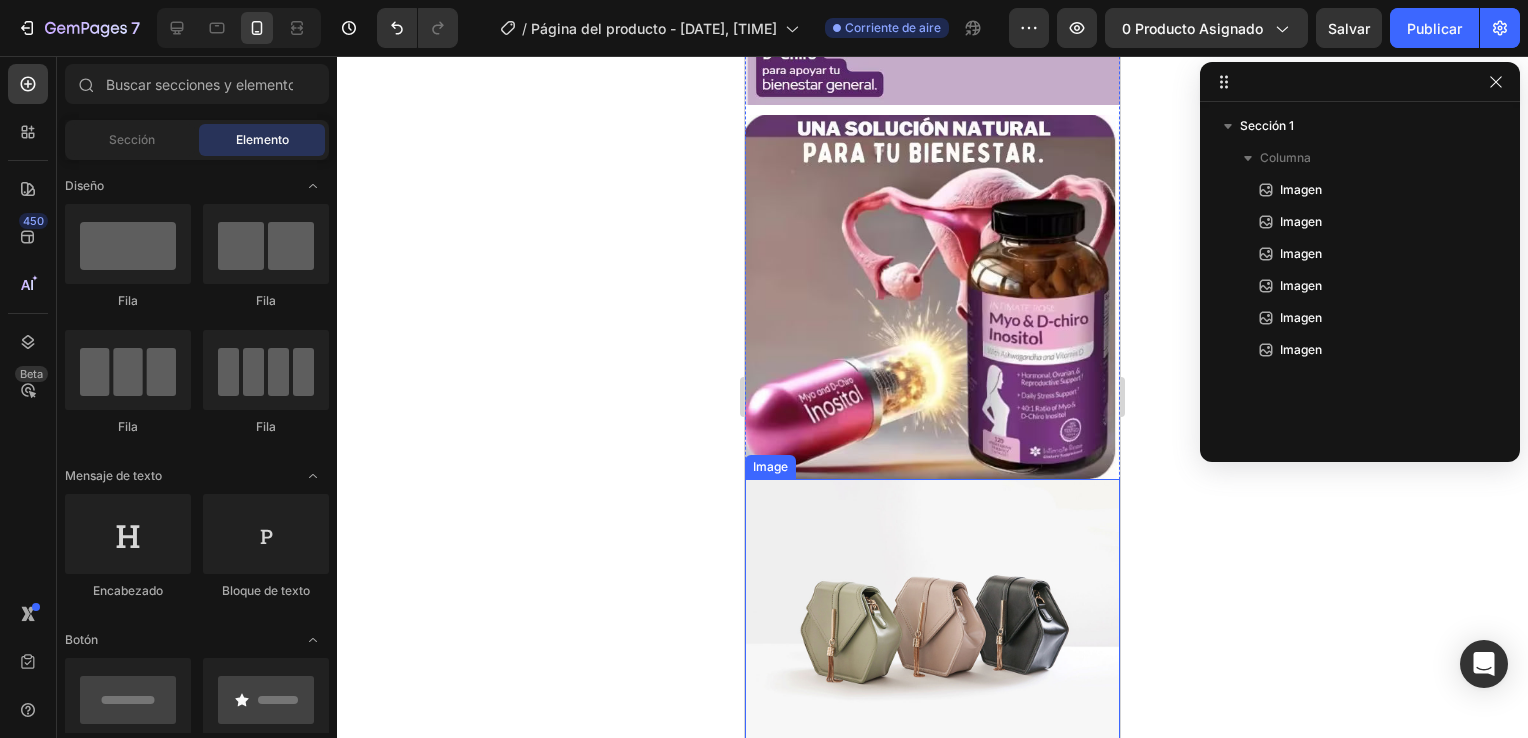 click at bounding box center [932, 619] 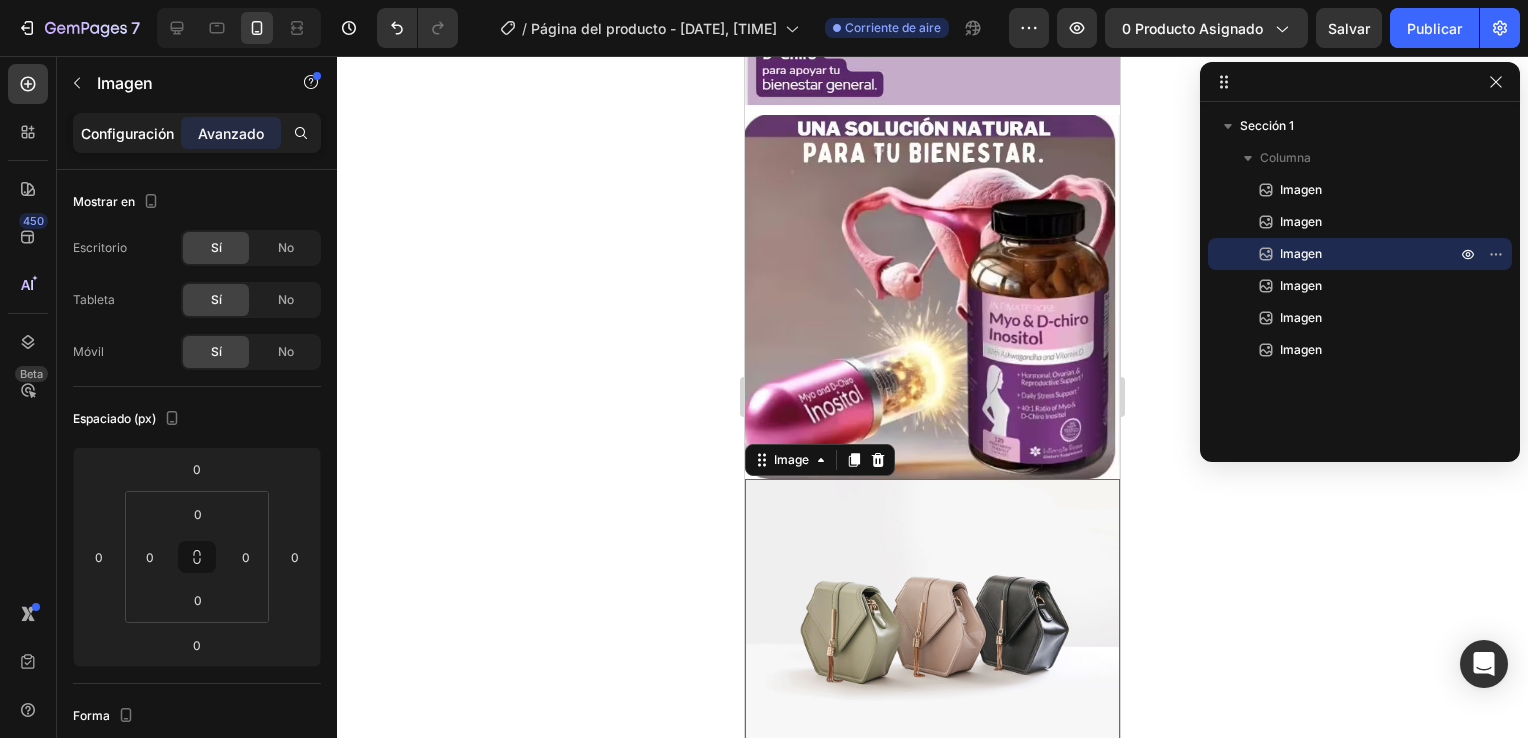 drag, startPoint x: 139, startPoint y: 134, endPoint x: 134, endPoint y: 146, distance: 13 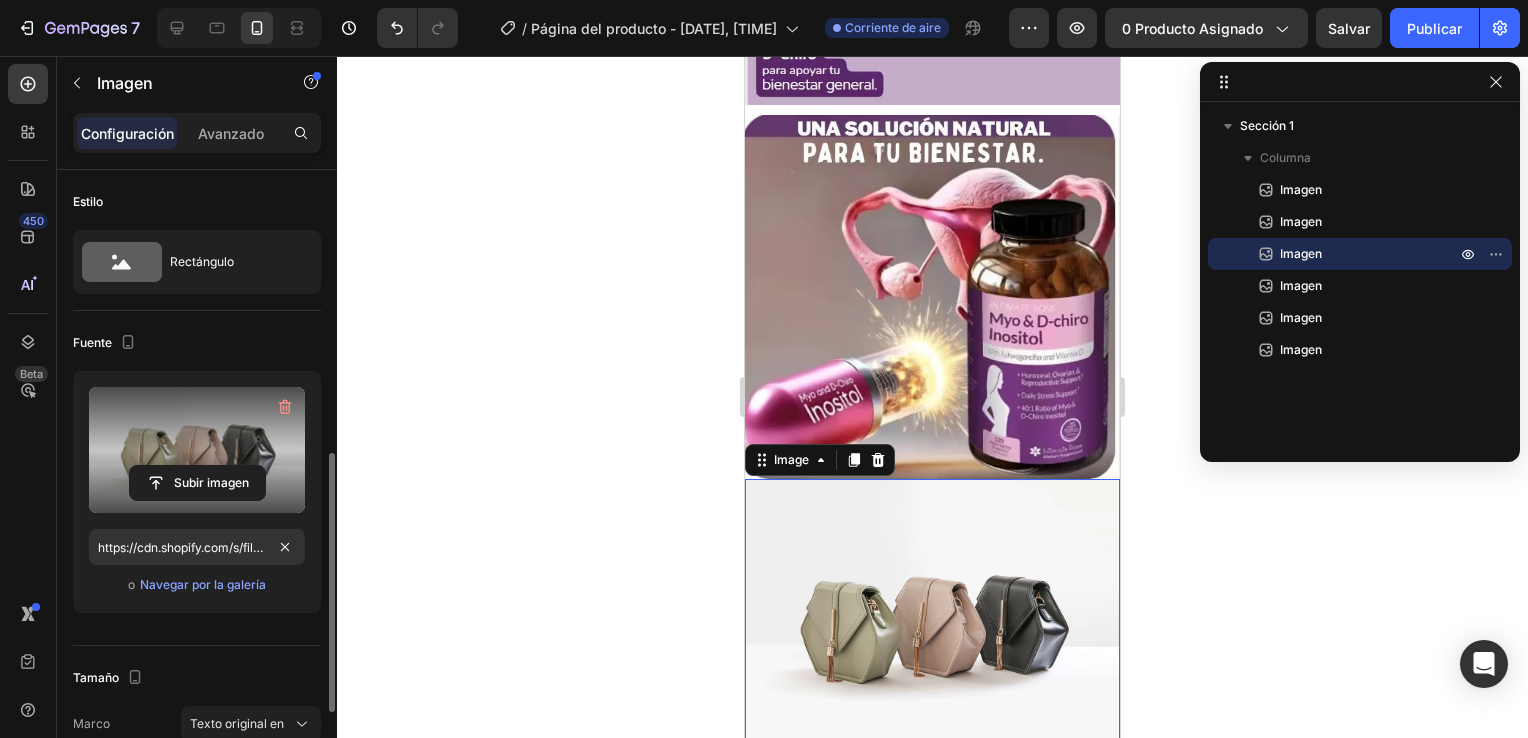 scroll, scrollTop: 200, scrollLeft: 0, axis: vertical 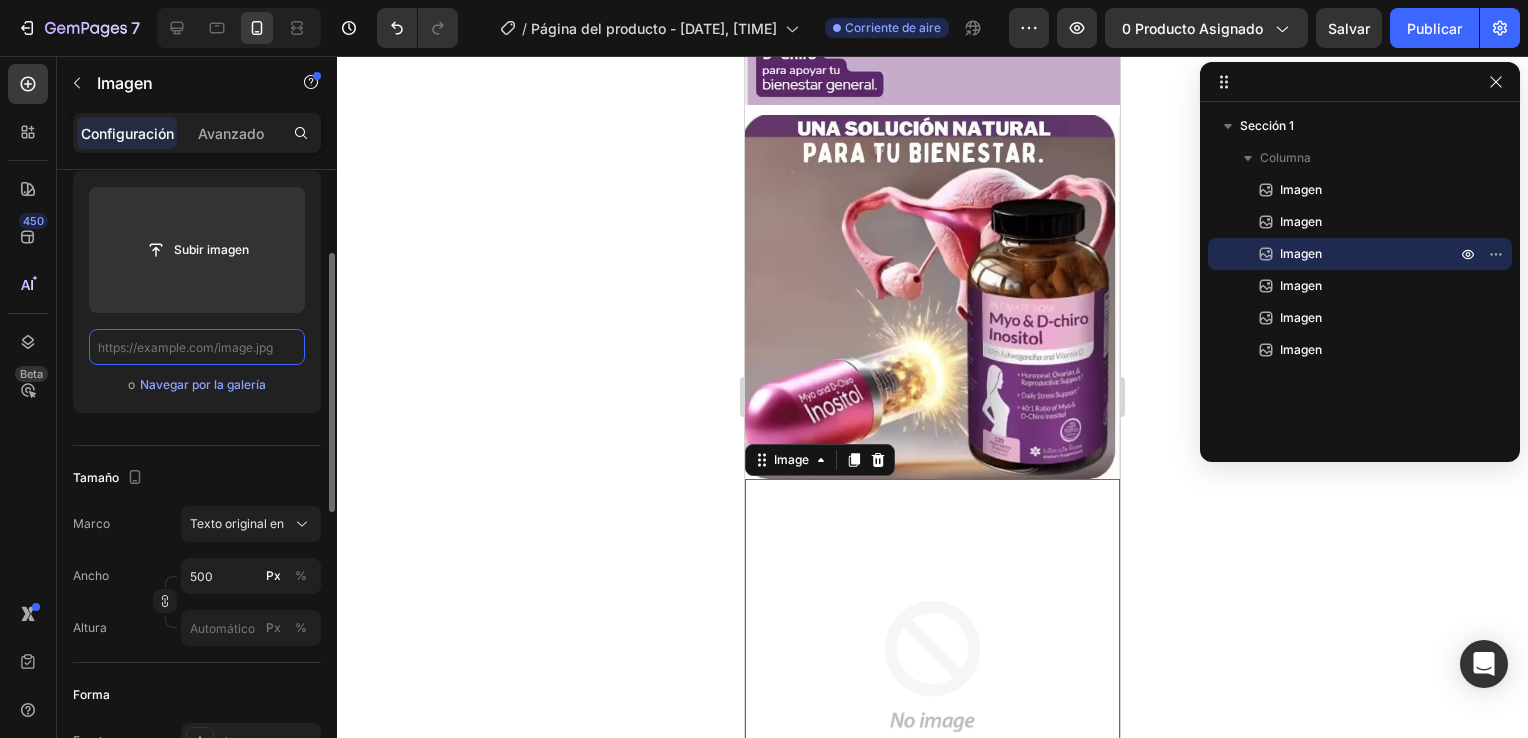 paste on "https://cdn.shopify.com/s/files/1/0930/3087/5467/files/terc3.avif?v=1754164959" 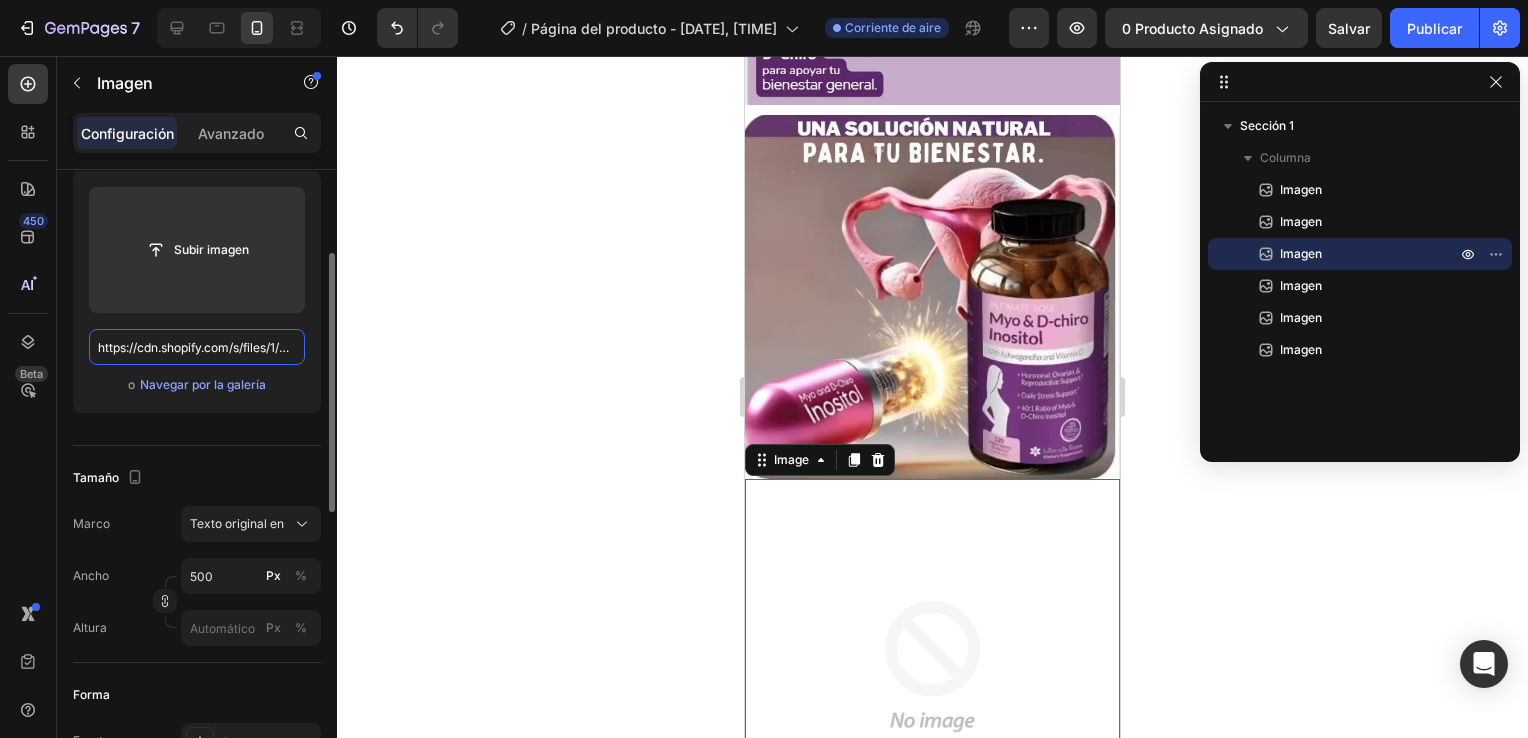 scroll, scrollTop: 0, scrollLeft: 292, axis: horizontal 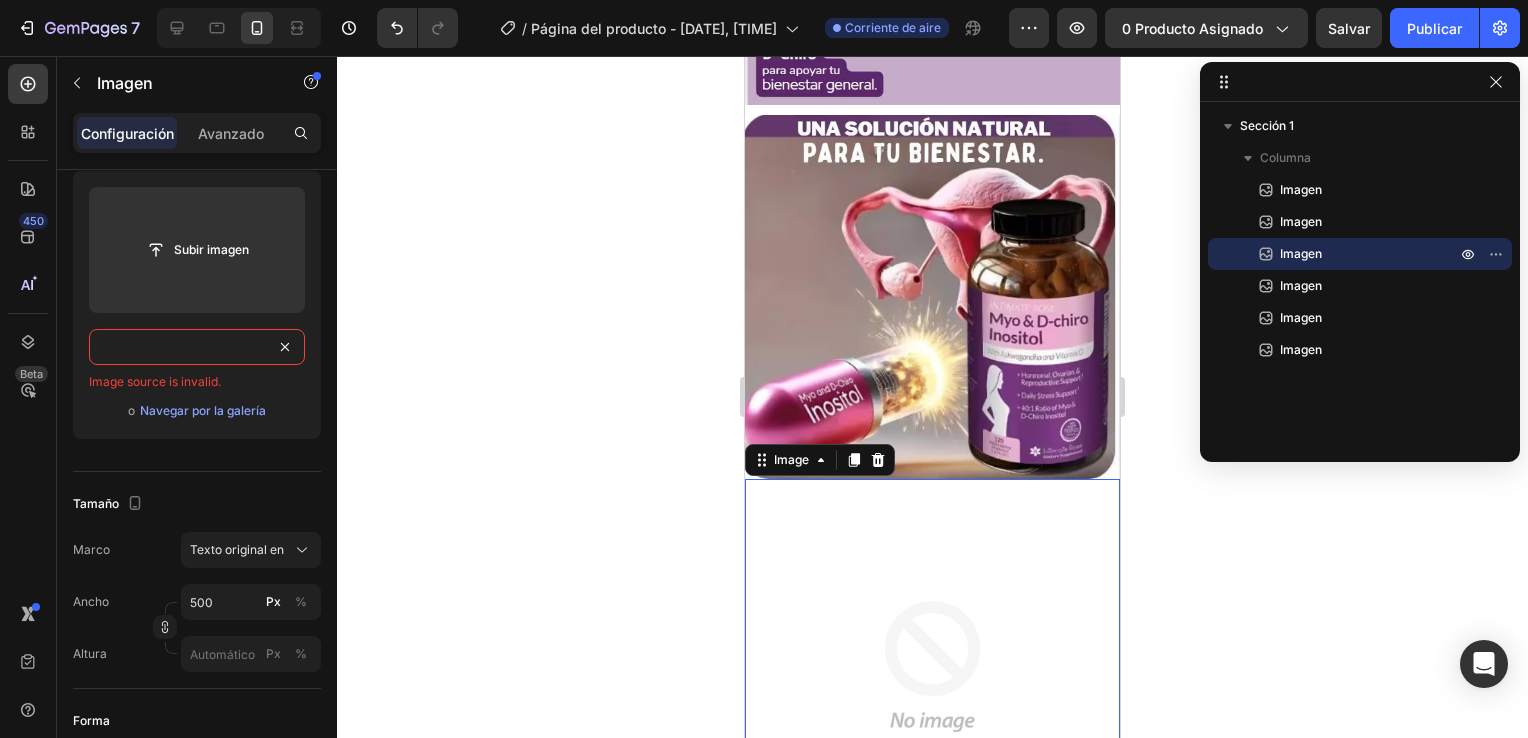 type on "https://cdn.shopify.com/s/files/1/0930/3087/5467/files/terc3.avif?v=1754164959" 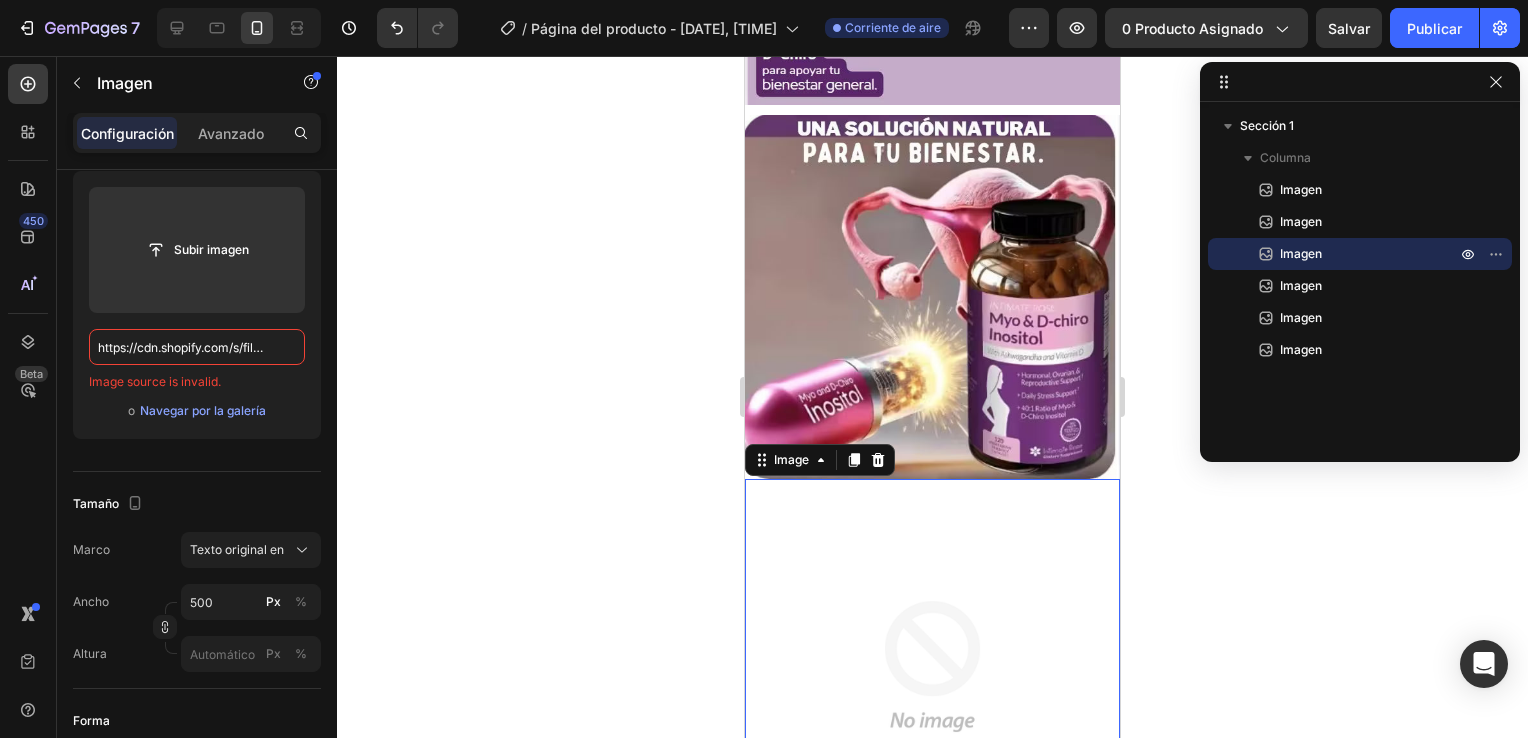 click 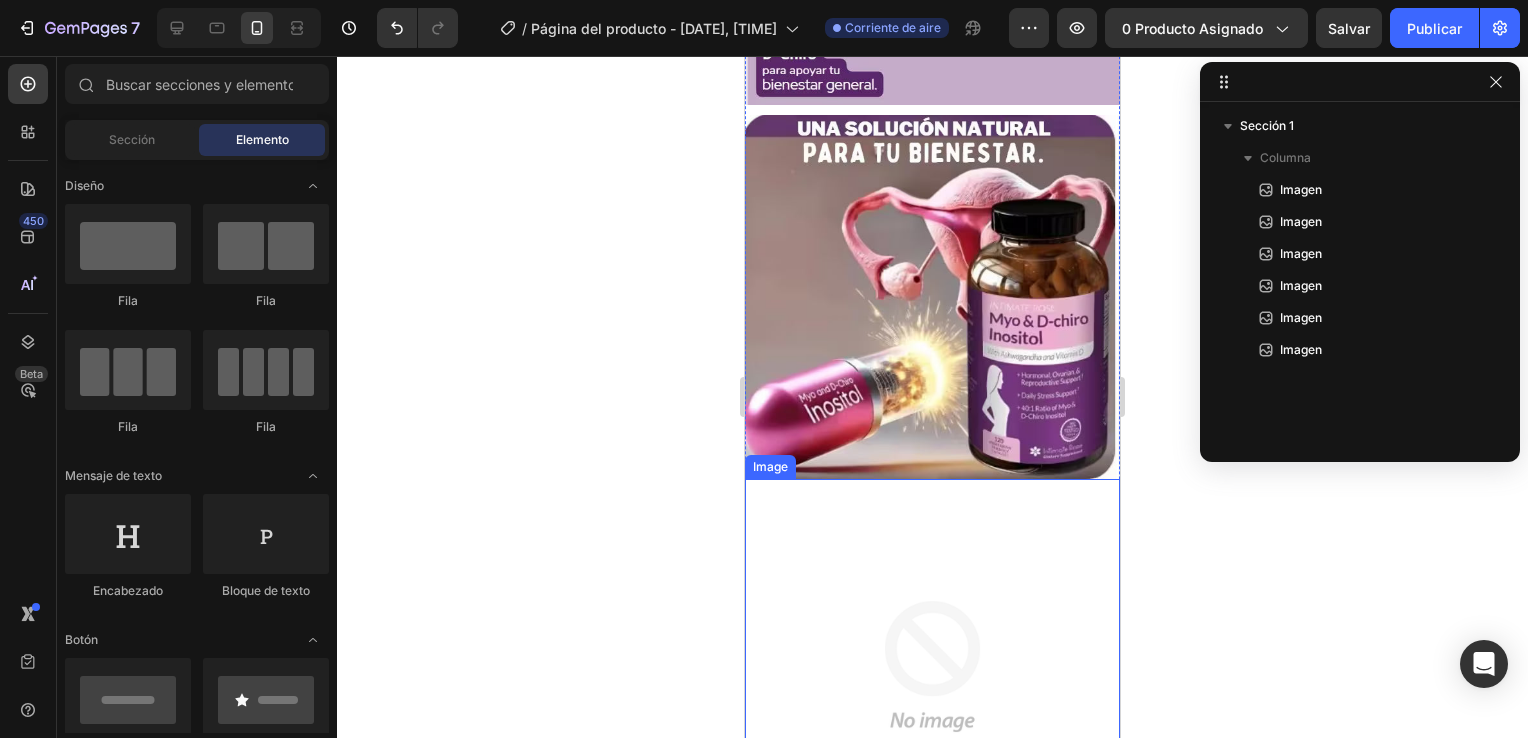 click at bounding box center [932, 666] 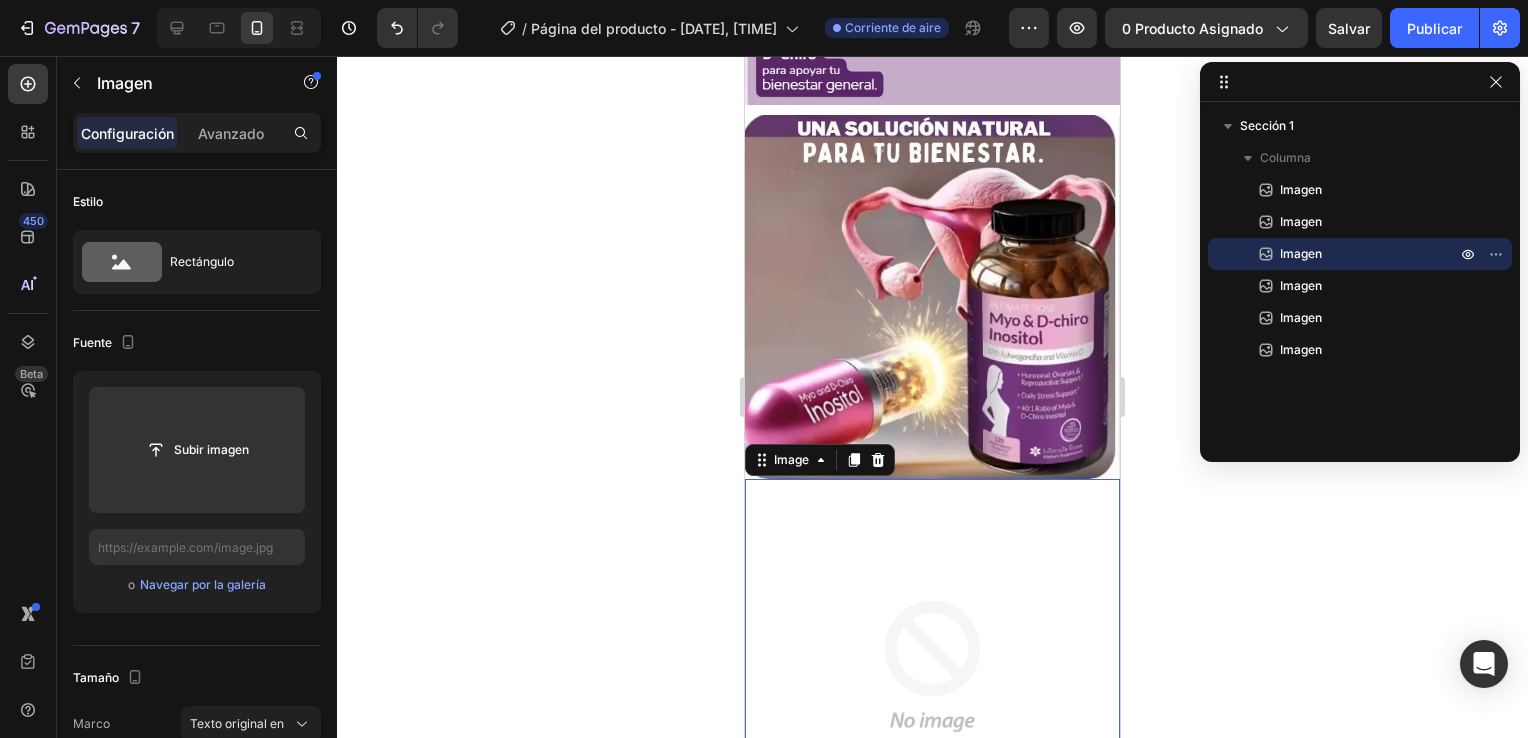 click on "Configuración" 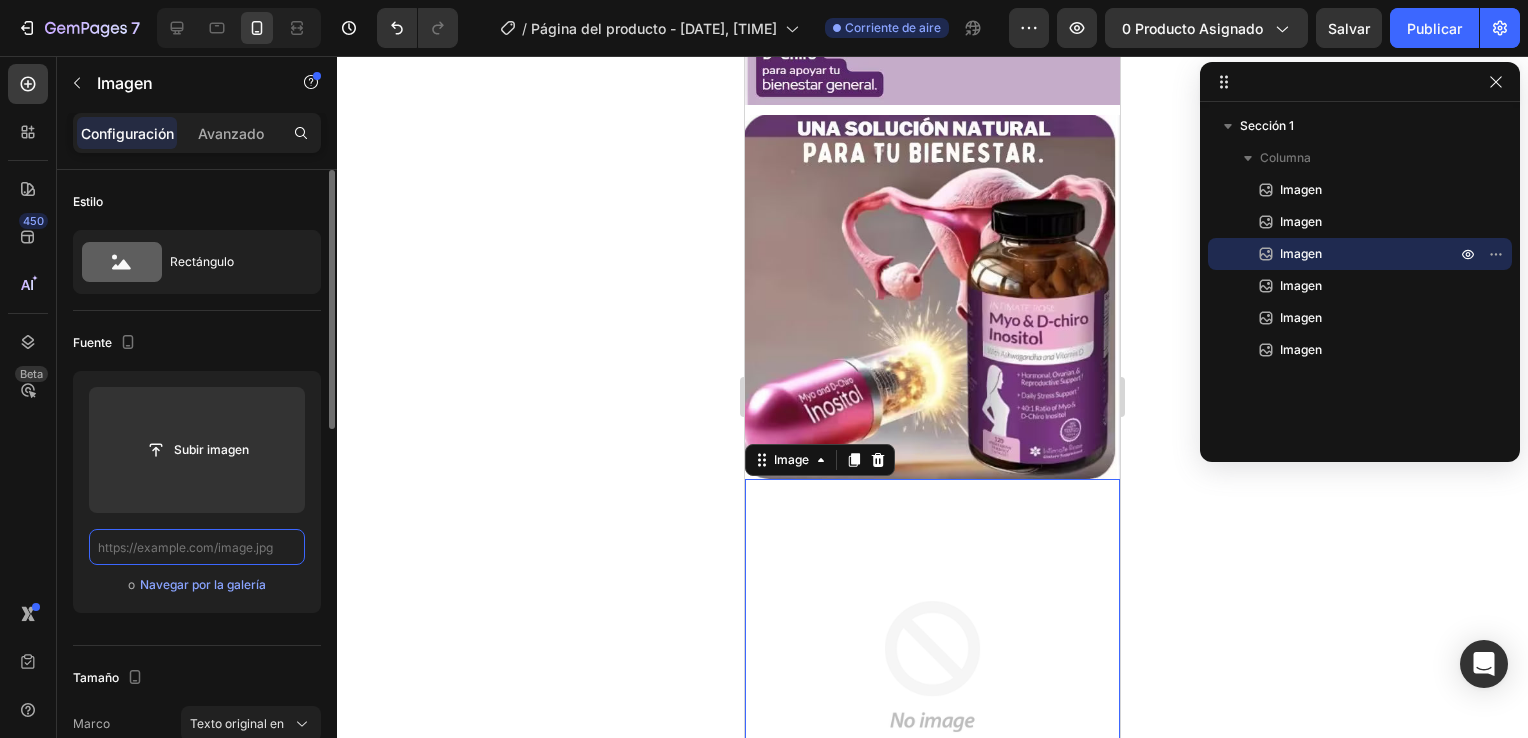 click at bounding box center [197, 547] 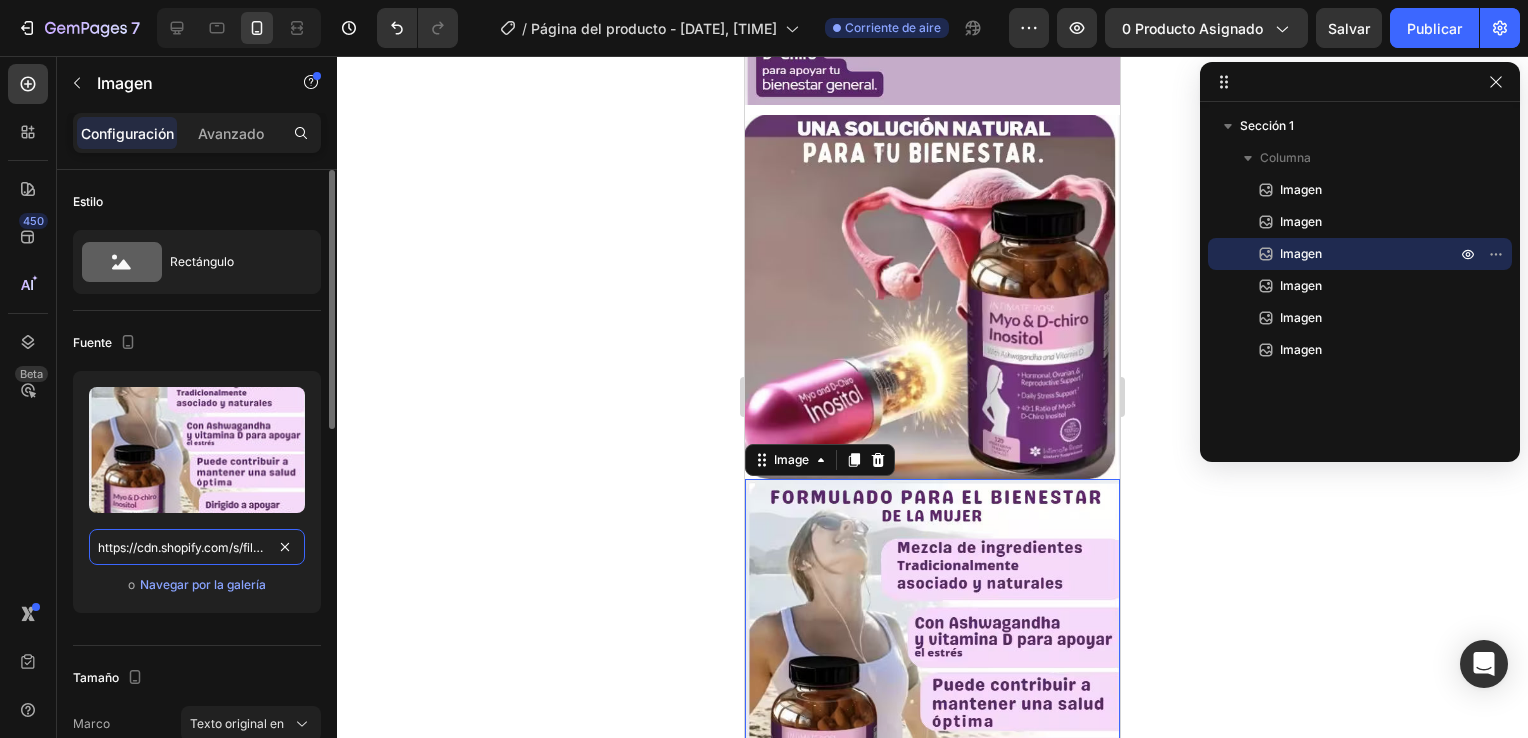 scroll, scrollTop: 0, scrollLeft: 292, axis: horizontal 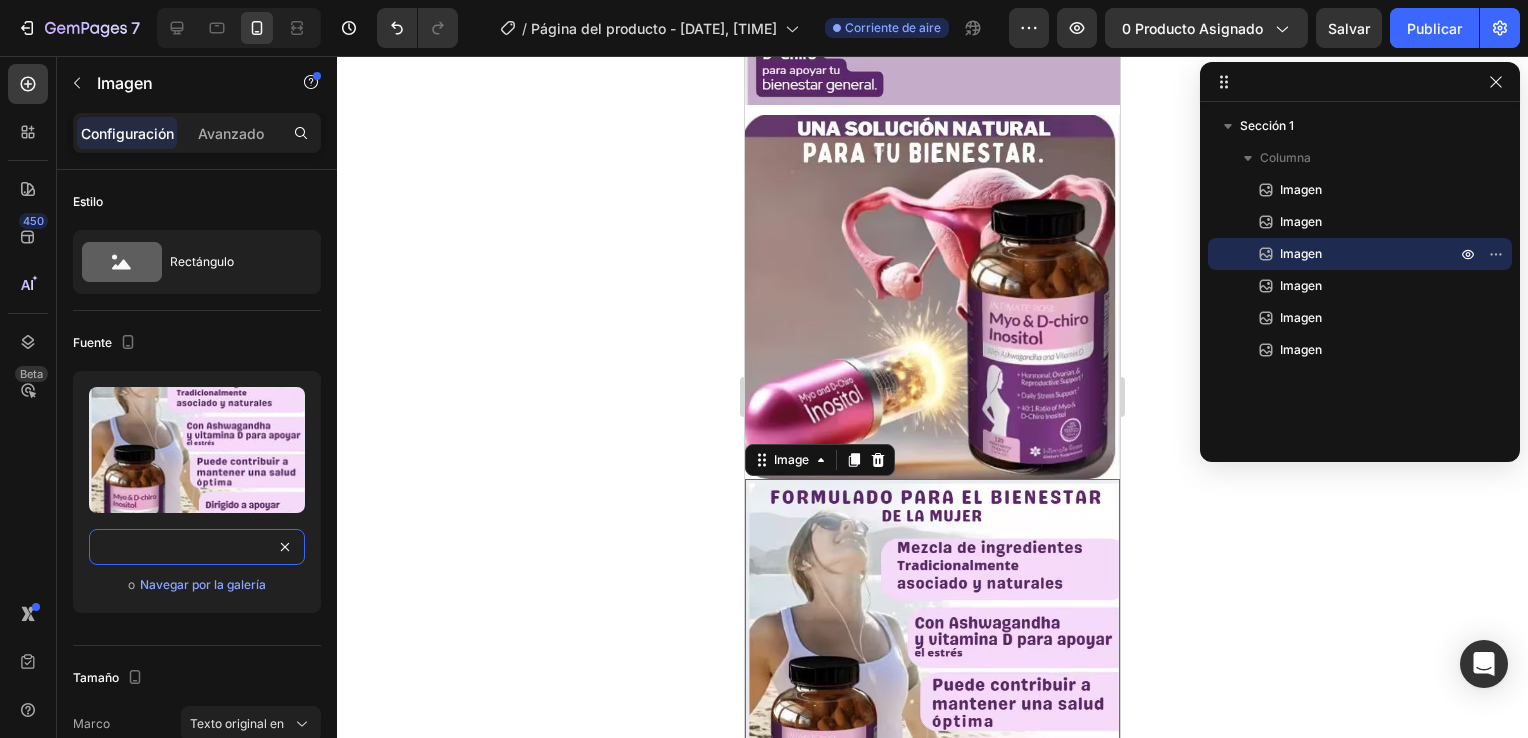 type on "https://cdn.shopify.com/s/files/1/0930/3087/5467/files/terc3.avif?v=1754164959" 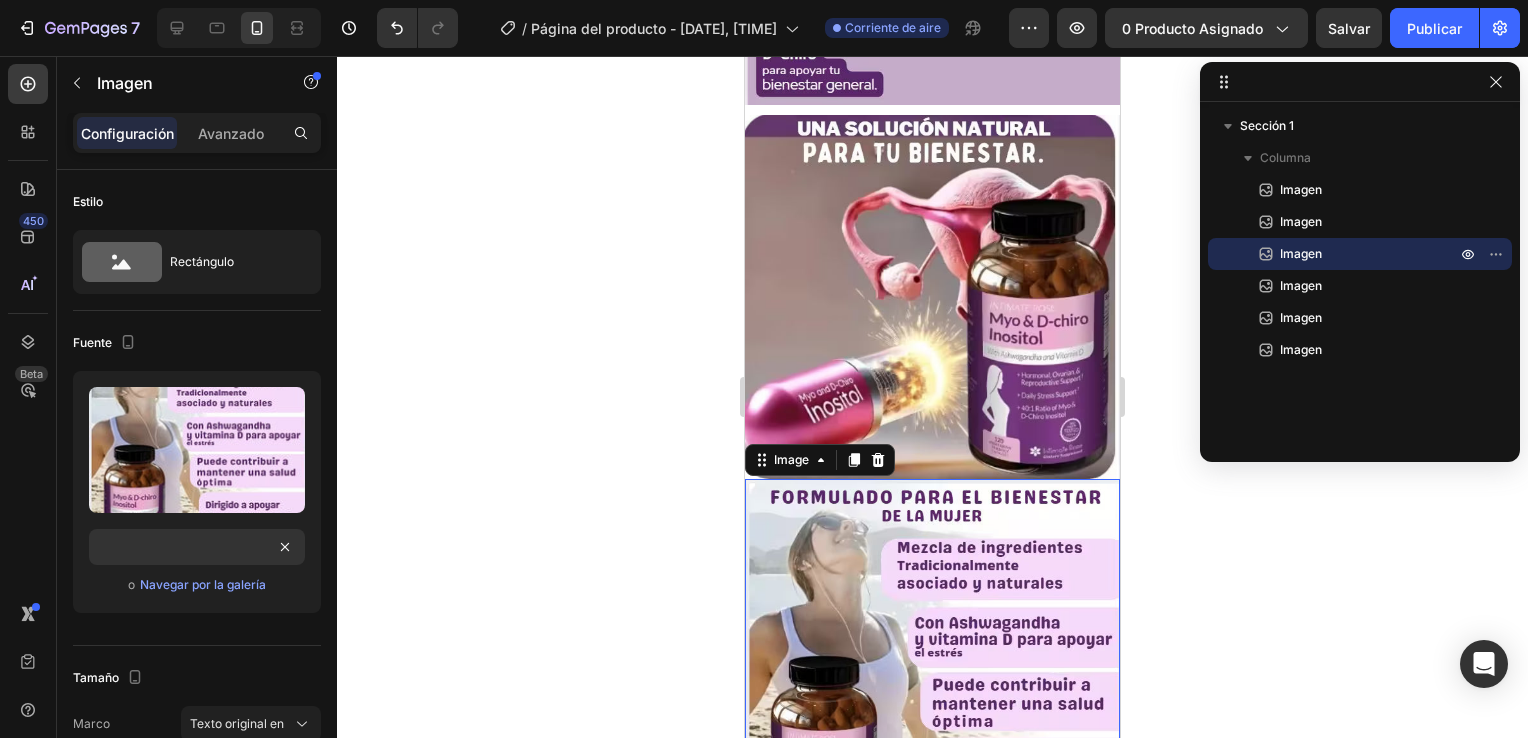 click 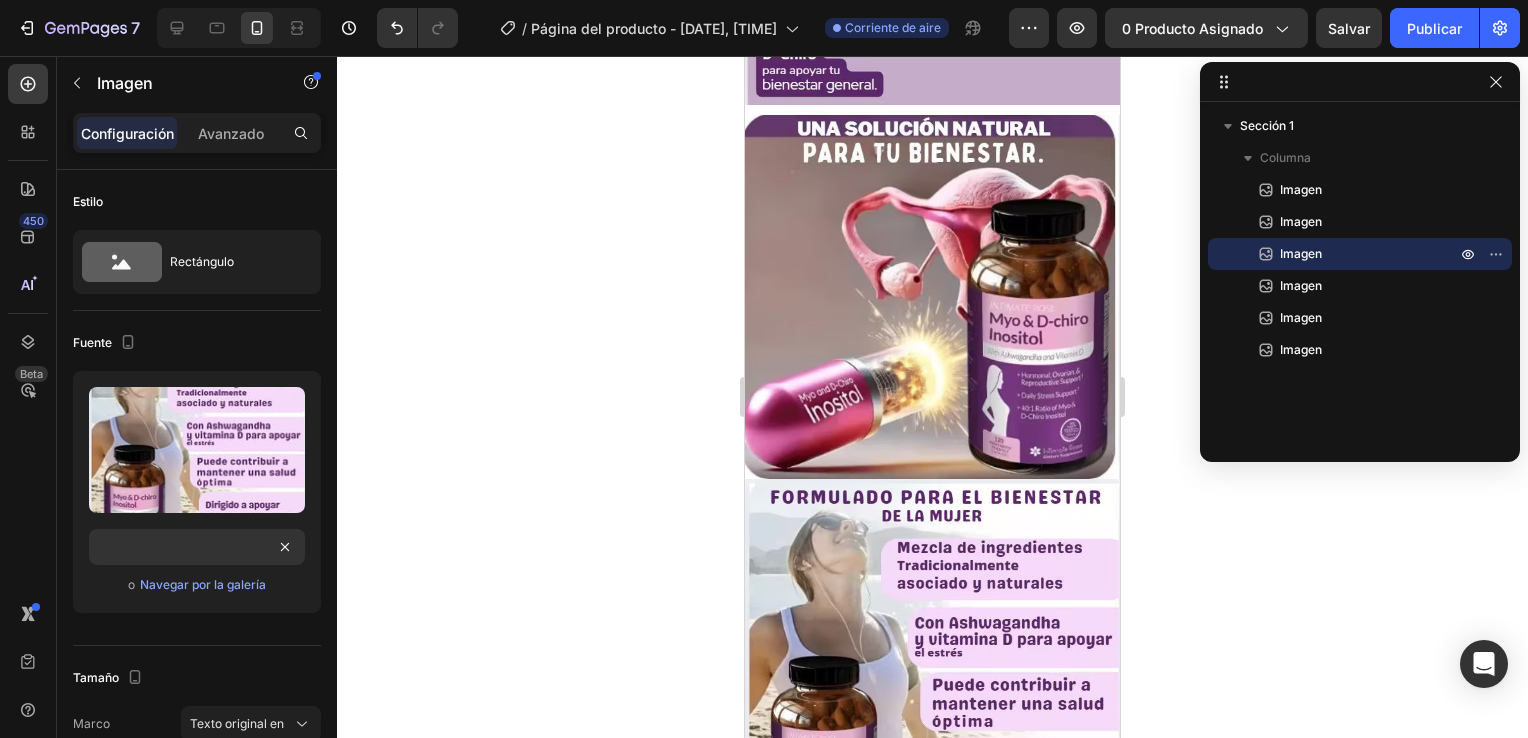 scroll, scrollTop: 0, scrollLeft: 0, axis: both 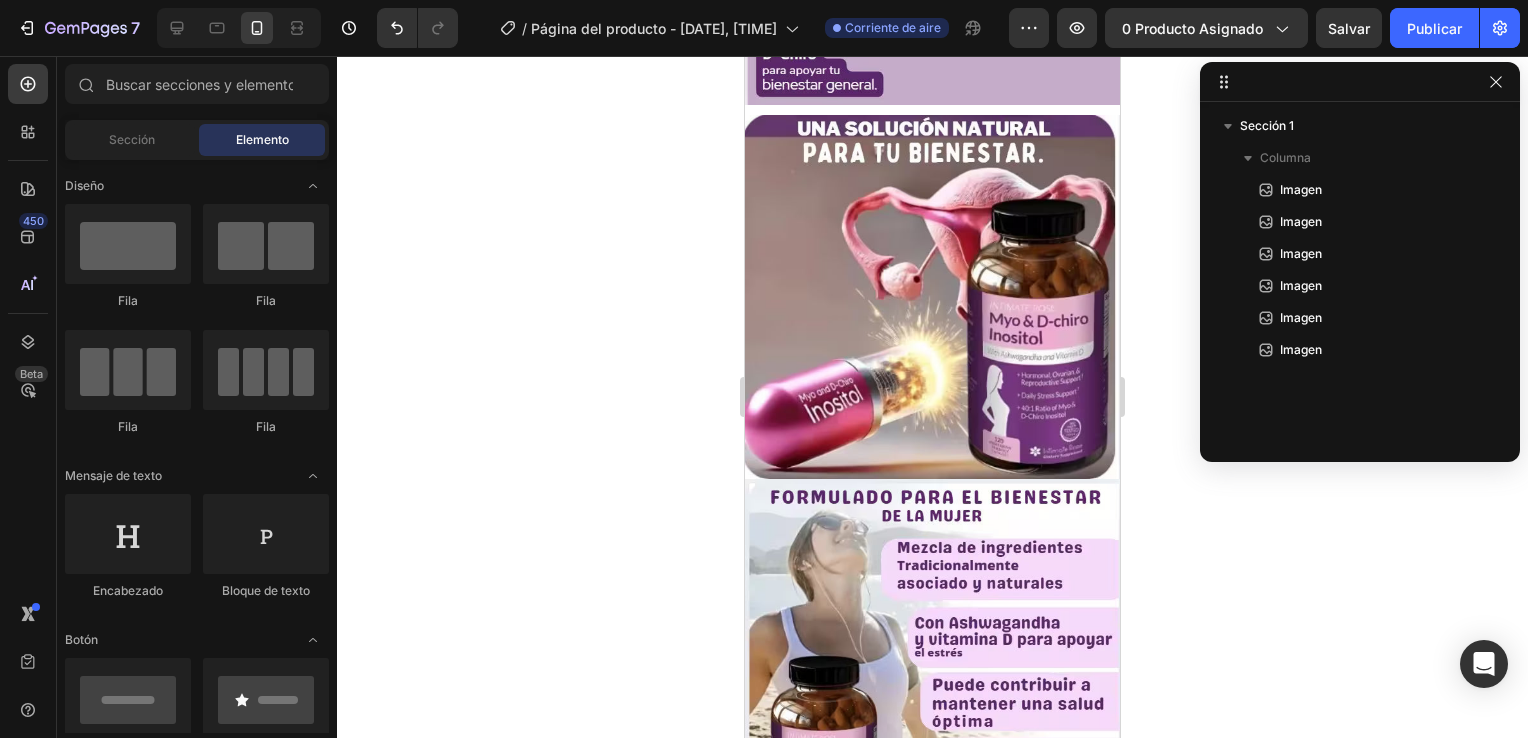drag, startPoint x: 575, startPoint y: 458, endPoint x: 568, endPoint y: 441, distance: 18.384777 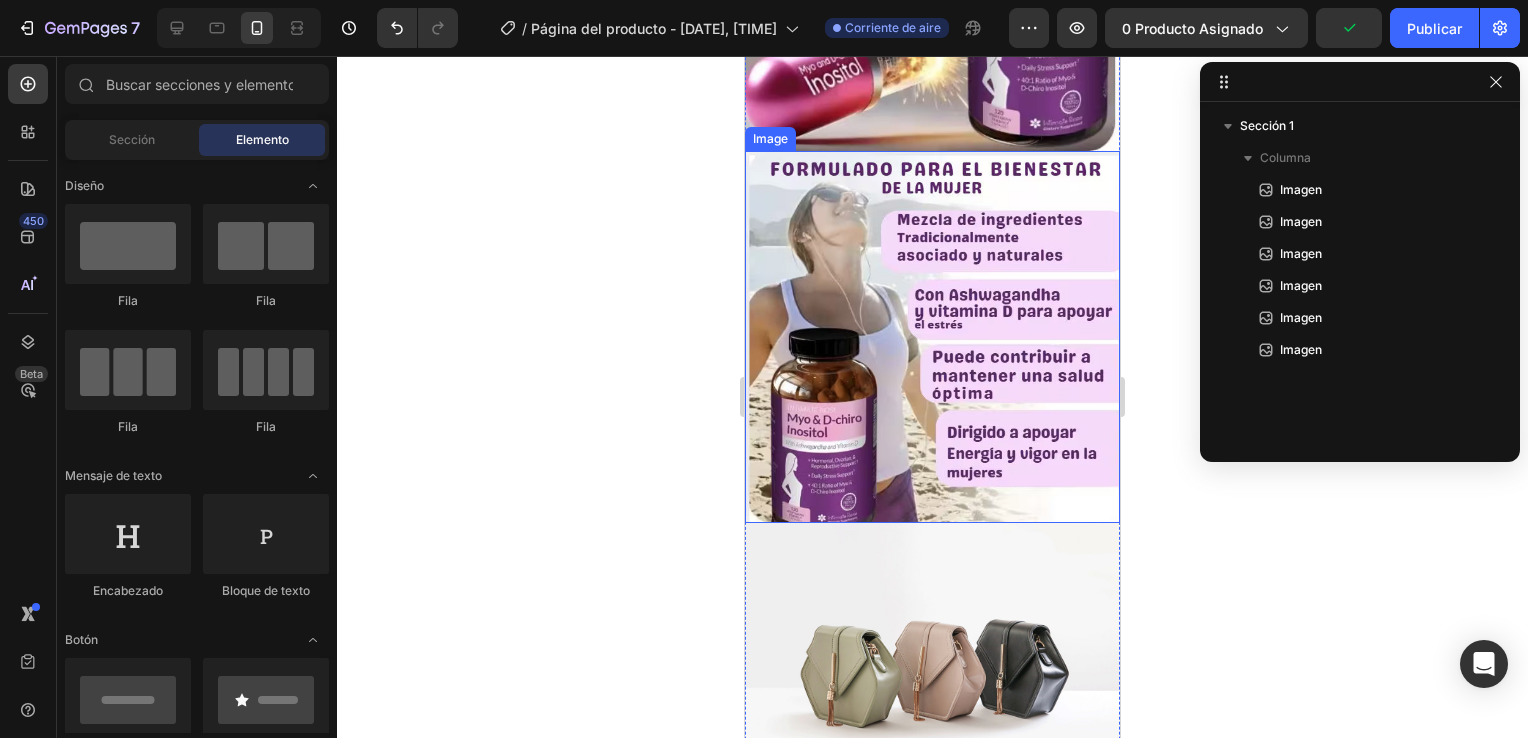 scroll, scrollTop: 900, scrollLeft: 0, axis: vertical 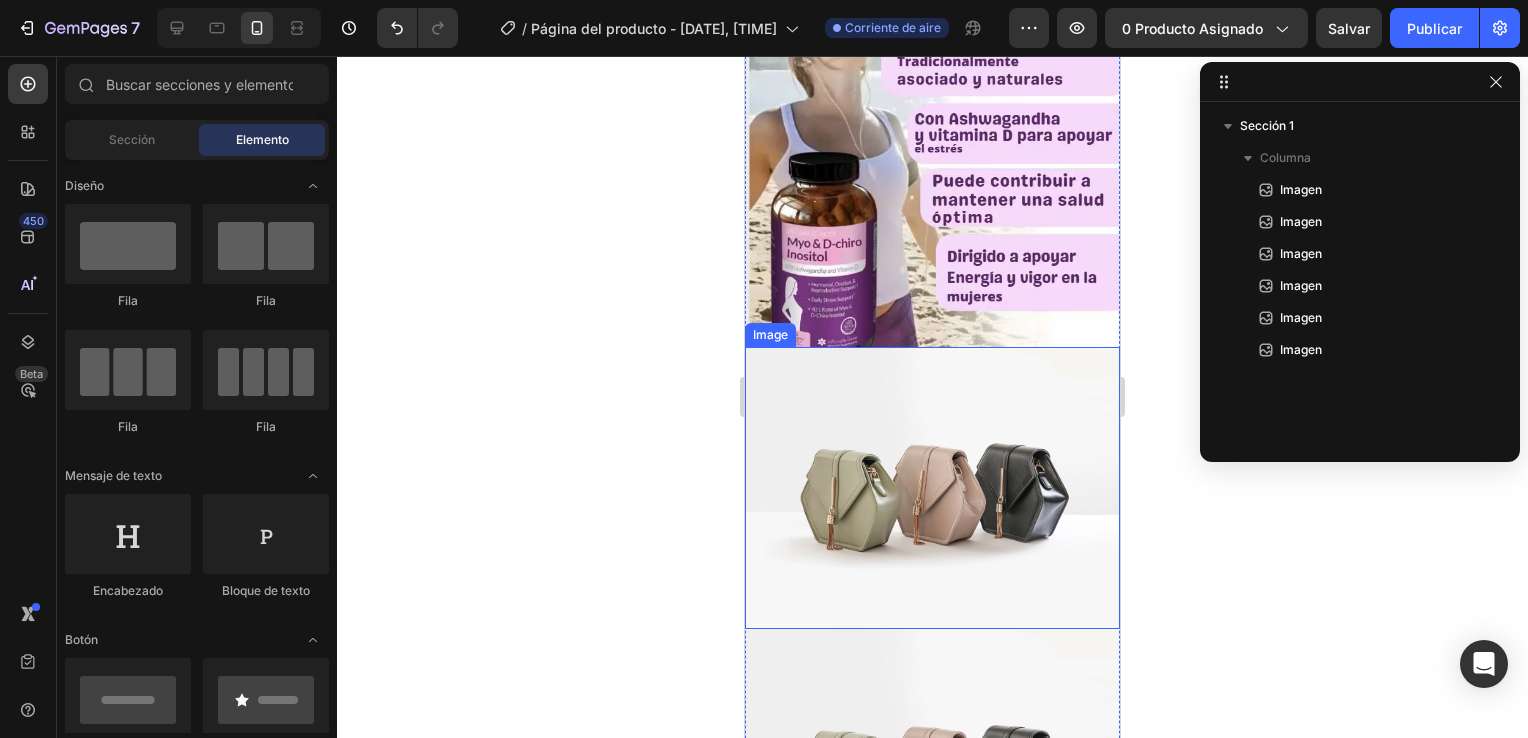 click at bounding box center (932, 487) 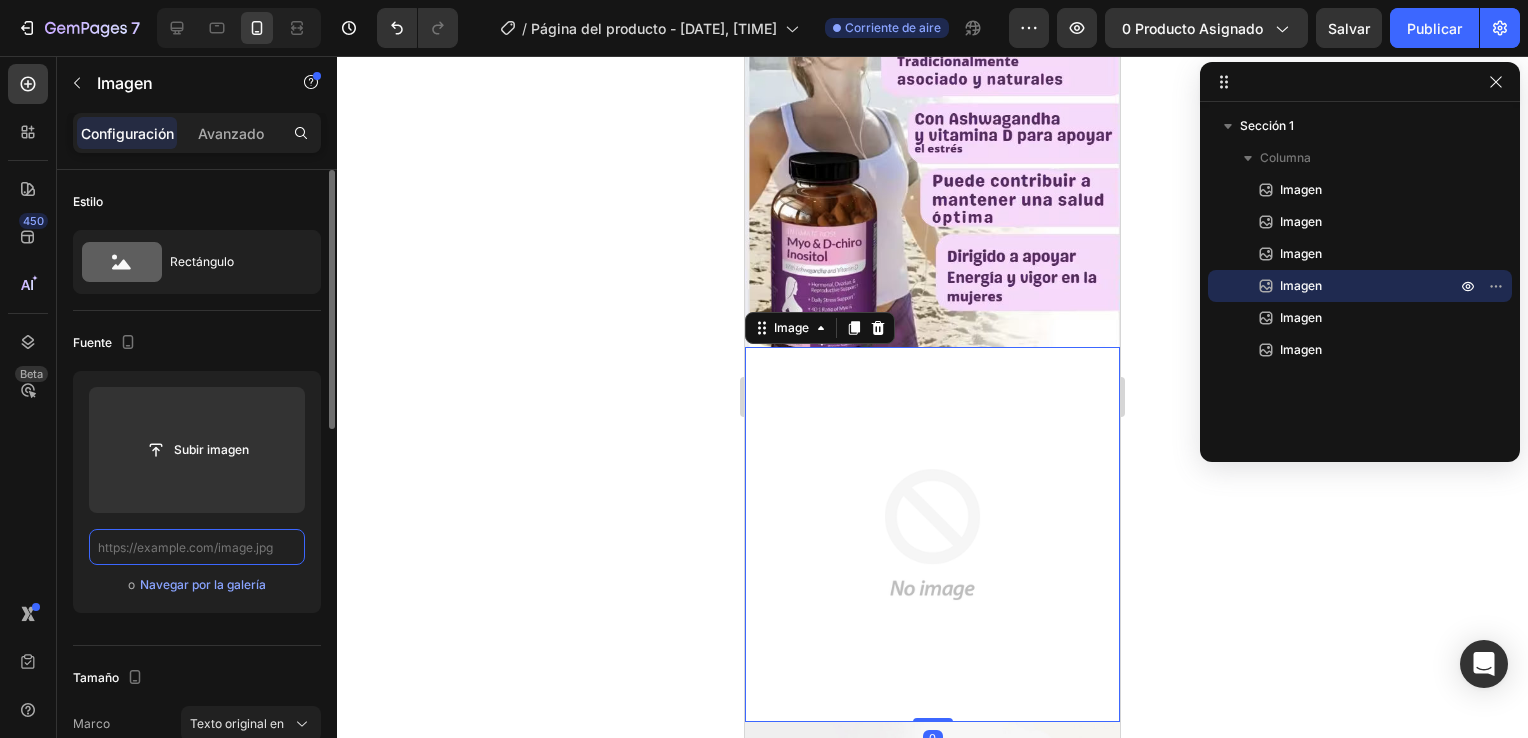scroll, scrollTop: 0, scrollLeft: 0, axis: both 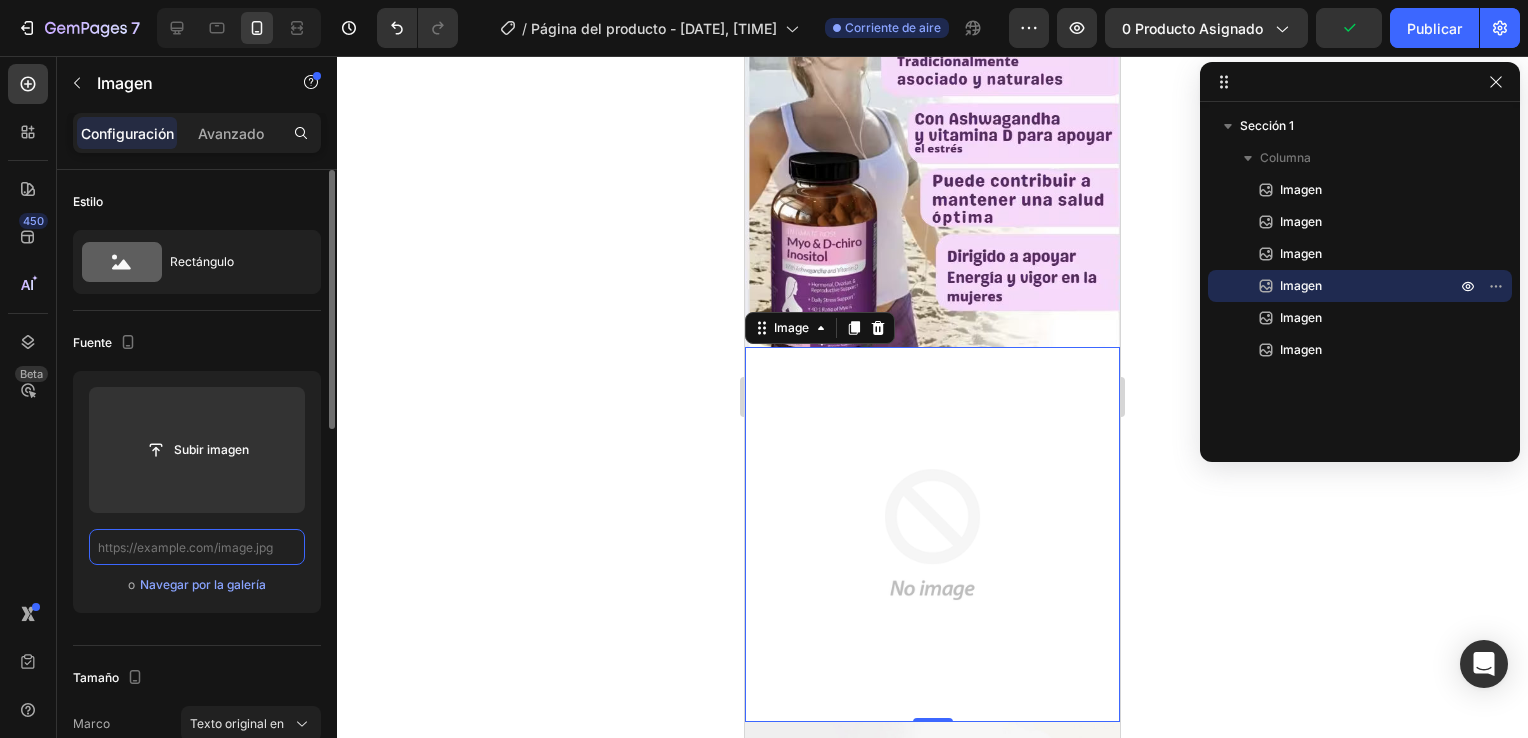 paste on "https://cdn.shopify.com/s/files/1/0930/3087/5467/files/ct4.avif?v=1754164959" 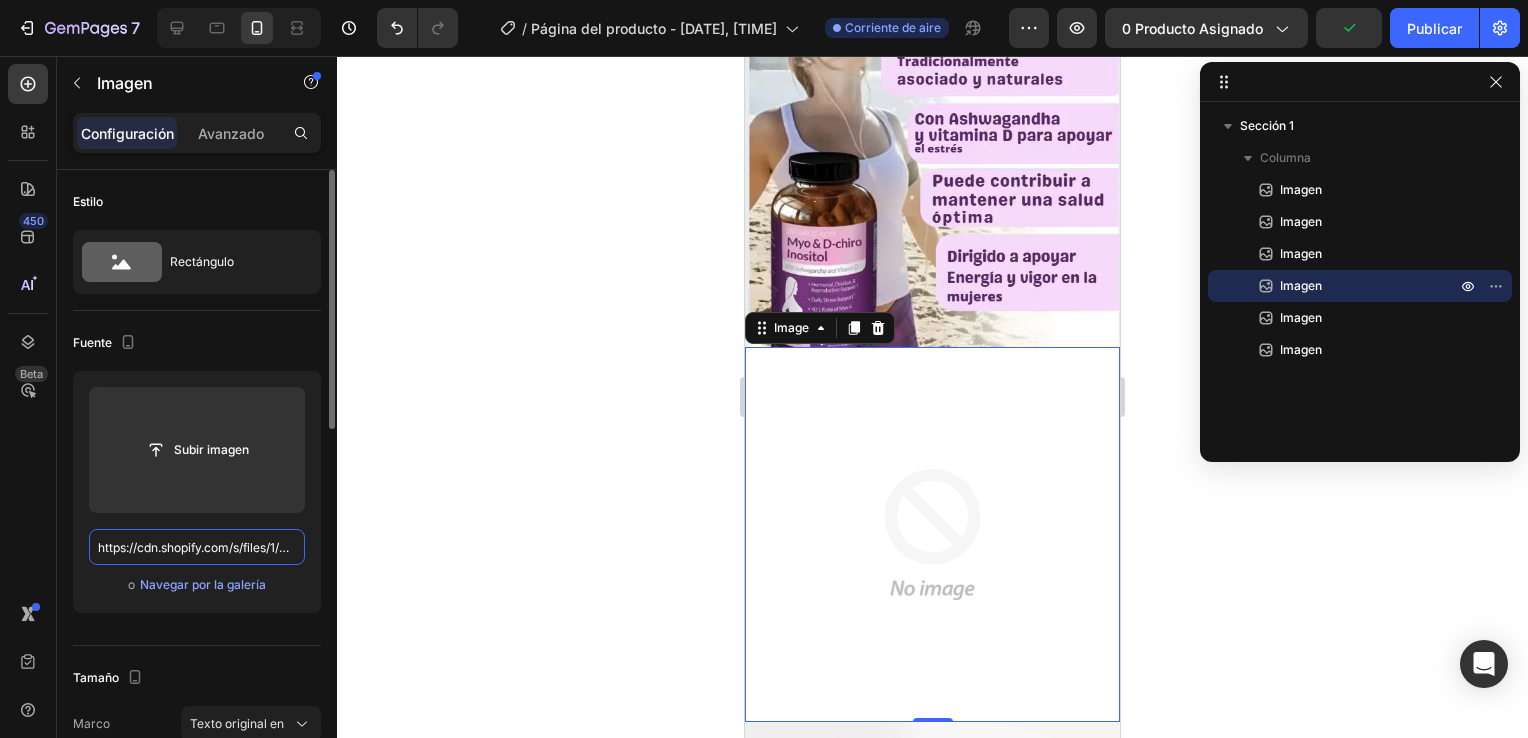 scroll, scrollTop: 0, scrollLeft: 280, axis: horizontal 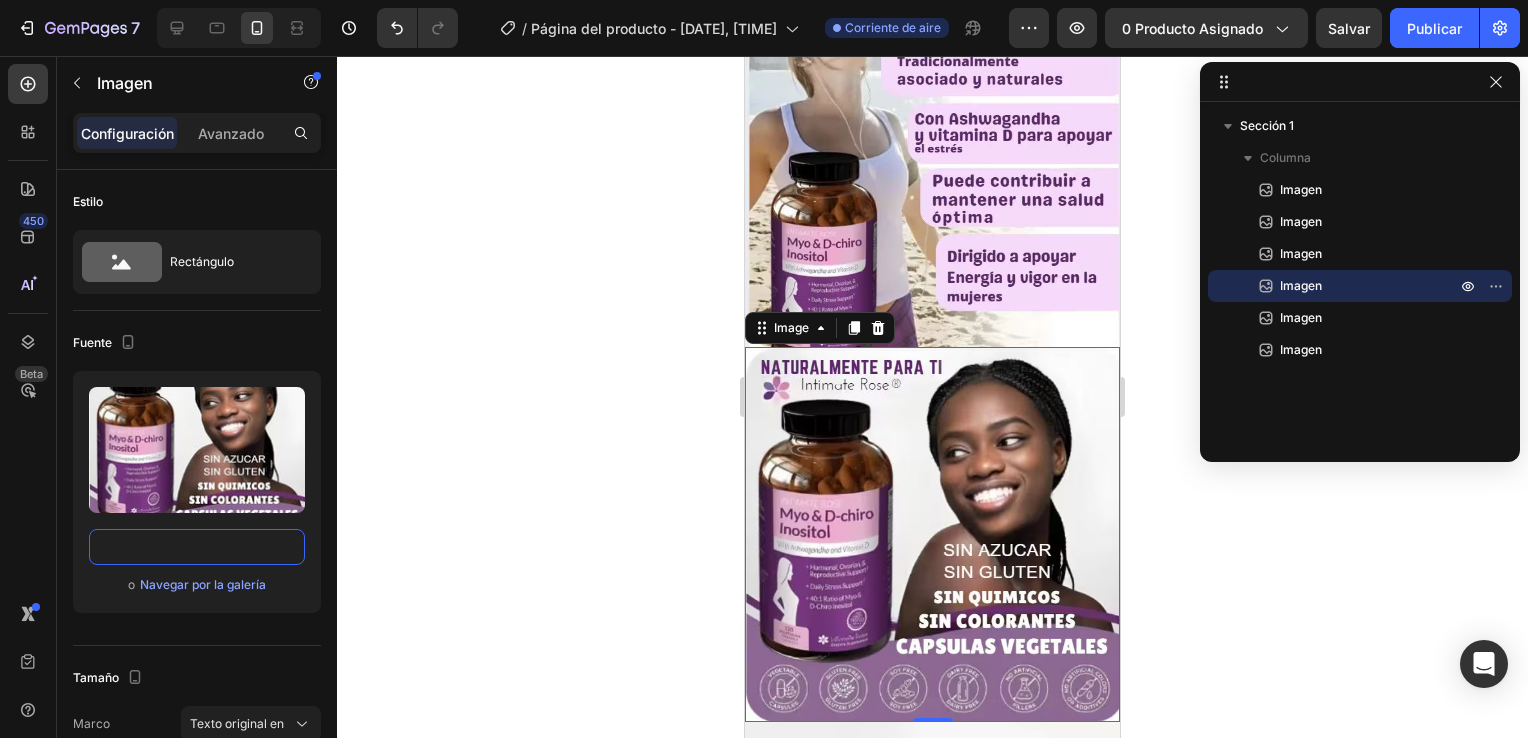type on "https://cdn.shopify.com/s/files/1/0930/3087/5467/files/ct4.avif?v=1754164959" 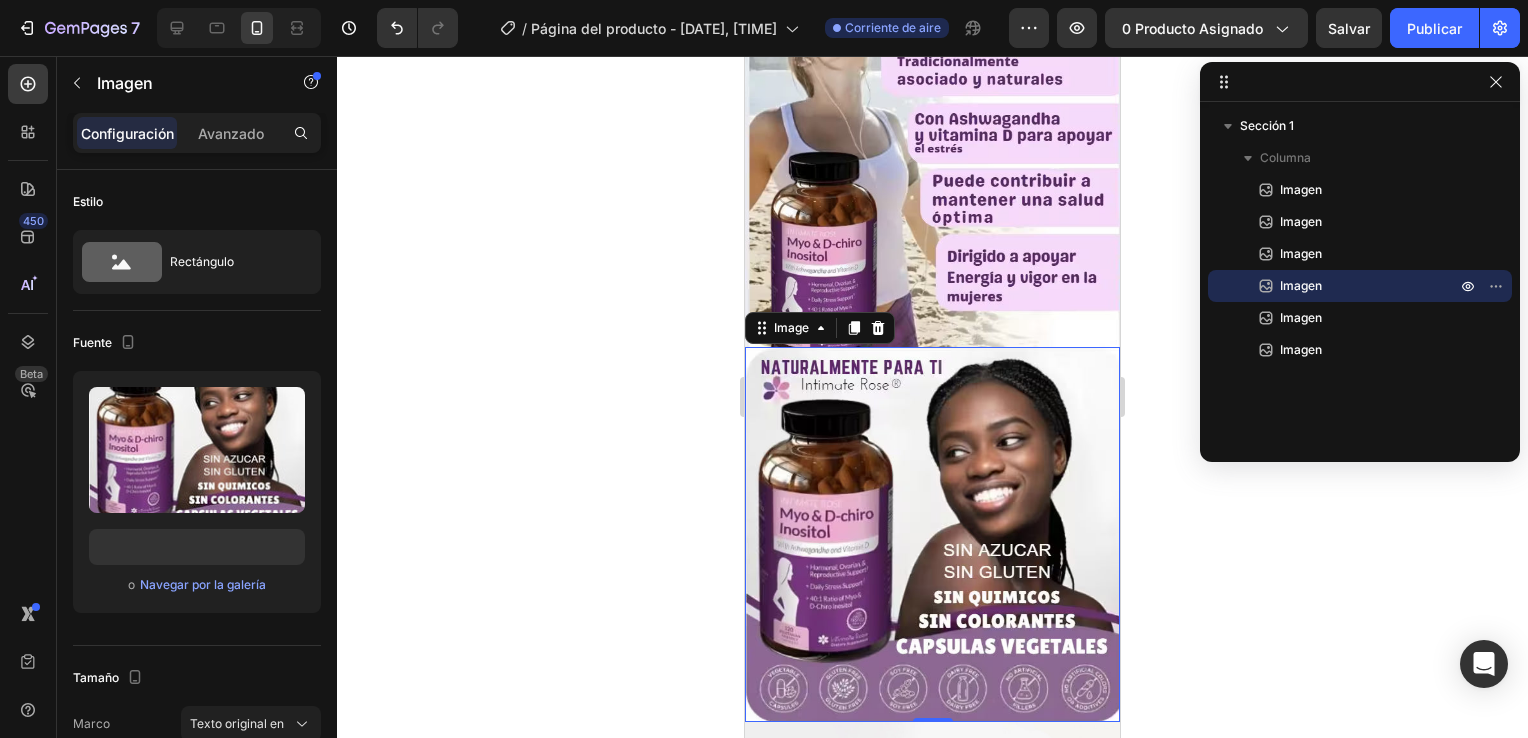 click 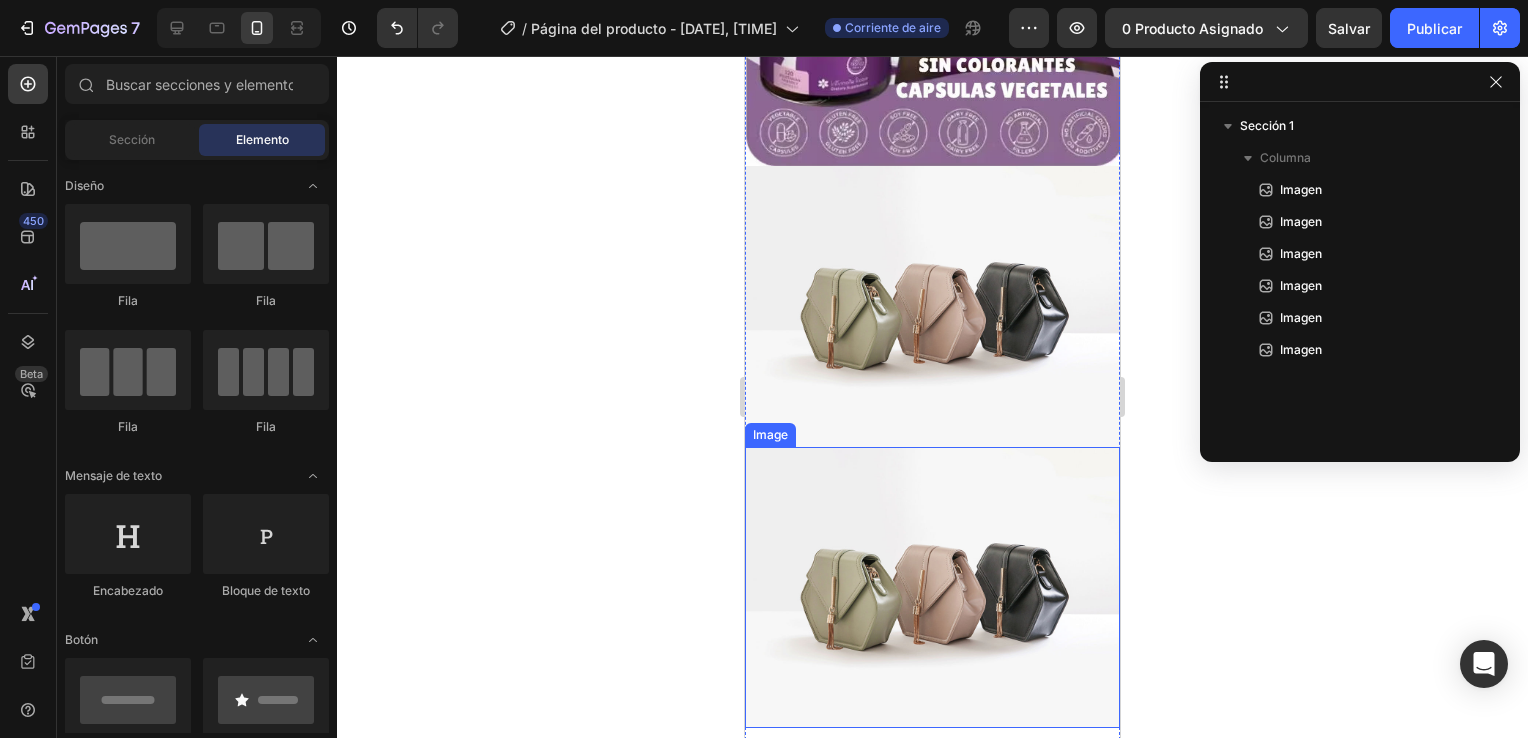scroll, scrollTop: 1300, scrollLeft: 0, axis: vertical 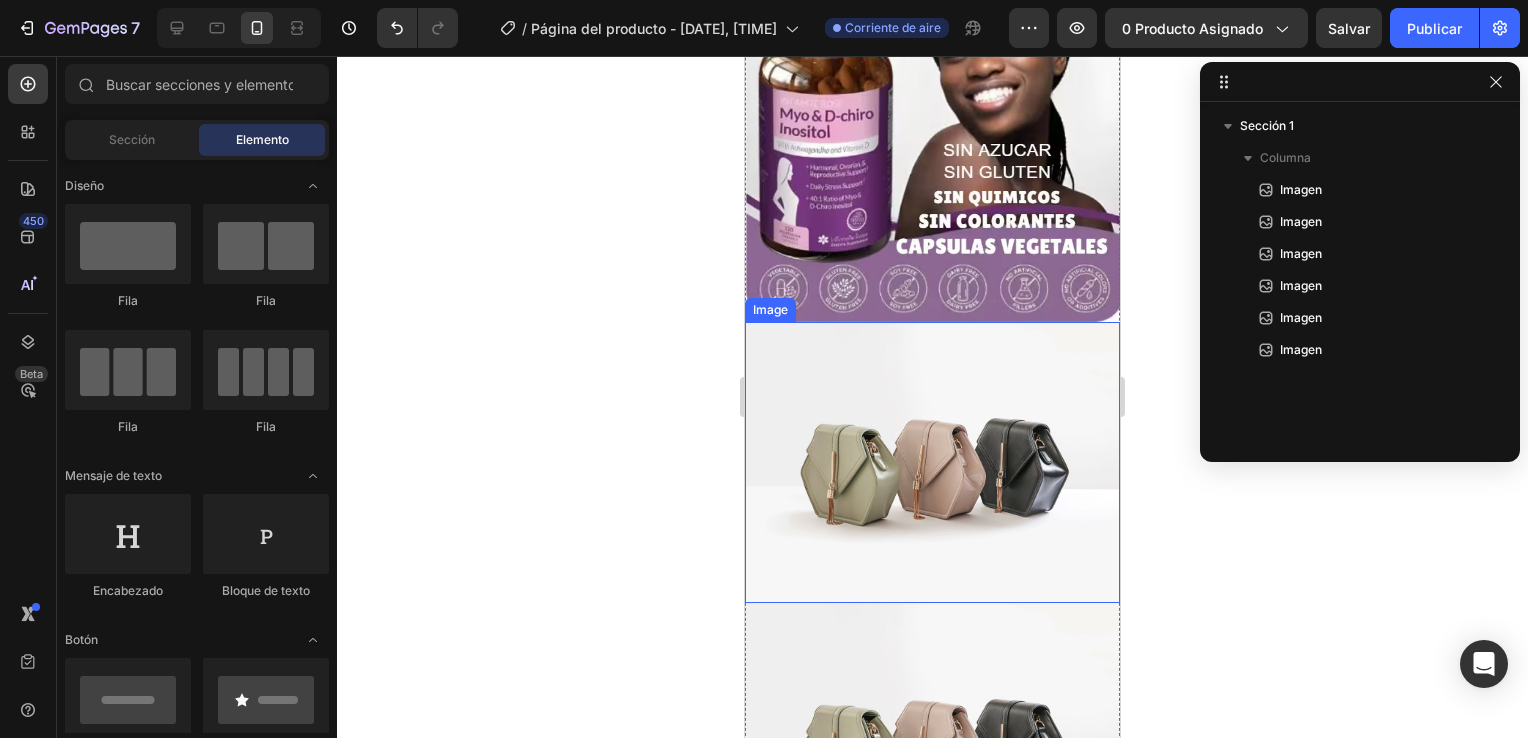 click at bounding box center (932, 462) 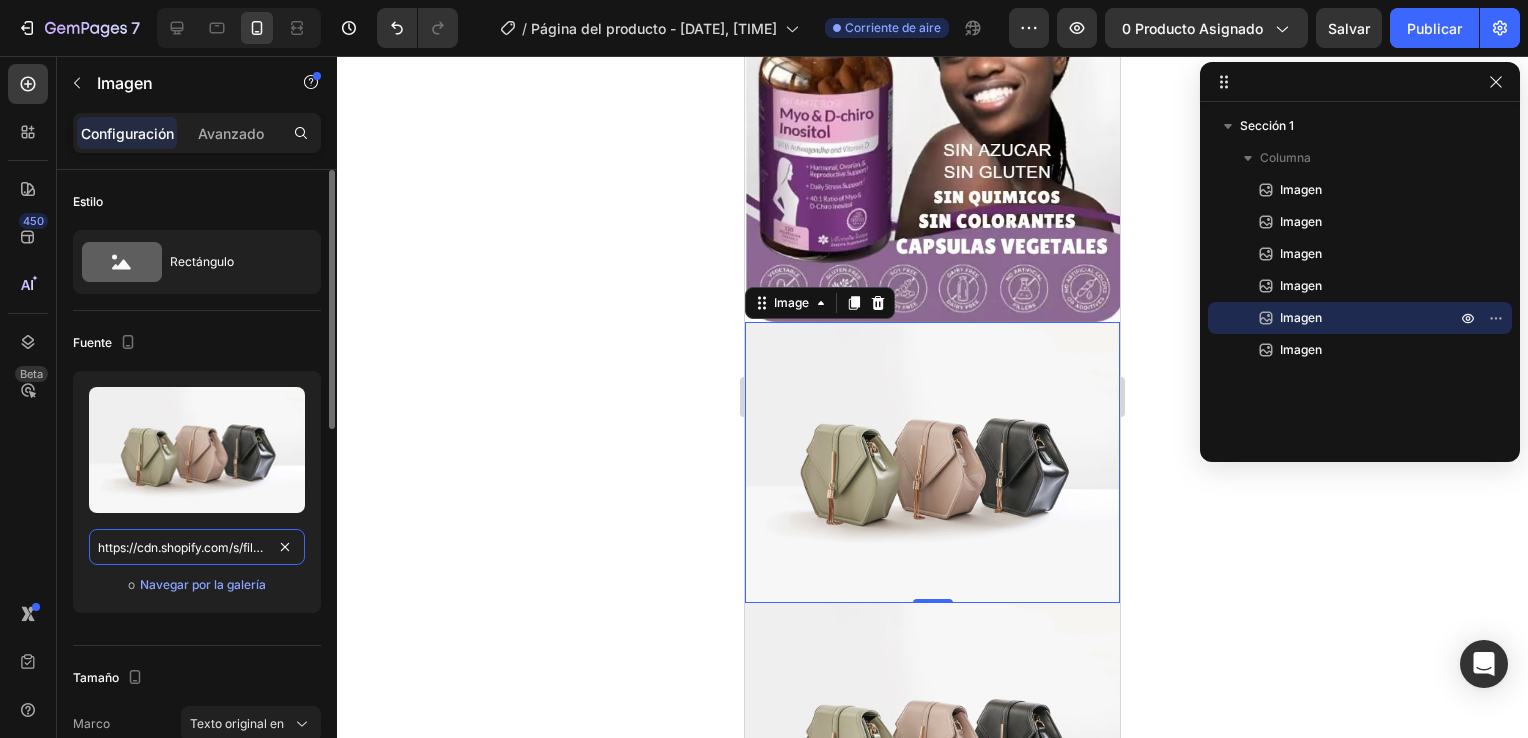 type 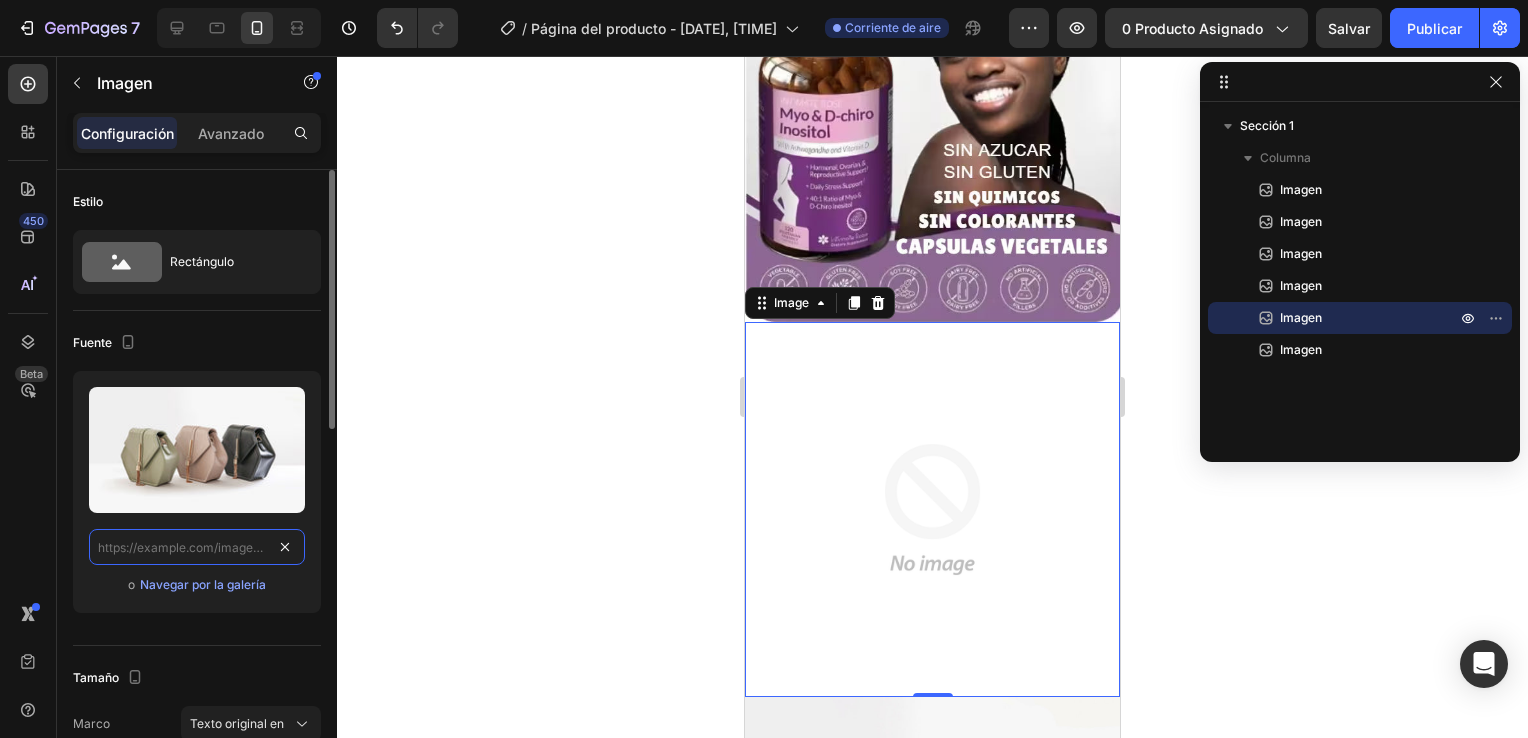 scroll, scrollTop: 0, scrollLeft: 0, axis: both 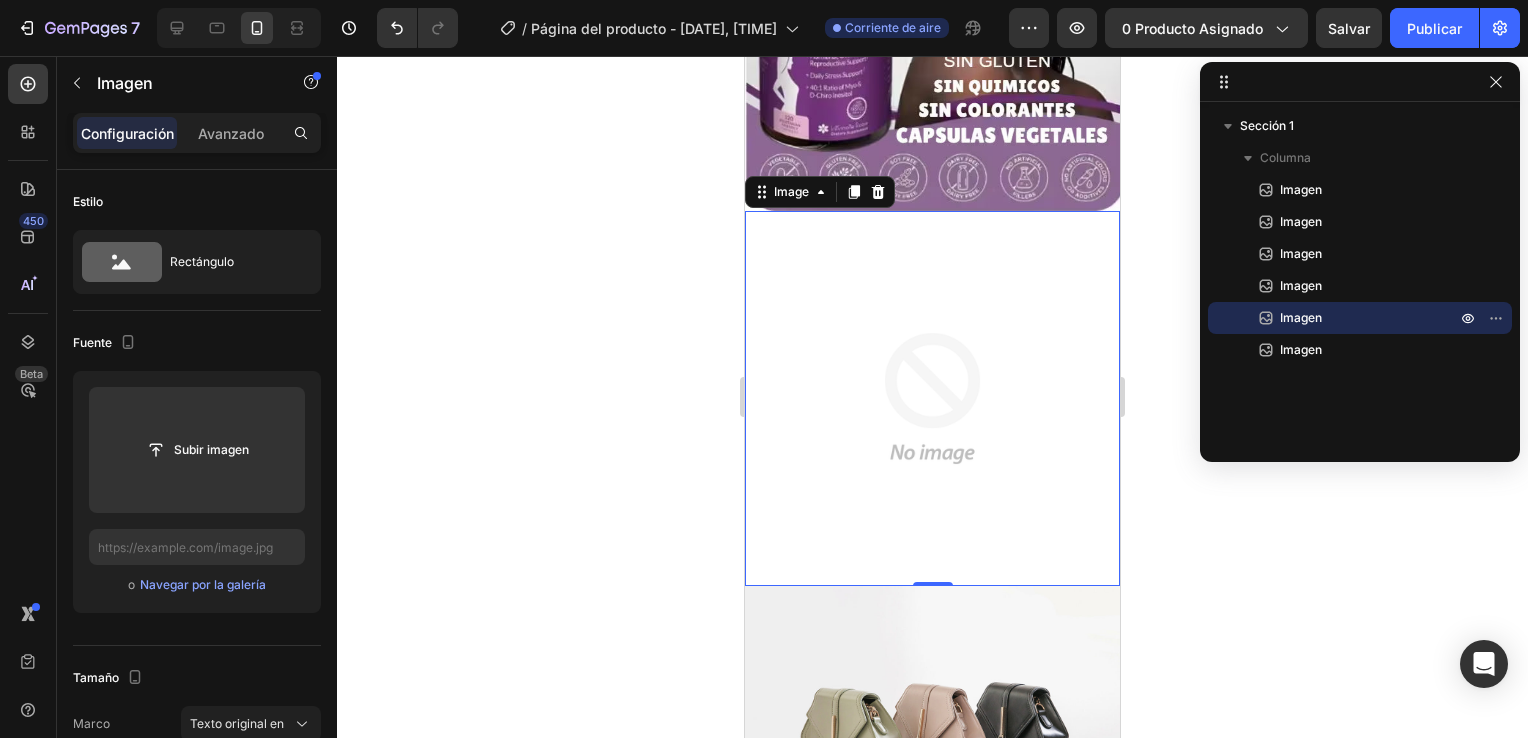 click 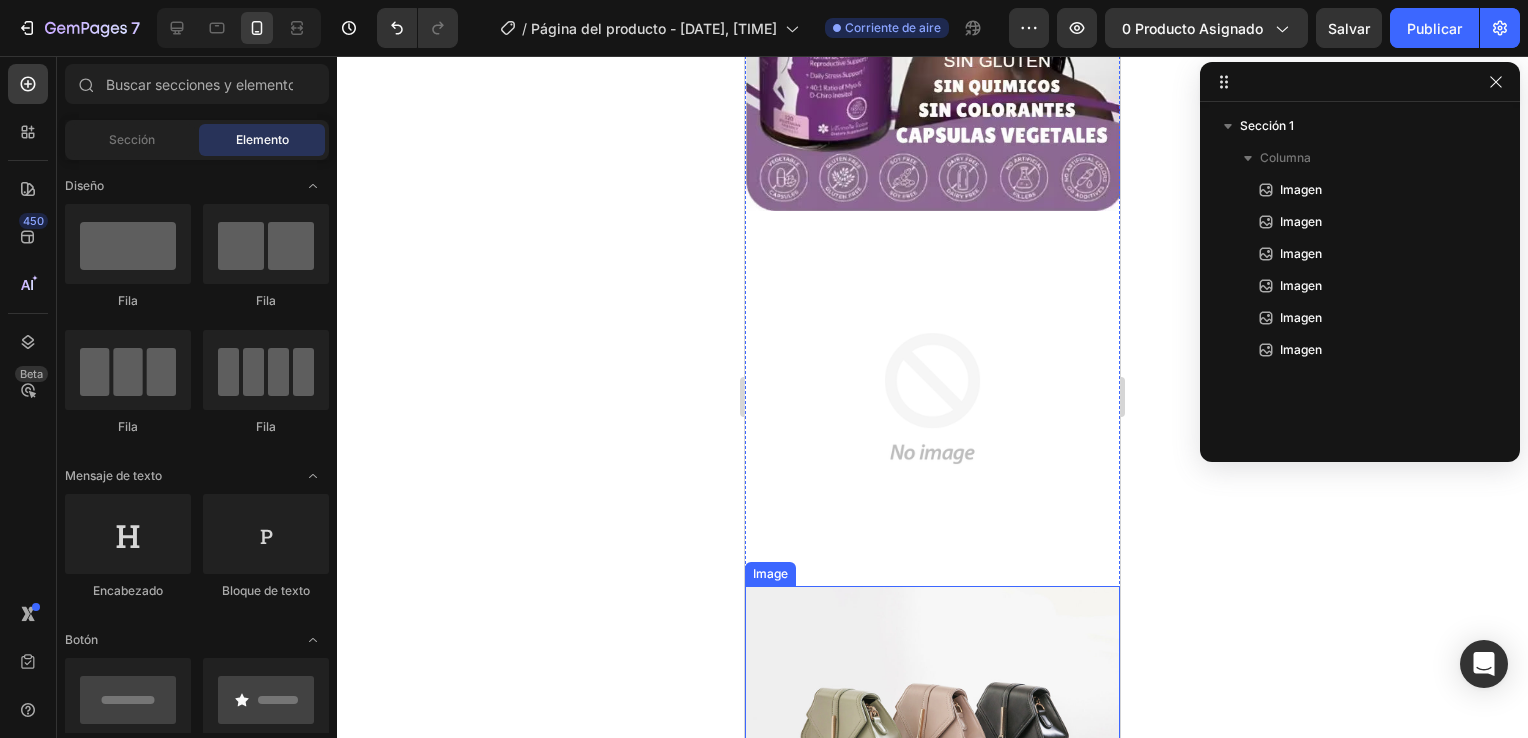 click at bounding box center [932, 726] 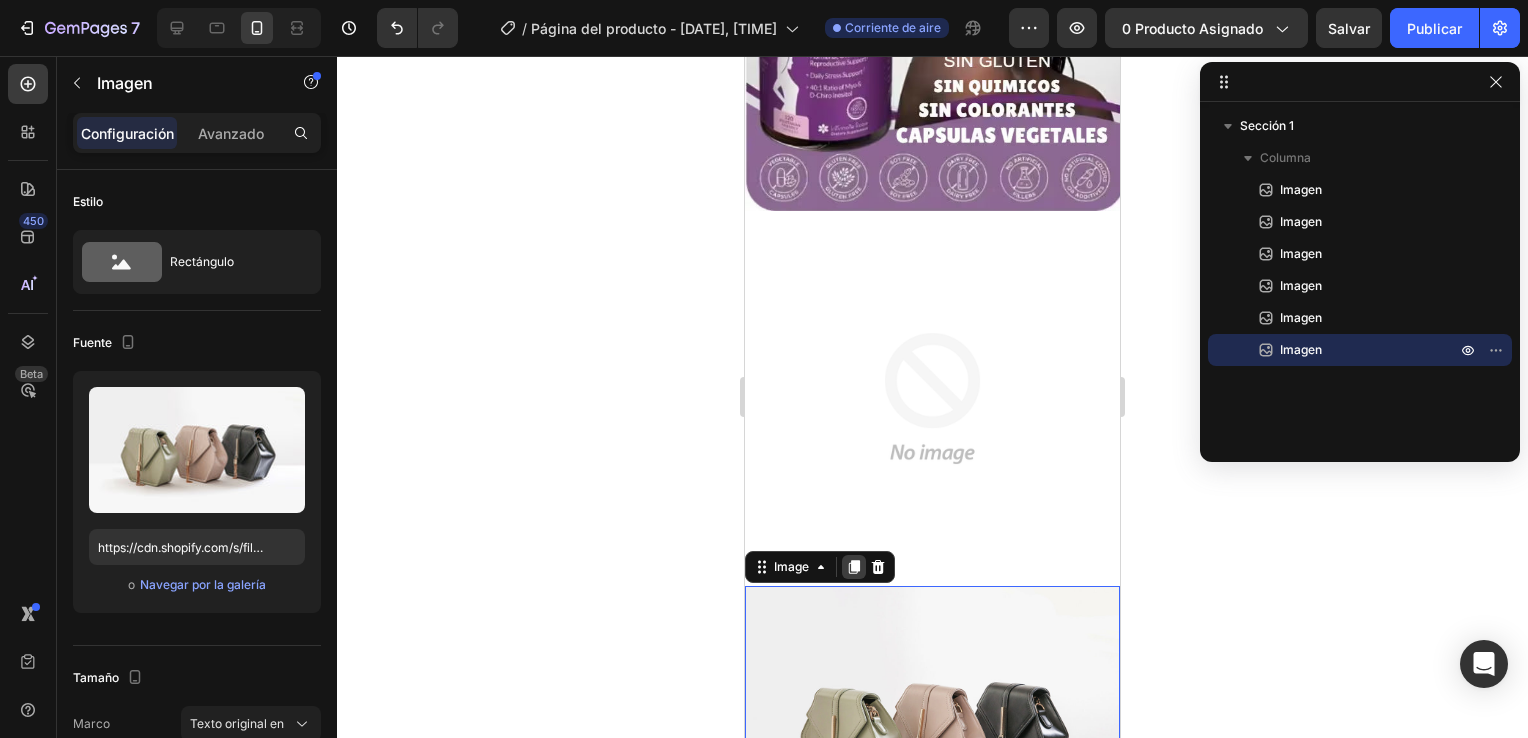 click 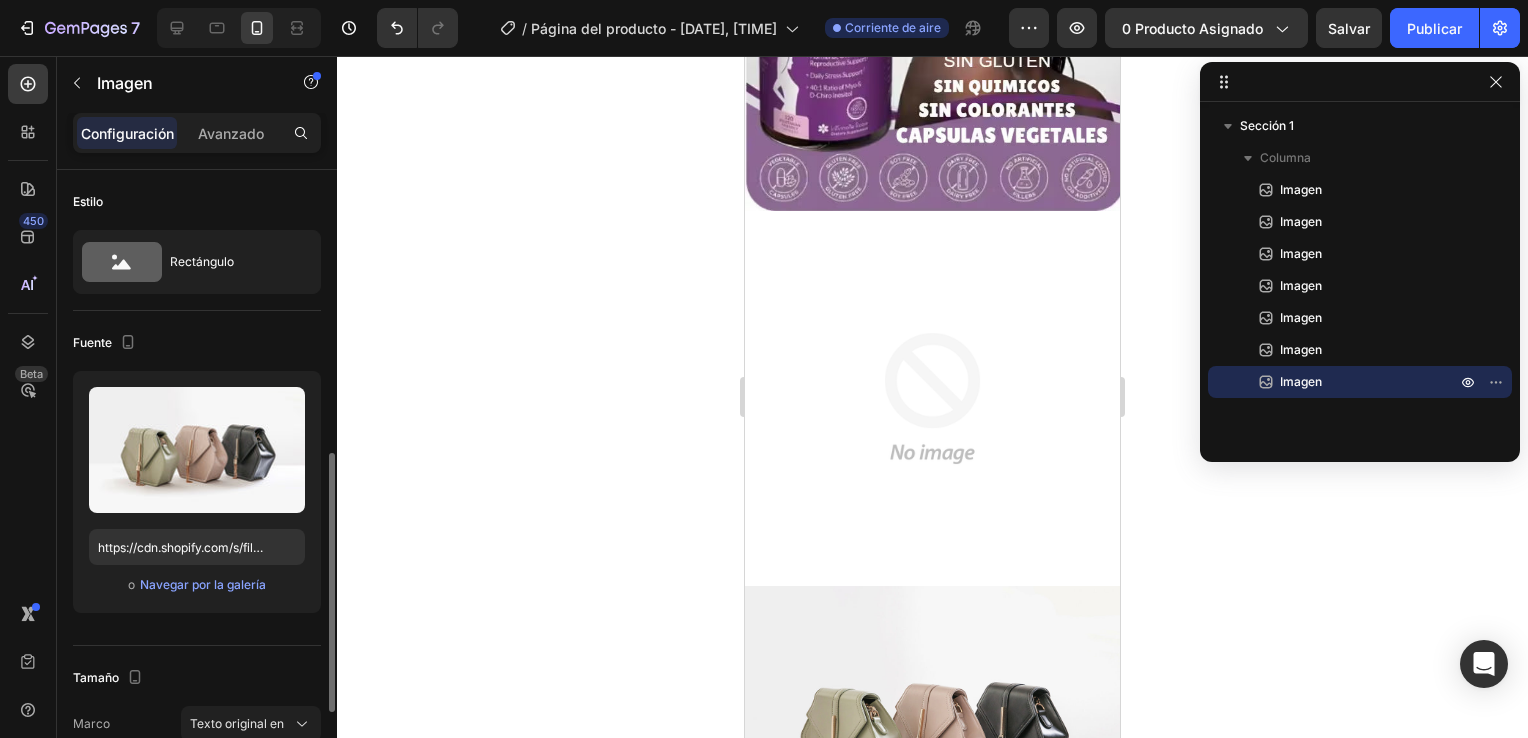 scroll, scrollTop: 1417, scrollLeft: 0, axis: vertical 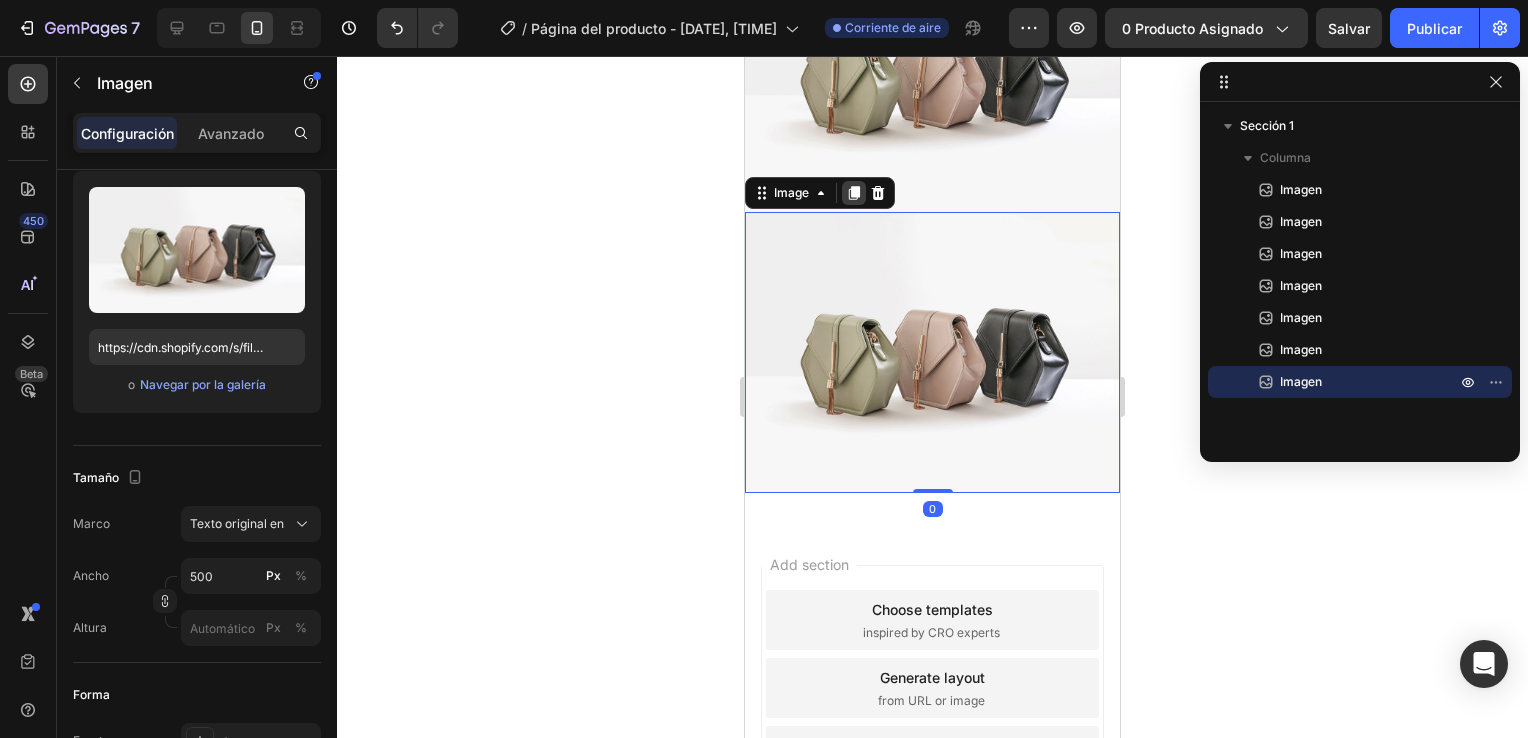 click 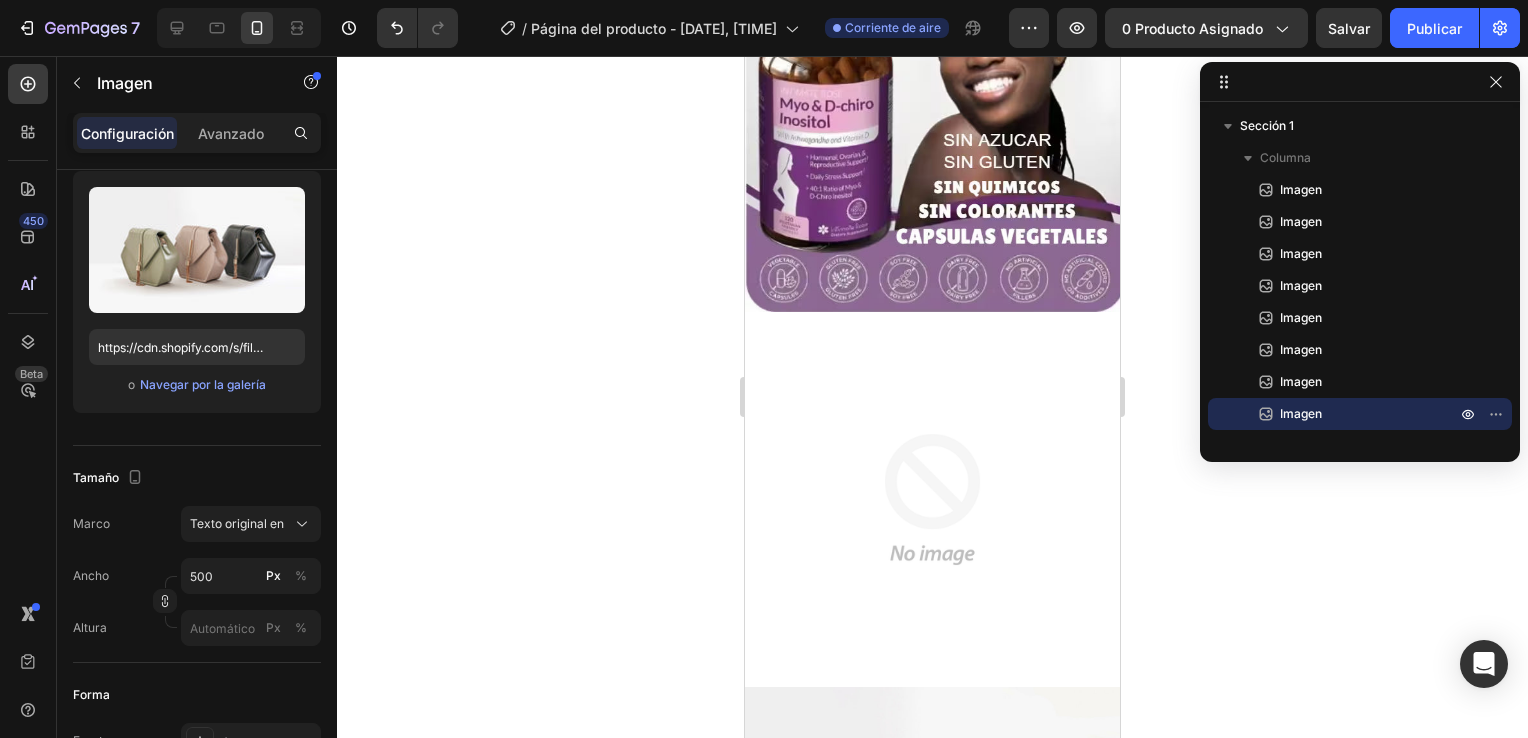 scroll, scrollTop: 1266, scrollLeft: 0, axis: vertical 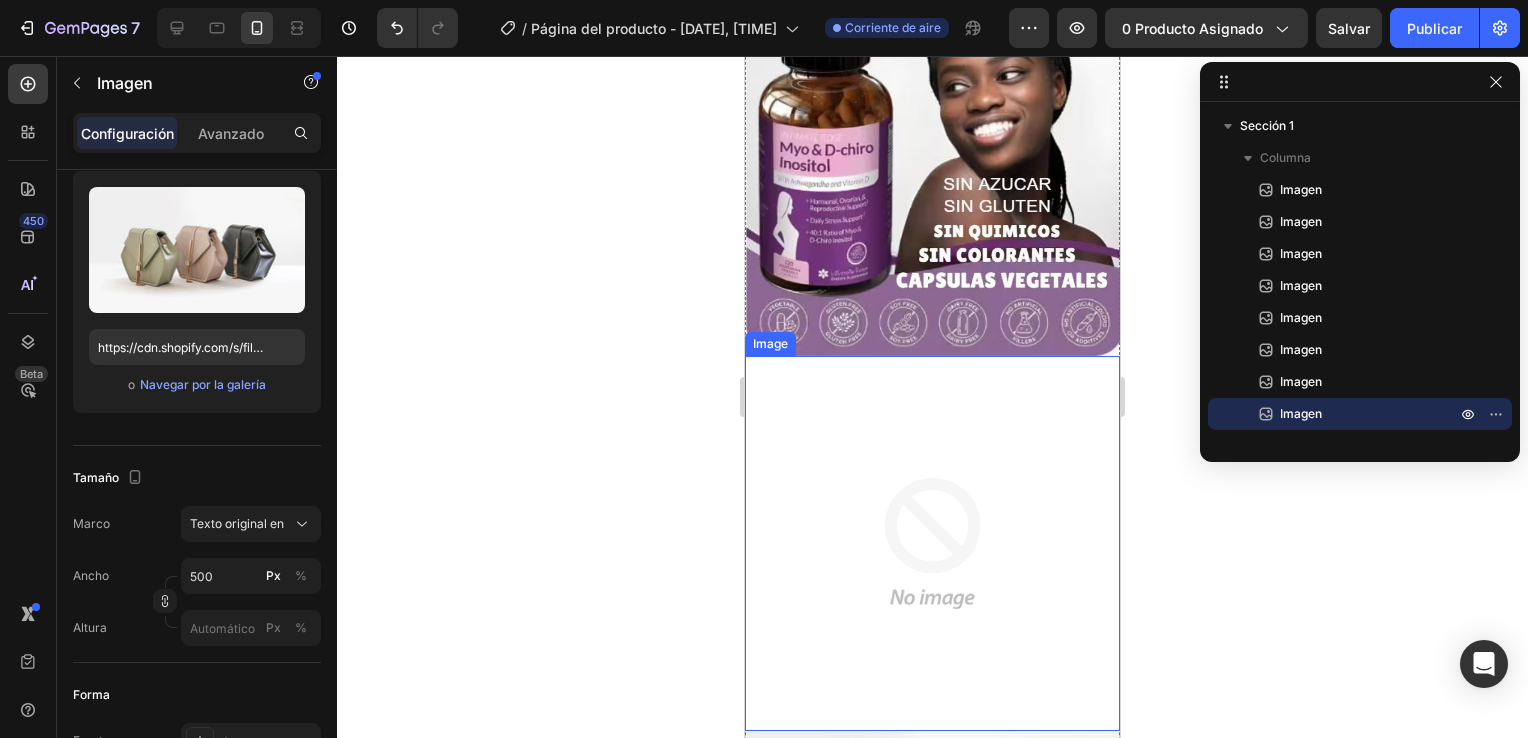 click at bounding box center [932, 543] 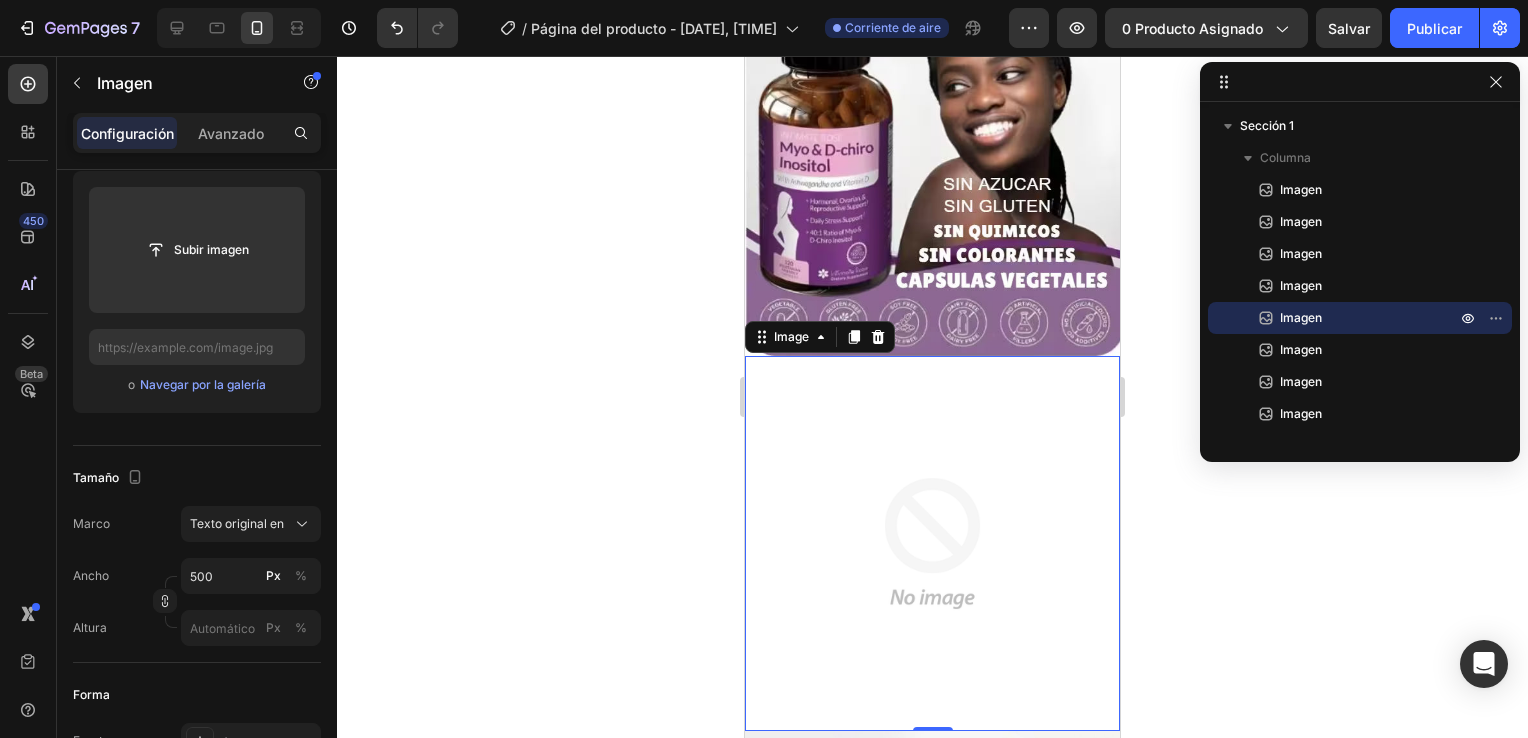 click at bounding box center [932, 543] 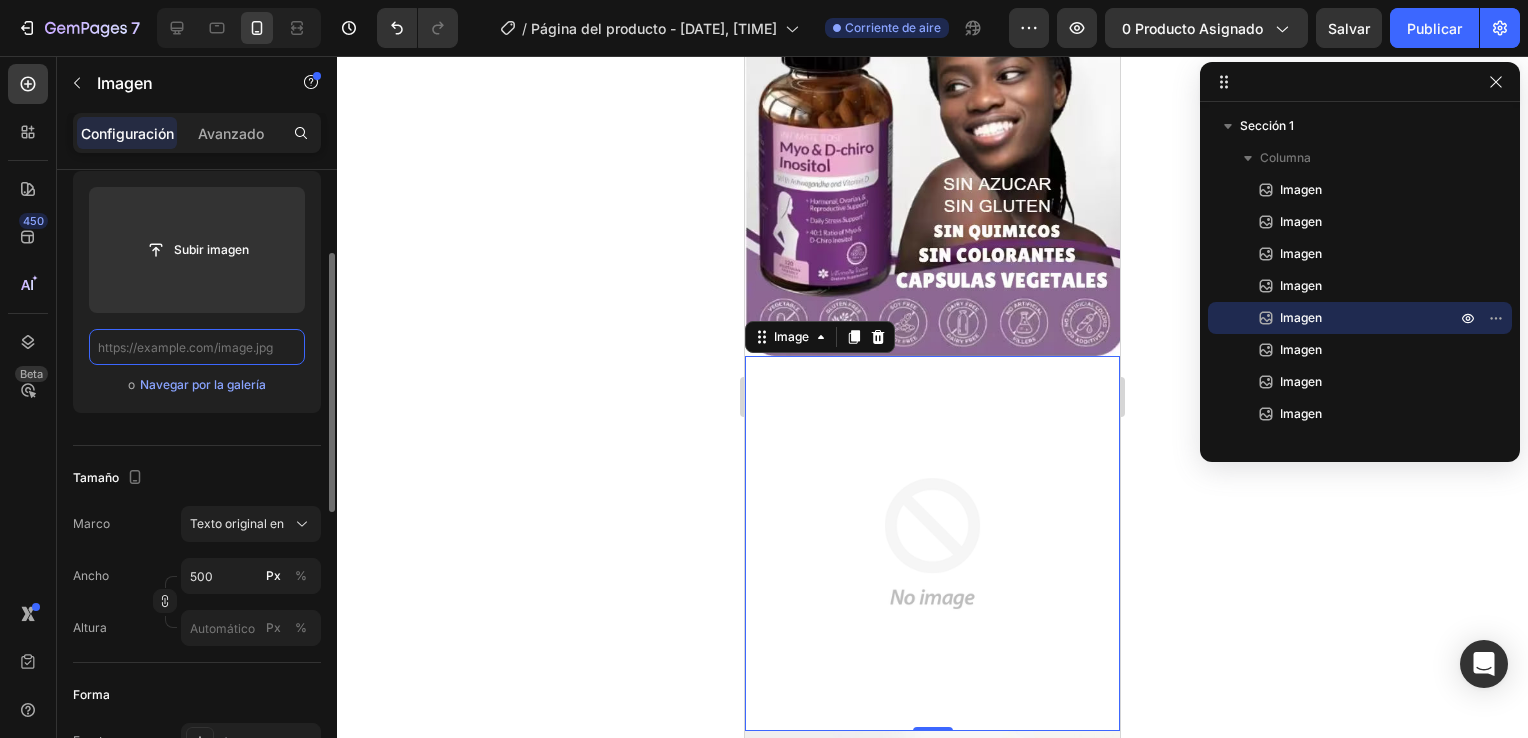 click at bounding box center (197, 347) 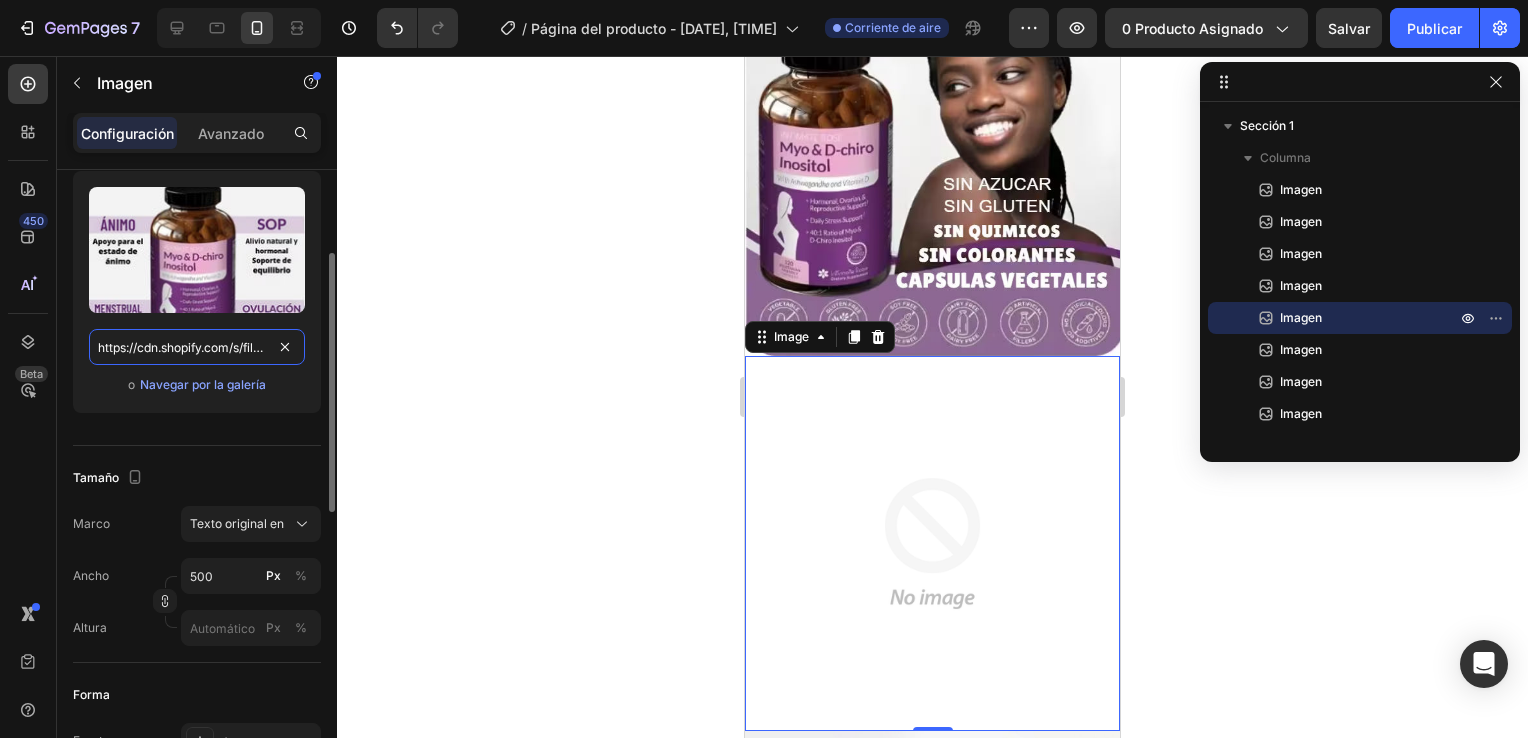 scroll, scrollTop: 0, scrollLeft: 312, axis: horizontal 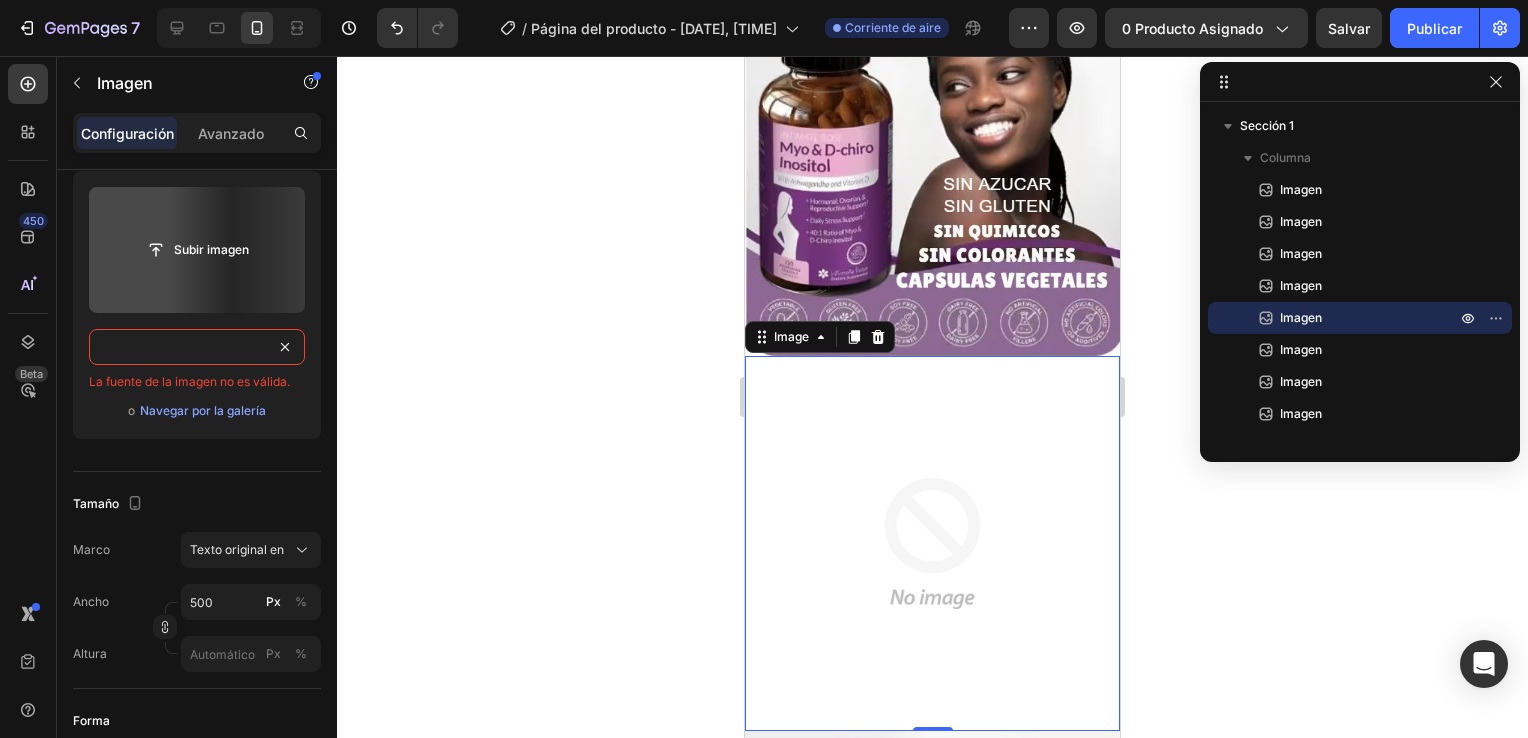 type on "https://cdn.shopify.com/s/files/1/0930/3087/5467/files/quinnta5.avif?v=1754164958" 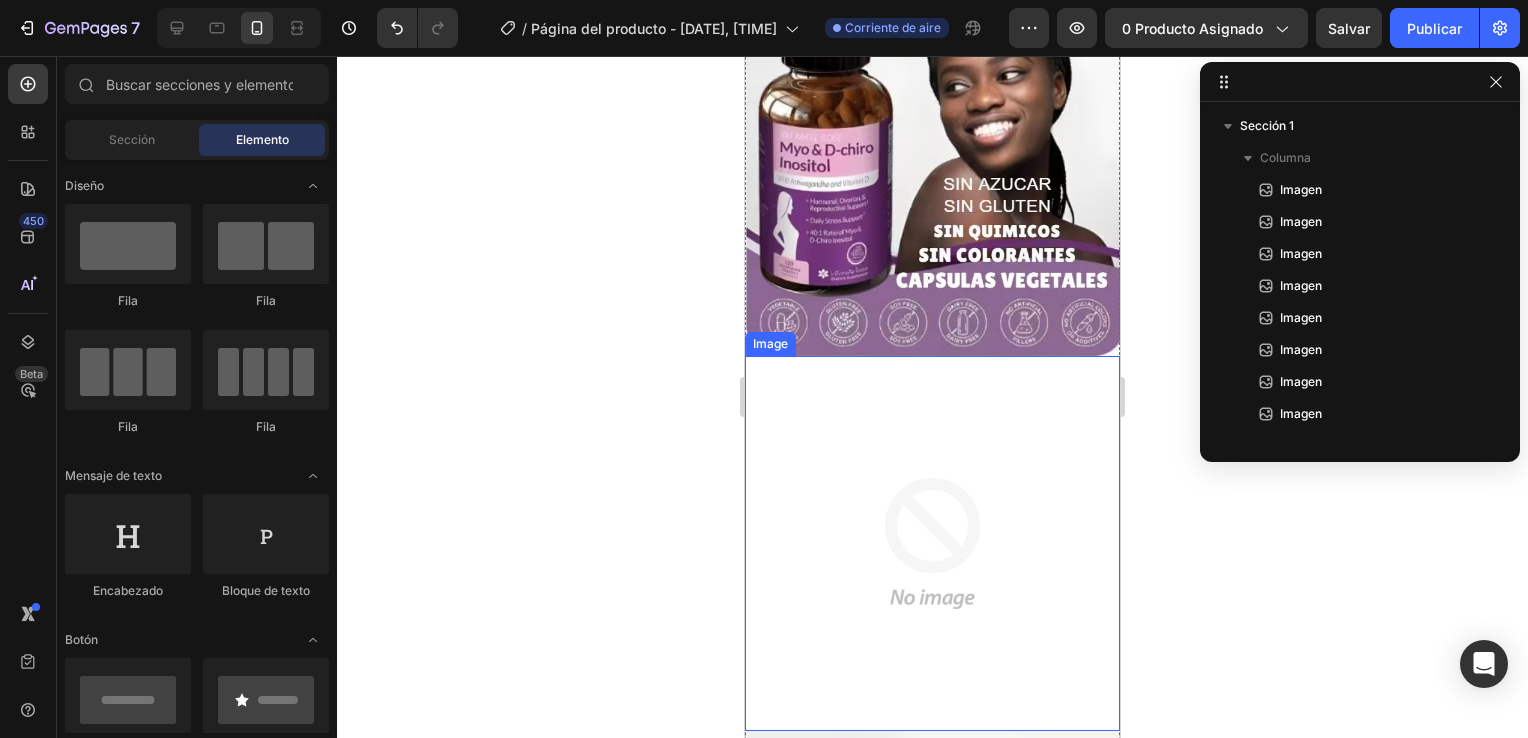 click at bounding box center (932, 543) 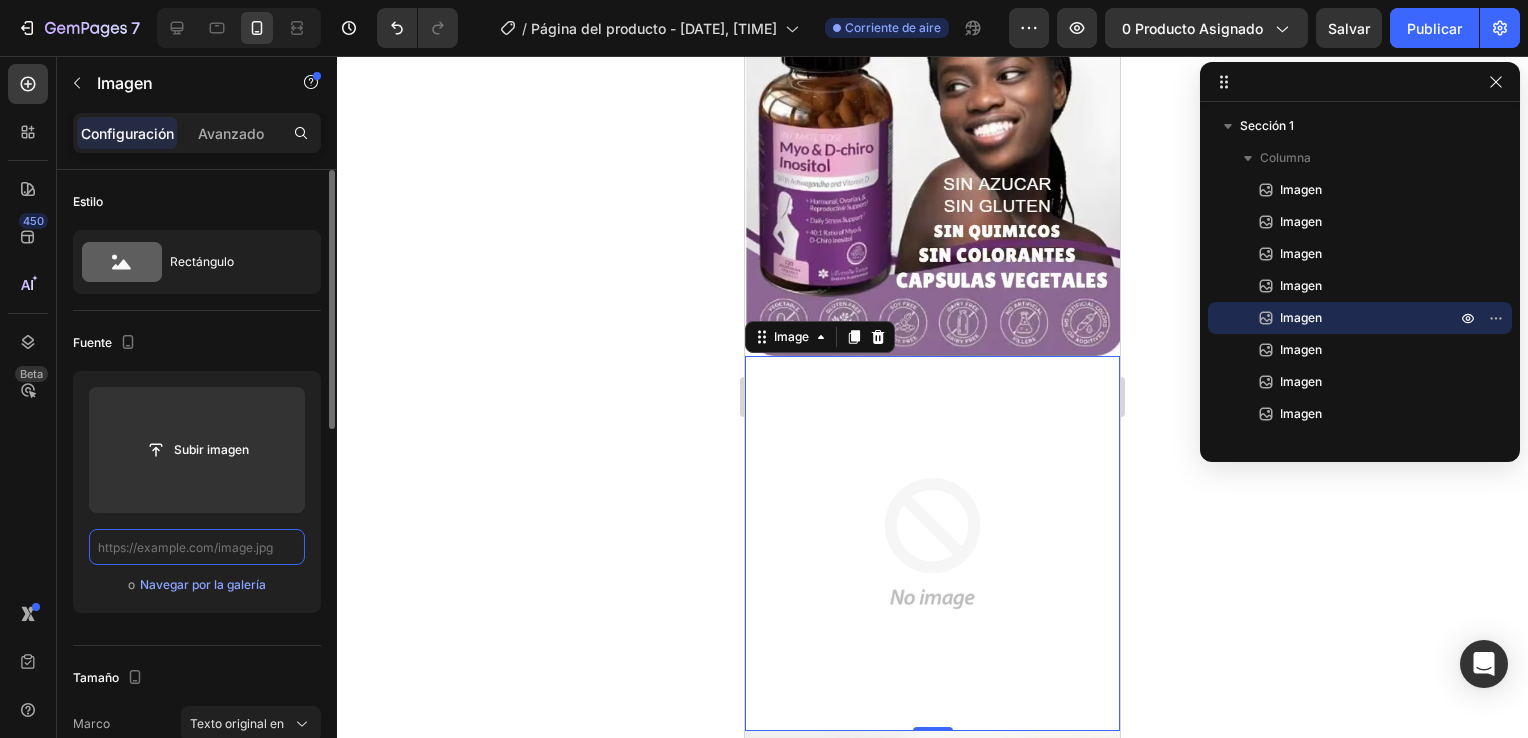 click at bounding box center [197, 547] 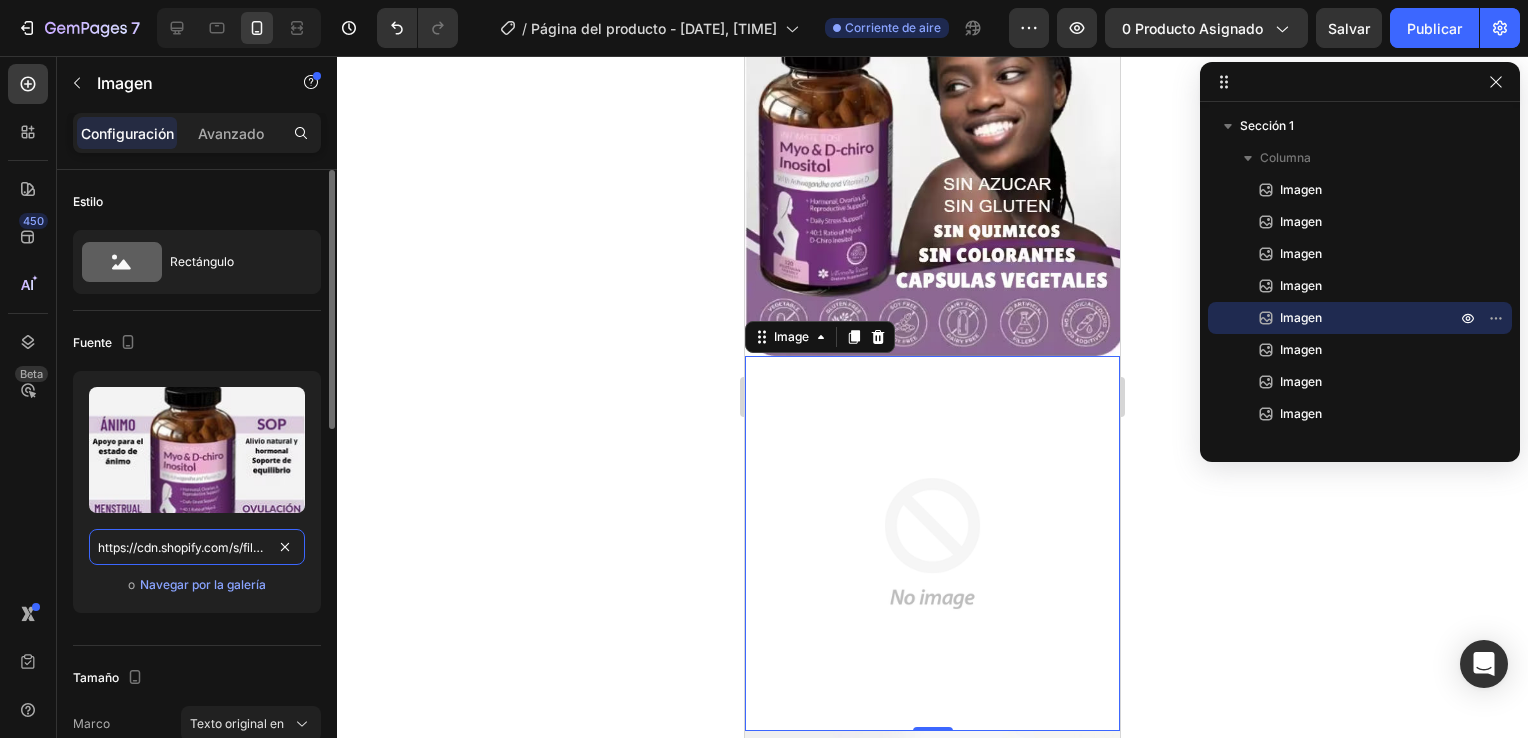 scroll, scrollTop: 0, scrollLeft: 312, axis: horizontal 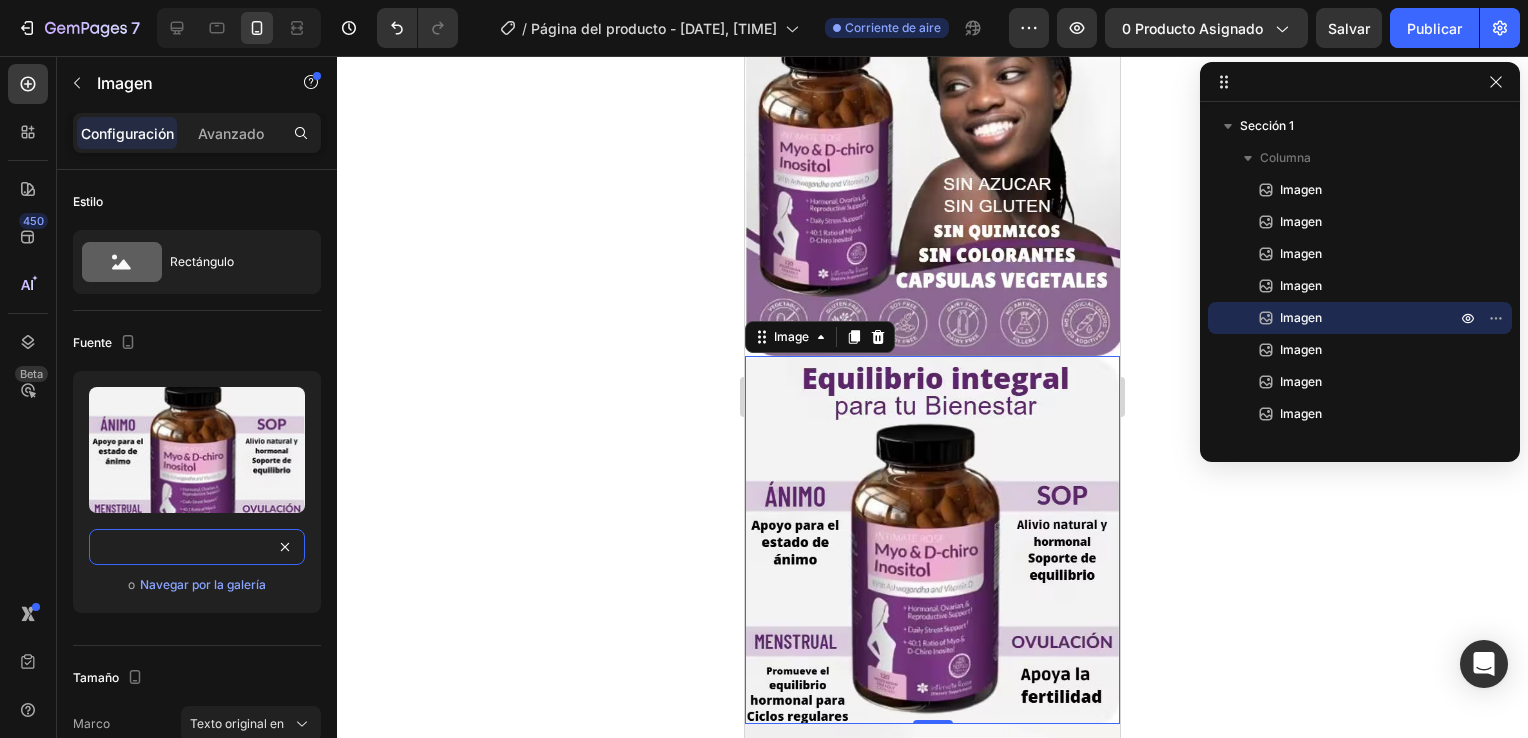 type on "https://cdn.shopify.com/s/files/1/0930/3087/5467/files/quinnta5.avif?v=1754164958" 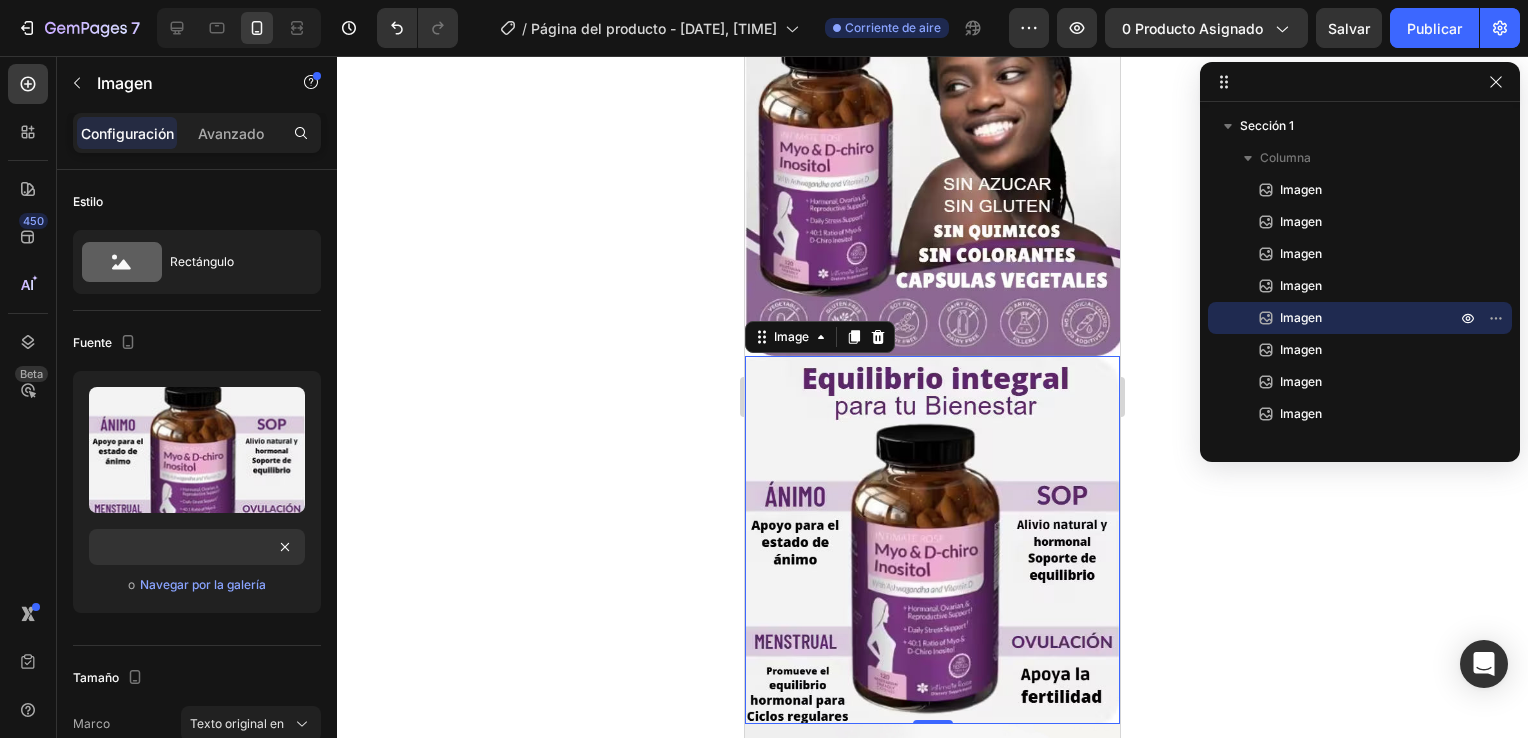 click 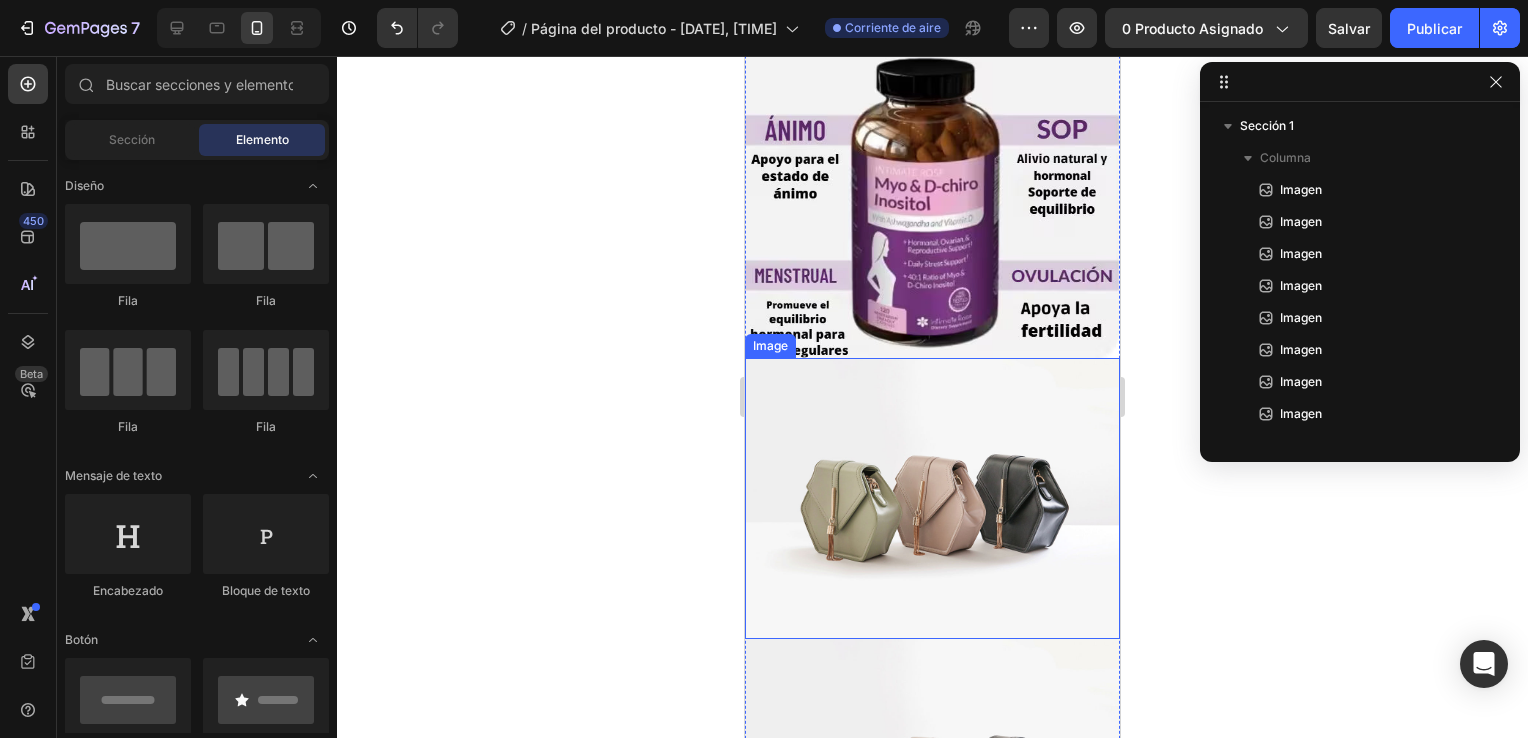 scroll, scrollTop: 1666, scrollLeft: 0, axis: vertical 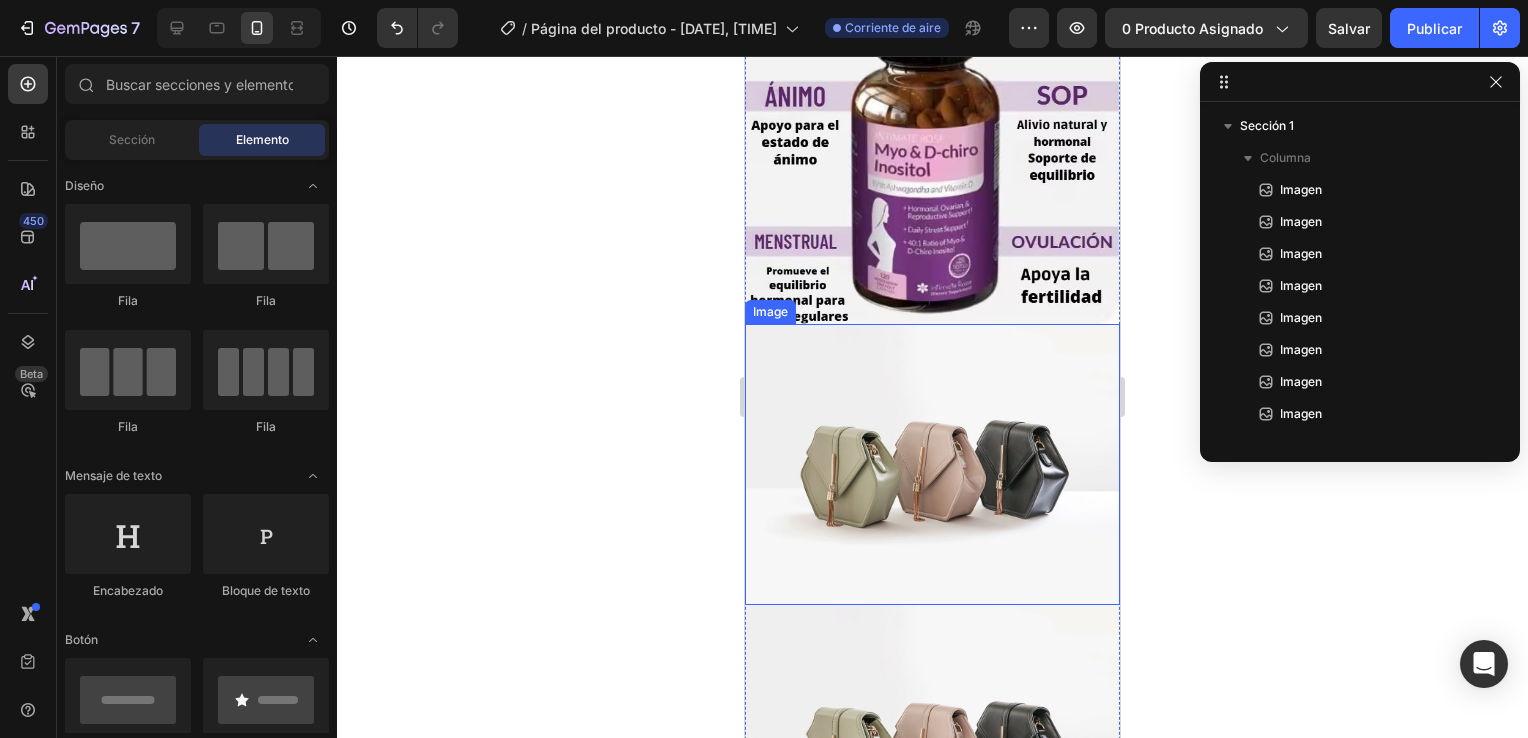 click at bounding box center [932, 464] 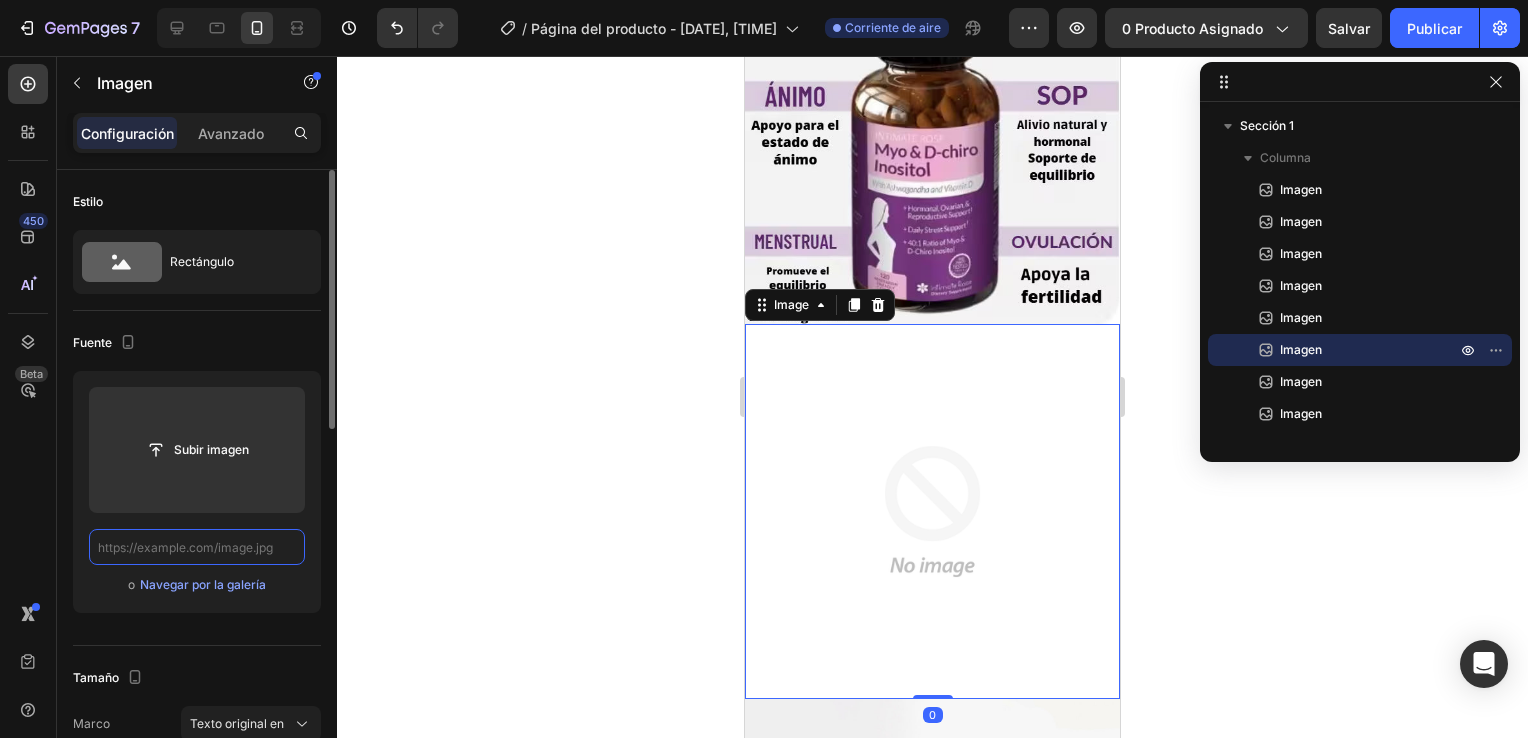 scroll, scrollTop: 0, scrollLeft: 0, axis: both 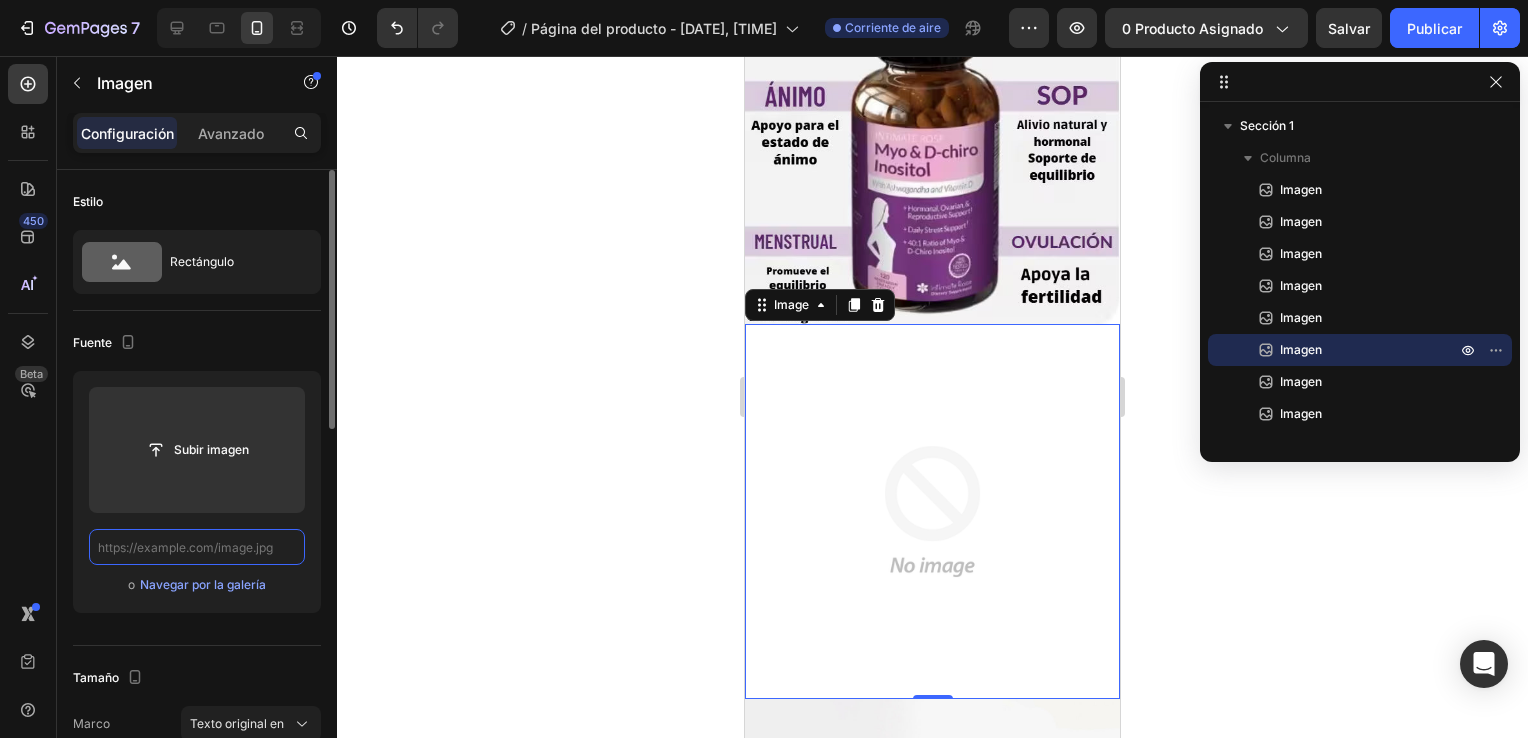 click at bounding box center (197, 547) 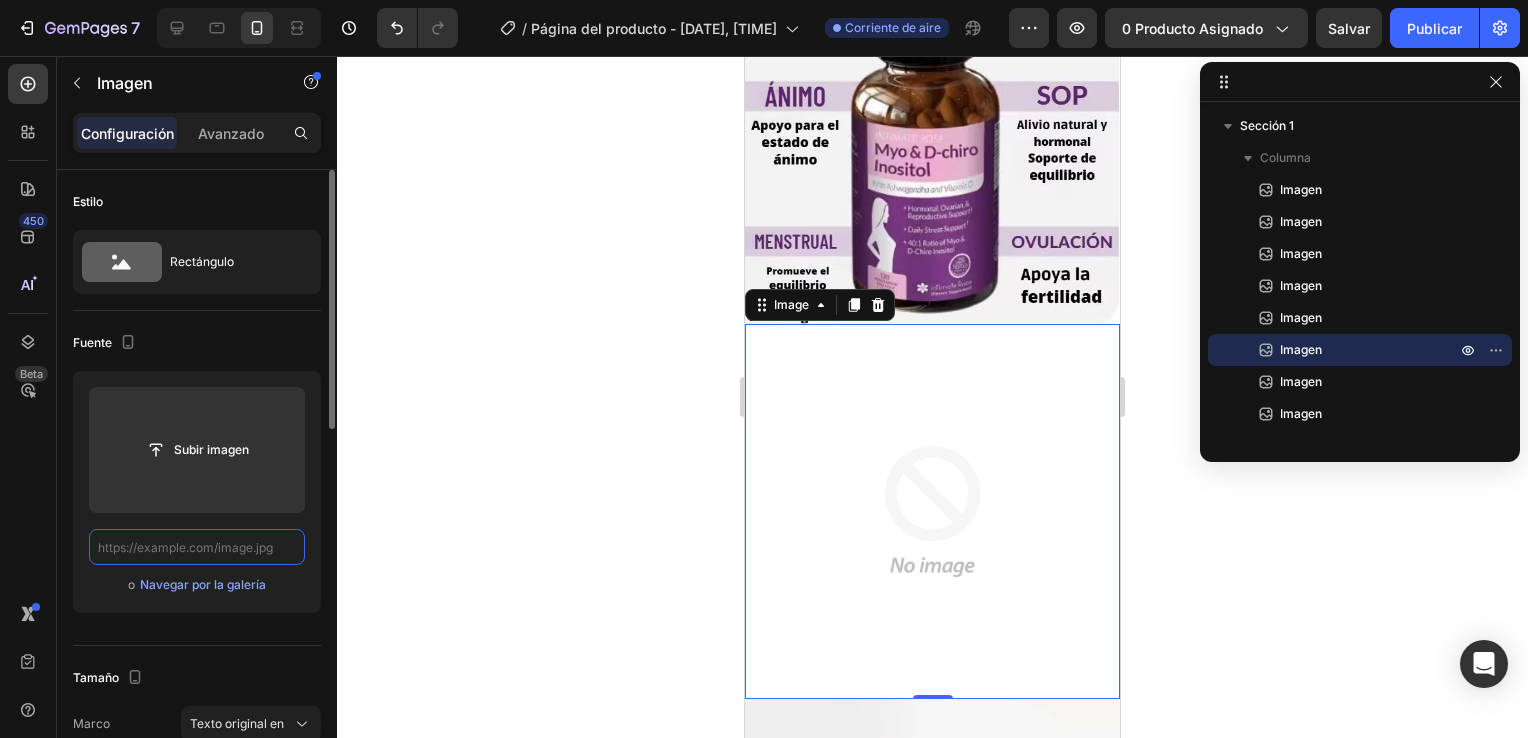 paste on "https://cdn.shopify.com/s/files/1/0930/3087/5467/files/img_7.avif?v=1754165070" 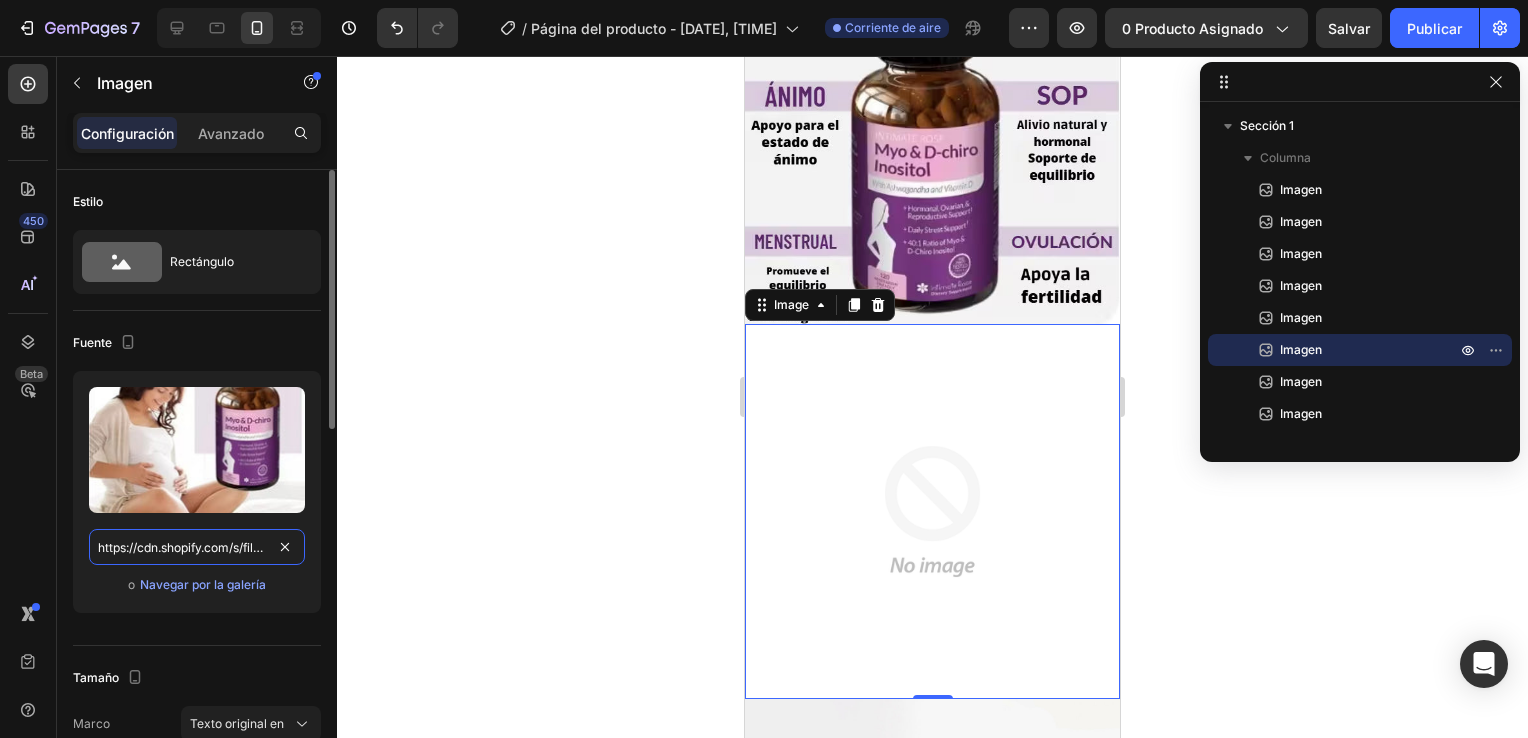 scroll, scrollTop: 0, scrollLeft: 292, axis: horizontal 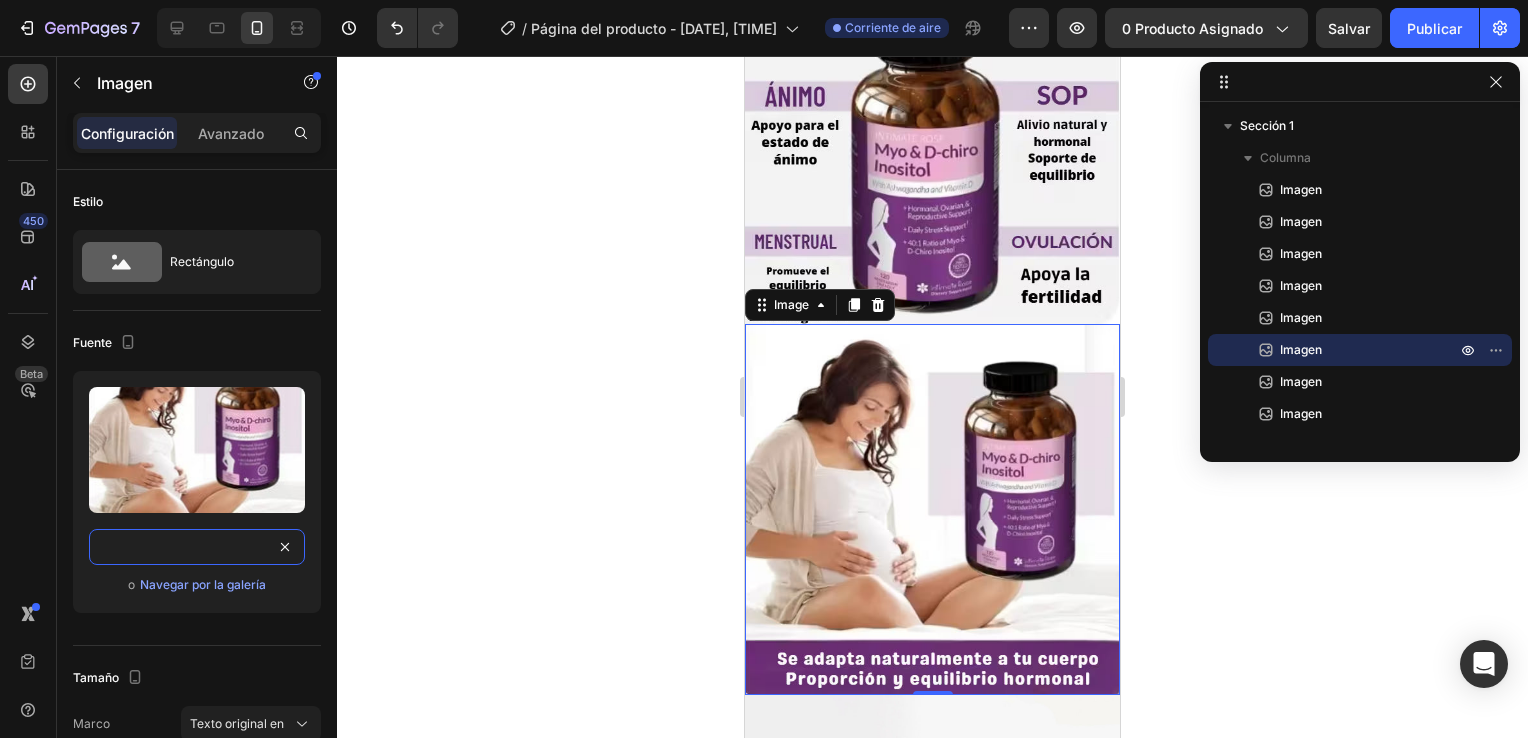 type on "https://cdn.shopify.com/s/files/1/0930/3087/5467/files/img_7.avif?v=1754165070" 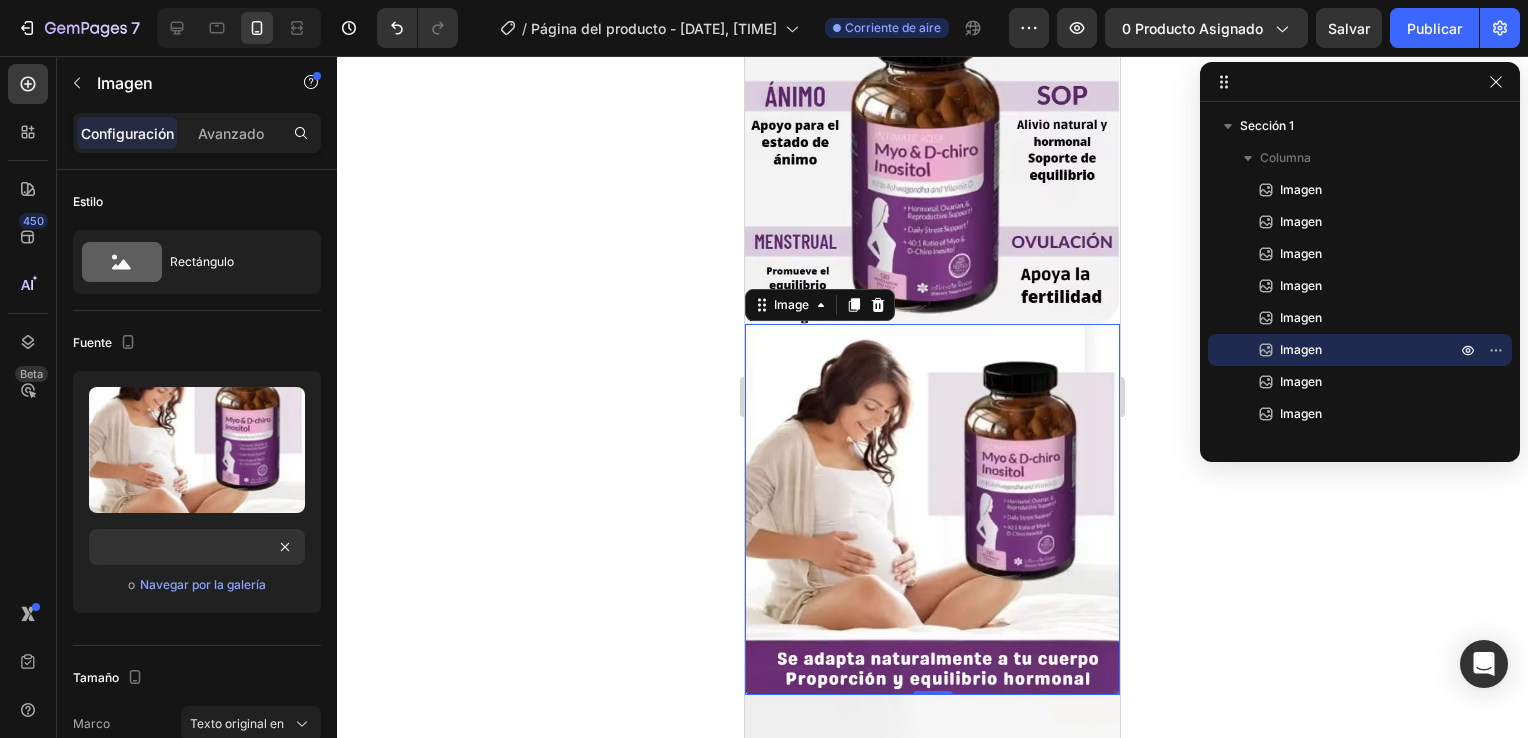 click 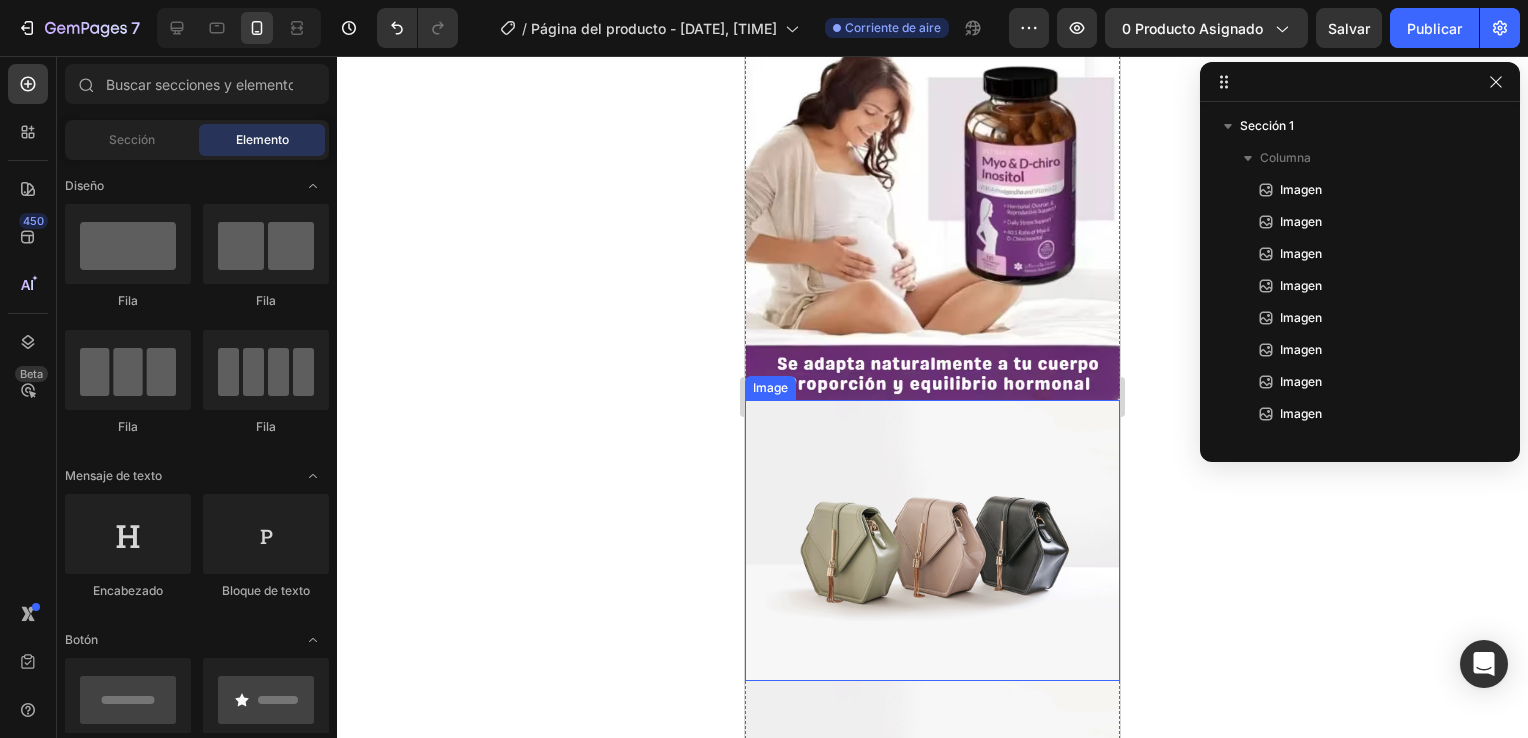 scroll, scrollTop: 1966, scrollLeft: 0, axis: vertical 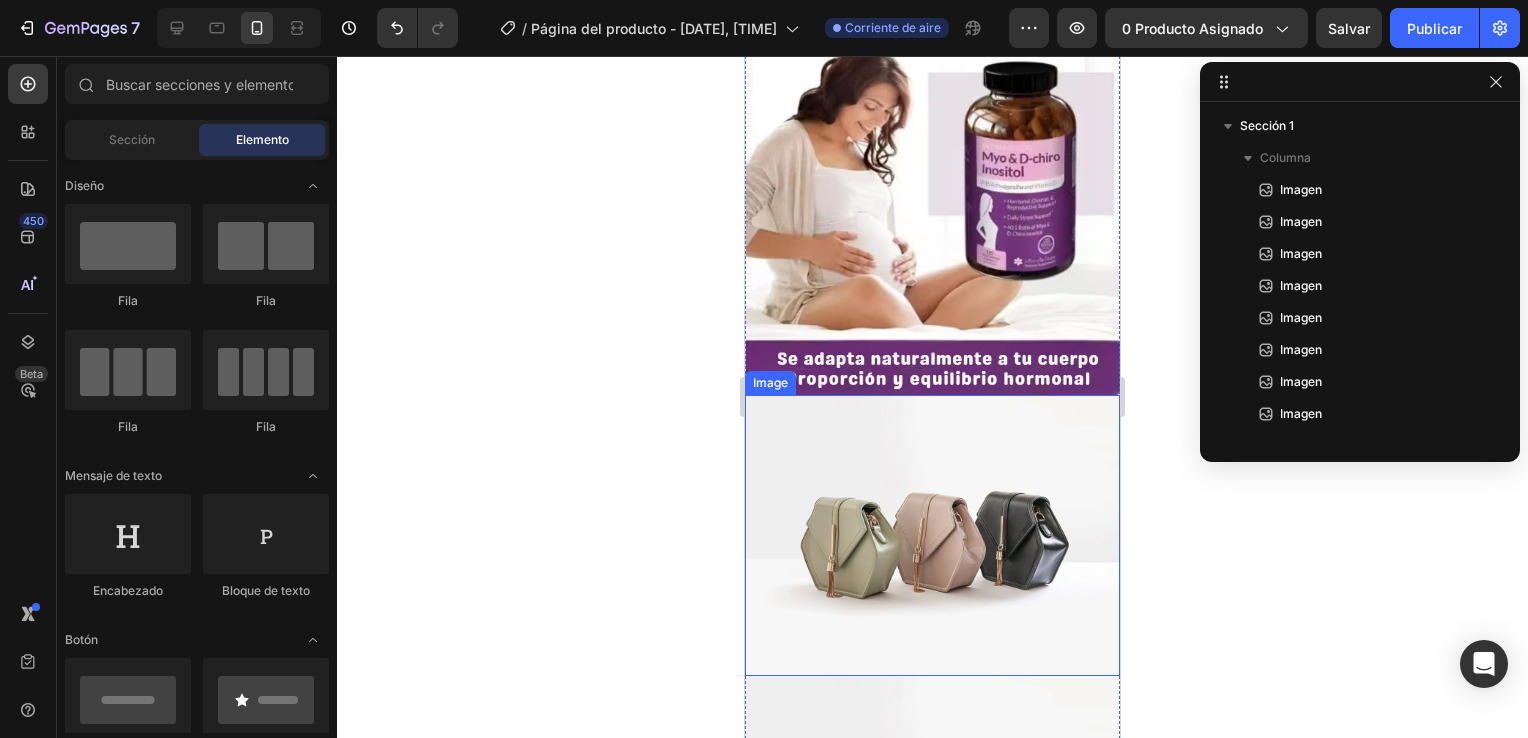 click at bounding box center (932, 535) 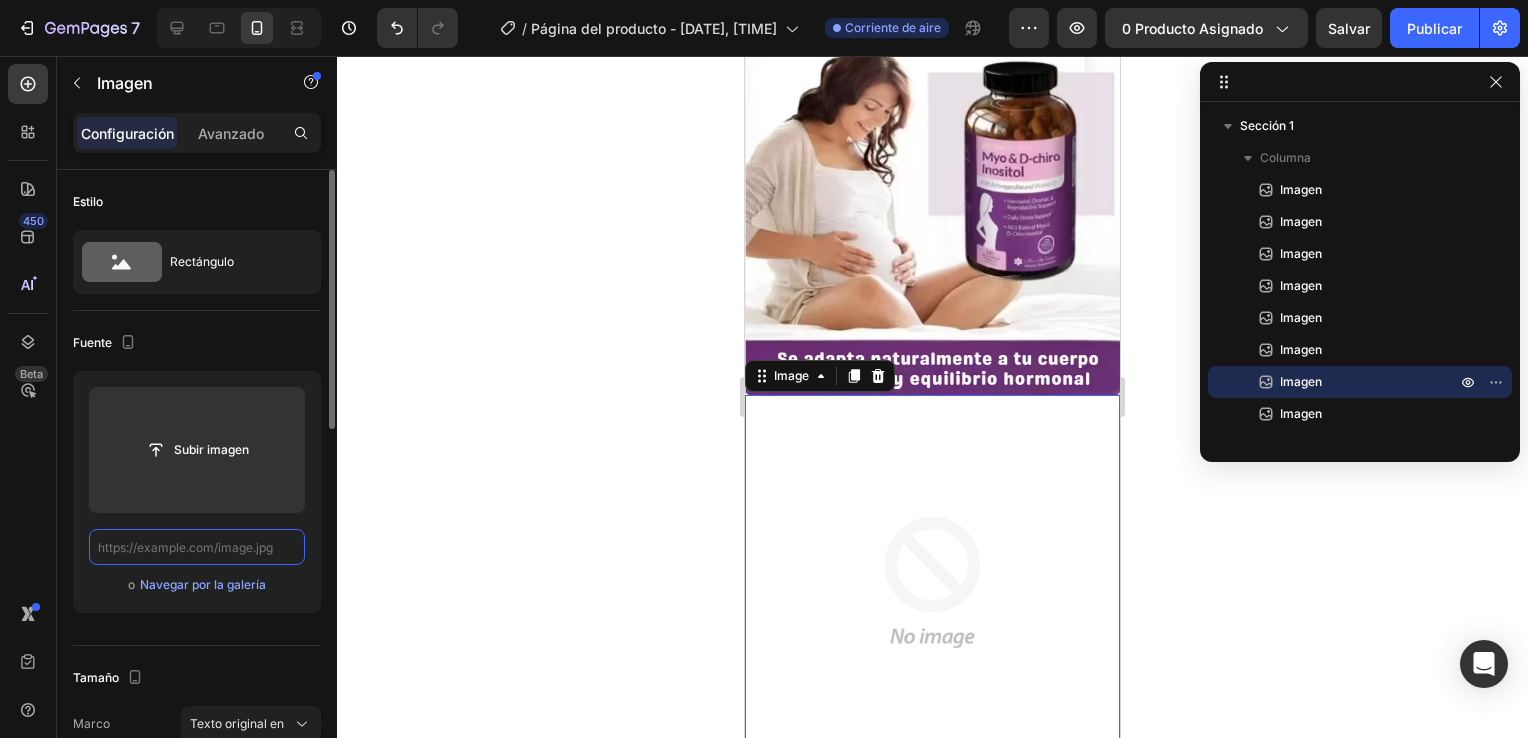 scroll, scrollTop: 0, scrollLeft: 0, axis: both 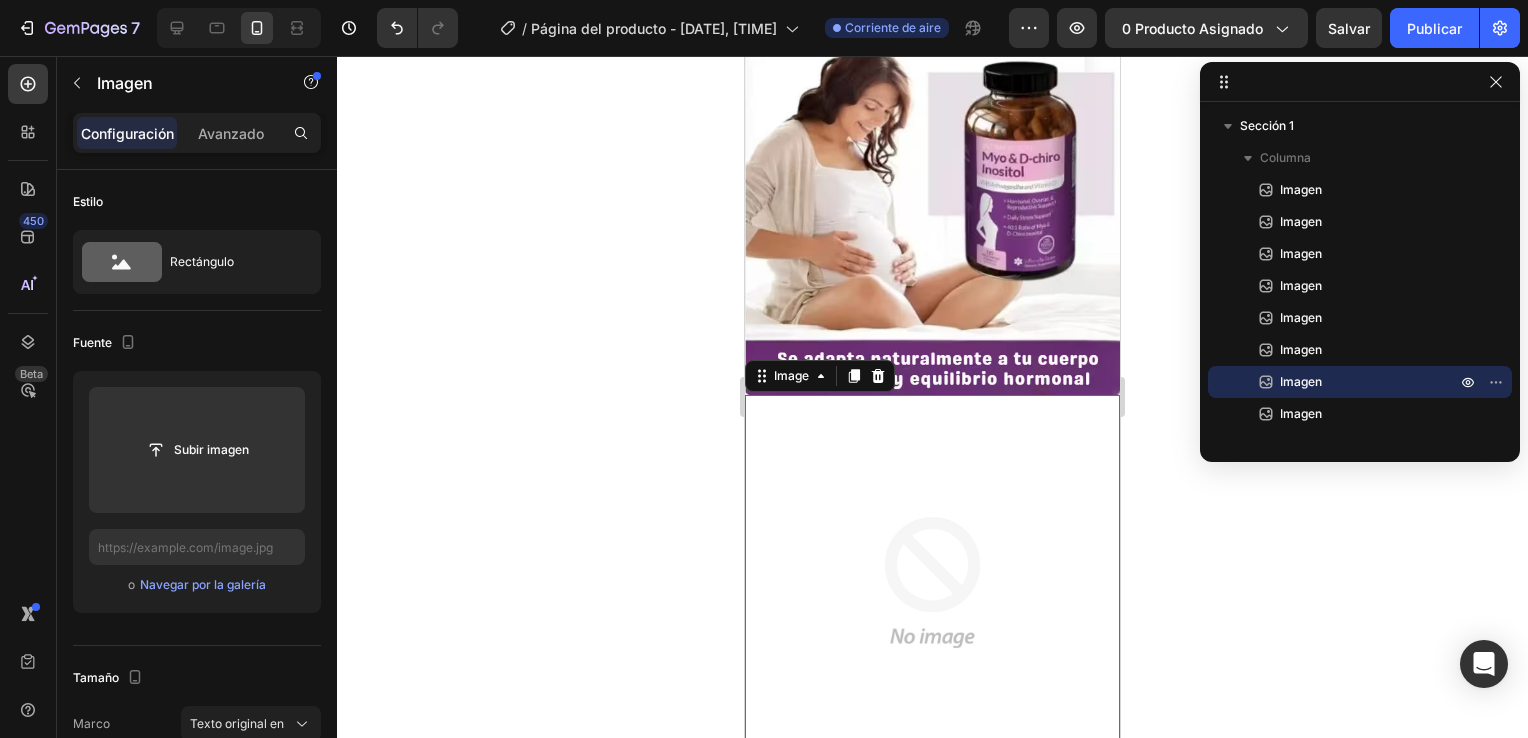 click at bounding box center (932, 582) 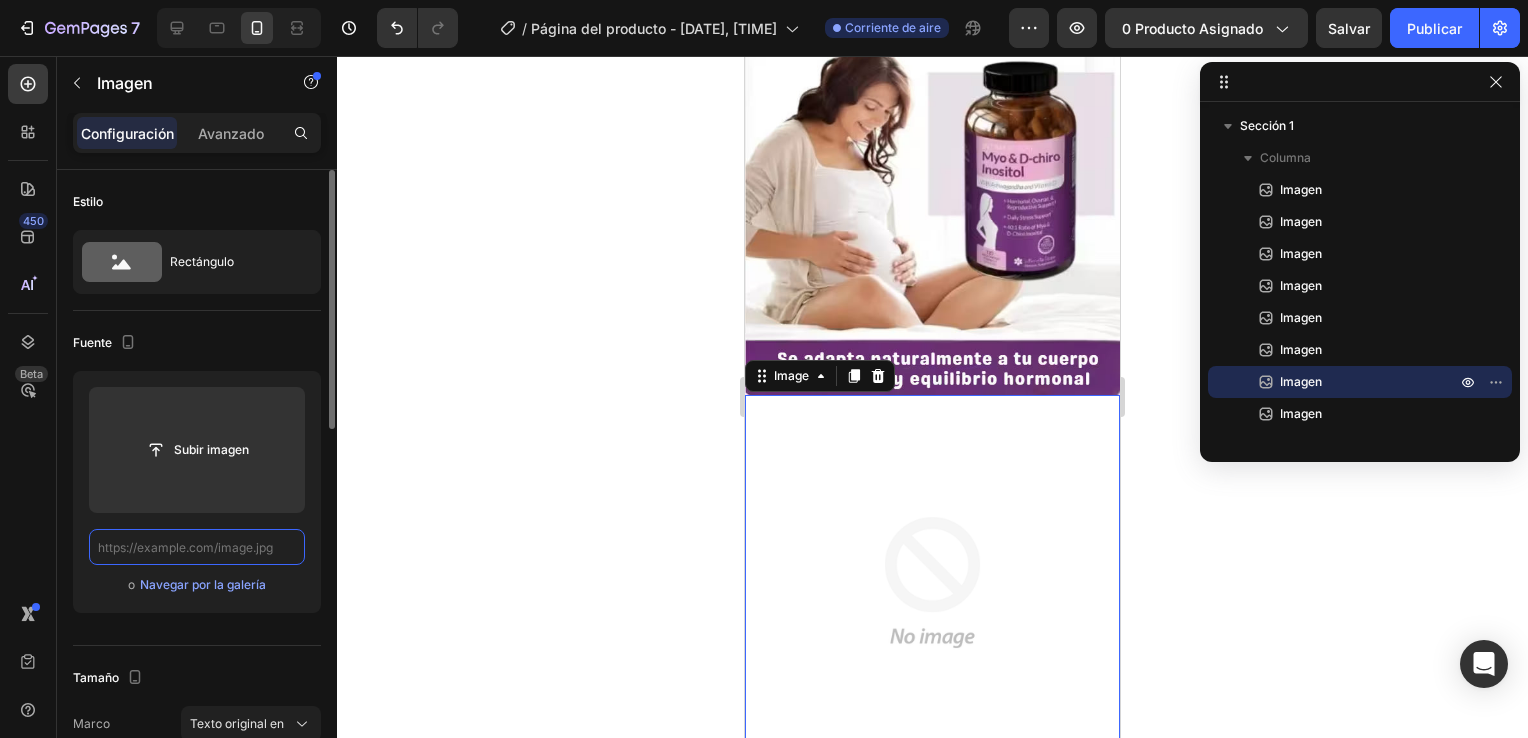 click at bounding box center (197, 547) 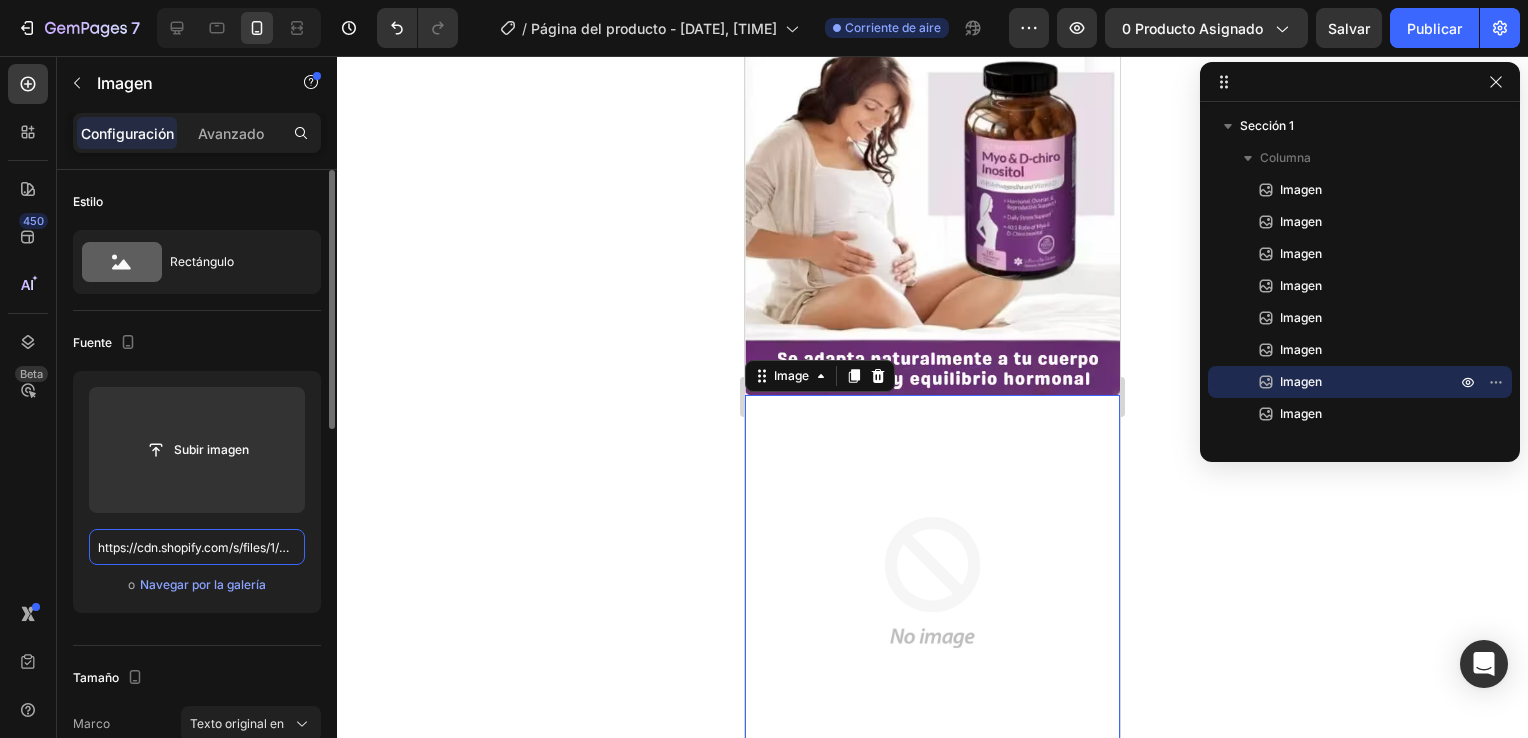 scroll, scrollTop: 0, scrollLeft: 296, axis: horizontal 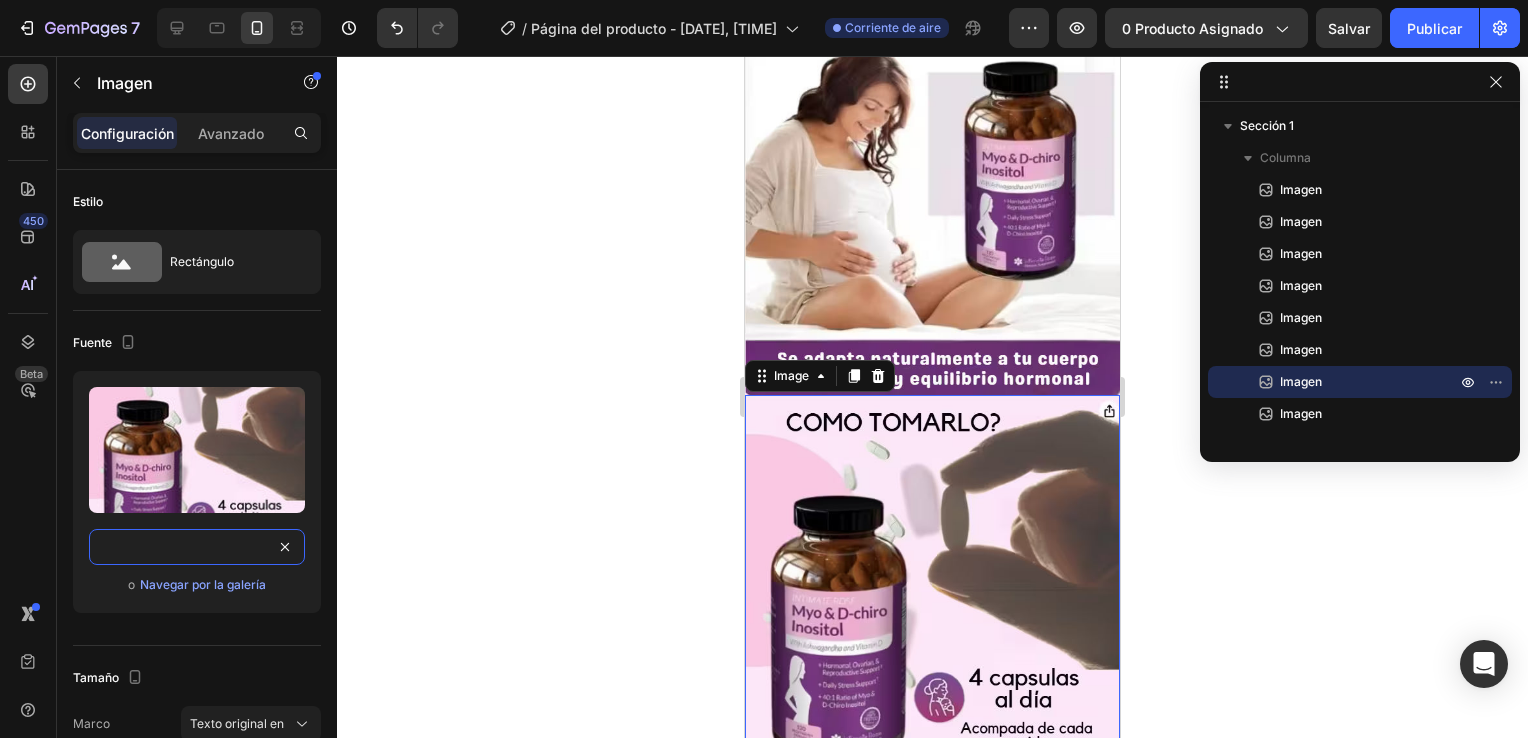type on "https://cdn.shopify.com/s/files/1/0930/3087/5467/files/8_img.avif?v=1754165069" 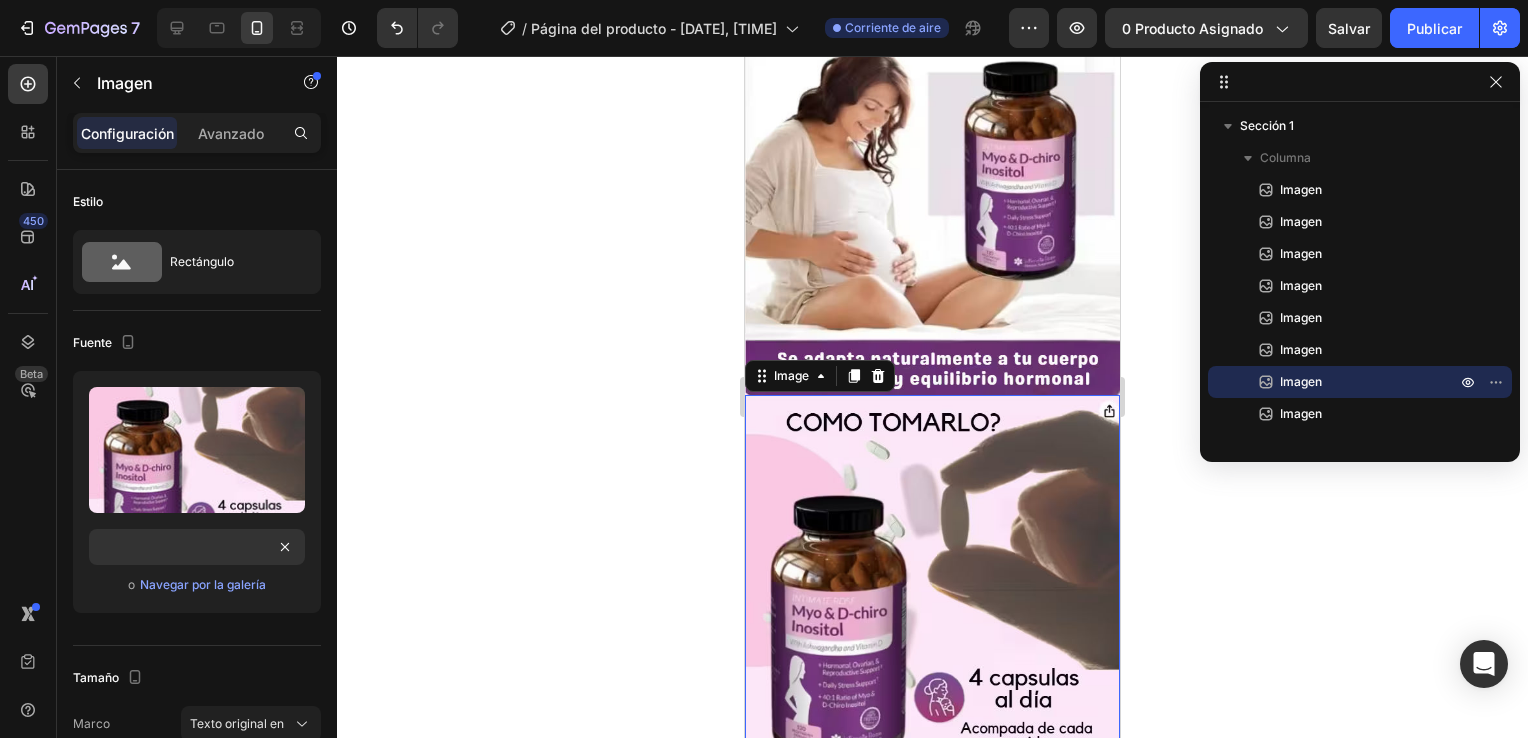 click 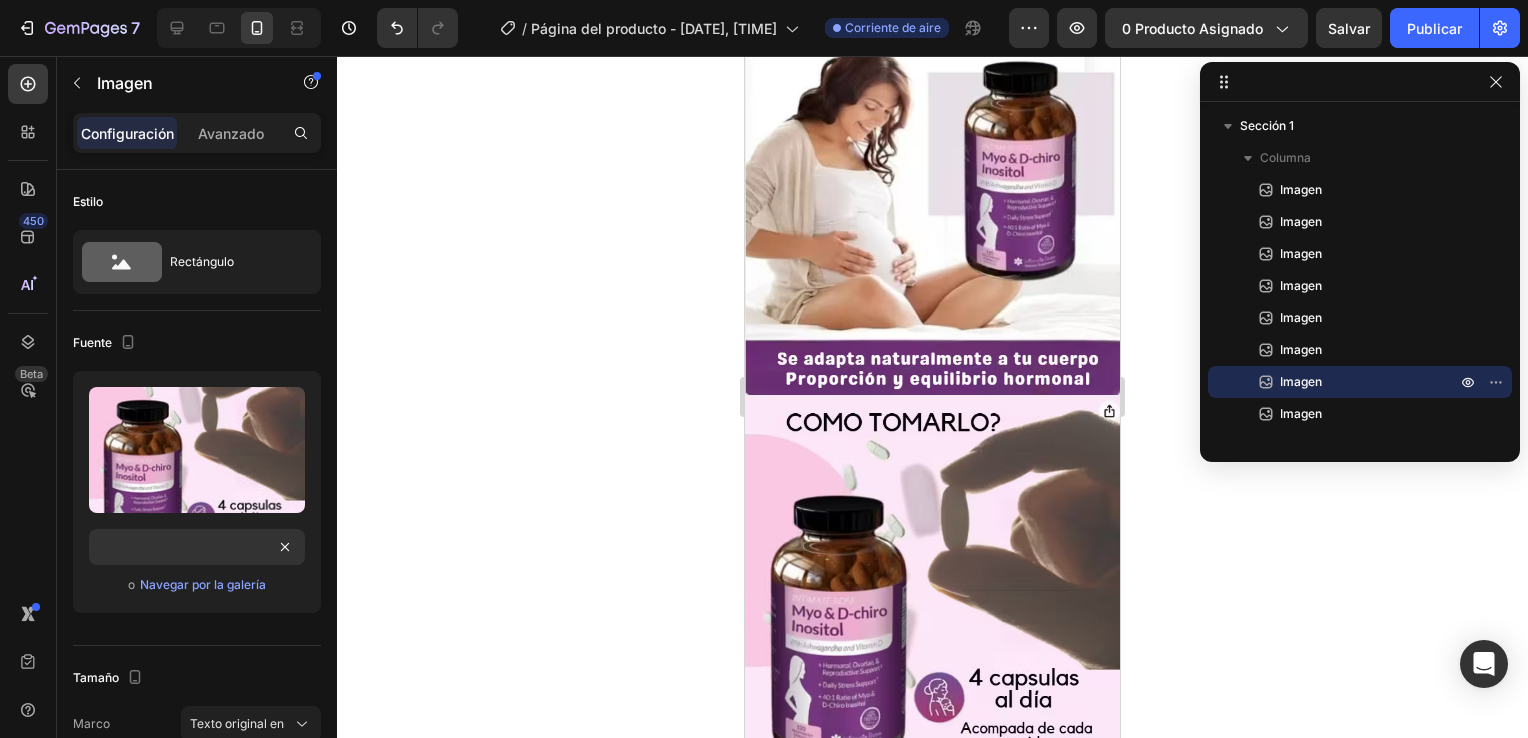 scroll, scrollTop: 0, scrollLeft: 0, axis: both 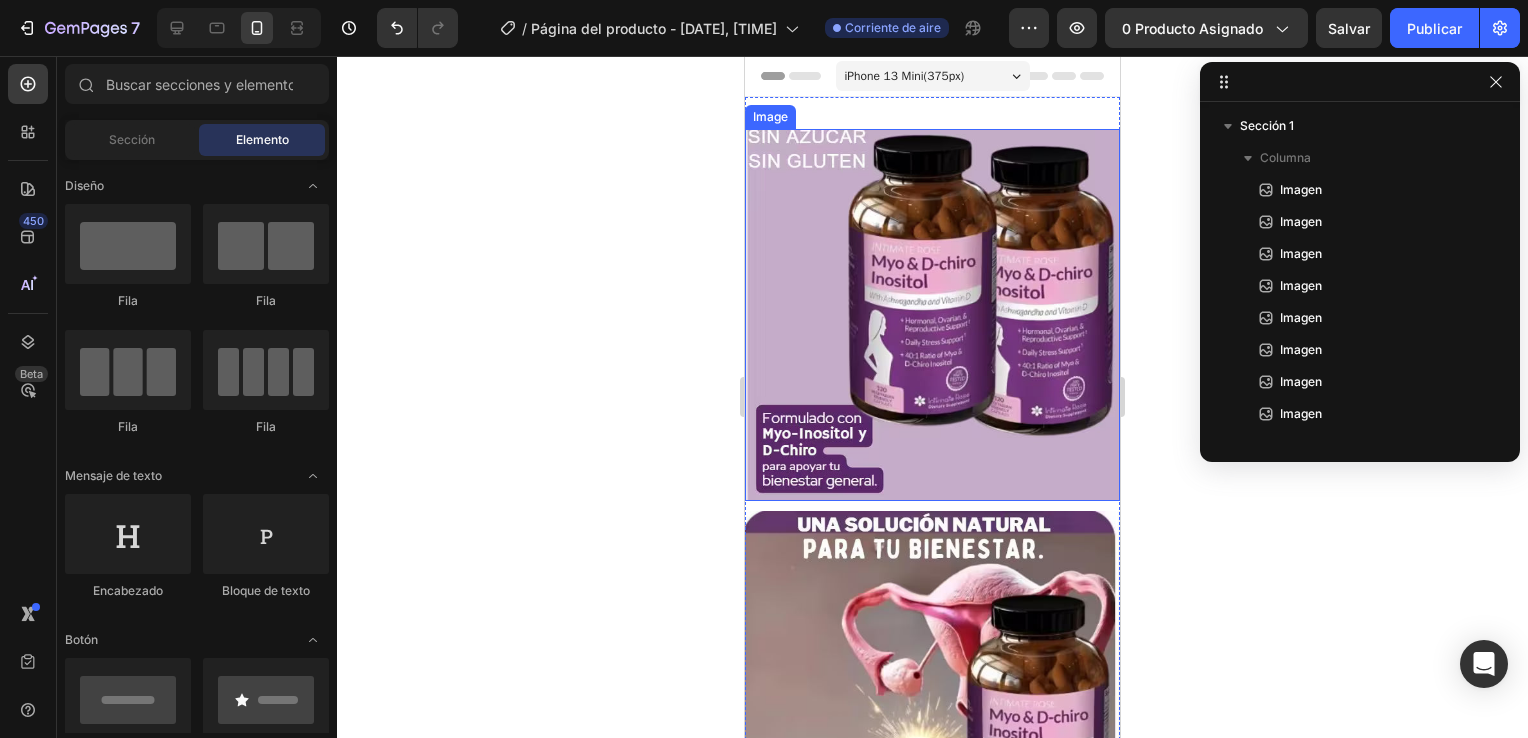 click at bounding box center [932, 315] 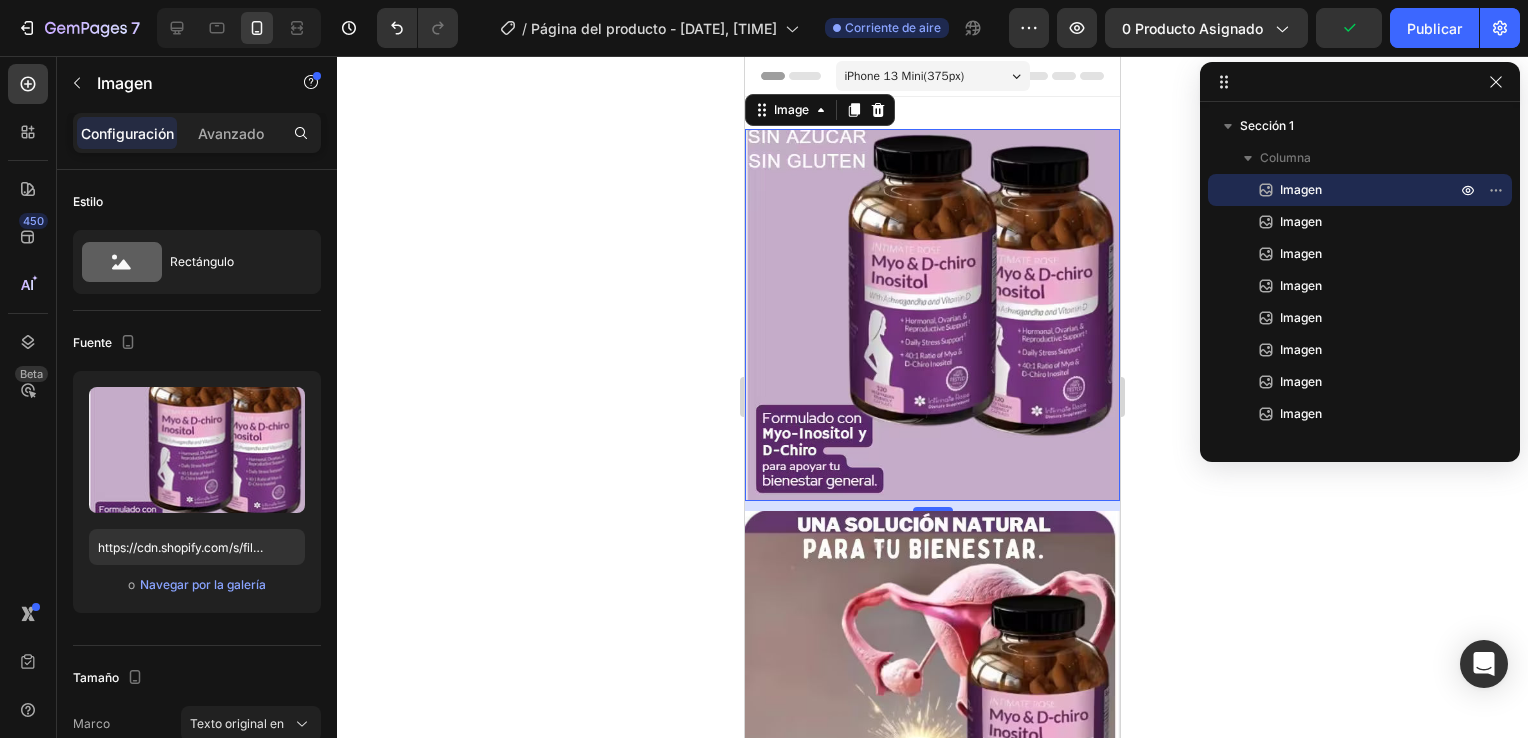 click 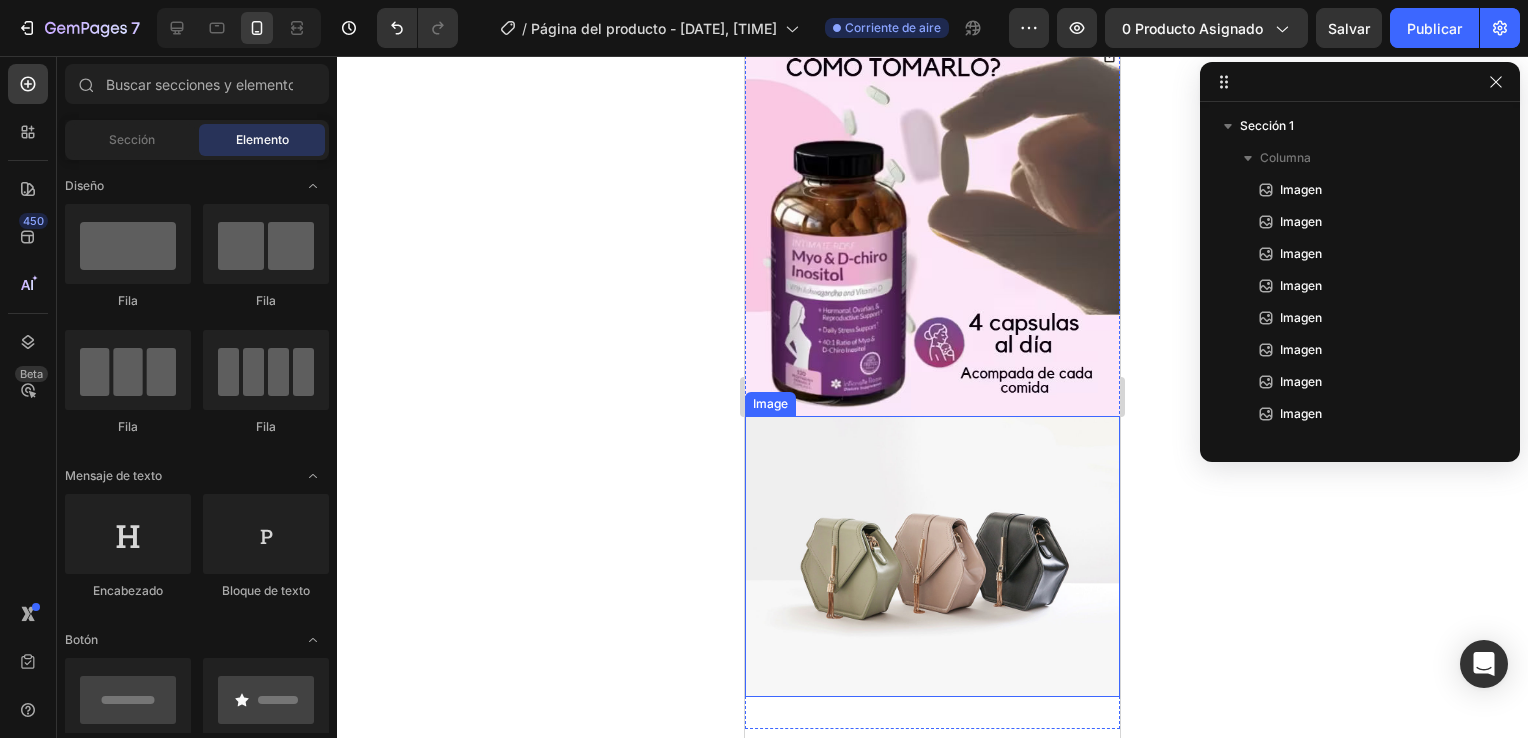 click at bounding box center [932, 556] 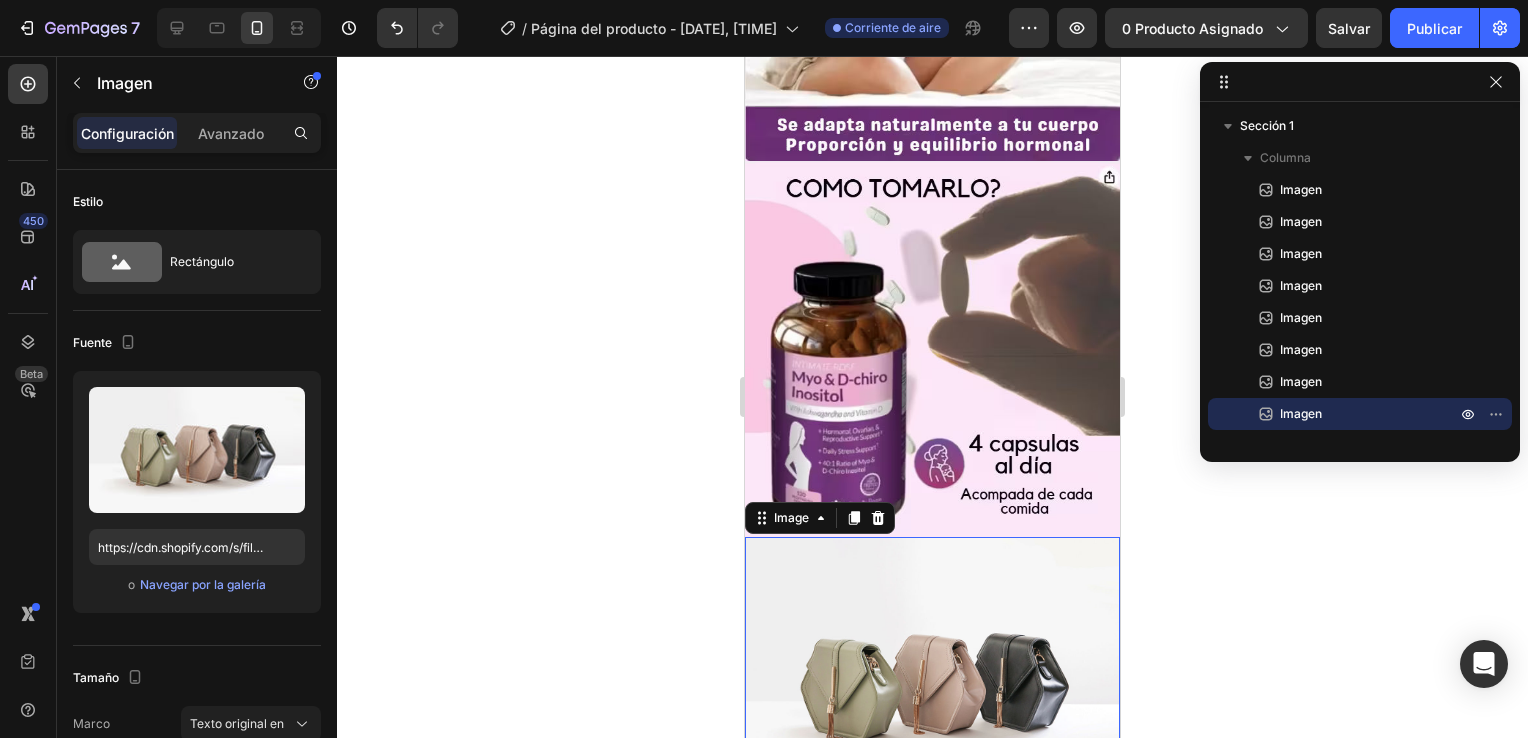 scroll, scrollTop: 2121, scrollLeft: 0, axis: vertical 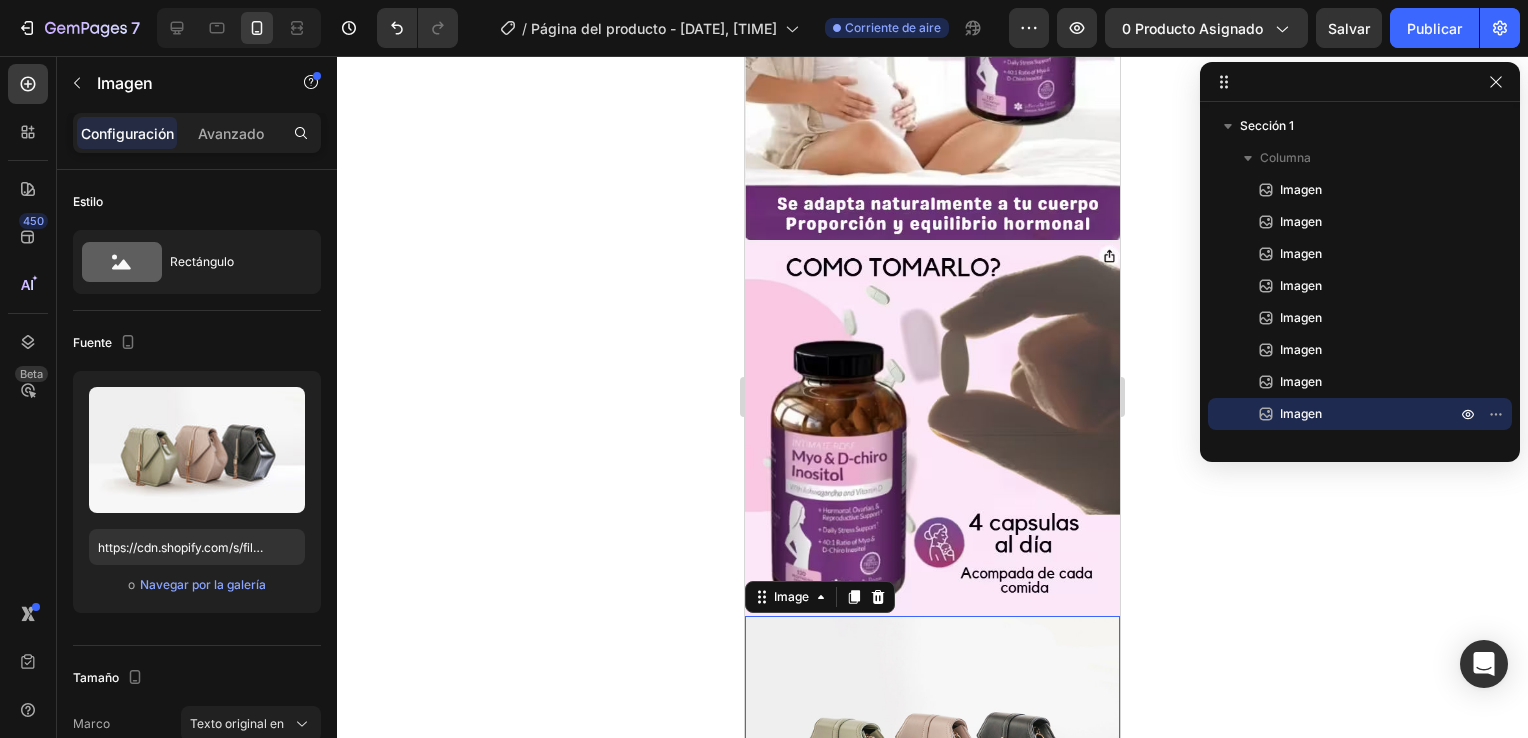 drag, startPoint x: 854, startPoint y: 493, endPoint x: 860, endPoint y: 512, distance: 19.924858 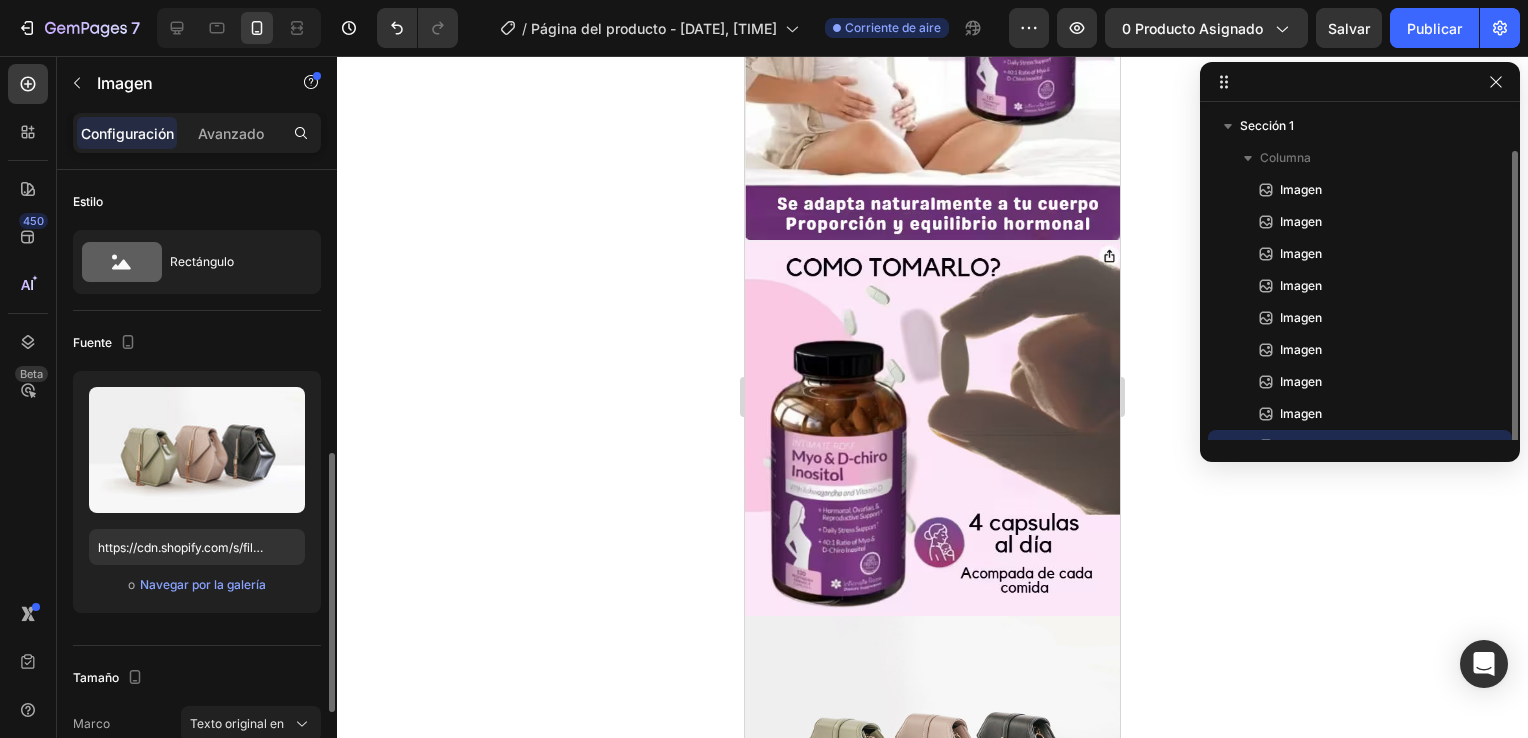 scroll, scrollTop: 2128, scrollLeft: 0, axis: vertical 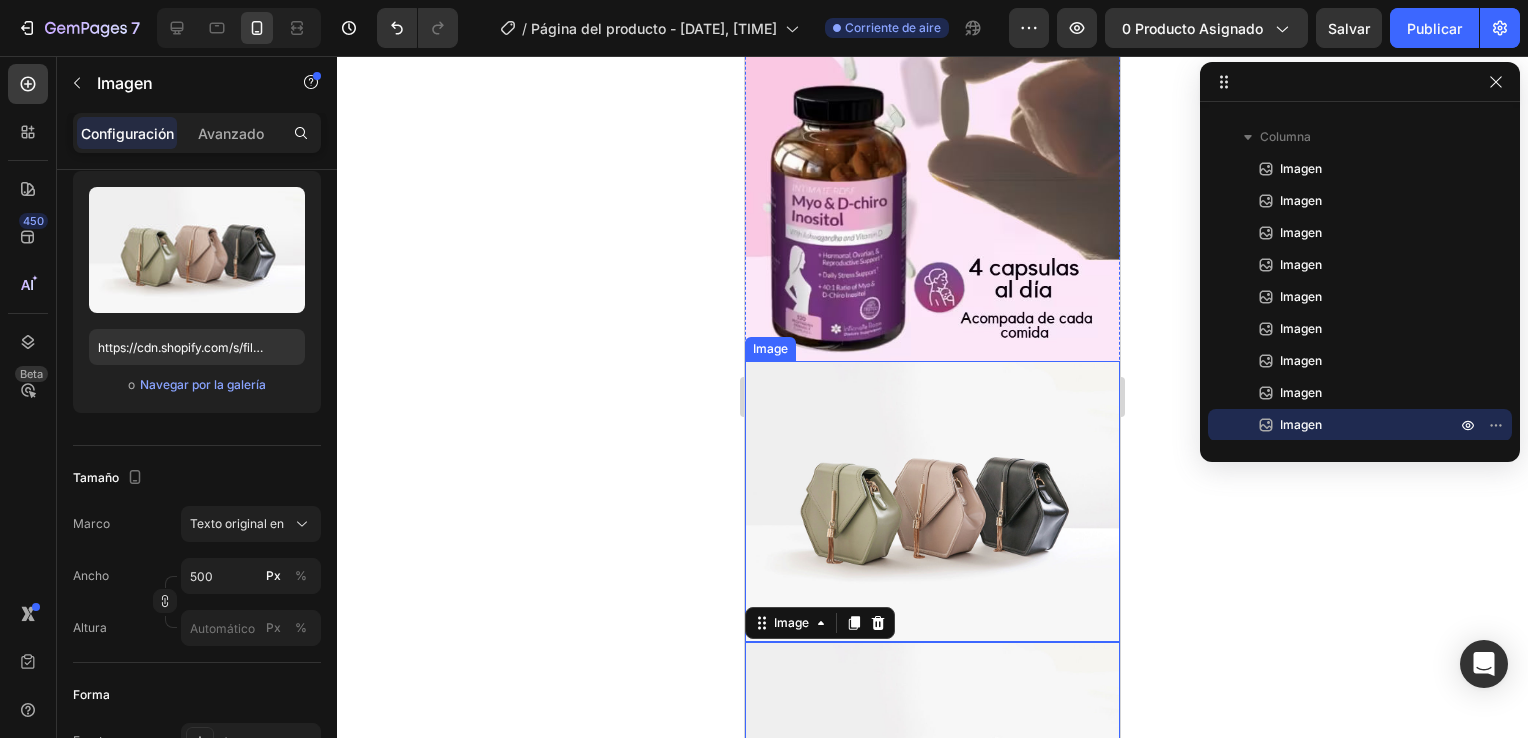 click at bounding box center (932, 501) 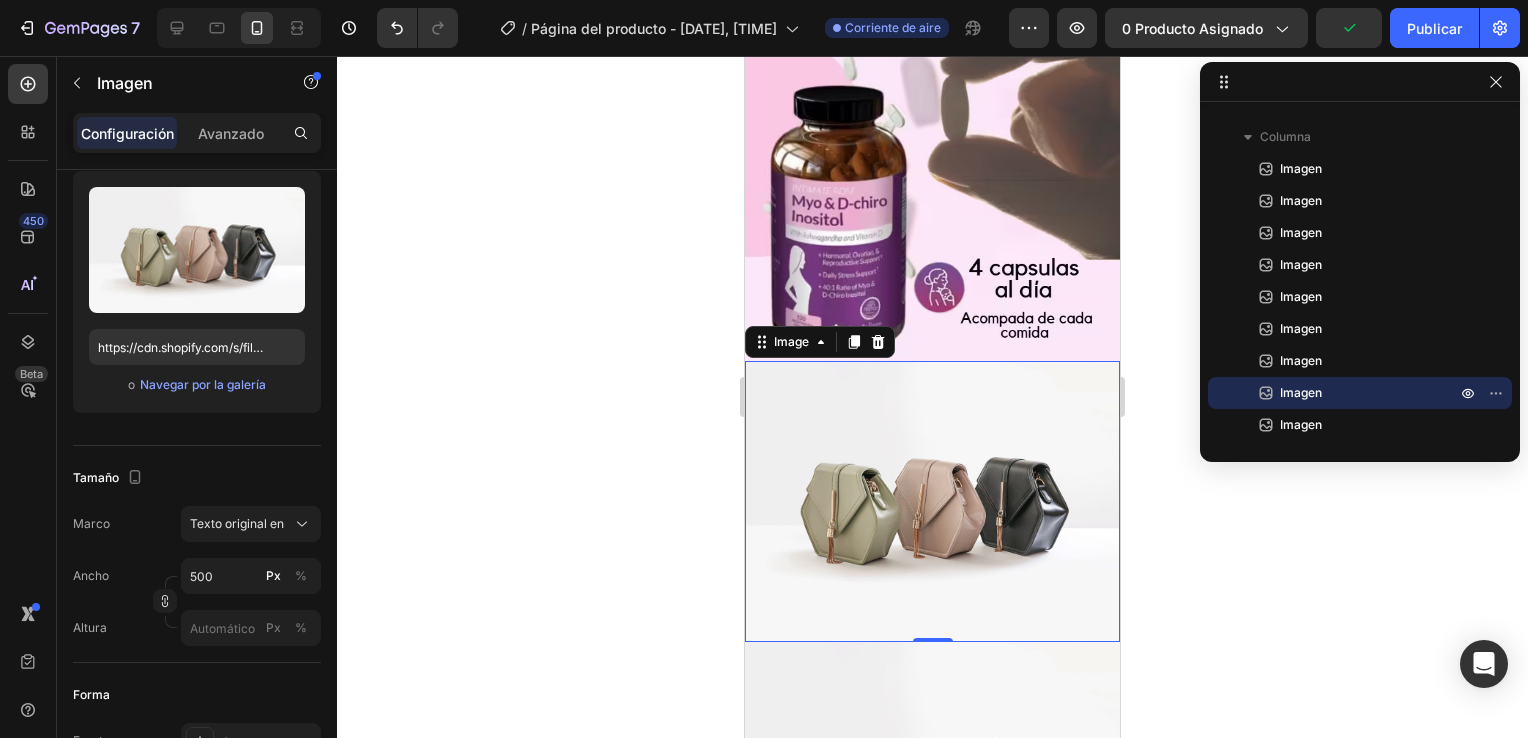 click at bounding box center [932, 501] 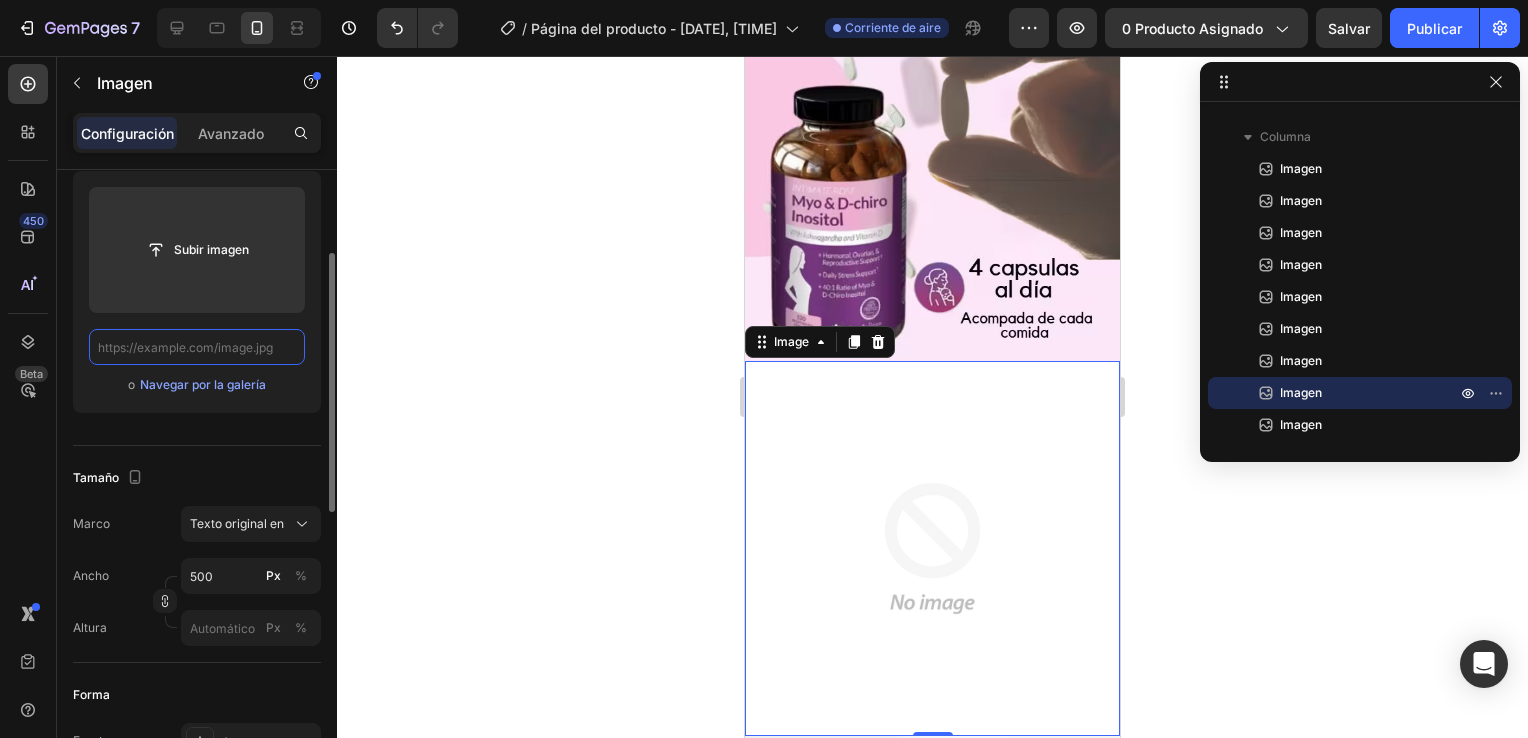 scroll, scrollTop: 0, scrollLeft: 0, axis: both 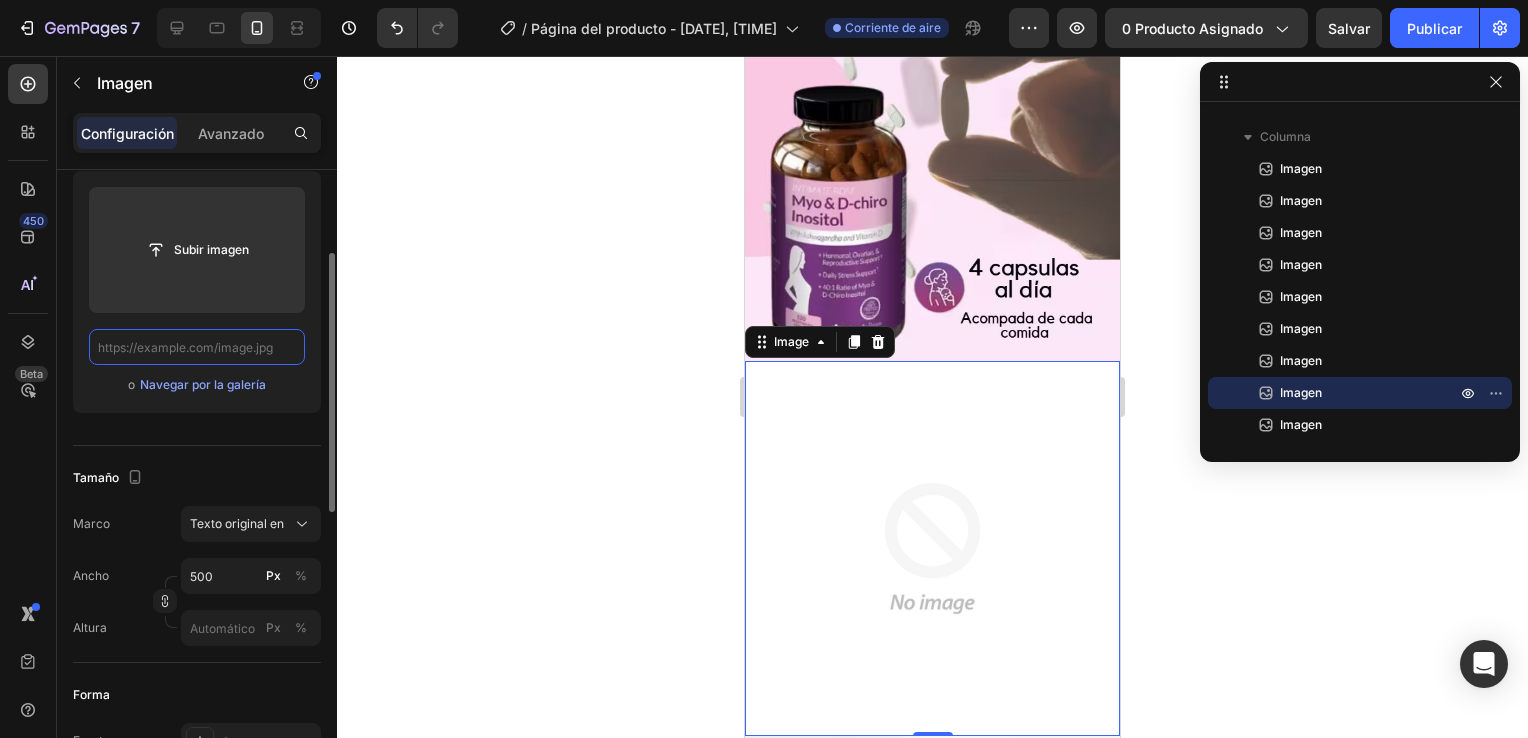 paste on "https://cdn.shopify.com/s/files/1/0930/3087/5467/files/10im.avif?v=1754165079" 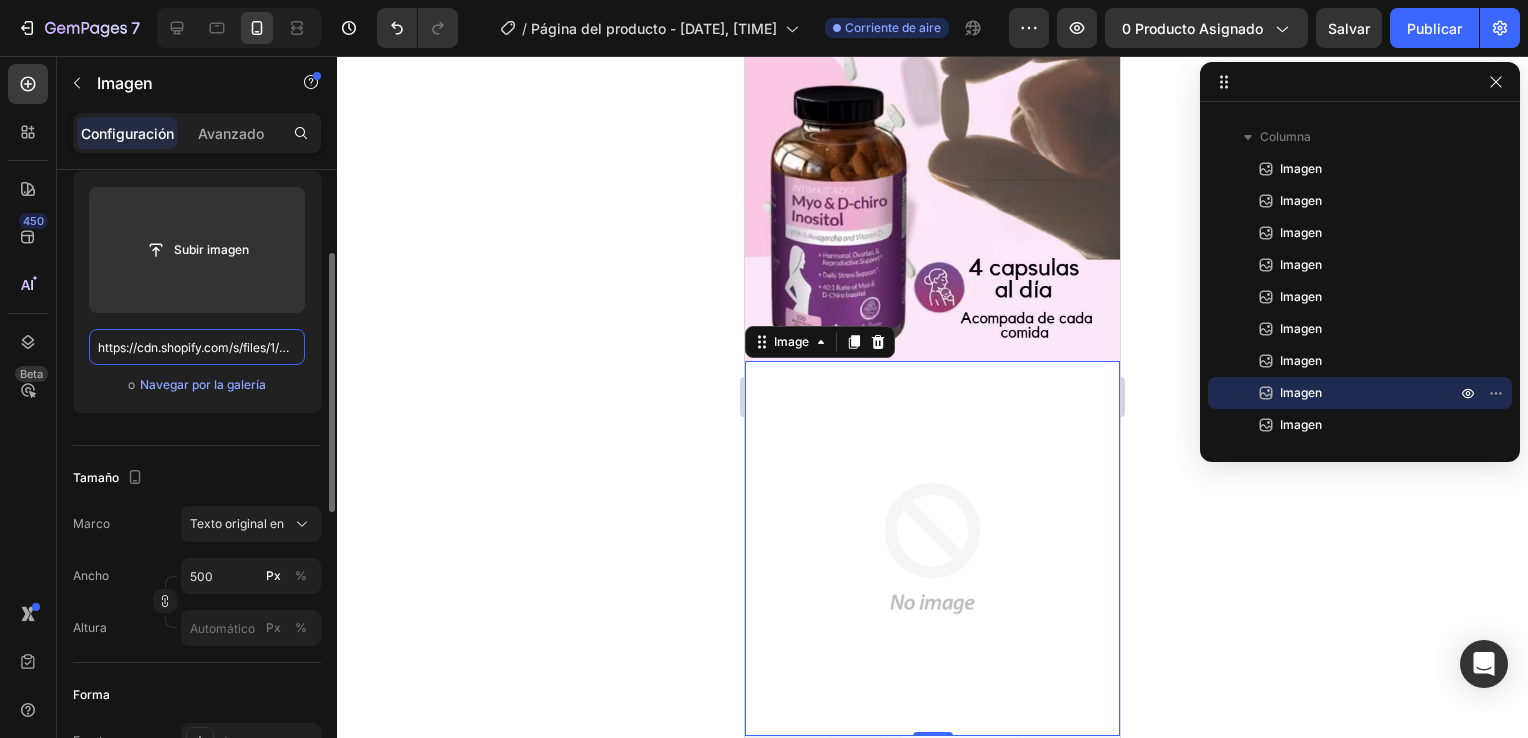 scroll, scrollTop: 0, scrollLeft: 287, axis: horizontal 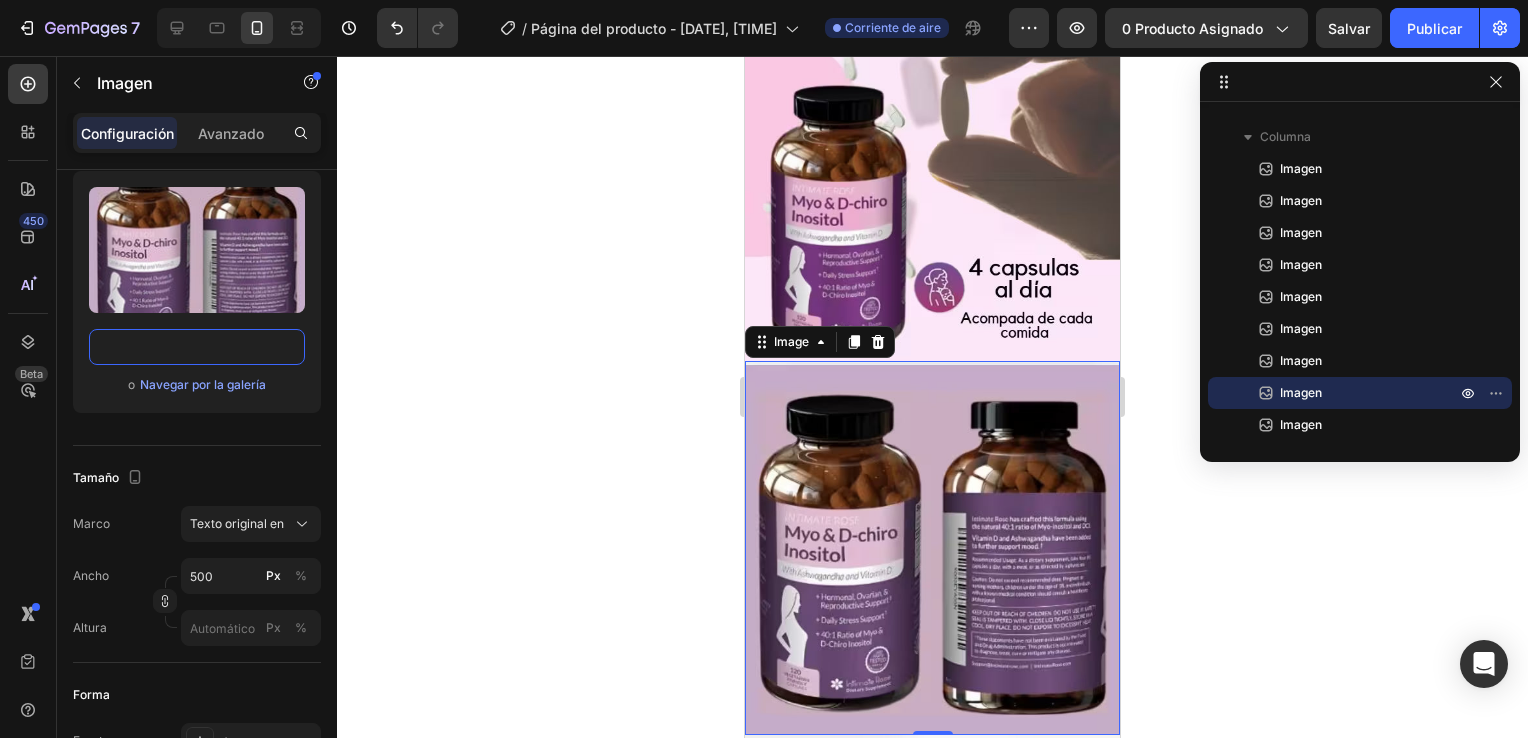 type on "https://cdn.shopify.com/s/files/1/0930/3087/5467/files/10im.avif?v=1754165079" 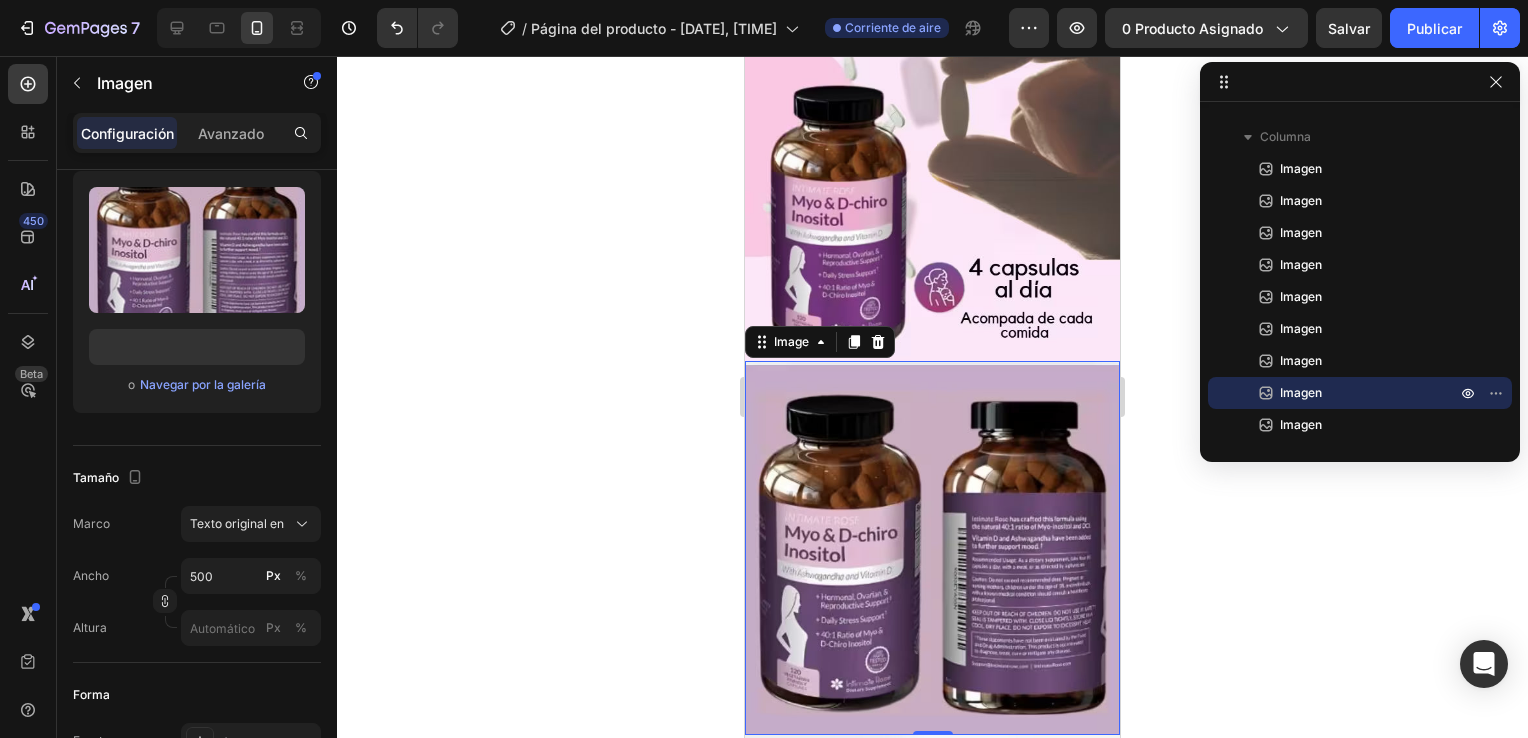 click 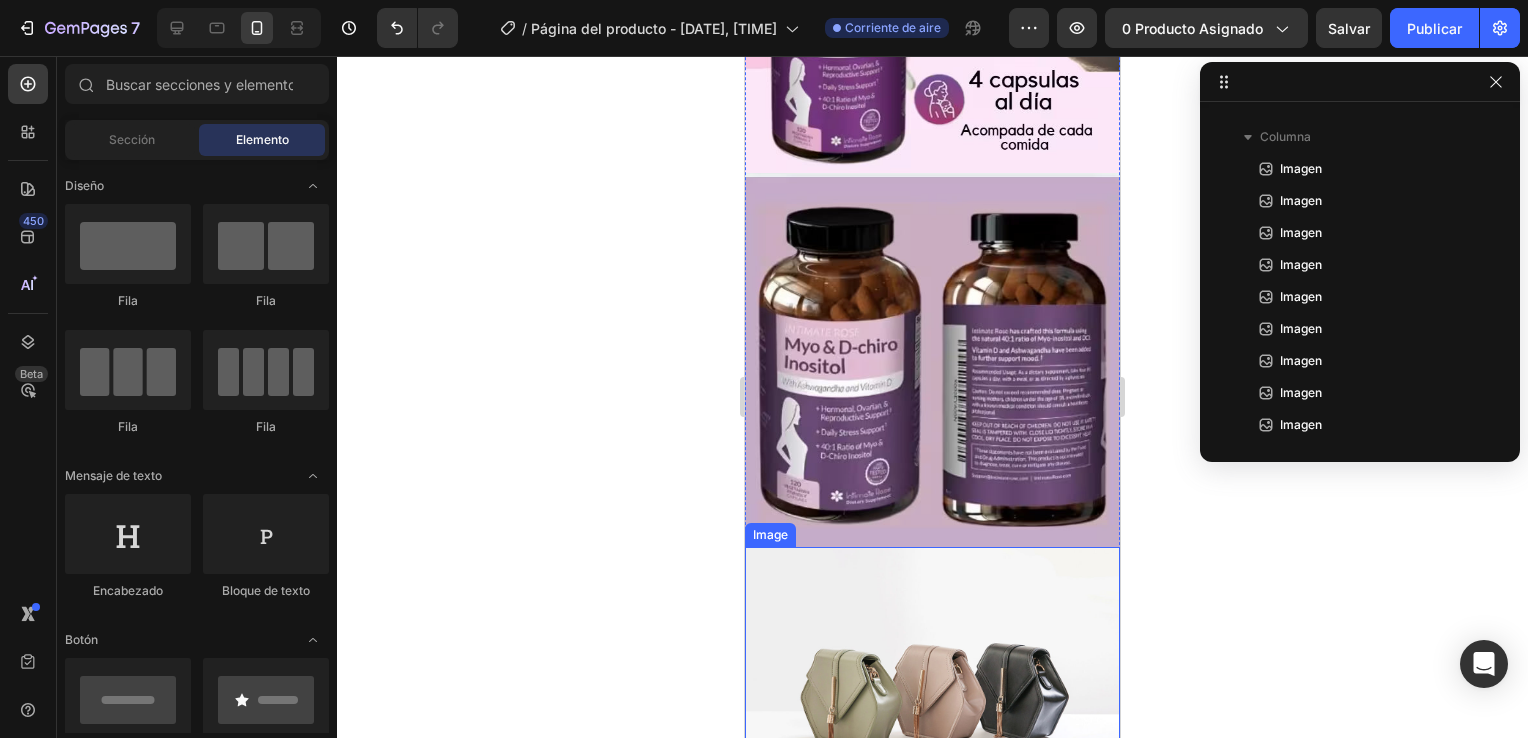 scroll, scrollTop: 2576, scrollLeft: 0, axis: vertical 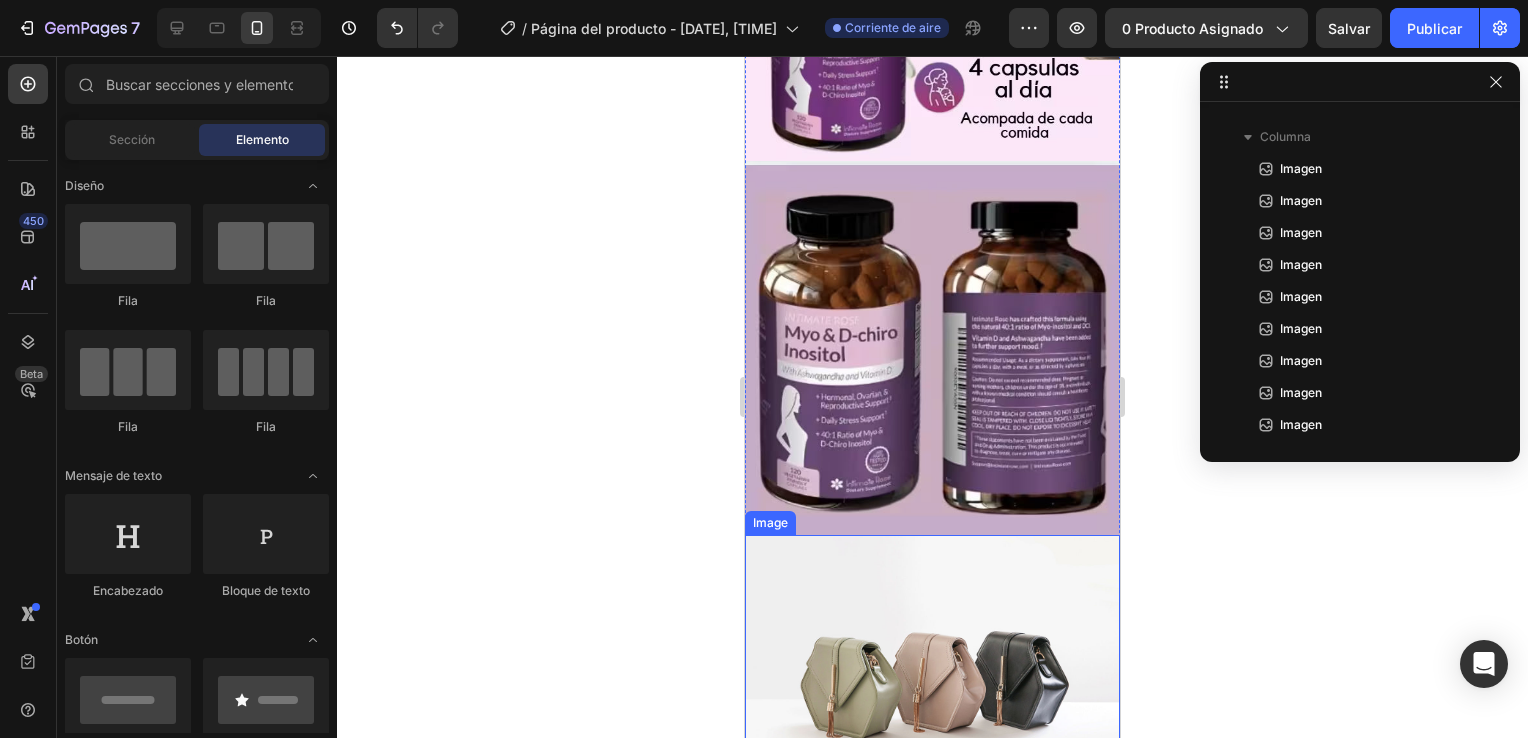 click at bounding box center [932, 675] 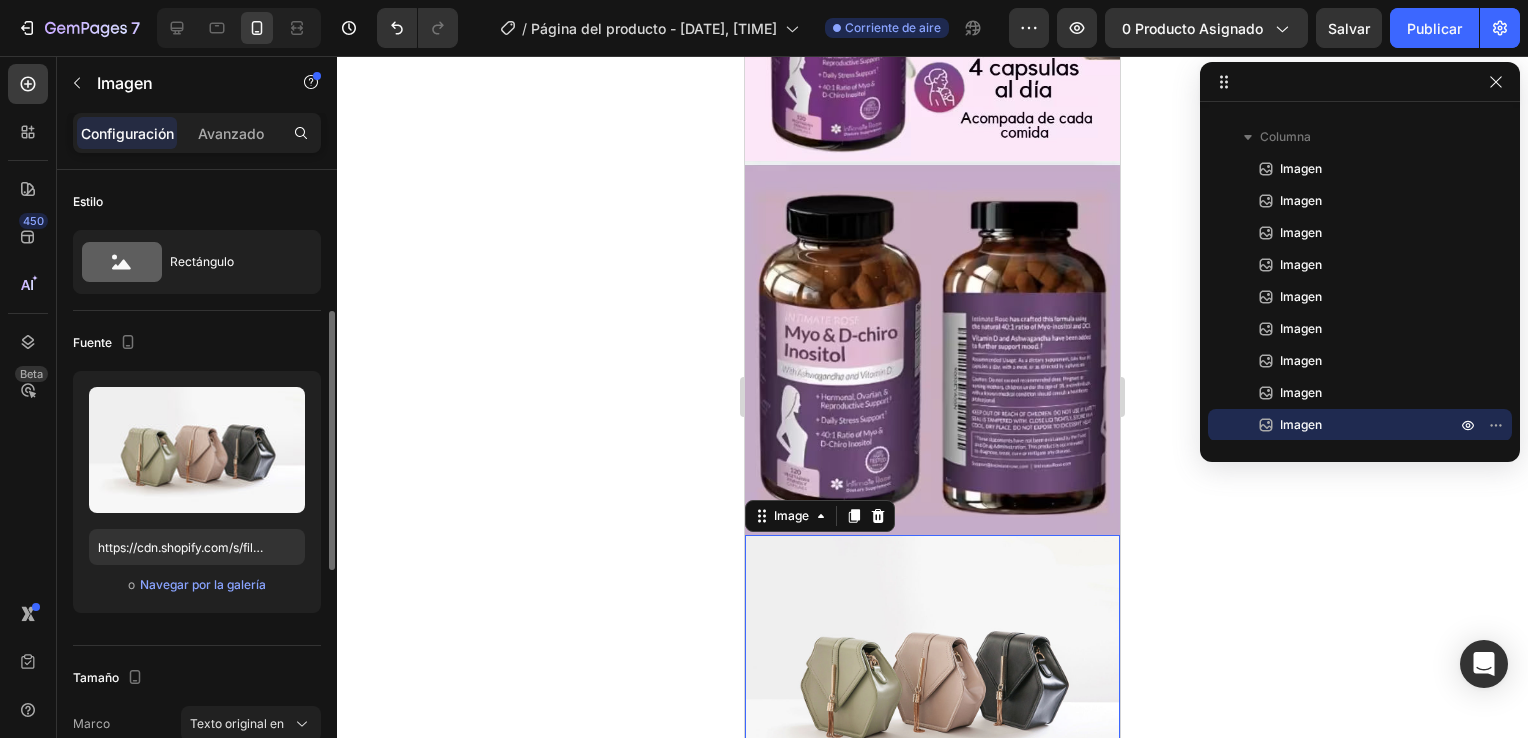 scroll, scrollTop: 100, scrollLeft: 0, axis: vertical 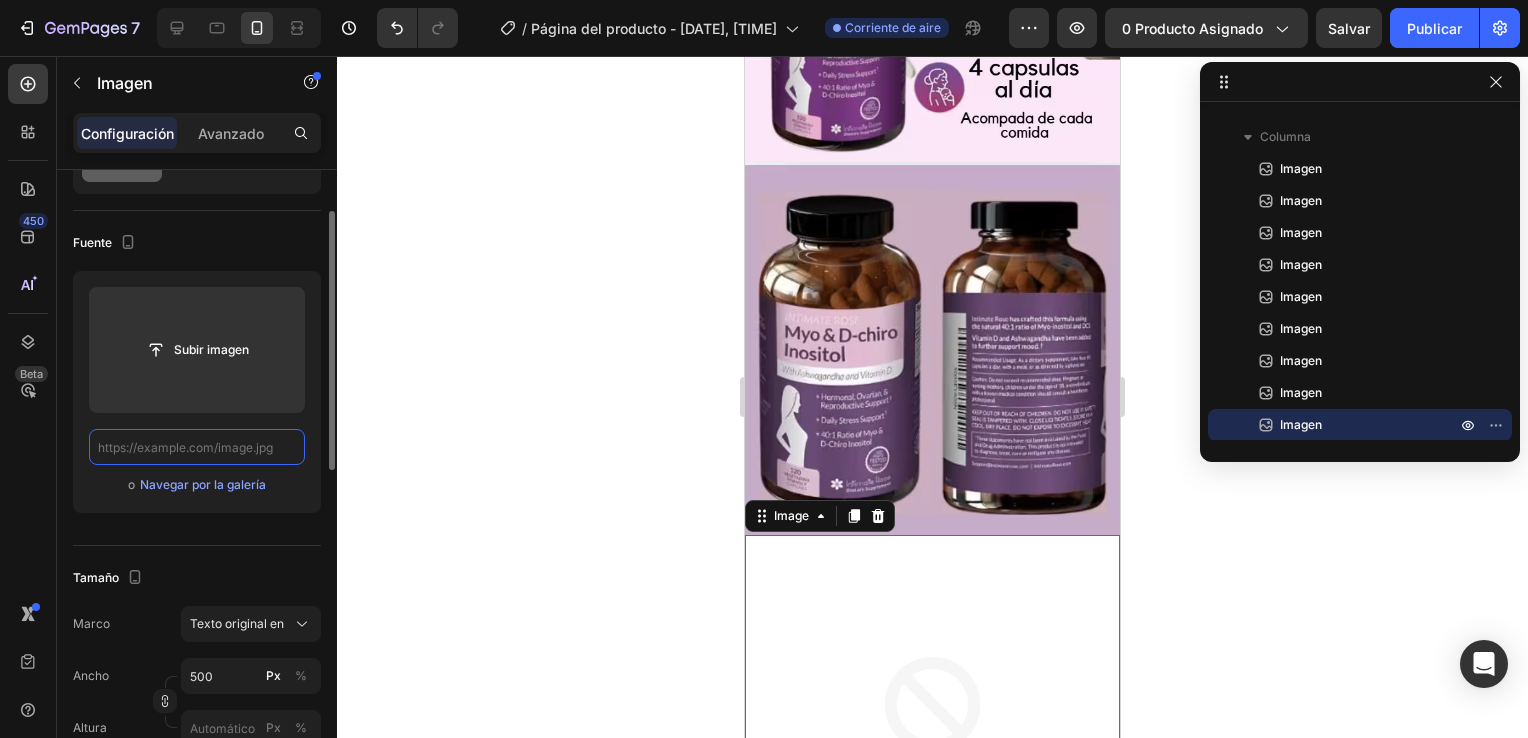 paste on "https://cdn.shopify.com/s/files/1/0930/3087/5467/files/12img.avif?v=1754165079" 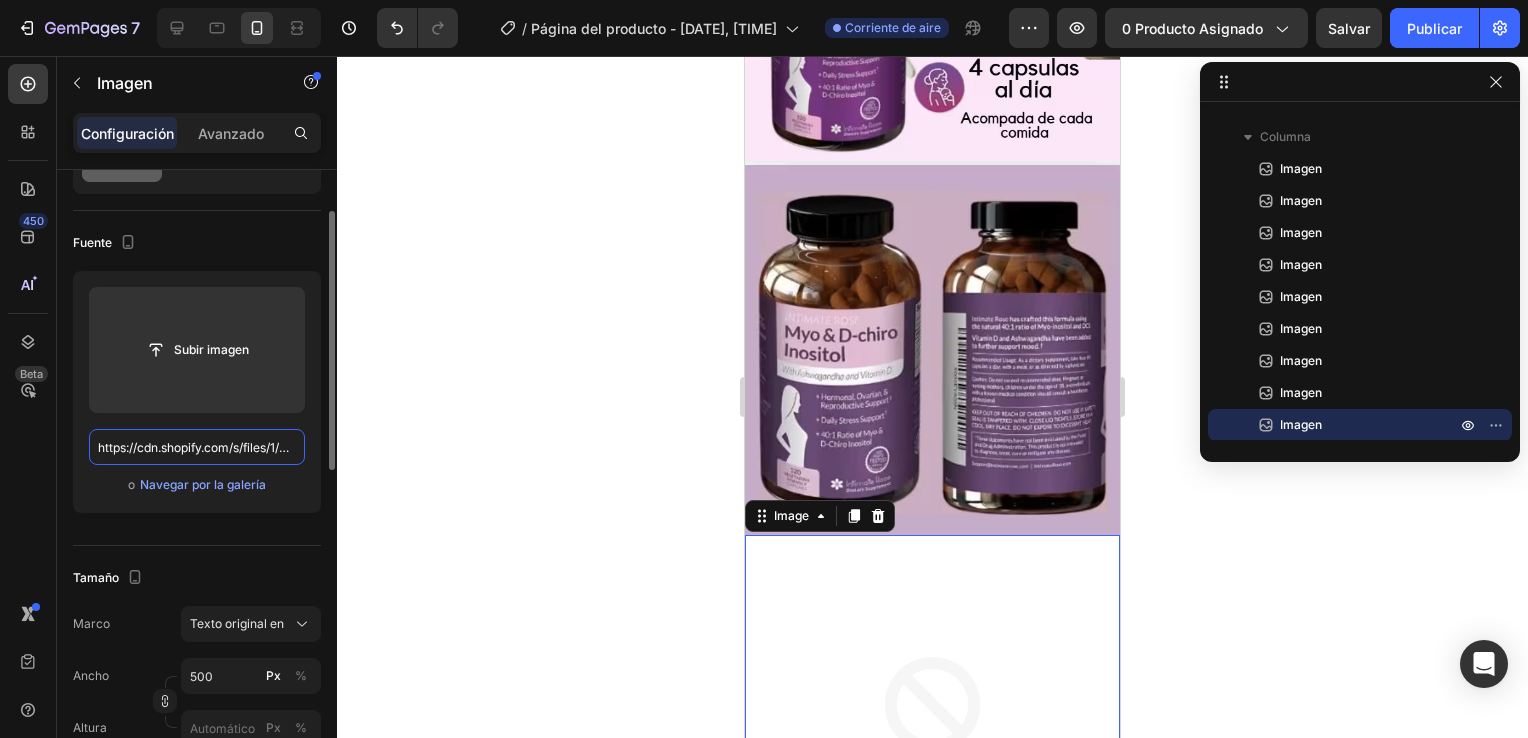 scroll, scrollTop: 0, scrollLeft: 294, axis: horizontal 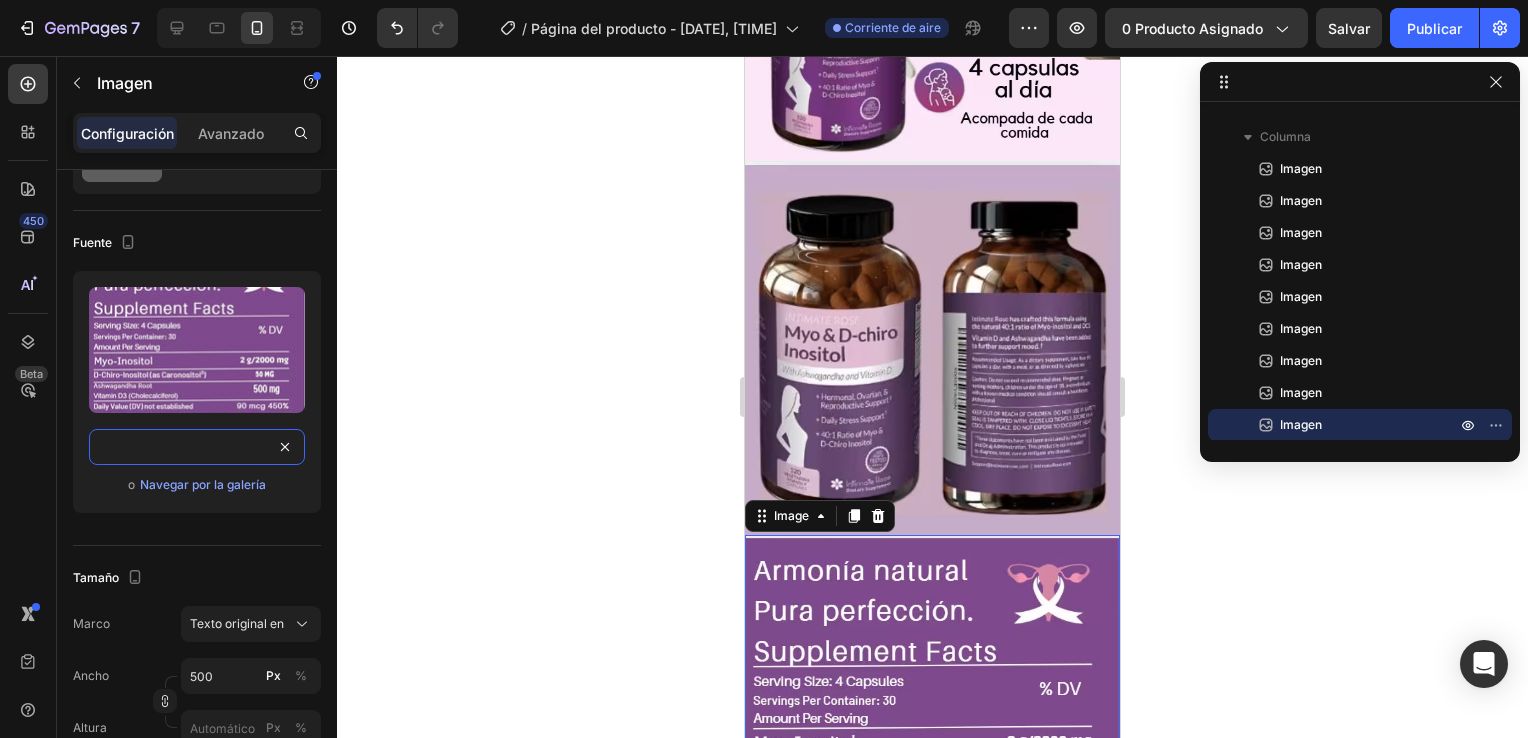 type on "https://cdn.shopify.com/s/files/1/0930/3087/5467/files/12img.avif?v=1754165079" 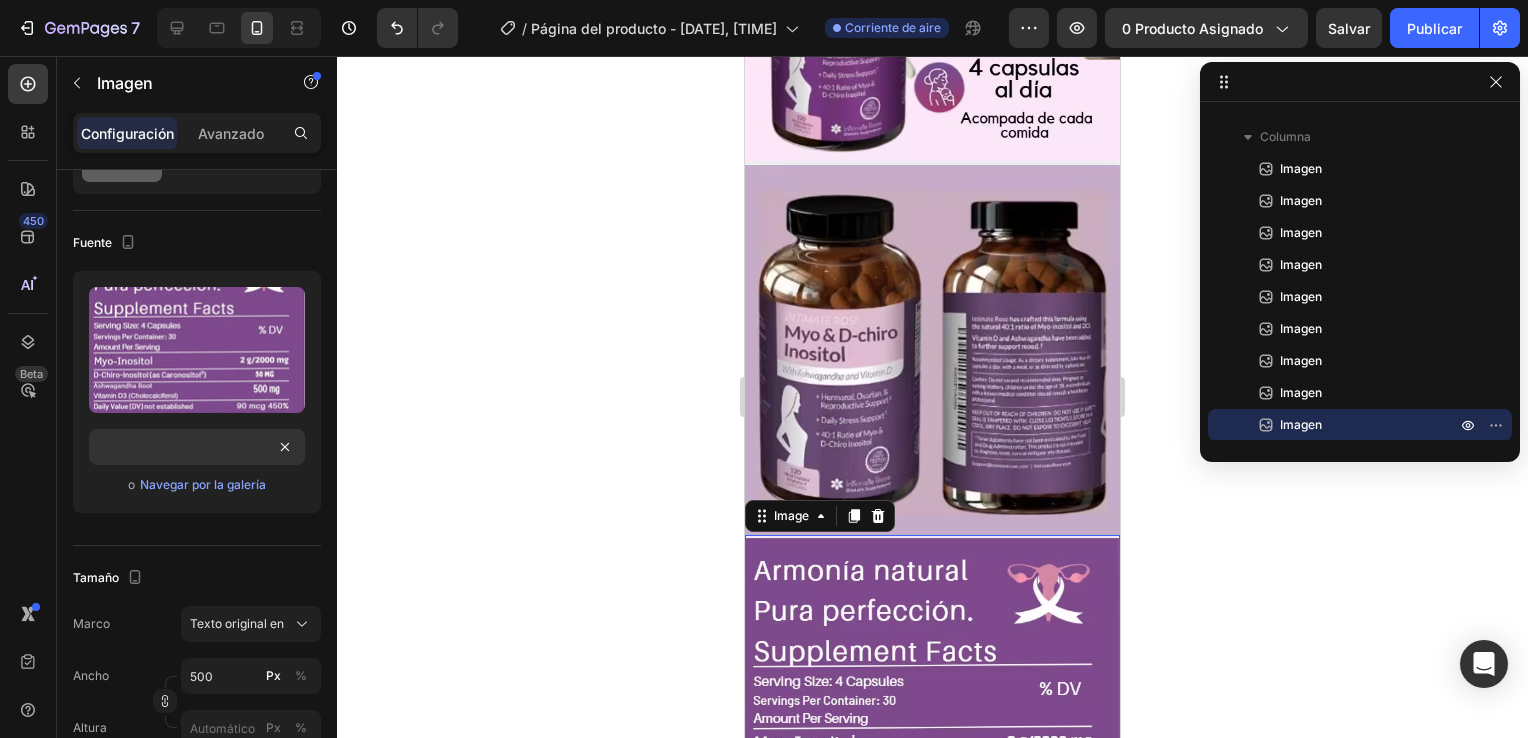 click 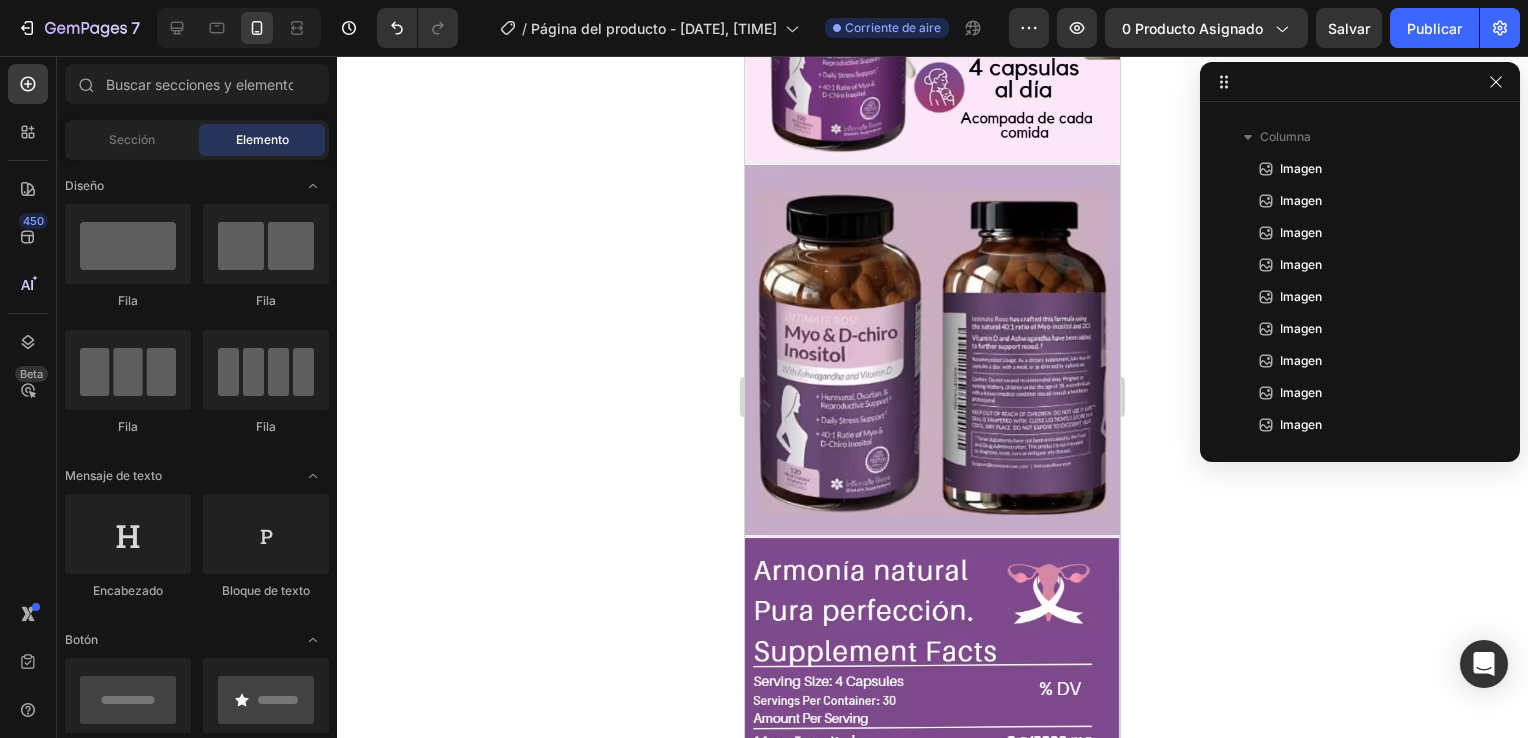 click 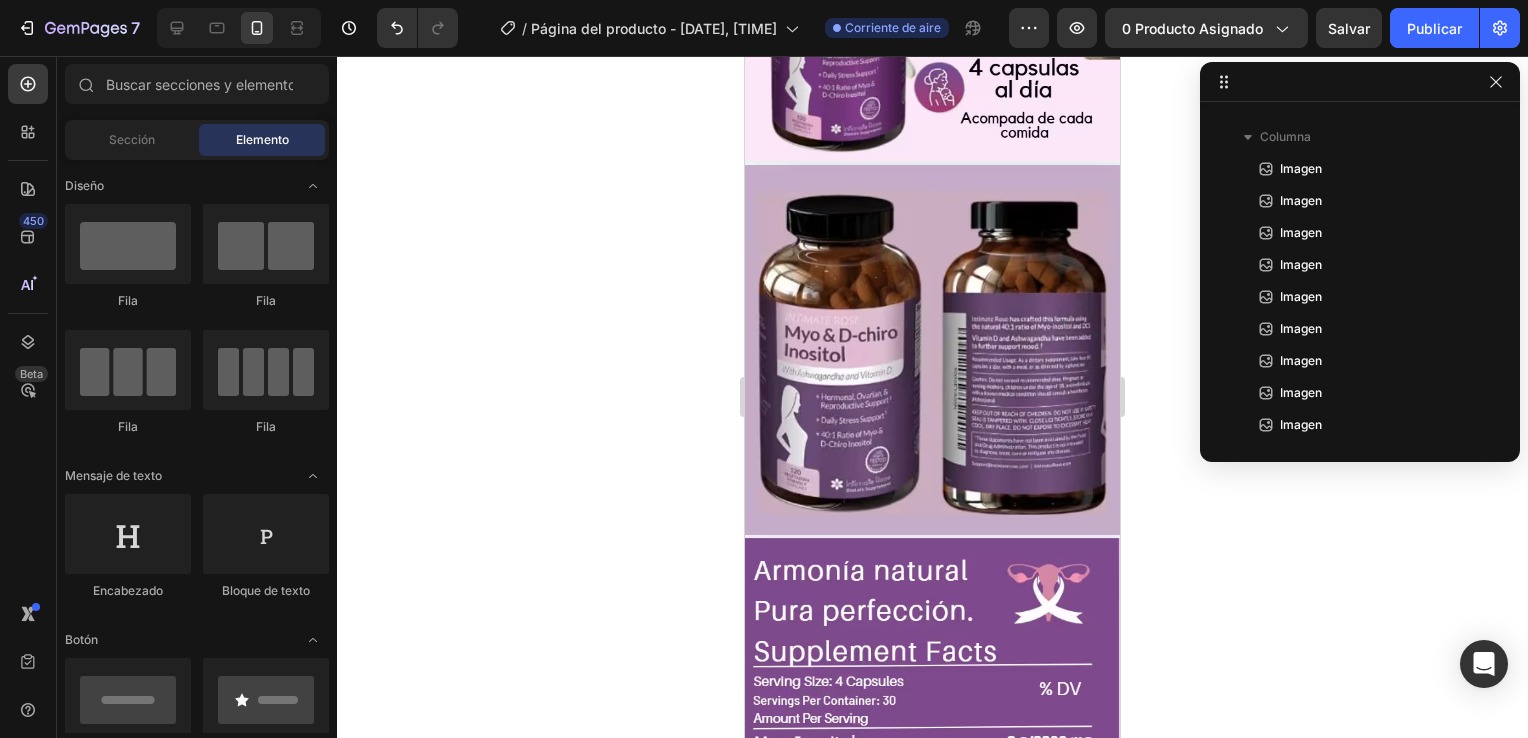 click 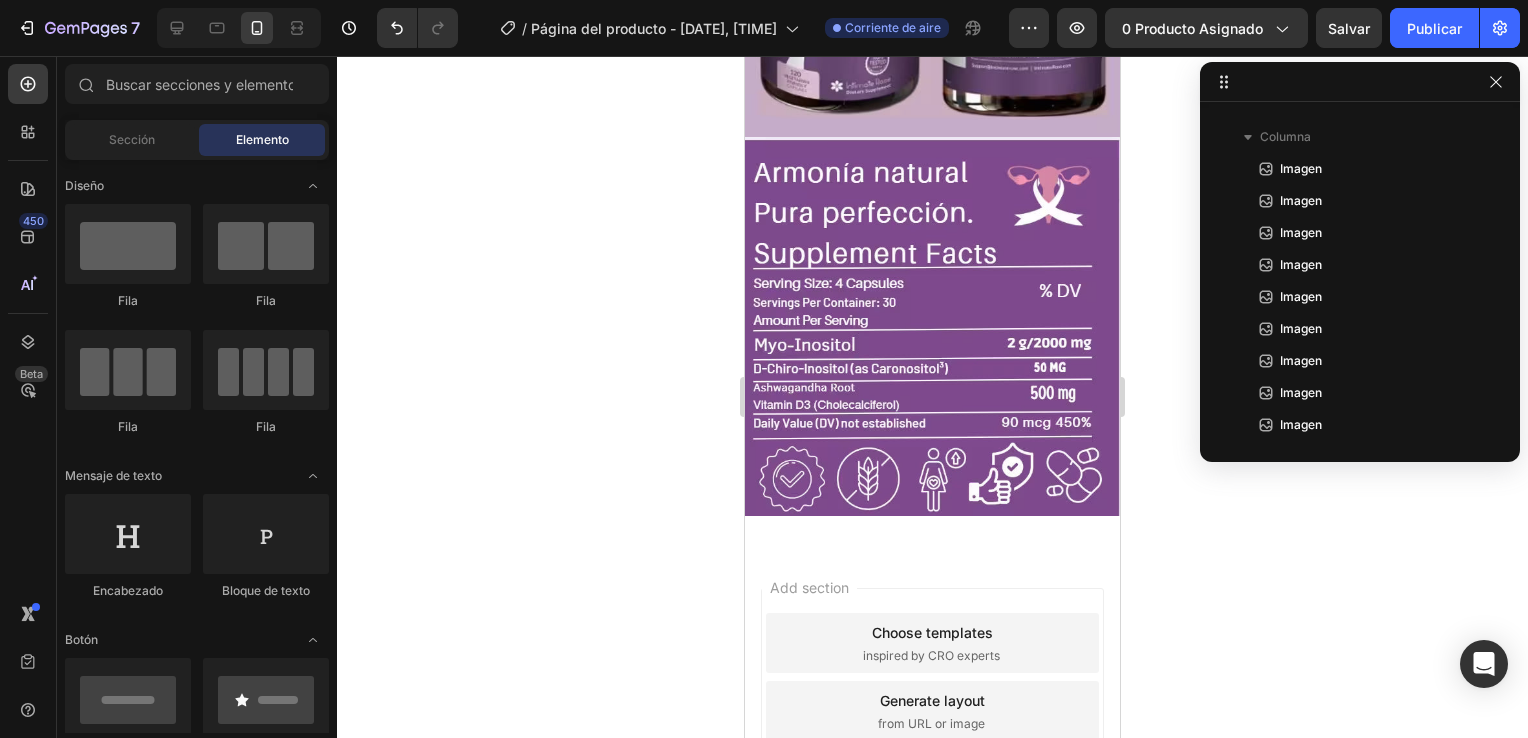 scroll, scrollTop: 2576, scrollLeft: 0, axis: vertical 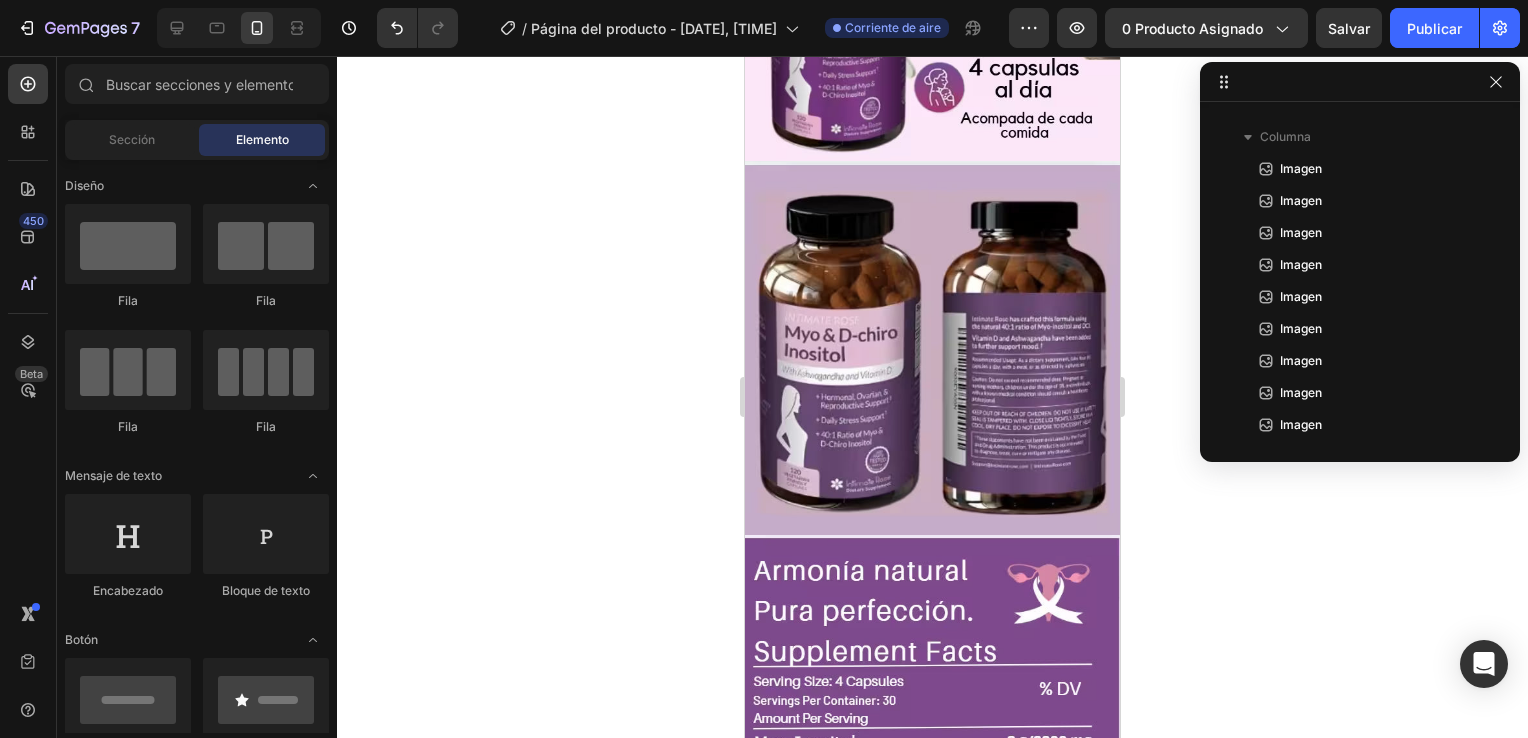 click 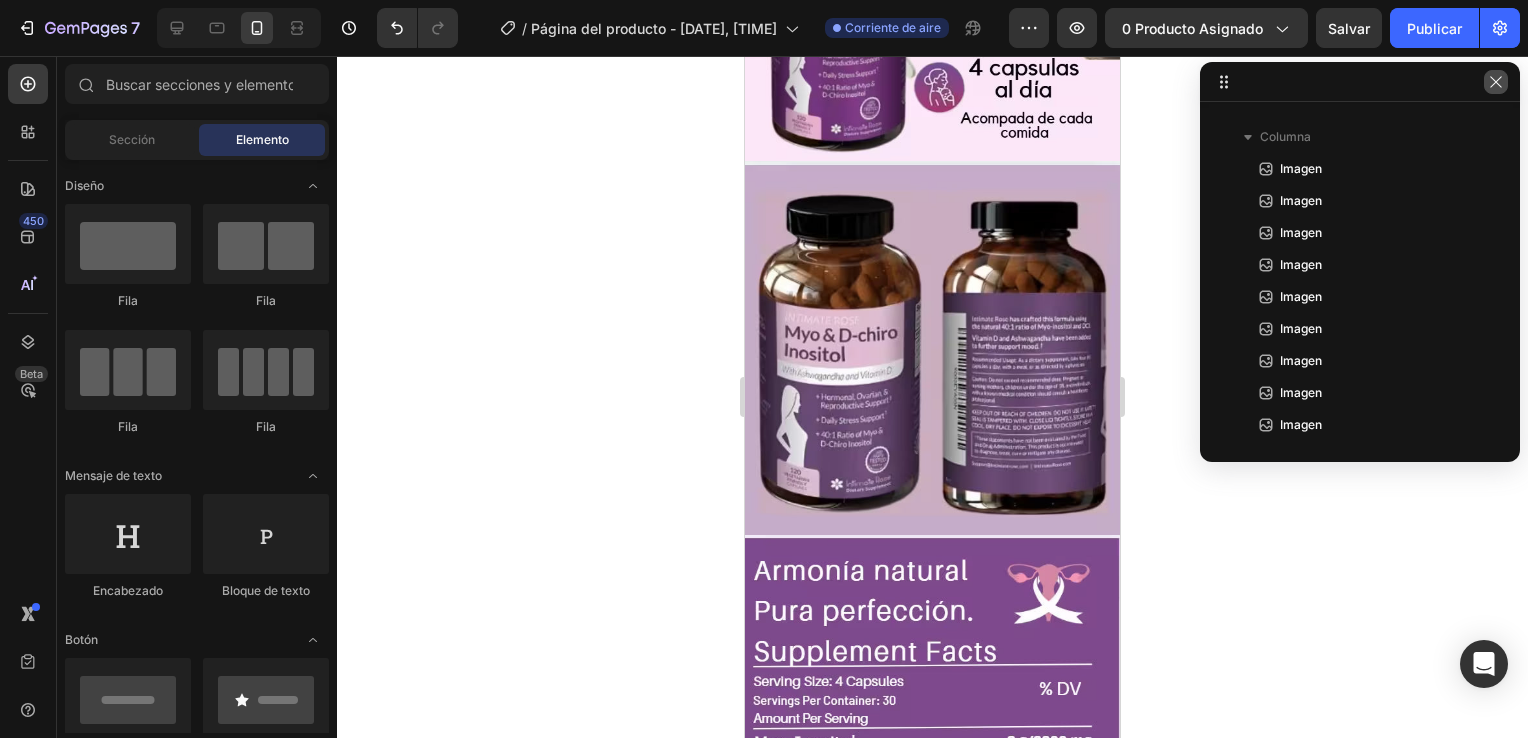 click 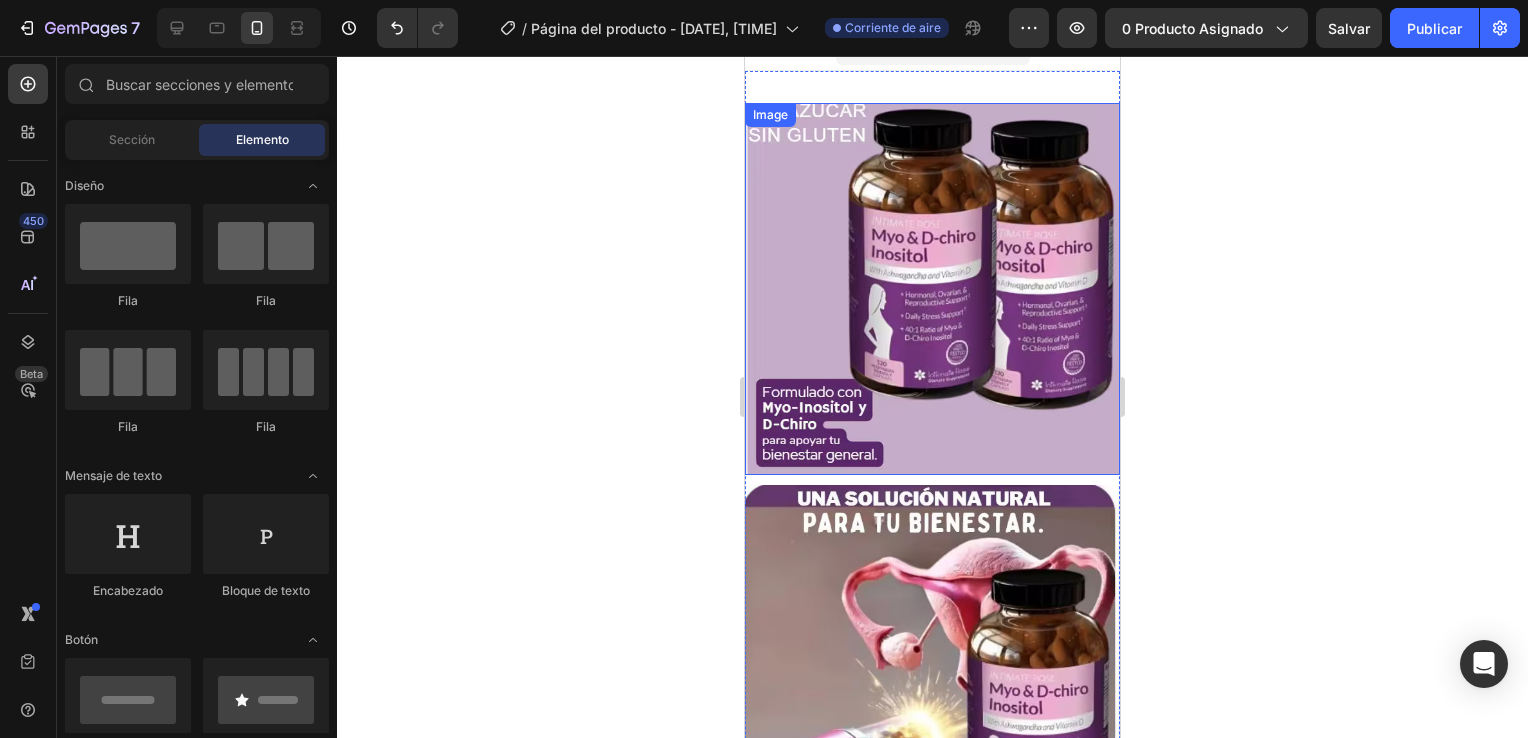 scroll, scrollTop: 0, scrollLeft: 0, axis: both 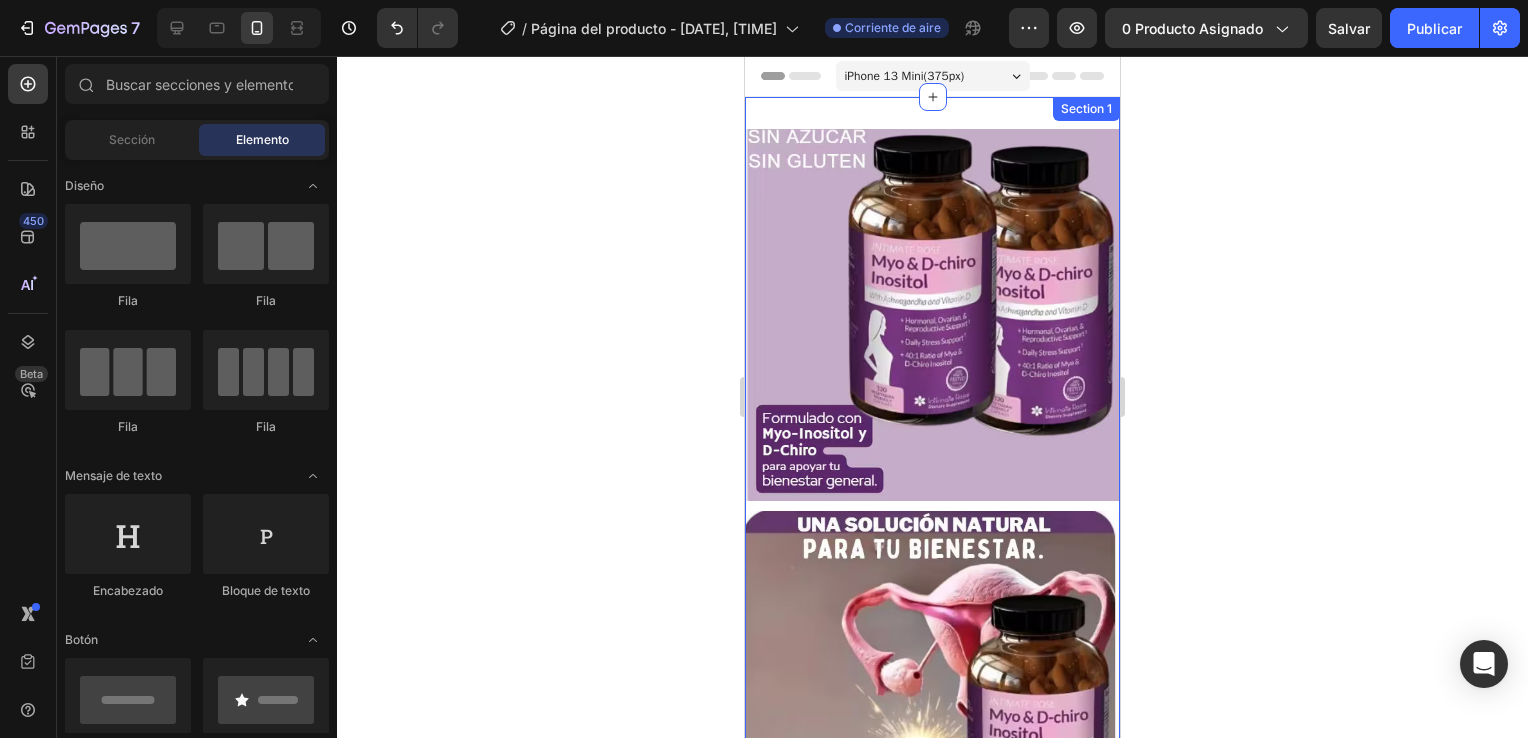 click on "Image Image Image Image Image Image Image Image Image Section 1" at bounding box center [932, 1809] 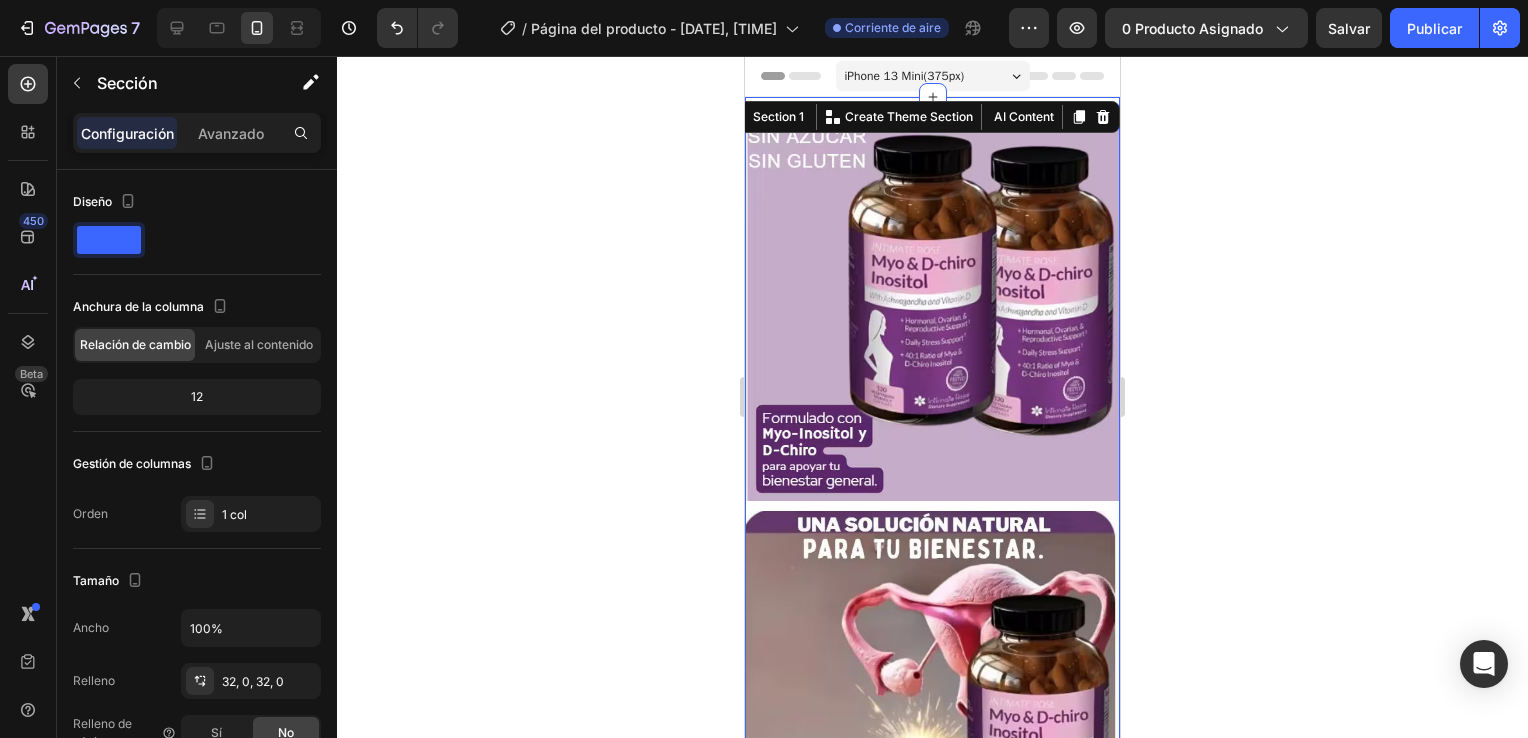 click 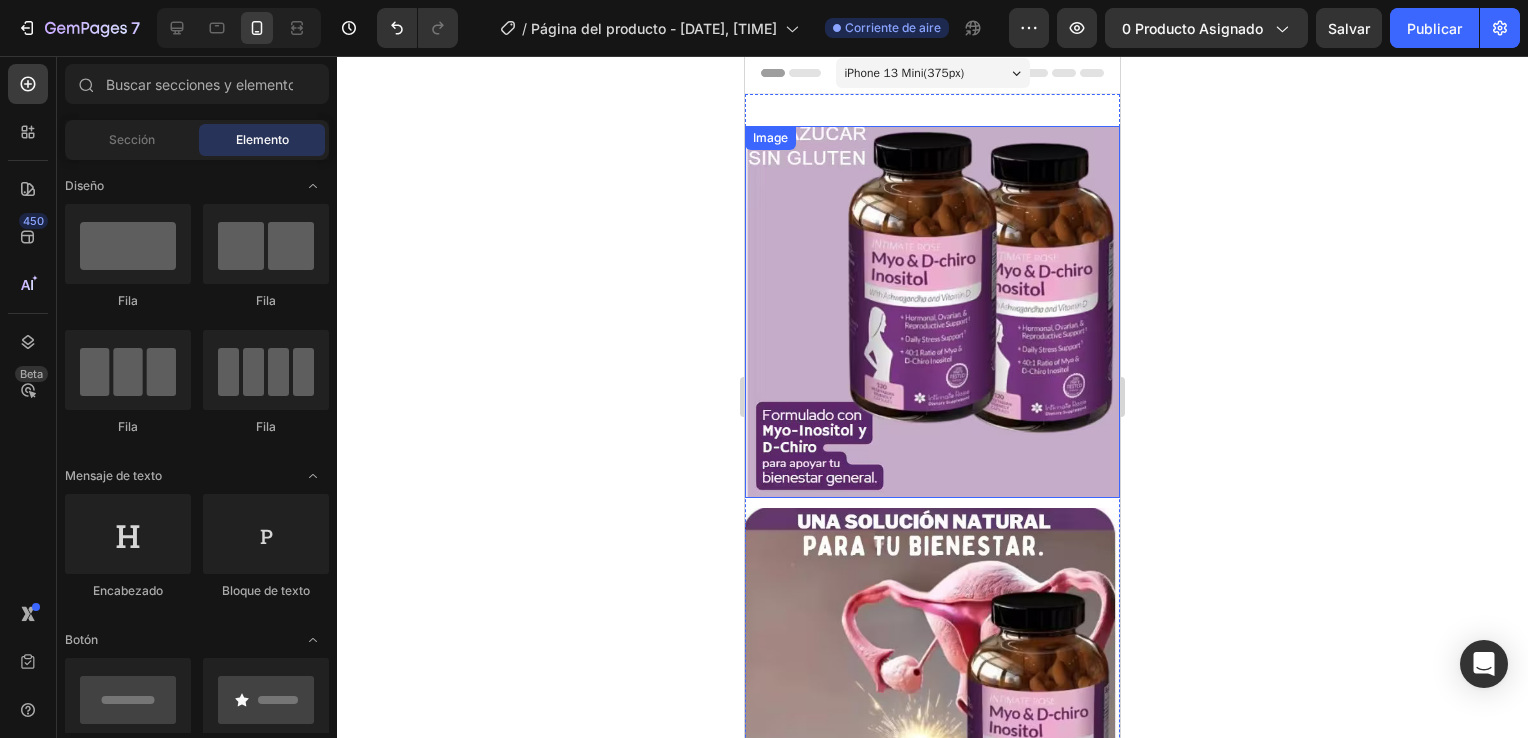 scroll, scrollTop: 0, scrollLeft: 0, axis: both 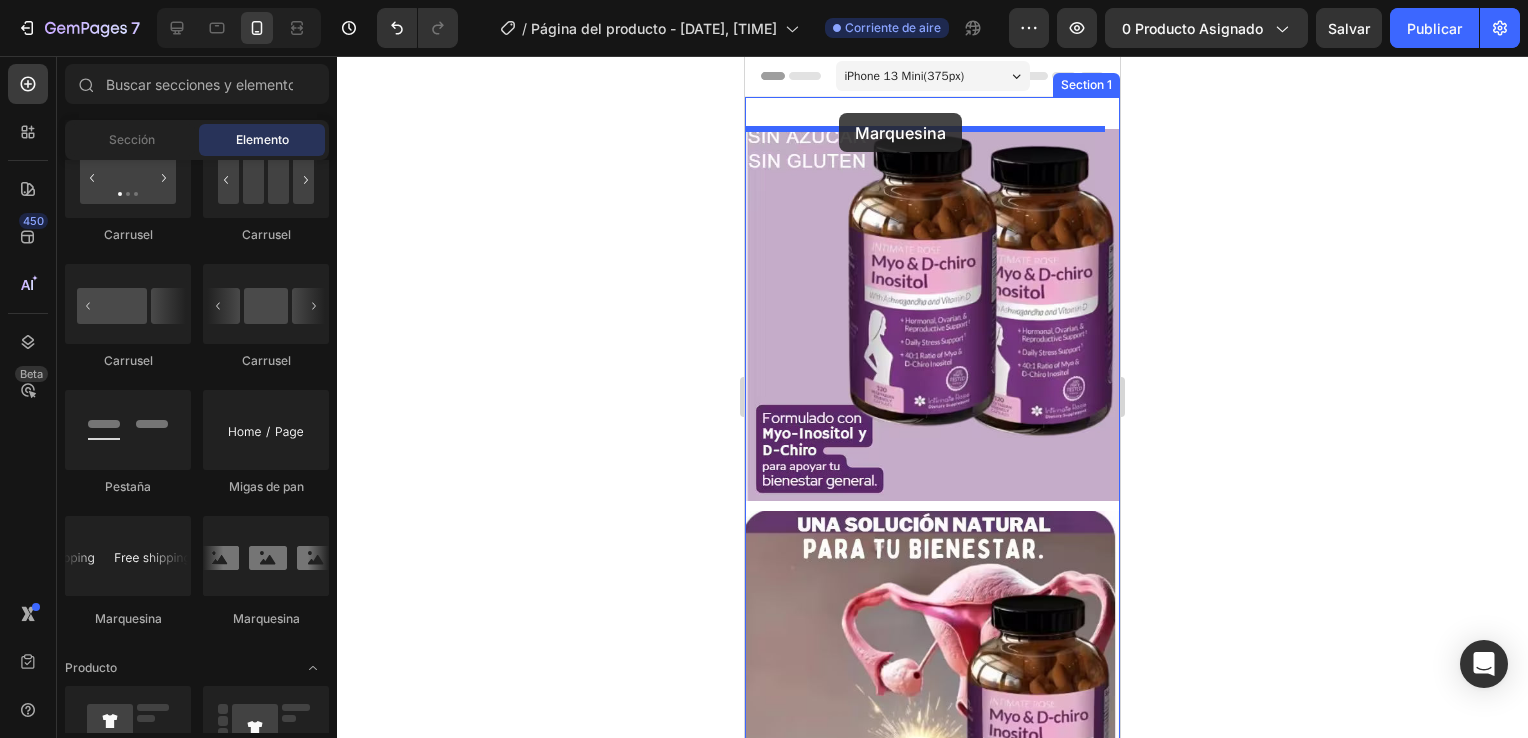 drag, startPoint x: 862, startPoint y: 617, endPoint x: 836, endPoint y: 118, distance: 499.6769 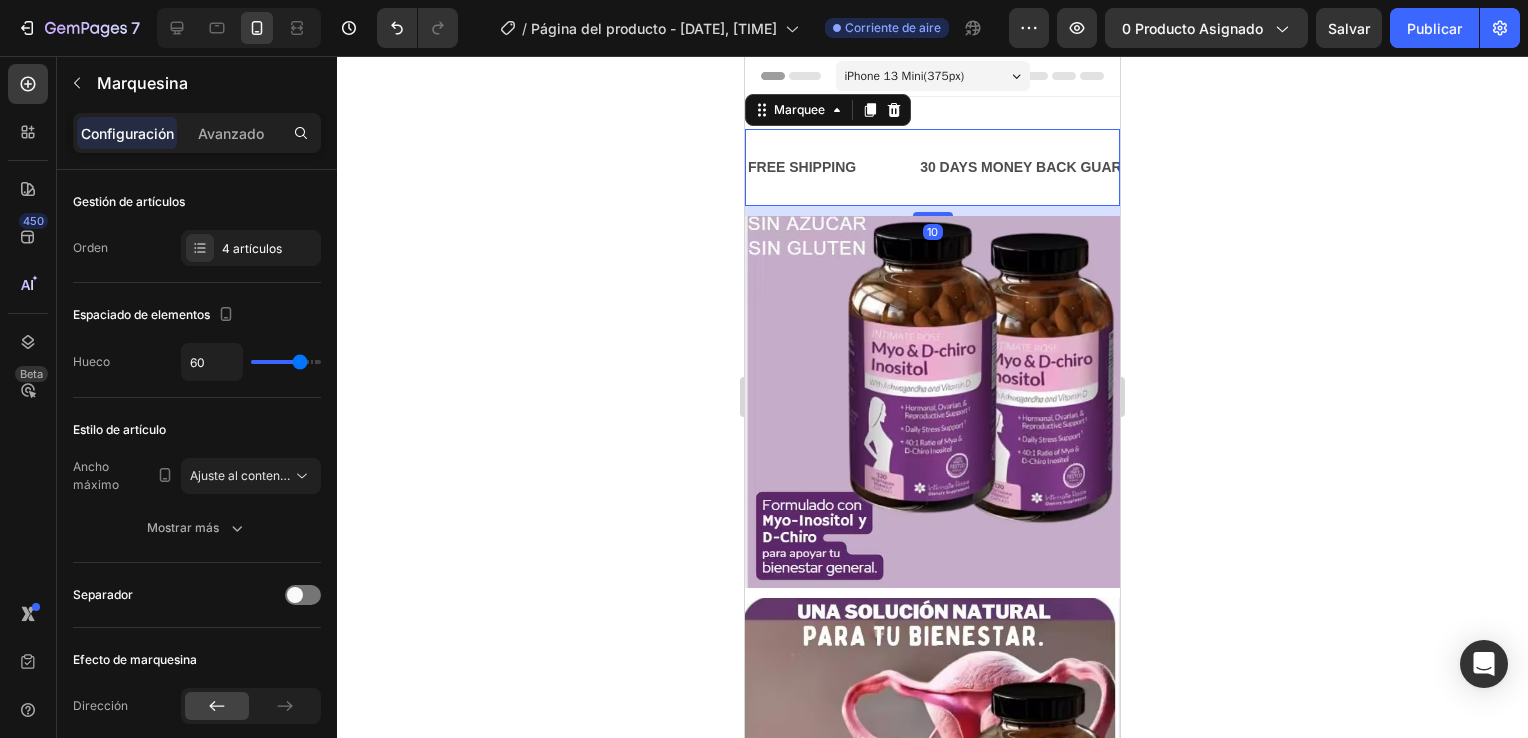 click 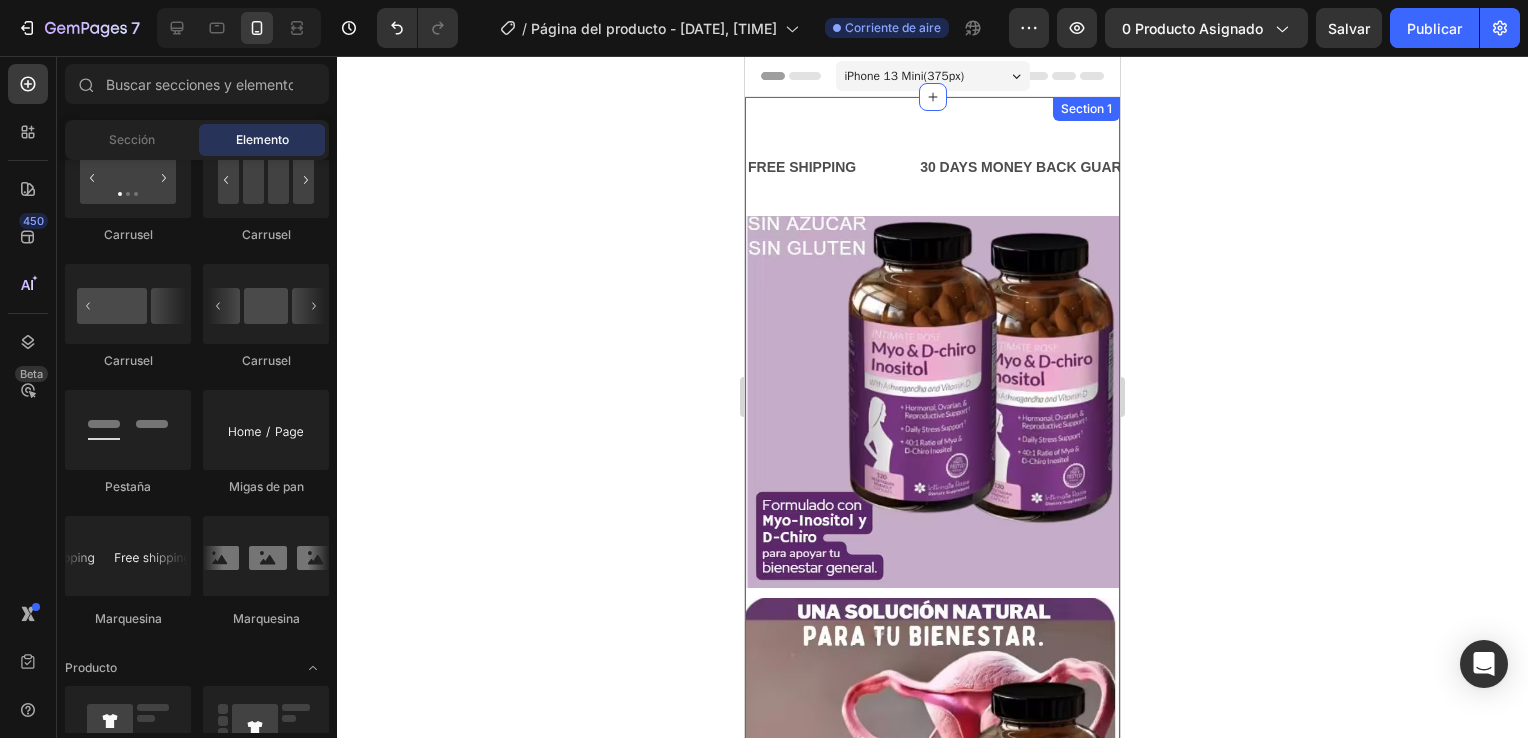 click on "FREE SHIPPING Text Block 30 DAYS MONEY BACK GUARANTEE Text Block LIMITED TIME 50% OFF SALE Text Block LIFE TIME WARRANTY Text Block FREE SHIPPING Text Block 30 DAYS MONEY BACK GUARANTEE Text Block LIMITED TIME 50% OFF SALE Text Block LIFE TIME WARRANTY Text Block Marquee Image Image Image Image Image Image Image Image Image Section 1" at bounding box center [932, 1853] 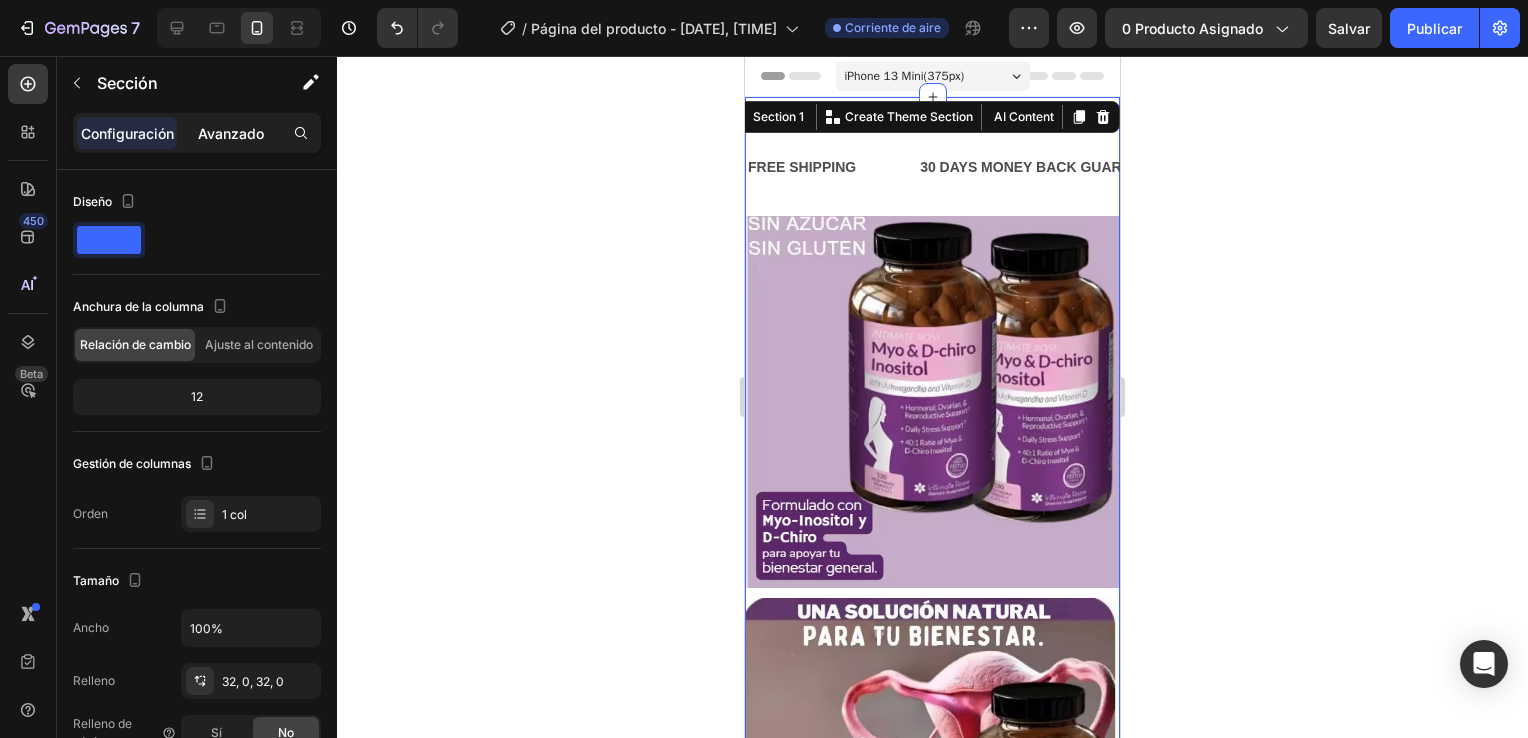 click on "Avanzado" at bounding box center [231, 133] 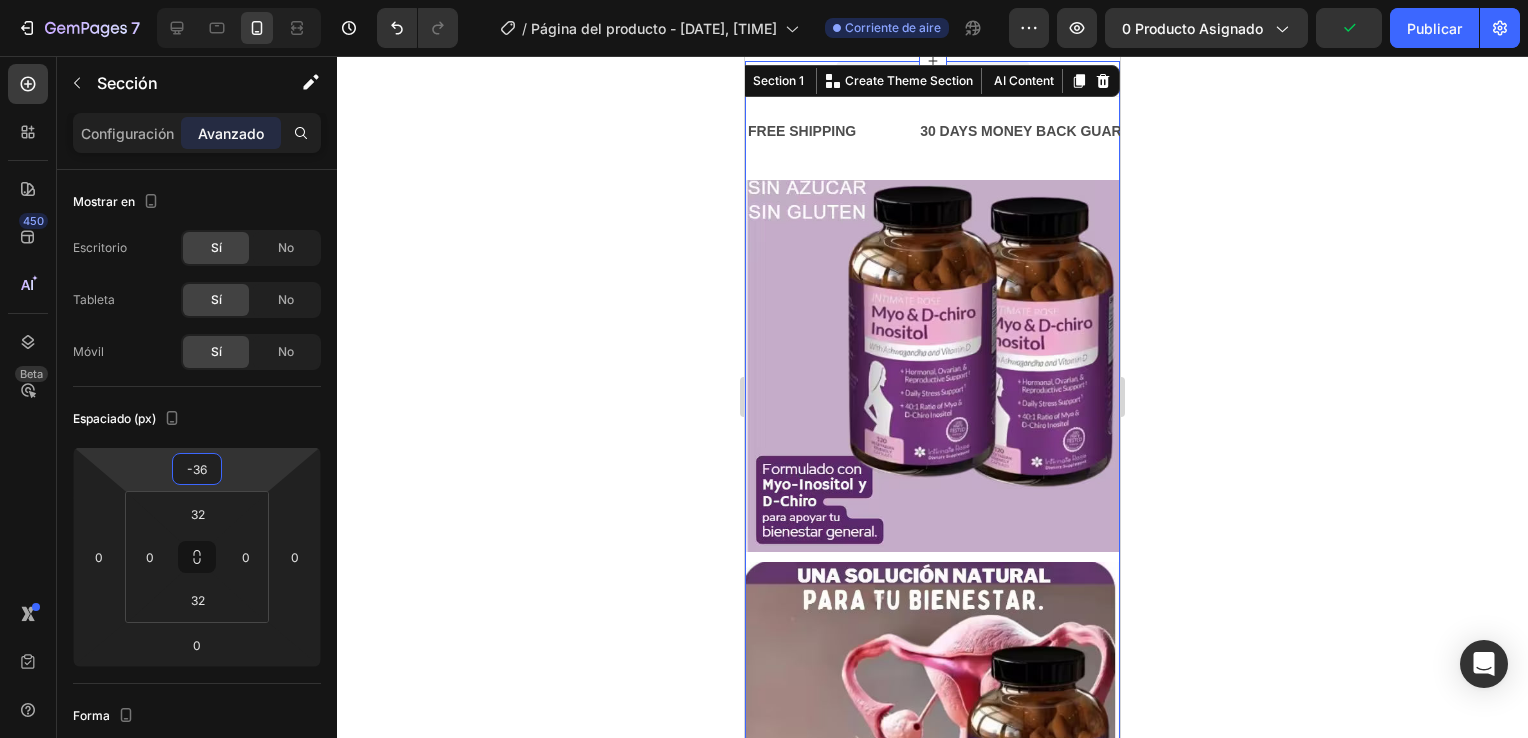 type on "-38" 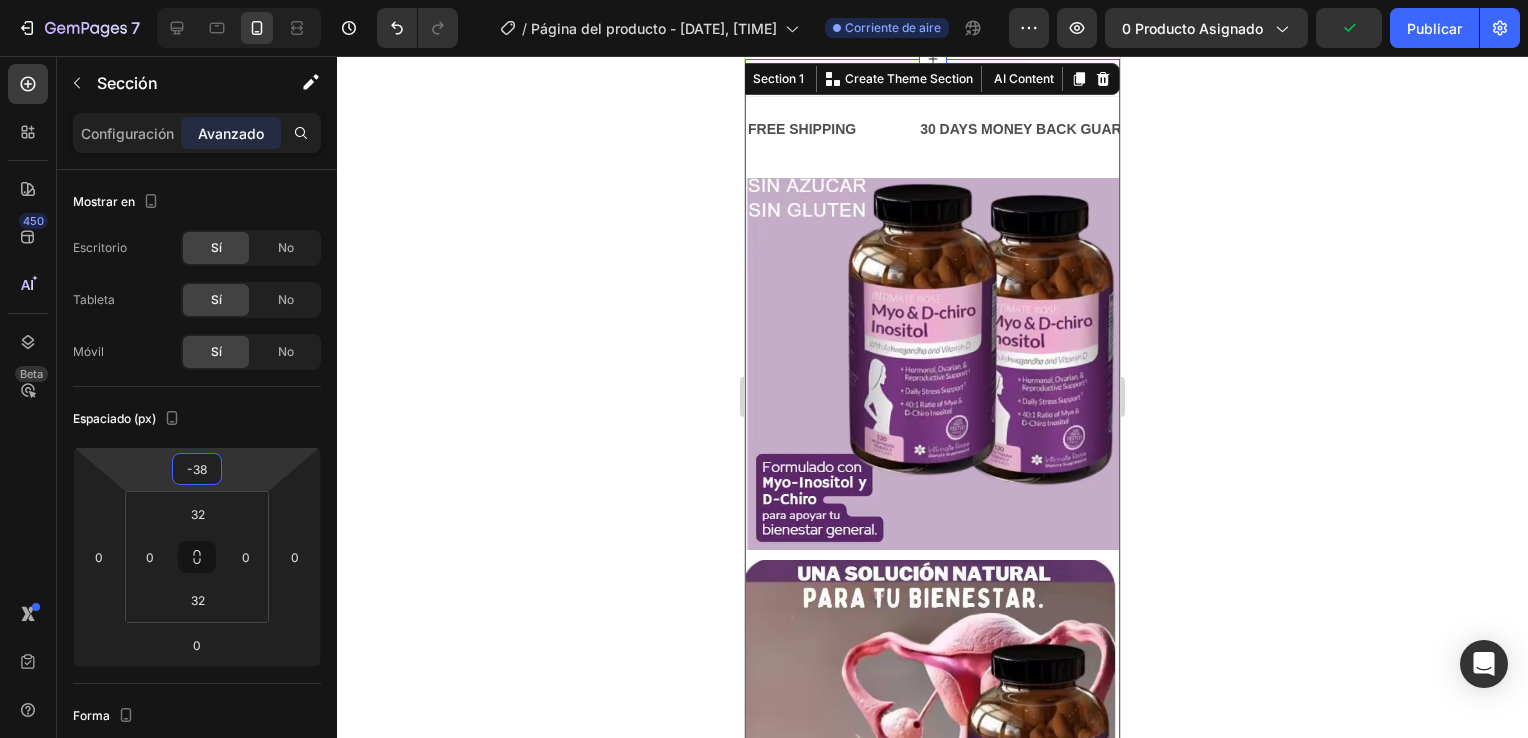 drag, startPoint x: 239, startPoint y: 460, endPoint x: 244, endPoint y: 479, distance: 19.646883 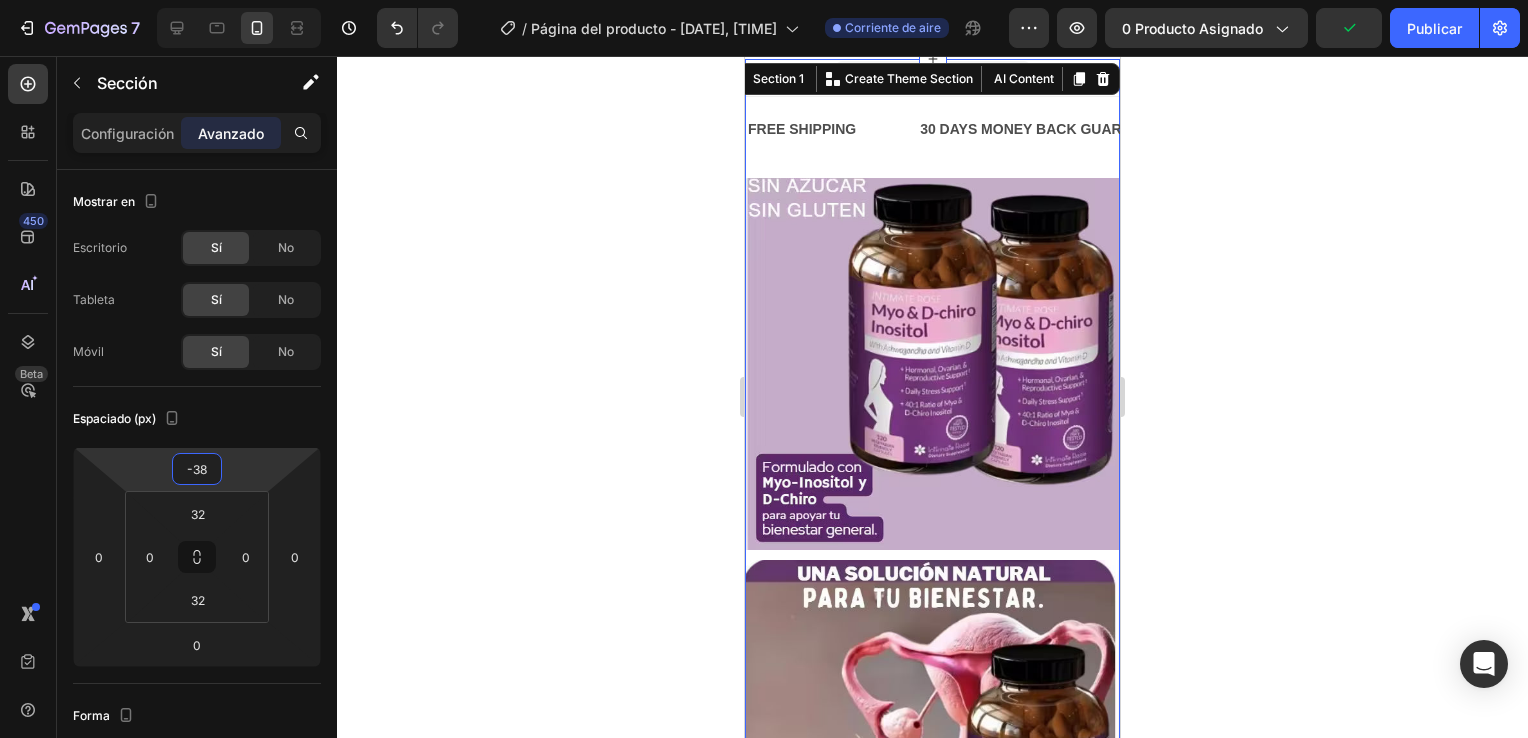 click on "7   /  Página del producto - [DATE], [TIME] Corriente de aire Preview 0 producto asignado  Publicar  450 Beta Sections(18) Elements(84) Sección Elemento Hero Section Product Detail Brands Trusted Badges Guarantee Product Breakdown How to use Testimonials Compare Bundle FAQs Social Proof Brand Story Product List Collection Blog List Contact Sticky Add to Cart Custom Footer Browse Library 450 Diseño
Fila
Fila
Fila
Fila Mensaje de texto
Encabezado
Bloque de texto Botón
Botón
Botón Medio
Imagen" at bounding box center [764, 0] 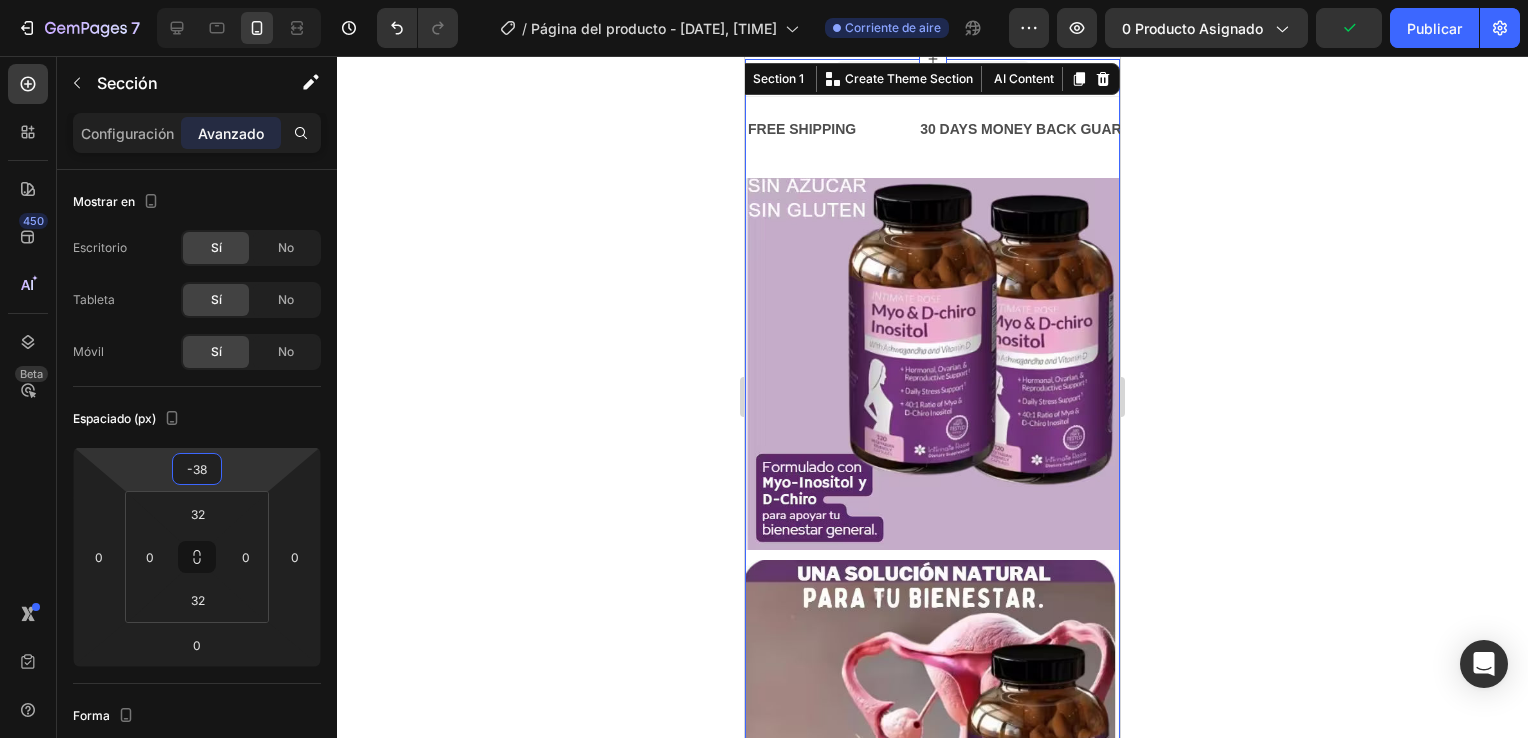 click 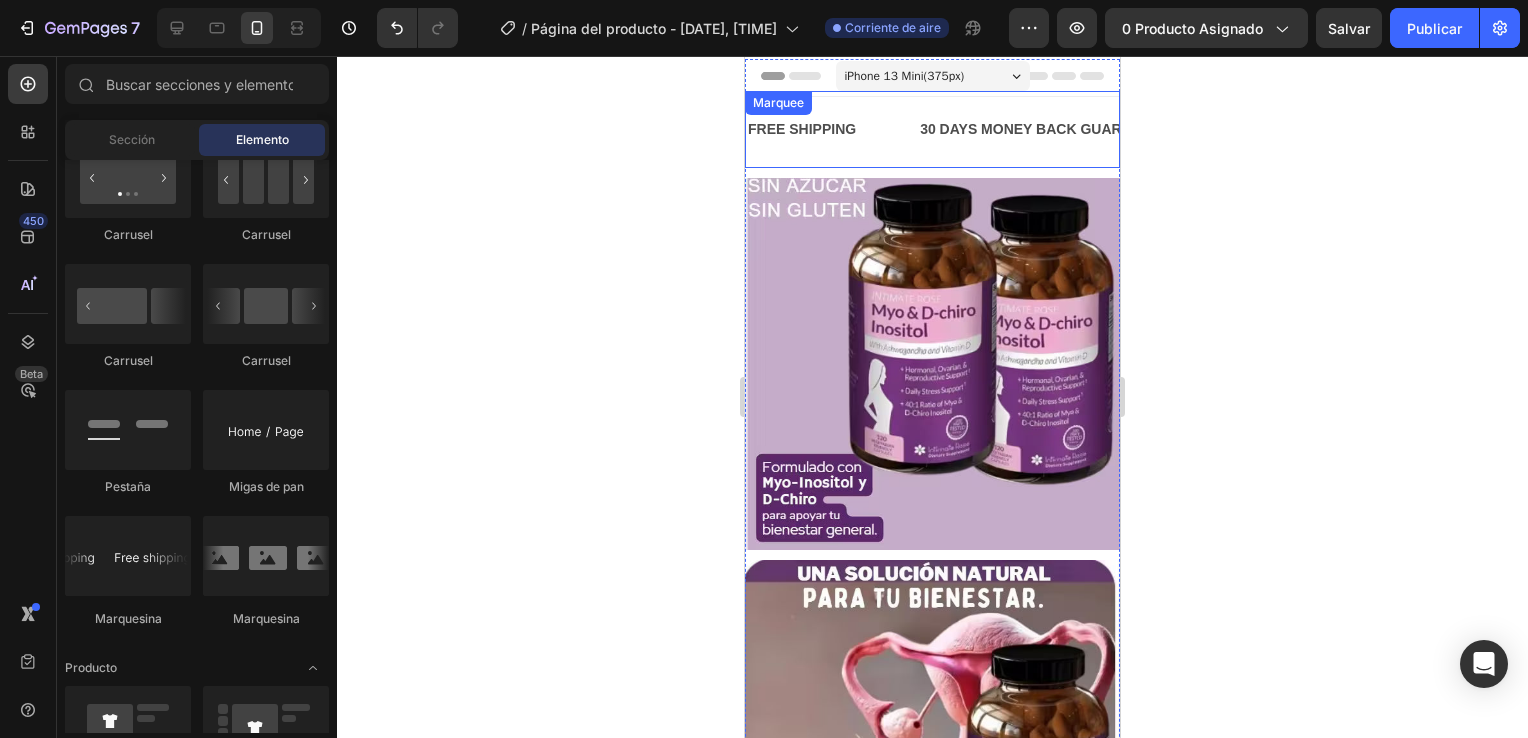 click on "FREE SHIPPING Text Block 30 DAYS MONEY BACK GUARANTEE Text Block LIMITED TIME 50% OFF SALE Text Block LIFE TIME WARRANTY Text Block FREE SHIPPING Text Block 30 DAYS MONEY BACK GUARANTEE Text Block LIMITED TIME 50% OFF SALE Text Block LIFE TIME WARRANTY Text Block Marquee" at bounding box center (932, 129) 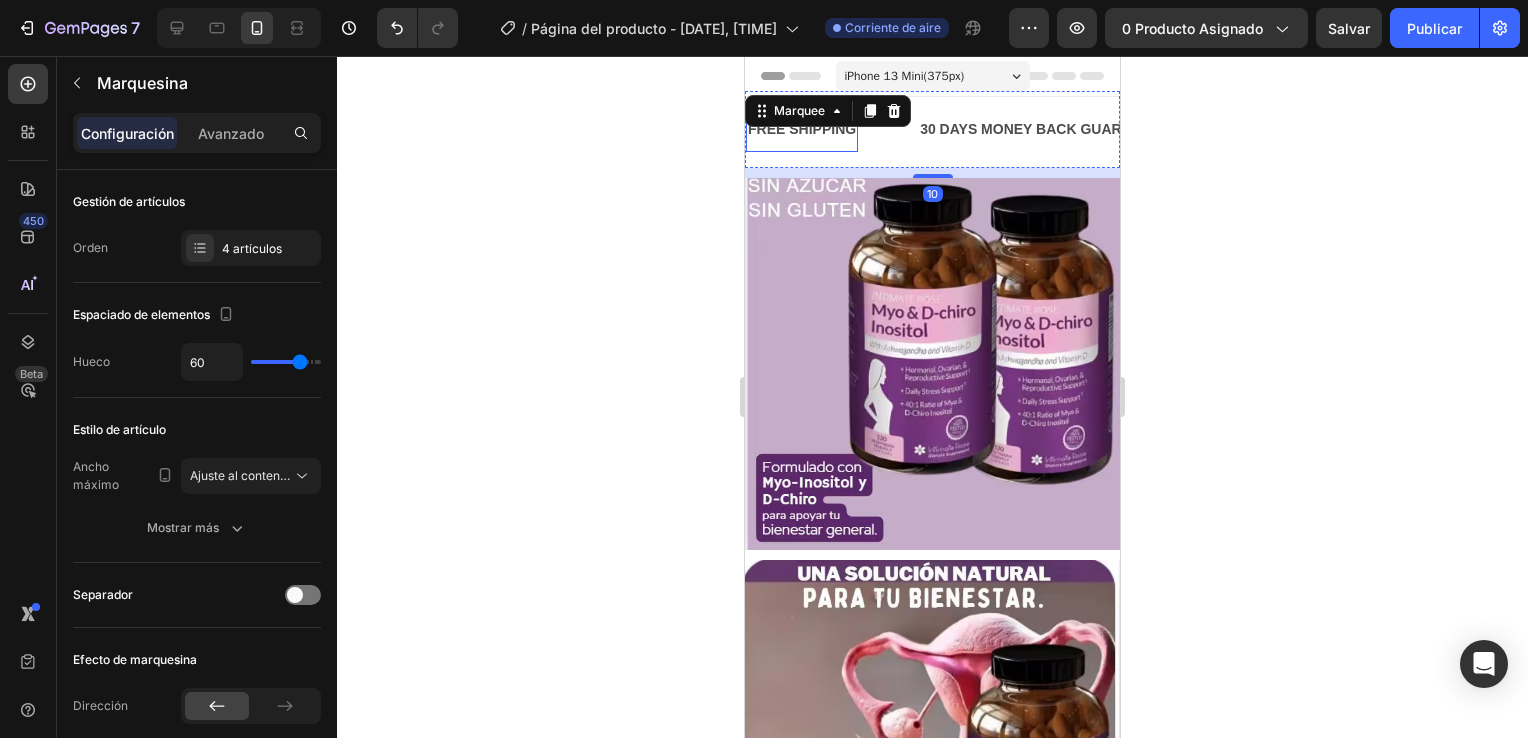 click on "FREE SHIPPING" at bounding box center (802, 129) 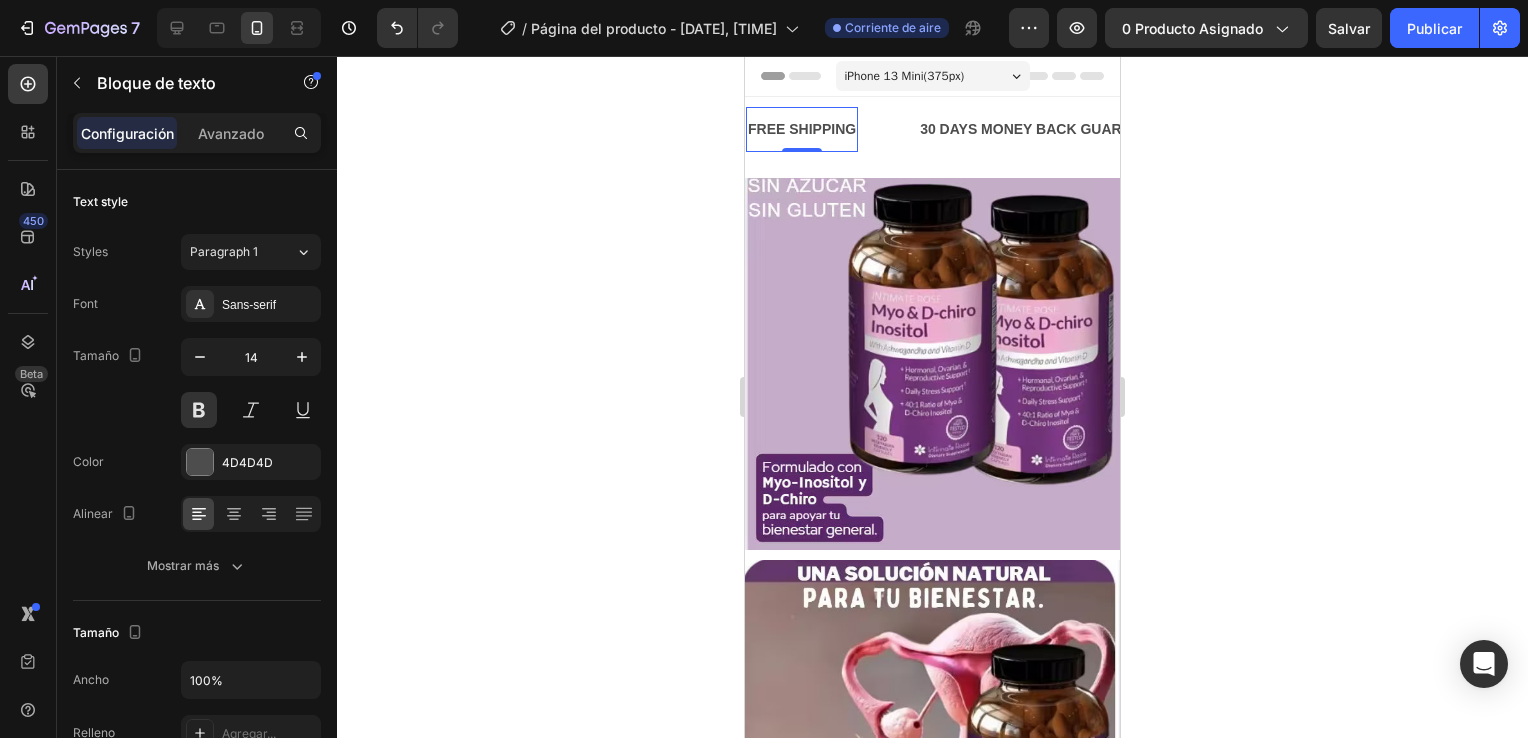 click on "FREE SHIPPING" at bounding box center [802, 129] 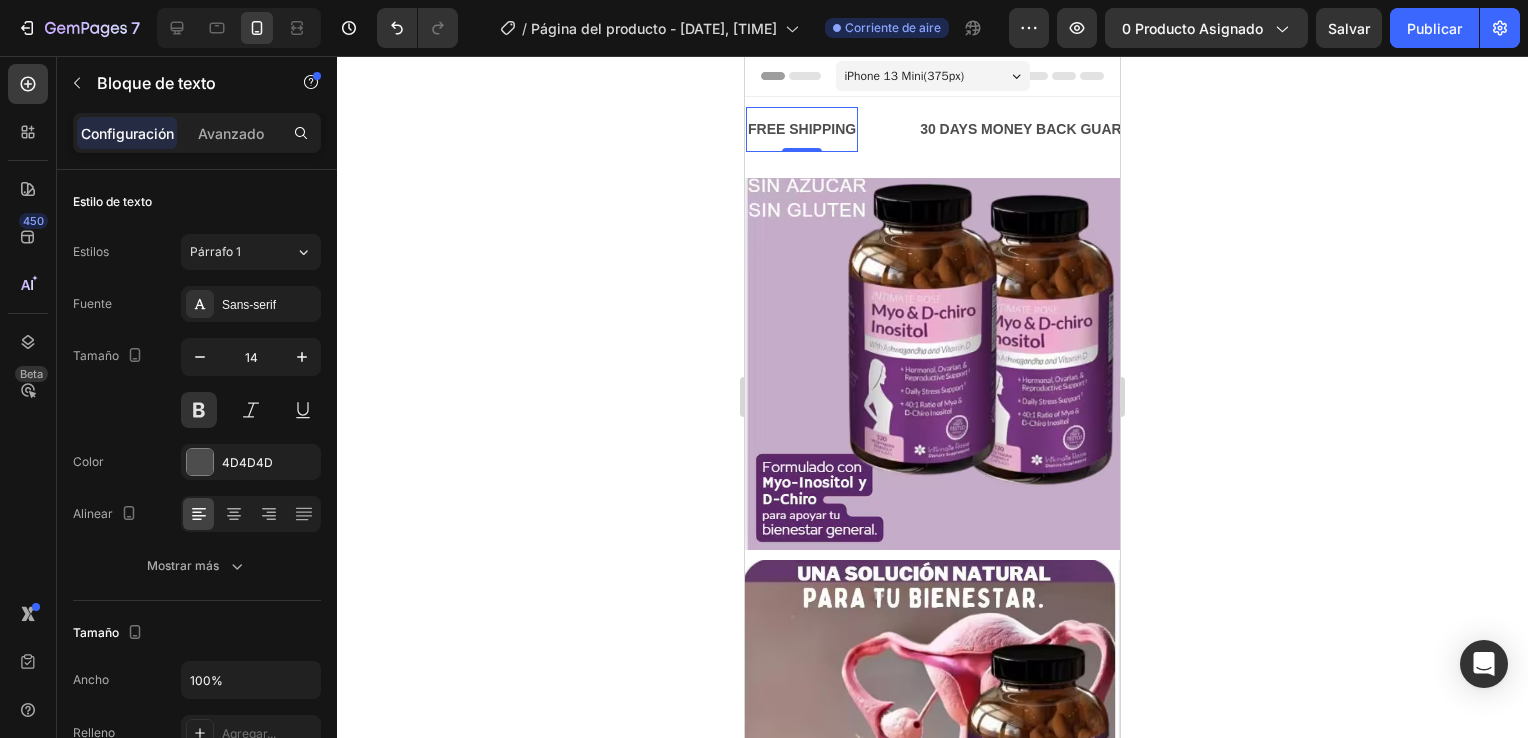 click on "FREE SHIPPING" at bounding box center [802, 129] 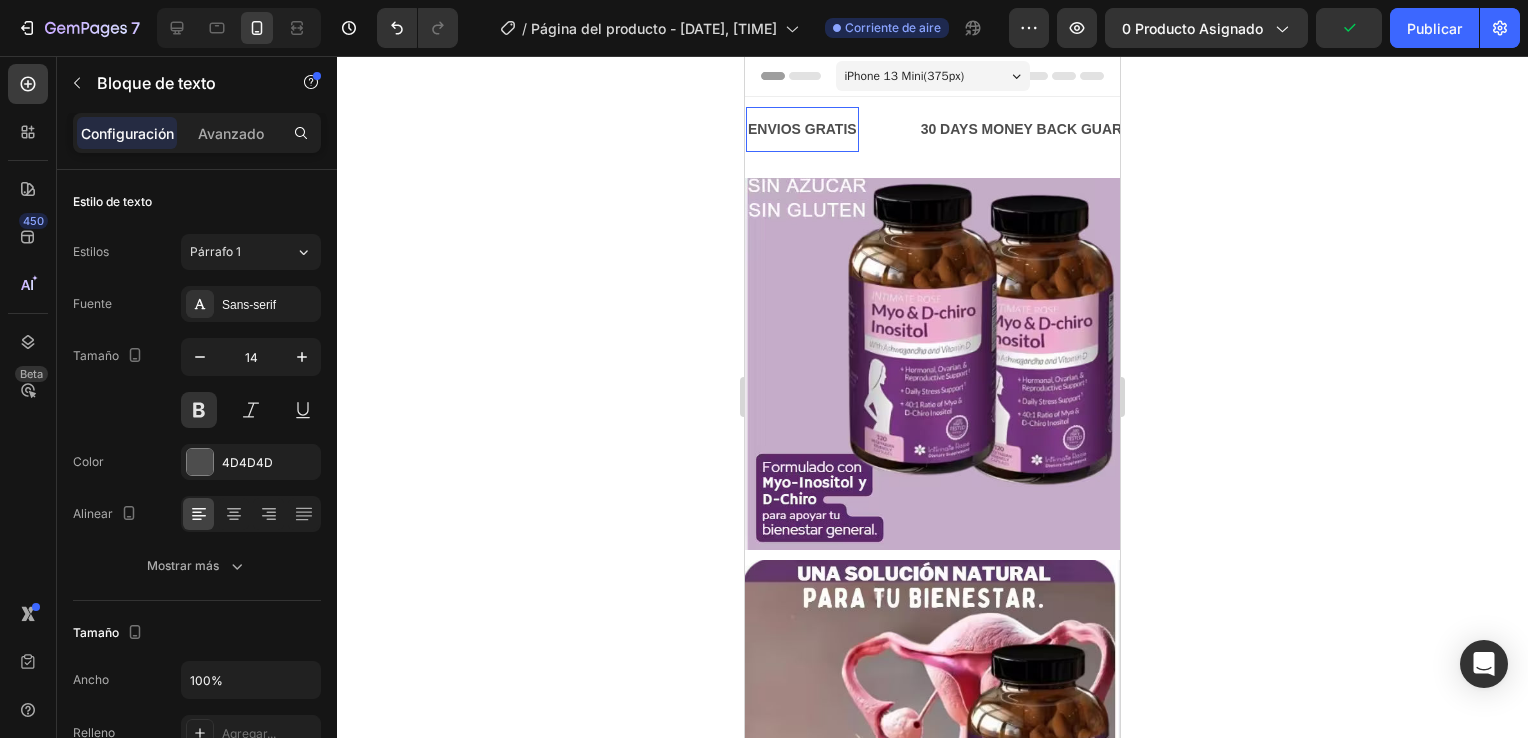 click on "ENVIOS GRATIS" at bounding box center [802, 129] 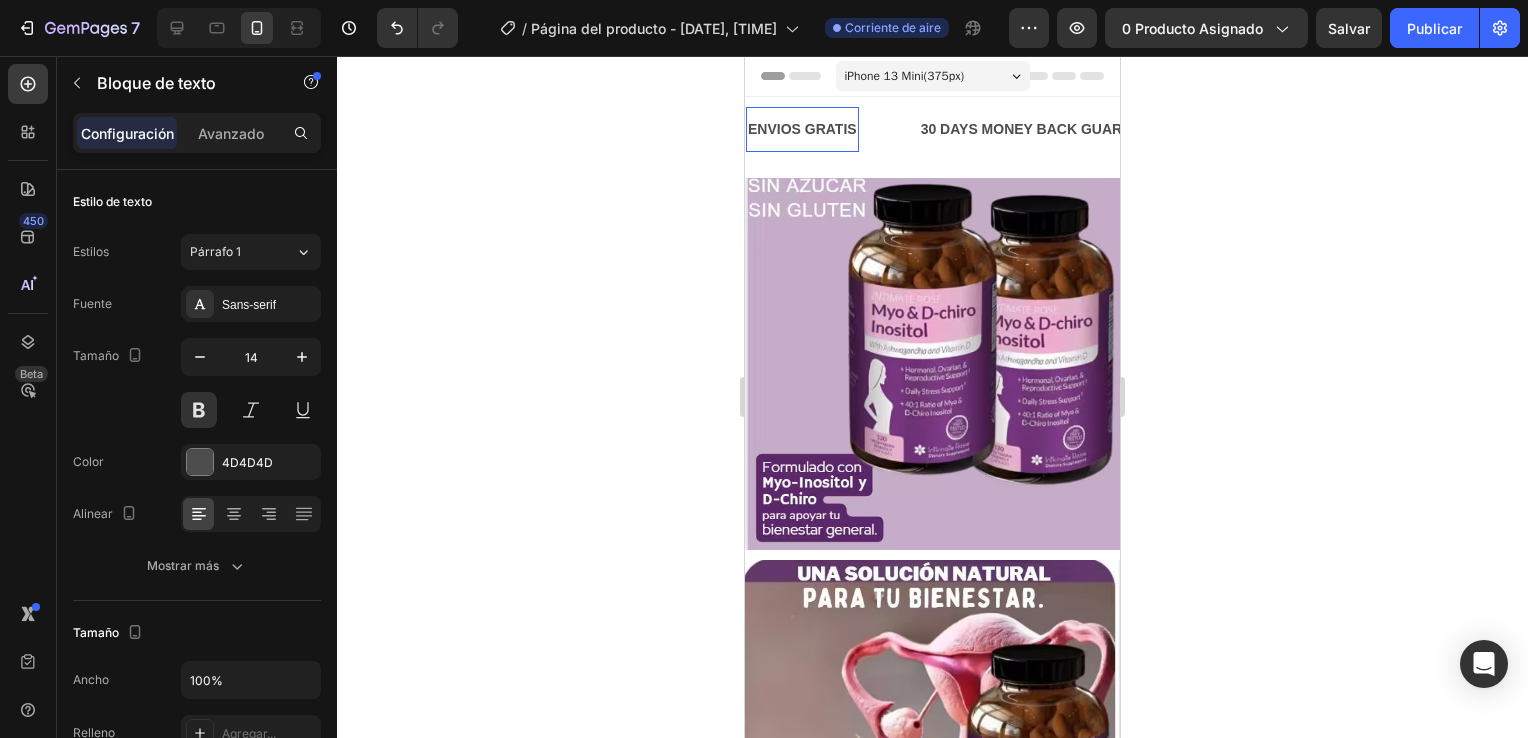 click on "ENVIOS GRATIS" at bounding box center (802, 129) 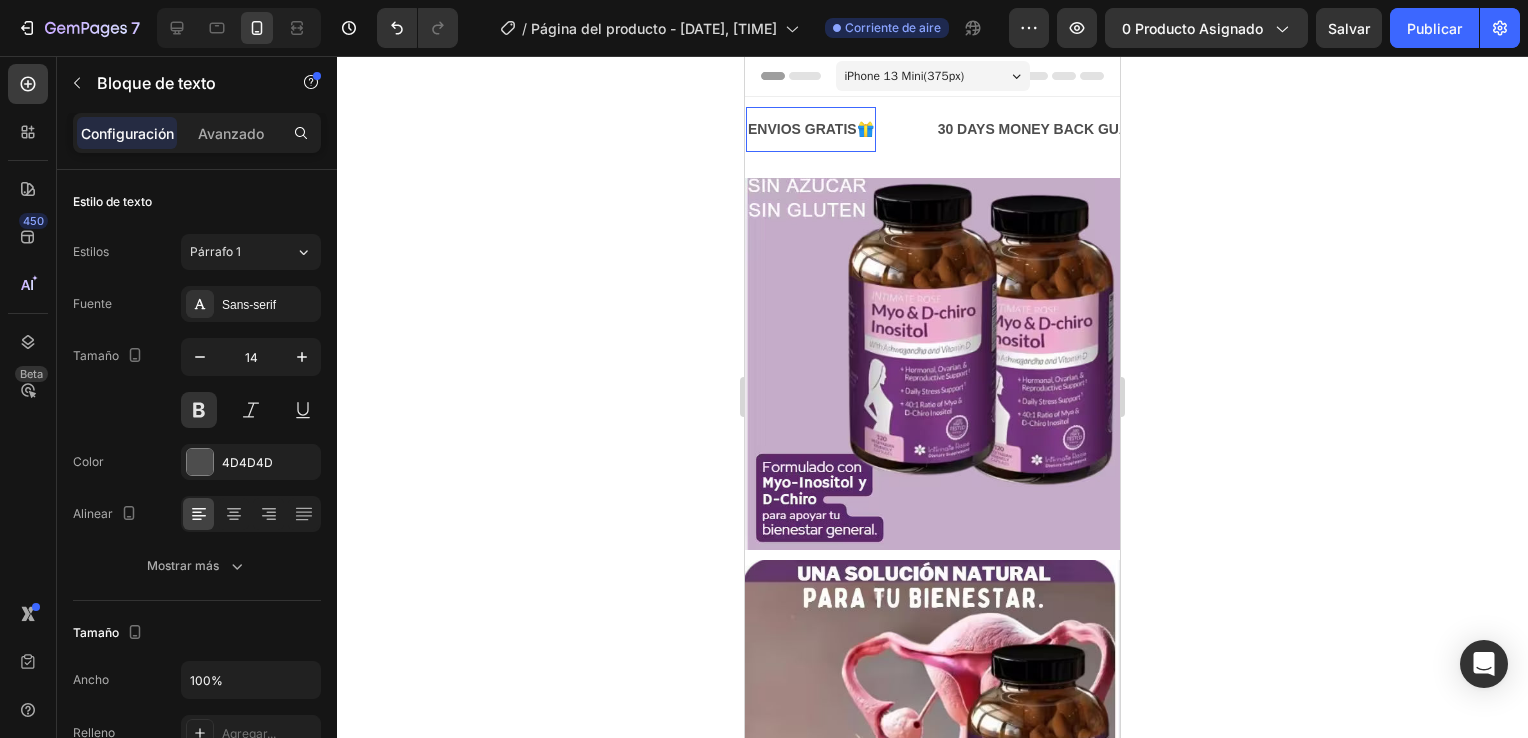 click on "ENVIOS GRATIS🎁" at bounding box center [811, 129] 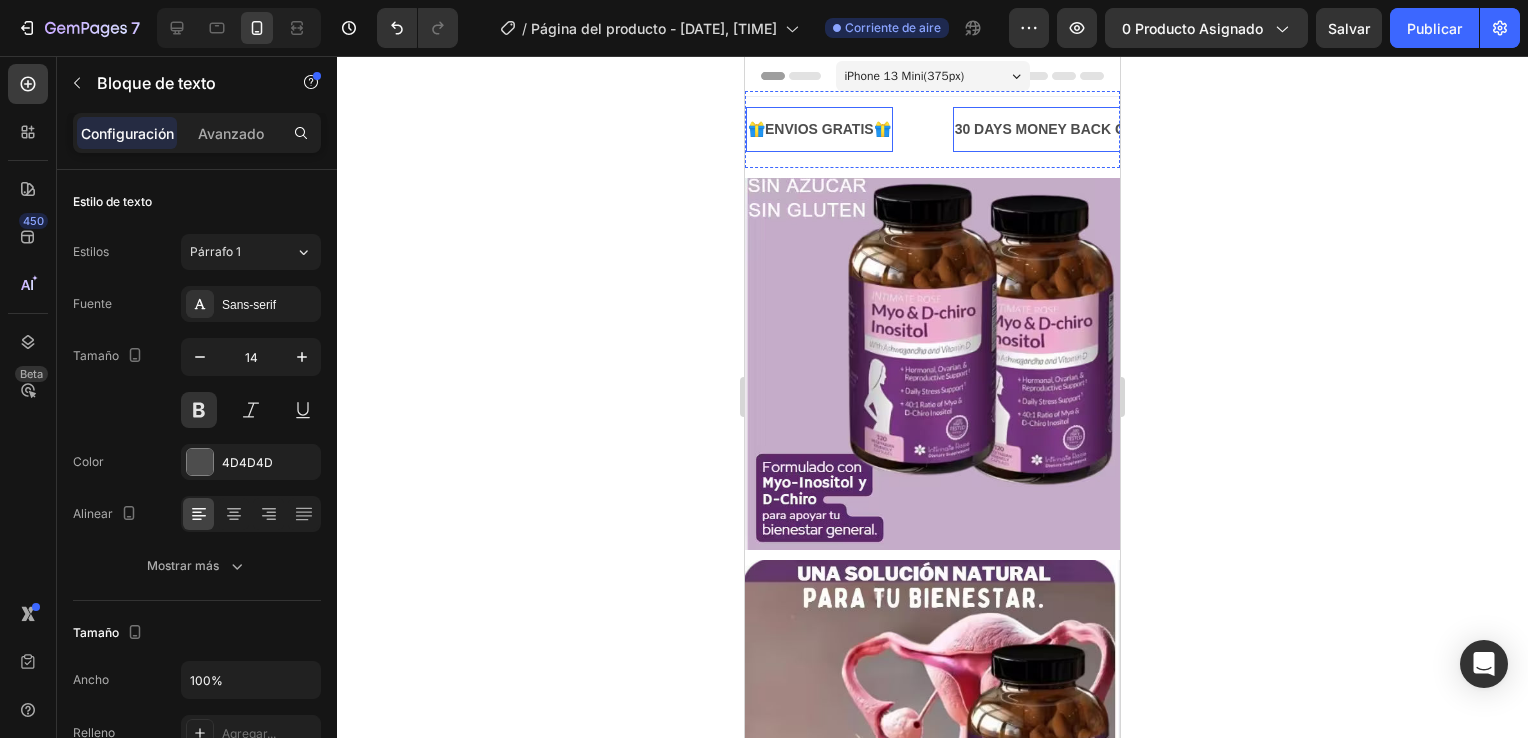click on "30 DAYS MONEY BACK GUARANTEE" at bounding box center [1079, 129] 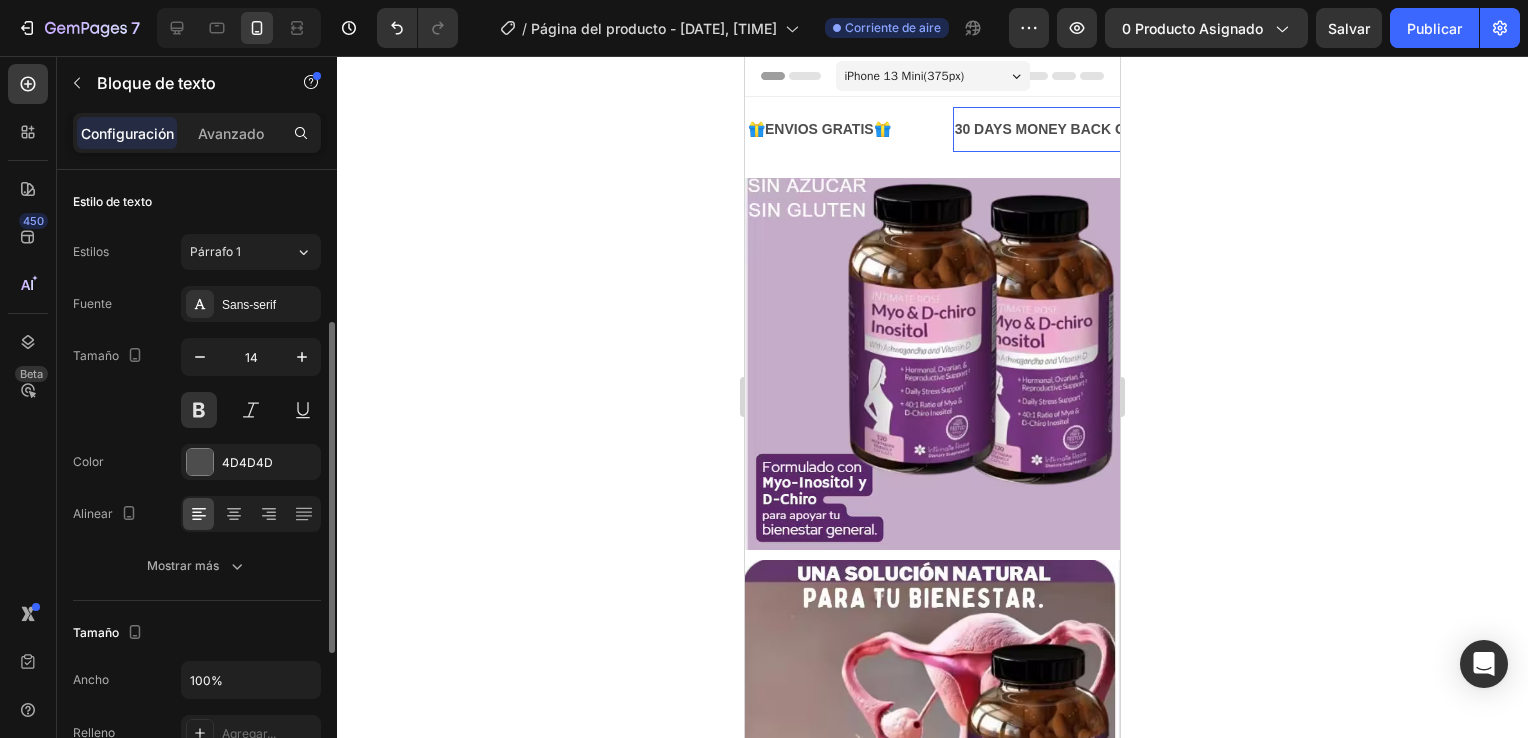 scroll, scrollTop: 100, scrollLeft: 0, axis: vertical 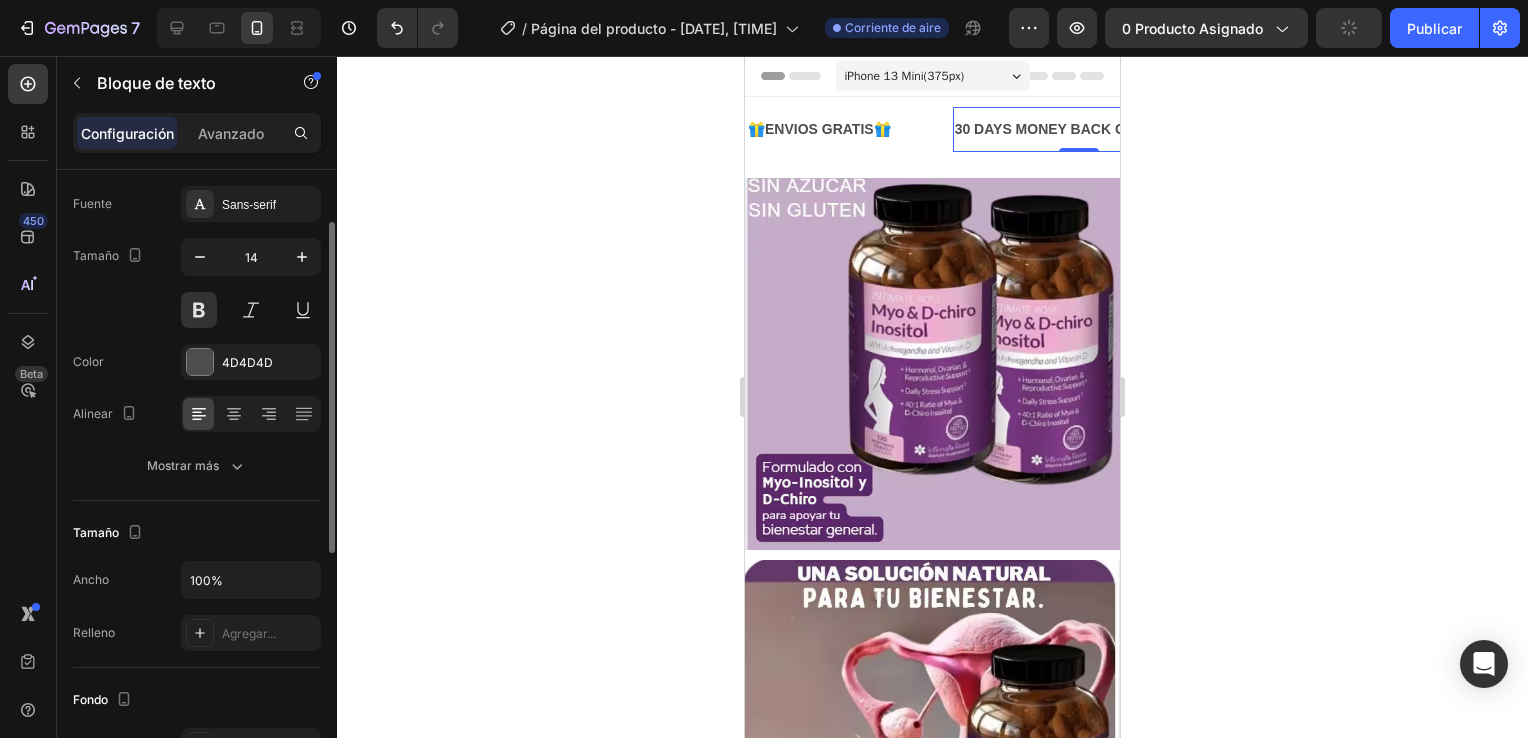 click on "30 DAYS MONEY BACK GUARANTEE" at bounding box center [1079, 129] 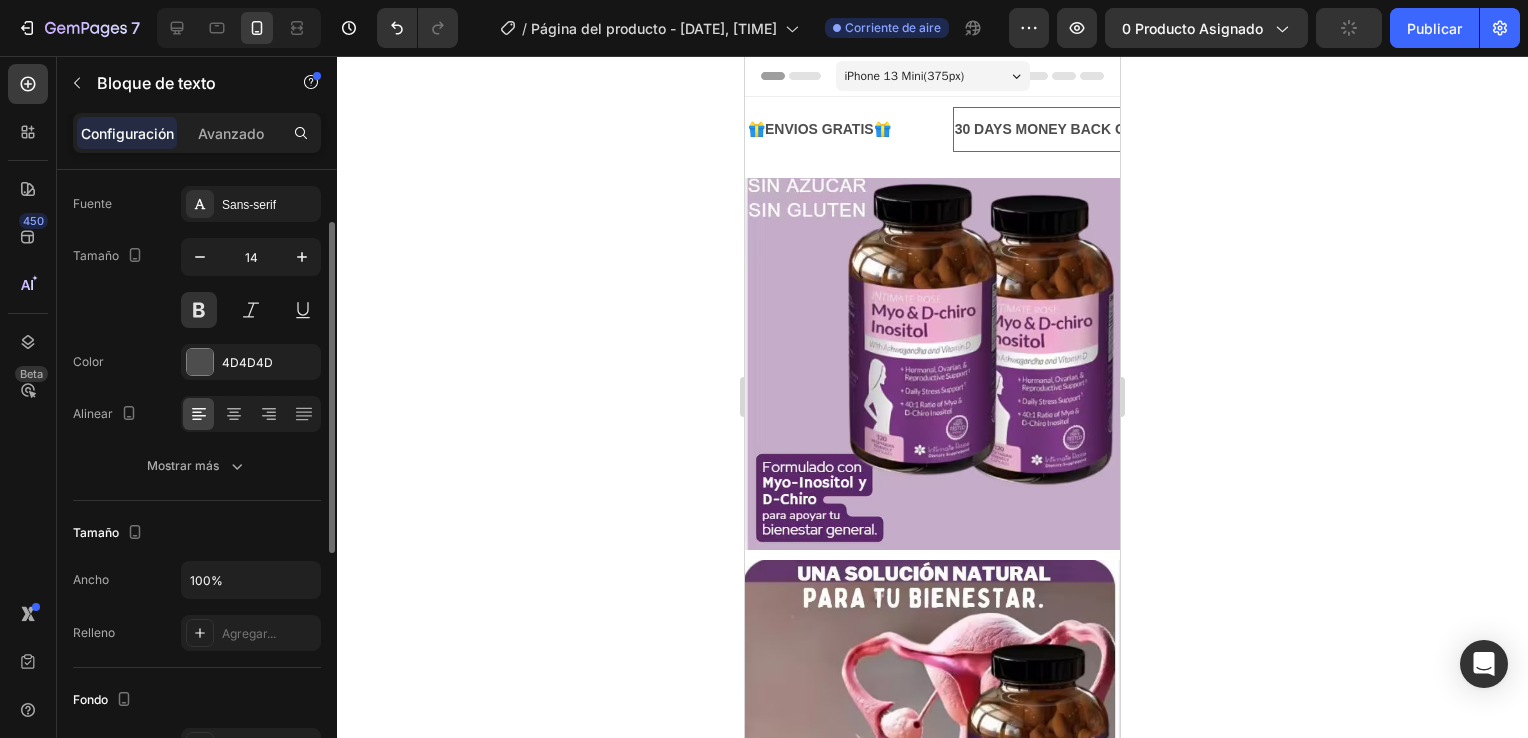 click on "30 DAYS MONEY BACK GUARANTEE" at bounding box center (1079, 129) 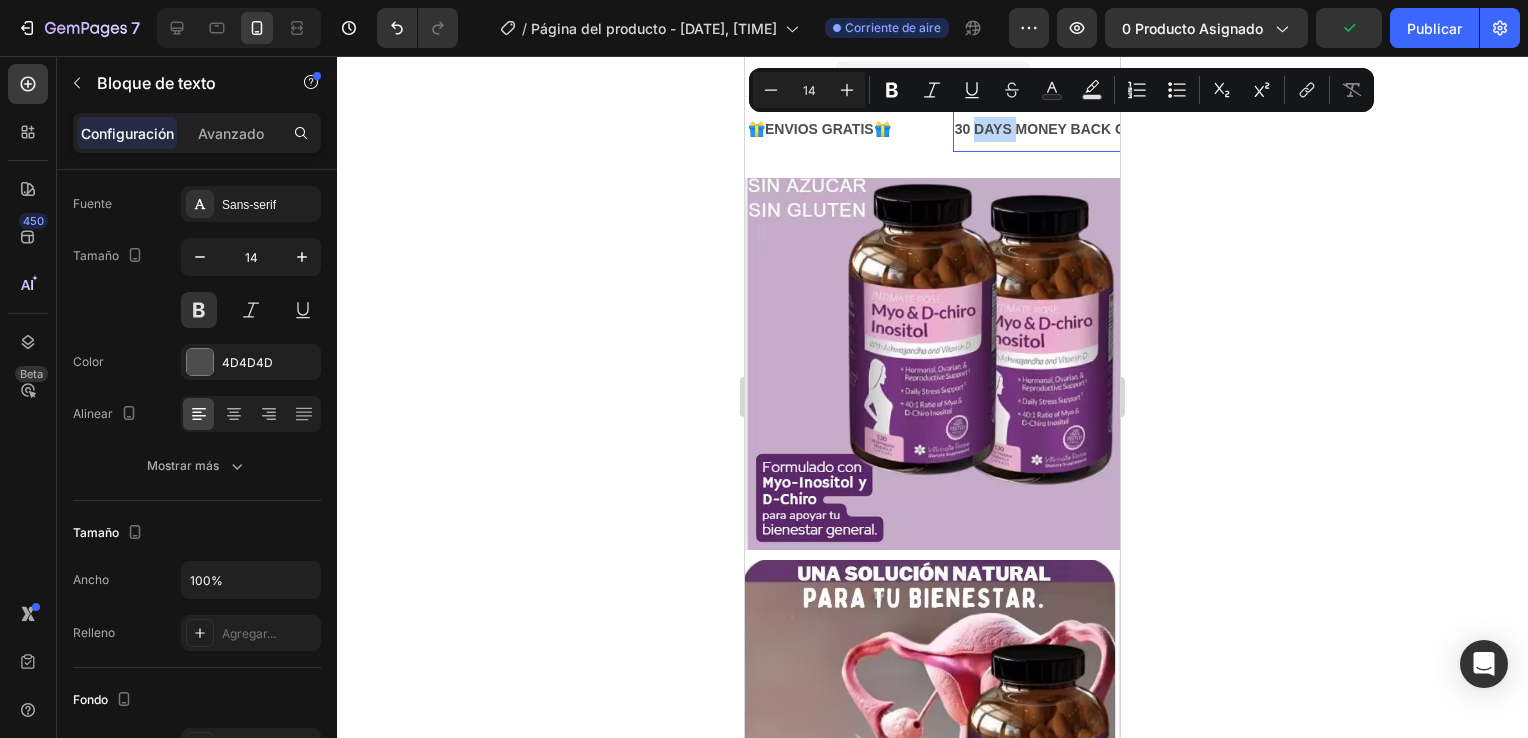 click on "30 DAYS MONEY BACK GUARANTEE" at bounding box center (1079, 129) 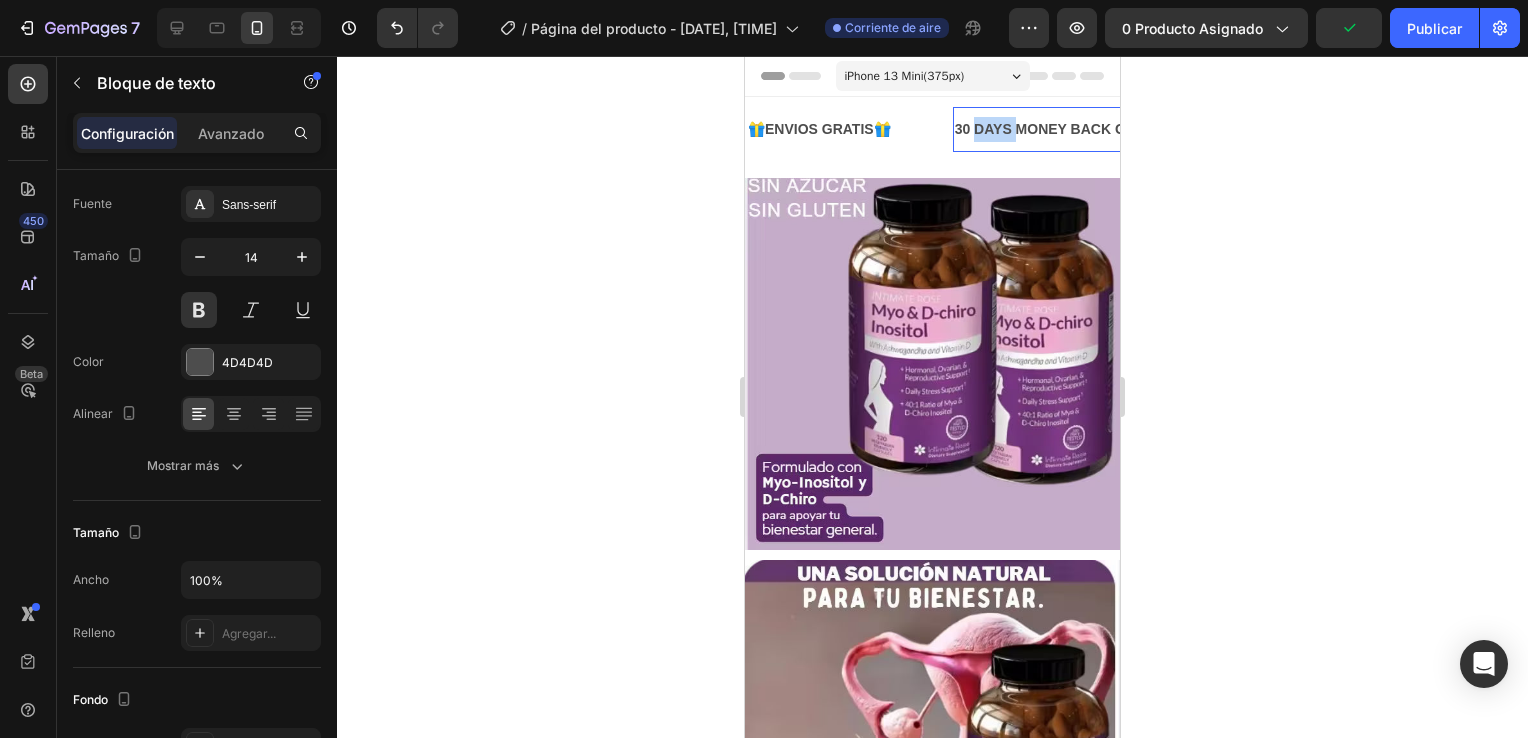 click on "30 DAYS MONEY BACK GUARANTEE" at bounding box center [1079, 129] 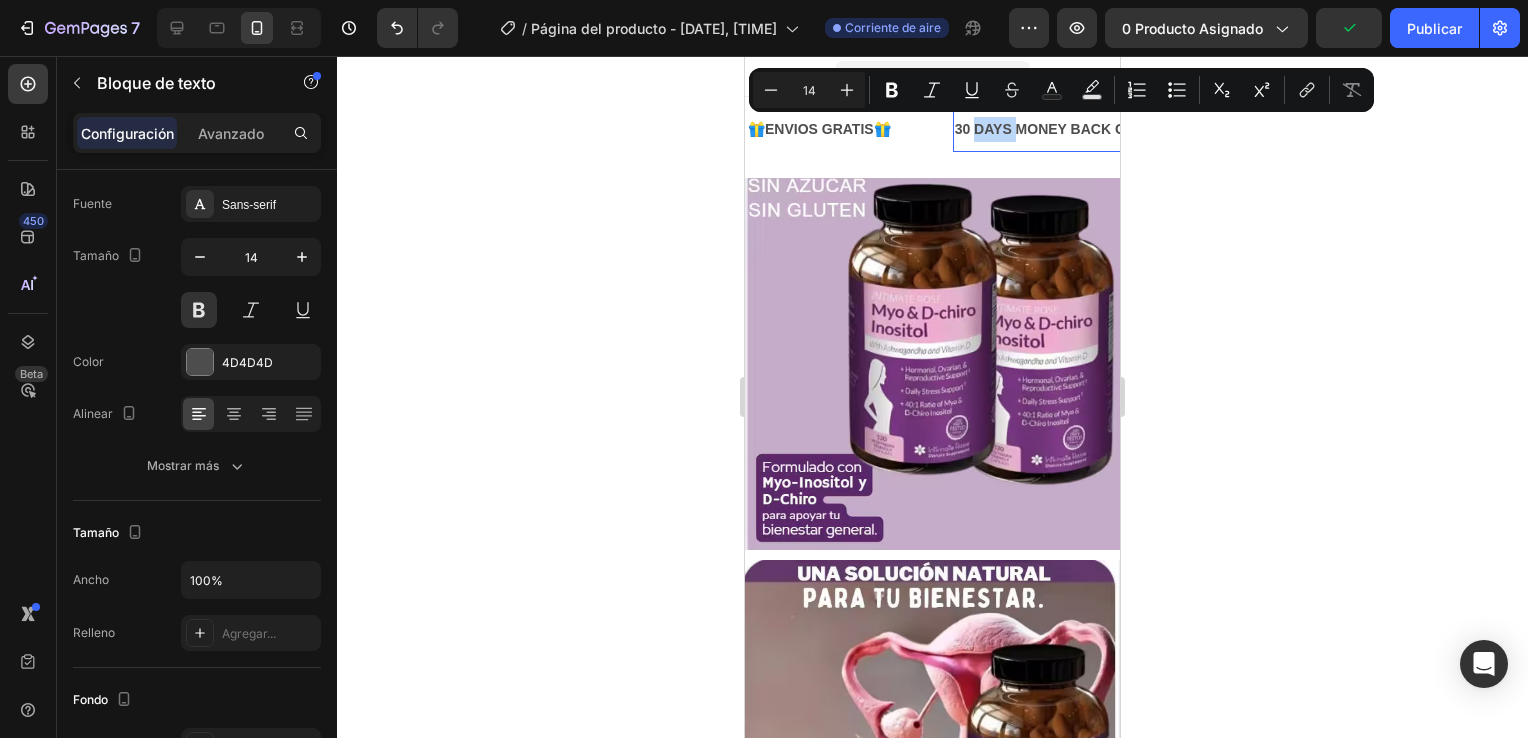 click on "30 DAYS MONEY BACK GUARANTEE" at bounding box center (1079, 129) 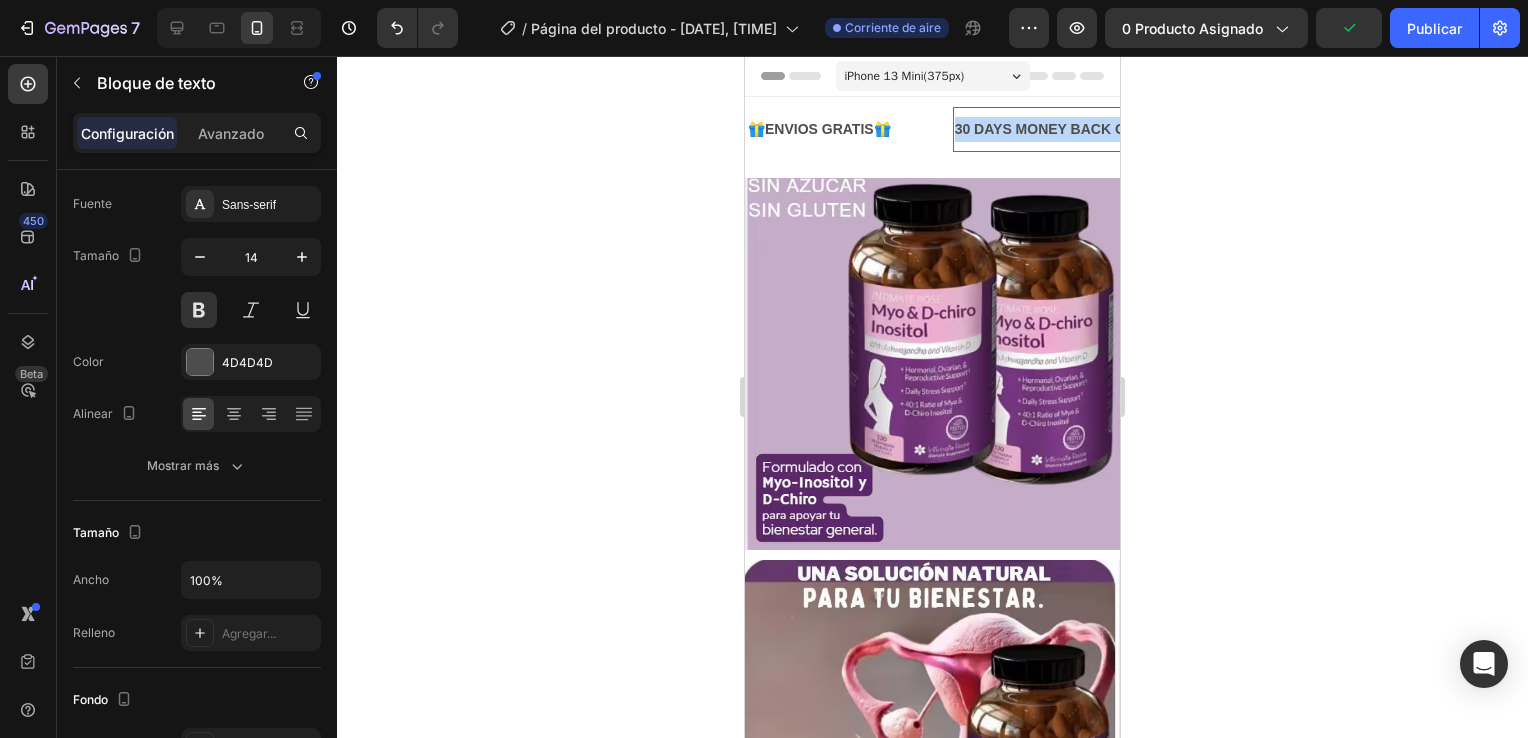 click on "30 DAYS MONEY BACK GUARANTEE" at bounding box center [1079, 129] 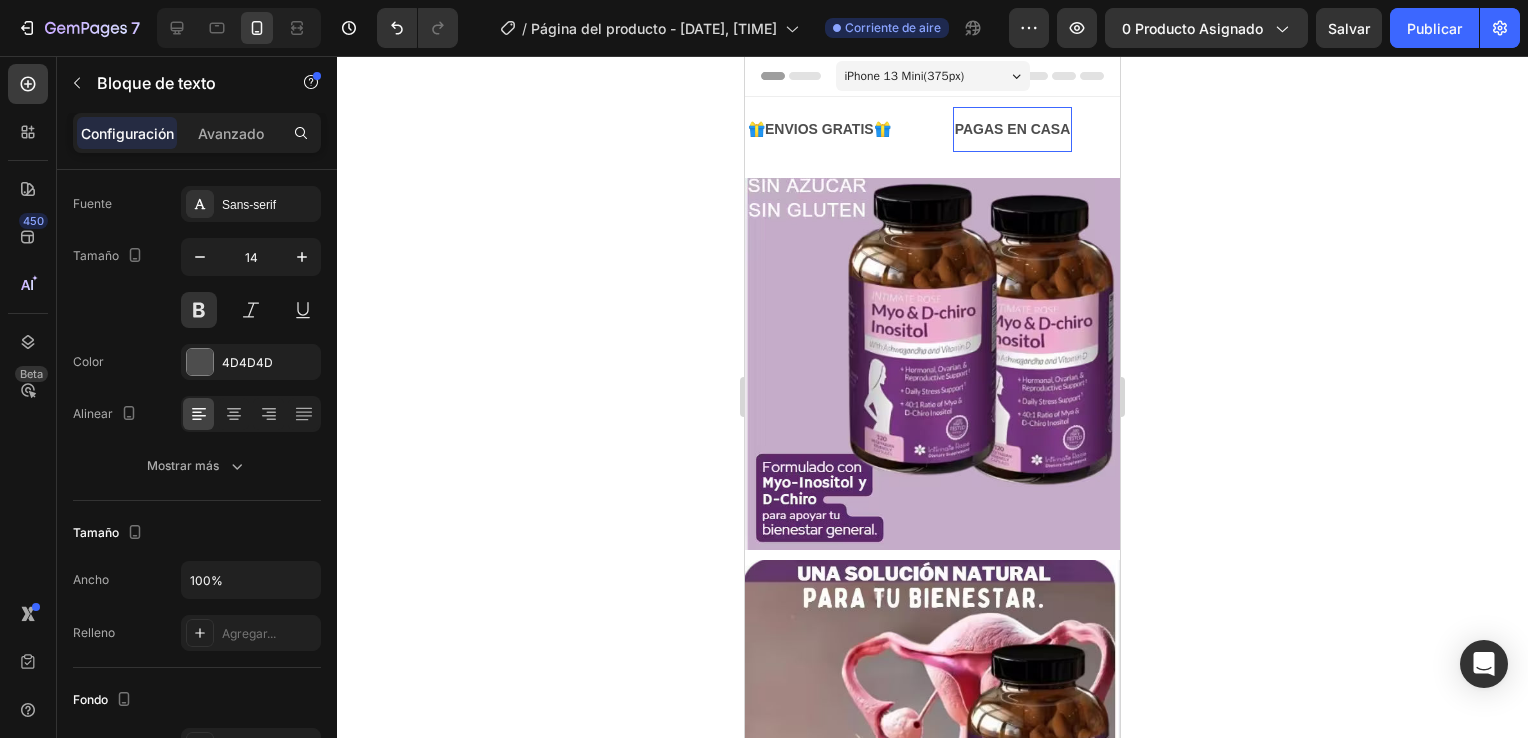 click on "PAGAS EN CASA" at bounding box center [1013, 129] 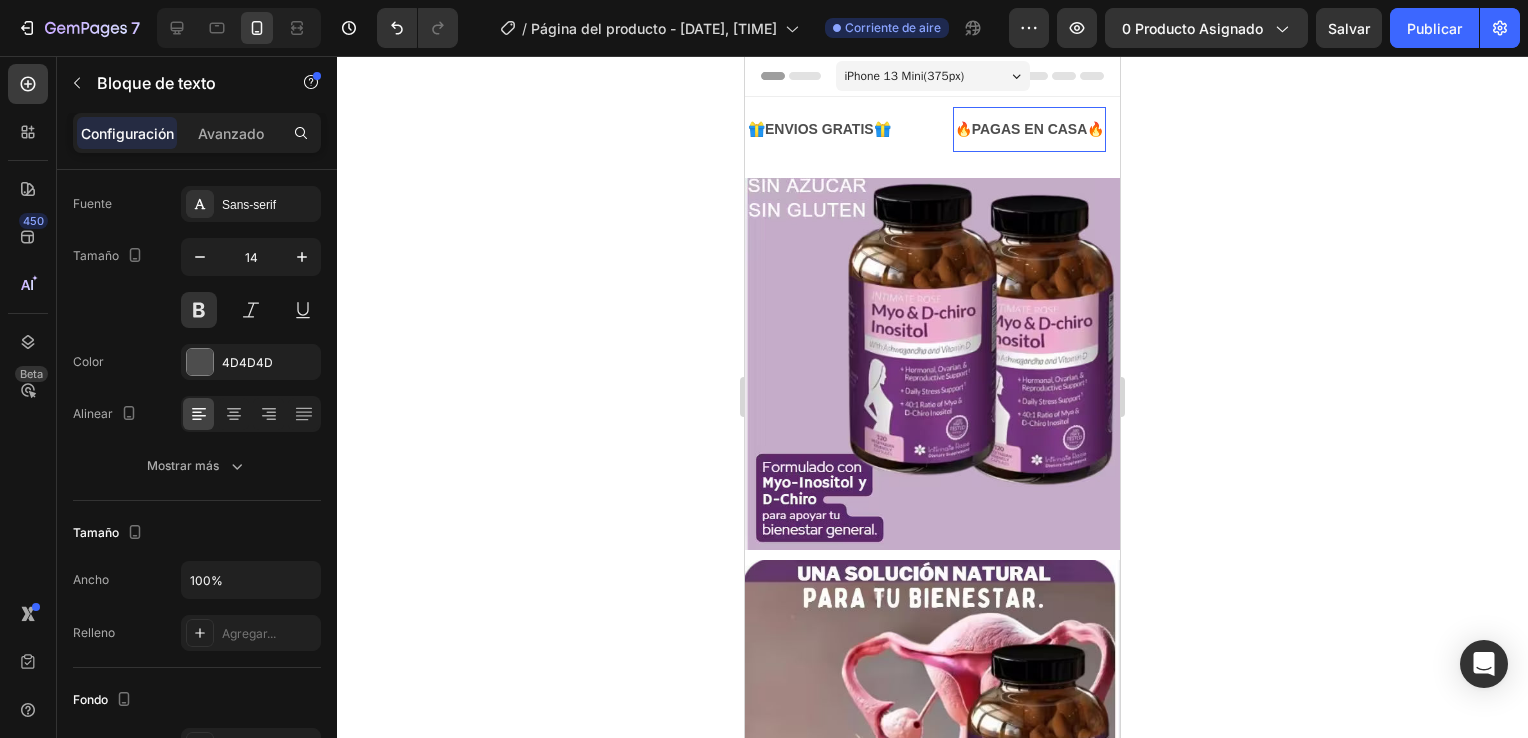 click on "🔥PAGAS EN CASA🔥" at bounding box center (1030, 129) 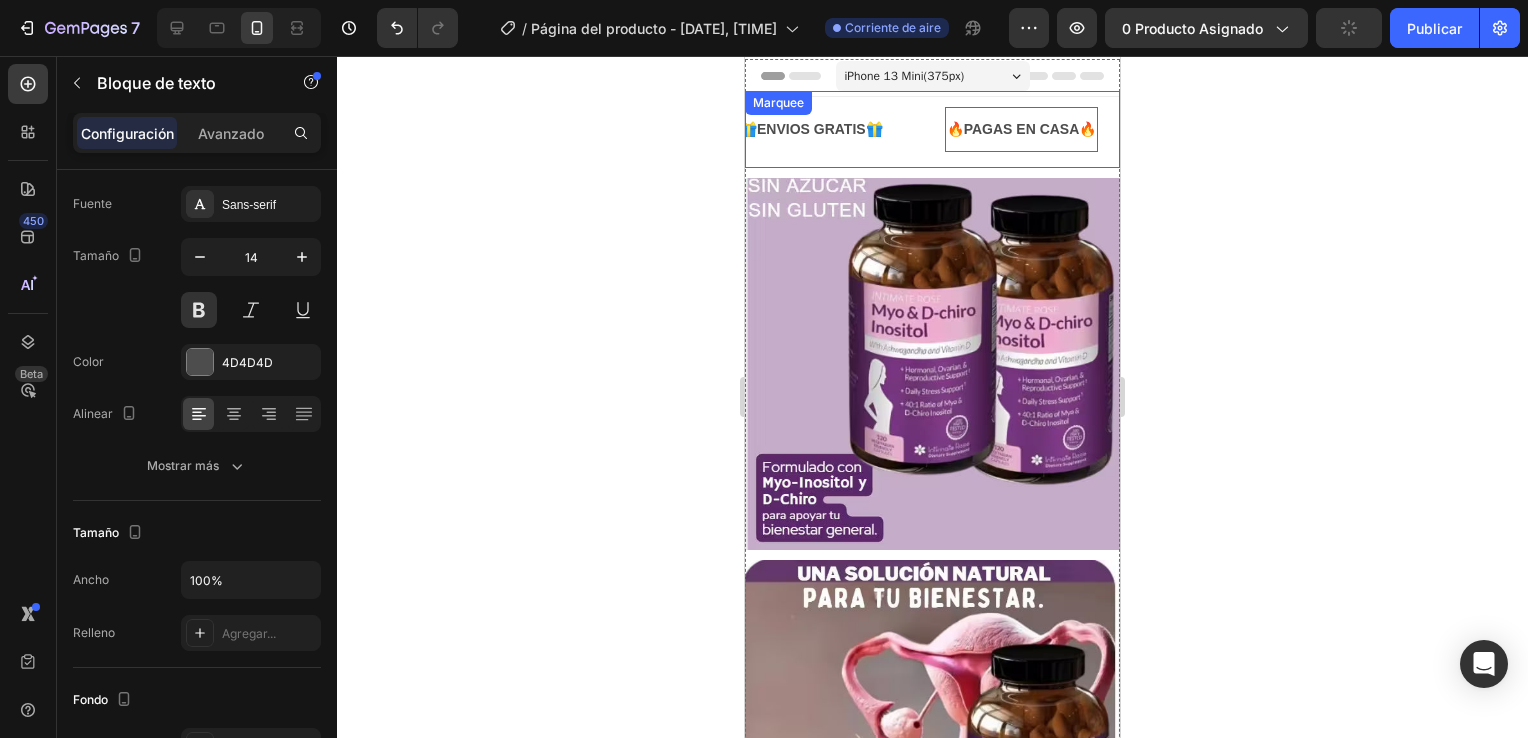 click on "🎁ENVIOS GRATIS🎁 Text Block" at bounding box center [841, 129] 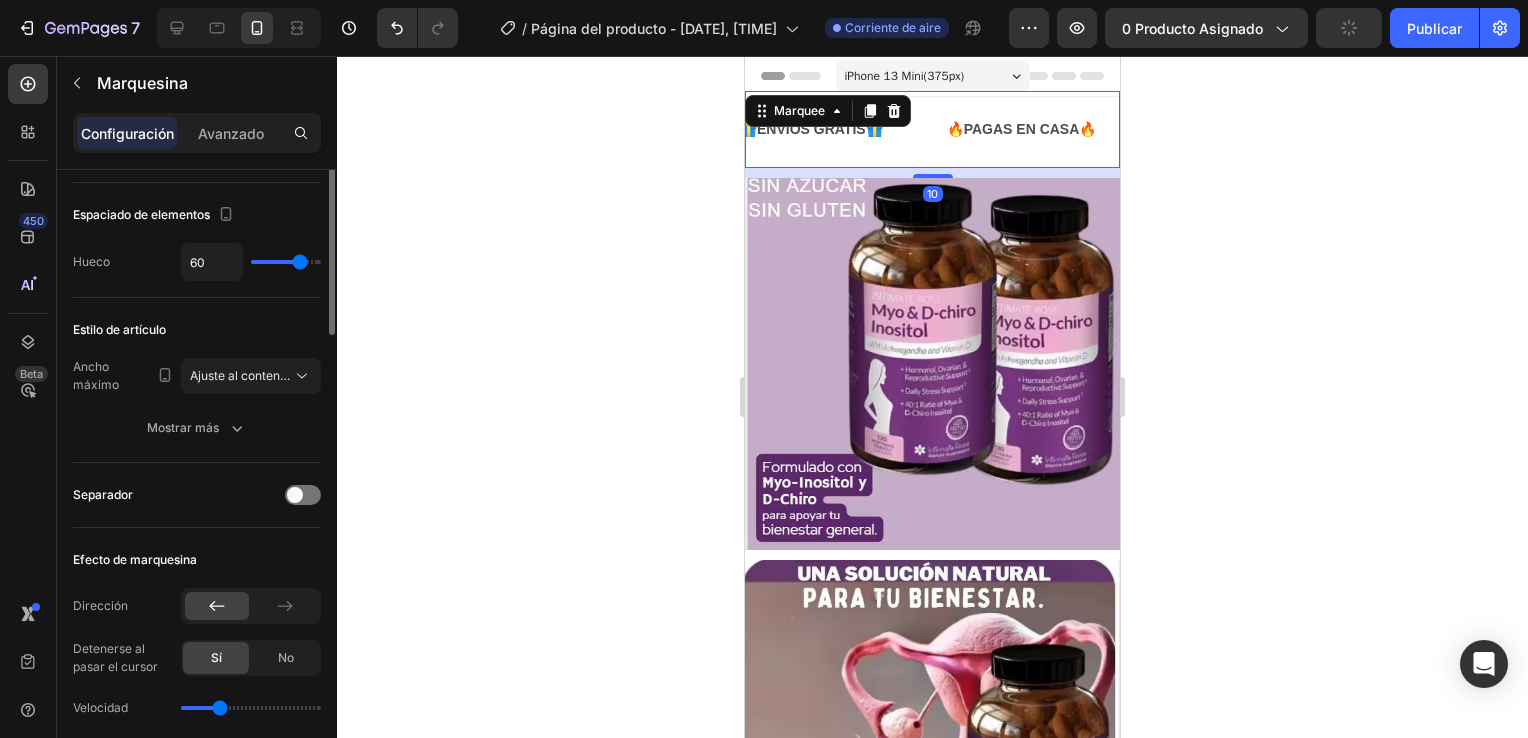 scroll, scrollTop: 0, scrollLeft: 0, axis: both 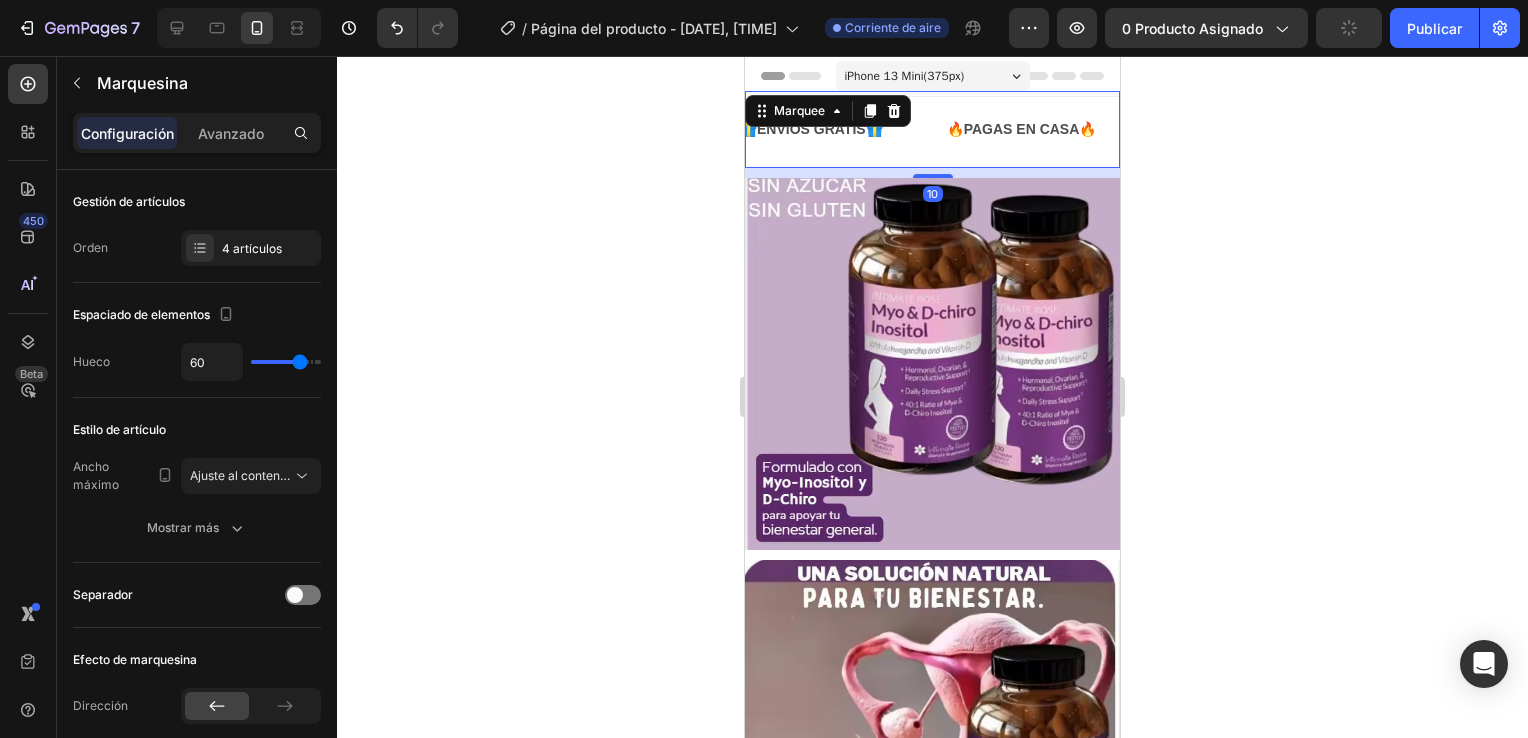 click on "🎁ENVIOS GRATIS🎁 Text Block 🔥PAGAS EN CASA🔥 Text Block LIMITED TIME 50% OFF SALE Text Block LIFE TIME WARRANTY Text Block 🎁ENVIOS GRATIS🎁 Text Block 🔥PAGAS EN CASA🔥 Text Block LIMITED TIME 50% OFF SALE Text Block LIFE TIME WARRANTY Text Block Marquee   10" at bounding box center [932, 129] 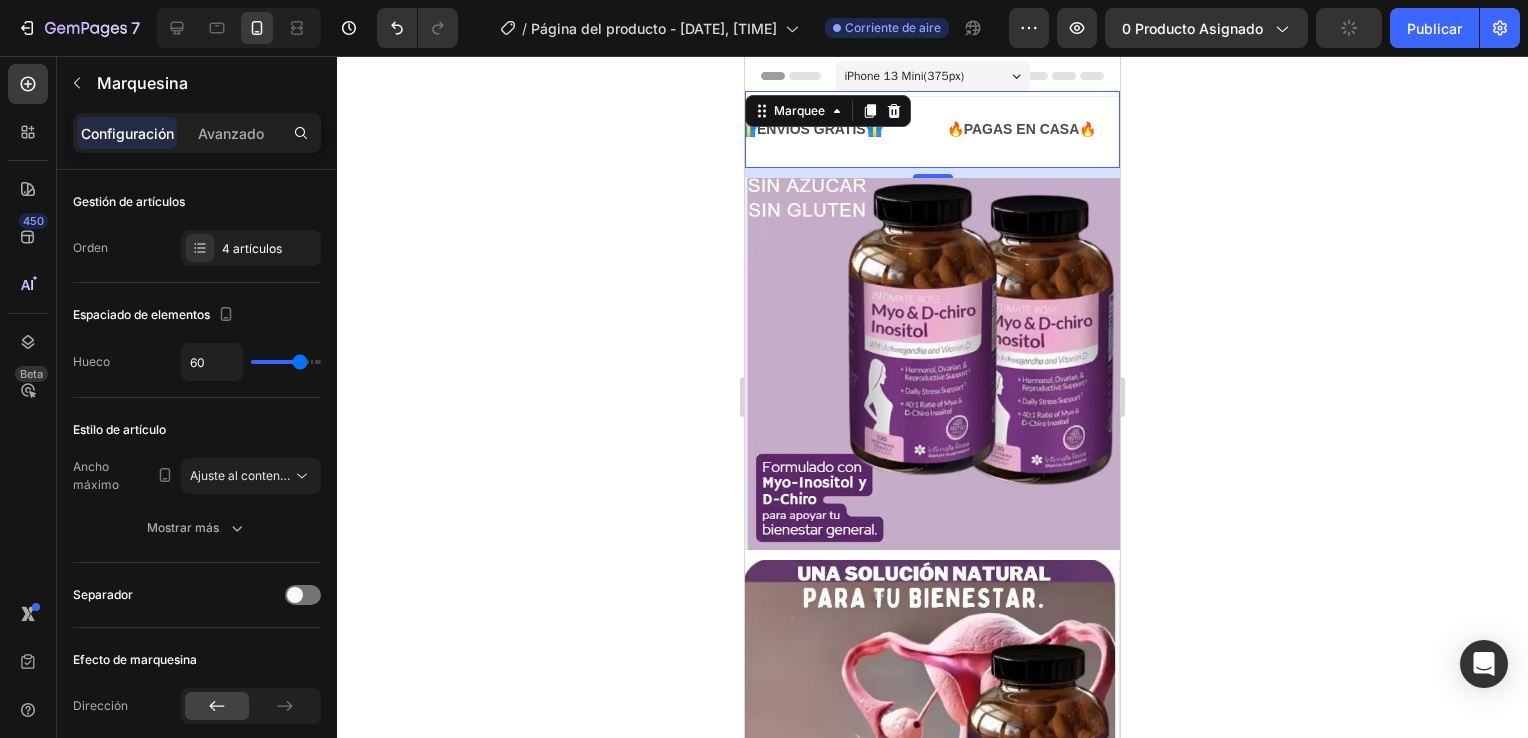 click on "🎁ENVIOS GRATIS🎁 Text Block 🔥PAGAS EN CASA🔥 Text Block LIMITED TIME 50% OFF SALE Text Block LIFE TIME WARRANTY Text Block 🎁ENVIOS GRATIS🎁 Text Block 🔥PAGAS EN CASA🔥 Text Block LIMITED TIME 50% OFF SALE Text Block LIFE TIME WARRANTY Text Block Marquee   10" at bounding box center (932, 129) 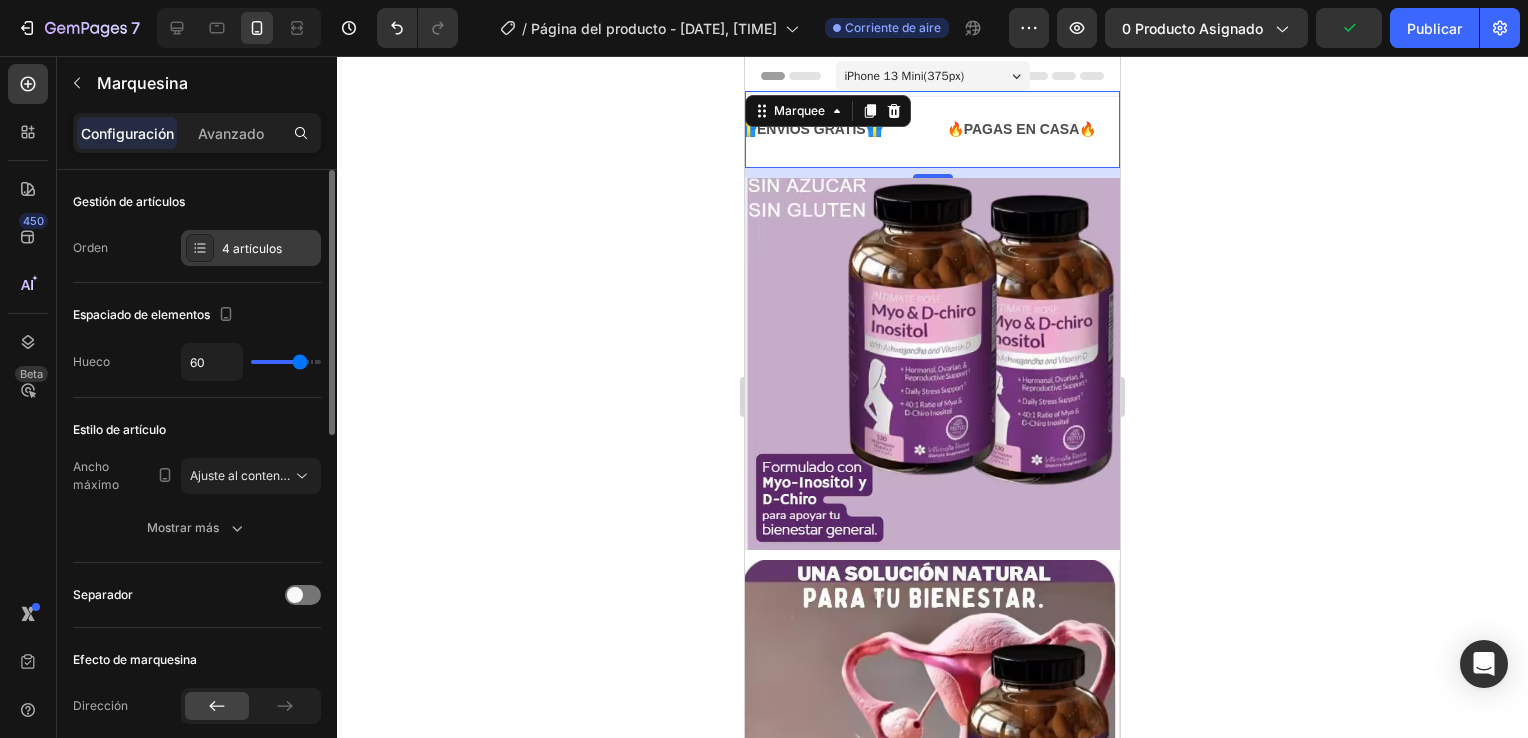 click on "4 artículos" at bounding box center (269, 249) 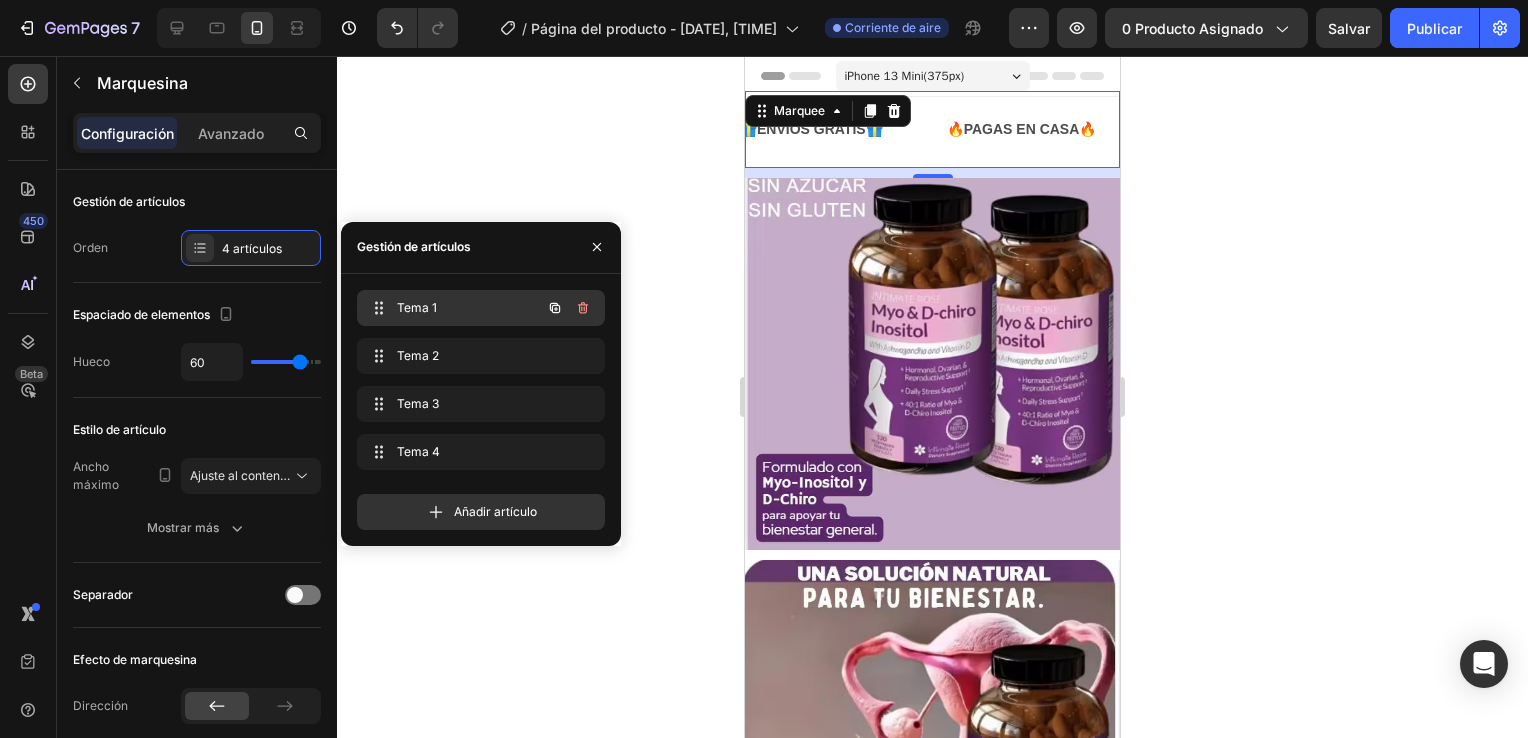 click on "Tema 1" at bounding box center (453, 308) 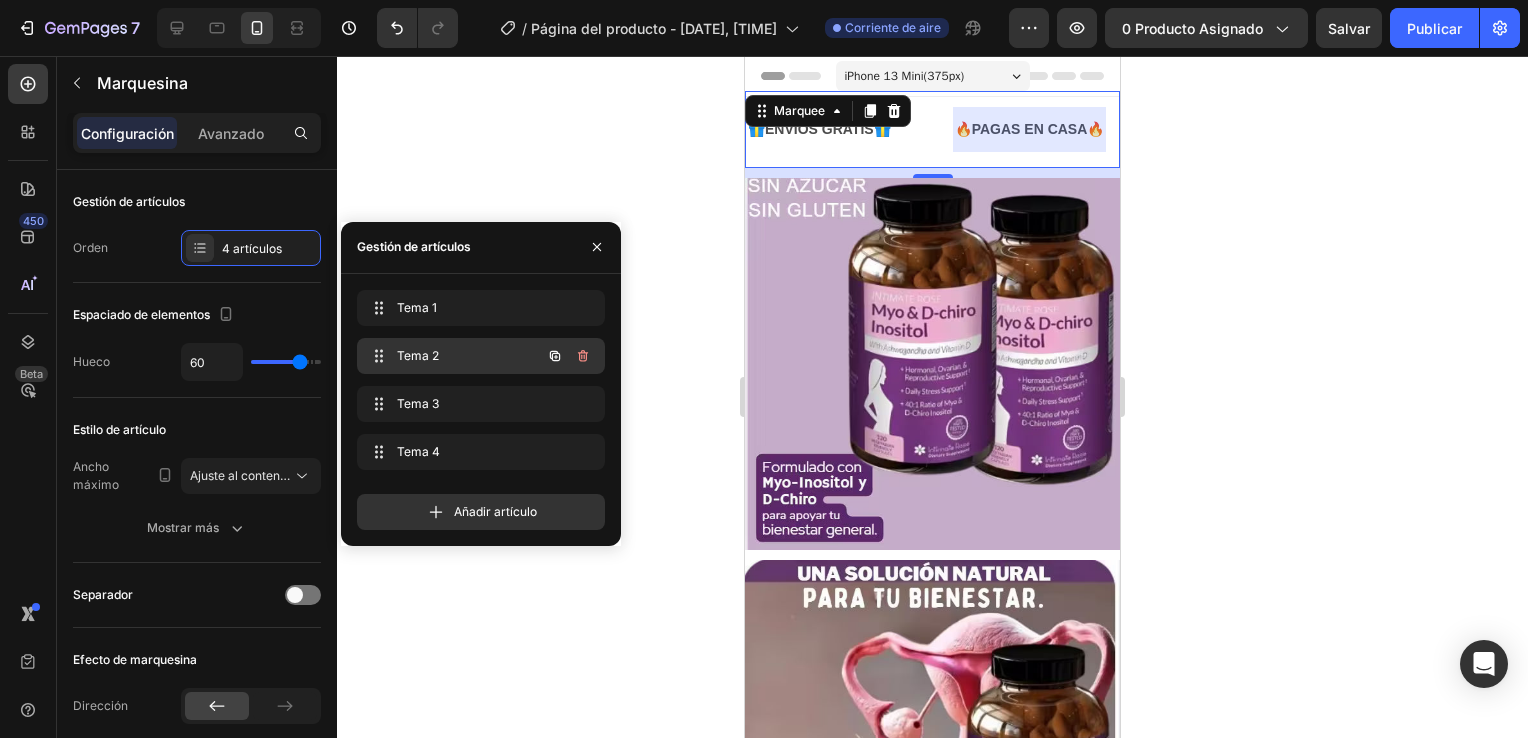 click on "Tema 2" at bounding box center [453, 356] 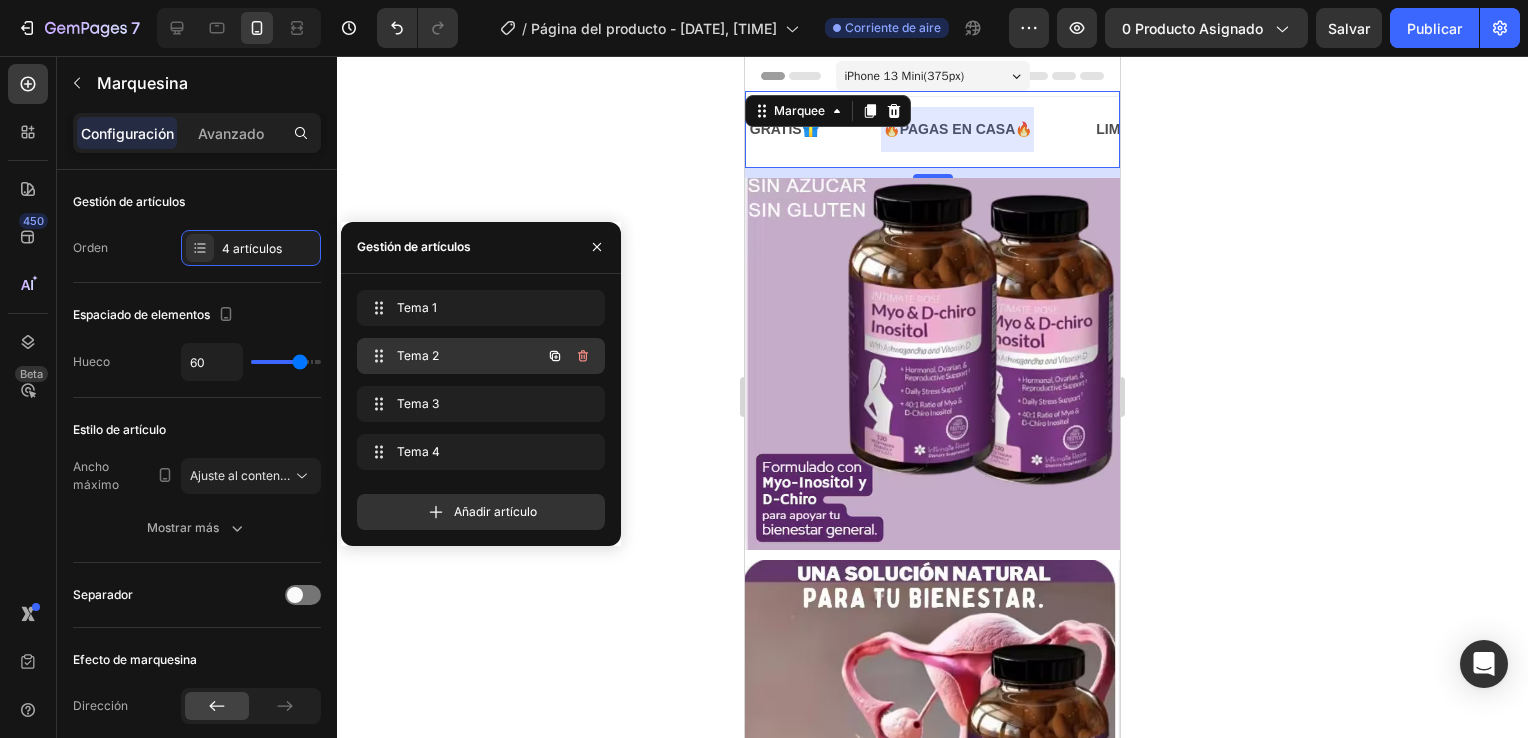 scroll, scrollTop: 0, scrollLeft: 111, axis: horizontal 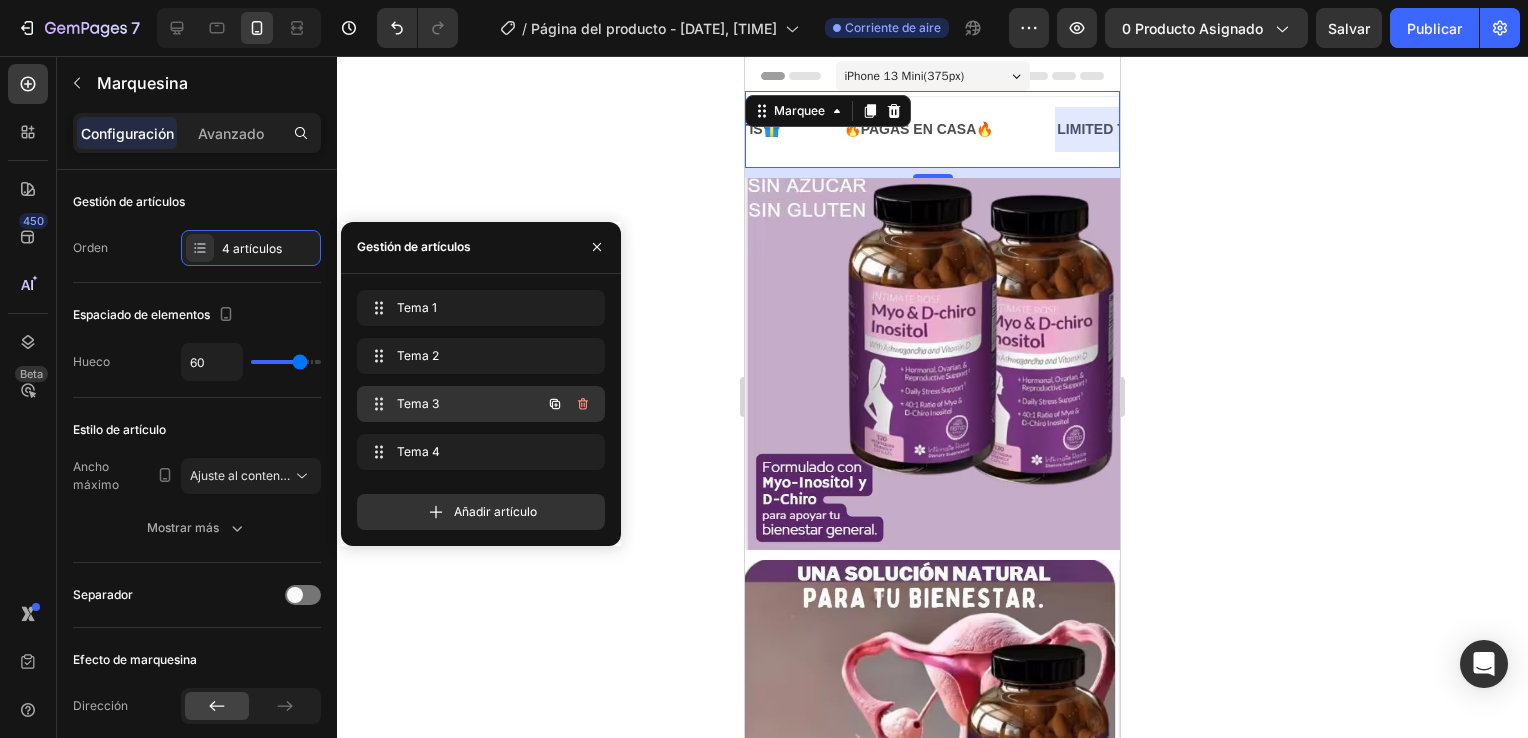 click on "Tema 3" at bounding box center [453, 404] 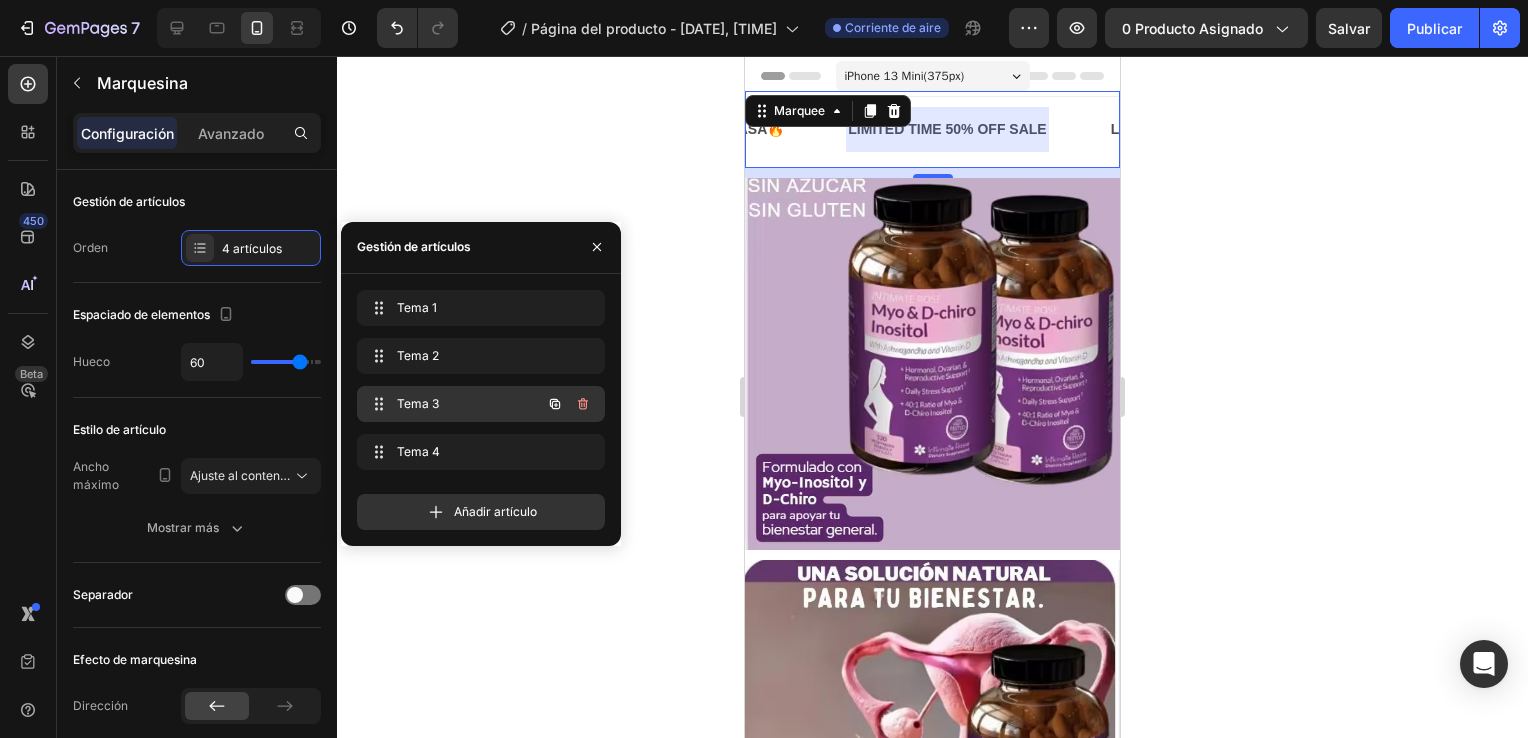 scroll, scrollTop: 0, scrollLeft: 351, axis: horizontal 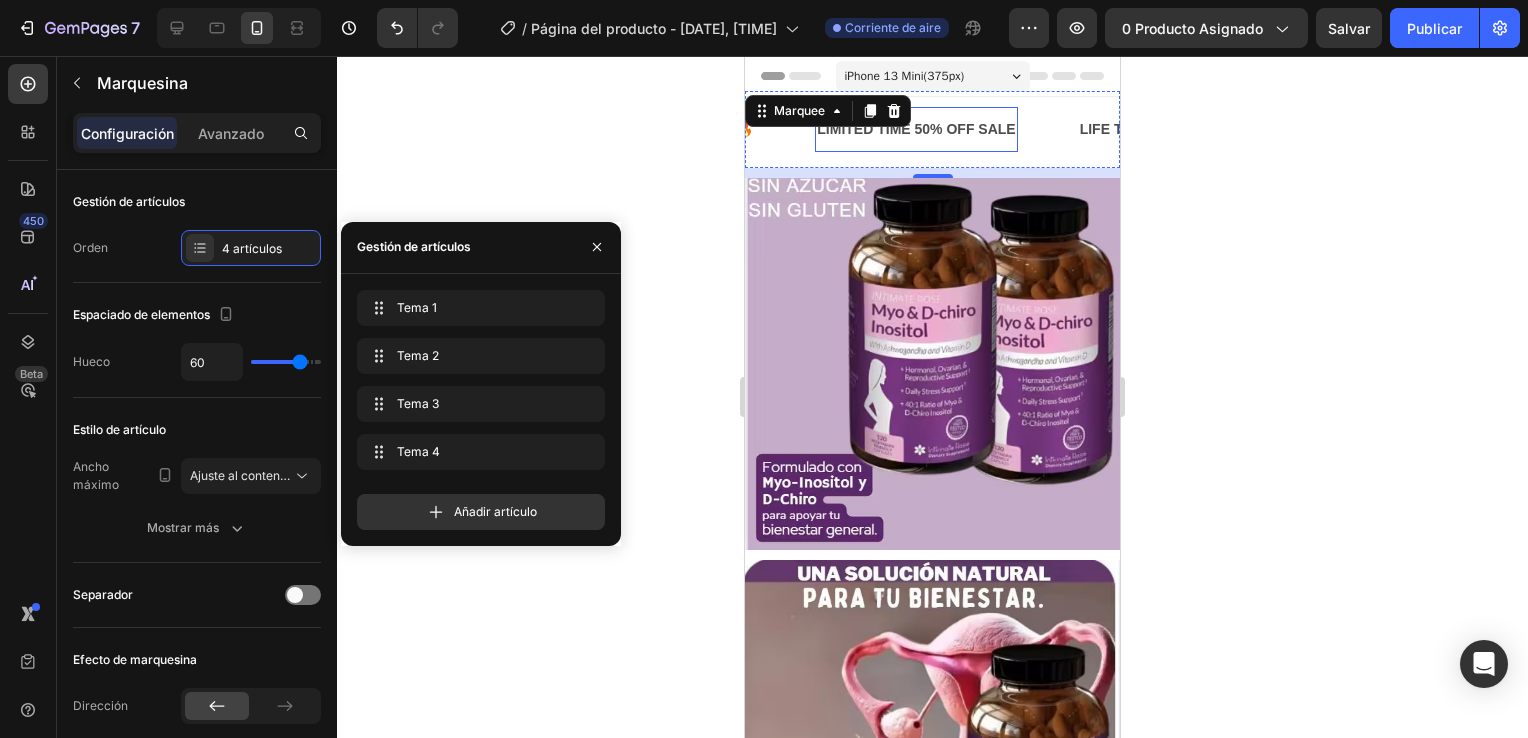 click on "LIMITED TIME 50% OFF SALE" at bounding box center (916, 129) 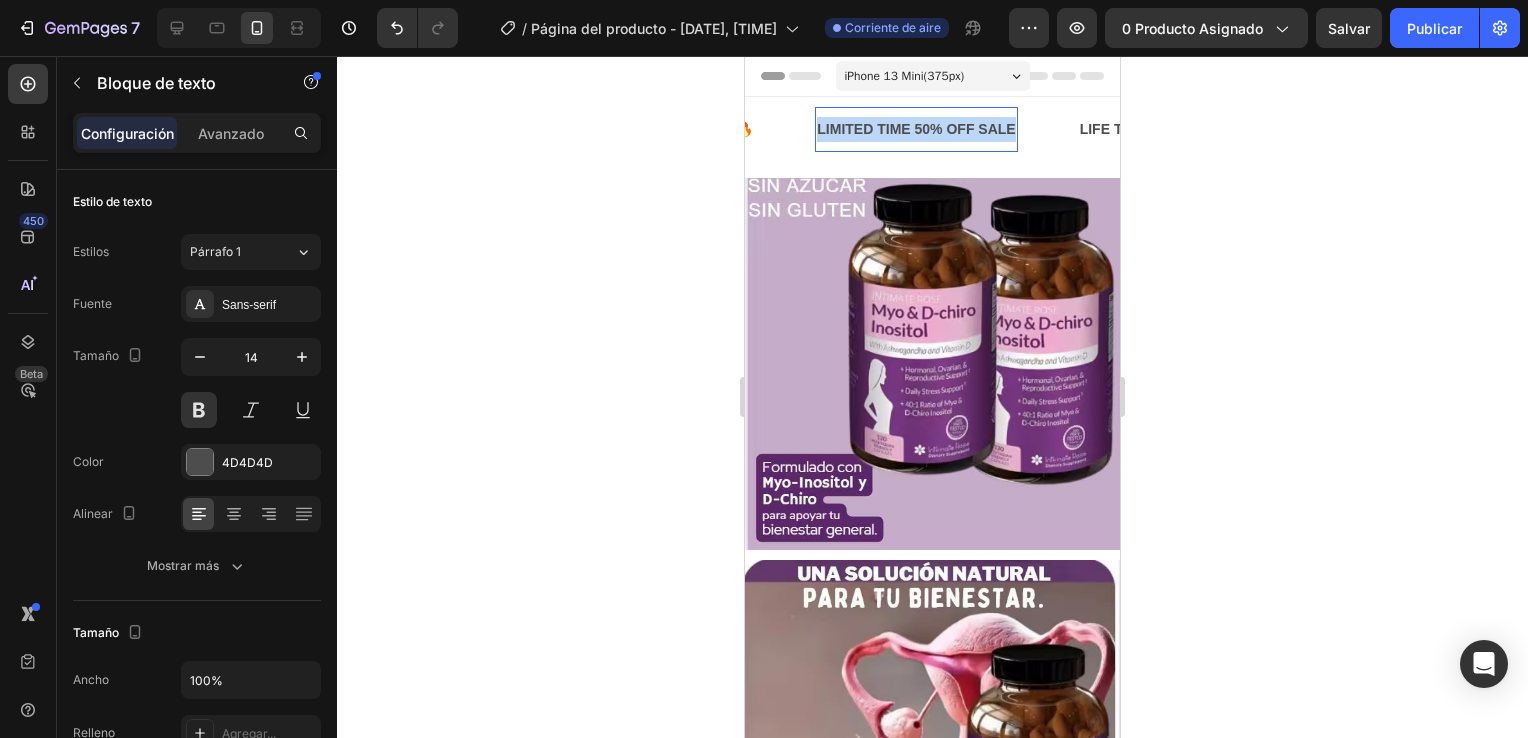 click on "LIMITED TIME 50% OFF SALE" at bounding box center [916, 129] 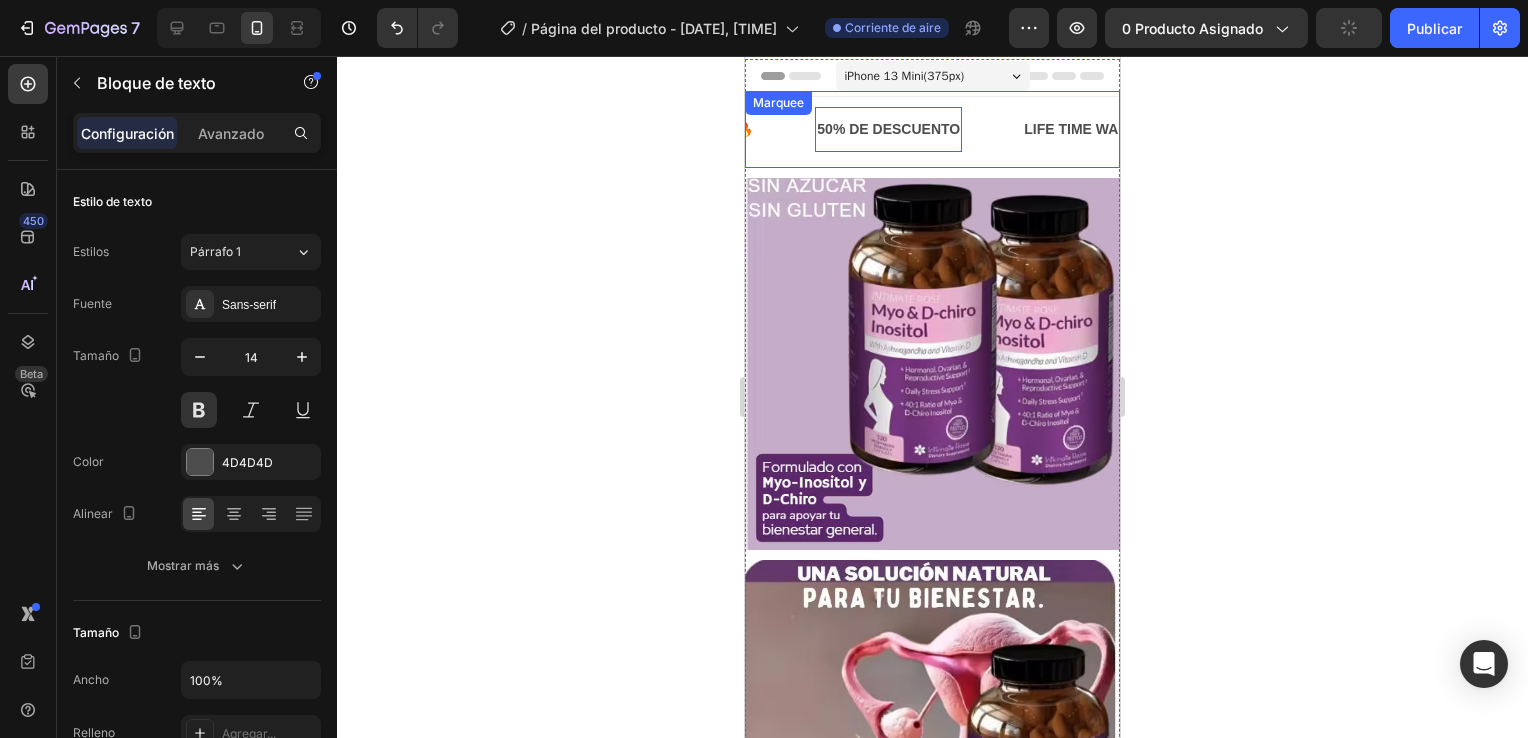 click on "50% DE DESCUENTO Text Block   0" at bounding box center (918, 129) 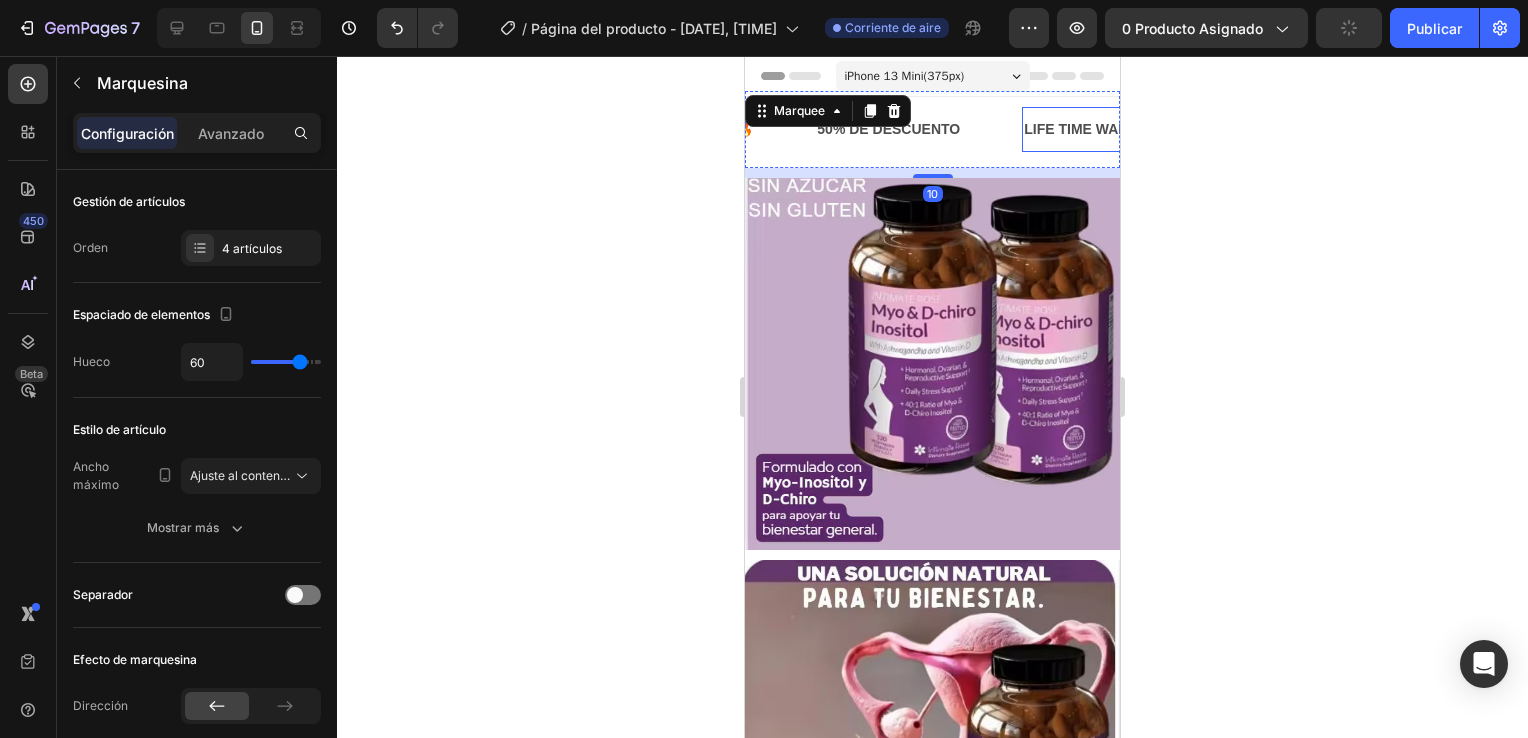 click on "LIFE TIME WARRANTY" at bounding box center (1100, 129) 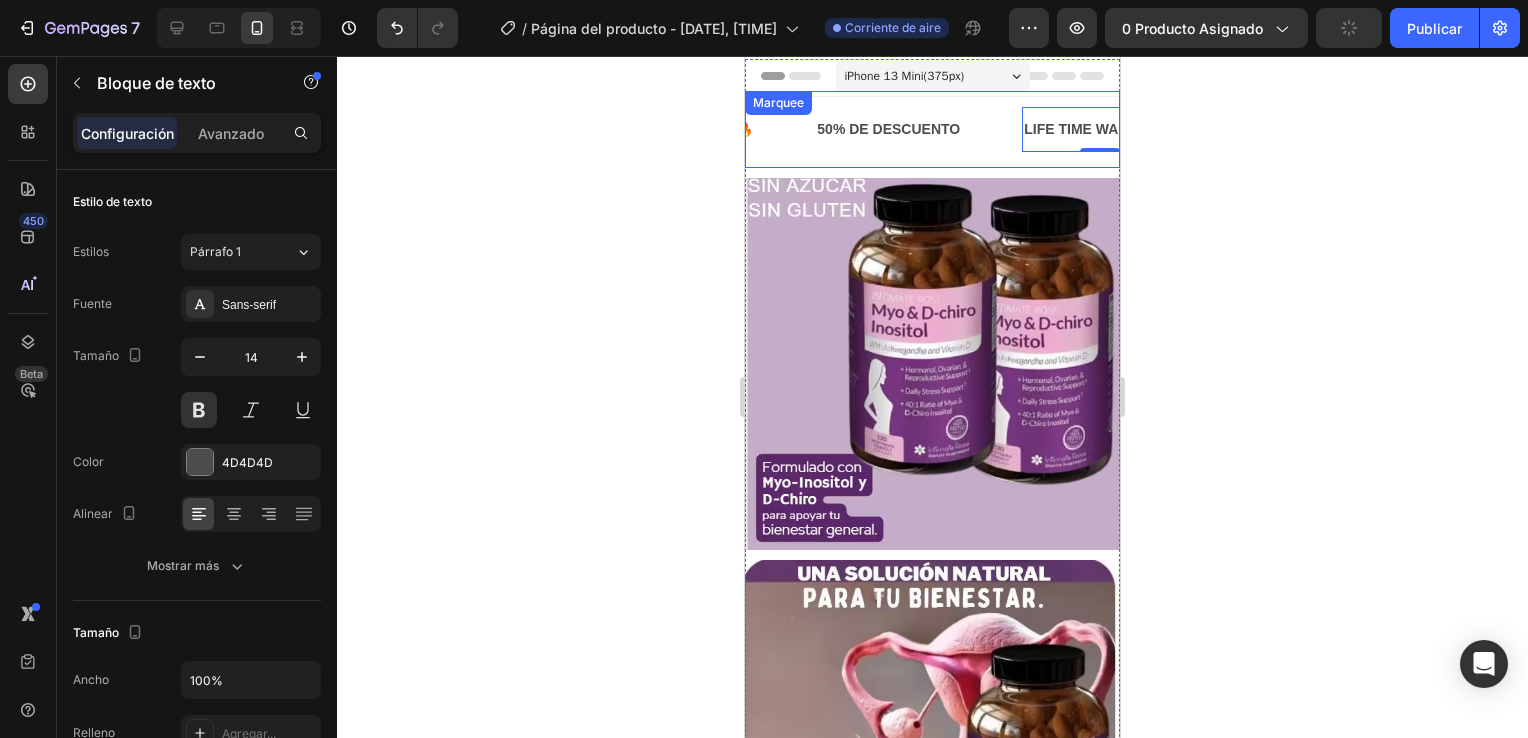 click on "🎁ENVIOS GRATIS🎁 Text Block 🔥PAGAS EN CASA🔥 Text Block 50% DE DESCUENTO Text Block LIFE TIME WARRANTY Text Block   0 🎁ENVIOS GRATIS🎁 Text Block 🔥PAGAS EN CASA🔥 Text Block 50% DE DESCUENTO Text Block LIFE TIME WARRANTY Text Block   0 Marquee" at bounding box center [932, 129] 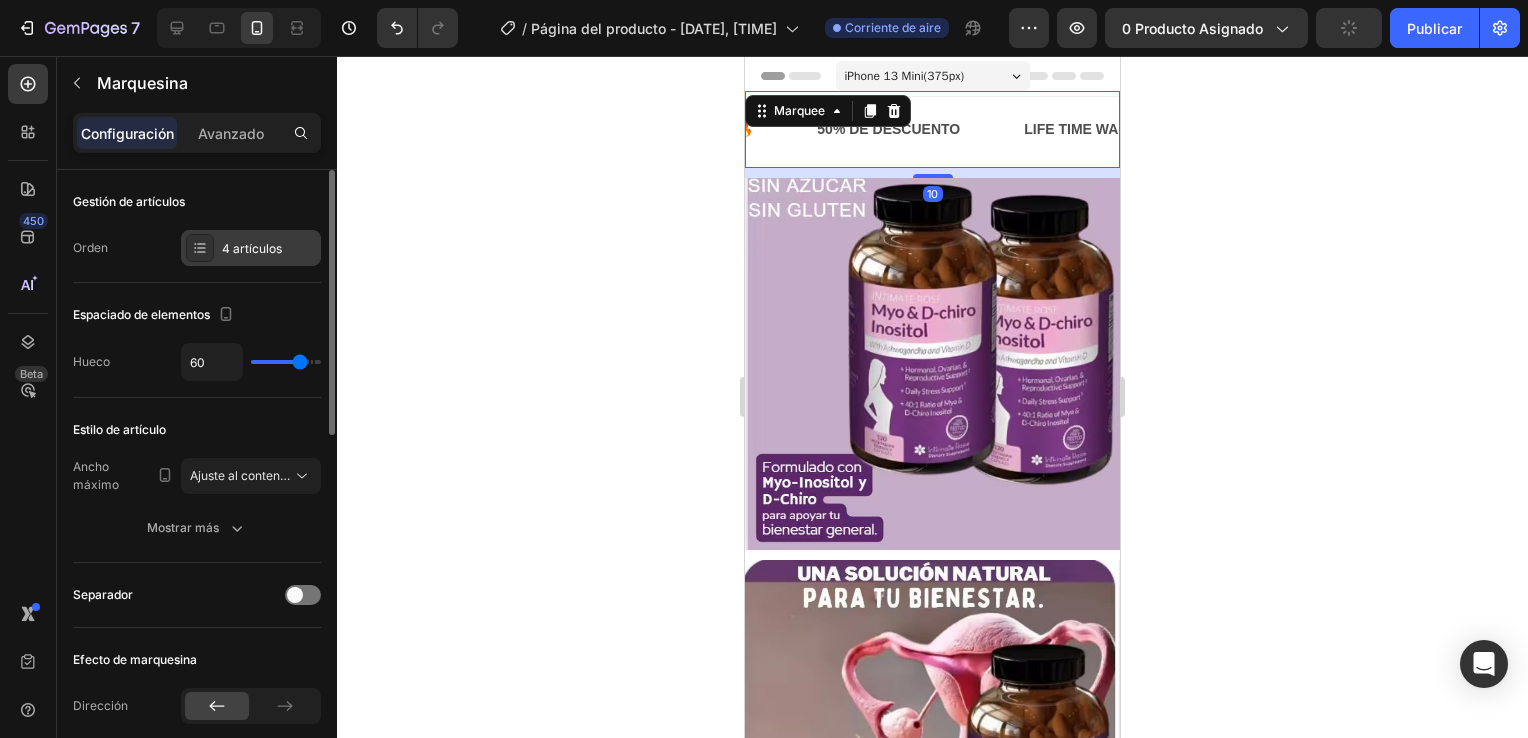 click on "4 artículos" at bounding box center (269, 249) 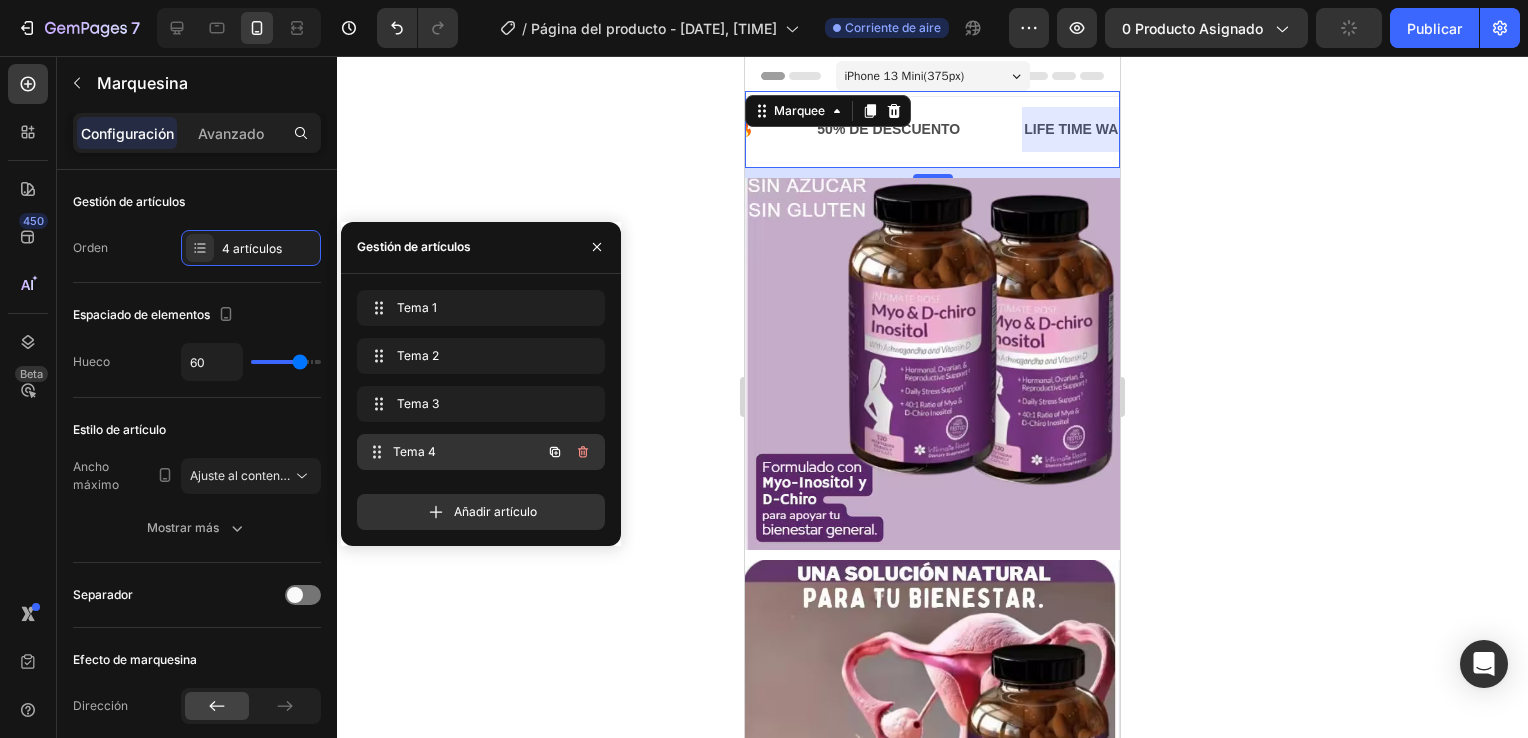 click on "Tema 4" at bounding box center [467, 452] 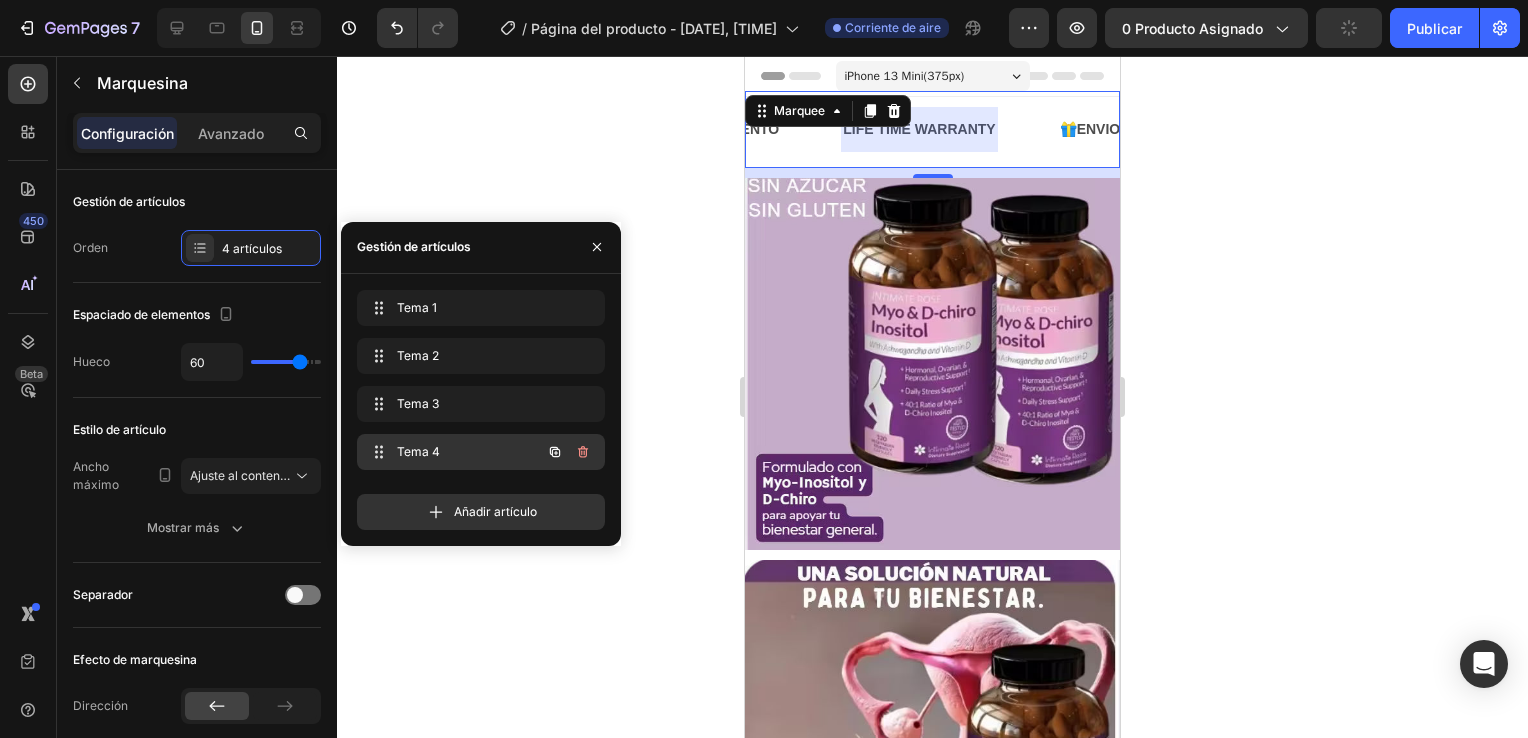 scroll, scrollTop: 0, scrollLeft: 535, axis: horizontal 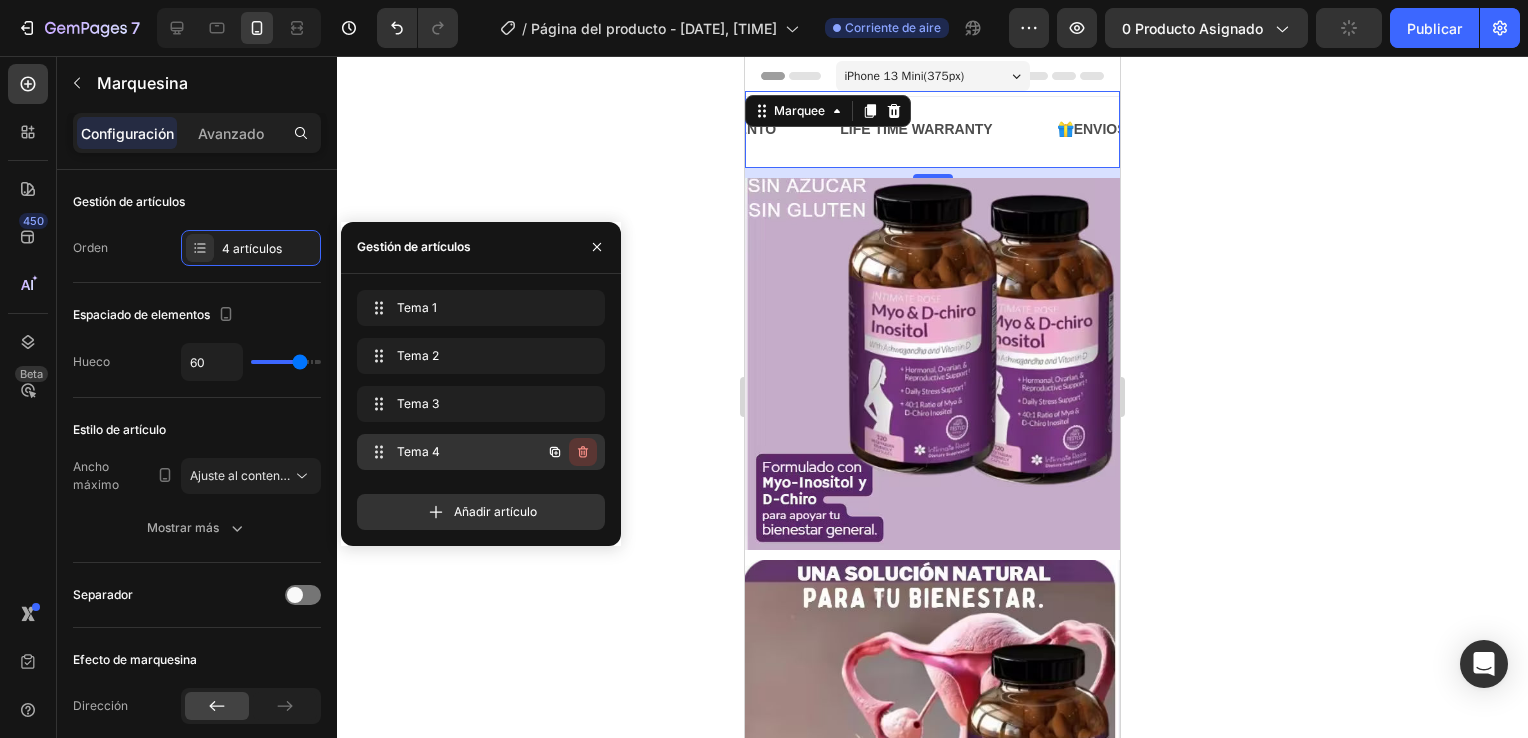 click 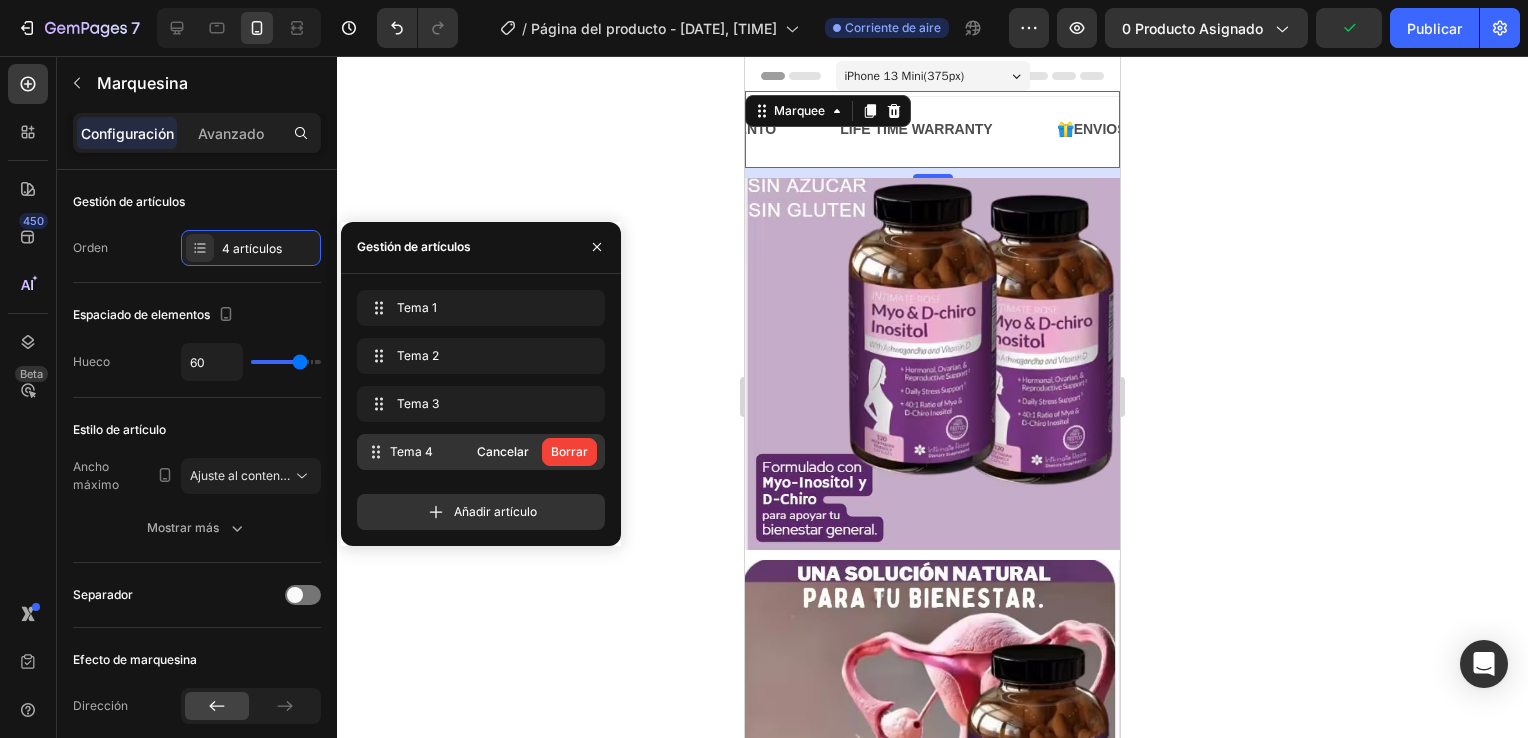 click on "Borrar" 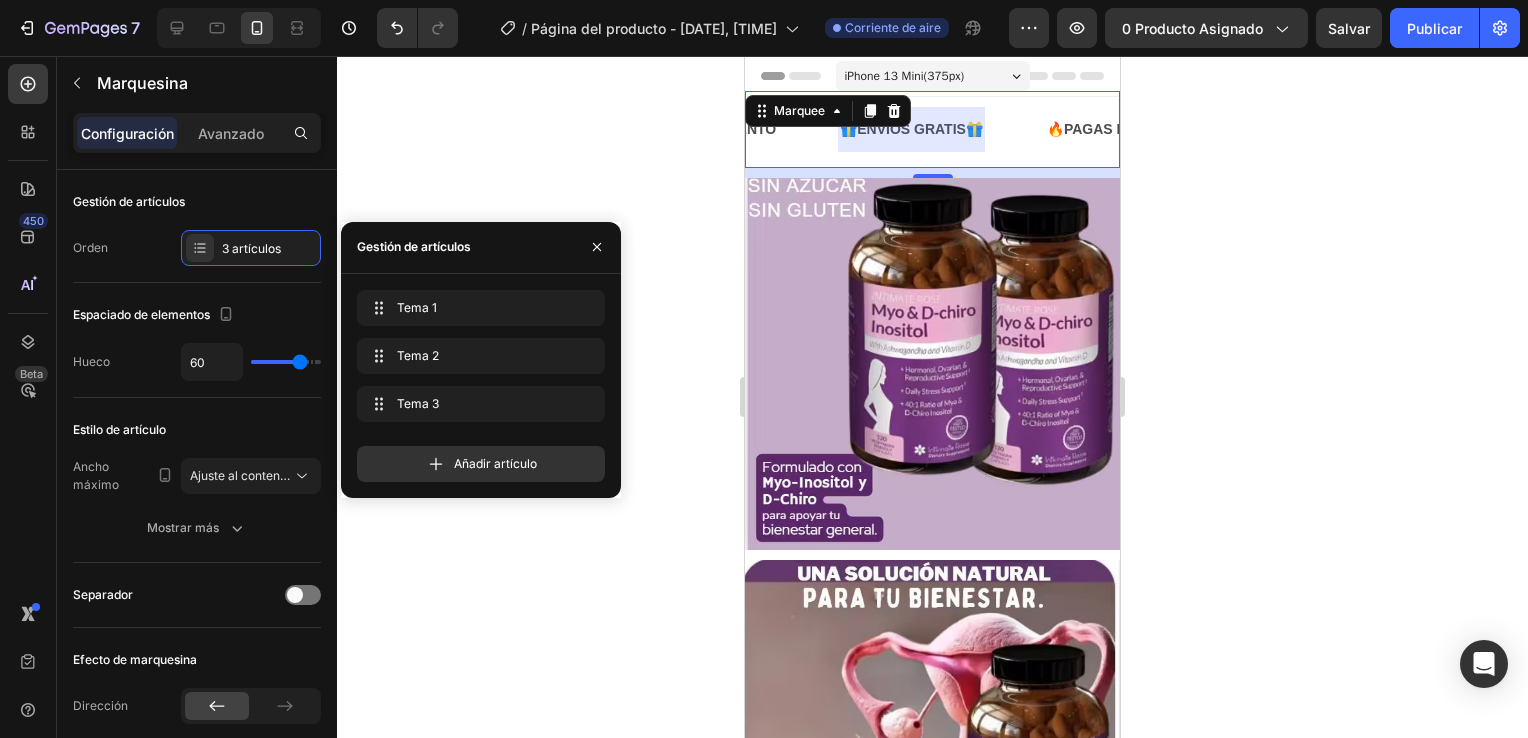 click 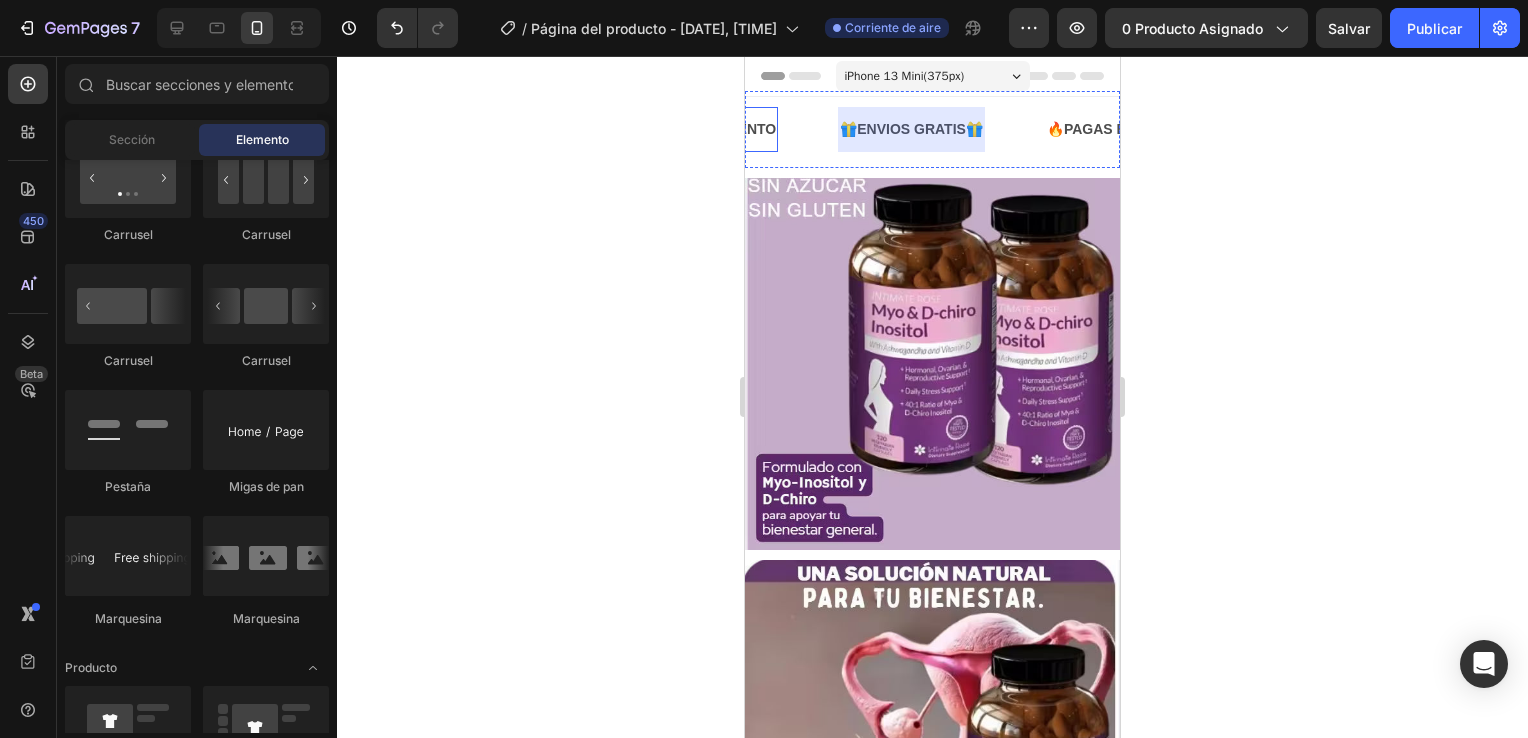click on "50% DE DESCUENTO" at bounding box center [704, 129] 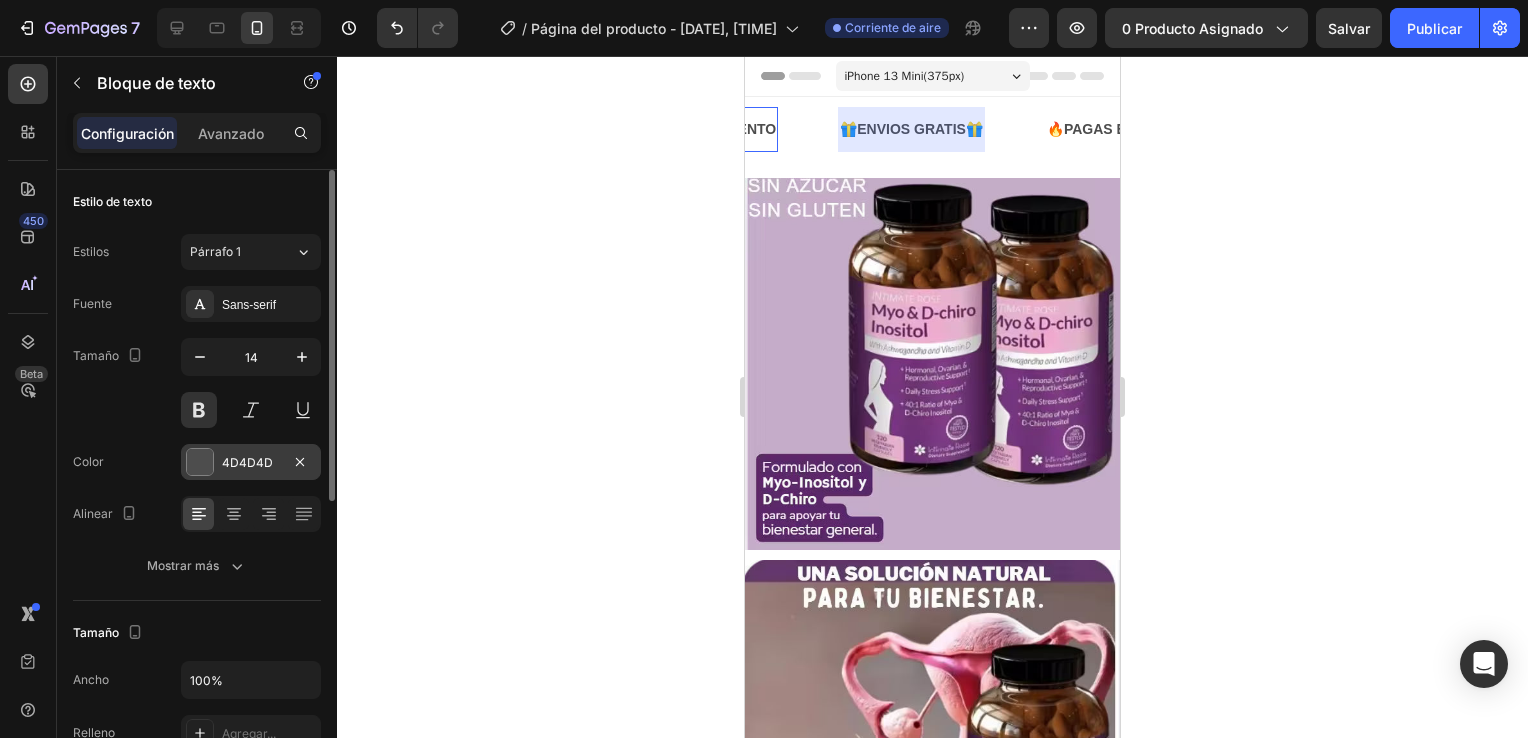 click at bounding box center (200, 462) 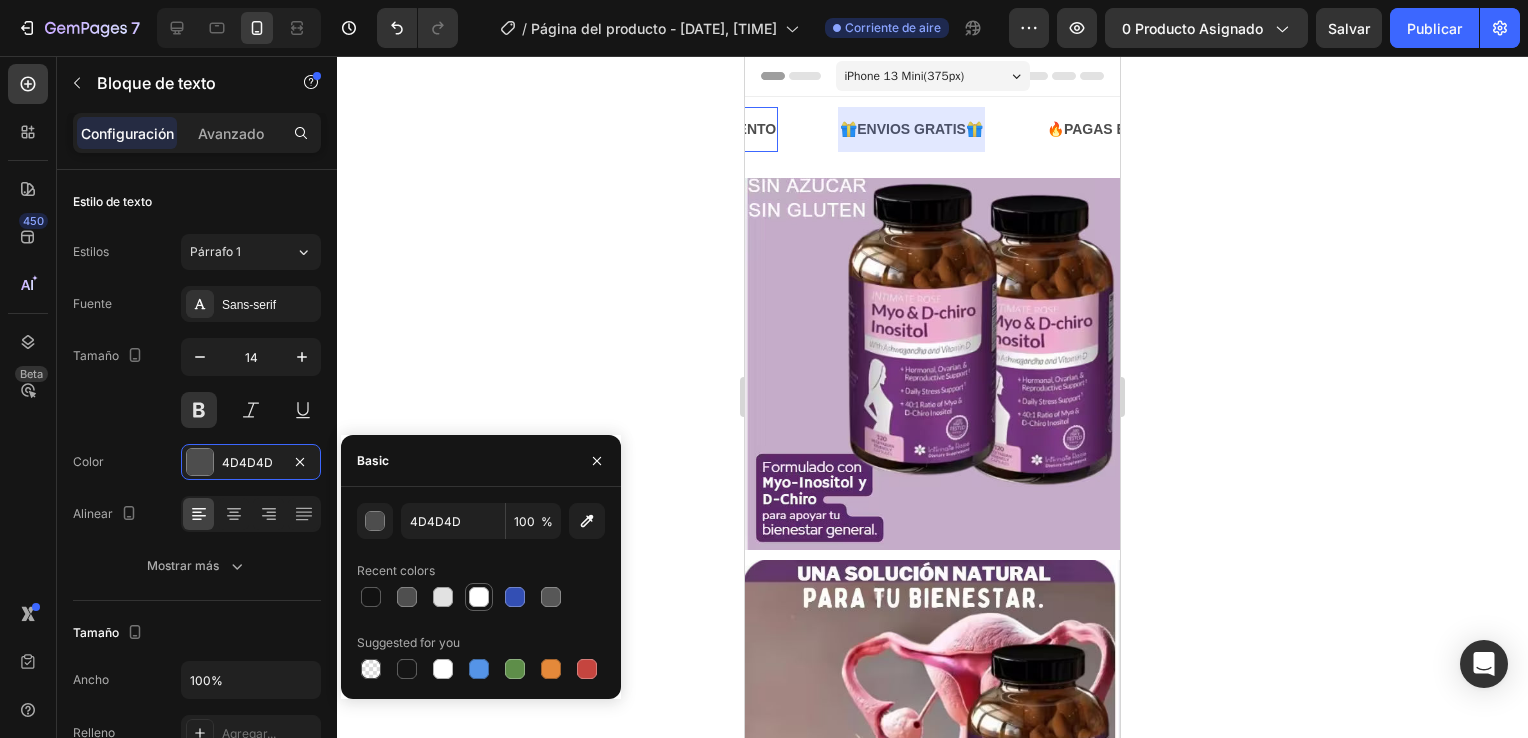 click at bounding box center (479, 597) 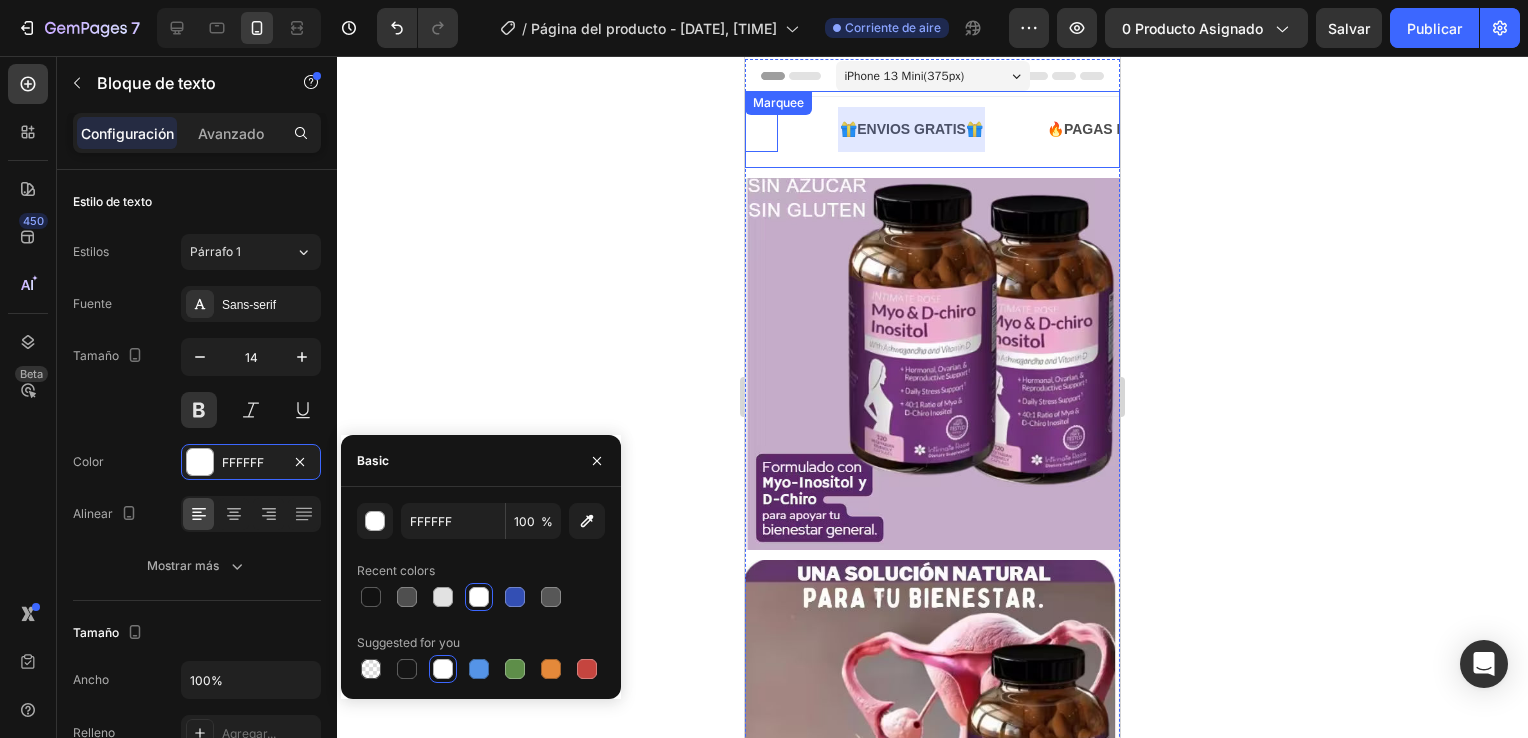 click at bounding box center [911, 129] 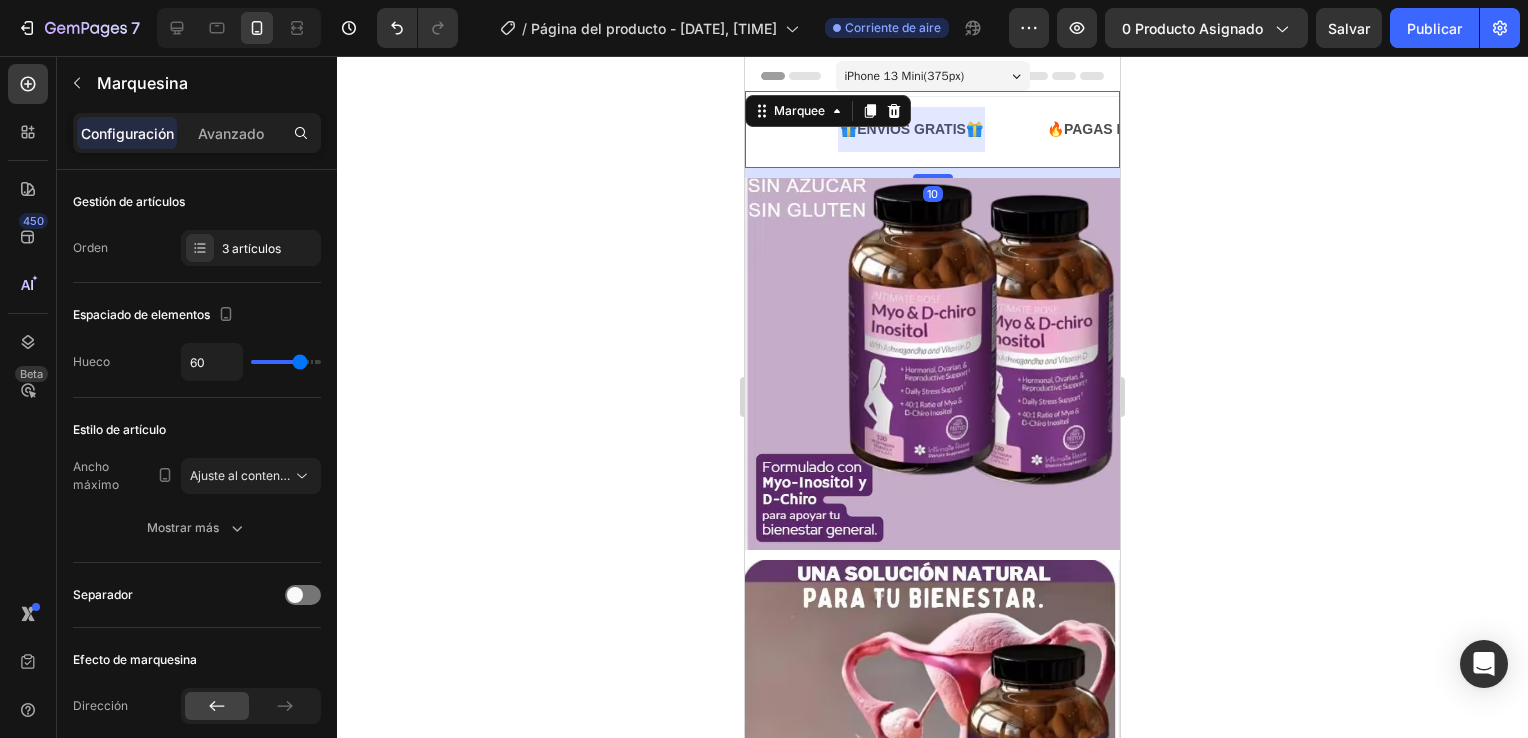 click on "Marquee" at bounding box center [828, 111] 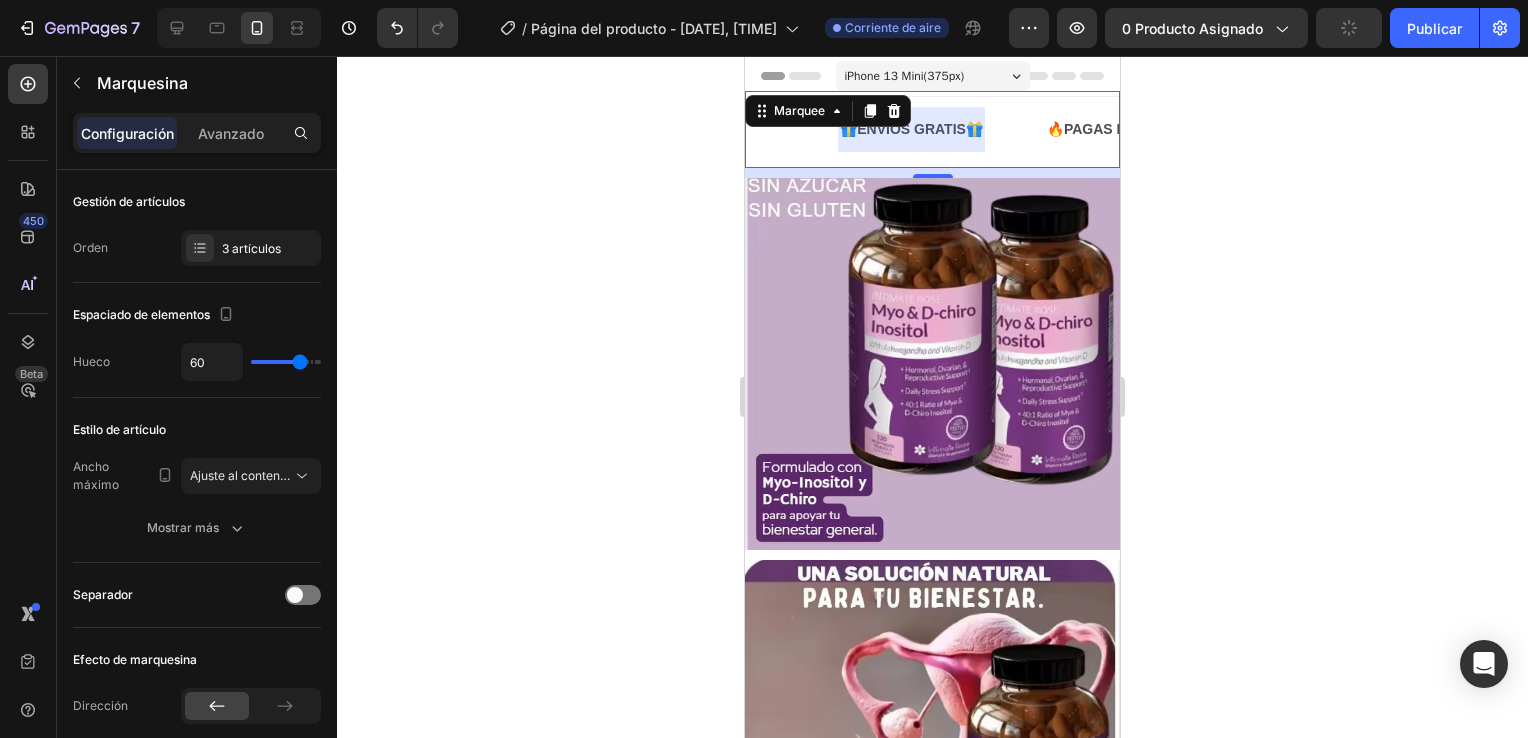 click at bounding box center (911, 129) 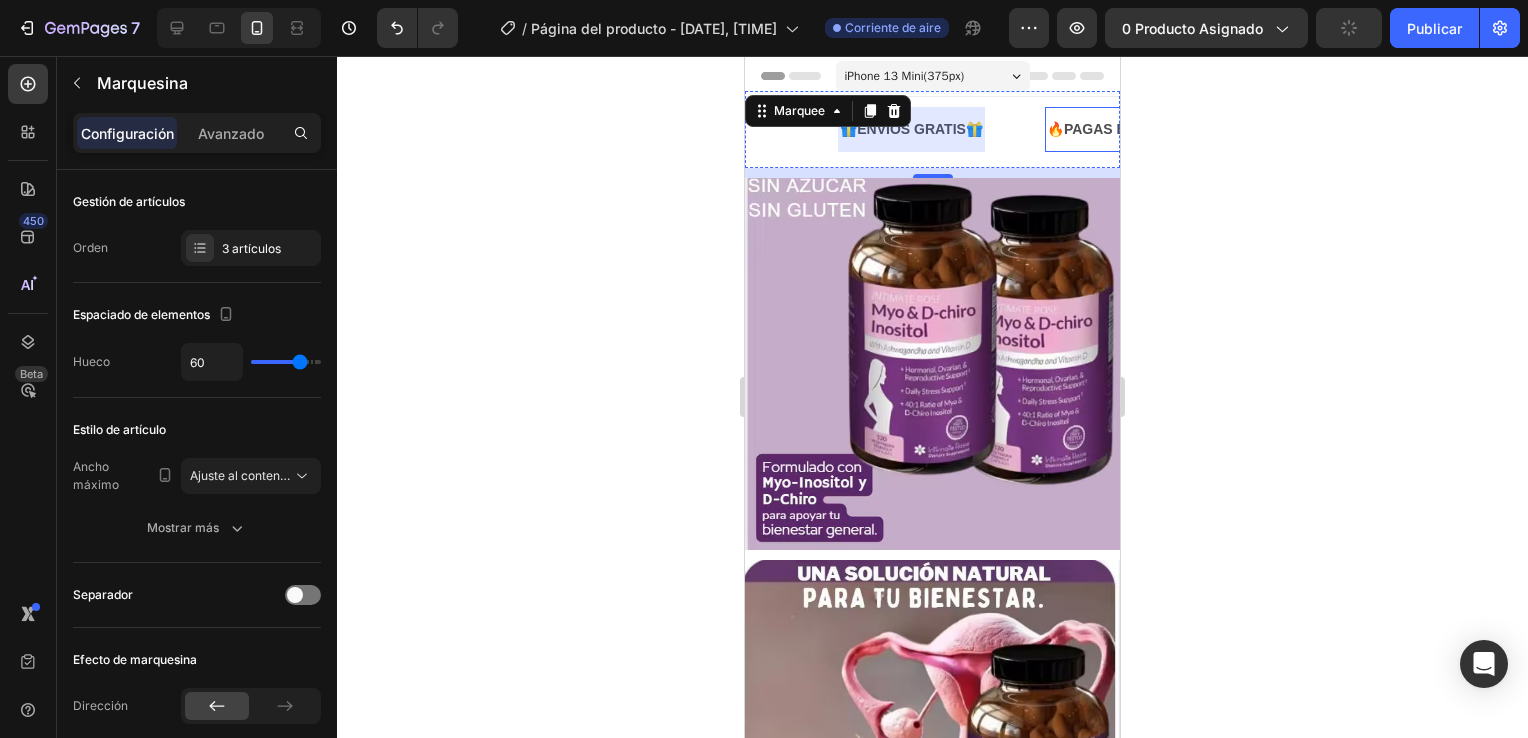 click on "🔥PAGAS EN CASA🔥" at bounding box center (1122, 129) 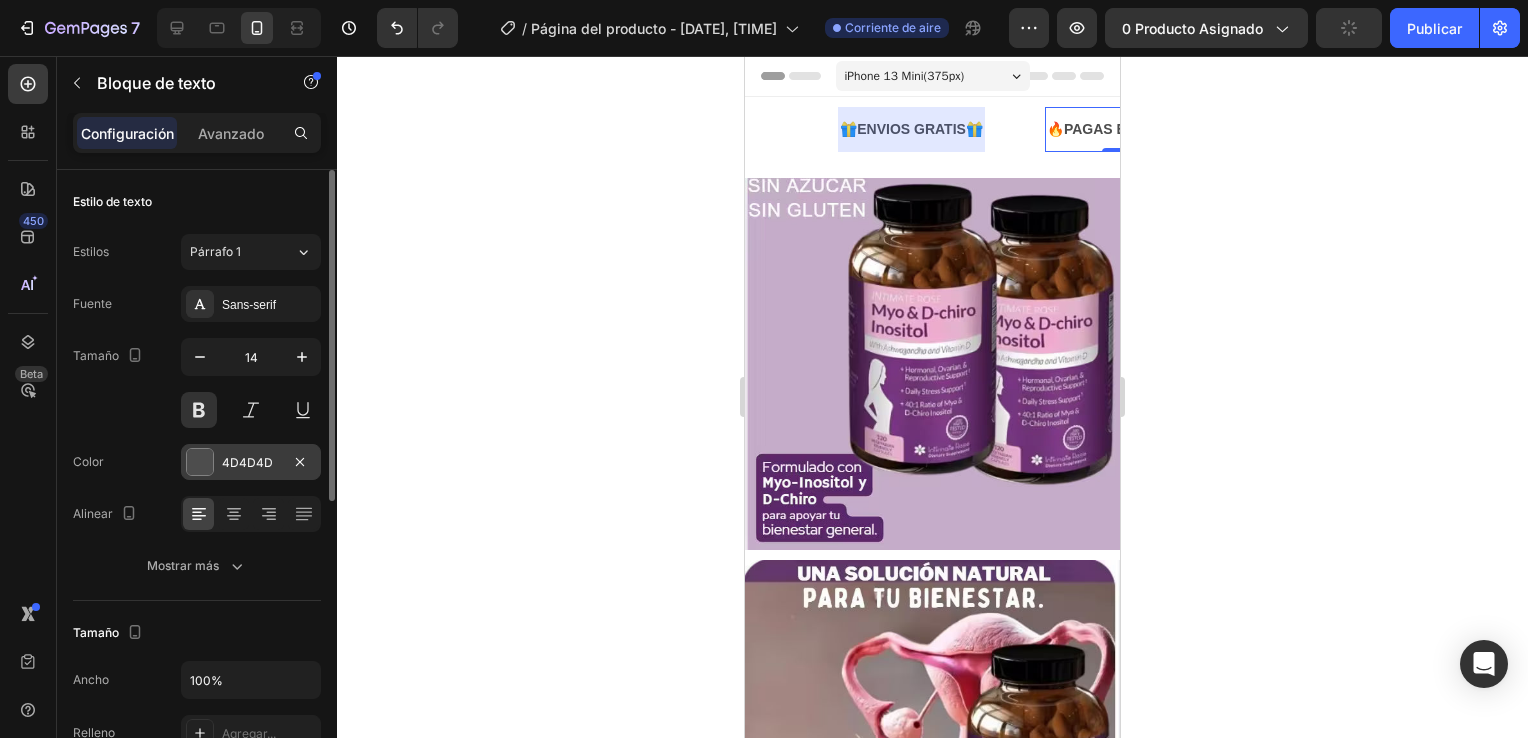 click at bounding box center [200, 462] 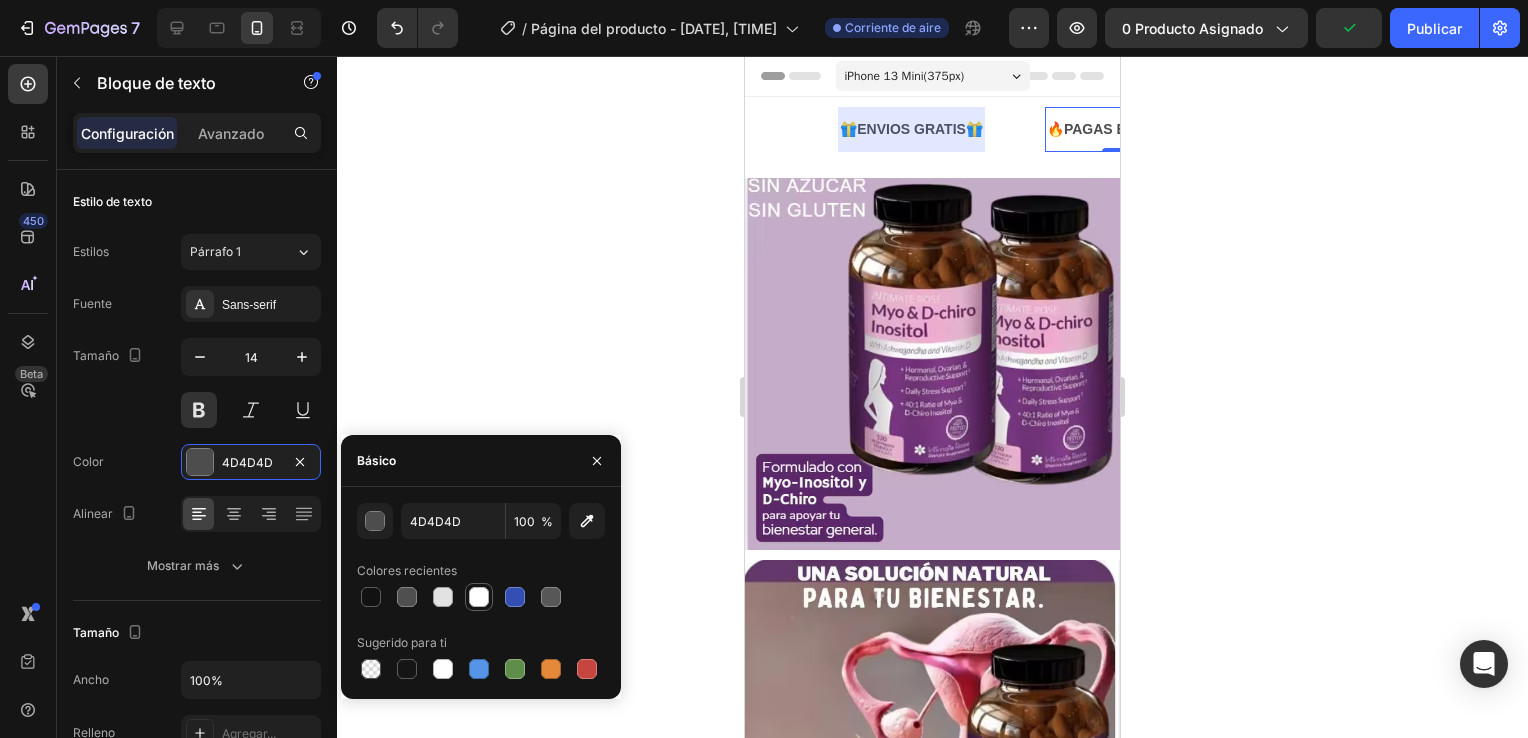 click at bounding box center (479, 597) 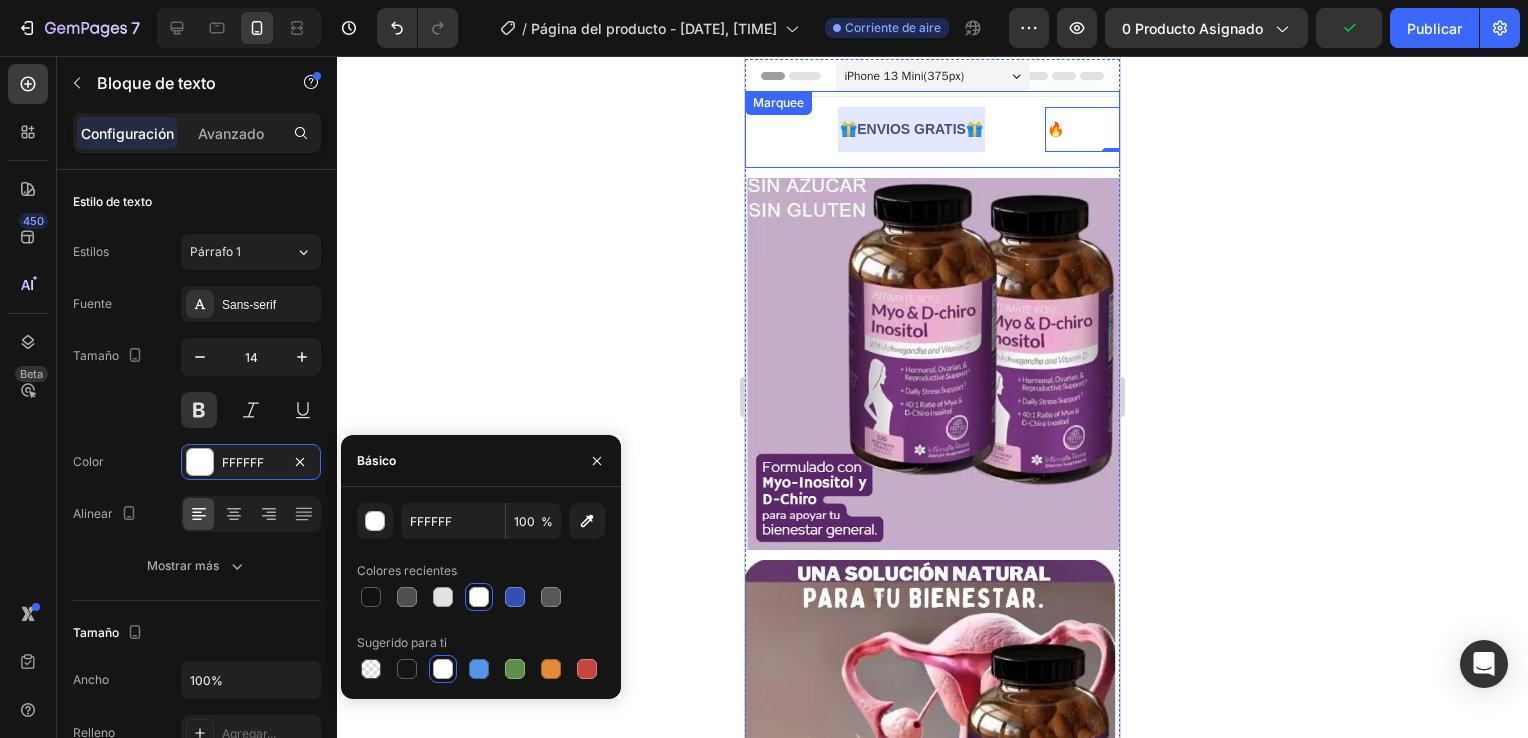 click at bounding box center [911, 129] 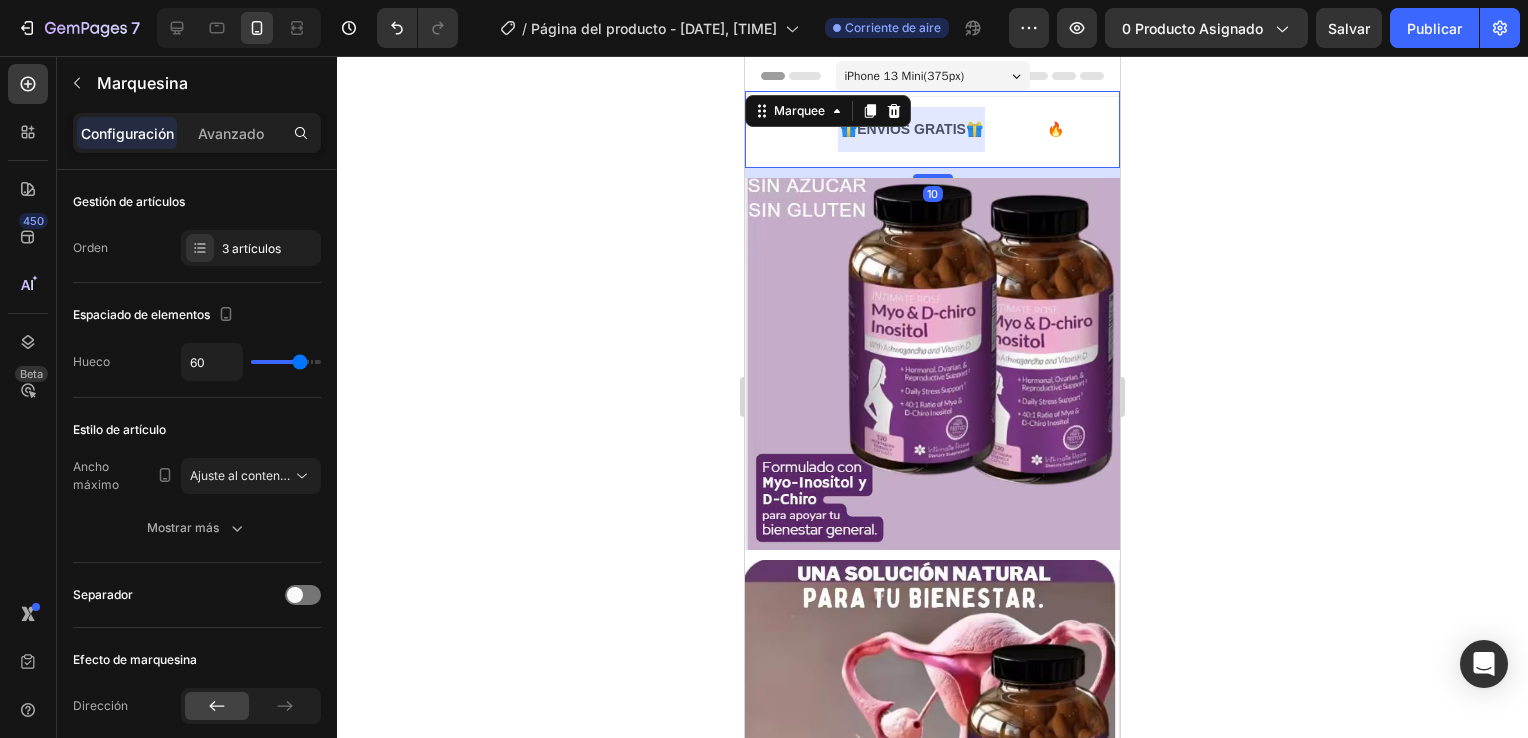 click on "50% DE DESCUENTO Text Block" at bounding box center [734, 129] 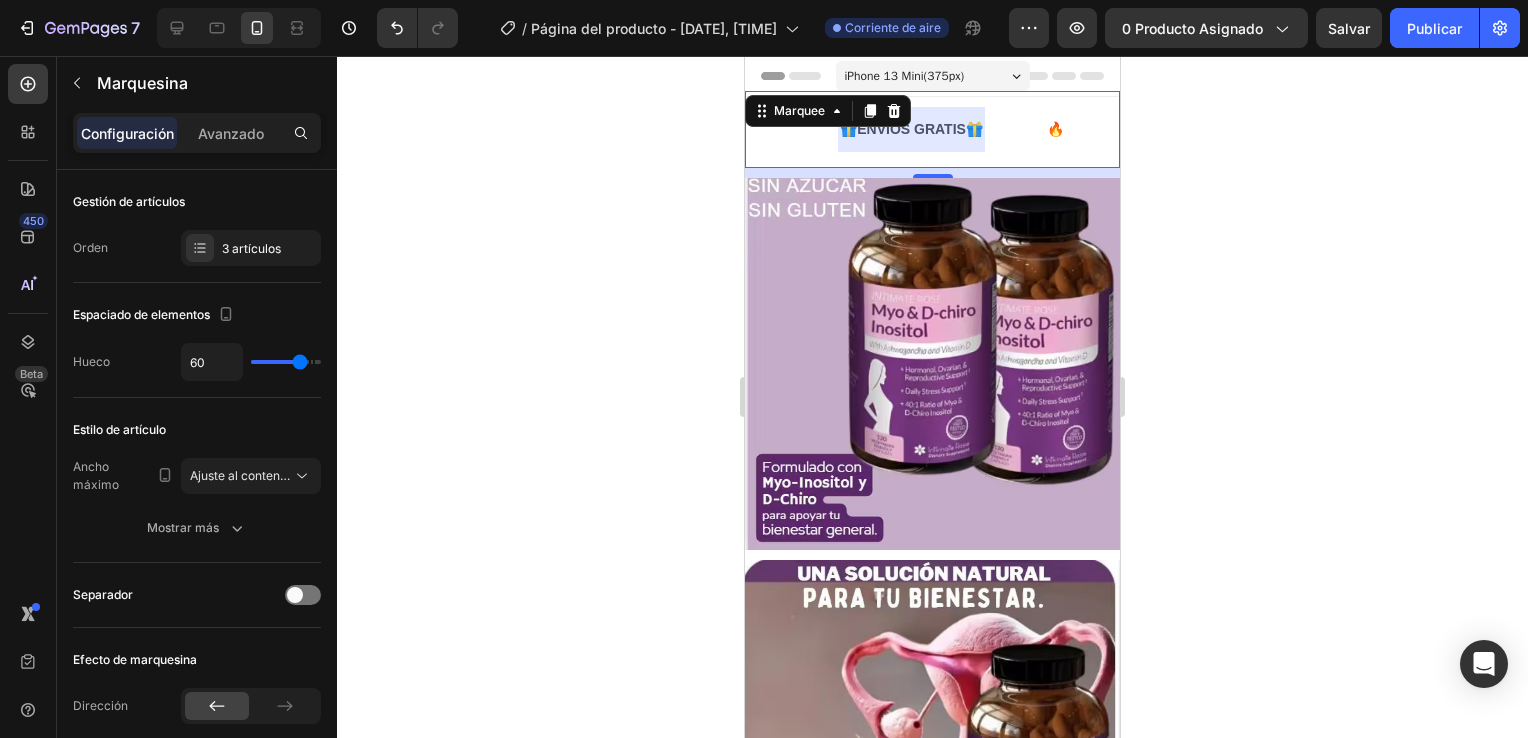 click at bounding box center (911, 129) 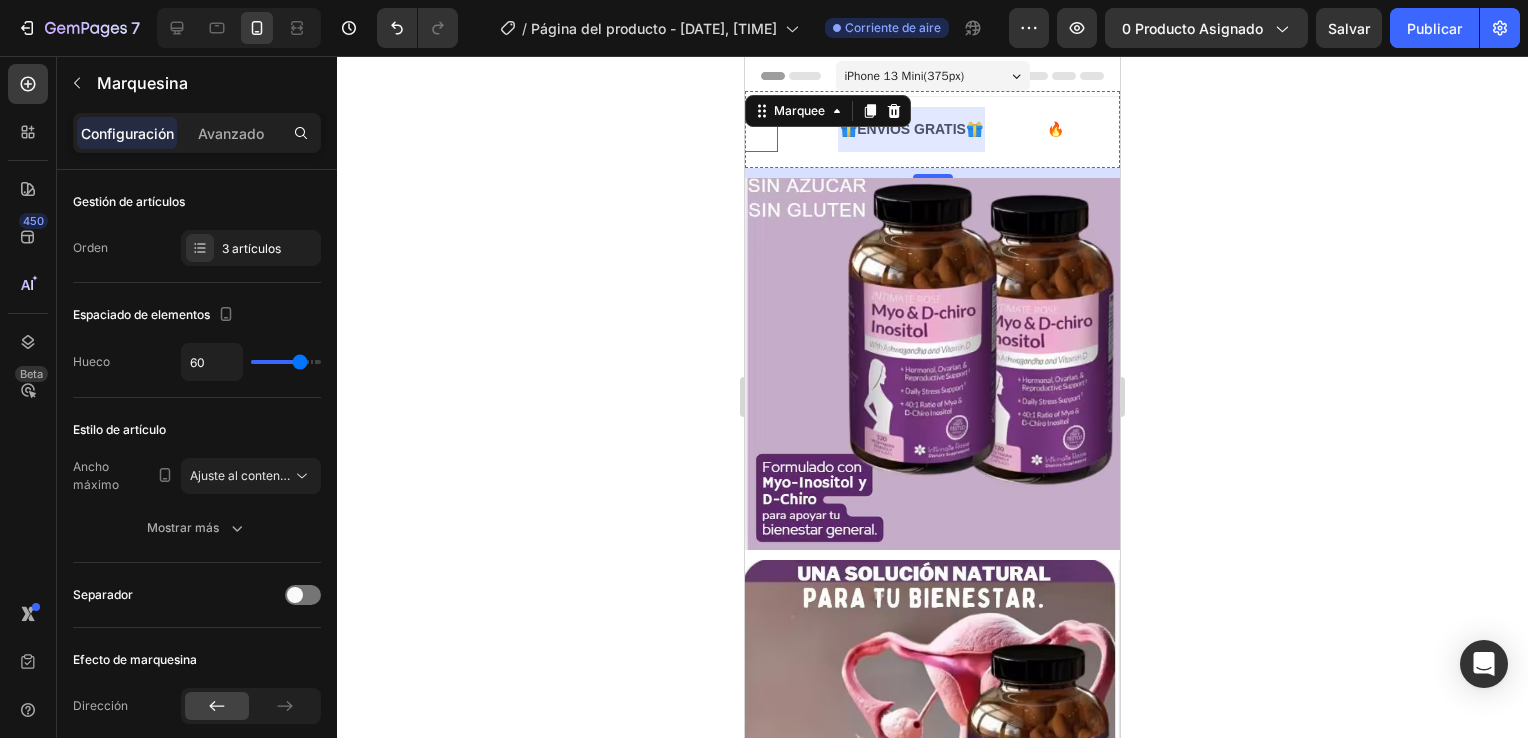 click 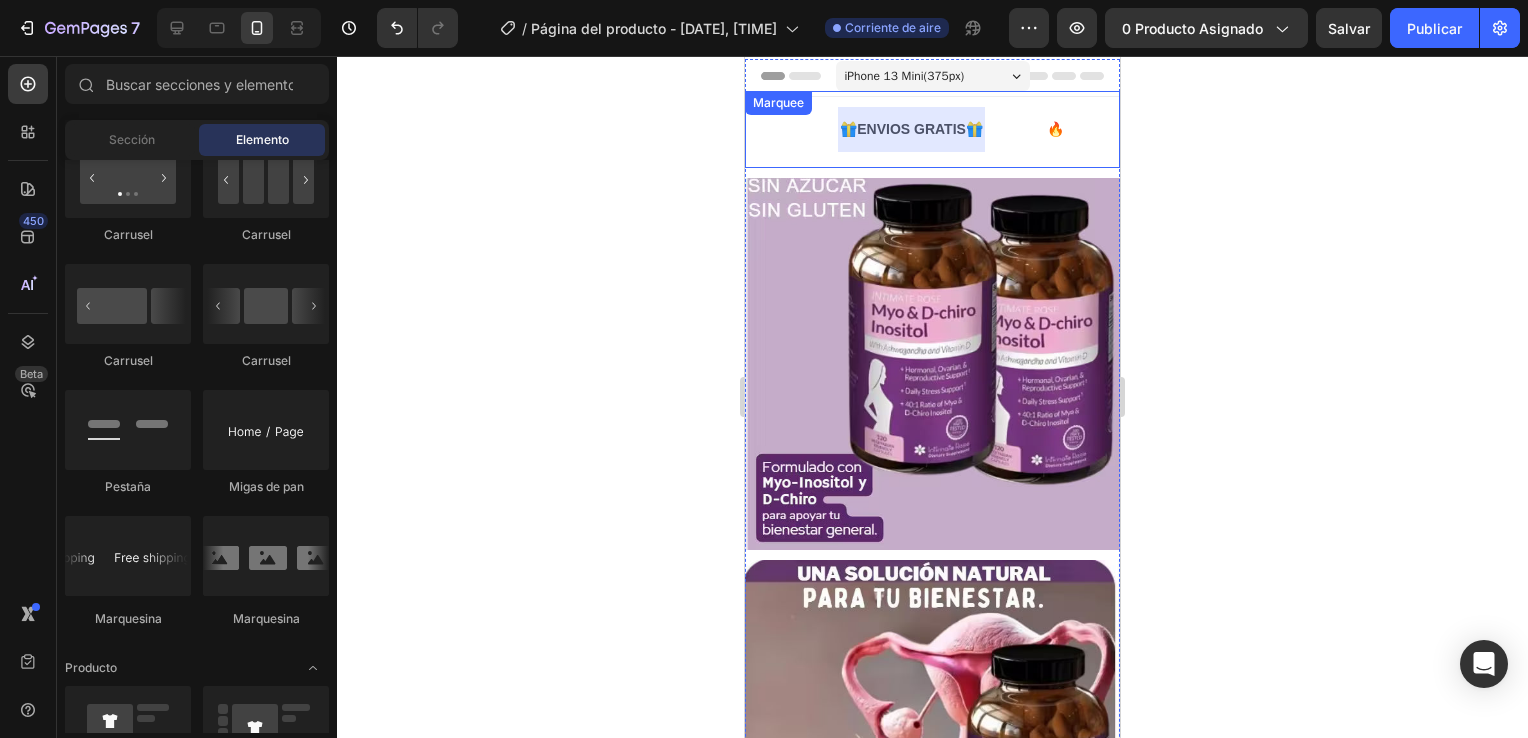 click at bounding box center (911, 129) 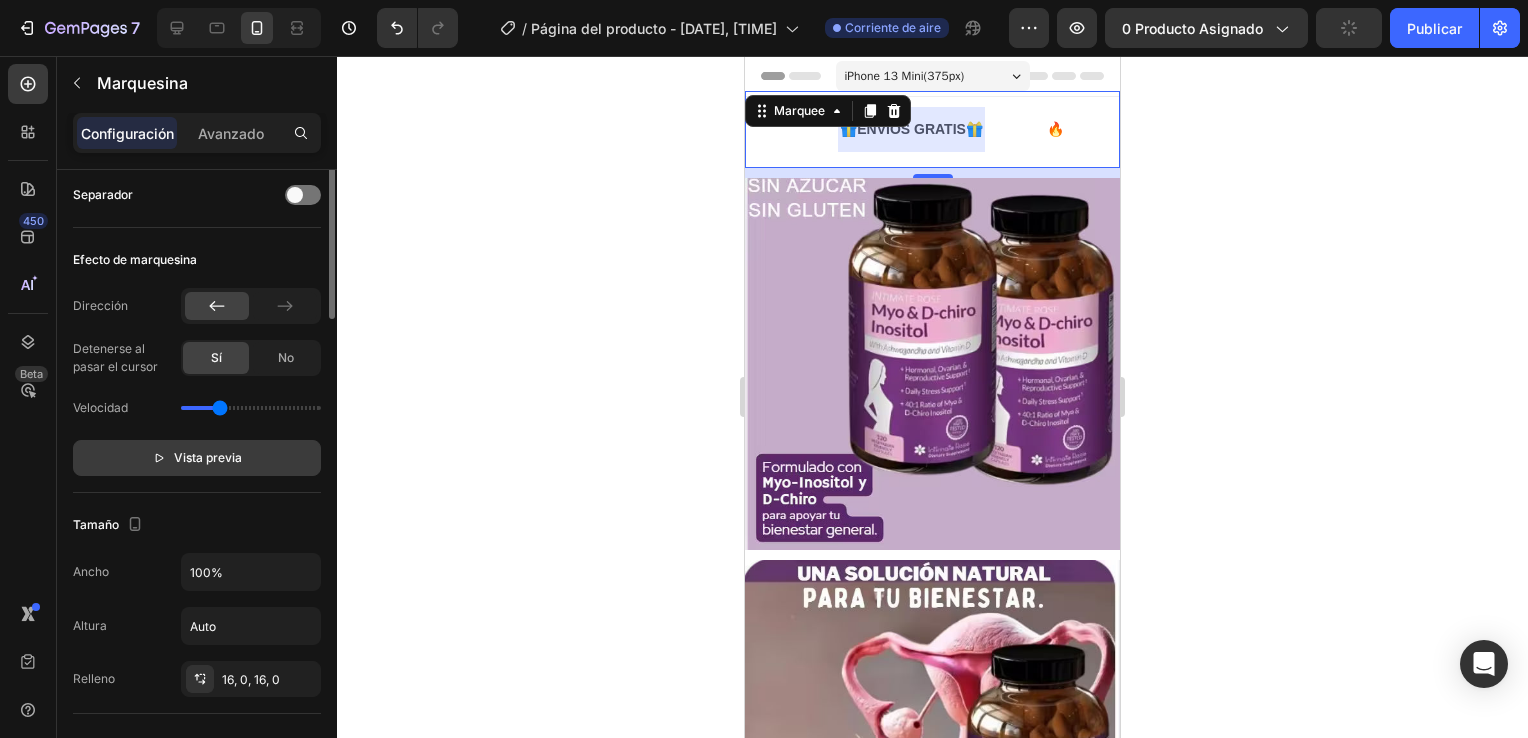 scroll, scrollTop: 500, scrollLeft: 0, axis: vertical 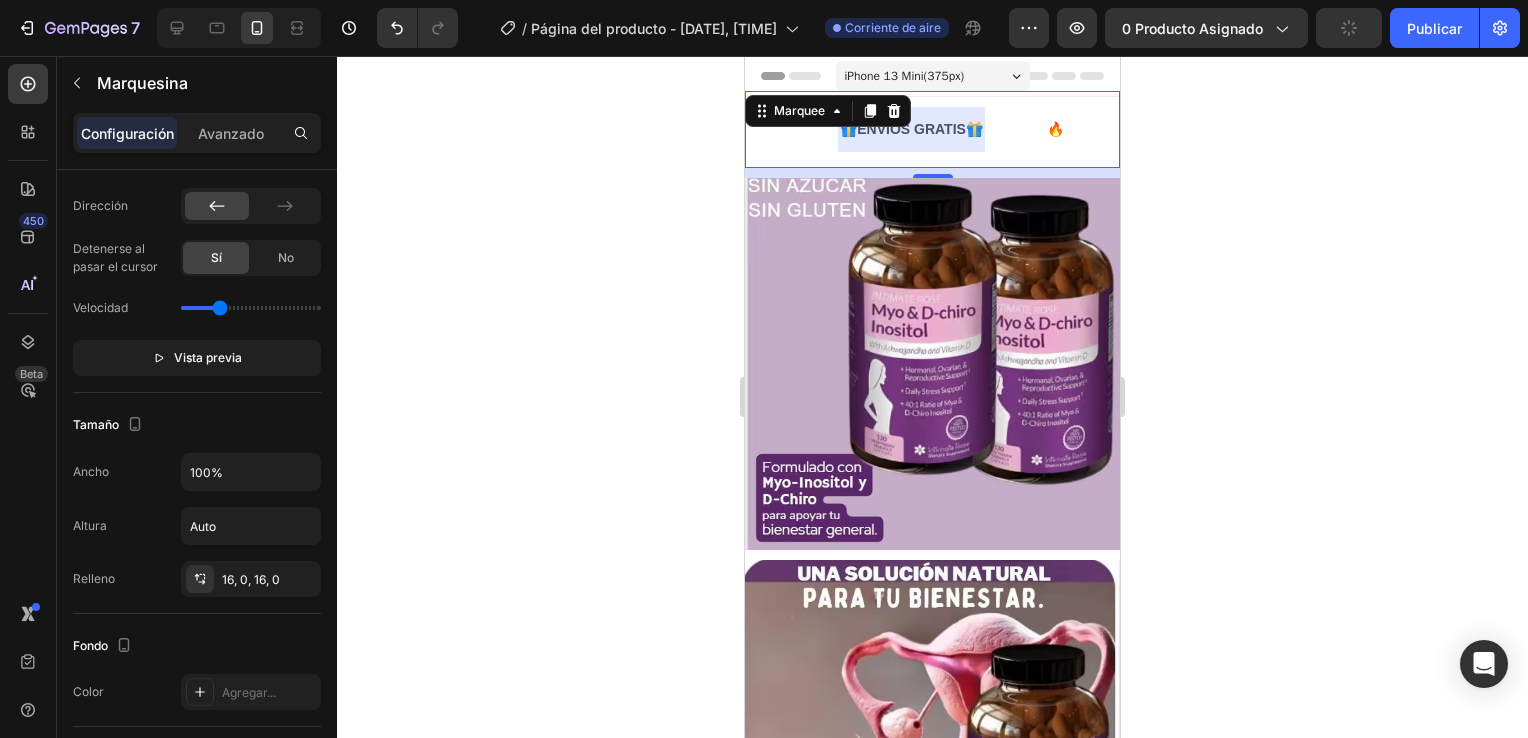 click at bounding box center (911, 129) 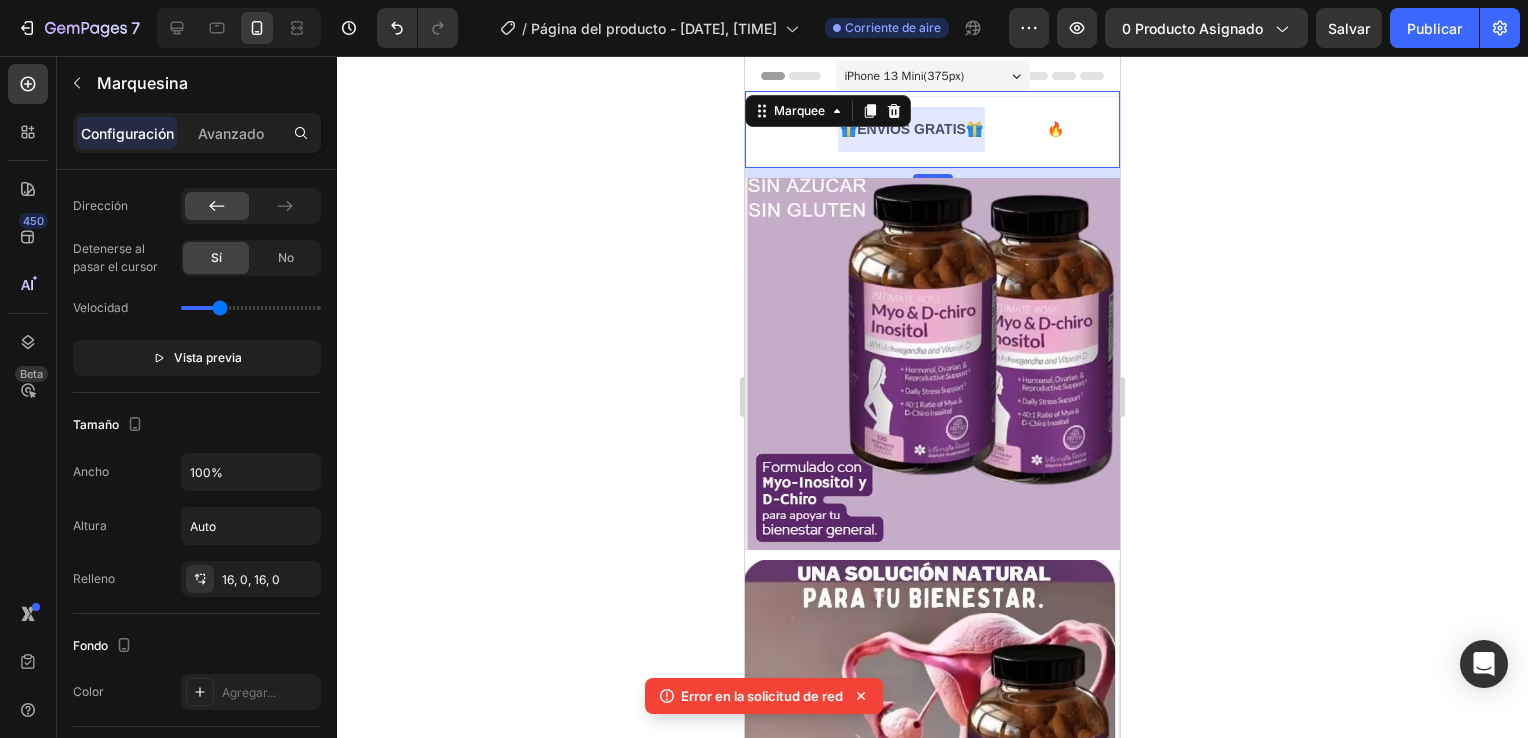 click at bounding box center (911, 129) 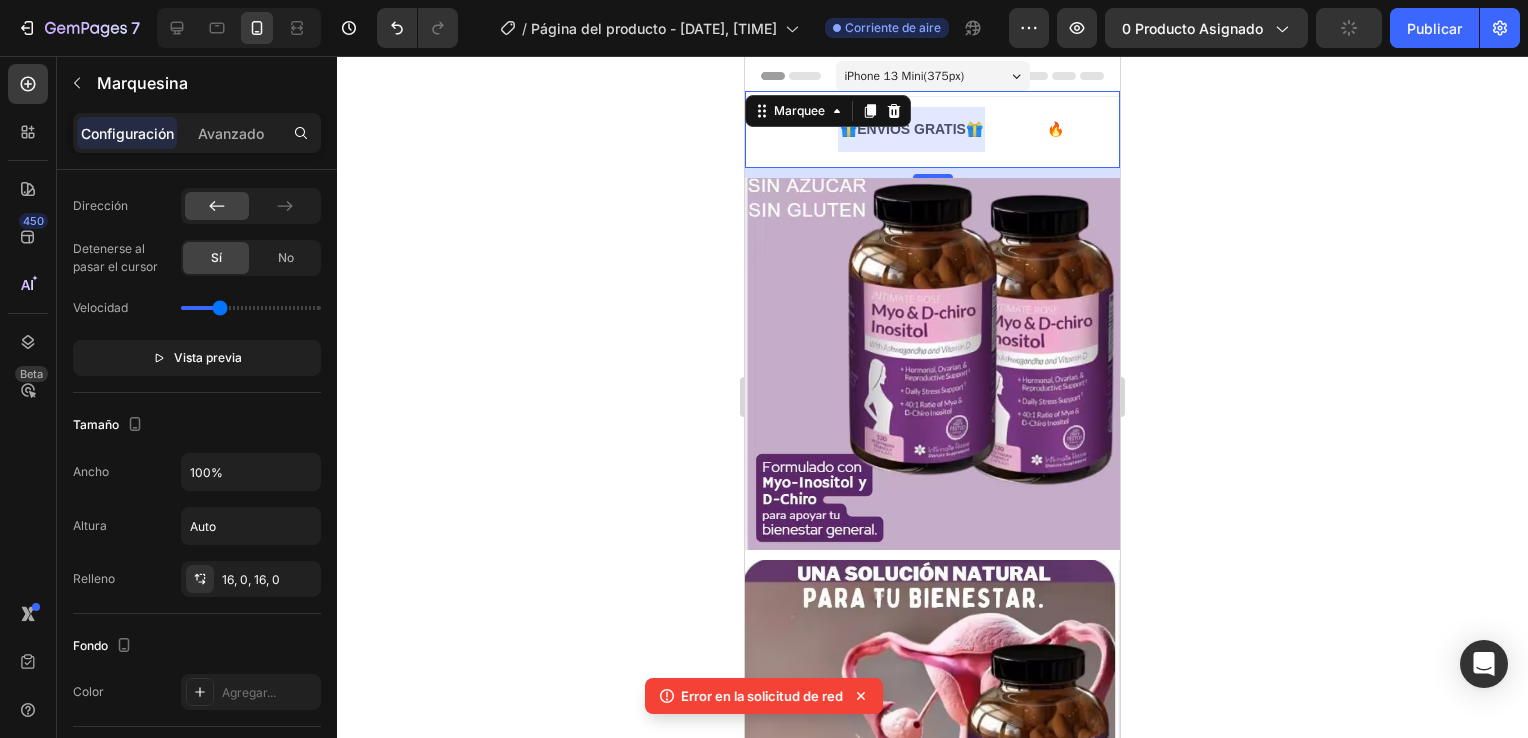 click 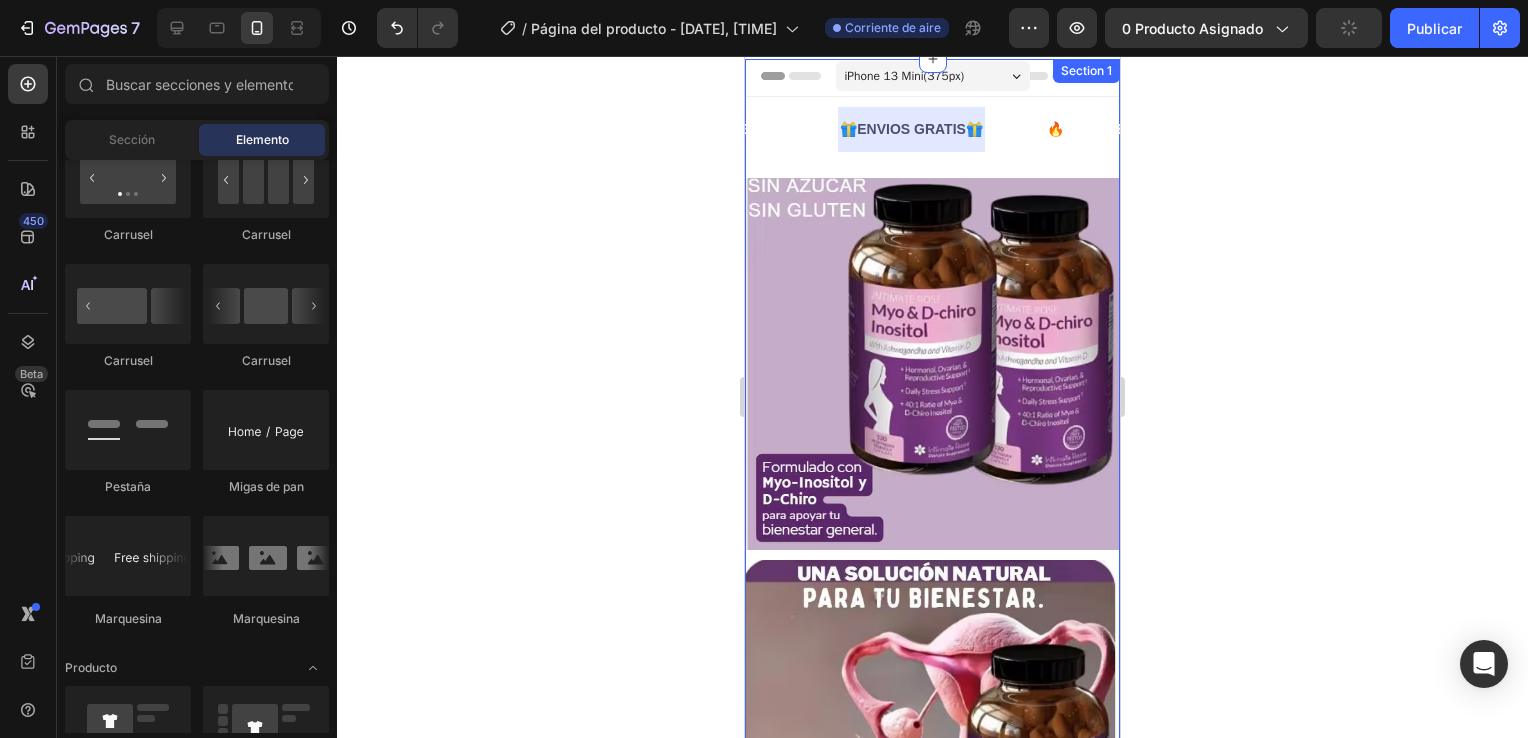 click on "🎁ENVIOS GRATIS🎁 Text Block 🔥PAGAS EN CASA🔥 Text Block 50% DE DESCUENTO Text Block 🎁ENVIOS GRATIS🎁 Text Block 🔥PAGAS EN CASA🔥 Text Block 50% DE DESCUENTO Text Block Marquee" at bounding box center [932, 129] 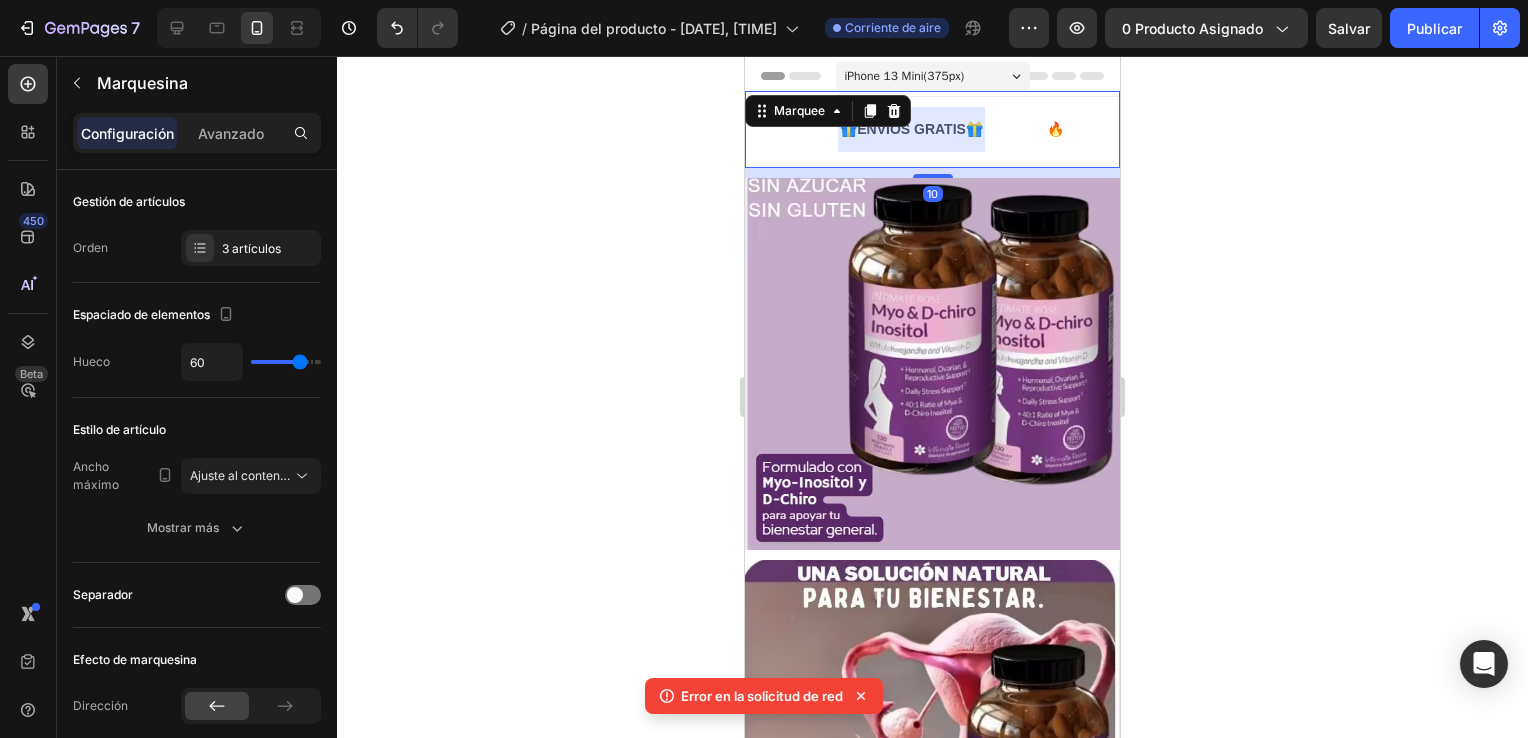 click 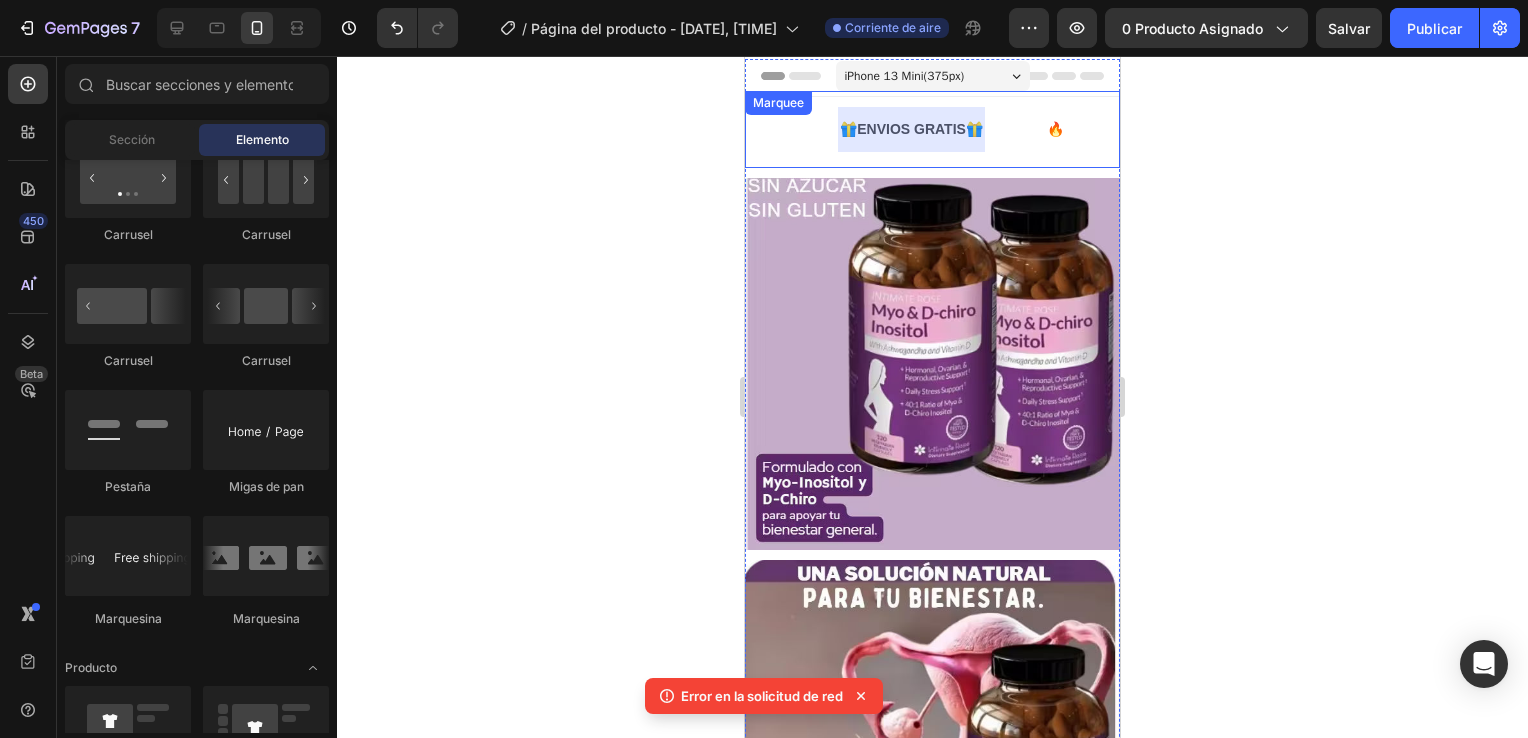click on "🎁ENVIOS GRATIS🎁 Text Block 🔥PAGAS EN CASA🔥 Text Block 50% DE DESCUENTO Text Block 🎁ENVIOS GRATIS🎁 Text Block 🔥PAGAS EN CASA🔥 Text Block 50% DE DESCUENTO Text Block Marquee" at bounding box center (932, 129) 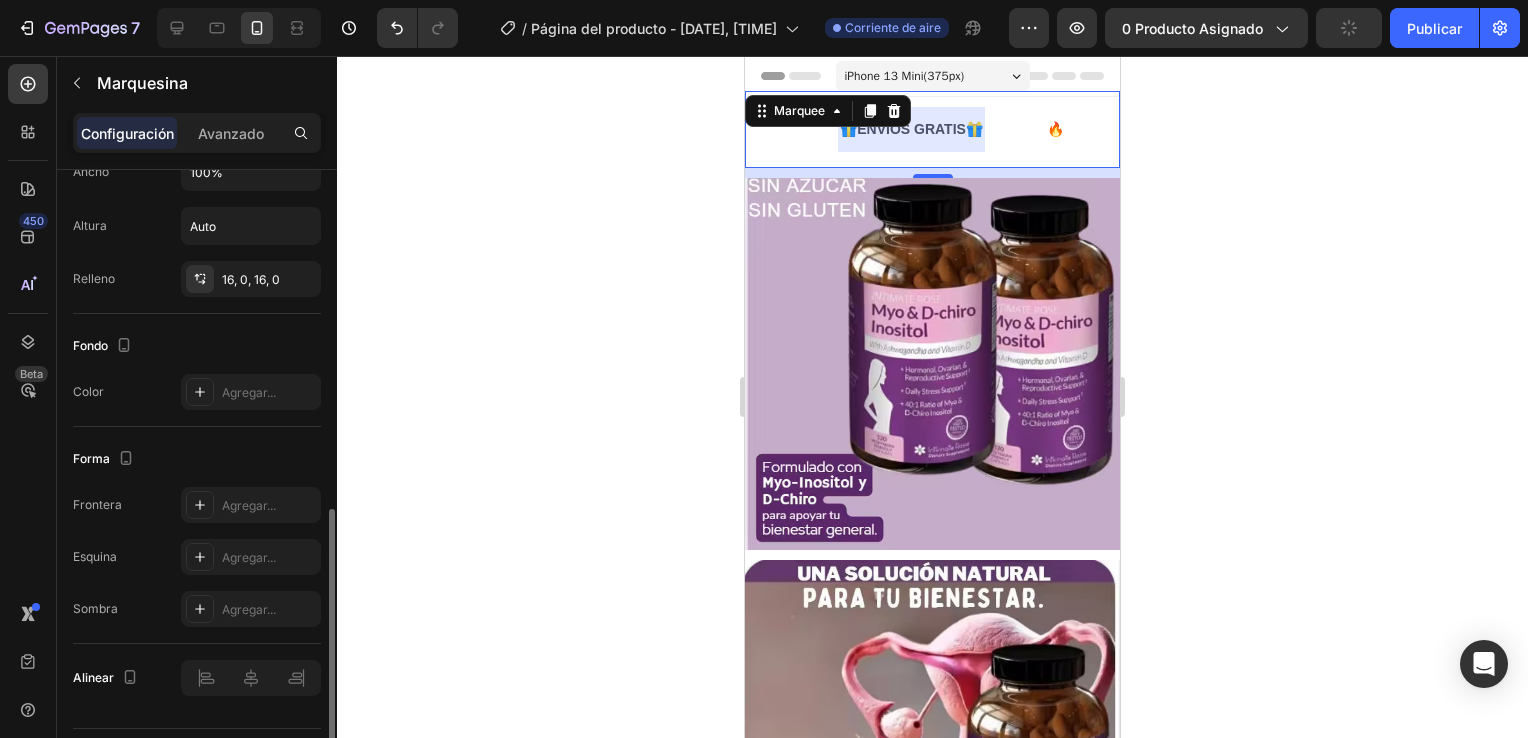 scroll, scrollTop: 850, scrollLeft: 0, axis: vertical 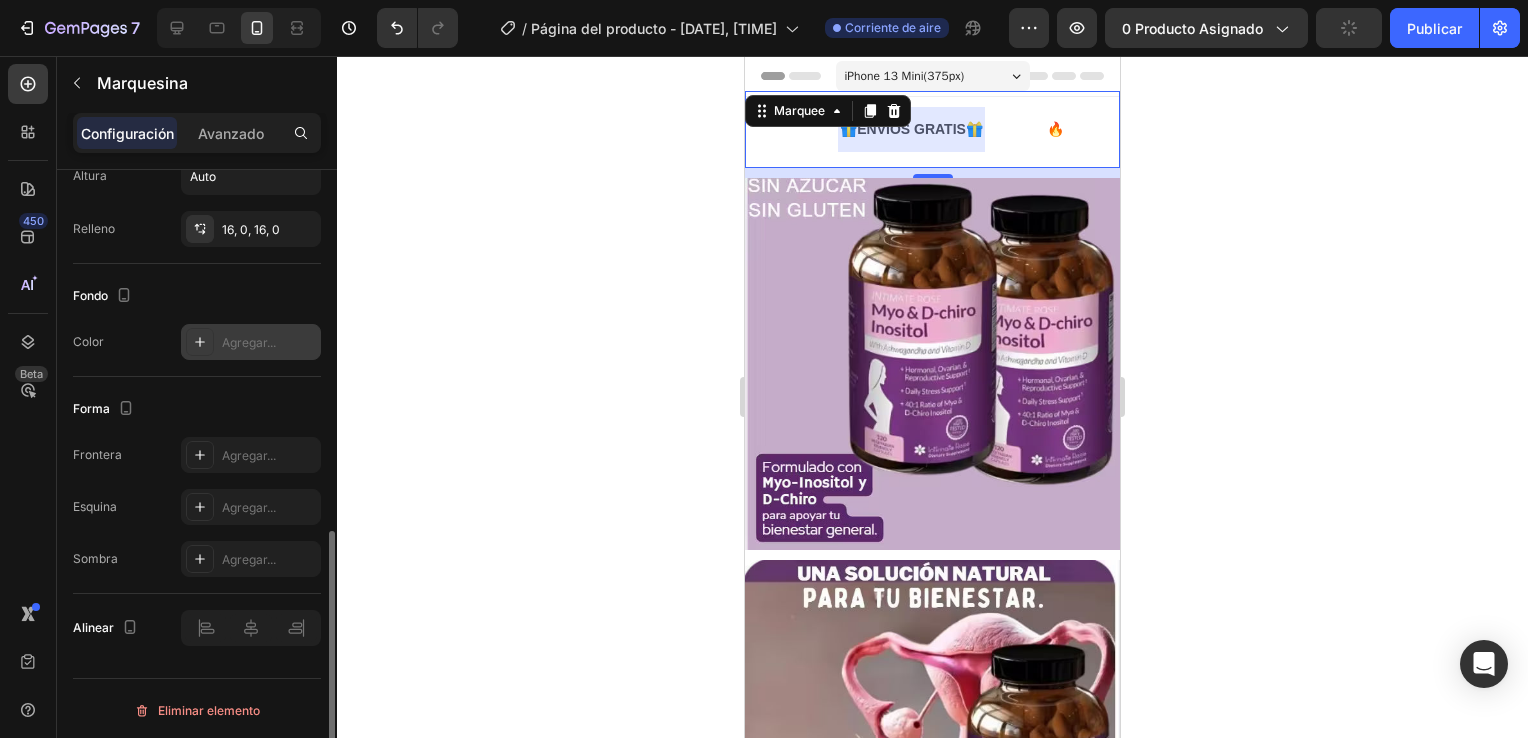 click on "Agregar..." at bounding box center (269, 343) 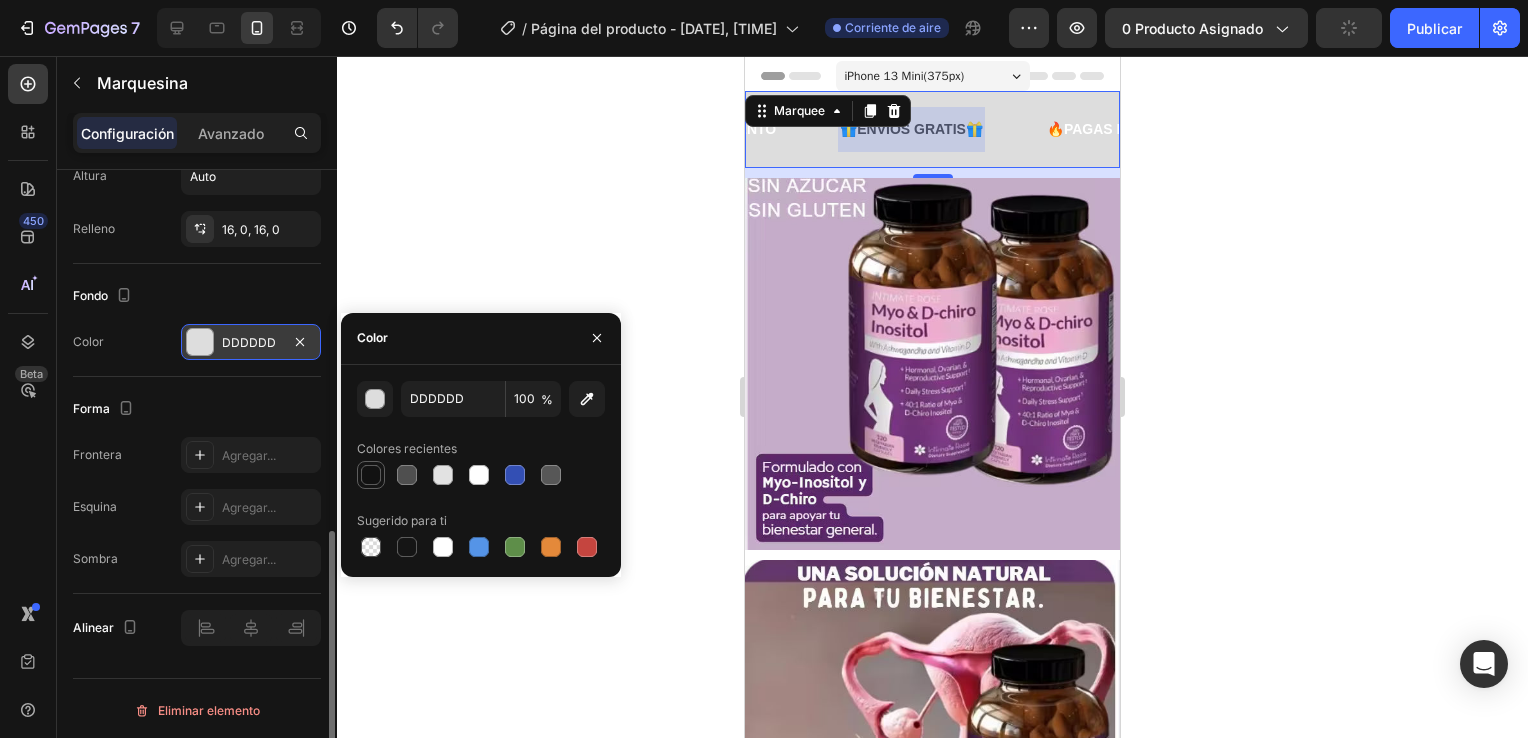 click at bounding box center (371, 475) 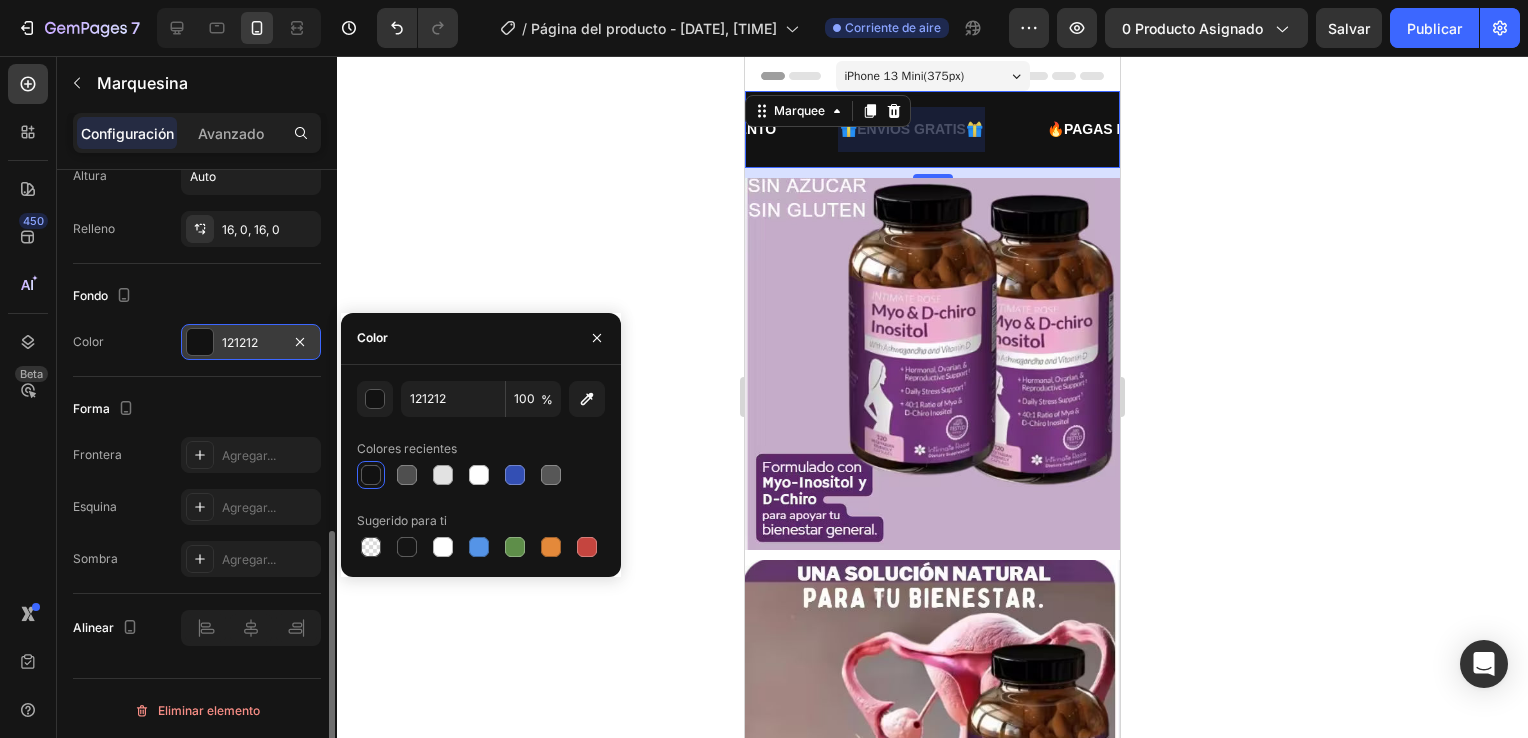 click 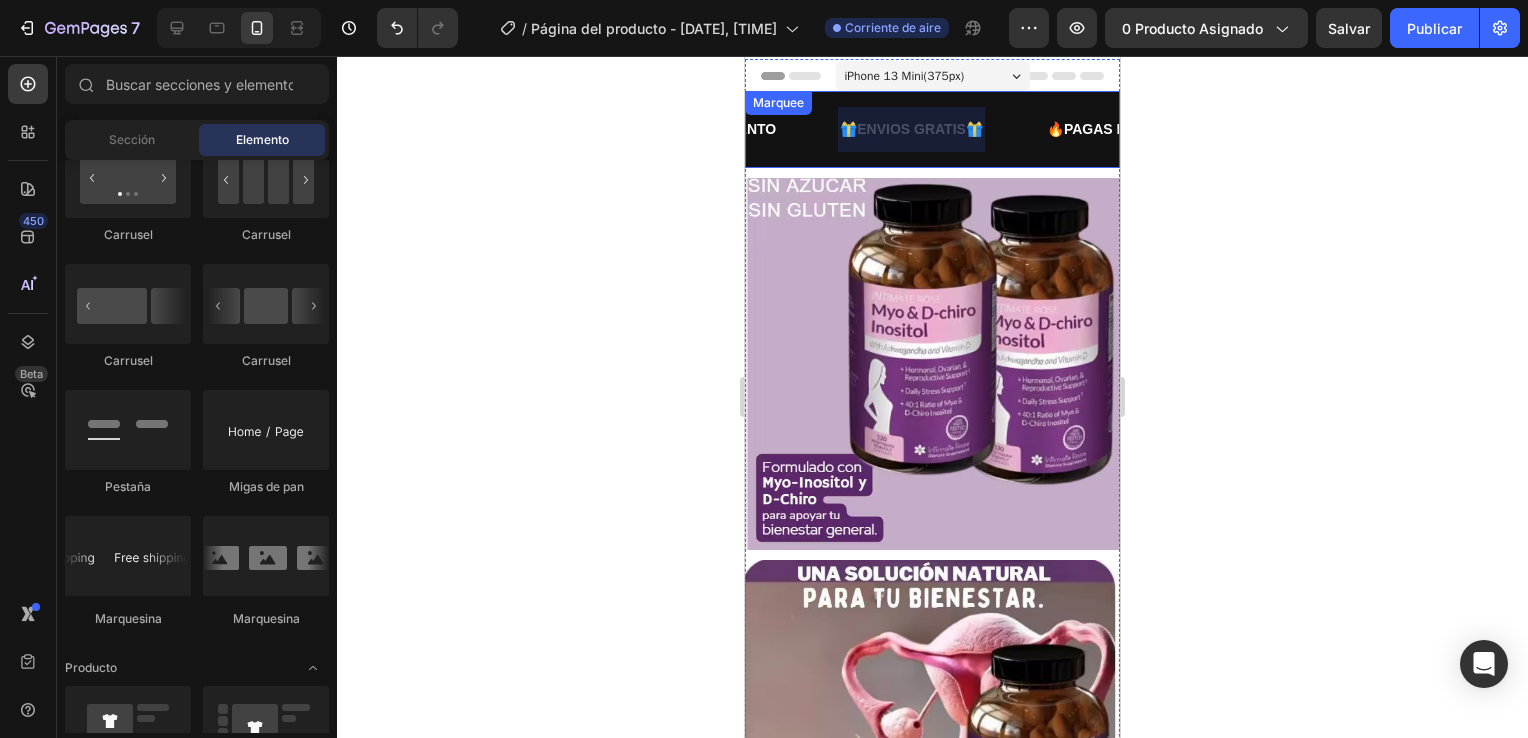 click at bounding box center (911, 129) 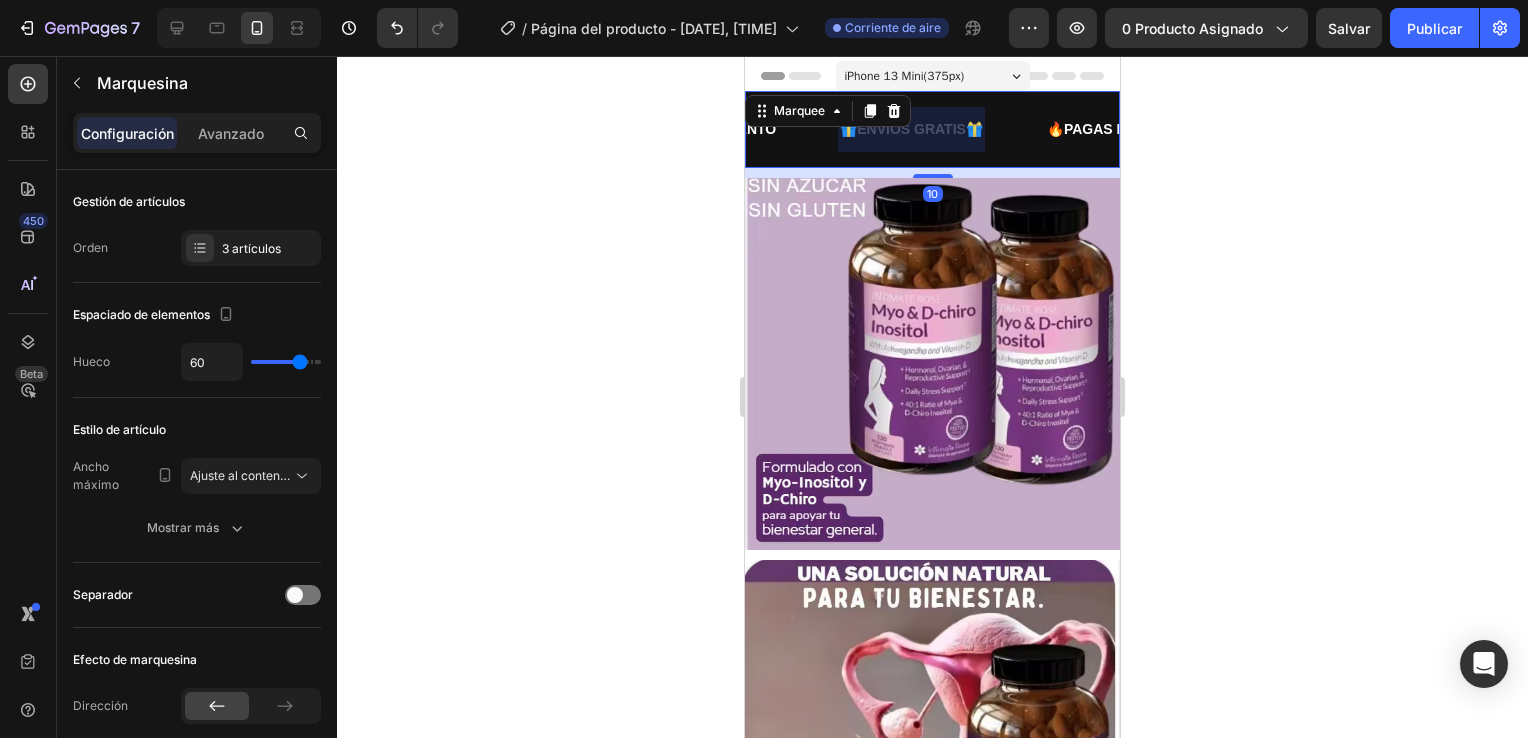 click at bounding box center [911, 129] 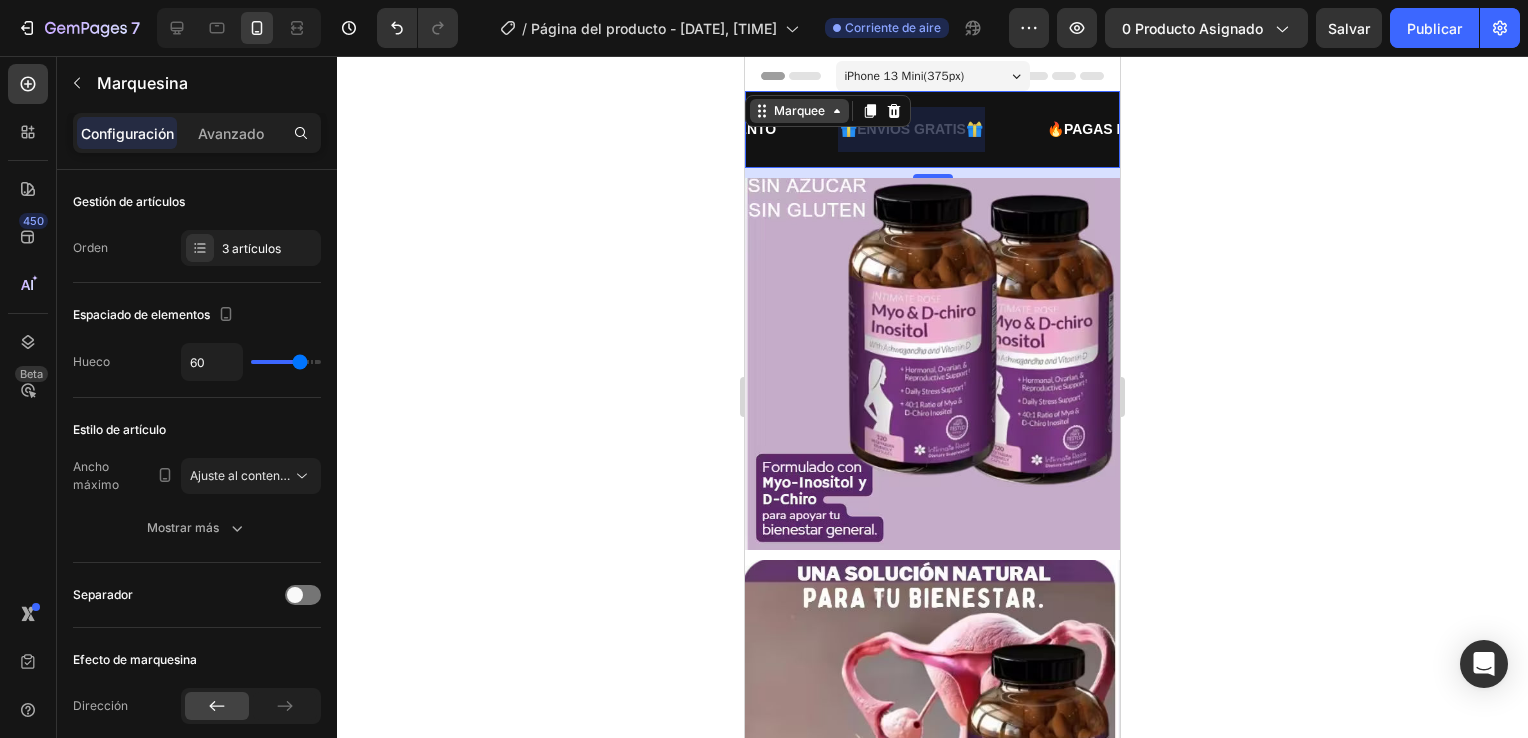click on "Marquee" at bounding box center [799, 111] 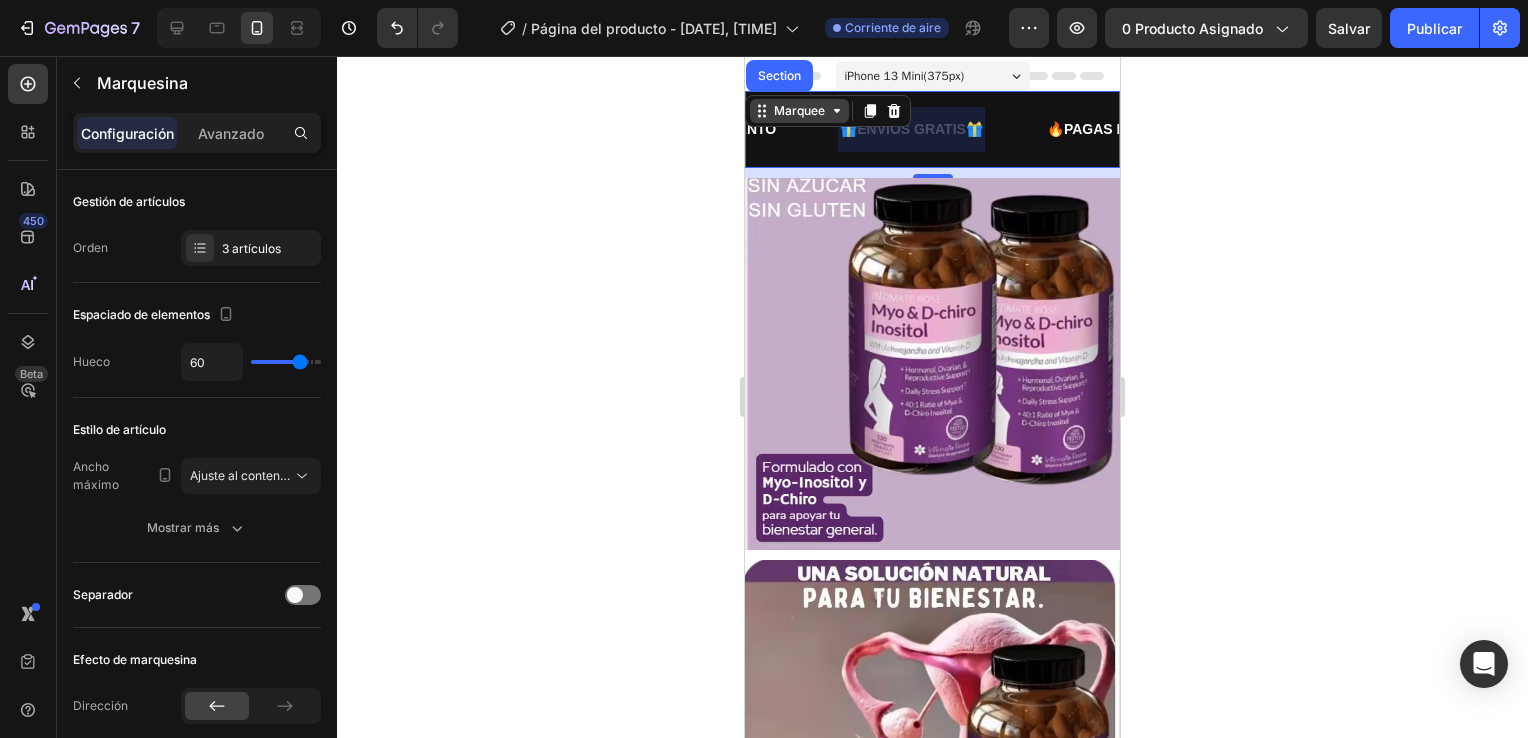 click on "Marquee" at bounding box center [799, 111] 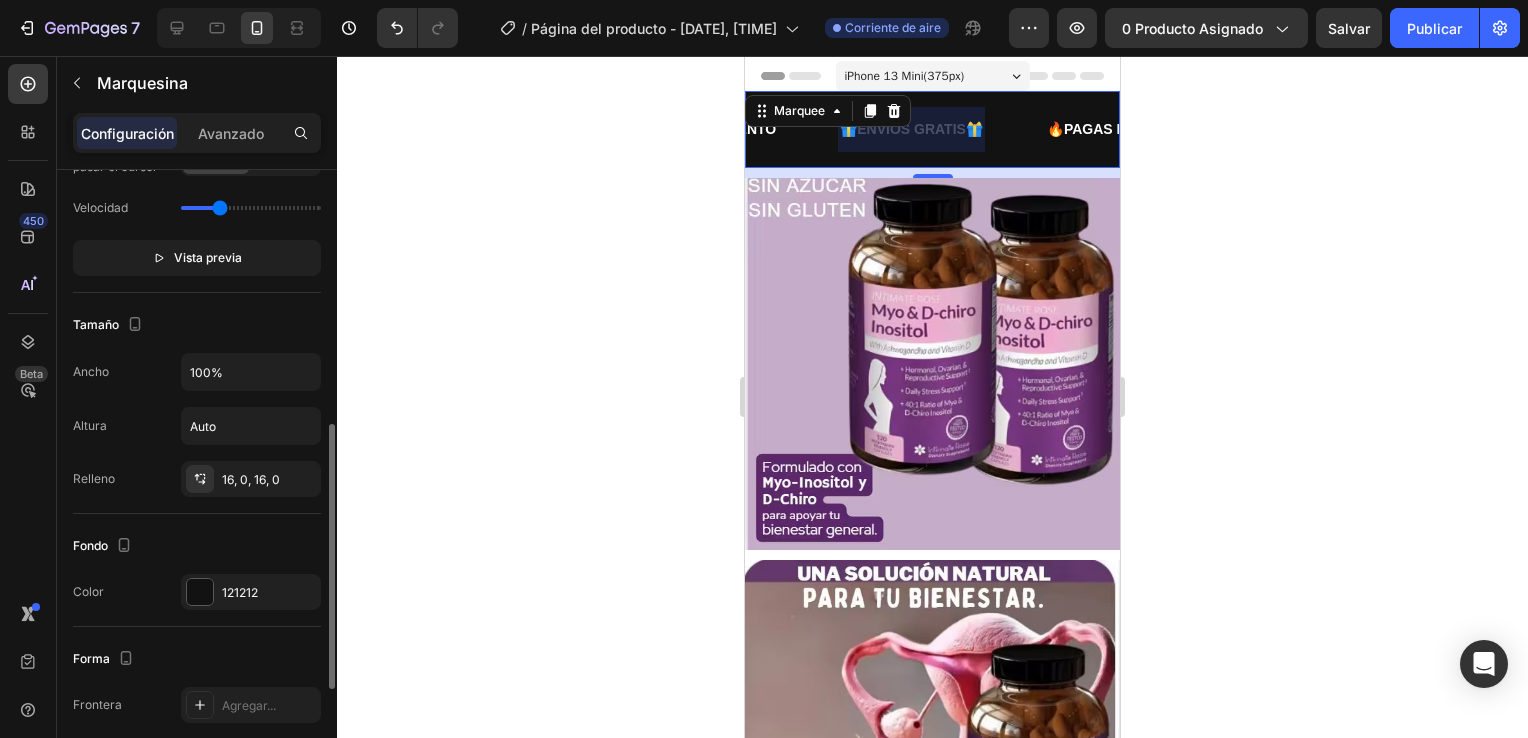 scroll, scrollTop: 700, scrollLeft: 0, axis: vertical 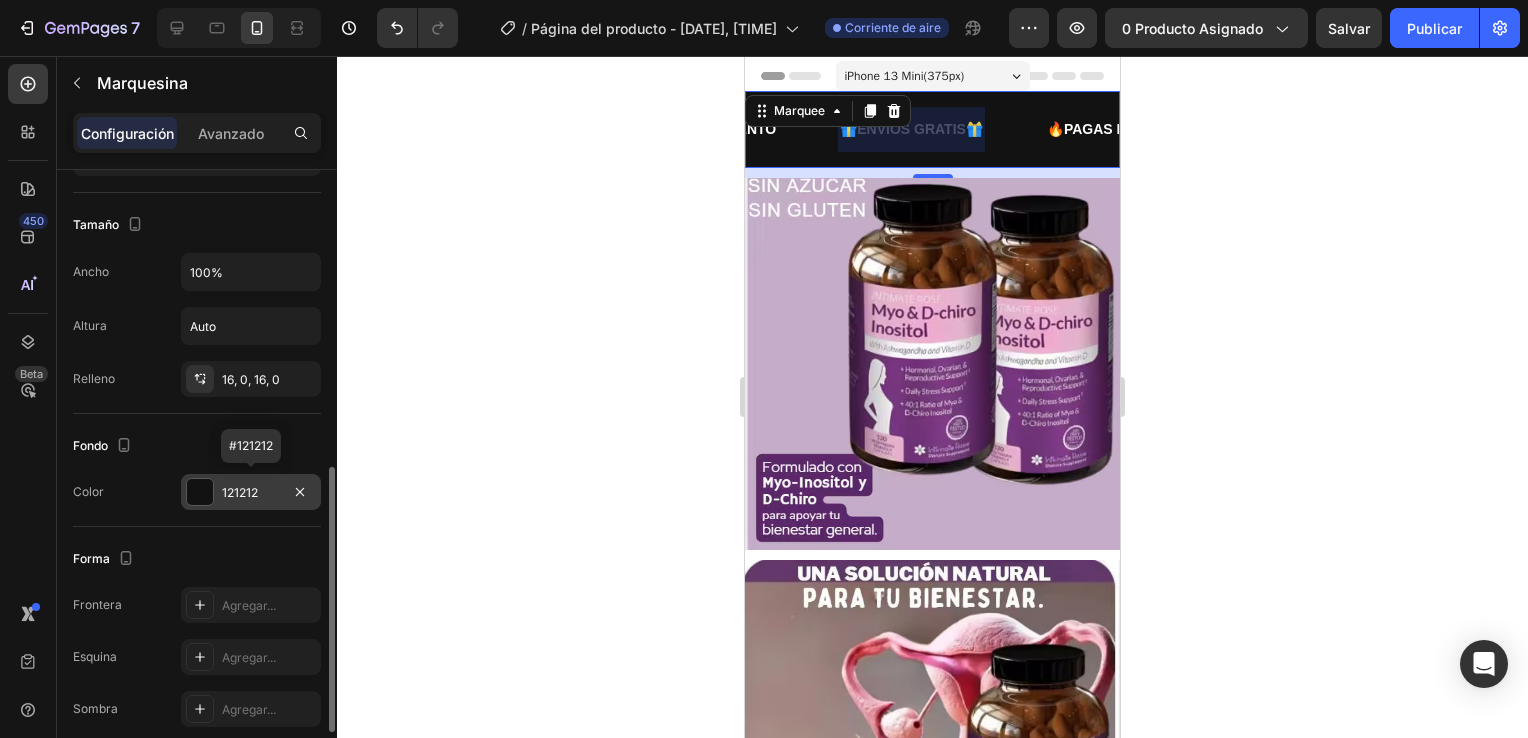 click at bounding box center (200, 492) 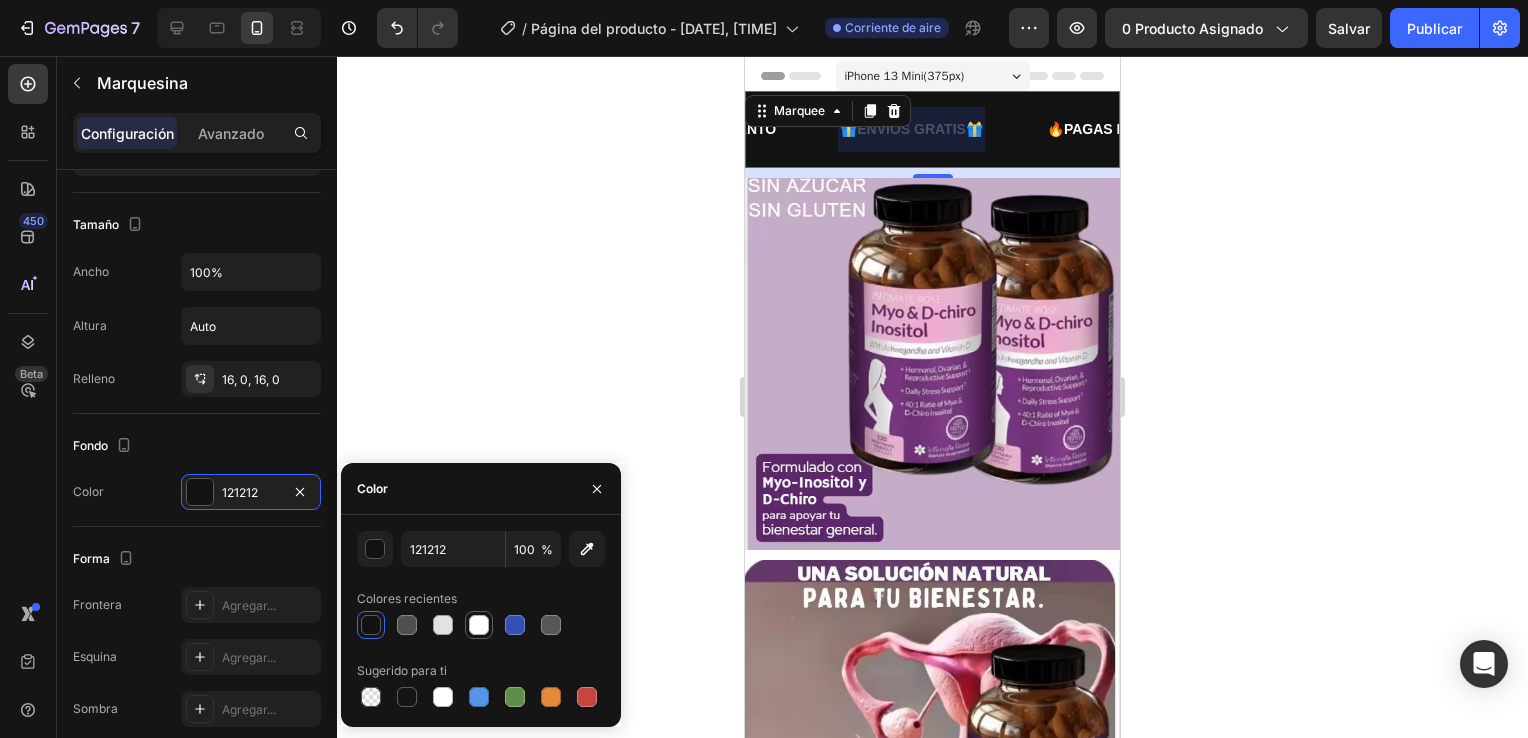 click at bounding box center [479, 625] 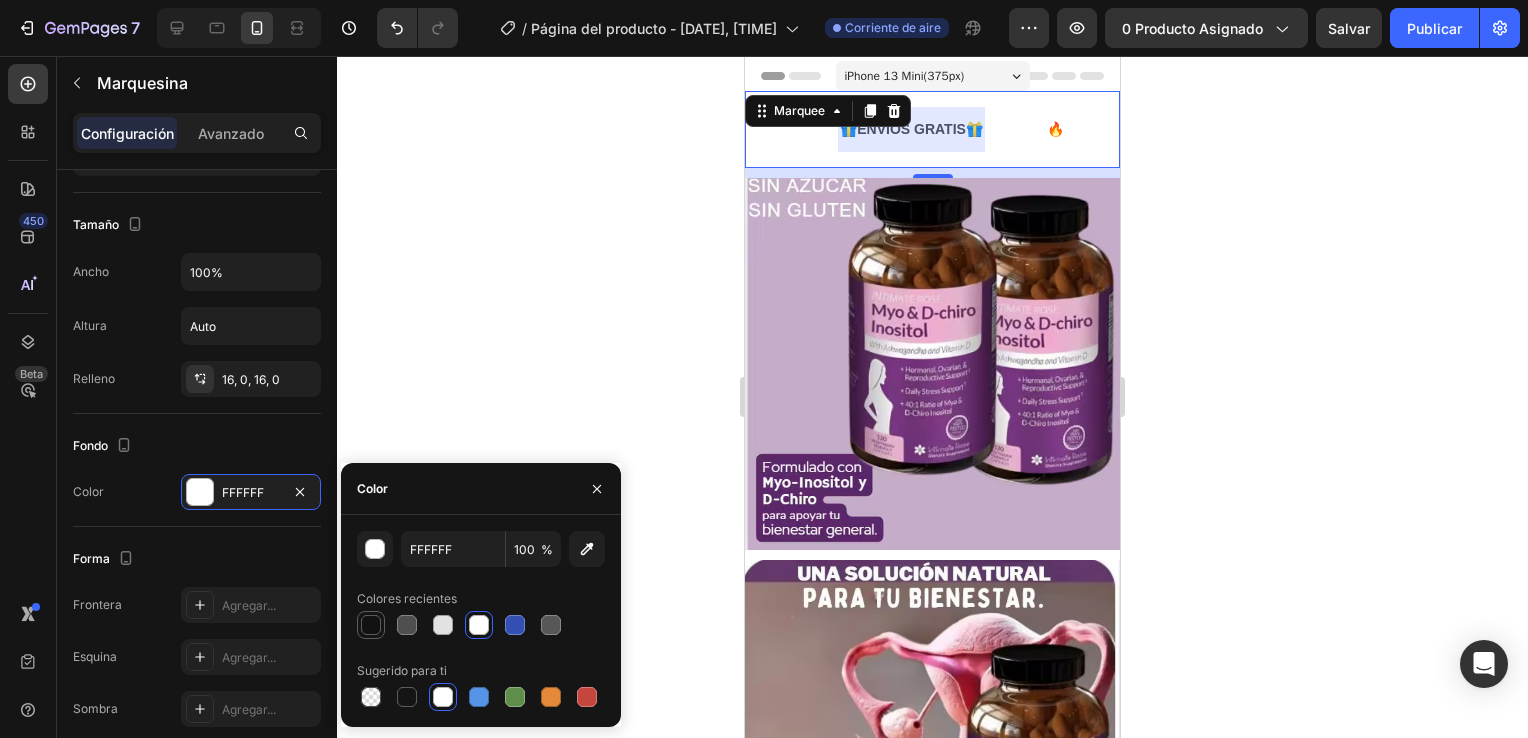 click at bounding box center [371, 625] 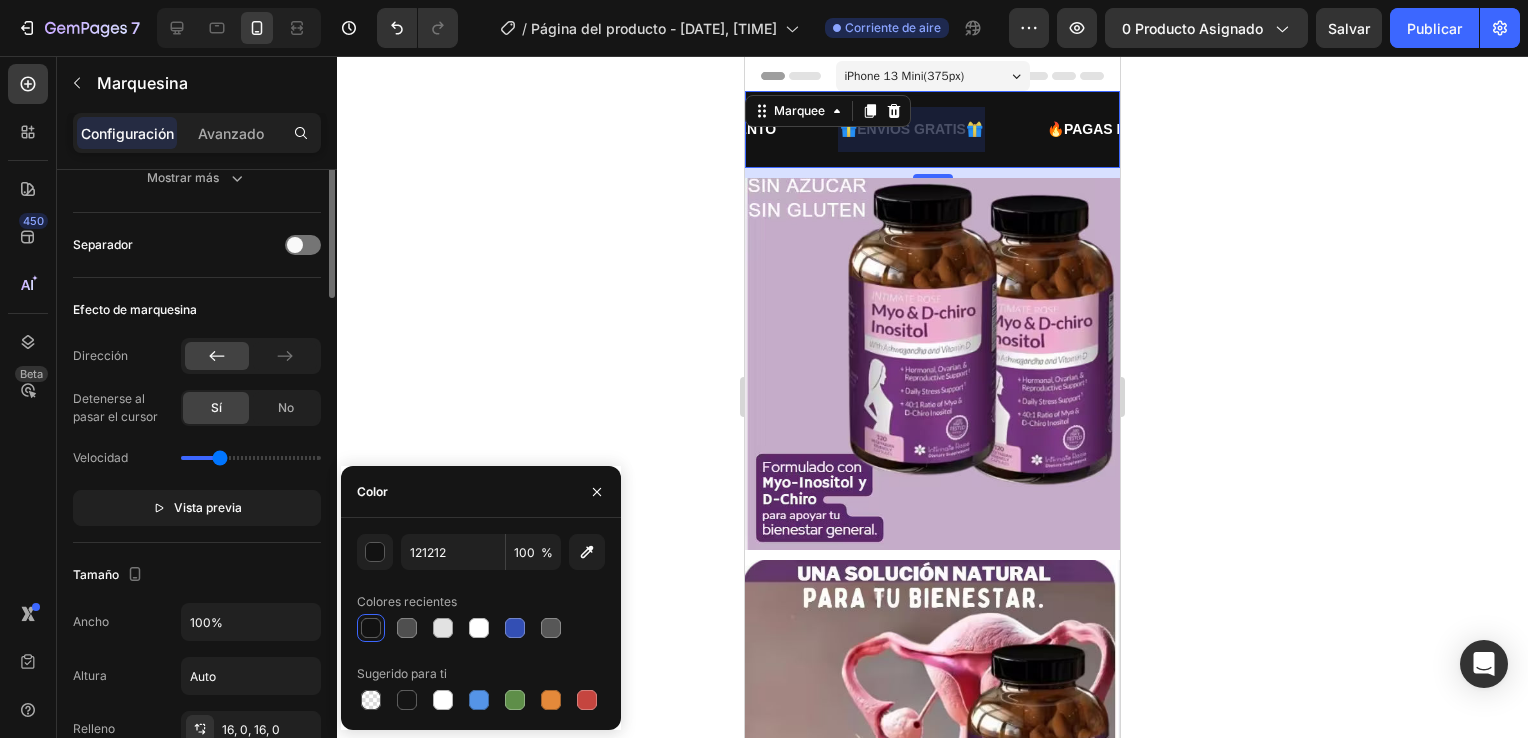 scroll, scrollTop: 0, scrollLeft: 0, axis: both 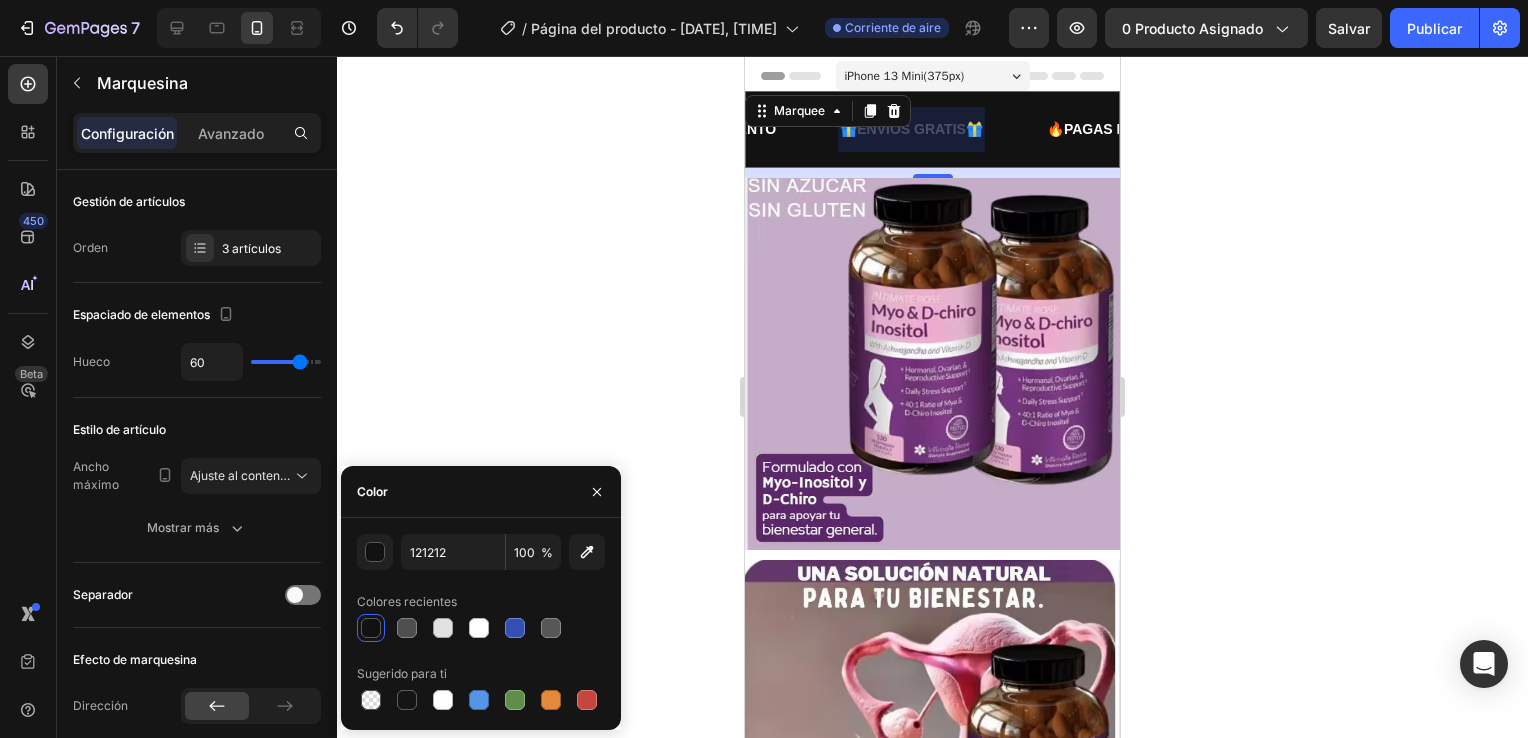click 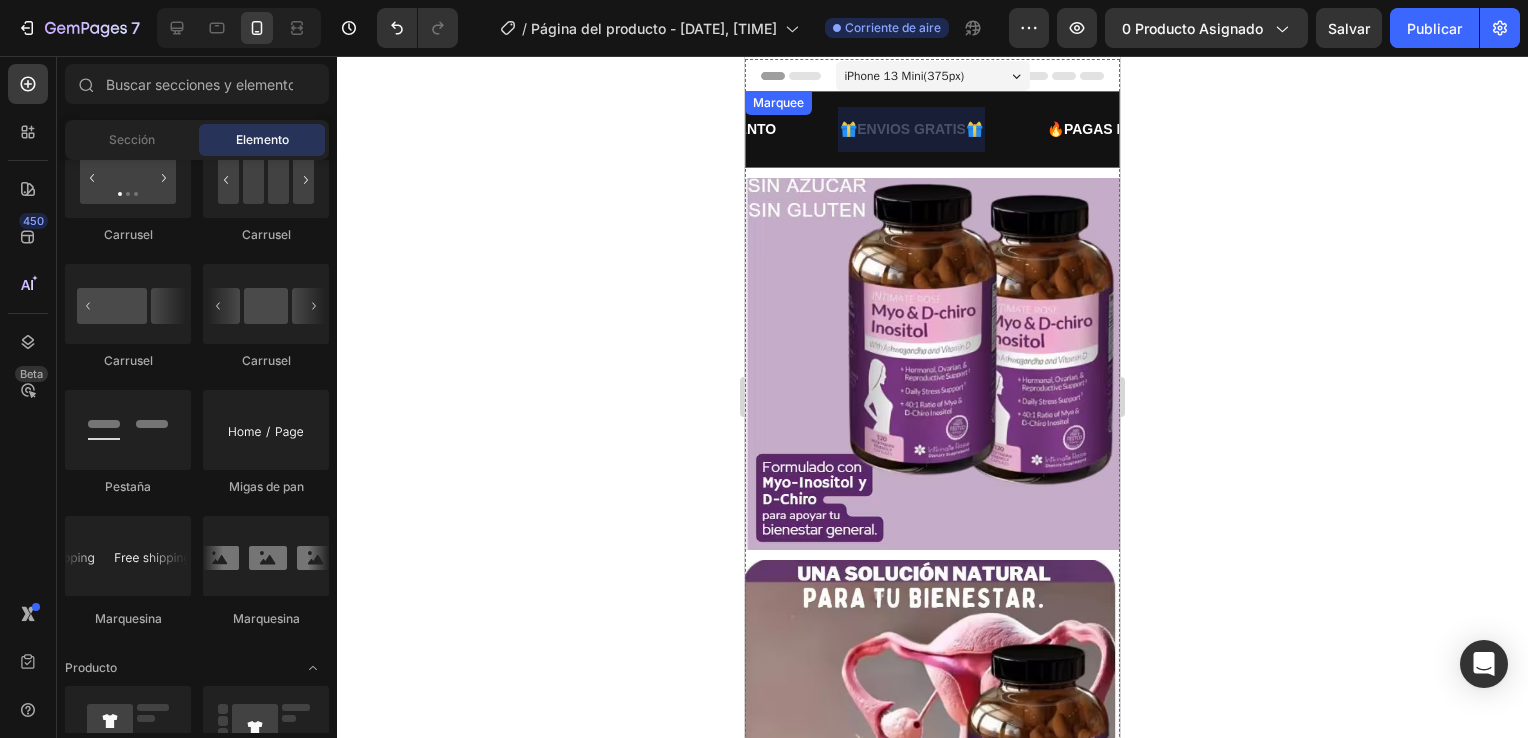 click at bounding box center (911, 129) 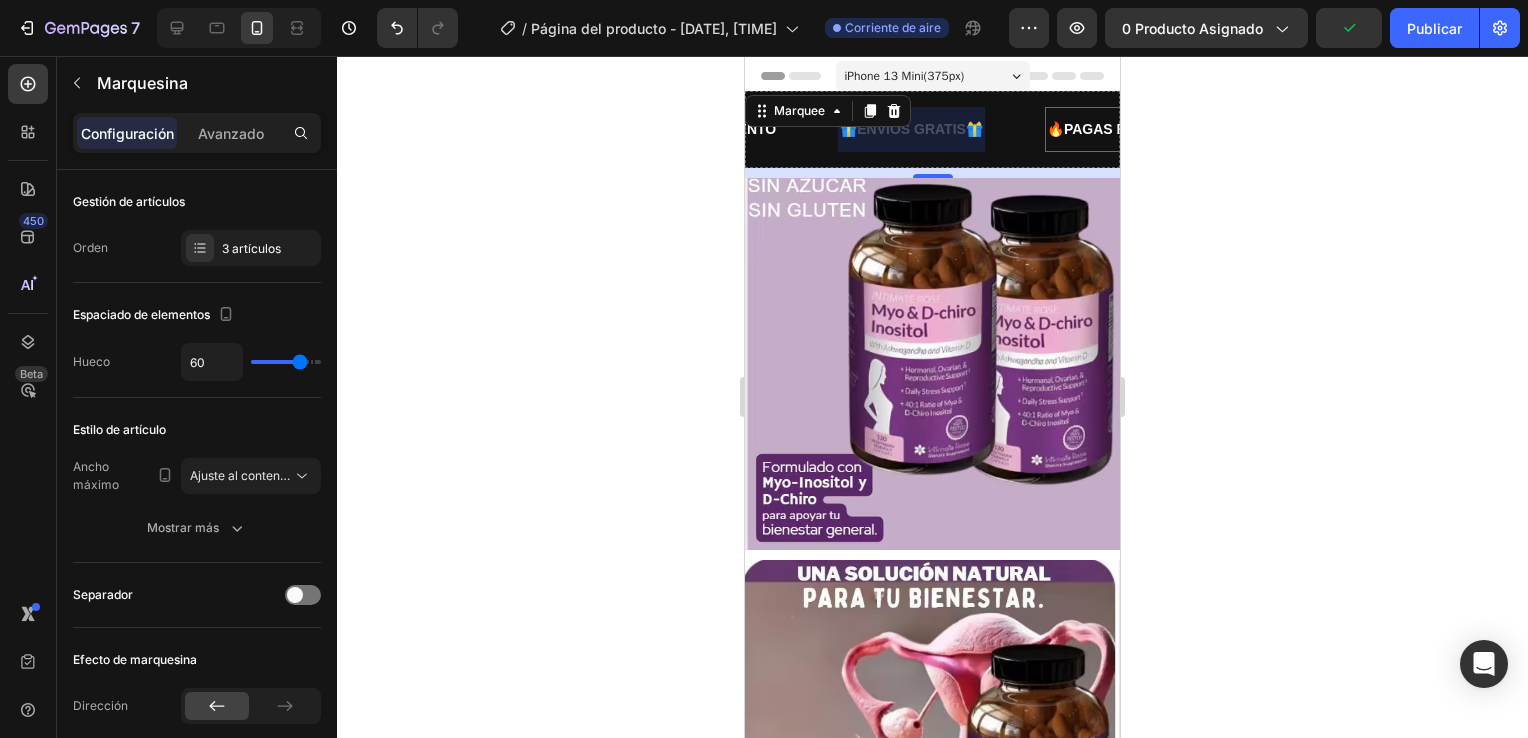 click on "🔥PAGAS EN CASA🔥" at bounding box center (1122, 129) 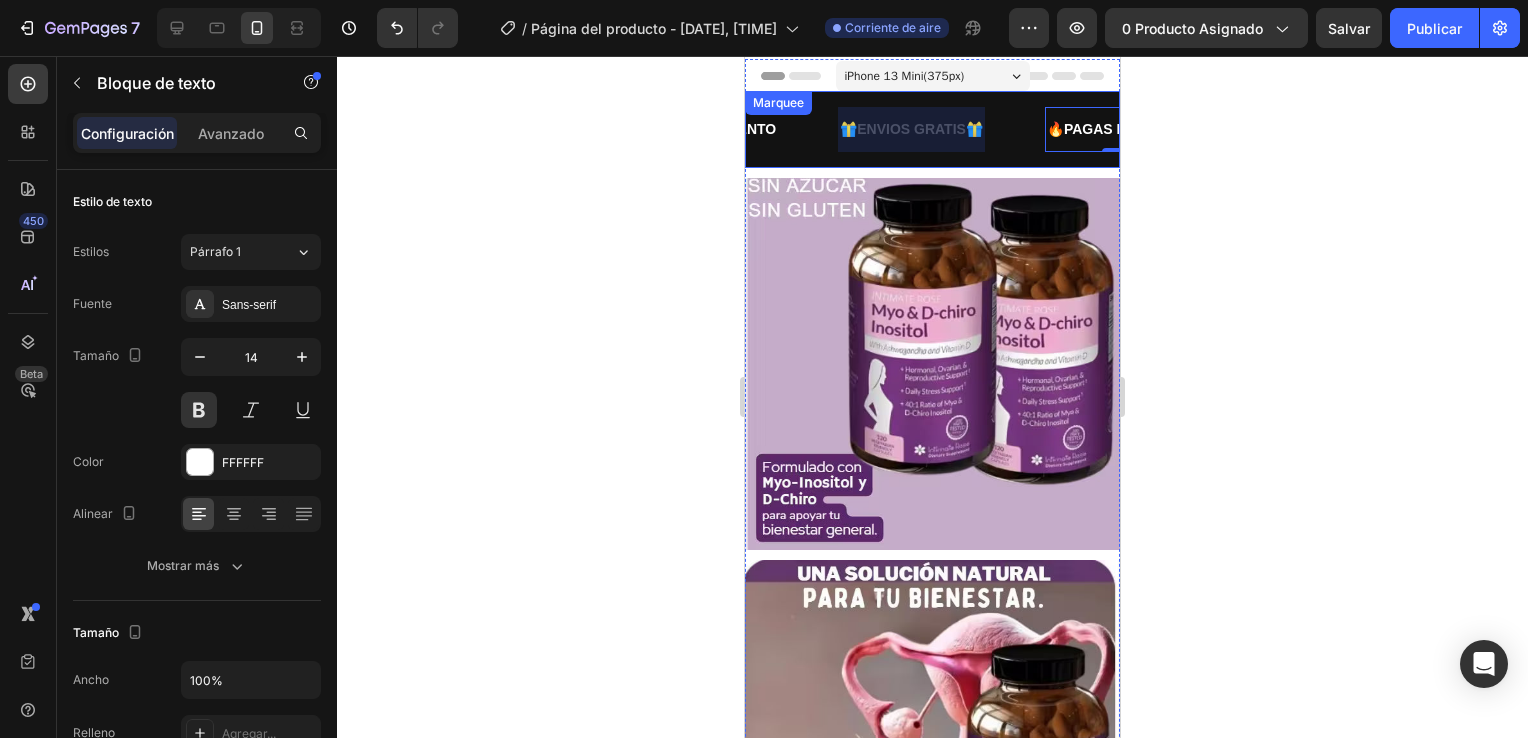 click at bounding box center (911, 129) 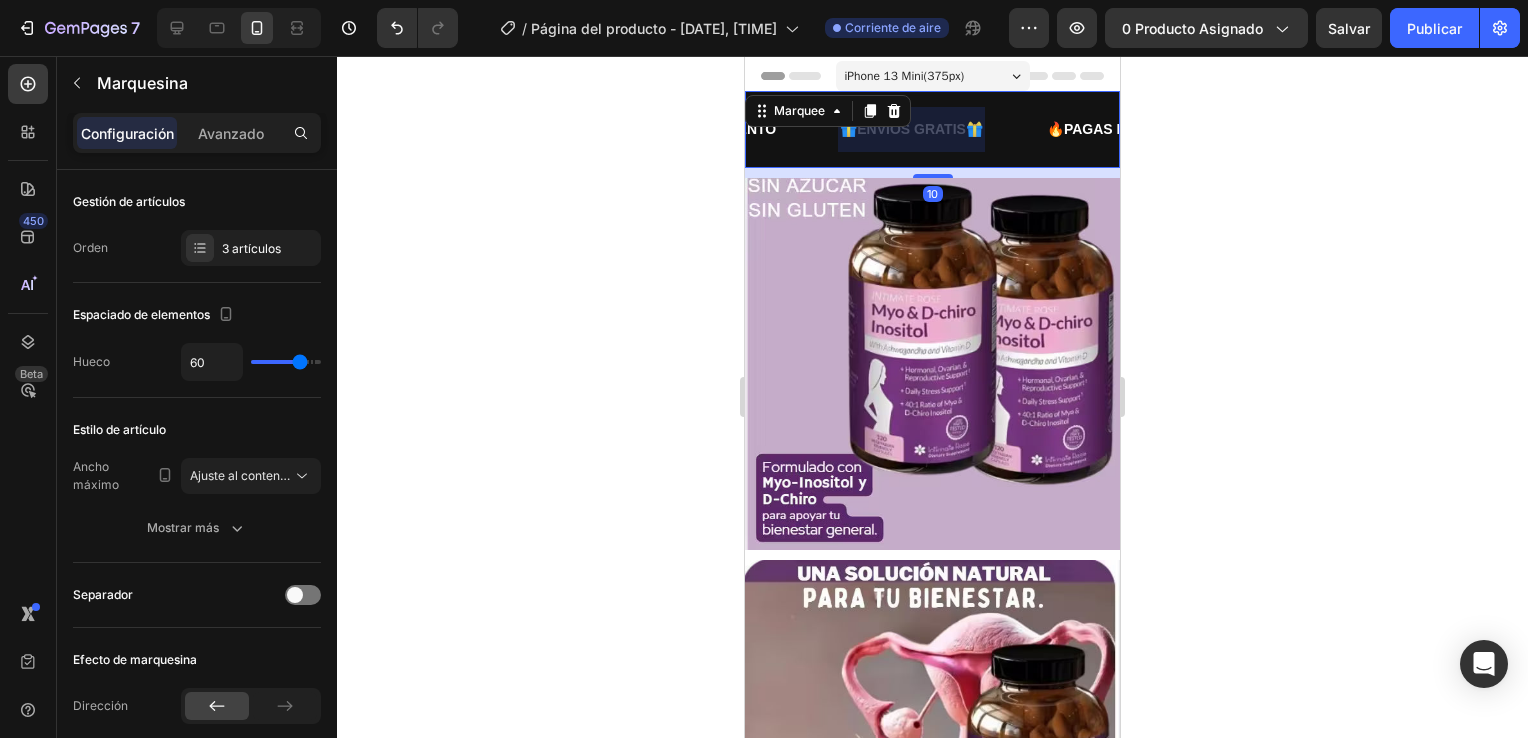 click at bounding box center [911, 129] 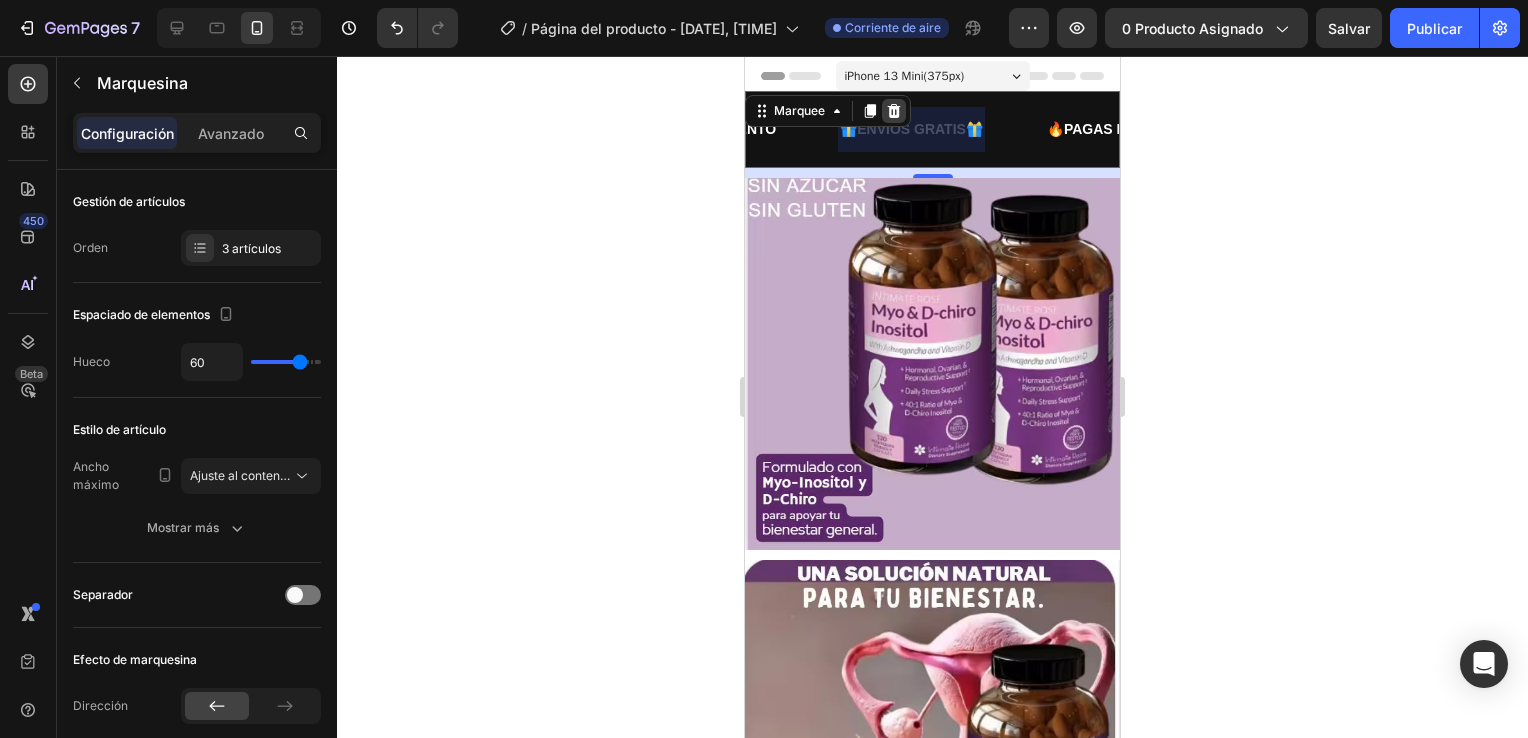 click 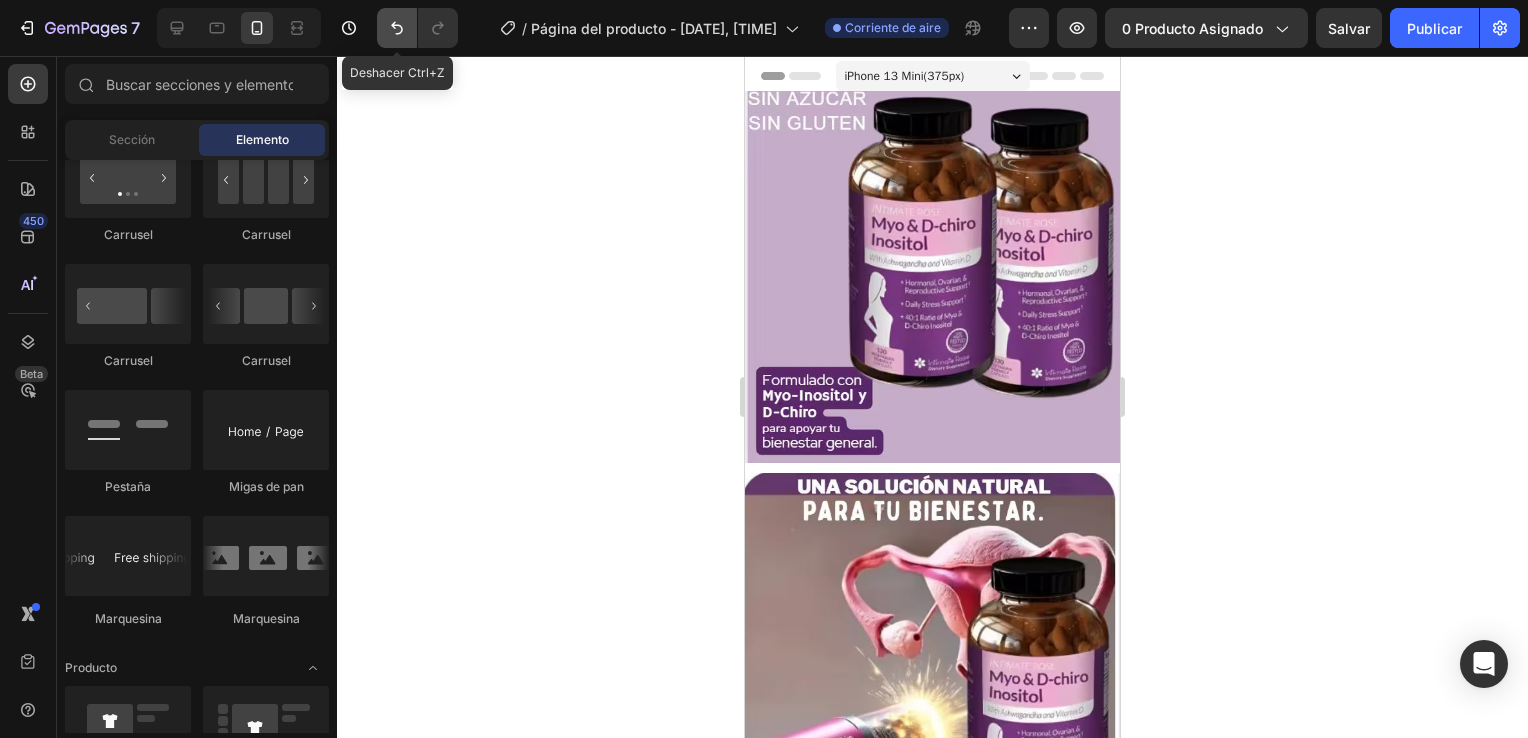 click 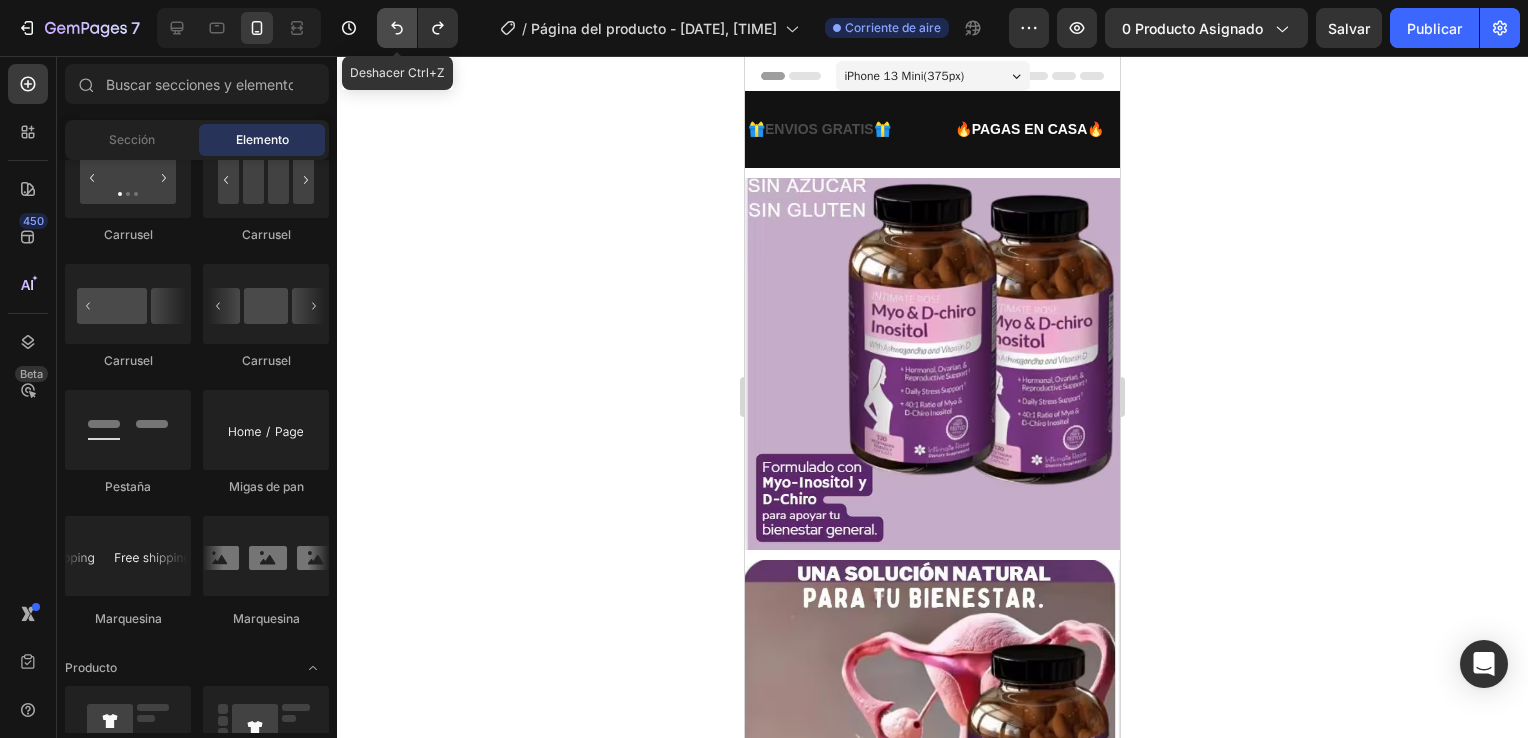 click 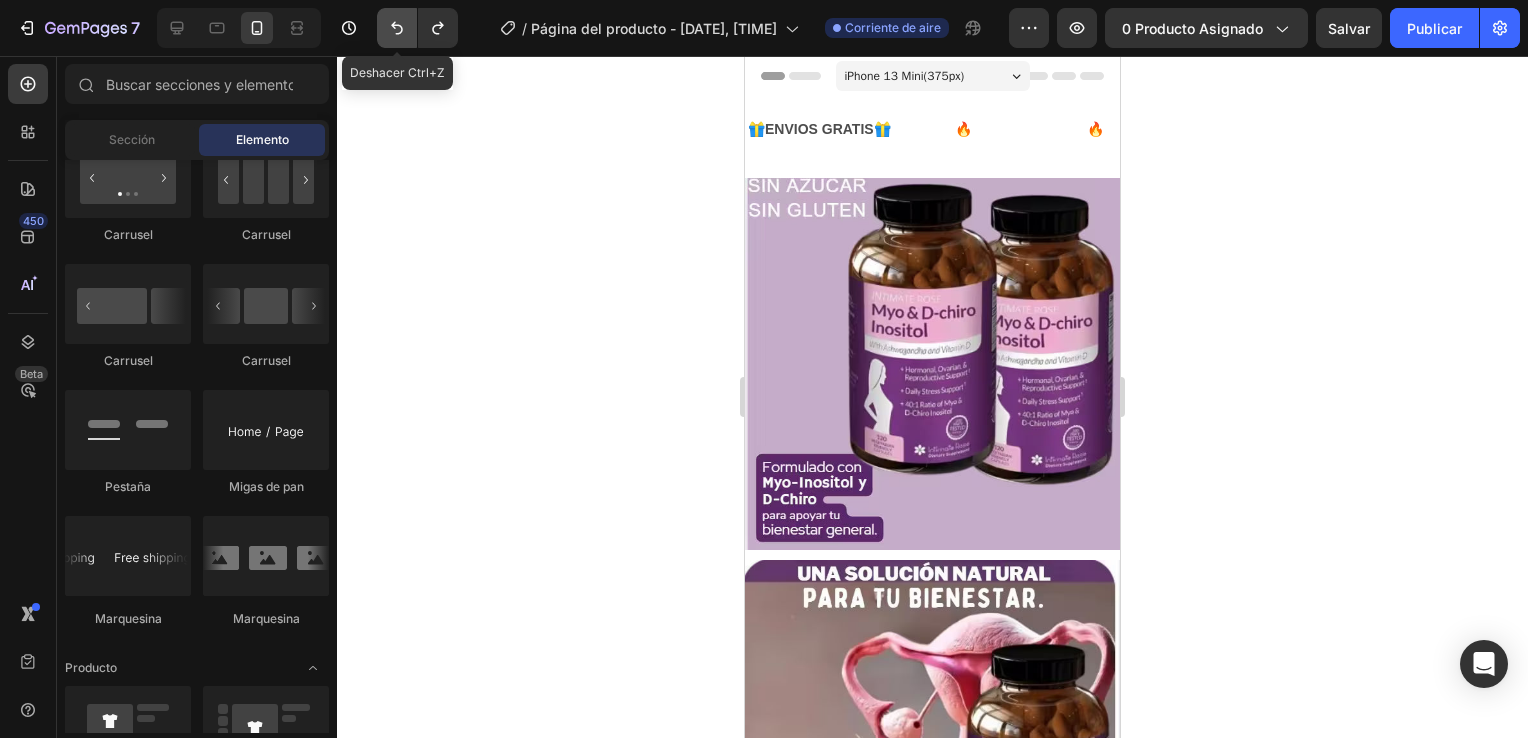 click 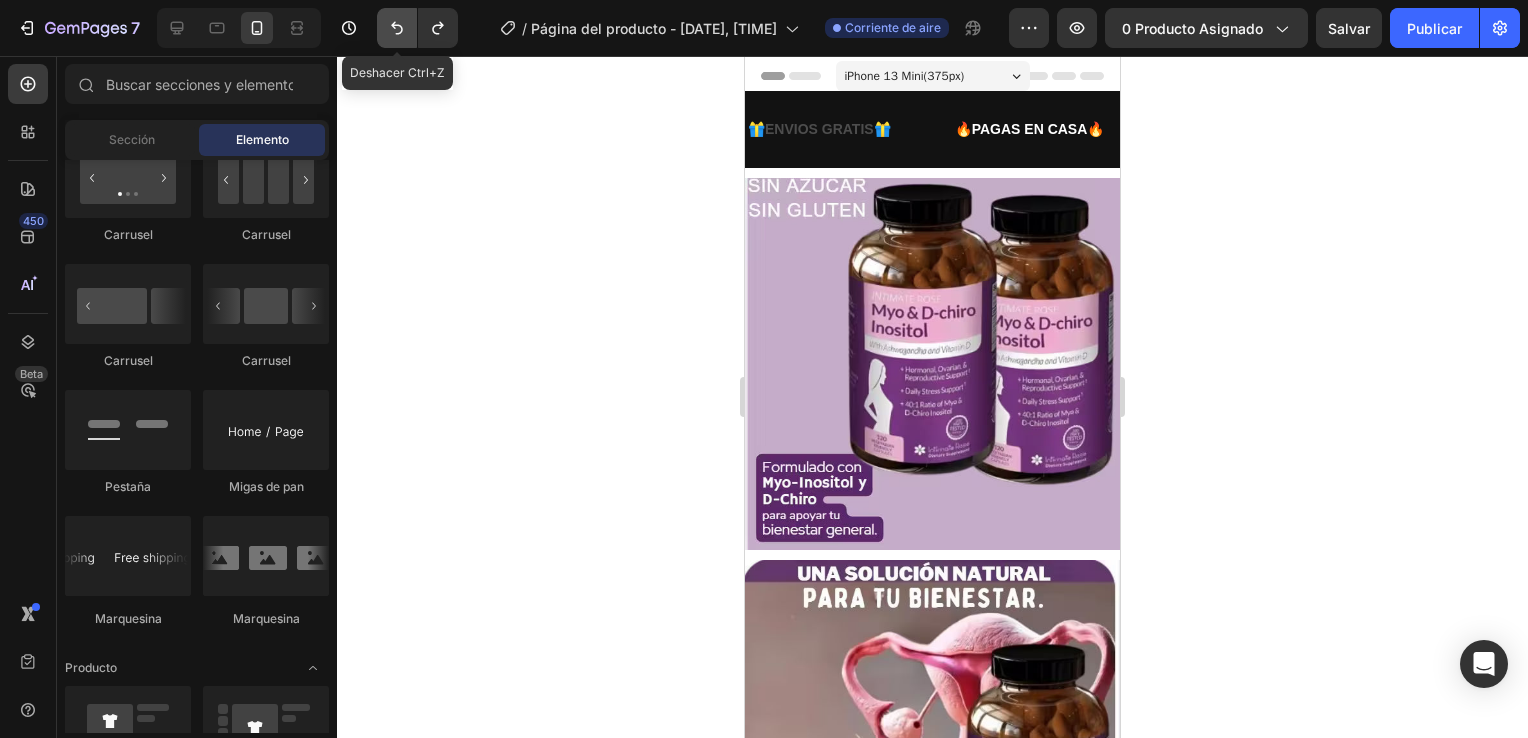 click 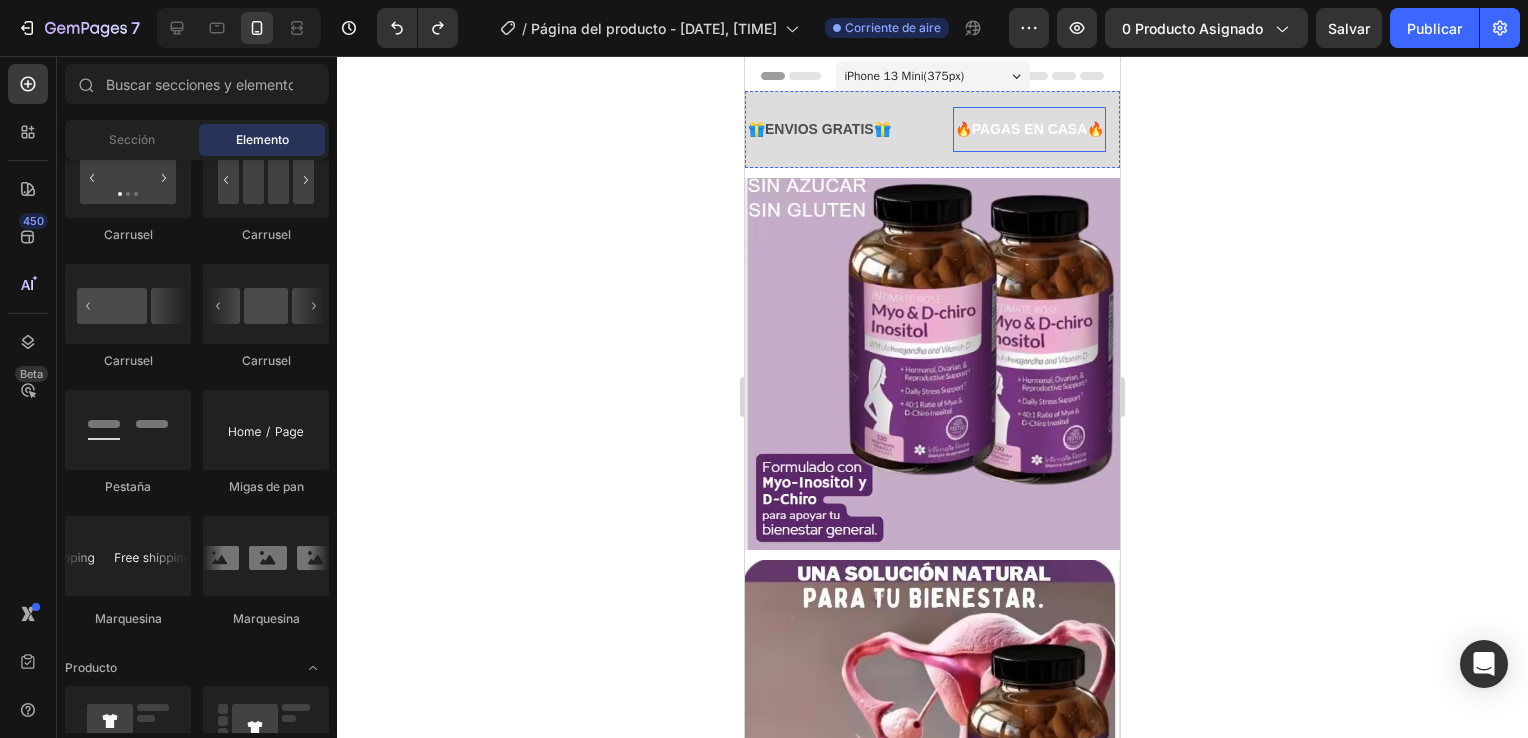 click on "🔥PAGAS EN CASA🔥" at bounding box center [1030, 129] 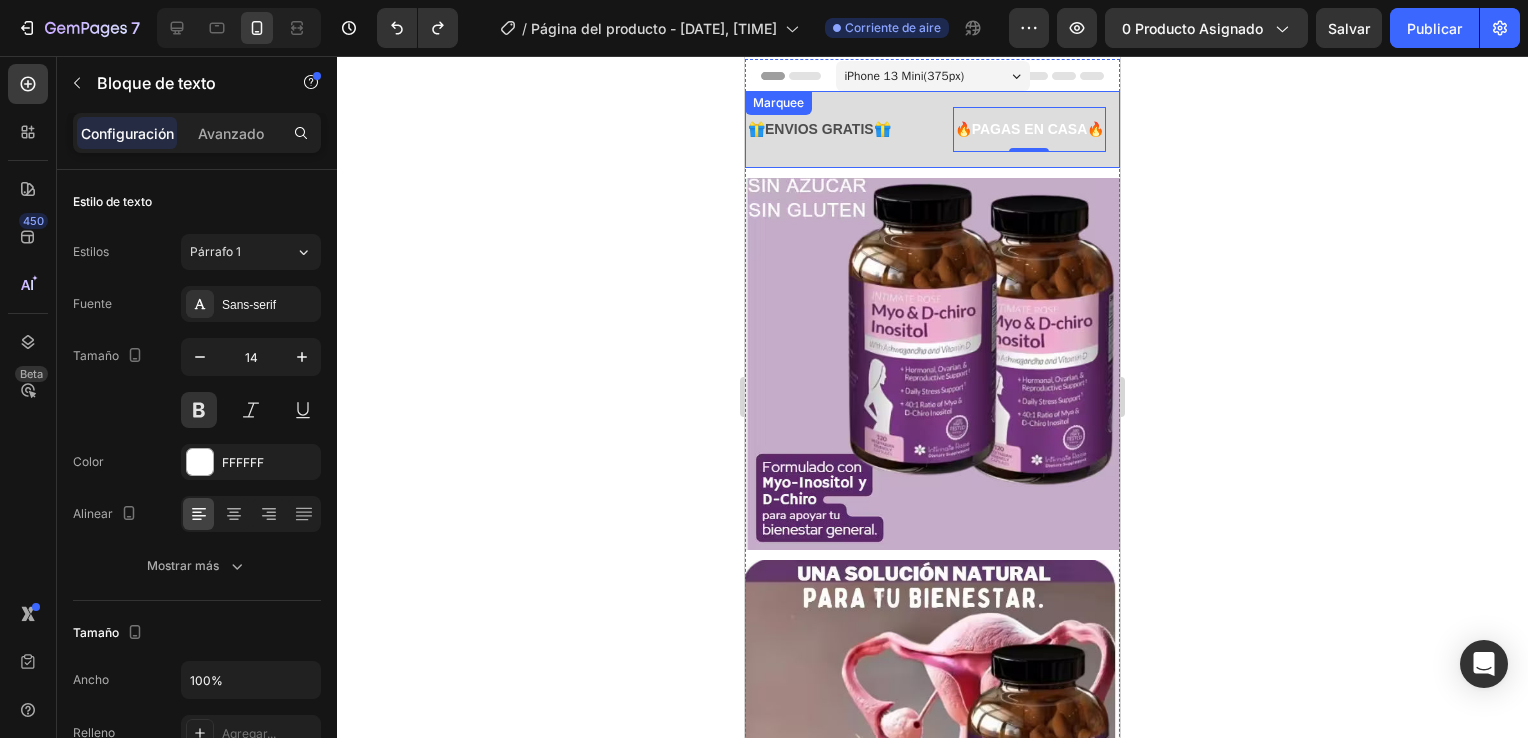 click on "🎁ENVIOS GRATIS🎁 Text Block 🔥PAGAS EN CASA🔥 Text Block   0 50% DE DESCUENTO Text Block 🎁ENVIOS GRATIS🎁 Text Block 🔥PAGAS EN CASA🔥 Text Block   0 50% DE DESCUENTO Text Block Marquee" at bounding box center (932, 129) 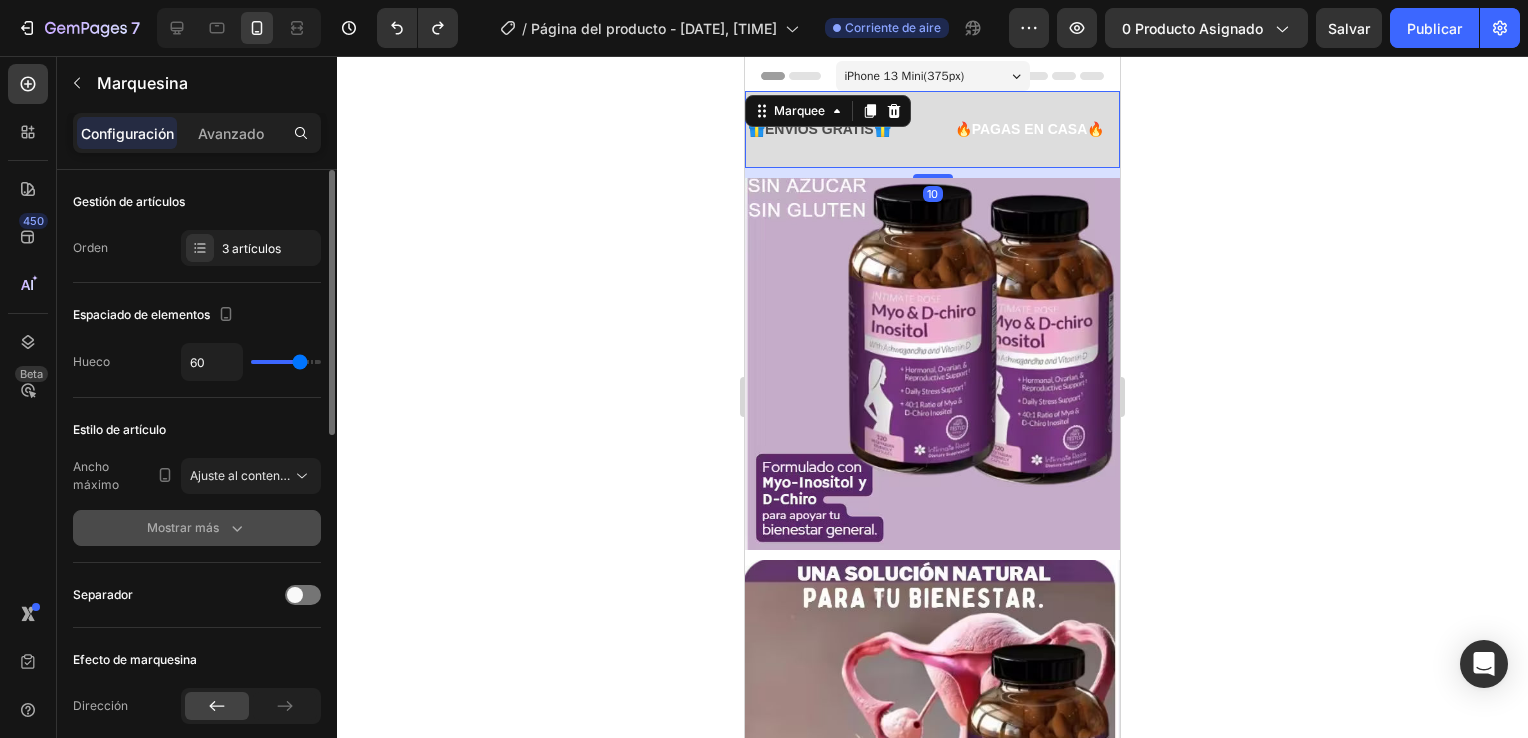 scroll, scrollTop: 200, scrollLeft: 0, axis: vertical 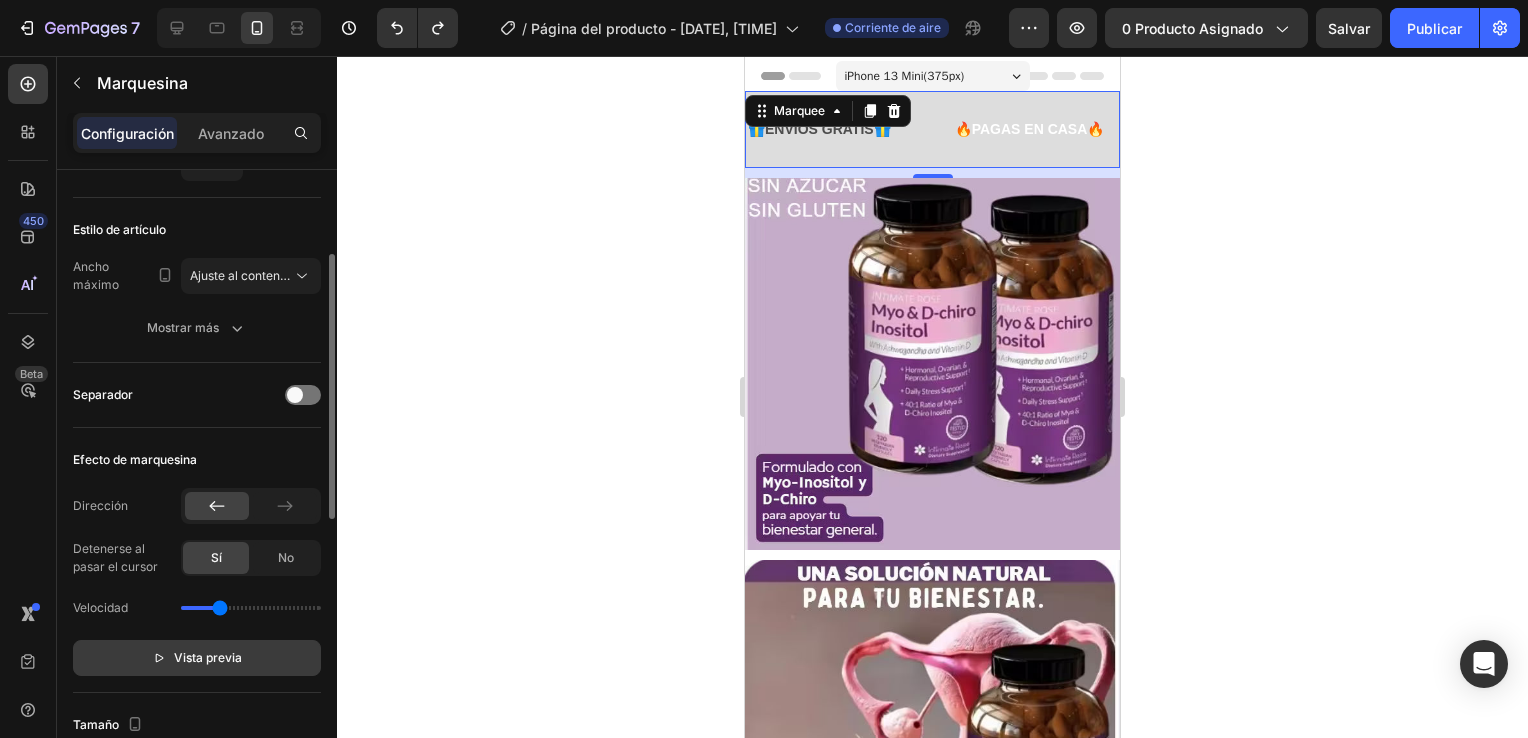 click on "Vista previa" 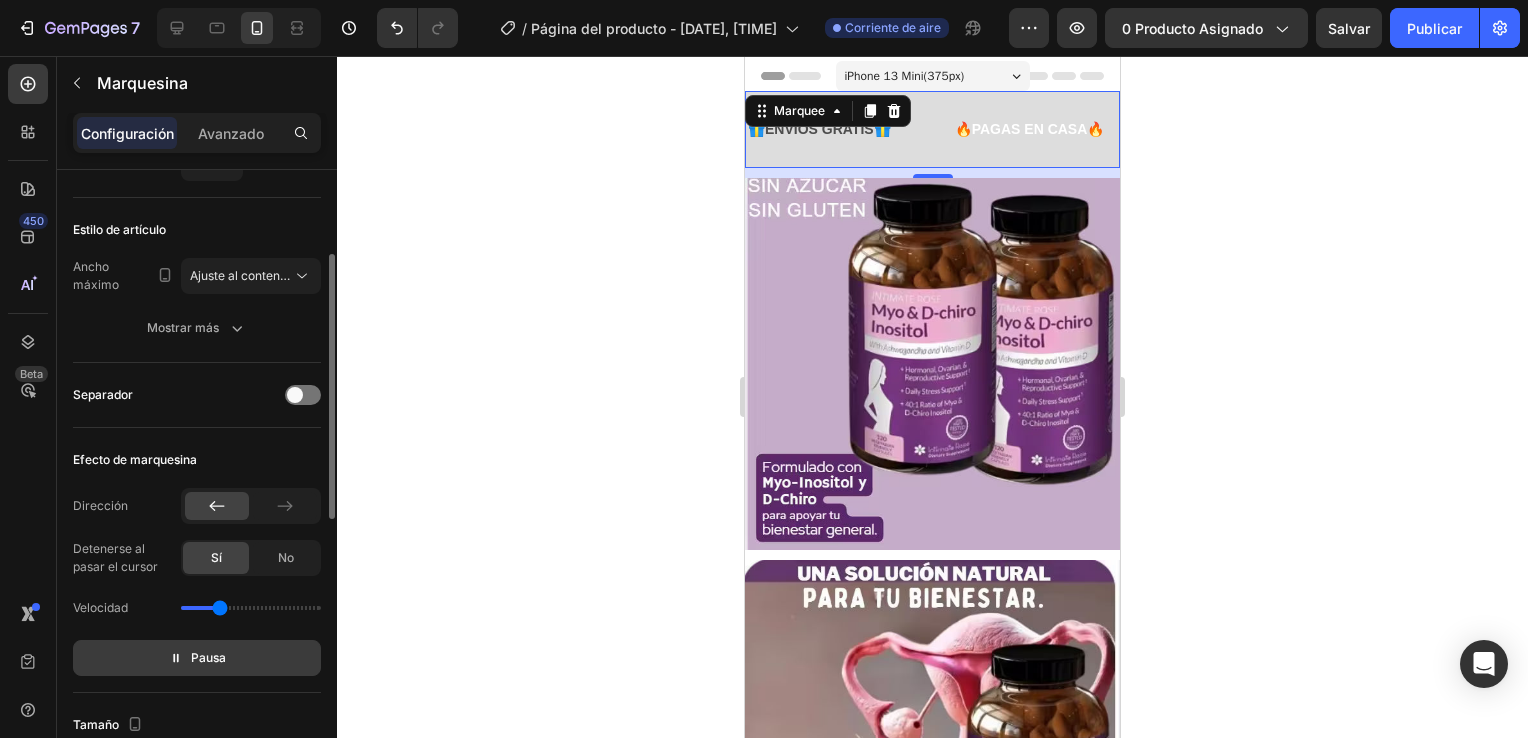 click 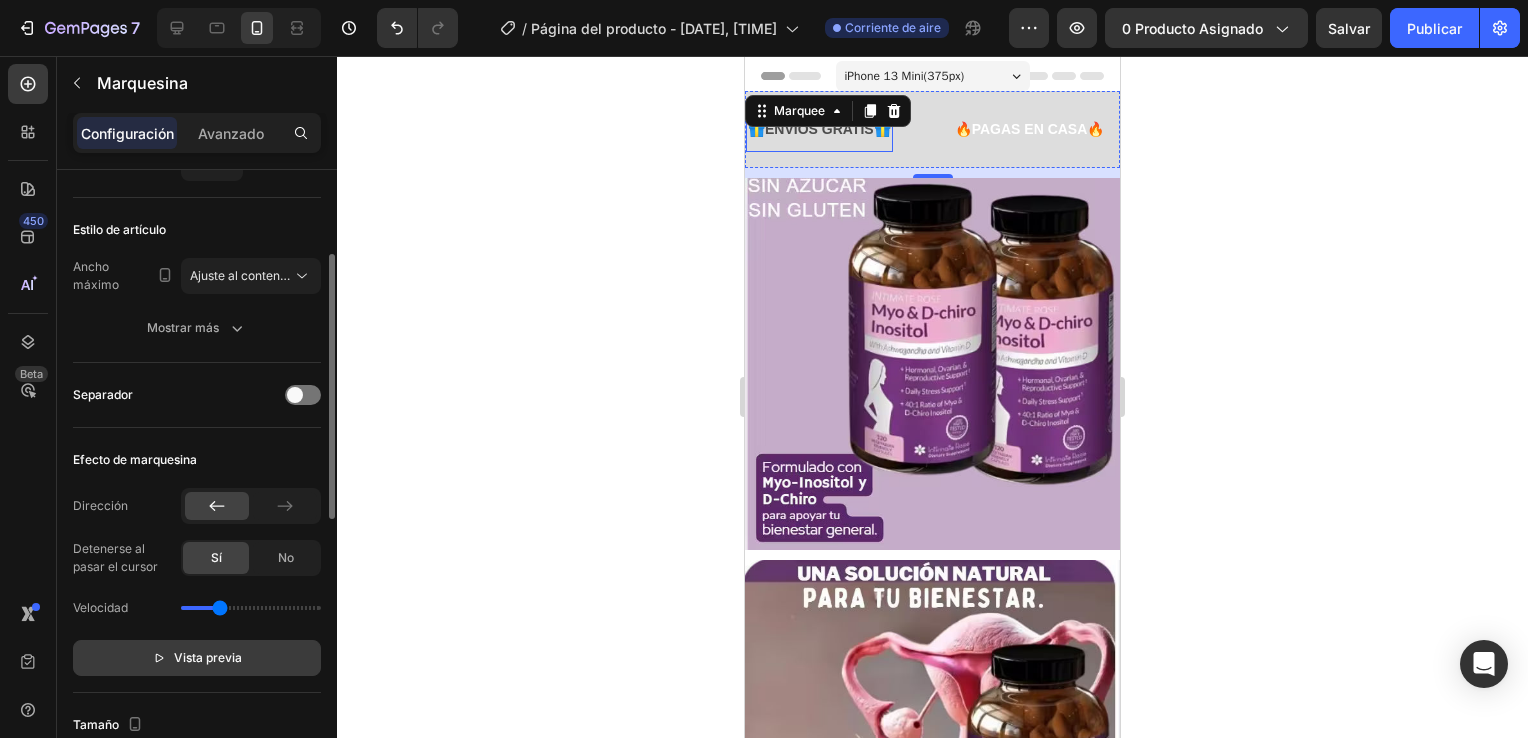click on "🎁ENVIOS GRATIS🎁" at bounding box center (775, 129) 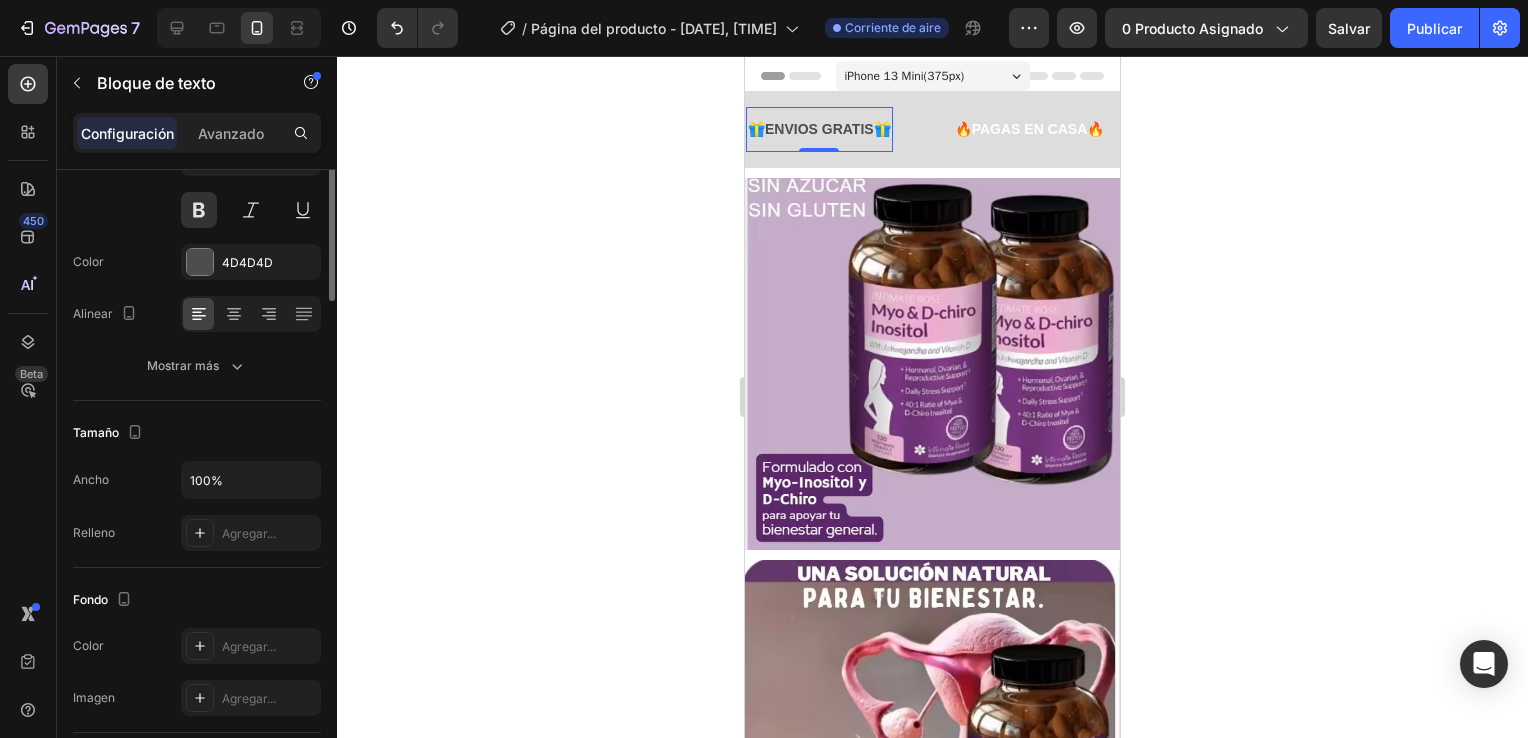 scroll, scrollTop: 0, scrollLeft: 0, axis: both 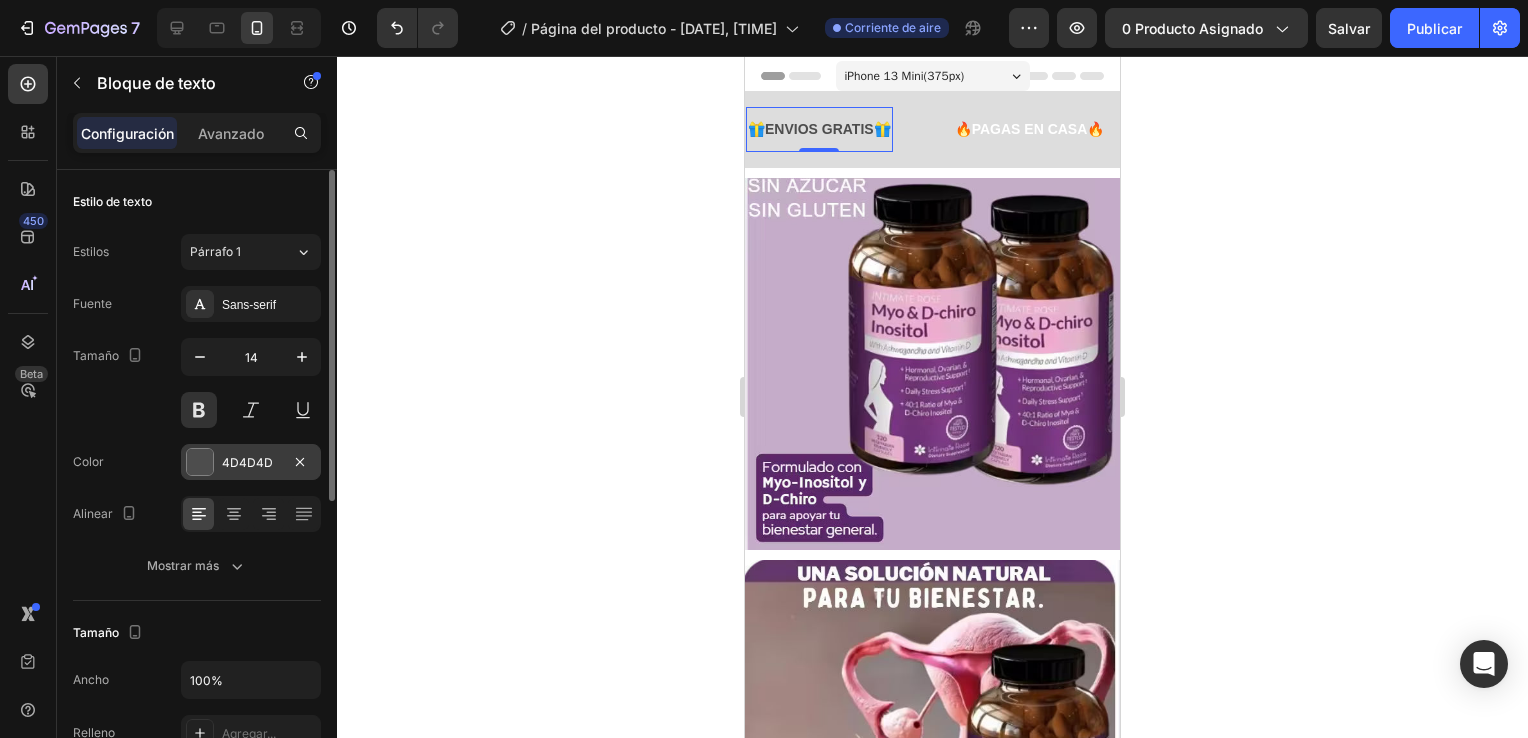 click at bounding box center (200, 462) 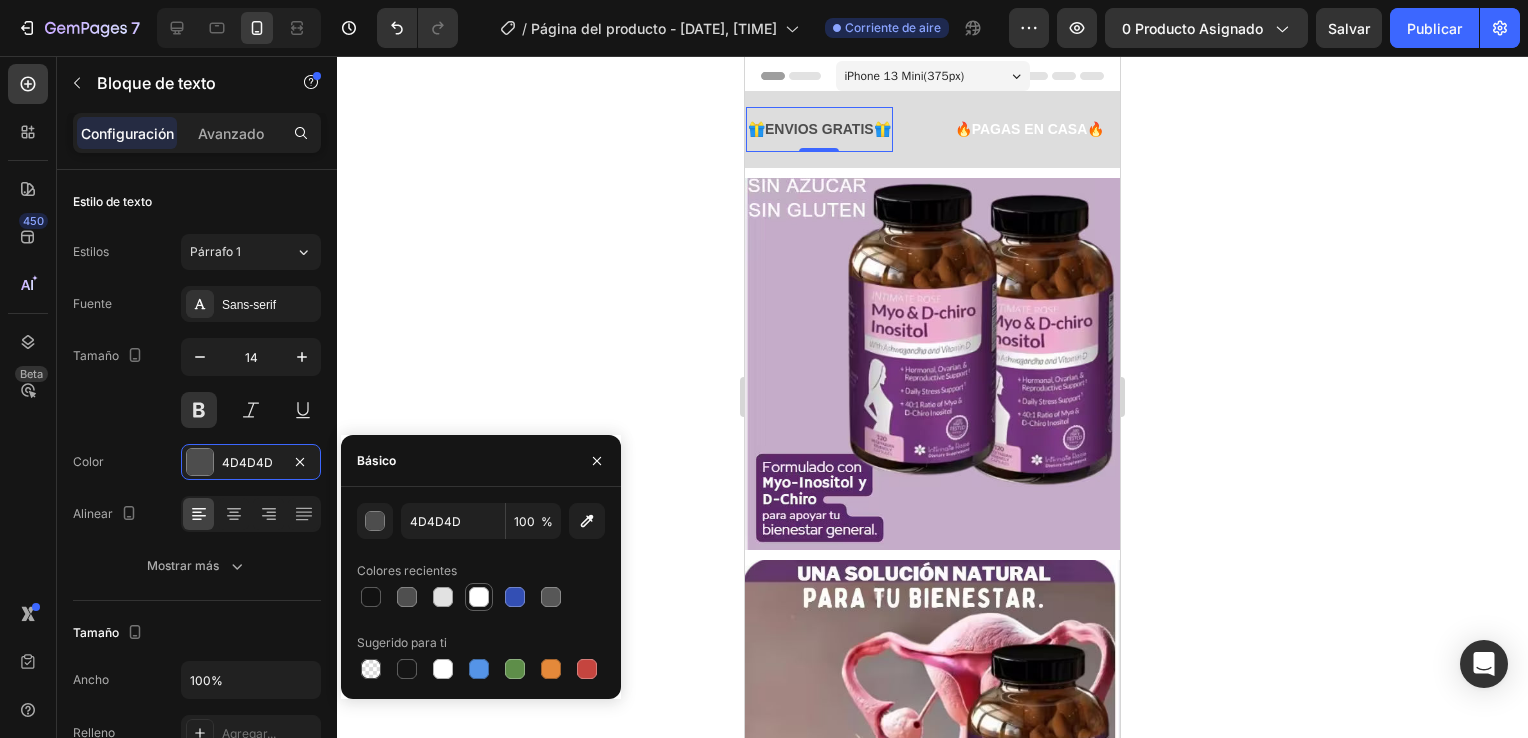 click at bounding box center (479, 597) 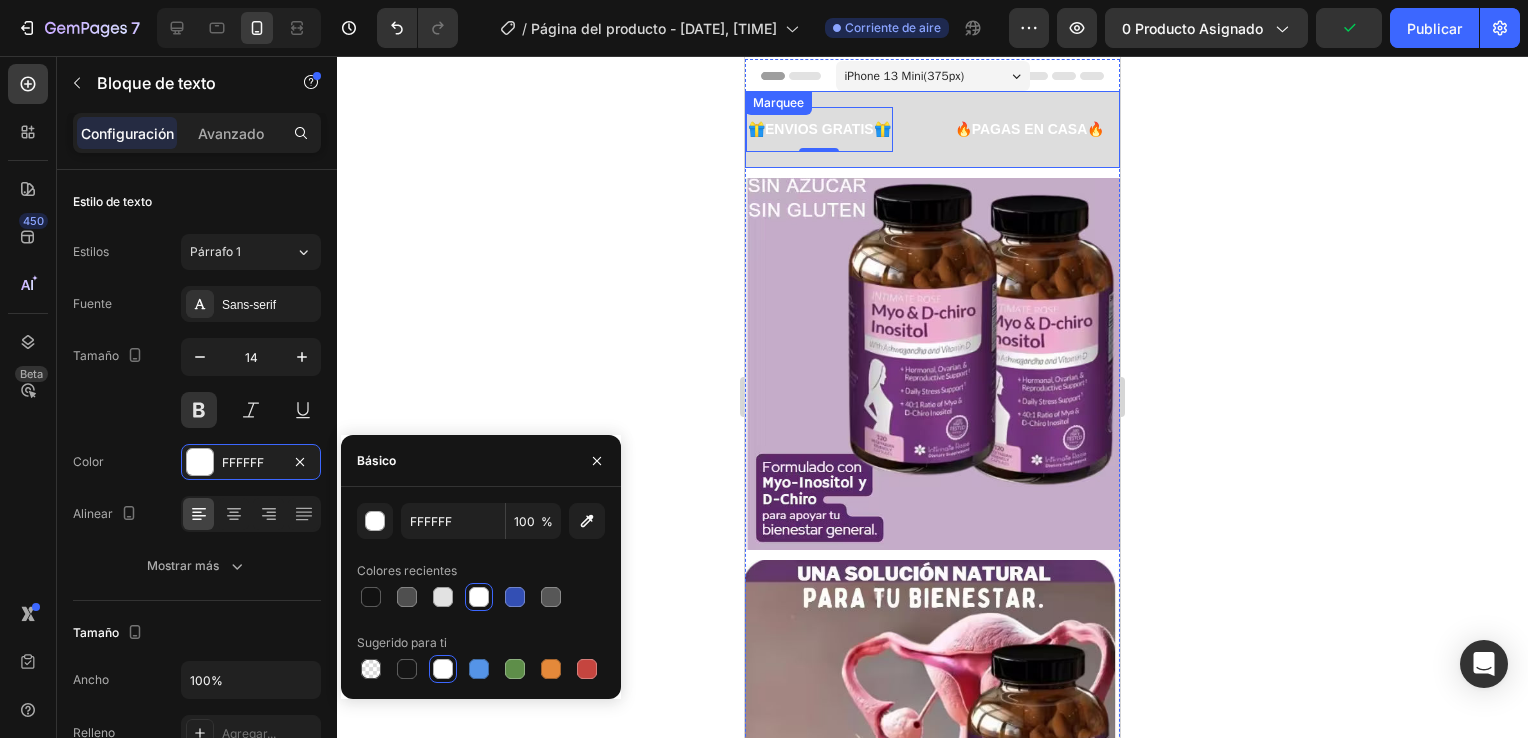 click on "🎁ENVIOS GRATIS🎁 Text Block   0 🔥PAGAS EN CASA🔥 Text Block 50% DE DESCUENTO Text Block 🎁ENVIOS GRATIS🎁 Text Block   0 🔥PAGAS EN CASA🔥 Text Block 50% DE DESCUENTO Text Block Marquee" at bounding box center [932, 129] 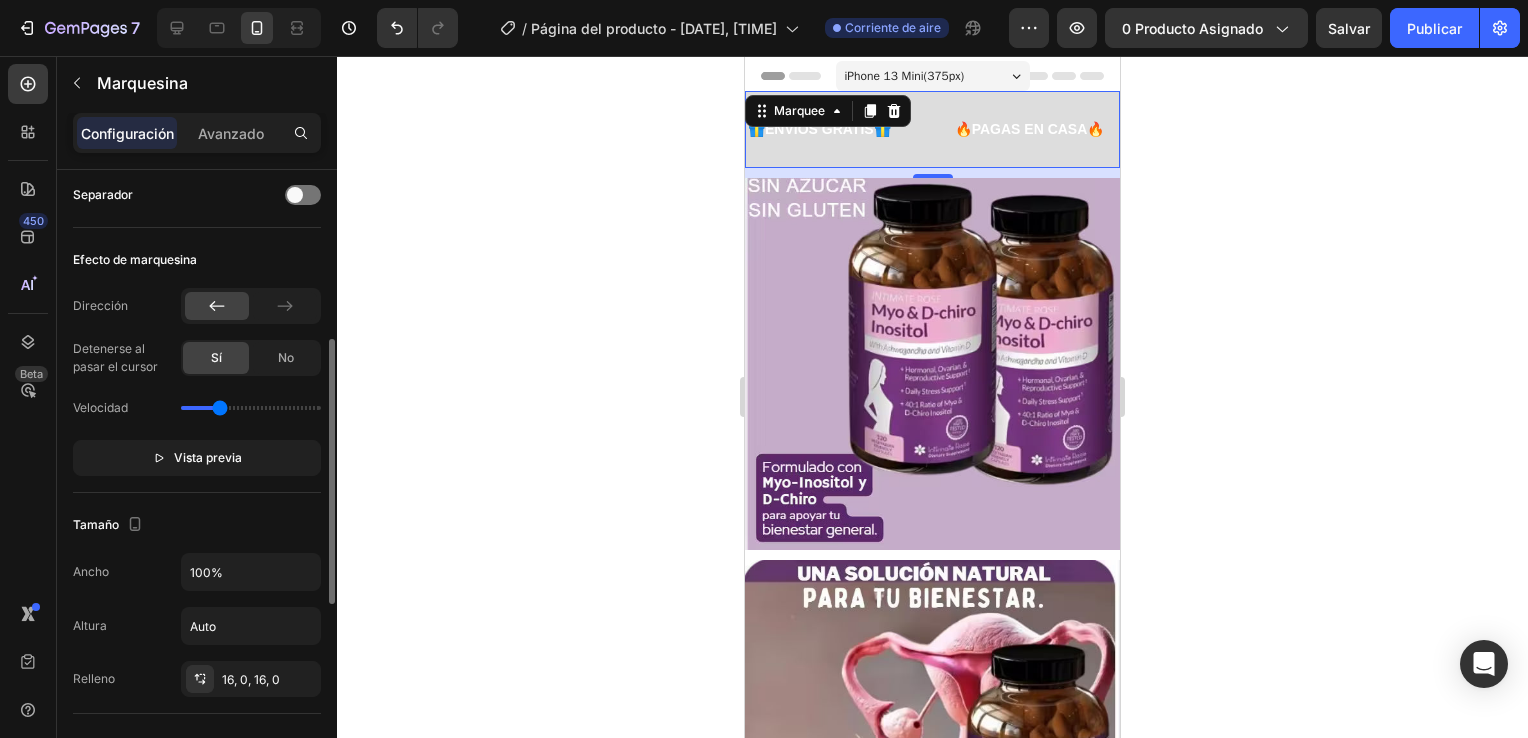 scroll, scrollTop: 600, scrollLeft: 0, axis: vertical 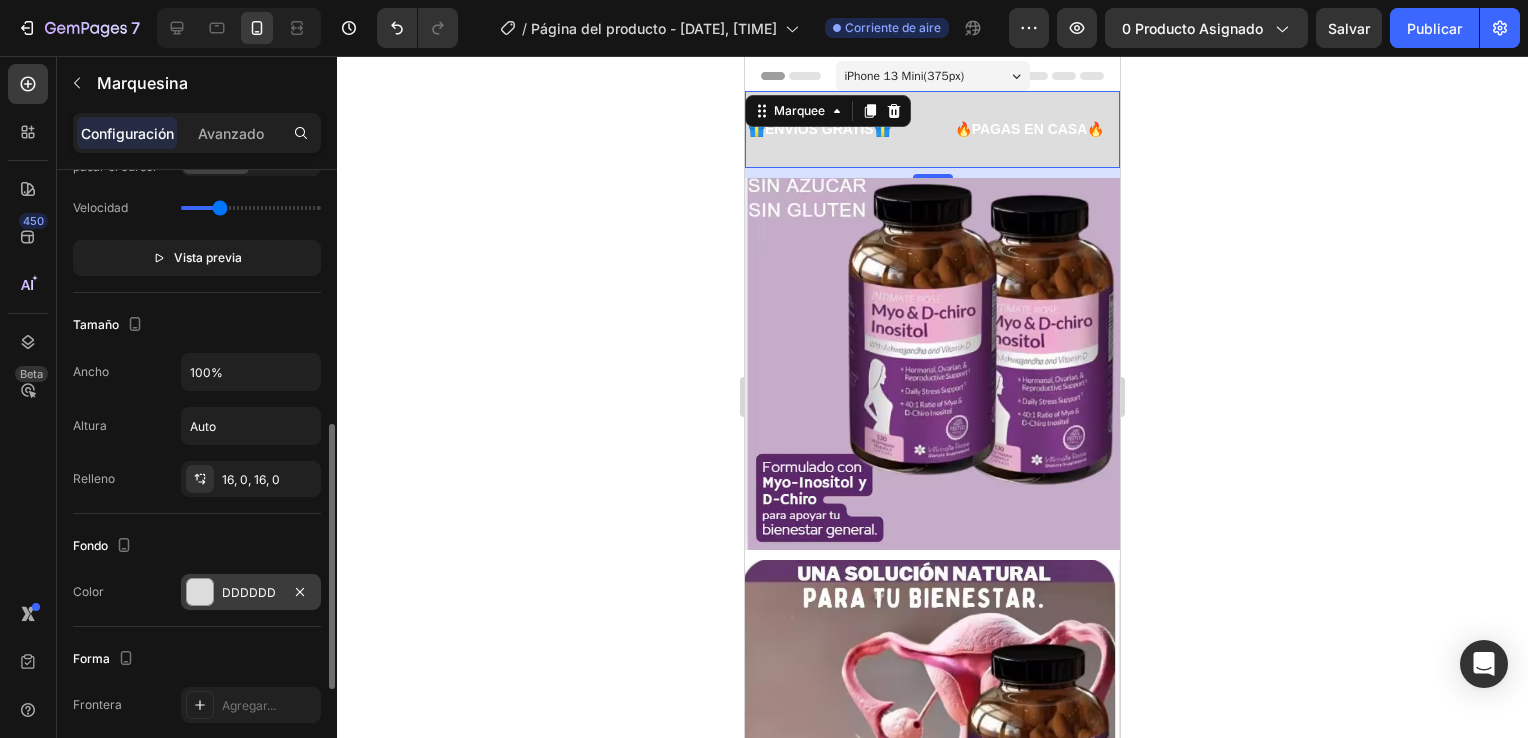 click at bounding box center [200, 592] 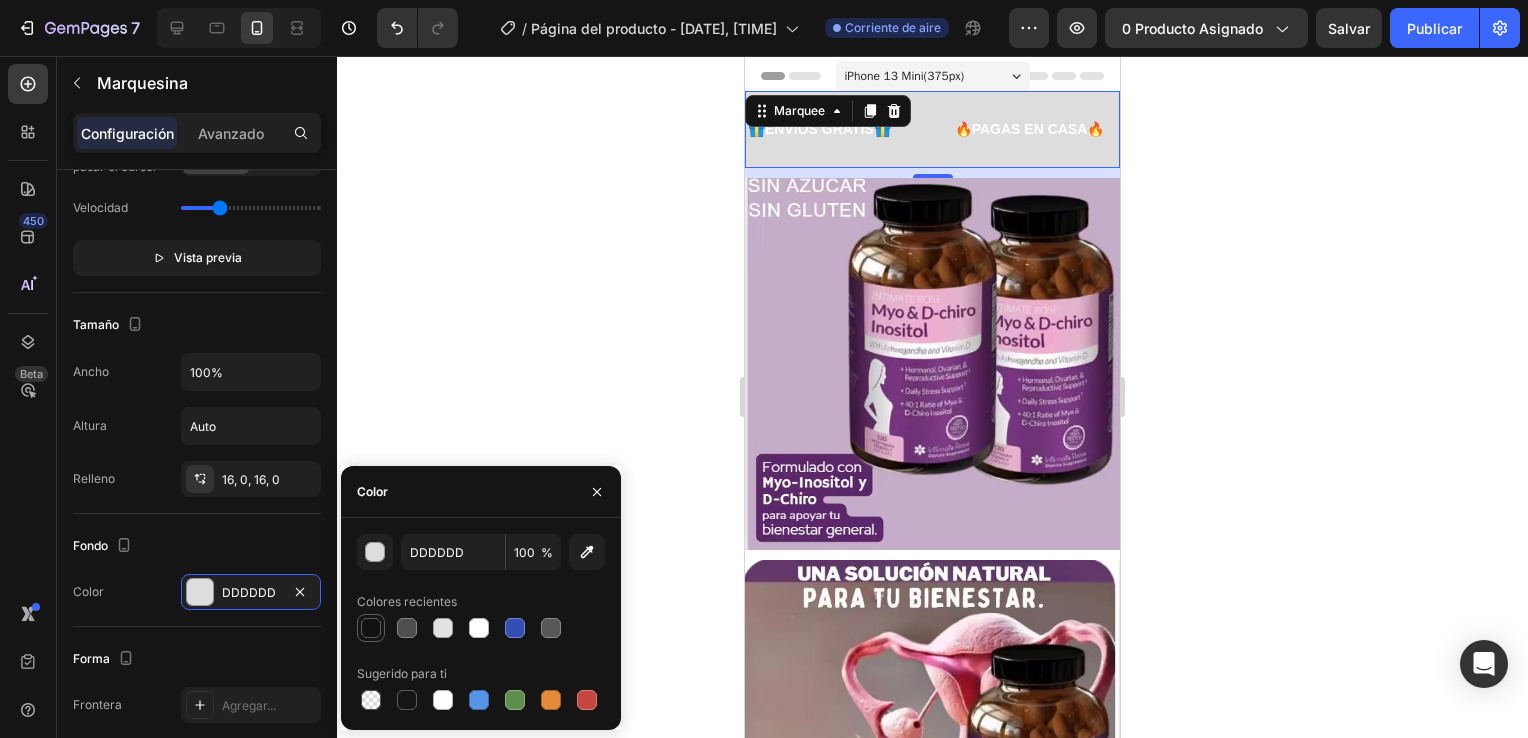 click at bounding box center (371, 628) 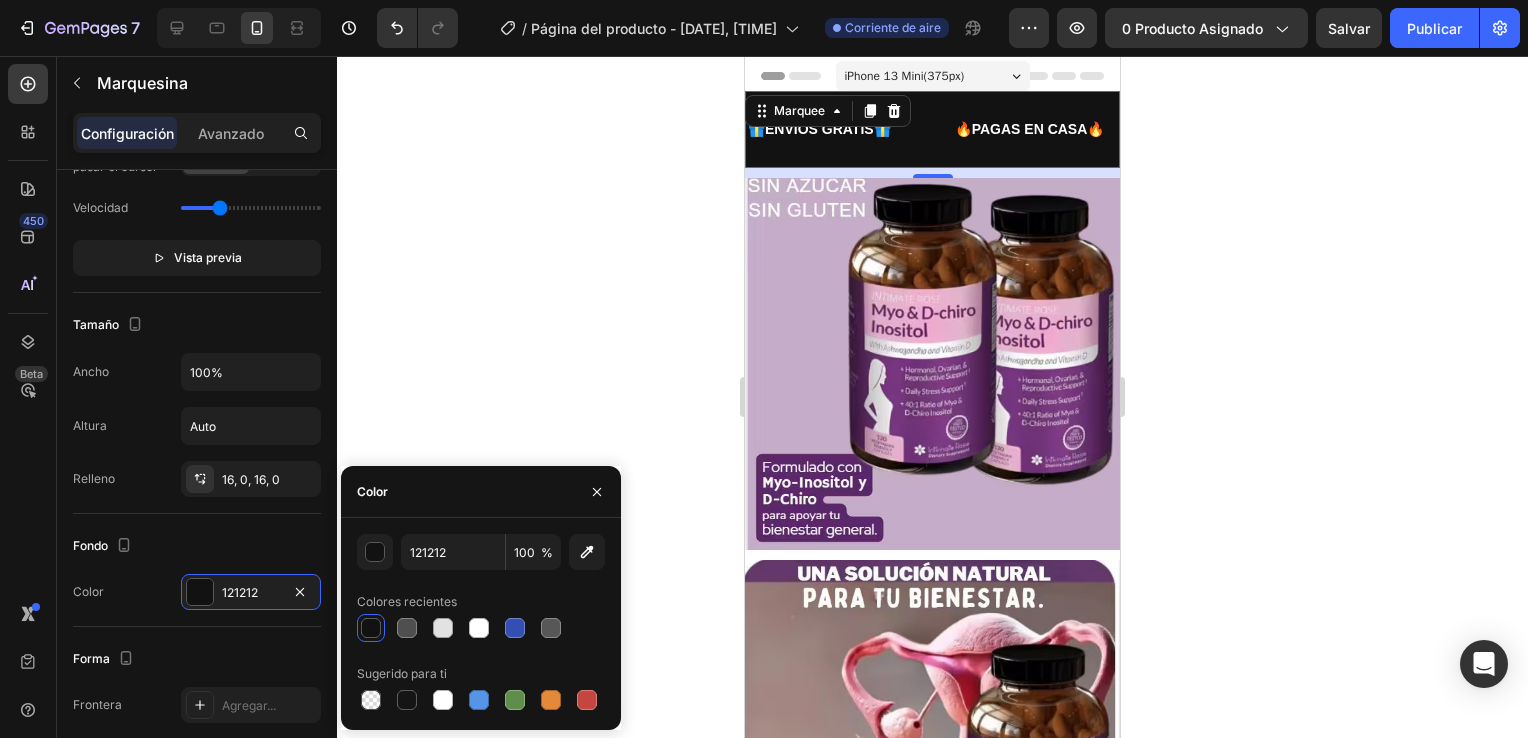 click 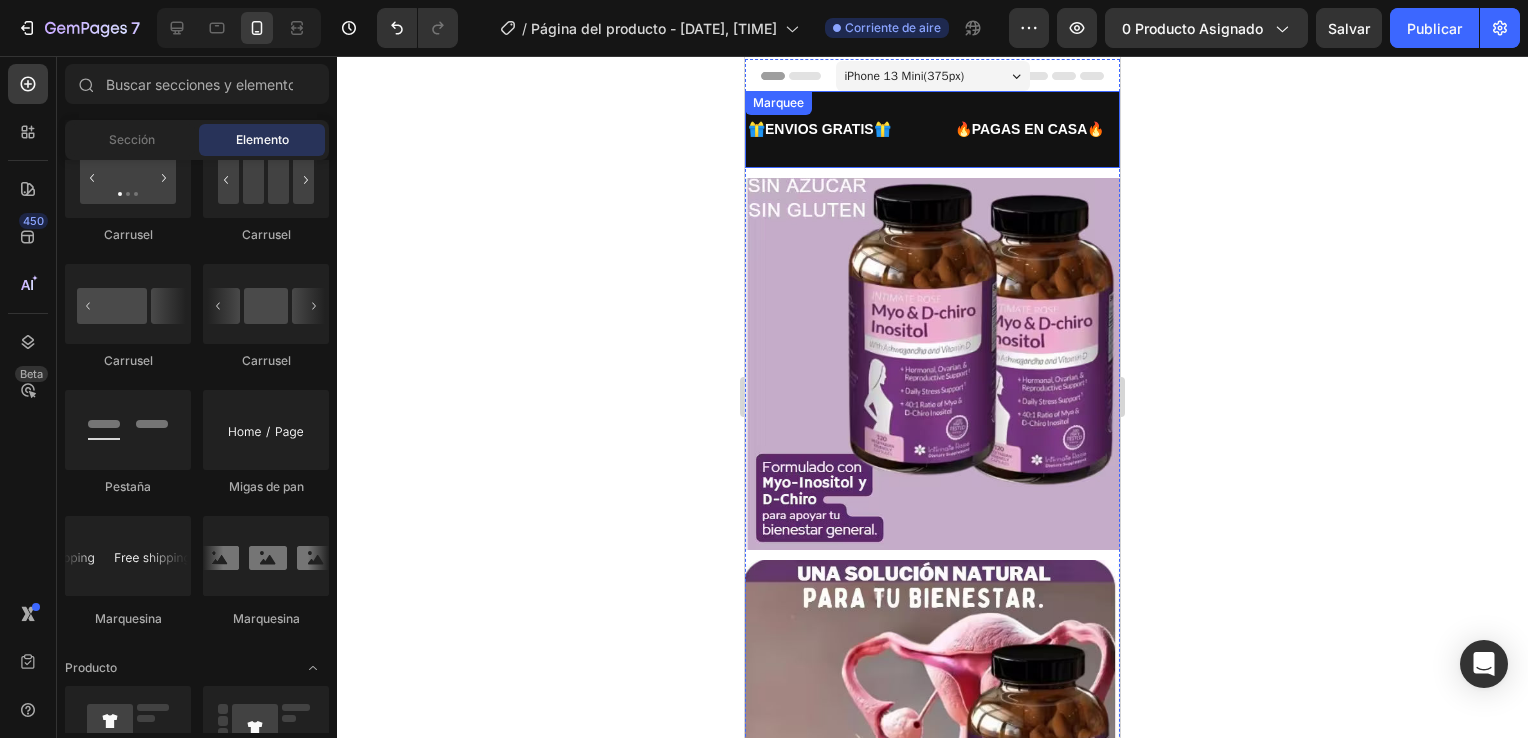 click on "🎁ENVIOS GRATIS🎁 Text Block" at bounding box center [844, 129] 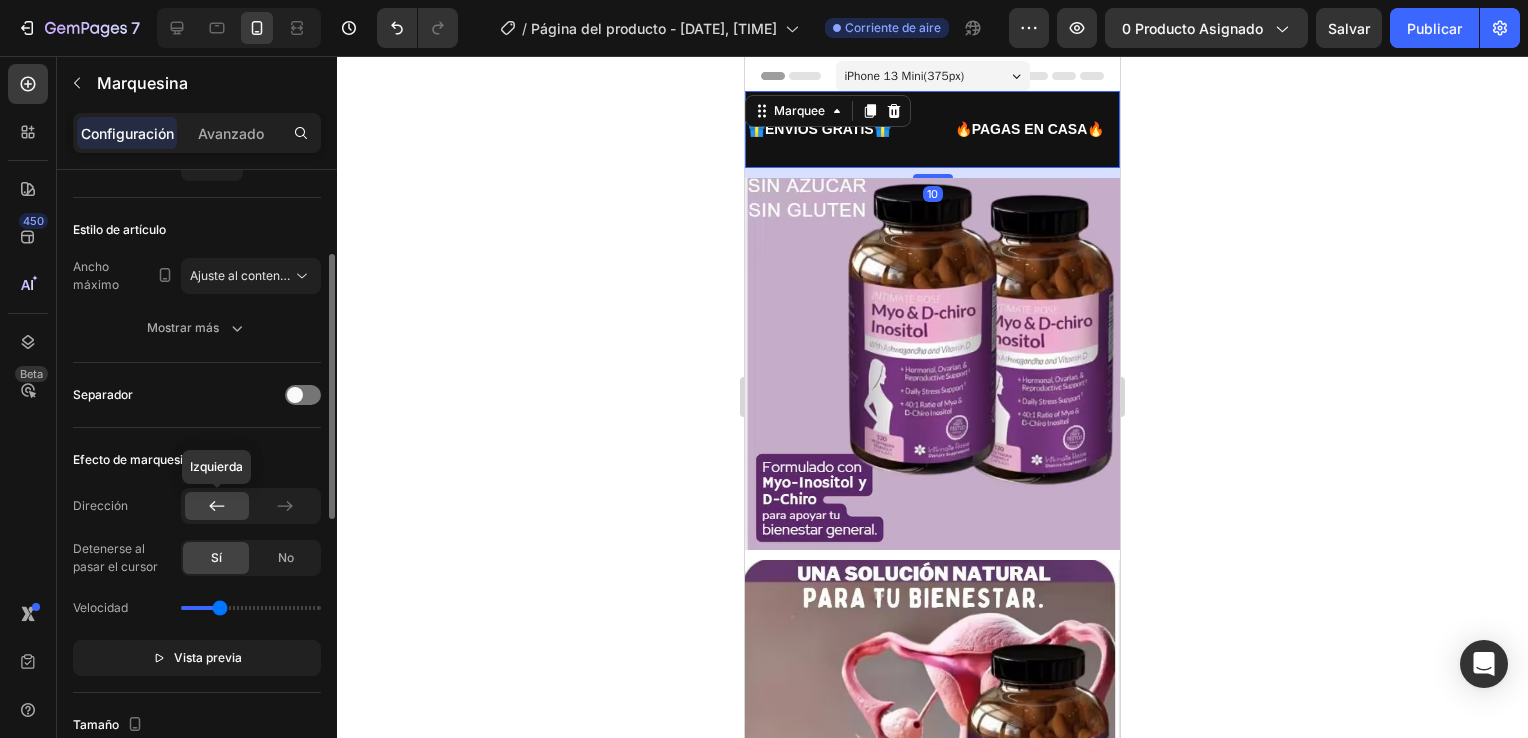scroll, scrollTop: 300, scrollLeft: 0, axis: vertical 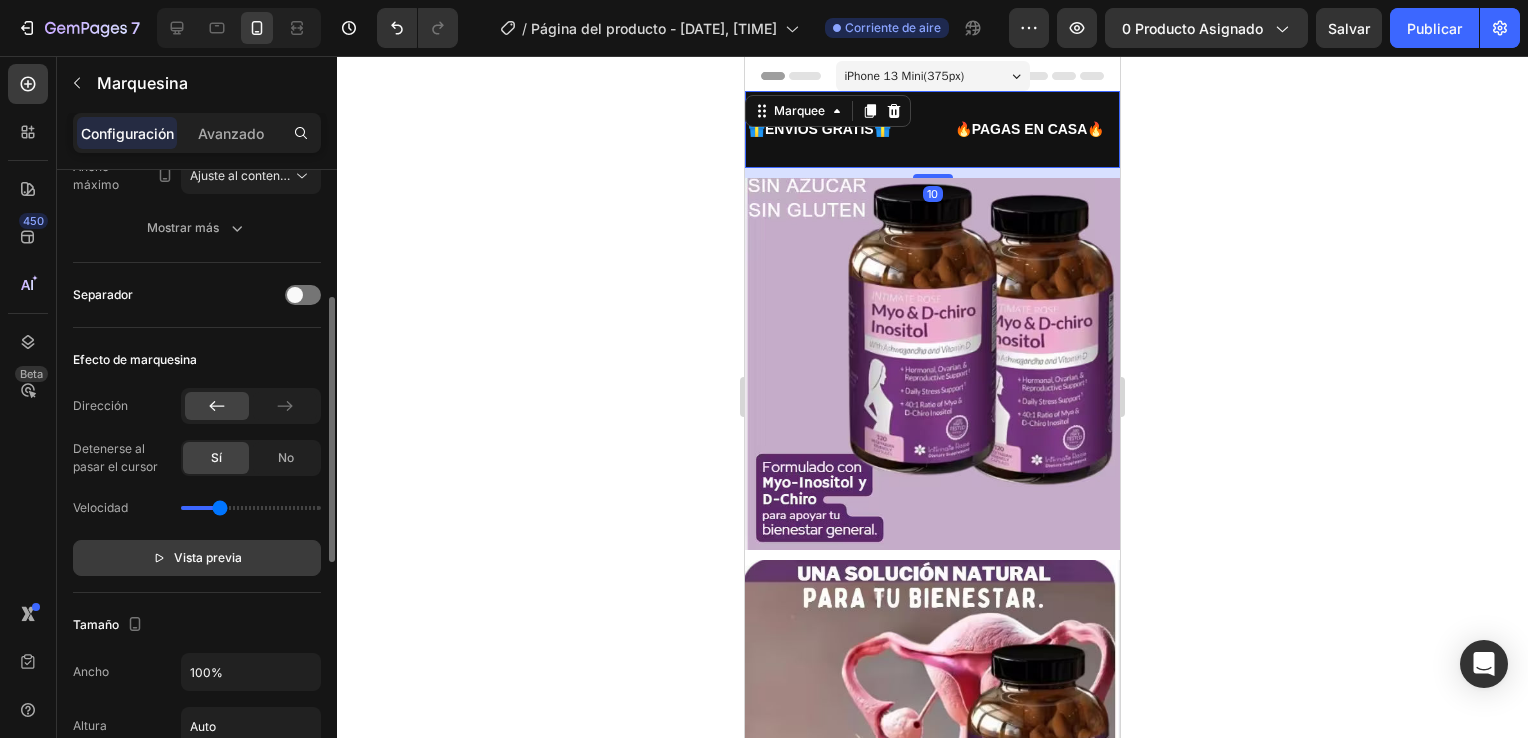 click on "Vista previa" at bounding box center [208, 558] 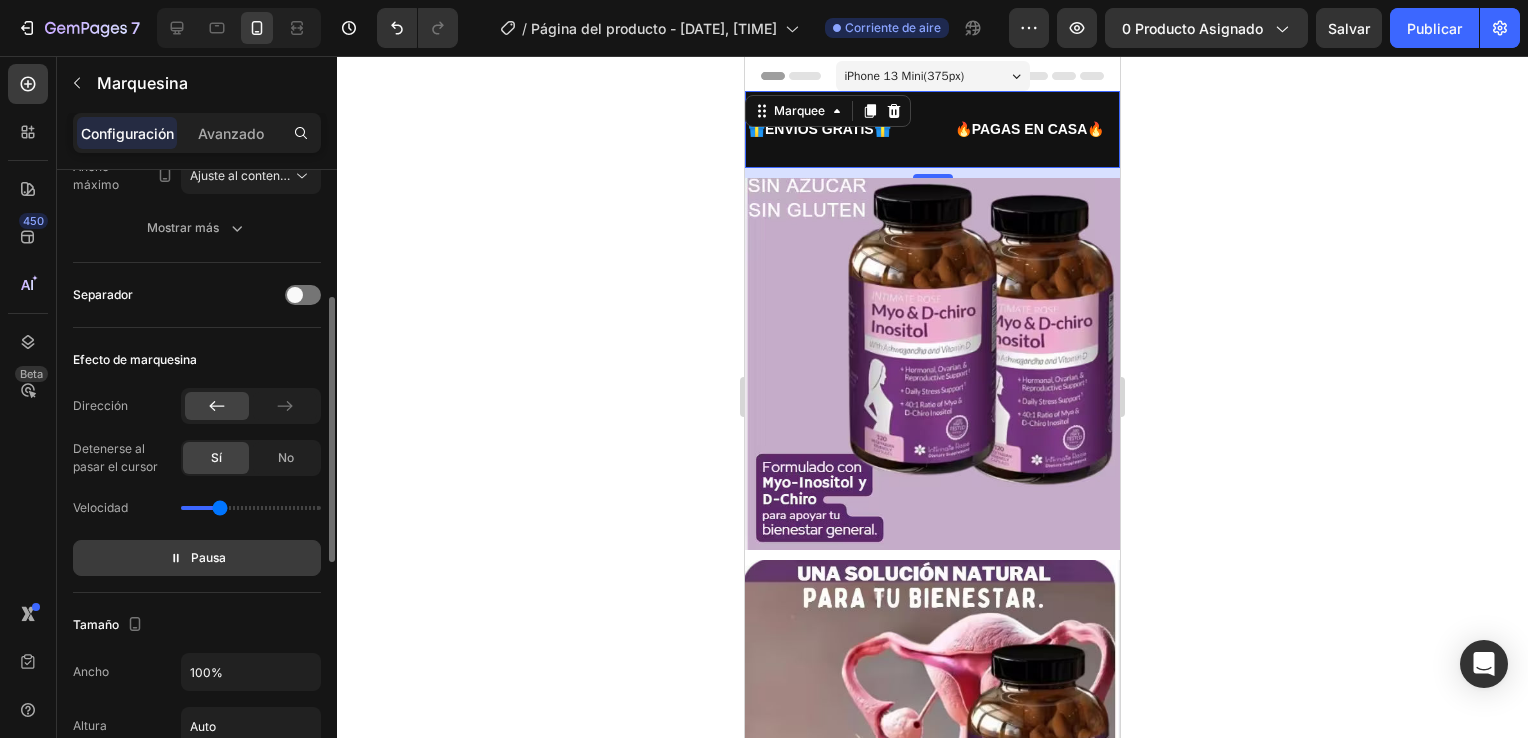 click on "Pausa" at bounding box center (208, 558) 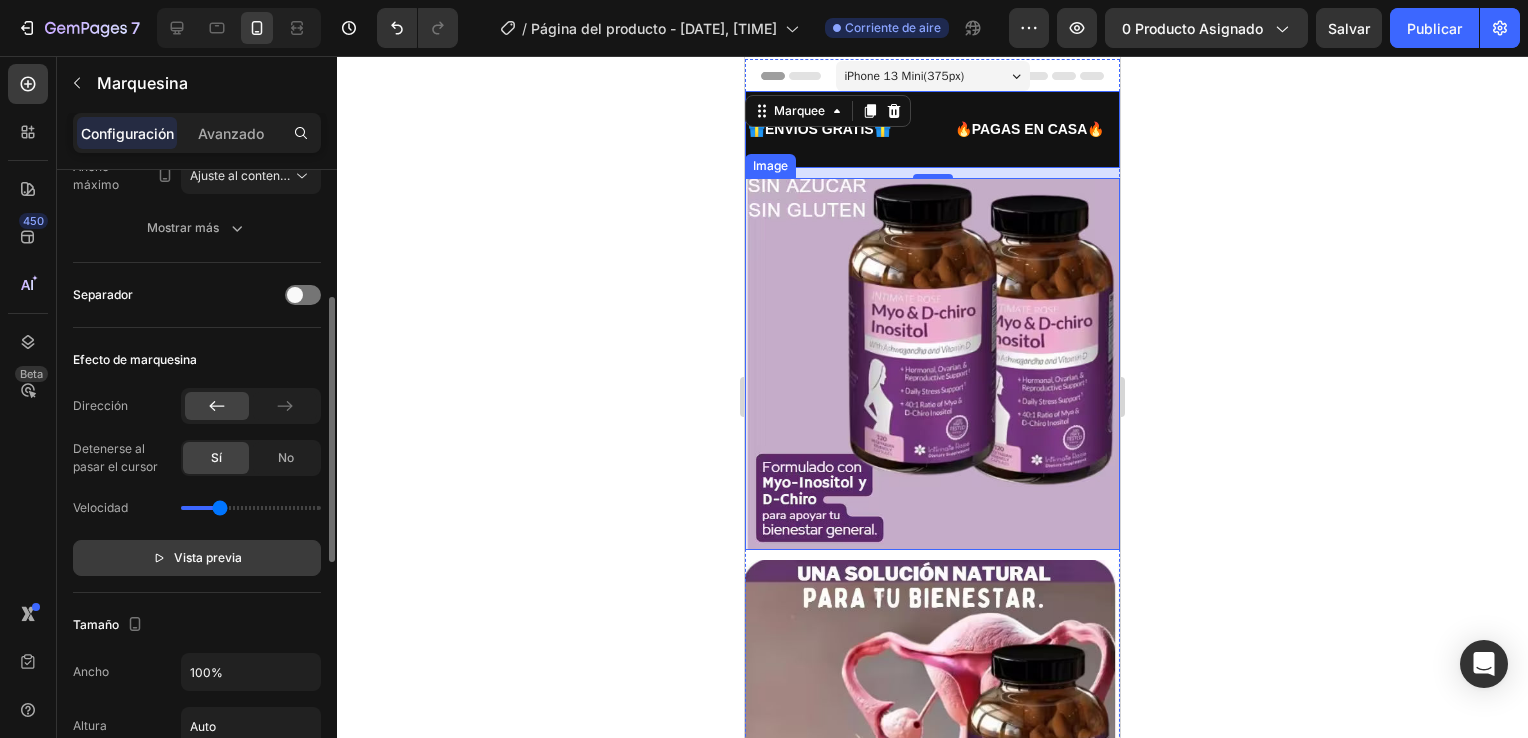click 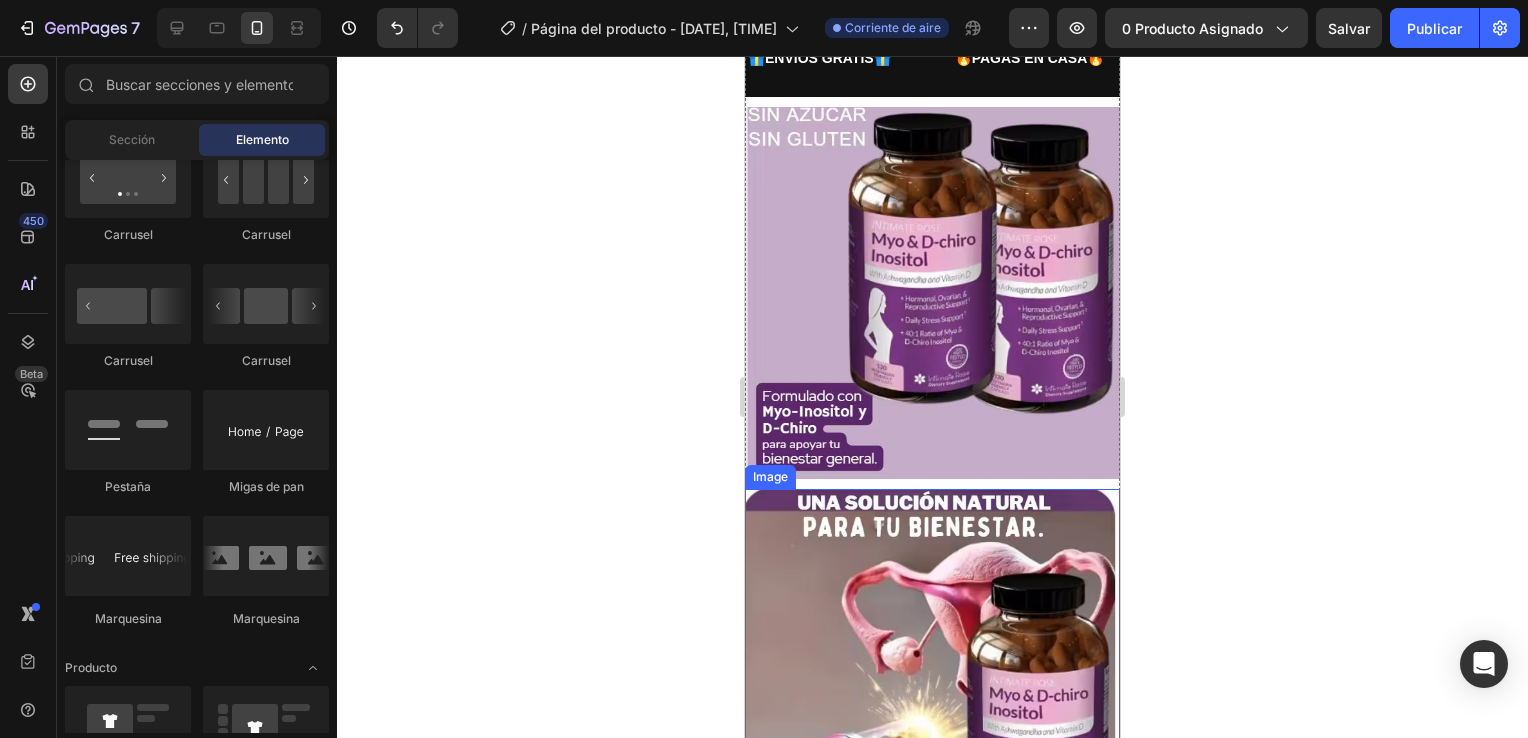 scroll, scrollTop: 0, scrollLeft: 0, axis: both 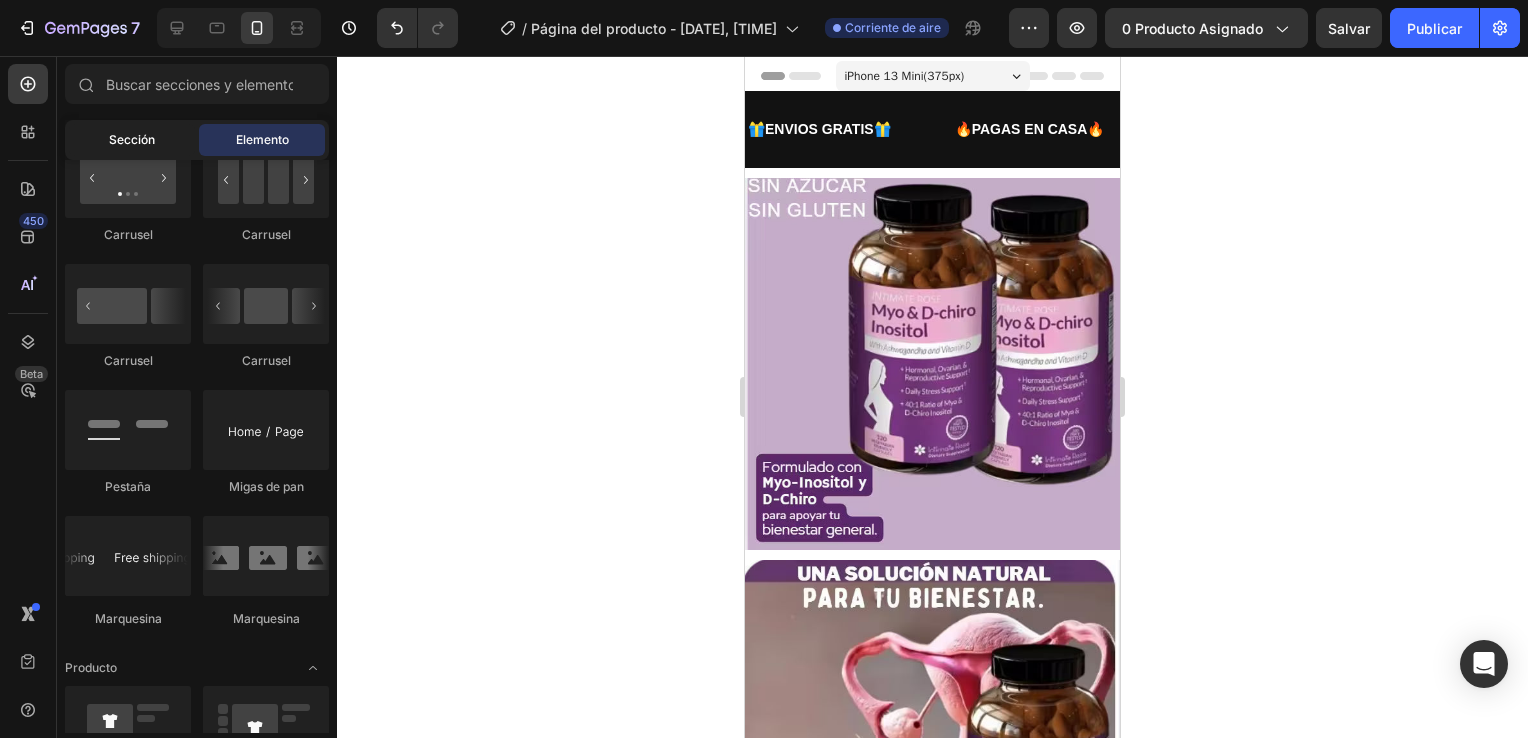 click on "Sección" 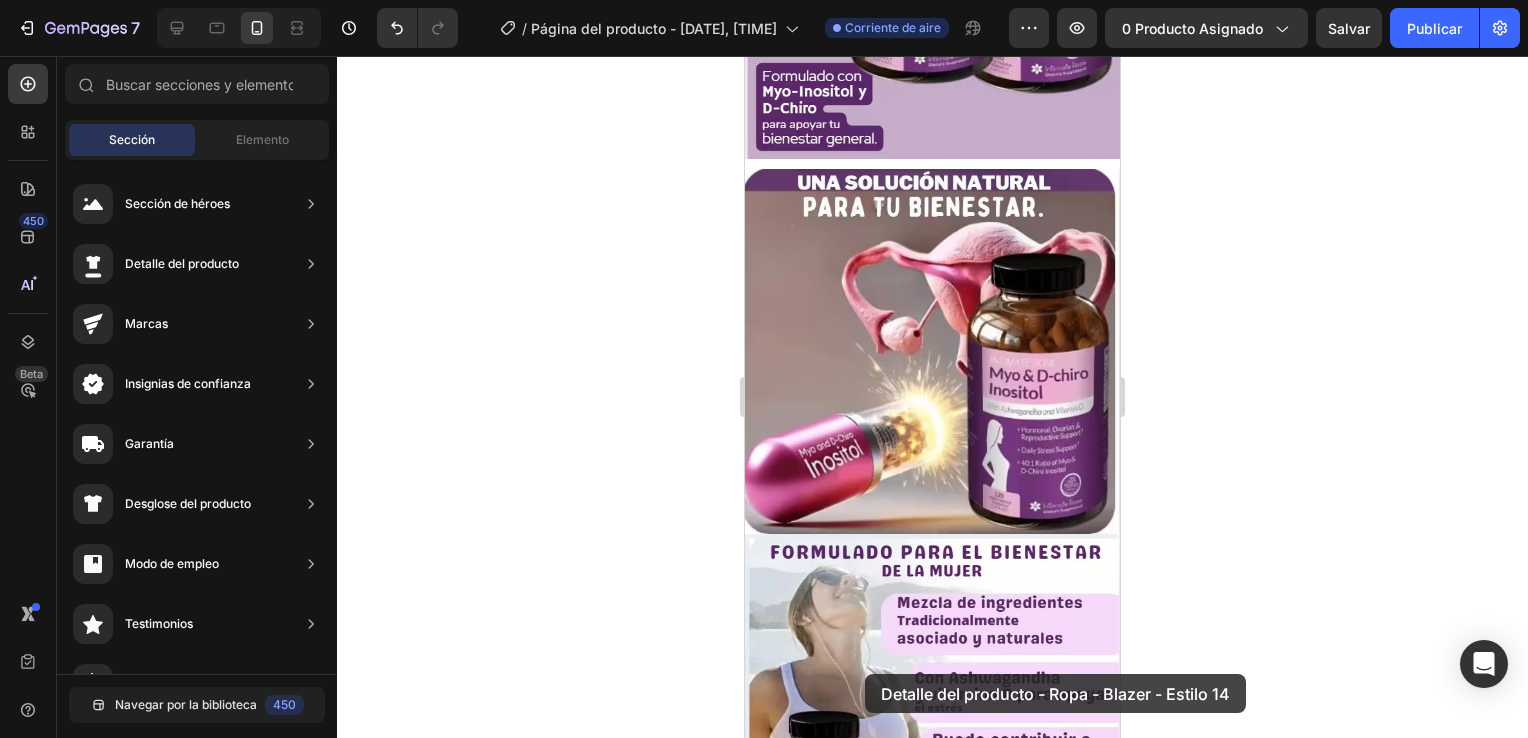 scroll, scrollTop: 403, scrollLeft: 0, axis: vertical 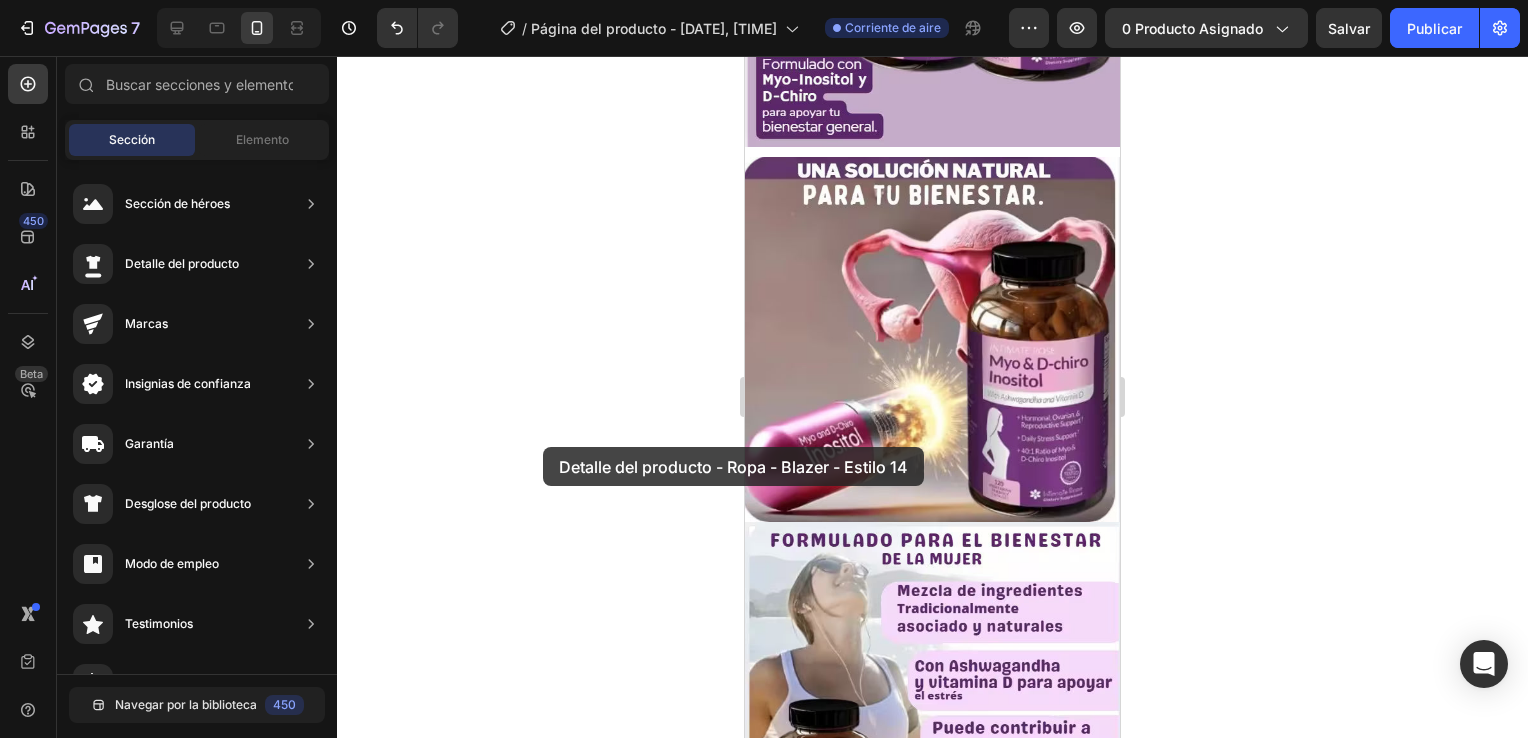 drag, startPoint x: 408, startPoint y: 217, endPoint x: 543, endPoint y: 447, distance: 266.69272 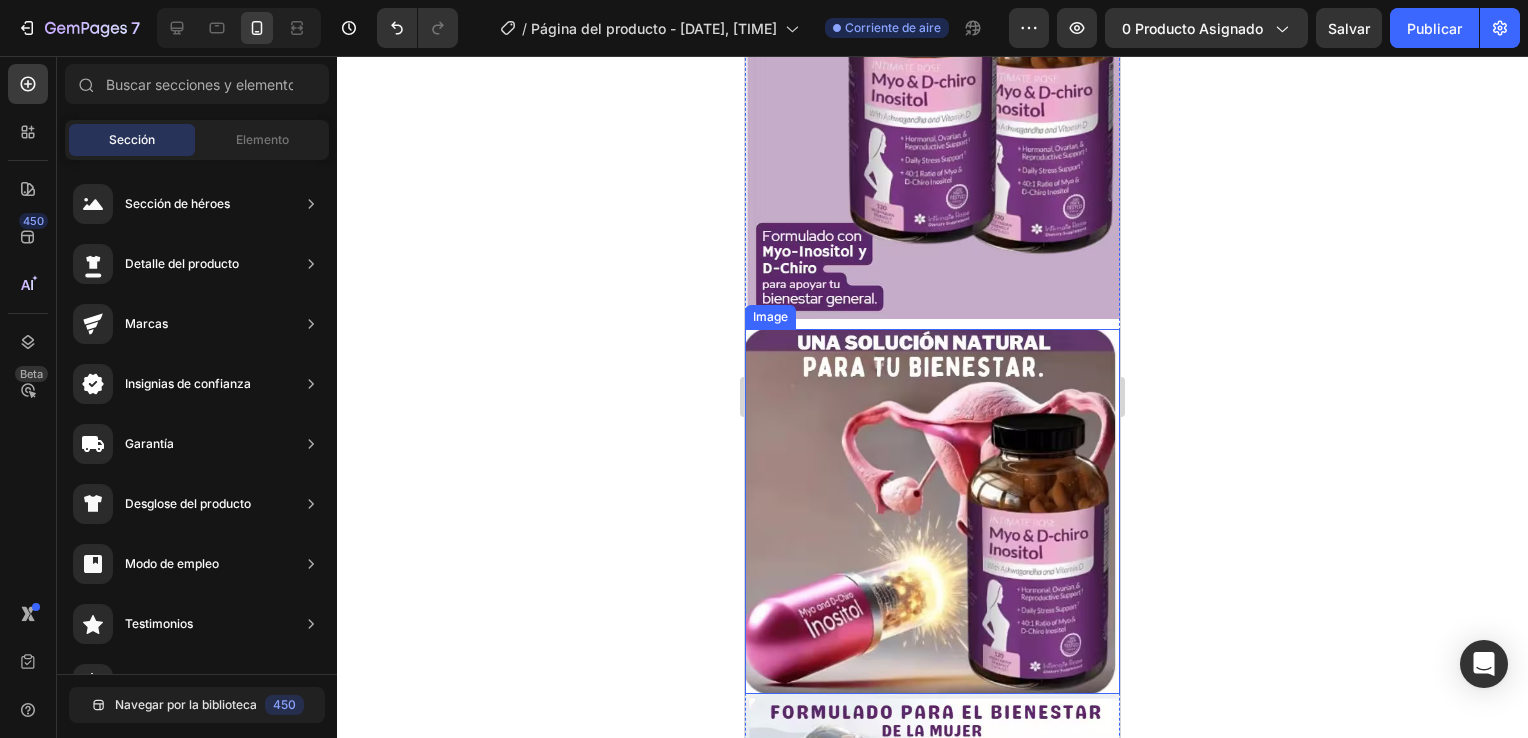 scroll, scrollTop: 0, scrollLeft: 0, axis: both 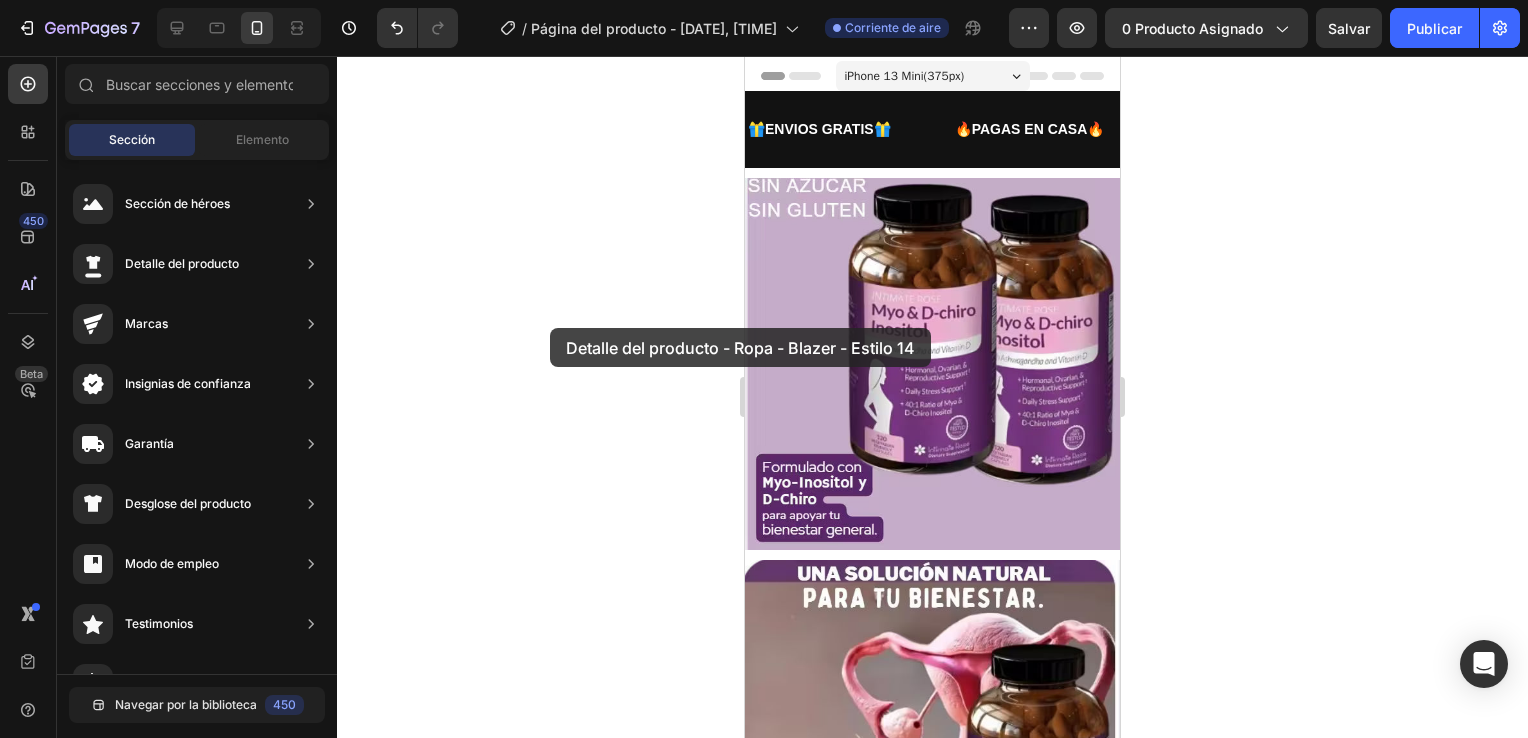 drag, startPoint x: 476, startPoint y: 164, endPoint x: 545, endPoint y: 322, distance: 172.4094 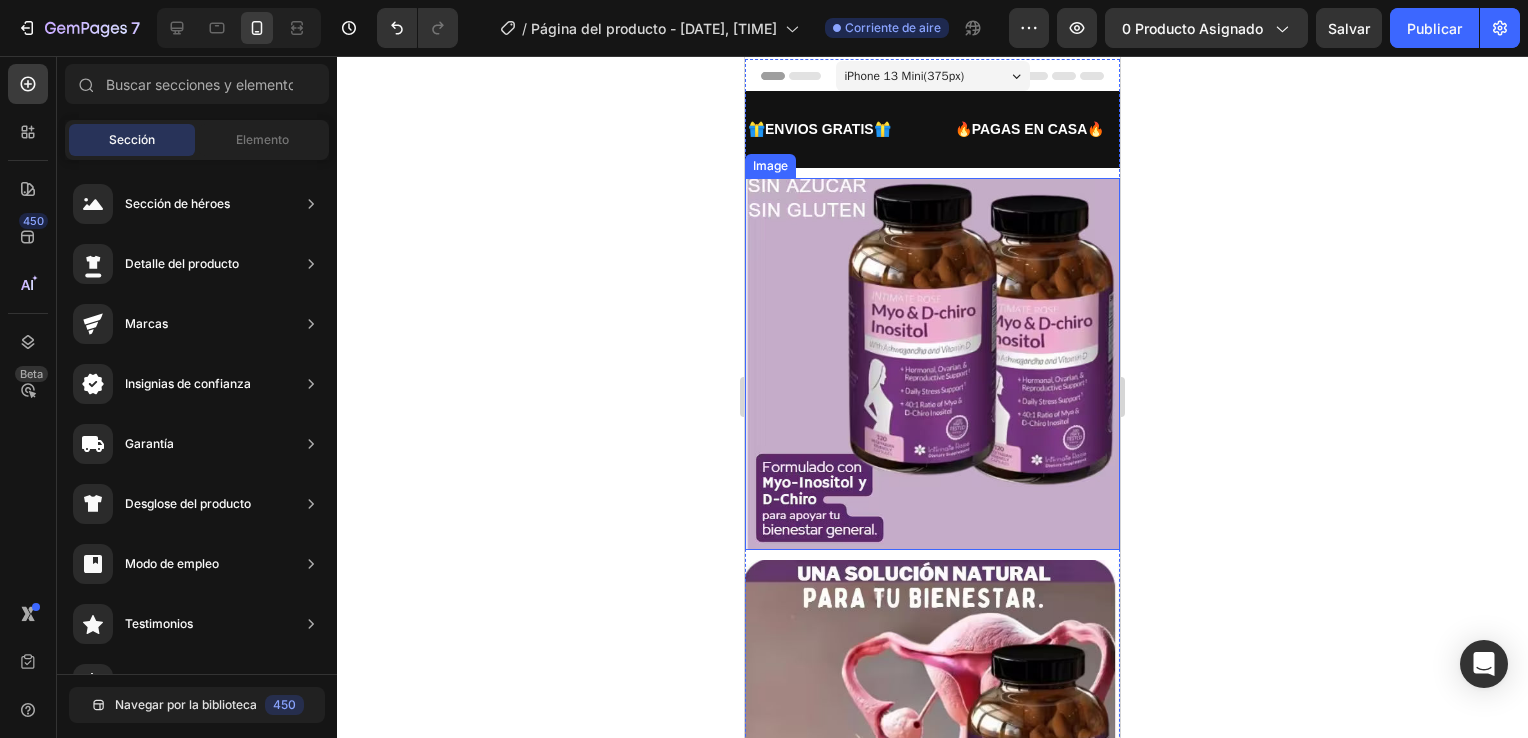 click at bounding box center (932, 364) 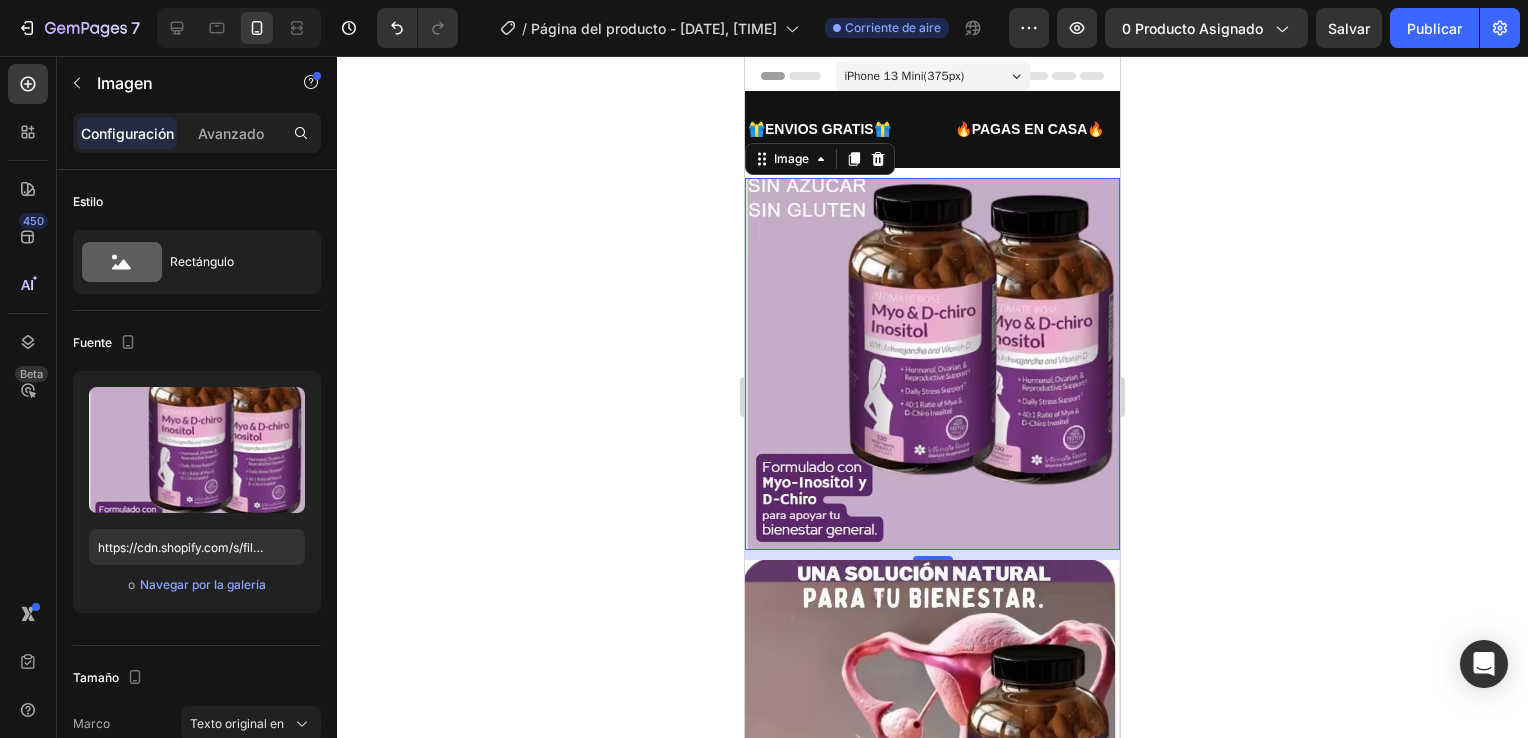 click 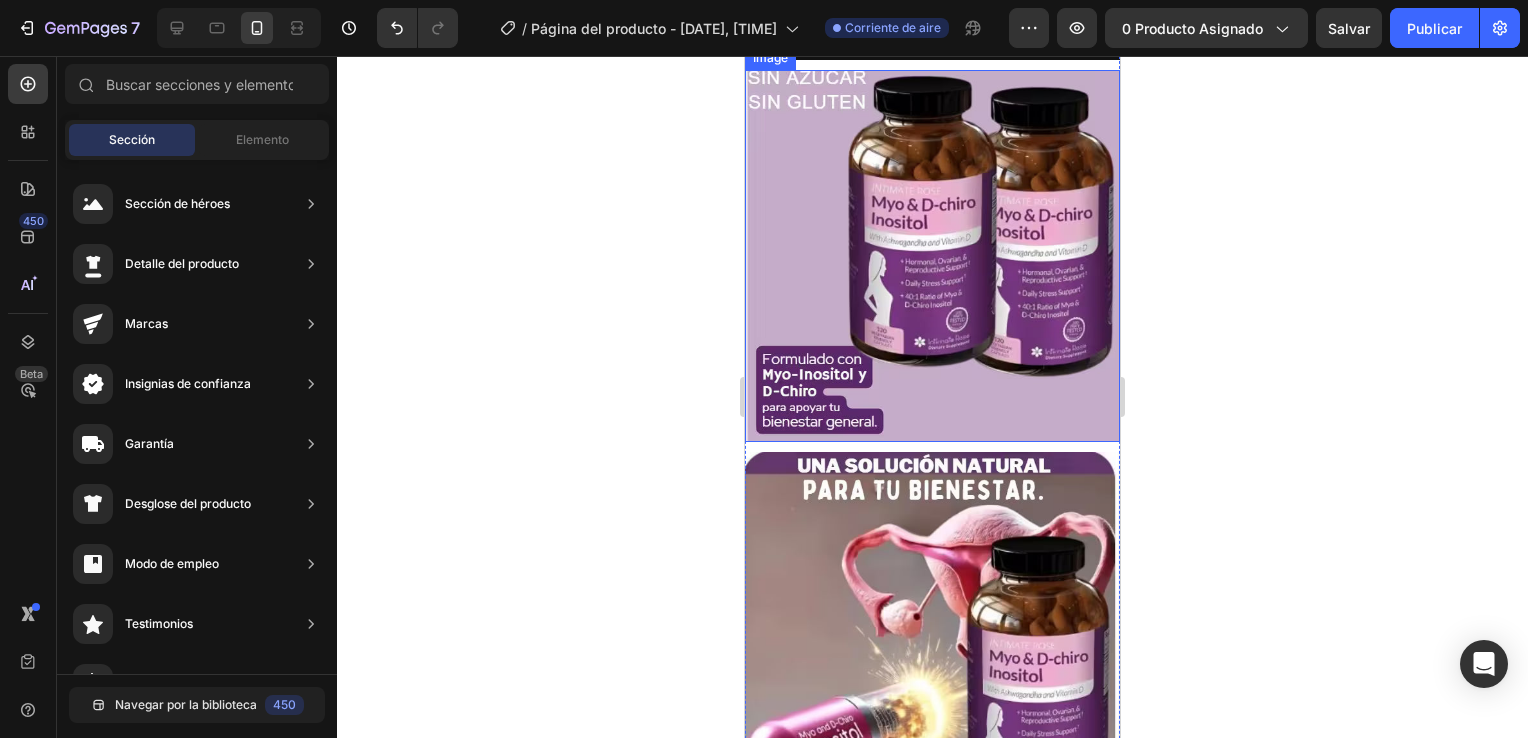 scroll, scrollTop: 0, scrollLeft: 0, axis: both 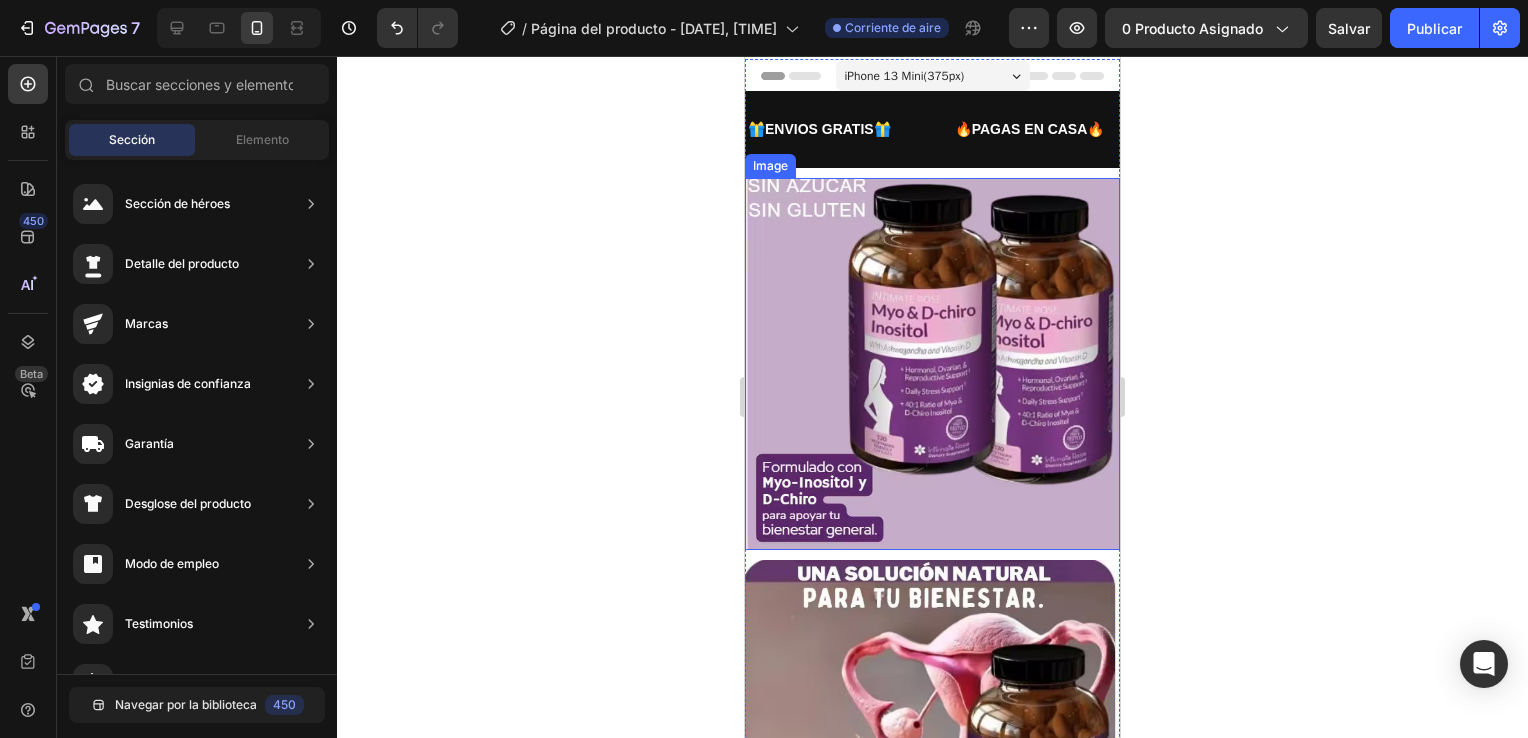 click 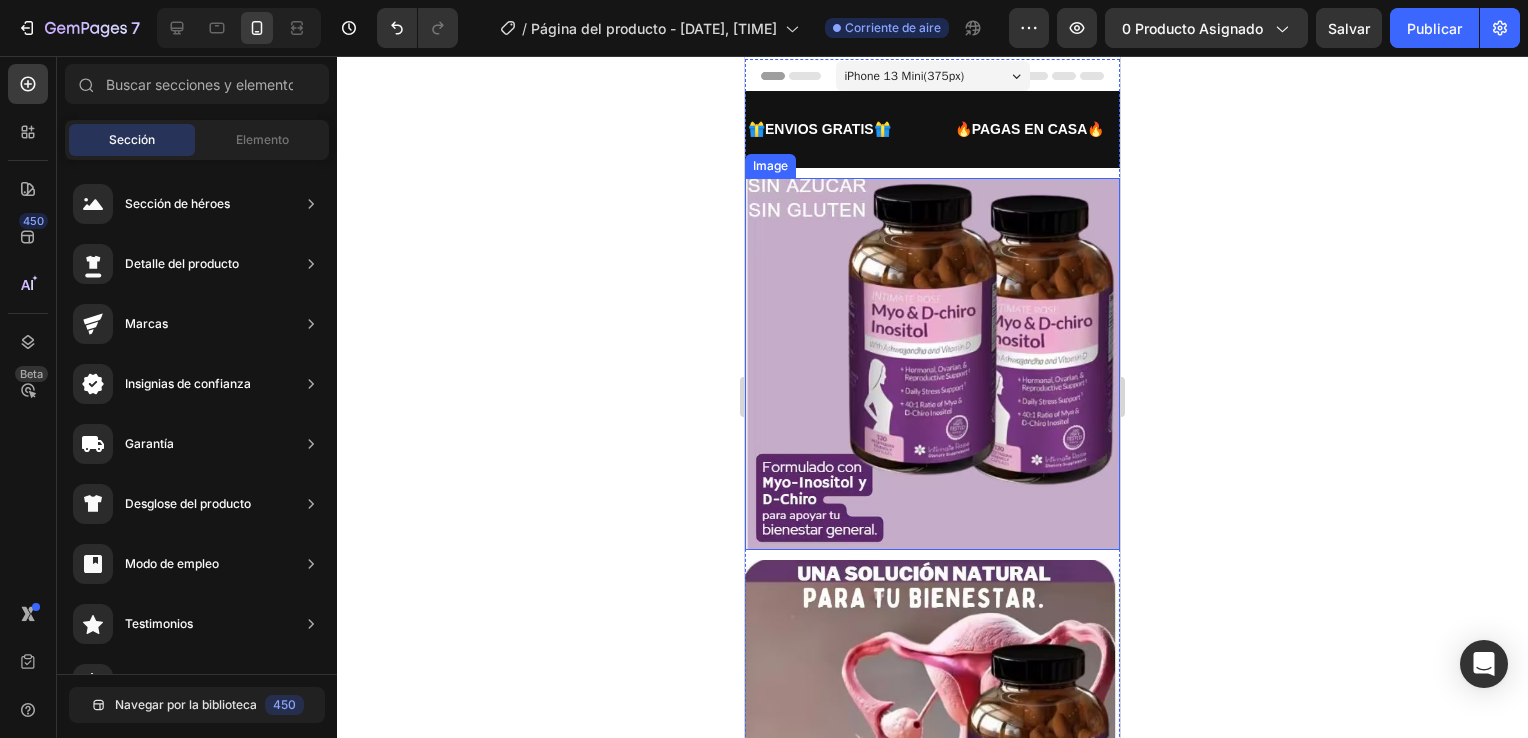 click at bounding box center (932, 364) 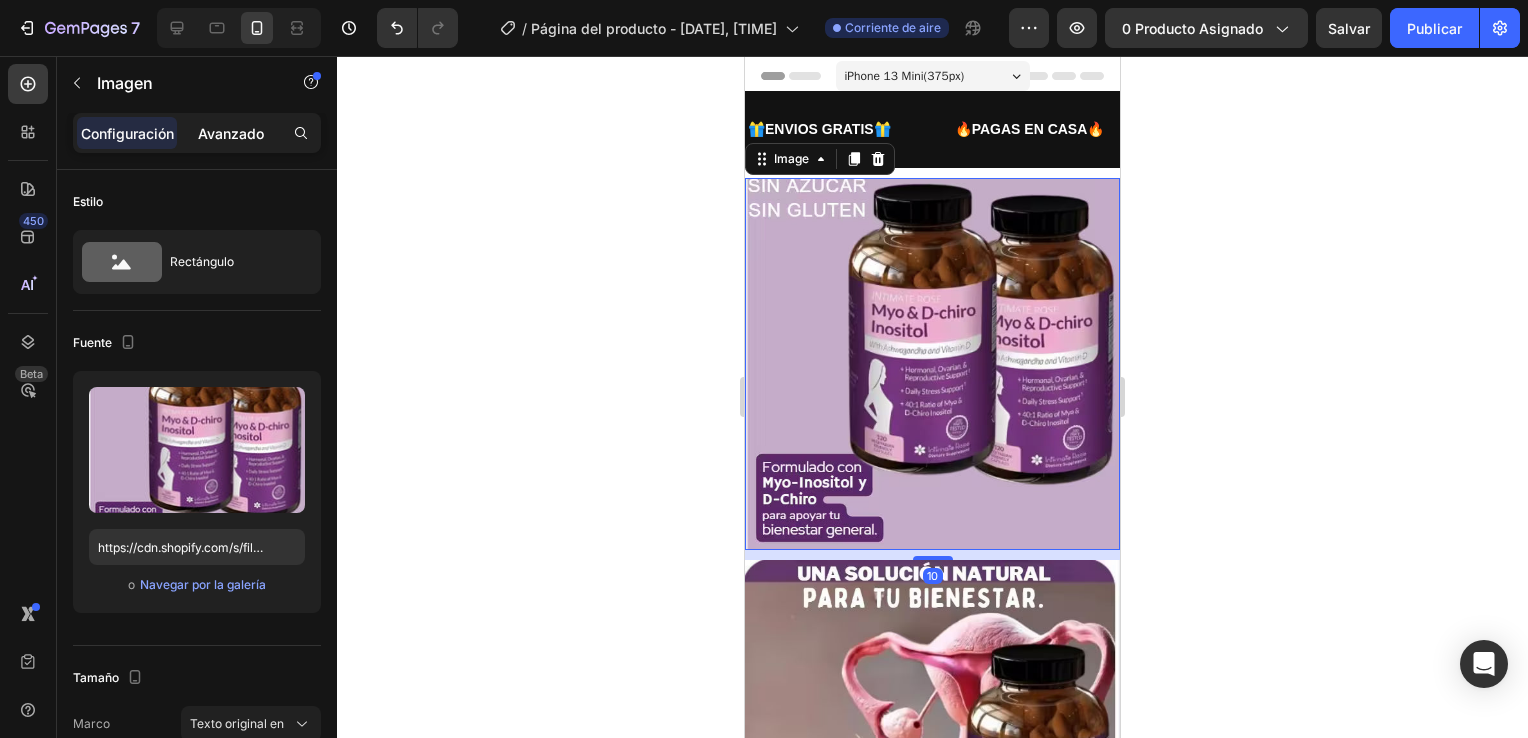 click on "Avanzado" at bounding box center [231, 133] 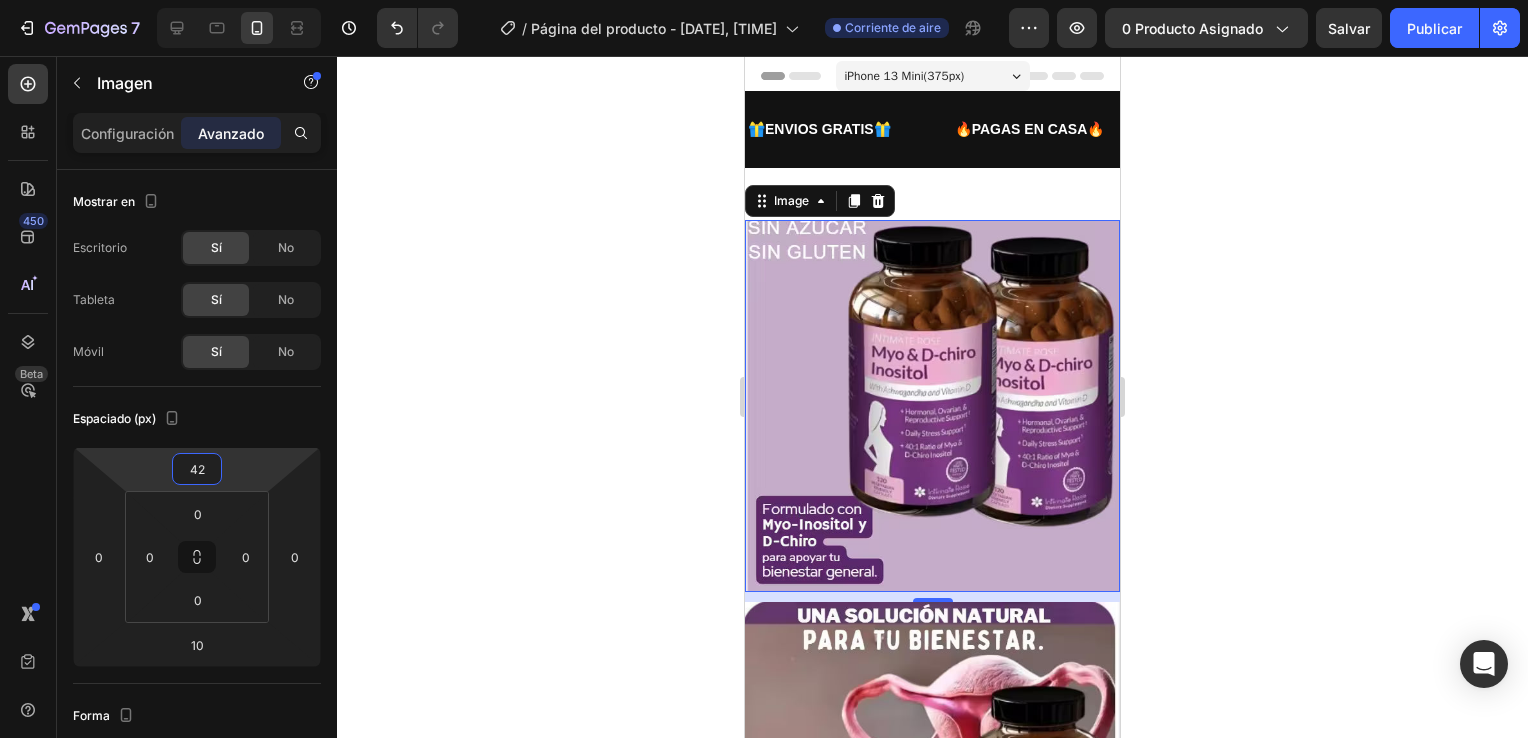 type on "44" 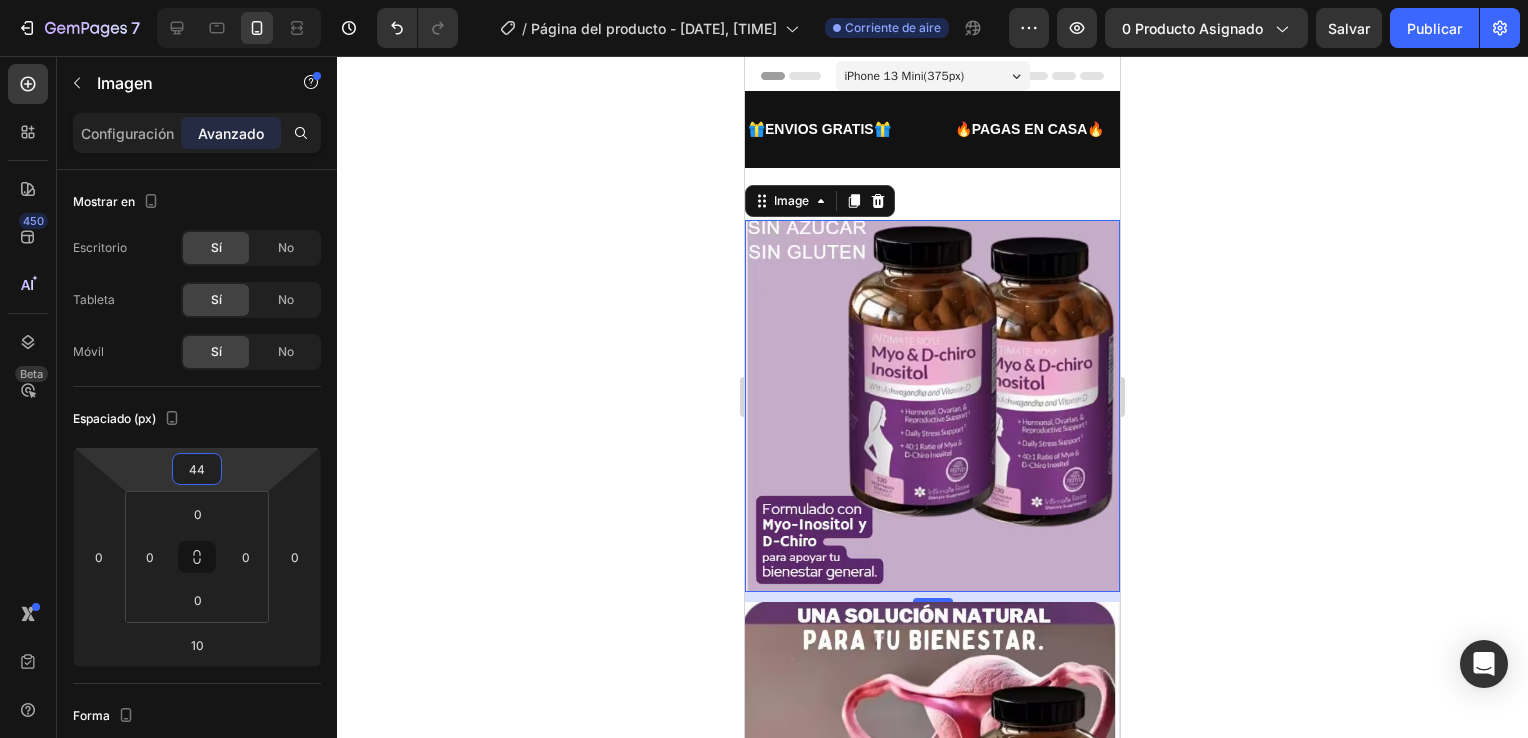 drag, startPoint x: 238, startPoint y: 463, endPoint x: 246, endPoint y: 441, distance: 23.409399 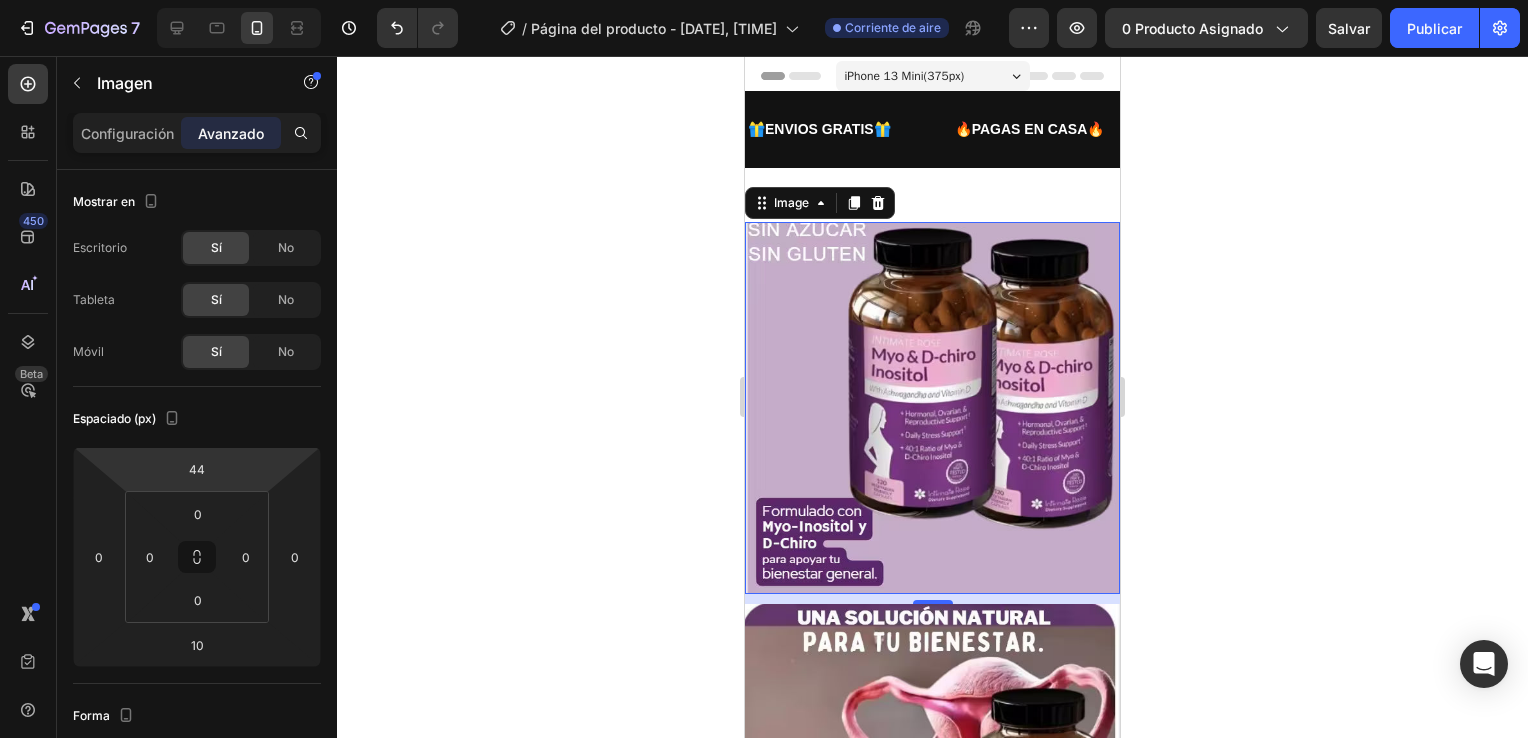 click 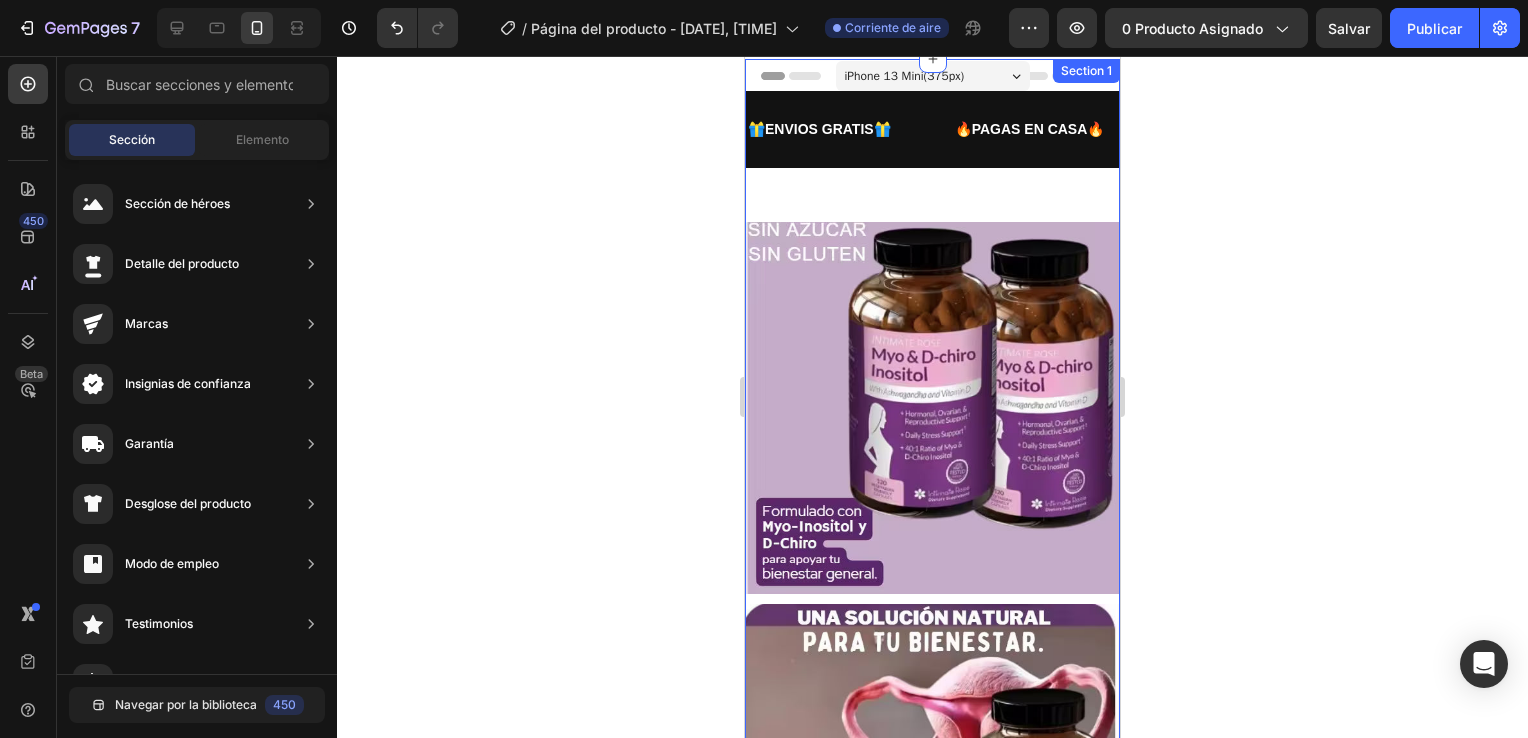 click on "🎁ENVIOS GRATIS🎁 Text Block 🔥PAGAS EN CASA🔥 Text Block 50% DE DESCUENTO Text Block 🎁ENVIOS GRATIS🎁 Text Block 🔥PAGAS EN CASA🔥 Text Block 50% DE DESCUENTO Text Block Marquee Image Image Image Image Image Image Image Image Image" at bounding box center [932, 1837] 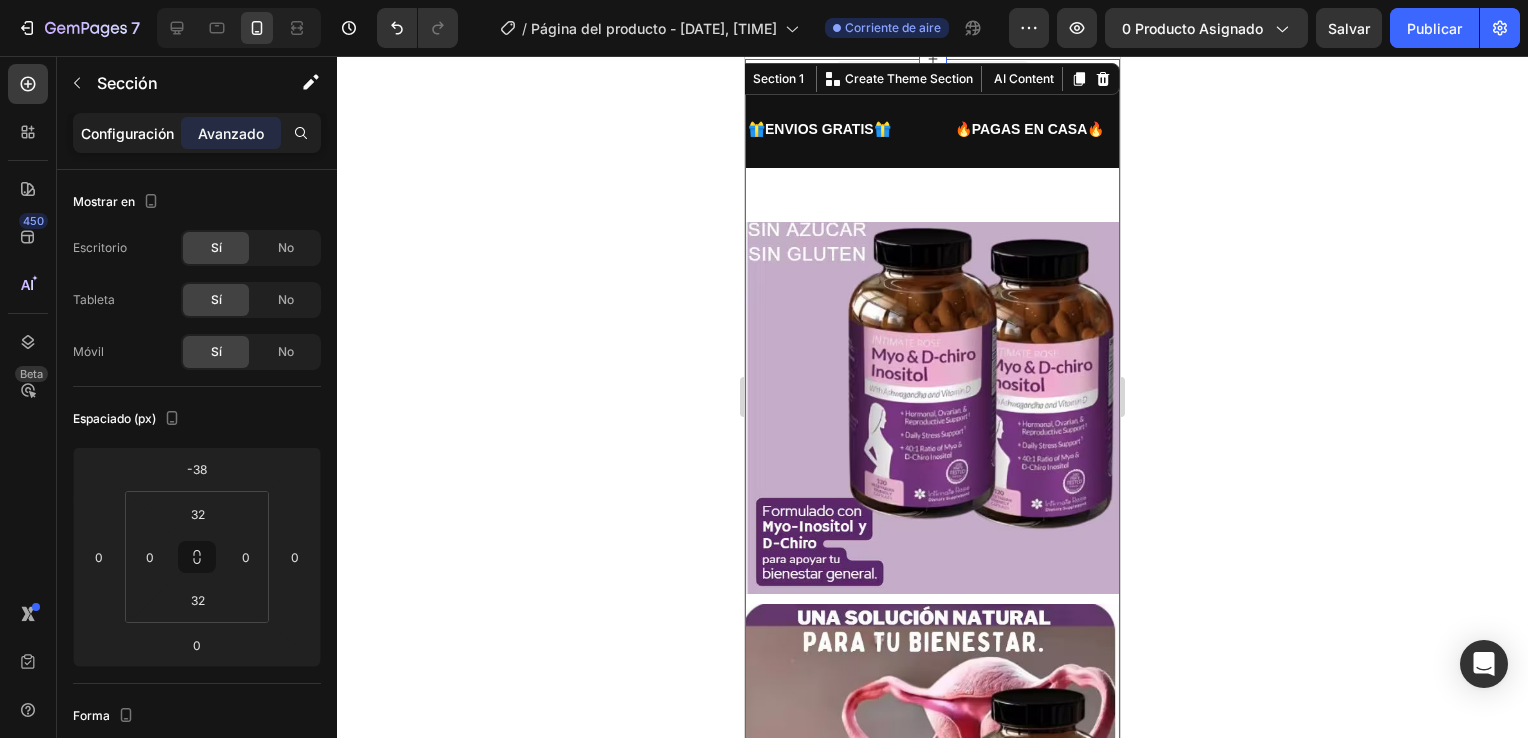 click on "Configuración" at bounding box center (127, 133) 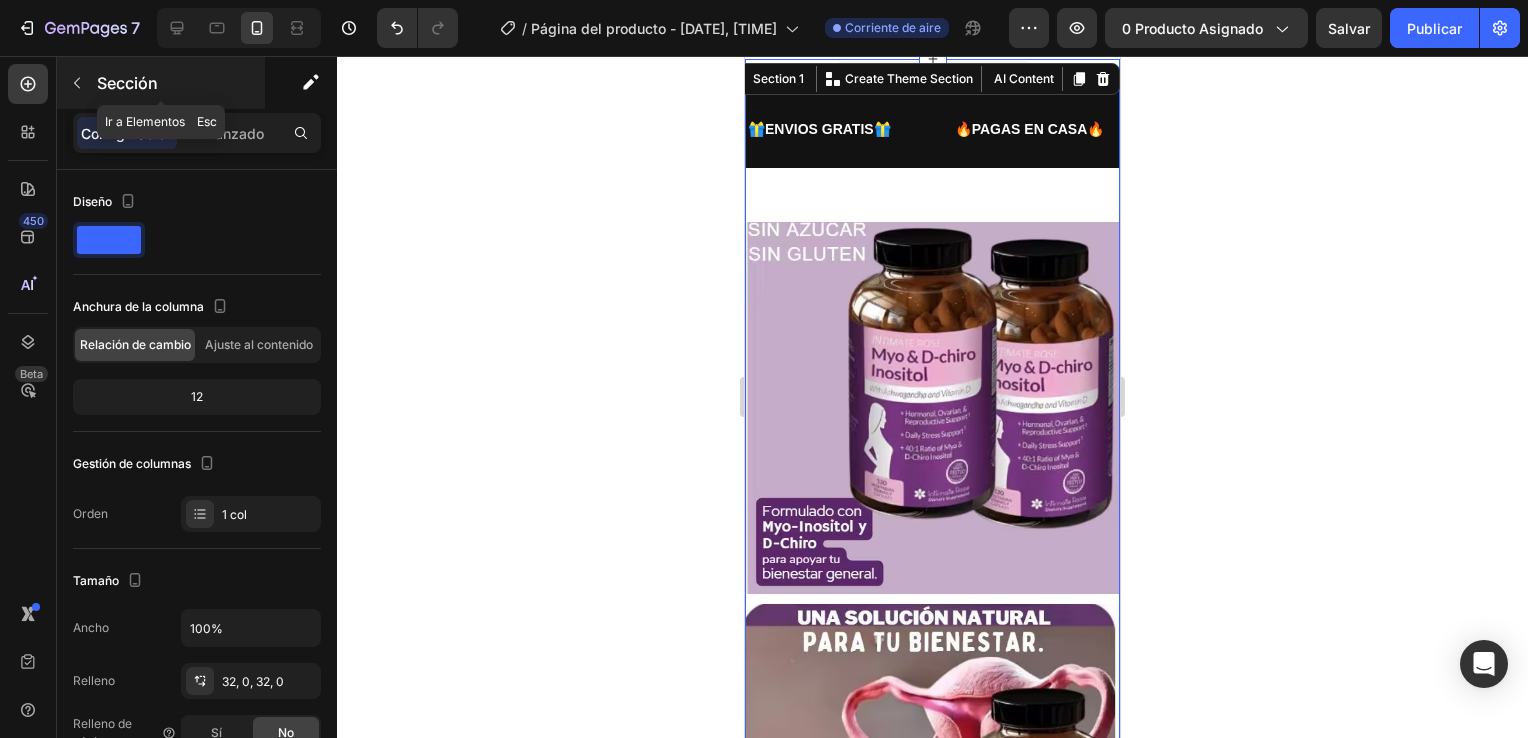 click at bounding box center [77, 83] 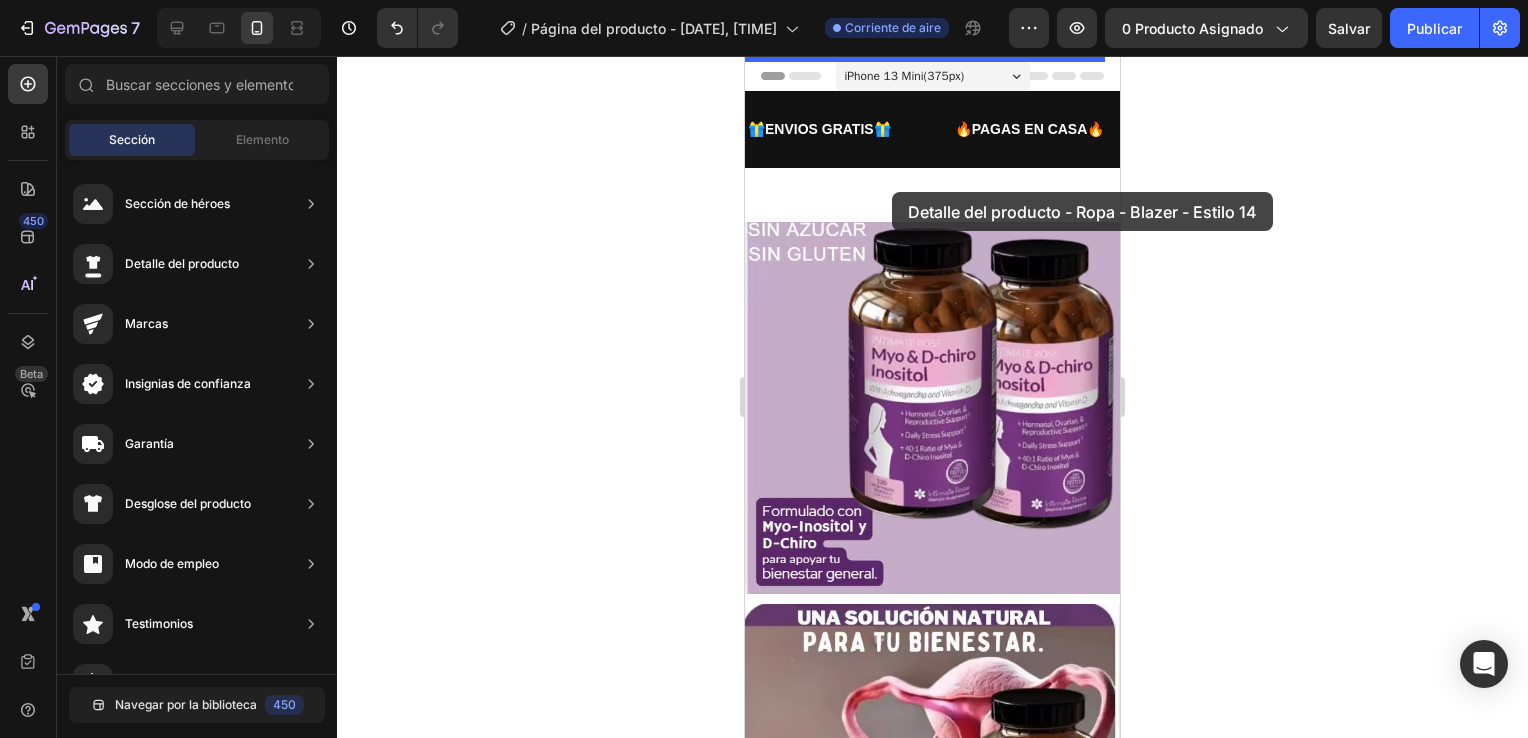 drag, startPoint x: 1200, startPoint y: 254, endPoint x: 892, endPoint y: 192, distance: 314.17828 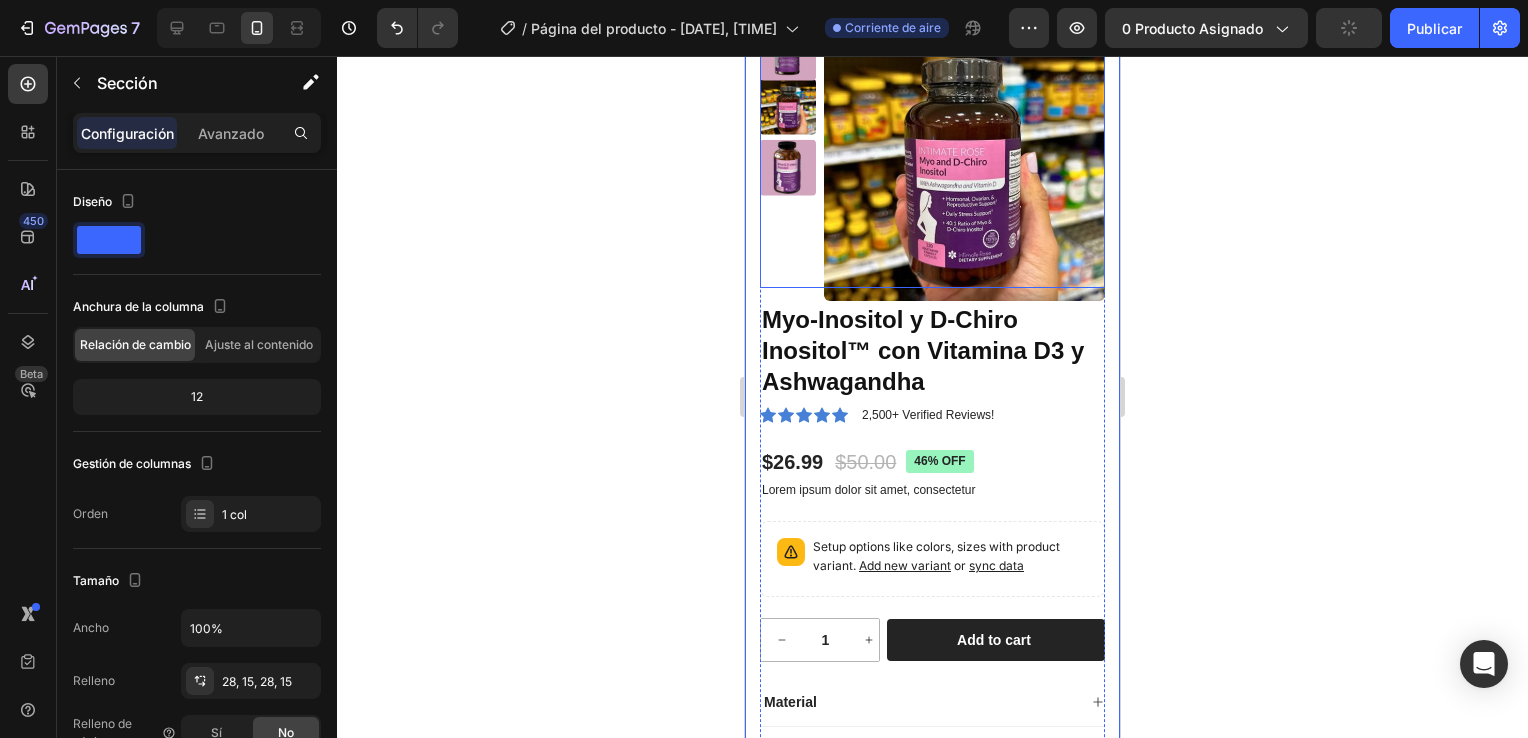 scroll, scrollTop: 400, scrollLeft: 0, axis: vertical 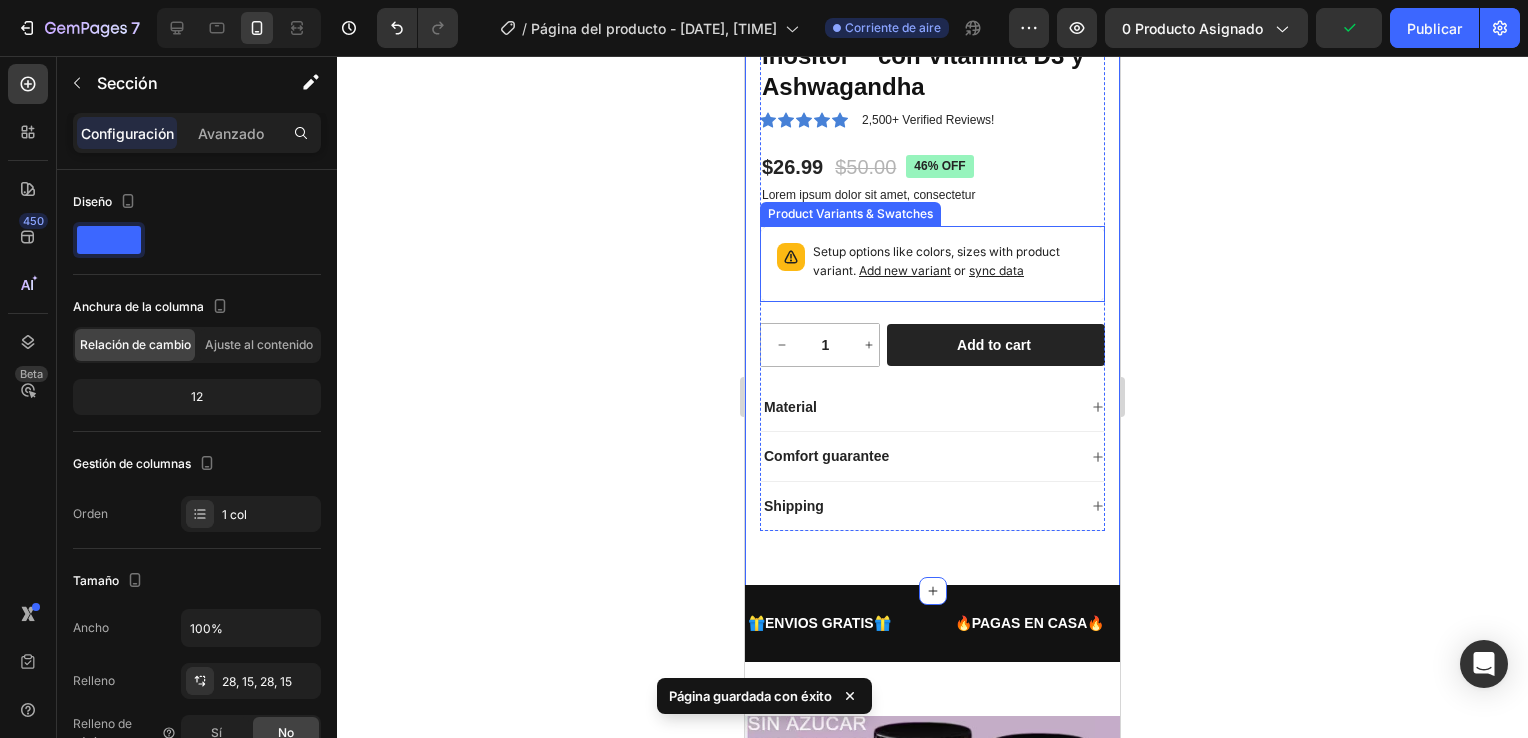 click on "Setup options like colors, sizes with product variant.       Add new variant   or   sync data" at bounding box center [932, 264] 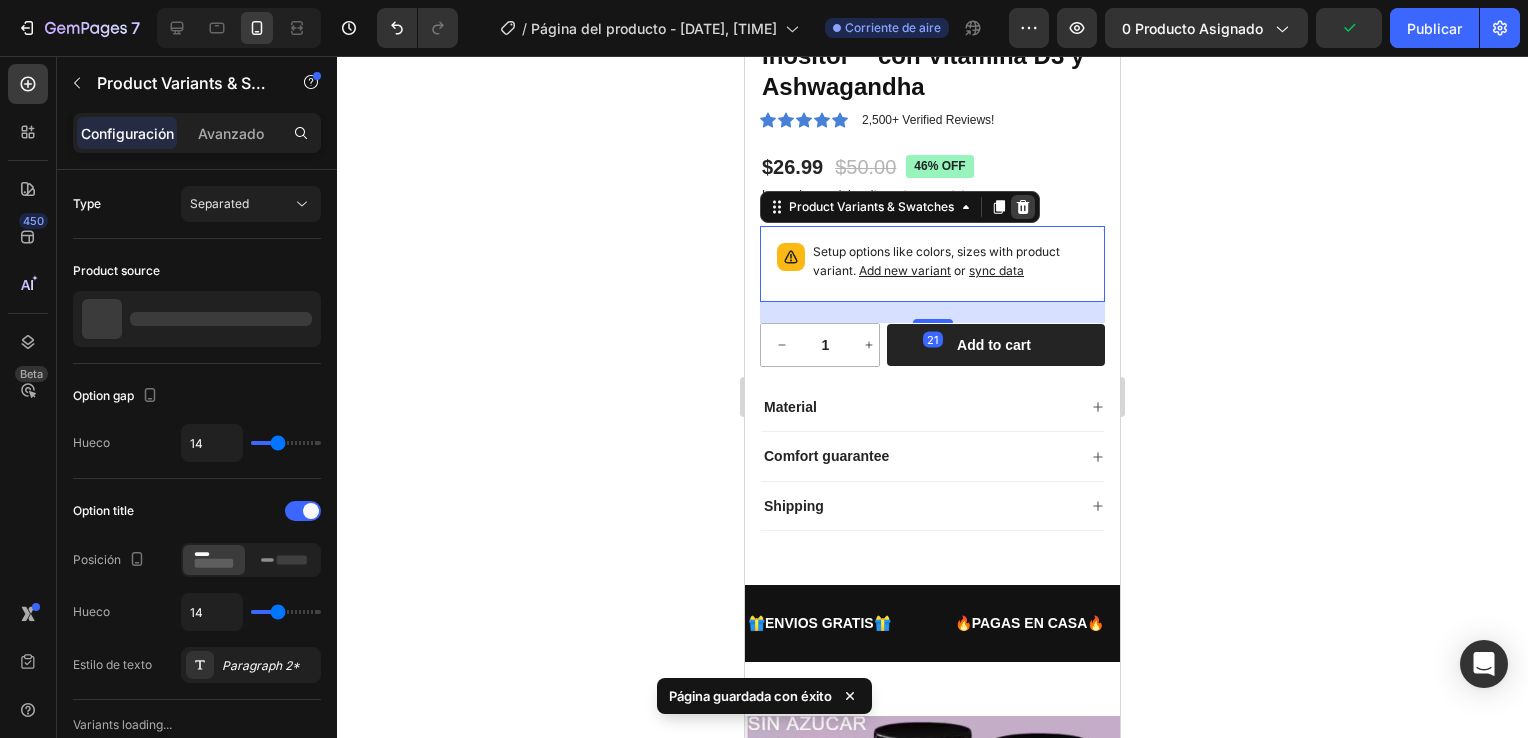 click 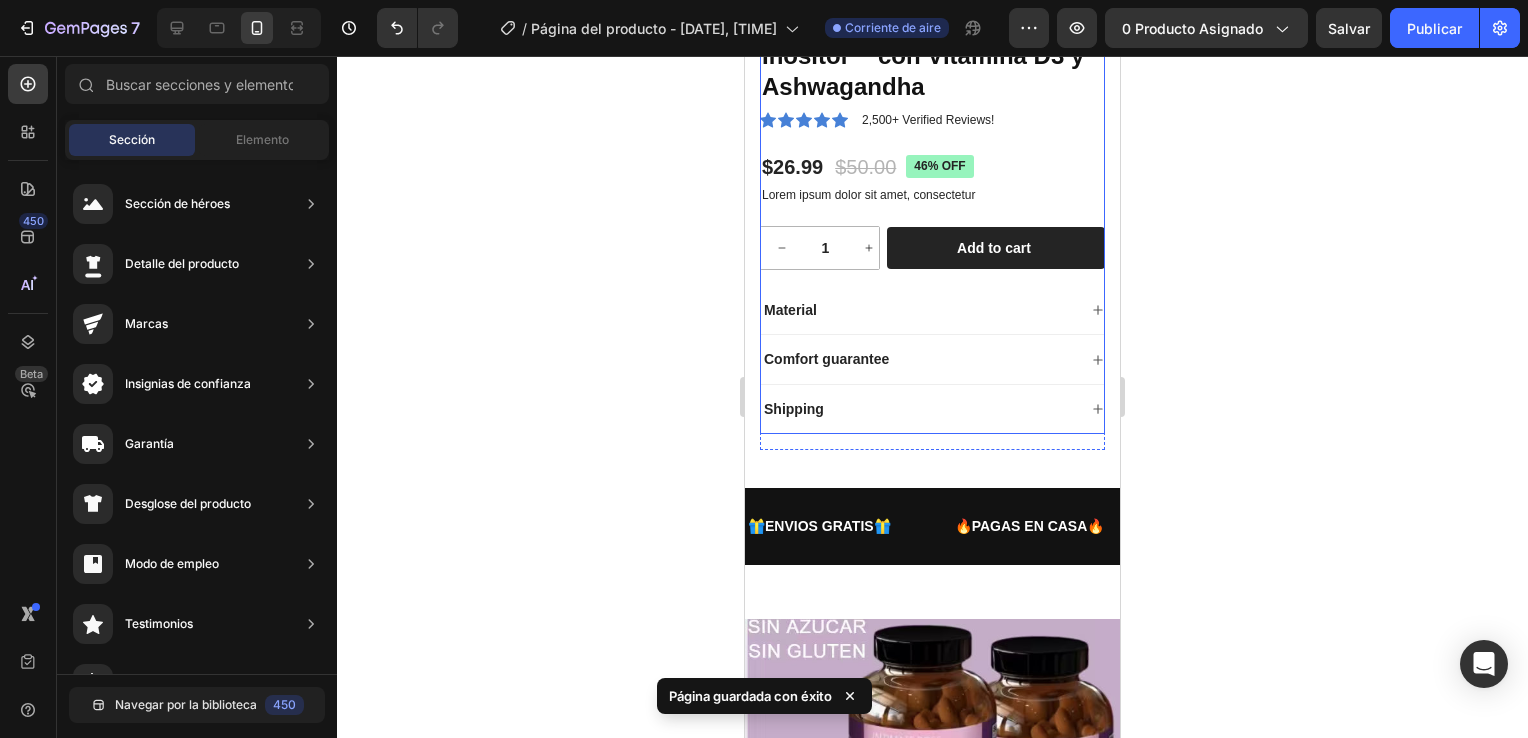 click on "Myo-Inositol y D-Chiro Inositol™ con Vitamina D3 y Ashwagandha Product Title Icon Icon Icon Icon Icon Icon List 2,500+ Verified Reviews! Text Block Row $26.99 Product Price Product Price $50.00 Product Price Product Price 46% off Product Badge Row Lorem ipsum dolor sit amet, consectetur  Text Block
1
Product Quantity Row Add to cart Add to Cart Row
Material
Comfort guarantee
Shipping Accordion" at bounding box center [932, 220] 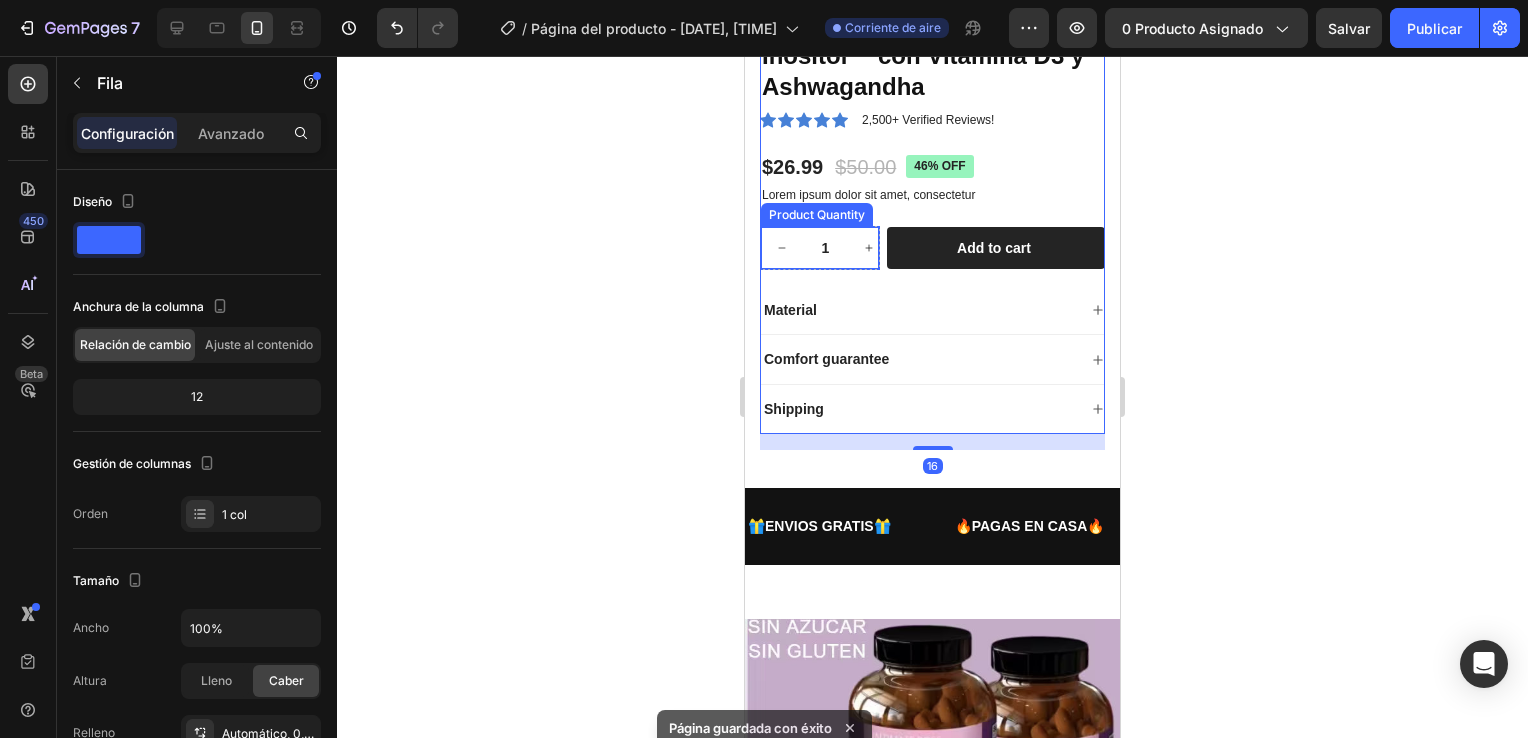 click at bounding box center (869, 248) 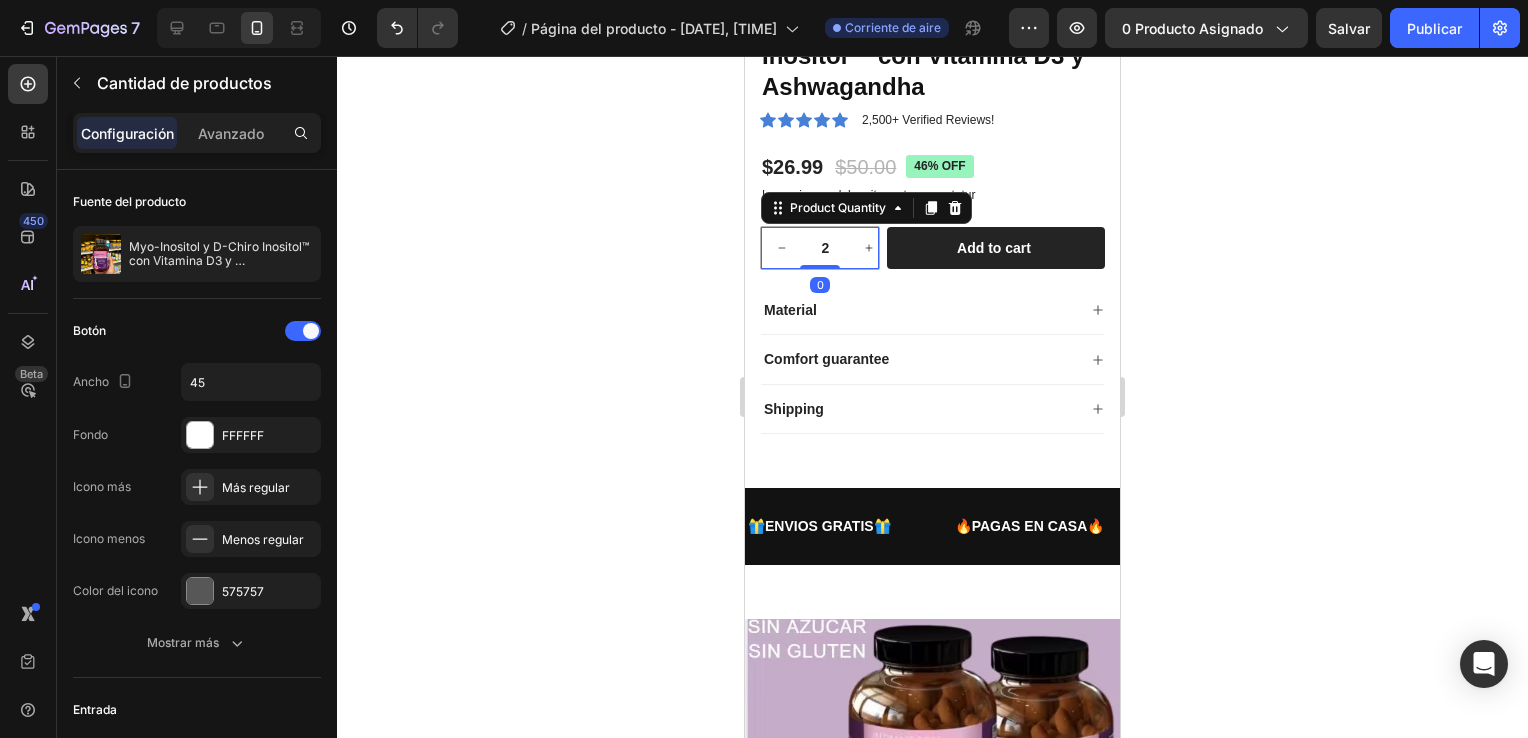 click 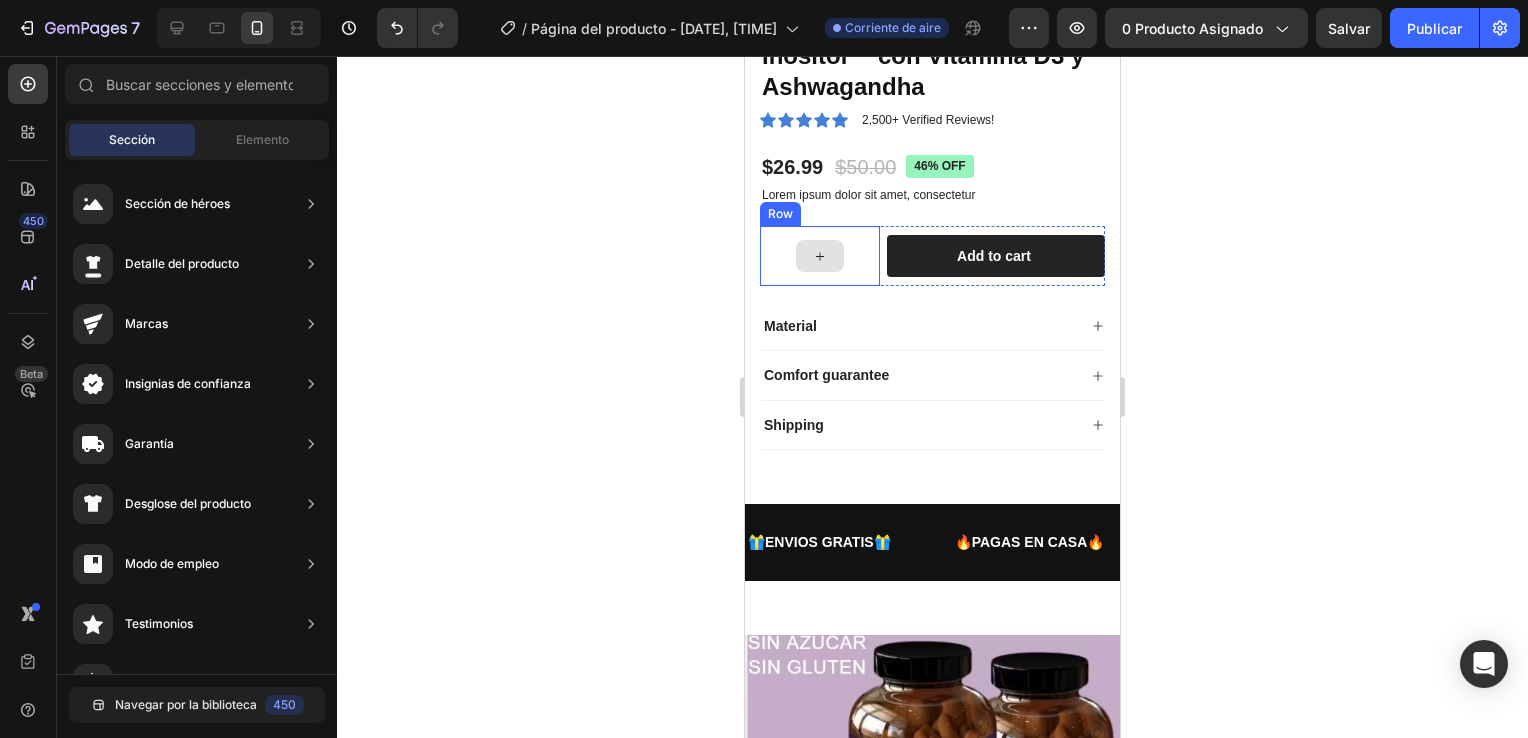 click at bounding box center [820, 256] 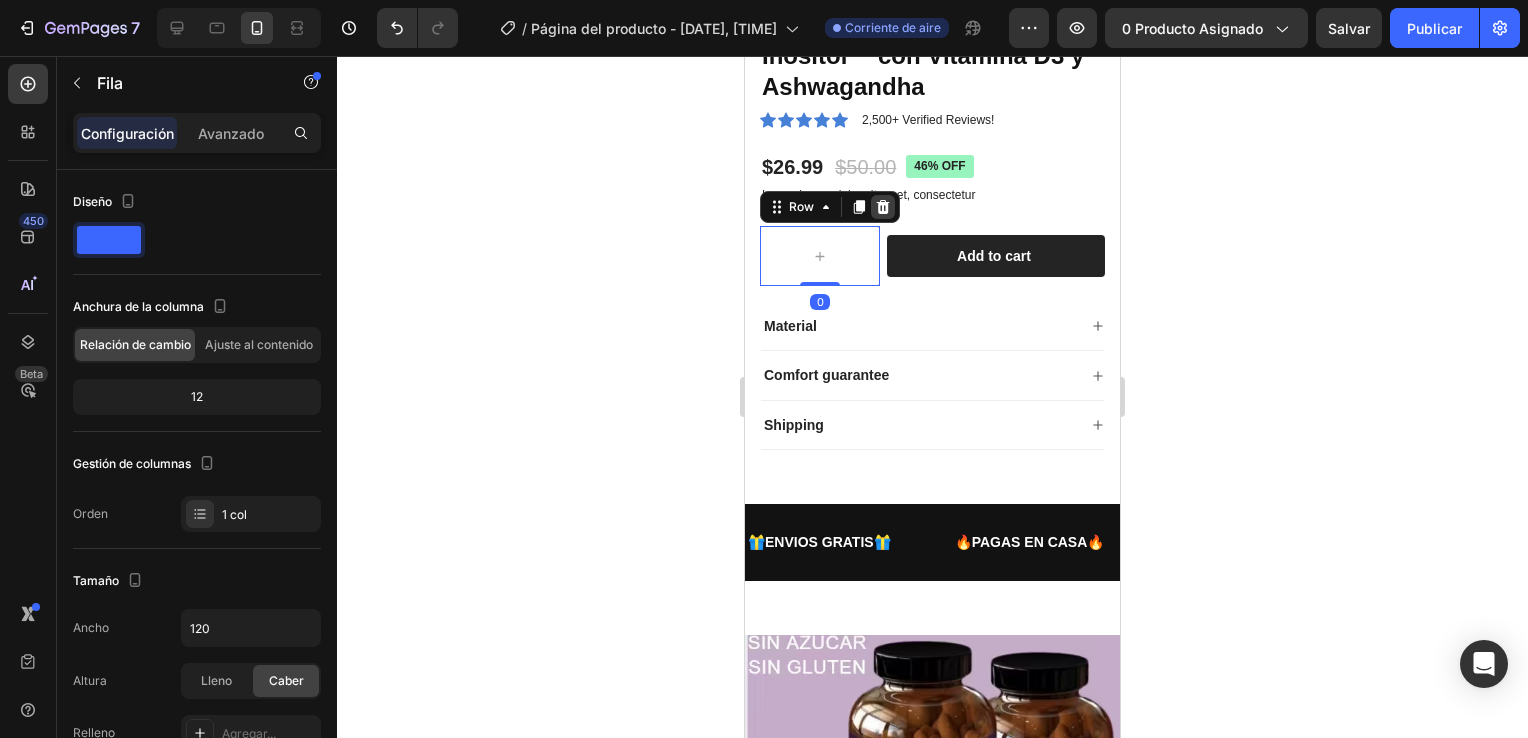 click at bounding box center [883, 207] 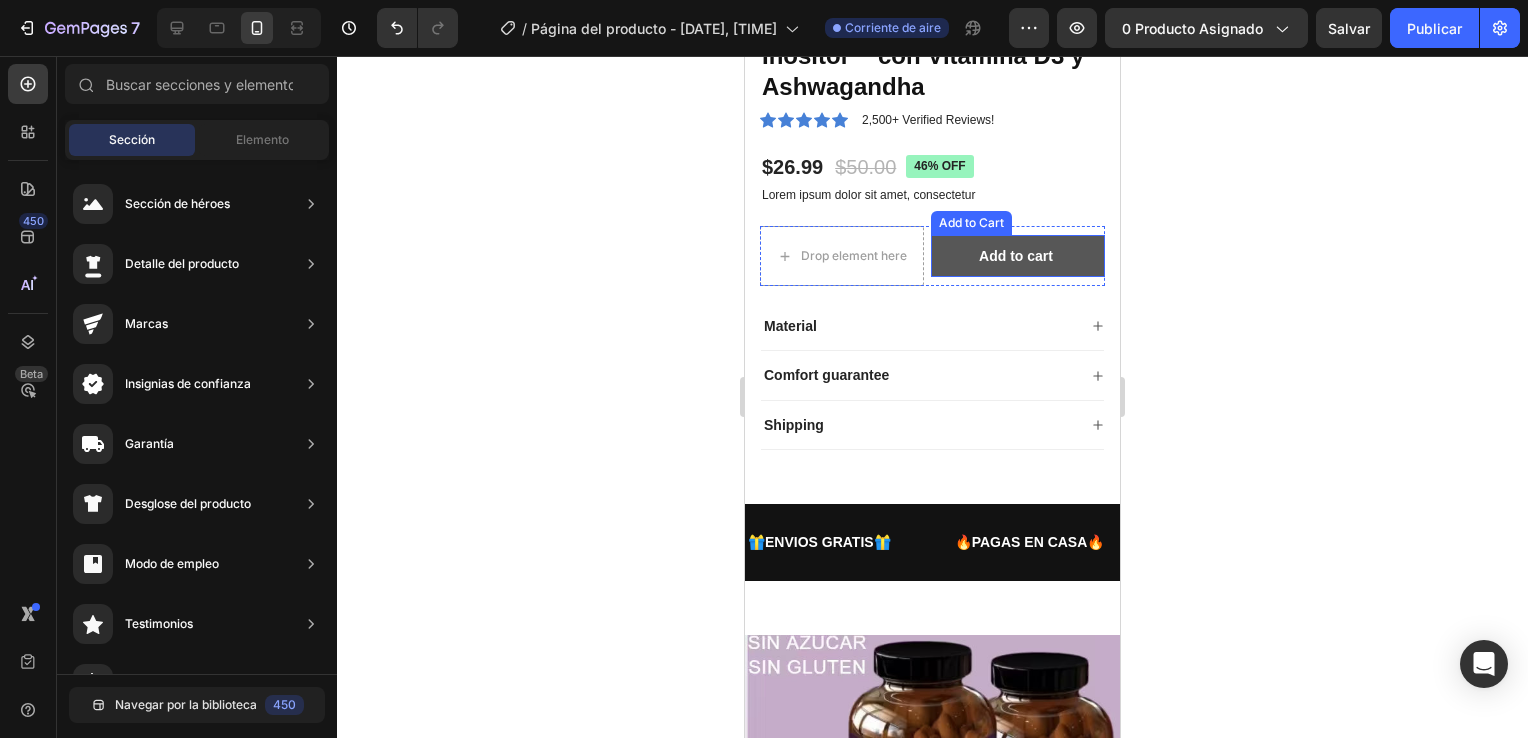 click on "Add to cart" at bounding box center [1018, 256] 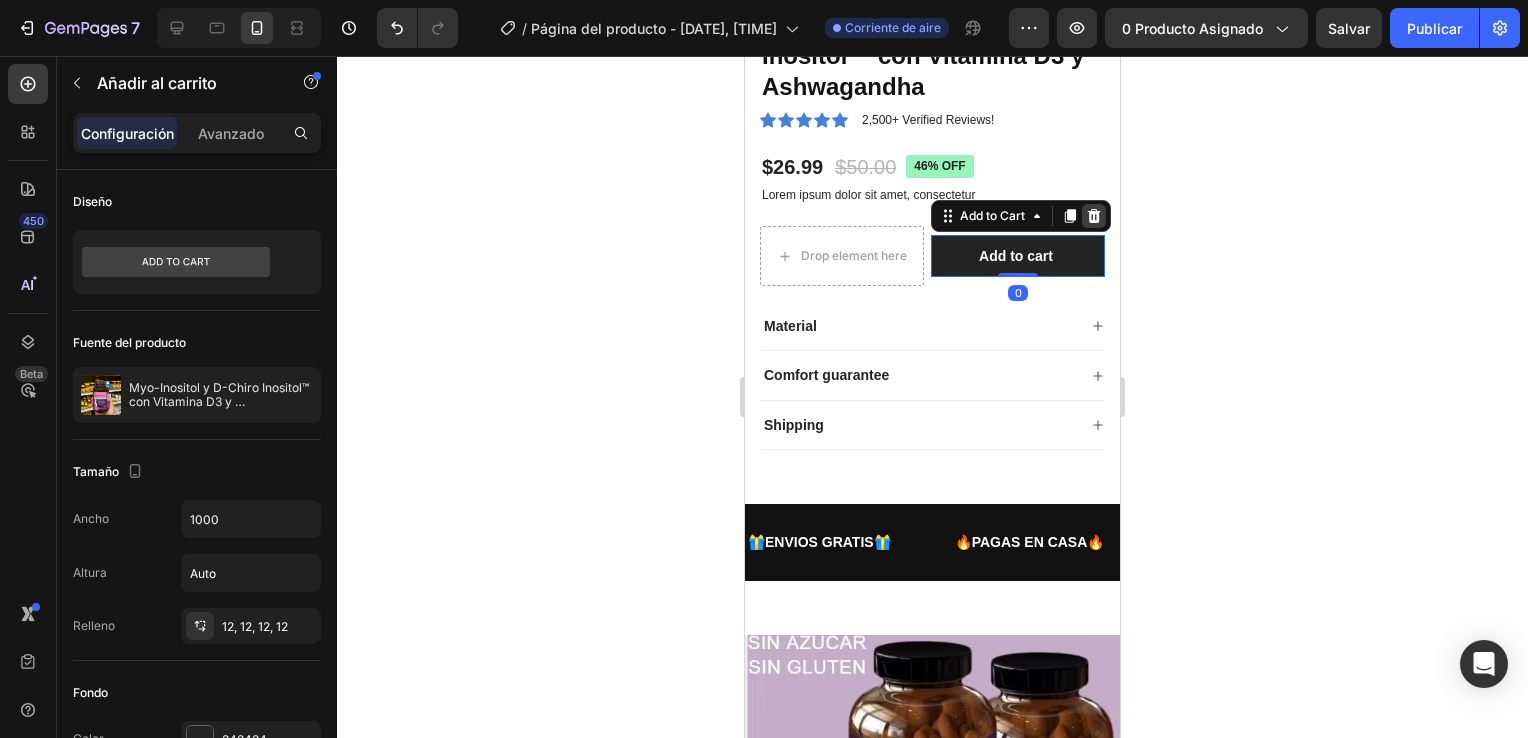 click 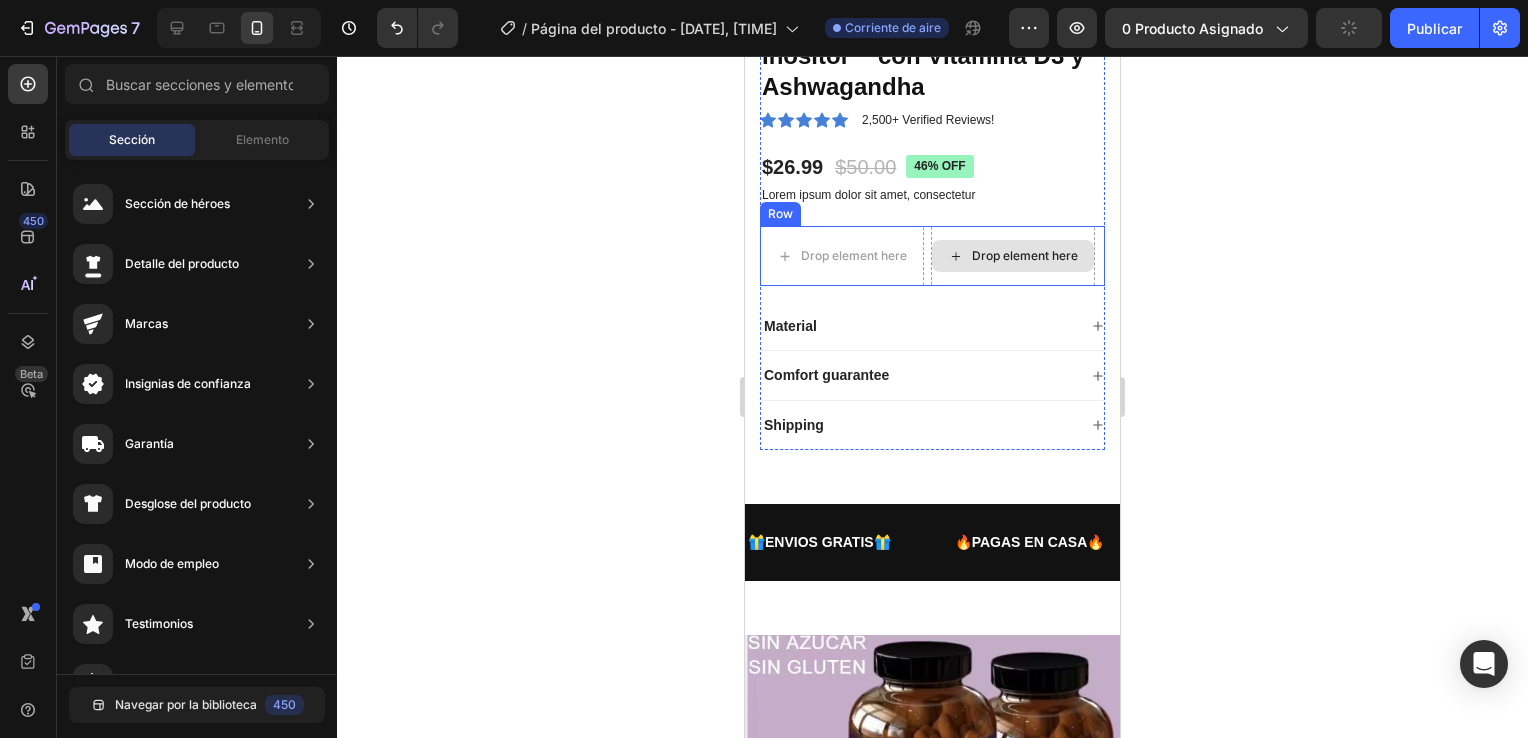 click on "Drop element here" at bounding box center [1013, 256] 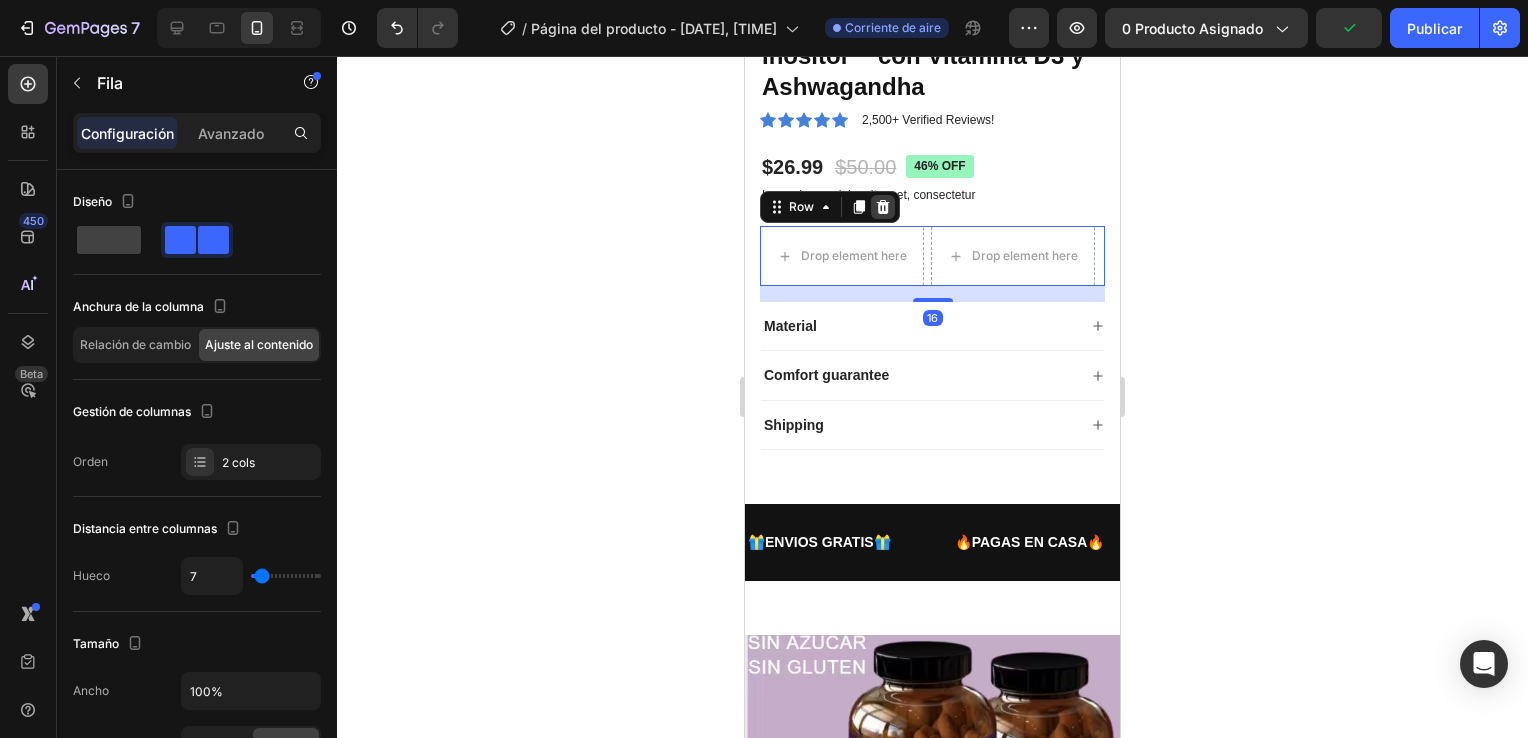 click 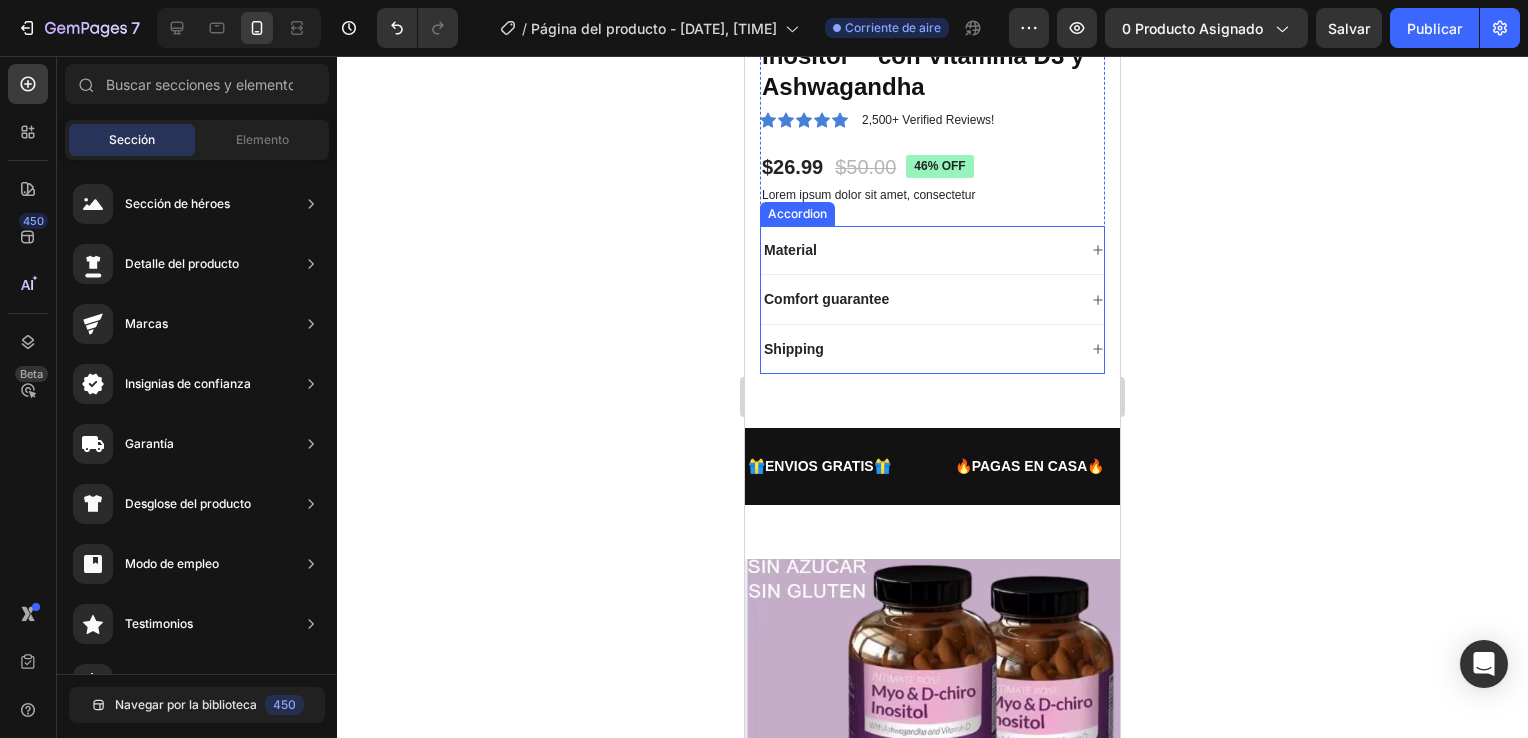 click on "Material" at bounding box center [932, 250] 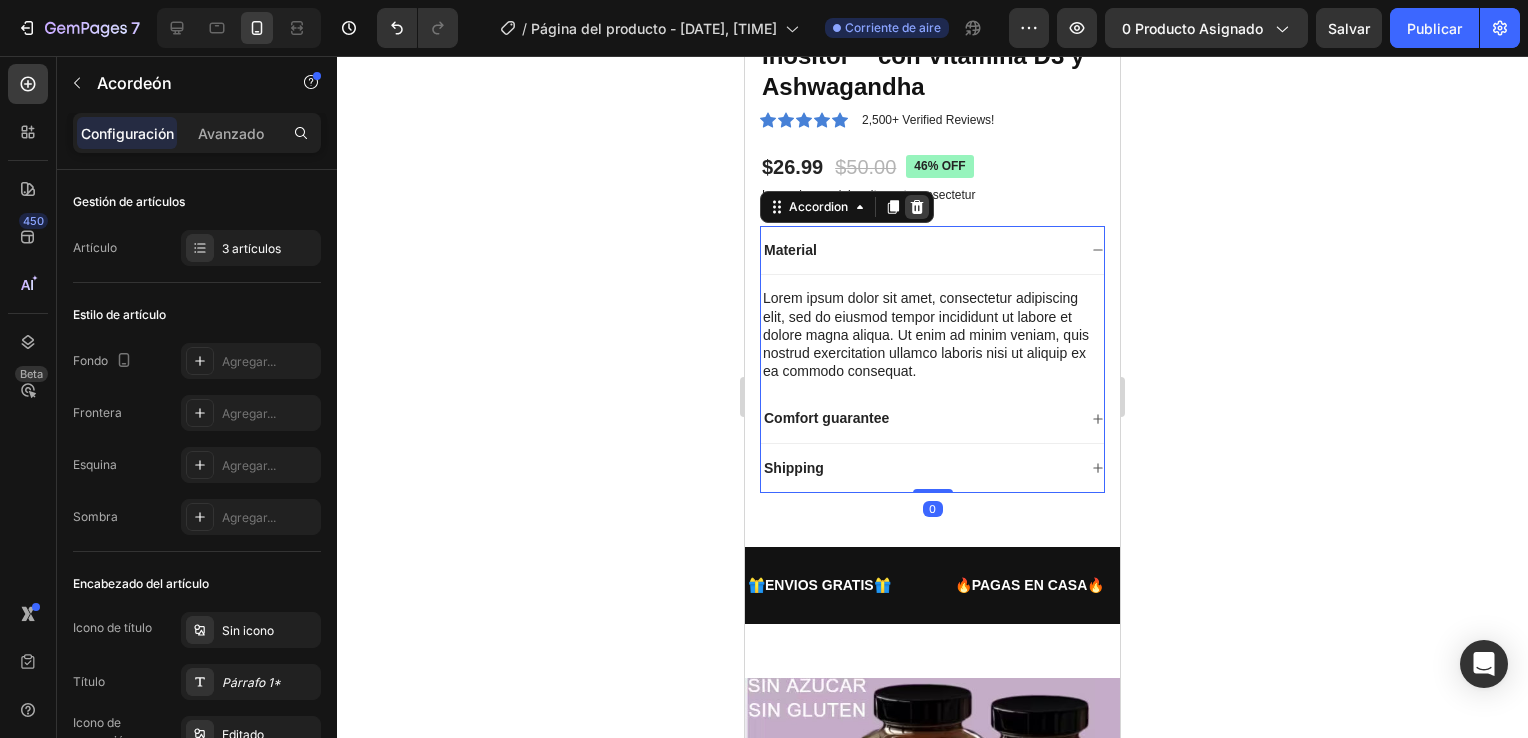 click 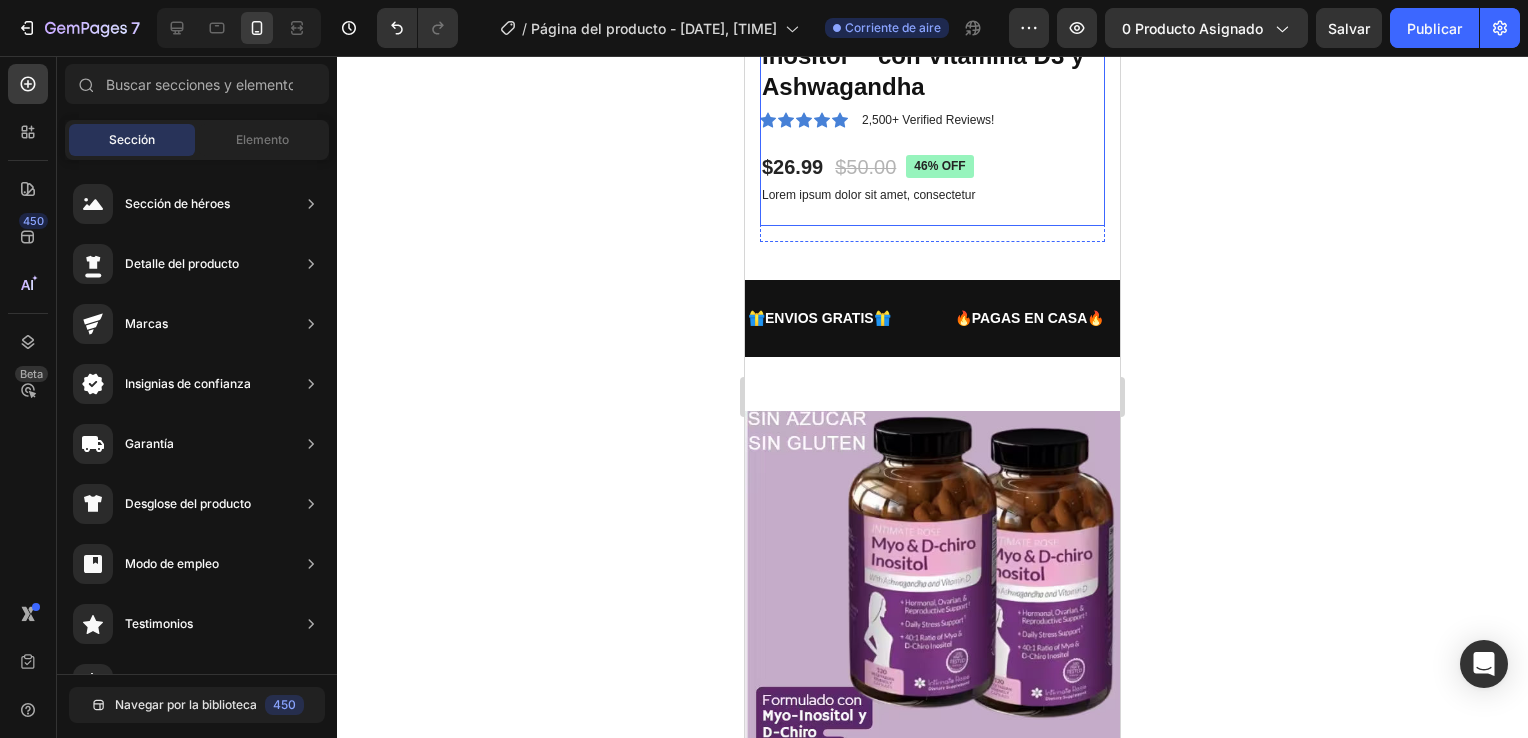 scroll, scrollTop: 300, scrollLeft: 0, axis: vertical 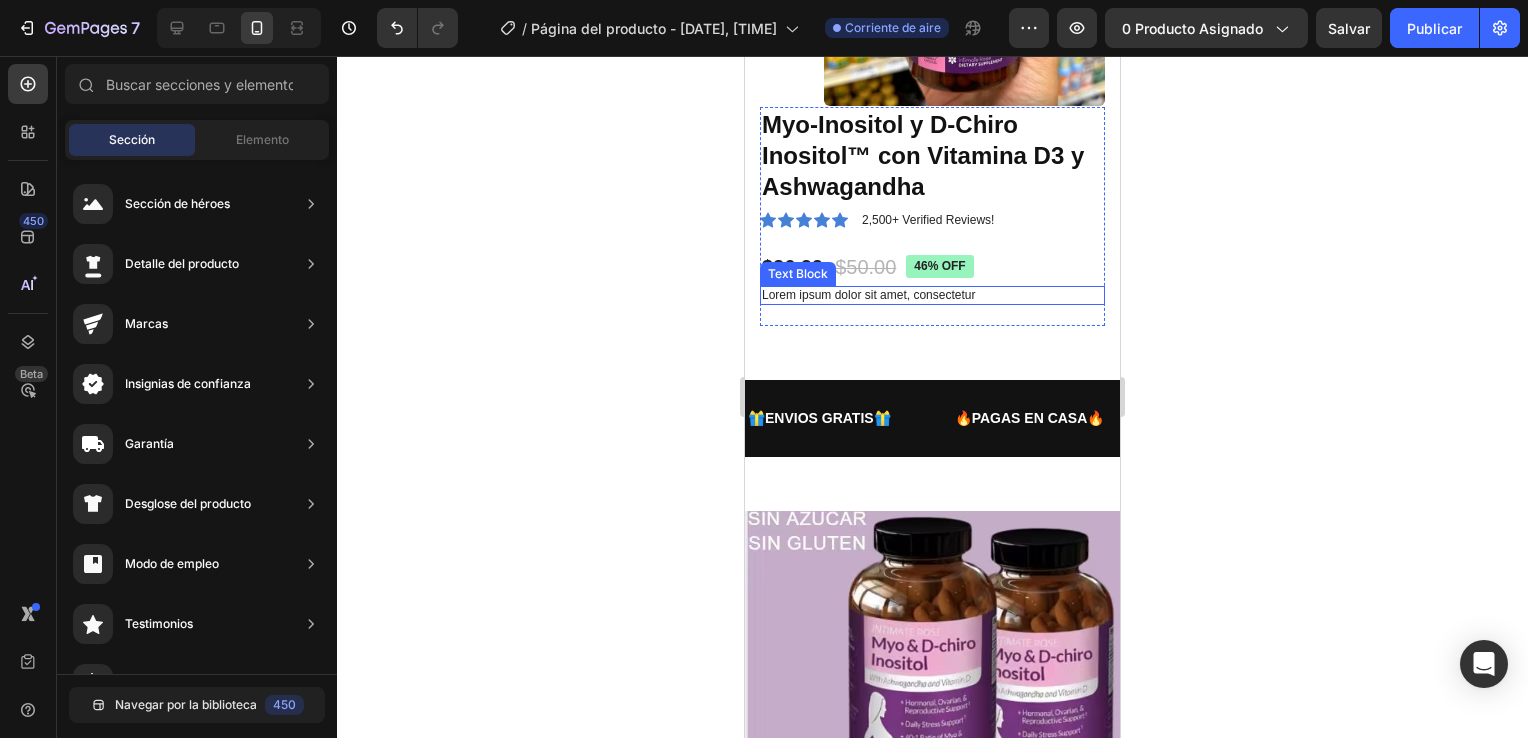click on "Lorem ipsum dolor sit amet, consectetur" at bounding box center (932, 296) 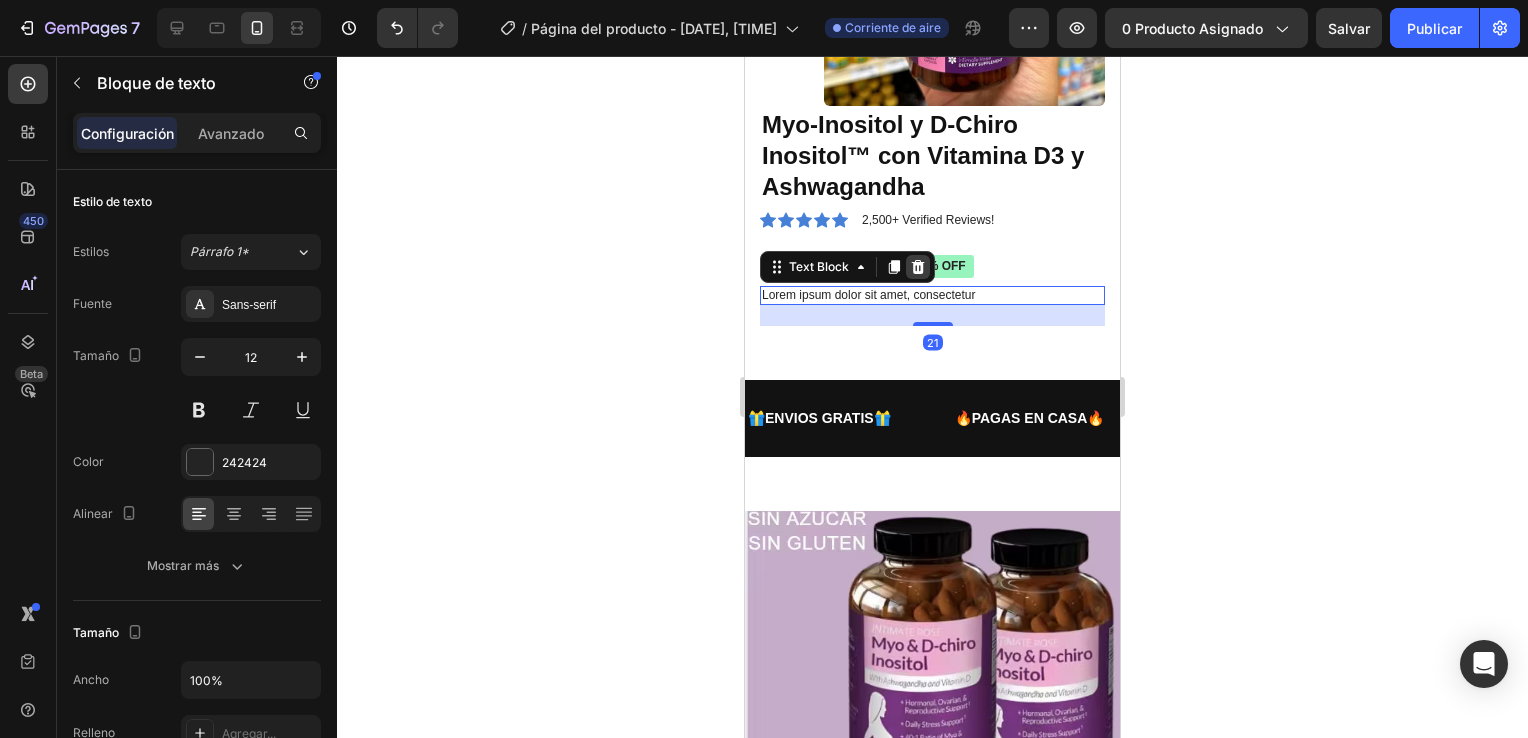 click 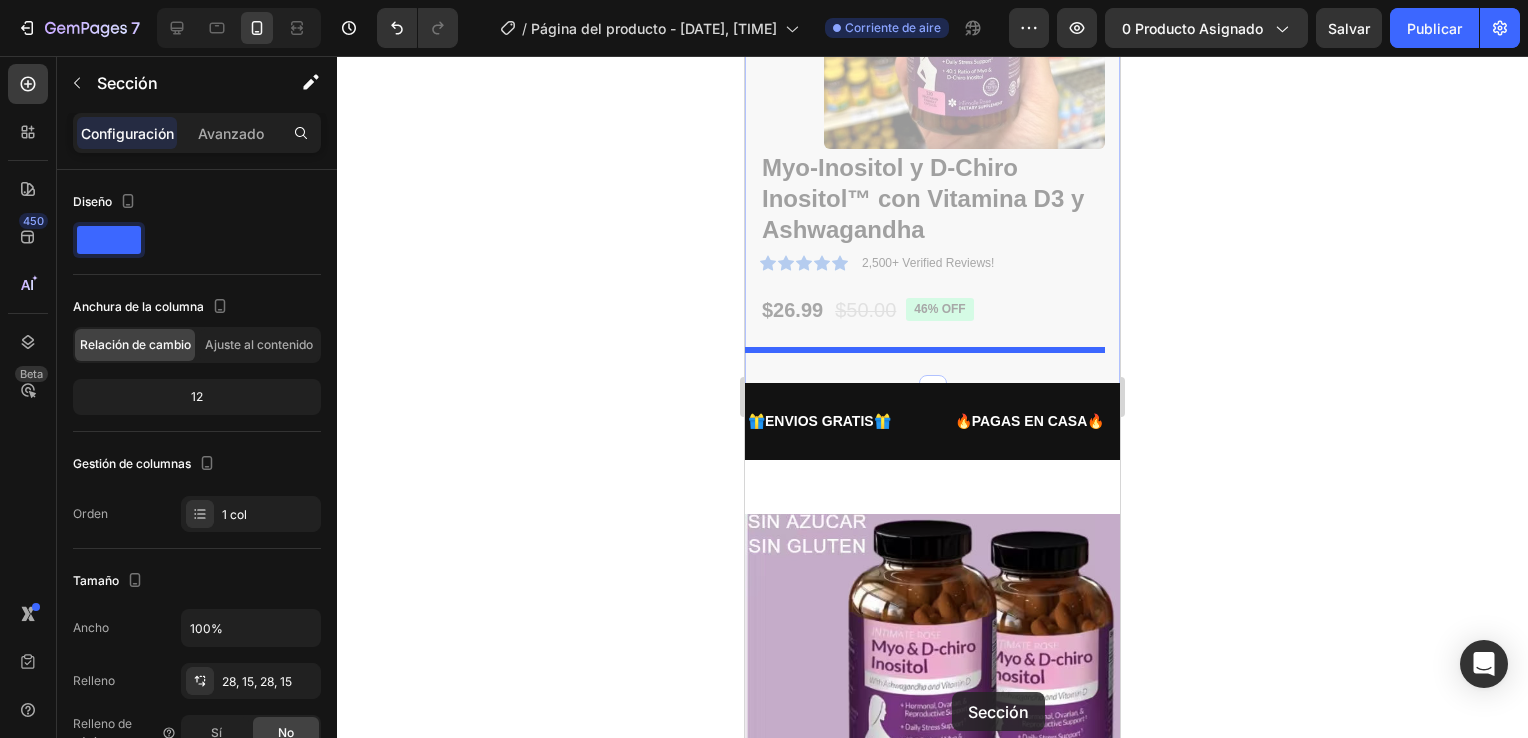 scroll, scrollTop: 269, scrollLeft: 0, axis: vertical 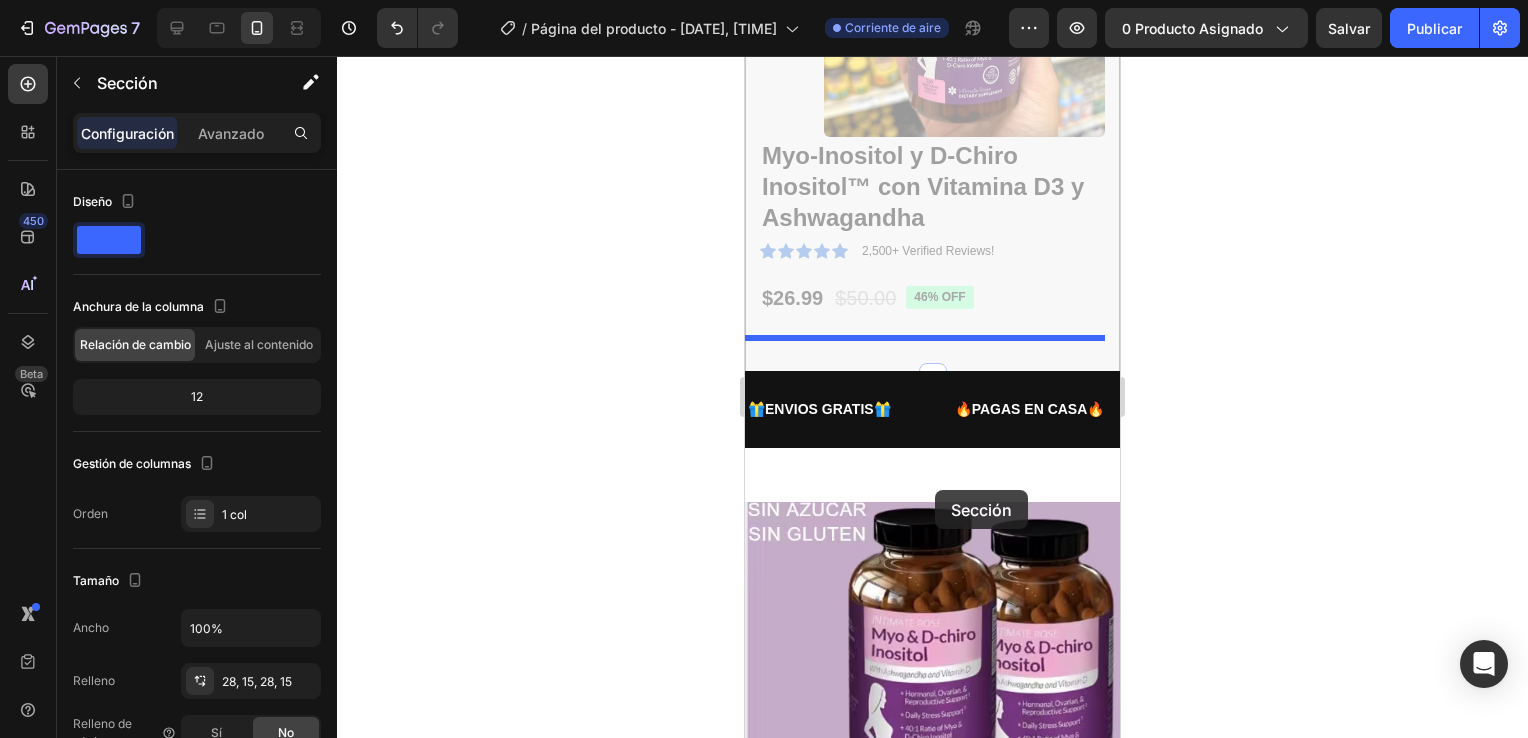 drag, startPoint x: 995, startPoint y: 102, endPoint x: 935, endPoint y: 490, distance: 392.61176 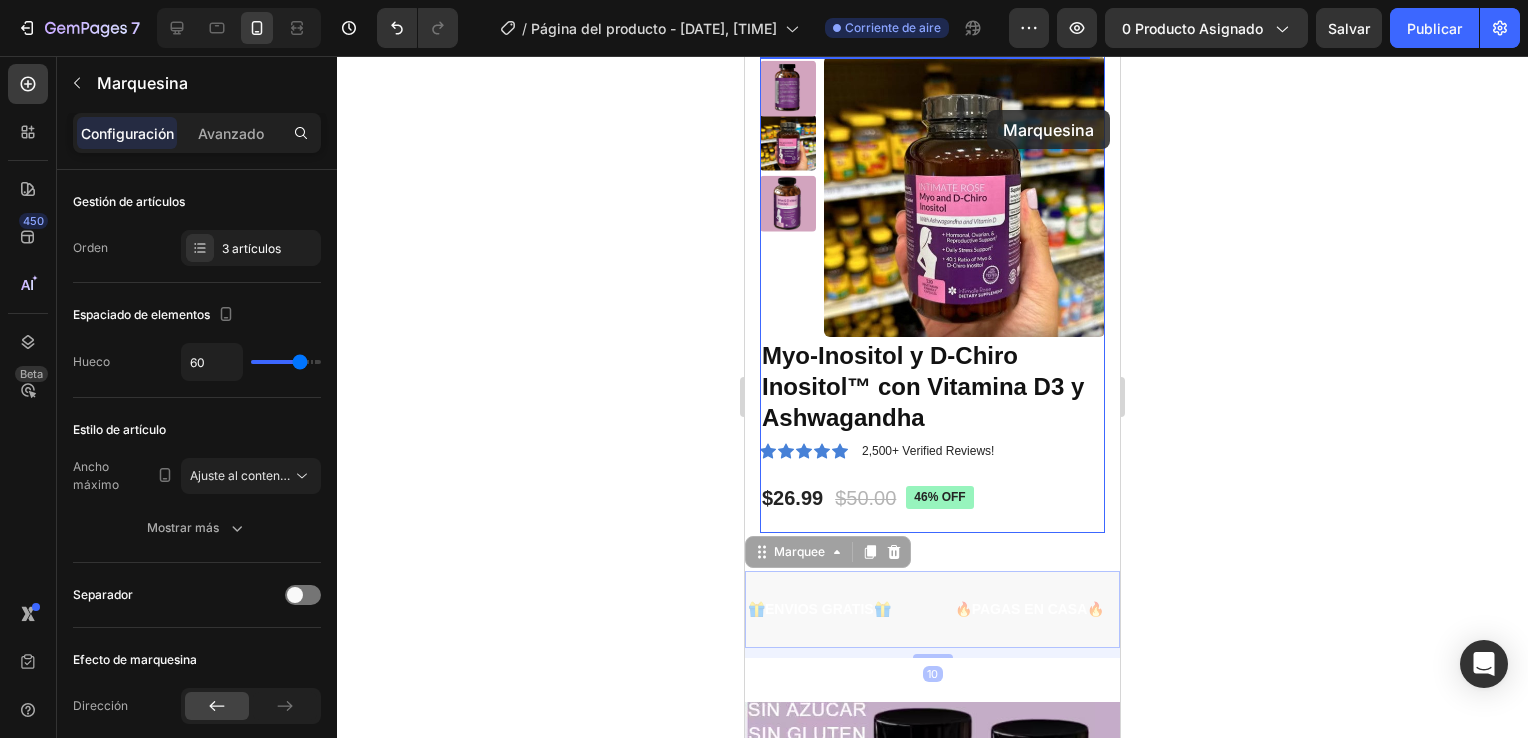 scroll, scrollTop: 0, scrollLeft: 0, axis: both 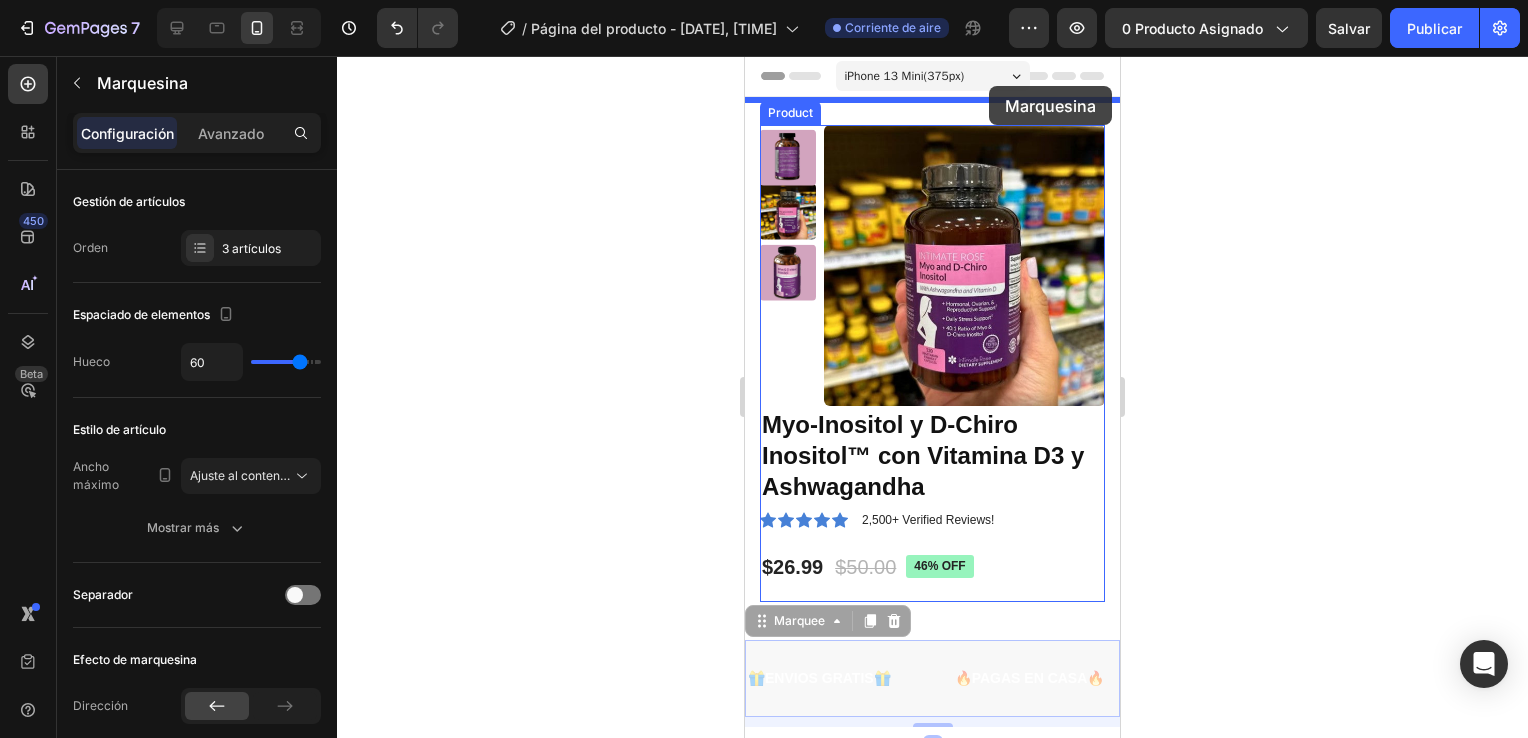drag, startPoint x: 1010, startPoint y: 572, endPoint x: 989, endPoint y: 86, distance: 486.4535 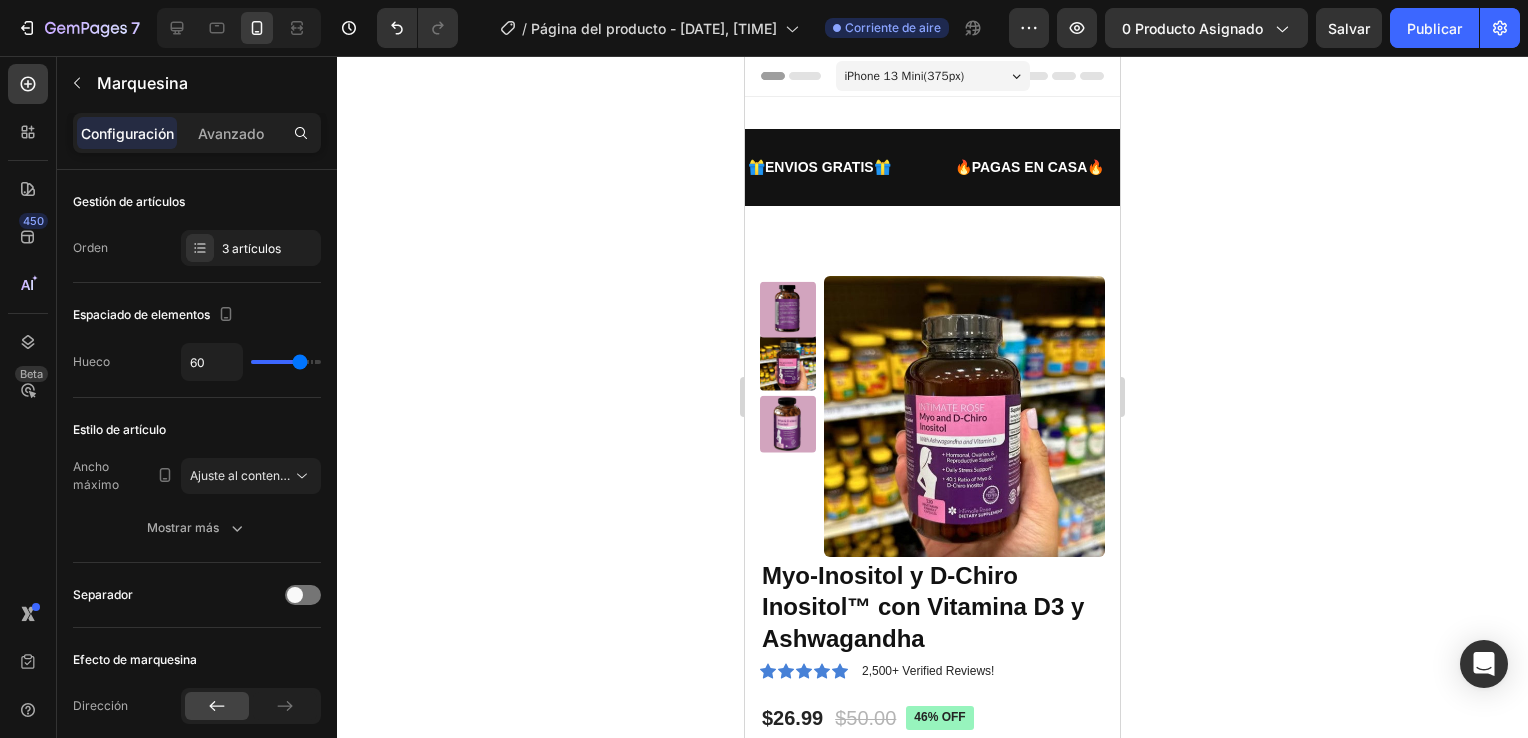 click 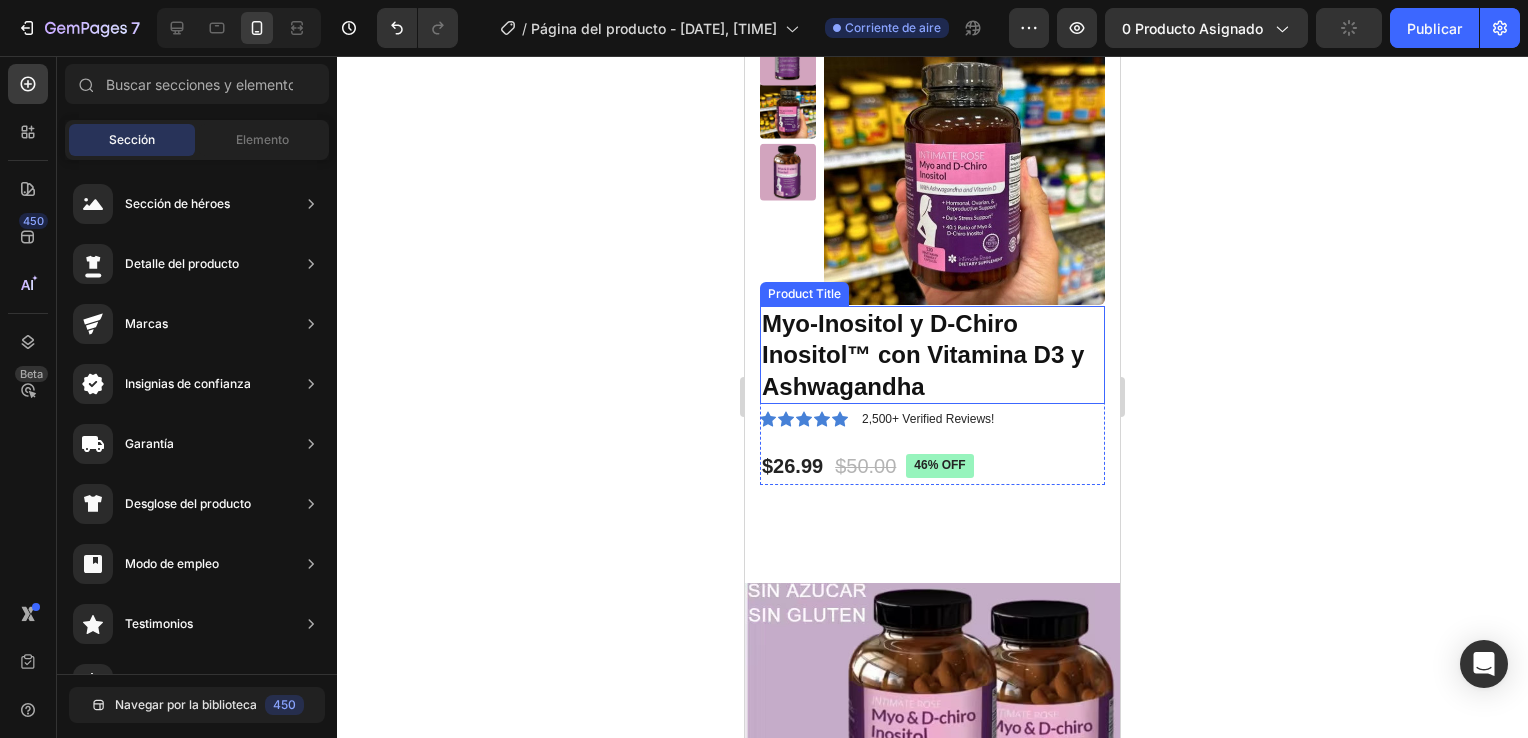 scroll, scrollTop: 0, scrollLeft: 0, axis: both 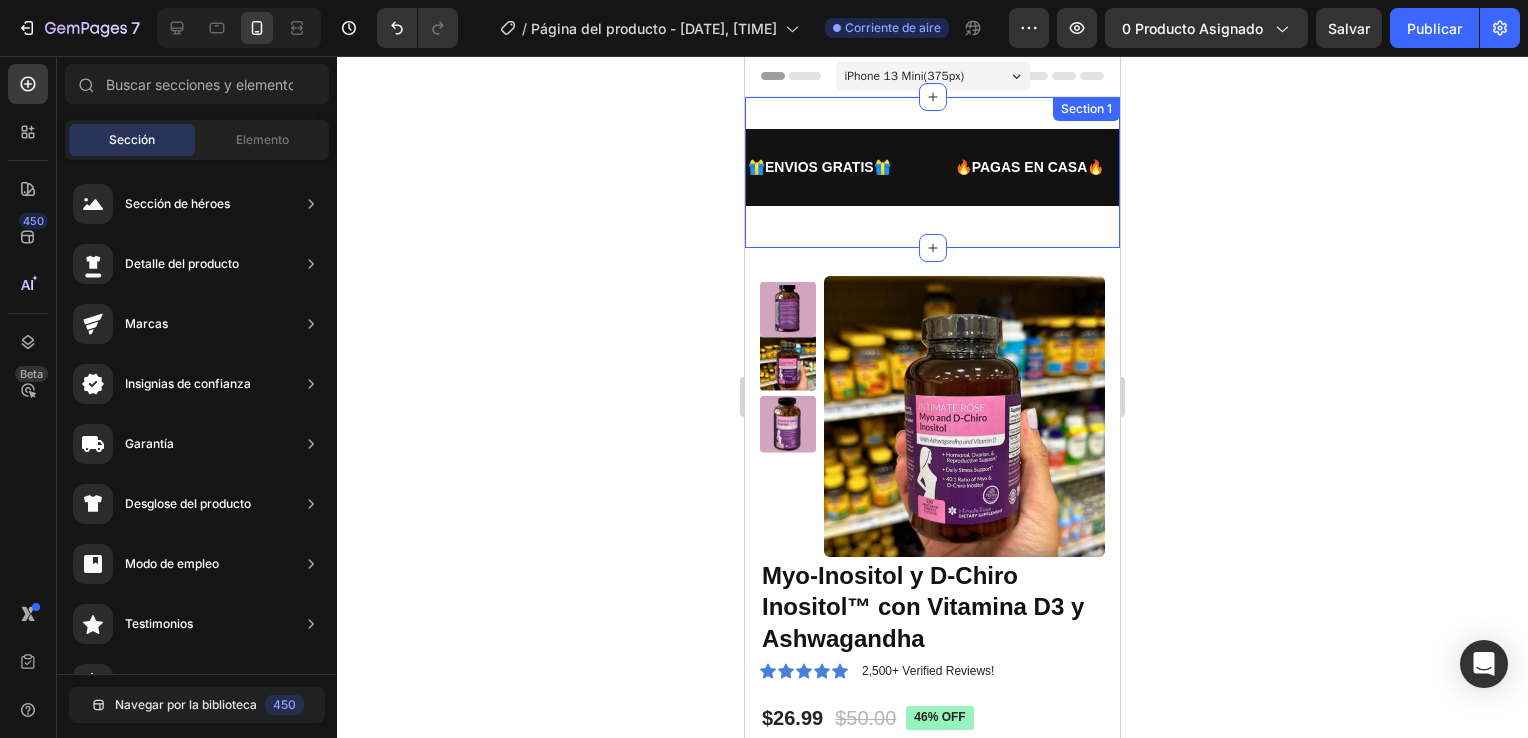 click on "🎁ENVIOS GRATIS🎁 Text Block 🔥PAGAS EN CASA🔥 Text Block 50% DE DESCUENTO Text Block 🎁ENVIOS GRATIS🎁 Text Block 🔥PAGAS EN CASA🔥 Text Block 50% DE DESCUENTO Text Block Marquee Section 1" at bounding box center [932, 172] 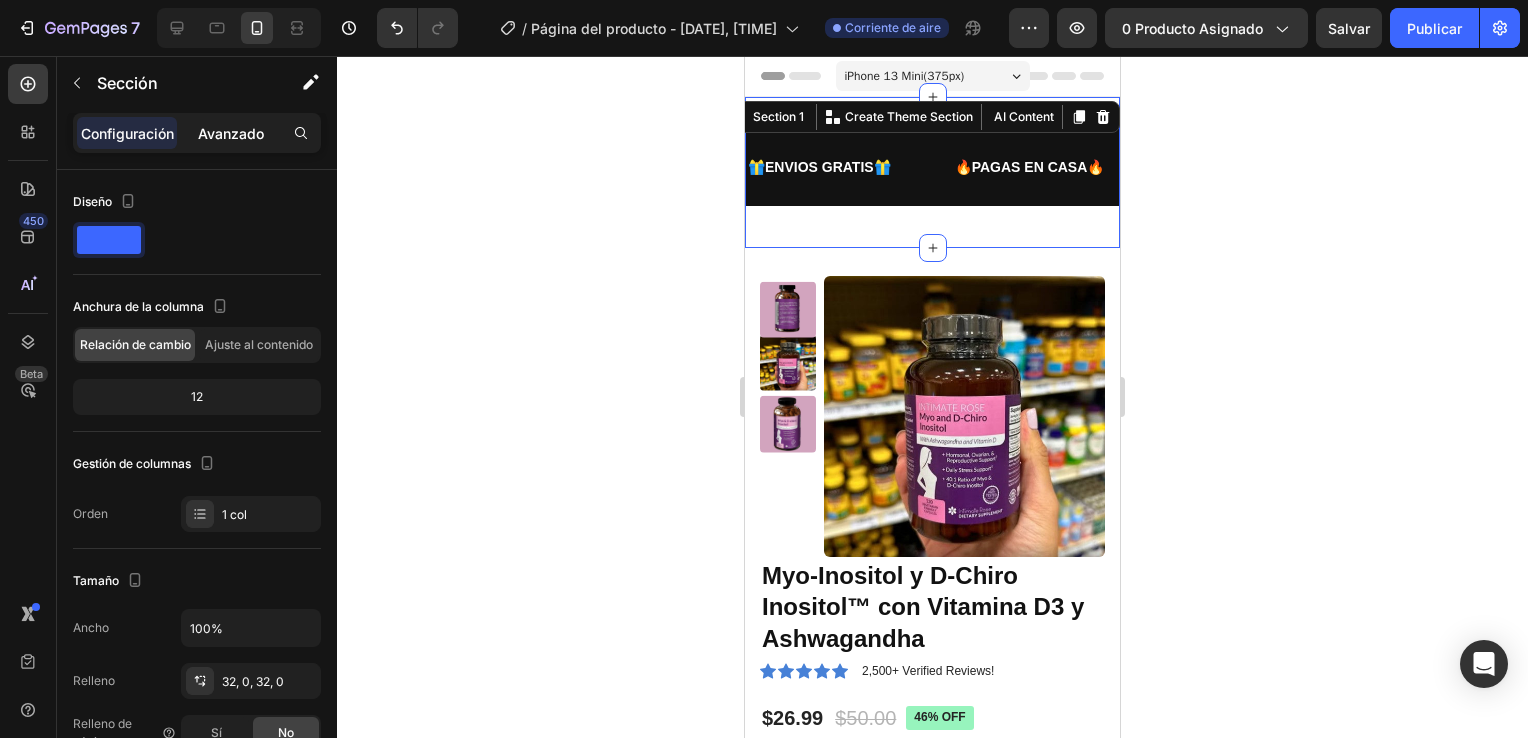 click on "Avanzado" at bounding box center (231, 133) 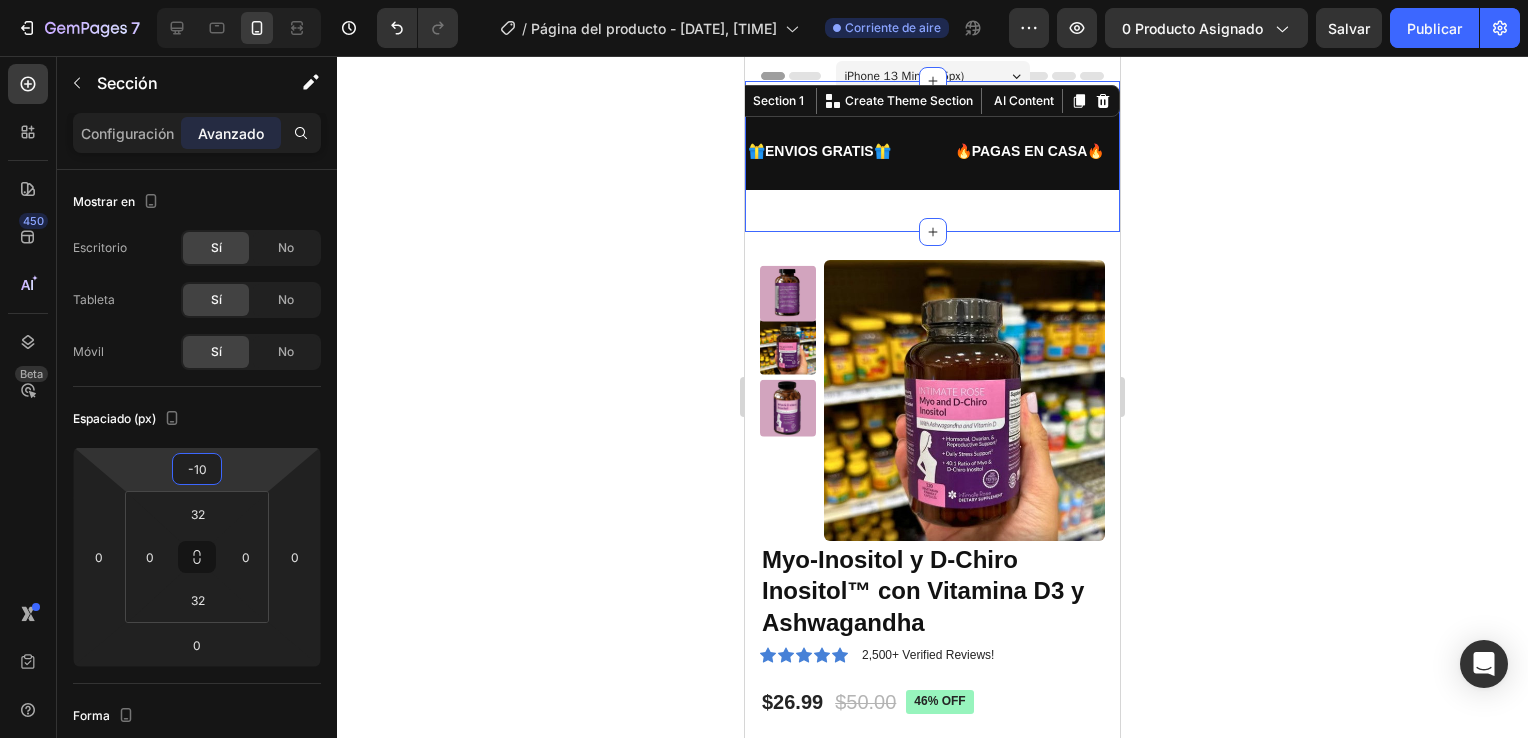 type on "-16" 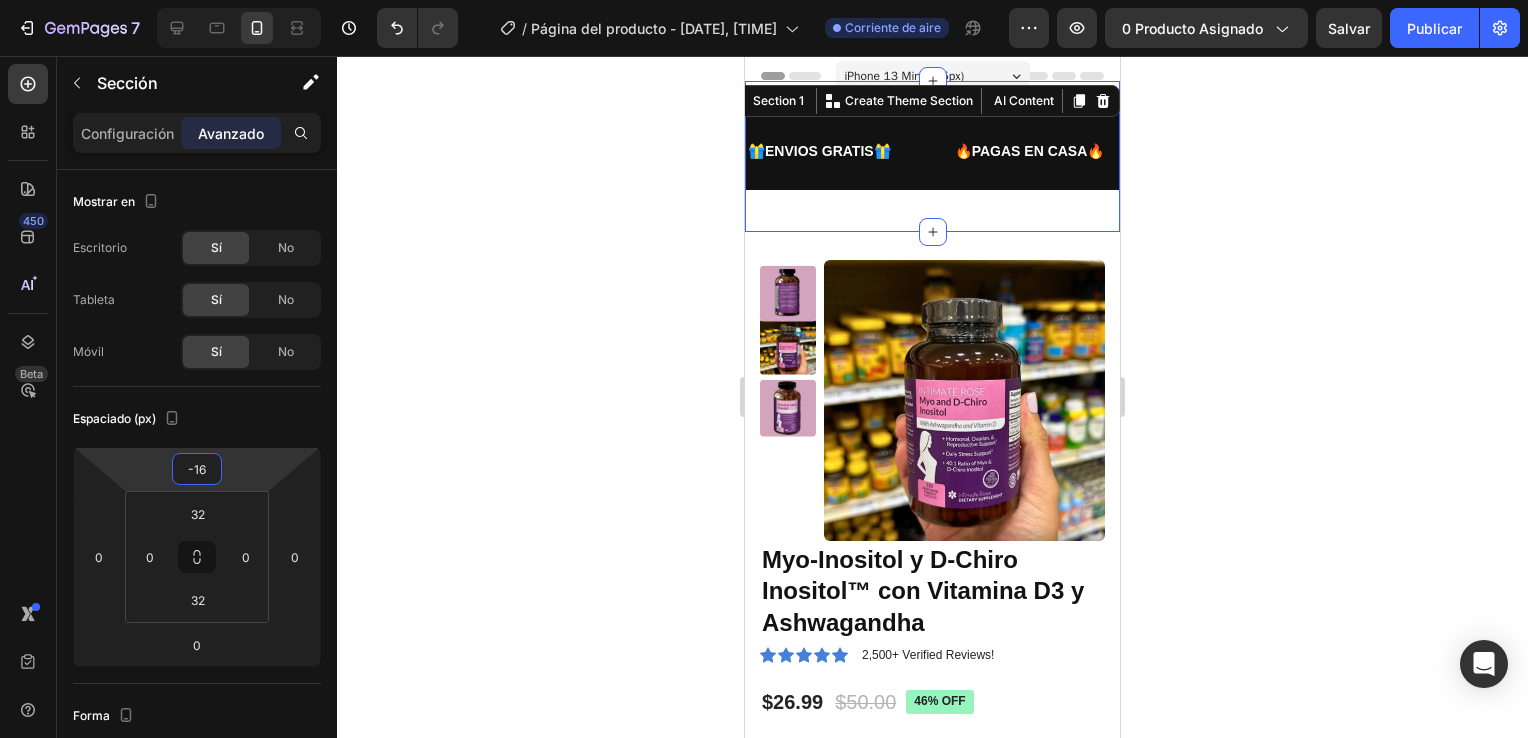 click on "7   /  Página del producto - [DATE], [TIME] Corriente de aire Preview 0 producto asignado  Salvar   Publicar  450 Beta Sections(18) Elements(84) Sección Elemento Sección de héroes Detalle del producto Marcas Insignias de confianza Garantía Desglose del producto Modo de empleo Testimonios Comparar Haz Preguntas frecuentes Prueba social Historia de la marca Lista de productos Colección Lista de blogs Contacto Sticky Añadir al carrito Pie de página personalizado Navegar por la biblioteca 450 Diseño
Fila
Fila
Fila
Fila Mensaje de texto
Encabezado
Bloque de texto Botón
Botón
Botón Medio
Imagen" at bounding box center [764, 0] 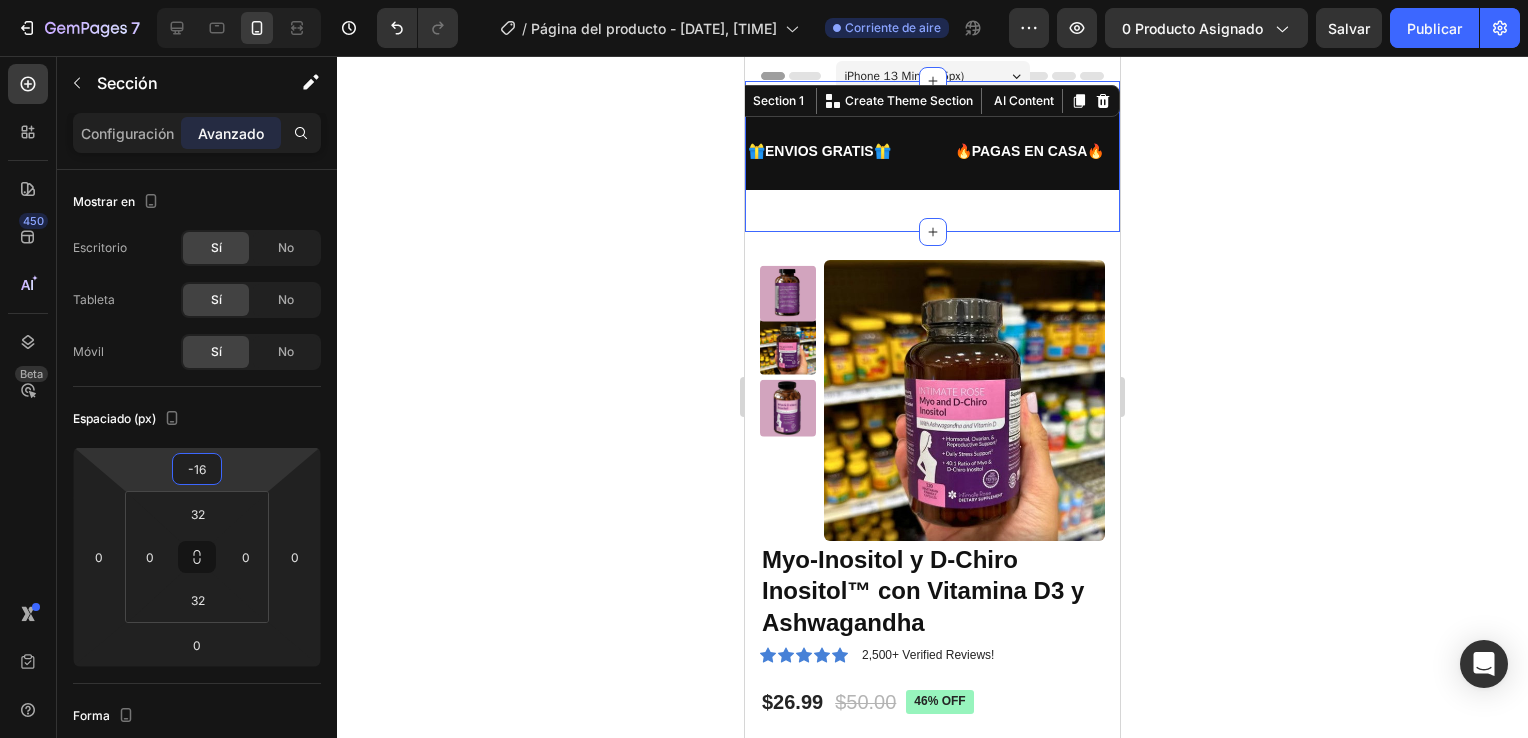 click 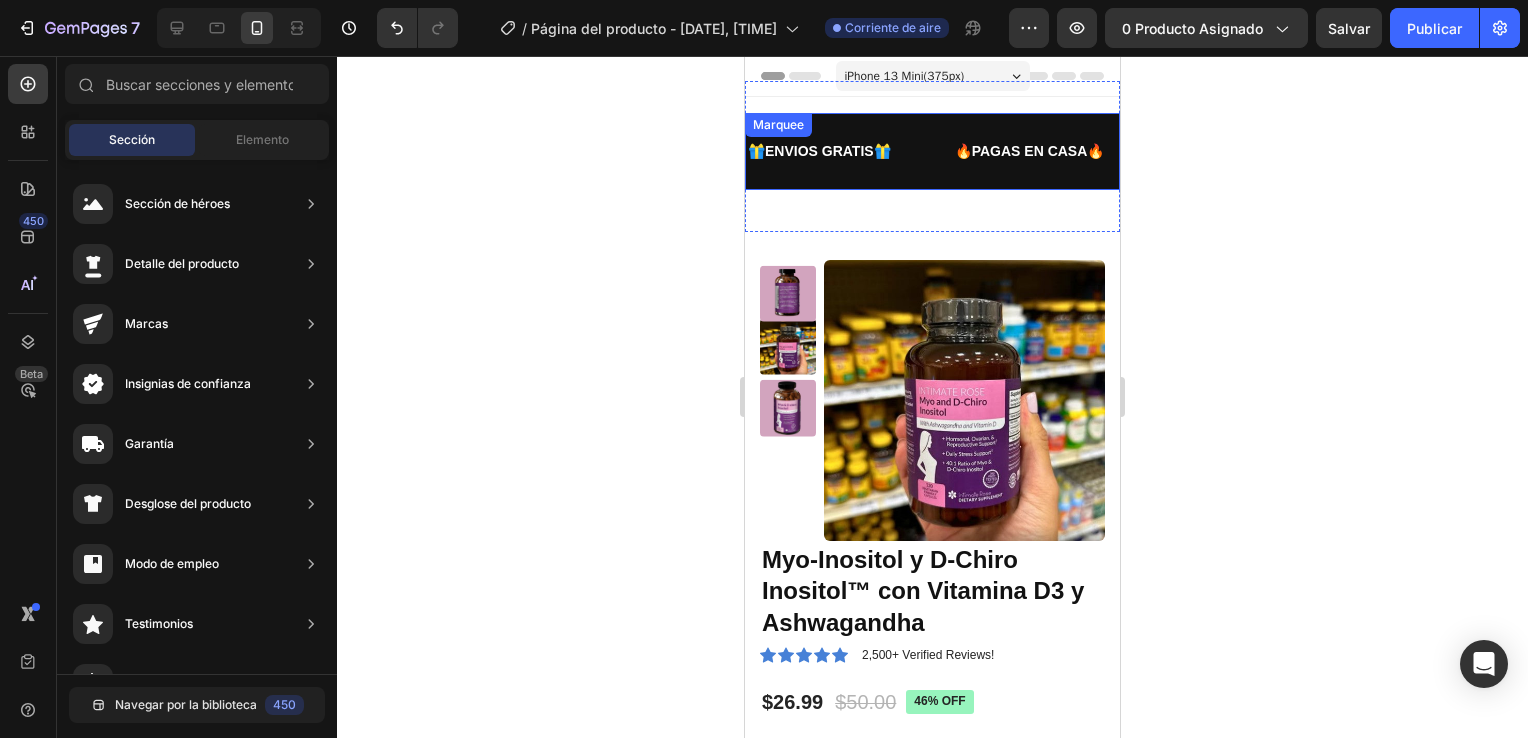 click on "🎁ENVIOS GRATIS🎁 Text Block" at bounding box center (849, 151) 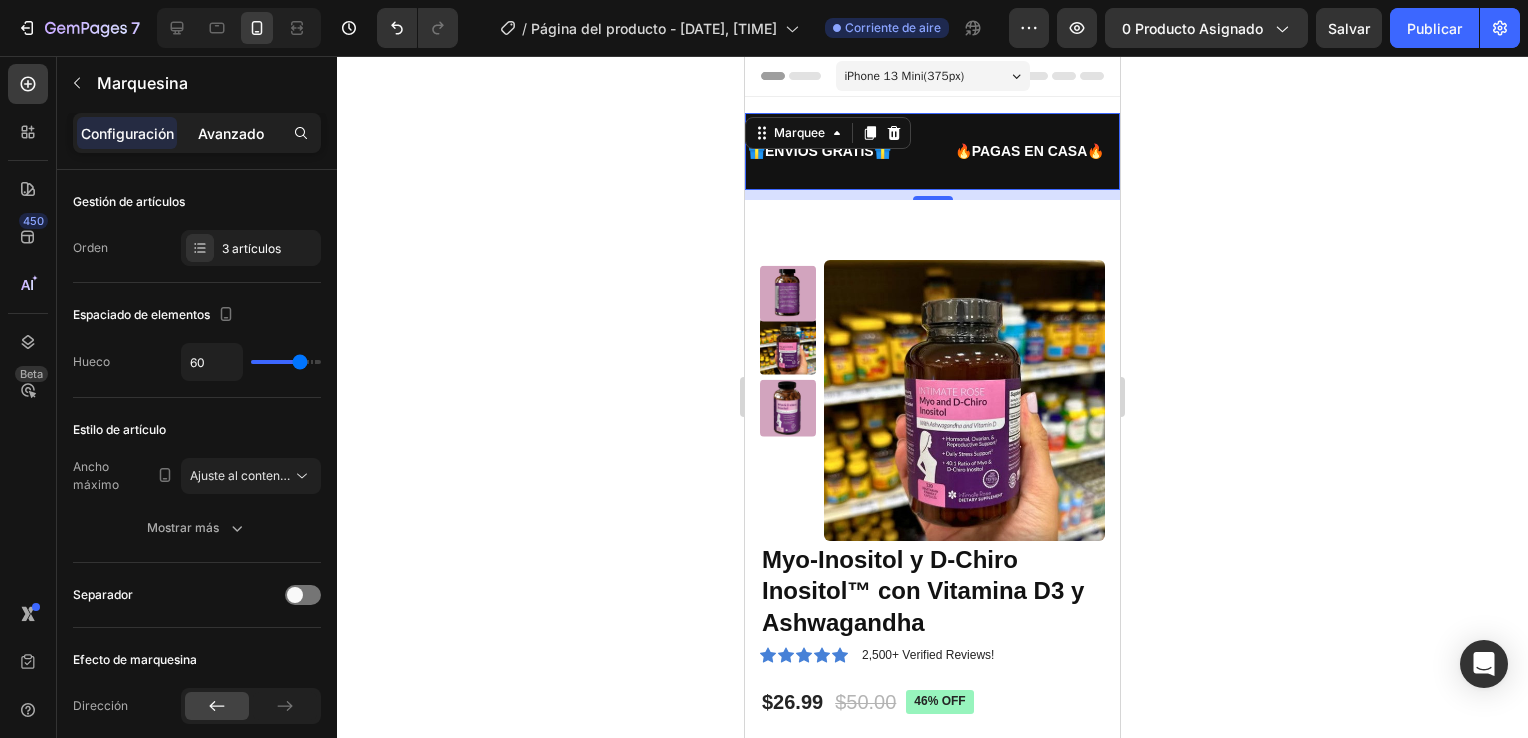 click on "Avanzado" at bounding box center (231, 133) 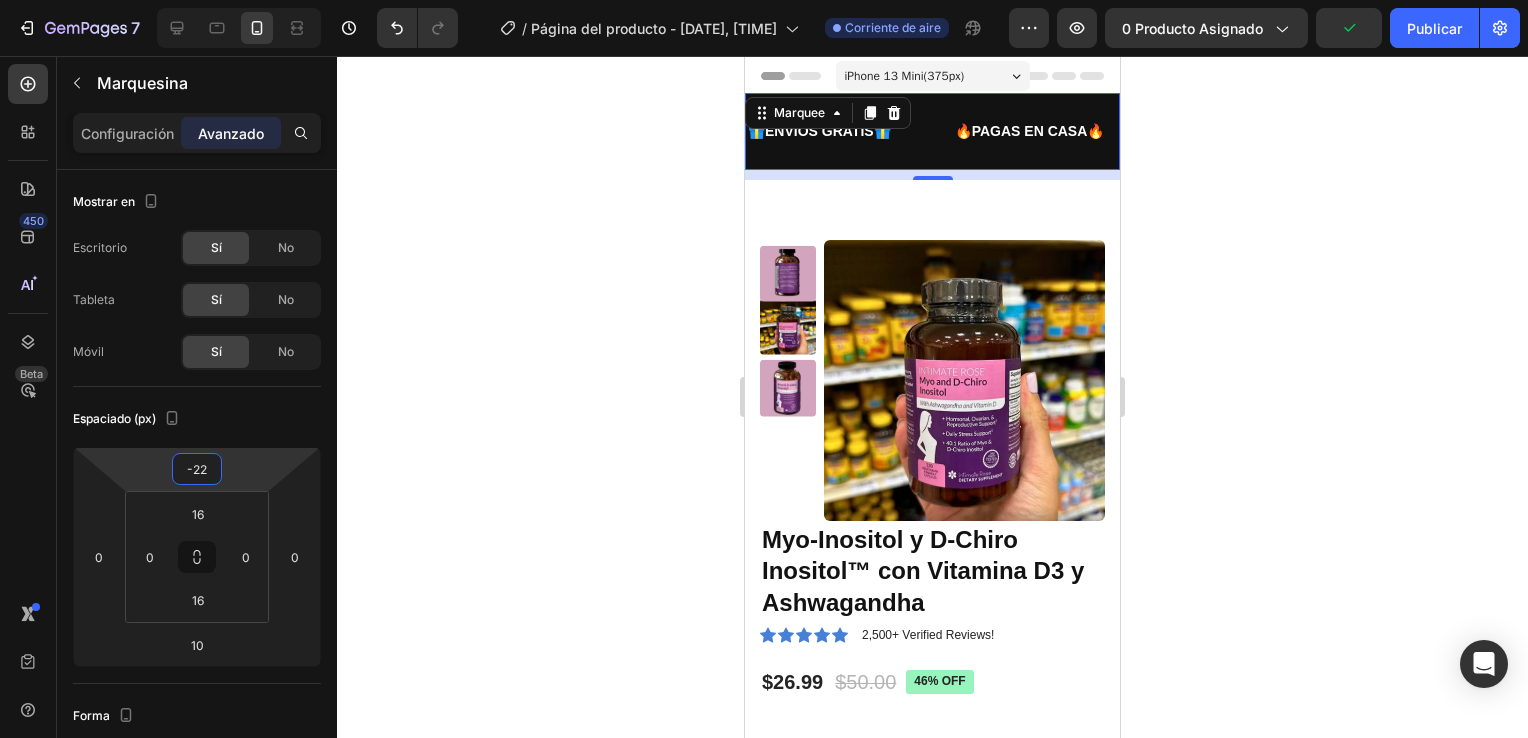 type on "-24" 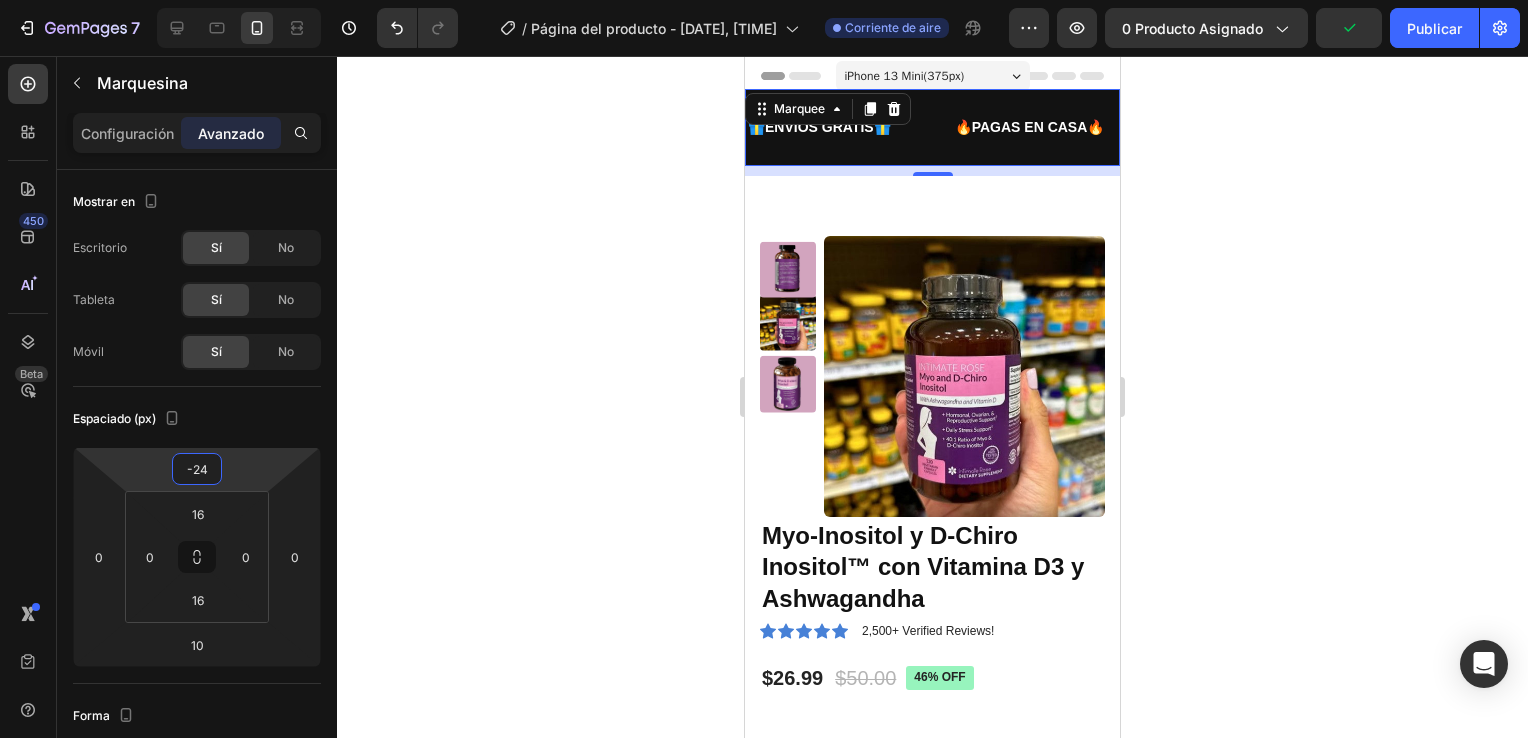 drag, startPoint x: 260, startPoint y: 474, endPoint x: 261, endPoint y: 486, distance: 12.0415945 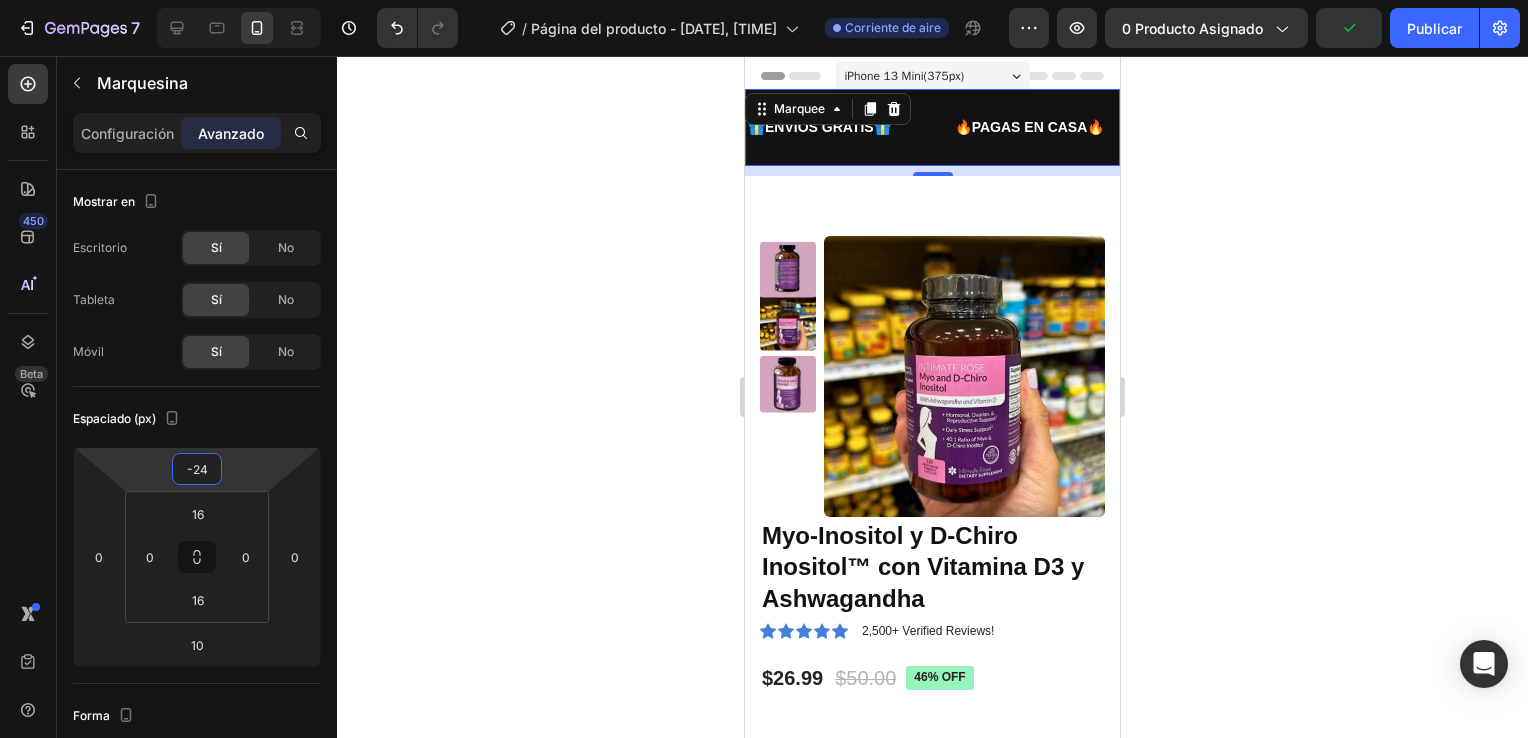 click 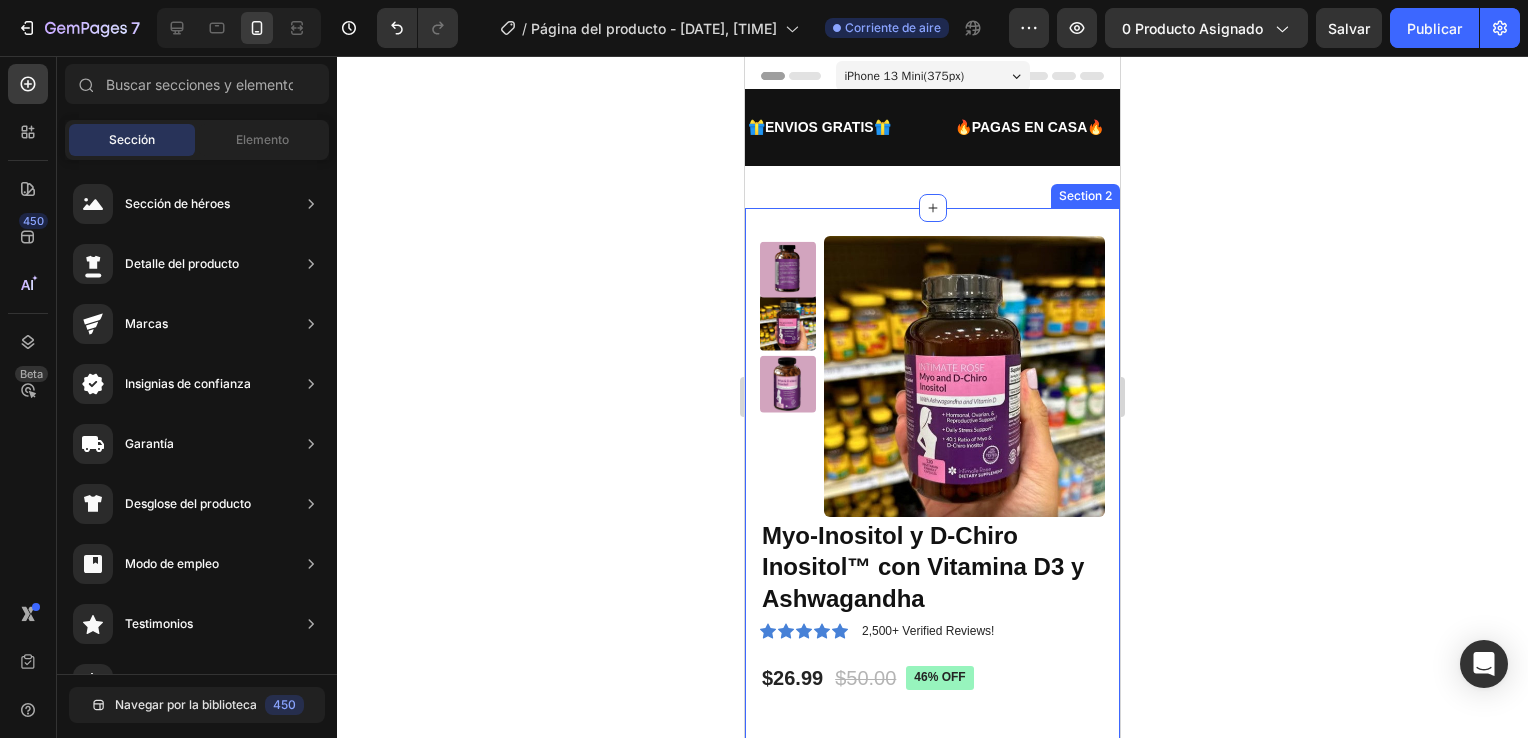 click on "Product Images Myo-Inositol y D-Chiro Inositol™ con Vitamina D3 y Ashwagandha Product Title Icon Icon Icon Icon Icon Icon List 2,500+ Verified Reviews! Text Block Row $26.99 Product Price Product Price $50.00 Product Price Product Price 46% off Product Badge Row Row Product Section 2" at bounding box center [932, 482] 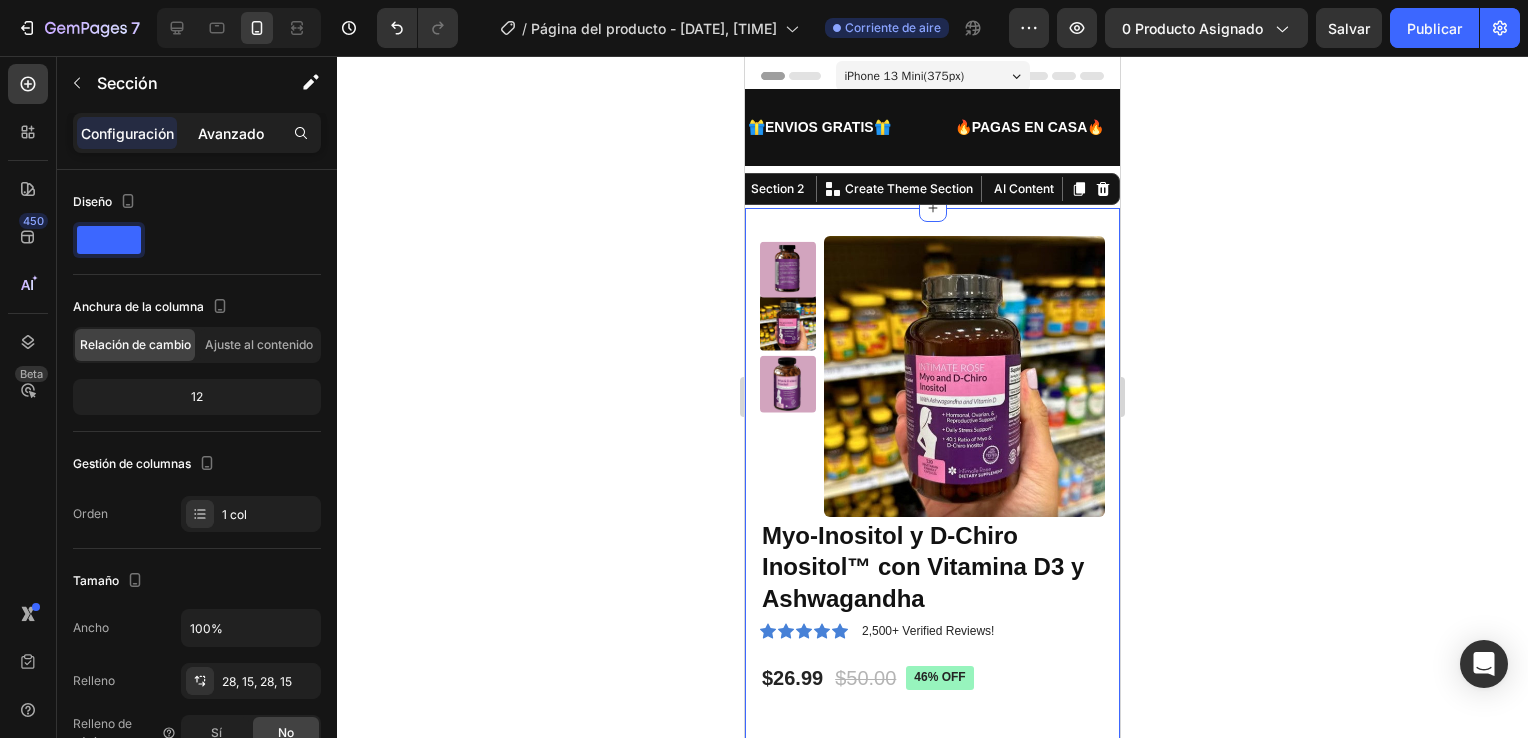 click on "Avanzado" at bounding box center (231, 133) 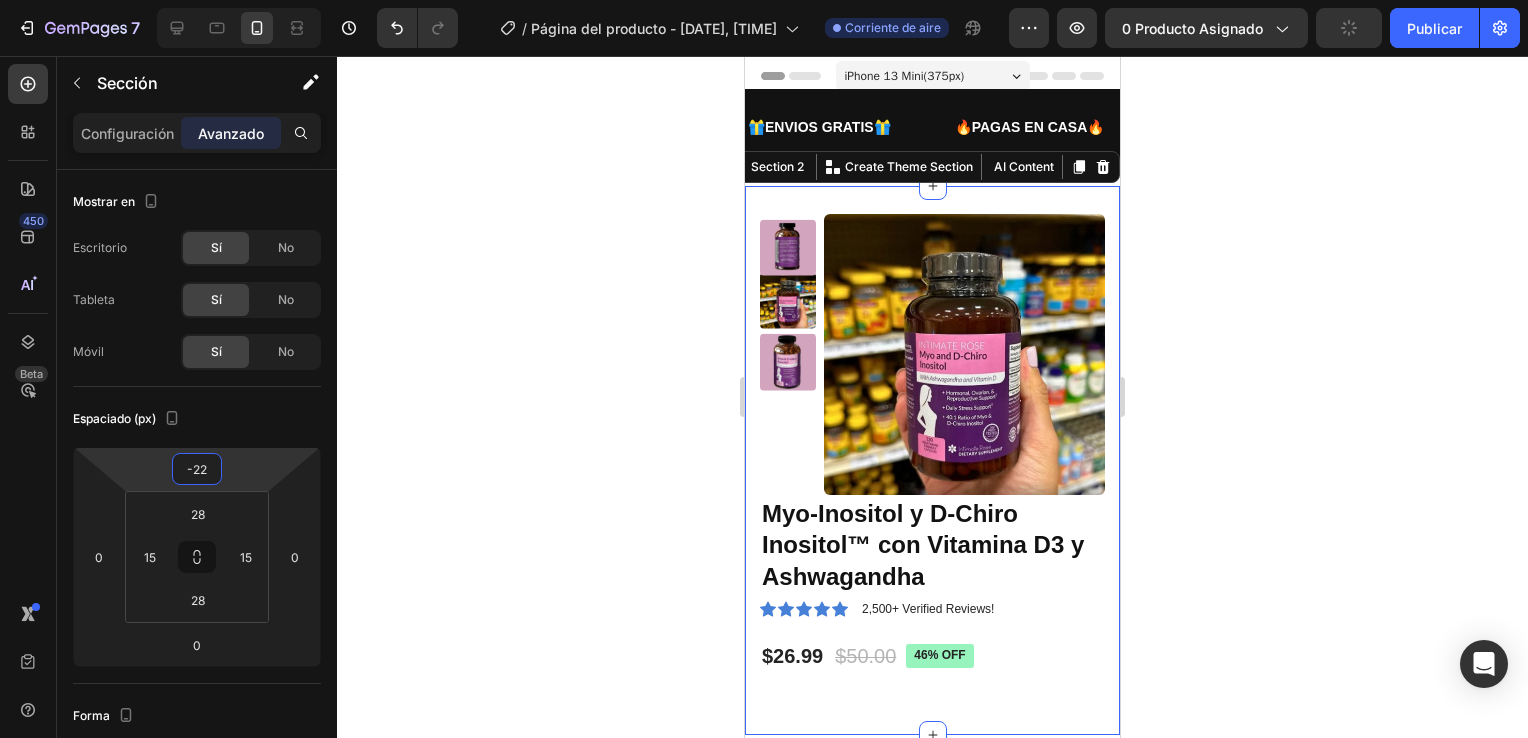 type on "-28" 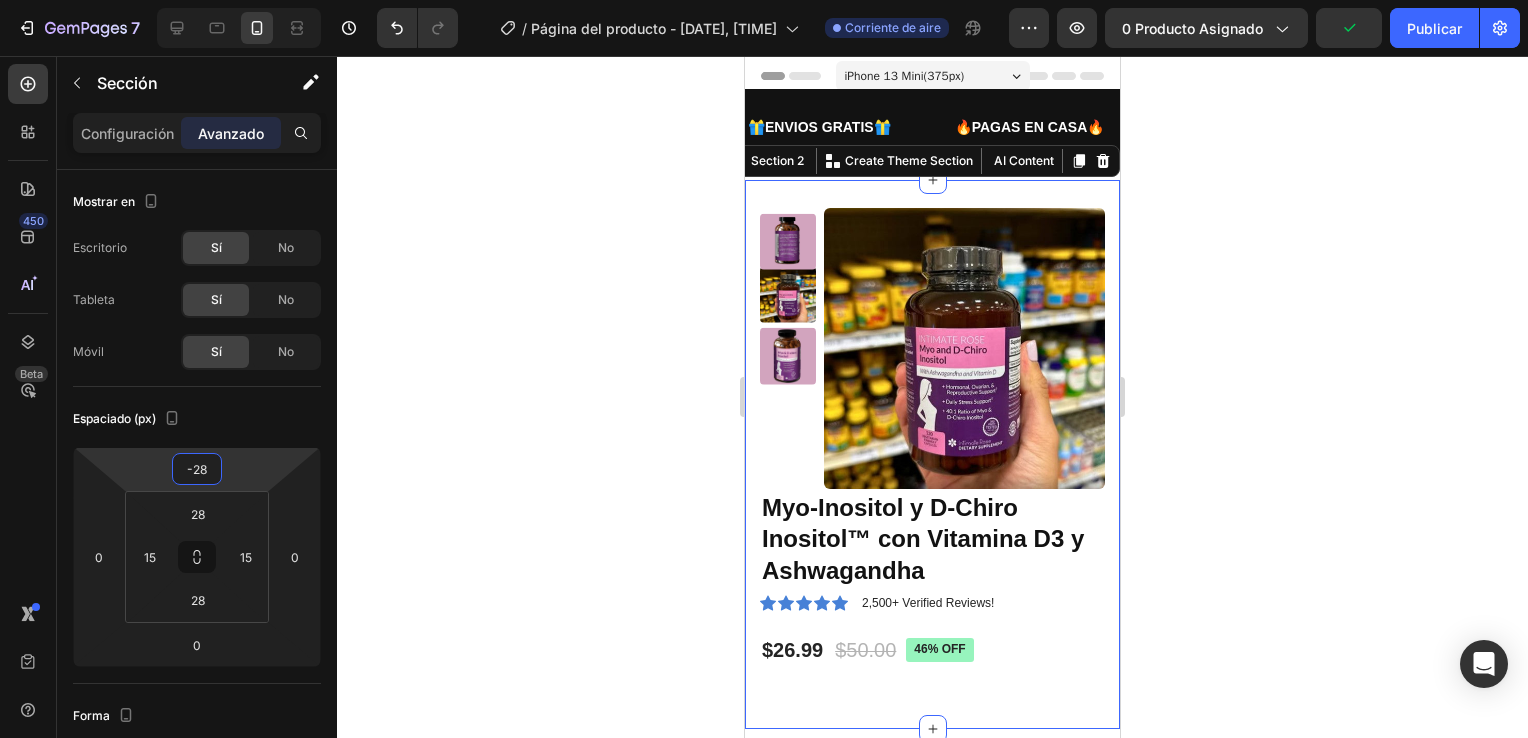 drag, startPoint x: 252, startPoint y: 459, endPoint x: 256, endPoint y: 473, distance: 14.56022 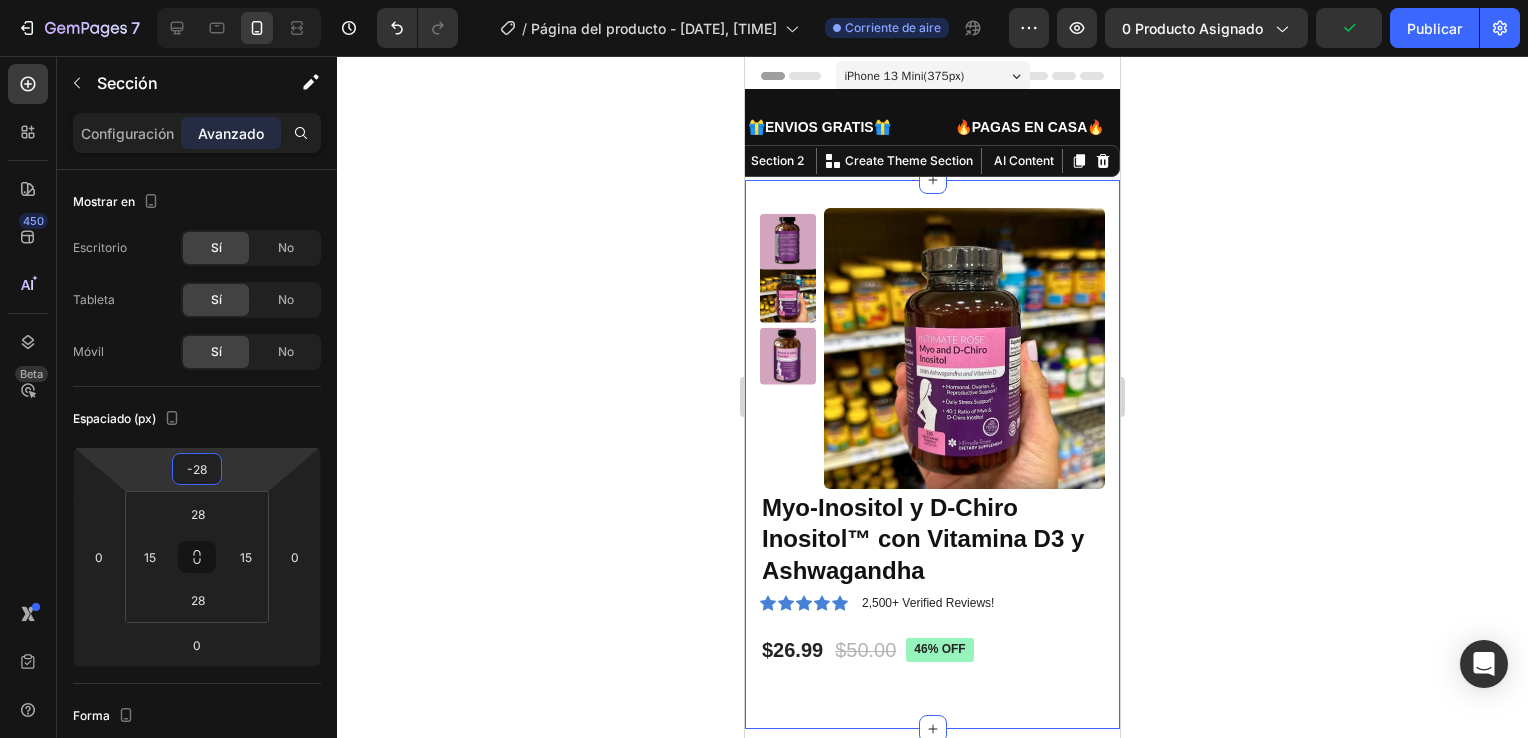 click on "7   /  Página del producto - [DATE], [TIME] Corriente de aire Preview 0 producto asignado  Publicar  450 Beta Sections(18) Elements(84) Sección Elemento Sección de héroes Detalle del producto Marcas Insignias de confianza Garantía Desglose del producto Modo de empleo Testimonios Comparar Haz Preguntas frecuentes Prueba social Historia de la marca Lista de productos Colección Lista de blogs Contacto Sticky Añadir al carrito Pie de página personalizado Navegar por la biblioteca 450 Diseño
Fila
Fila
Fila
Fila Mensaje de texto
Encabezado
Bloque de texto Botón
Botón
Botón Medio" at bounding box center [764, 0] 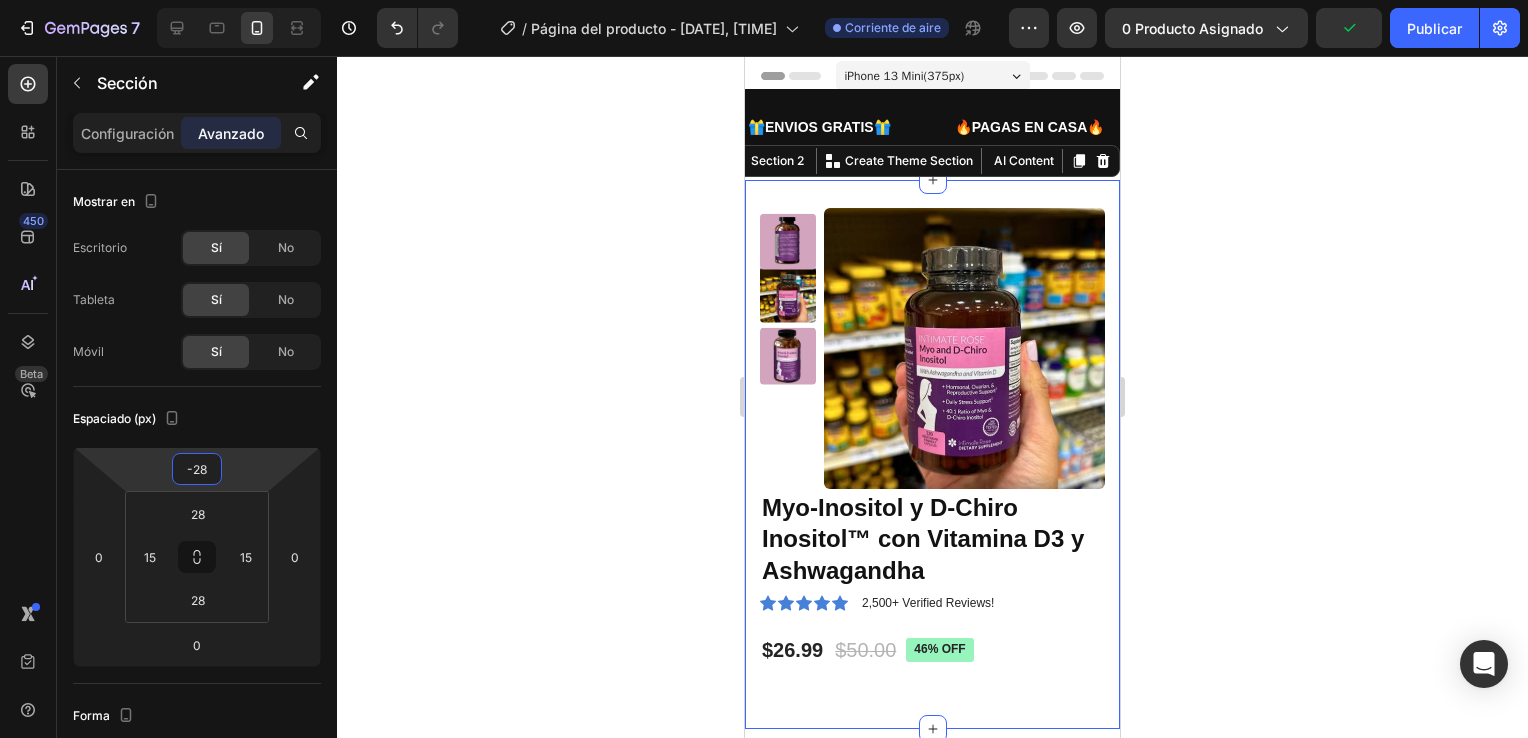 click 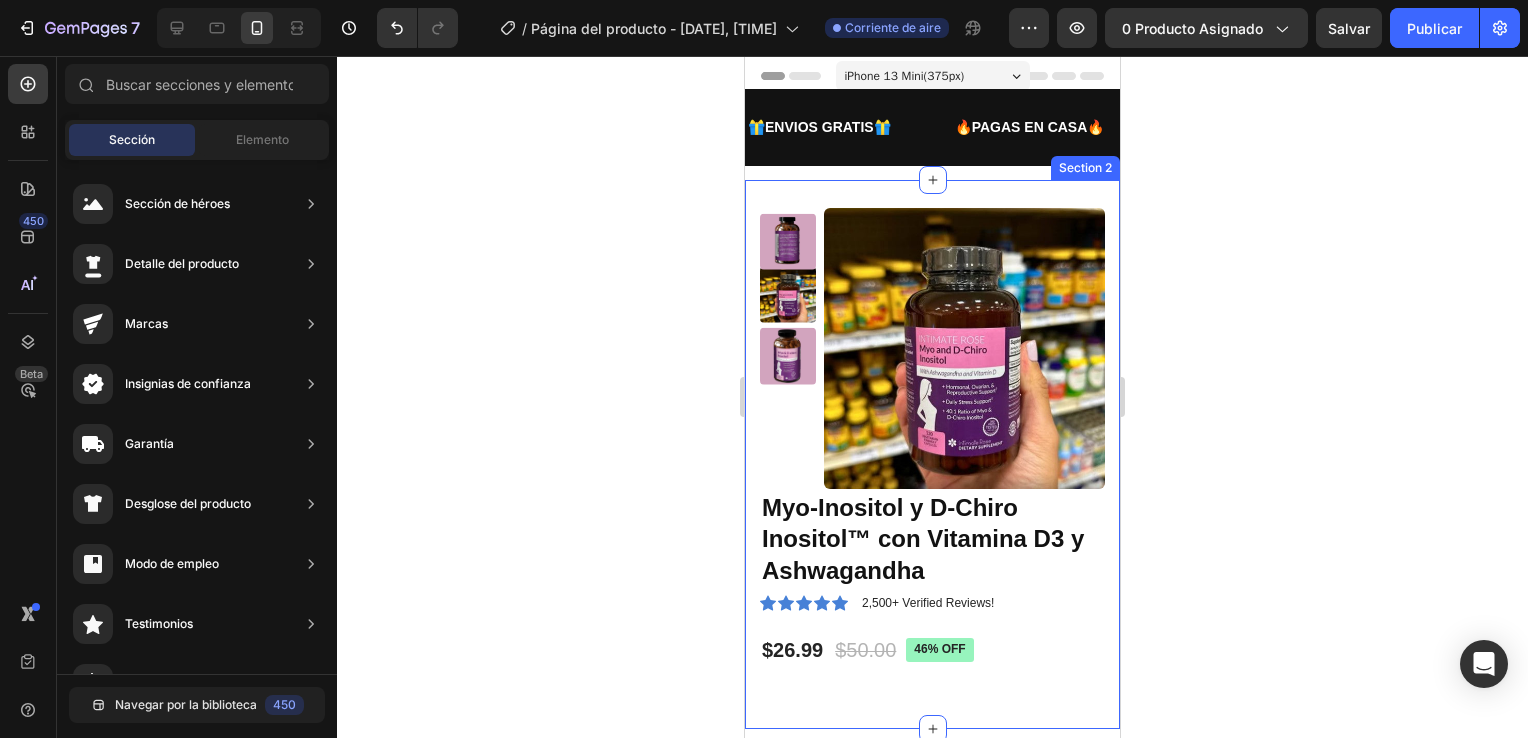 click on "Product Images Myo-Inositol y D-Chiro Inositol™ con Vitamina D3 y Ashwagandha Product Title Icon Icon Icon Icon Icon Icon List 2,500+ Verified Reviews! Text Block Row $26.99 Product Price Product Price $50.00 Product Price Product Price 46% off Product Badge Row Row Product Section 2" at bounding box center (932, 454) 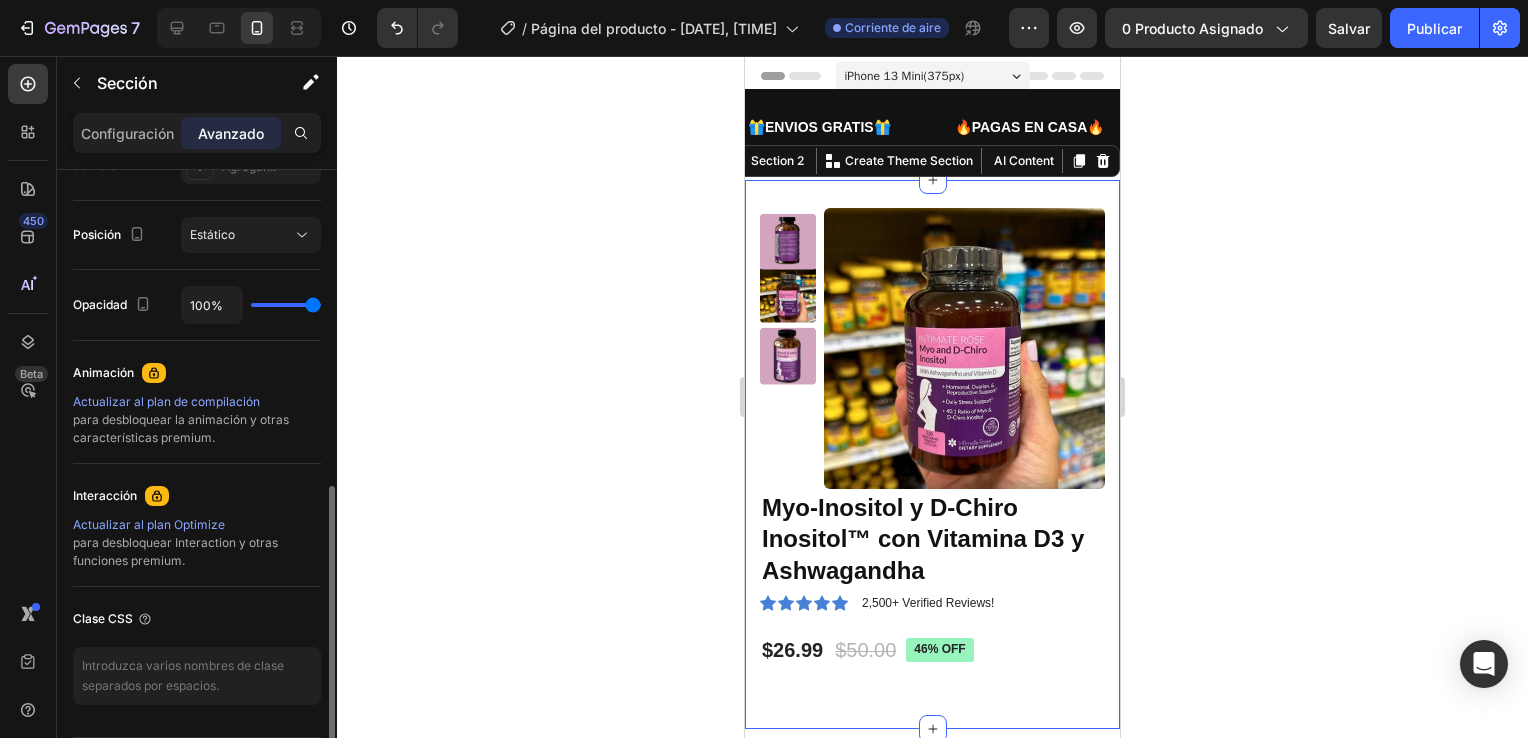 scroll, scrollTop: 760, scrollLeft: 0, axis: vertical 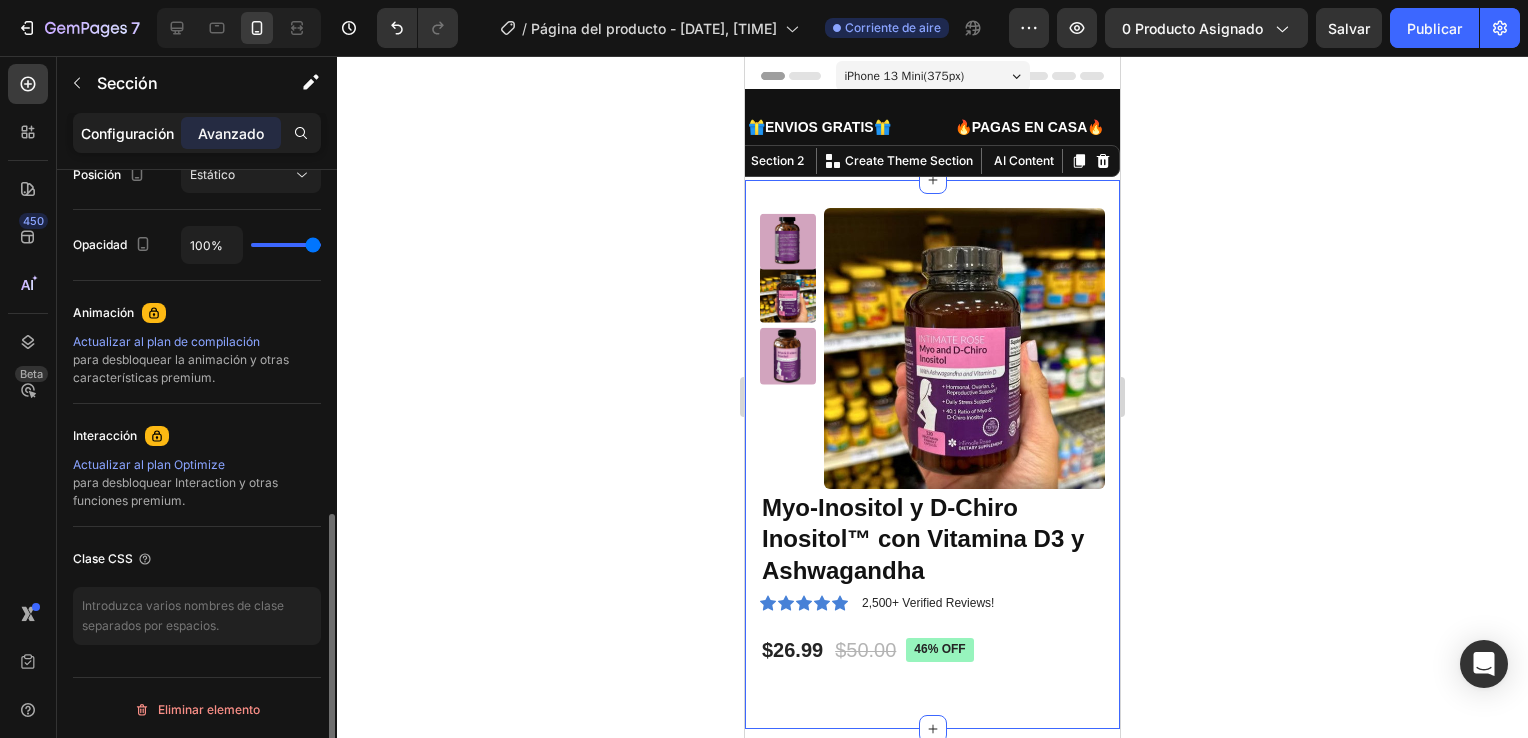 click on "Configuración" at bounding box center [127, 133] 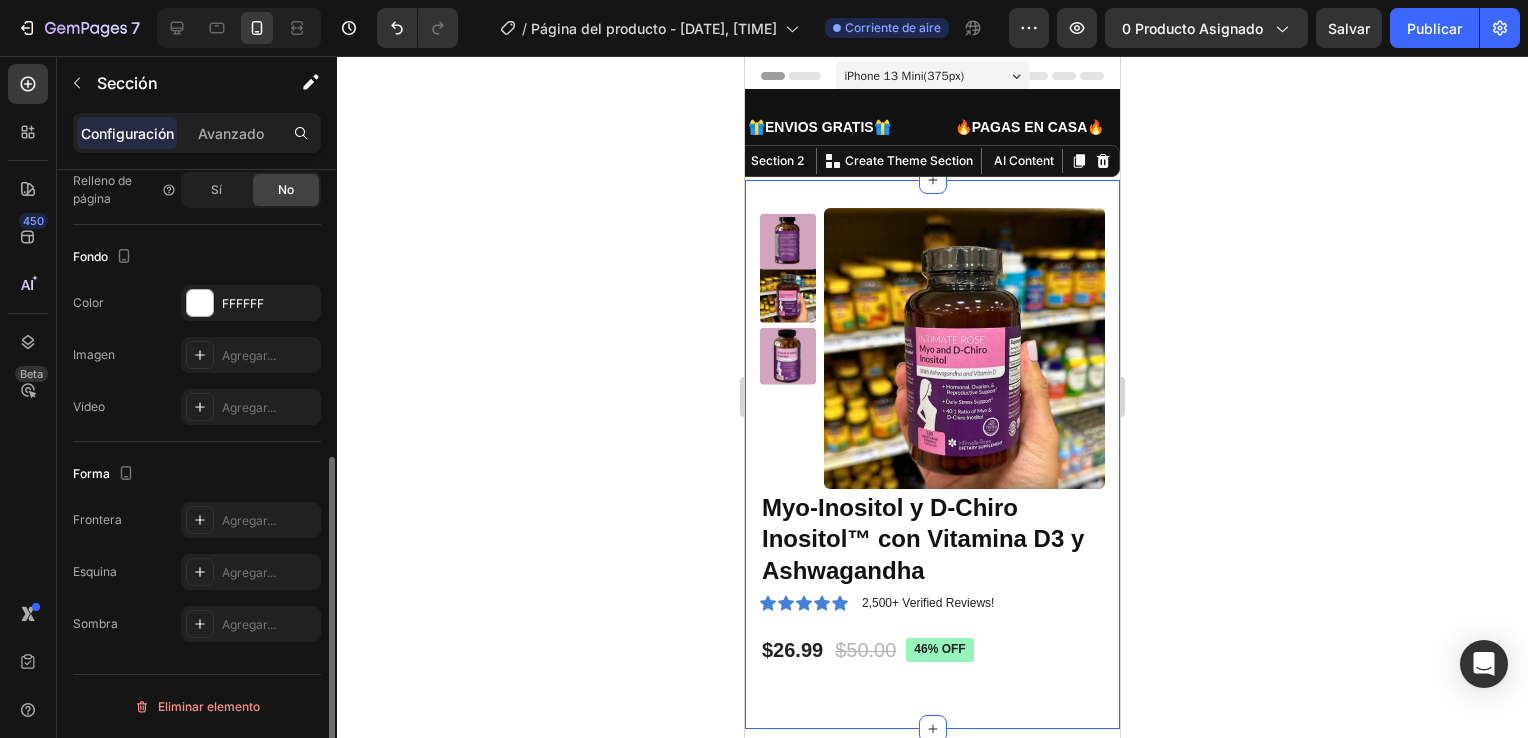 scroll, scrollTop: 540, scrollLeft: 0, axis: vertical 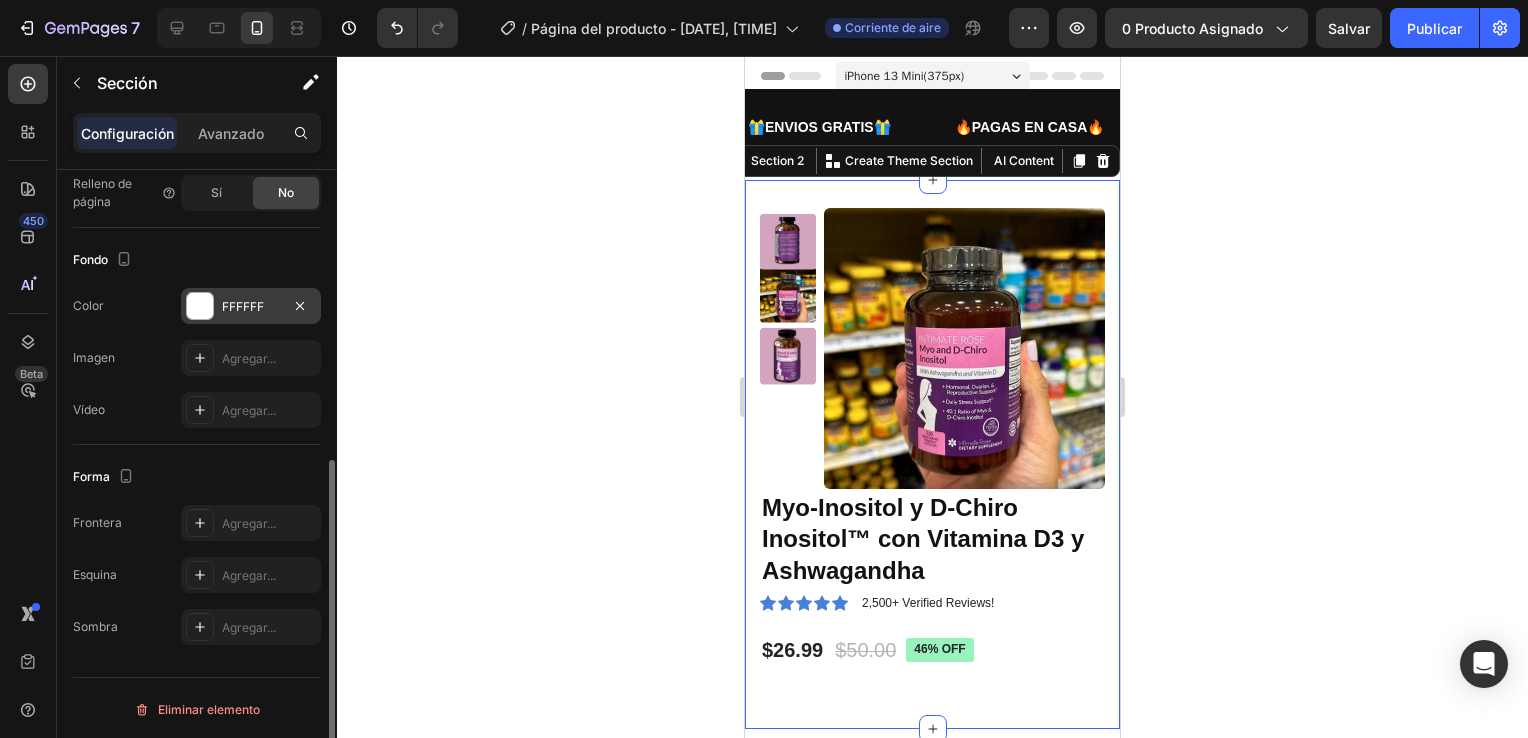 click at bounding box center [200, 306] 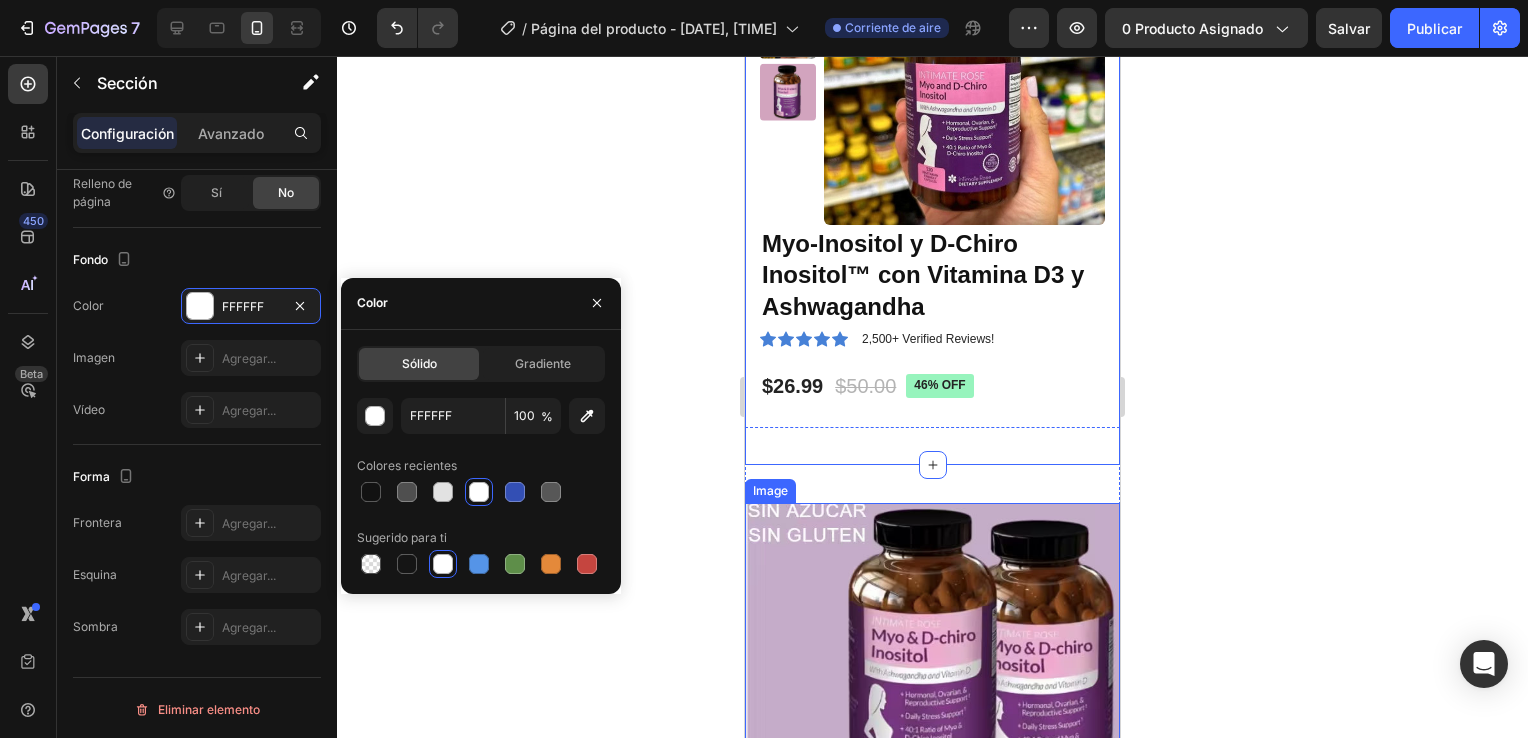 scroll, scrollTop: 300, scrollLeft: 0, axis: vertical 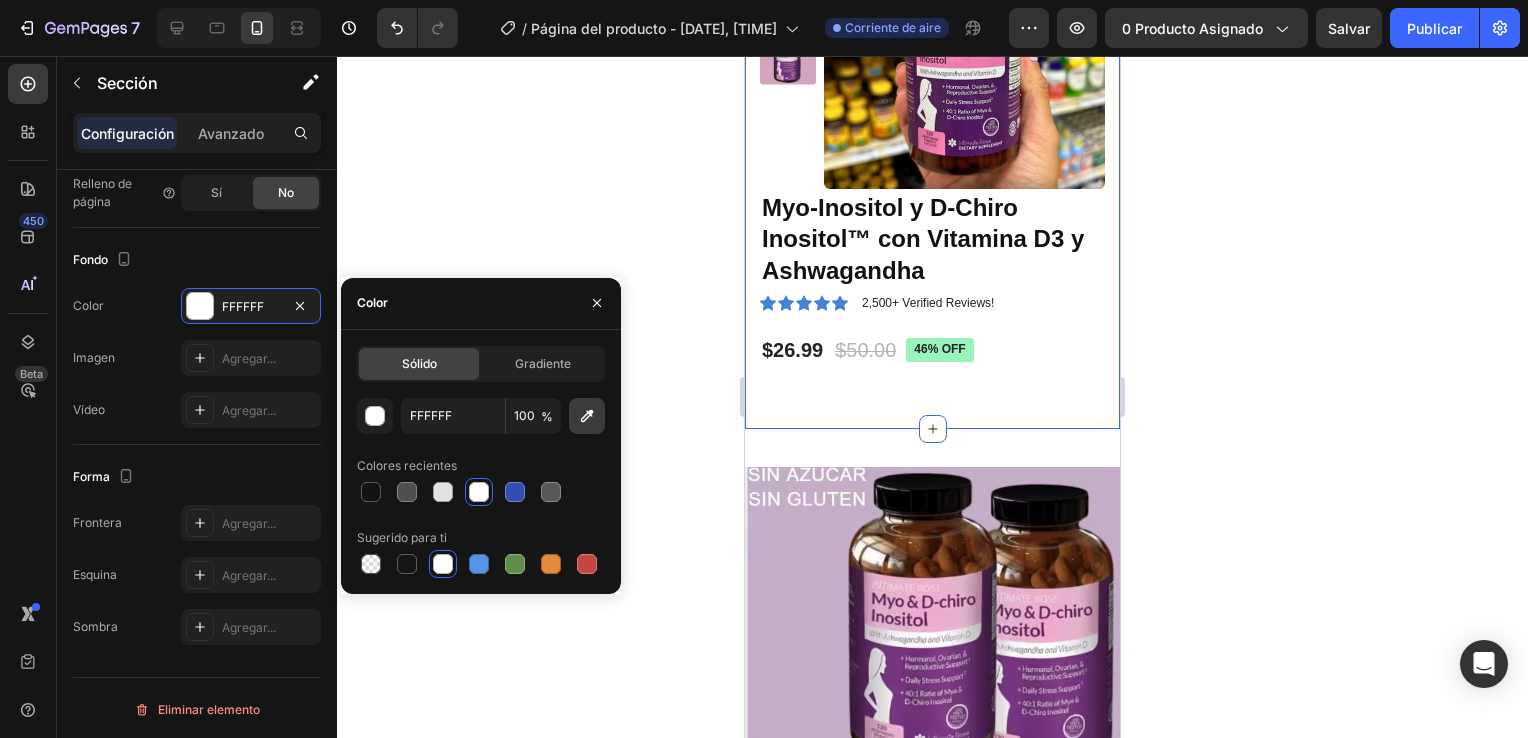 click 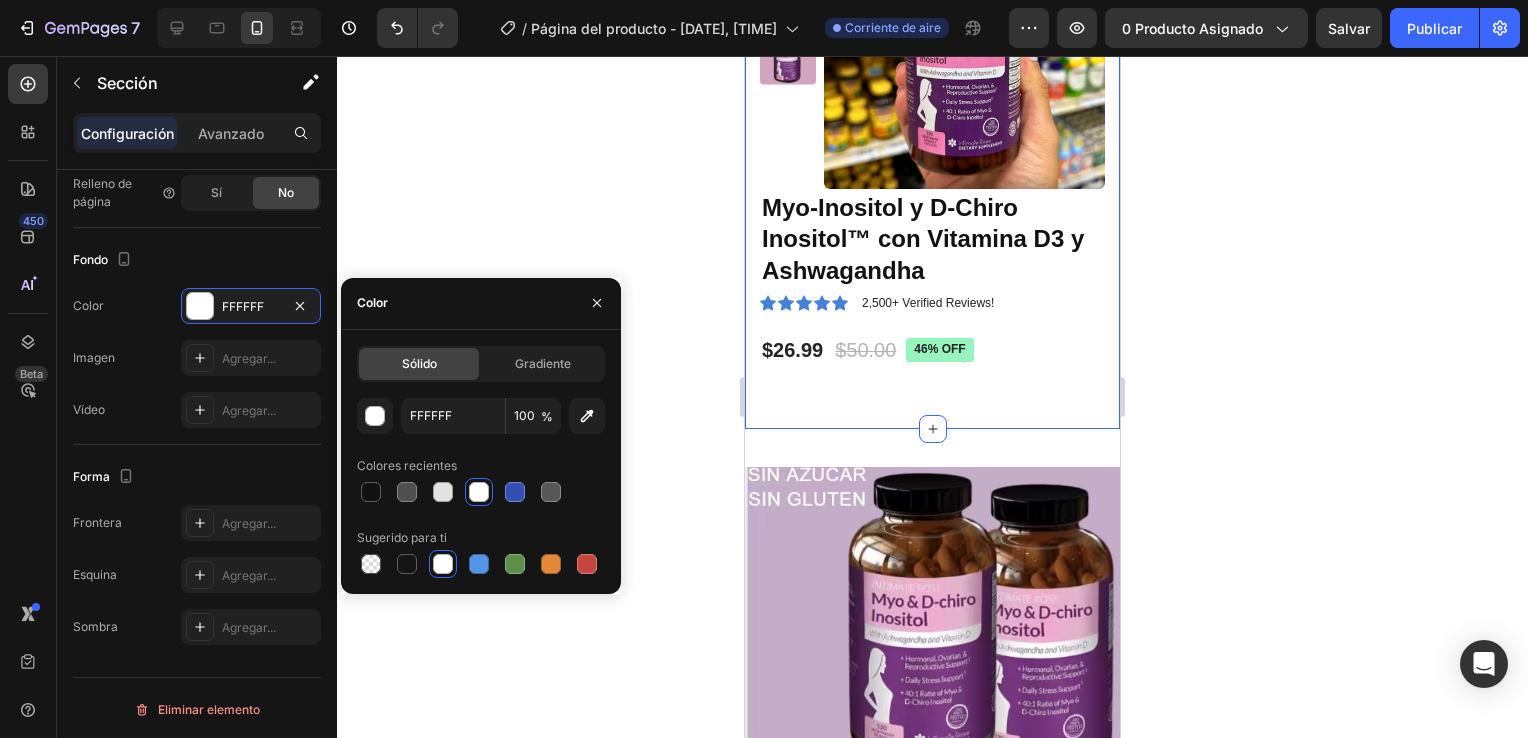 type on "C5ACC9" 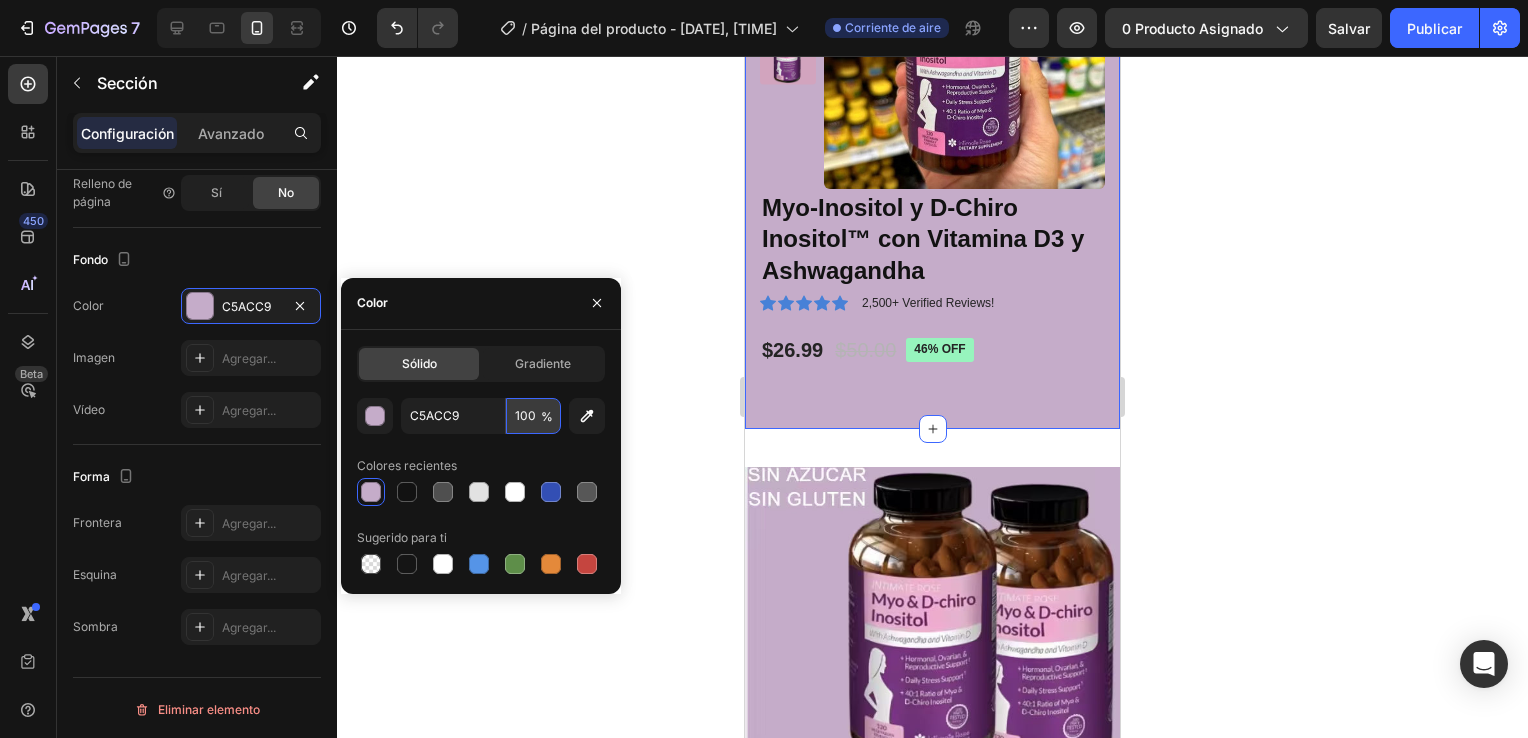 click on "100" at bounding box center (533, 416) 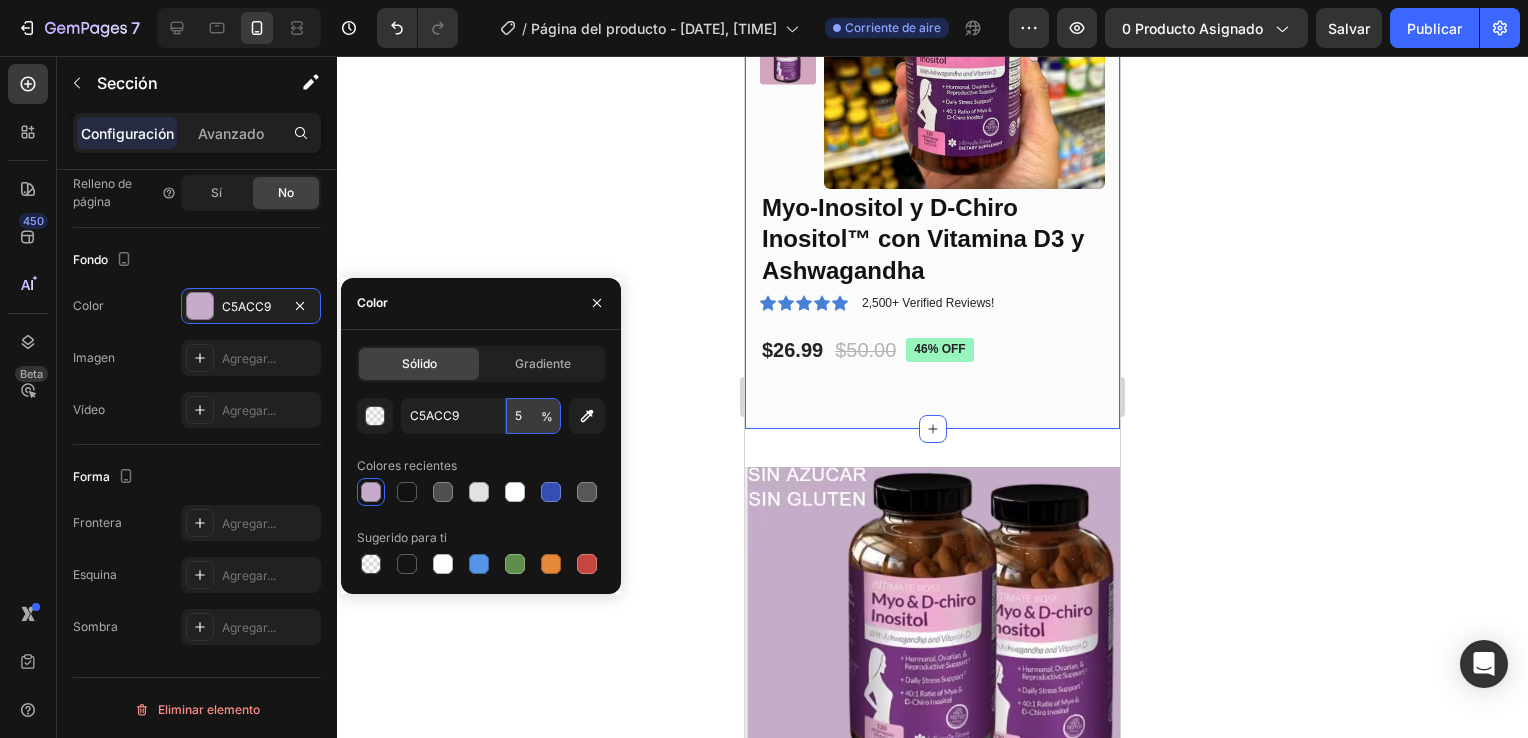 type on "50" 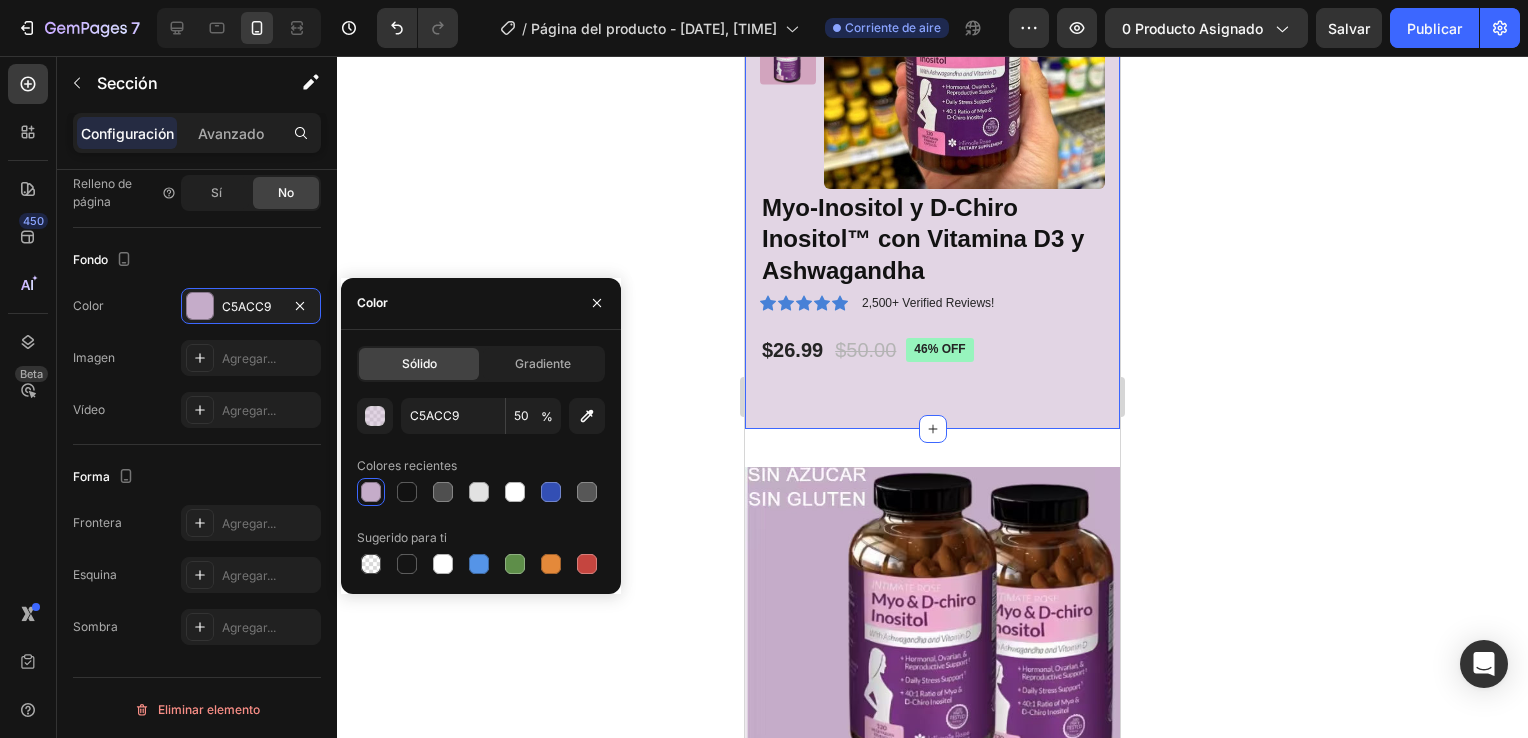 click 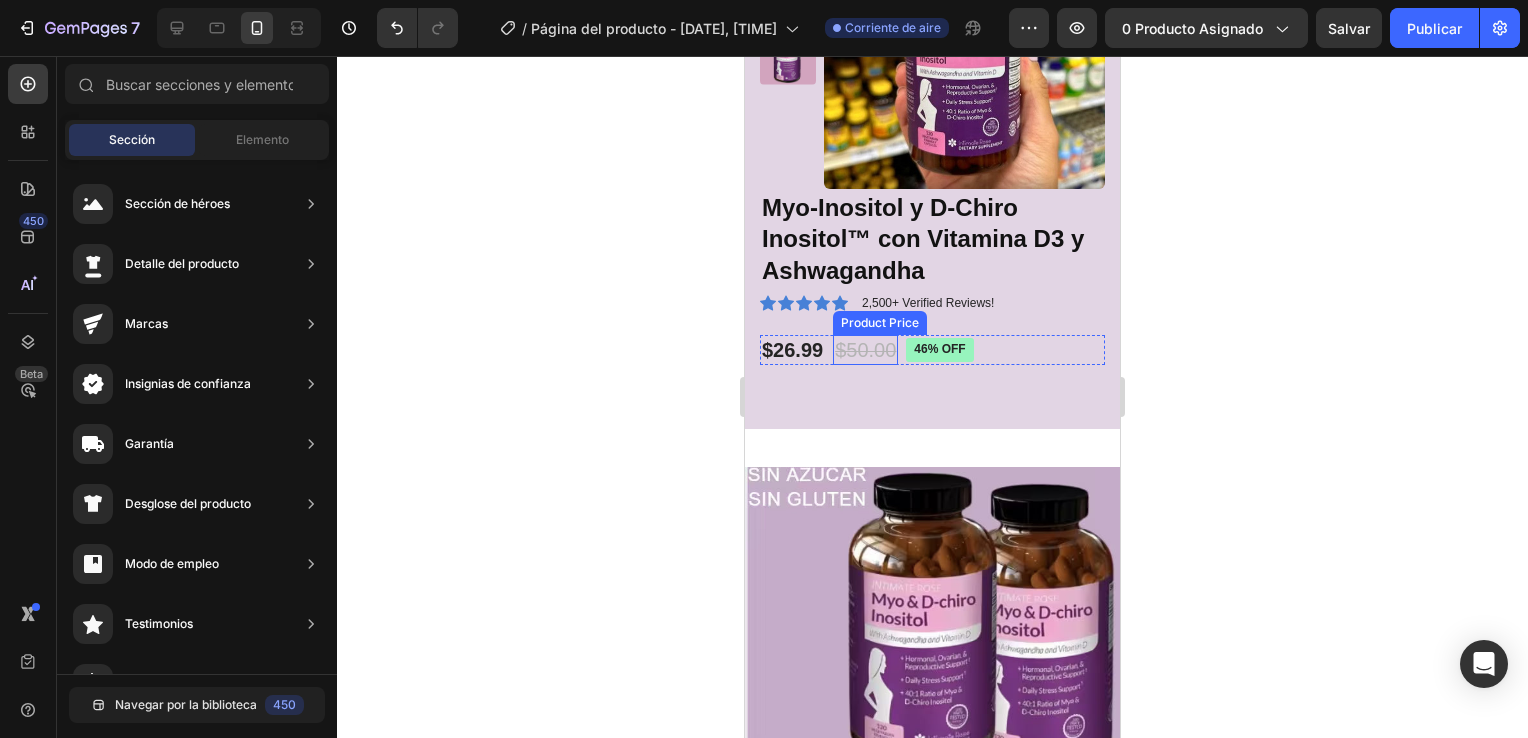 click on "$50.00" at bounding box center (865, 350) 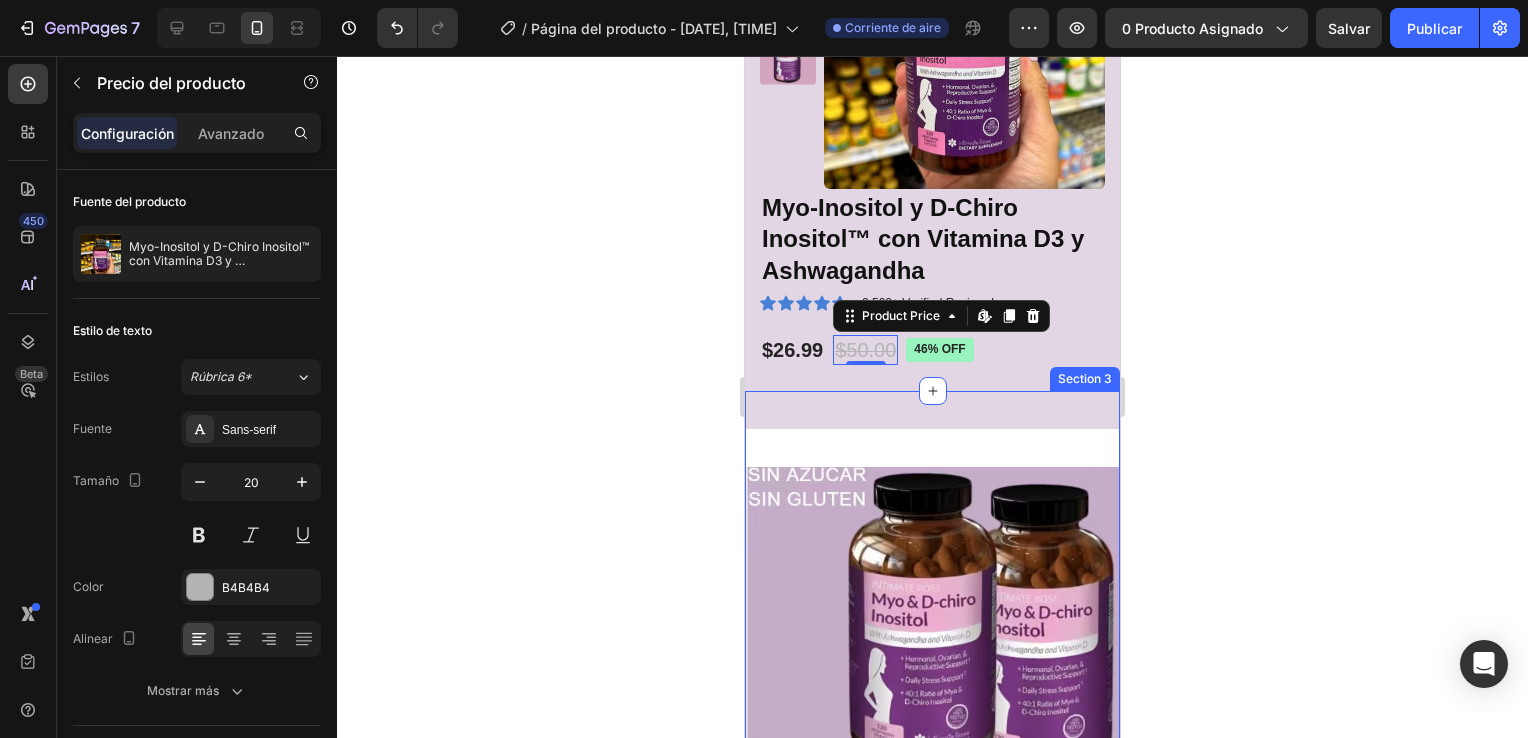 click on "Image Image Image Image Image Image Image Image Image Section 3" at bounding box center (932, 2125) 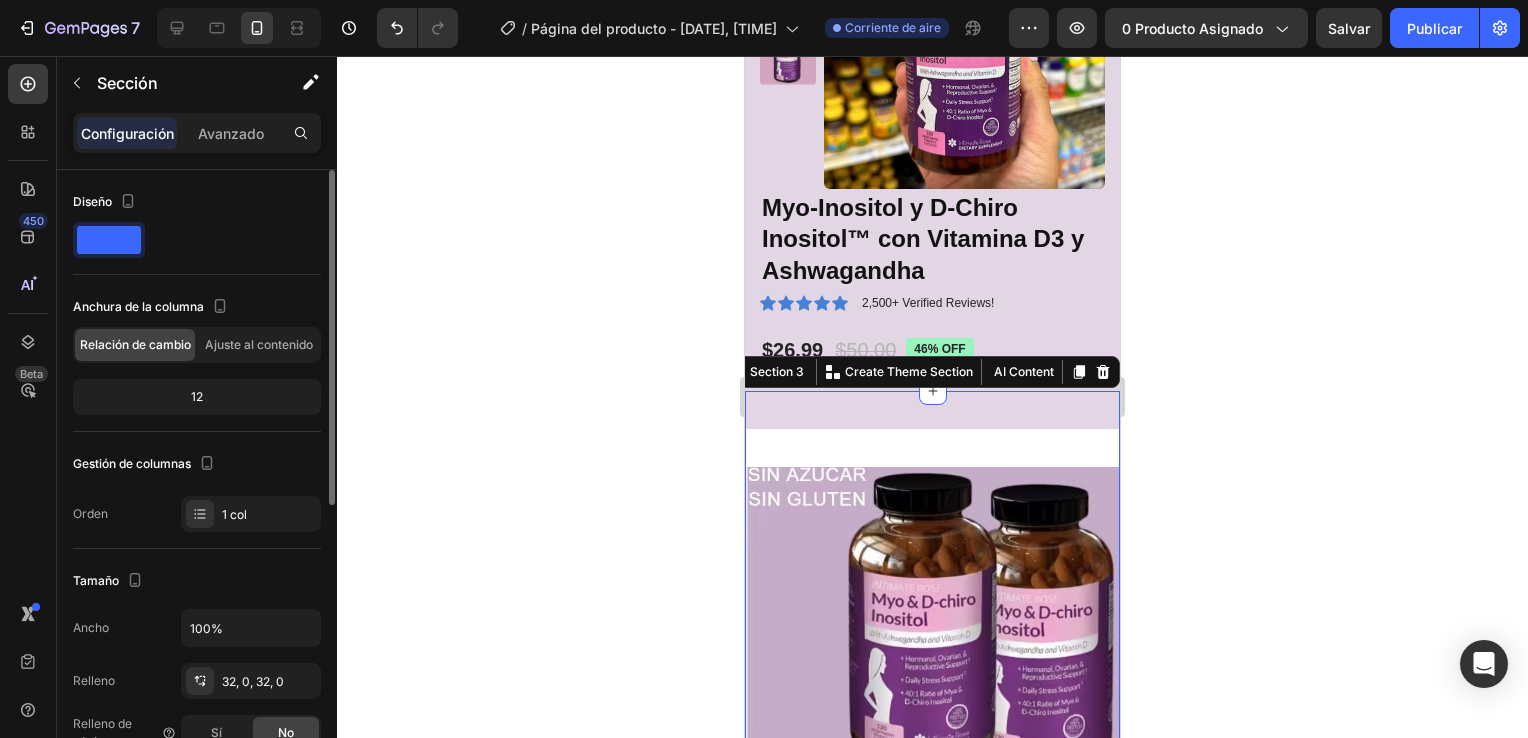 click 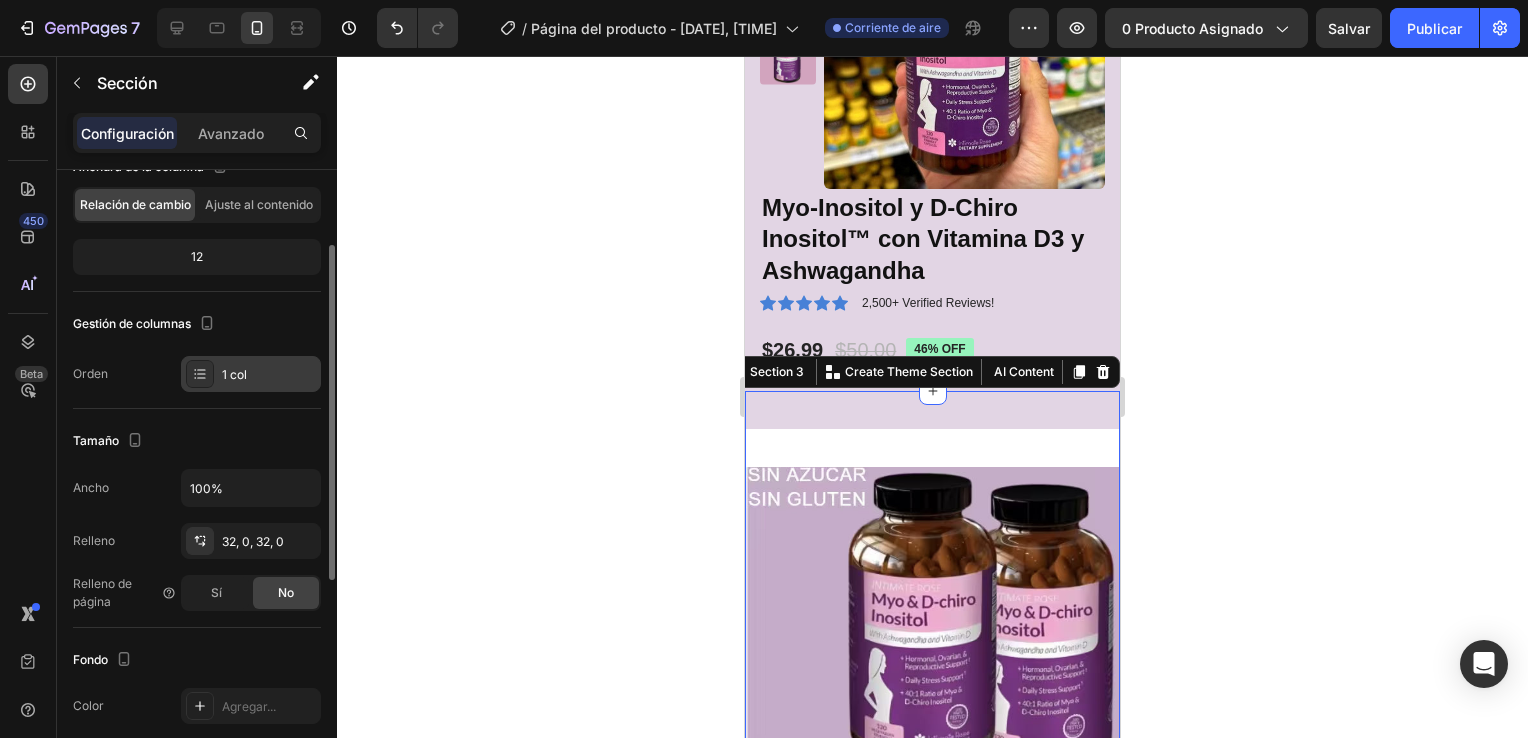 scroll, scrollTop: 0, scrollLeft: 0, axis: both 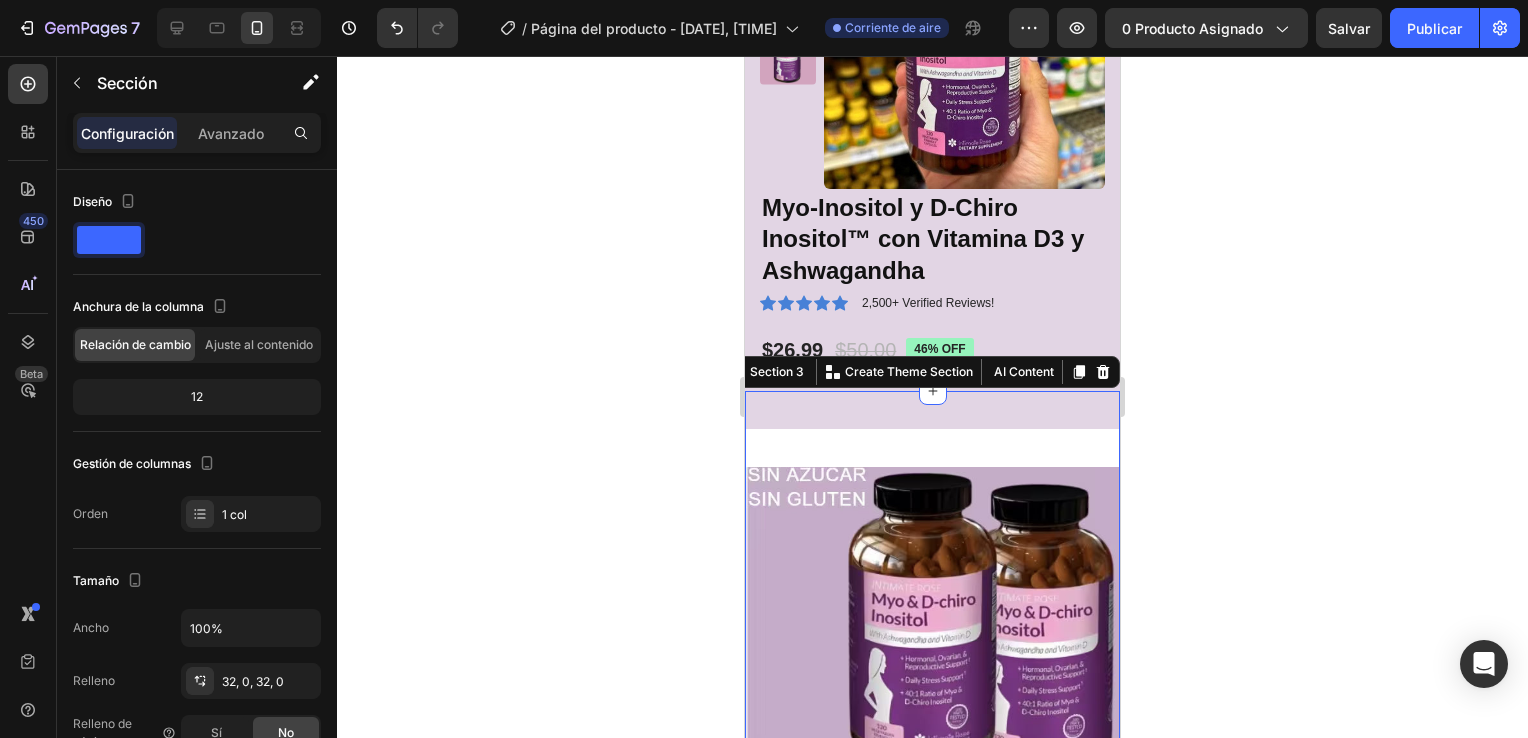 click 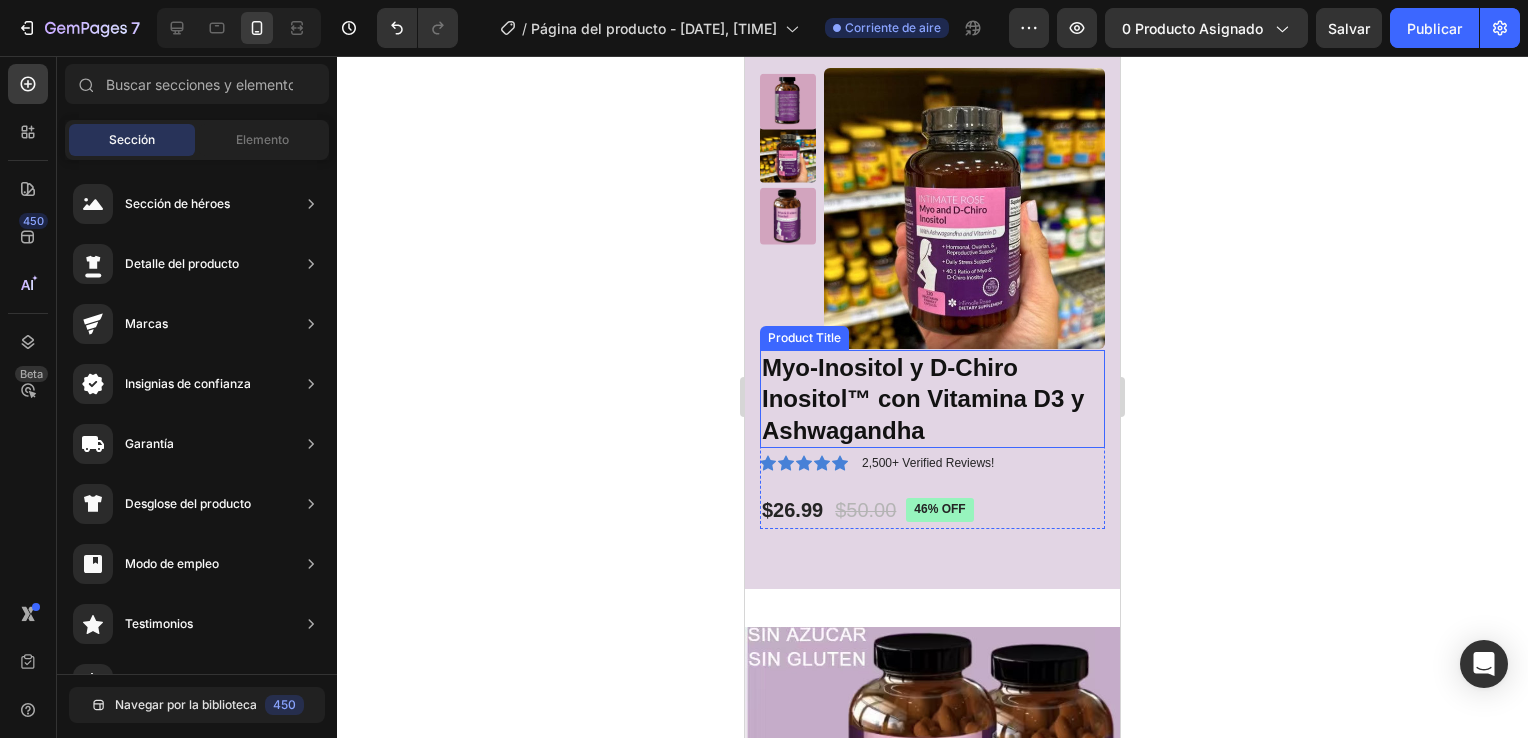 scroll, scrollTop: 0, scrollLeft: 0, axis: both 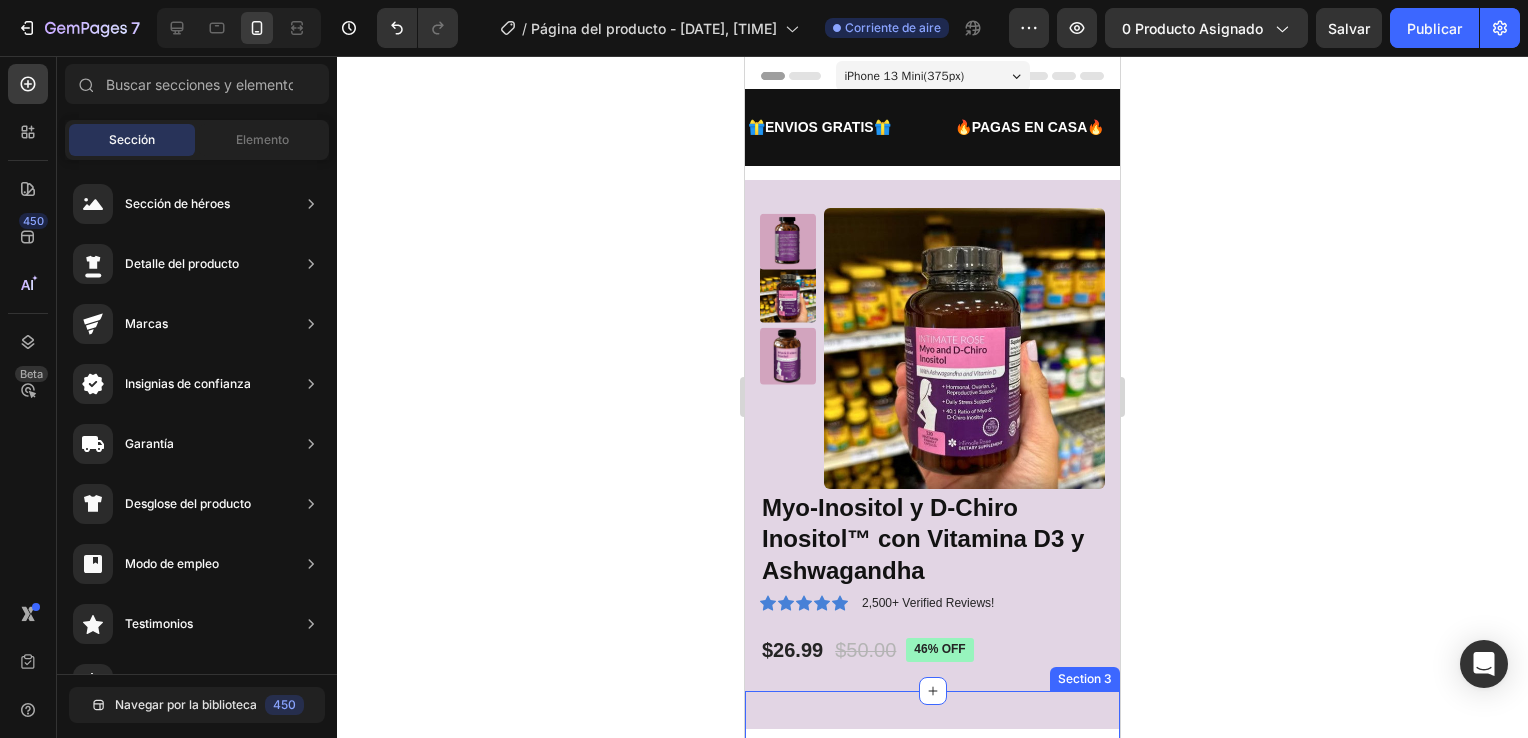 click on "Image Image Image Image Image Image Image Image Image Section 3" at bounding box center [932, 2425] 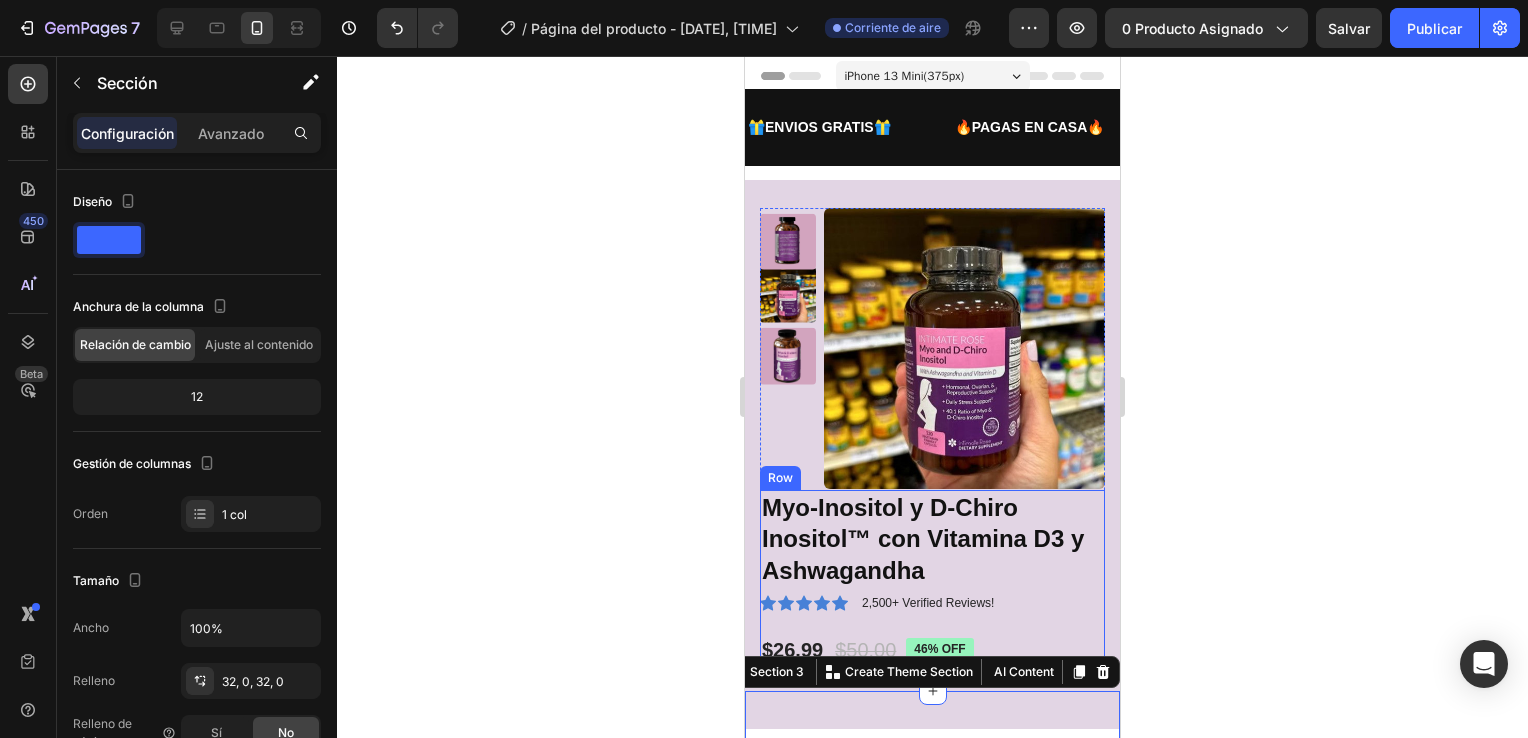 click on "Myo-Inositol y D-Chiro Inositol™ con Vitamina D3 y Ashwagandha Product Title Icon Icon Icon Icon Icon Icon List 2,500+ Verified Reviews! Text Block Row $26.99 Product Price Product Price $50.00 Product Price Product Price 46% off Product Badge Row" at bounding box center [932, 579] 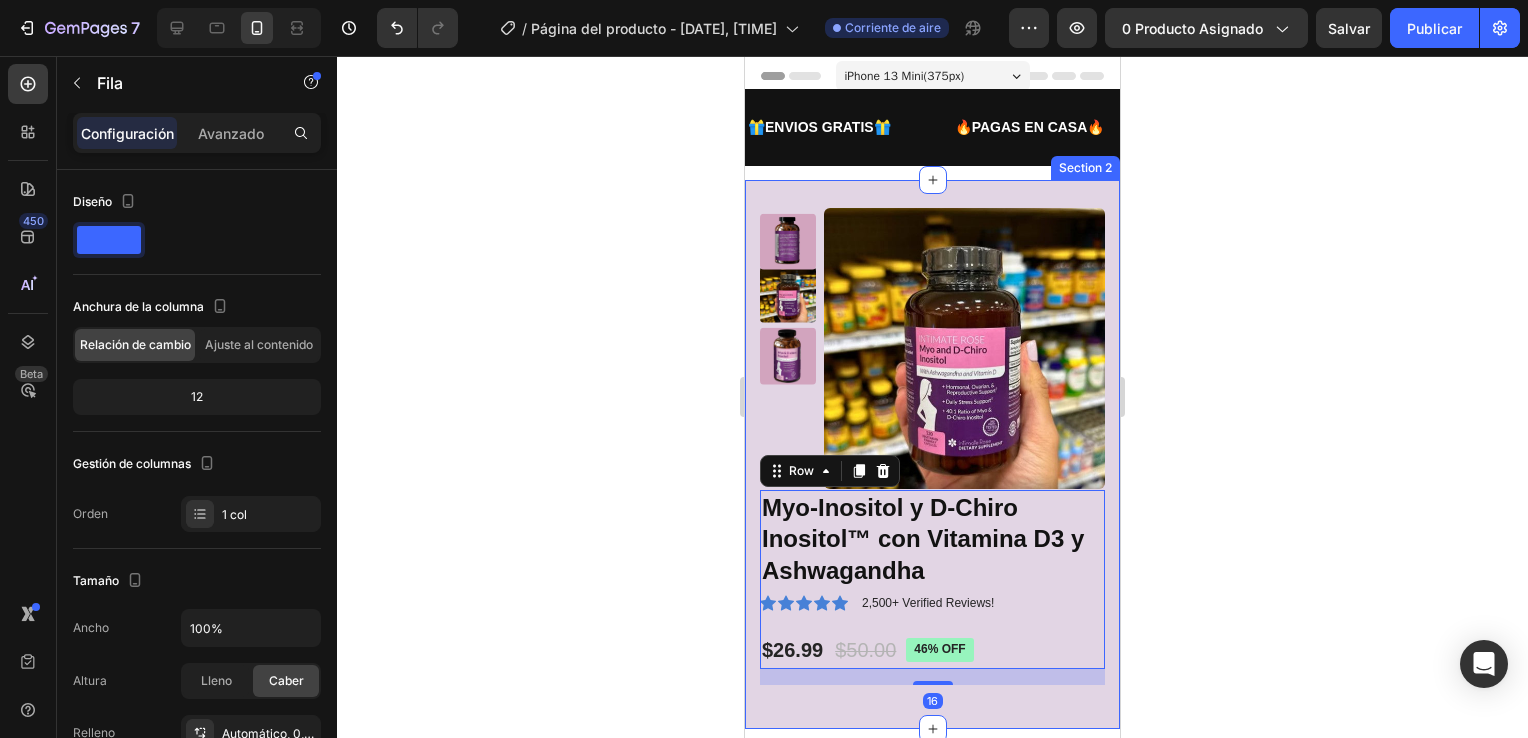 click on "Product Images Myo-Inositol y D-Chiro Inositol™ con Vitamina D3 y Ashwagandha Product Title Icon Icon Icon Icon Icon Icon List 2,500+ Verified Reviews! Text Block Row $26.99 Product Price Product Price $50.00 Product Price Product Price 46% off Product Badge Row   16 Product Section 2" at bounding box center (932, 454) 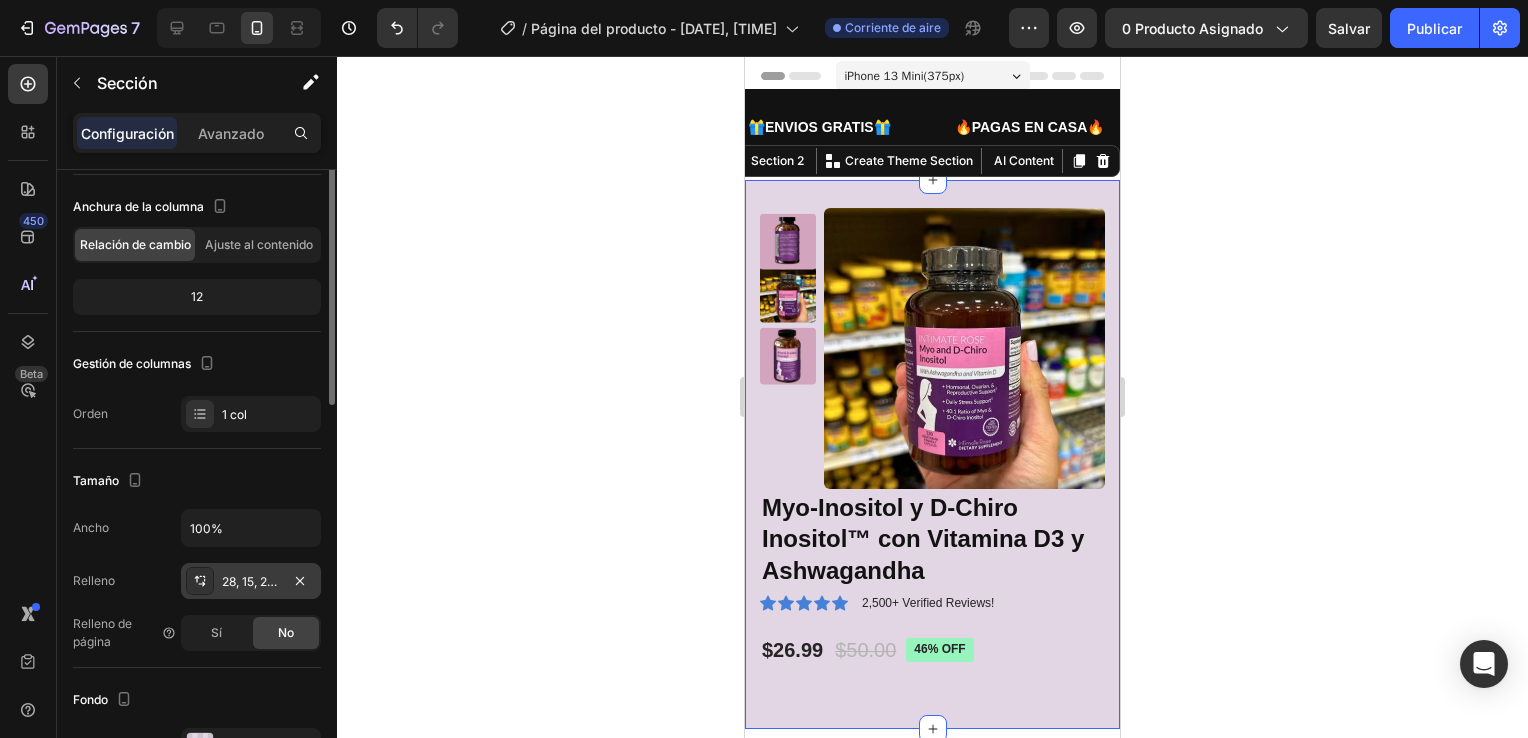 scroll, scrollTop: 0, scrollLeft: 0, axis: both 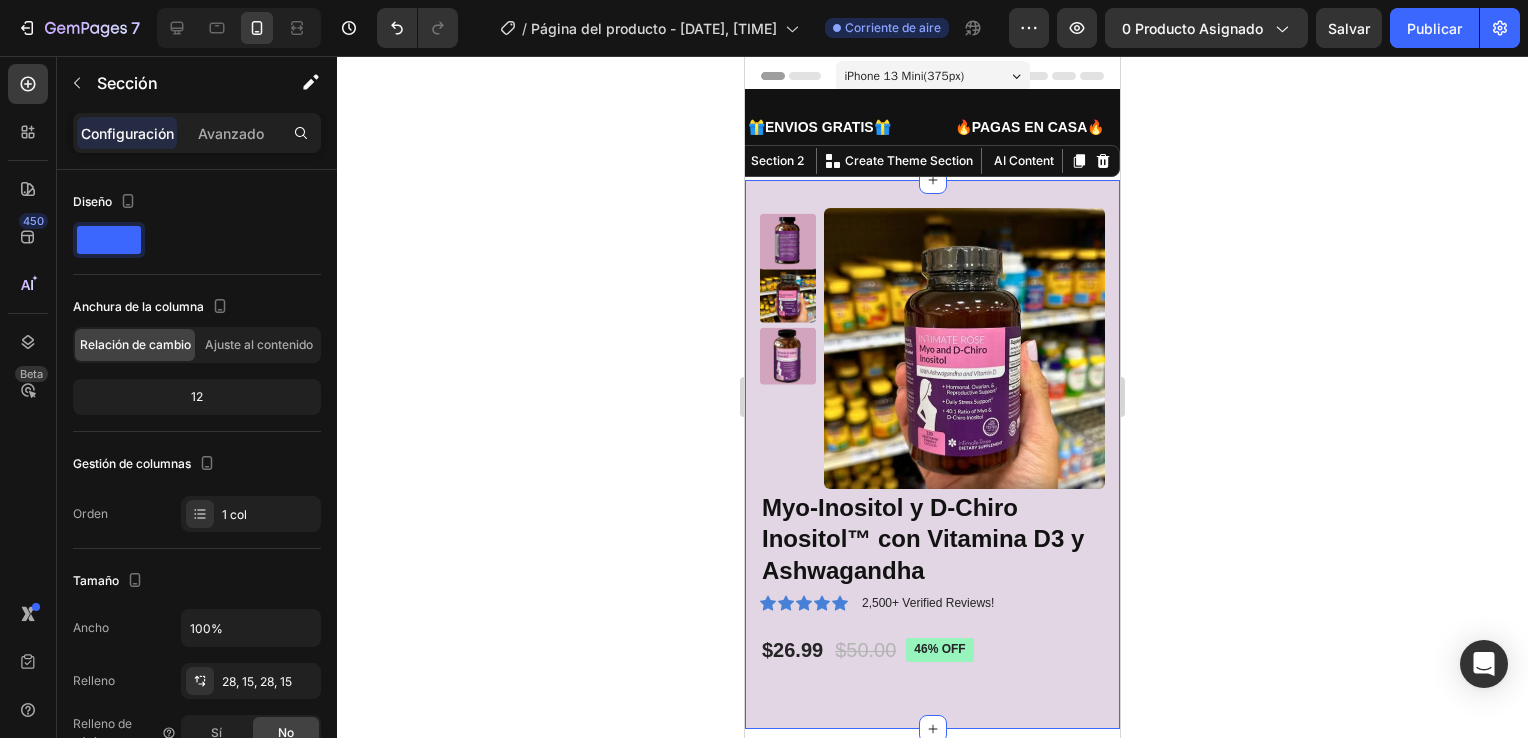 click on "Product Images Myo-Inositol y D-Chiro Inositol™ con Vitamina D3 y Ashwagandha Product Title Icon Icon Icon Icon Icon Icon List 2,500+ Verified Reviews! Text Block Row $26.99 Product Price Product Price $50.00 Product Price Product Price 46% off Product Badge Row Row Product Section 2   You can create reusable sections Create Theme Section AI Content Write with GemAI What would you like to describe here? Tone and Voice Persuasive Product Myo-Inositol y D-Chiro Inositol™ con Vitamina D3 y Ashwagandha Show more Generate" at bounding box center (932, 454) 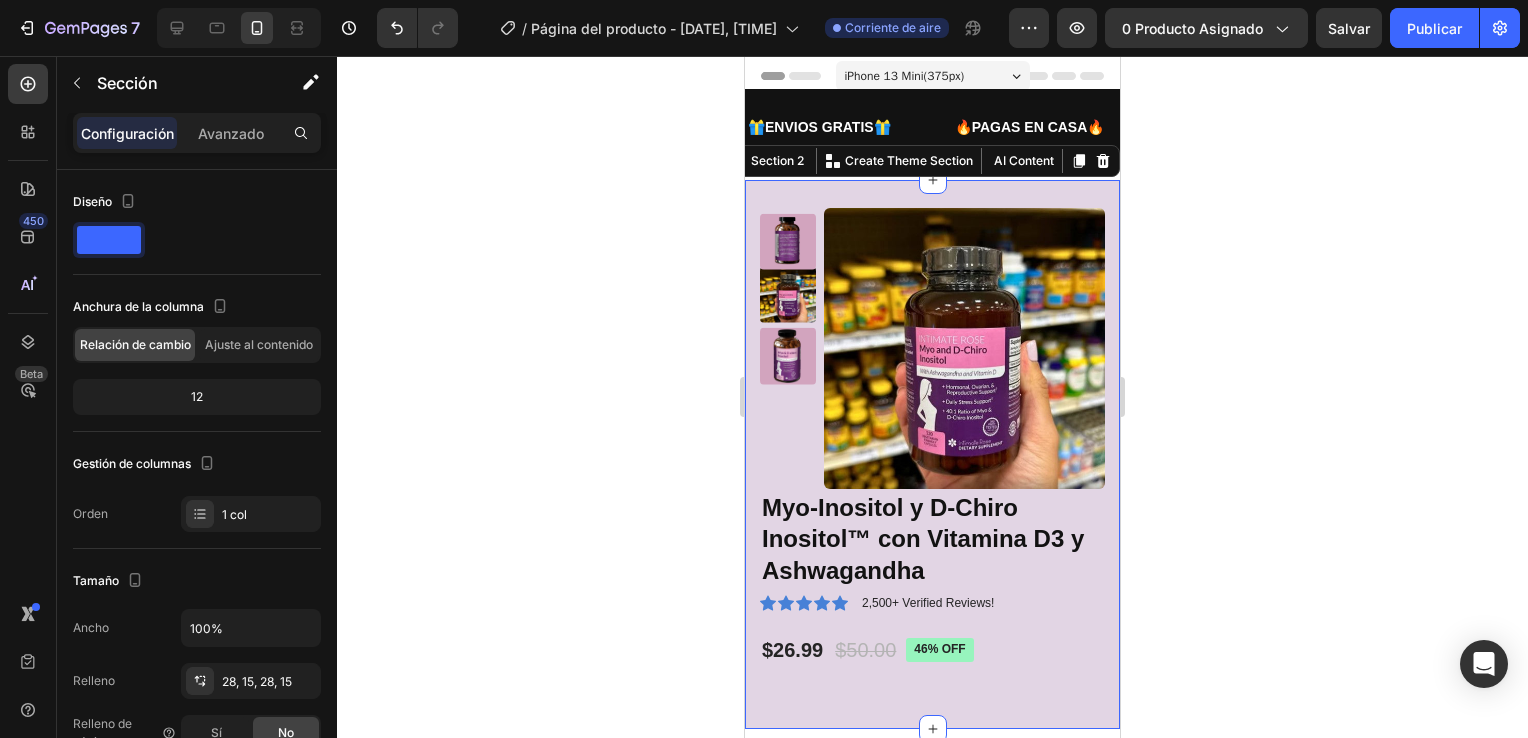 click on "Product Images Myo-Inositol y D-Chiro Inositol™ con Vitamina D3 y Ashwagandha Product Title Icon Icon Icon Icon Icon Icon List 2,500+ Verified Reviews! Text Block Row $26.99 Product Price Product Price $50.00 Product Price Product Price 46% off Product Badge Row Row Product Section 2   You can create reusable sections Create Theme Section AI Content Write with GemAI What would you like to describe here? Tone and Voice Persuasive Product Myo-Inositol y D-Chiro Inositol™ con Vitamina D3 y Ashwagandha Show more Generate" at bounding box center [932, 454] 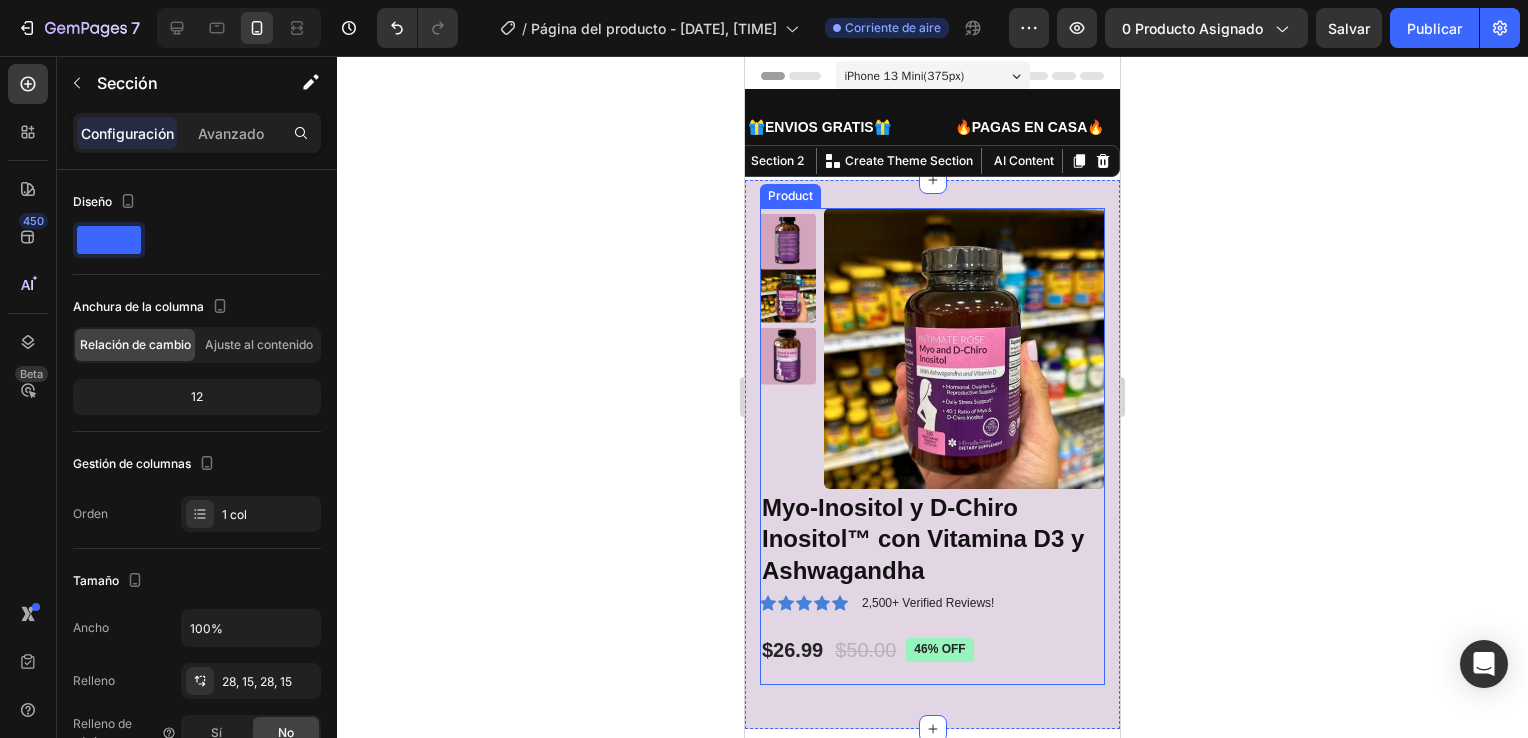 click on "Myo-Inositol y D-Chiro Inositol™ con Vitamina D3 y Ashwagandha Product Title Icon Icon Icon Icon Icon Icon List 2,500+ Verified Reviews! Text Block Row $26.99 Product Price Product Price $50.00 Product Price Product Price 46% off Product Badge Row Row" at bounding box center [932, 587] 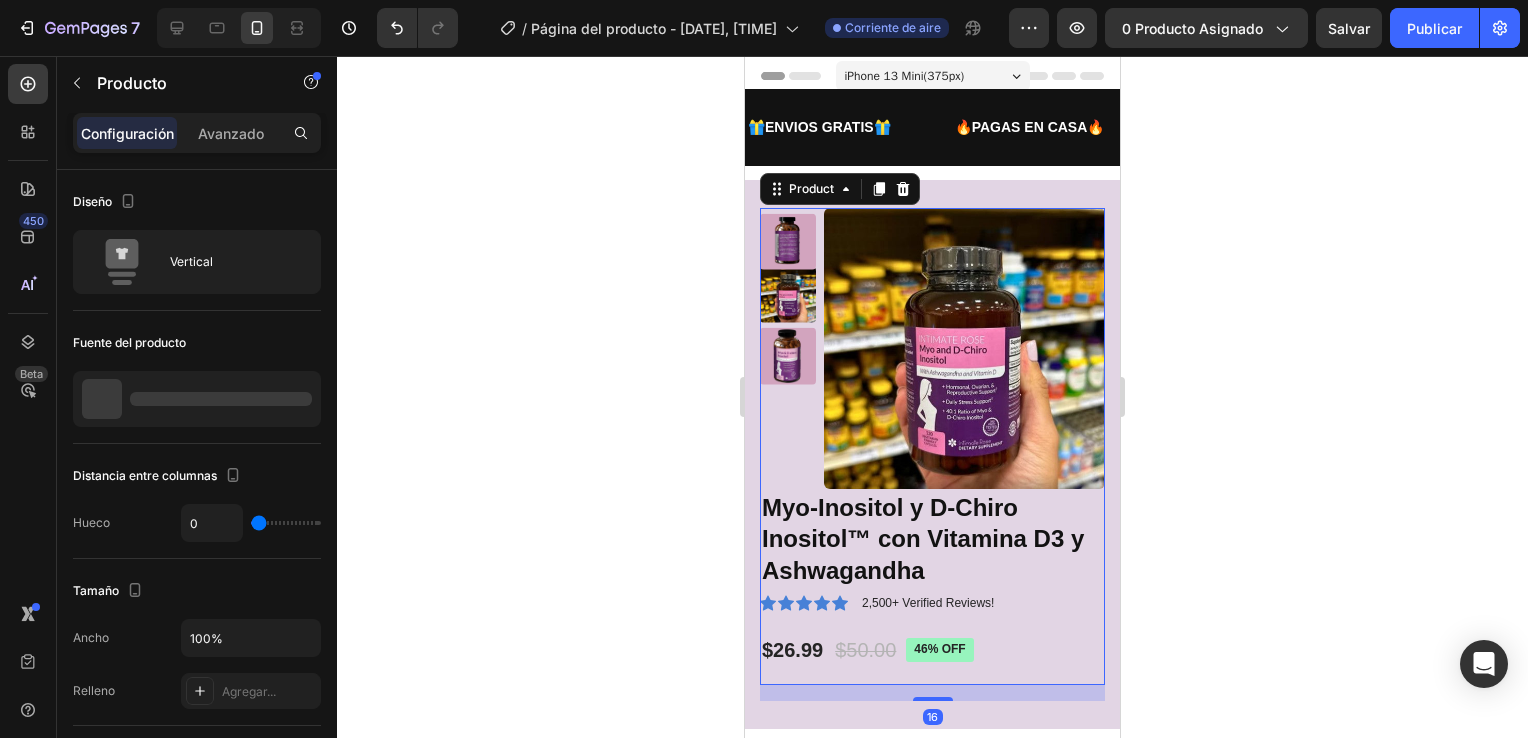 click on "16" at bounding box center [932, 693] 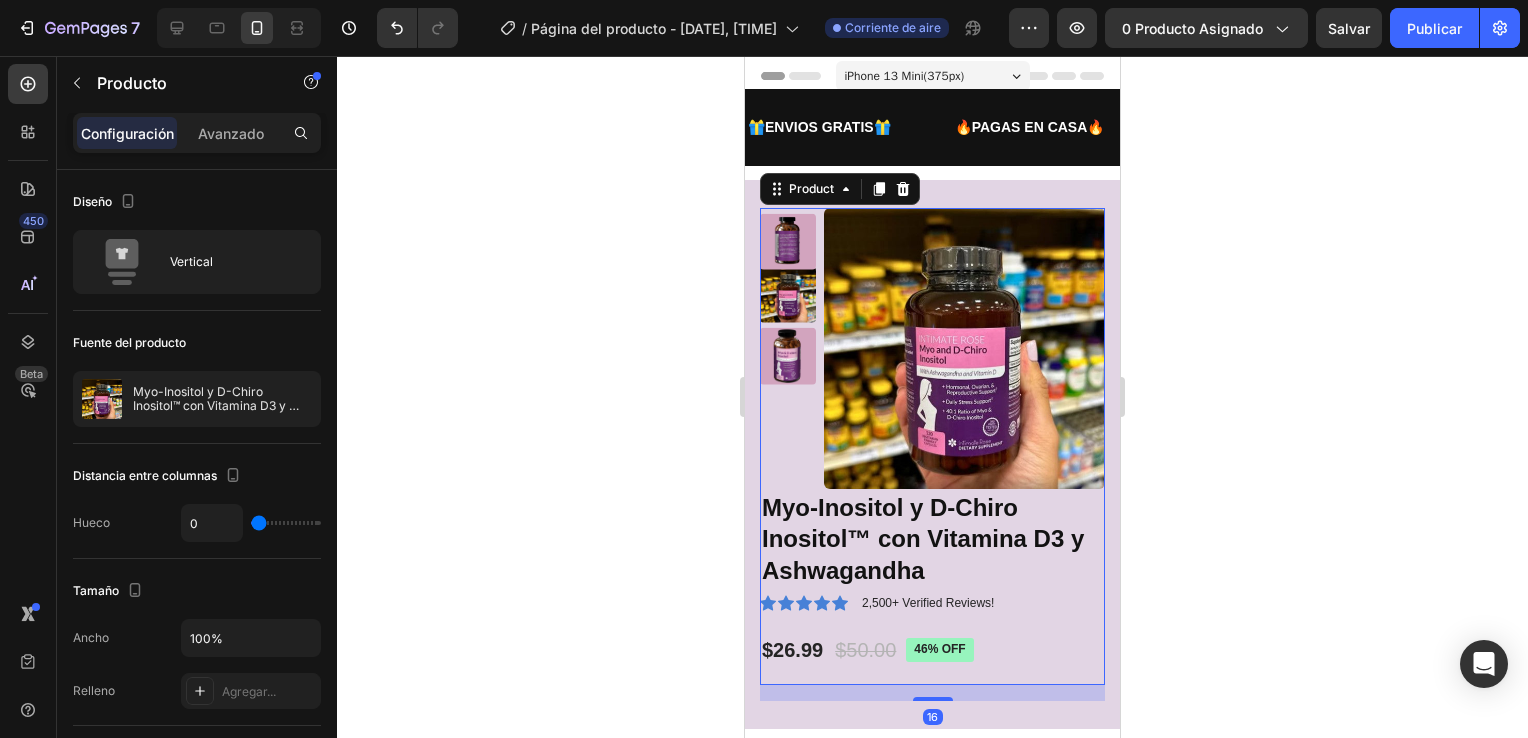 click on "Image Image Image Image Image Image Image Image Image Section 3" at bounding box center (932, 2425) 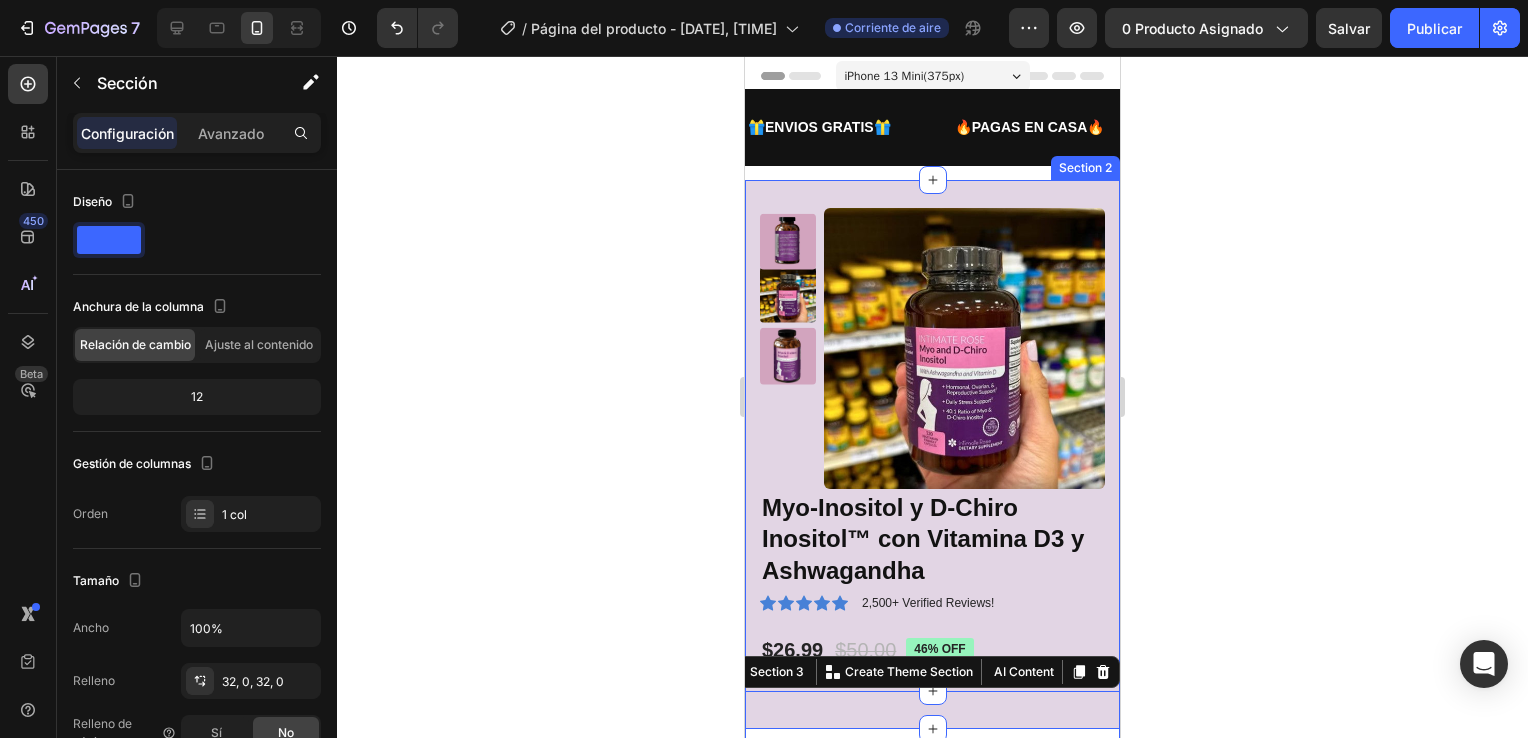 click on "Product Images Myo-Inositol y D-Chiro Inositol™ con Vitamina D3 y Ashwagandha Product Title Icon Icon Icon Icon Icon Icon List 2,500+ Verified Reviews! Text Block Row $26.99 Product Price Product Price $50.00 Product Price Product Price 46% off Product Badge Row Row Product Section 2" at bounding box center (932, 454) 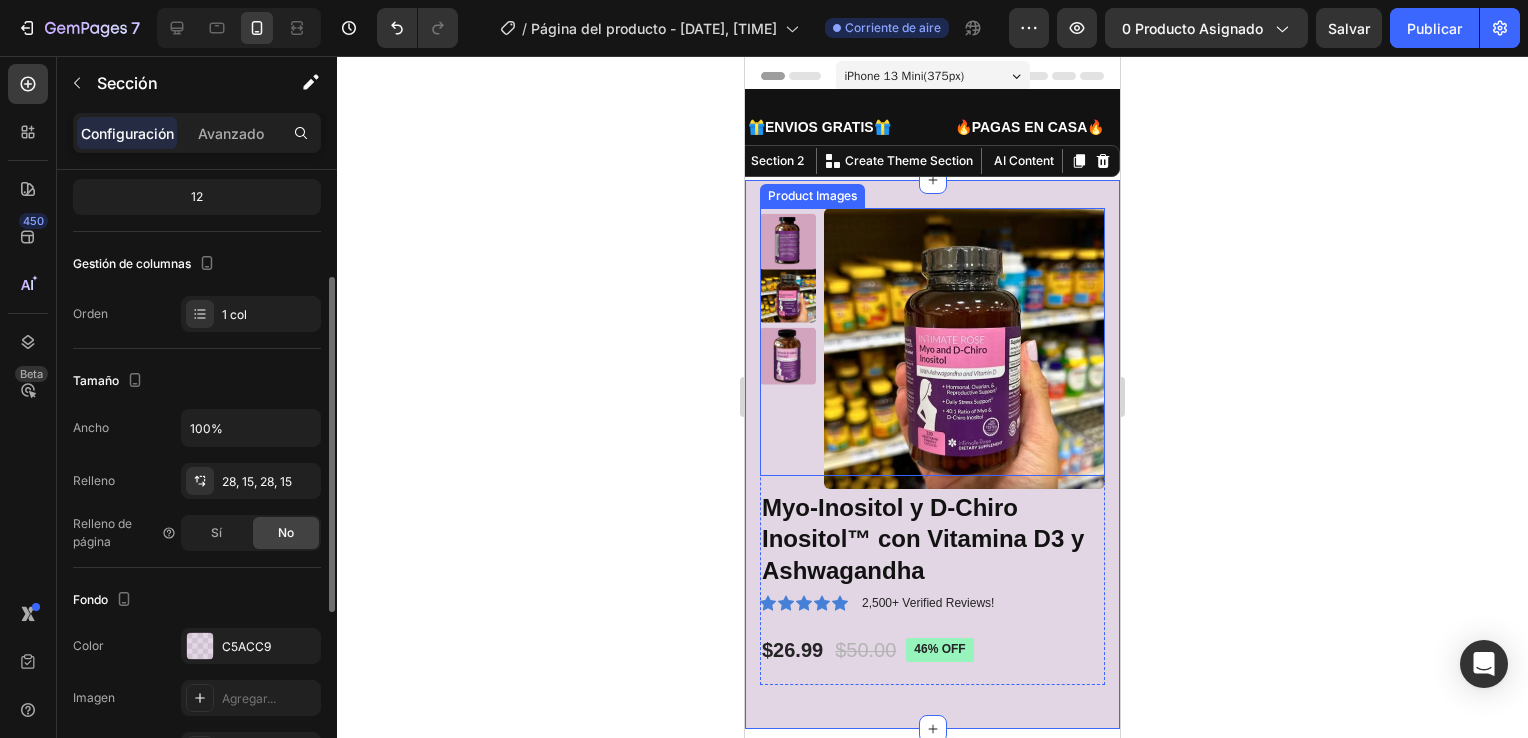 scroll, scrollTop: 300, scrollLeft: 0, axis: vertical 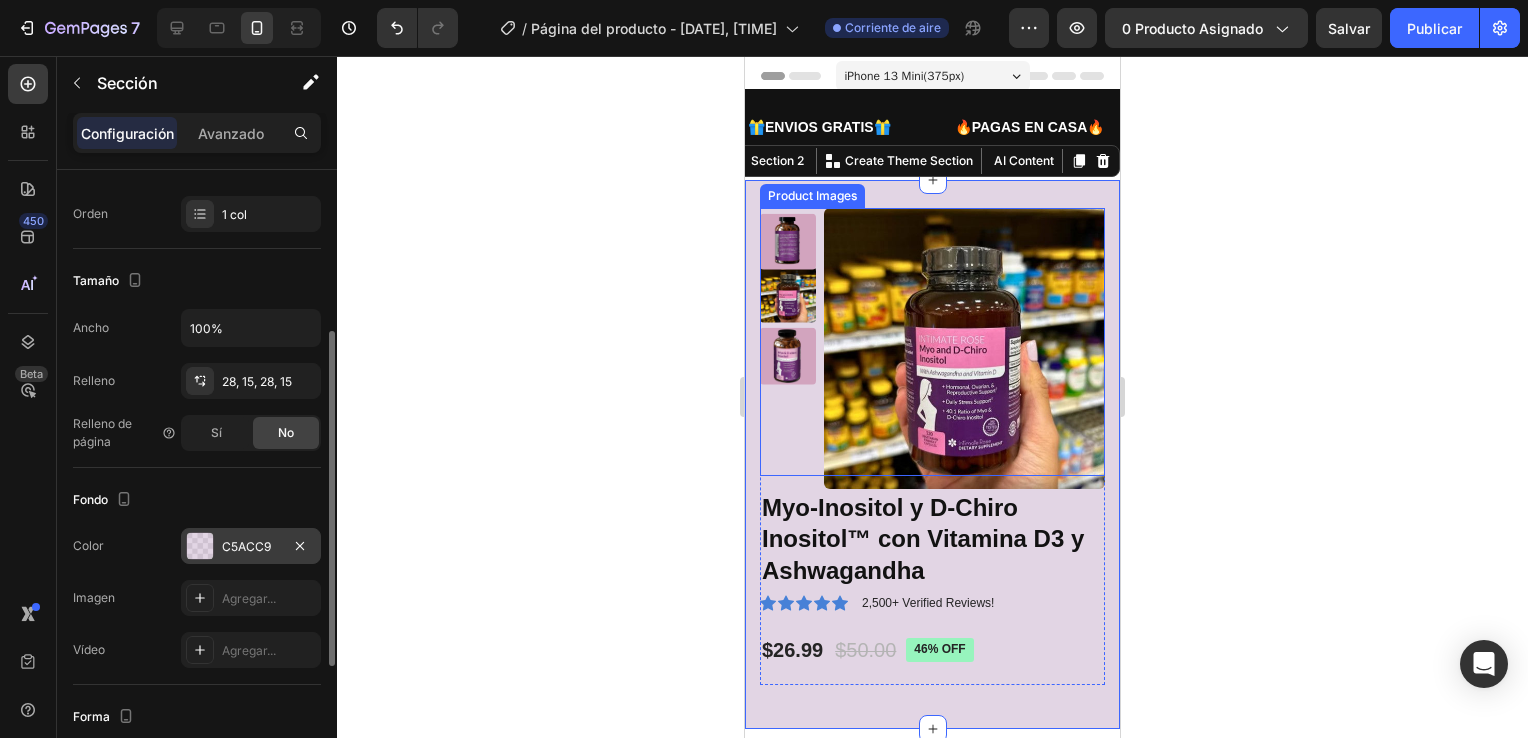 click on "C5ACC9" at bounding box center [251, 546] 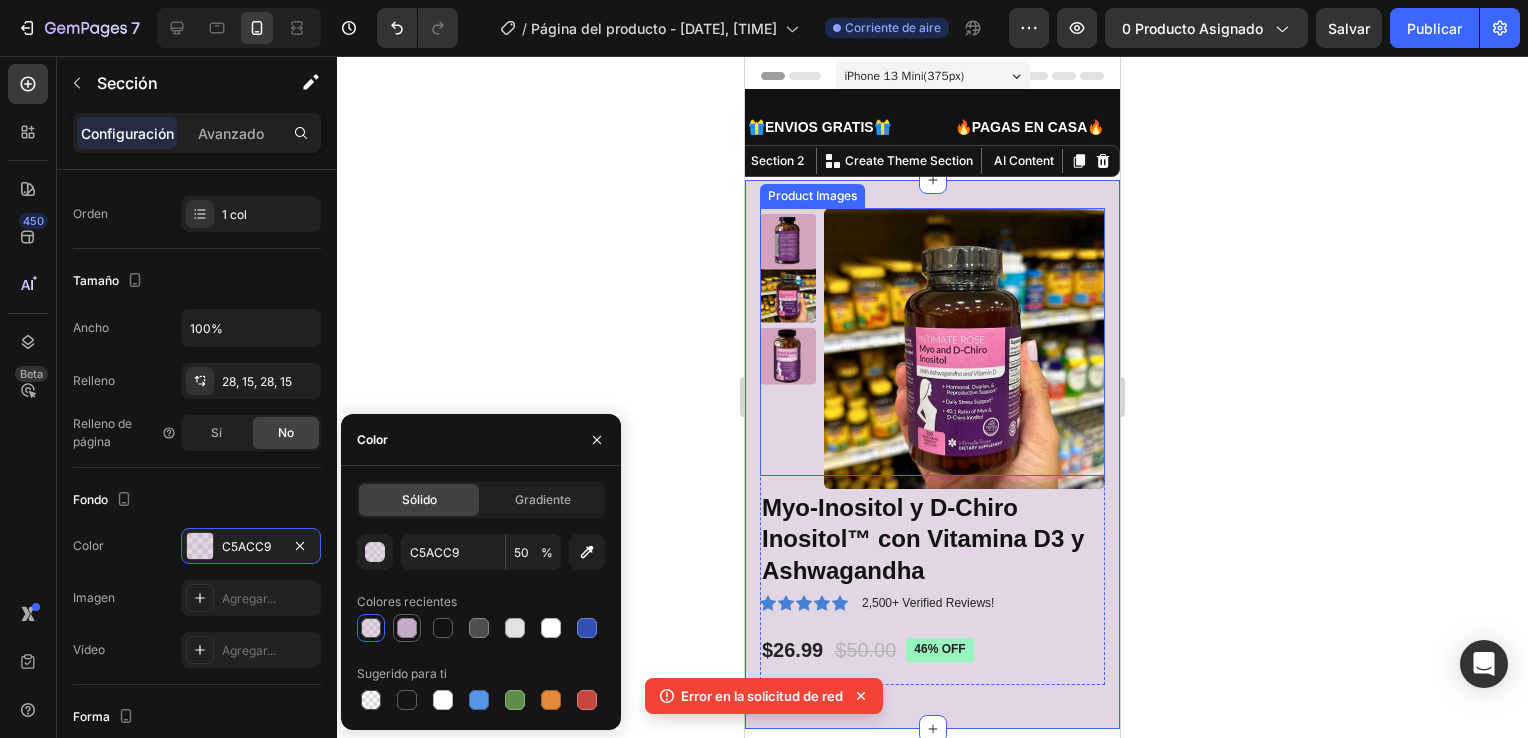 click at bounding box center (407, 628) 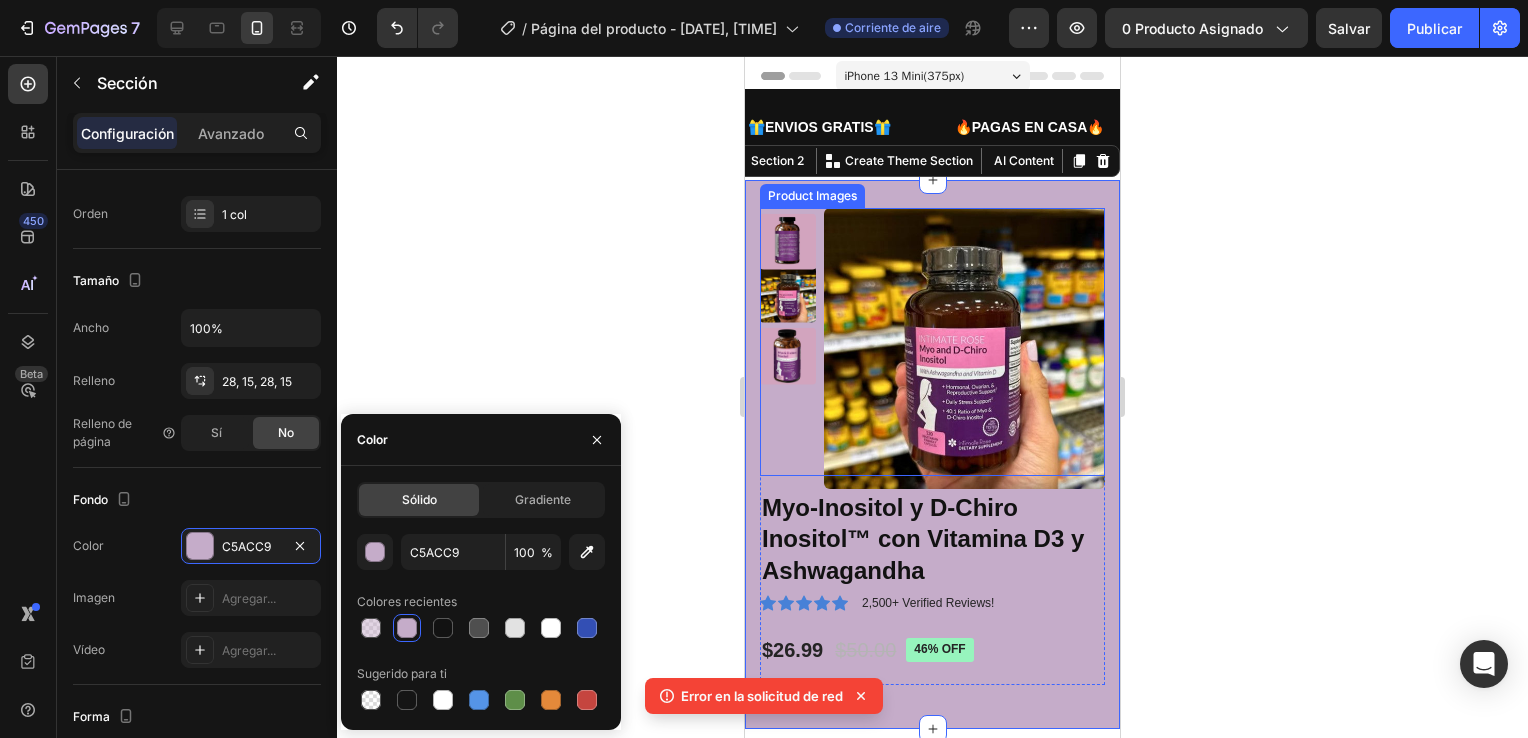 click 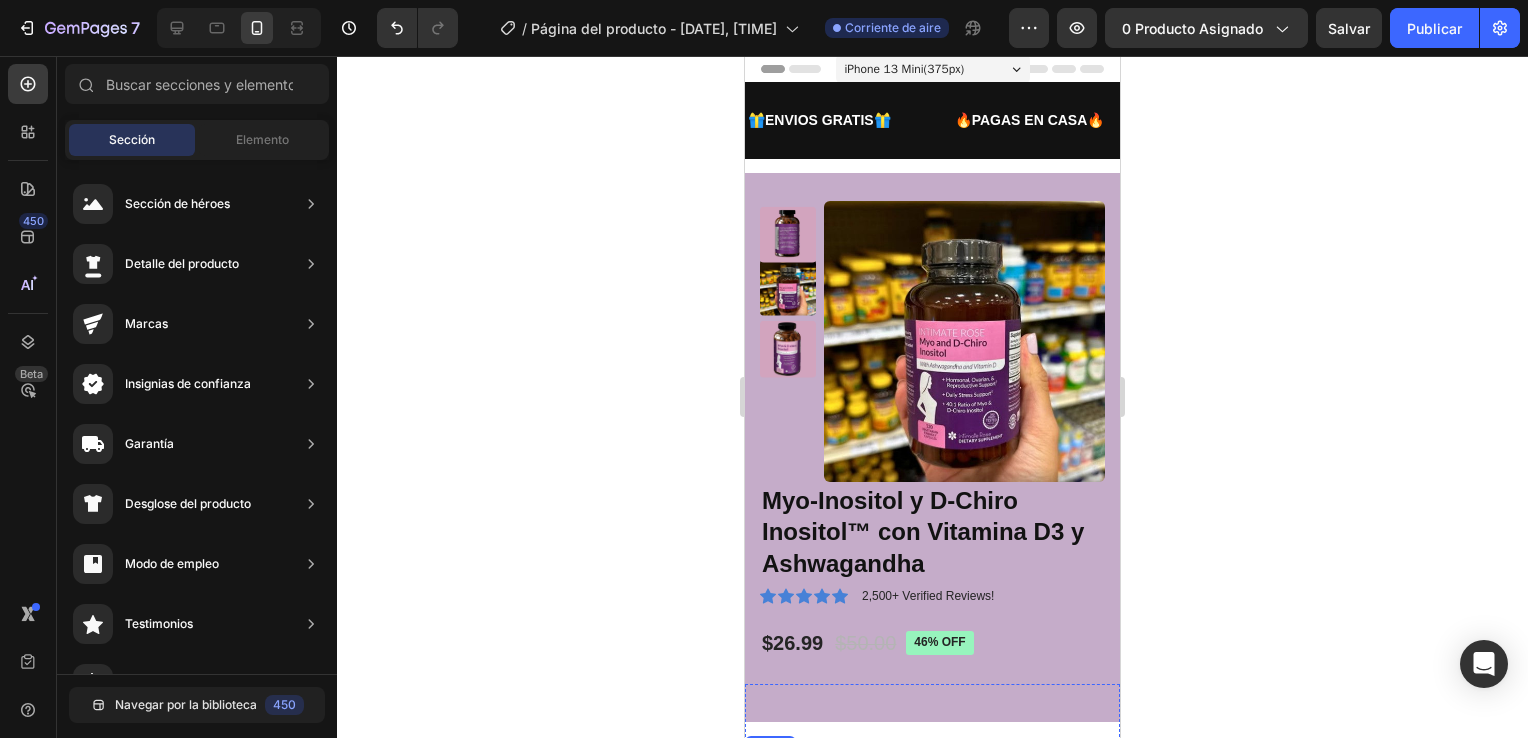 scroll, scrollTop: 0, scrollLeft: 0, axis: both 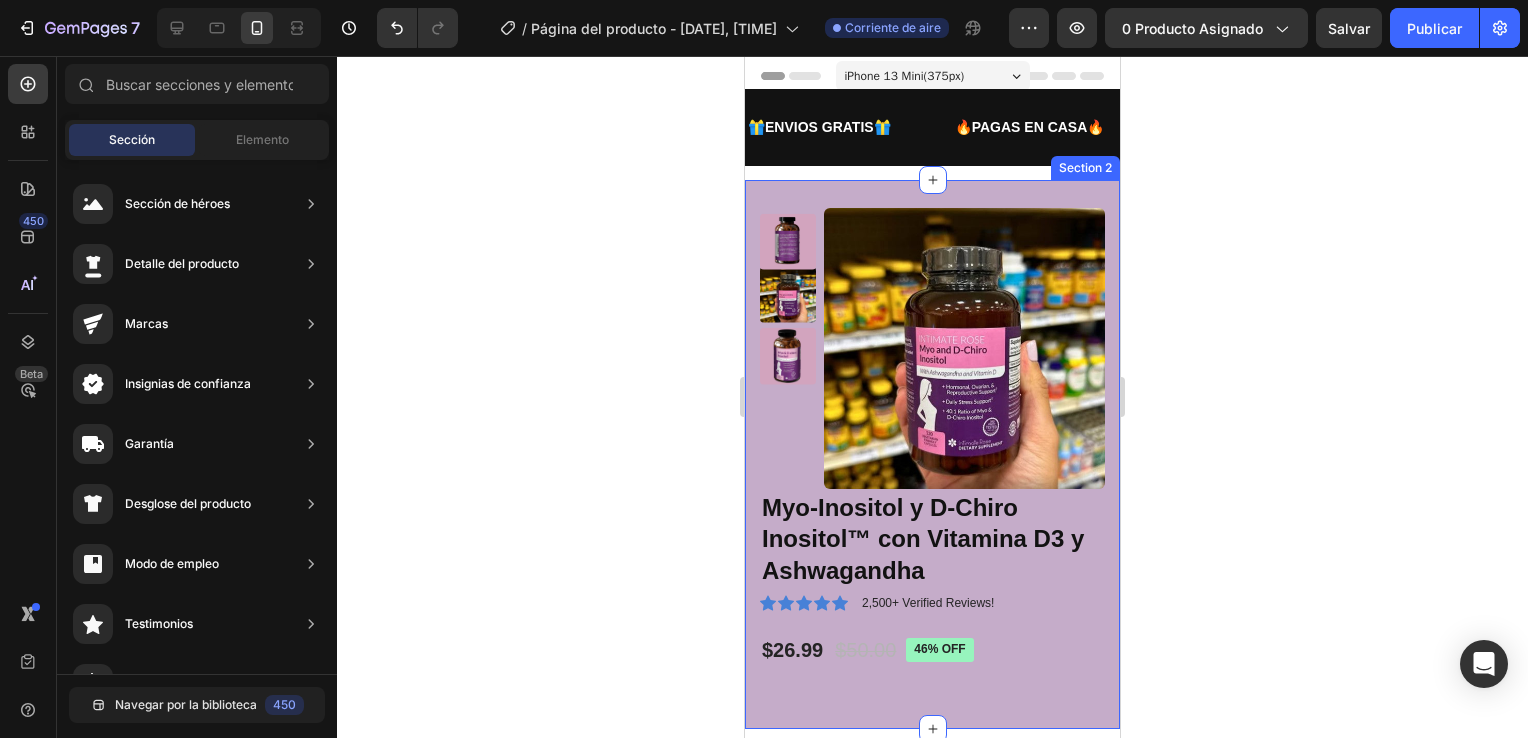 click on "Product Images Myo-Inositol y D-Chiro Inositol™ con Vitamina D3 y Ashwagandha Product Title Icon Icon Icon Icon Icon Icon List 2,500+ Verified Reviews! Text Block Row $26.99 Product Price Product Price $50.00 Product Price Product Price 46% off Product Badge Row Row Product Section 2" at bounding box center [932, 454] 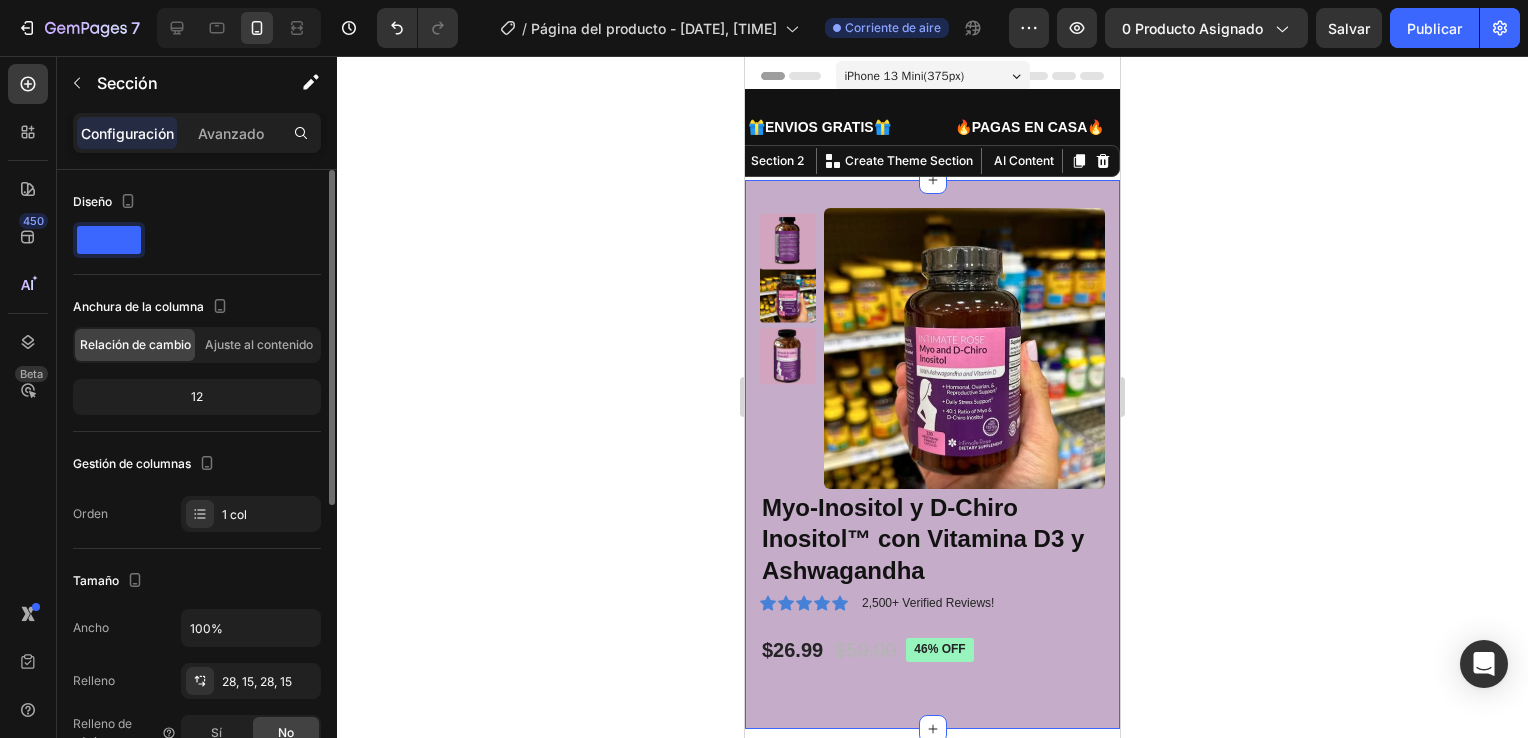 scroll, scrollTop: 200, scrollLeft: 0, axis: vertical 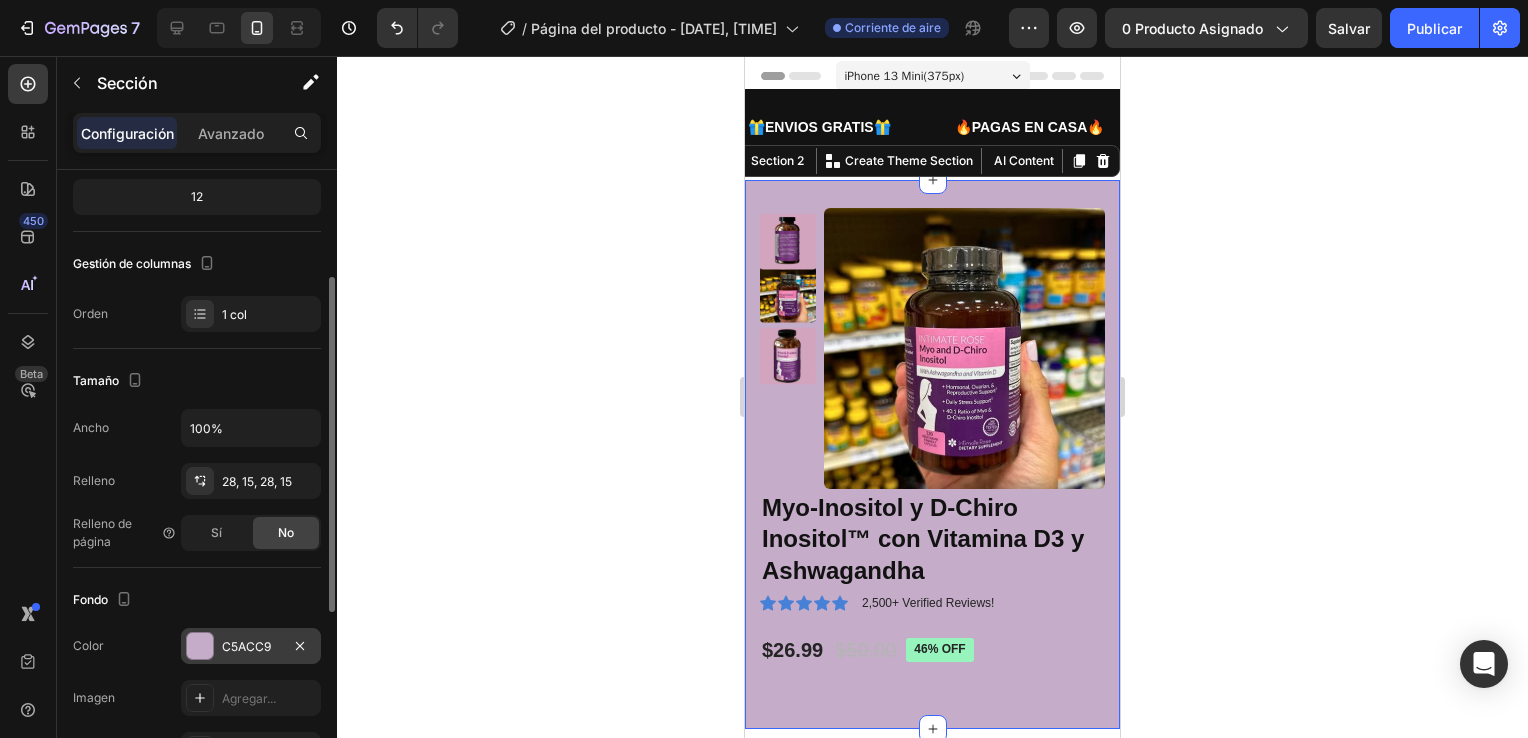 click at bounding box center (200, 646) 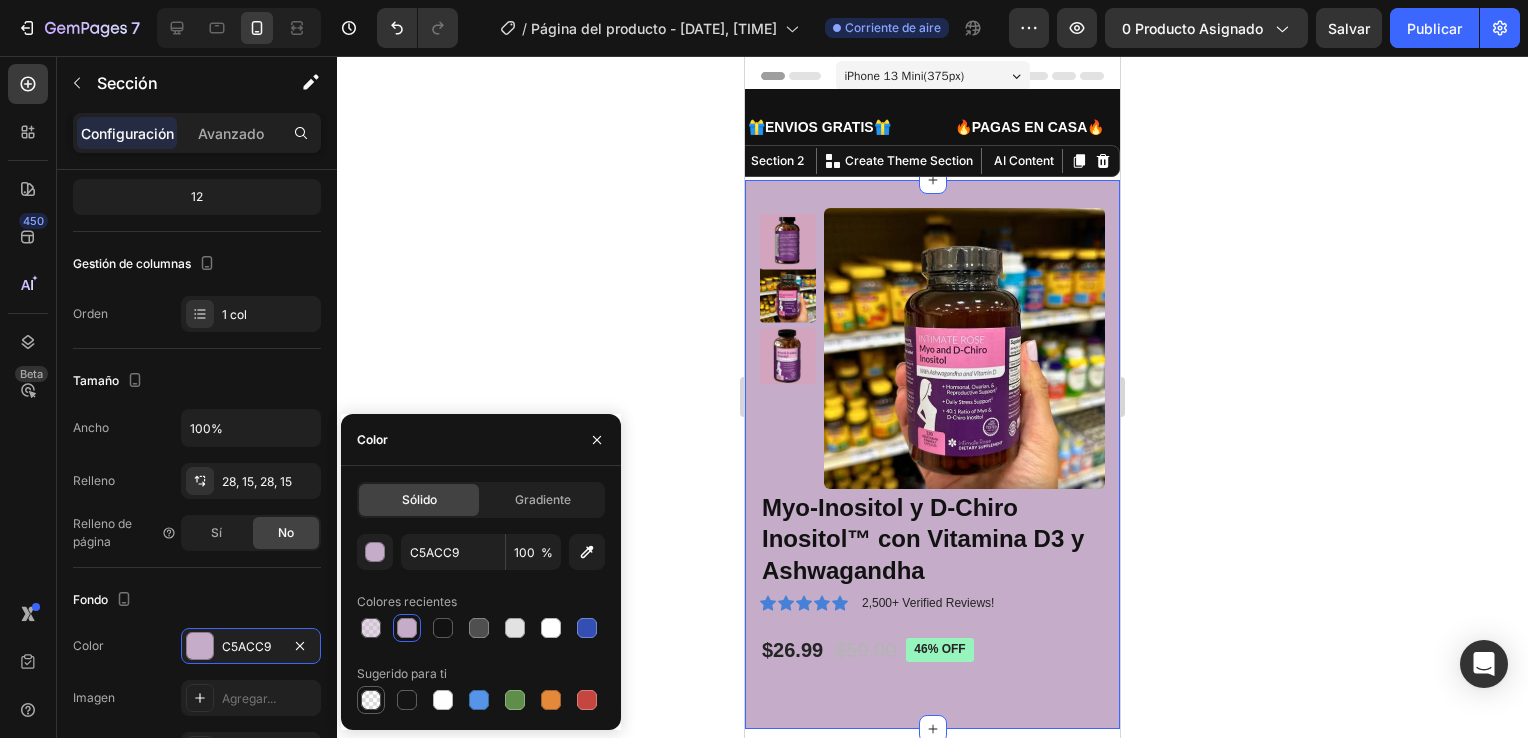 click at bounding box center (371, 700) 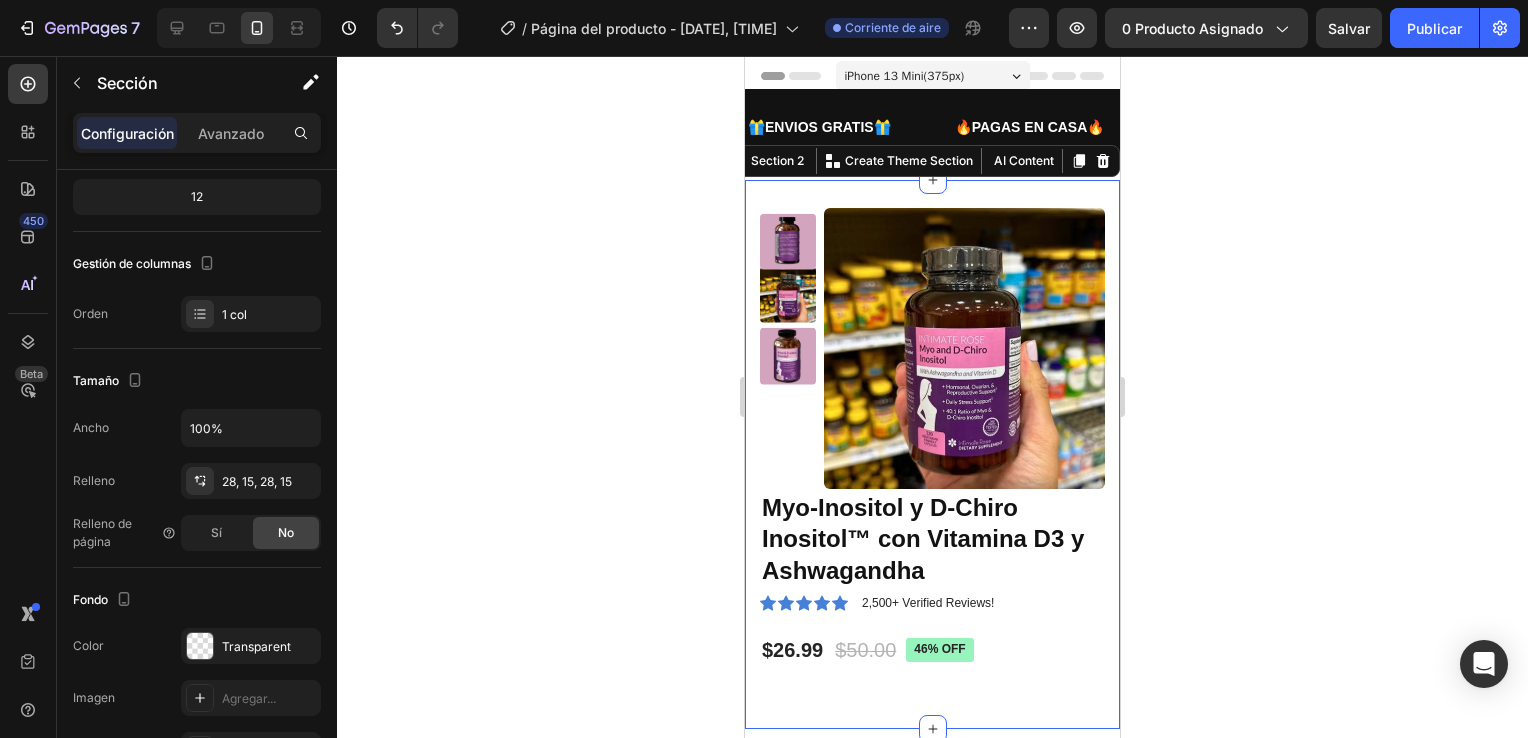 click 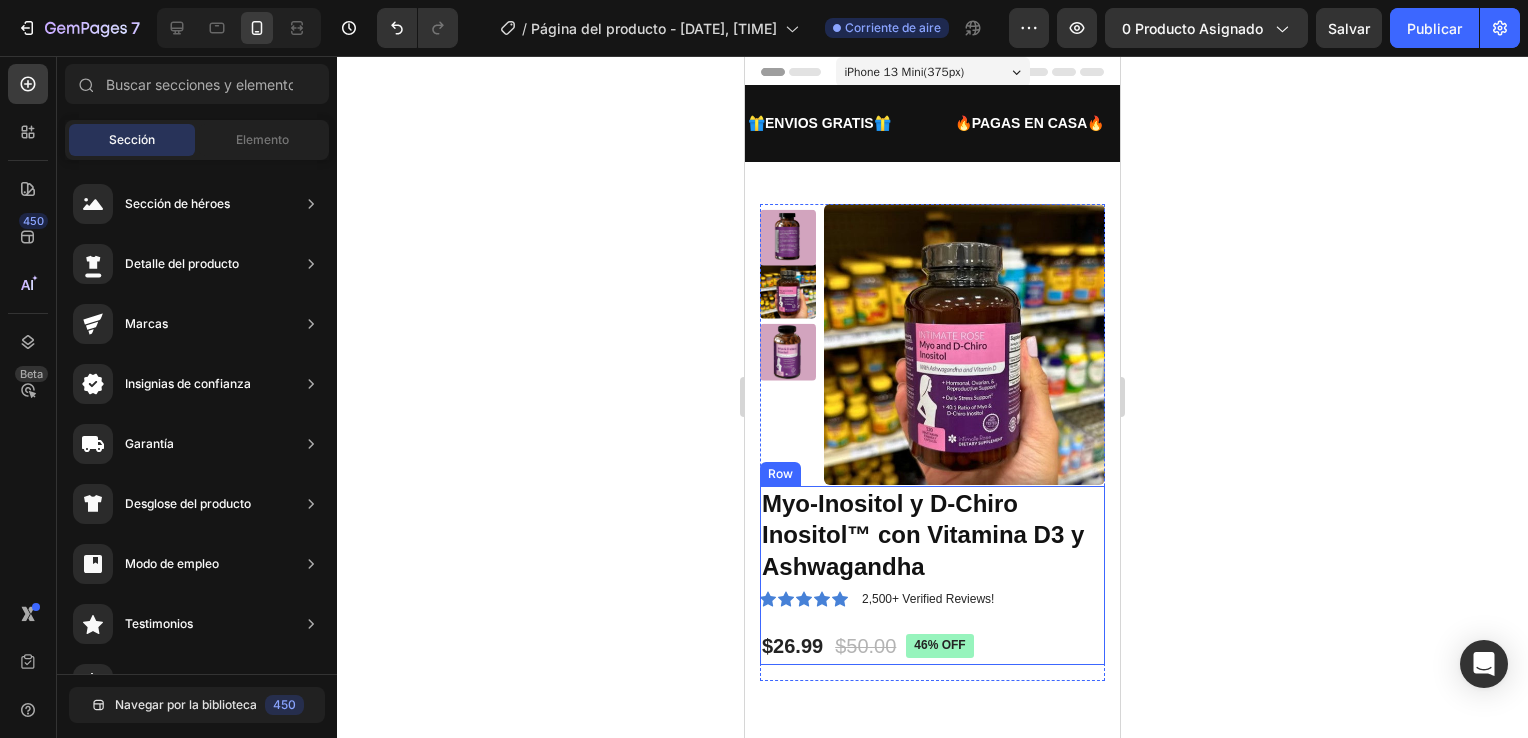 scroll, scrollTop: 0, scrollLeft: 0, axis: both 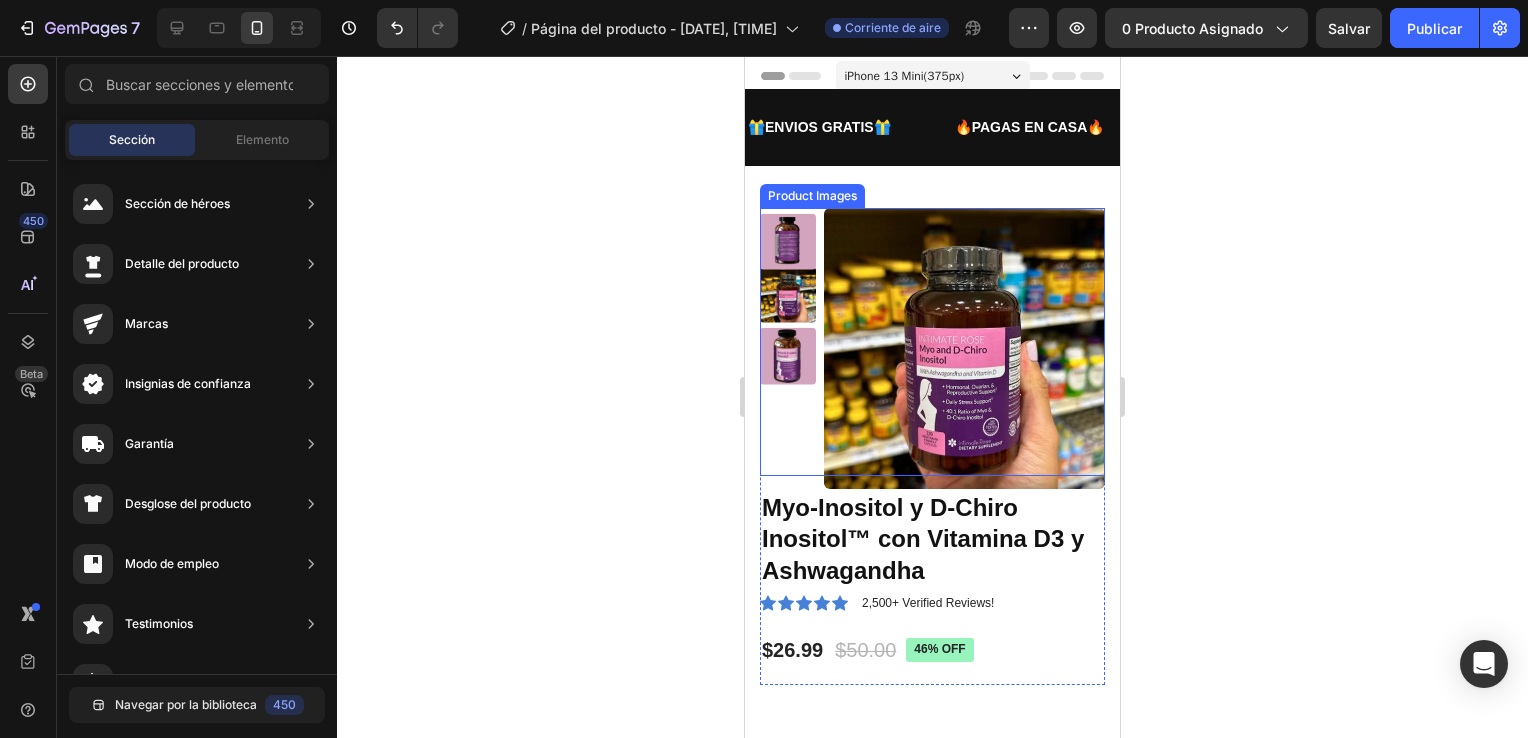 click at bounding box center (788, 241) 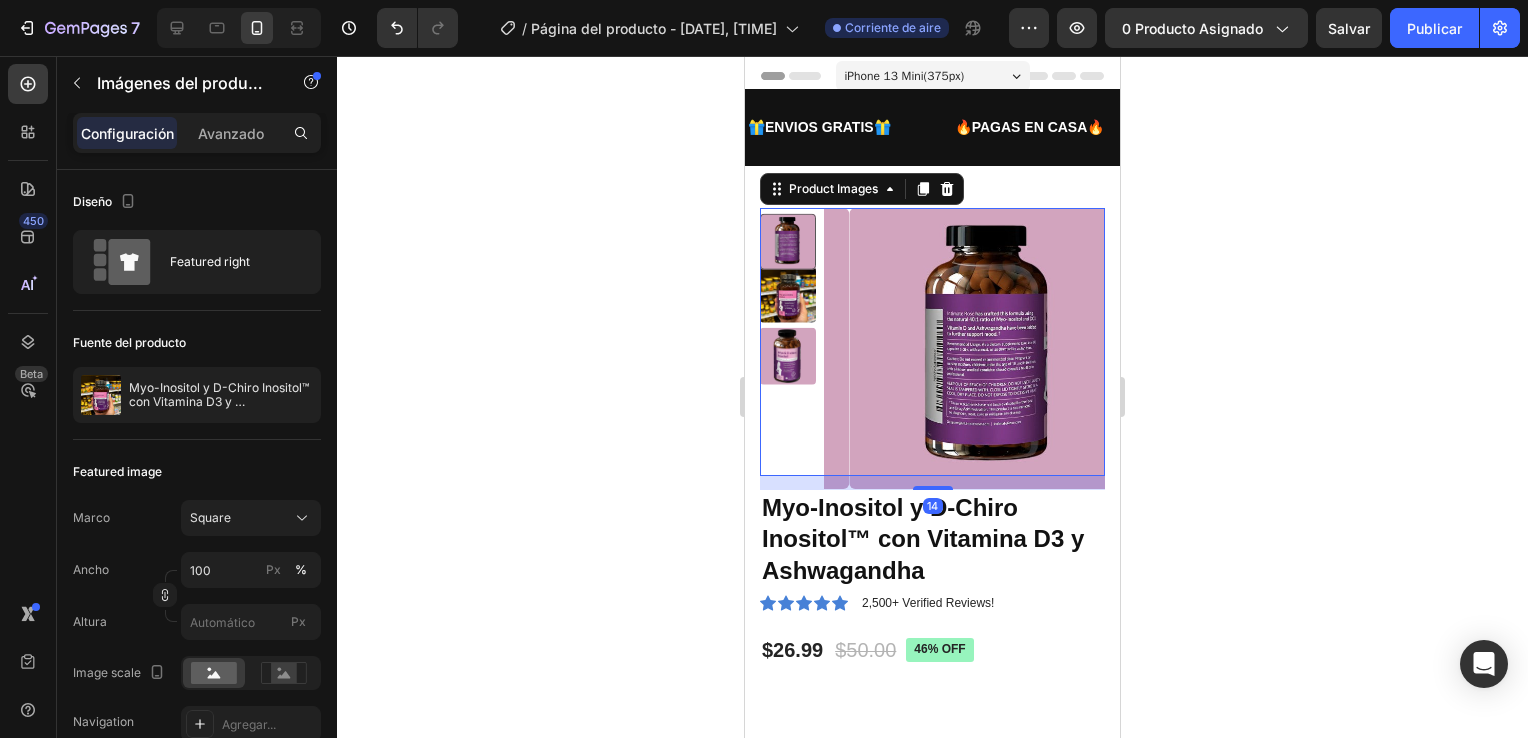 click at bounding box center [788, 241] 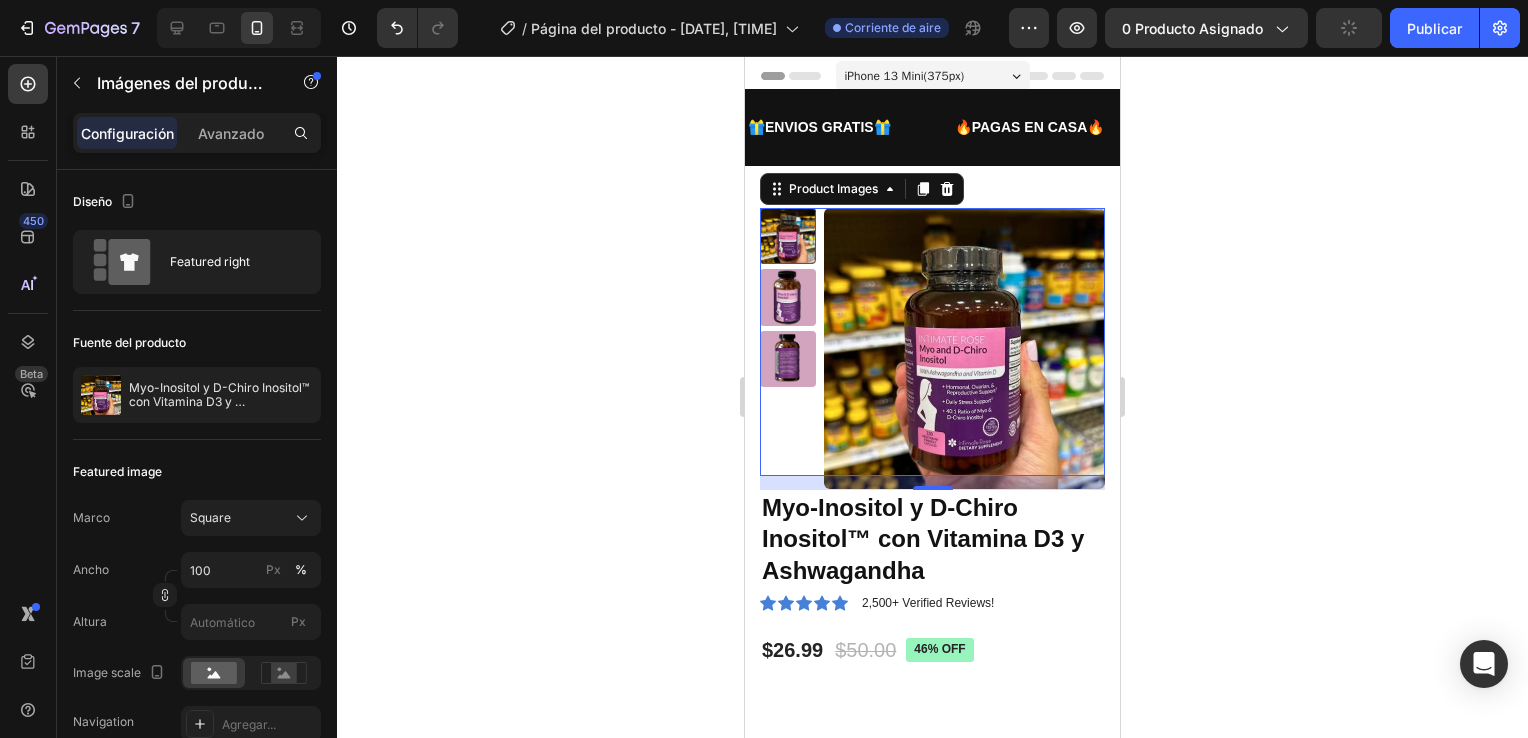 click at bounding box center (788, 297) 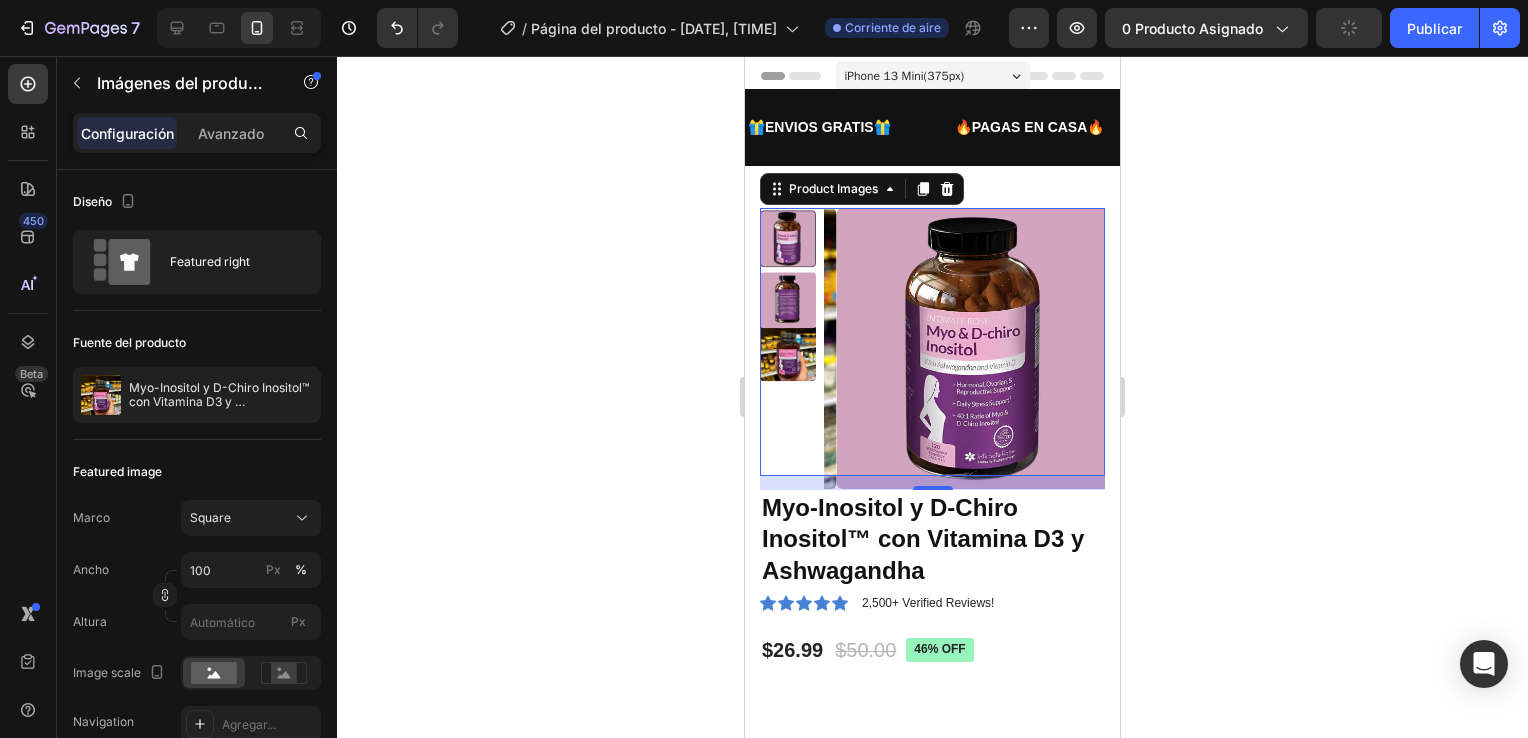 click at bounding box center [788, 300] 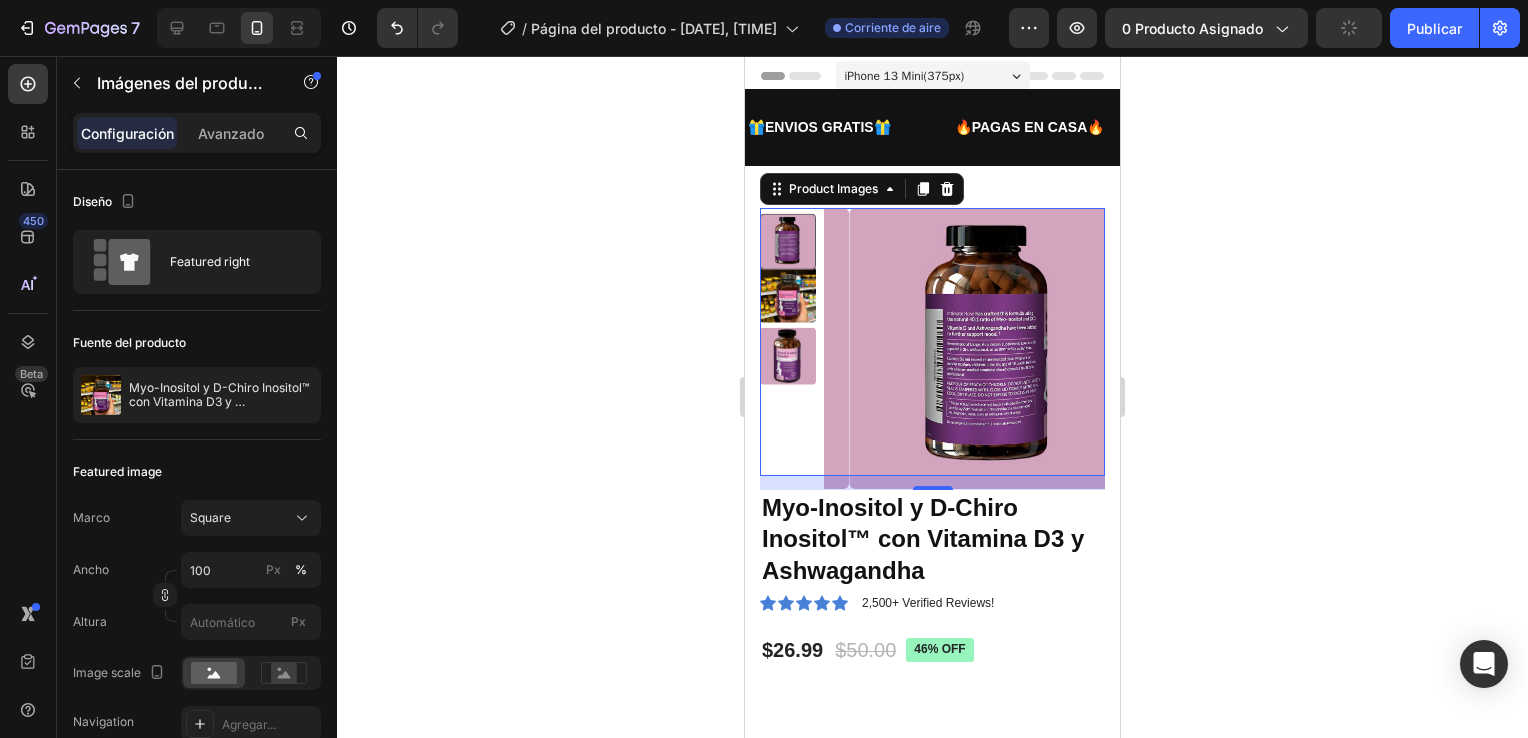 click 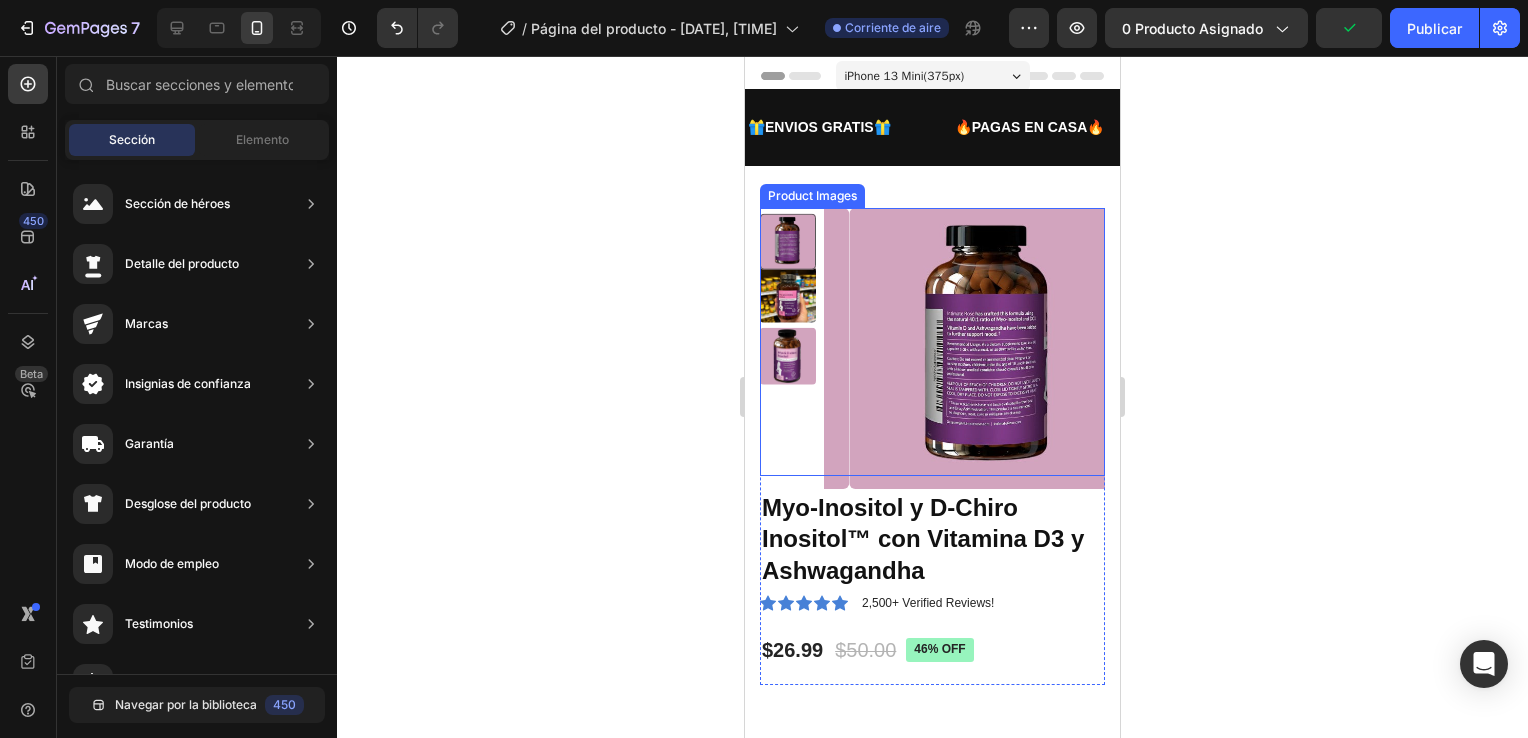 click at bounding box center [788, 295] 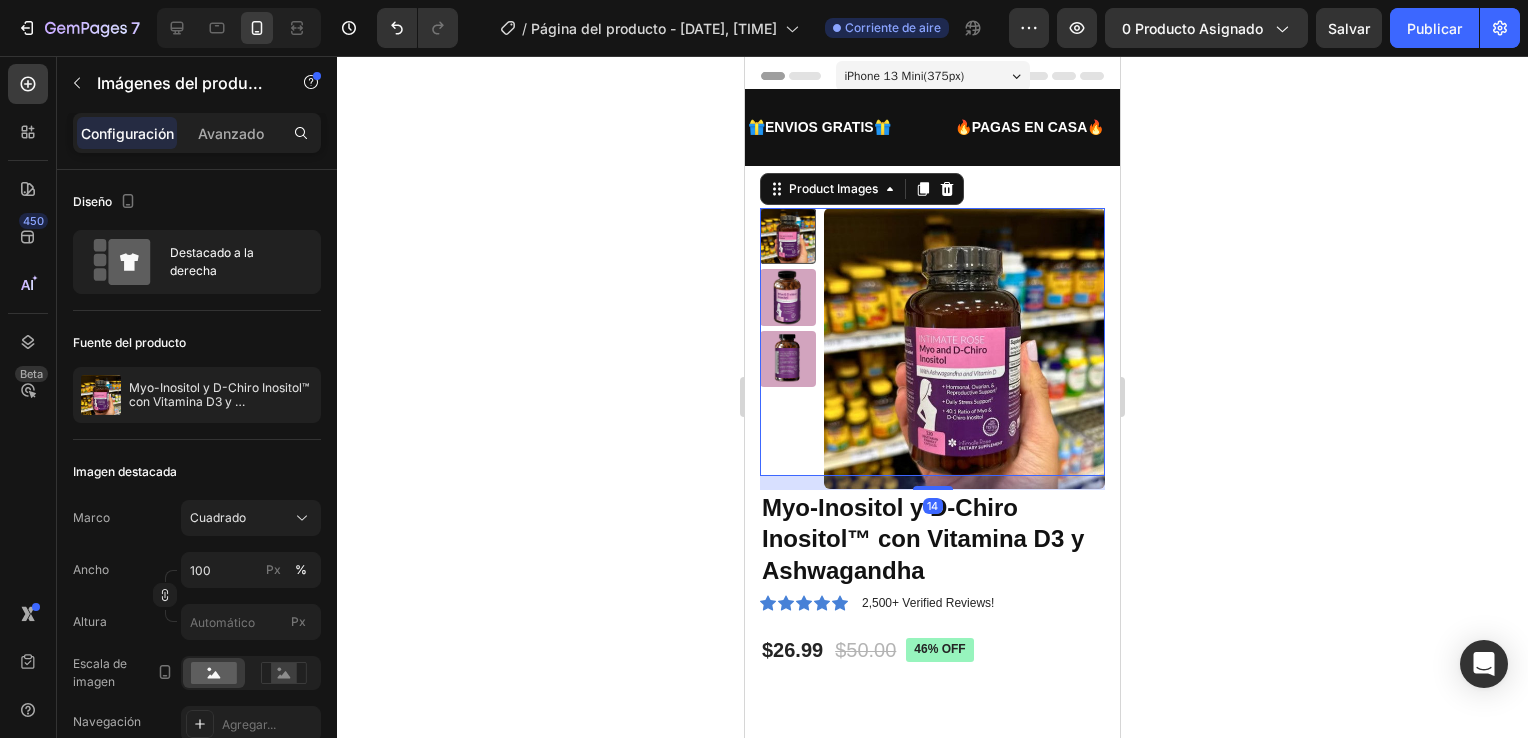 click at bounding box center (788, 236) 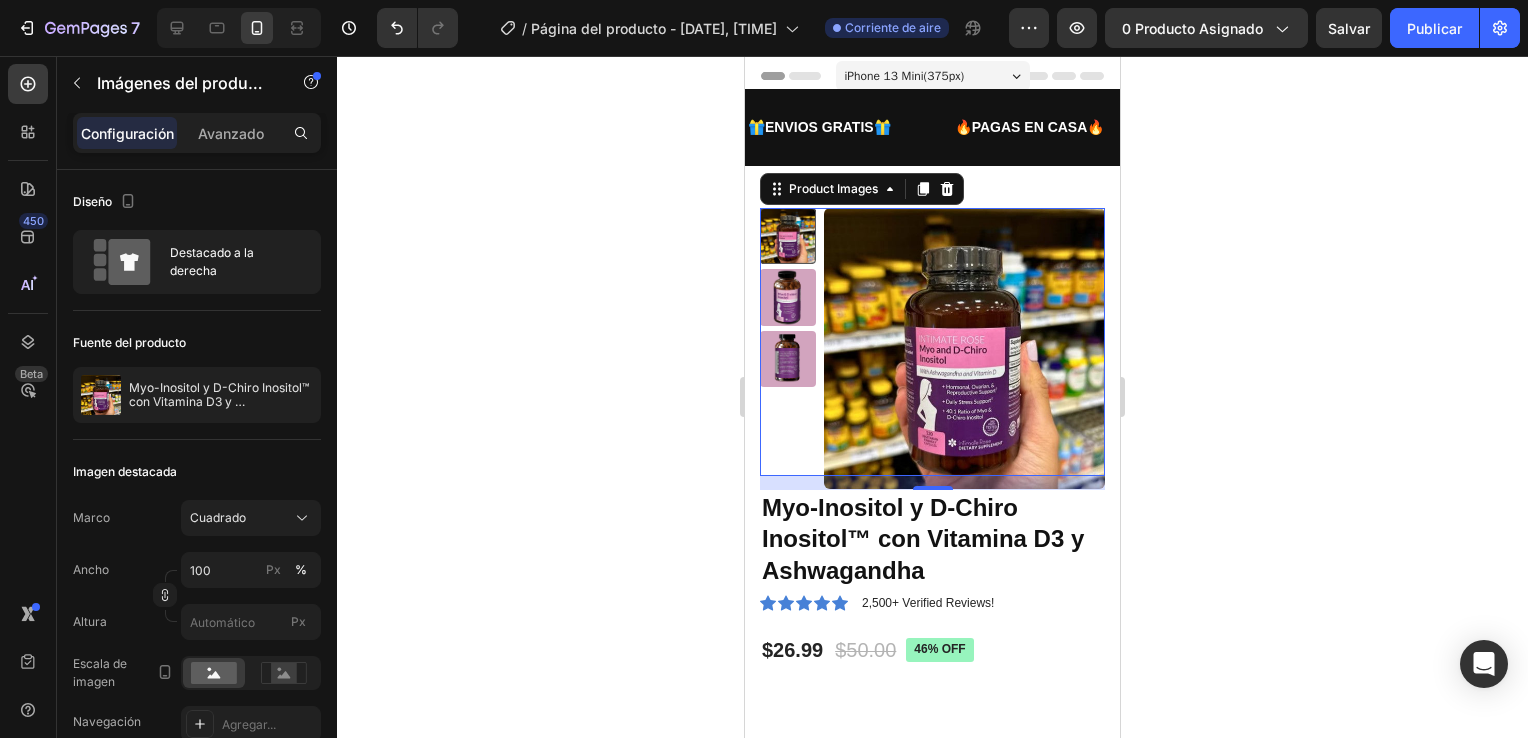 click 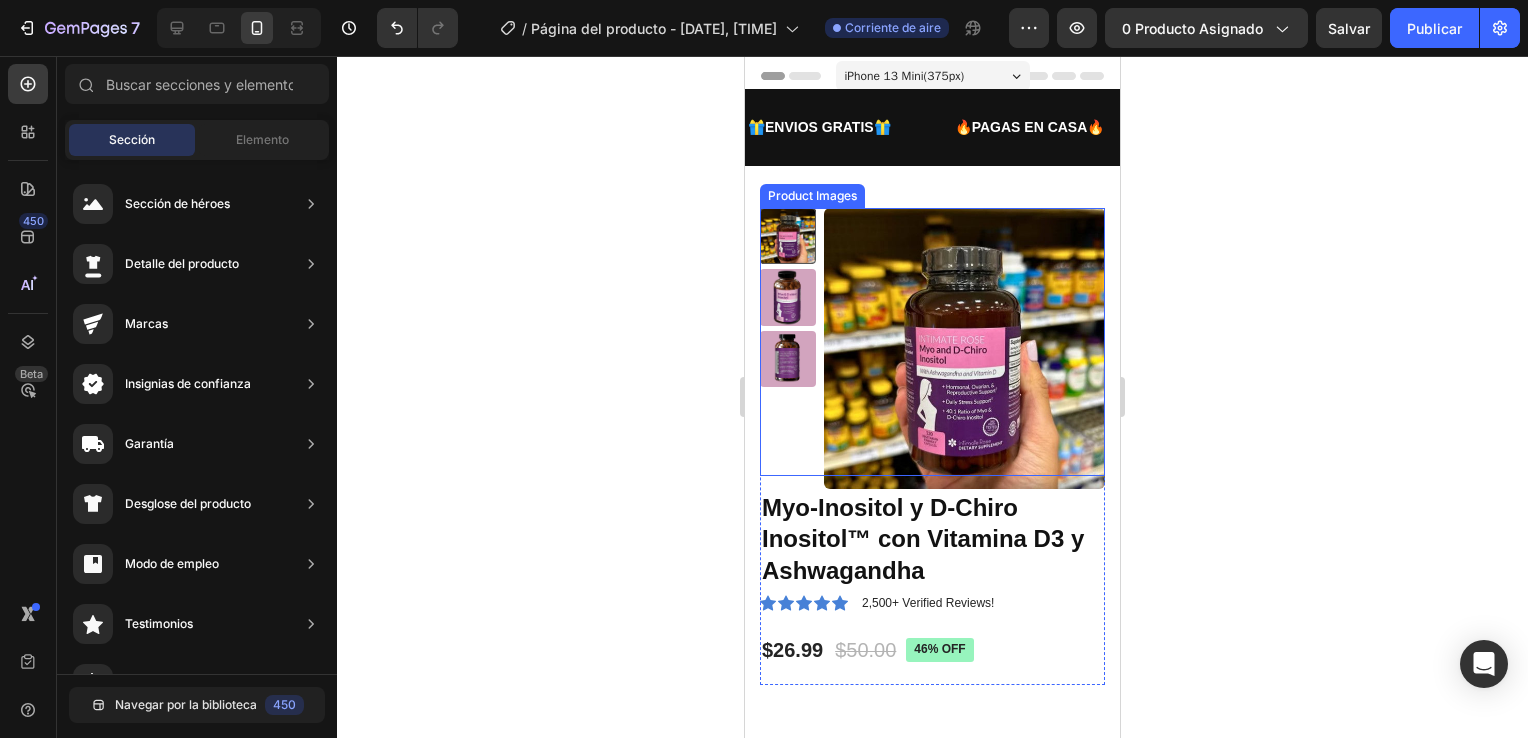 click at bounding box center [788, 342] 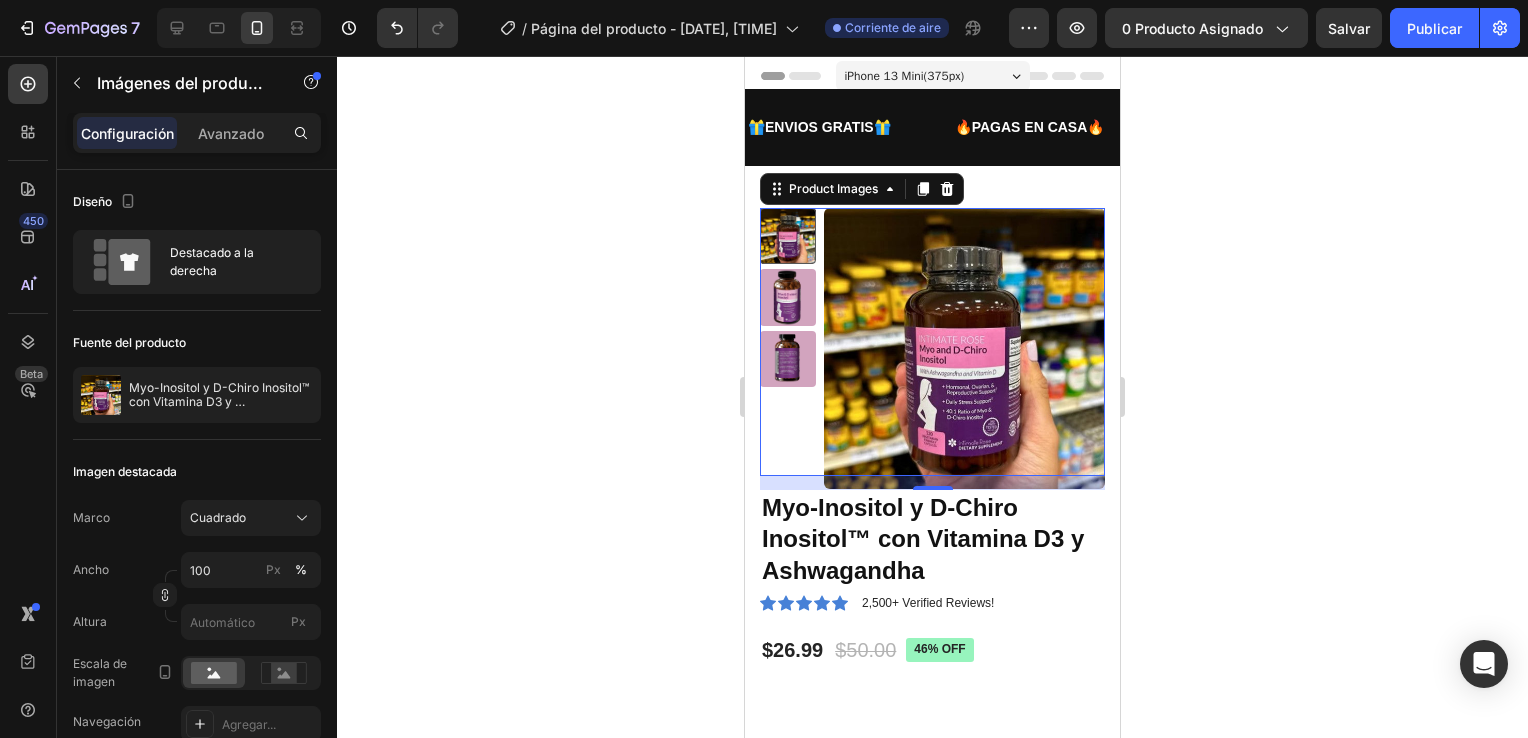 click 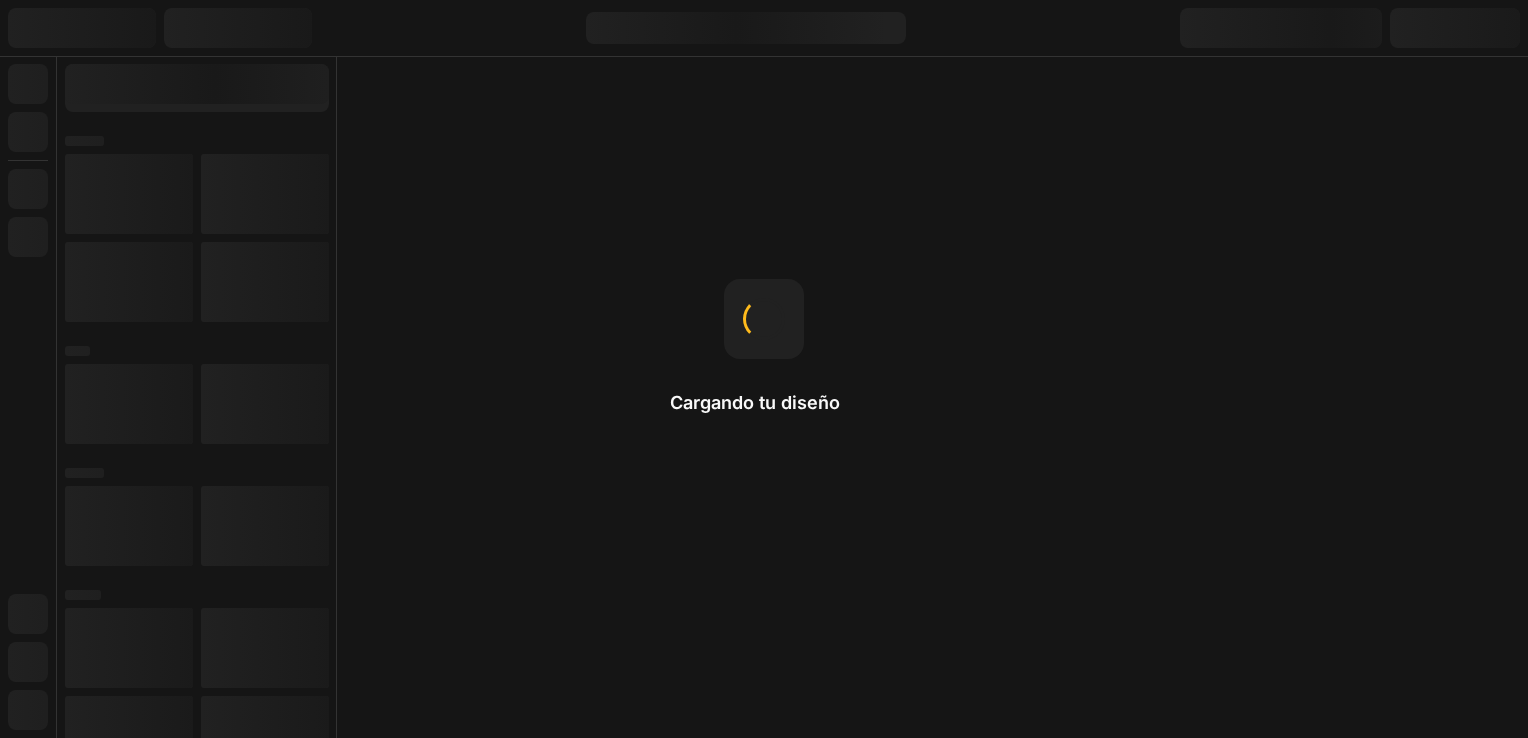 scroll, scrollTop: 0, scrollLeft: 0, axis: both 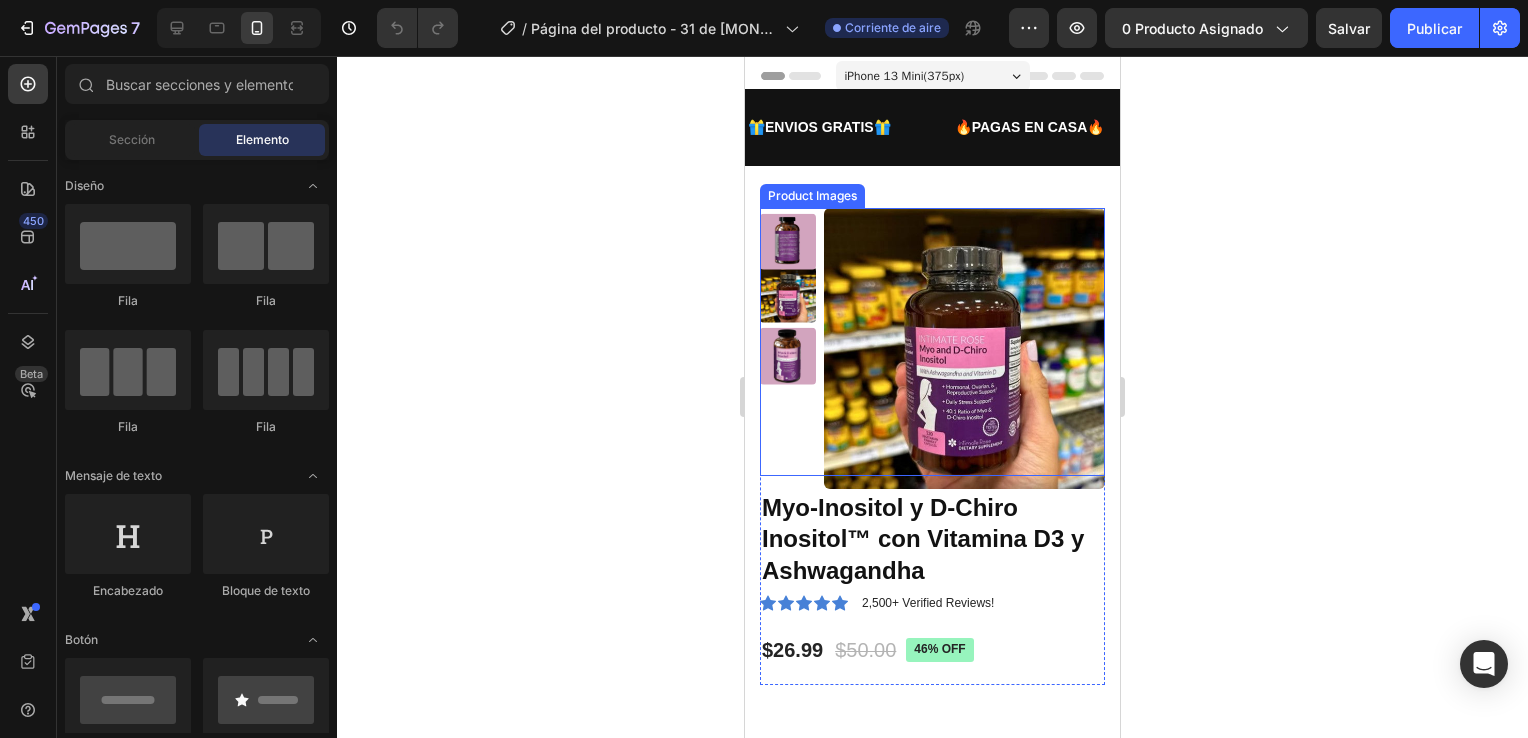 click at bounding box center [964, 348] 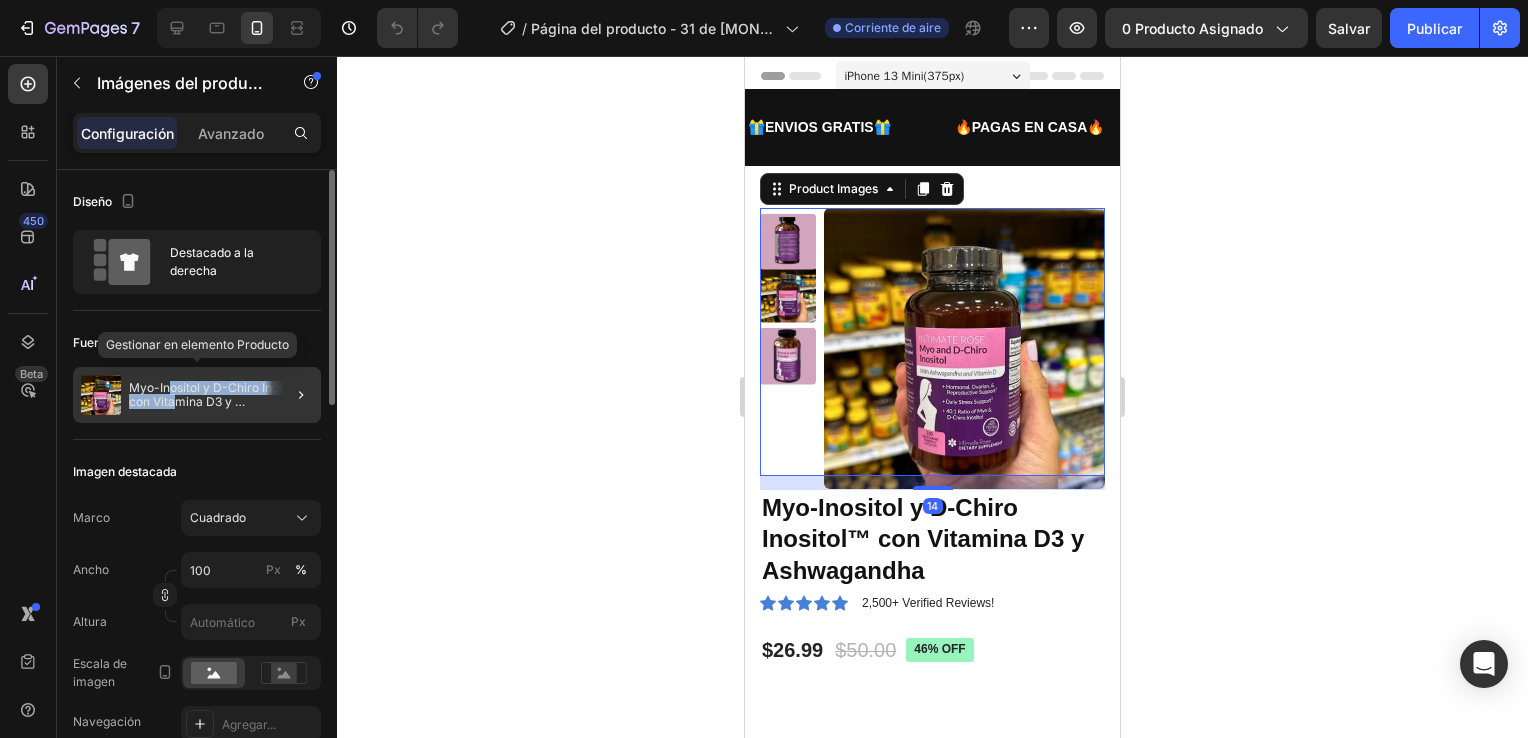 click on "Myo-Inositol y D-Chiro Inositol™ con Vitamina D3 y Ashwagandha" at bounding box center (221, 395) 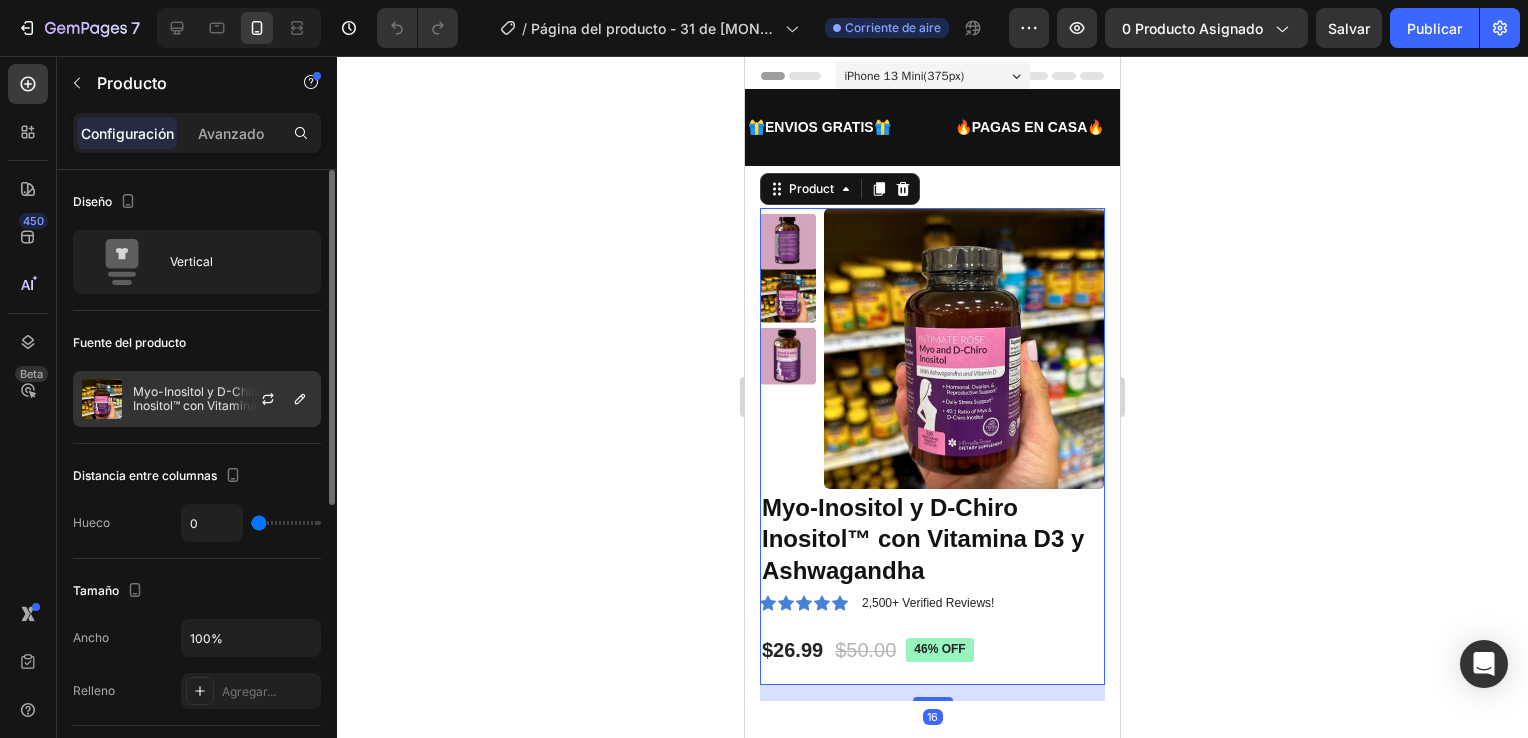 click on "Myo-Inositol y D-Chiro Inositol™ con Vitamina D3 y Ashwagandha" at bounding box center (222, 399) 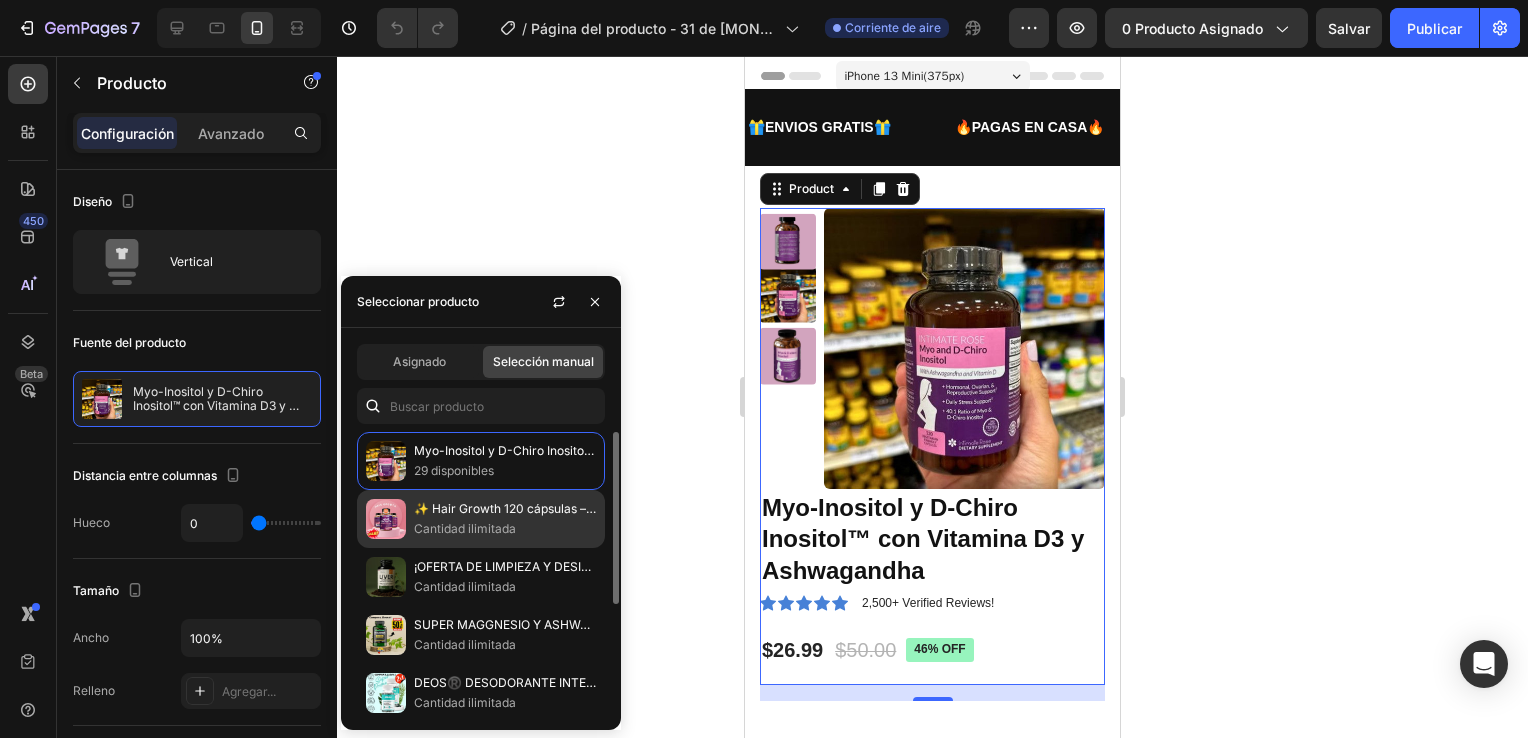 click on "Cantidad ilimitada" at bounding box center [505, 529] 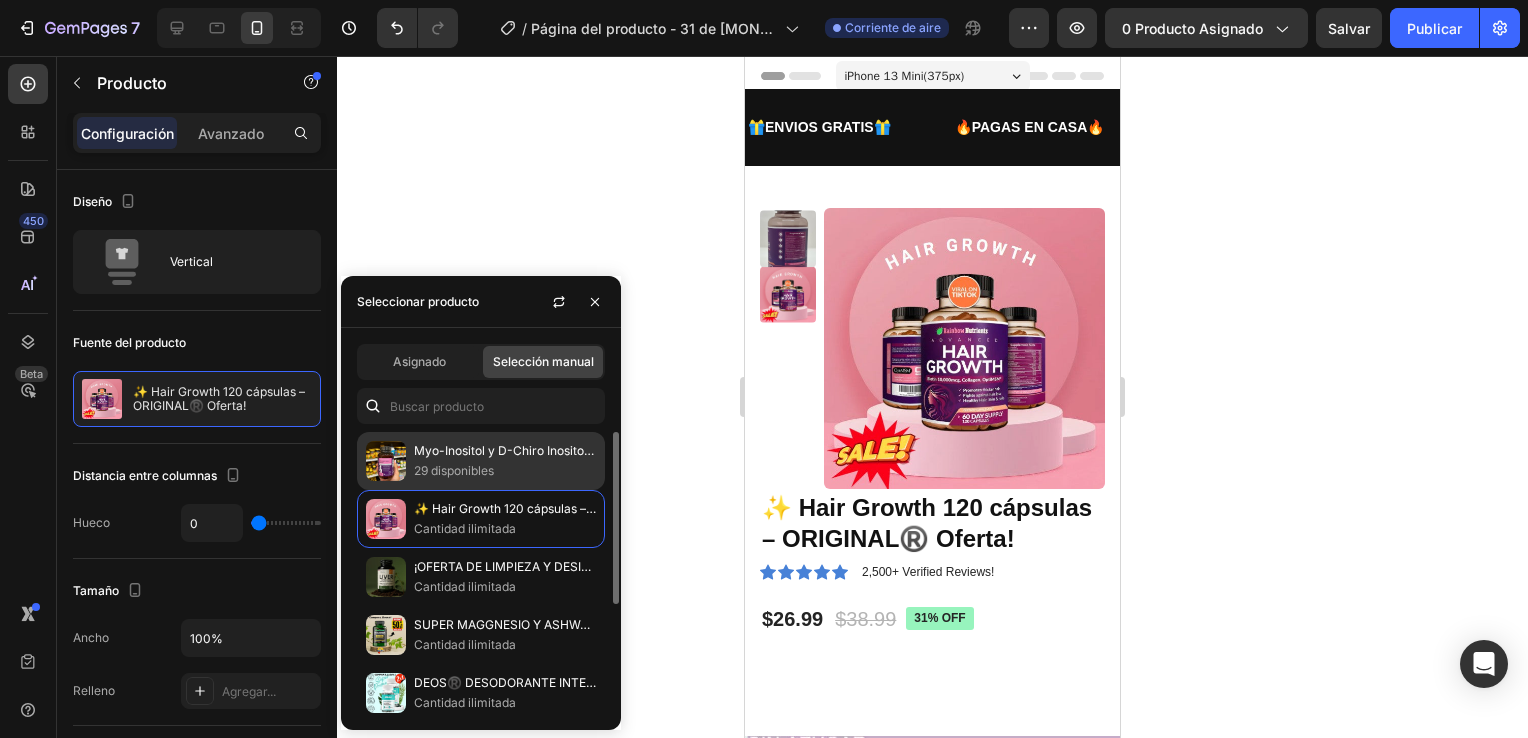 click on "29 disponibles" at bounding box center (505, 471) 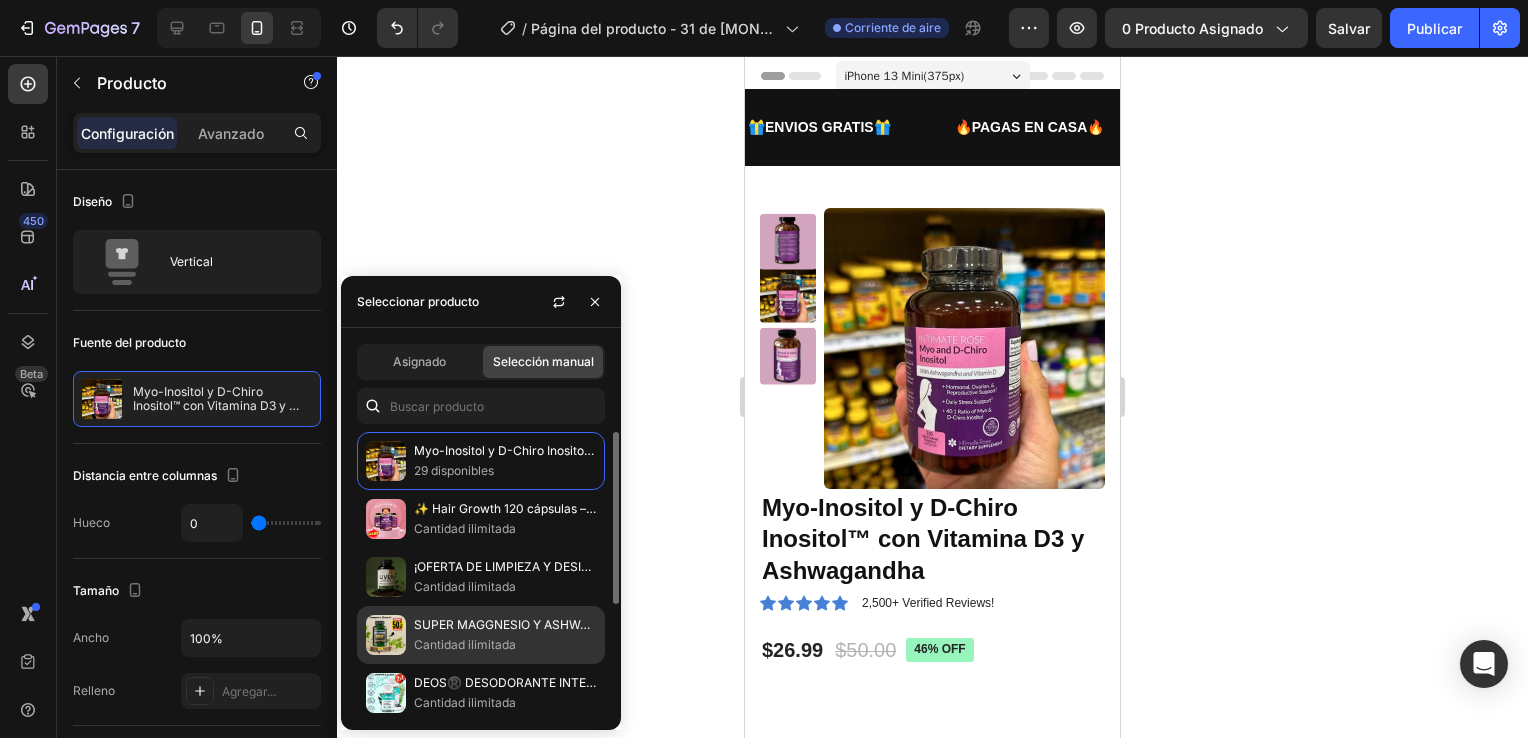 click on "SUPER MAGGNESIO Y ASHWAGANDHA ®️🎁OFERTA🎁" at bounding box center (505, 625) 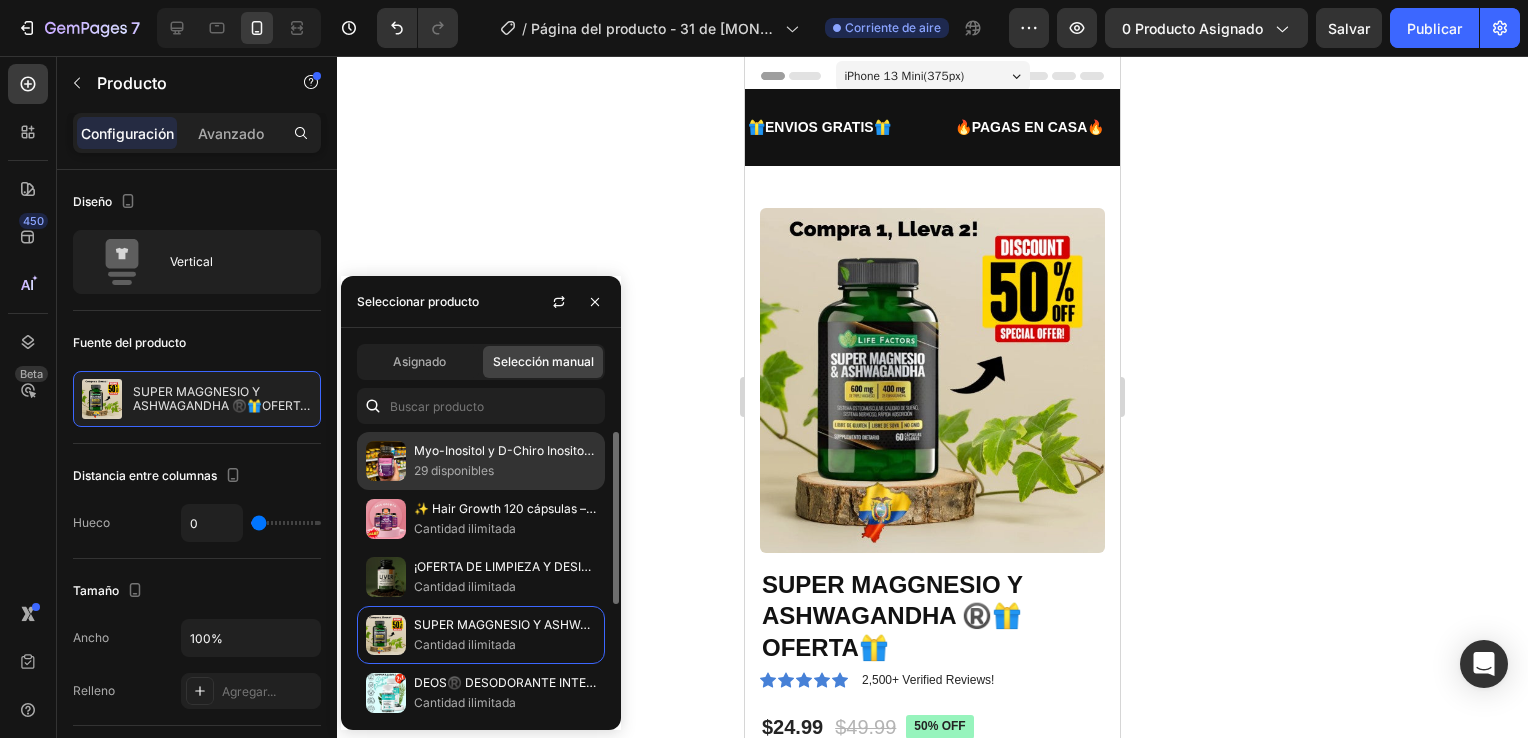 click on "29 disponibles" at bounding box center [505, 471] 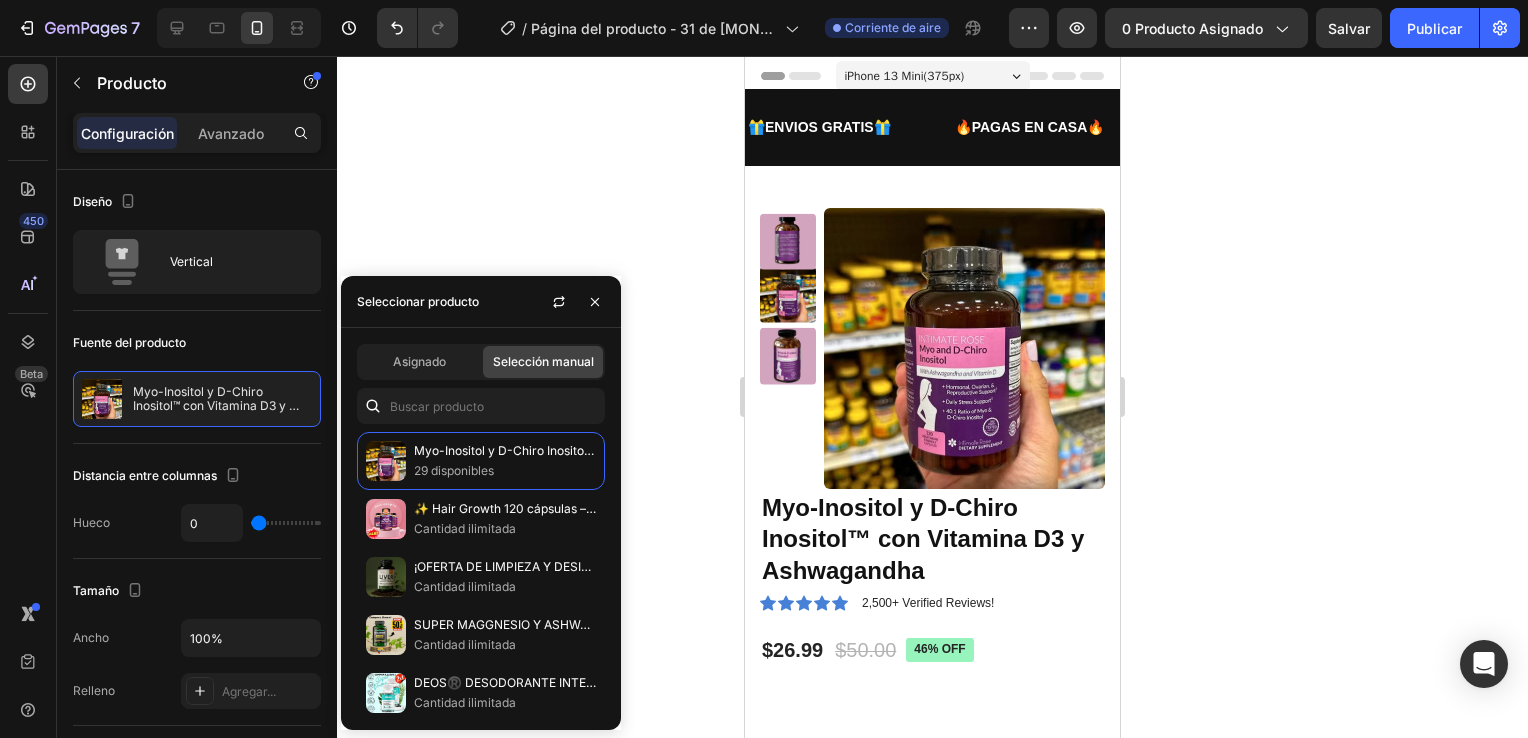 click 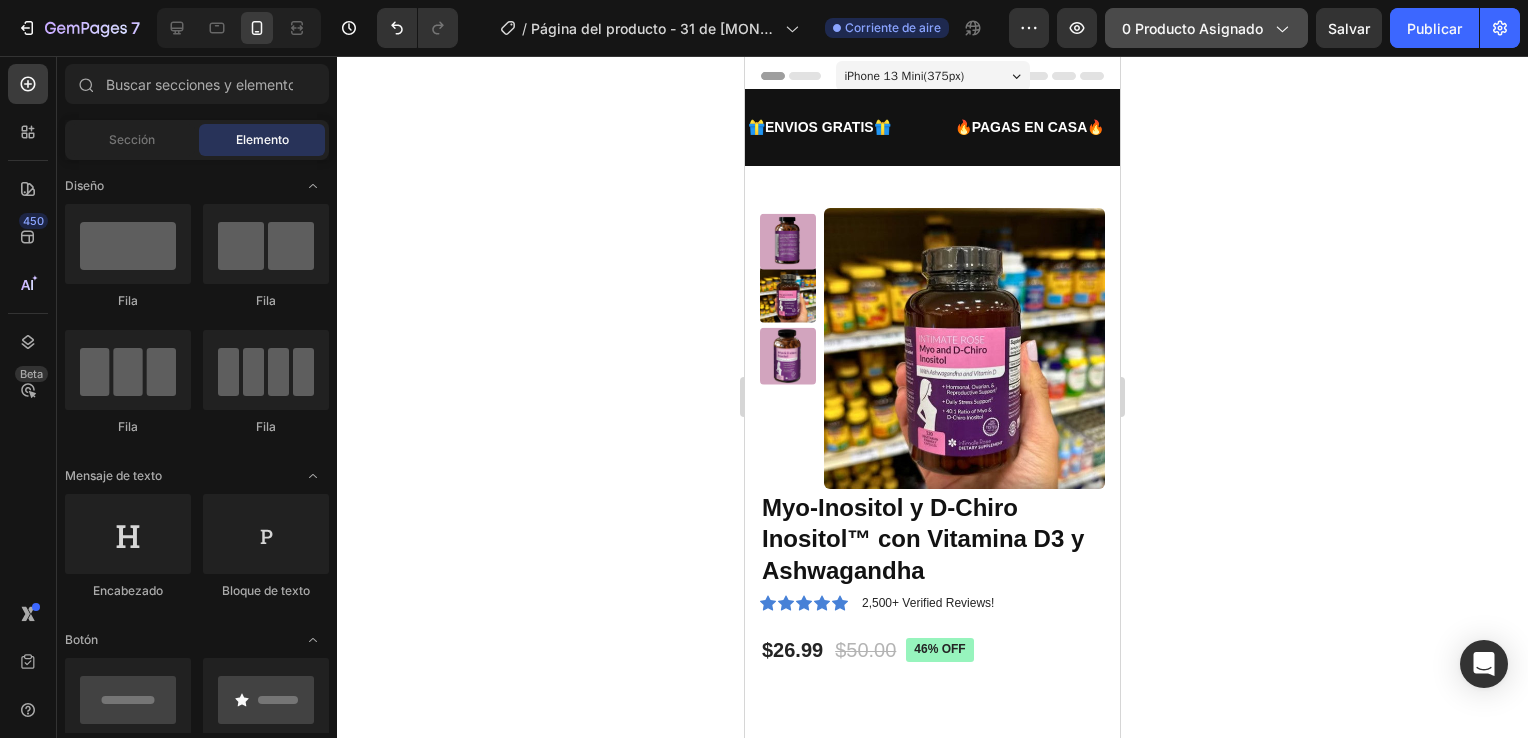 click on "0 producto asignado" 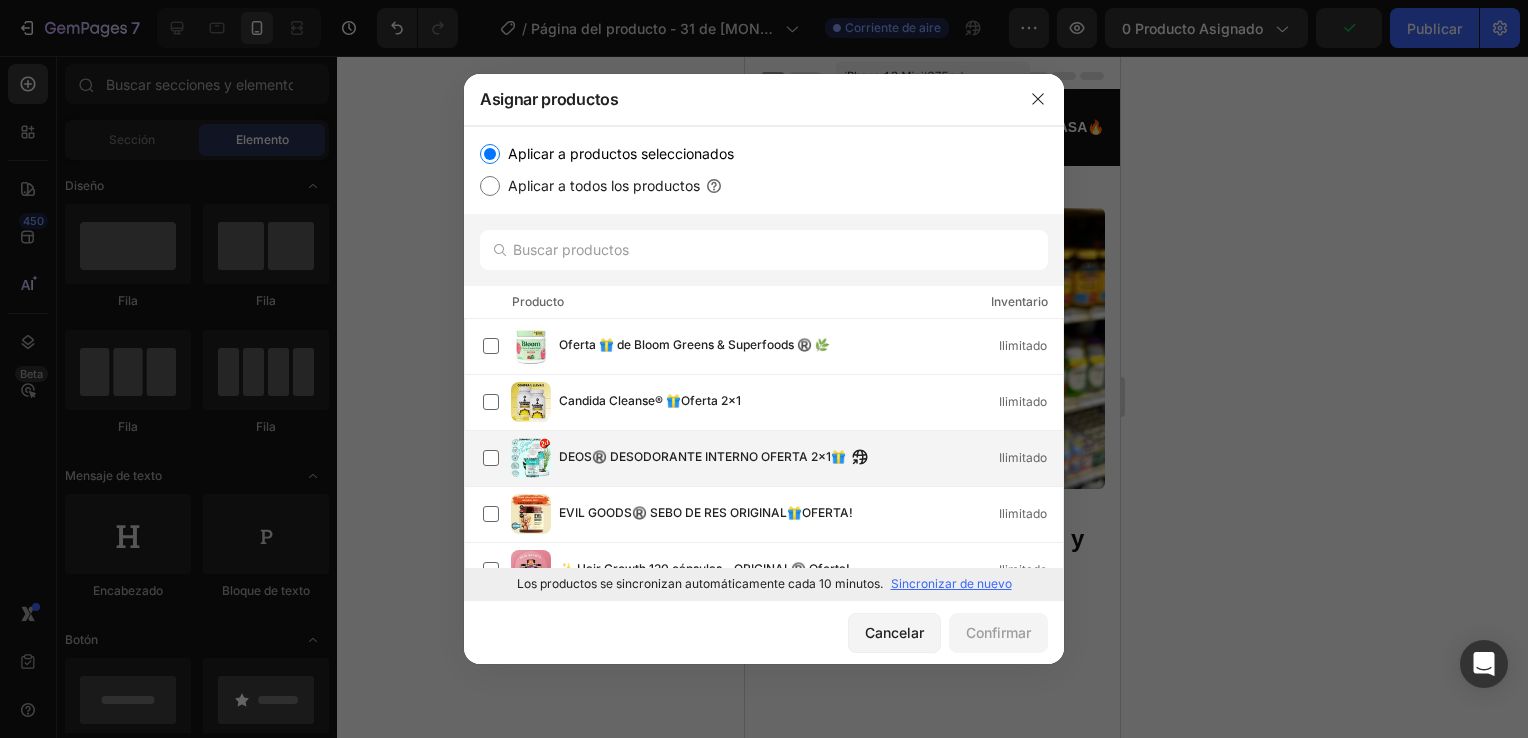 scroll, scrollTop: 198, scrollLeft: 0, axis: vertical 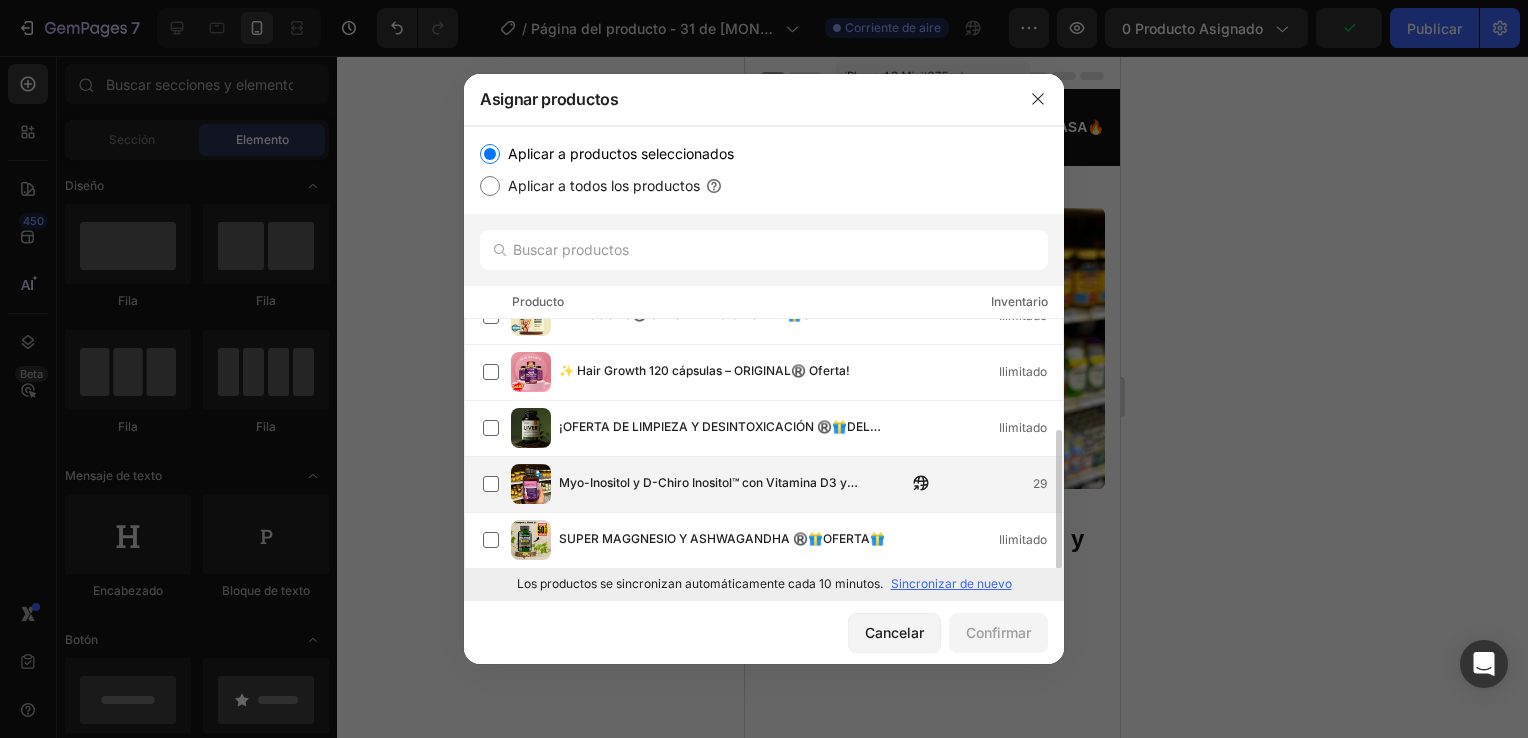 click on "Myo-Inositol y D-Chiro Inositol™ con Vitamina D3 y Ashwagandha" at bounding box center [733, 484] 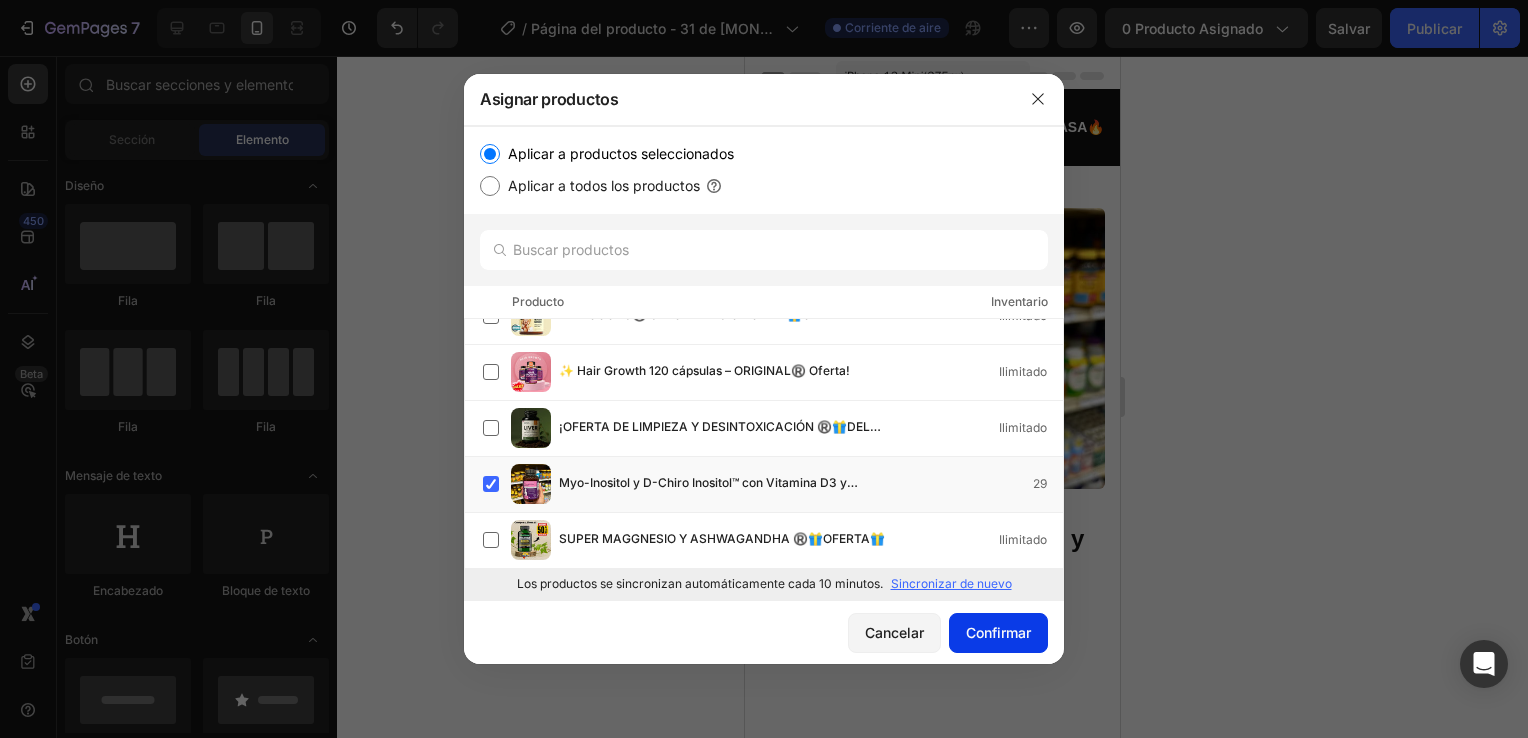 click on "Confirmar" 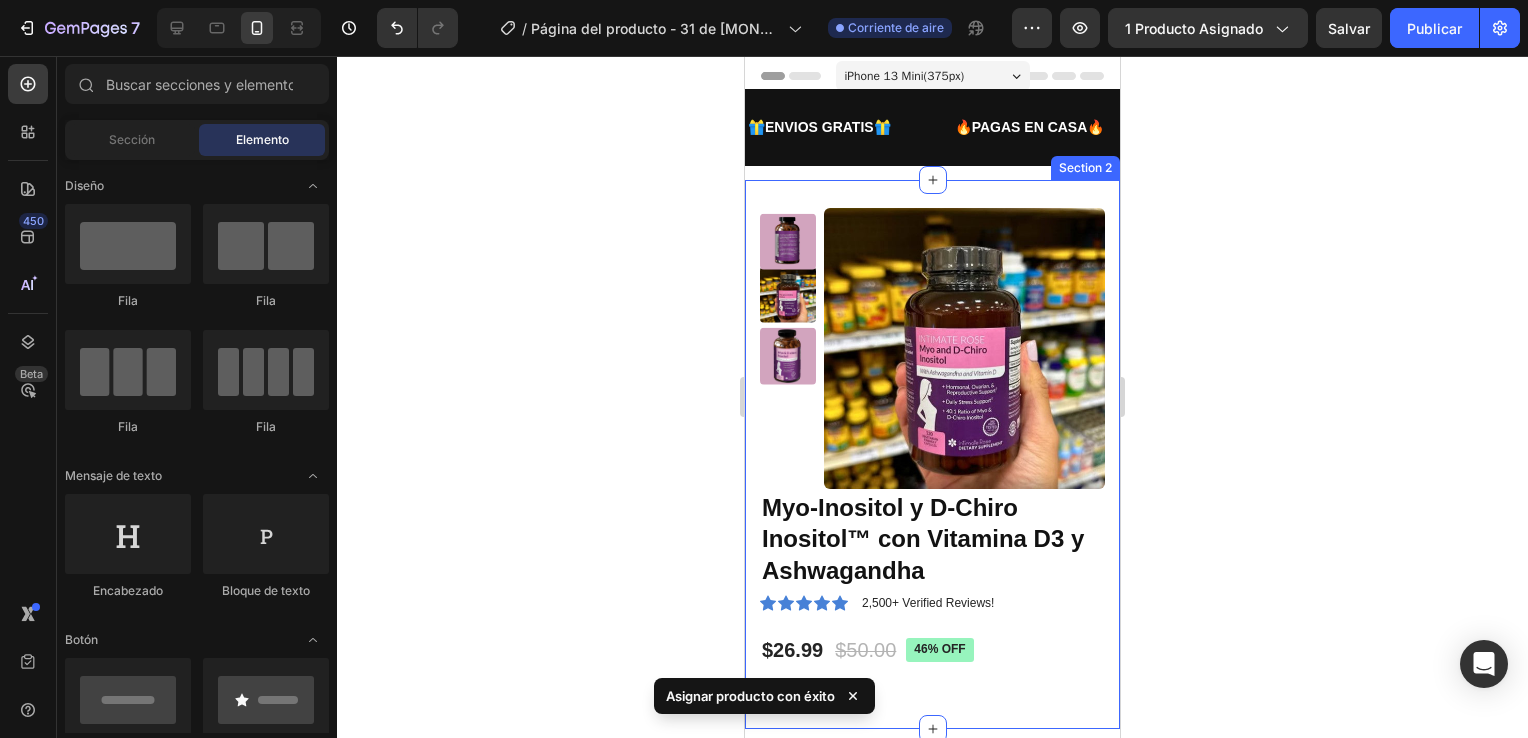 click 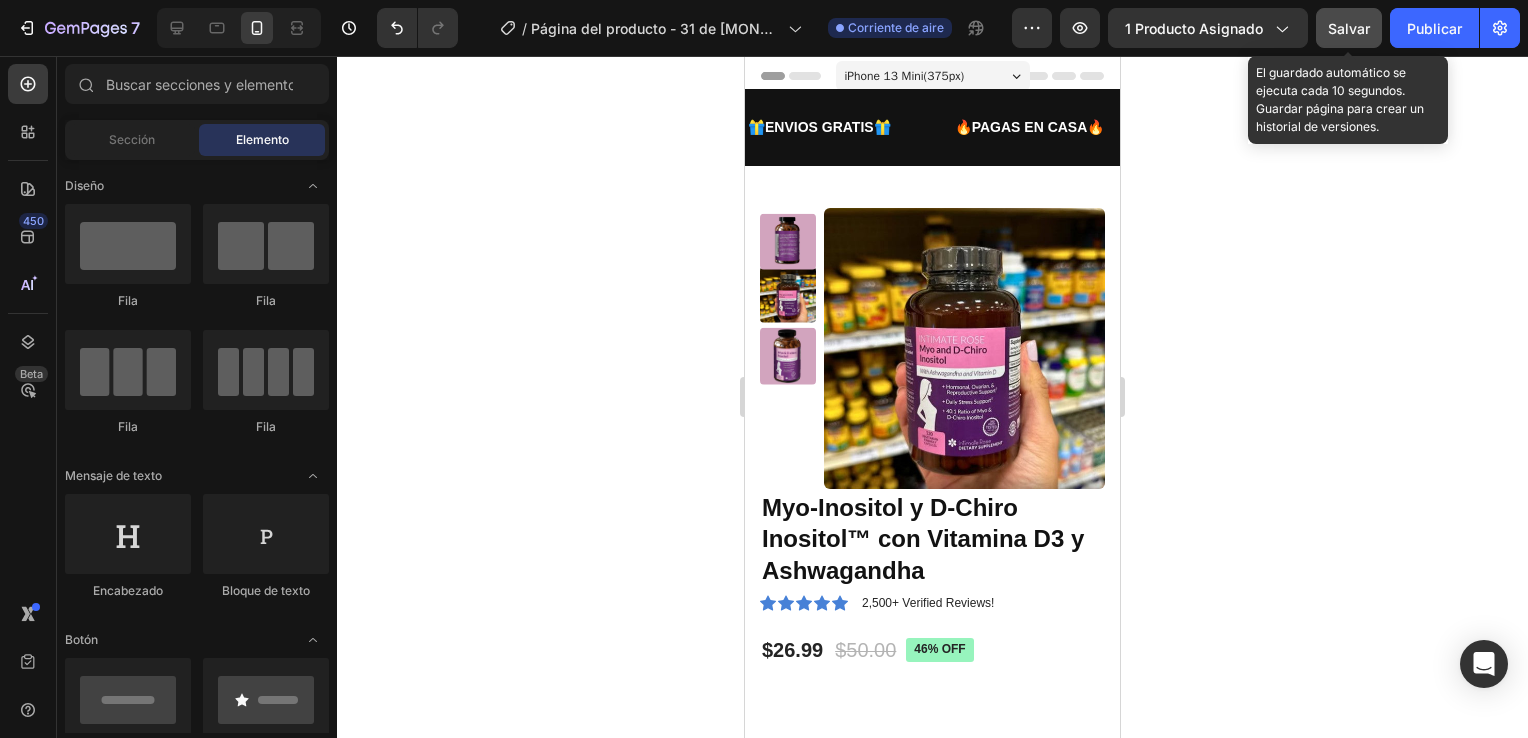 click on "Salvar" 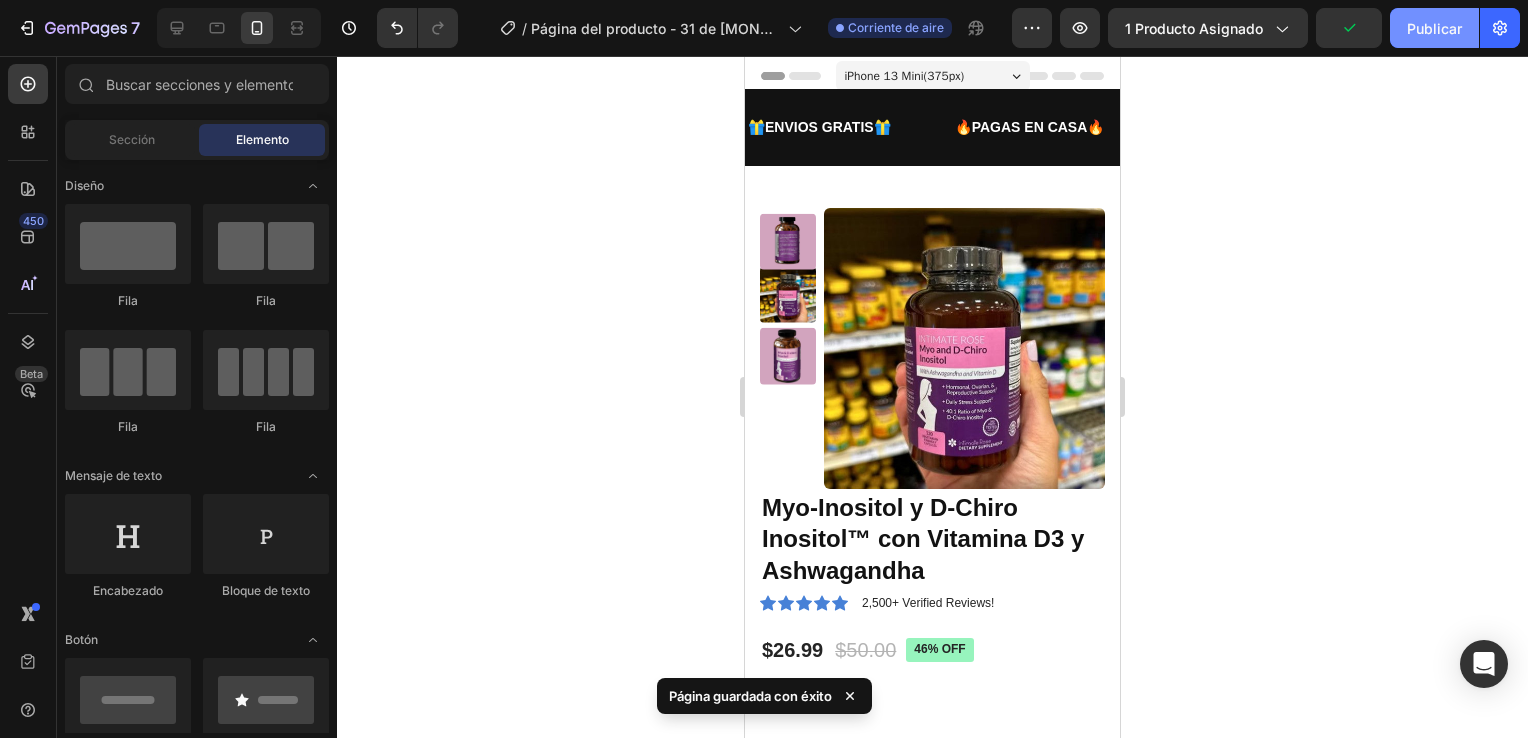click on "Publicar" 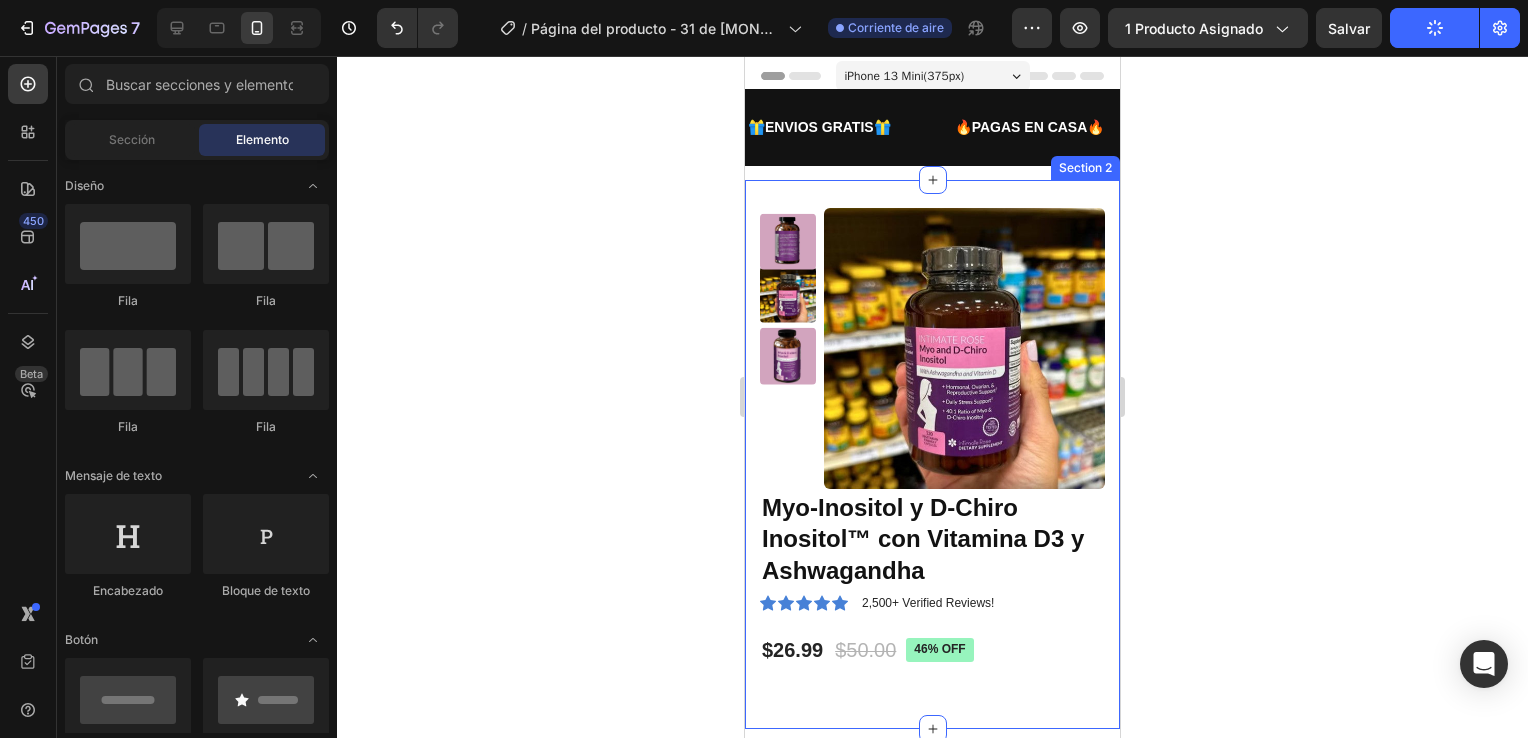 click on "Product Images Myo-Inositol y D-Chiro Inositol™ con Vitamina D3 y Ashwagandha Product Title Icon Icon Icon Icon Icon Icon List 2,500+ Verified Reviews! Text Block Row $26.99 Product Price Product Price $50.00 Product Price Product Price 46% off Product Badge Row Row Product Section 2" at bounding box center [932, 454] 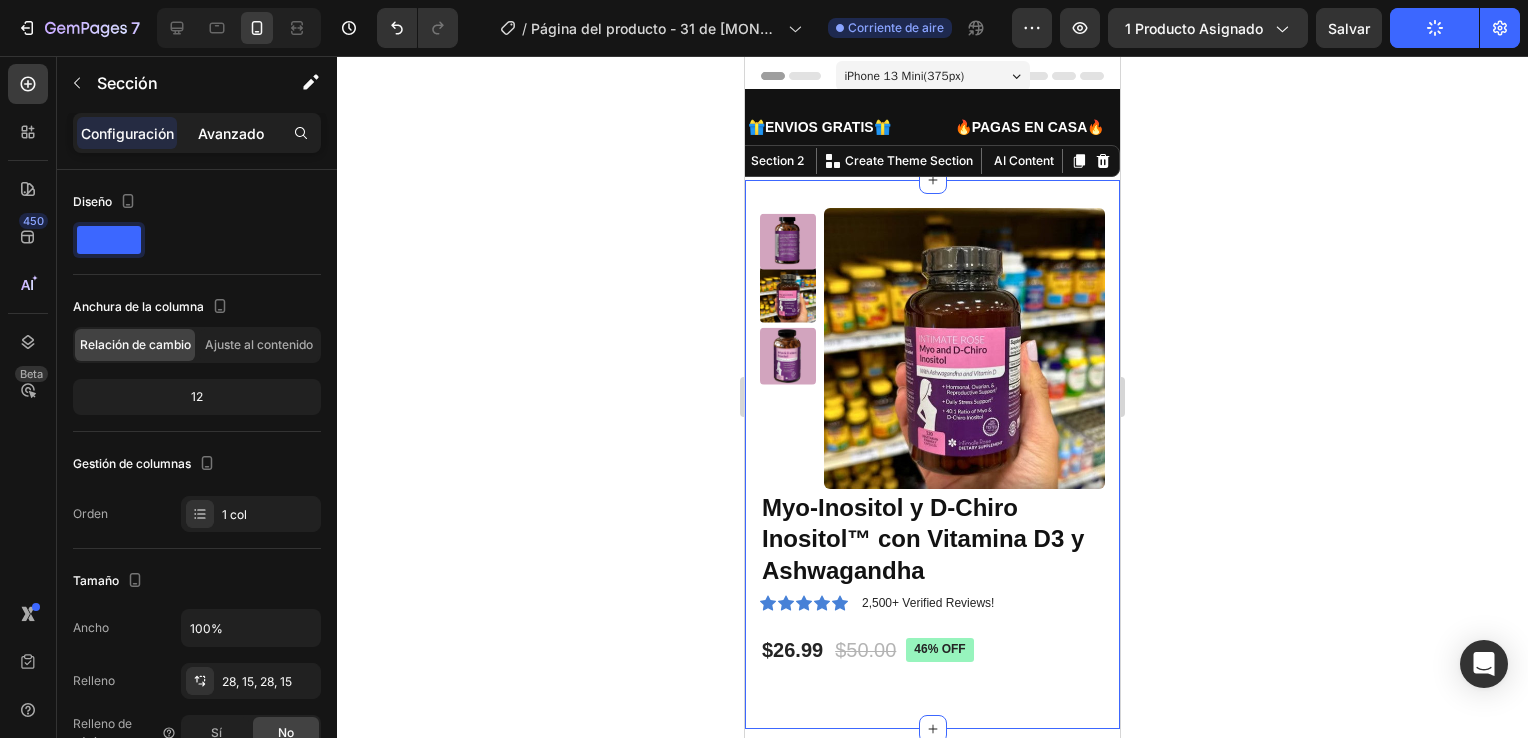 click on "Avanzado" 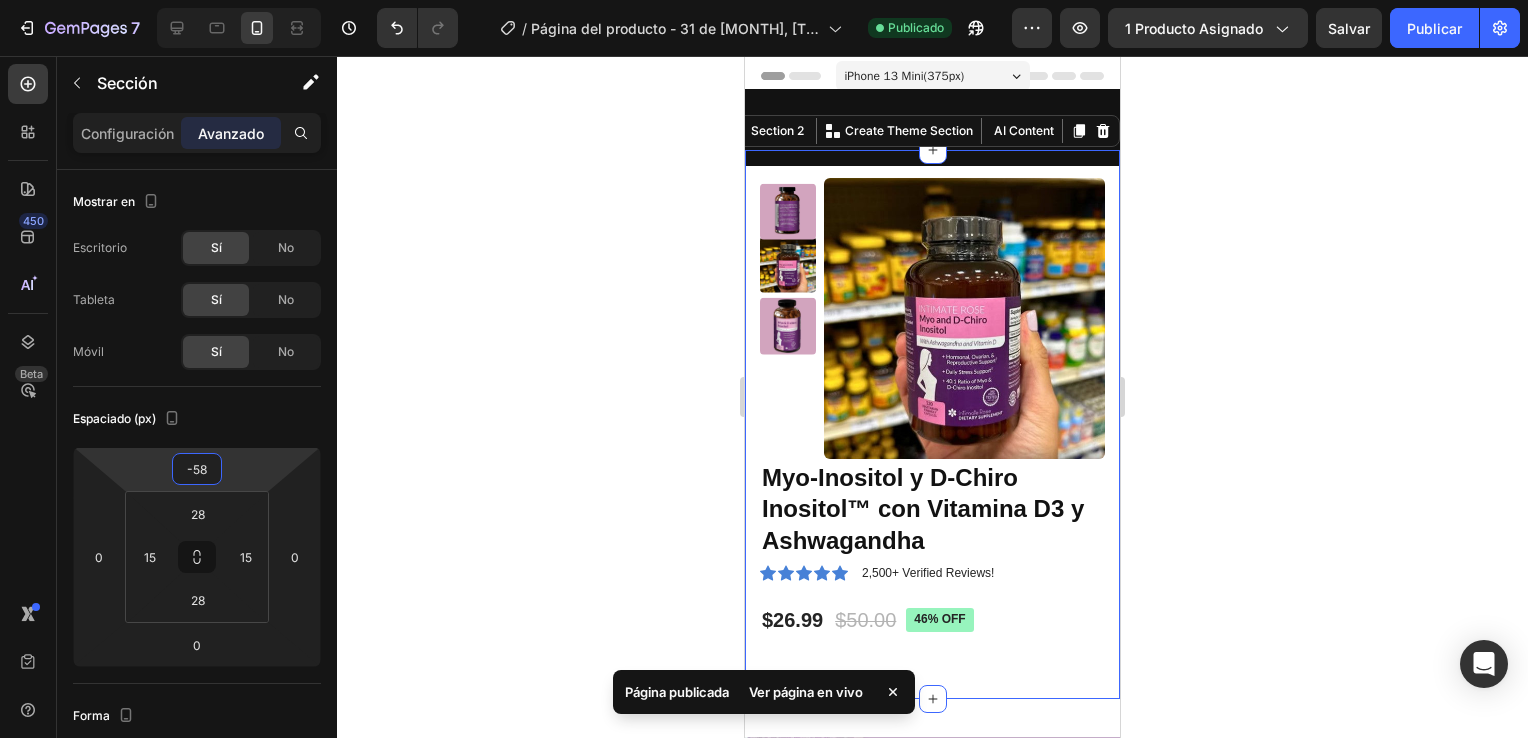 type on "-62" 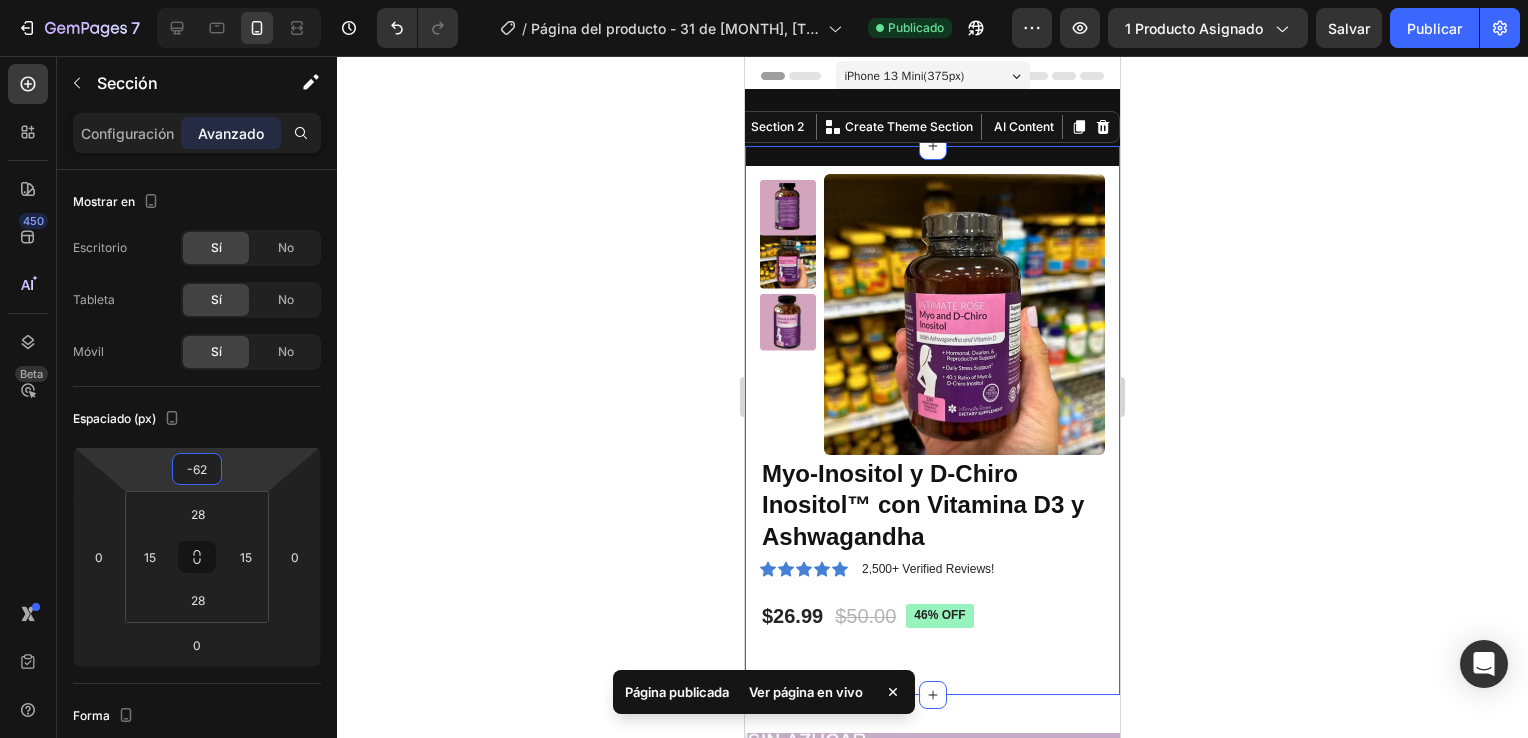 drag, startPoint x: 236, startPoint y: 466, endPoint x: 242, endPoint y: 483, distance: 18.027756 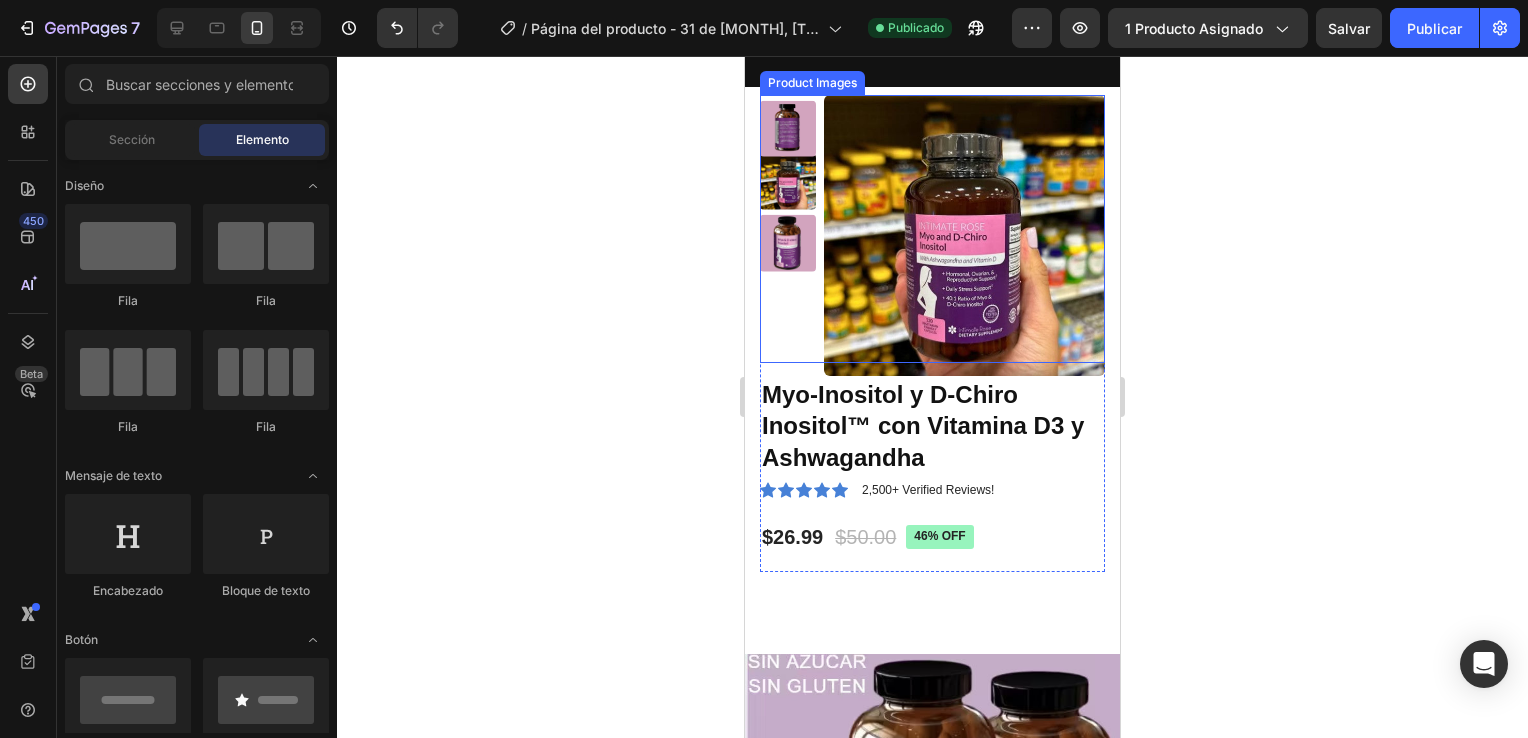 scroll, scrollTop: 200, scrollLeft: 0, axis: vertical 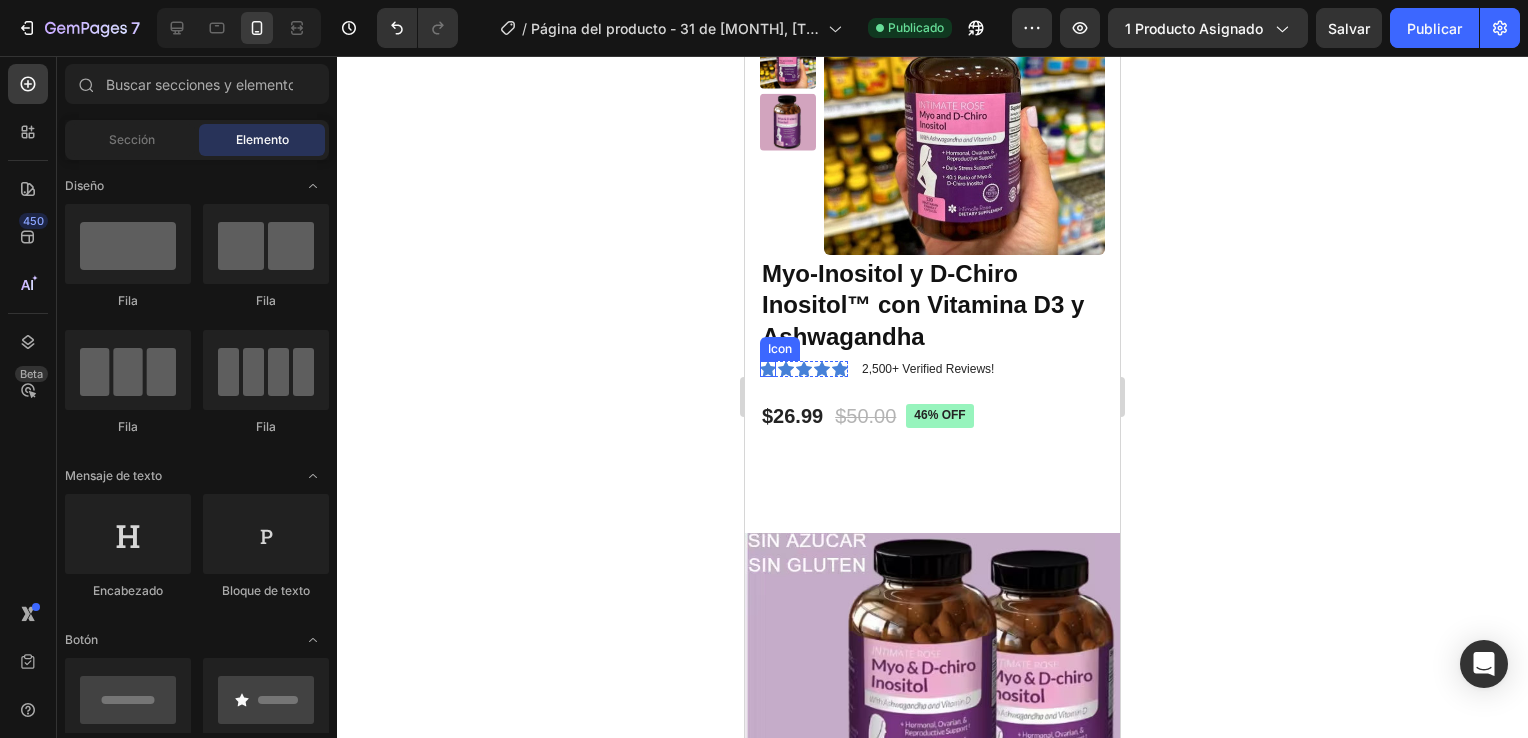 click 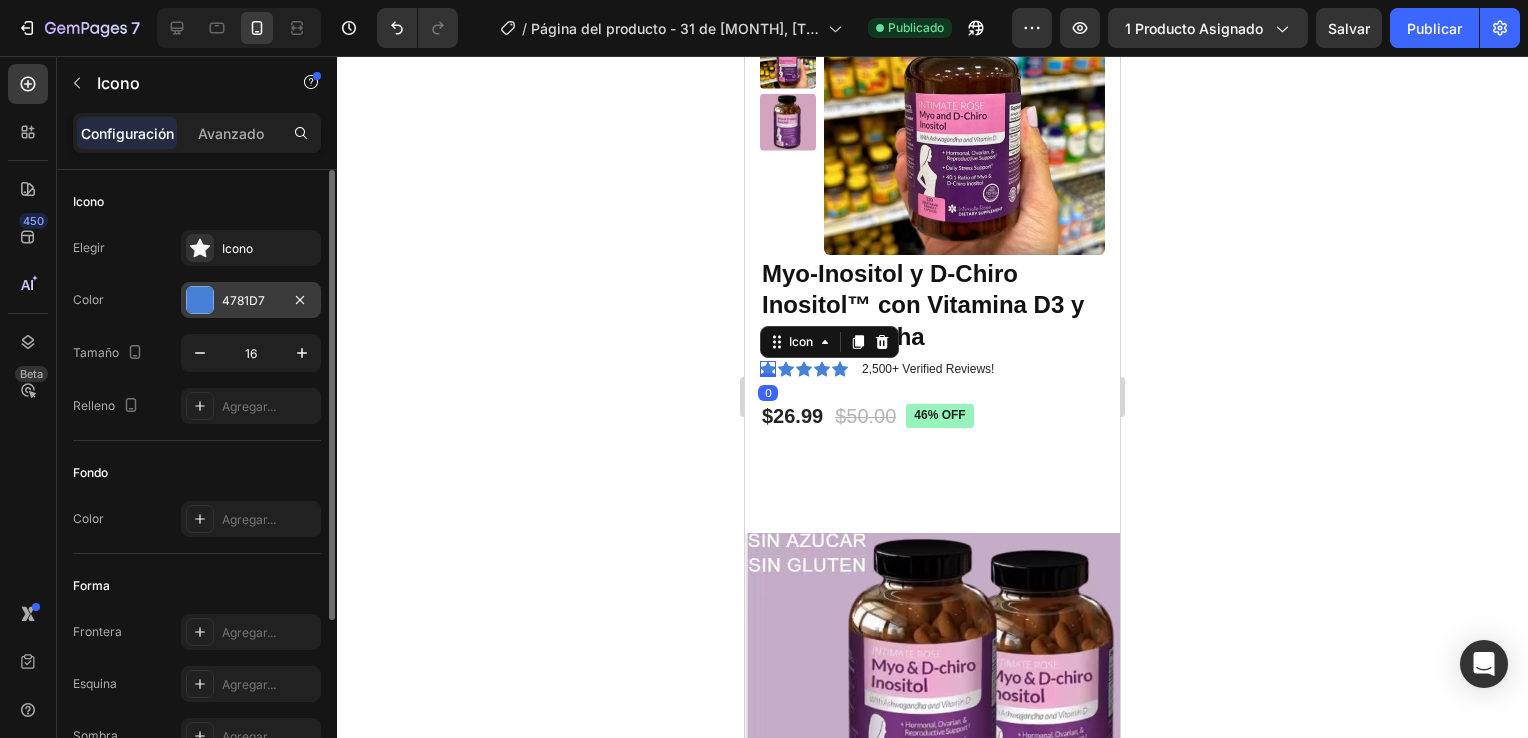click at bounding box center [200, 300] 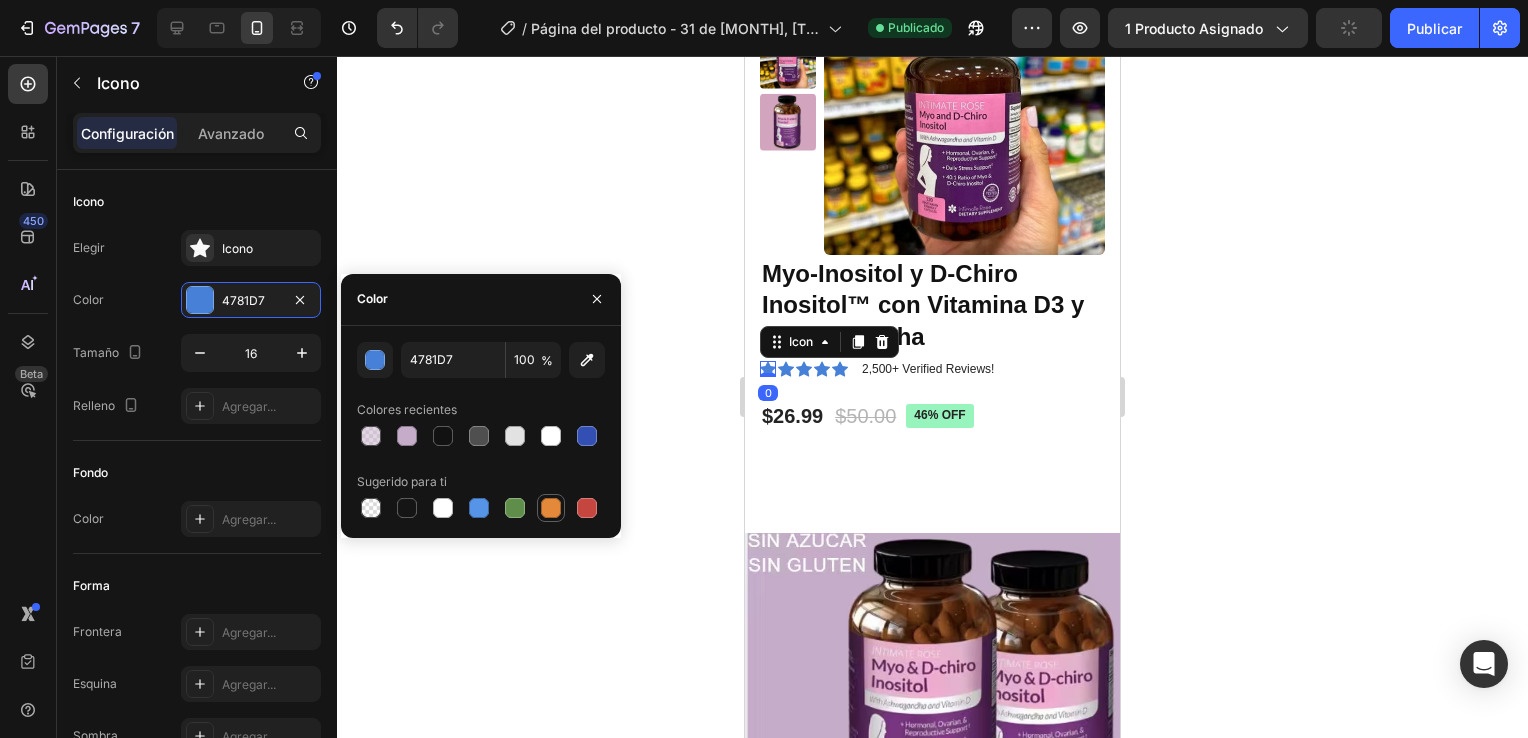 click at bounding box center [551, 508] 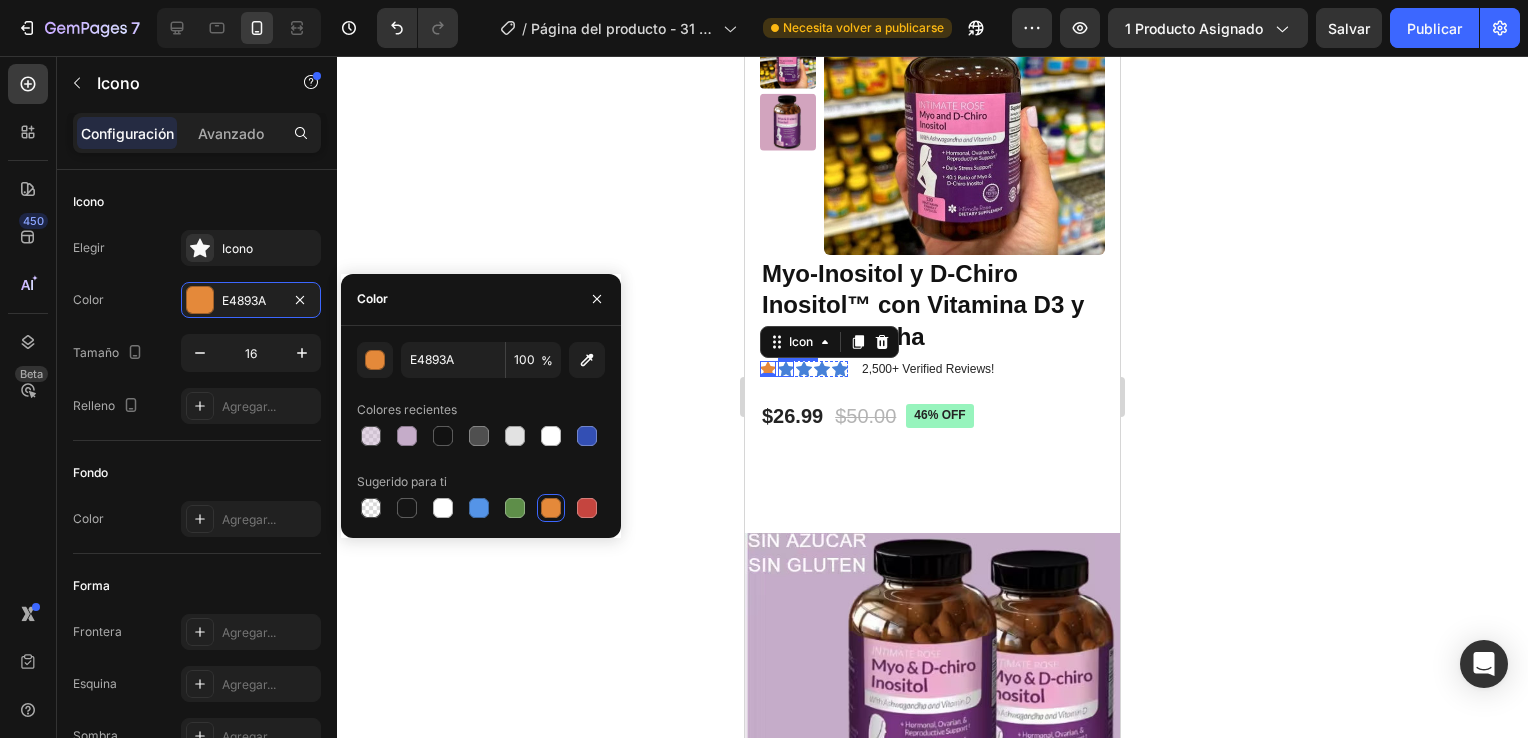 click 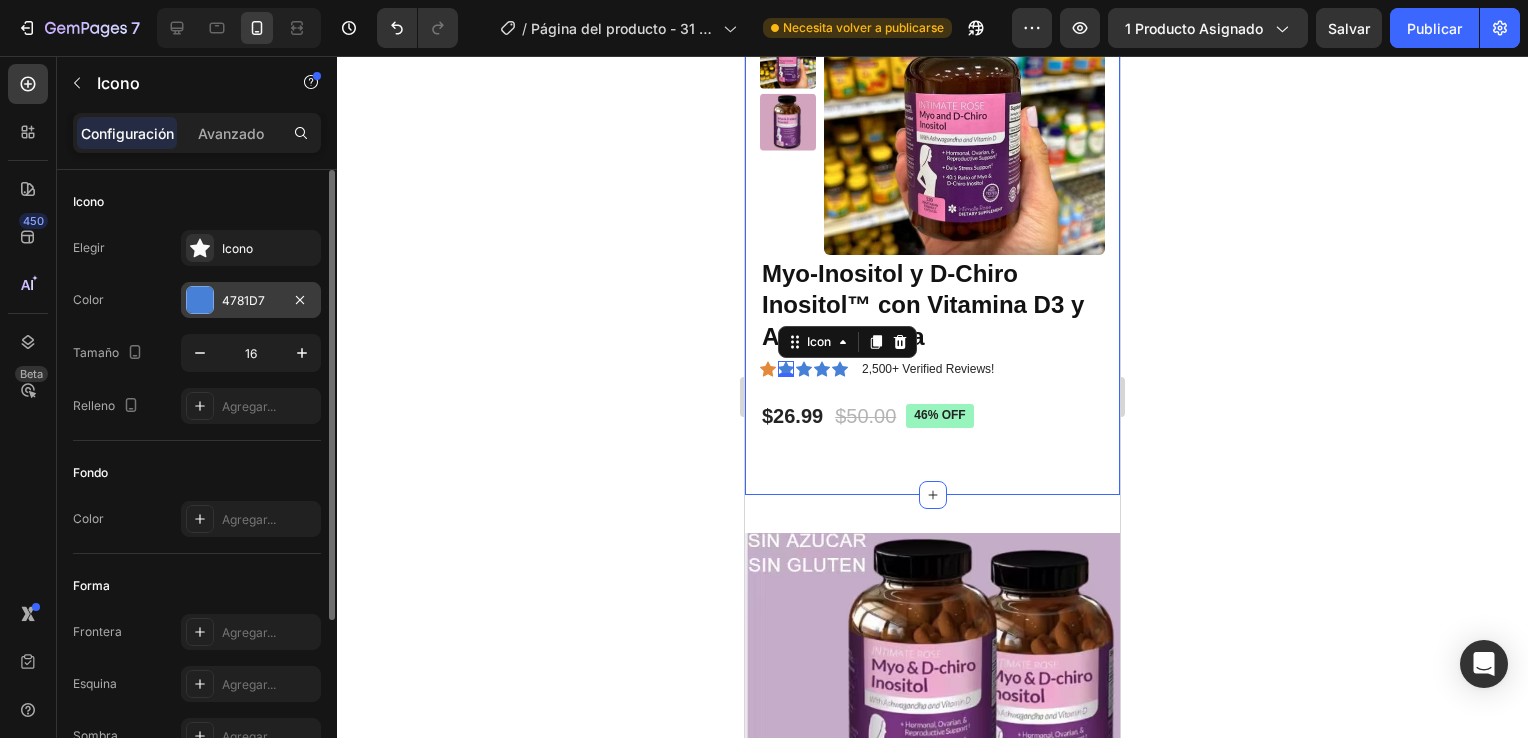 click at bounding box center [200, 300] 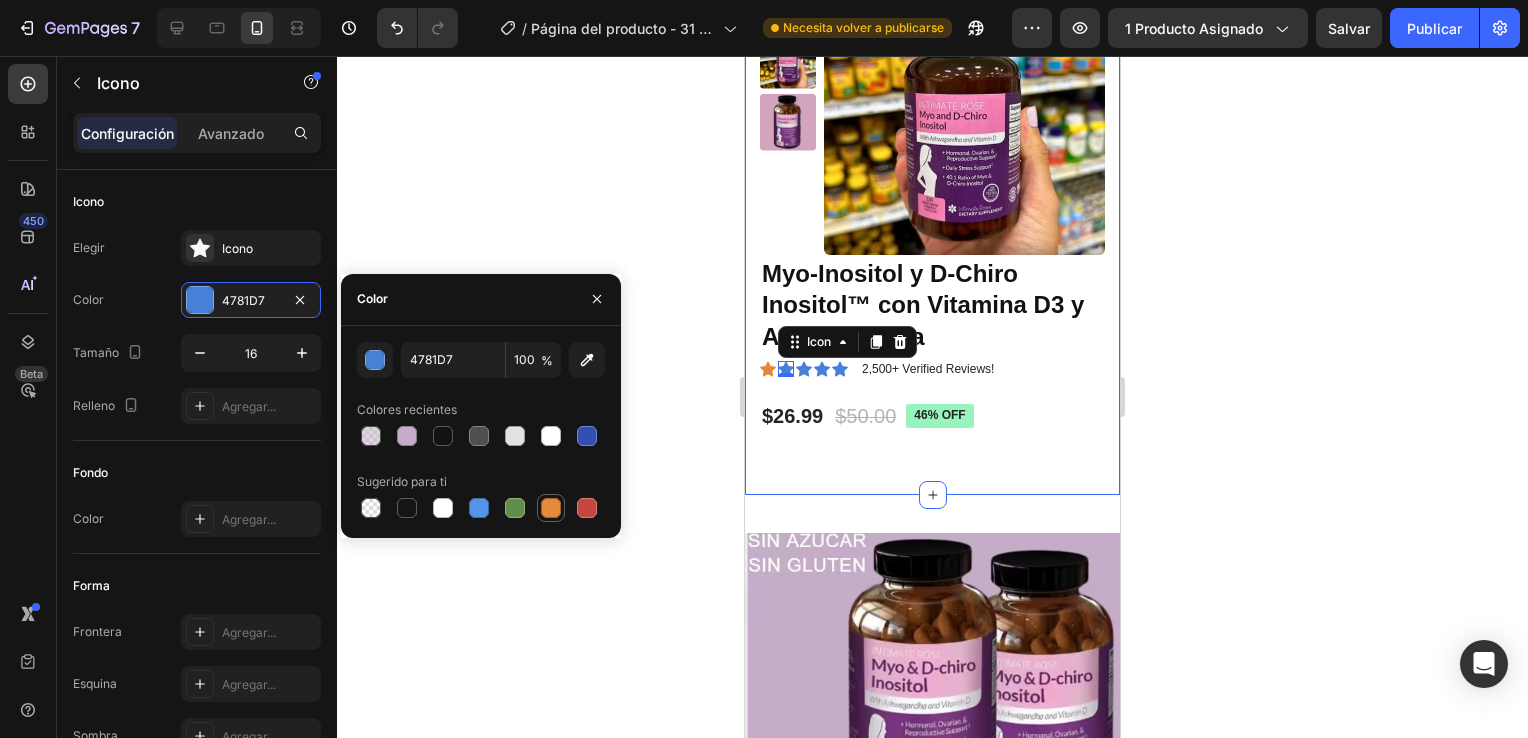 click at bounding box center (551, 508) 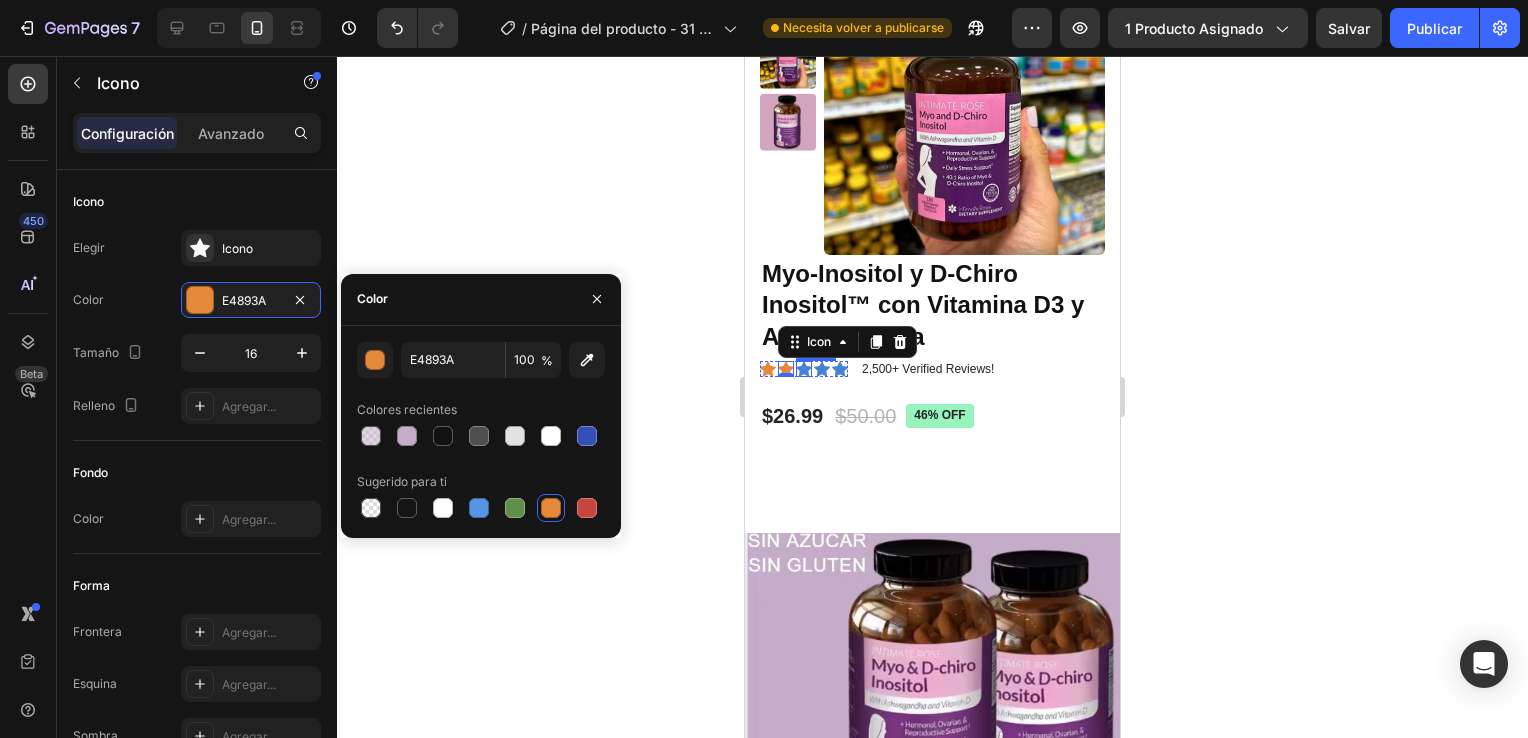 click 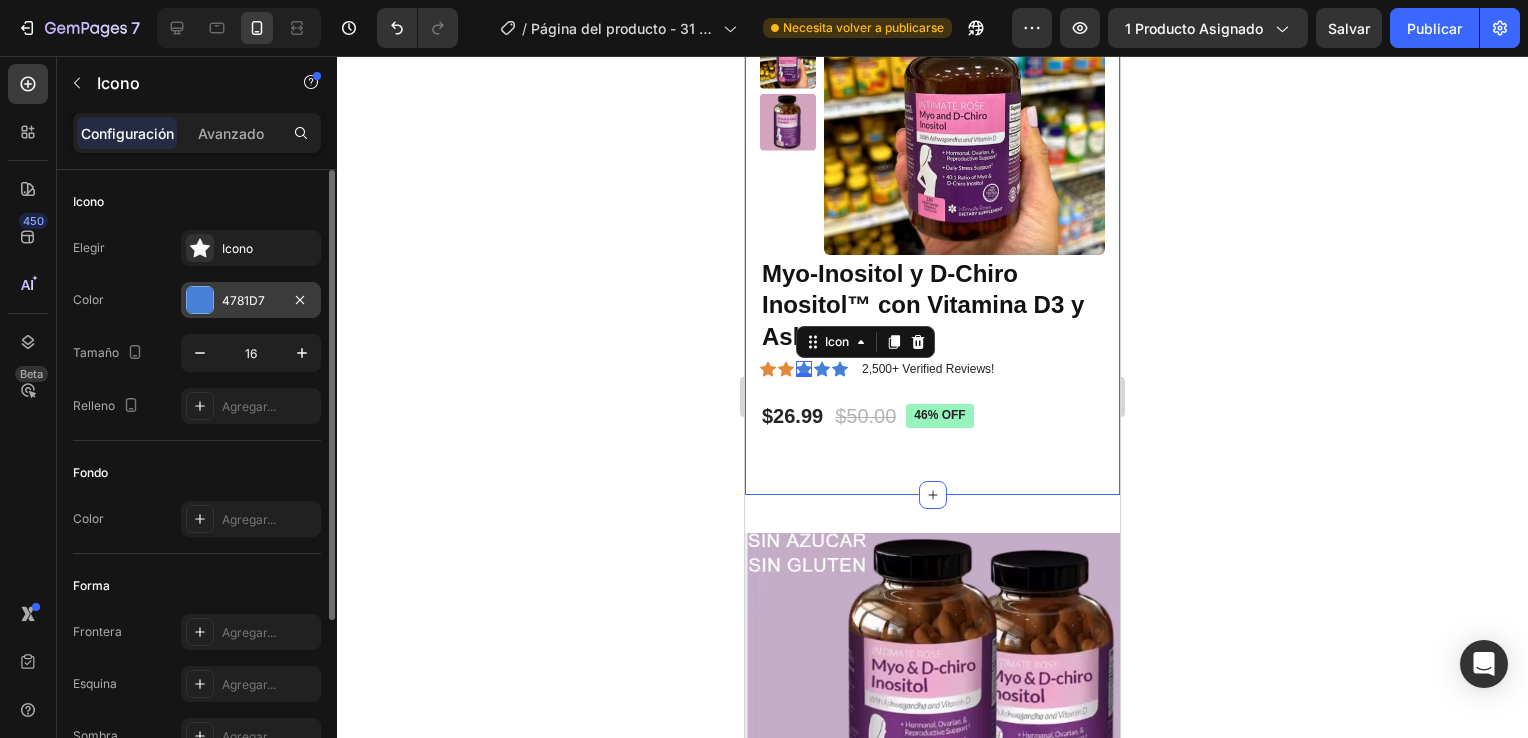 click at bounding box center (200, 300) 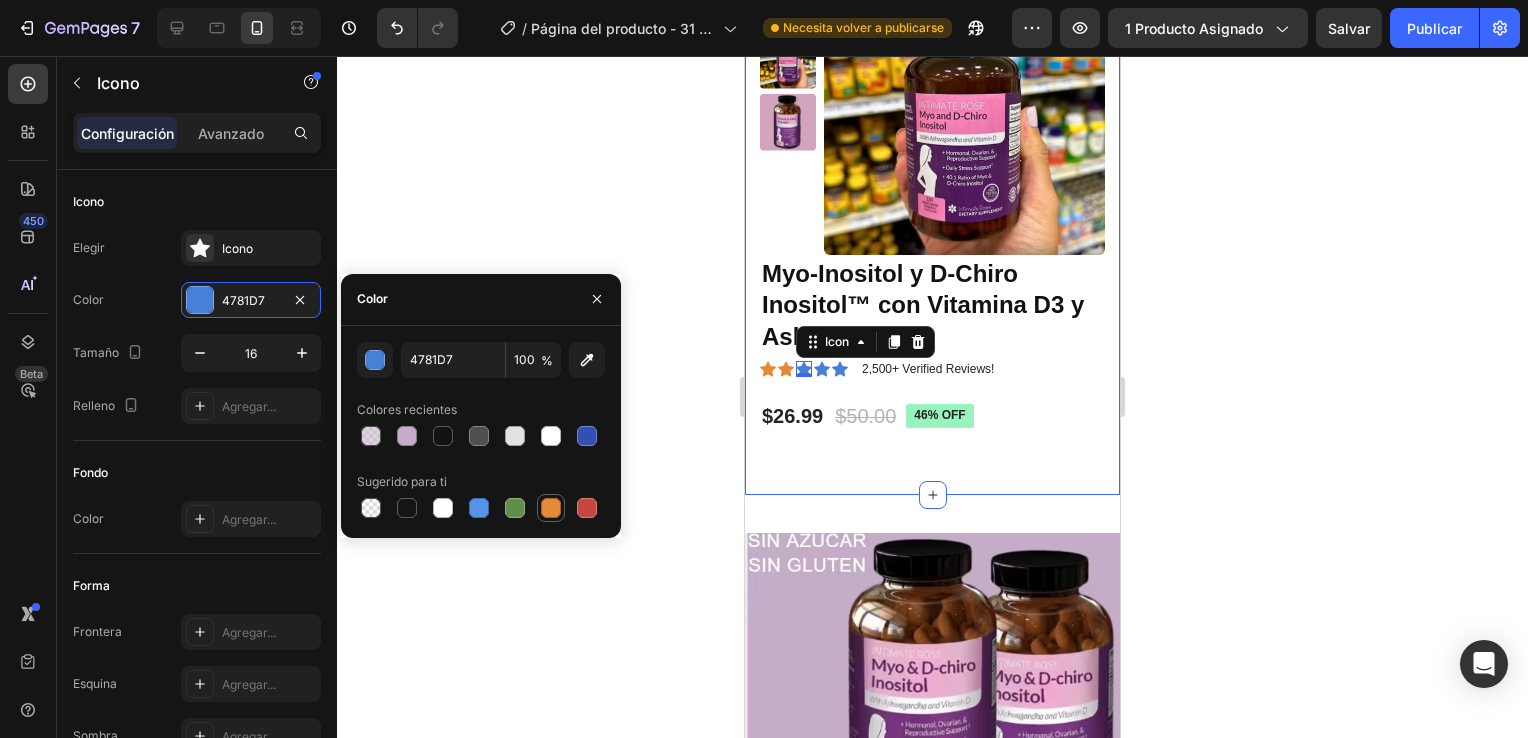 click at bounding box center (551, 508) 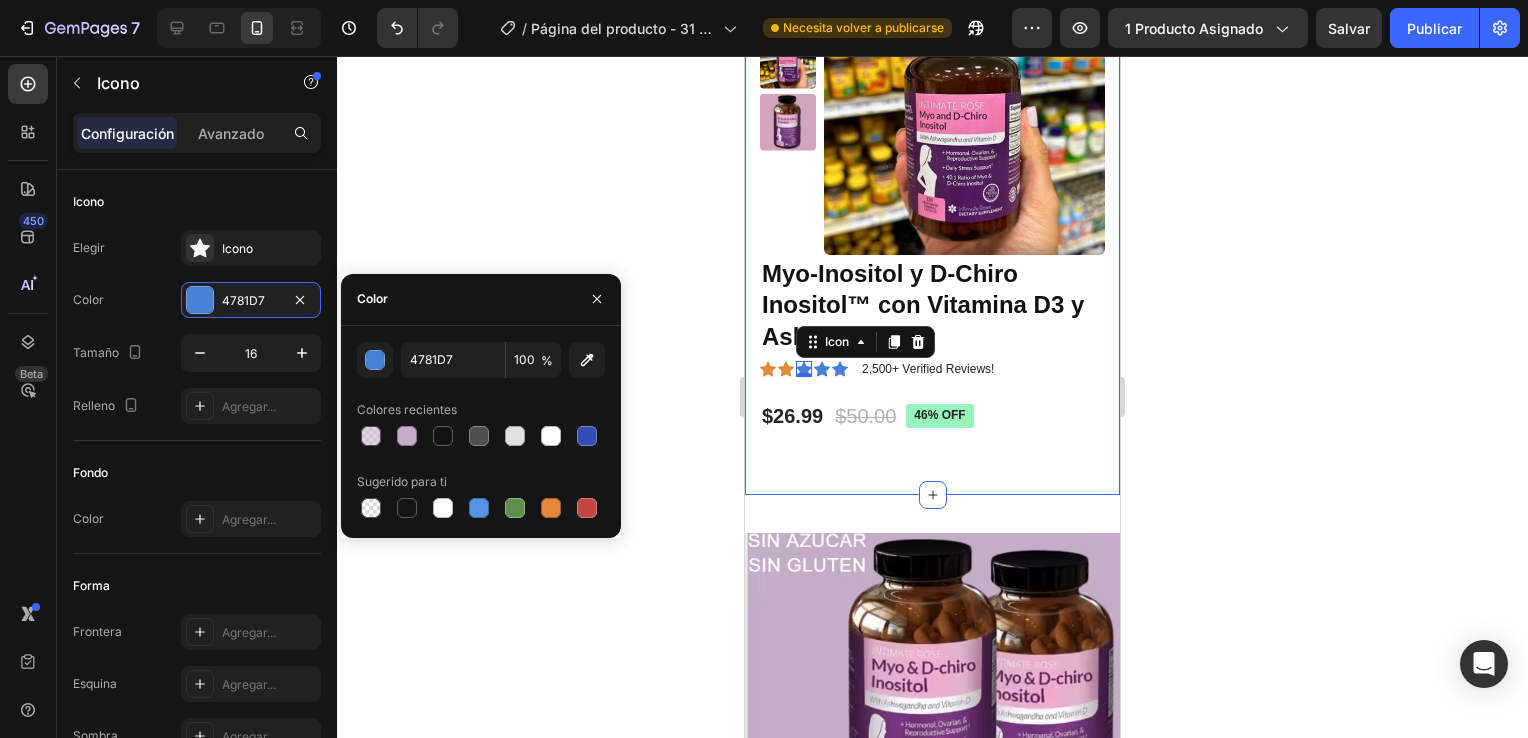 type on "E4893A" 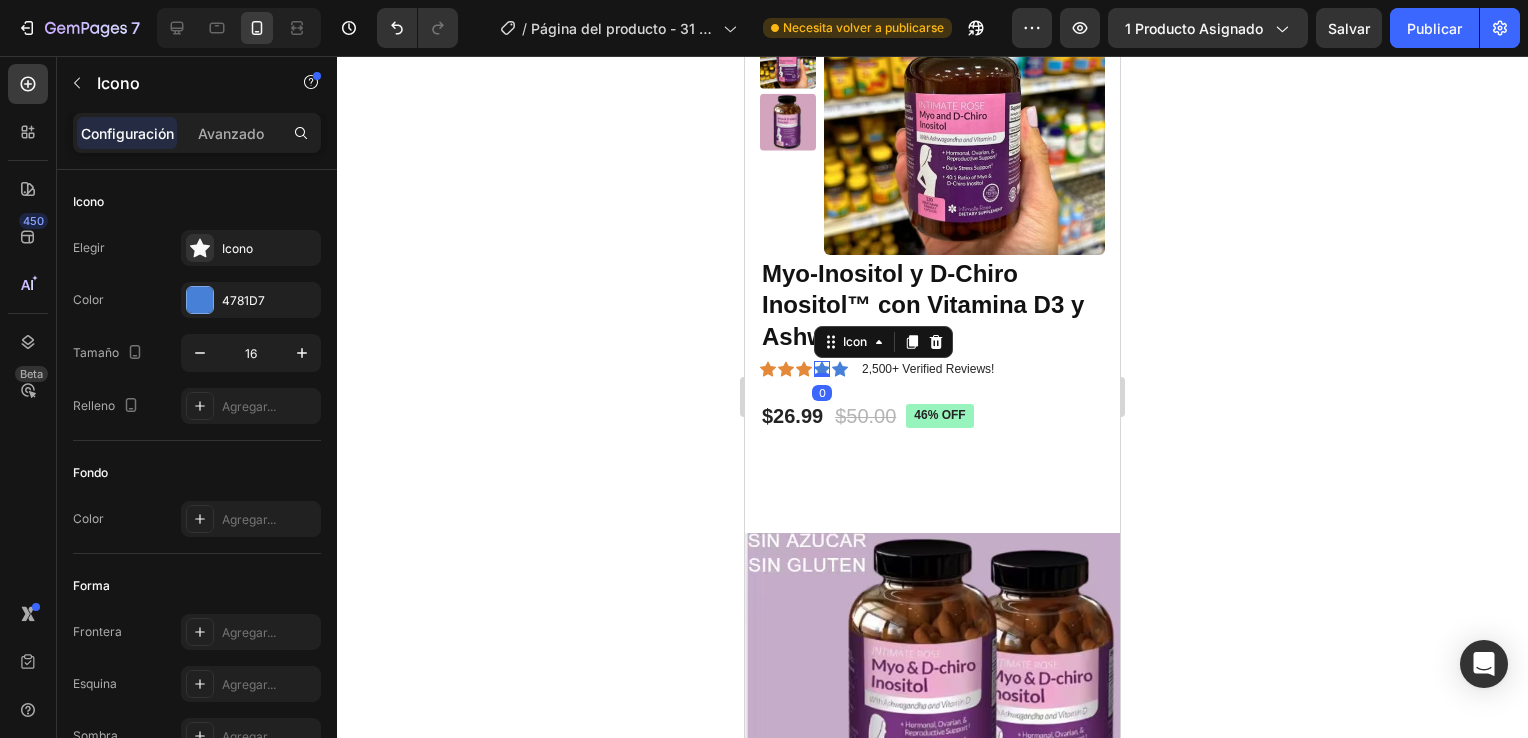 click 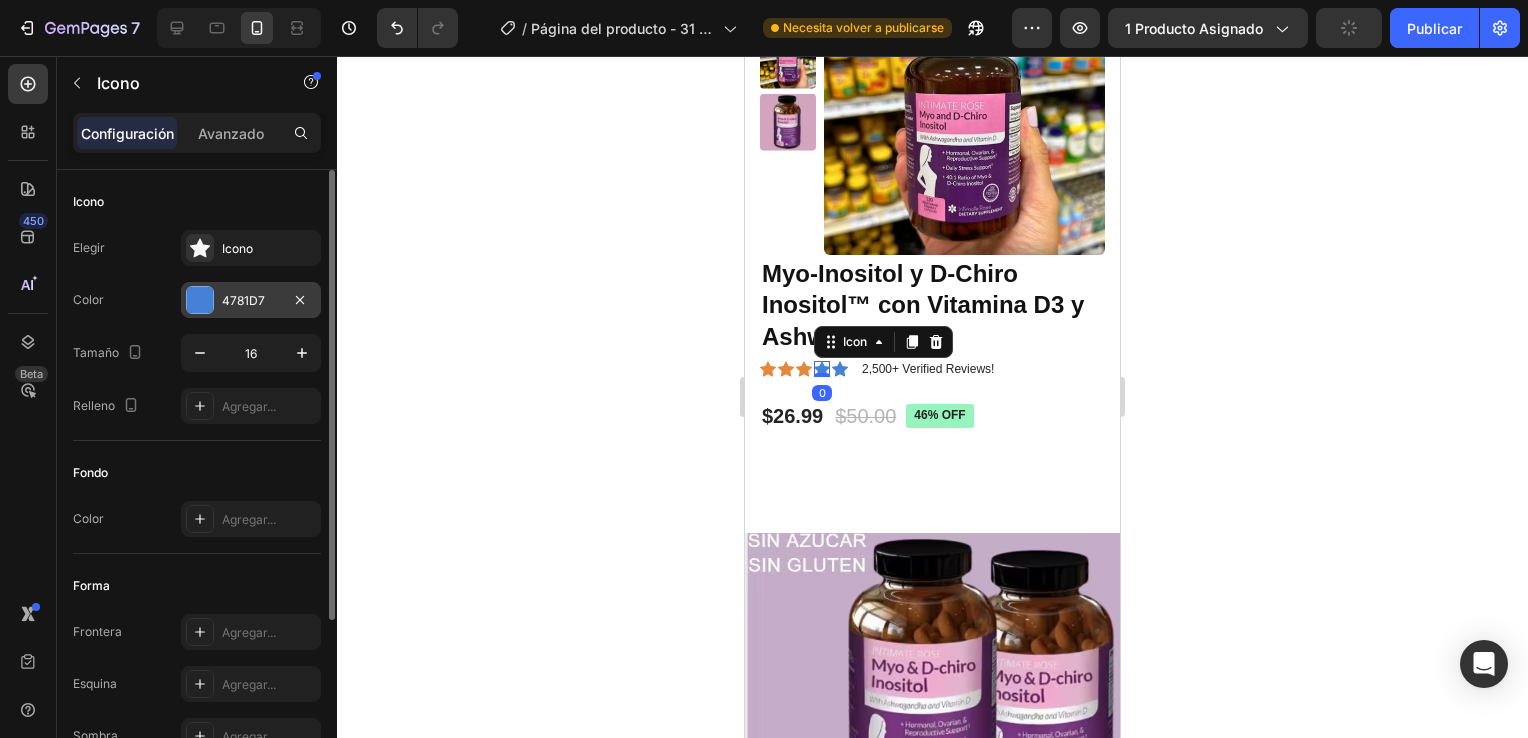 click at bounding box center [200, 300] 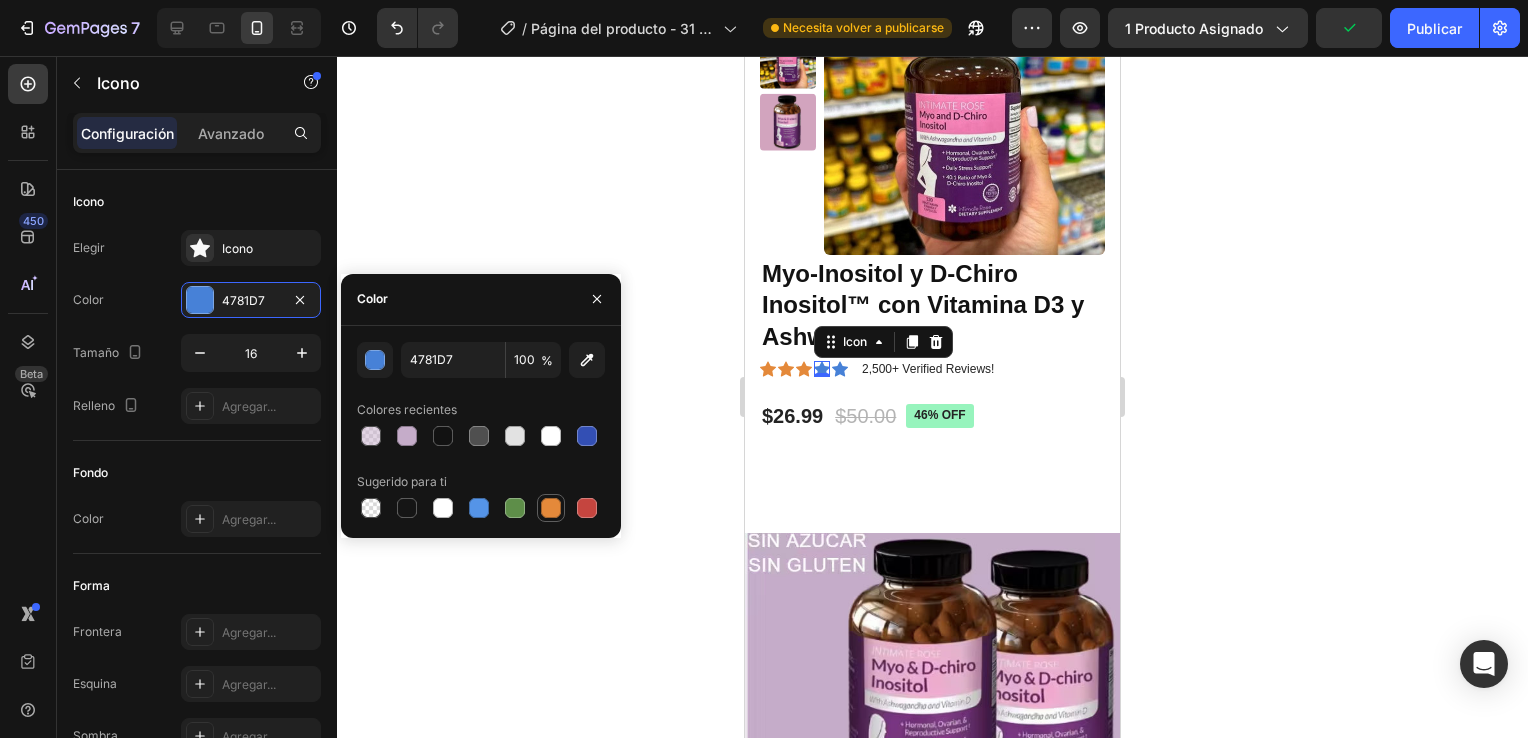click at bounding box center [551, 508] 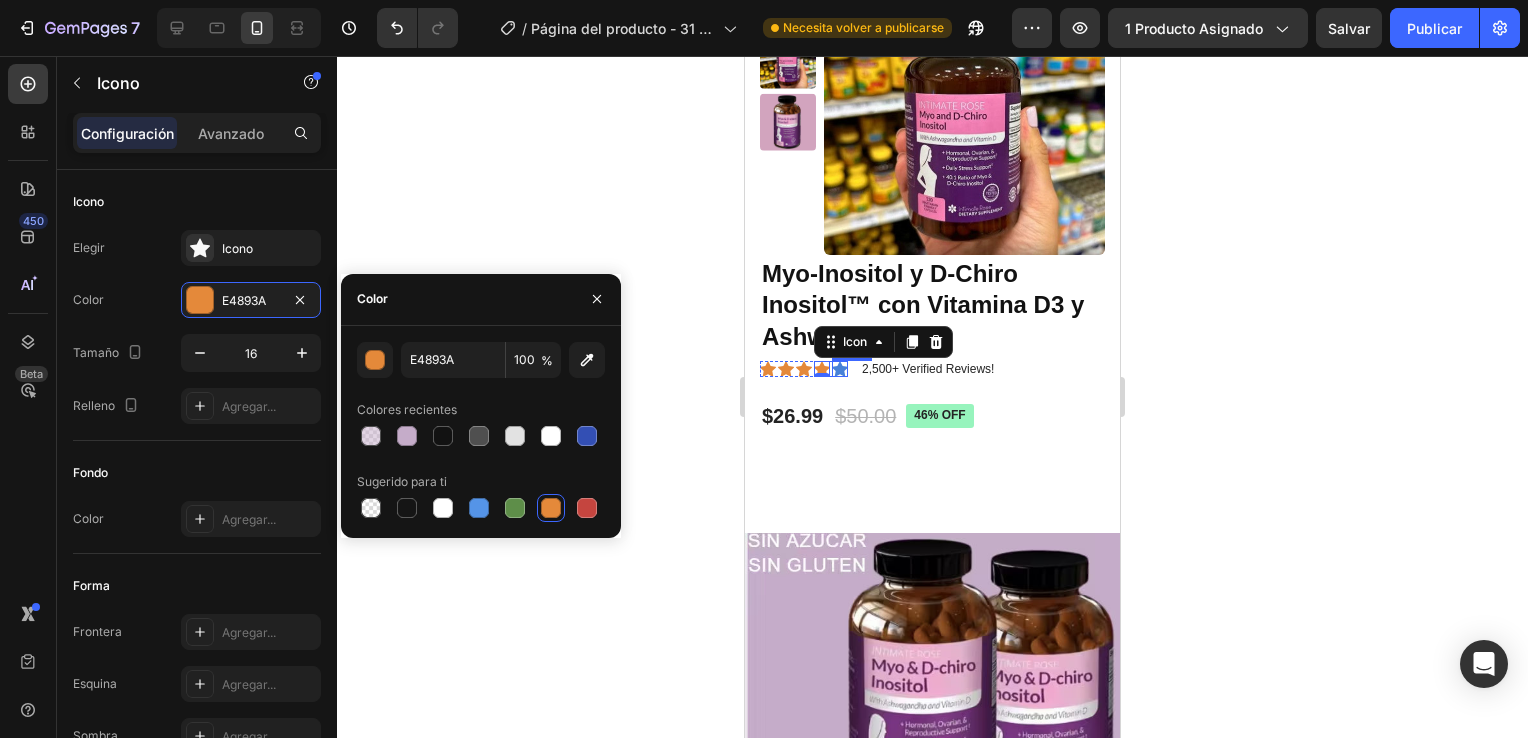 click on "Icon" at bounding box center (840, 369) 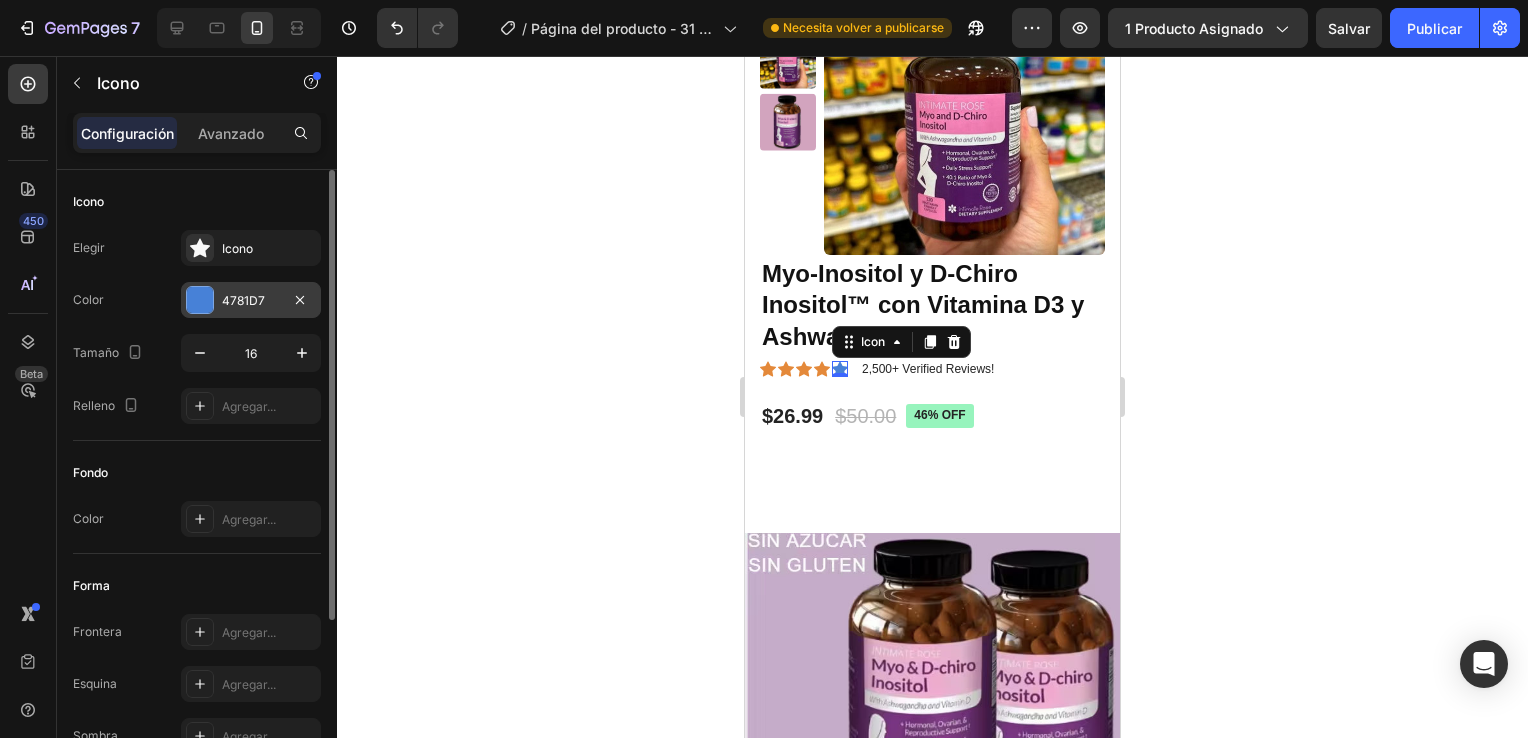 click at bounding box center [200, 300] 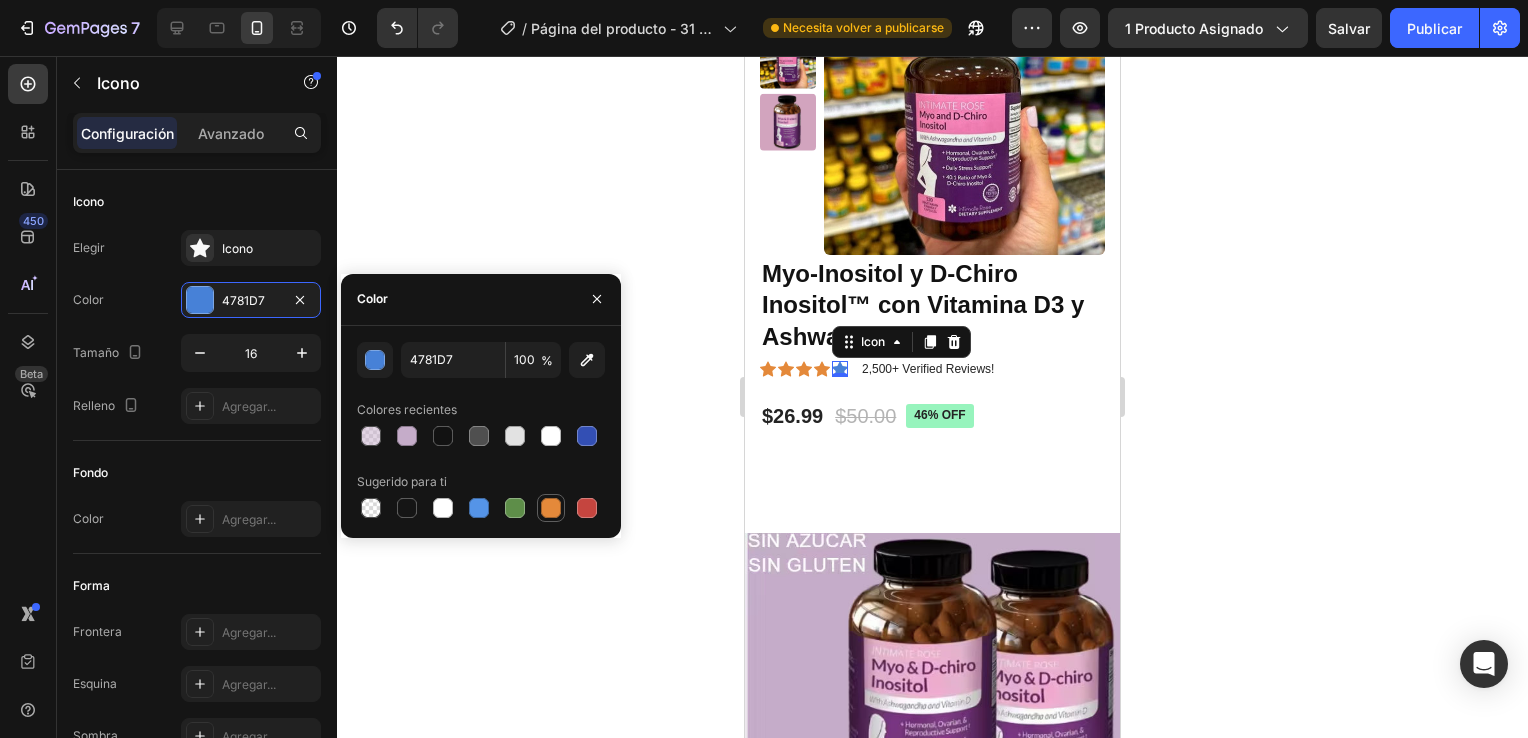 click at bounding box center (551, 508) 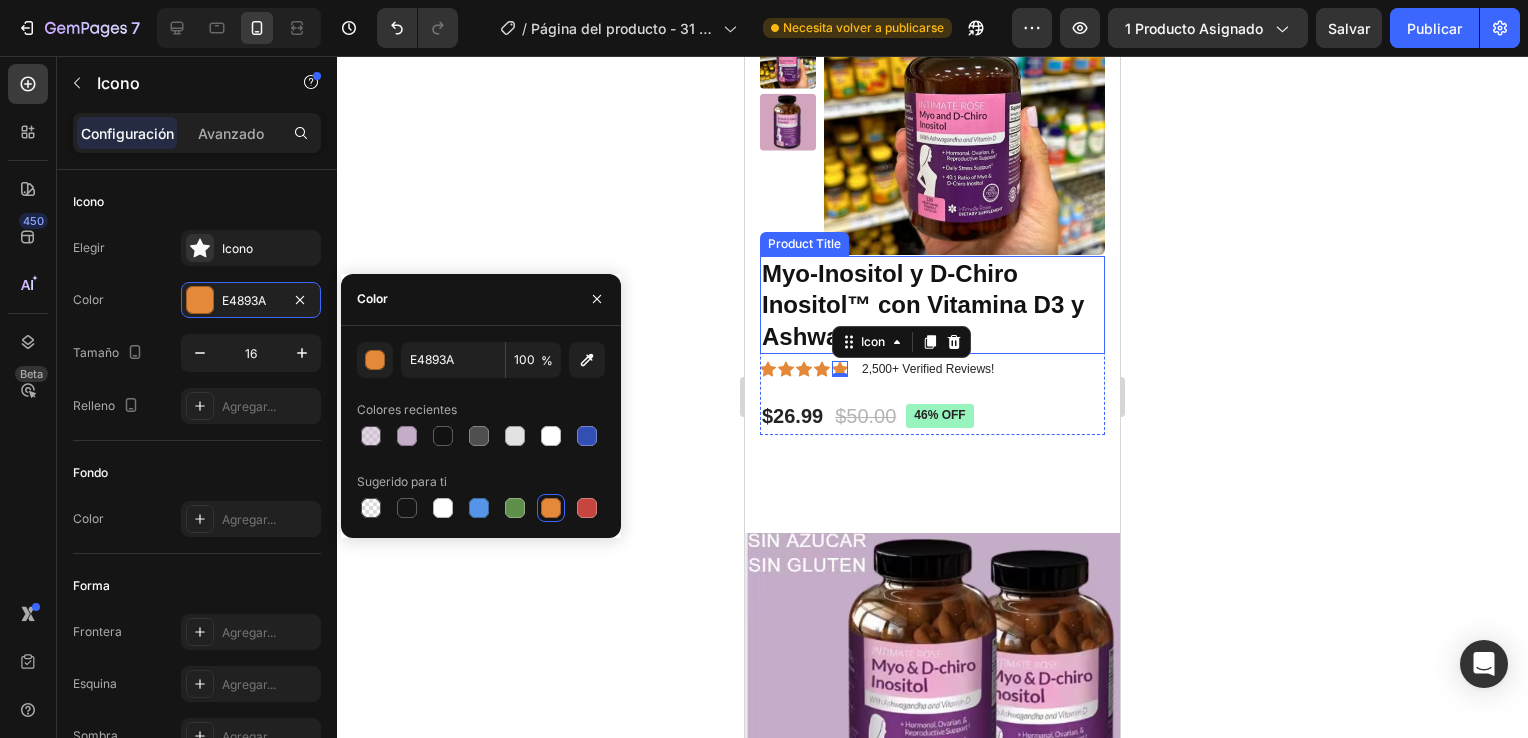 click 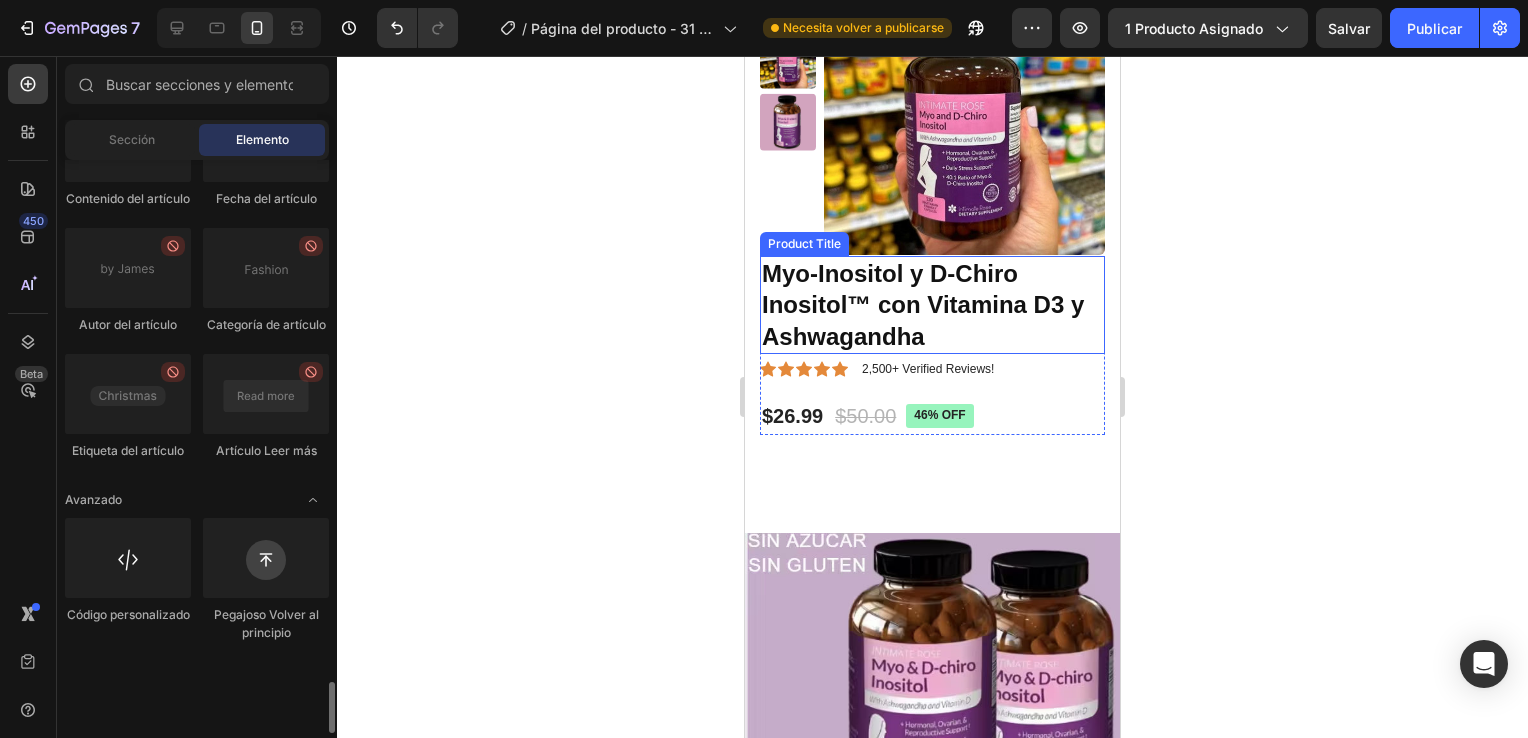 scroll, scrollTop: 5692, scrollLeft: 0, axis: vertical 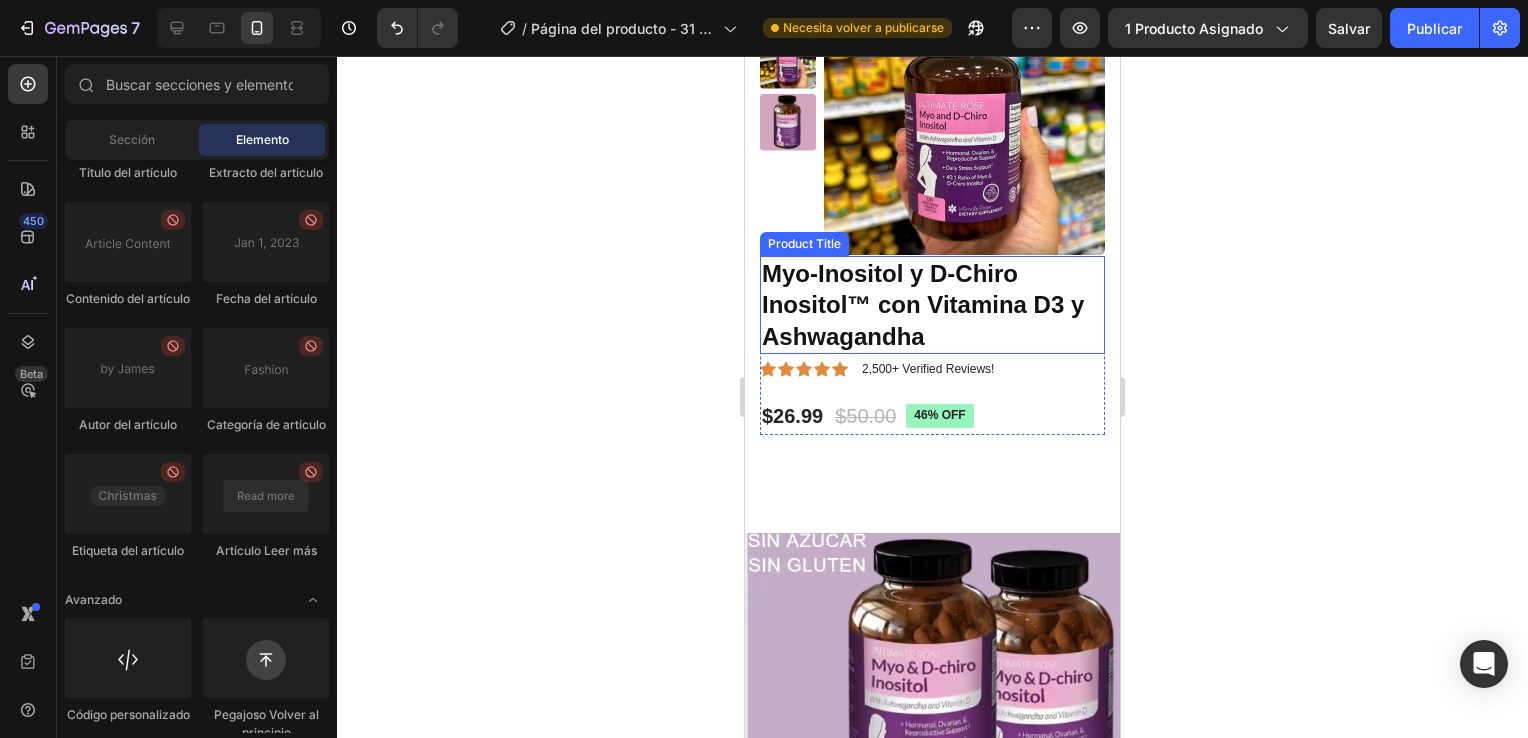 click 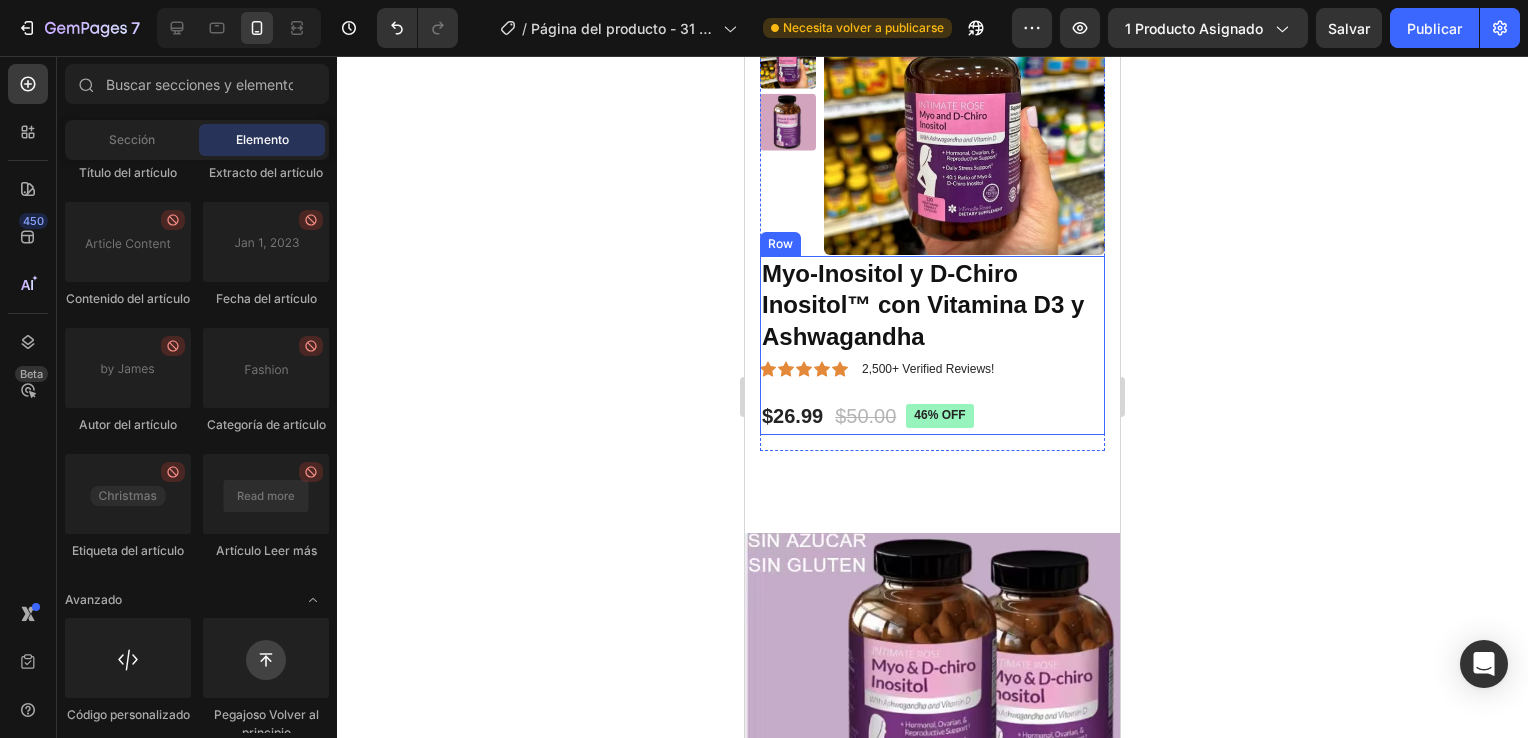 scroll, scrollTop: 0, scrollLeft: 0, axis: both 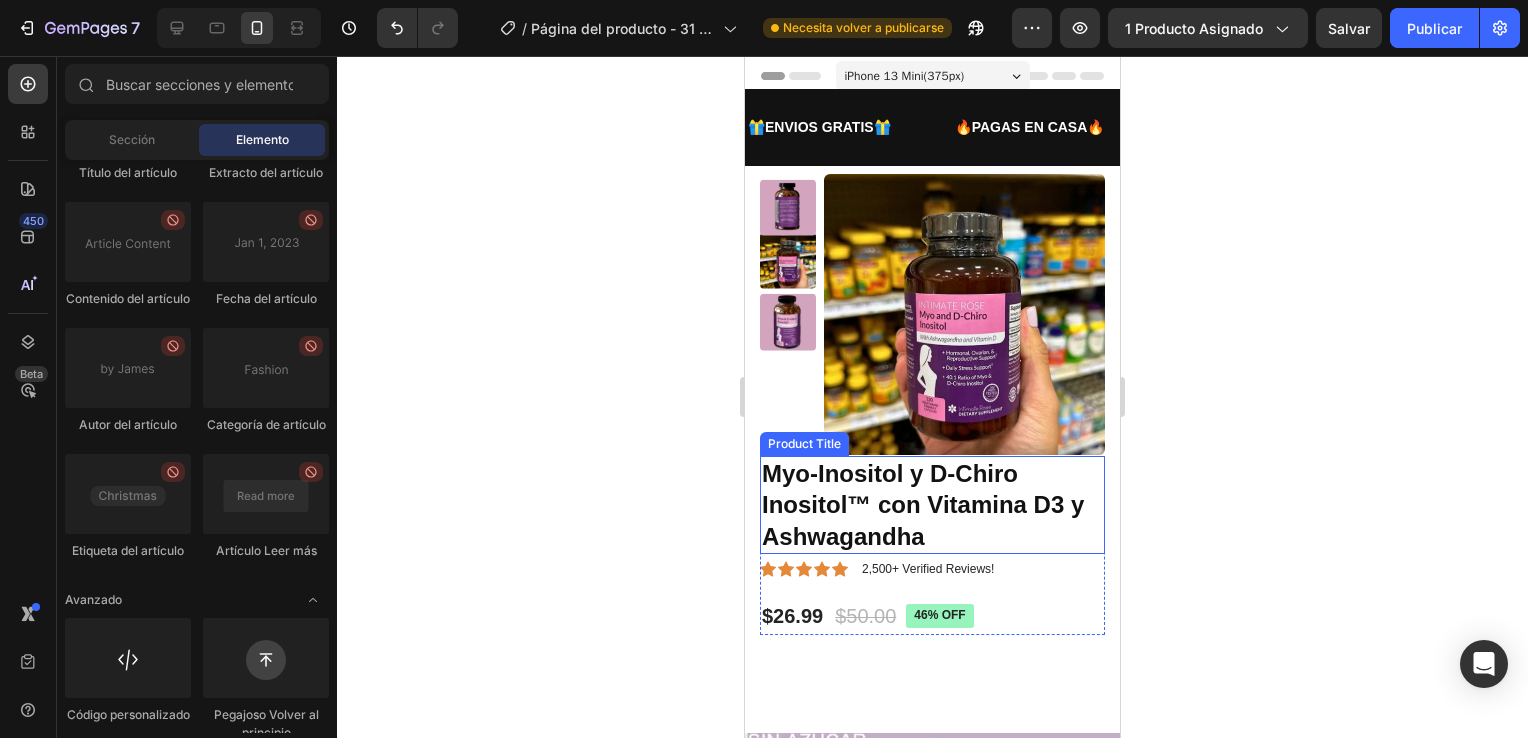 click on "Myo-Inositol y D-Chiro Inositol™ con Vitamina D3 y Ashwagandha" at bounding box center (932, 505) 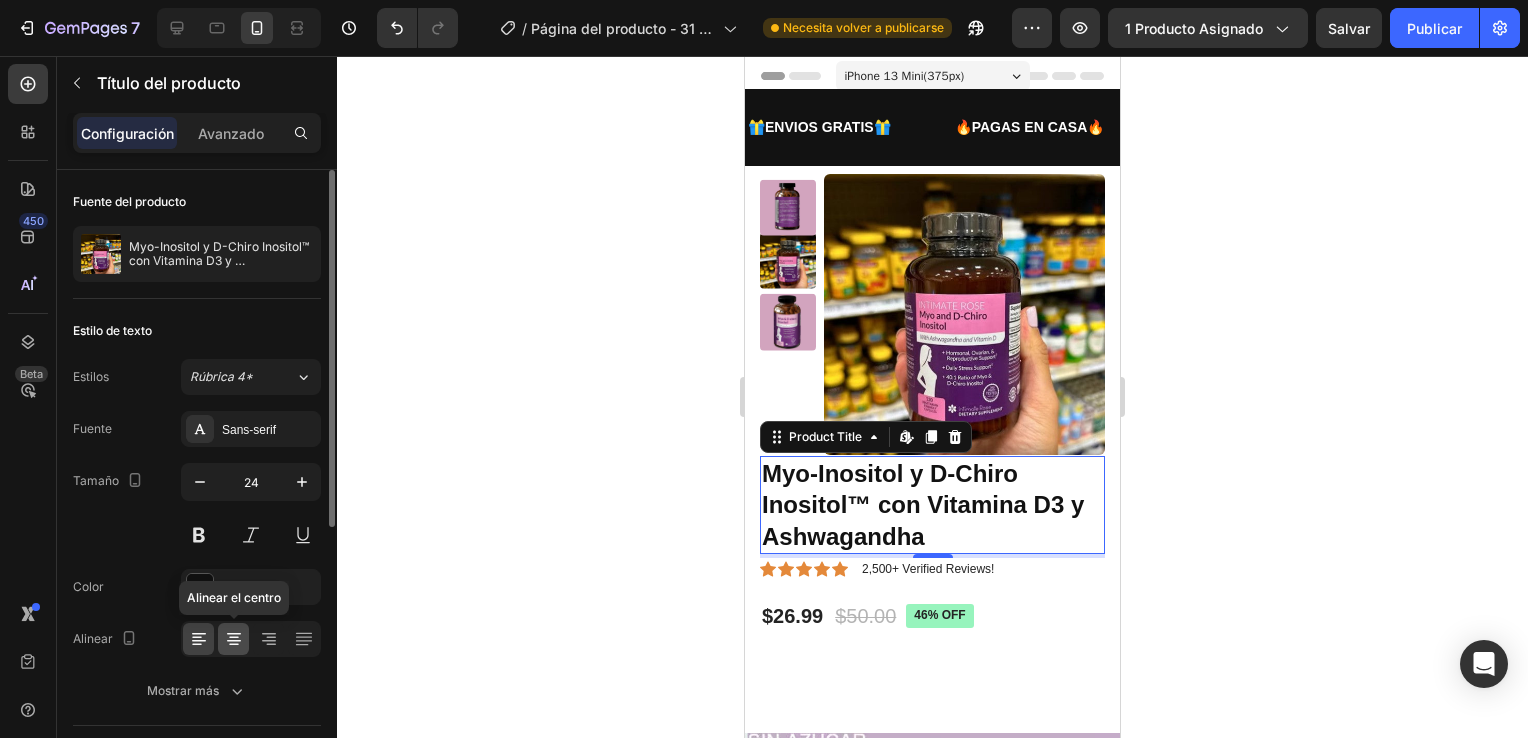 click 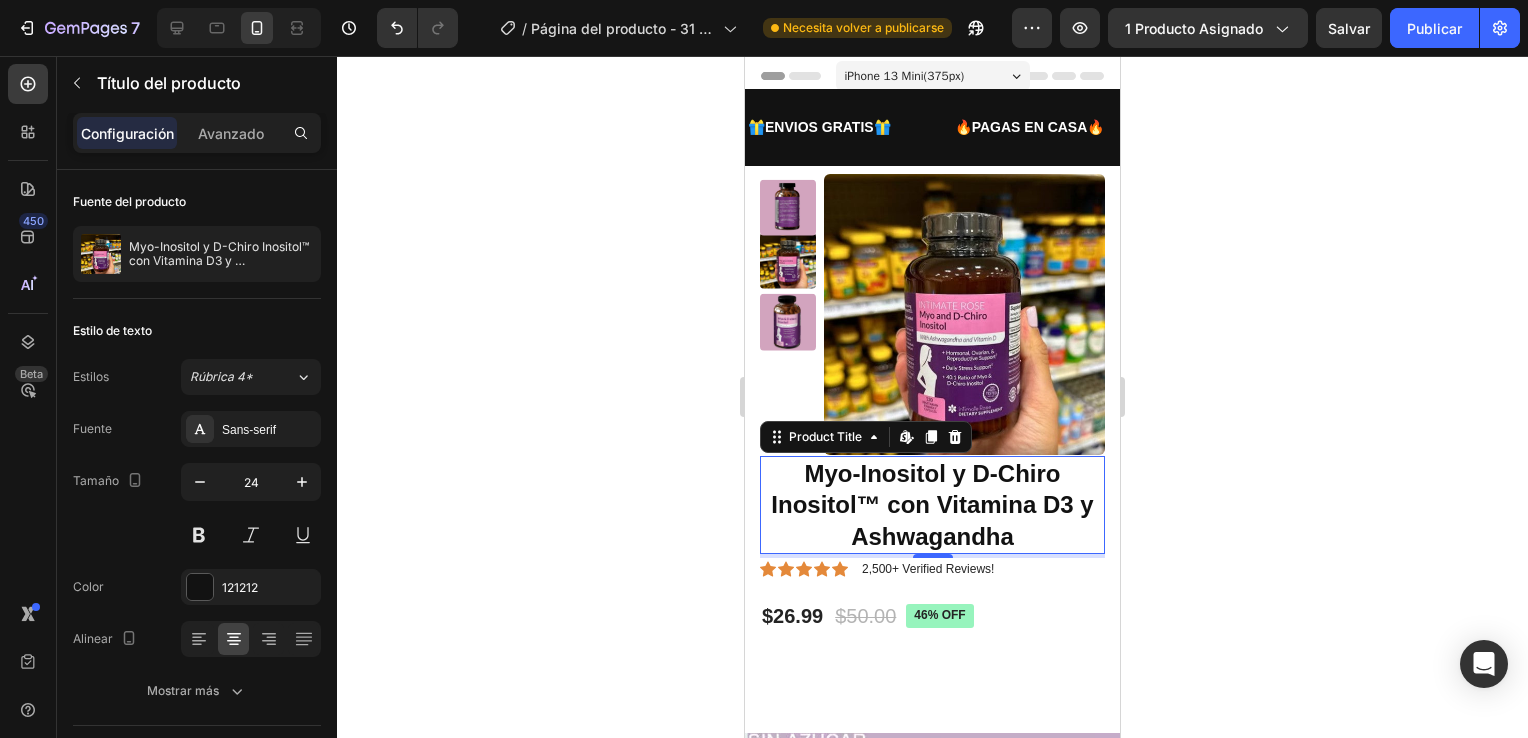 click 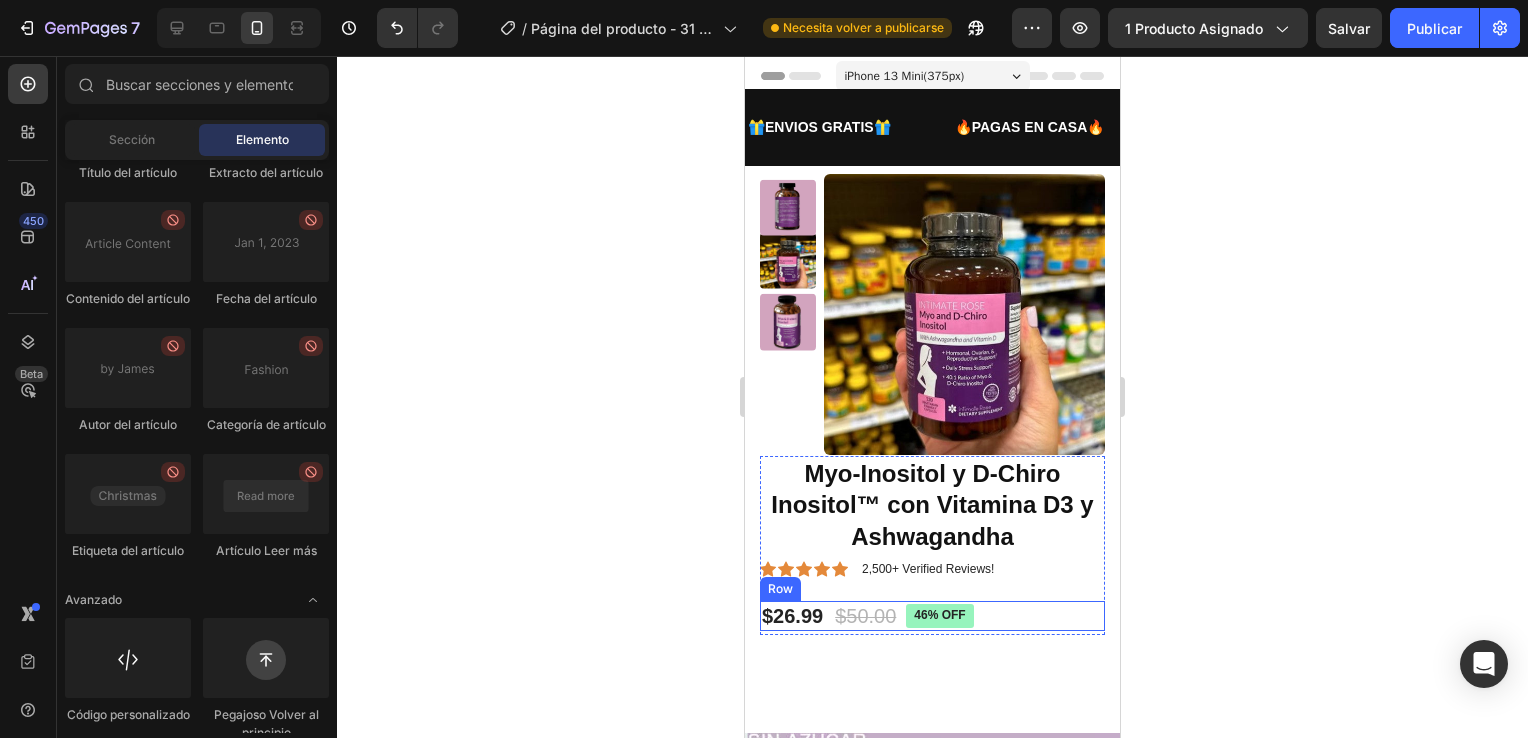 click on "$26.99 Product Price Product Price $50.00 Product Price Product Price 46% off Product Badge Row" at bounding box center (932, 616) 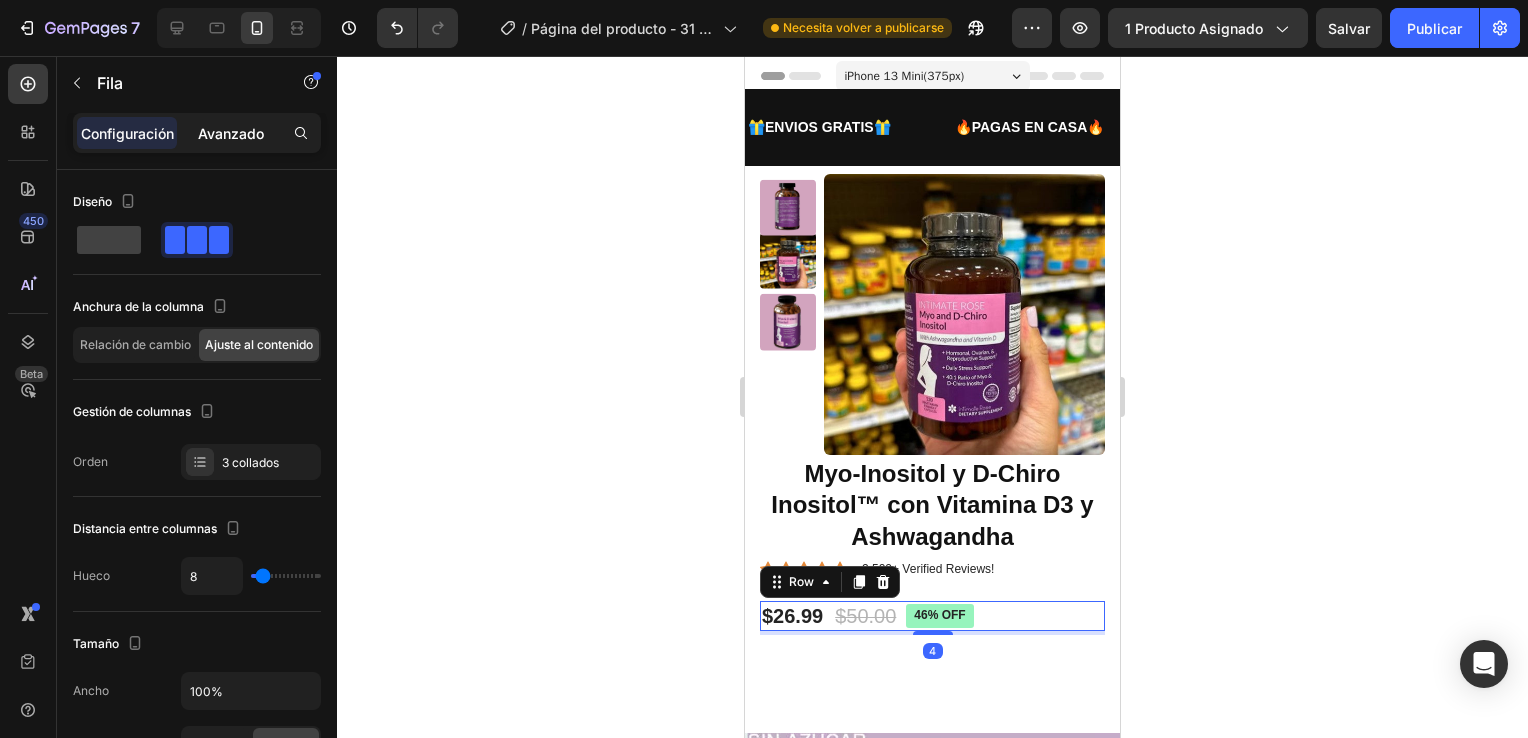 click on "Avanzado" at bounding box center [231, 133] 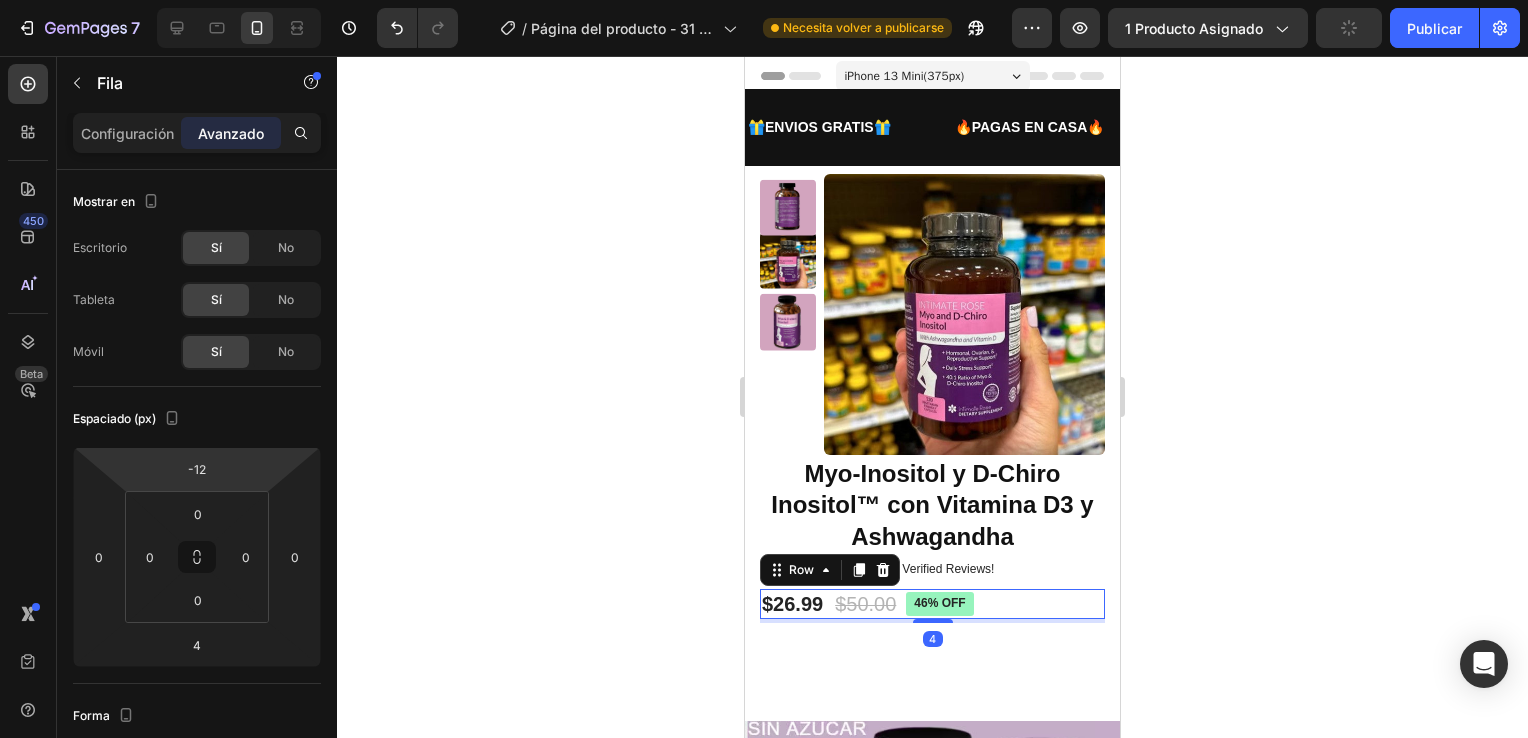 type on "-16" 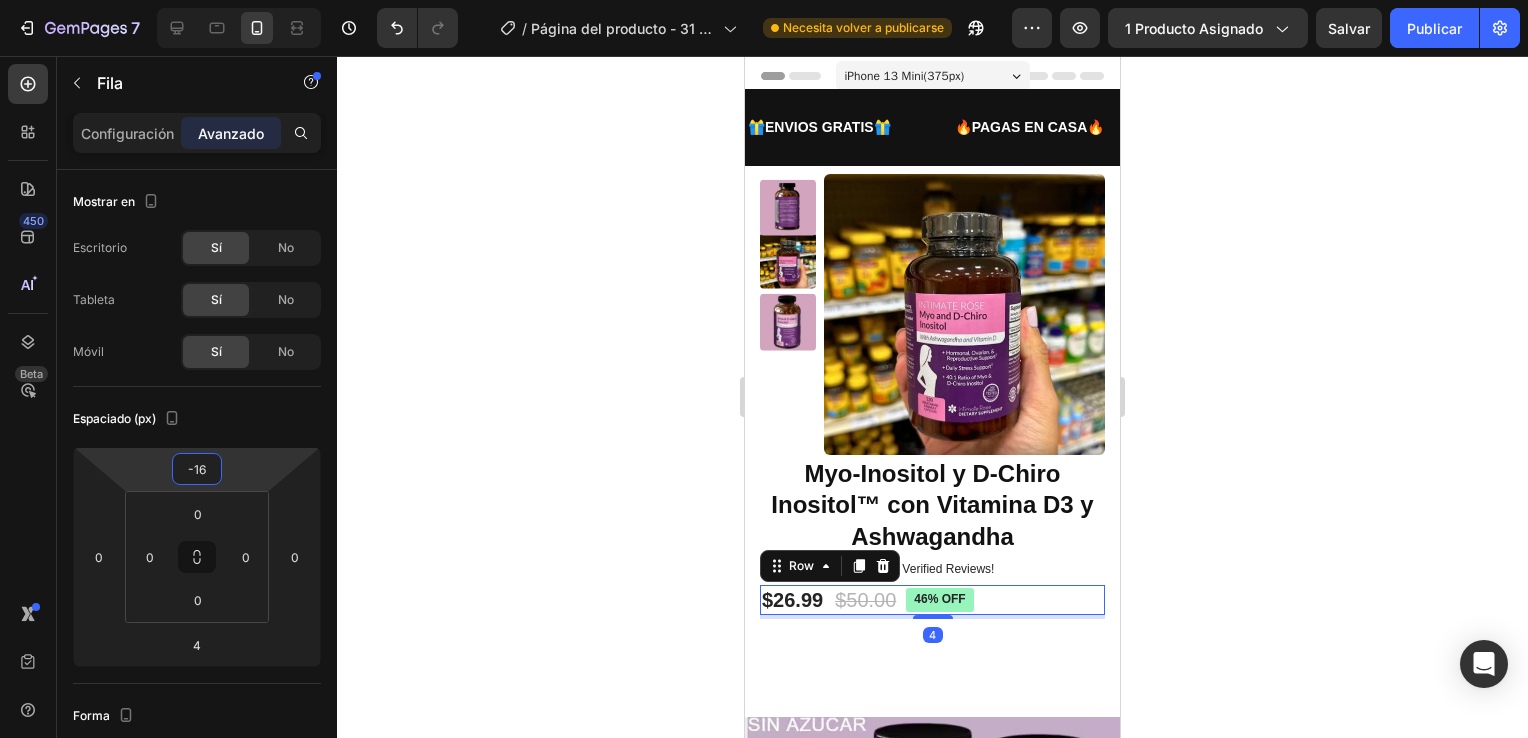 click on "7   /  Página del producto - 31 de julio, 12:34:45 Necesita volver a publicarse Preview 1 producto asignado  Salvar   Publicar  450 Beta Sections(18) Elements(84) Sección Elemento Hero Section Product Detail Brands Trusted Badges Guarantee Product Breakdown How to use Testimonials Compare Bundle FAQs Social Proof Brand Story Product List Collection Blog List Contact Sticky Add to Cart Custom Footer Browse Library 450 Diseño
Fila
Fila
Fila
Fila Mensaje de texto
Encabezado
Bloque de texto Botón
Botón
Botón Medio
Imagen
Imagen" at bounding box center (764, 0) 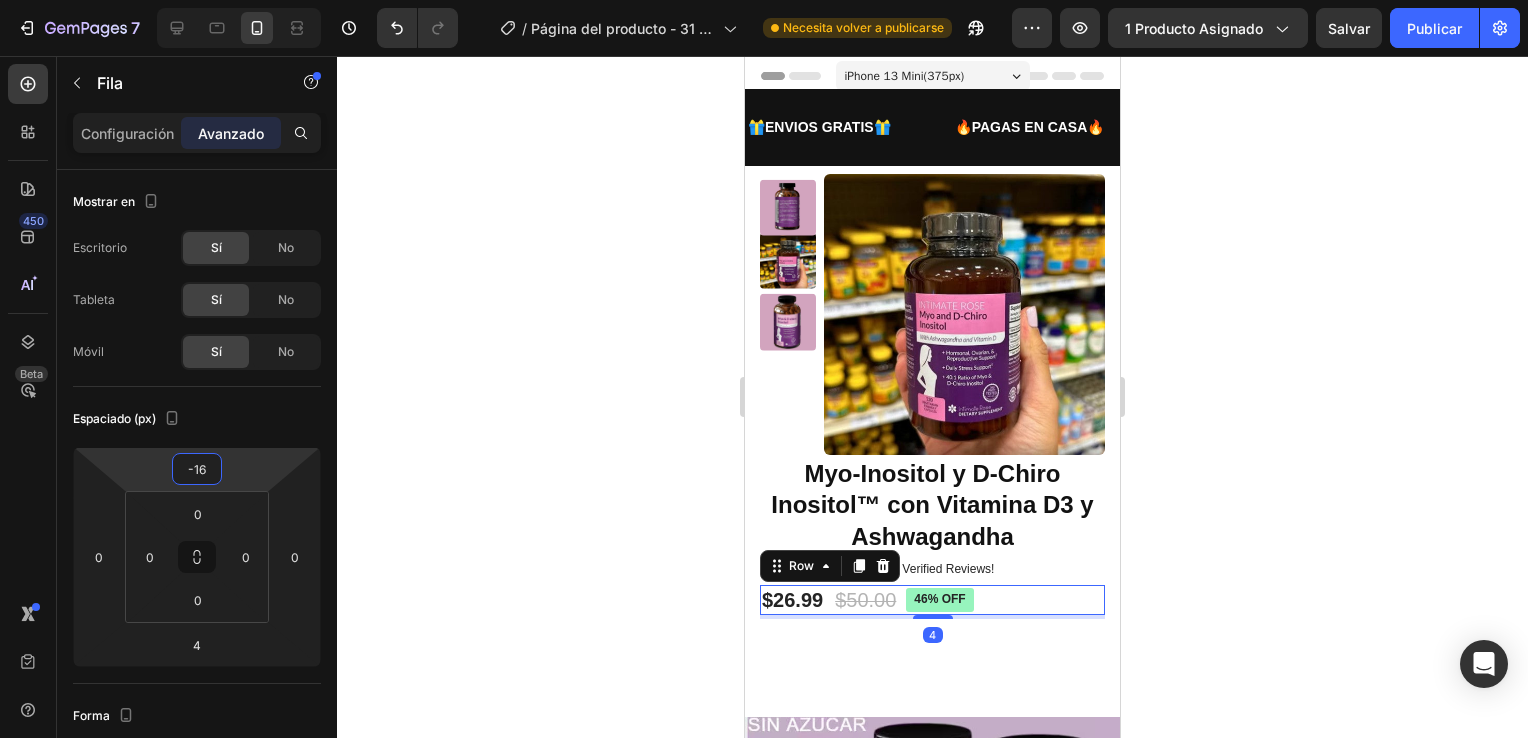click 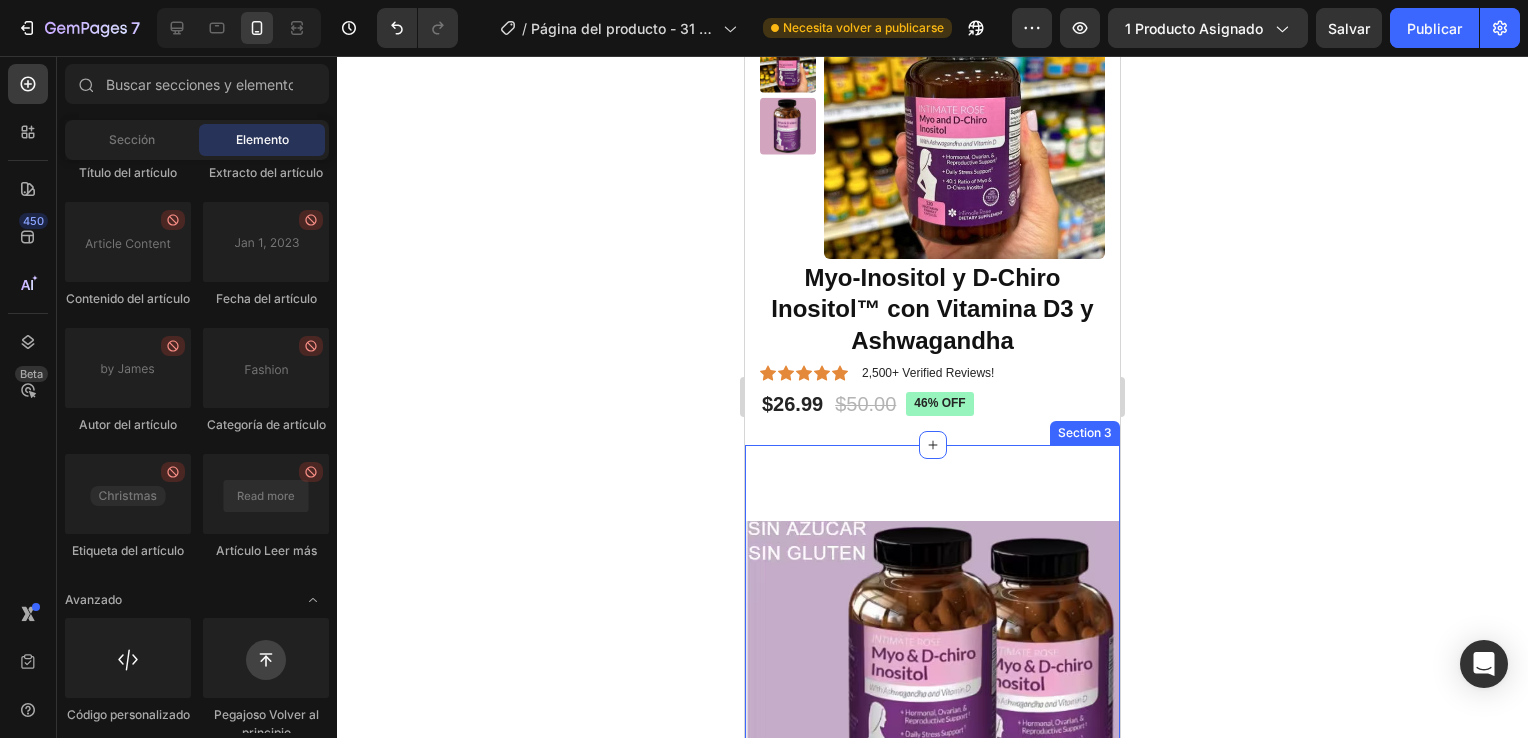 scroll, scrollTop: 200, scrollLeft: 0, axis: vertical 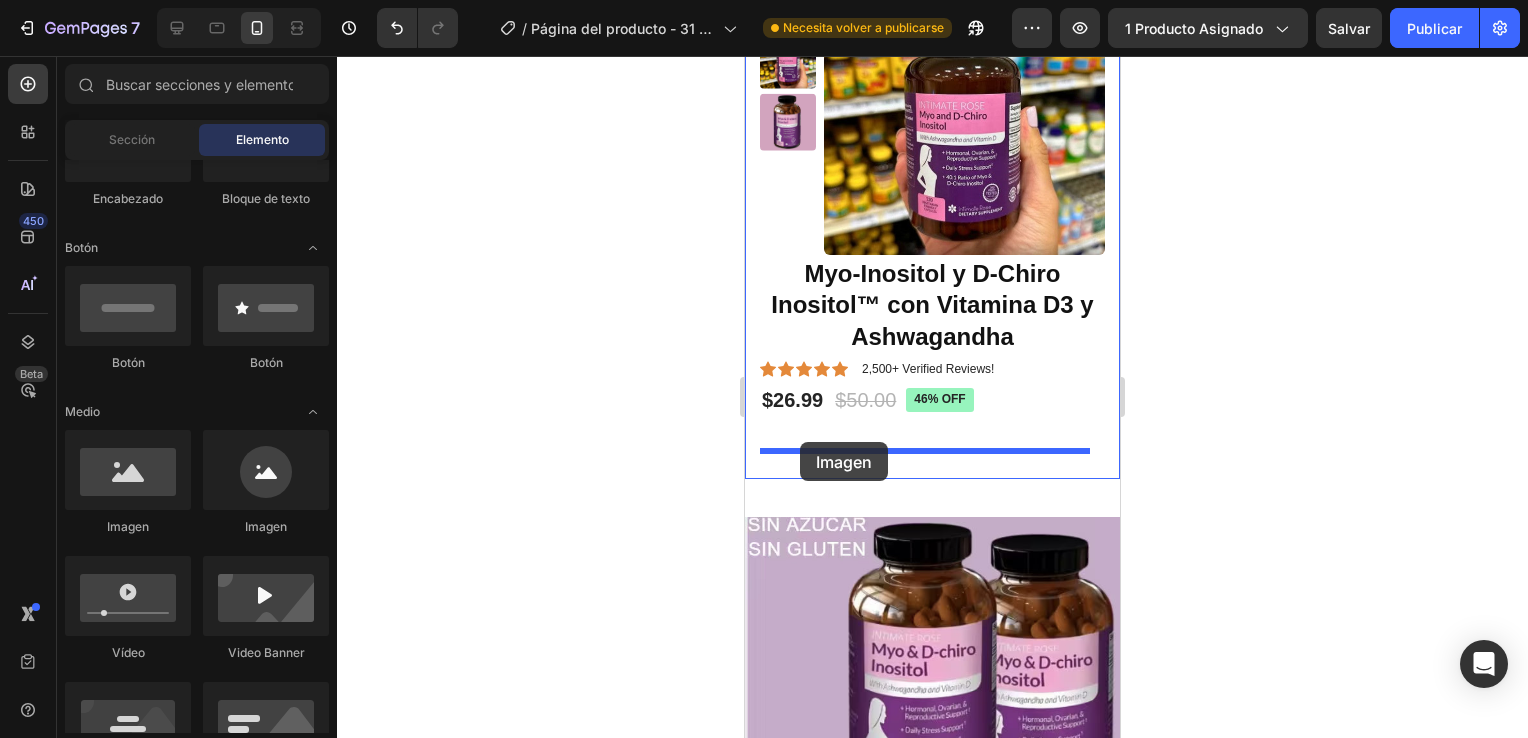 drag, startPoint x: 892, startPoint y: 539, endPoint x: 800, endPoint y: 442, distance: 133.68994 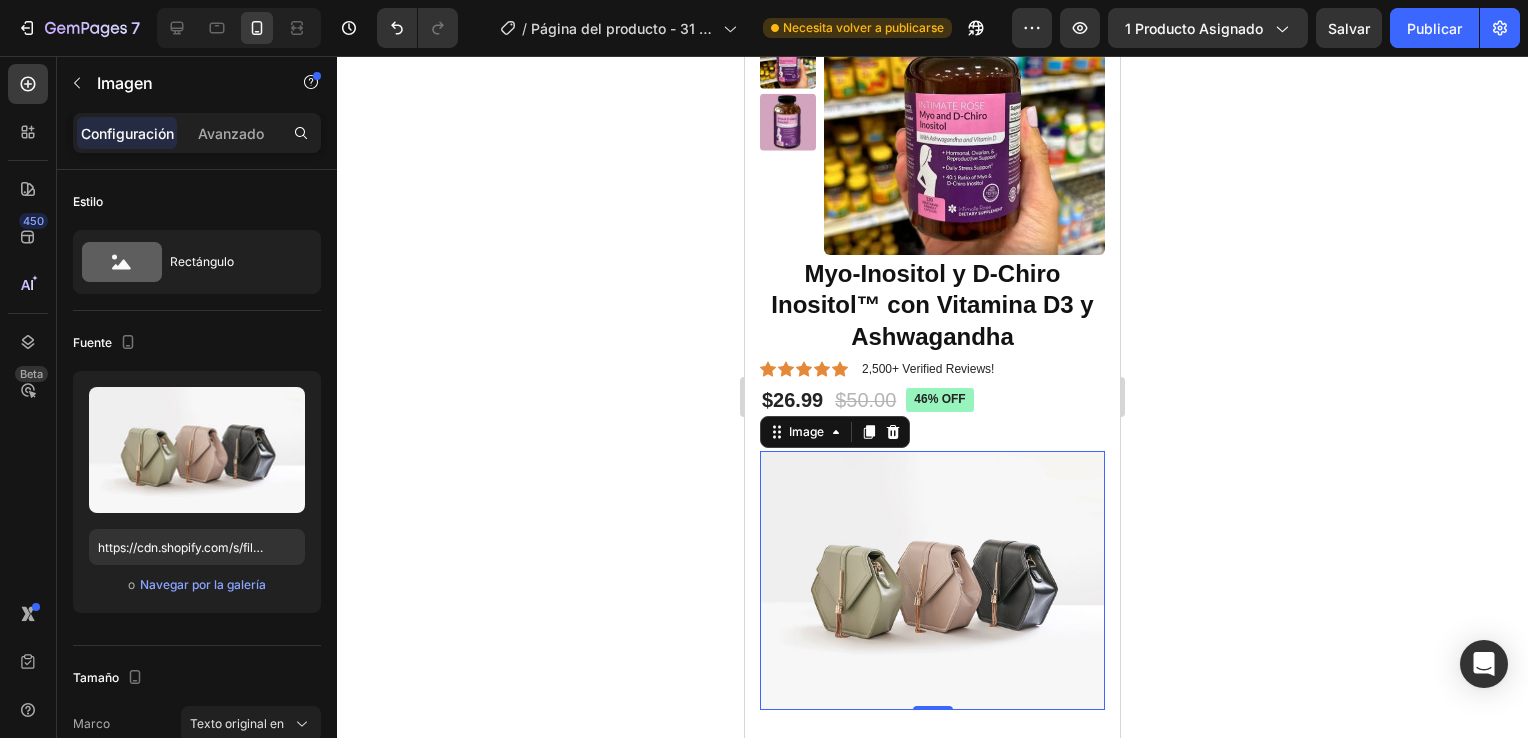 click 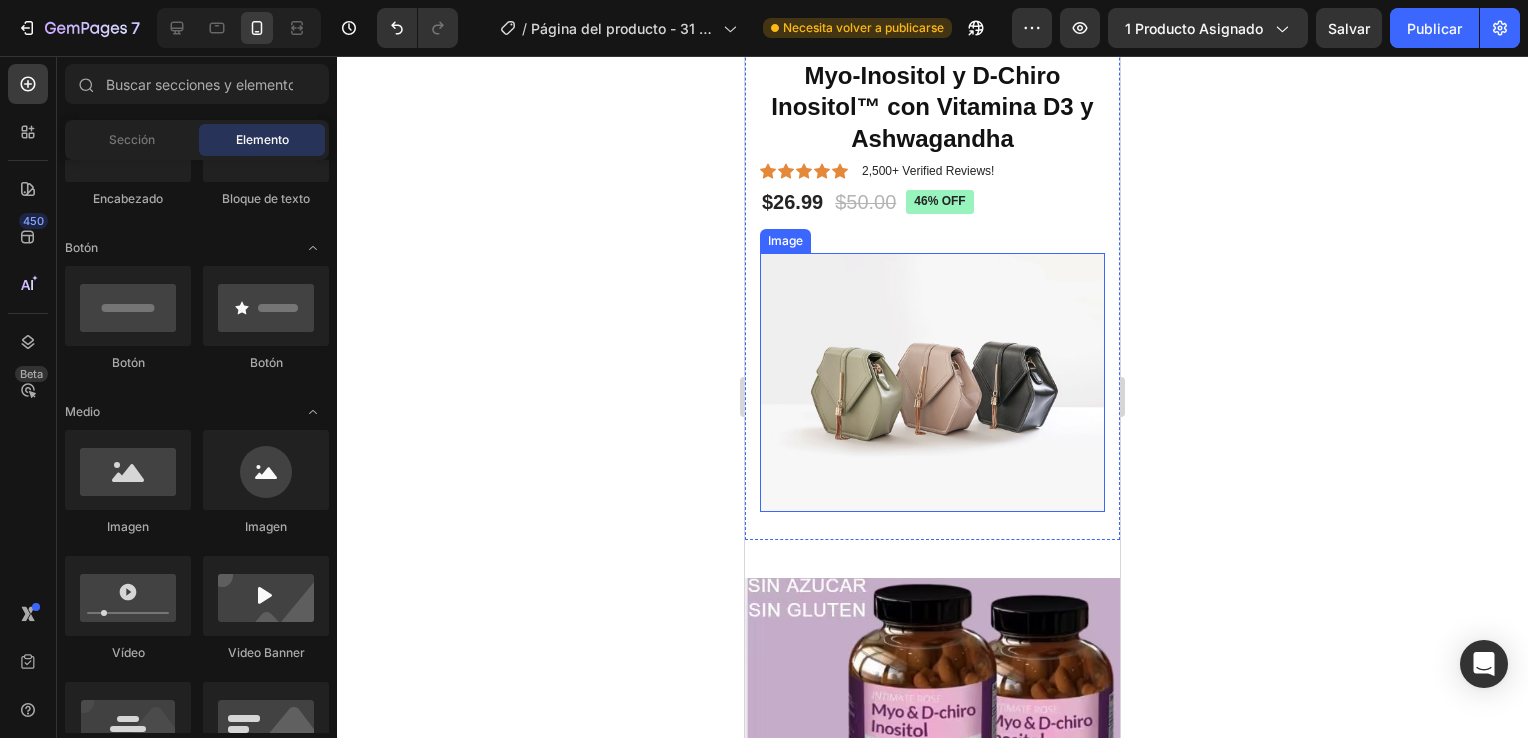 scroll, scrollTop: 400, scrollLeft: 0, axis: vertical 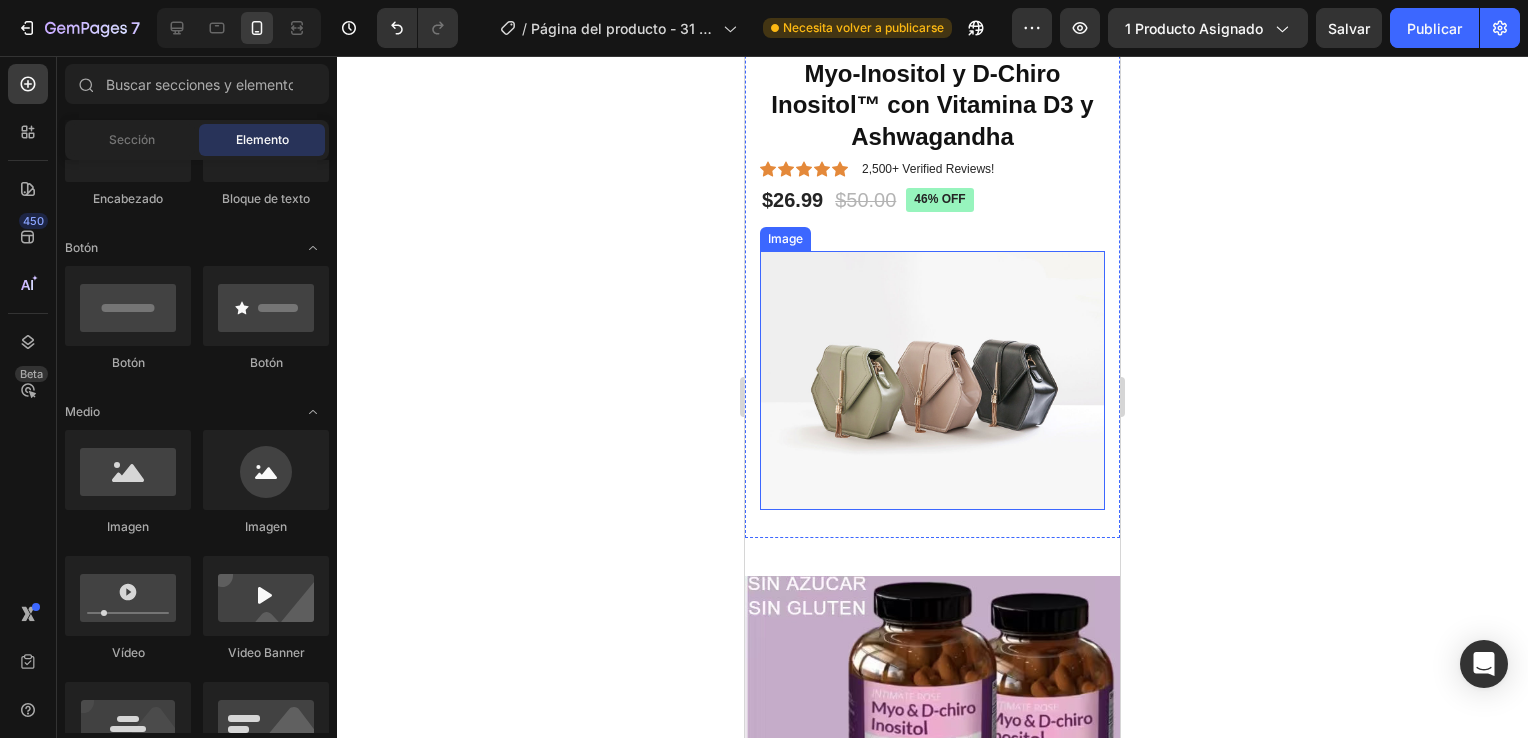 click at bounding box center [932, 380] 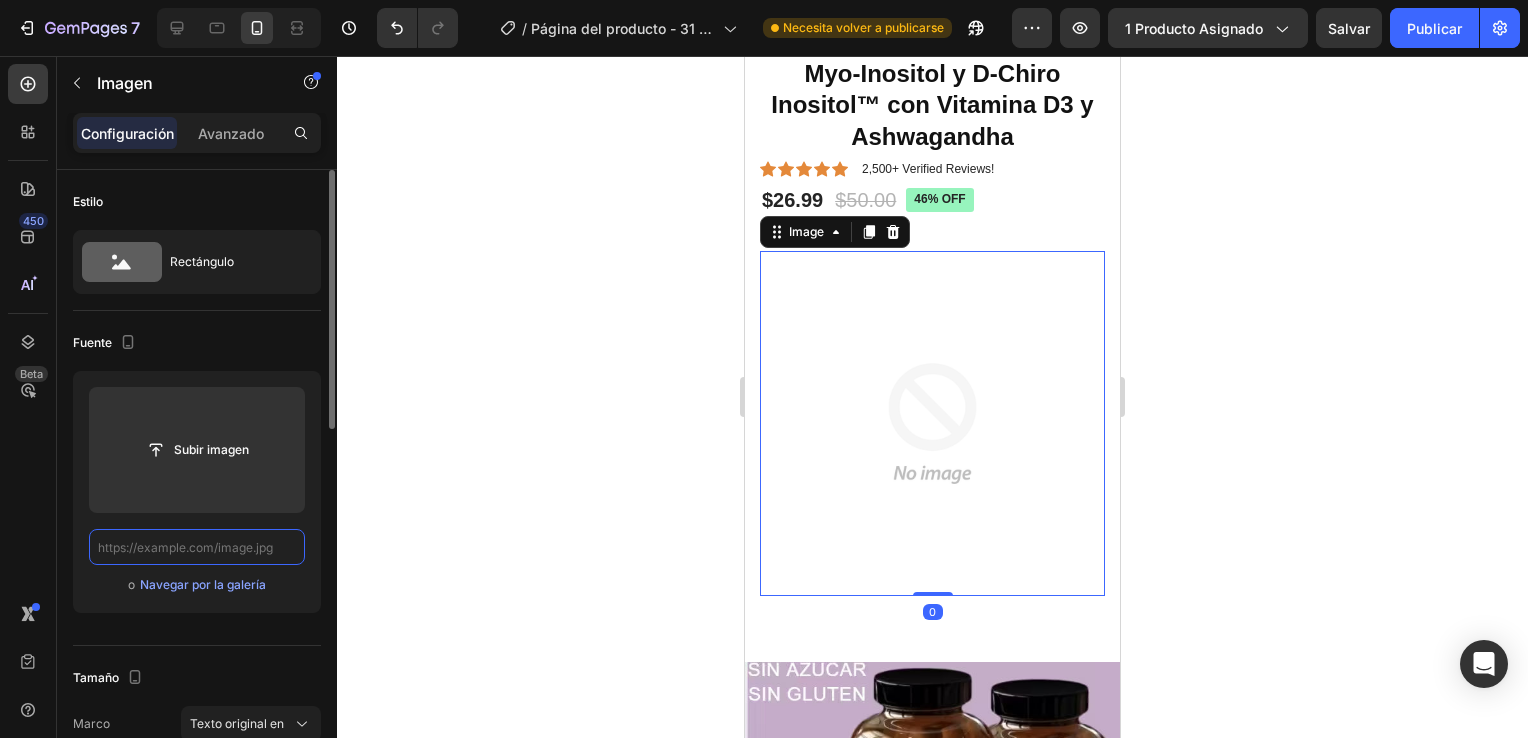 scroll, scrollTop: 0, scrollLeft: 0, axis: both 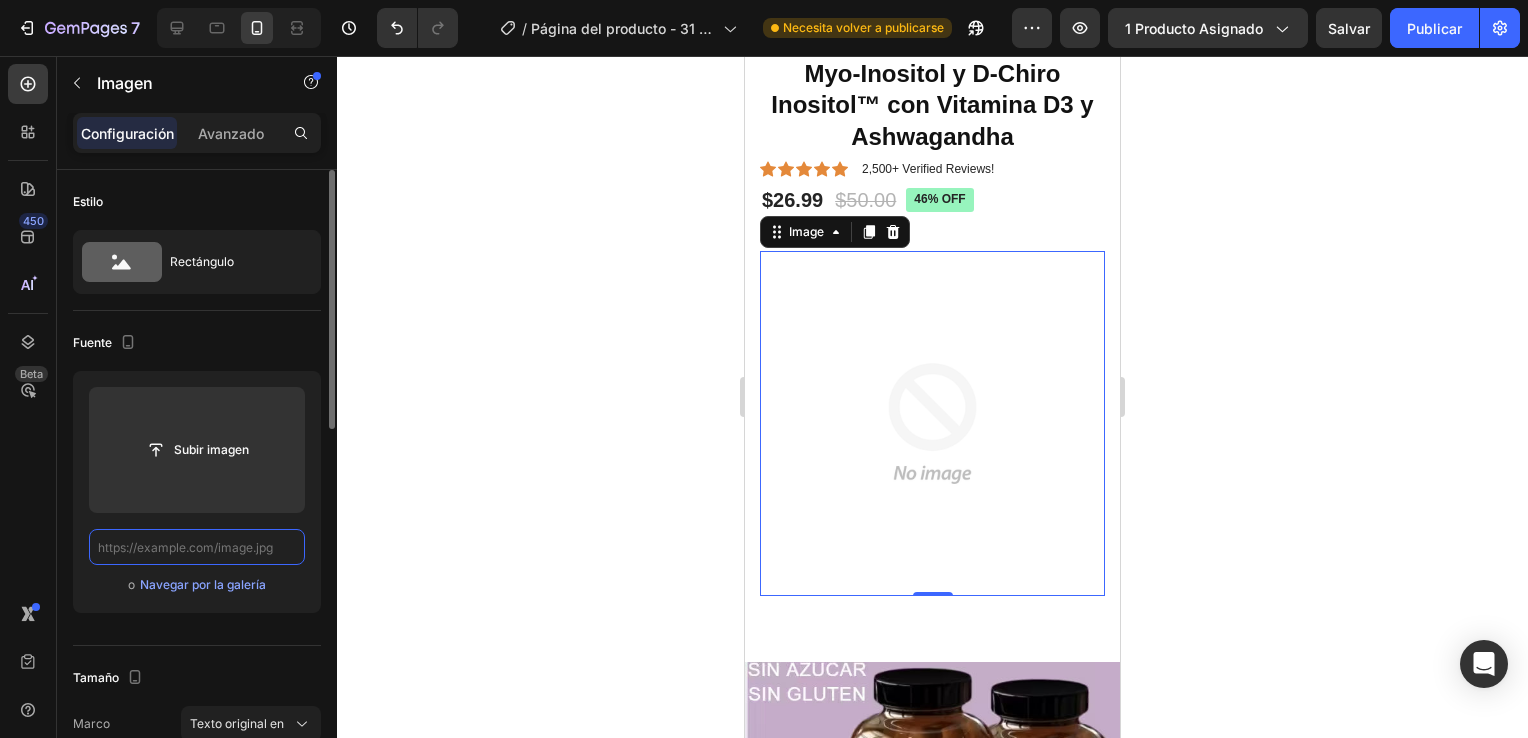 paste on "https://cdn.shopify.com/s/files/1/0930/3087/5467/files/12_1.avif?v=1754168157" 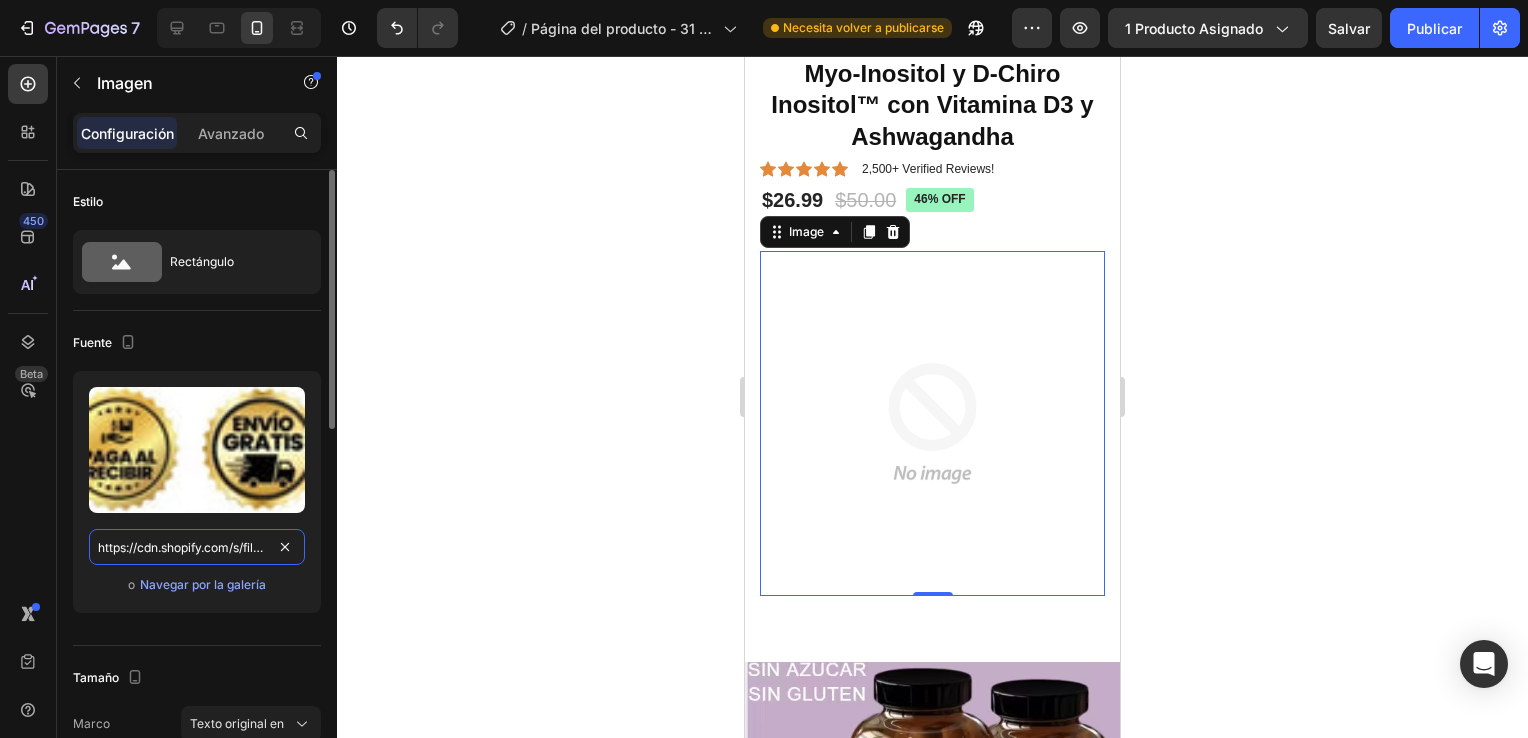 scroll, scrollTop: 0, scrollLeft: 280, axis: horizontal 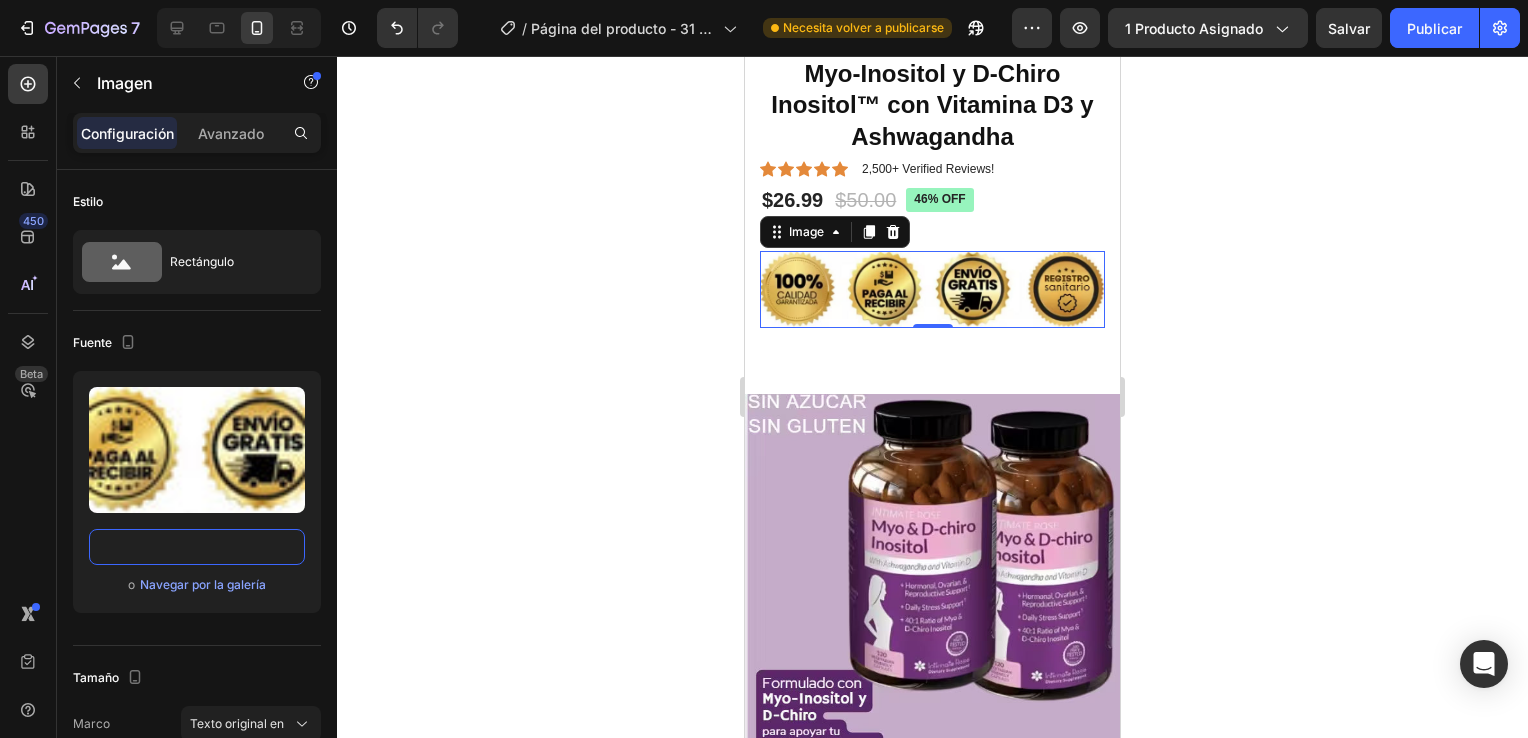 type on "https://cdn.shopify.com/s/files/1/0930/3087/5467/files/12_1.avif?v=1754168157" 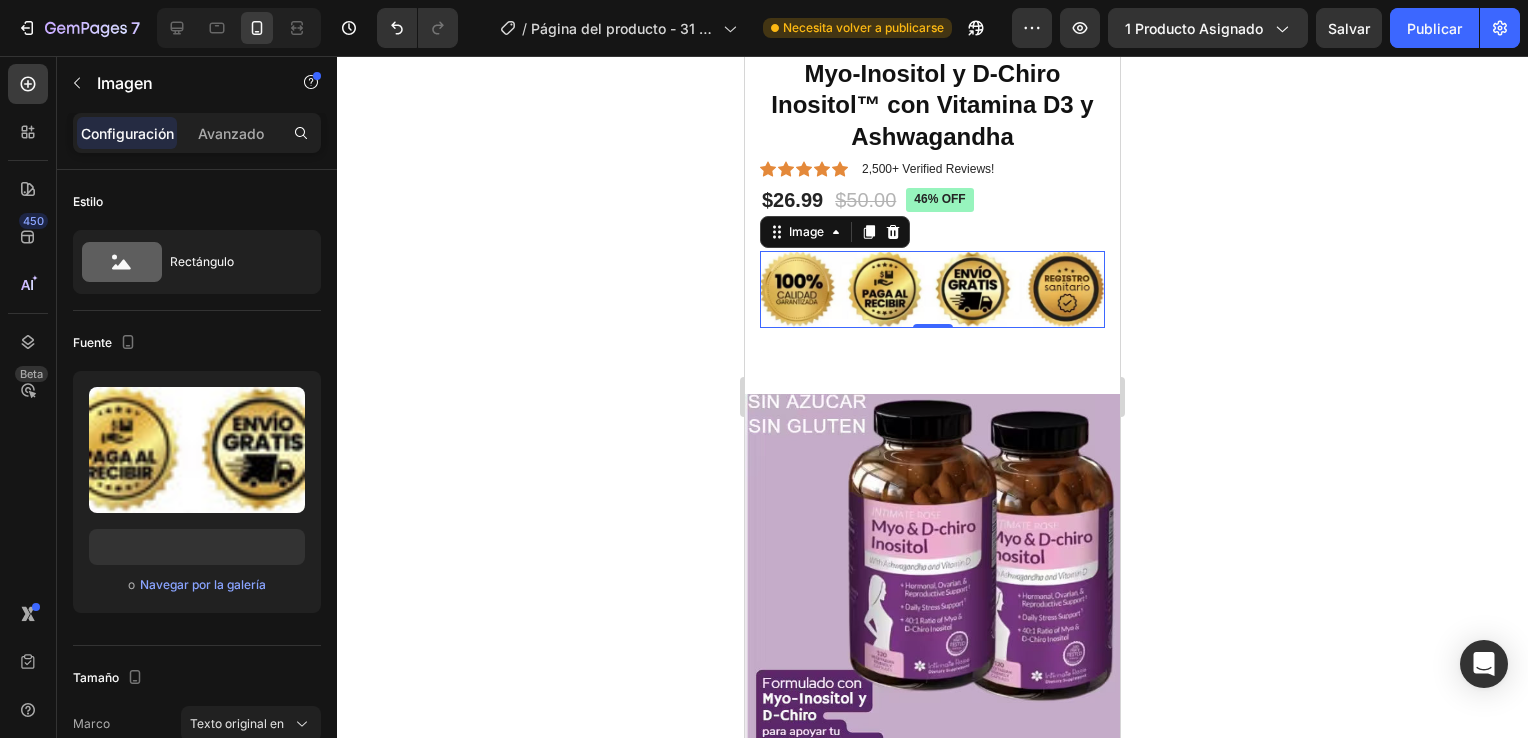 click 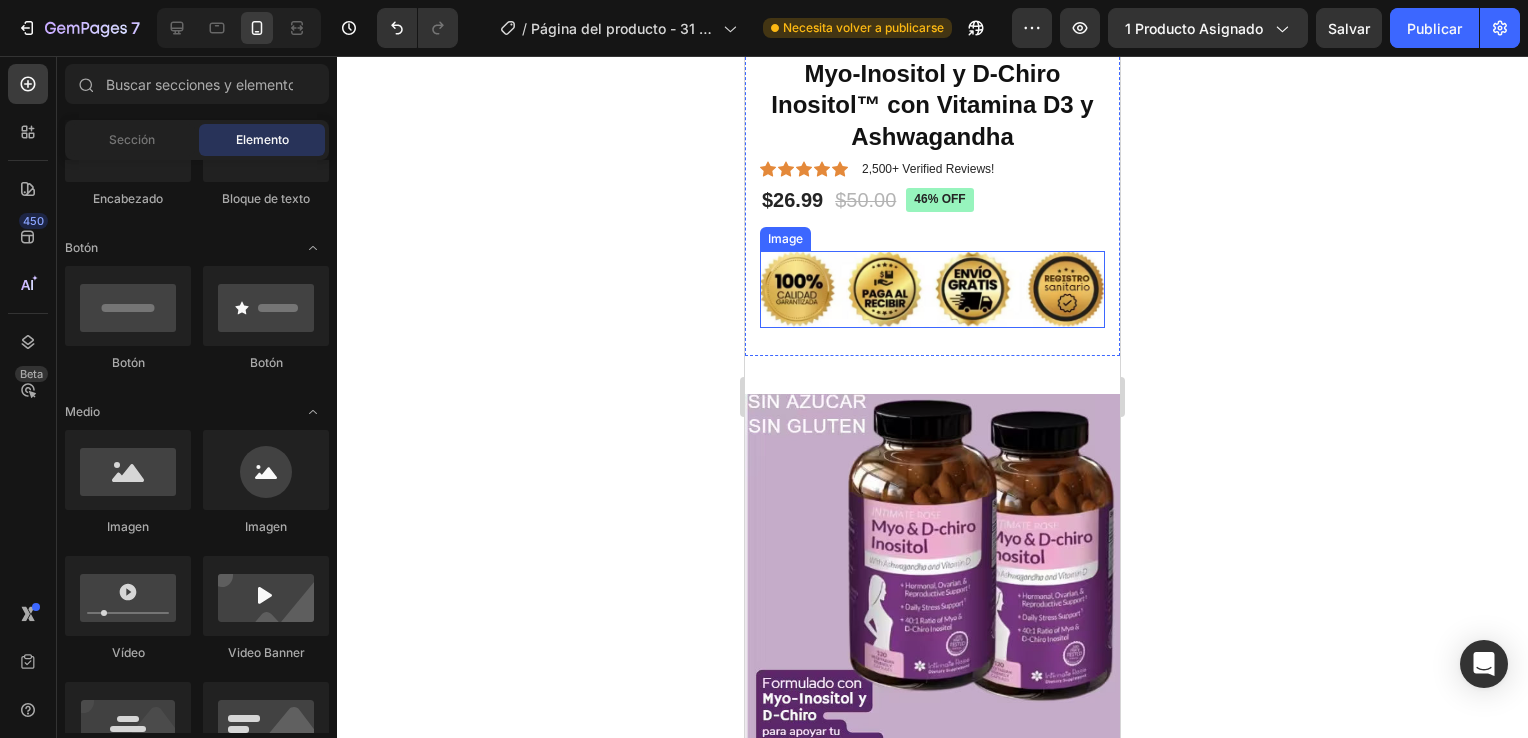 click at bounding box center [932, 289] 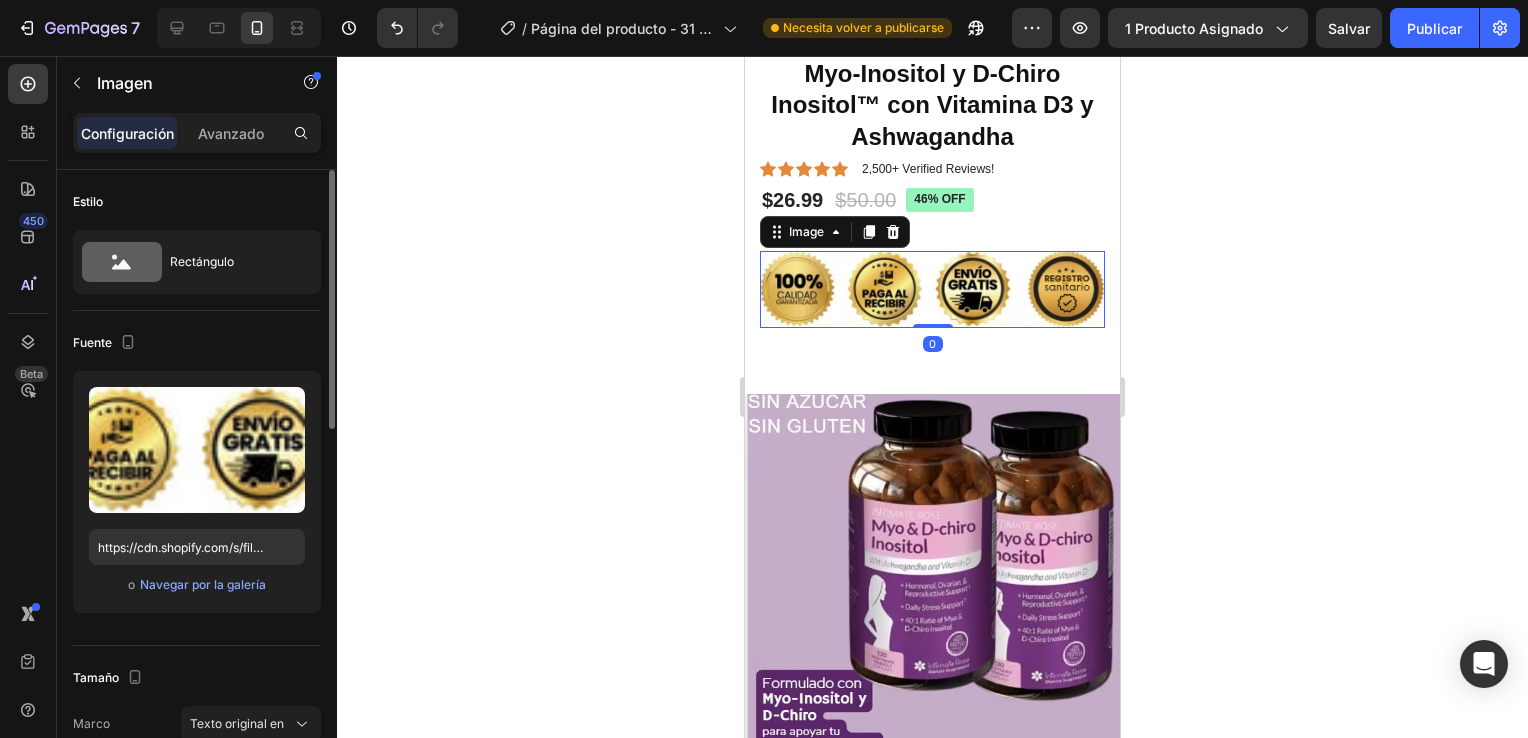 scroll, scrollTop: 300, scrollLeft: 0, axis: vertical 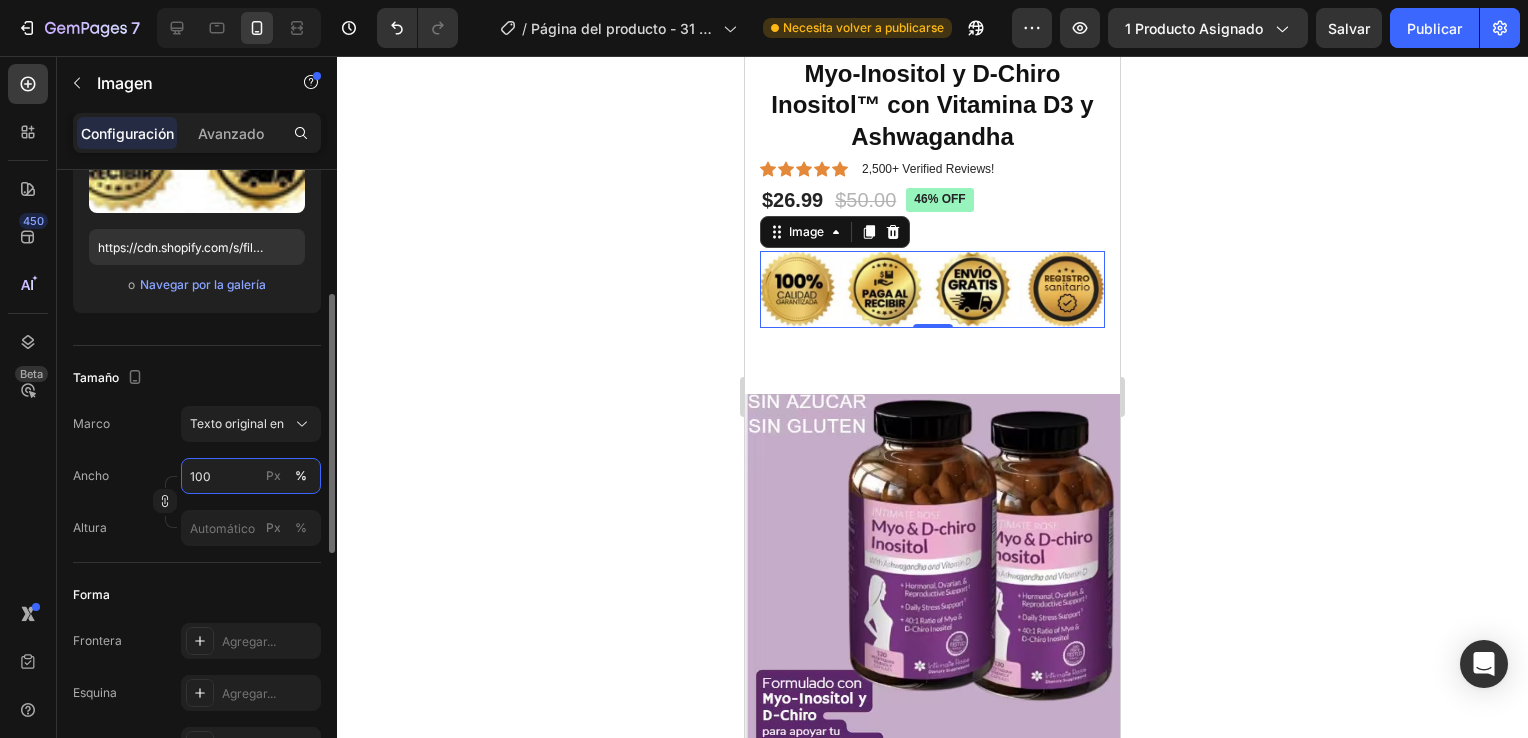 click on "100" at bounding box center [251, 476] 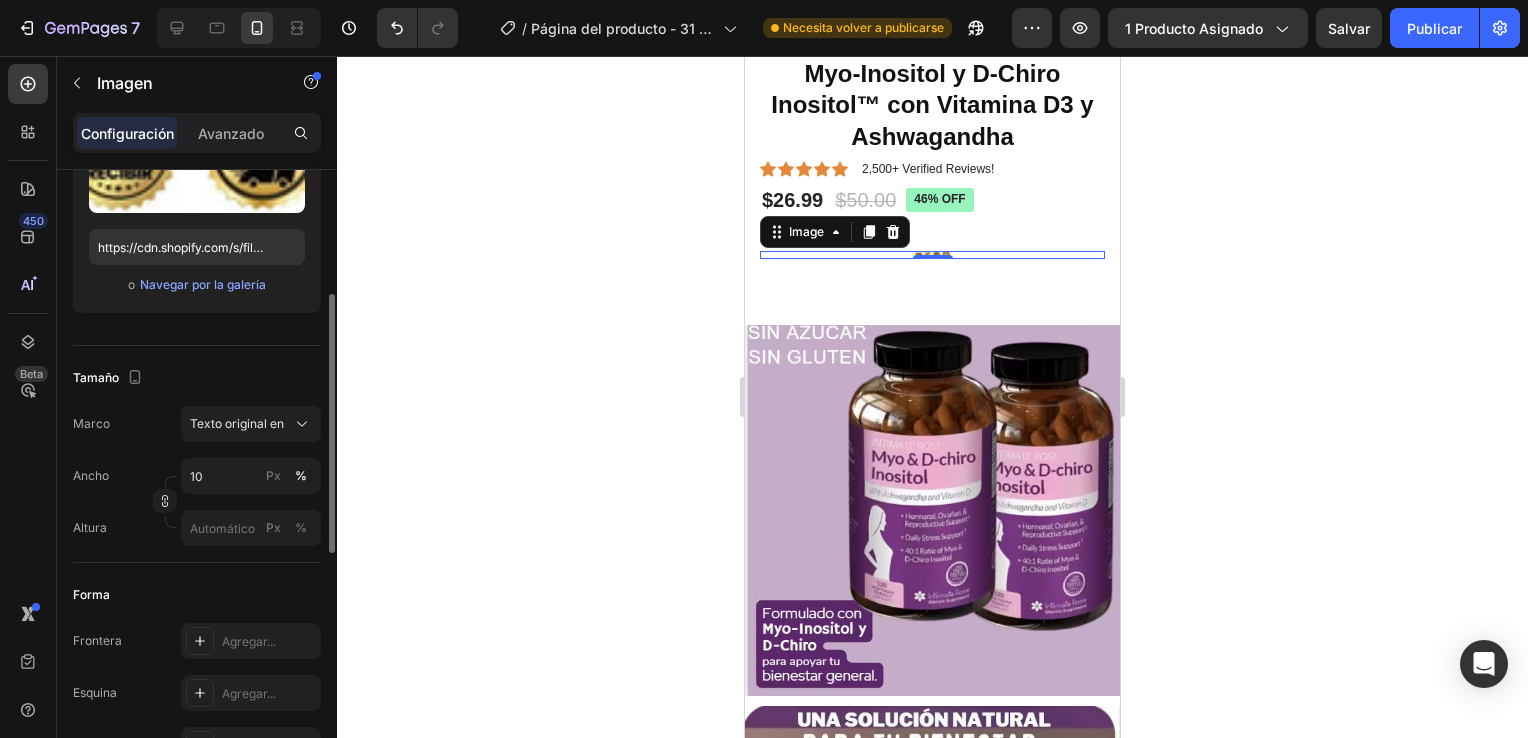 click on "Tamaño" at bounding box center (197, 378) 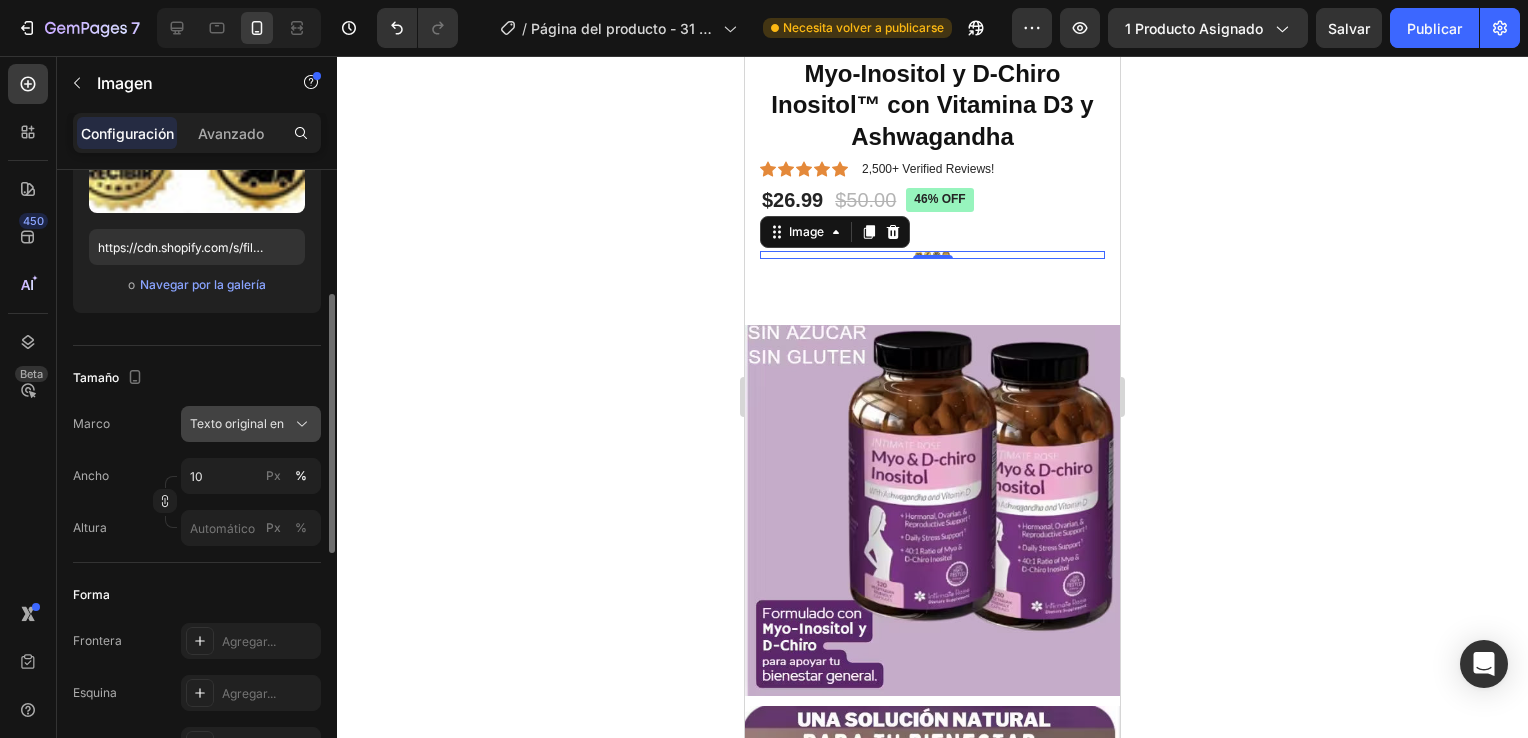 click on "Texto original en" at bounding box center [237, 424] 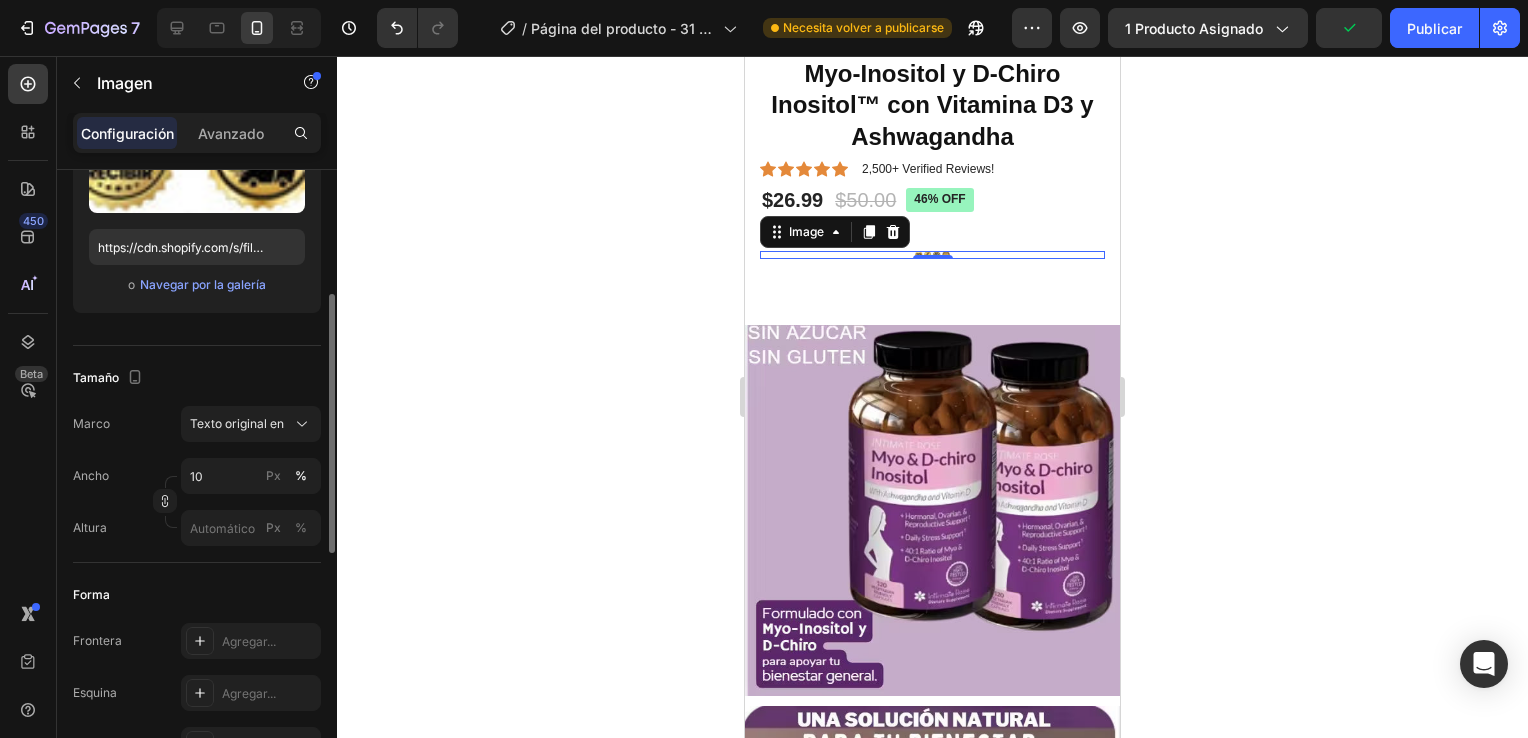 click on "Tamaño" at bounding box center (197, 378) 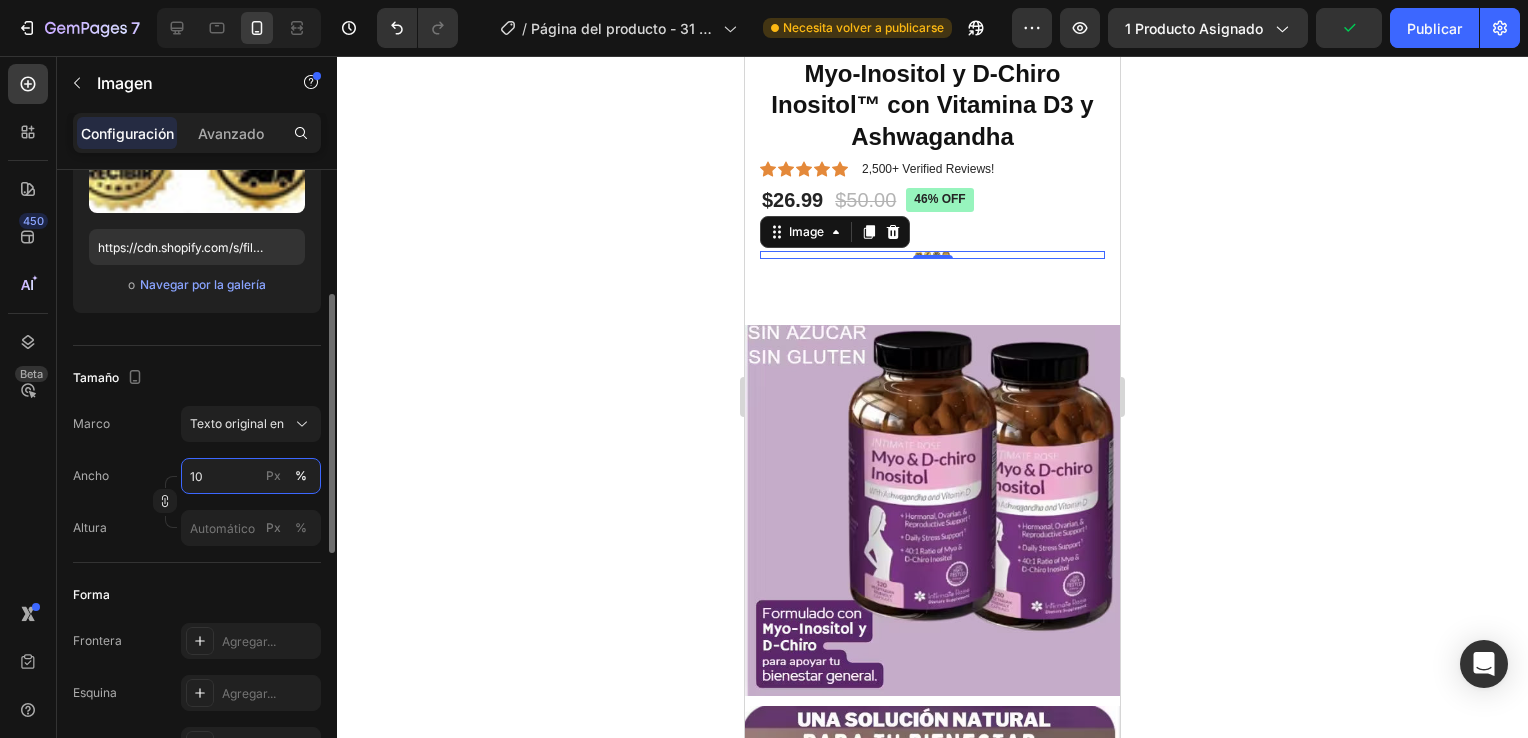 click on "10" at bounding box center [251, 476] 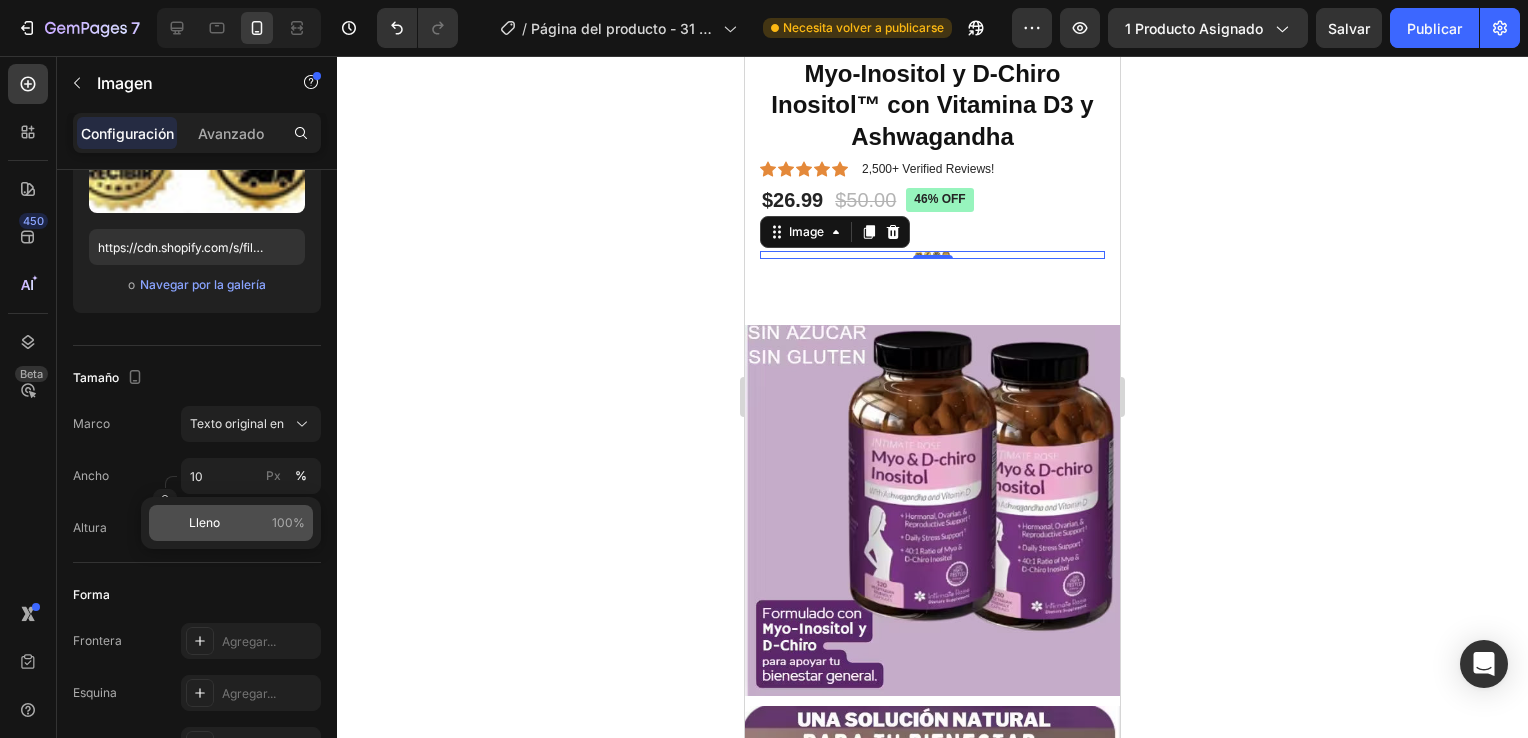 click on "Lleno 100%" 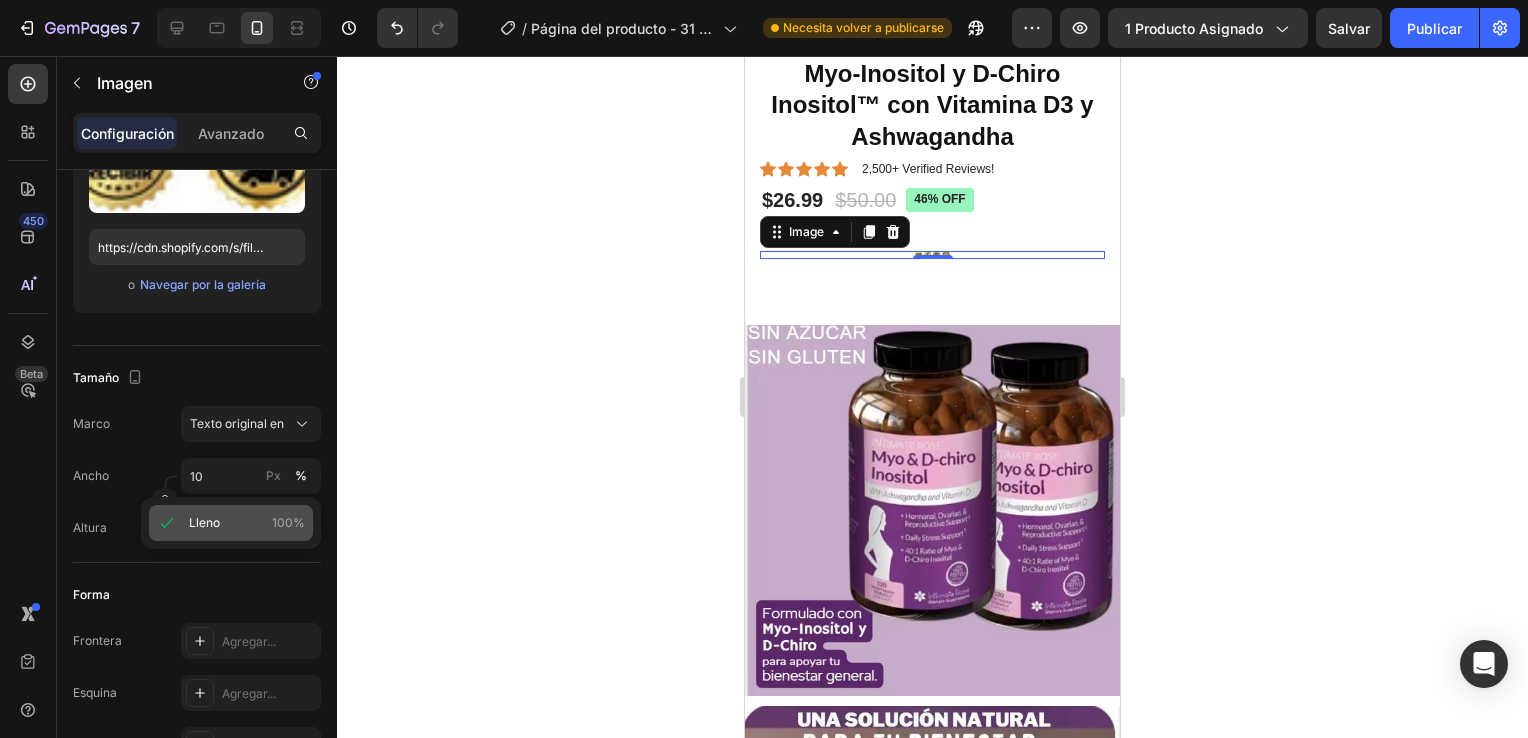 type on "100" 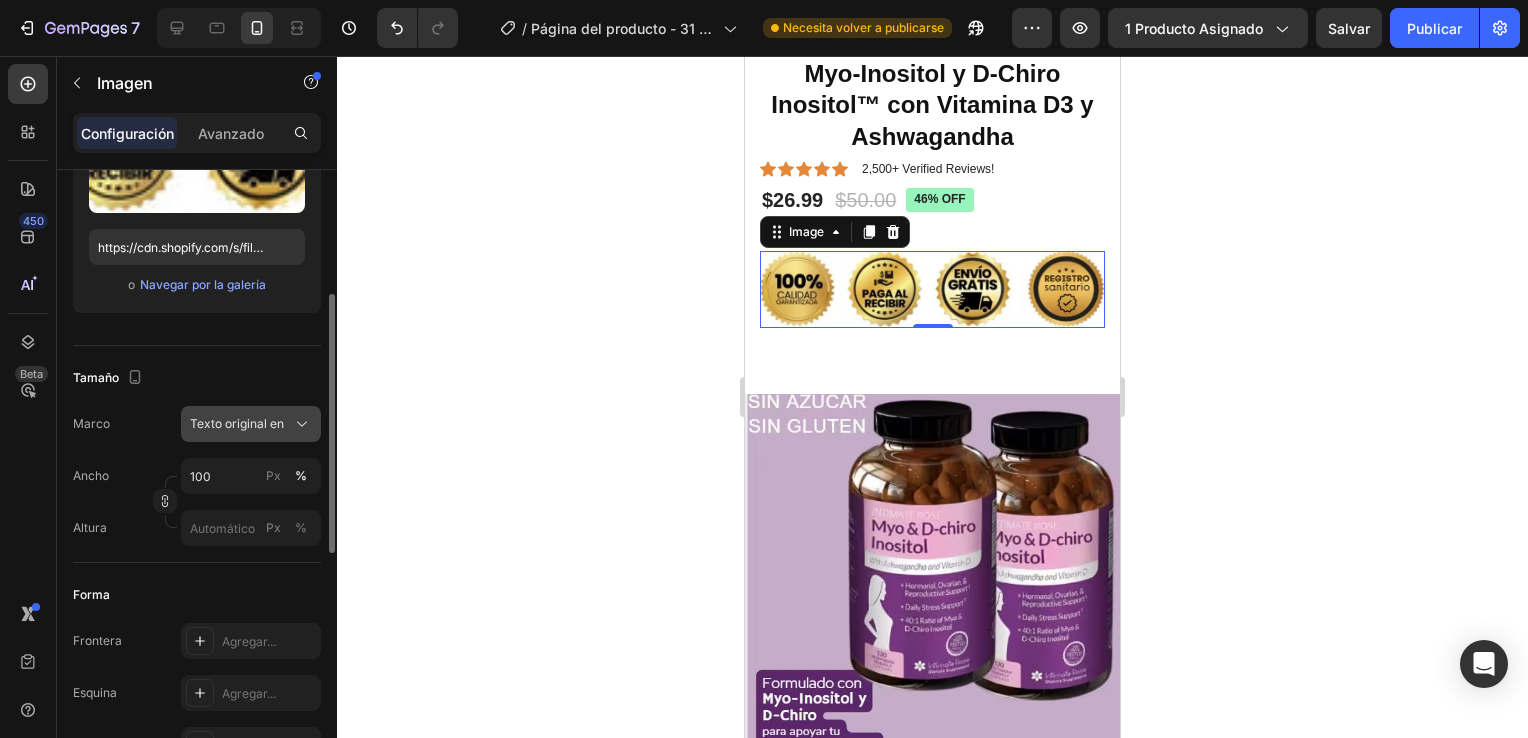 click on "Texto original en" at bounding box center (237, 424) 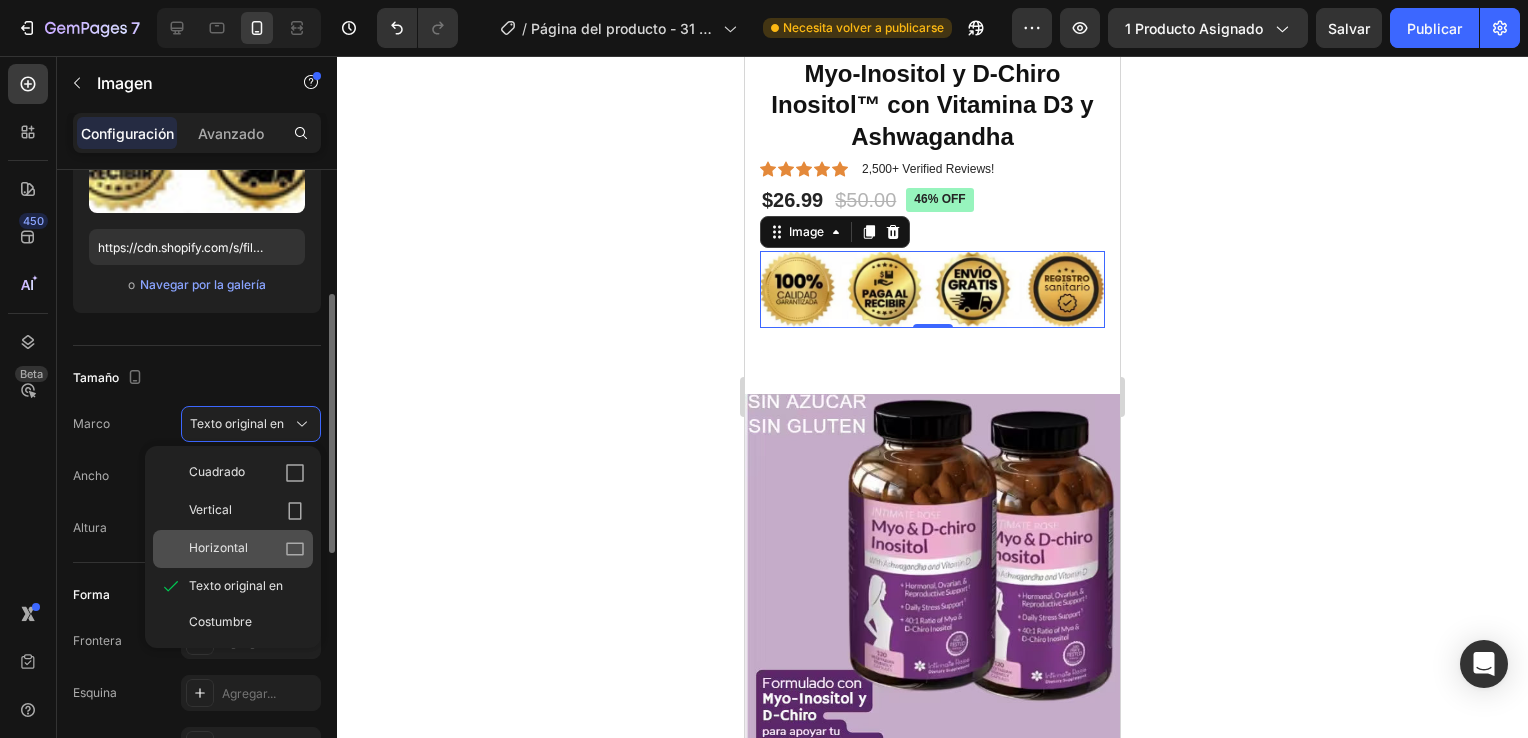 click on "Horizontal" at bounding box center [247, 549] 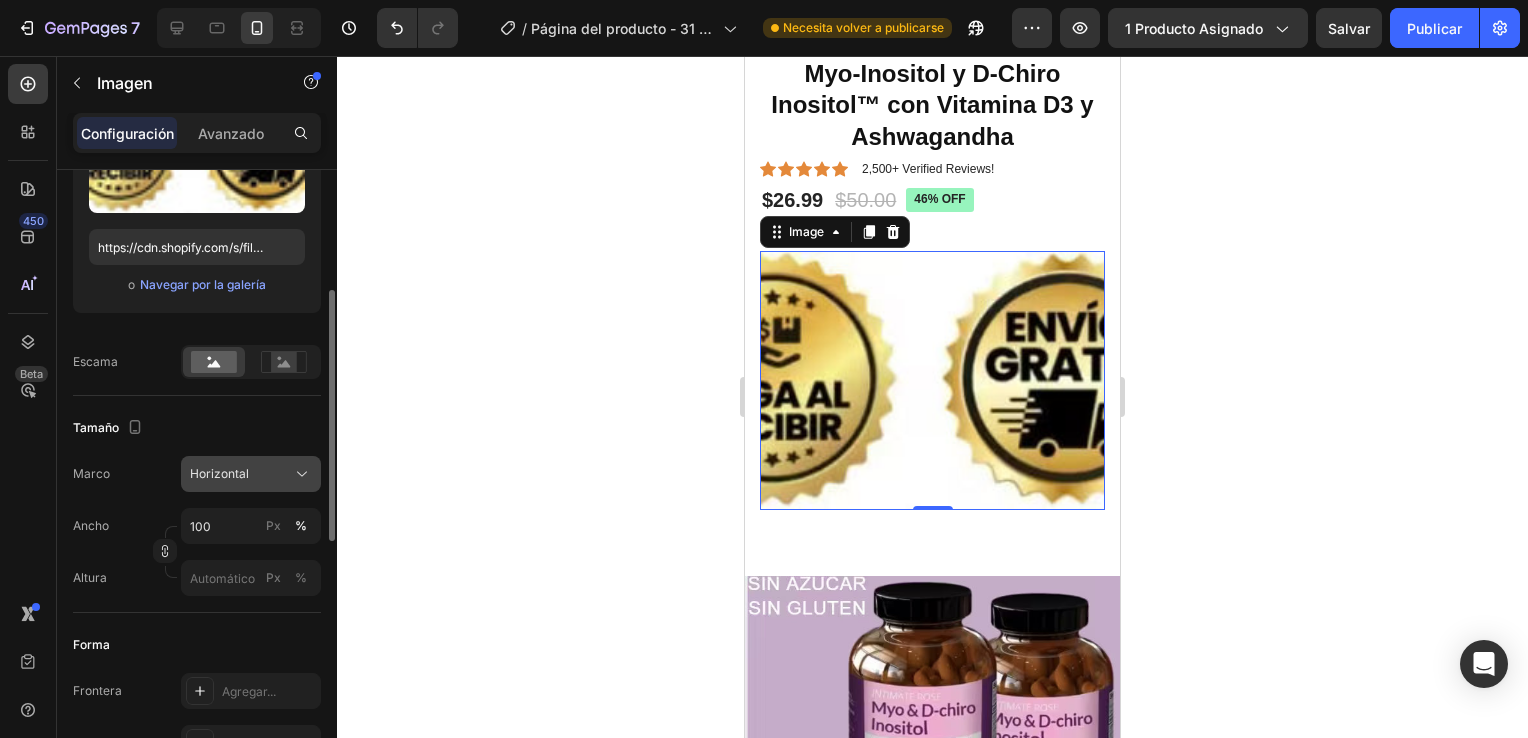 click on "Horizontal" 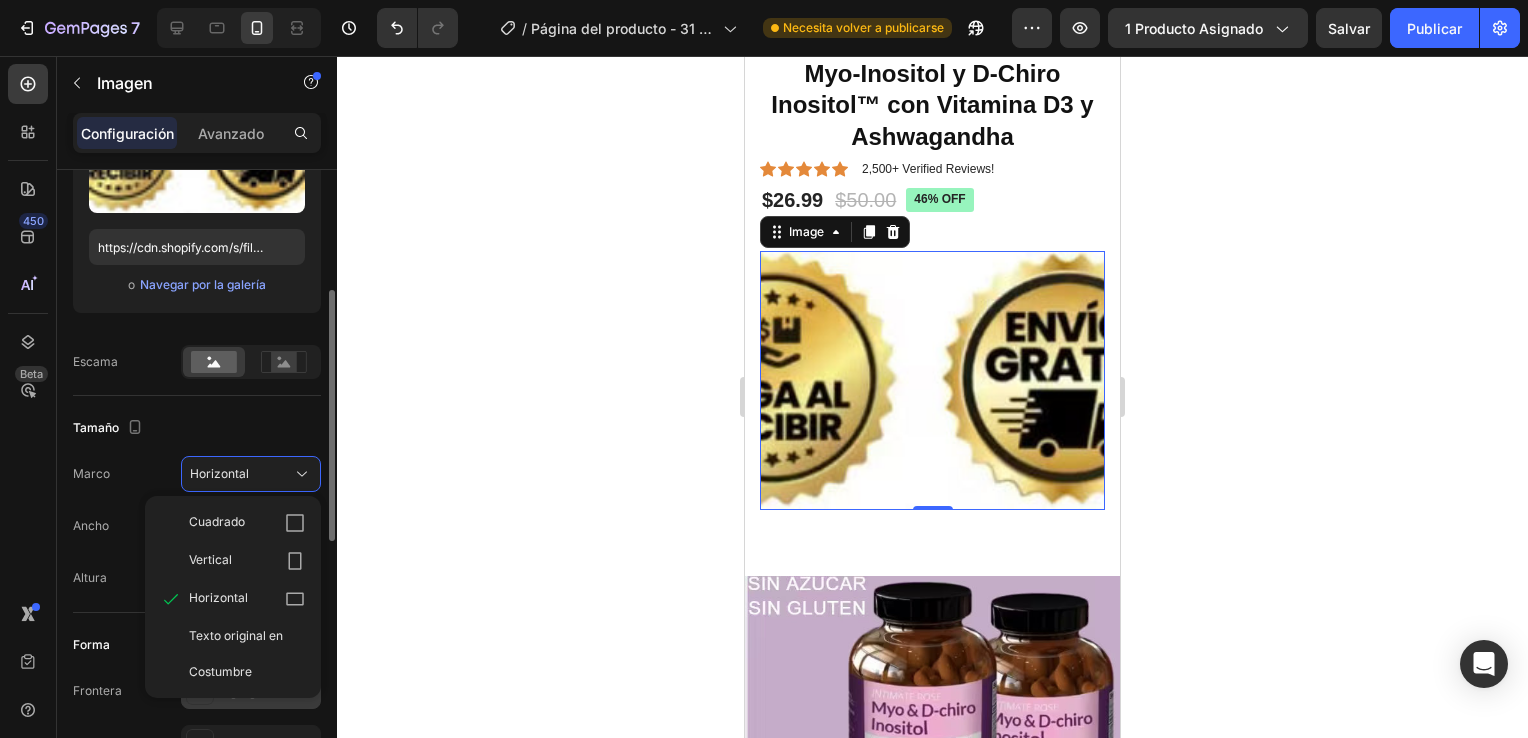click on "Texto original en" at bounding box center [236, 636] 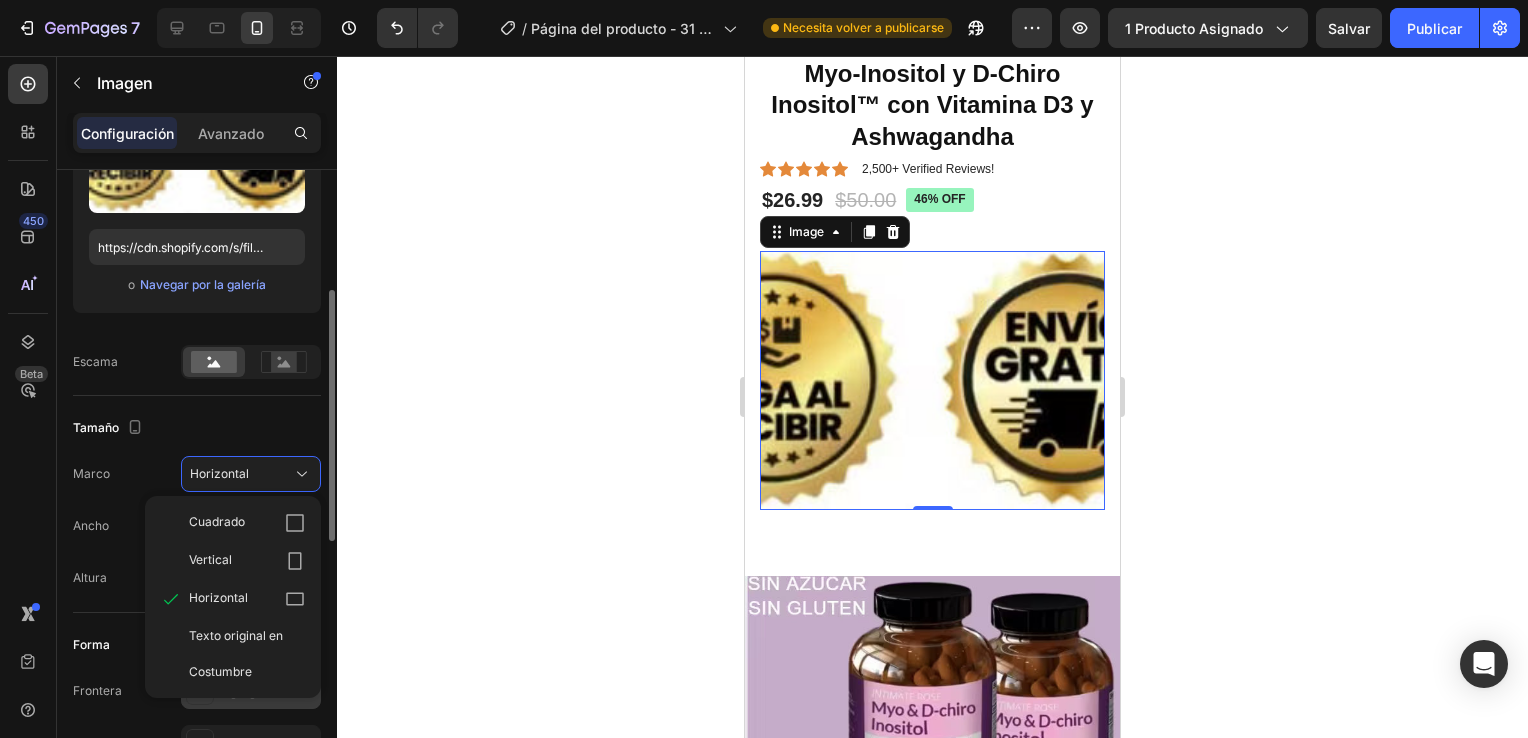 type 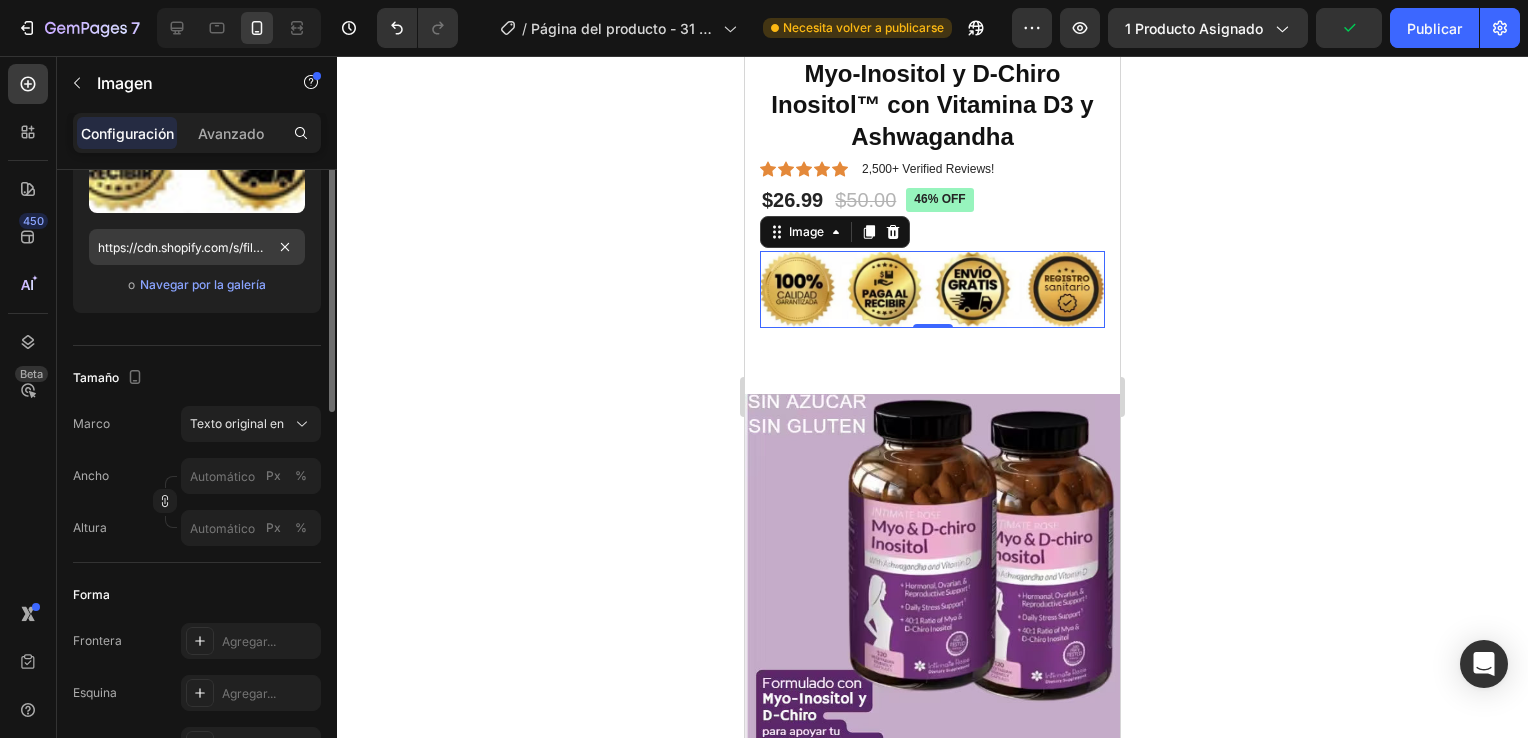 scroll, scrollTop: 0, scrollLeft: 0, axis: both 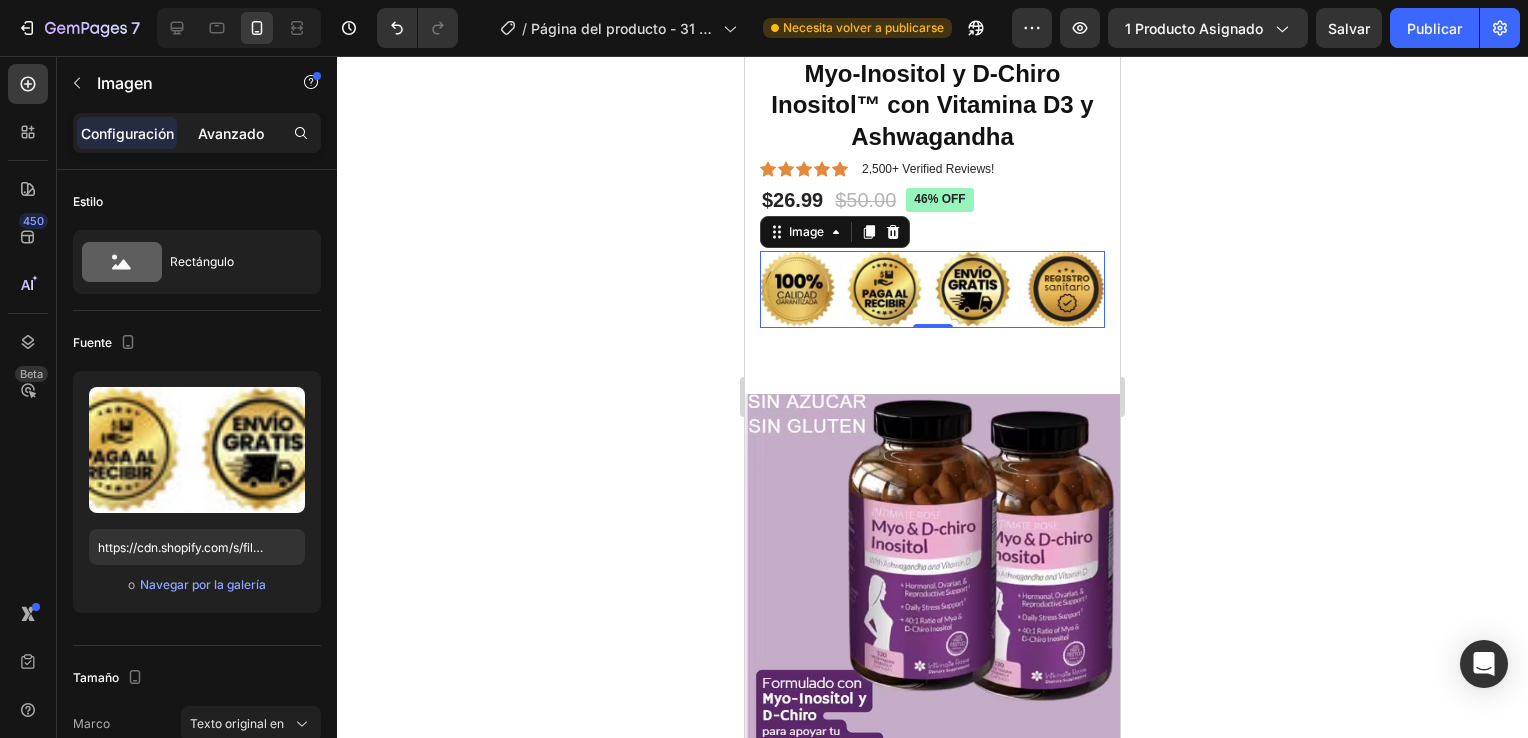 click on "Avanzado" at bounding box center [231, 133] 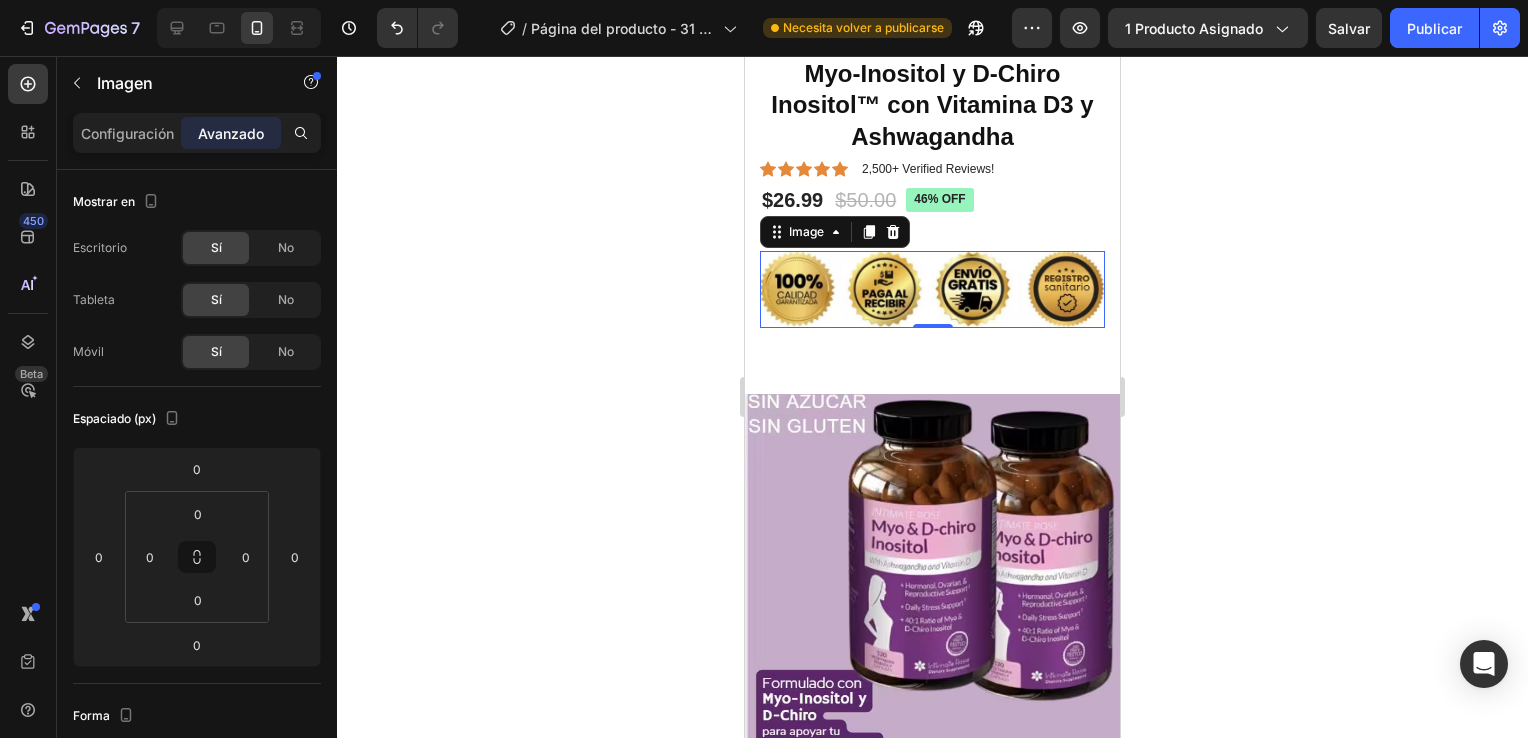 click 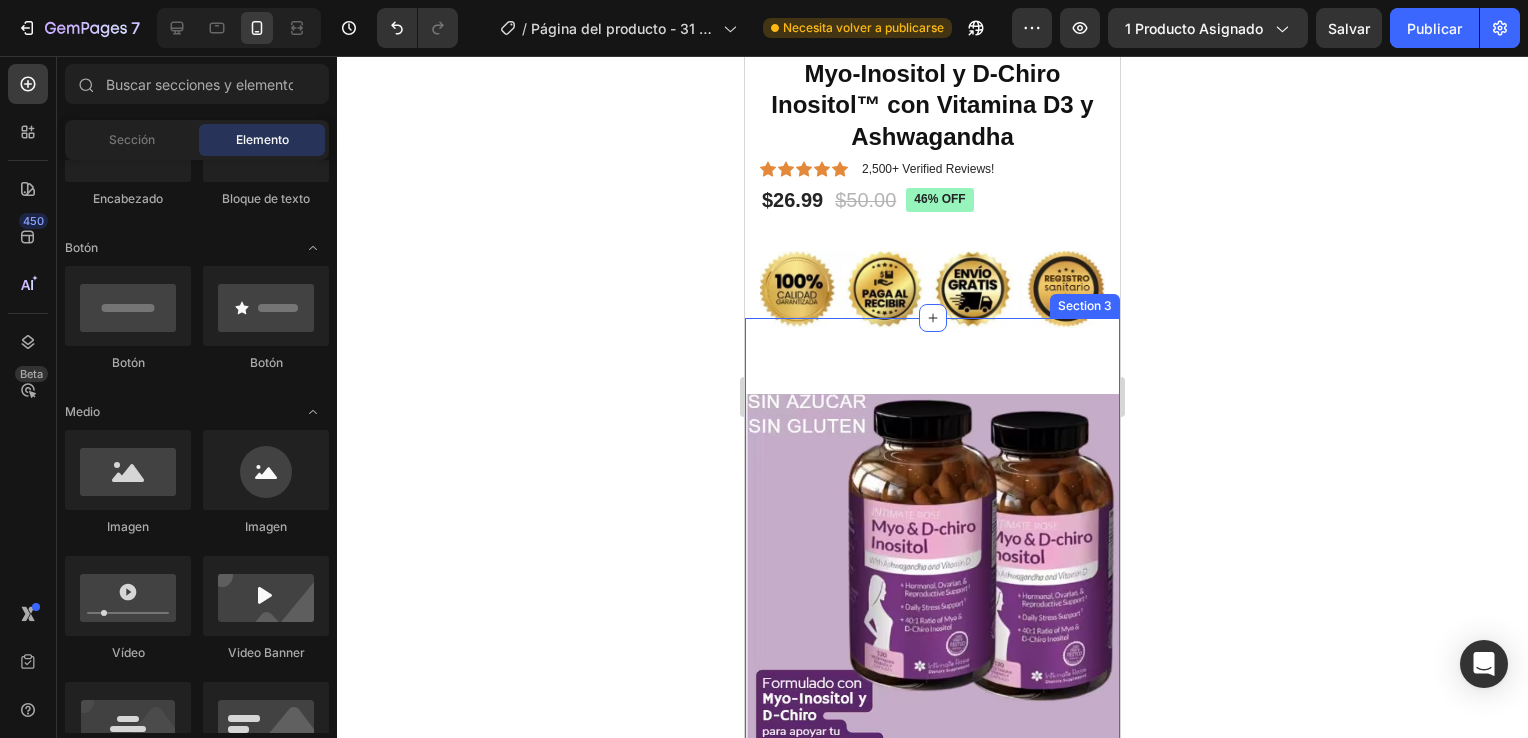 click on "Image Image Image Image Image Image Image Image Image" at bounding box center (932, 2052) 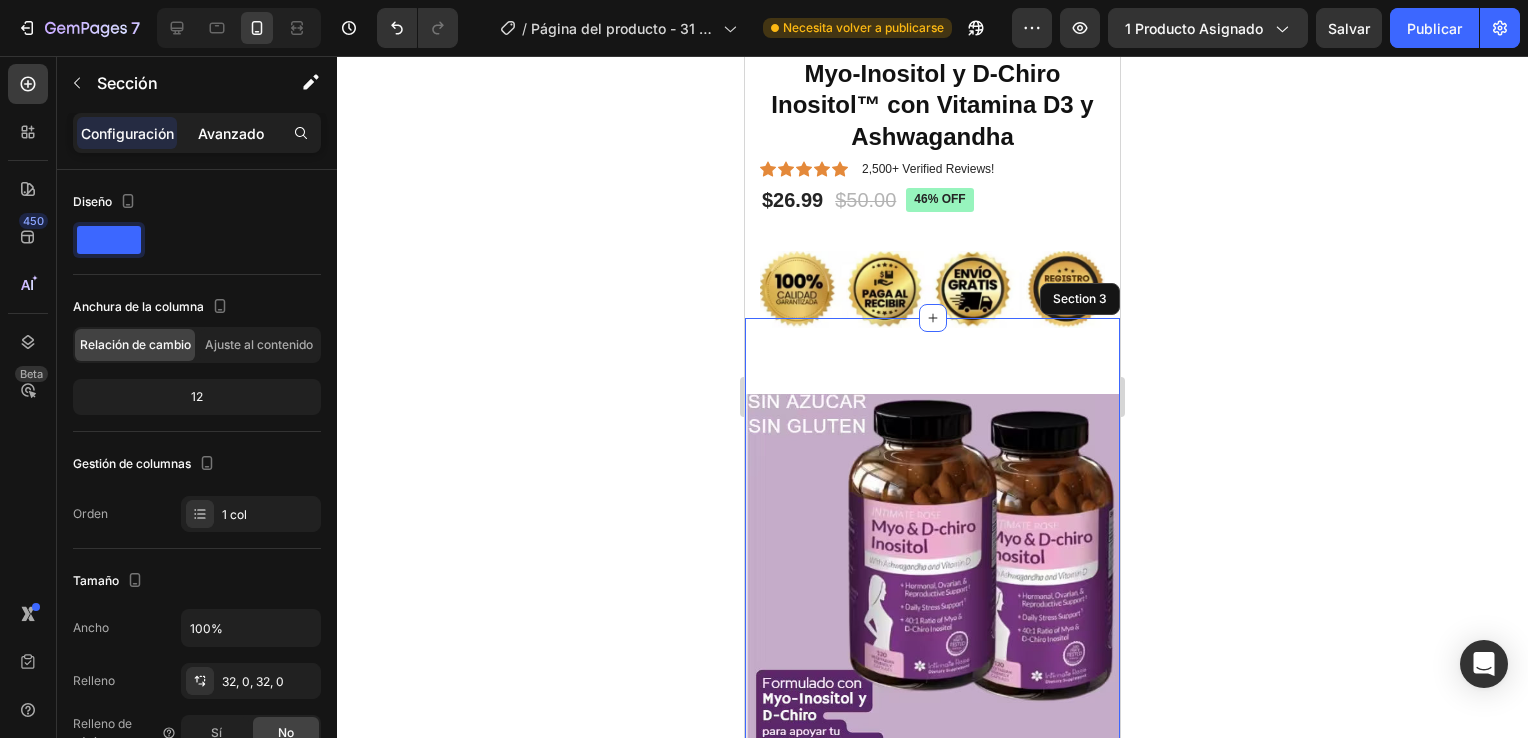 click on "Avanzado" at bounding box center (231, 133) 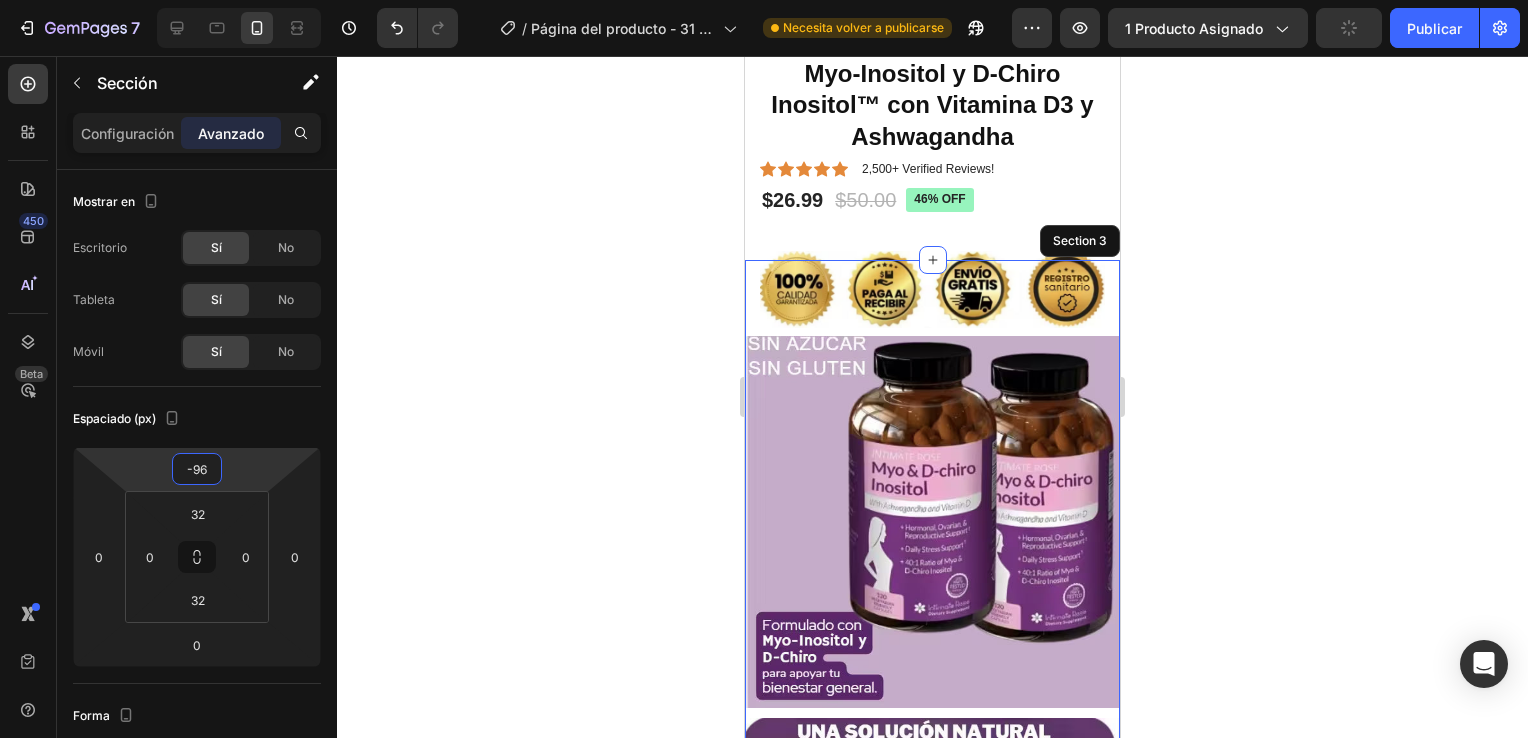 type on "-92" 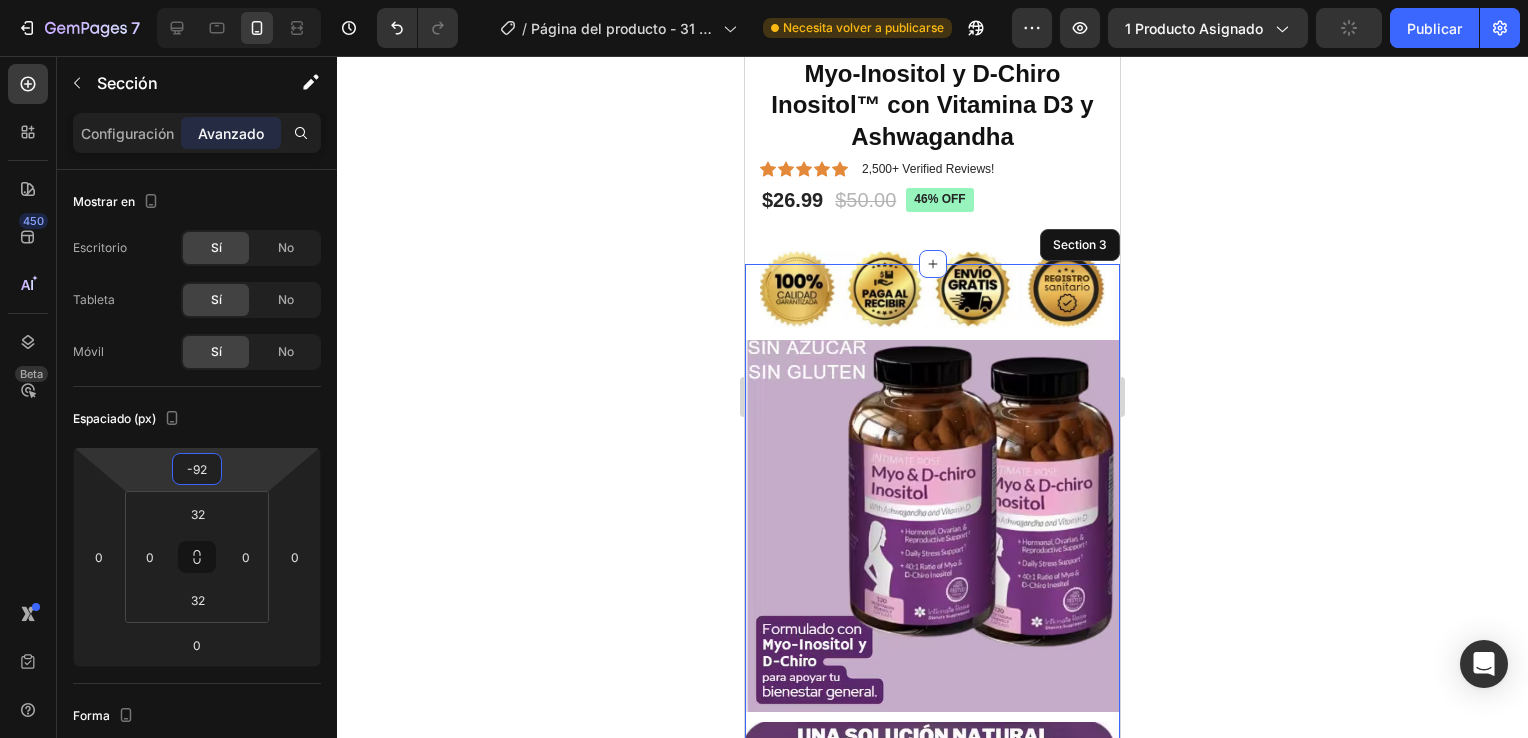 drag, startPoint x: 237, startPoint y: 471, endPoint x: 239, endPoint y: 492, distance: 21.095022 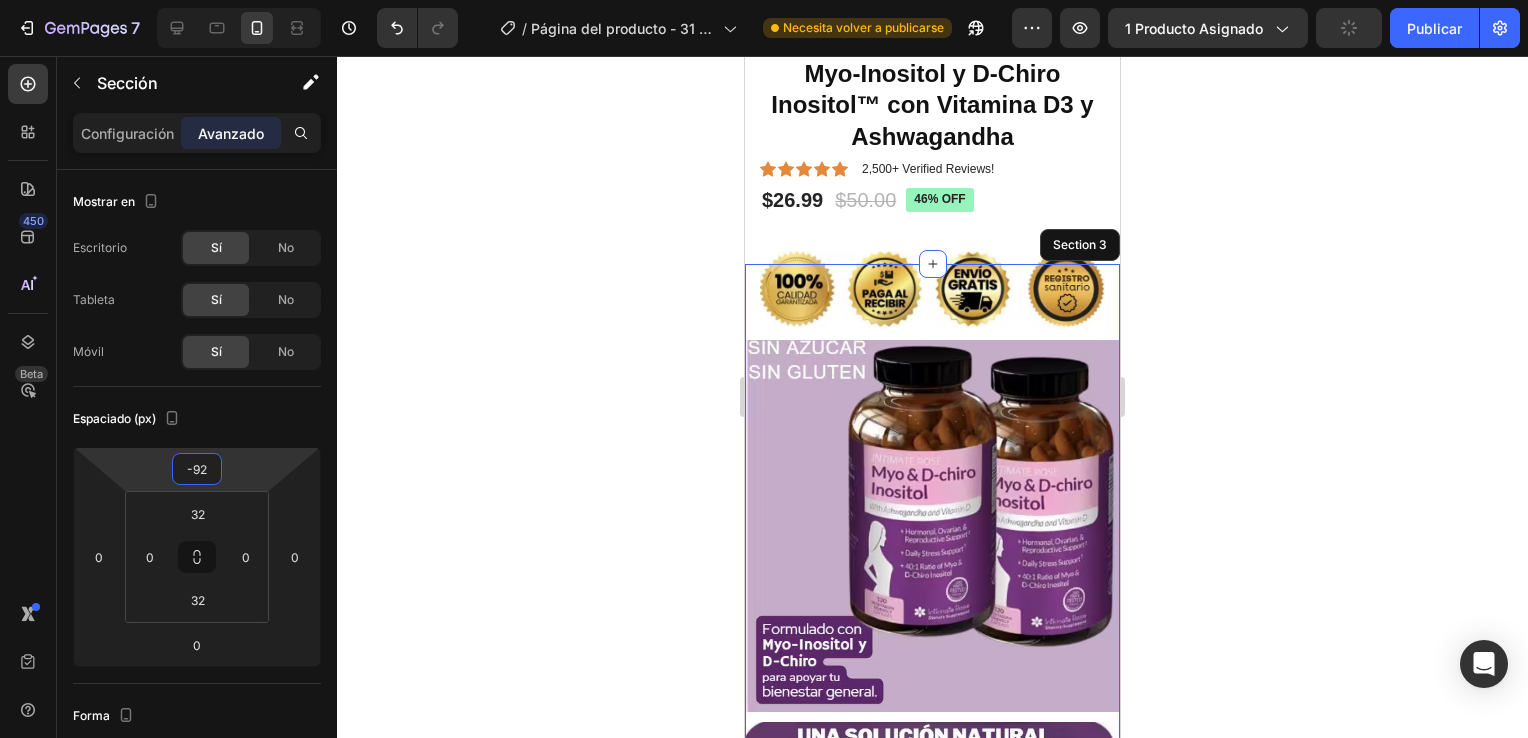 click on "7   /  Página del producto - 31 de julio, 12:34:45 Necesita volver a publicarse Preview 1 producto asignado  Publicar  450 Beta Sections(18) Elements(84) Sección Elemento Hero Section Product Detail Brands Trusted Badges Guarantee Product Breakdown How to use Testimonials Compare Bundle FAQs Social Proof Brand Story Product List Collection Blog List Contact Sticky Add to Cart Custom Footer Browse Library 450 Diseño
Fila
Fila
Fila
Fila Mensaje de texto
Encabezado
Bloque de texto Botón
Botón
Botón Medio
Imagen
Imagen" at bounding box center (764, 0) 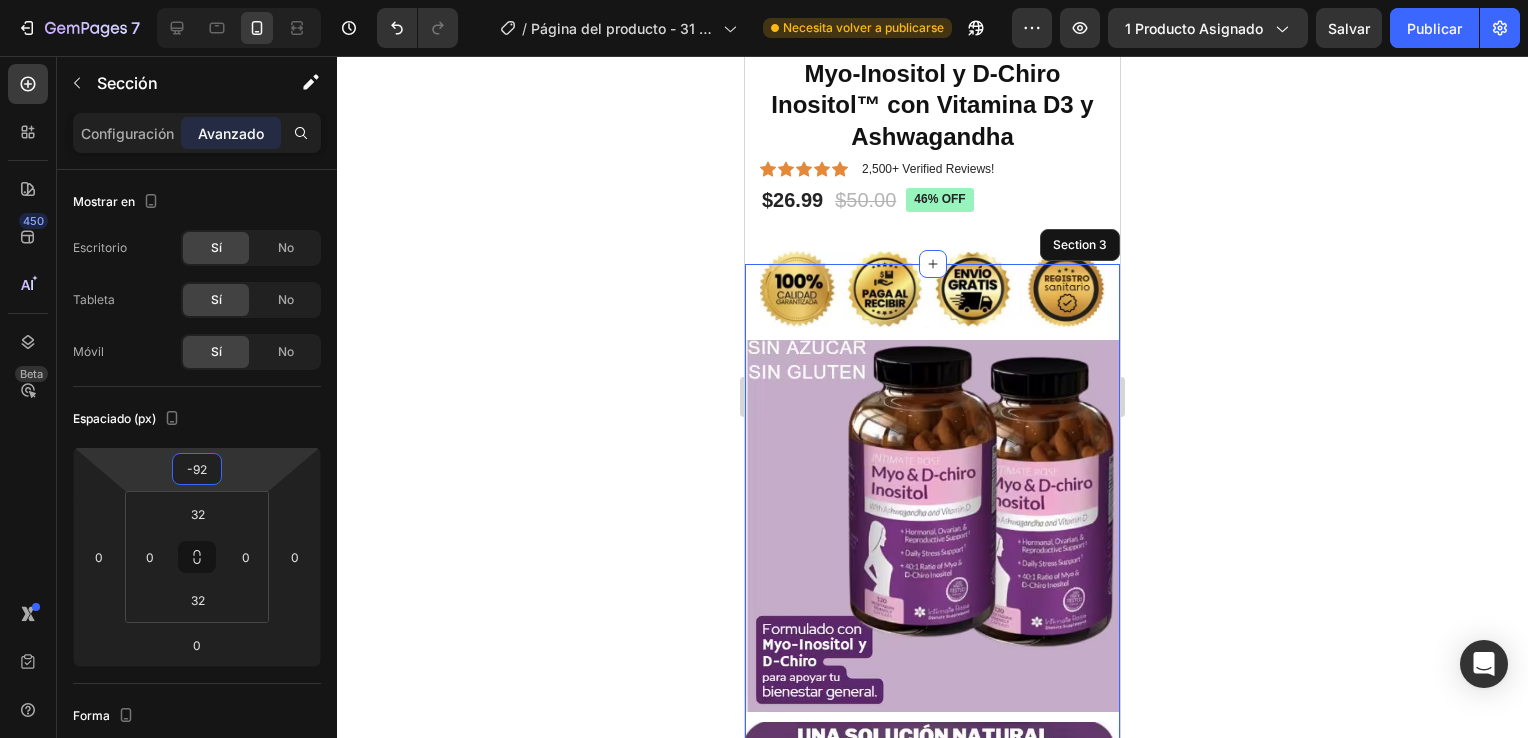click 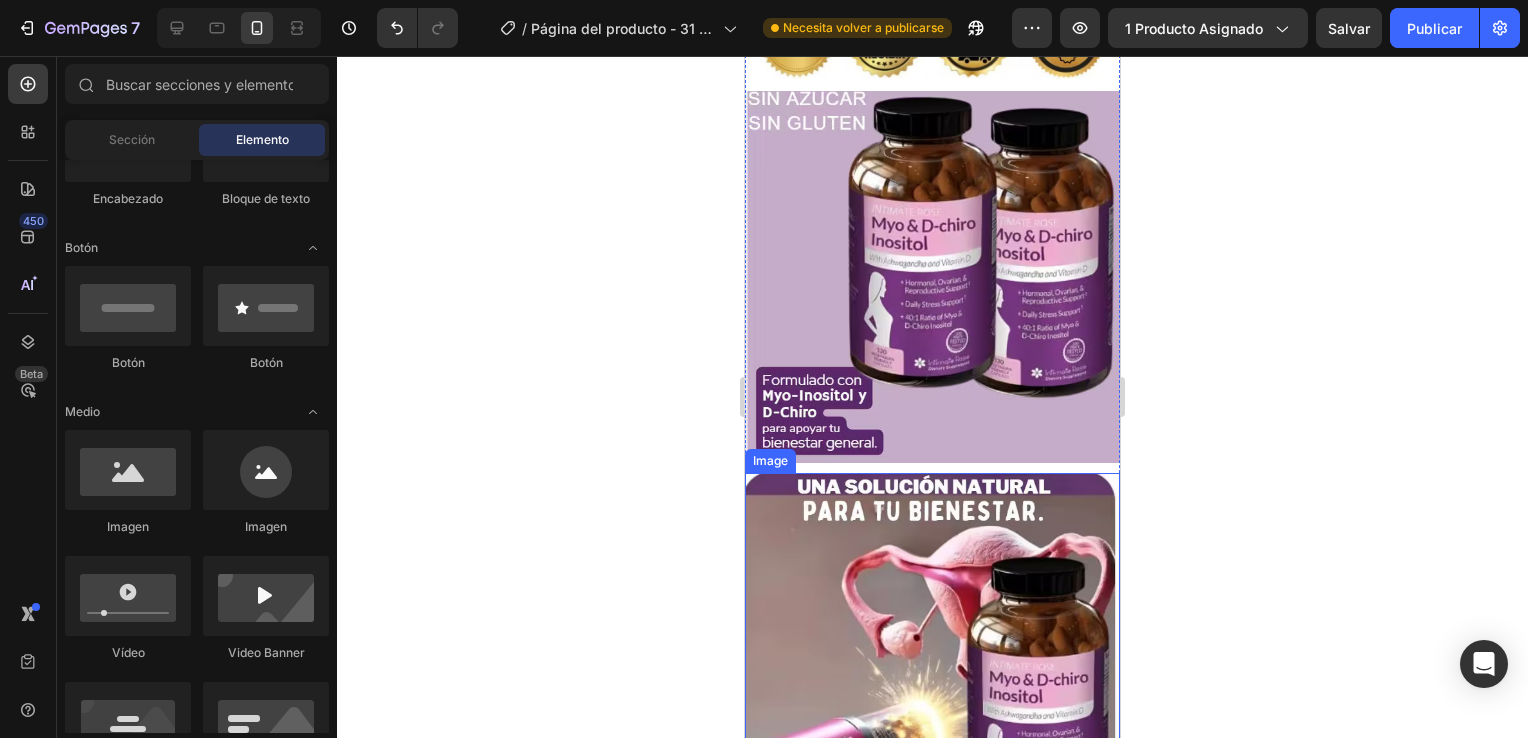 scroll, scrollTop: 650, scrollLeft: 0, axis: vertical 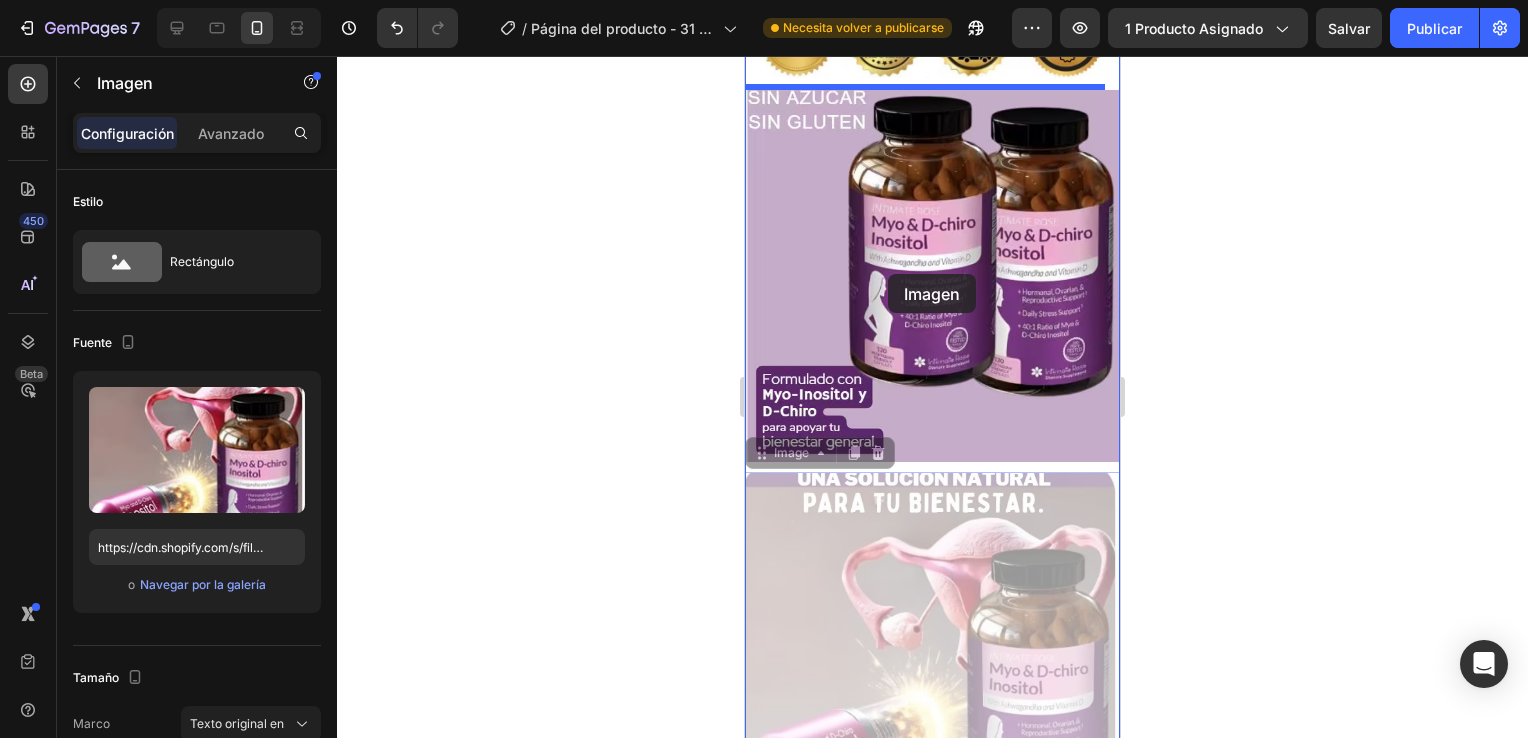 drag, startPoint x: 887, startPoint y: 569, endPoint x: 888, endPoint y: 261, distance: 308.00162 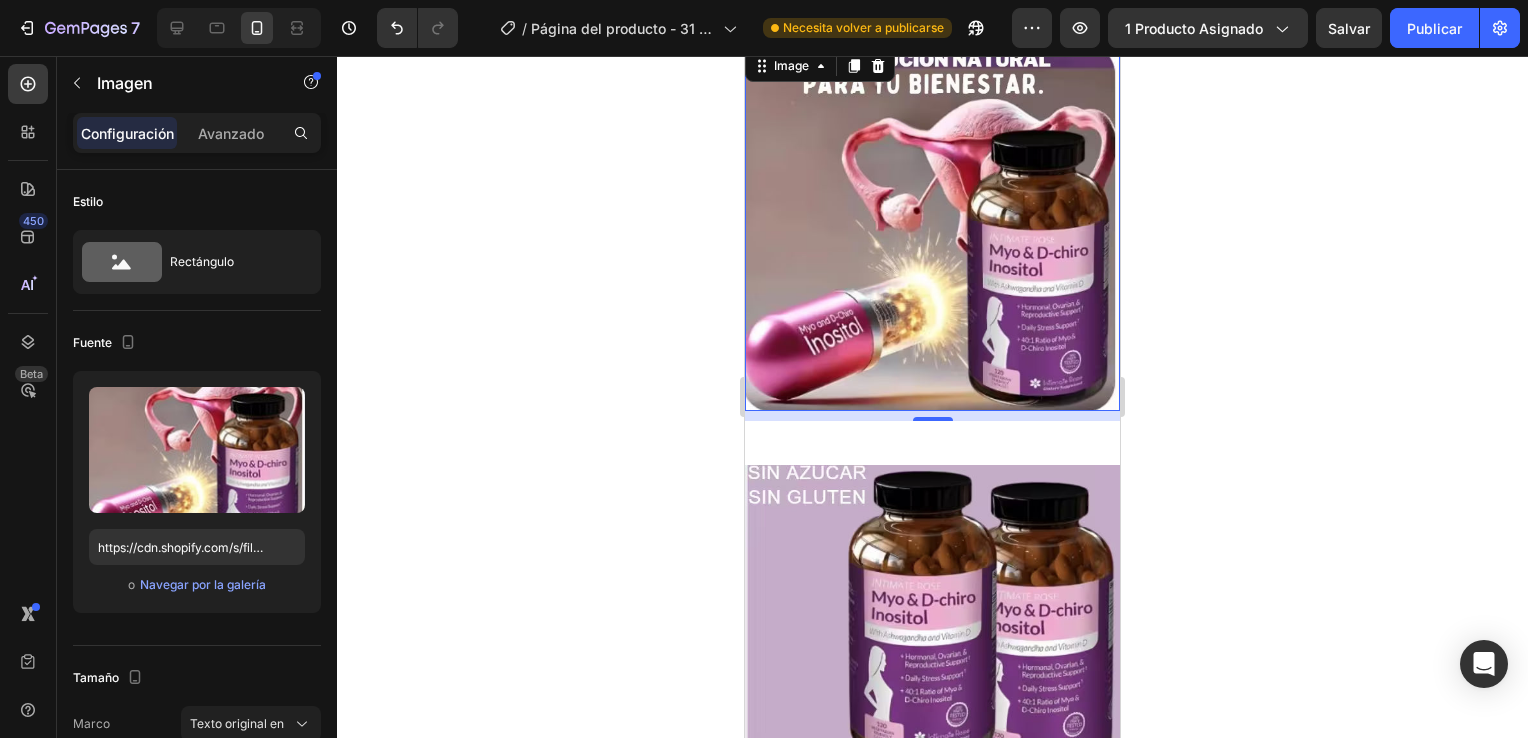 click 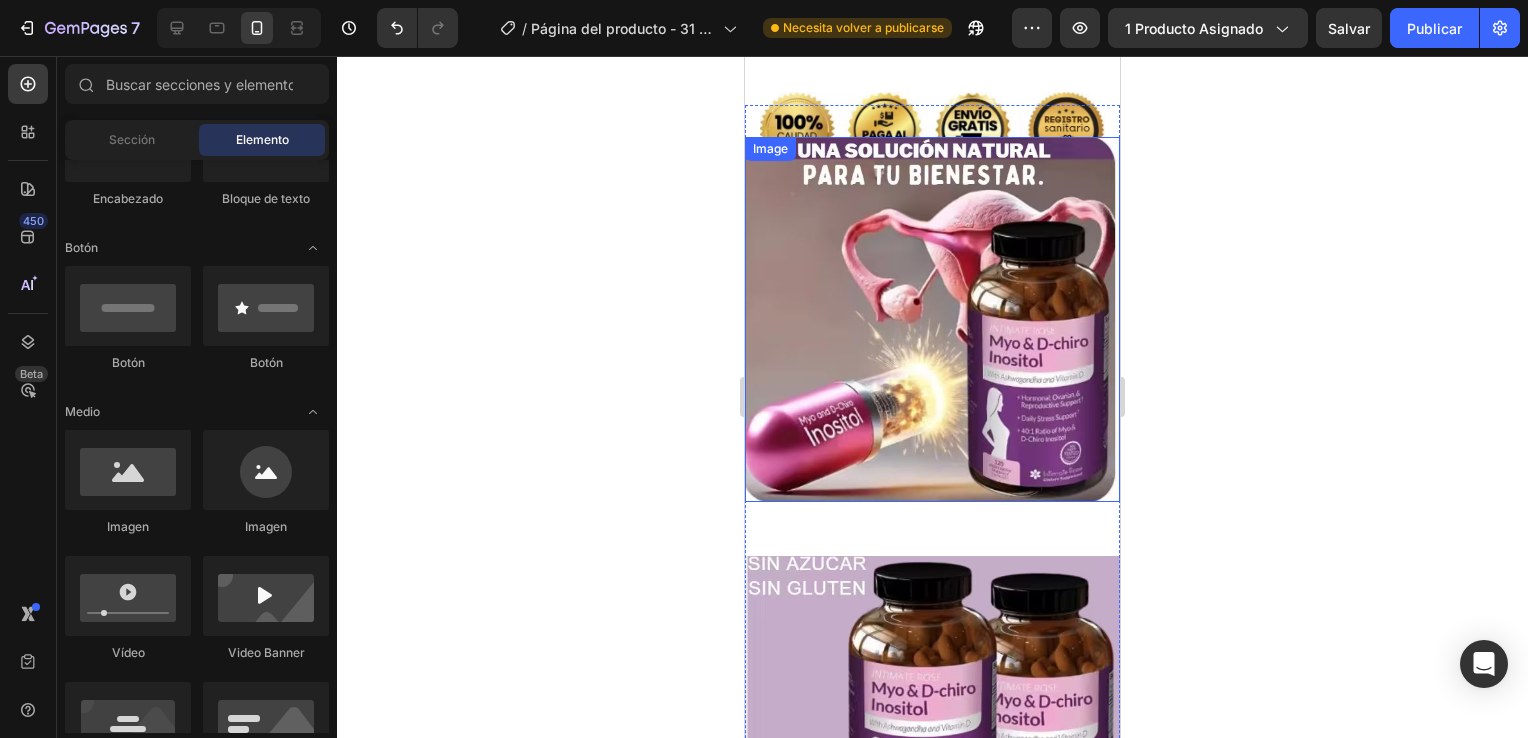 scroll, scrollTop: 450, scrollLeft: 0, axis: vertical 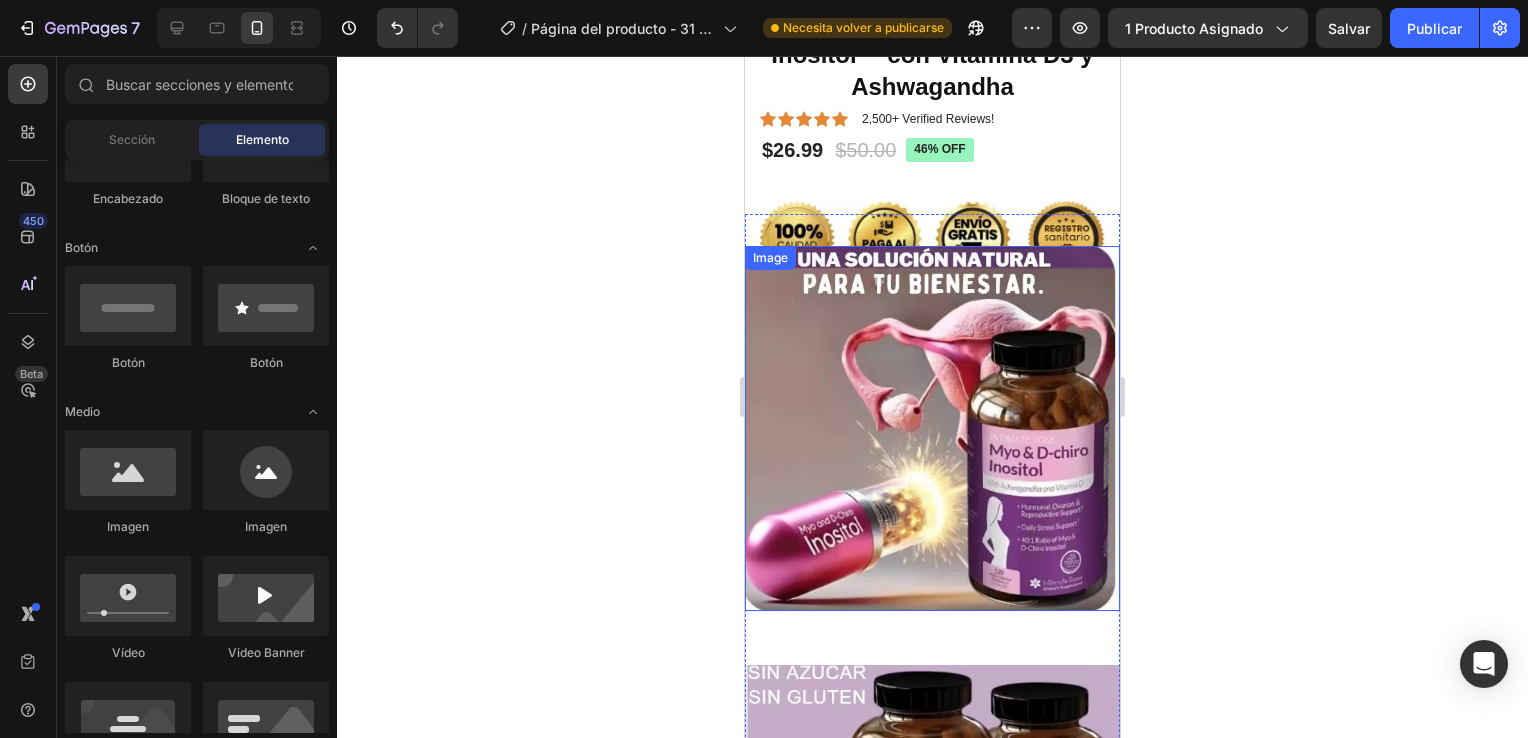 click 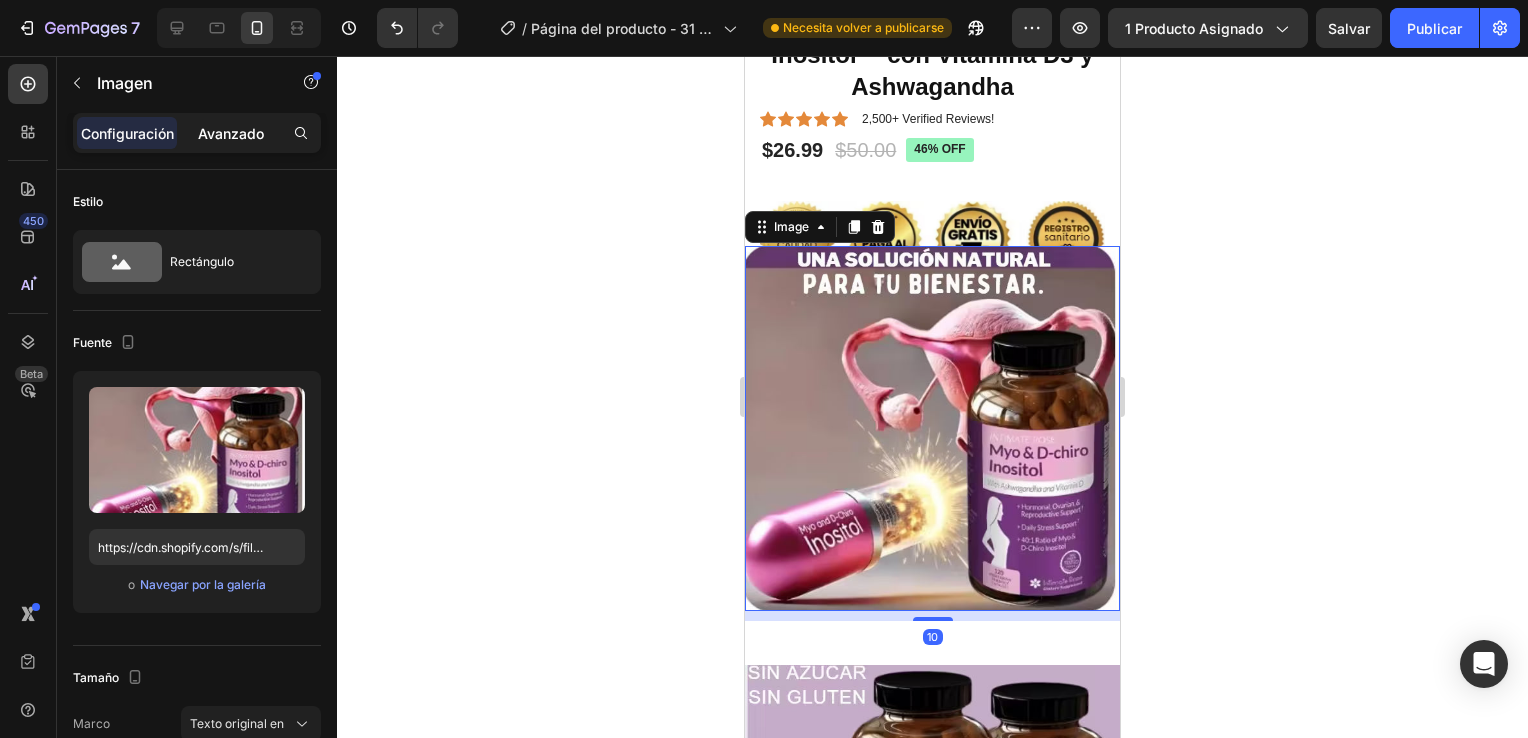 click on "Avanzado" at bounding box center (231, 133) 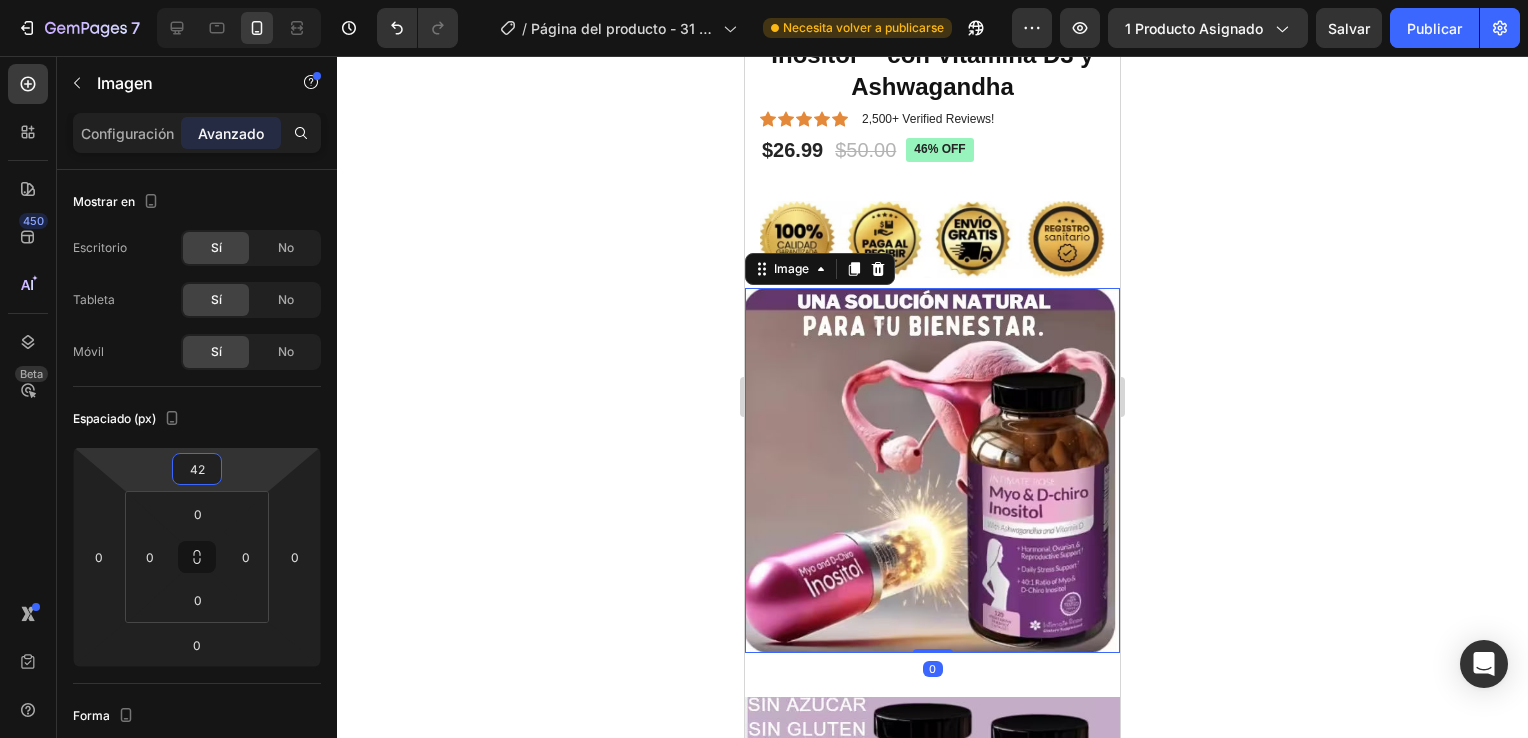 type on "38" 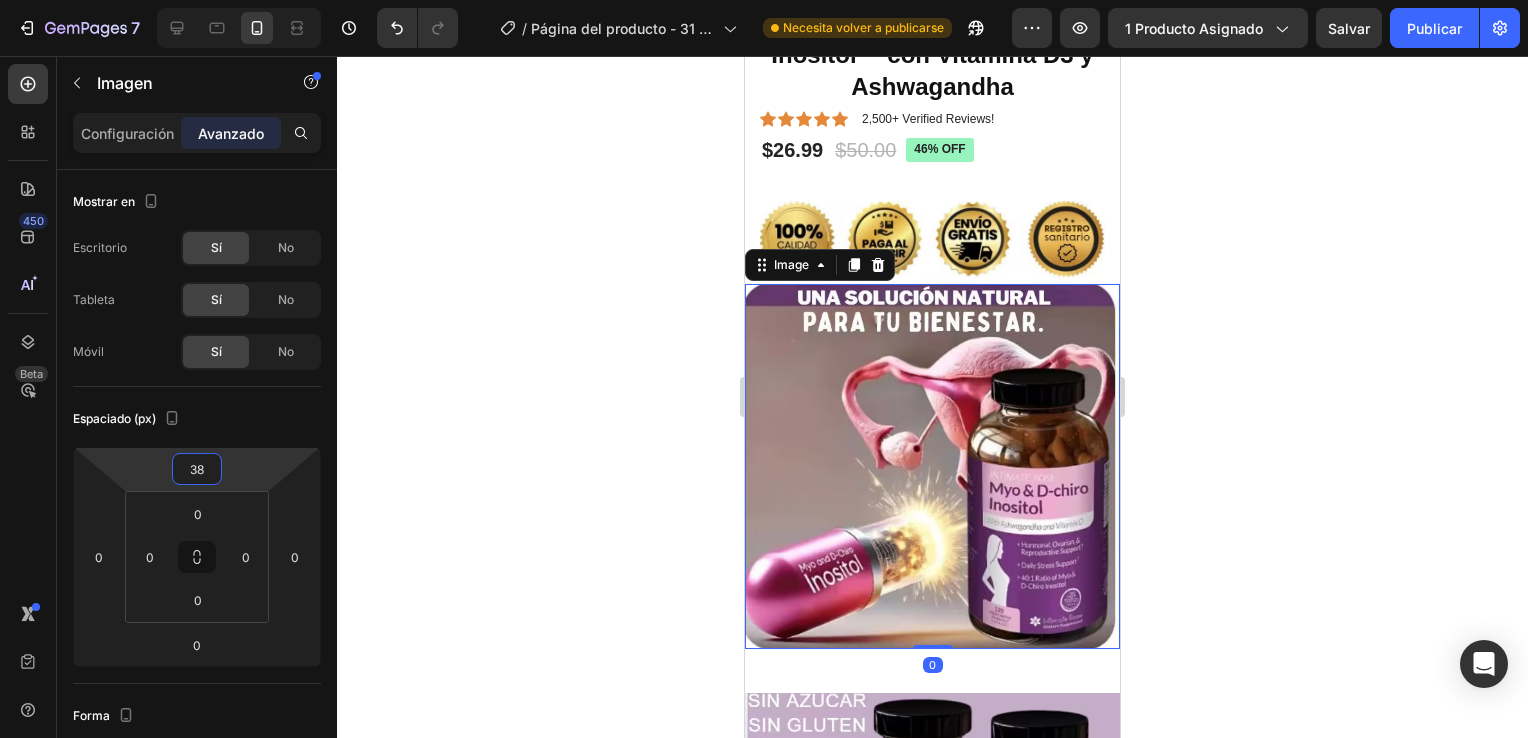 drag, startPoint x: 257, startPoint y: 468, endPoint x: 260, endPoint y: 449, distance: 19.235384 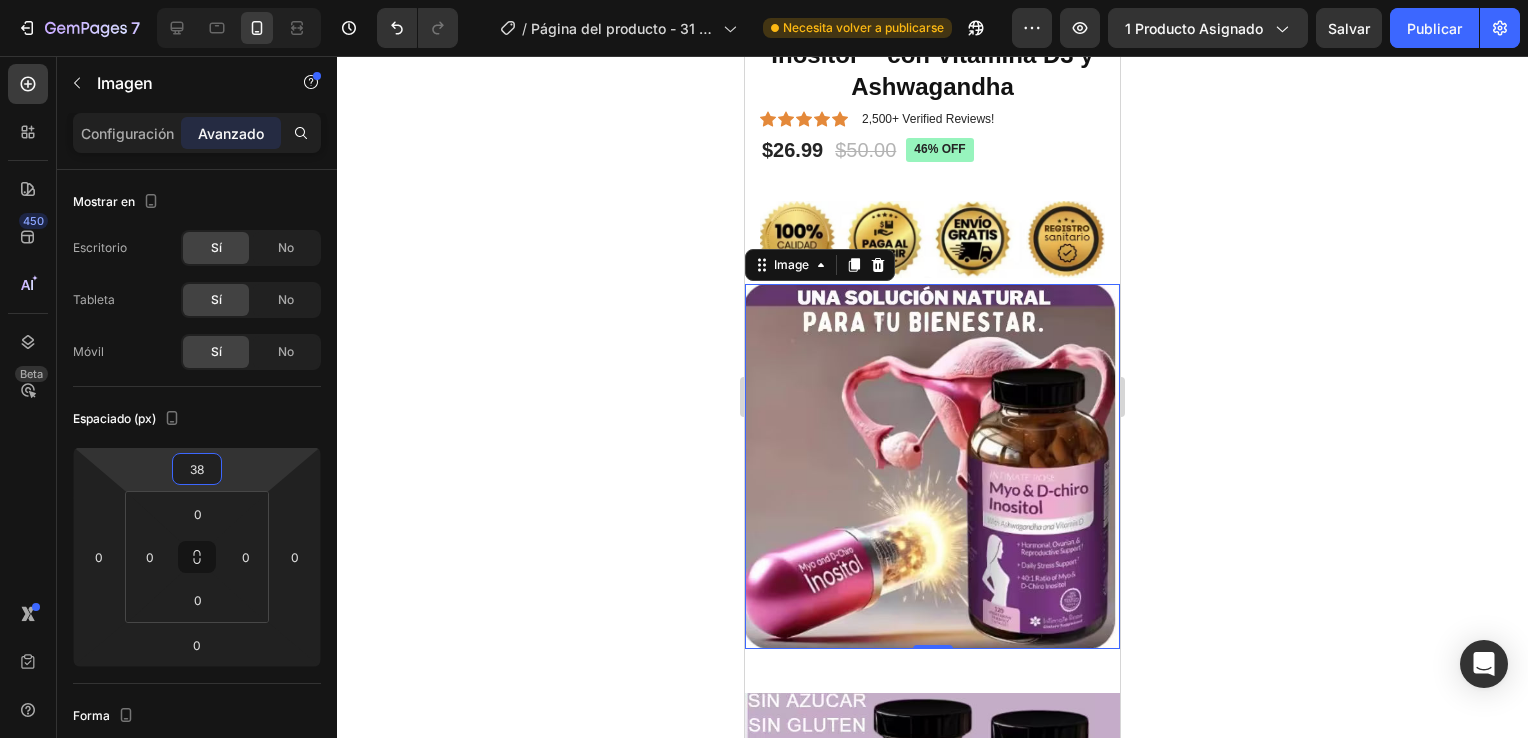 click 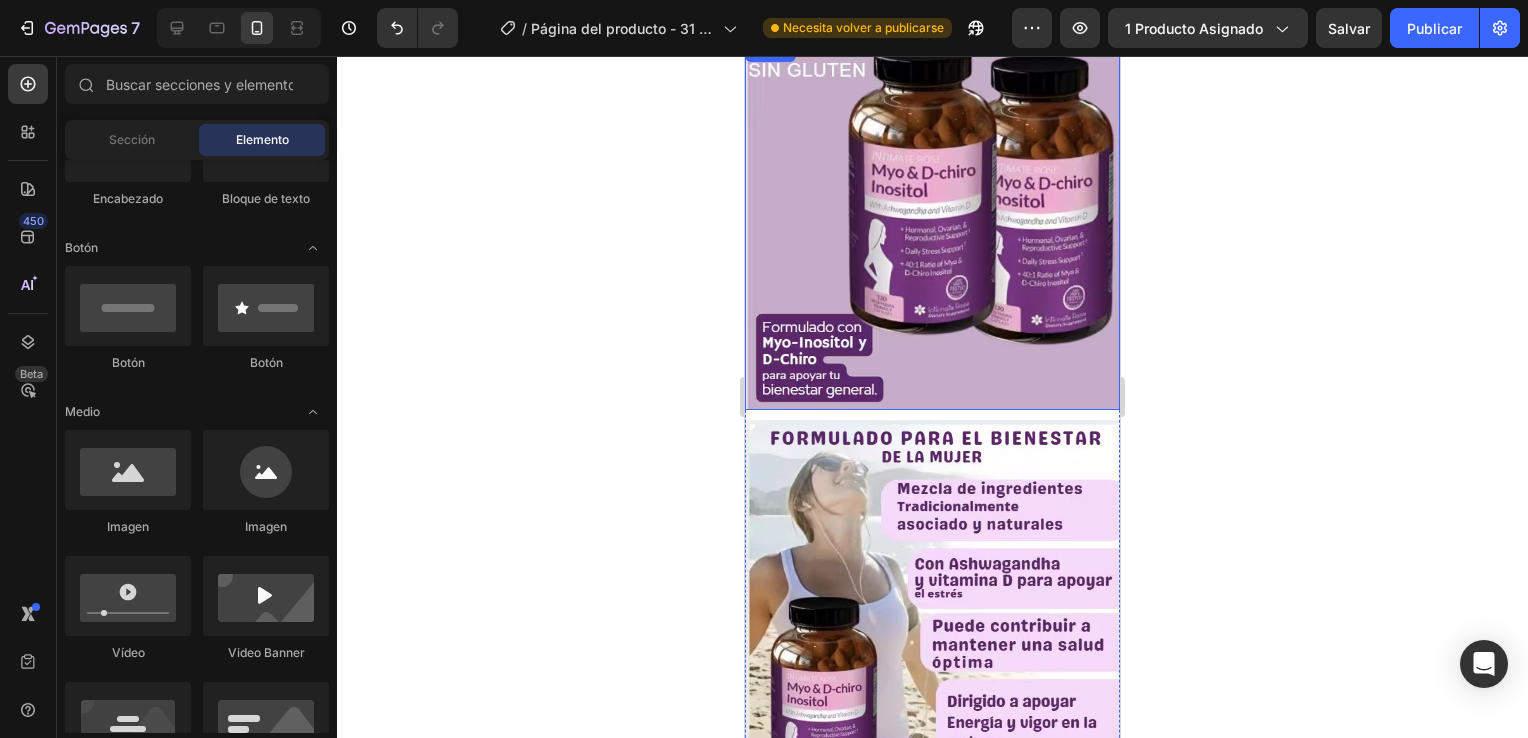 scroll, scrollTop: 1150, scrollLeft: 0, axis: vertical 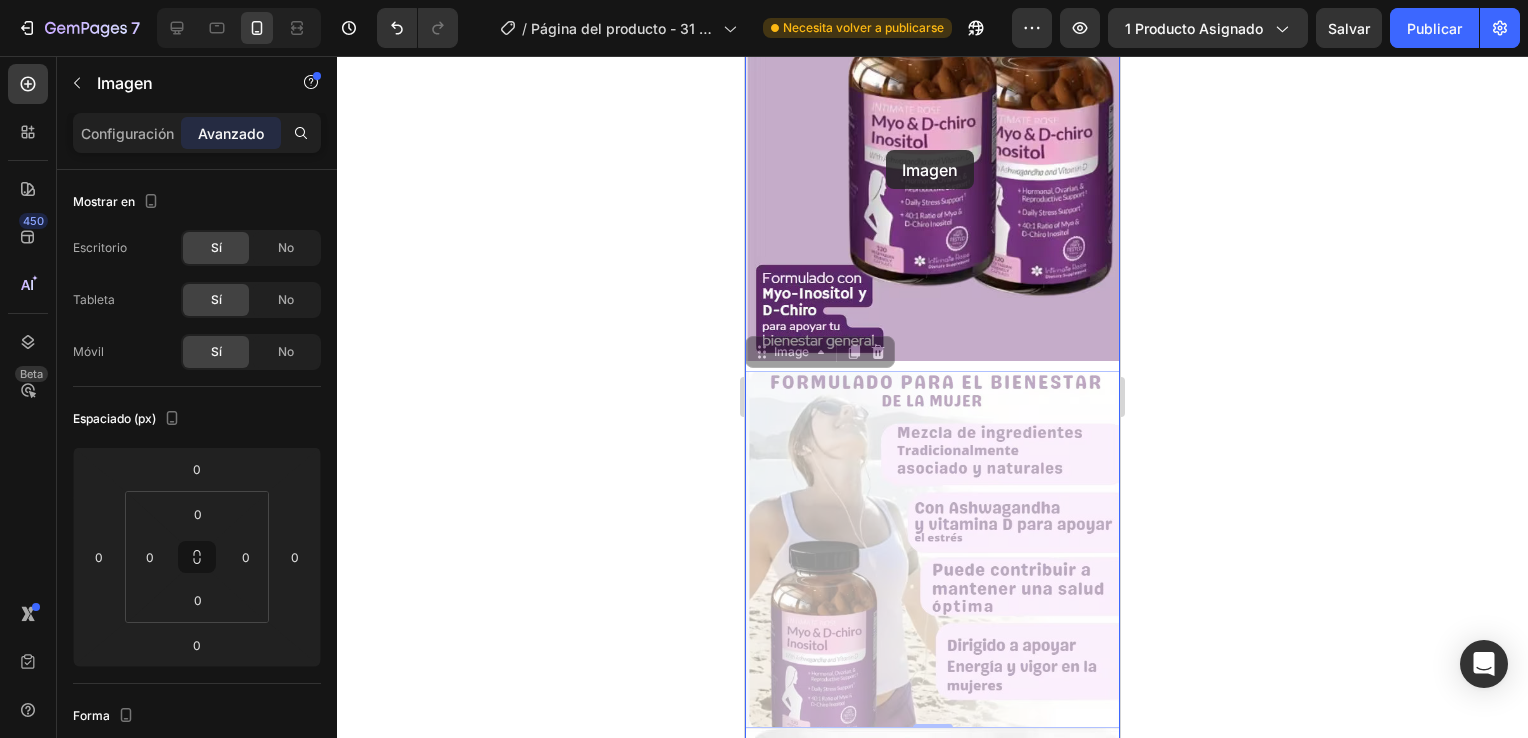 drag, startPoint x: 862, startPoint y: 462, endPoint x: 886, endPoint y: 149, distance: 313.9188 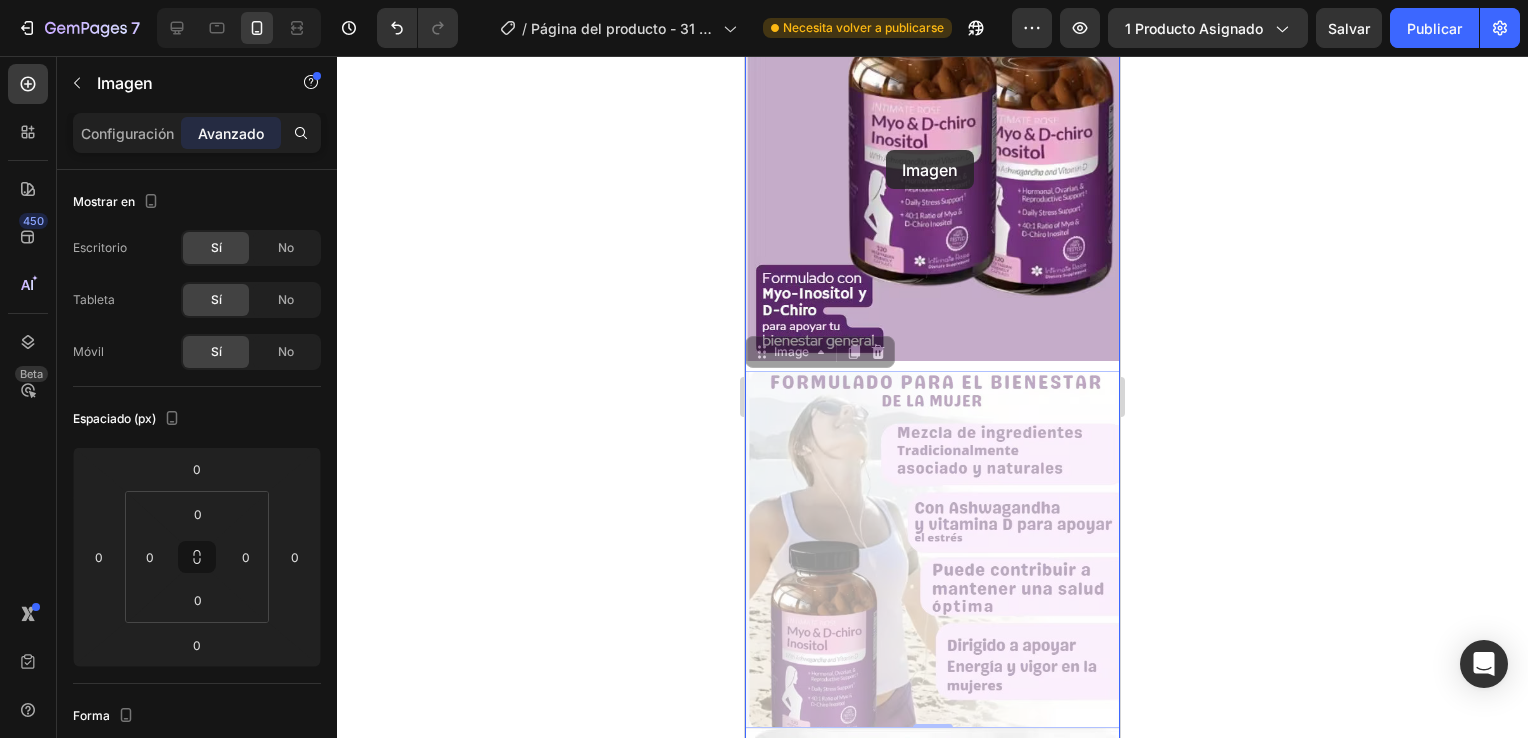 click on "iPhone 13 Mini  ( 375 px) iPhone 13 Mini iPhone 13 Pro iPhone 11 Pro Max iPhone 15 Pro Max Pixel 7 Galaxy S8+ Galaxy S20 Ultra iPad Mini iPad Air iPad Pro Header Image Image Image   0 Image   0 Image Image Image Image Image Image Section 3 Root Start with Sections from sidebar Add sections Add elements Start with Generating from URL or image Add section Choose templates inspired by CRO experts Generate layout from URL or image Add blank section then drag & drop elements Footer" at bounding box center (932, 1166) 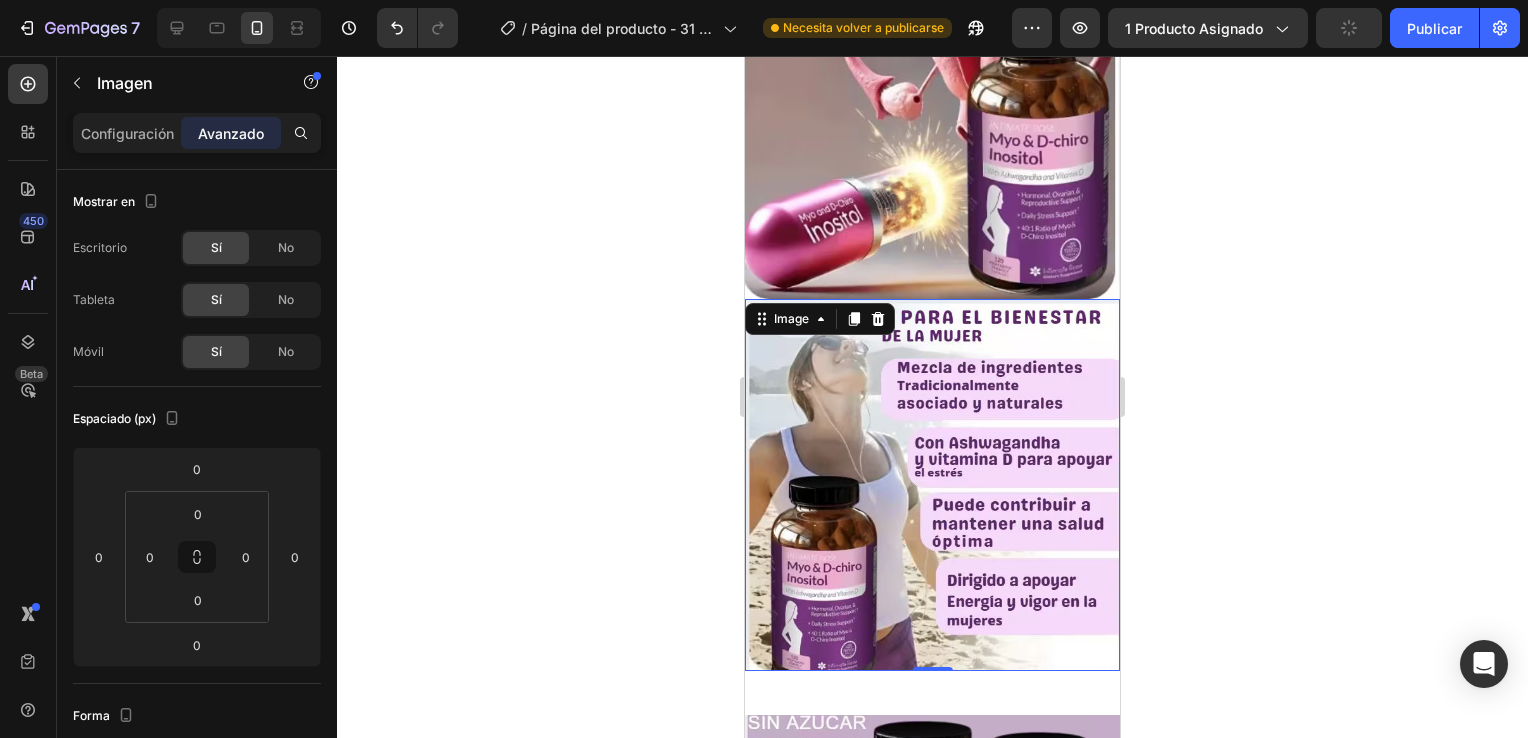 scroll, scrollTop: 918, scrollLeft: 0, axis: vertical 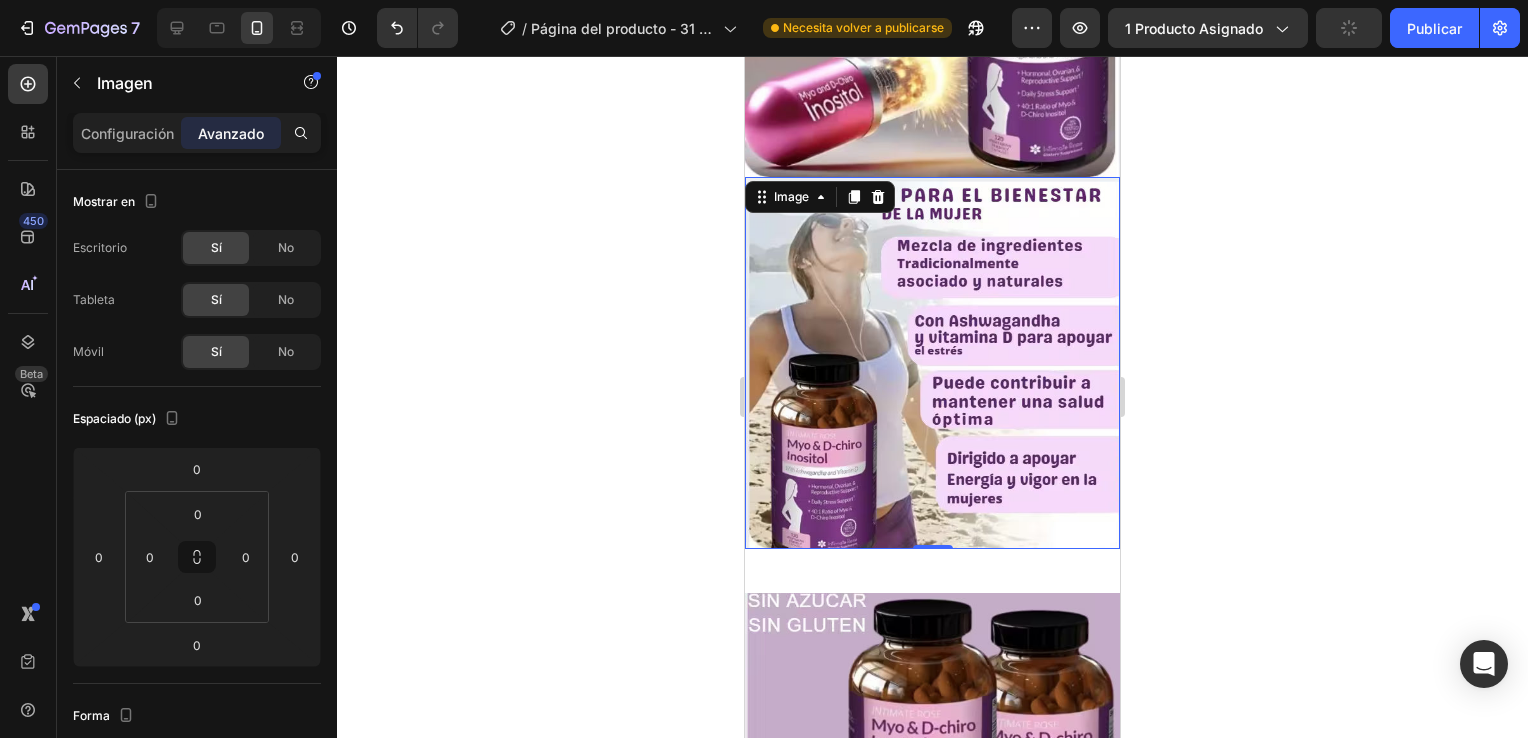 click 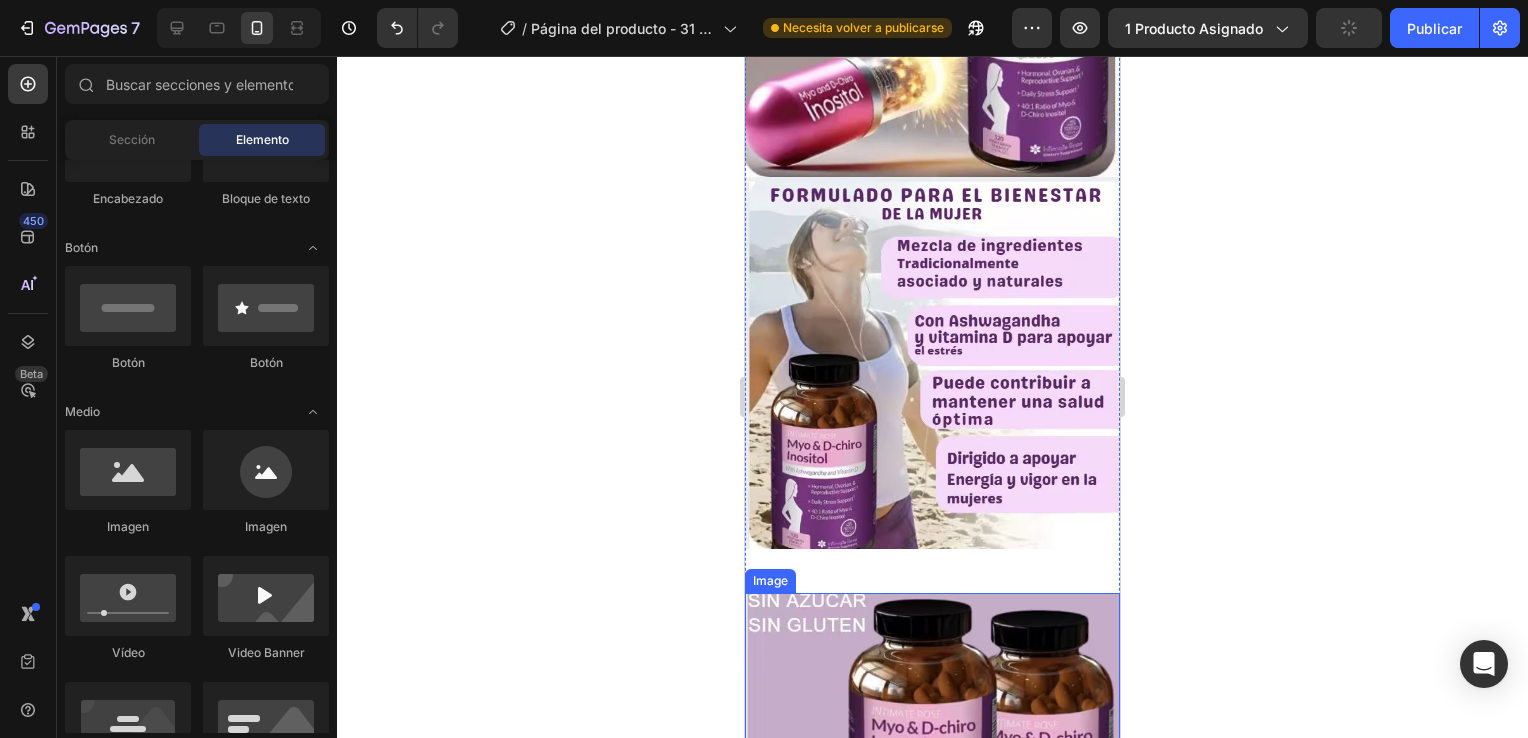click at bounding box center [932, 779] 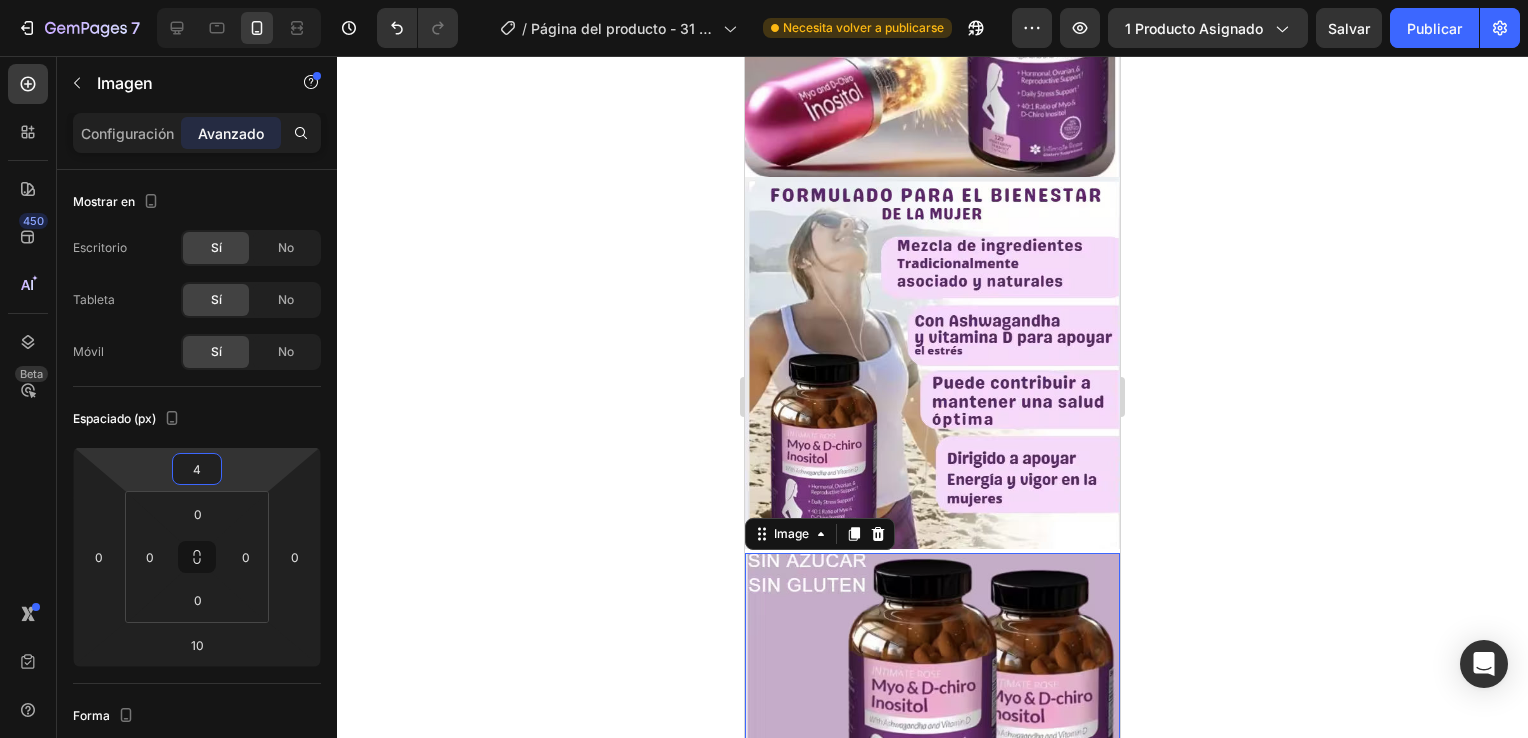 type on "2" 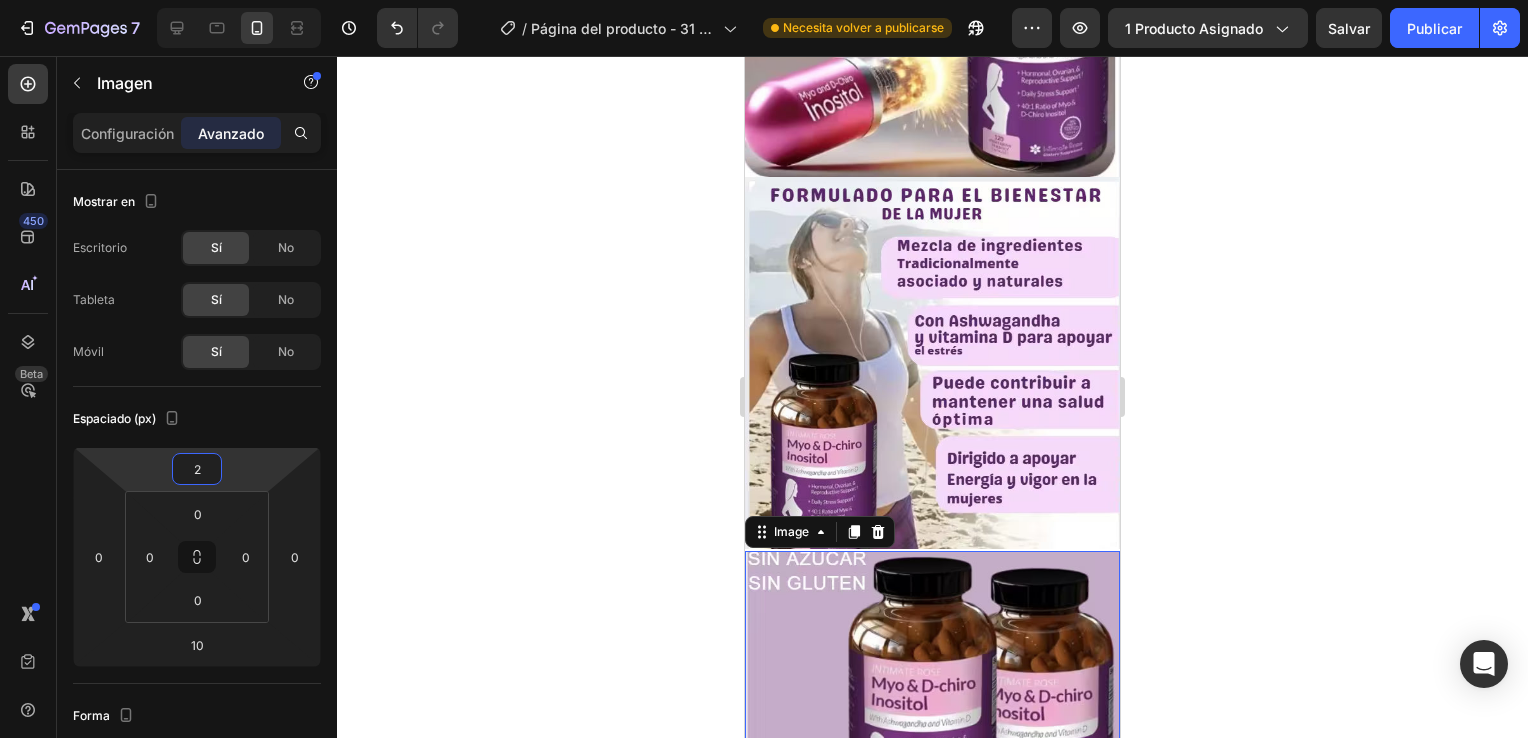 drag, startPoint x: 230, startPoint y: 461, endPoint x: 230, endPoint y: 482, distance: 21 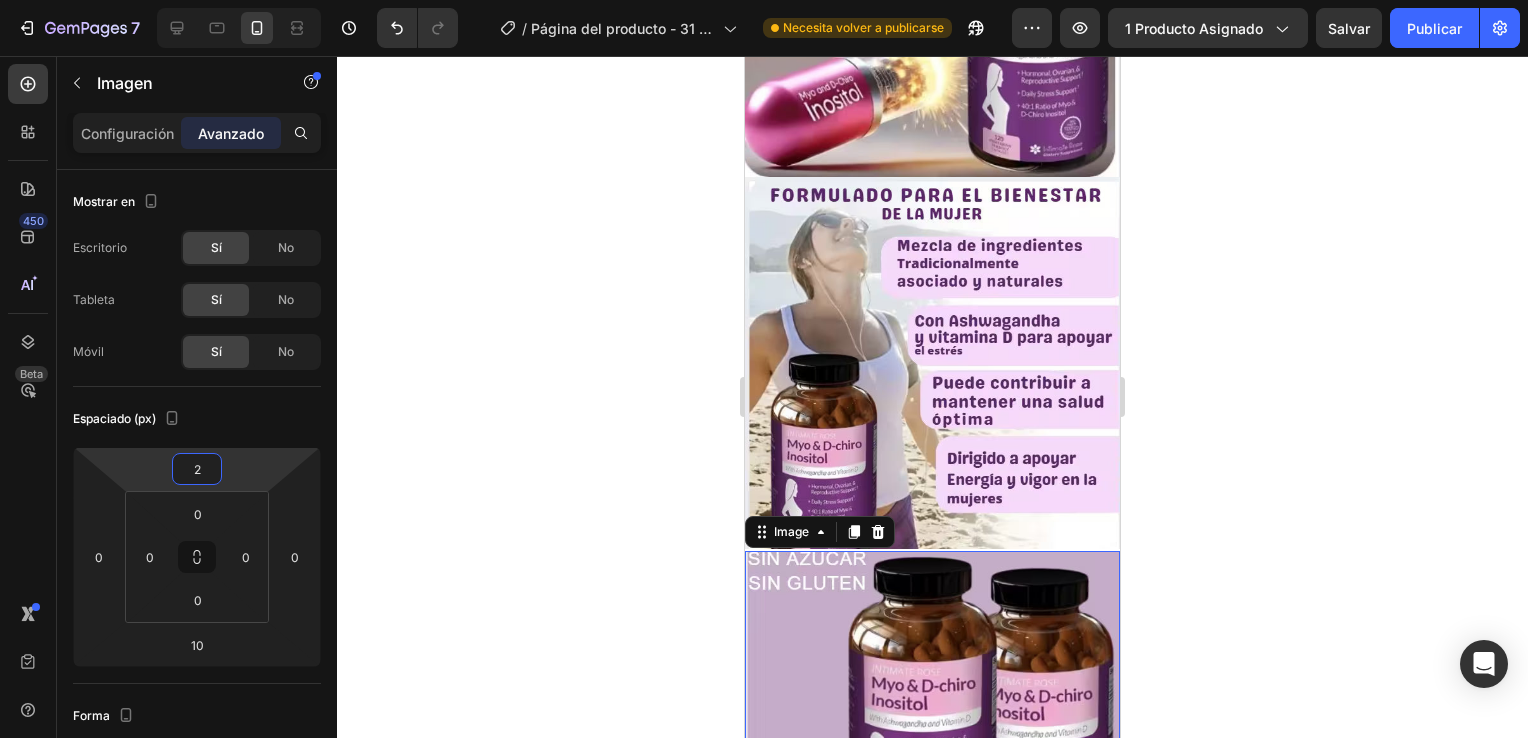 click on "7   /  Página del producto - 31 de julio, 12:34:45 Necesita volver a publicarse Preview 1 producto asignado  Salvar   Publicar  450 Beta Sections(18) Elements(84) Sección Elemento Hero Section Product Detail Brands Trusted Badges Guarantee Product Breakdown How to use Testimonials Compare Bundle FAQs Social Proof Brand Story Product List Collection Blog List Contact Sticky Add to Cart Custom Footer Browse Library 450 Diseño
Fila
Fila
Fila
Fila Mensaje de texto
Encabezado
Bloque de texto Botón
Botón
Botón Medio
Imagen
Imagen" at bounding box center [764, 0] 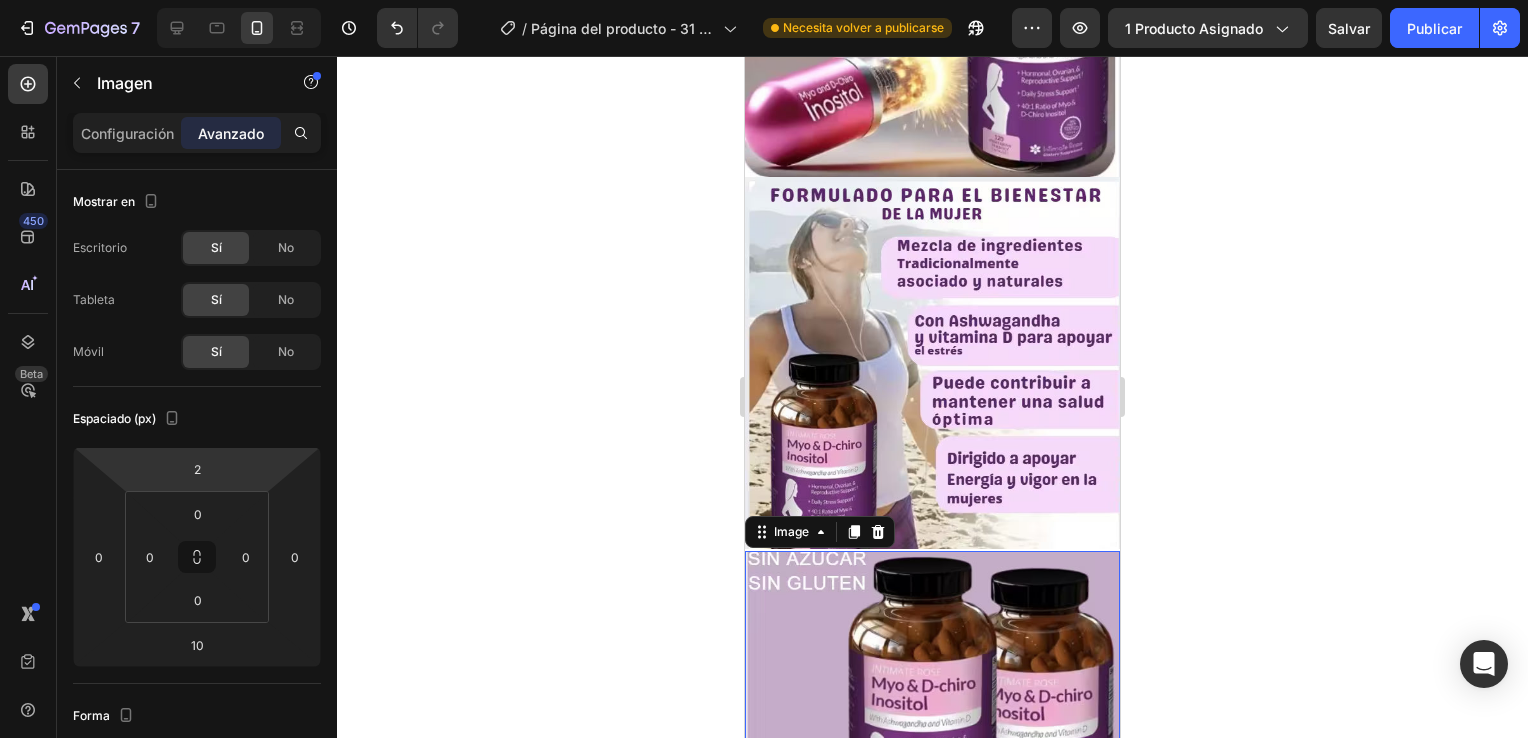 click 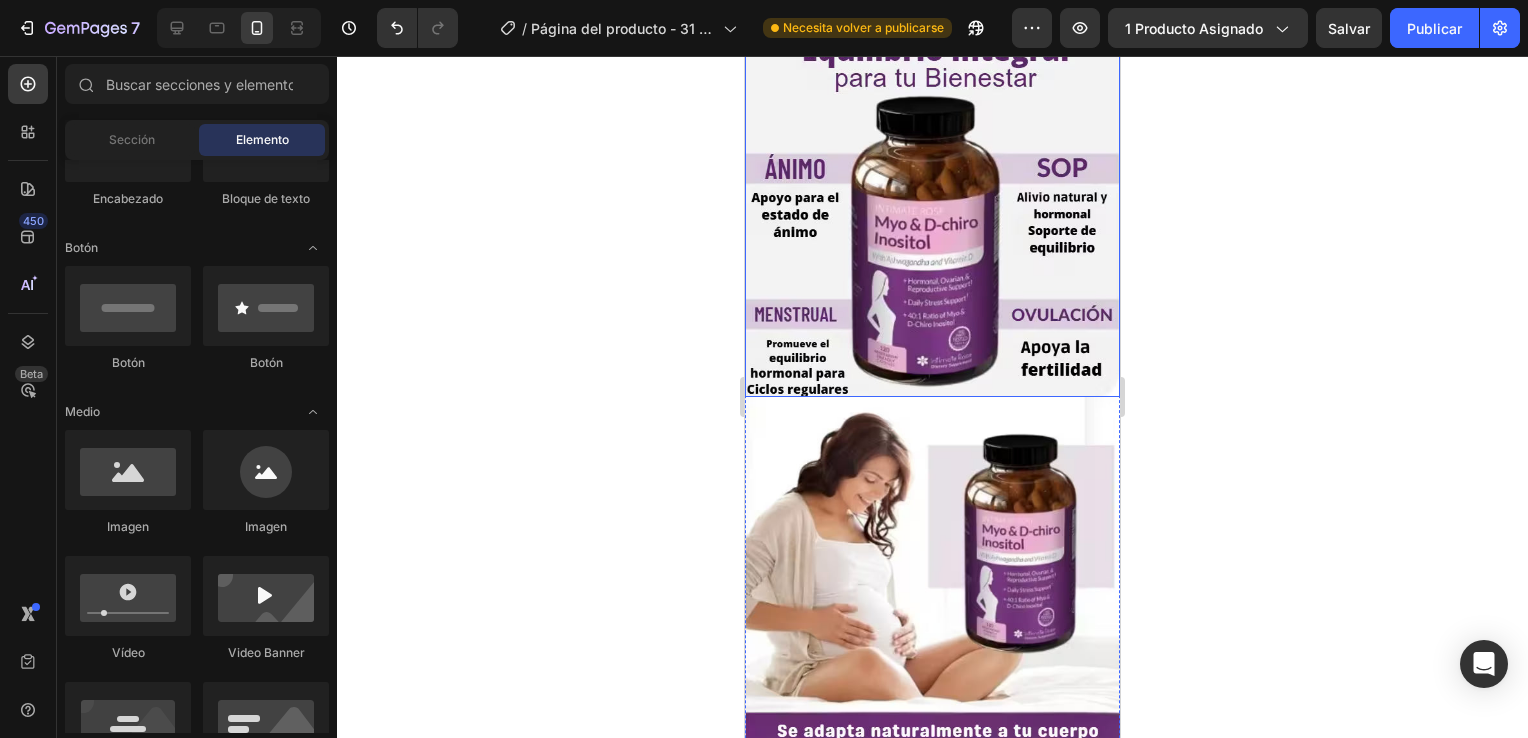 scroll, scrollTop: 2218, scrollLeft: 0, axis: vertical 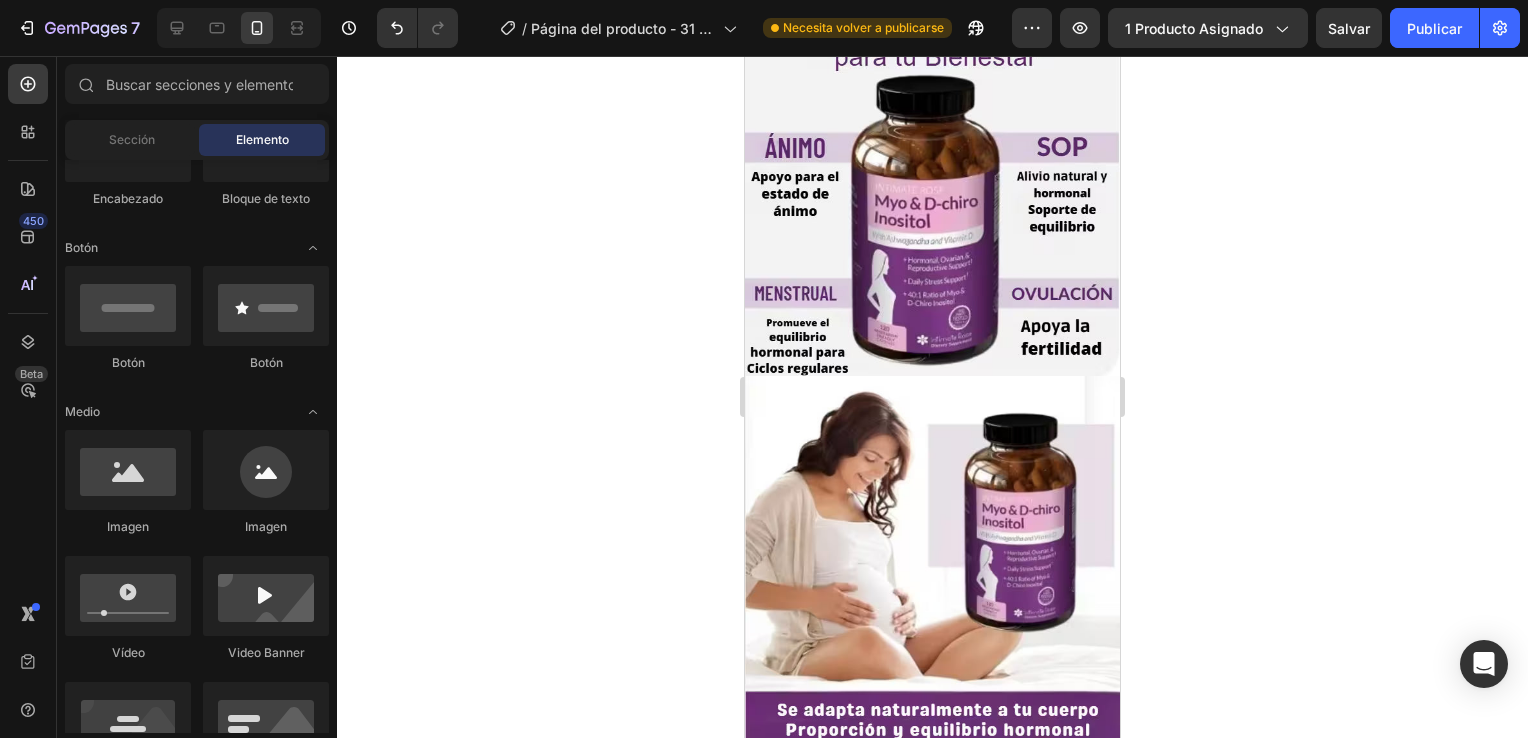 click 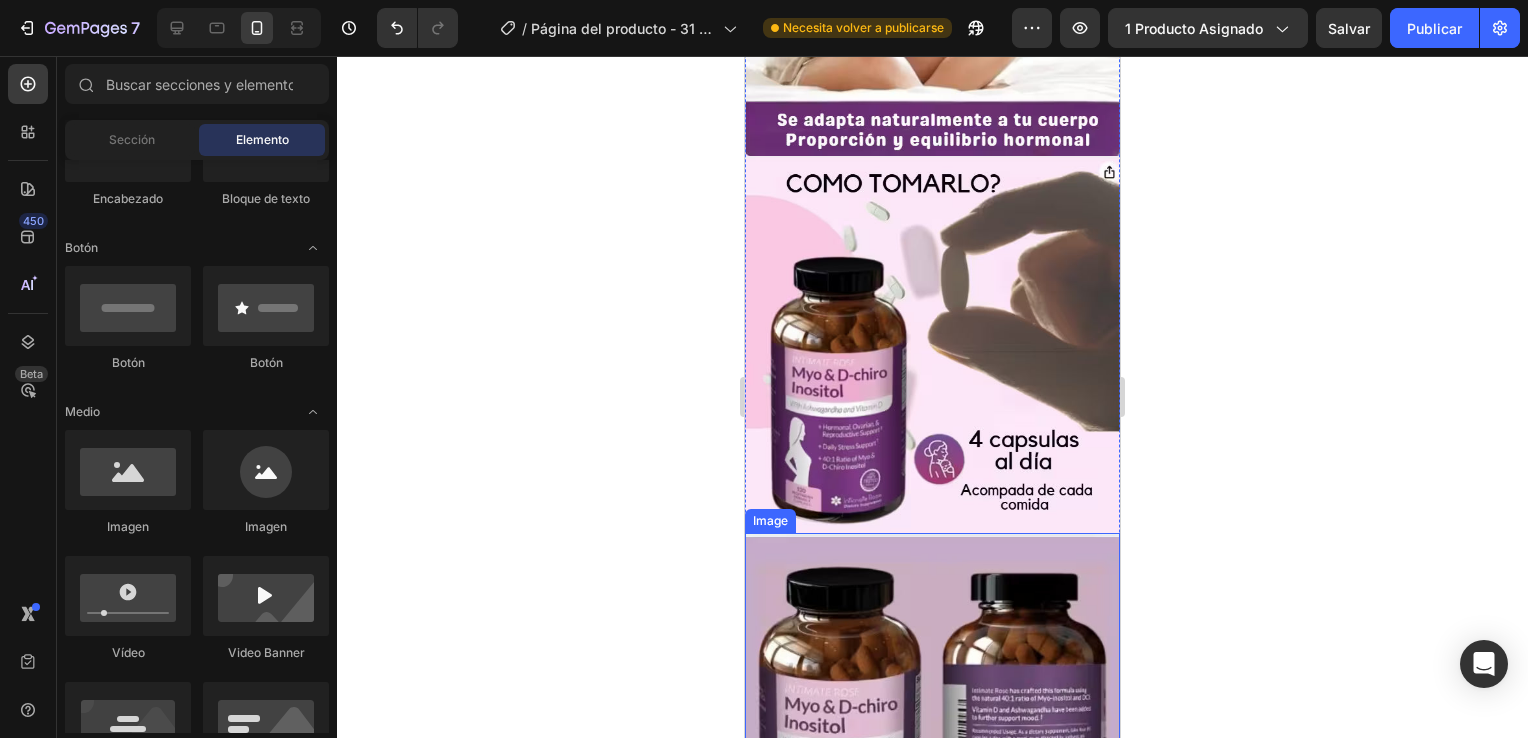 scroll, scrollTop: 2718, scrollLeft: 0, axis: vertical 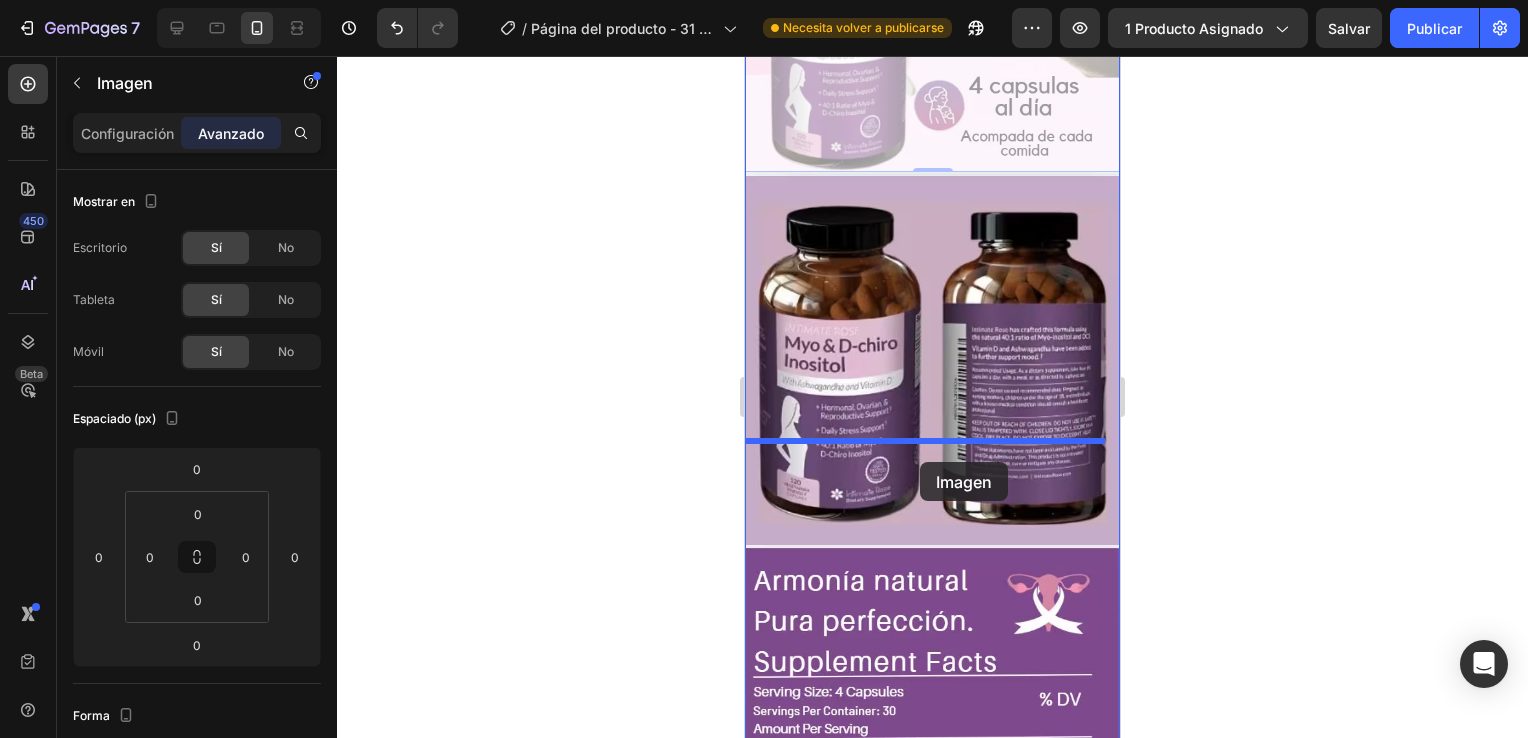 drag, startPoint x: 925, startPoint y: 322, endPoint x: 921, endPoint y: 458, distance: 136.0588 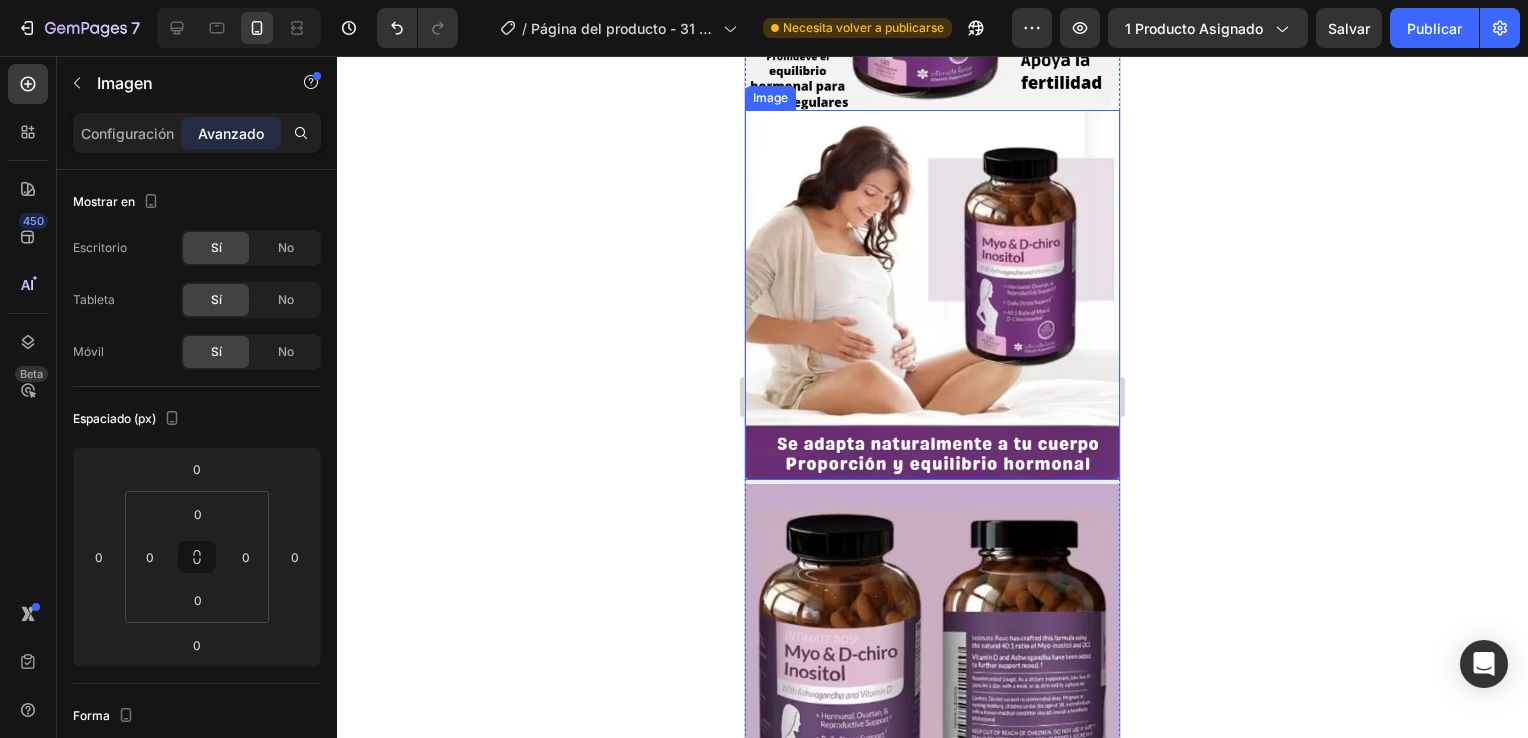 scroll, scrollTop: 2592, scrollLeft: 0, axis: vertical 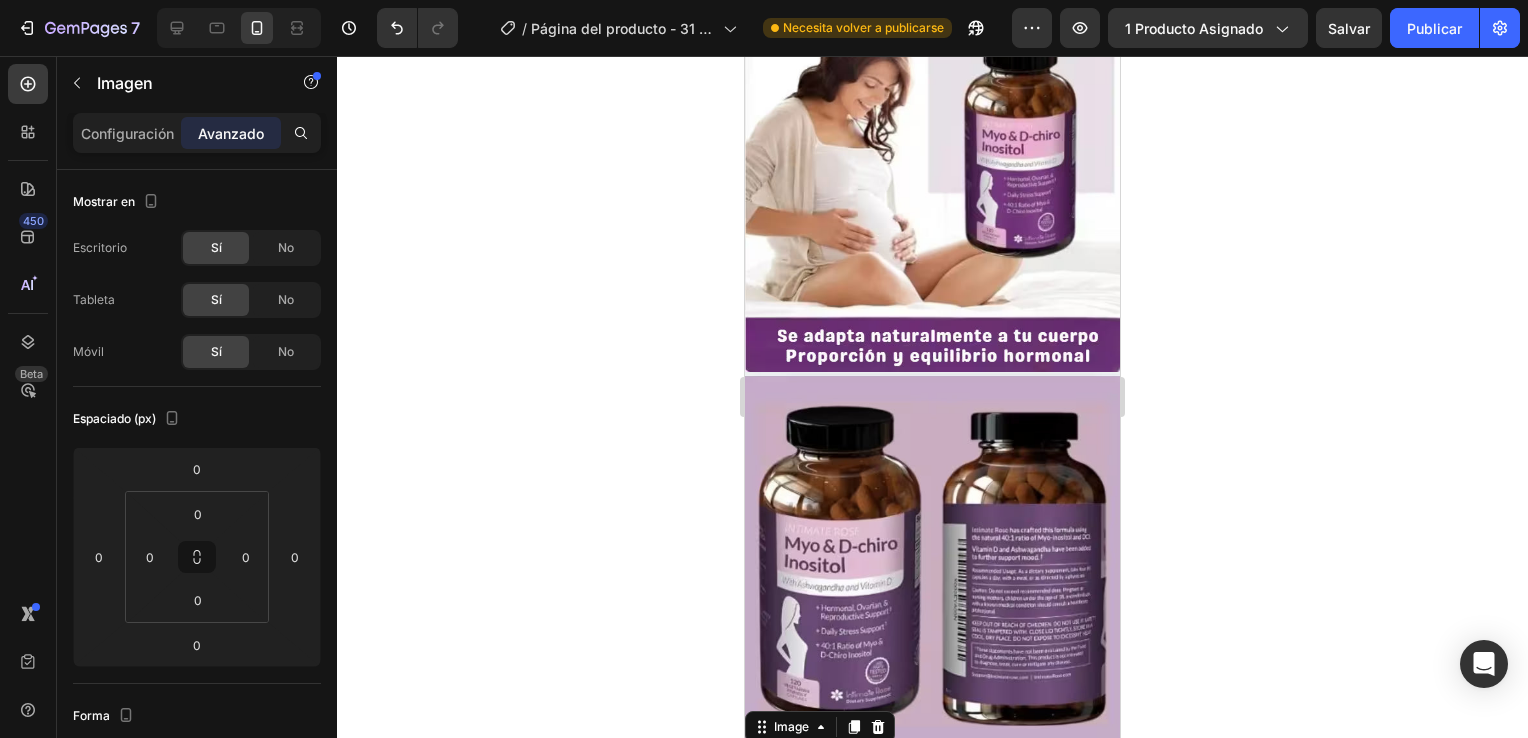 click 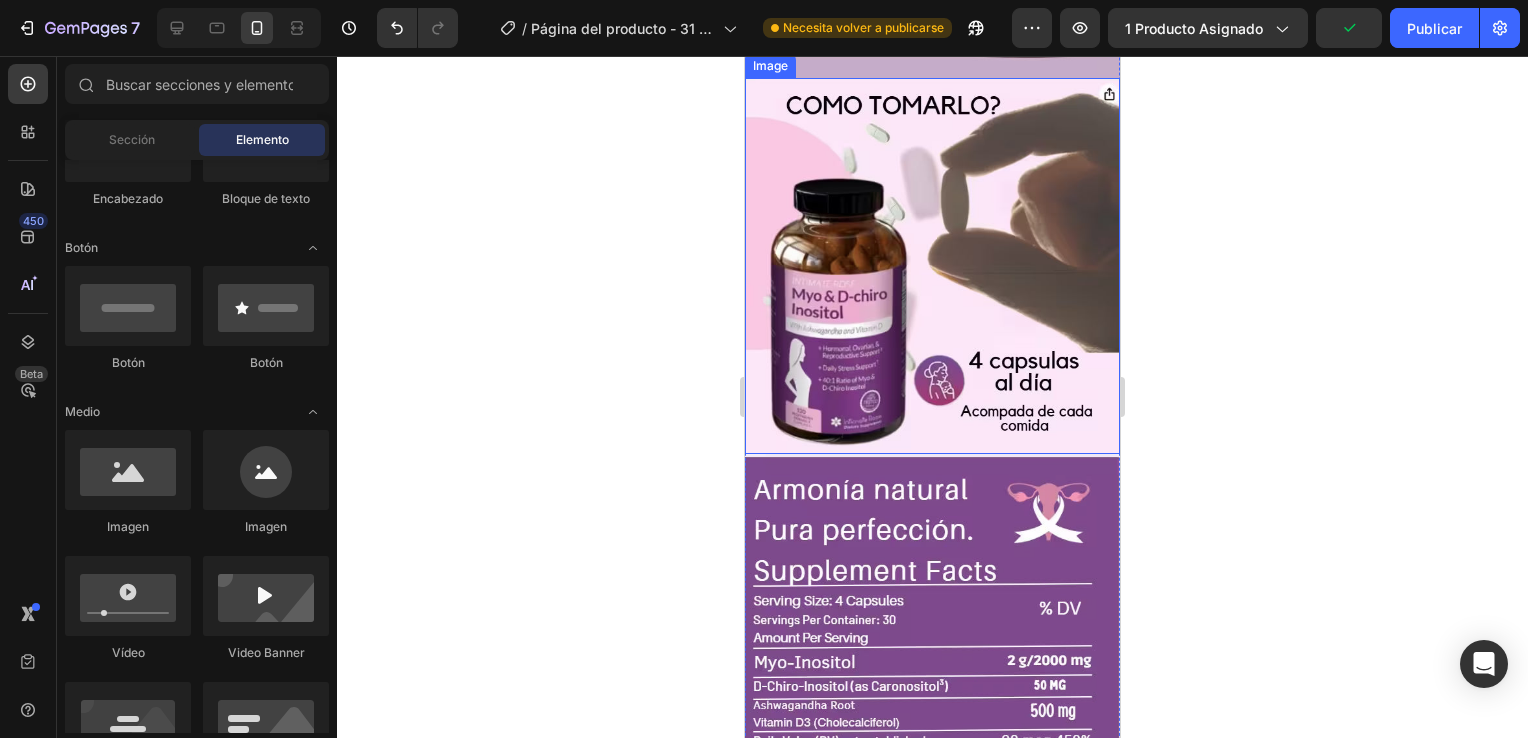 scroll, scrollTop: 3392, scrollLeft: 0, axis: vertical 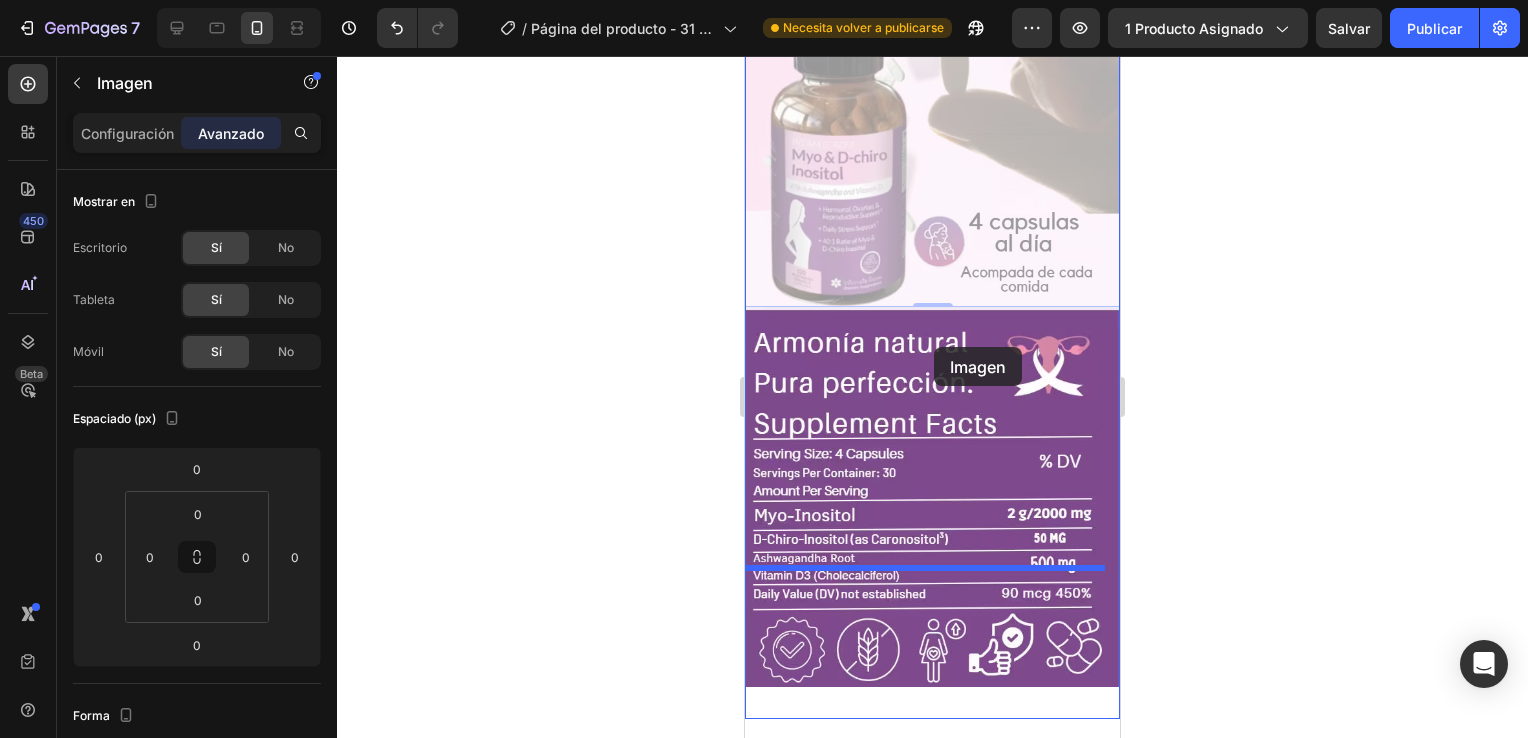drag, startPoint x: 950, startPoint y: 122, endPoint x: 934, endPoint y: 347, distance: 225.56818 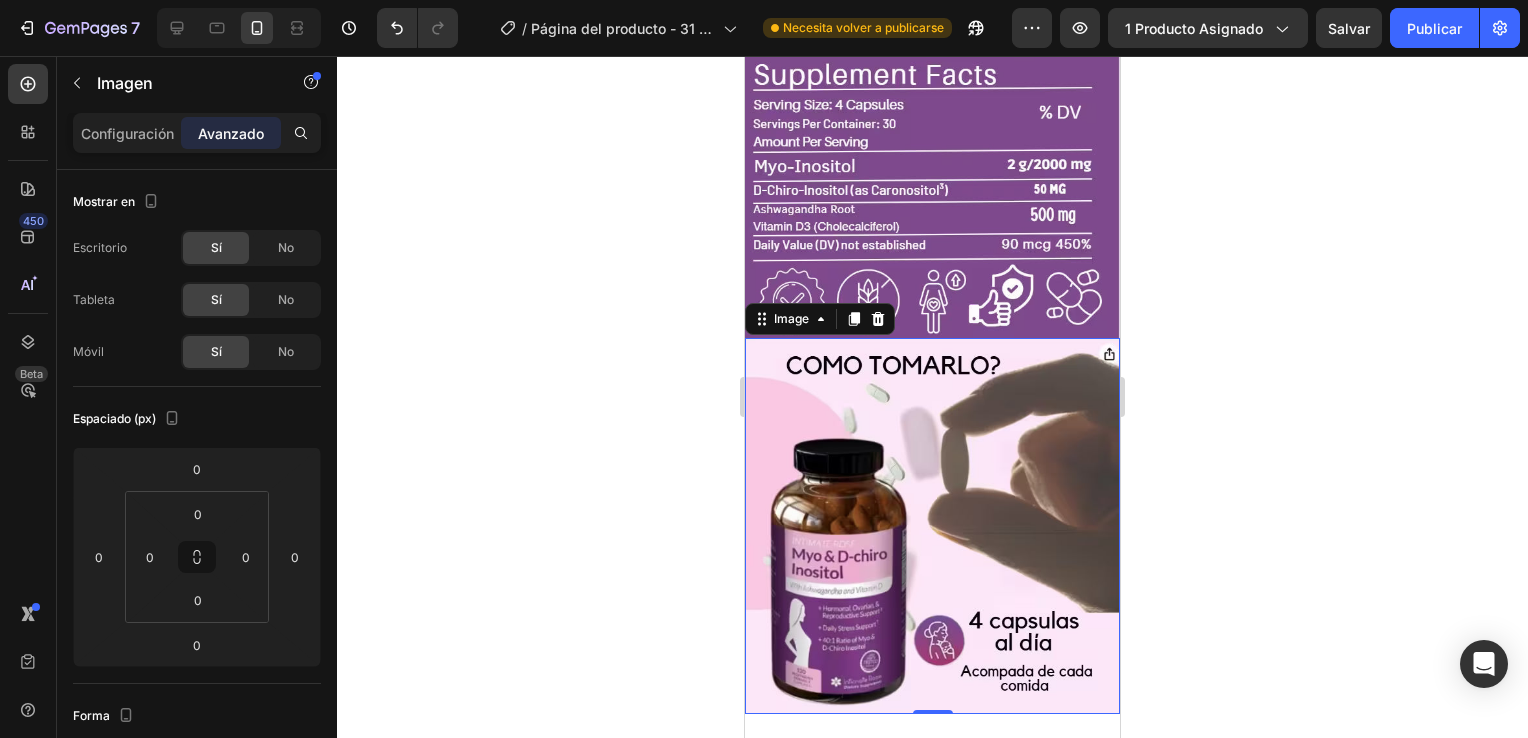 scroll, scrollTop: 3378, scrollLeft: 0, axis: vertical 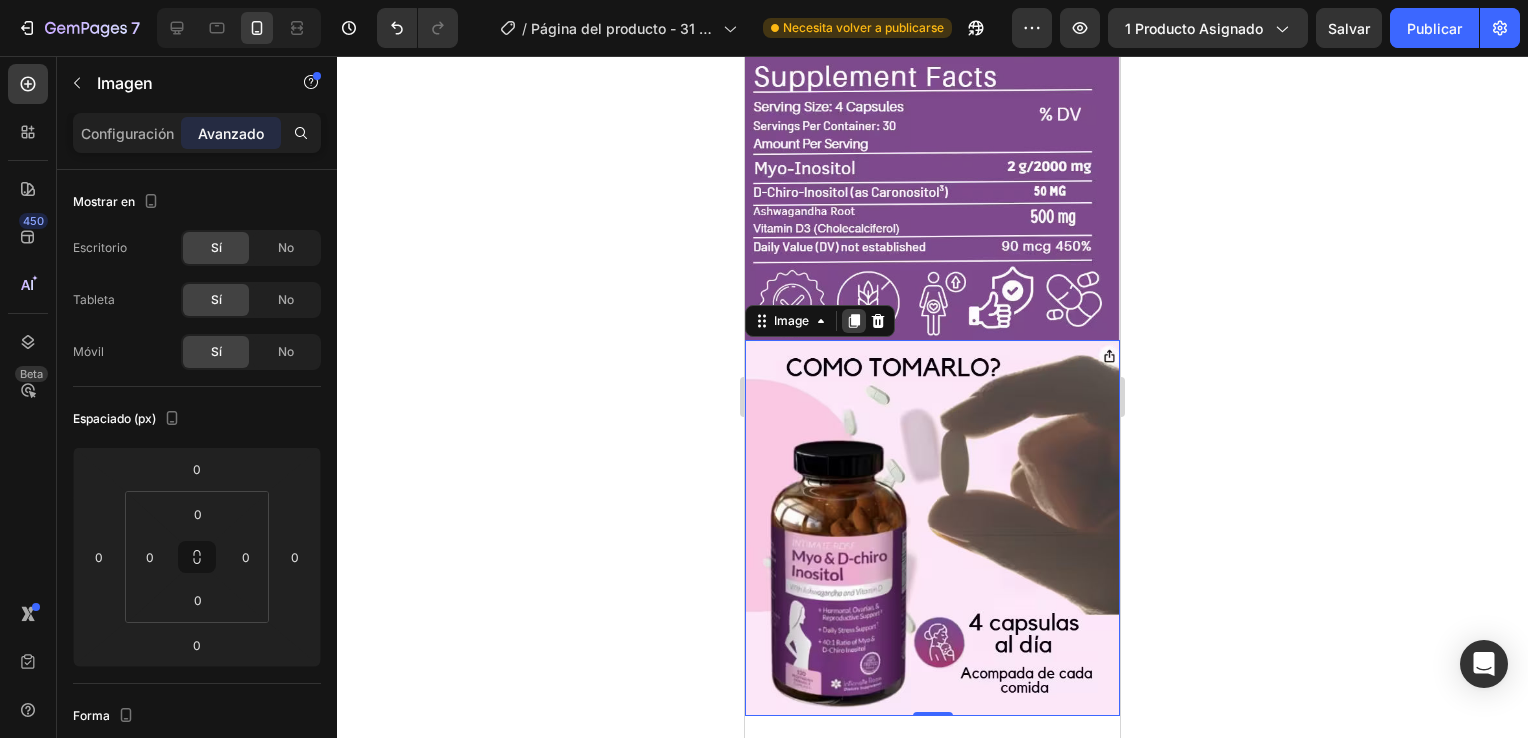 click 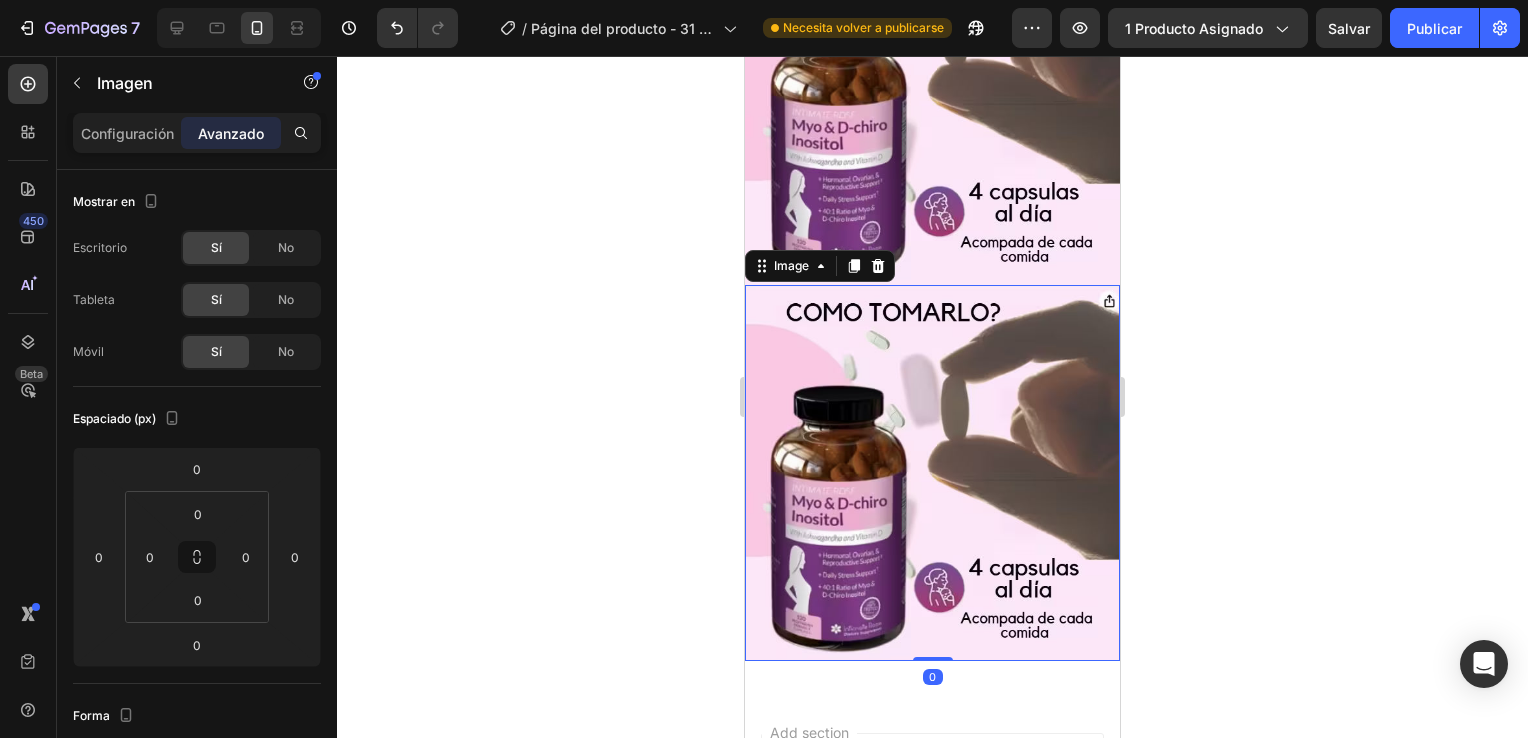 scroll, scrollTop: 3833, scrollLeft: 0, axis: vertical 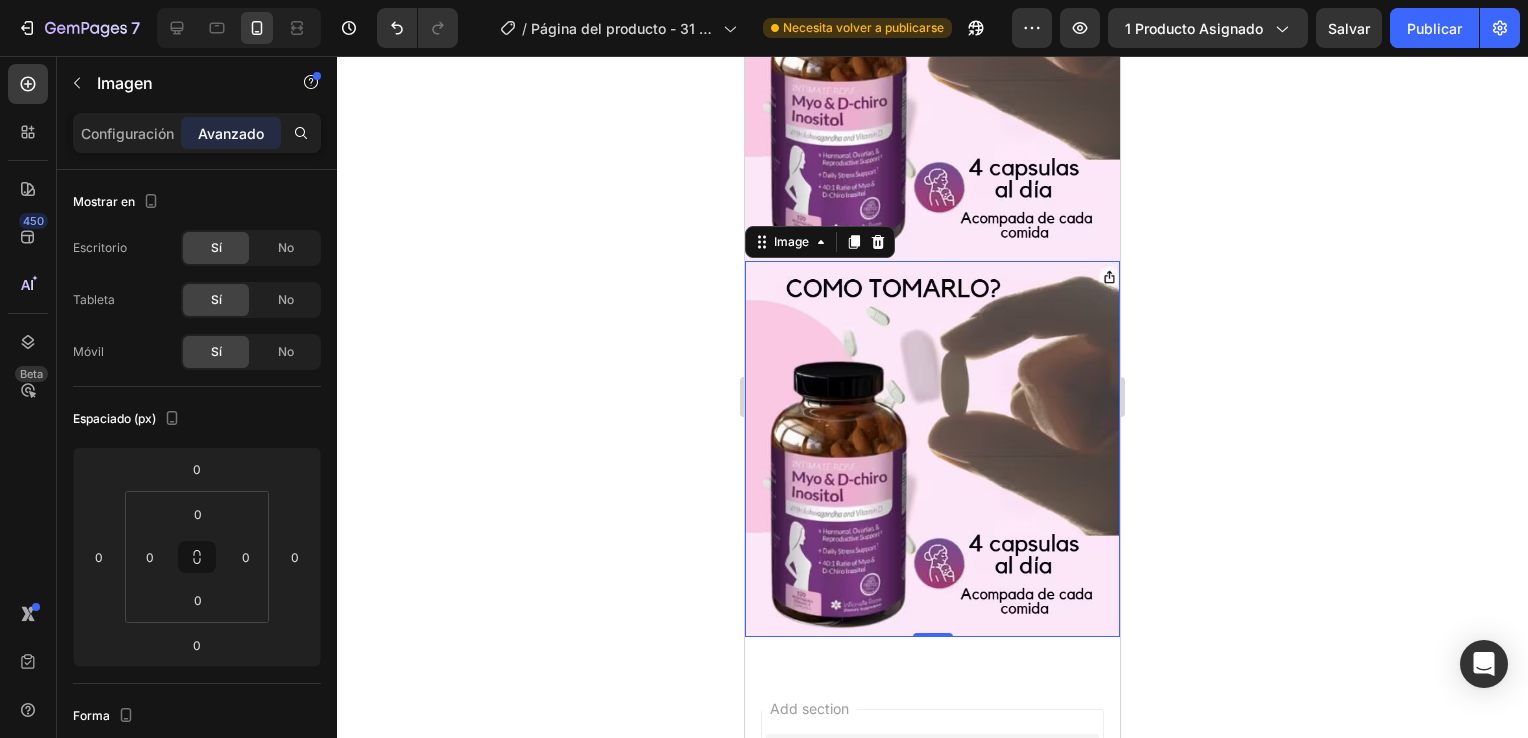 drag, startPoint x: 858, startPoint y: 358, endPoint x: 1418, endPoint y: 426, distance: 564.11346 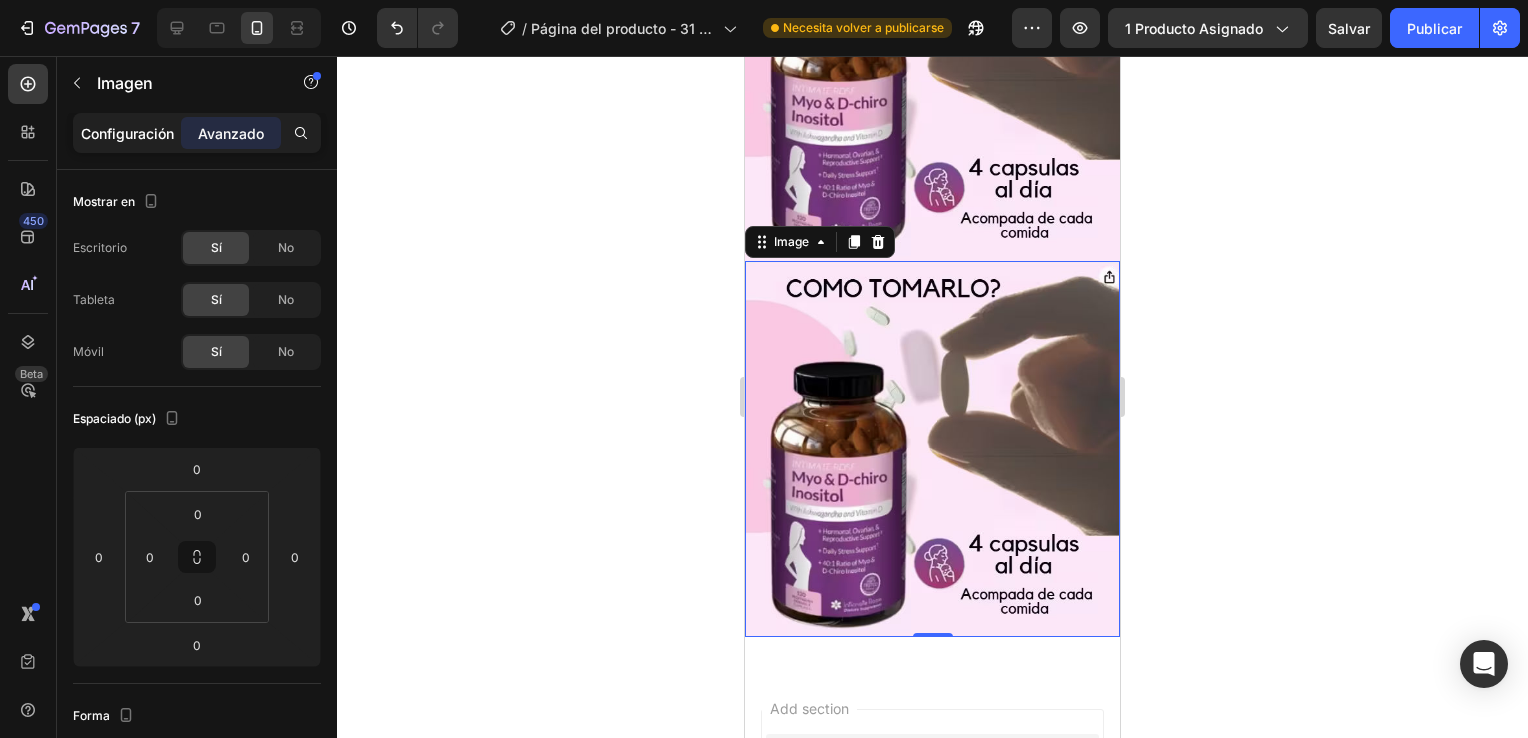 click on "Configuración" 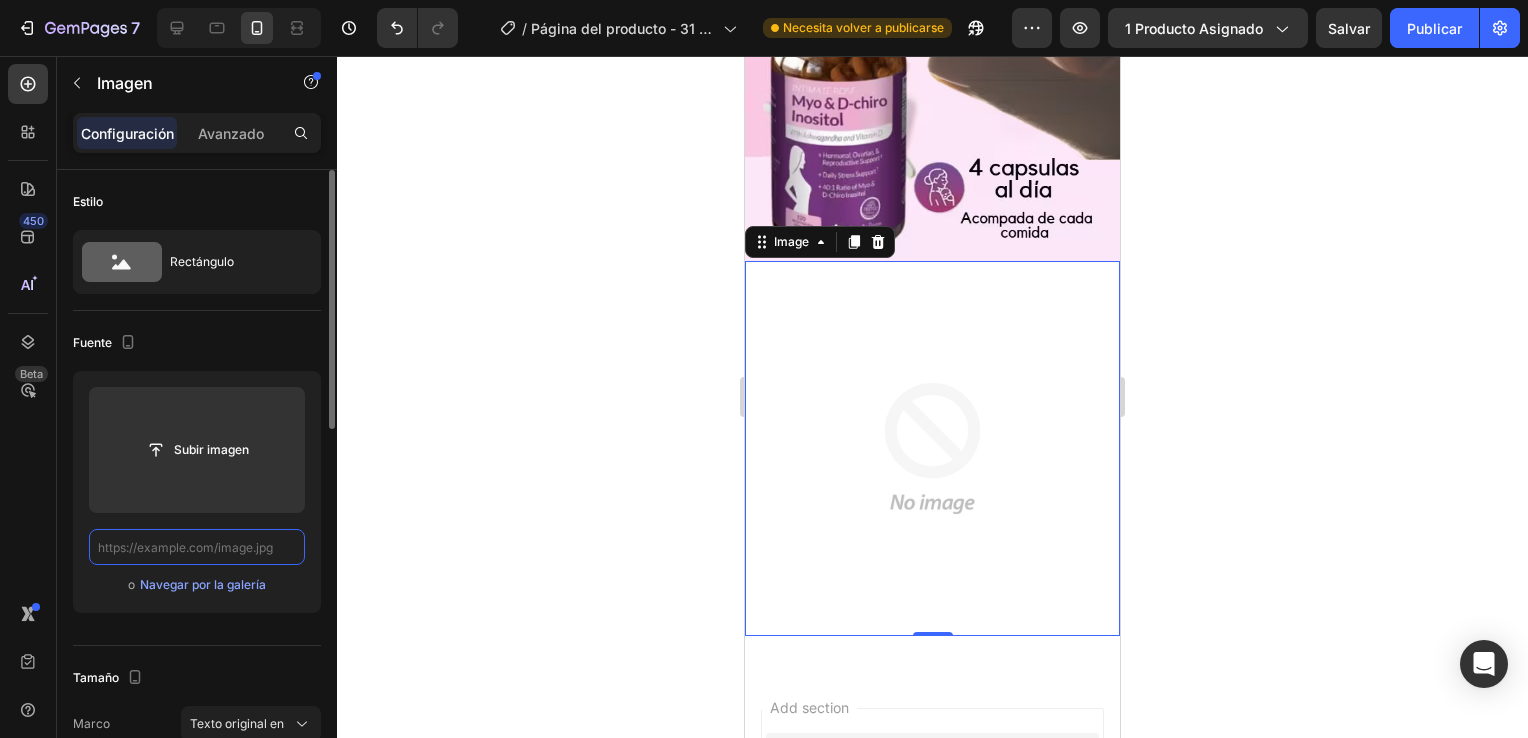 scroll, scrollTop: 0, scrollLeft: 0, axis: both 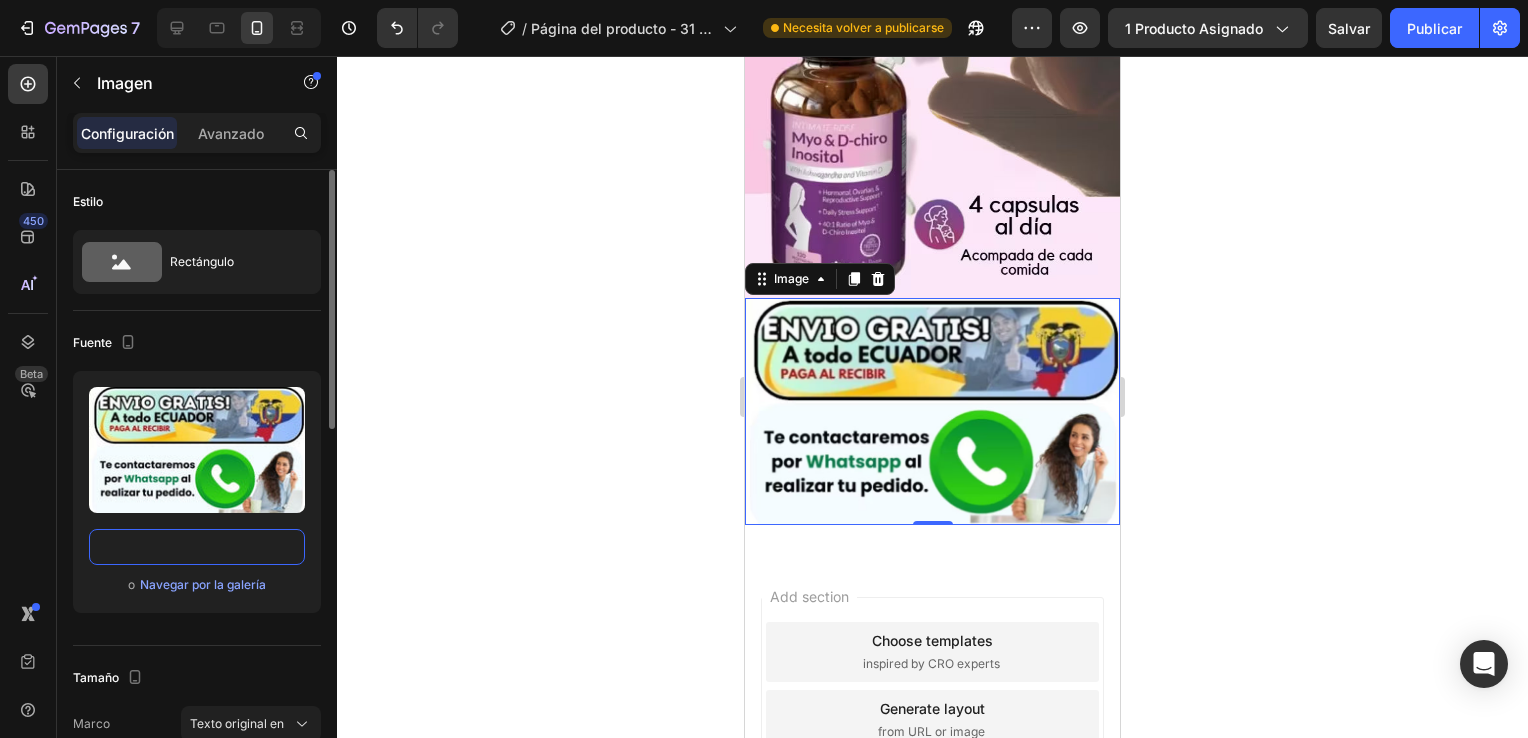 type on "https://cdn.shopify.com/s/files/1/0930/3087/5467/files/4_2_1.avif?v=1754168157" 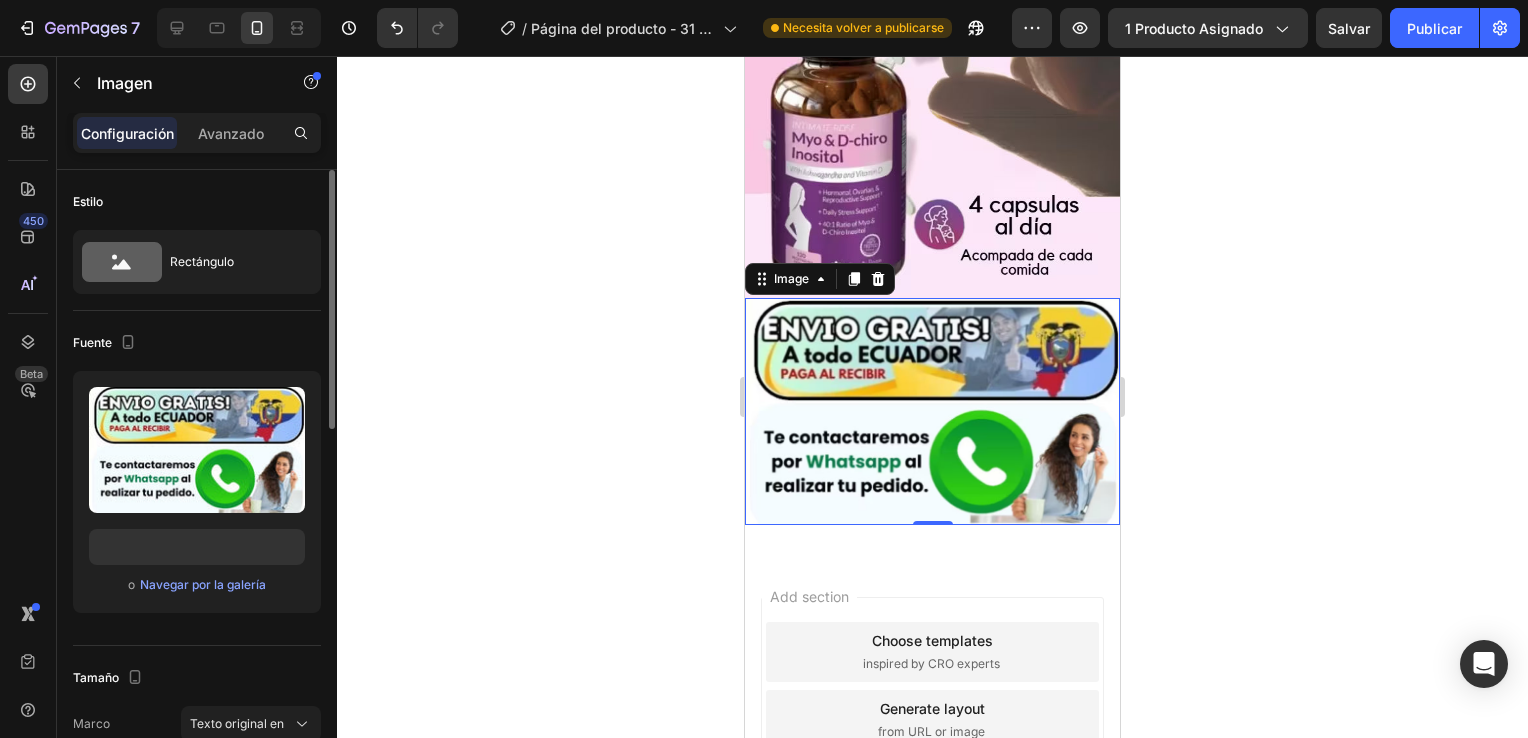 click 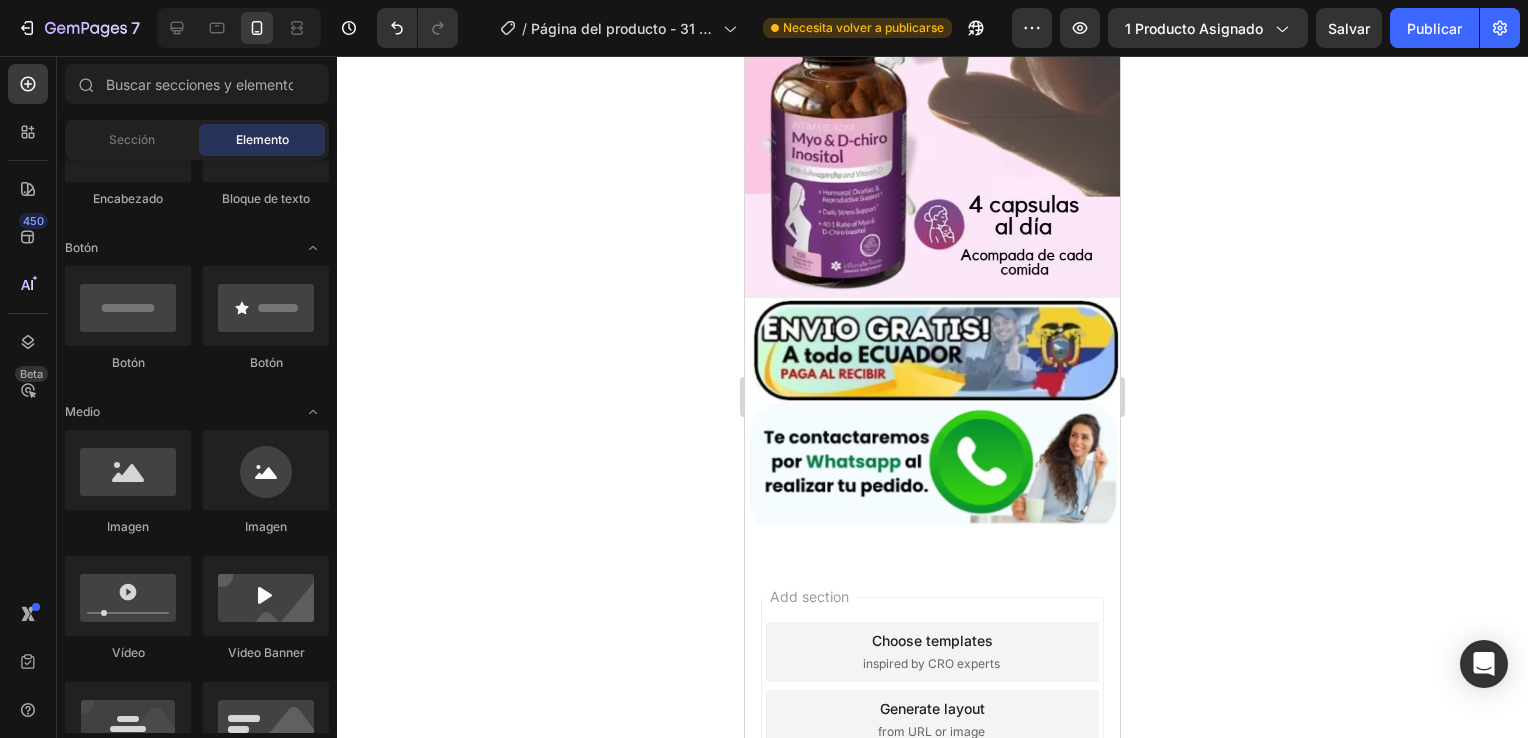 click 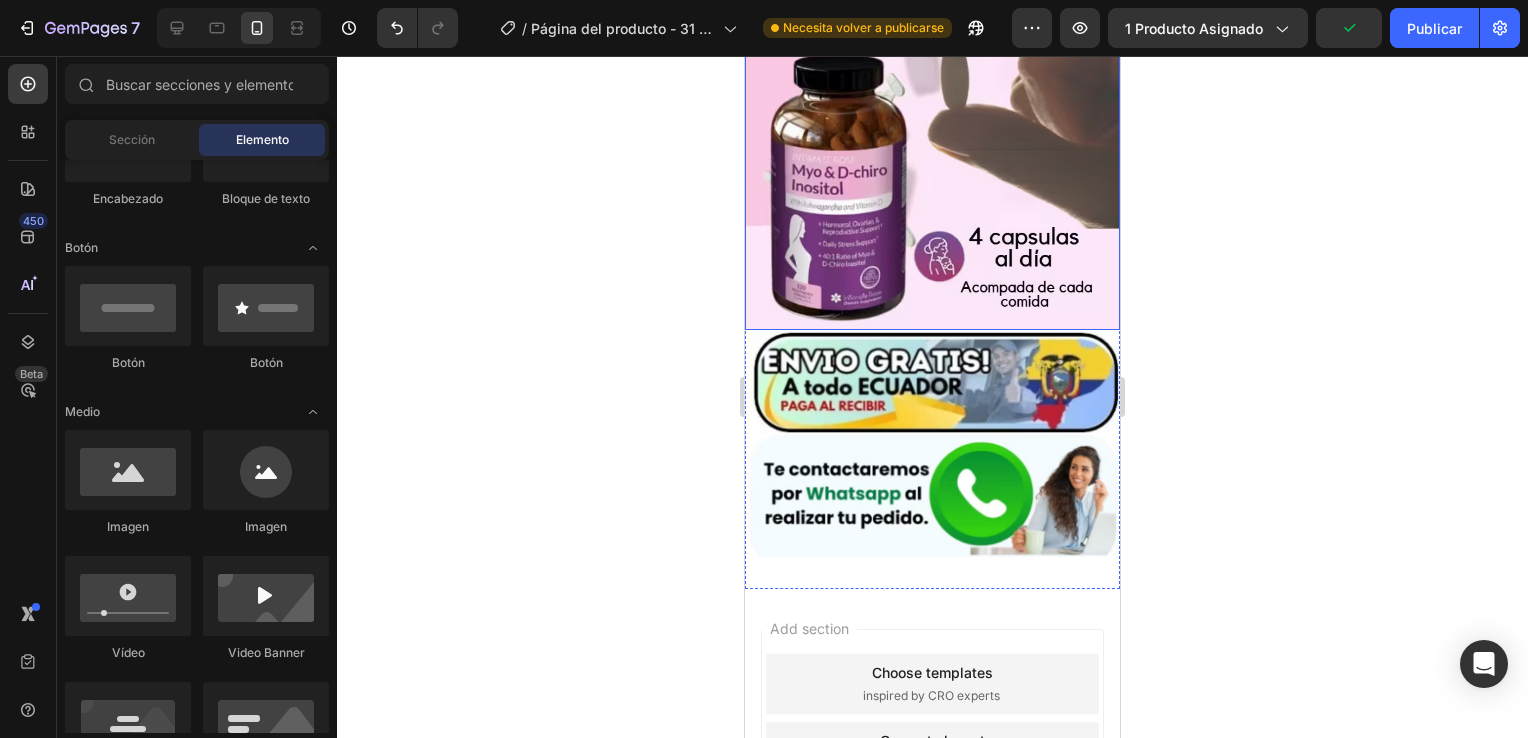 scroll, scrollTop: 3796, scrollLeft: 0, axis: vertical 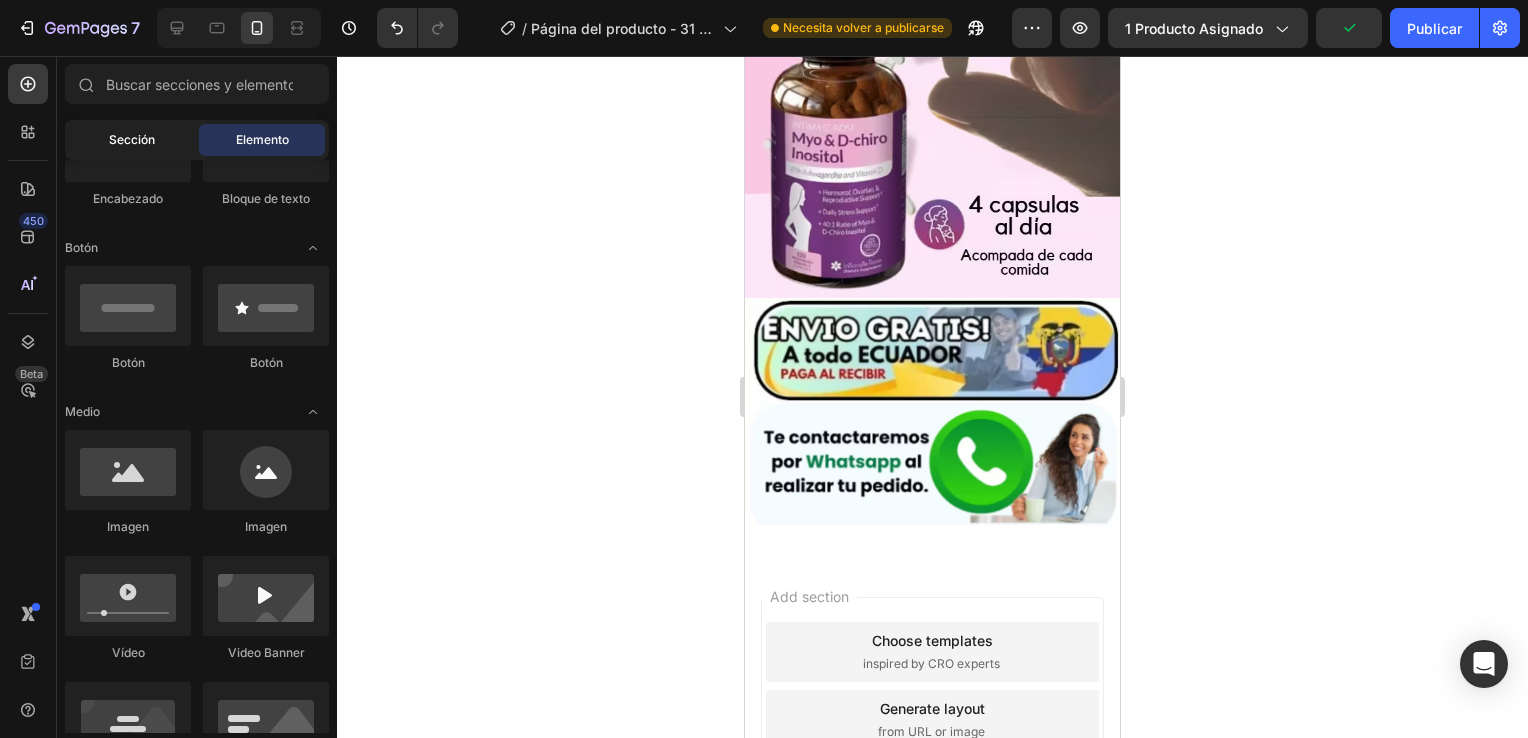 click on "Sección" 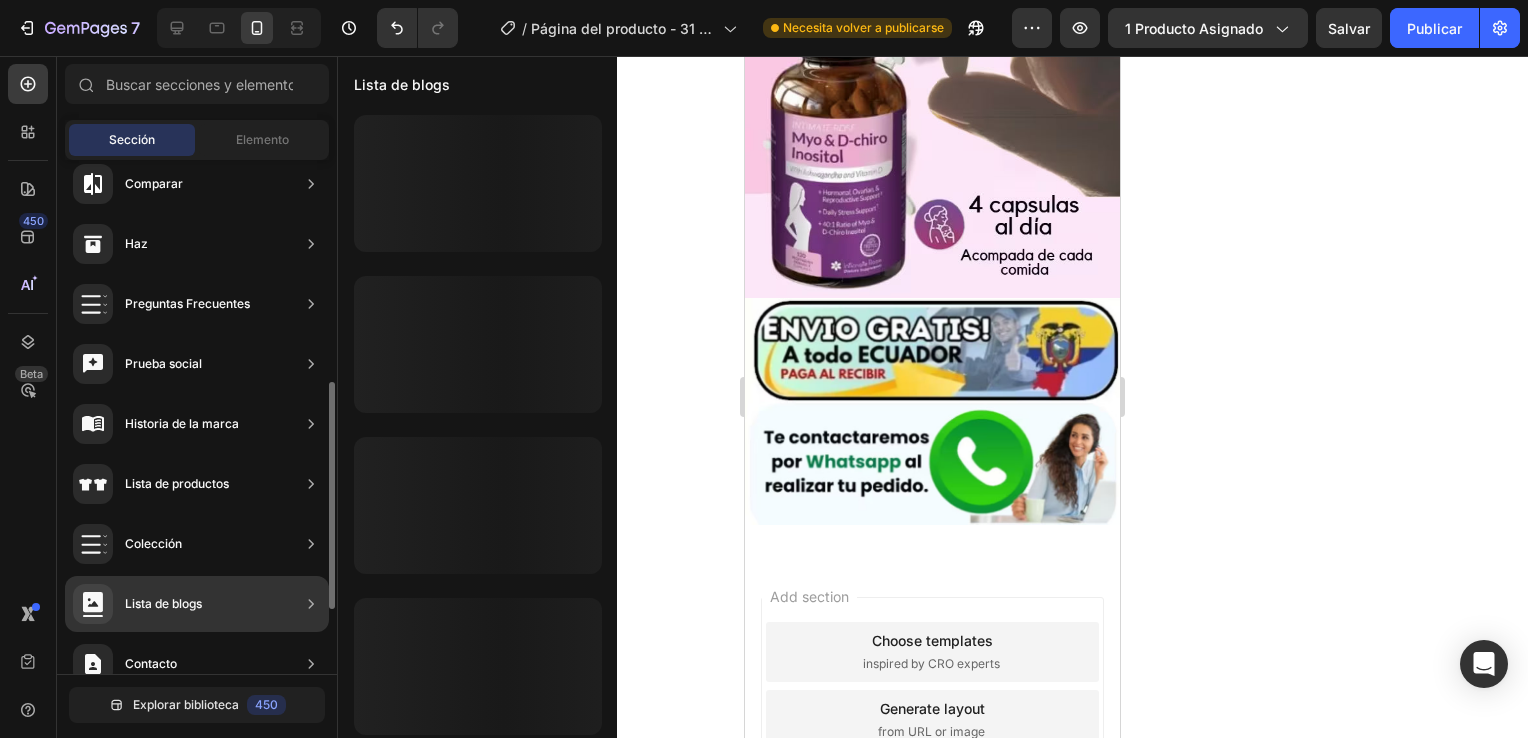 scroll, scrollTop: 600, scrollLeft: 0, axis: vertical 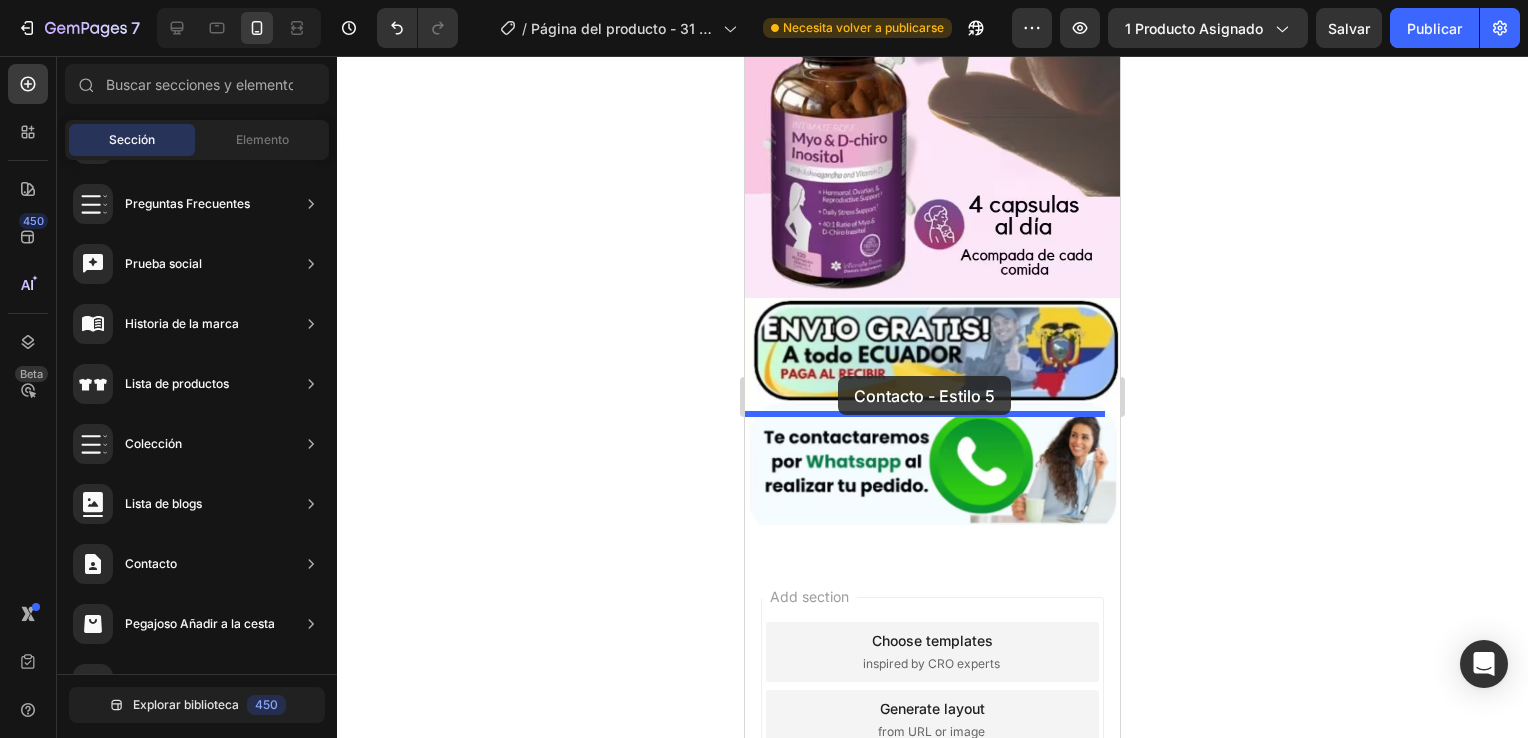 drag, startPoint x: 1190, startPoint y: 426, endPoint x: 837, endPoint y: 378, distance: 356.2485 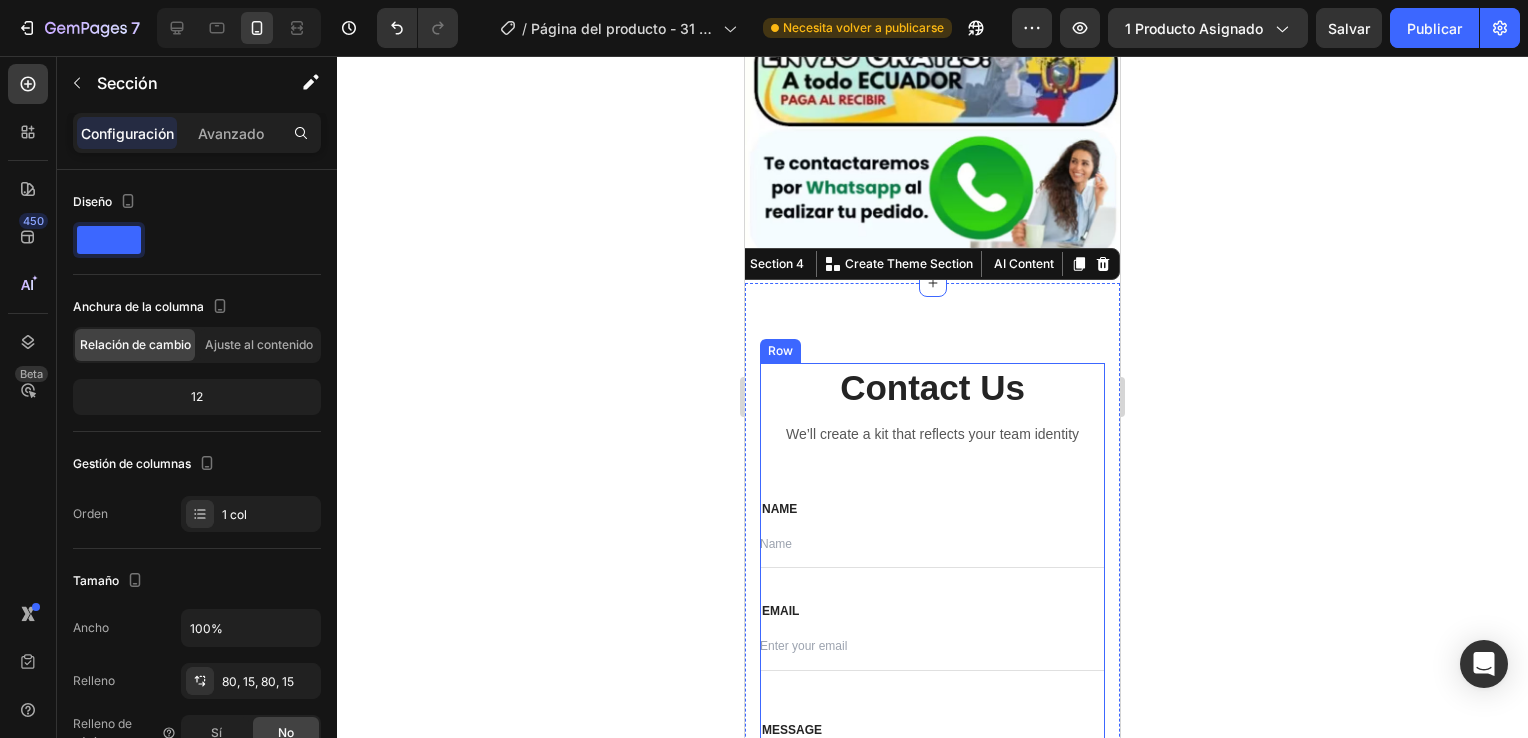 scroll, scrollTop: 4084, scrollLeft: 0, axis: vertical 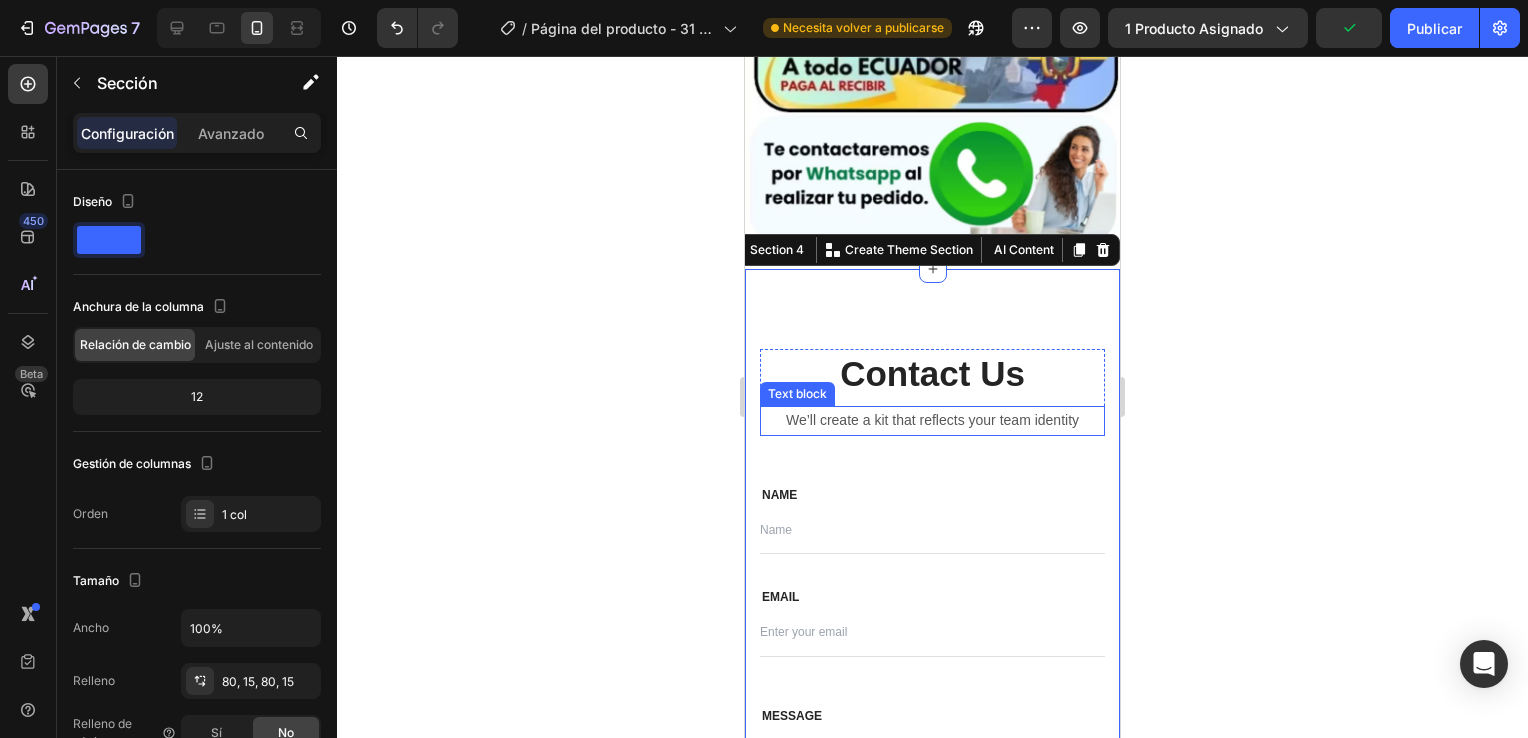 click on "We’ll create a kit that reflects your team identity" at bounding box center (932, 420) 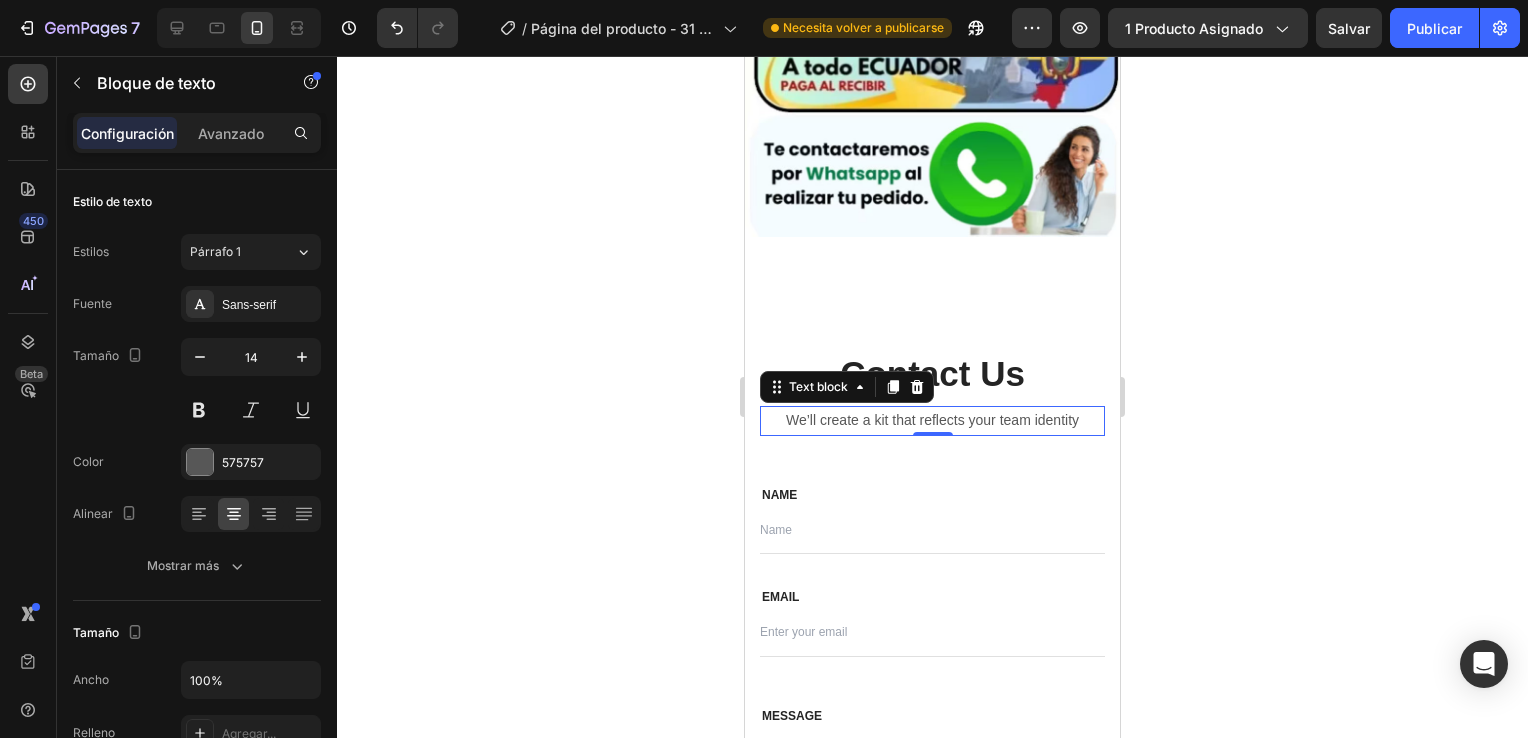 click 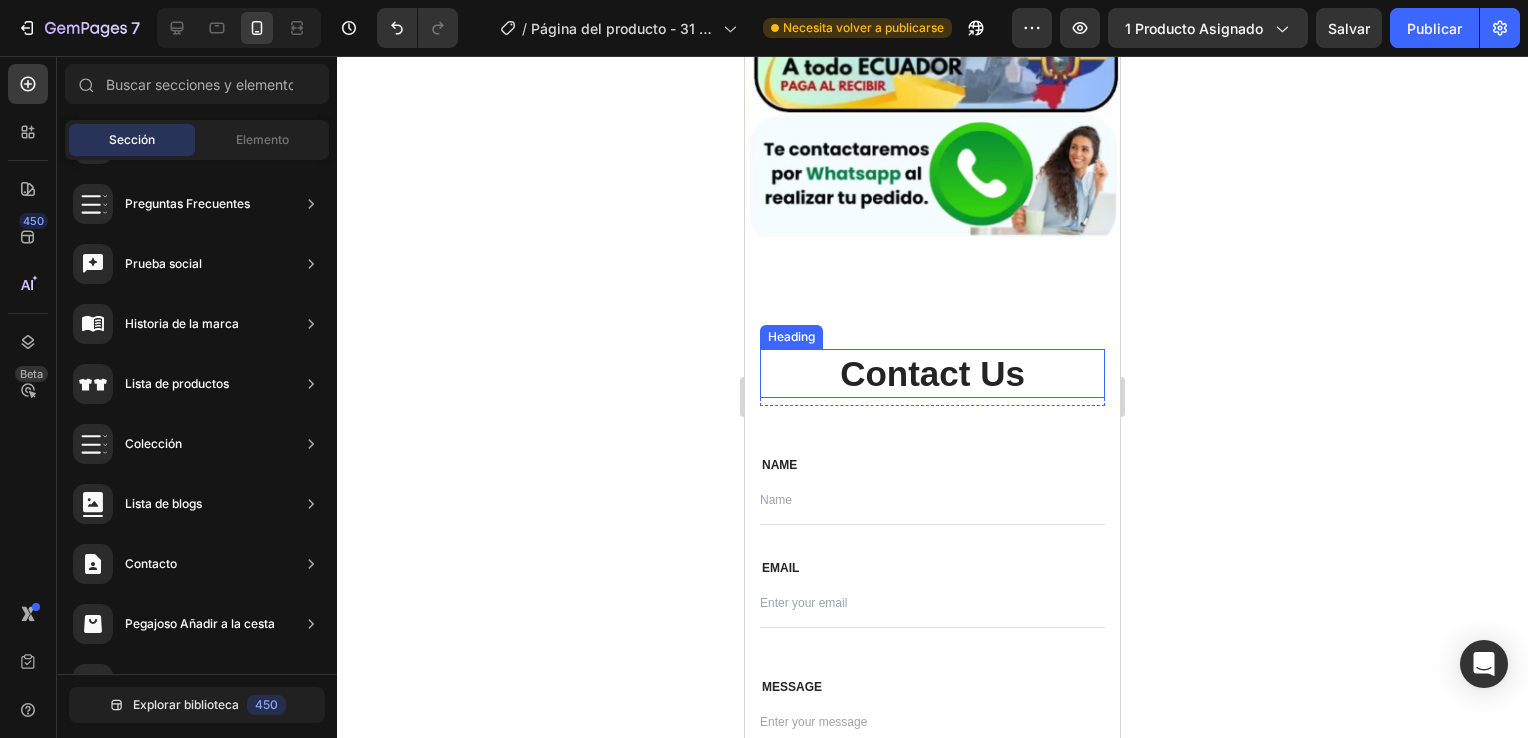 click on "Contact Us" at bounding box center [932, 374] 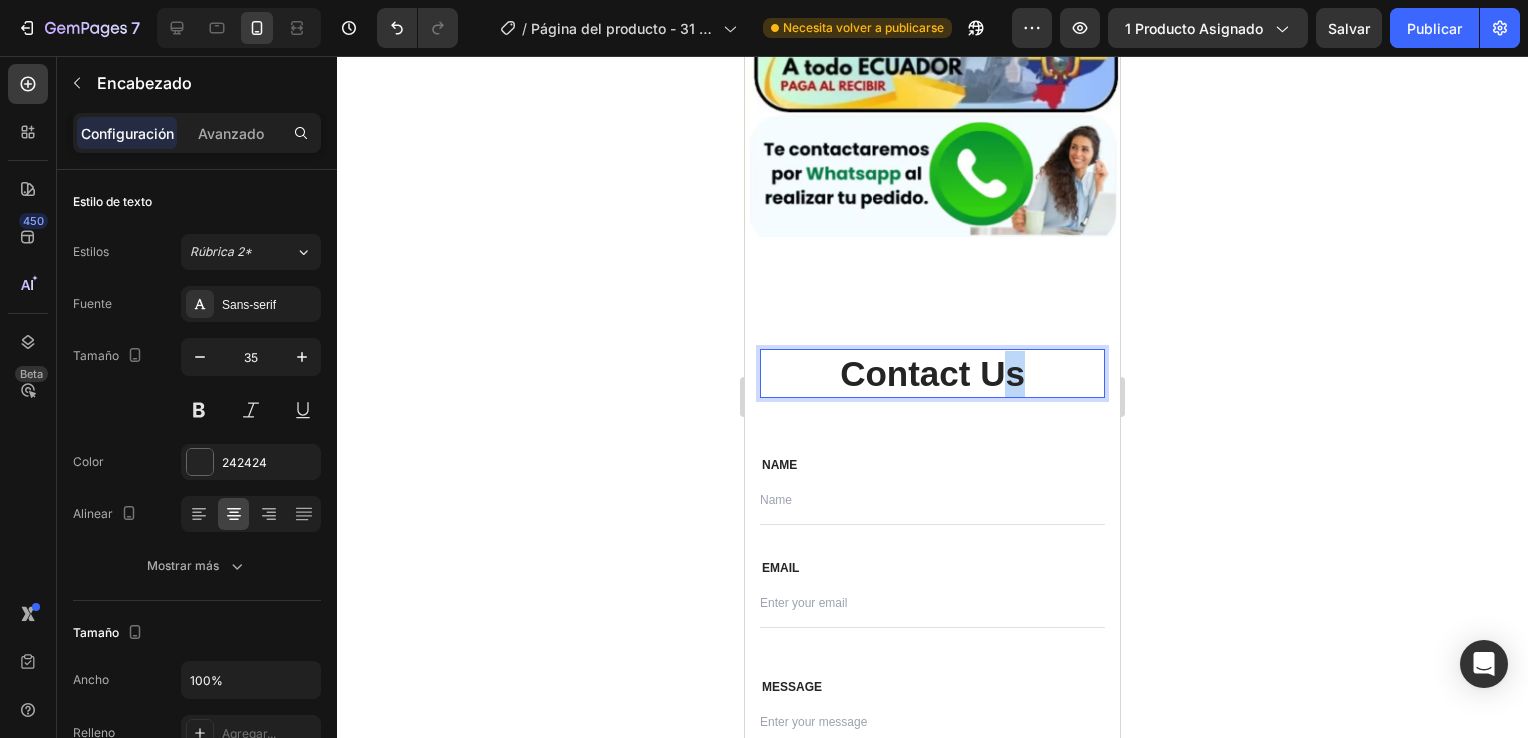 click on "Contact Us" at bounding box center [932, 374] 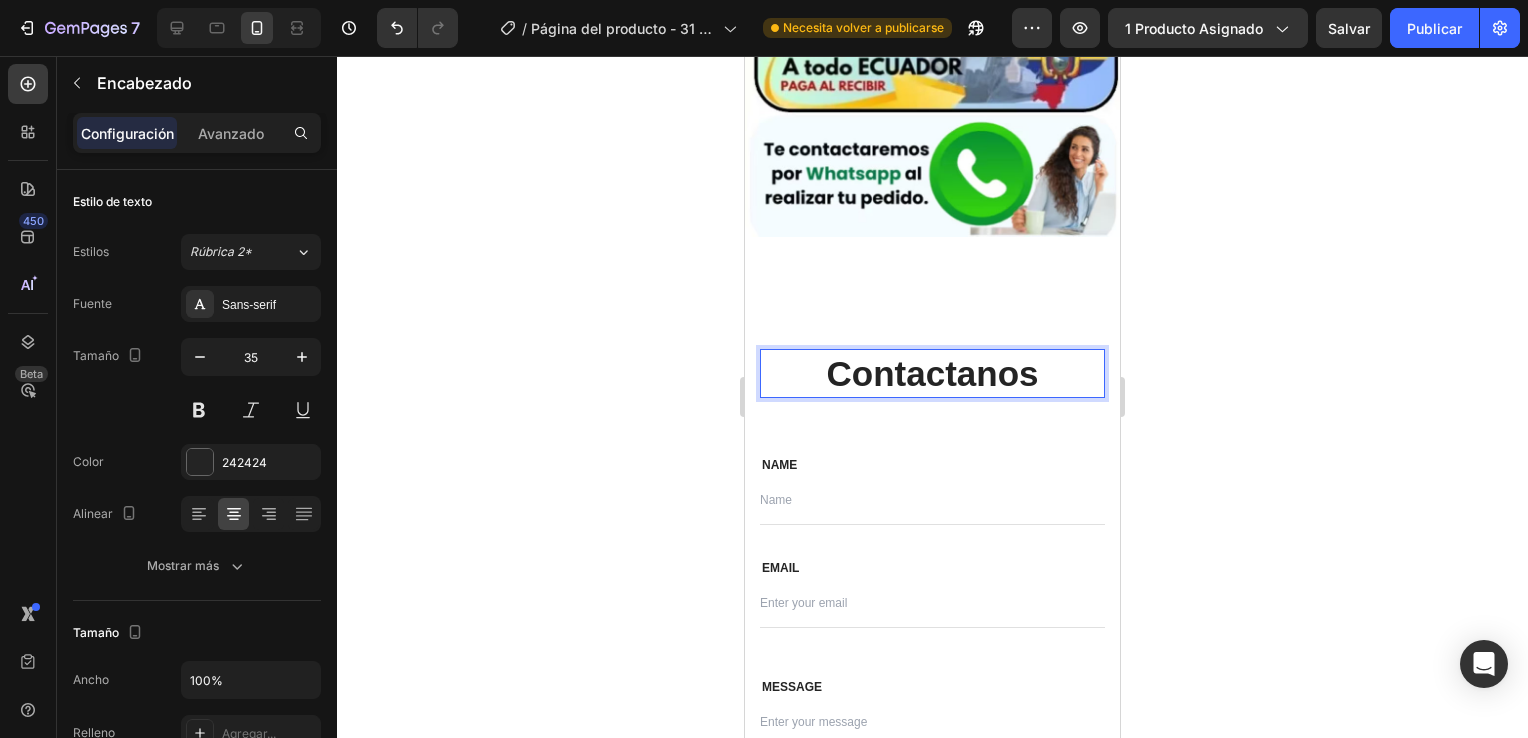 click on "Contactanos" at bounding box center [932, 374] 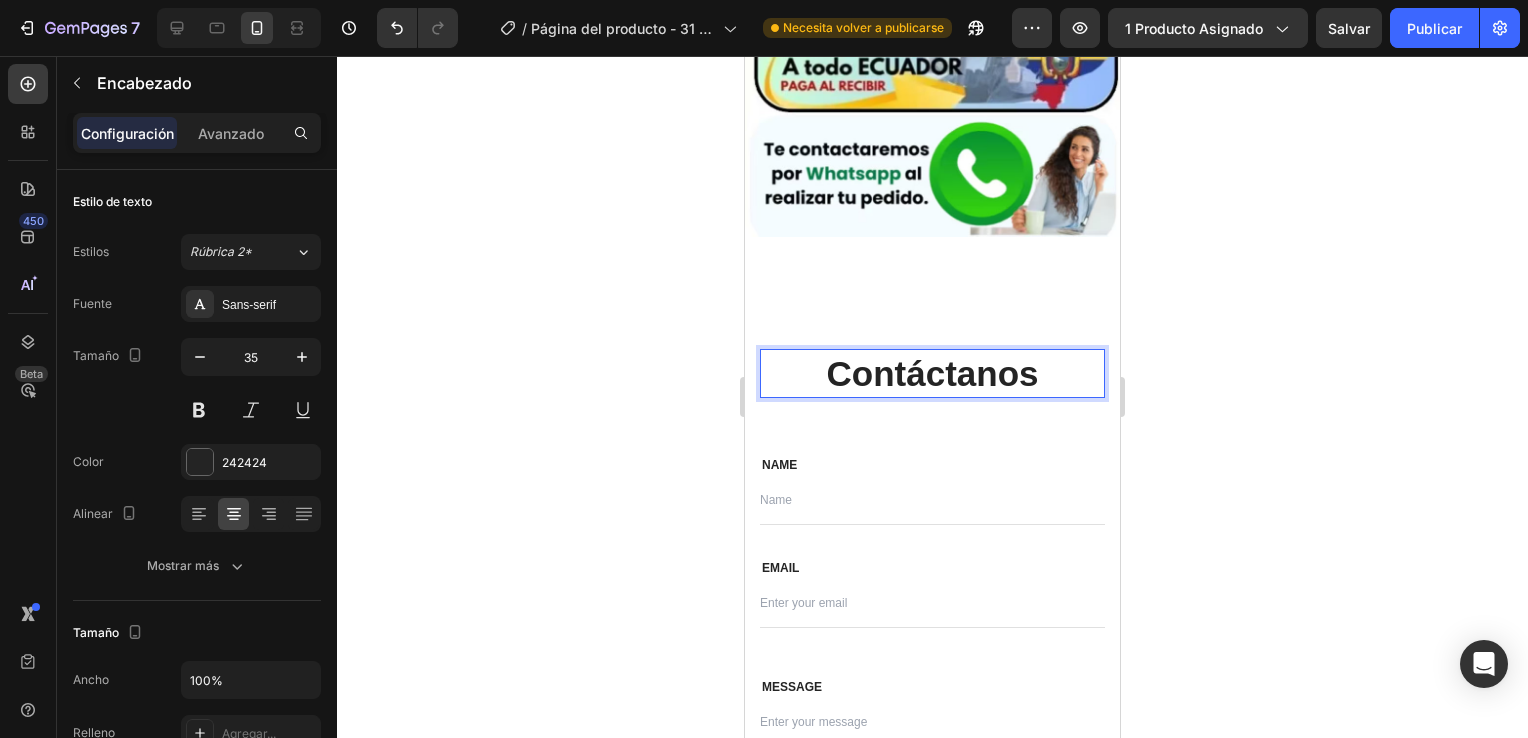 click 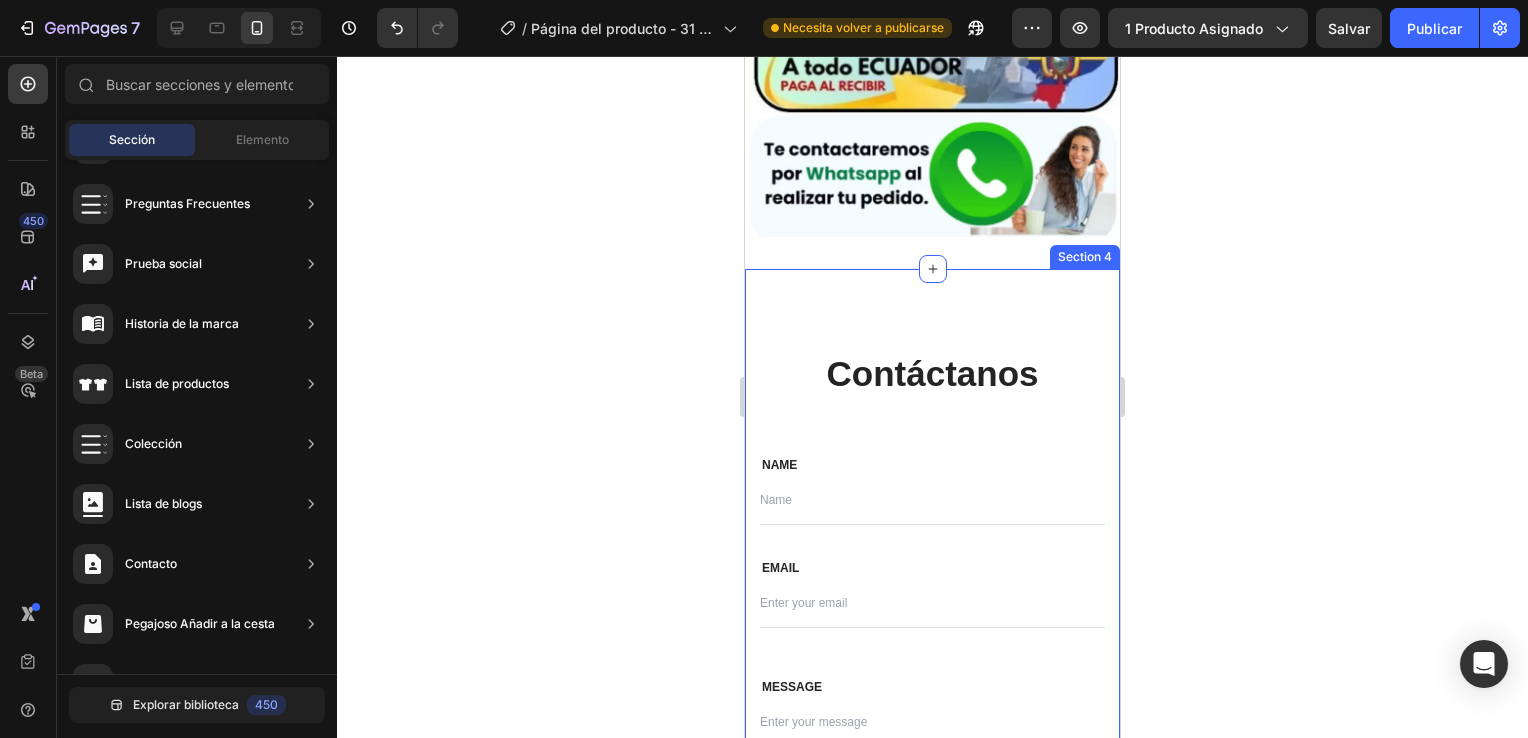 click on "Contáctanos Heading Row NAME Text block Text Field EMAIL Text block Email Field Row MESSAGE Text block Text Field Send Message Submit Button Contact Form Row Section 4" at bounding box center (932, 594) 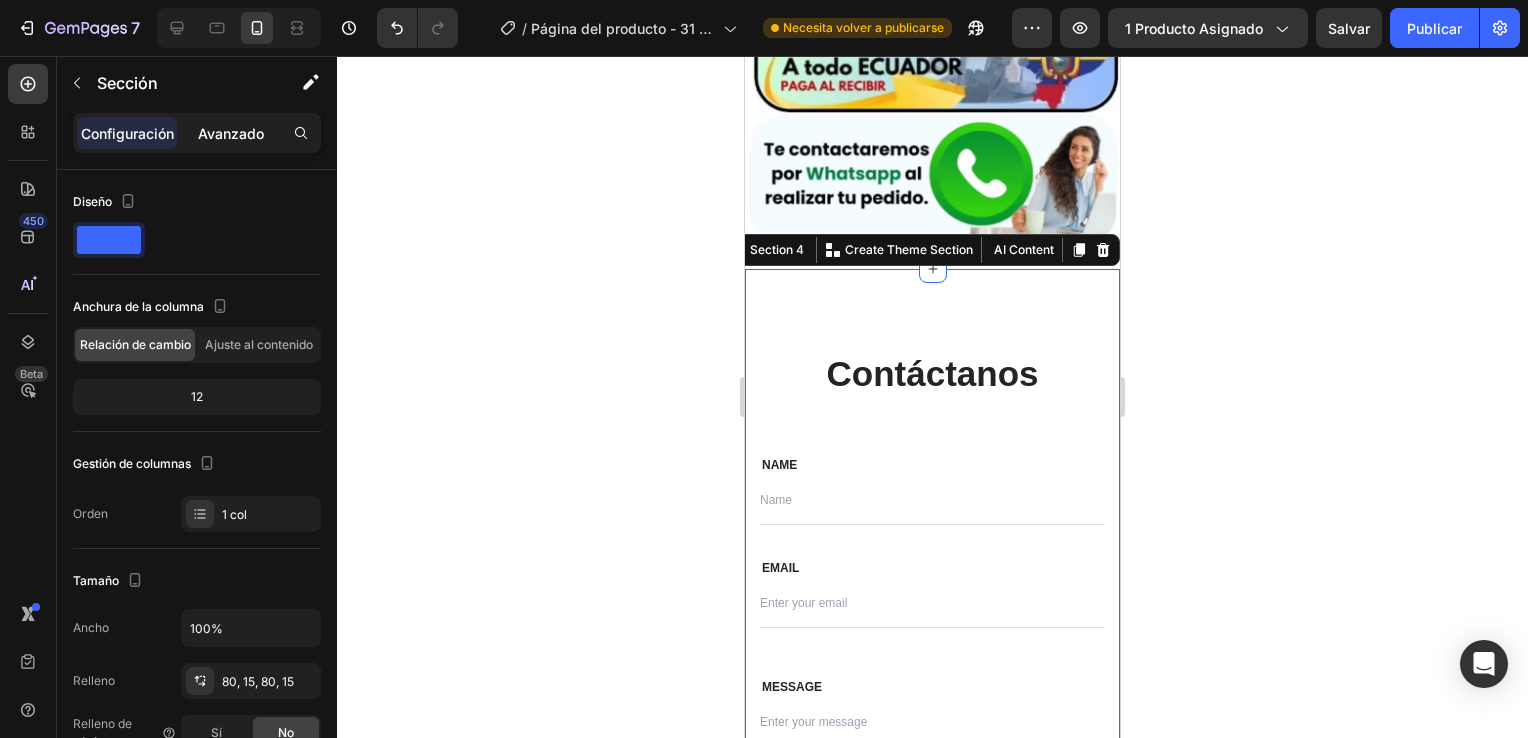 click on "Avanzado" at bounding box center [231, 133] 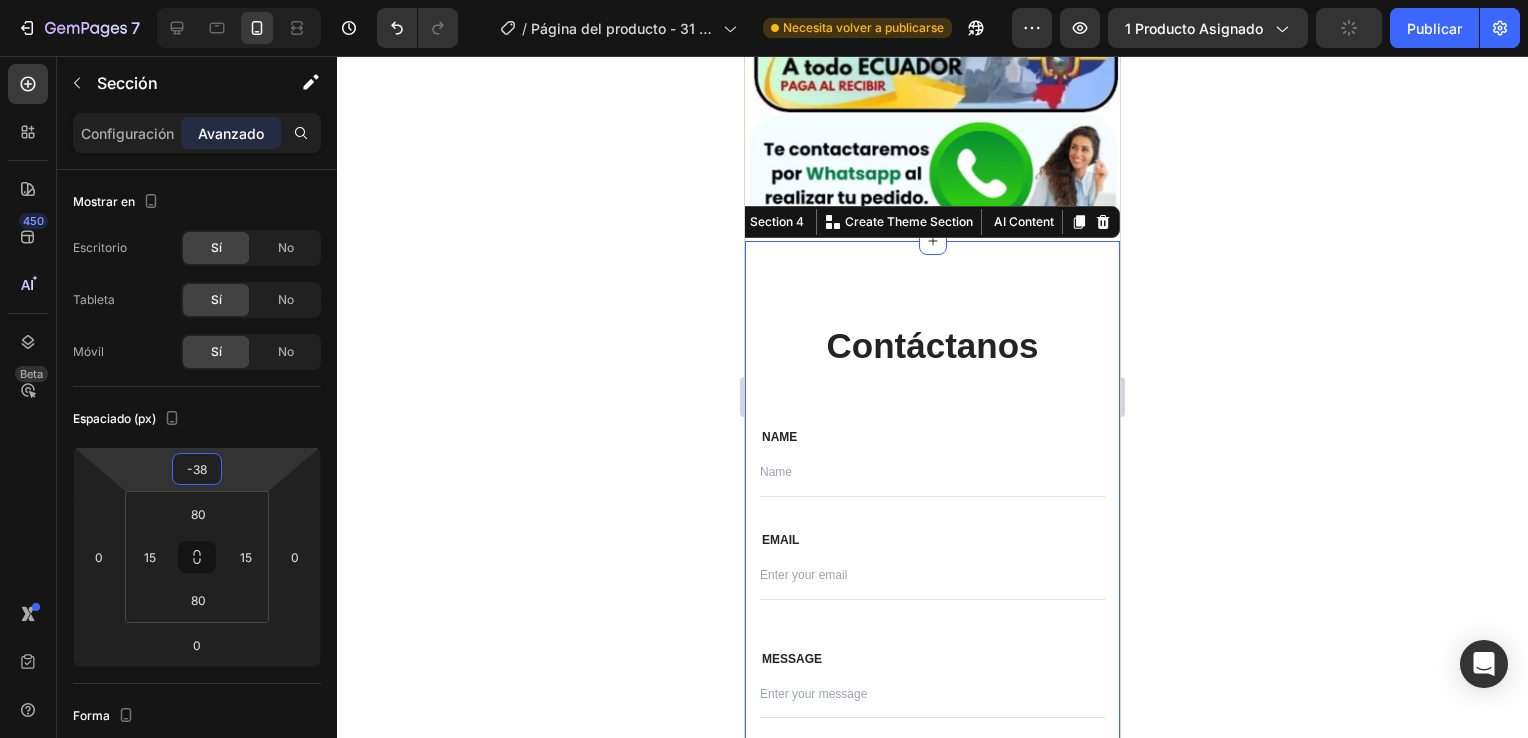 type on "-28" 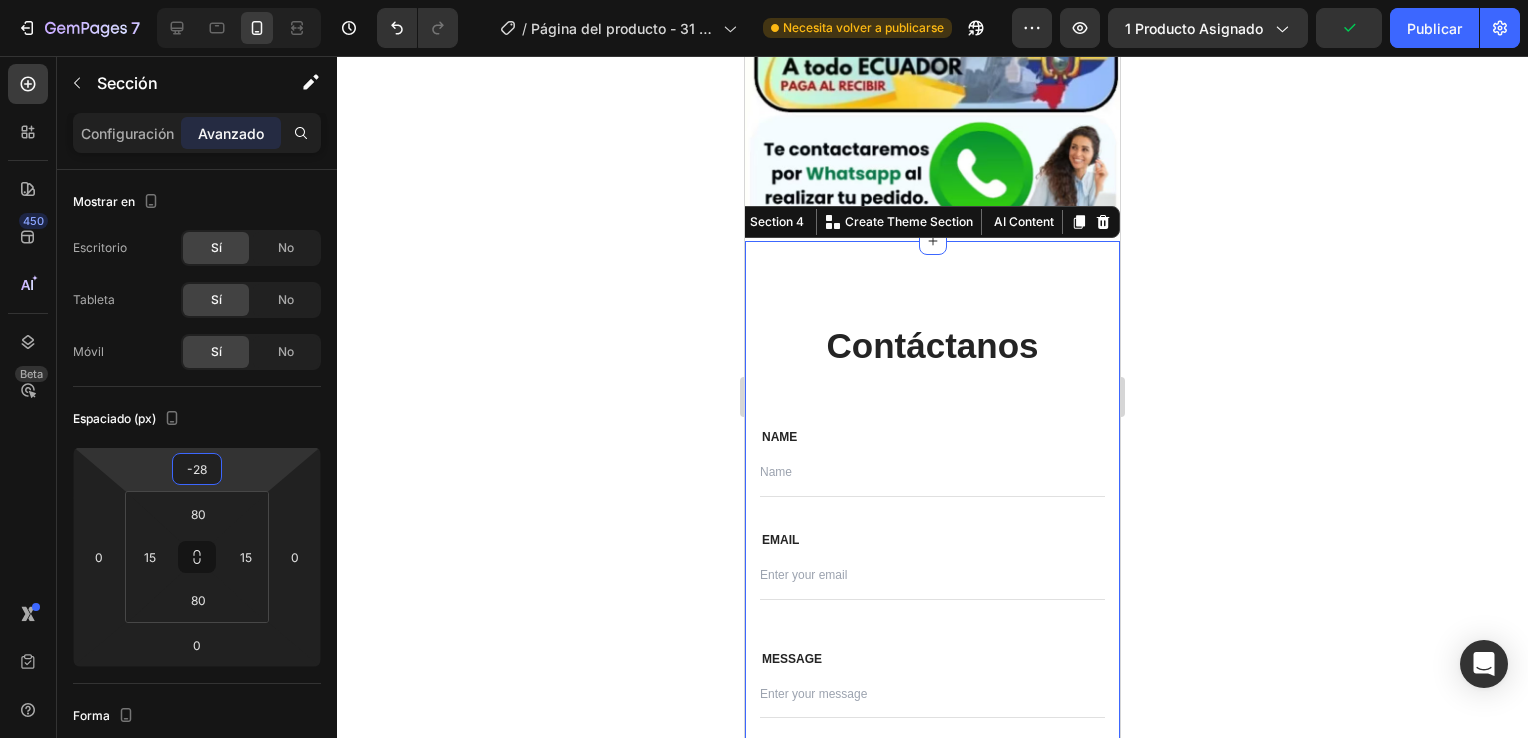 drag, startPoint x: 234, startPoint y: 472, endPoint x: 247, endPoint y: 486, distance: 19.104973 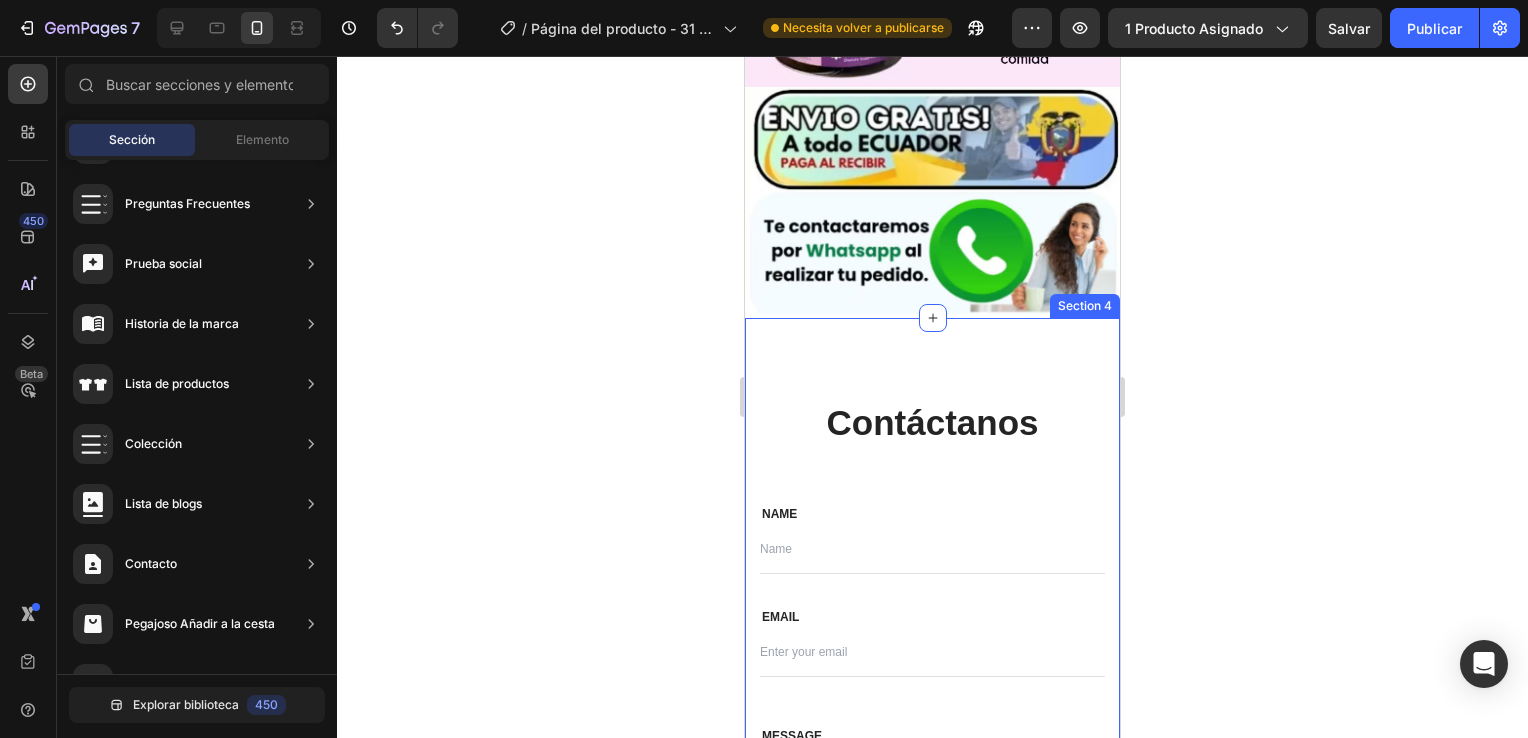 scroll, scrollTop: 3884, scrollLeft: 0, axis: vertical 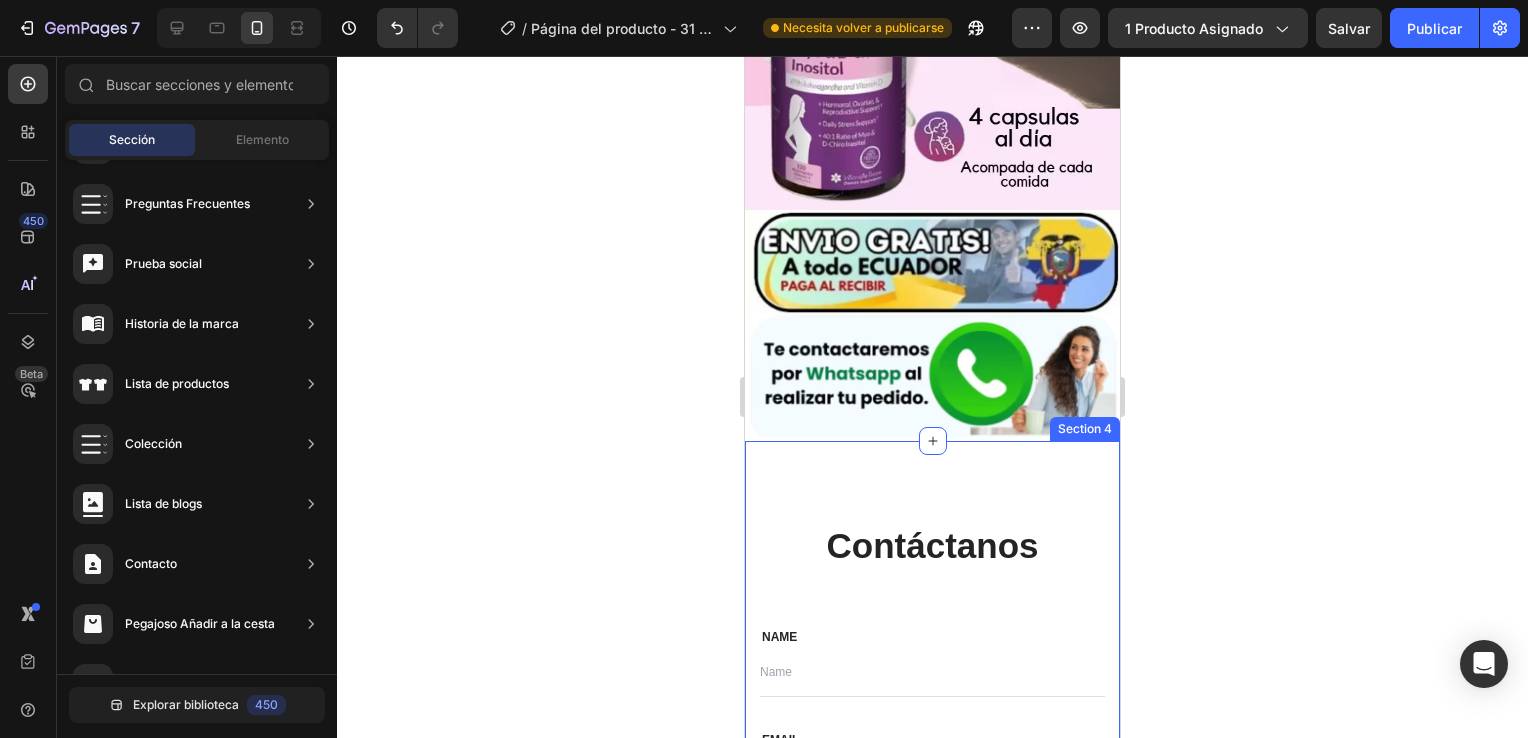 click on "Contáctanos Heading Row NAME Text block Text Field EMAIL Text block Email Field Row MESSAGE Text block Text Field Send Message Submit Button Contact Form Row Section 4" at bounding box center [932, 766] 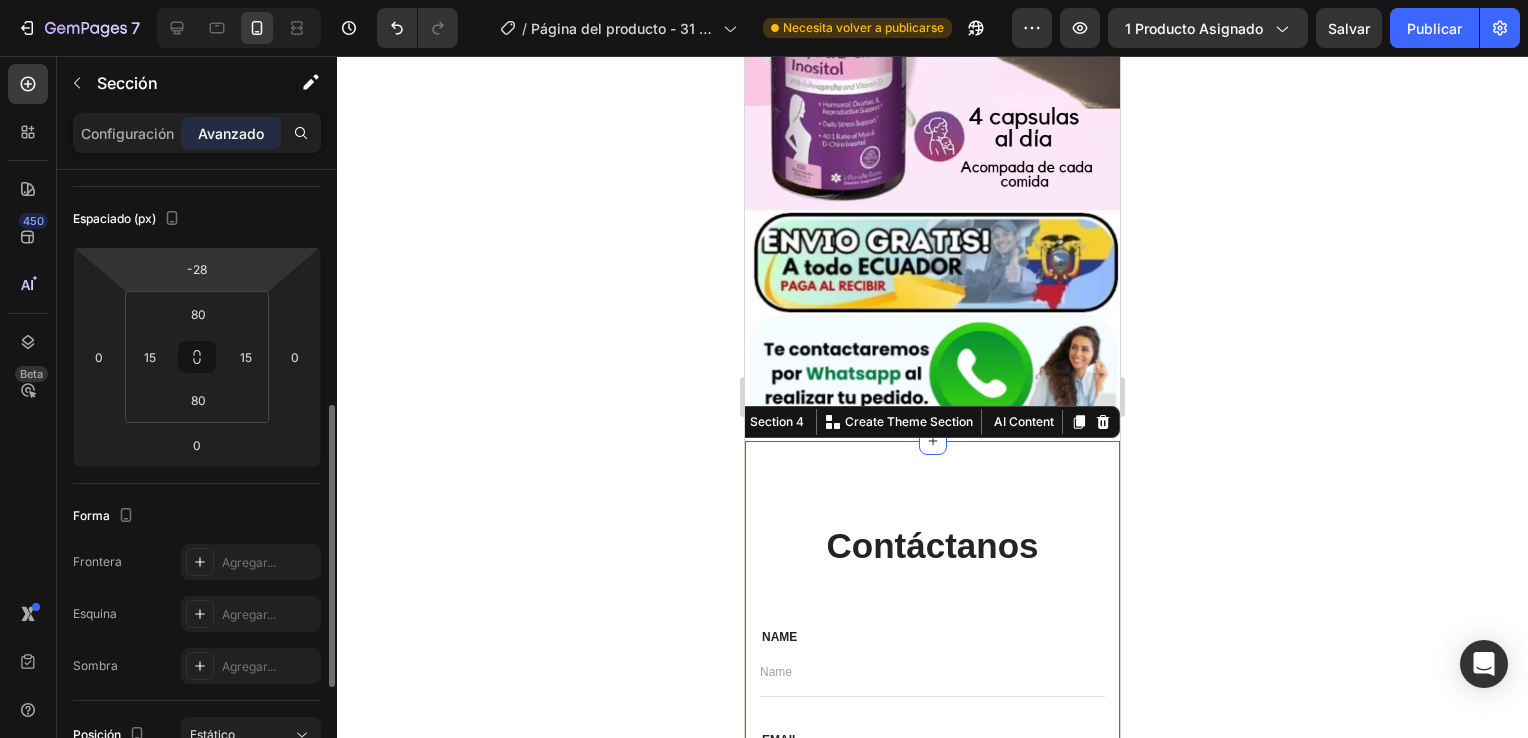 scroll, scrollTop: 600, scrollLeft: 0, axis: vertical 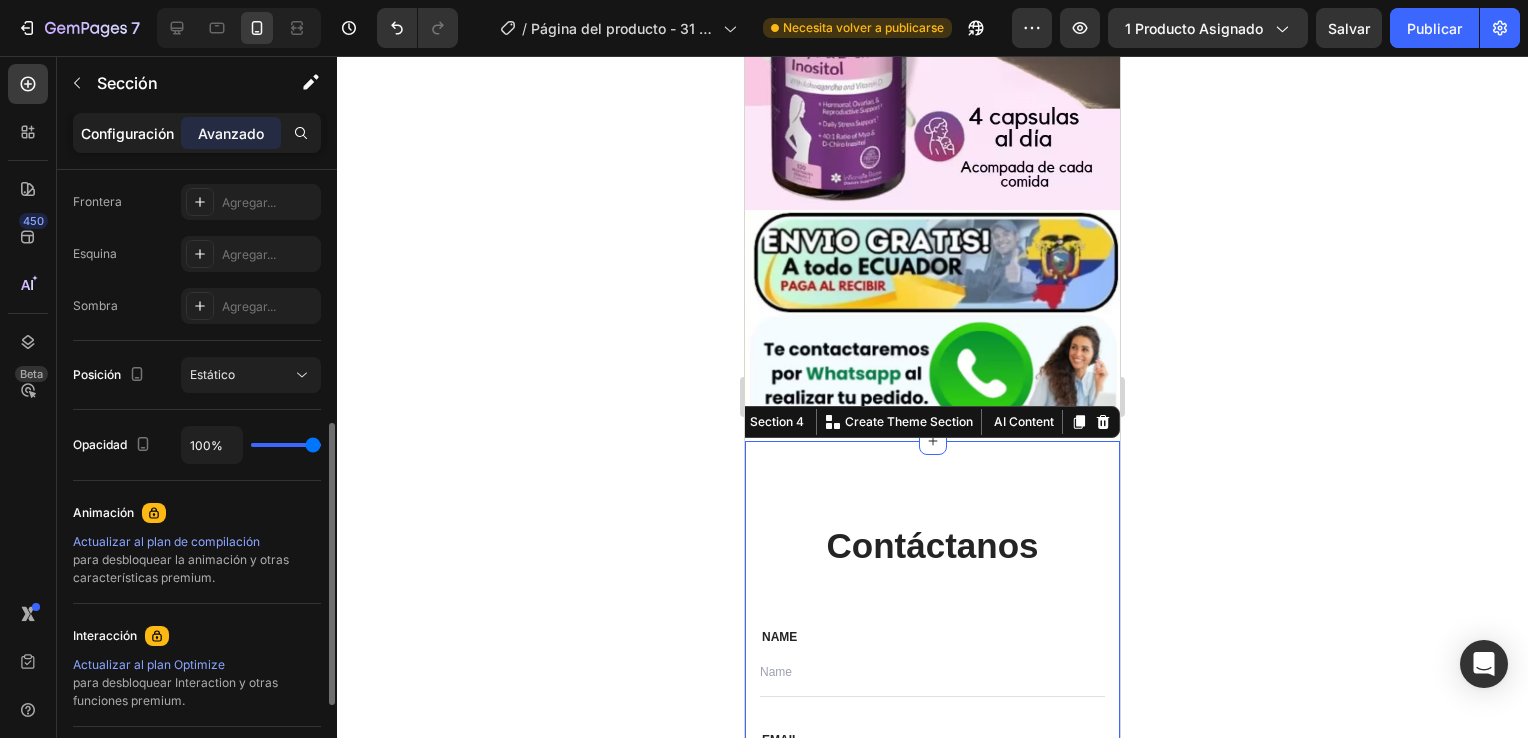 click on "Configuración" at bounding box center (127, 133) 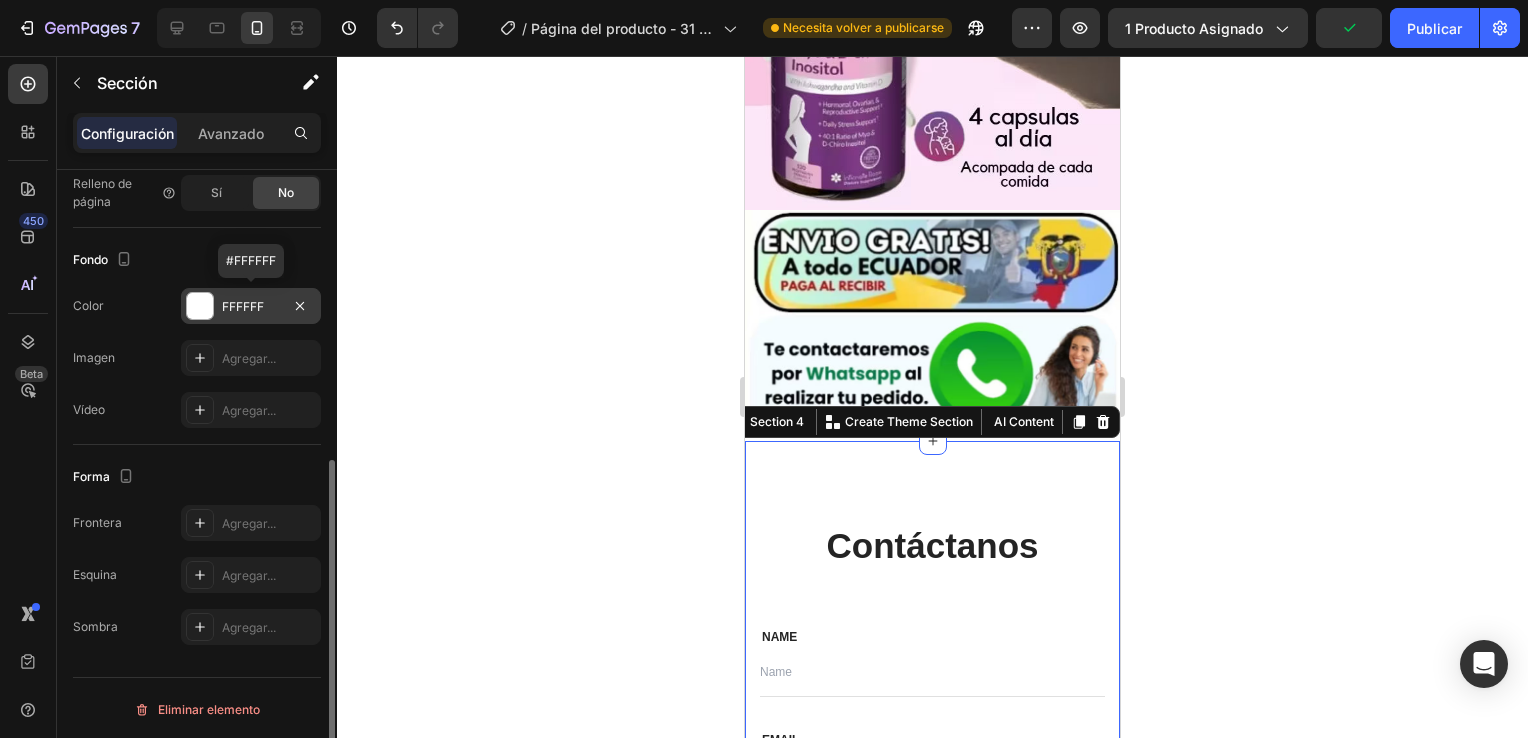 click at bounding box center (200, 306) 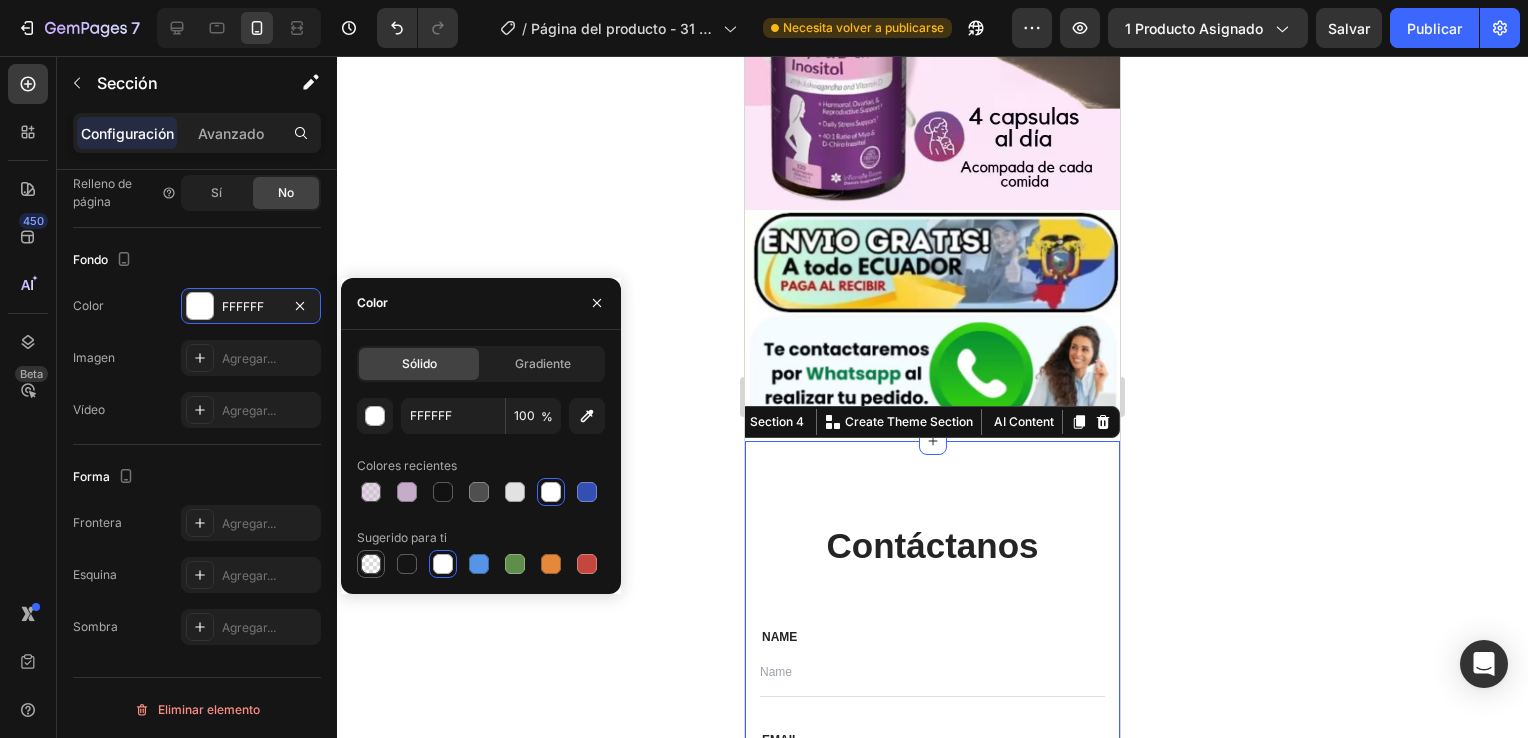 click at bounding box center [371, 564] 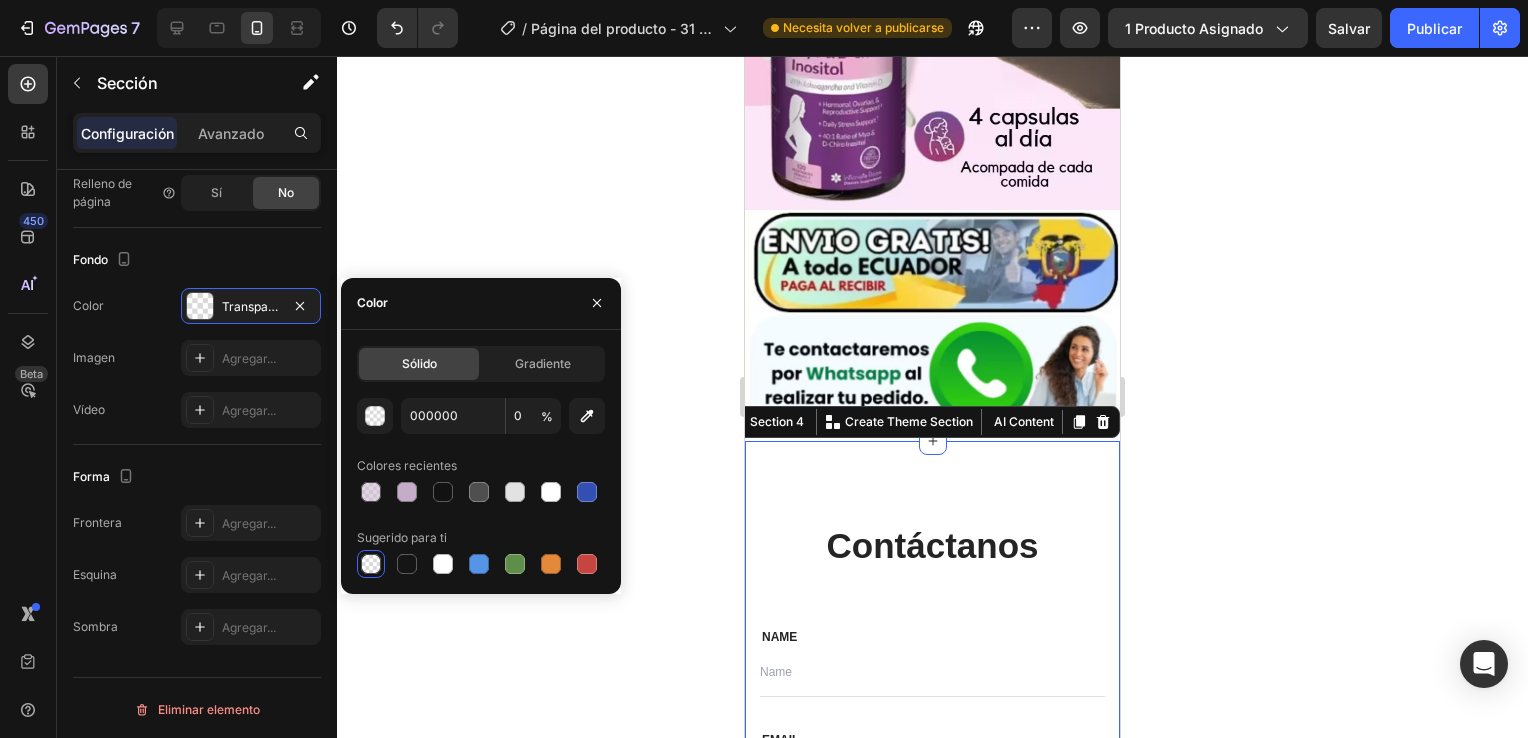 click 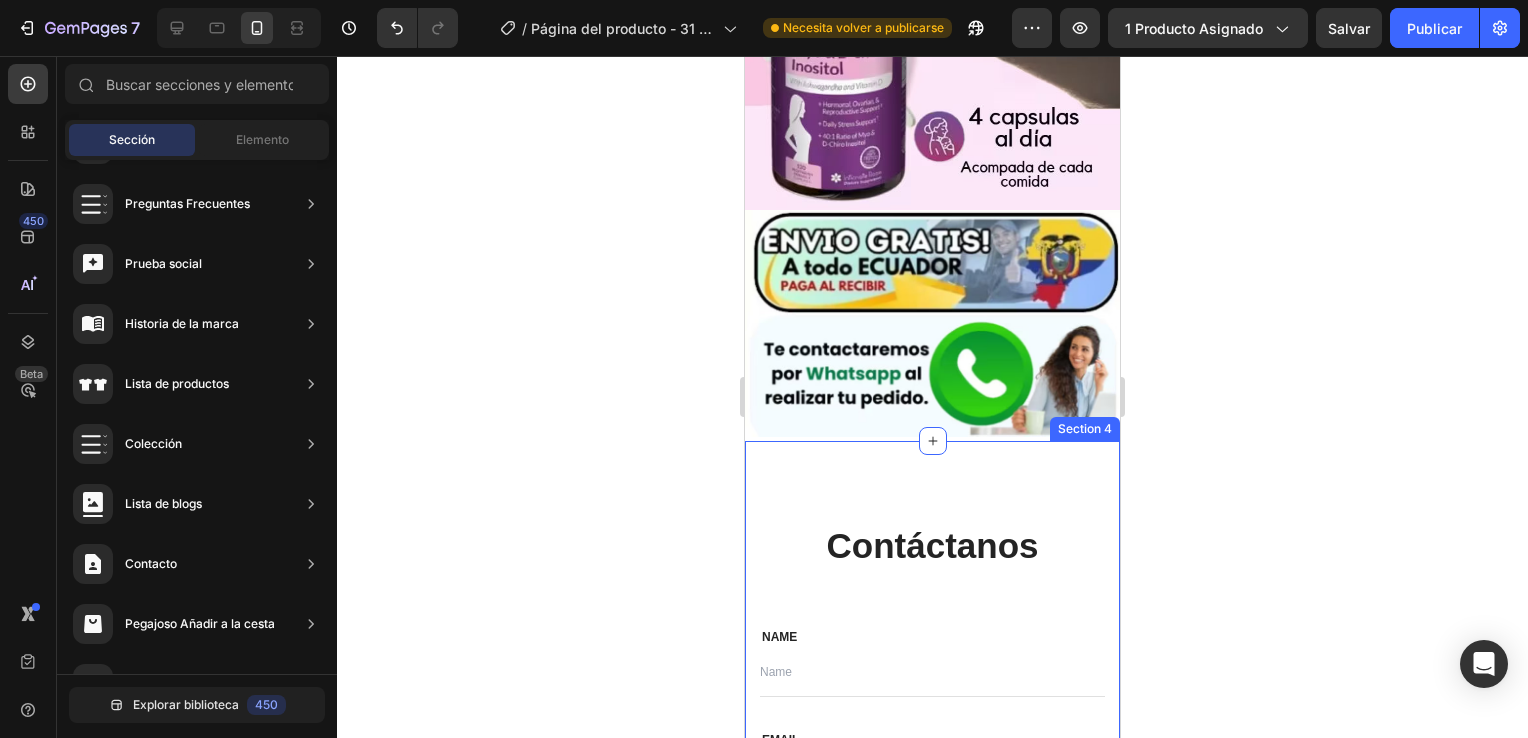 click on "Contáctanos Heading Row NAME Text block Text Field EMAIL Text block Email Field Row MESSAGE Text block Text Field Send Message Submit Button Contact Form Row Section 4" at bounding box center (932, 766) 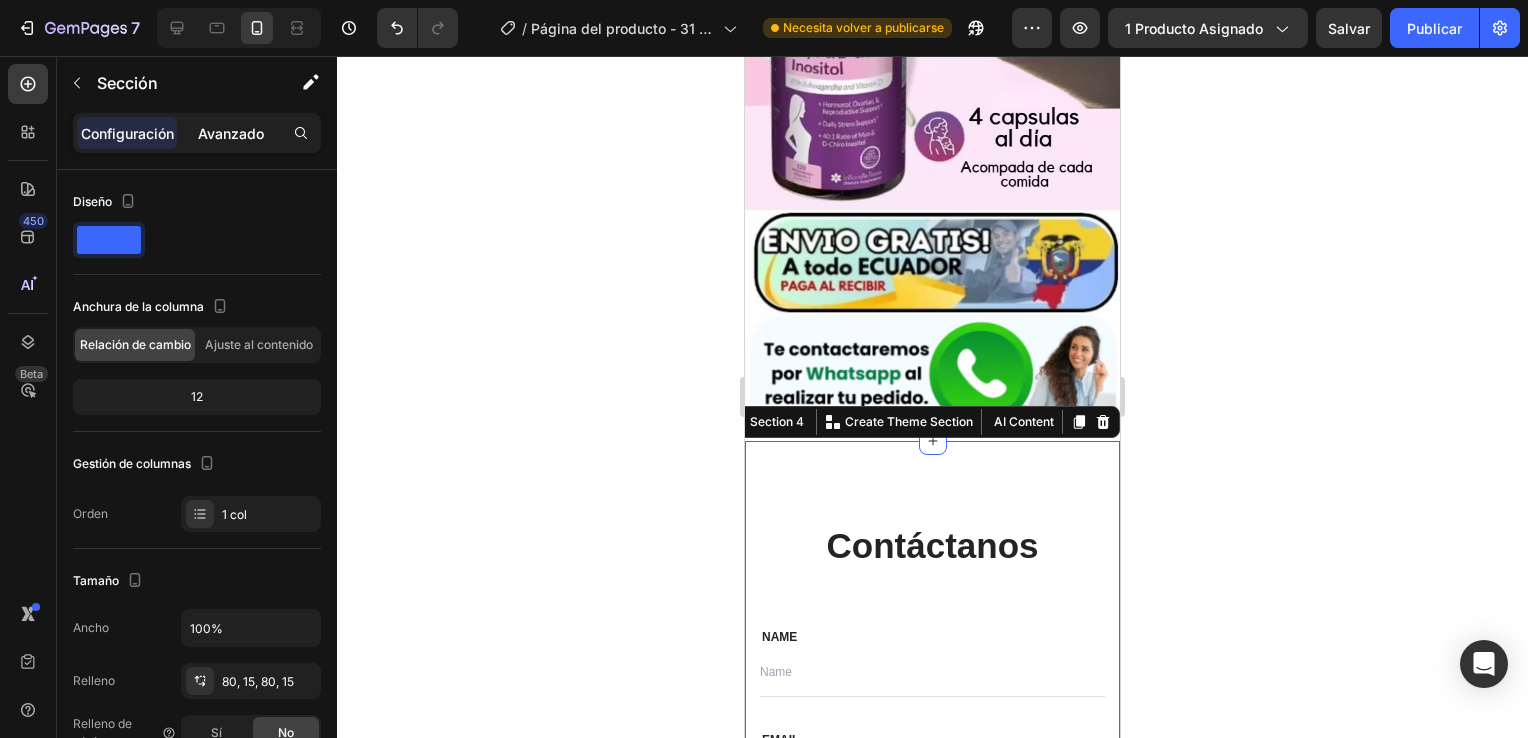 click on "Avanzado" at bounding box center [231, 133] 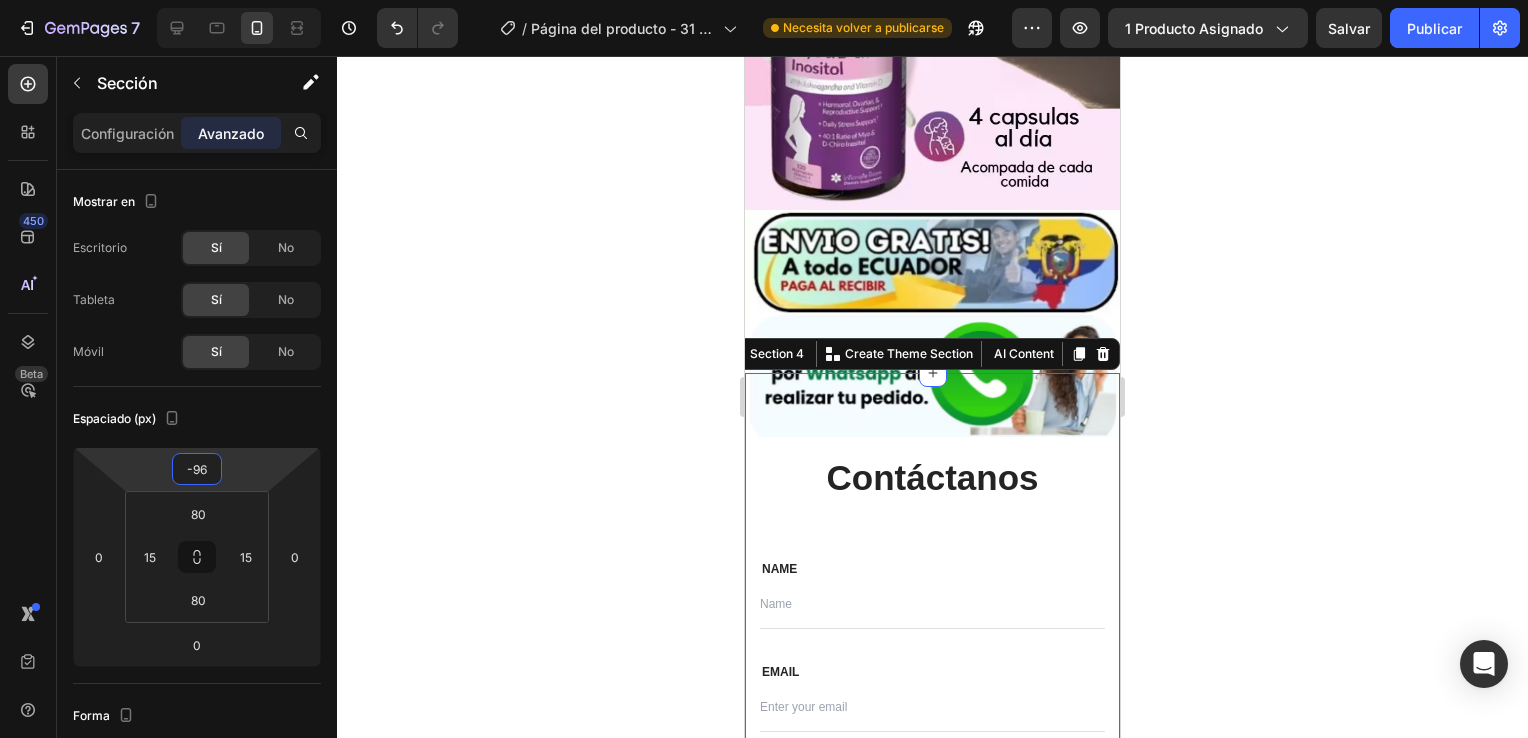 type on "-92" 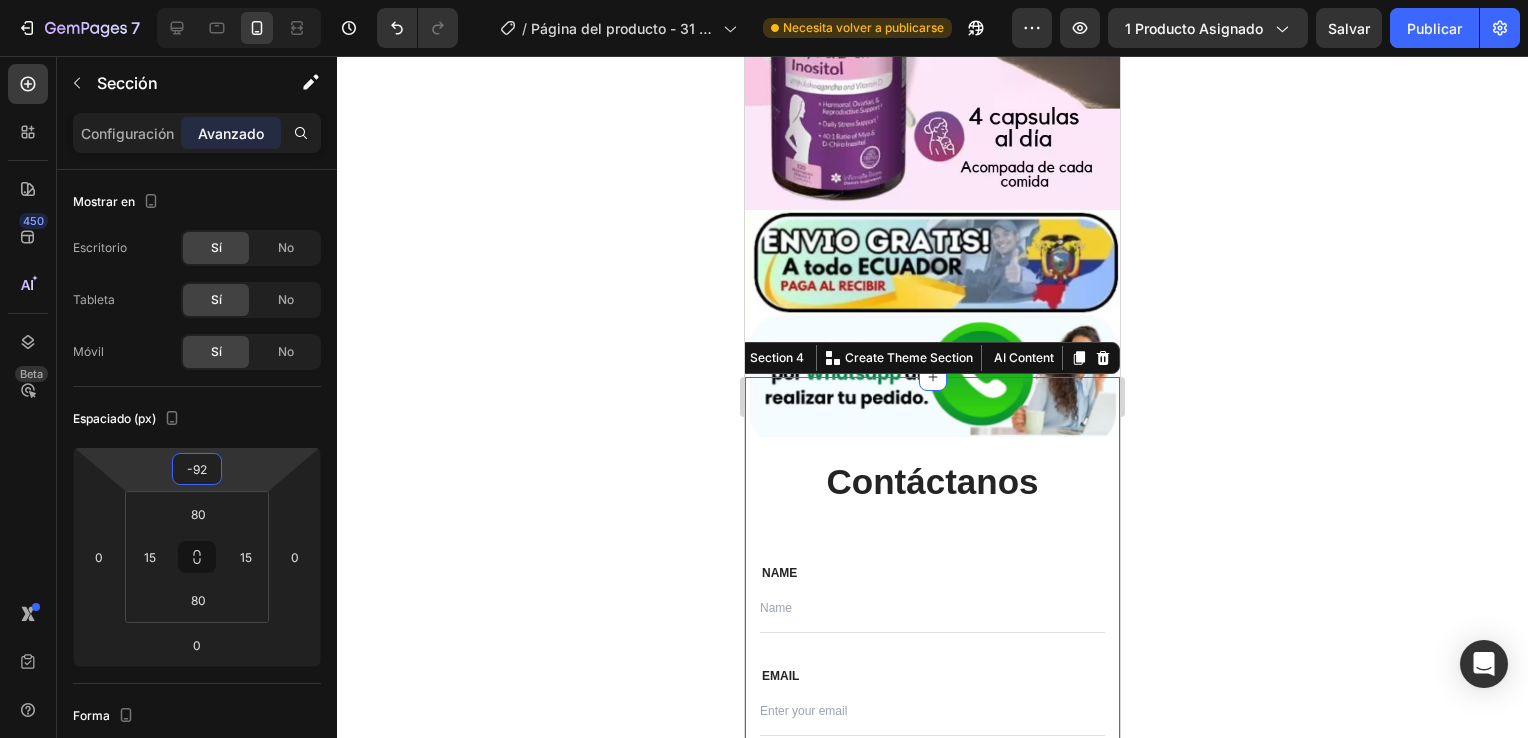 drag, startPoint x: 243, startPoint y: 487, endPoint x: 241, endPoint y: 506, distance: 19.104973 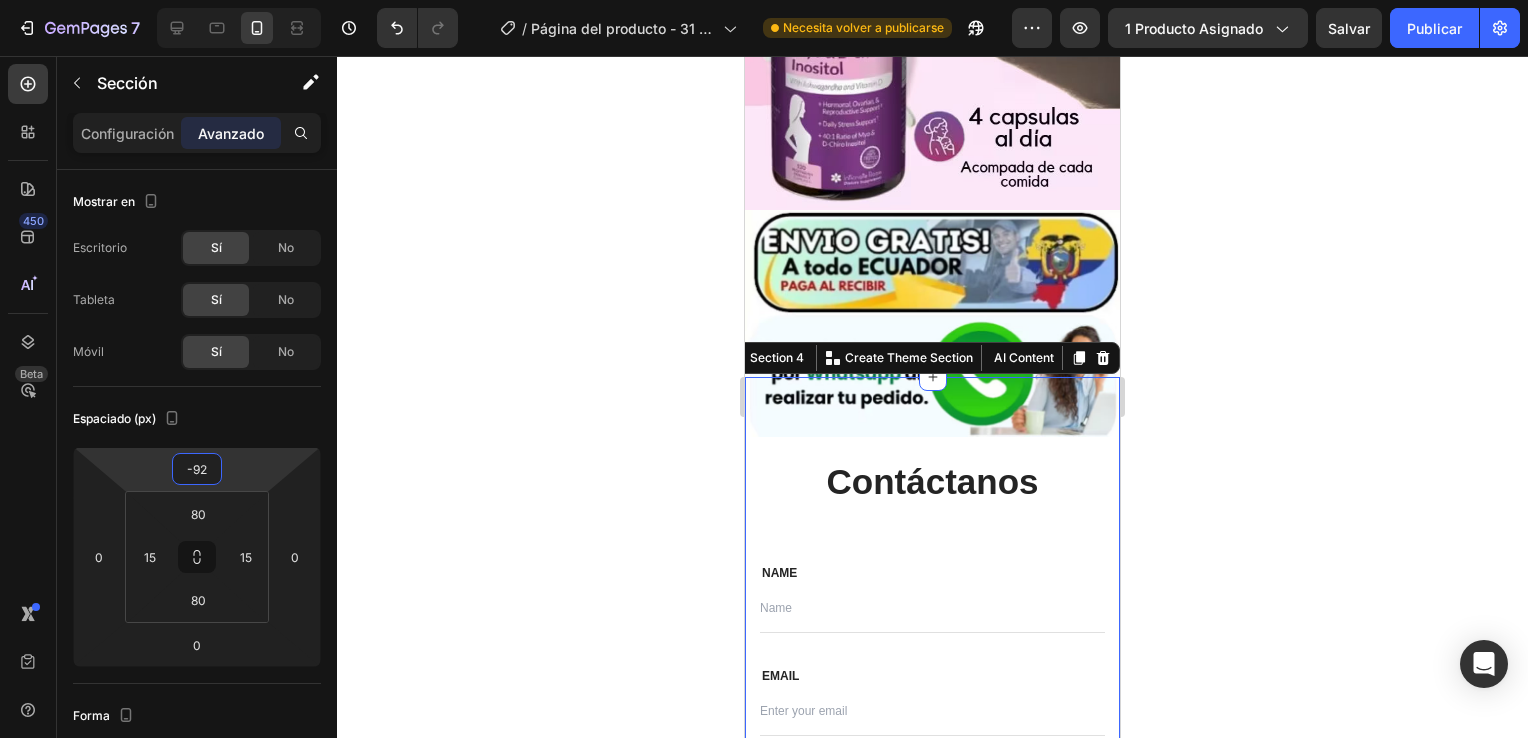click 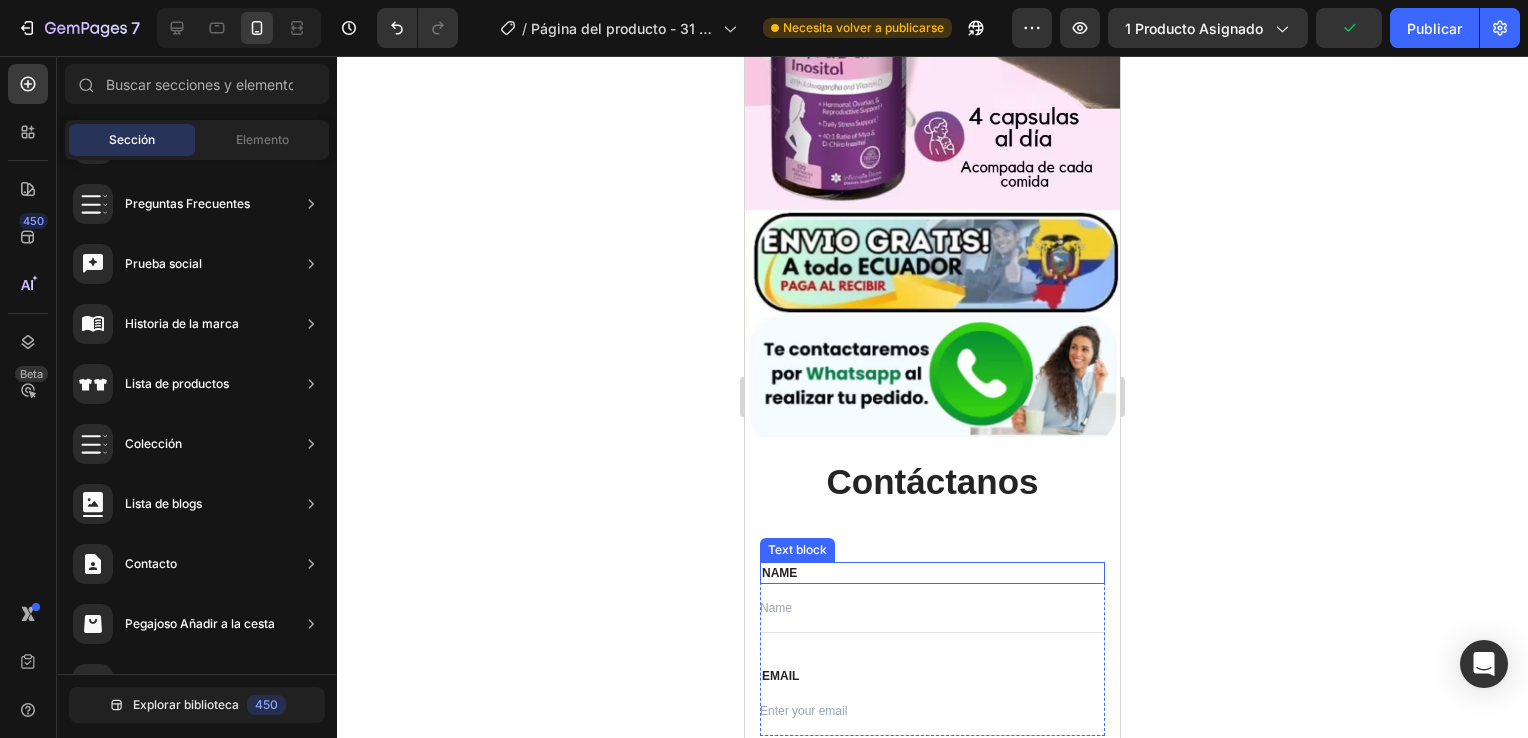 click on "NAME" at bounding box center (932, 573) 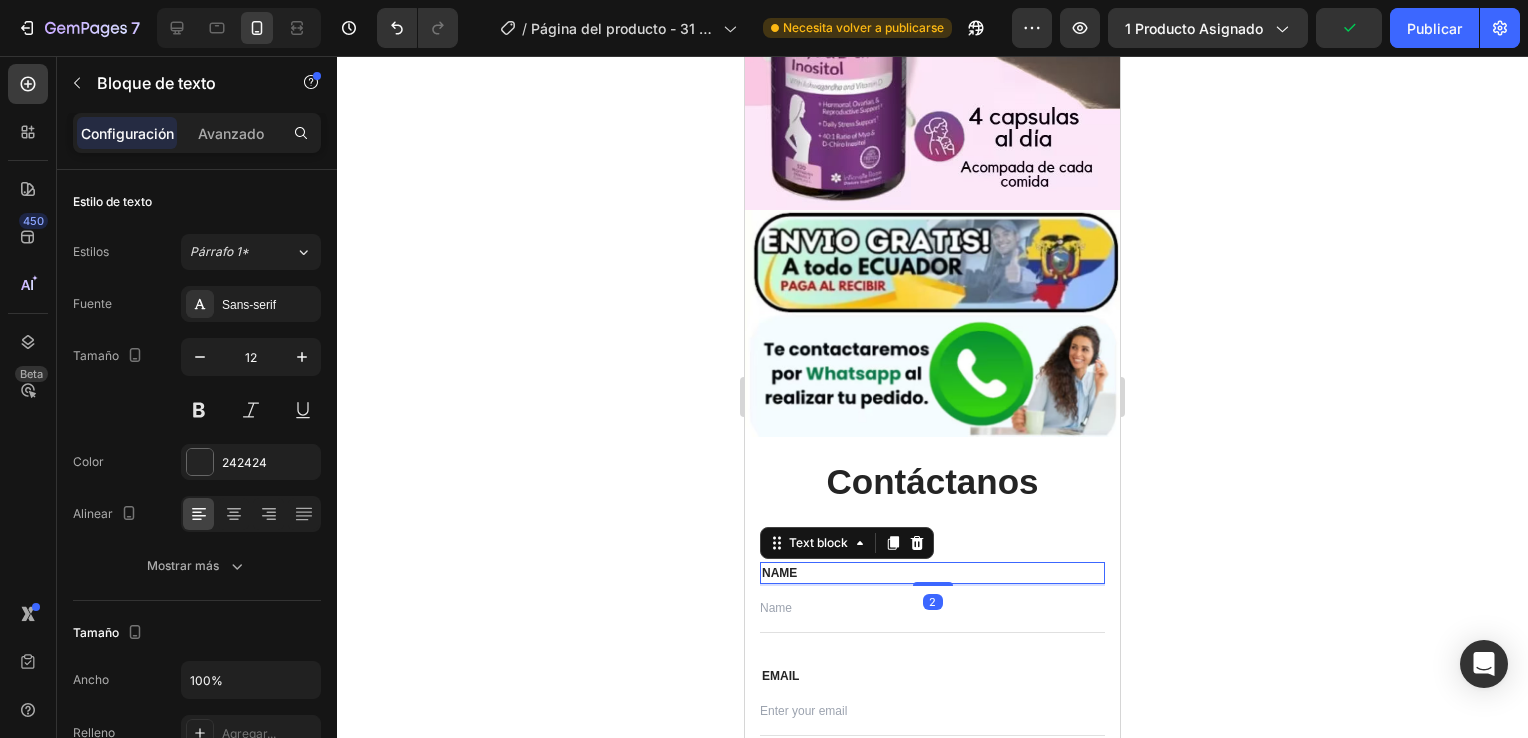 click on "NAME" at bounding box center [932, 573] 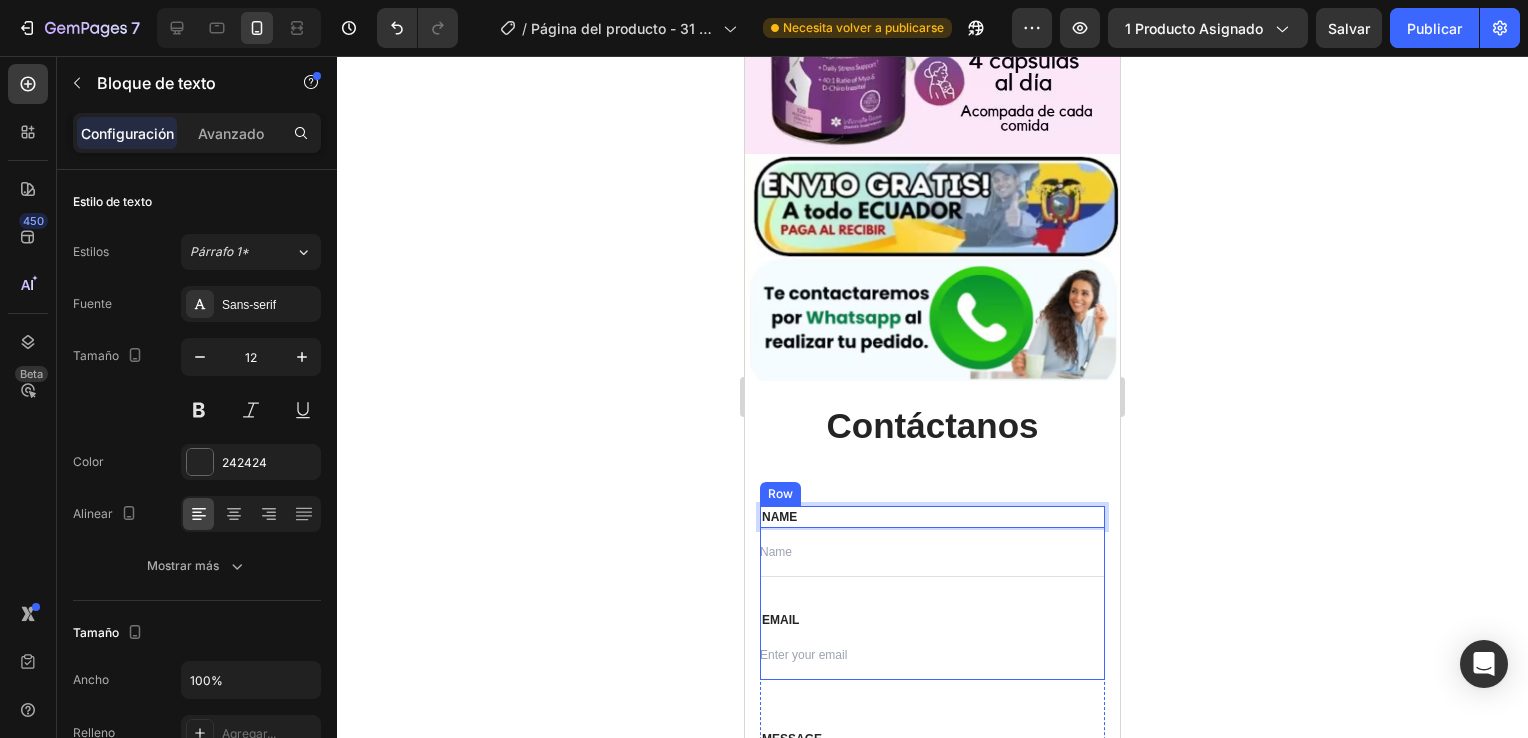 scroll, scrollTop: 3984, scrollLeft: 0, axis: vertical 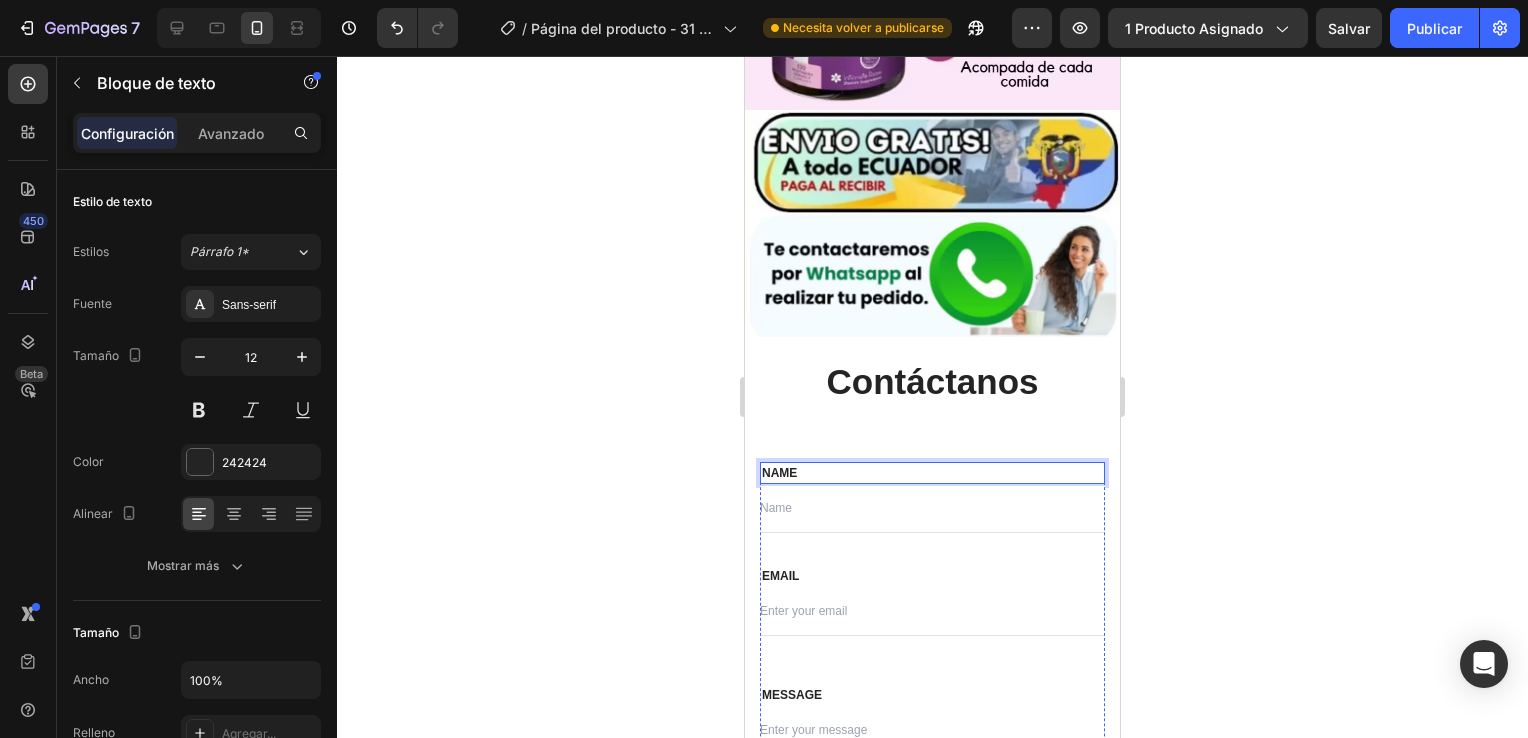 click on "Send Message Submit Button" at bounding box center (932, 824) 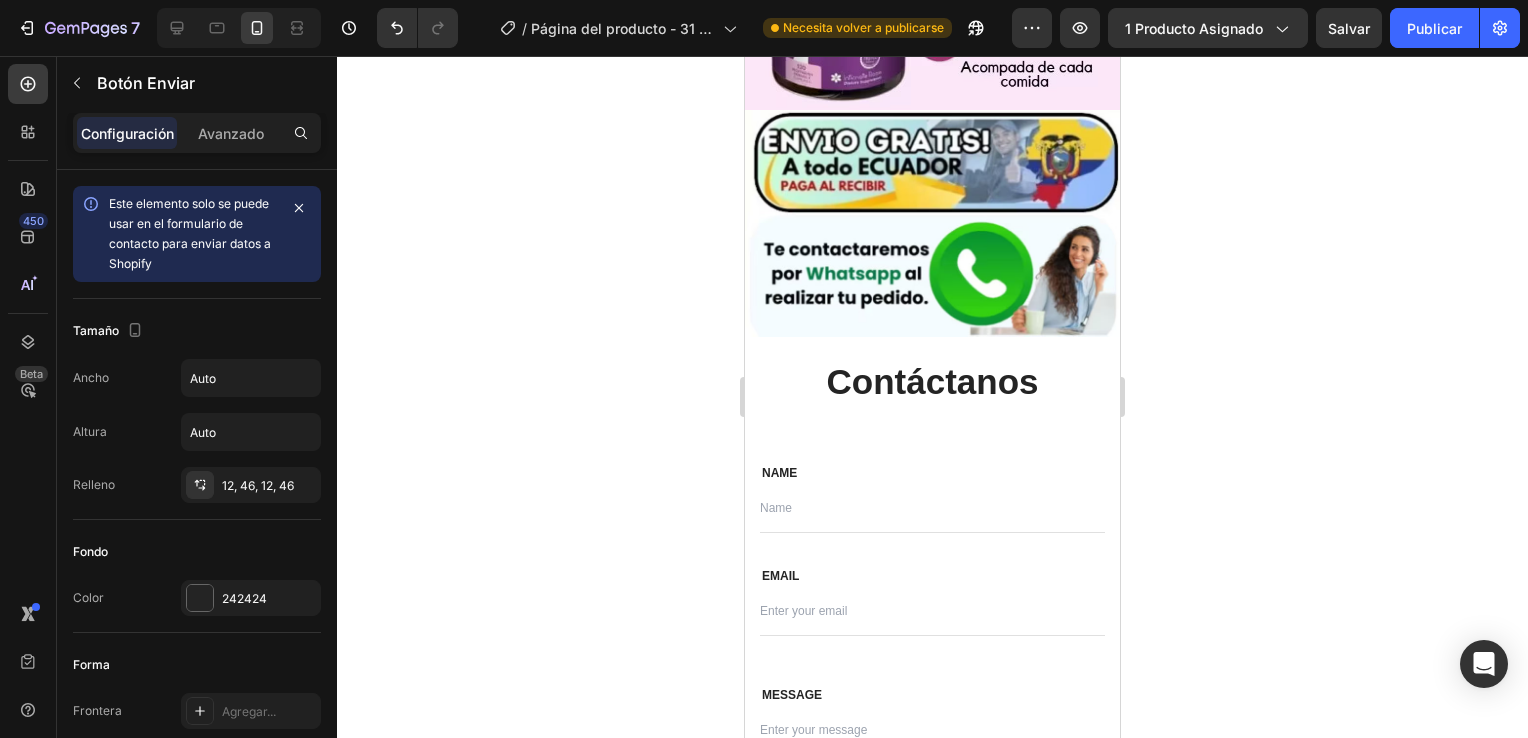 click 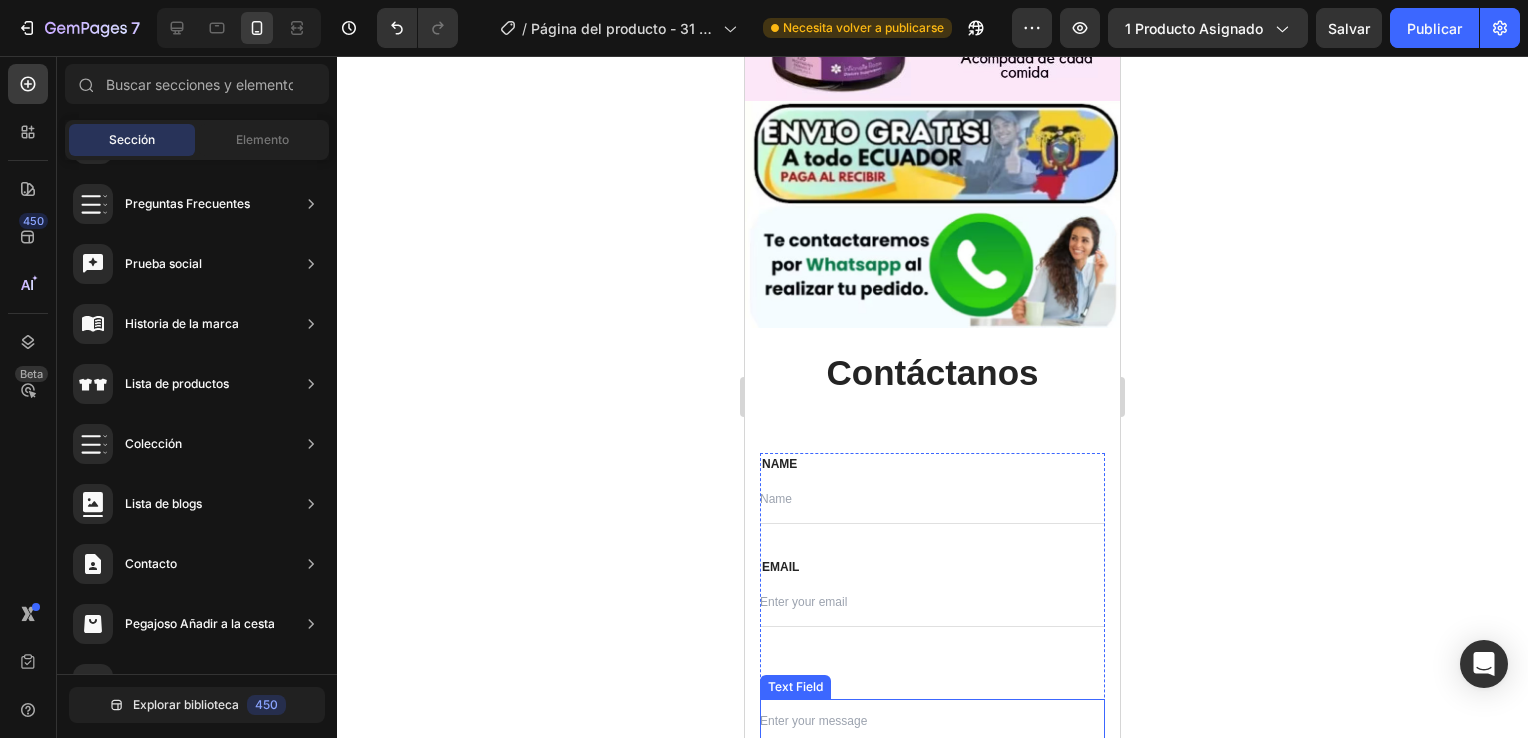 scroll, scrollTop: 3984, scrollLeft: 0, axis: vertical 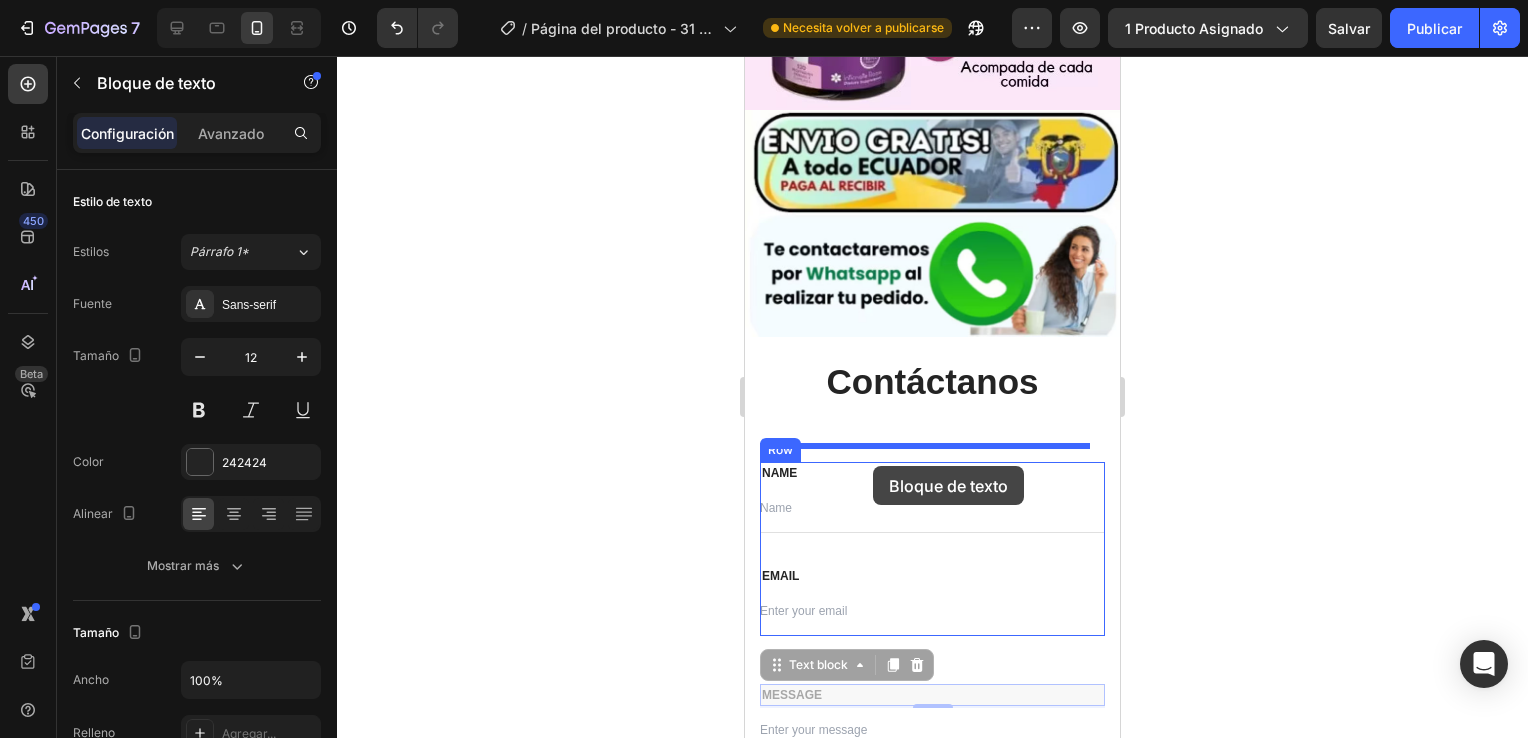 drag, startPoint x: 867, startPoint y: 555, endPoint x: 873, endPoint y: 466, distance: 89.20202 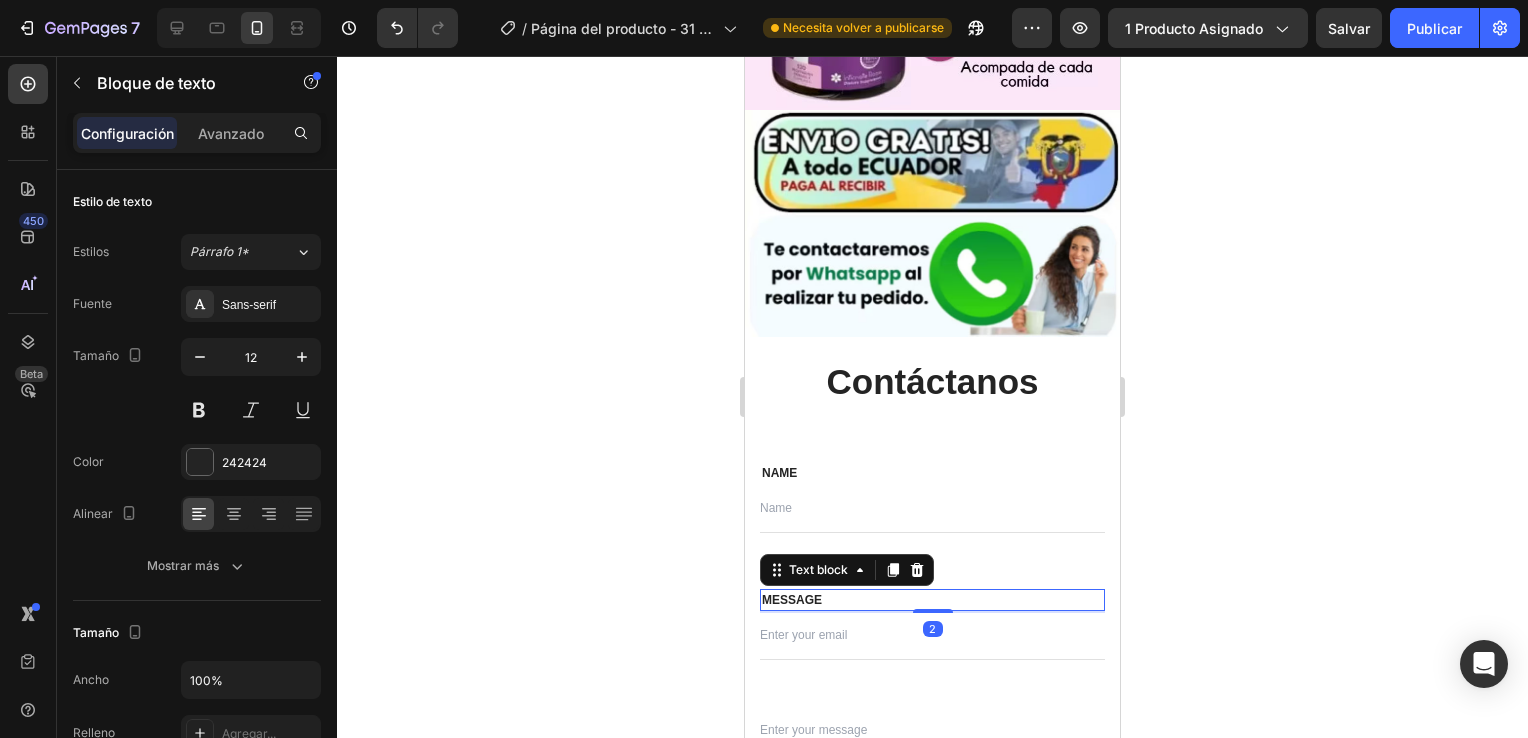 click 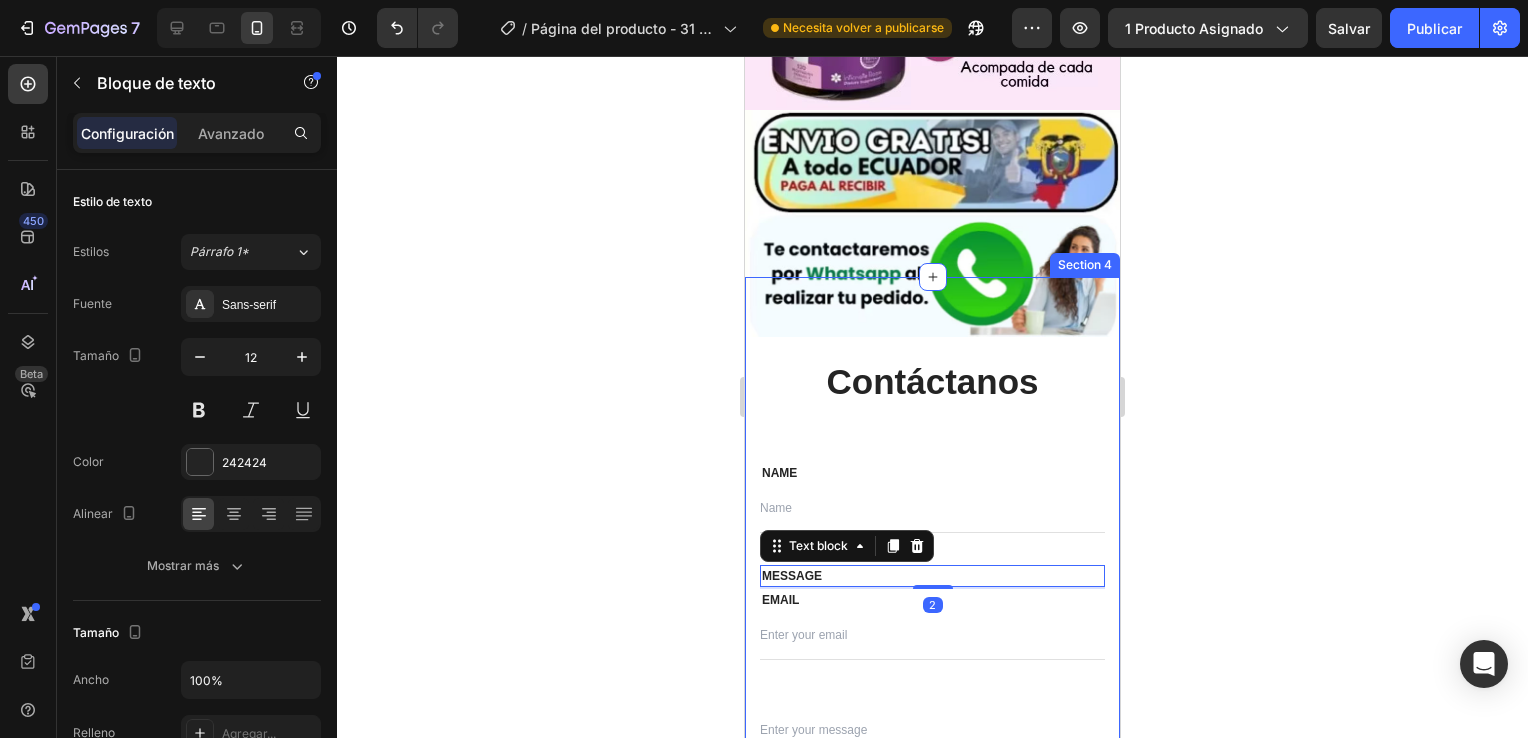 click 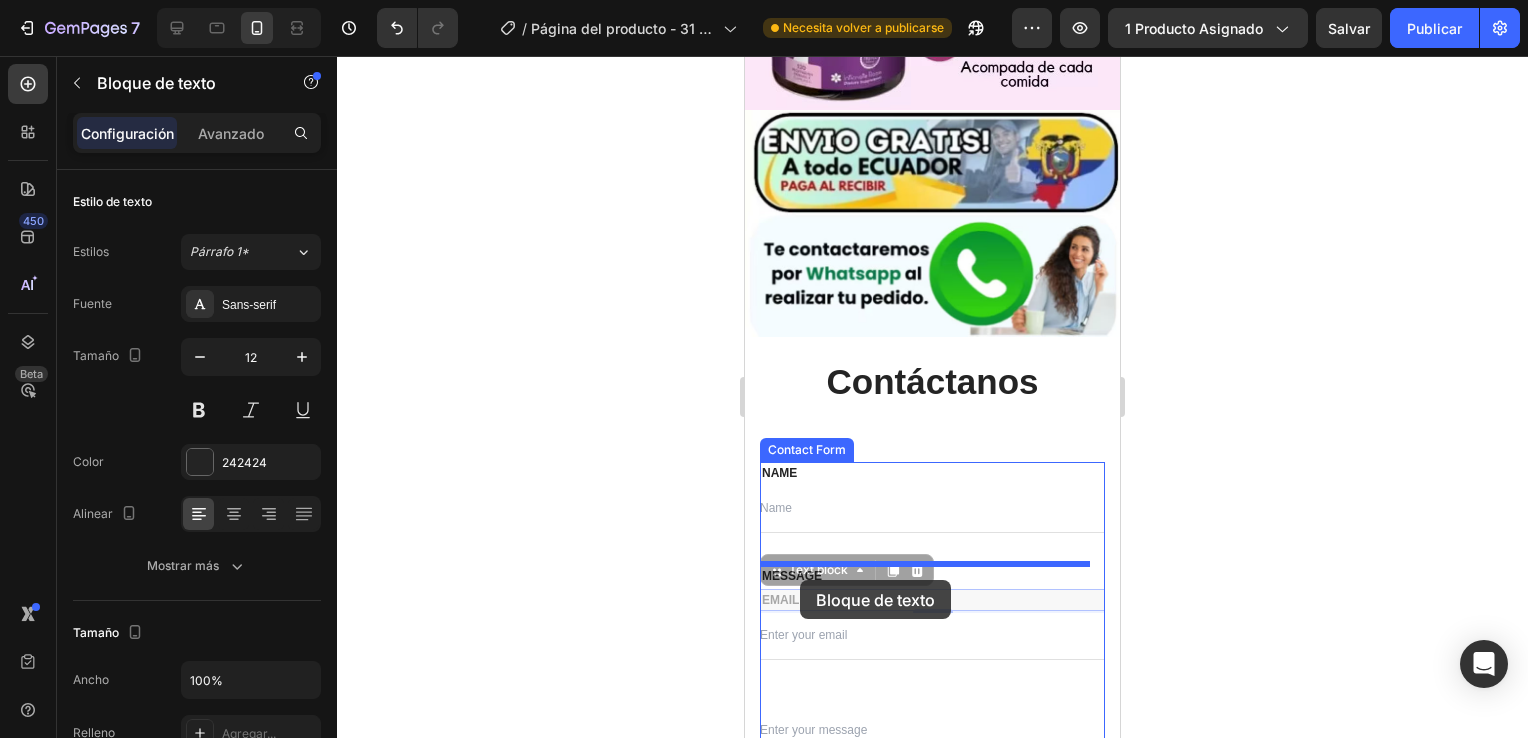drag, startPoint x: 780, startPoint y: 458, endPoint x: 800, endPoint y: 578, distance: 121.65525 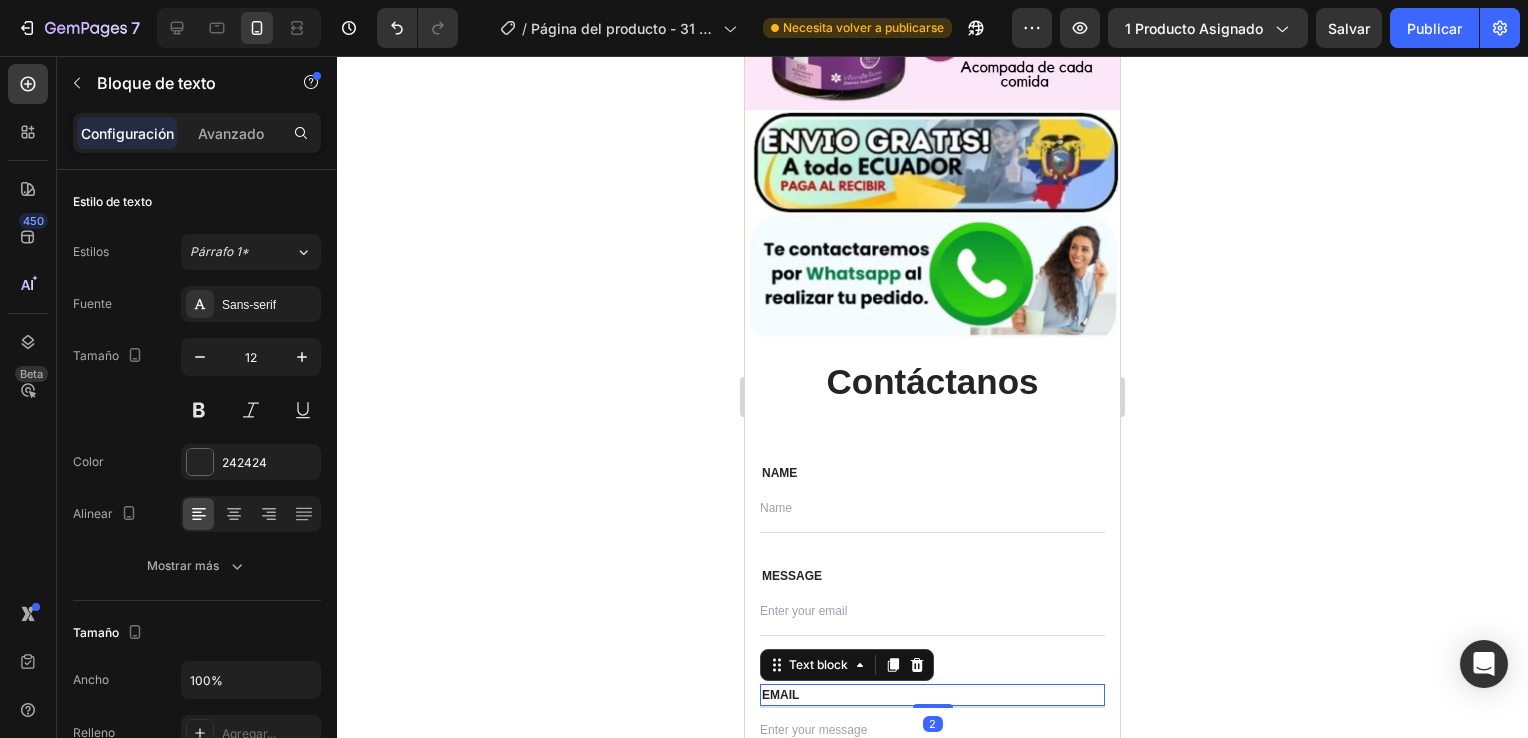 click 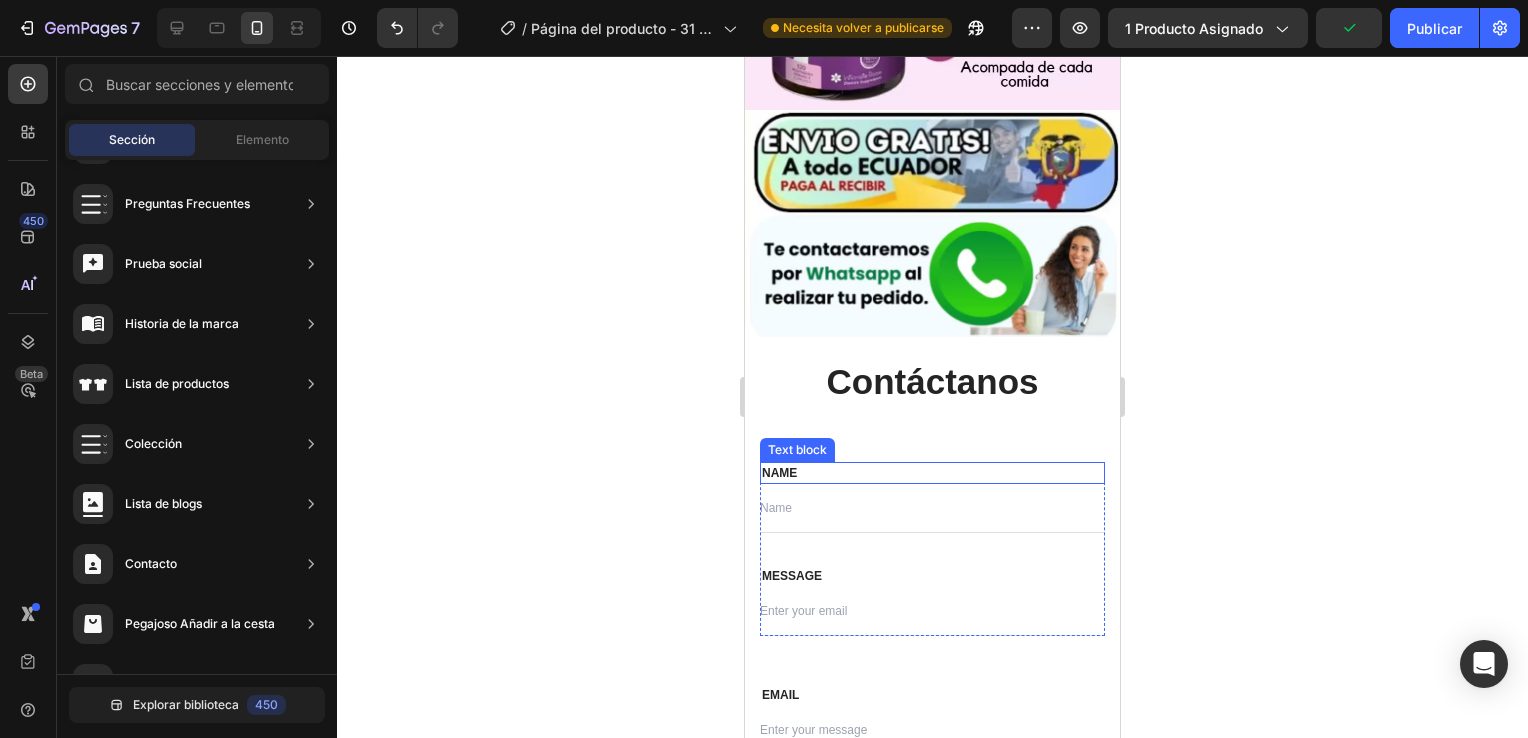 click on "NAME" at bounding box center [932, 473] 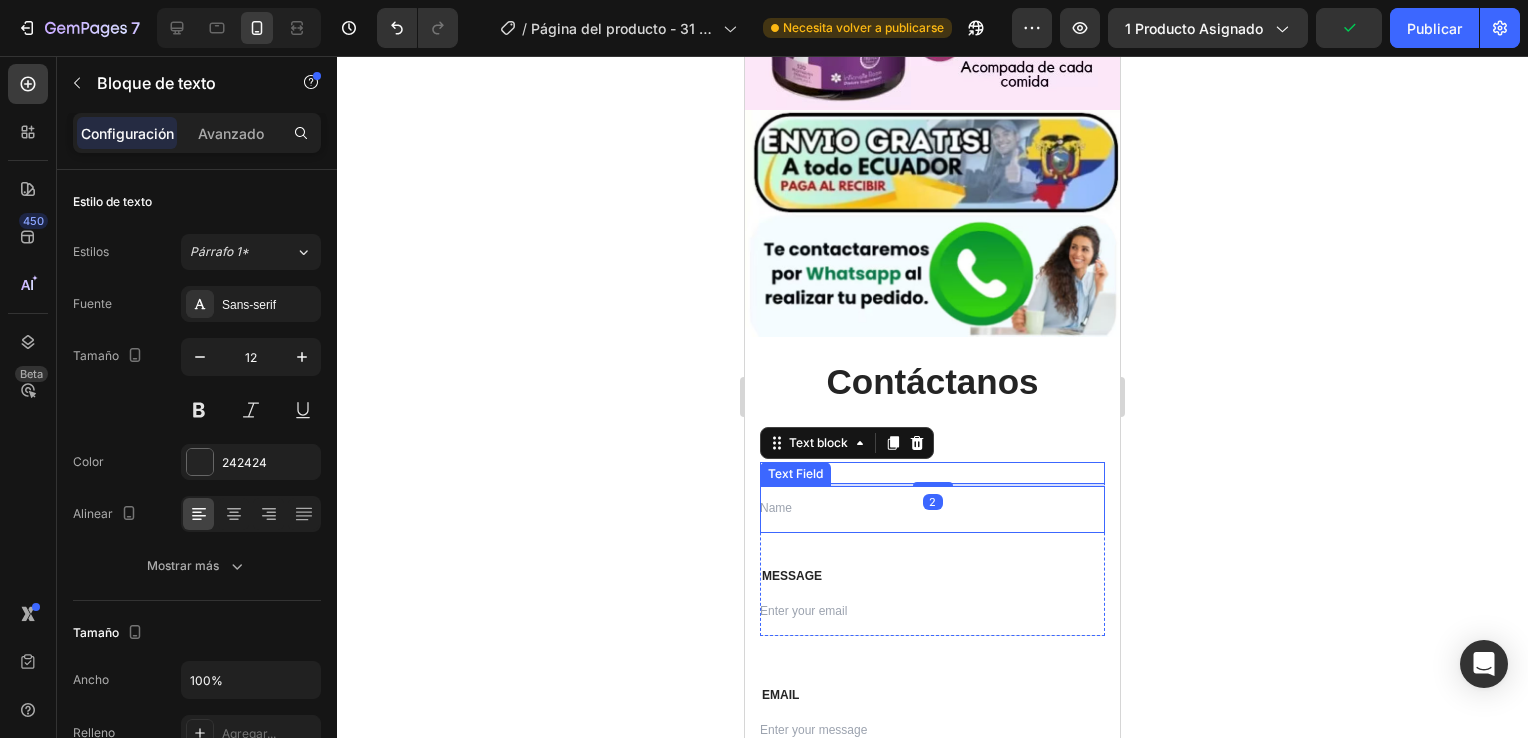 click at bounding box center [932, 509] 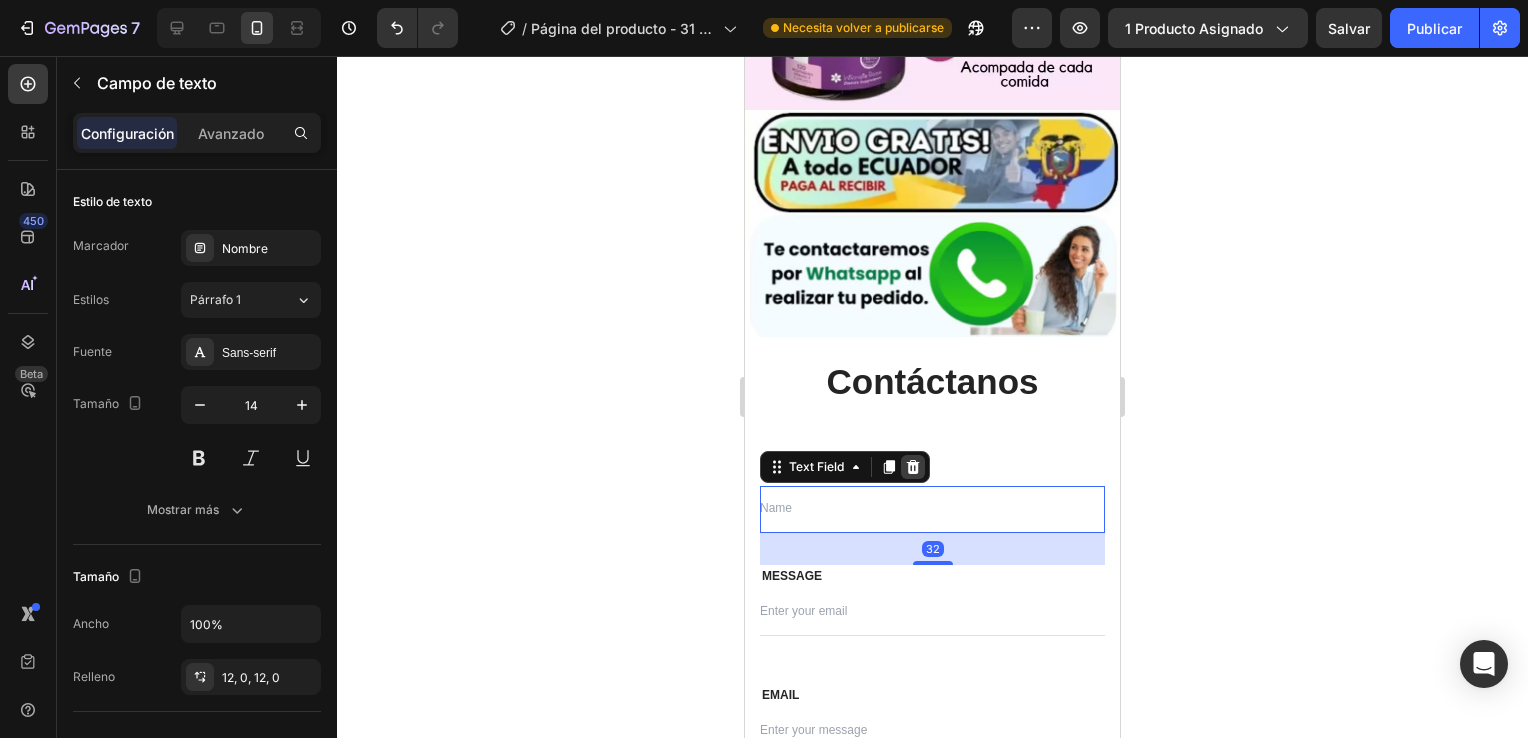 click 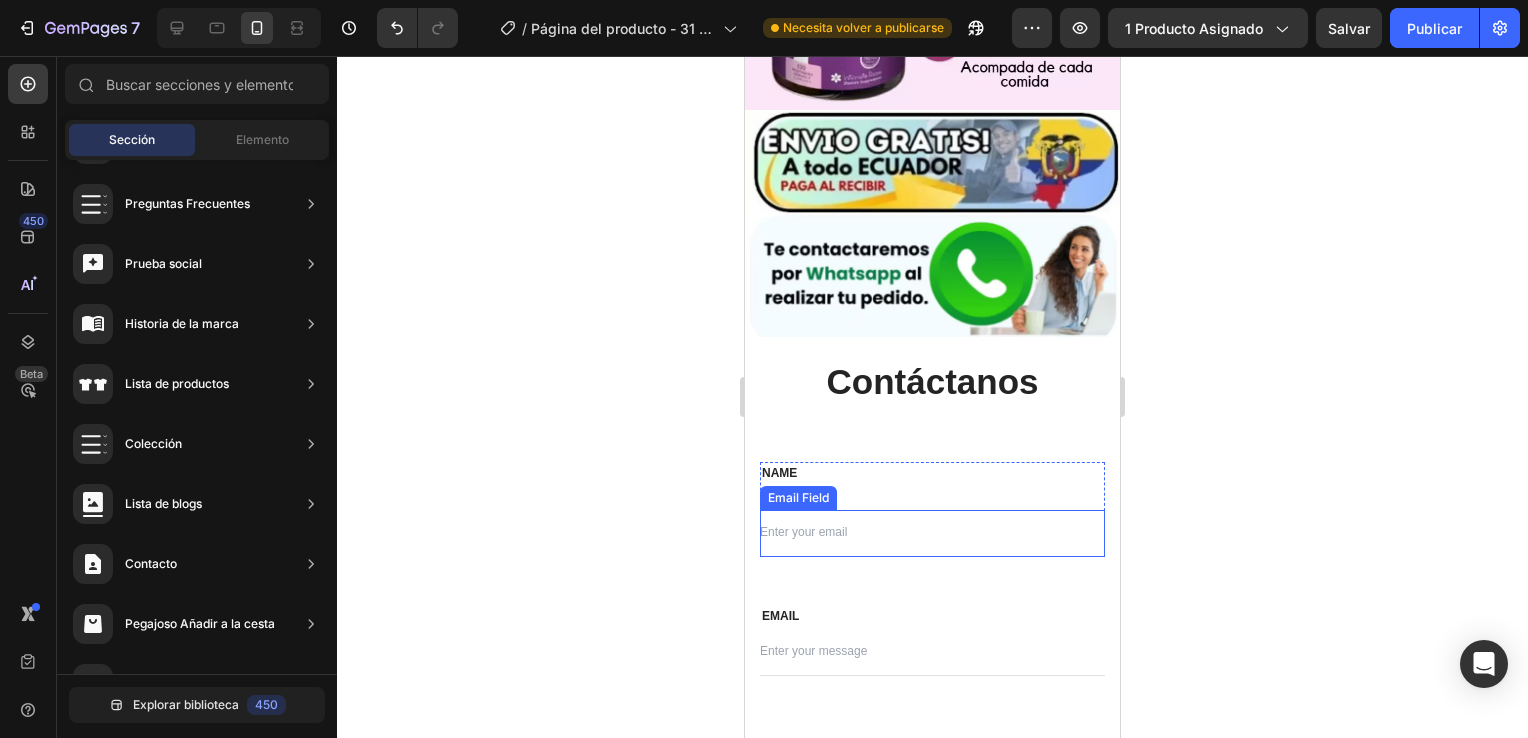 click at bounding box center [932, 533] 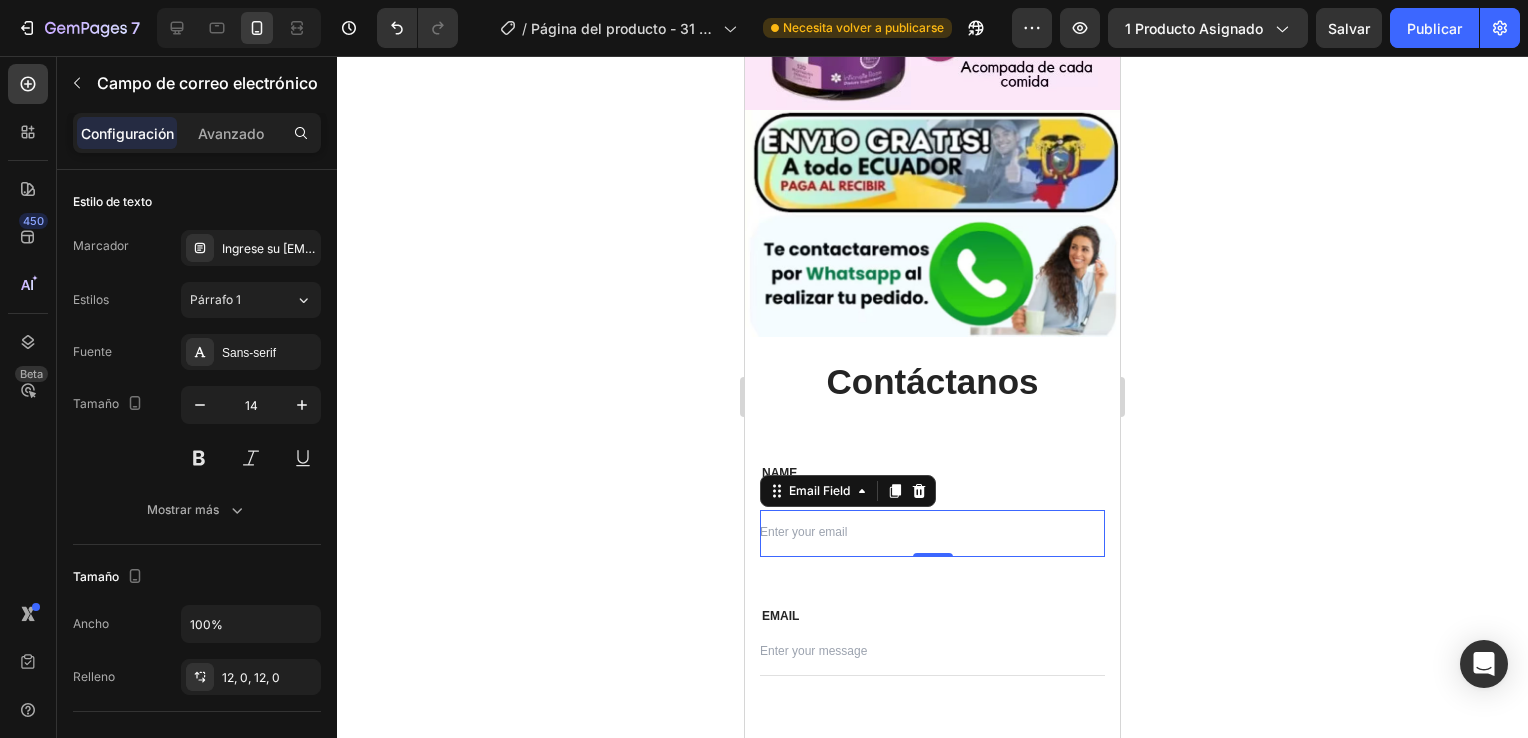 click 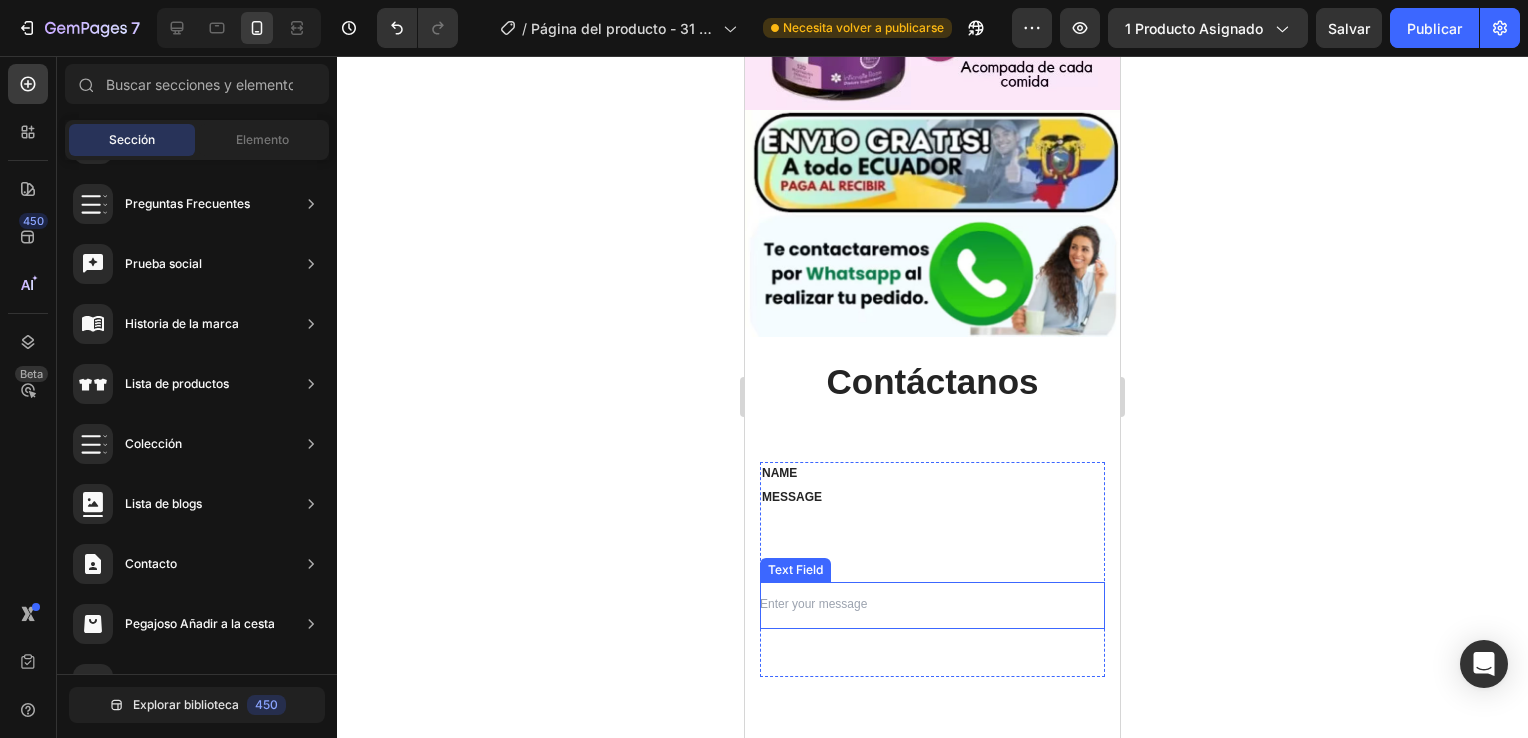 click at bounding box center (932, 605) 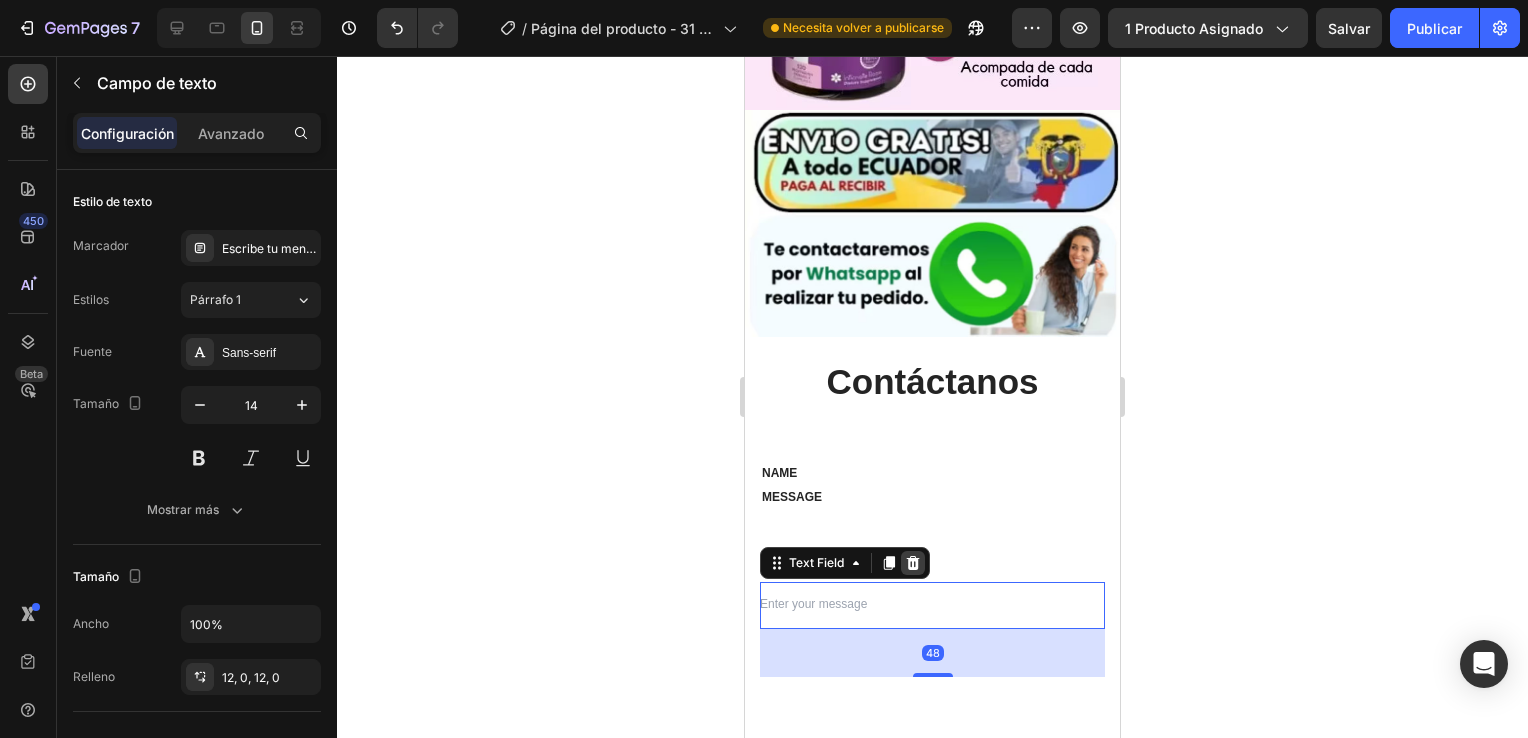 click 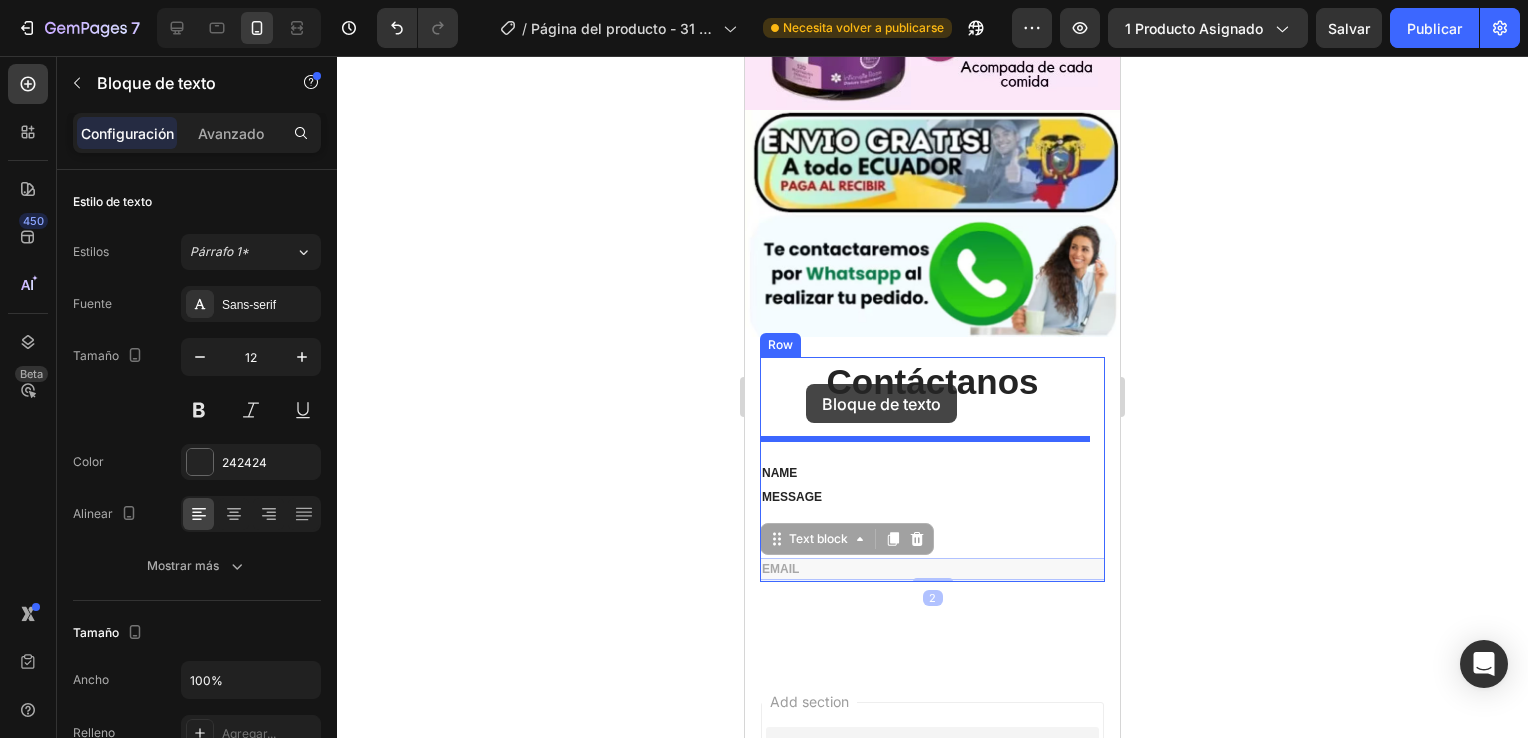 drag, startPoint x: 796, startPoint y: 430, endPoint x: 800, endPoint y: 407, distance: 23.345236 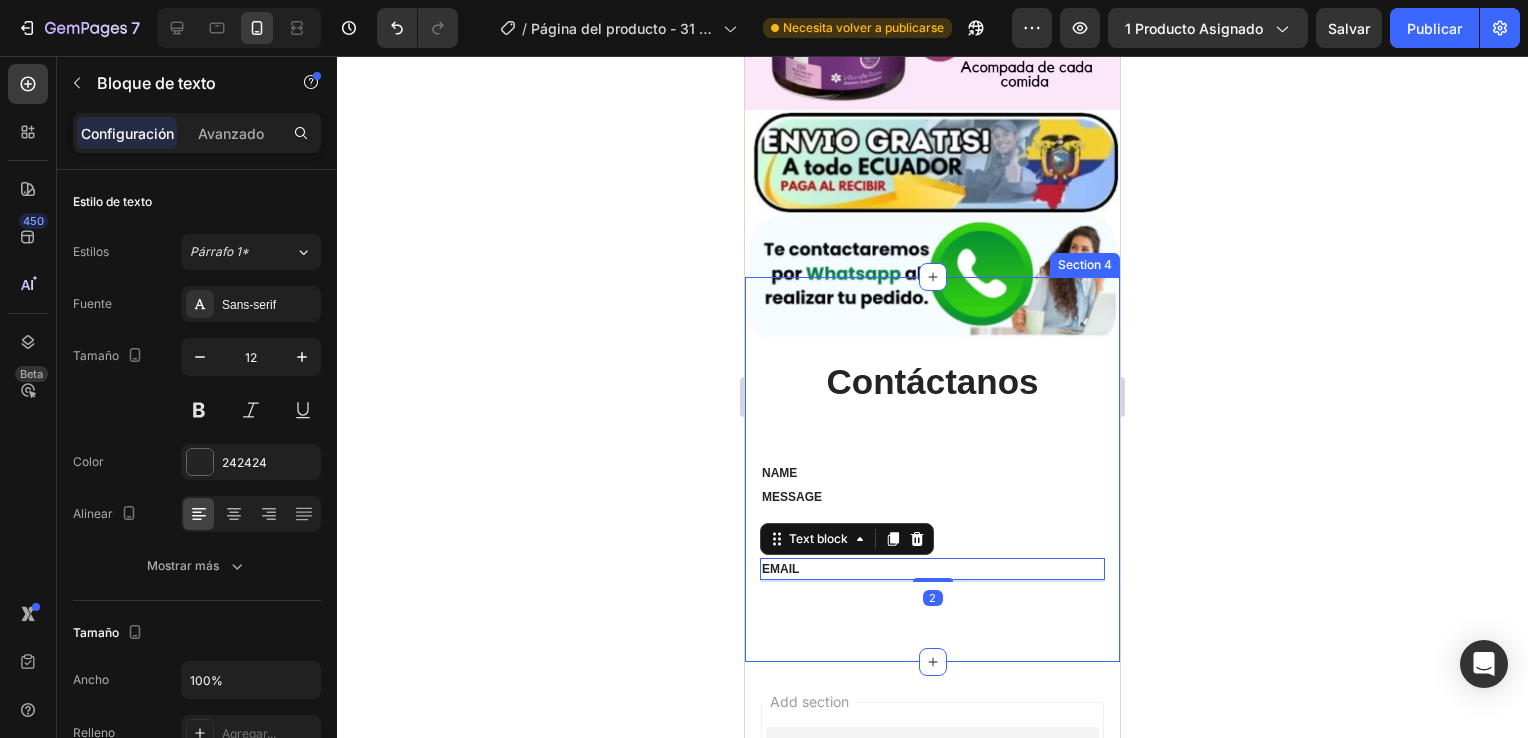 click 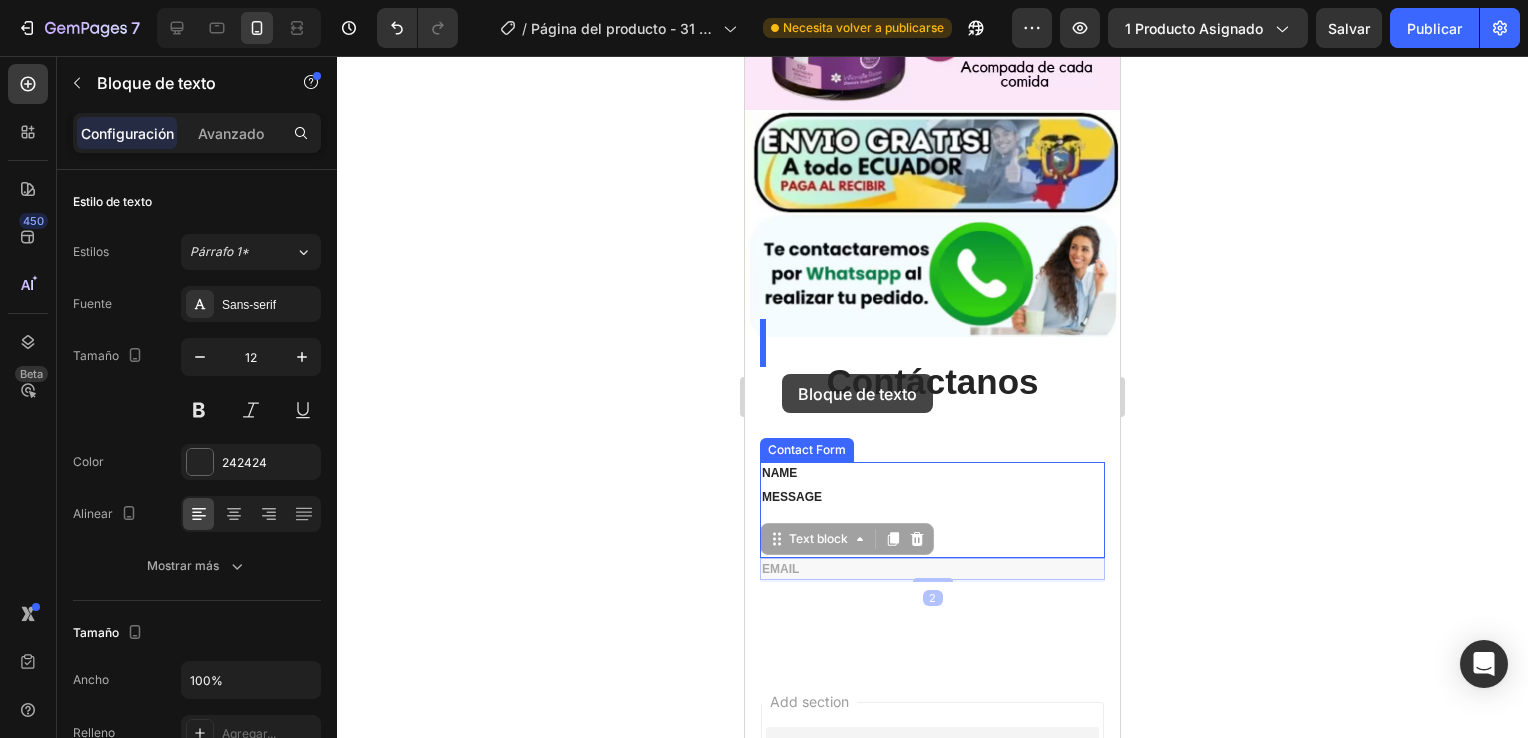drag, startPoint x: 780, startPoint y: 425, endPoint x: 782, endPoint y: 374, distance: 51.0392 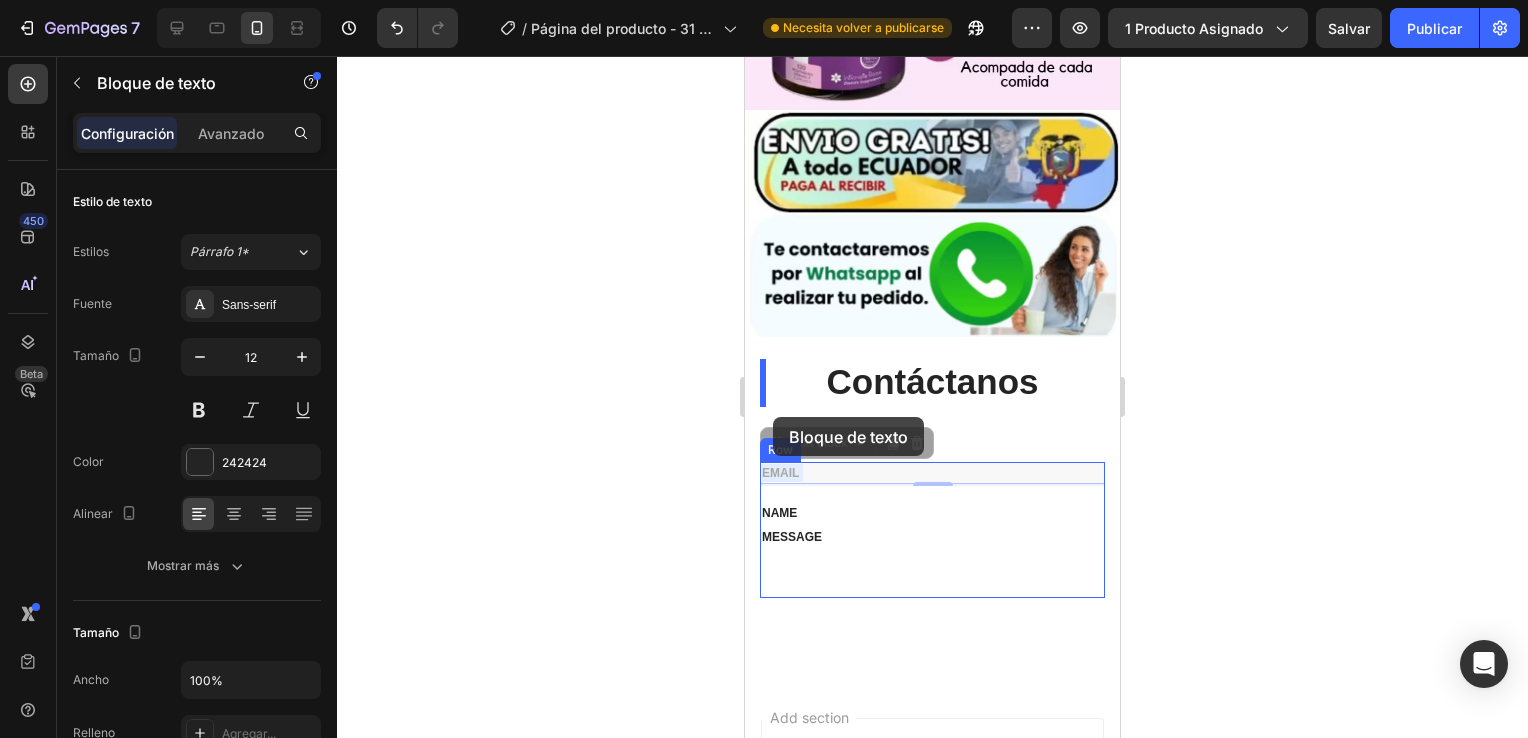 drag, startPoint x: 780, startPoint y: 333, endPoint x: 1479, endPoint y: 480, distance: 714.28986 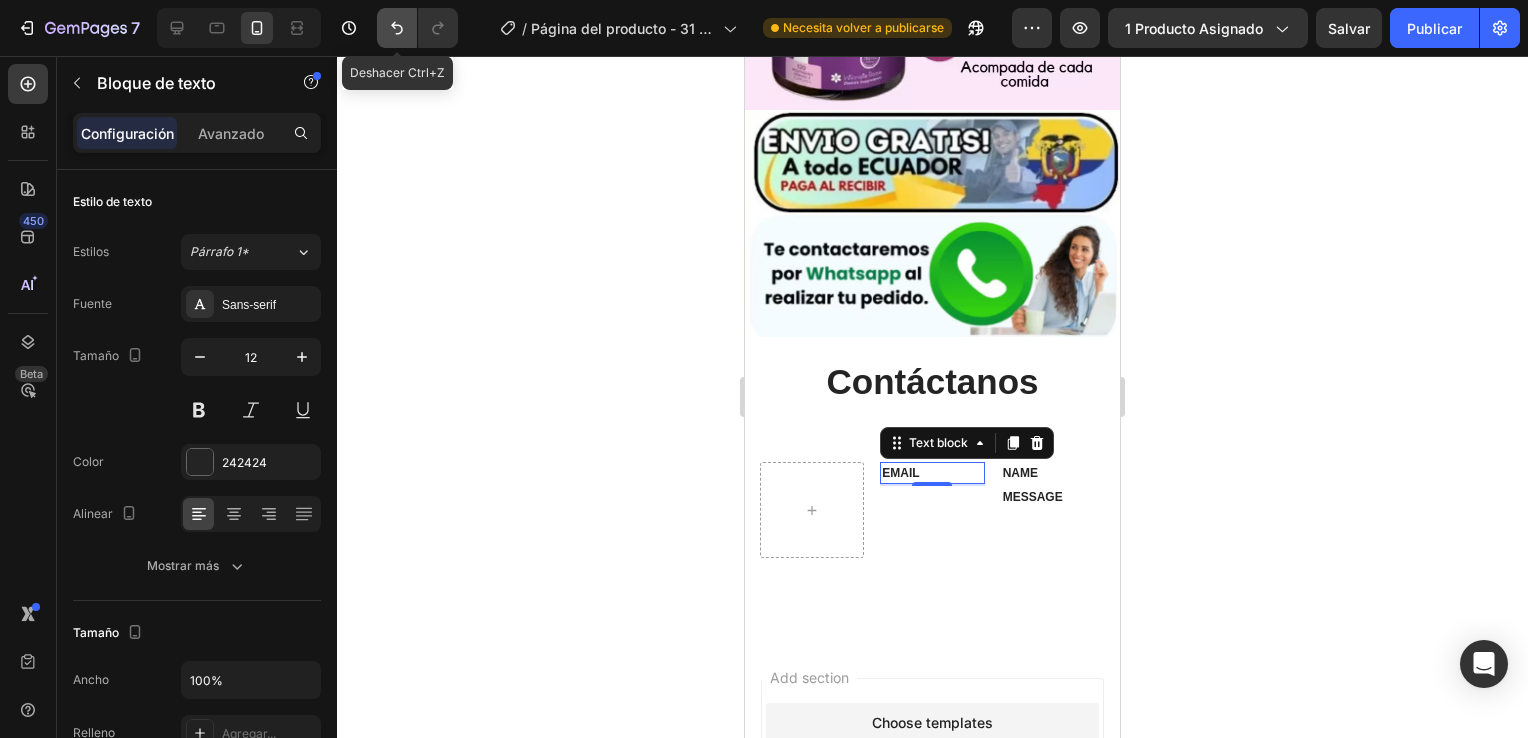 click 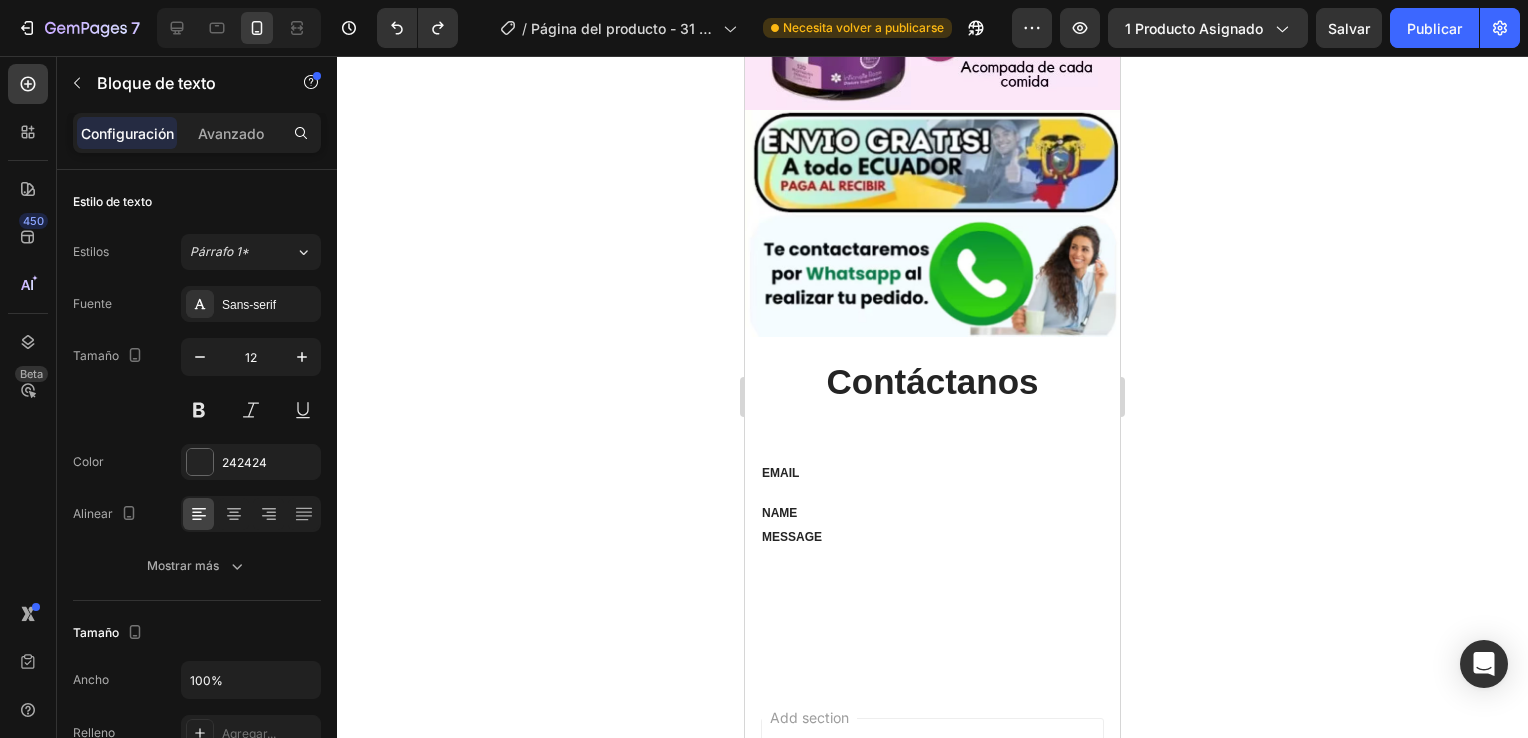 click on "EMAIL" at bounding box center (932, 473) 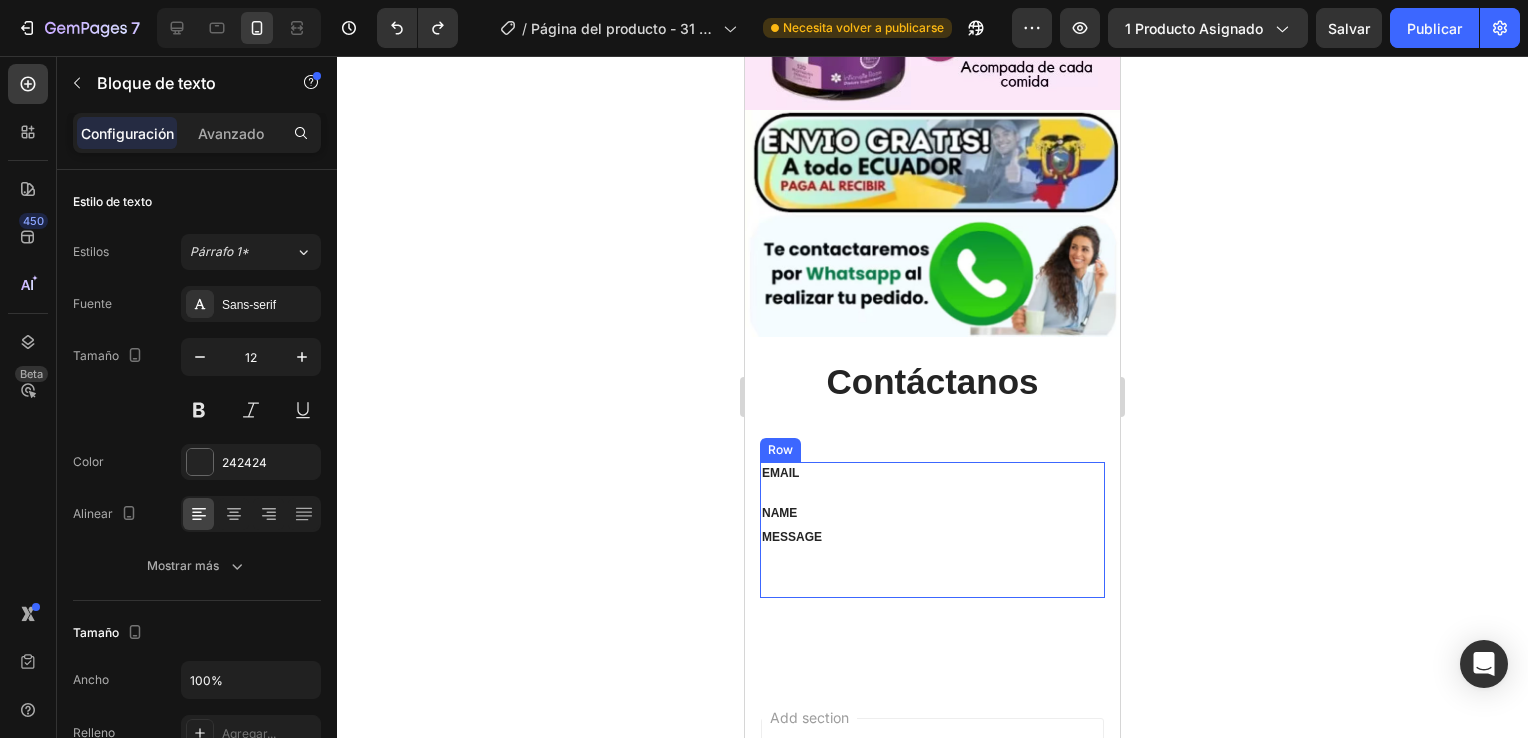click on "EMAIL Text block NAME Text block MESSAGE Text block Row Row" at bounding box center (932, 530) 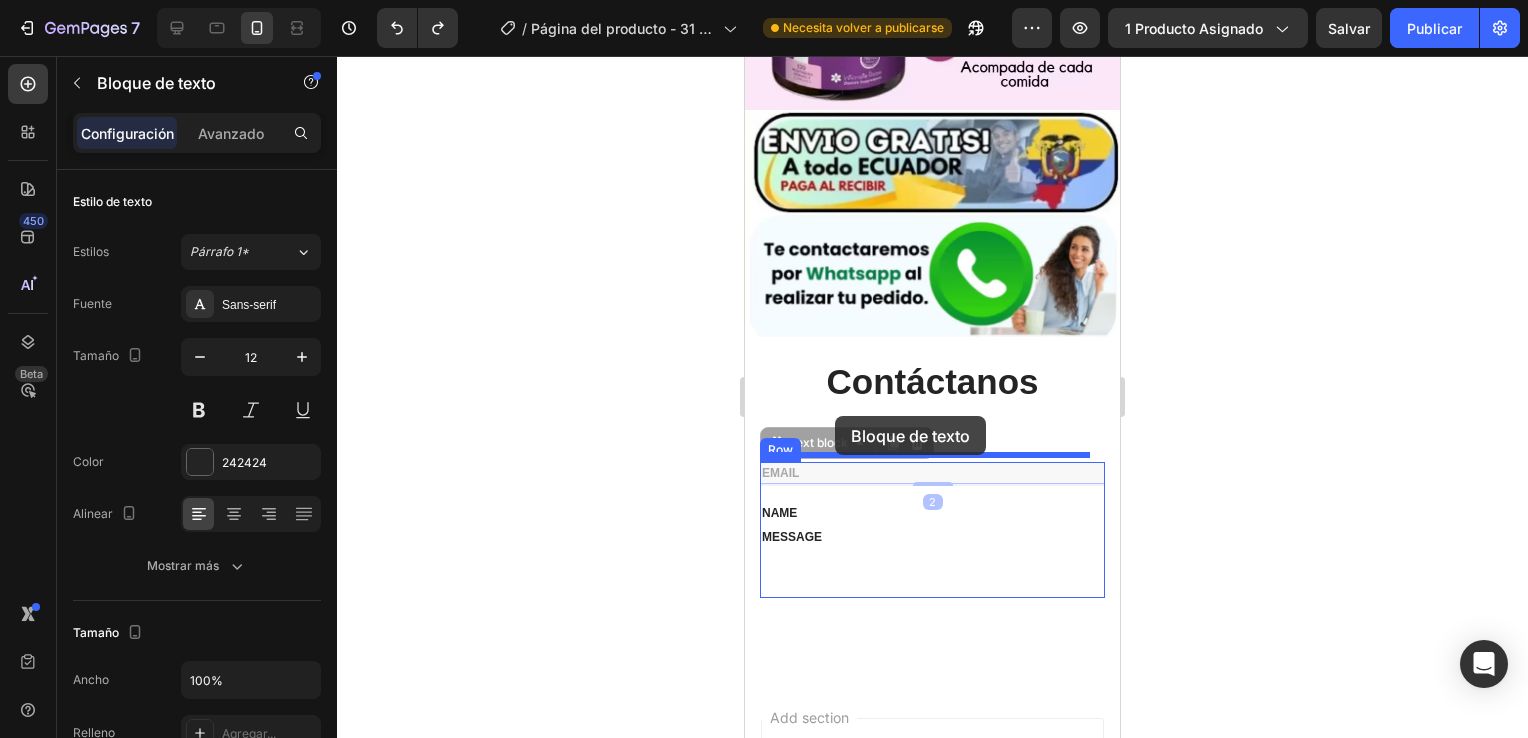 drag, startPoint x: 839, startPoint y: 336, endPoint x: 835, endPoint y: 416, distance: 80.09994 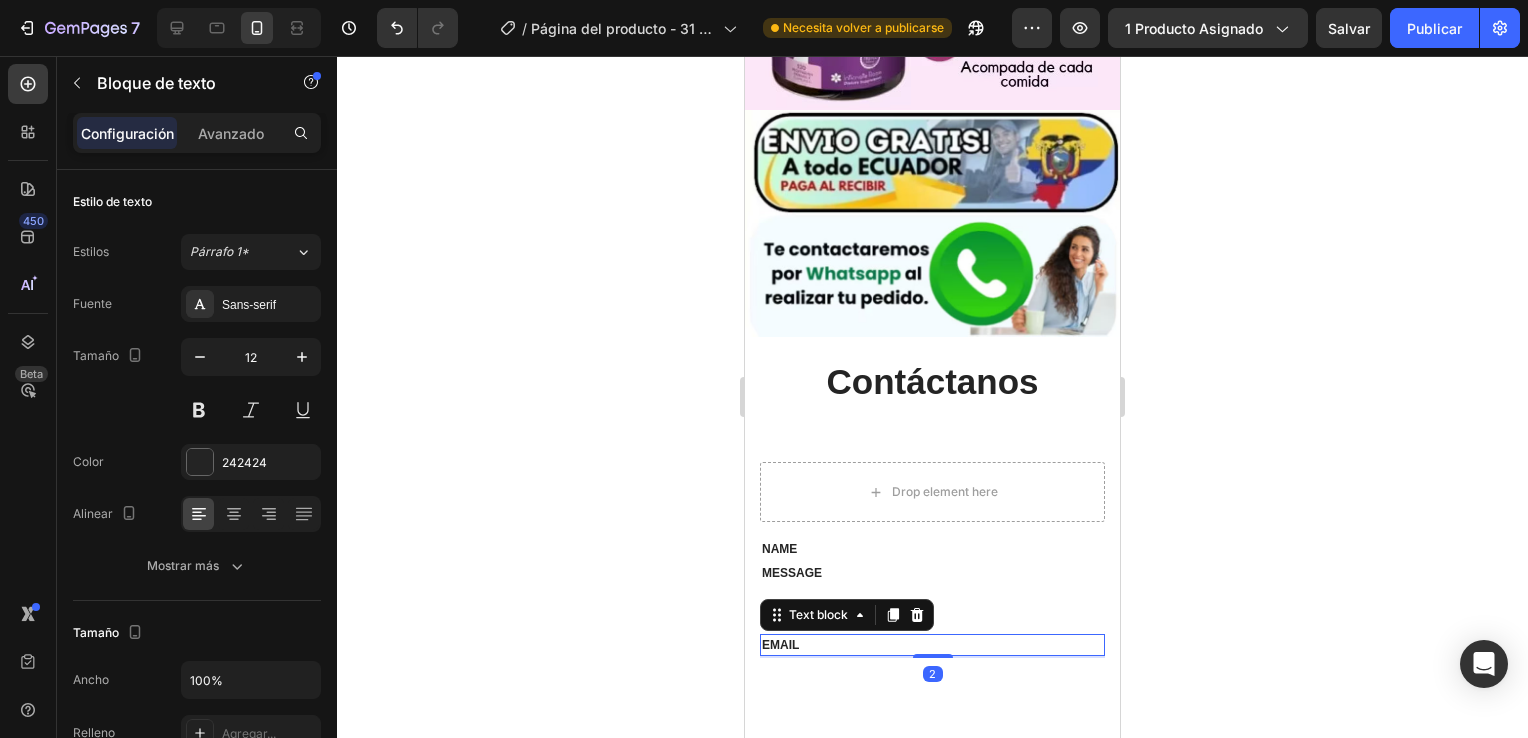 click 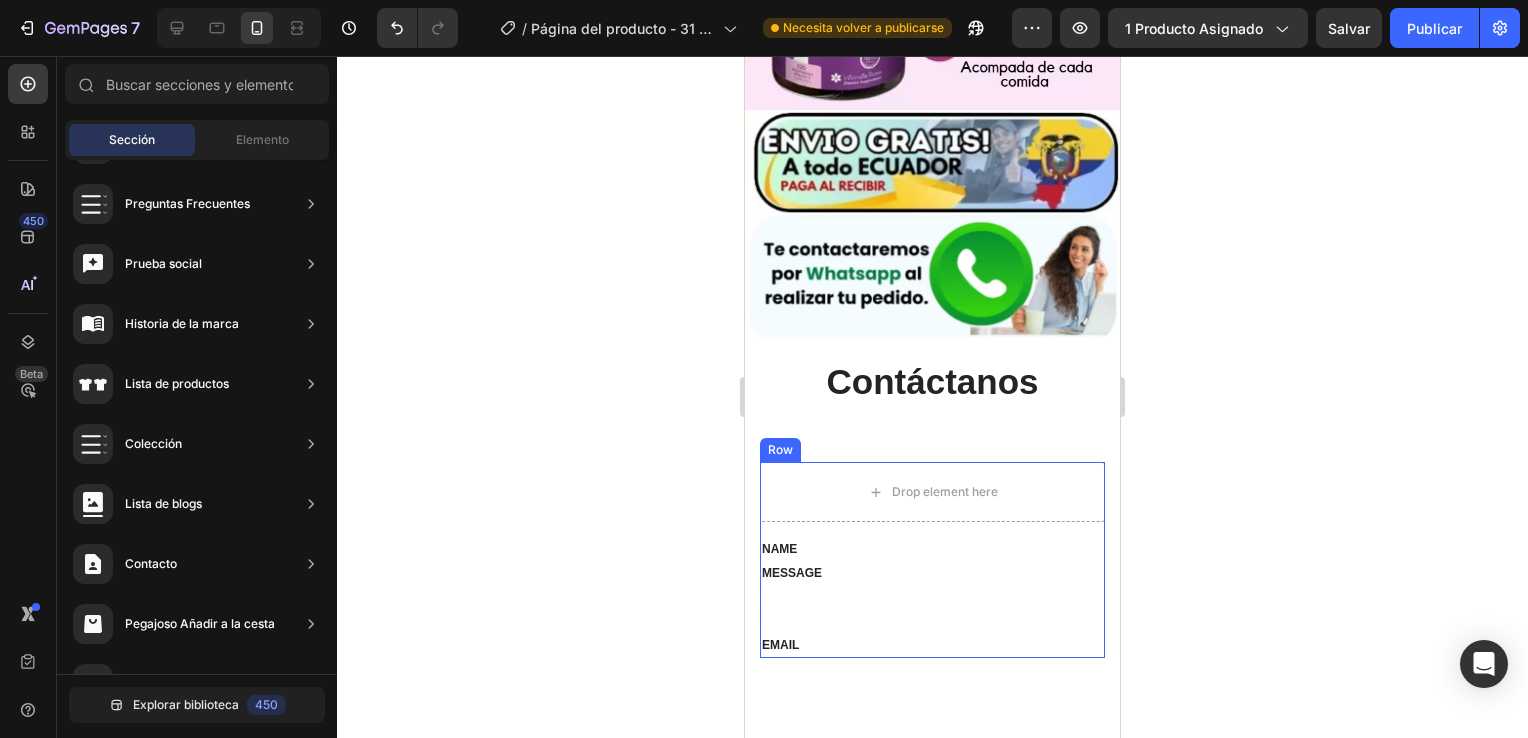 click on "NAME Text block MESSAGE Text block Row EMAIL Text block" at bounding box center [932, 598] 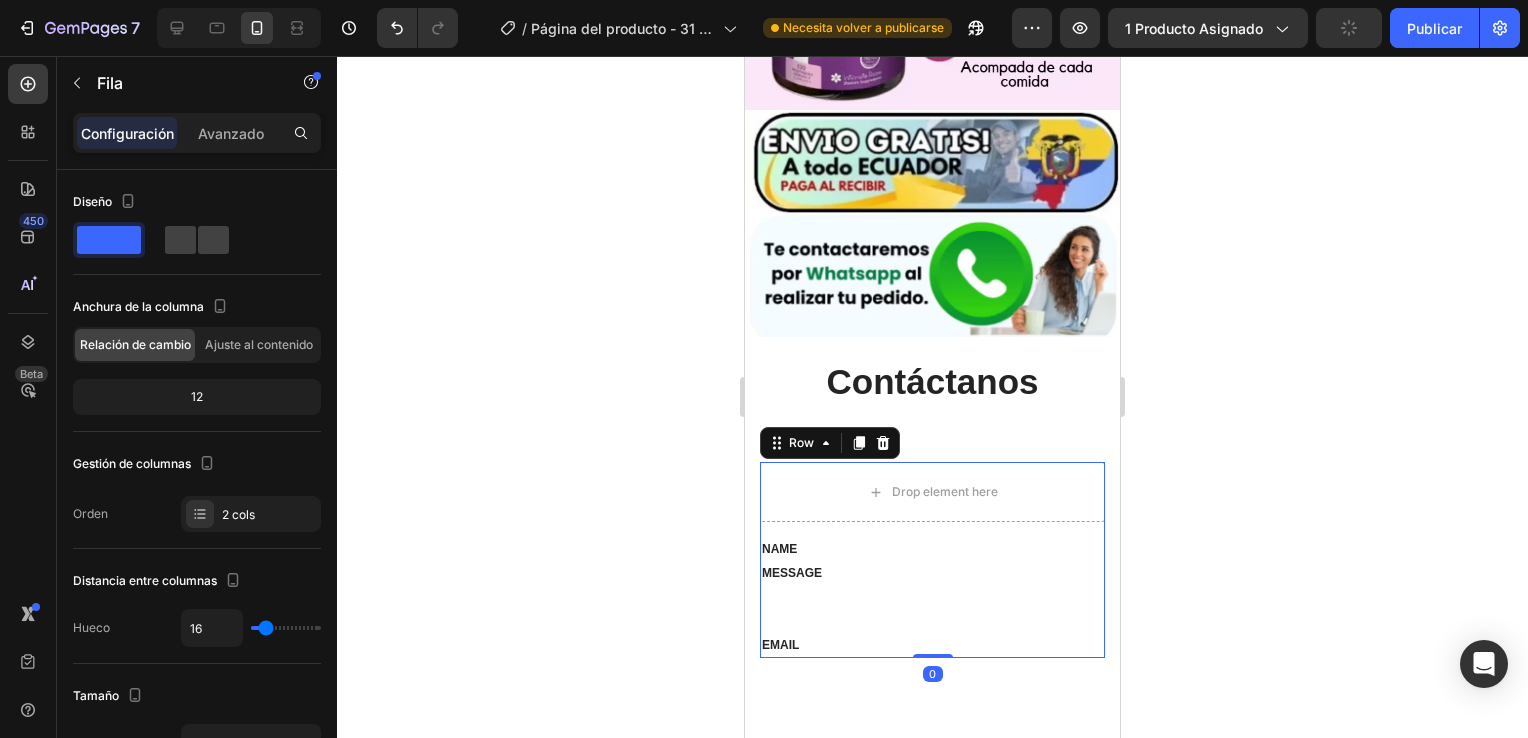 click on "NAME Text block MESSAGE Text block Row EMAIL Text block" at bounding box center [932, 598] 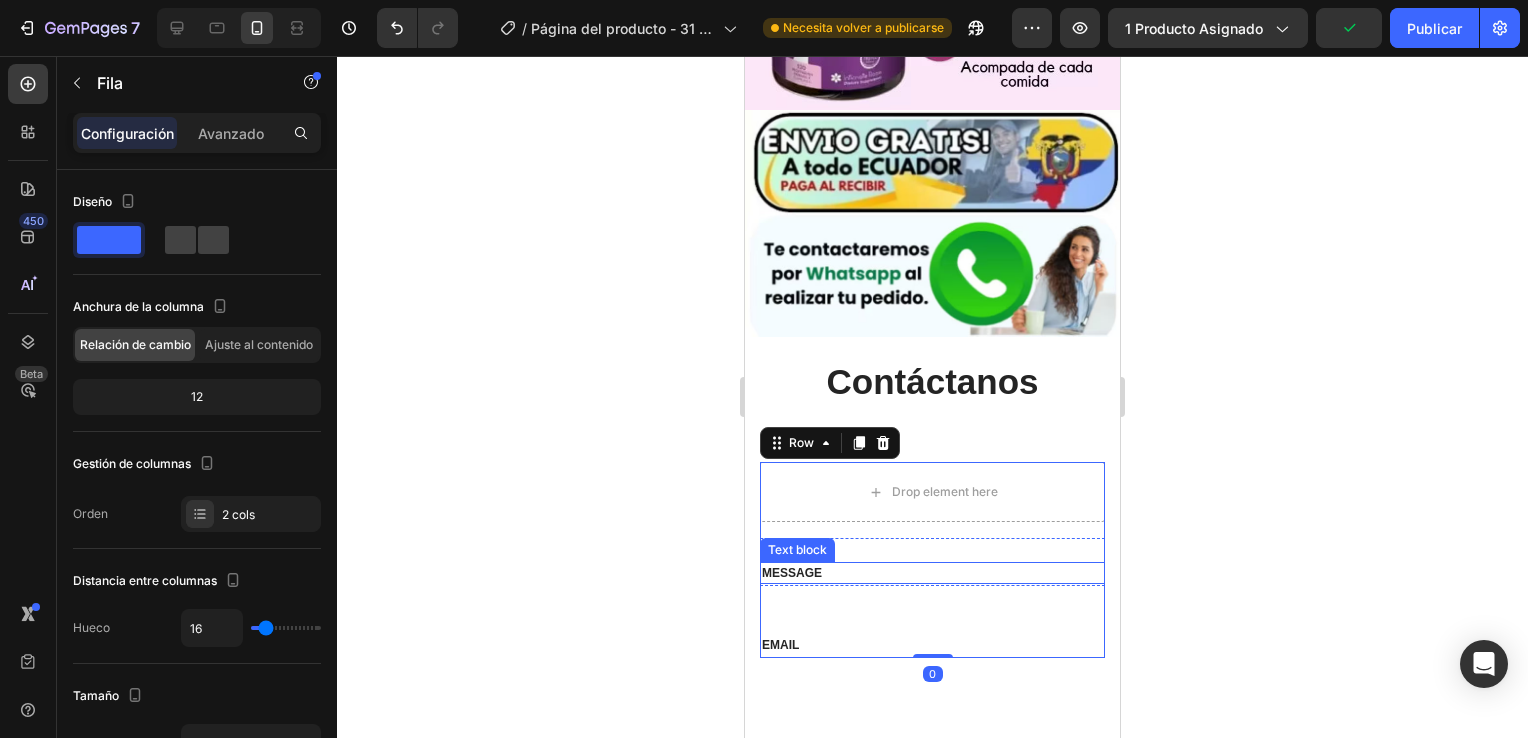 click on "Text block" at bounding box center (797, 550) 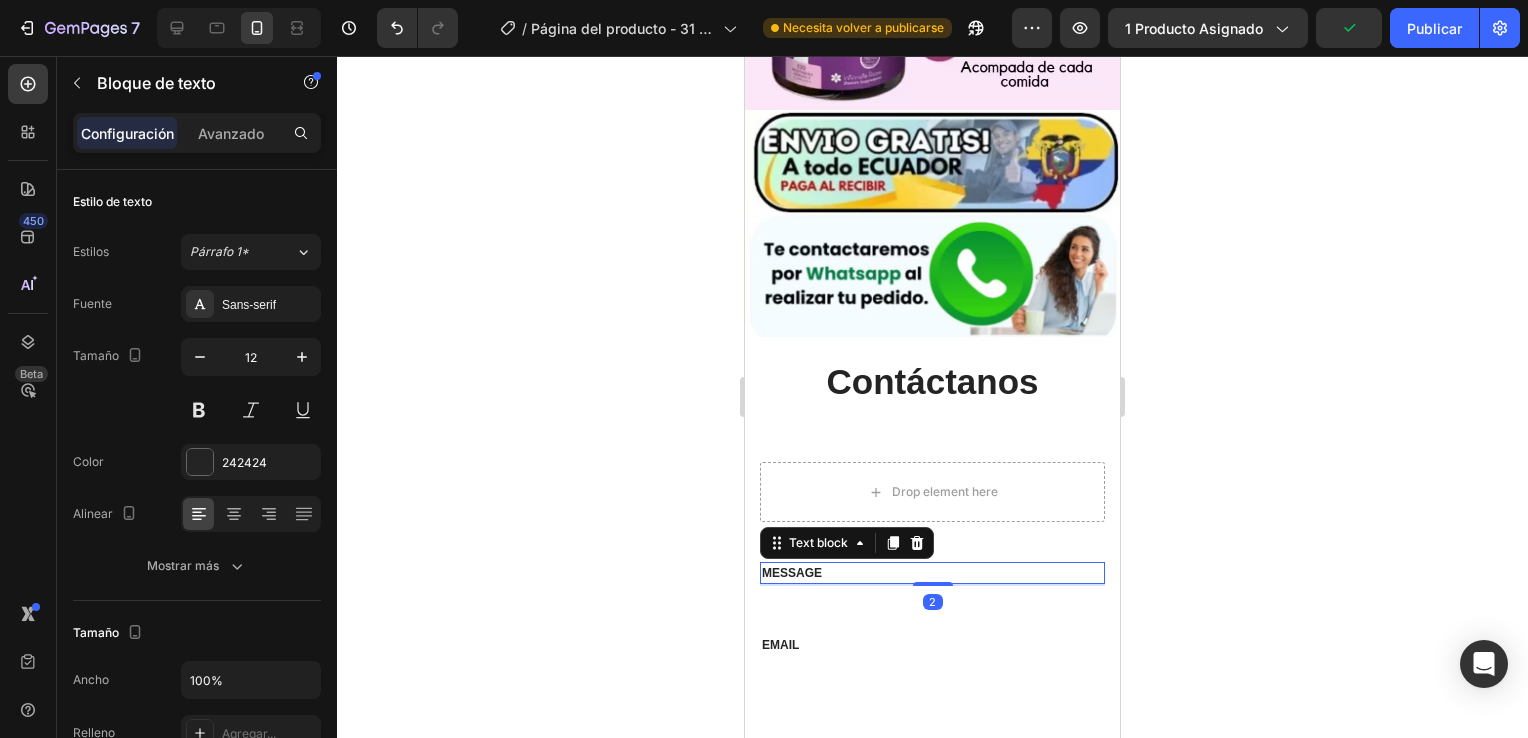 click 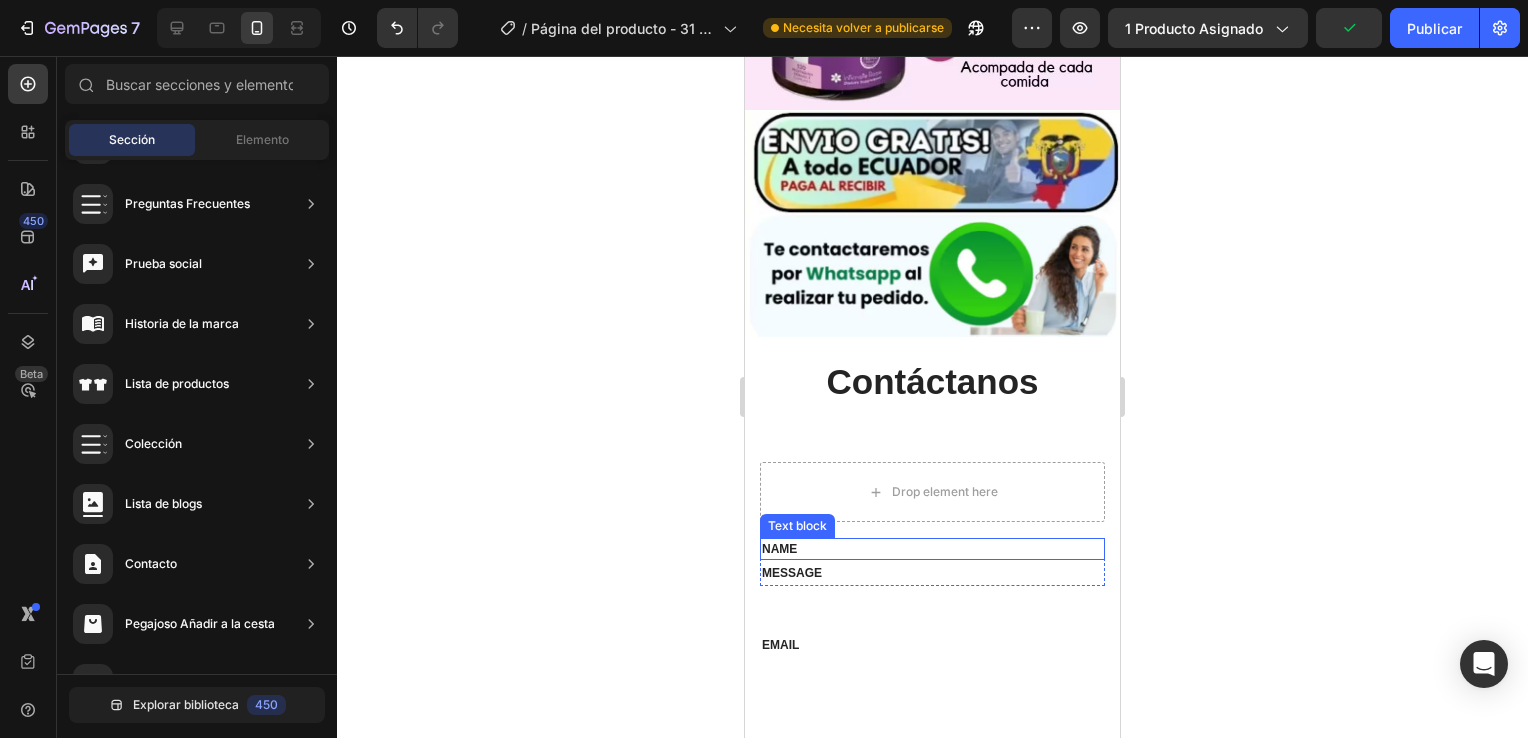 click on "NAME" at bounding box center [932, 549] 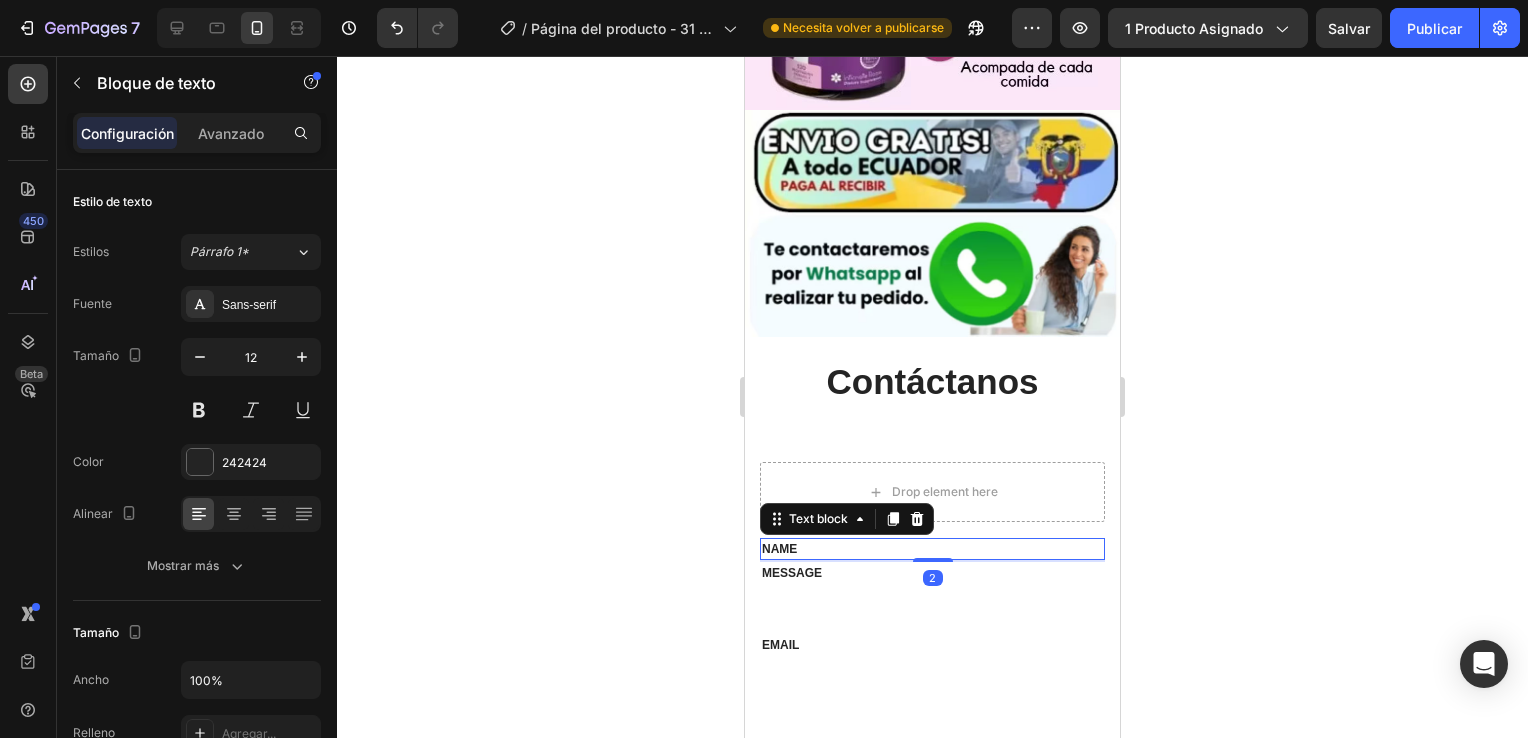 click on "NAME" at bounding box center (932, 549) 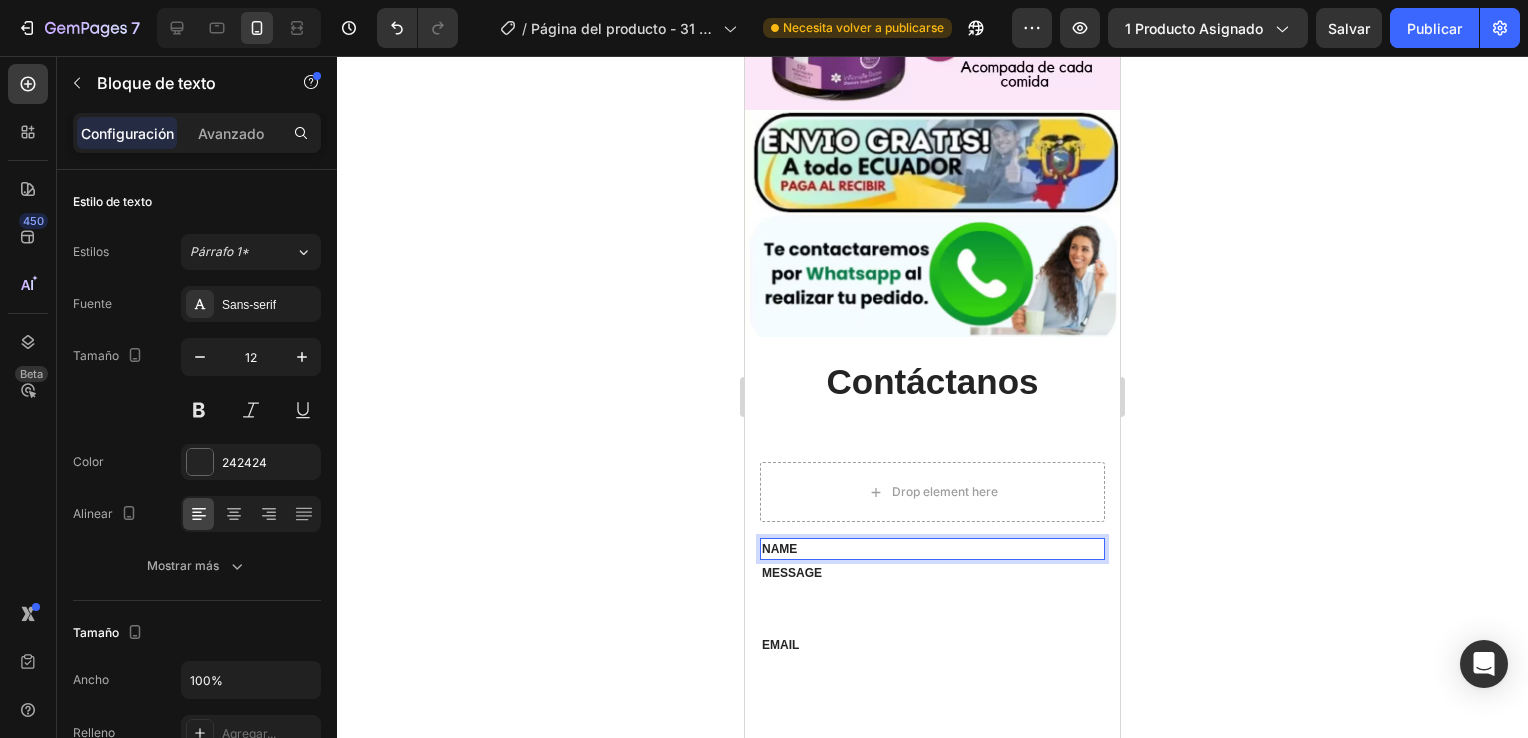 click on "NAME" at bounding box center (932, 549) 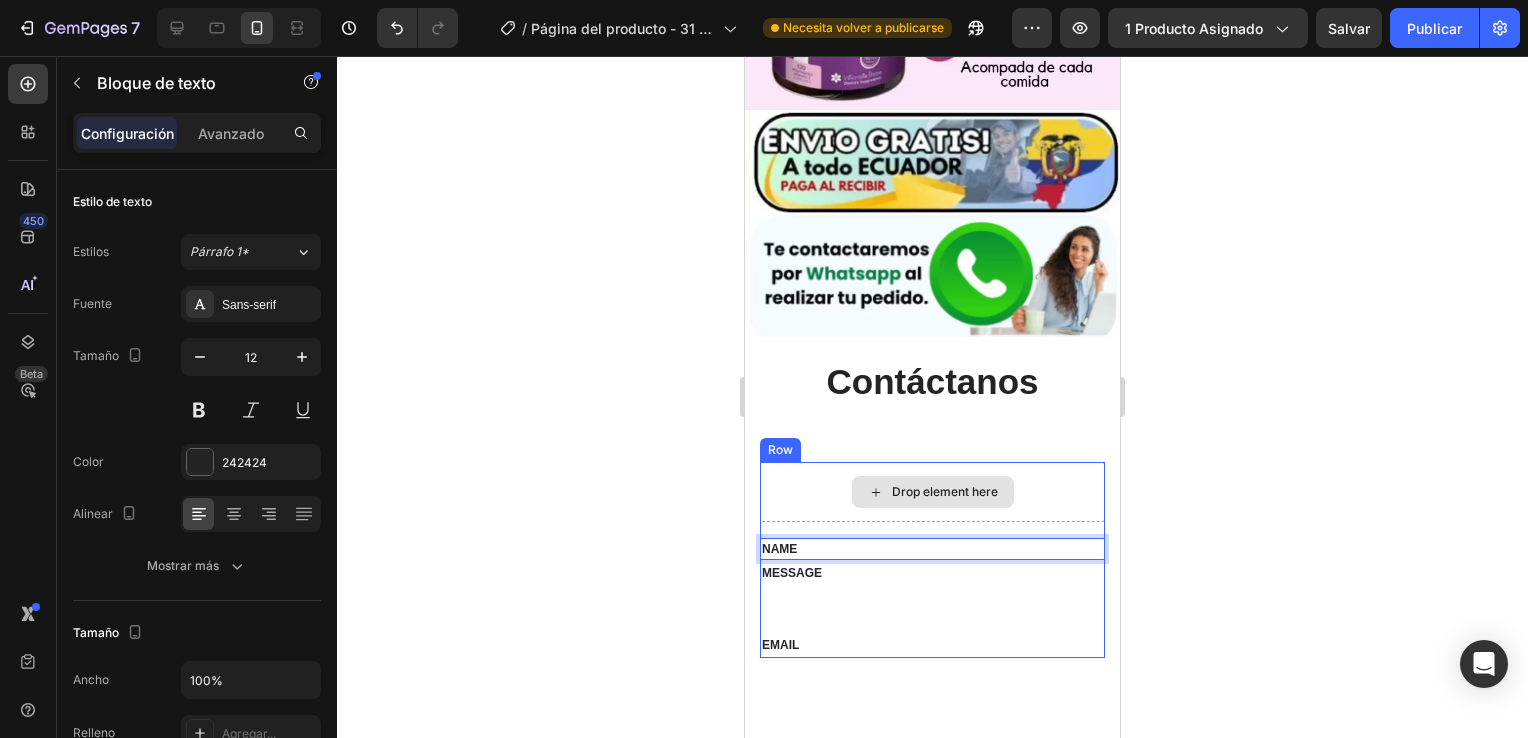 click on "Drop element here" at bounding box center [932, 492] 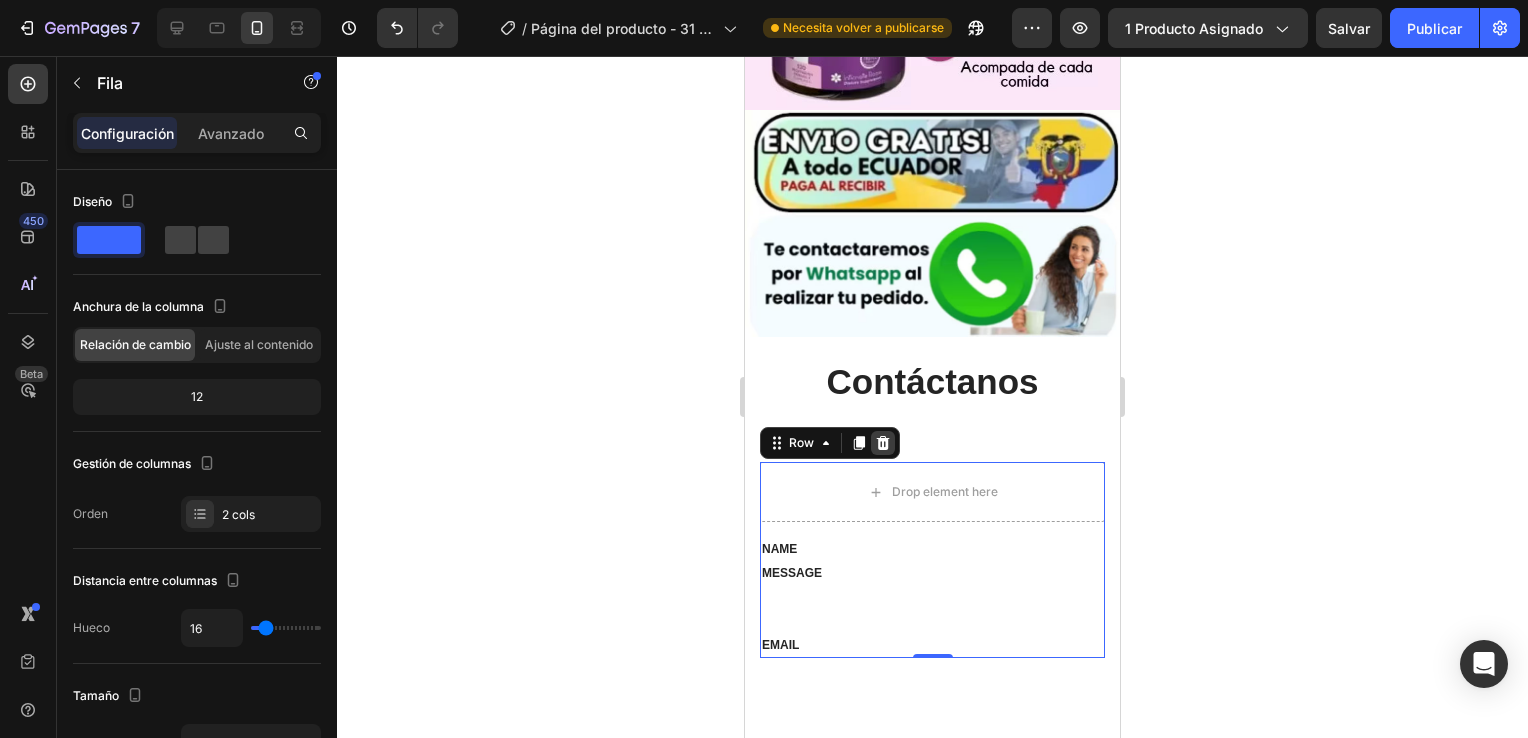 click 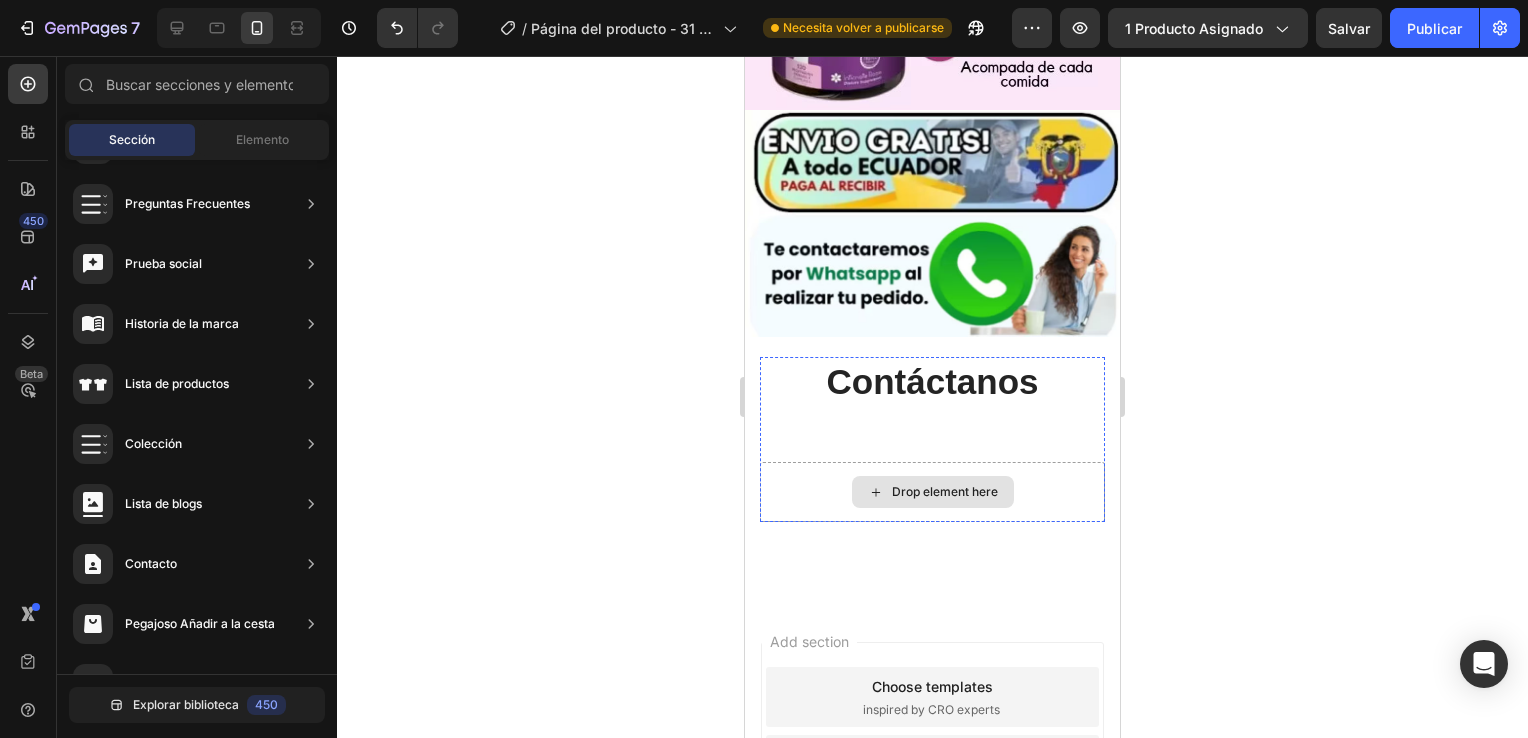 click on "Drop element here" at bounding box center [932, 492] 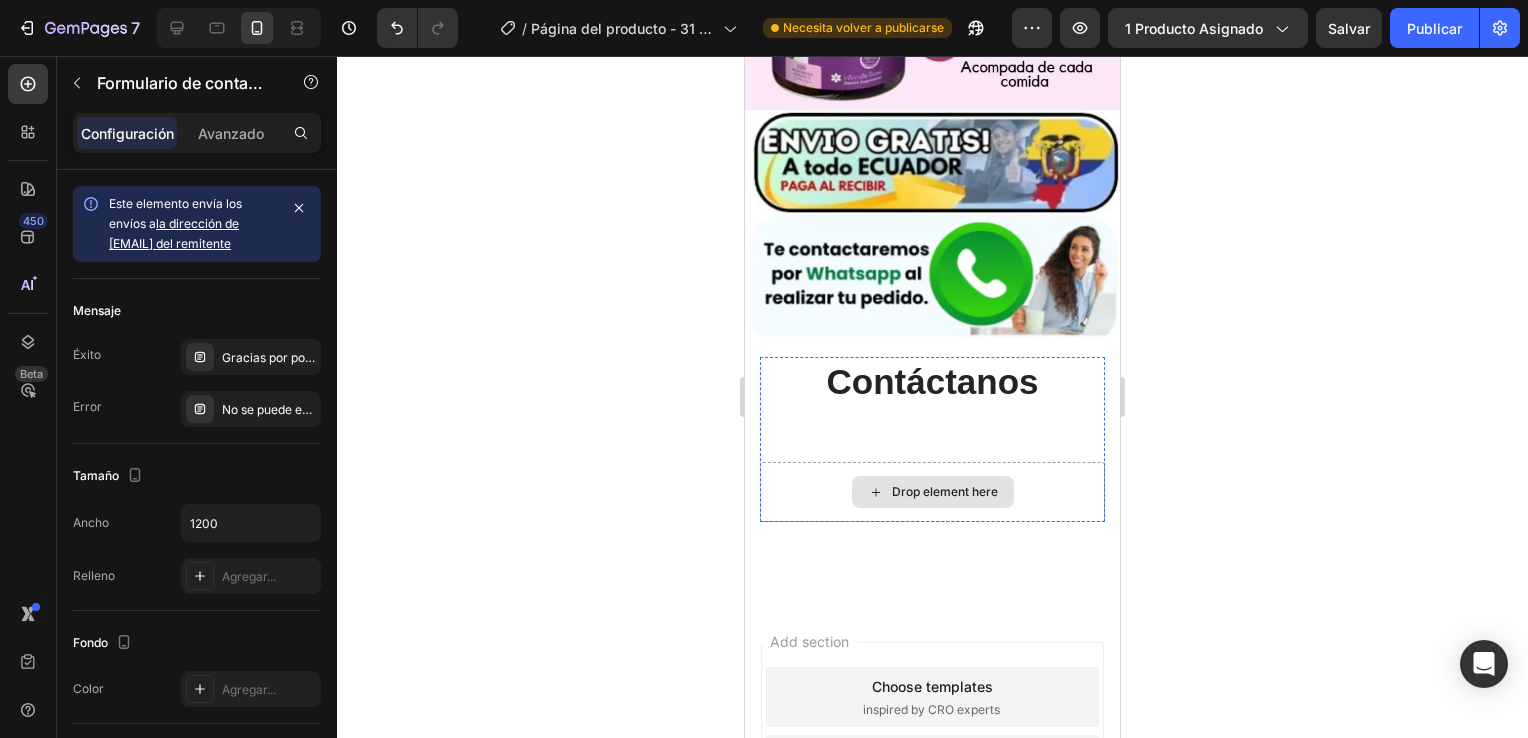 click on "Drop element here" at bounding box center [932, 492] 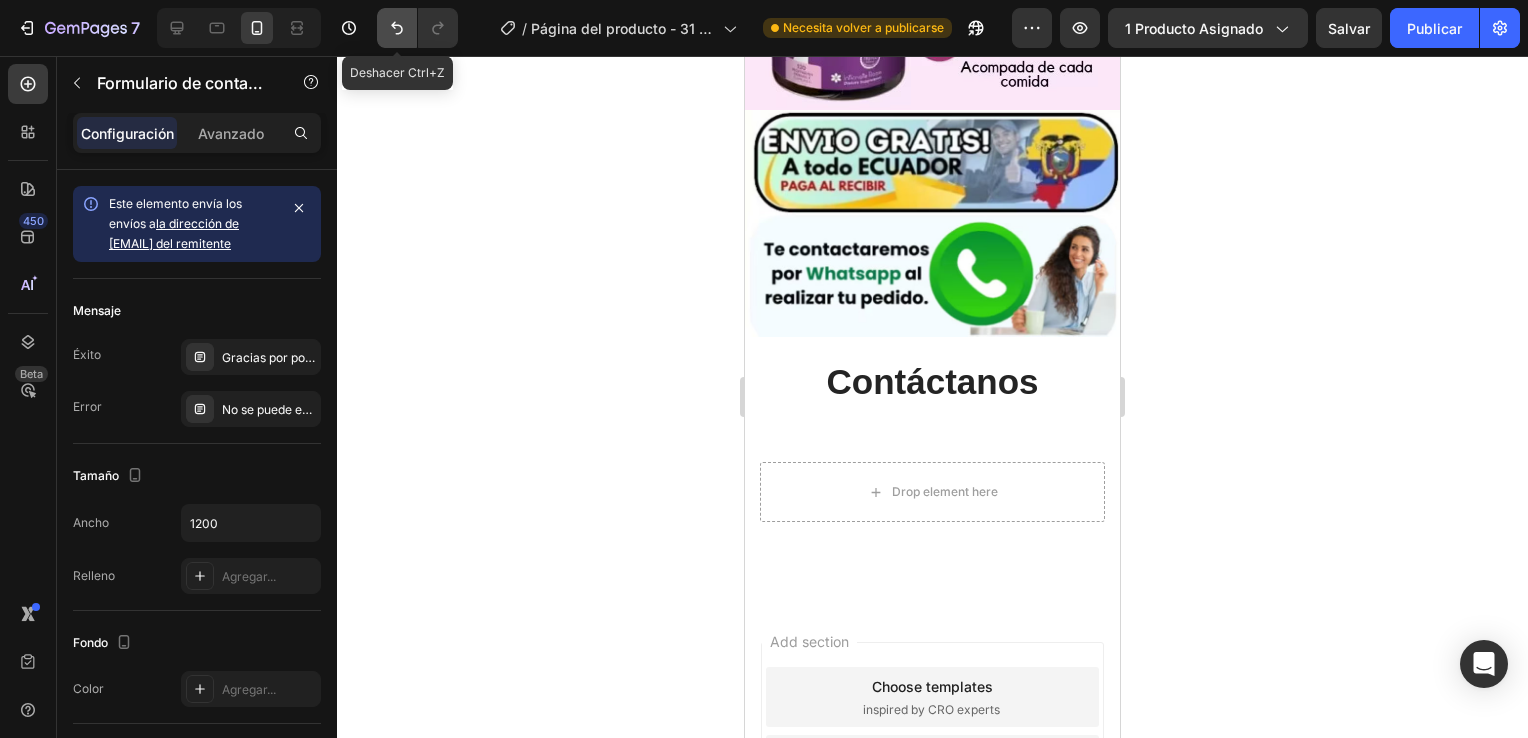 click 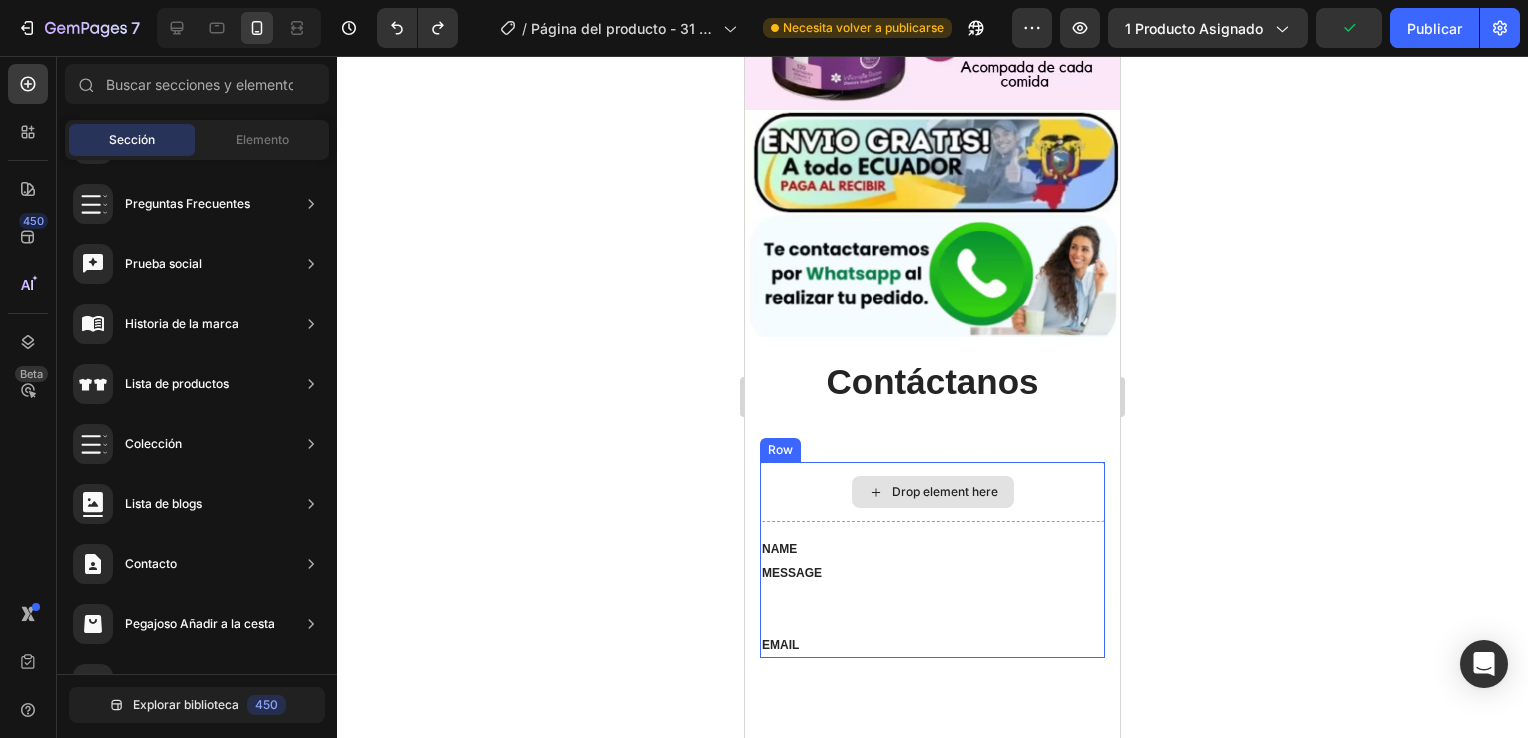 click on "Drop element here" at bounding box center [945, 492] 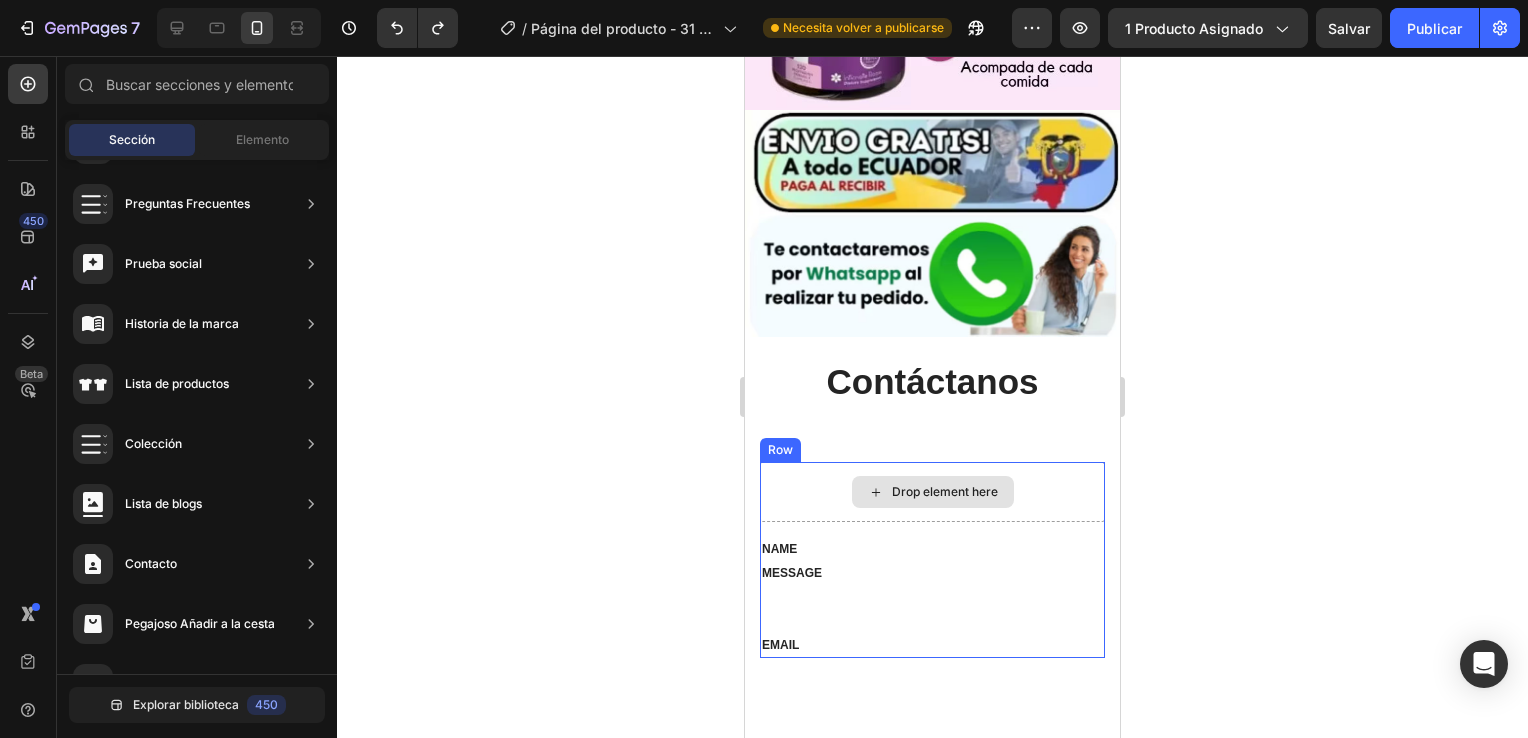 click on "Drop element here" at bounding box center (932, 492) 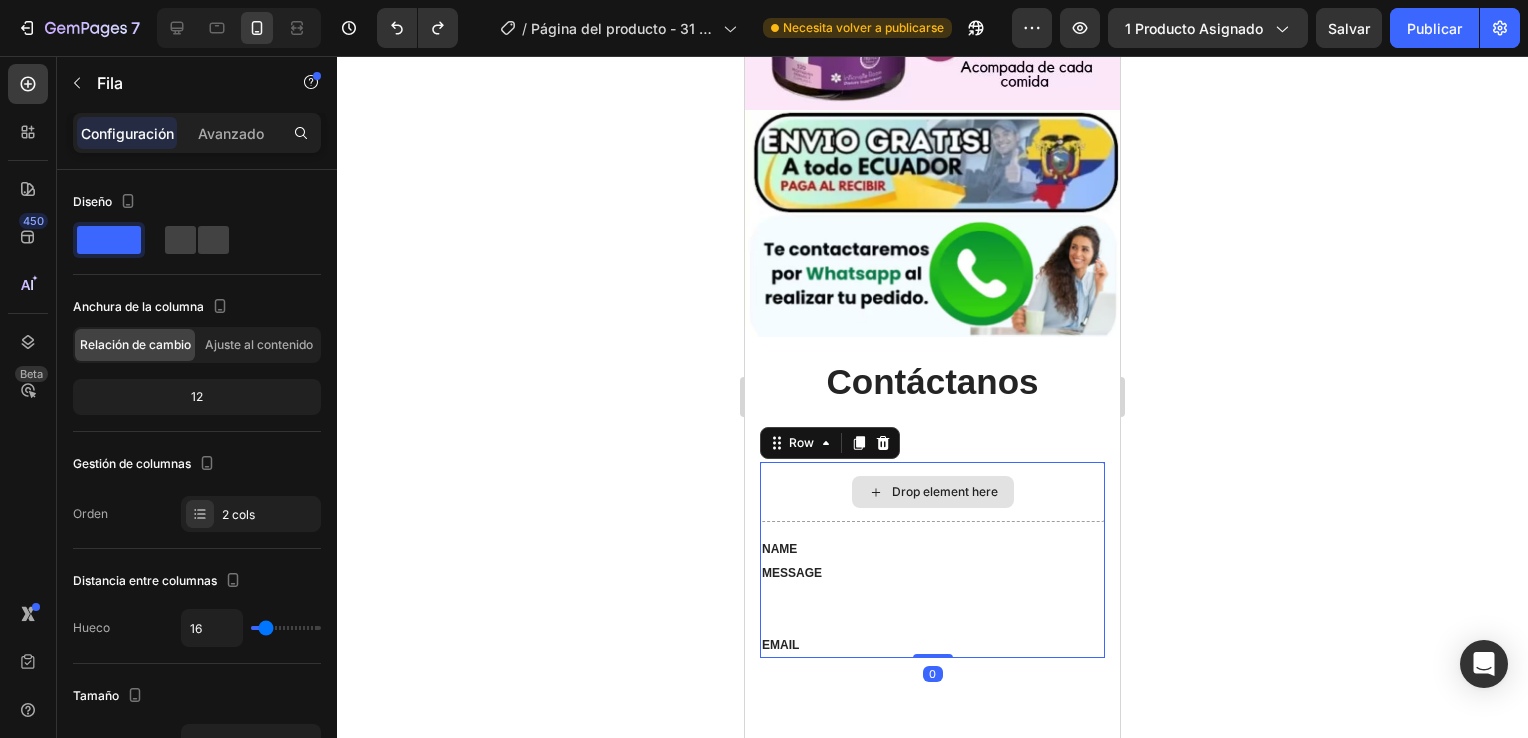 click on "Drop element here" at bounding box center (932, 492) 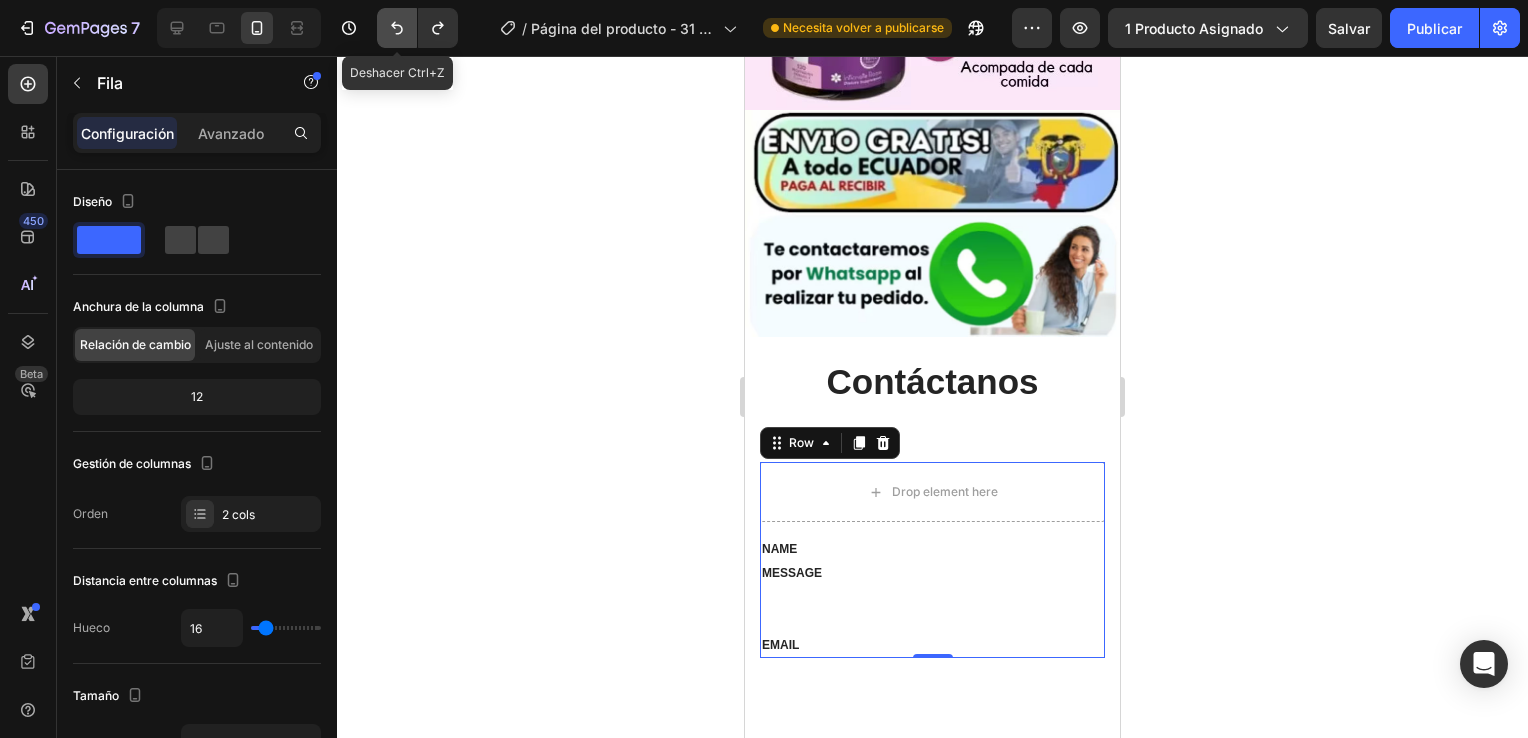 click 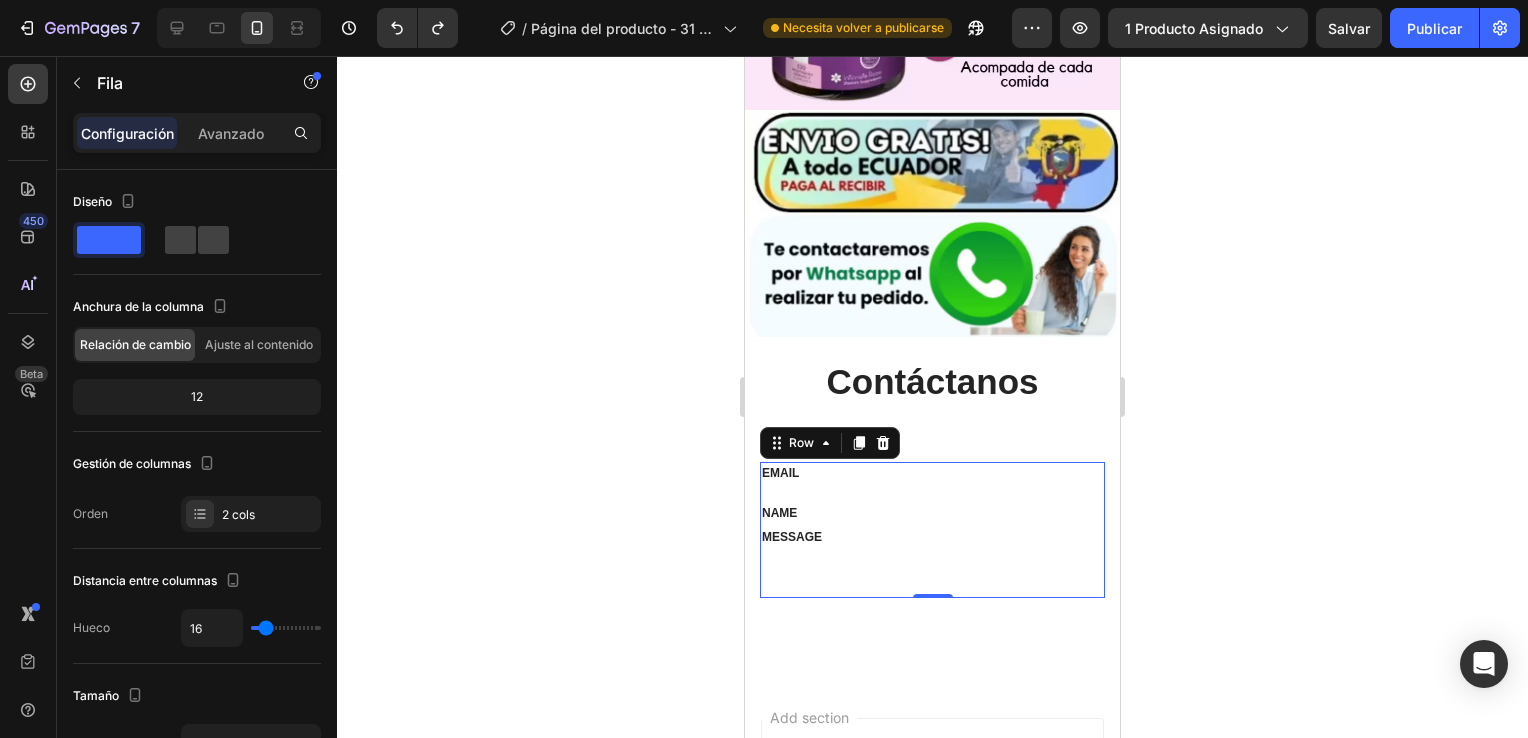 click 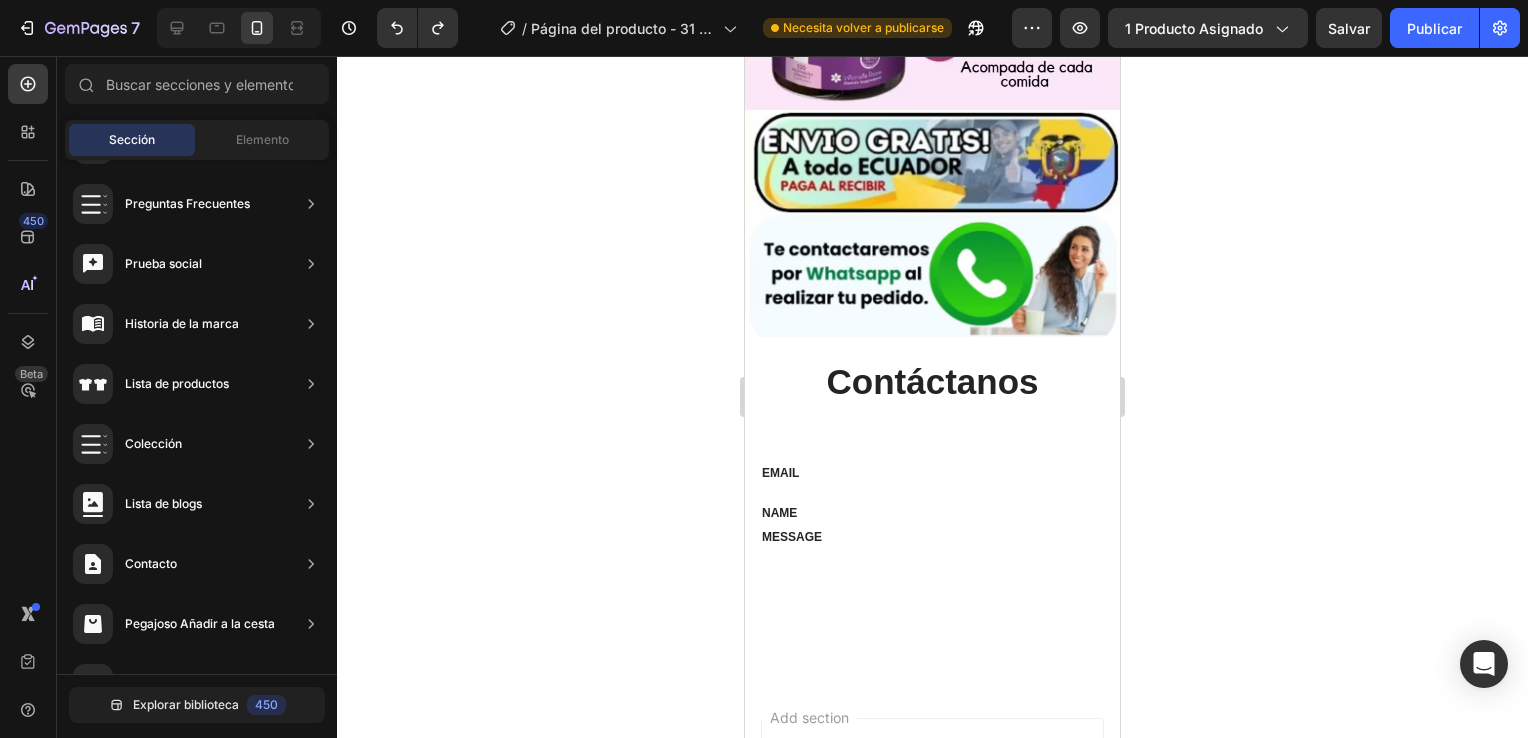 click 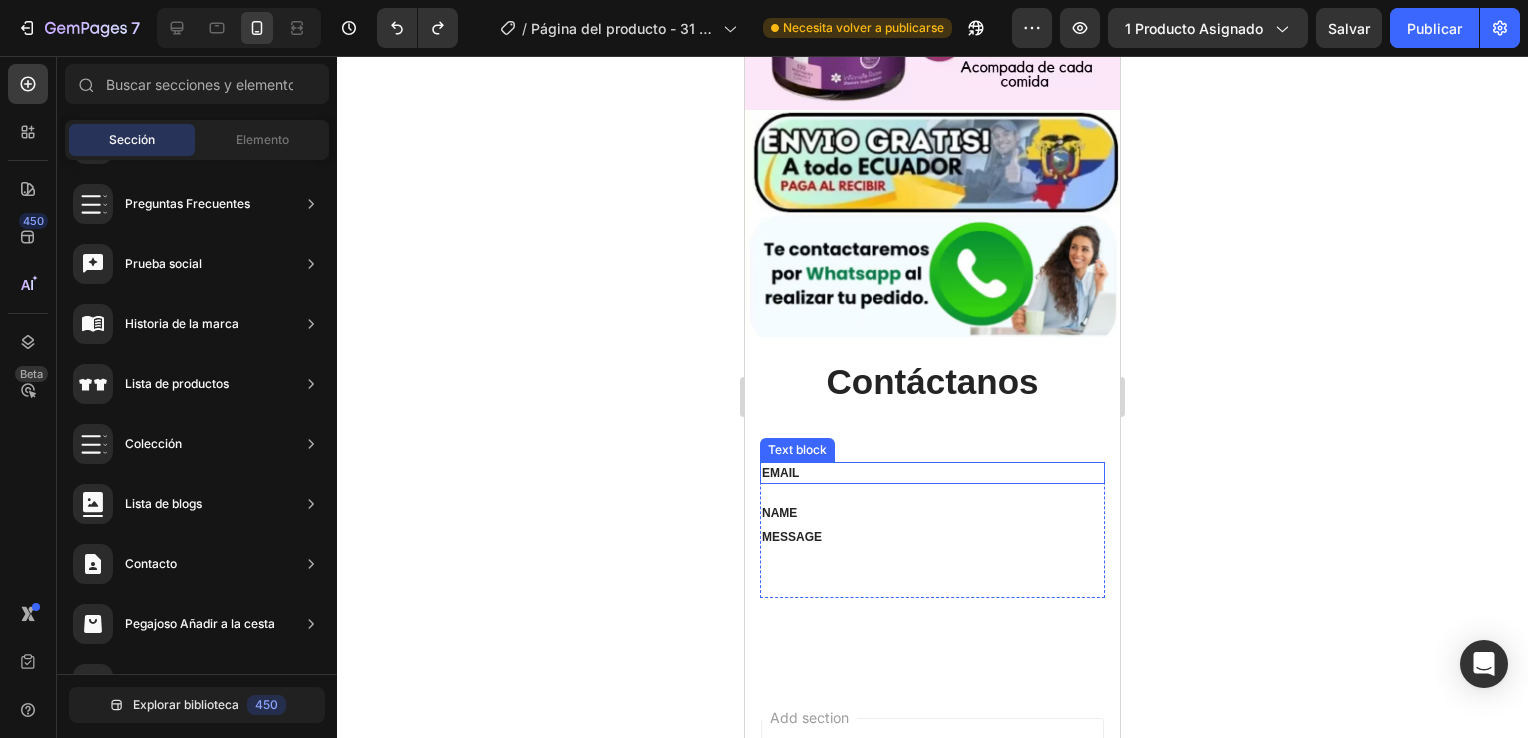 click on "EMAIL" at bounding box center [932, 473] 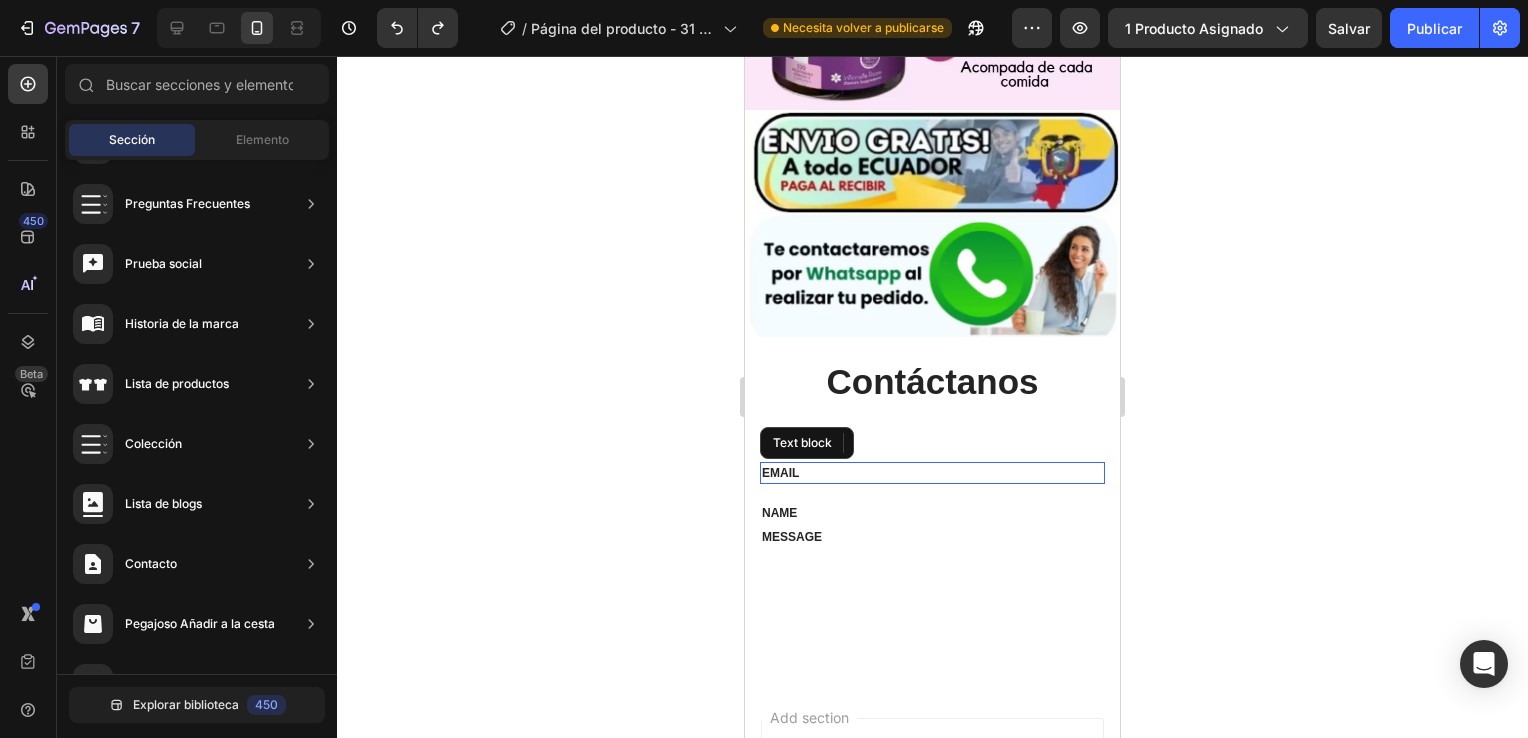 click on "EMAIL" at bounding box center [932, 473] 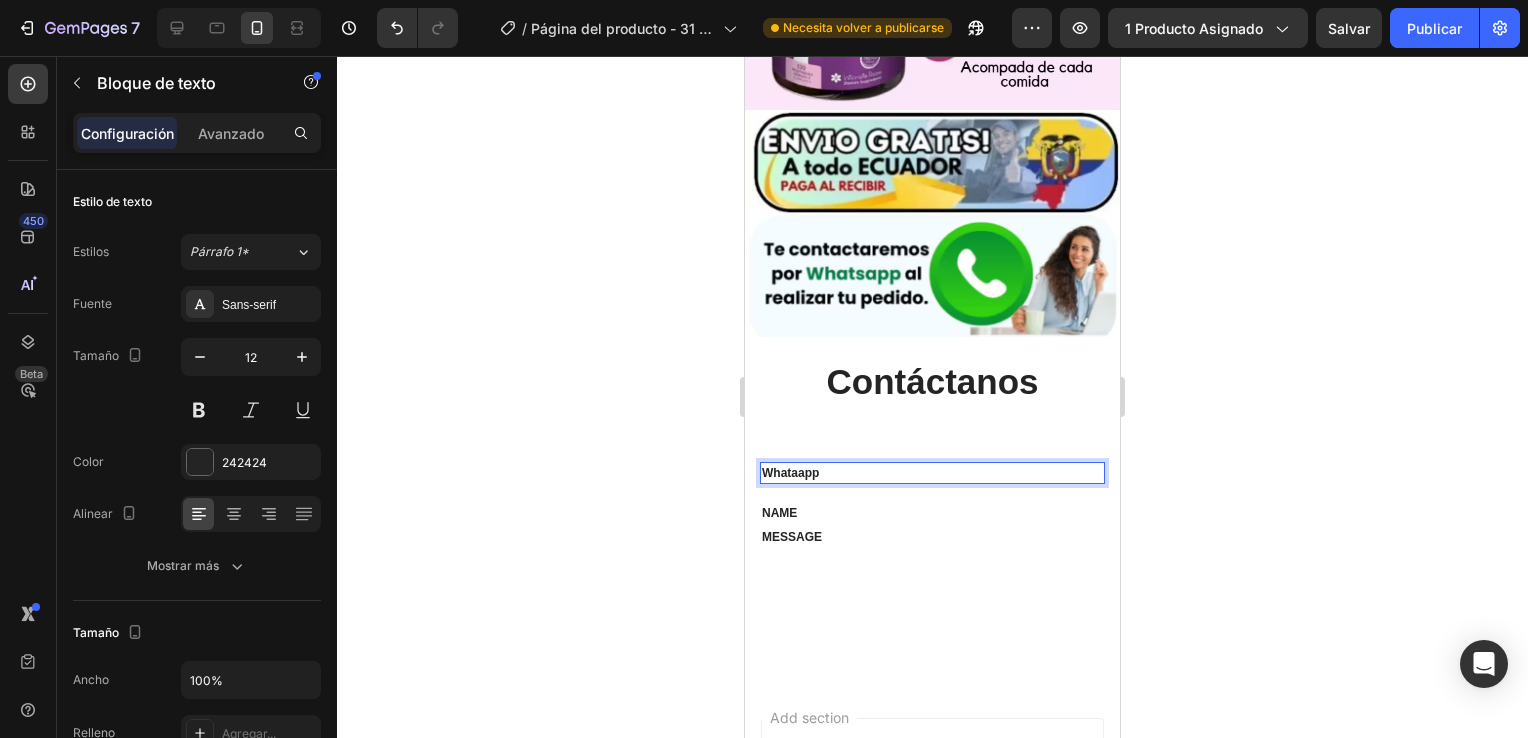 click on "Whataapp" at bounding box center (932, 473) 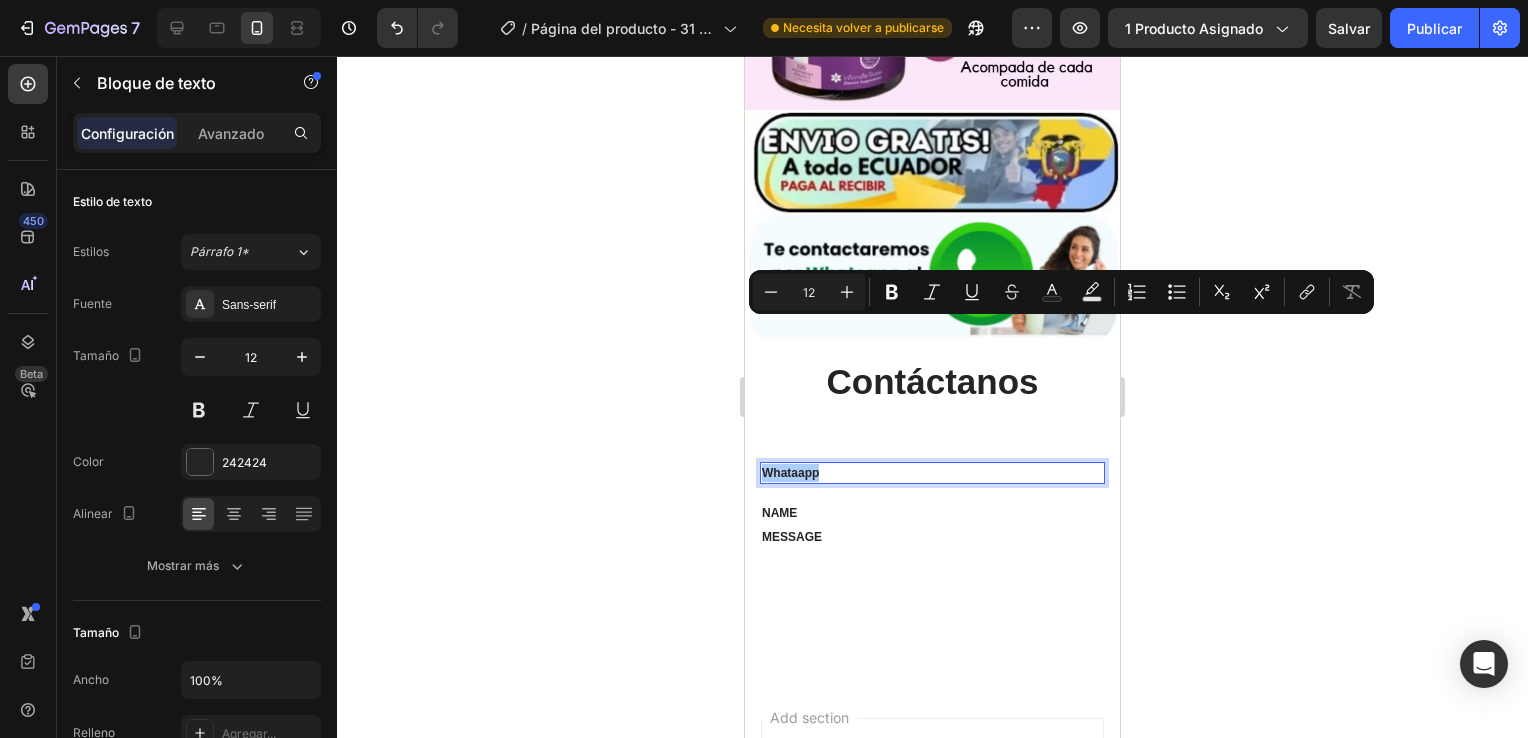 drag, startPoint x: 48, startPoint y: 274, endPoint x: 683, endPoint y: 379, distance: 643.62256 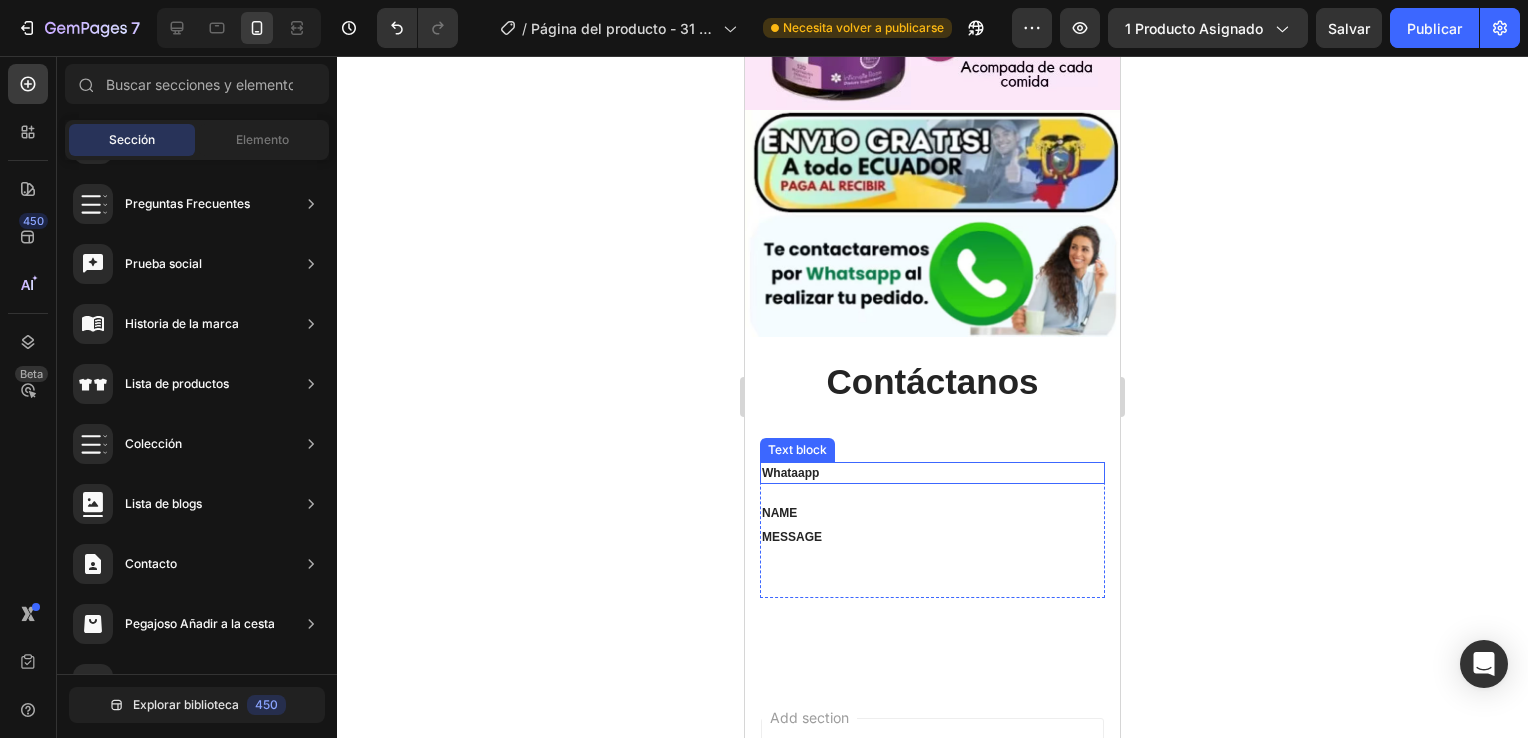 click on "Whataapp" at bounding box center [932, 473] 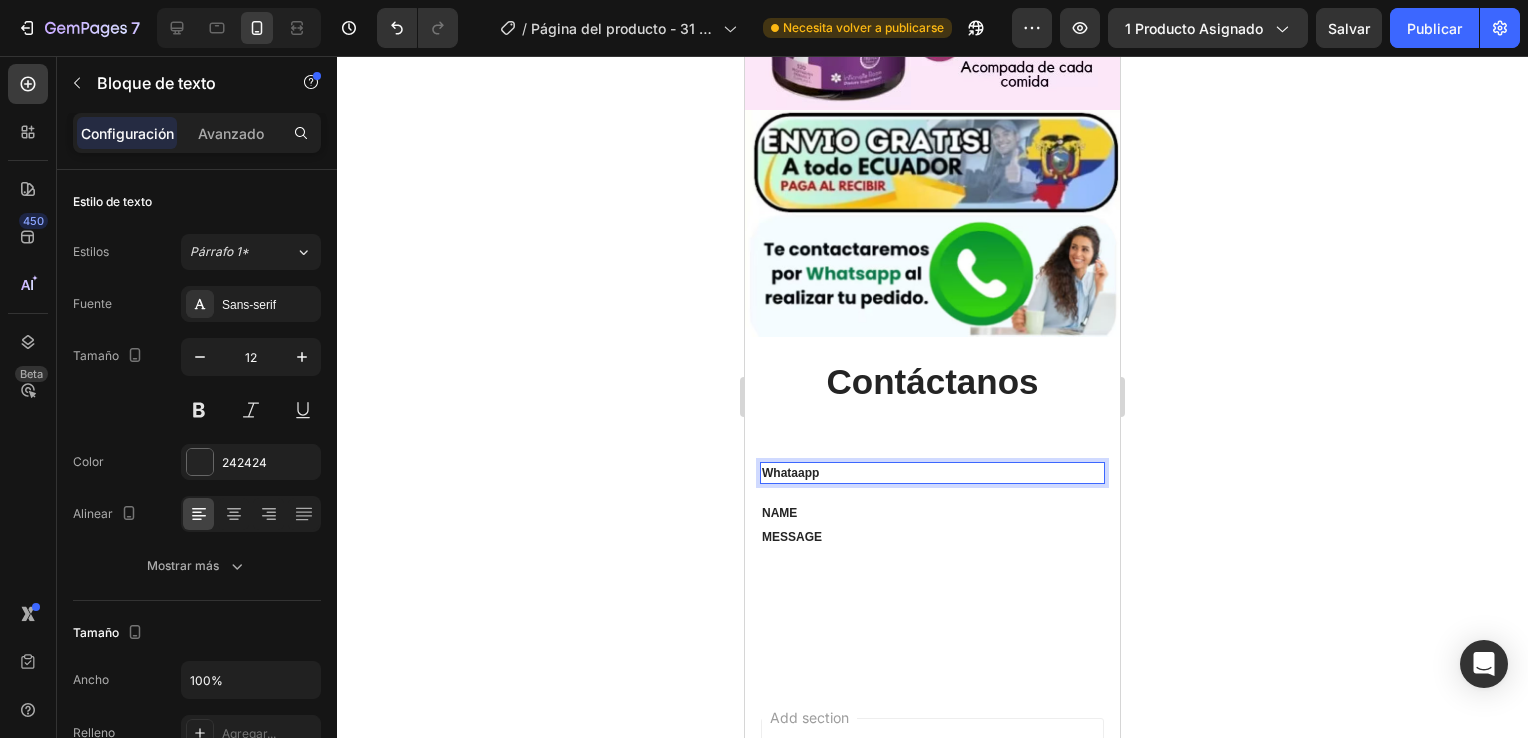 click on "Whataapp" at bounding box center (932, 473) 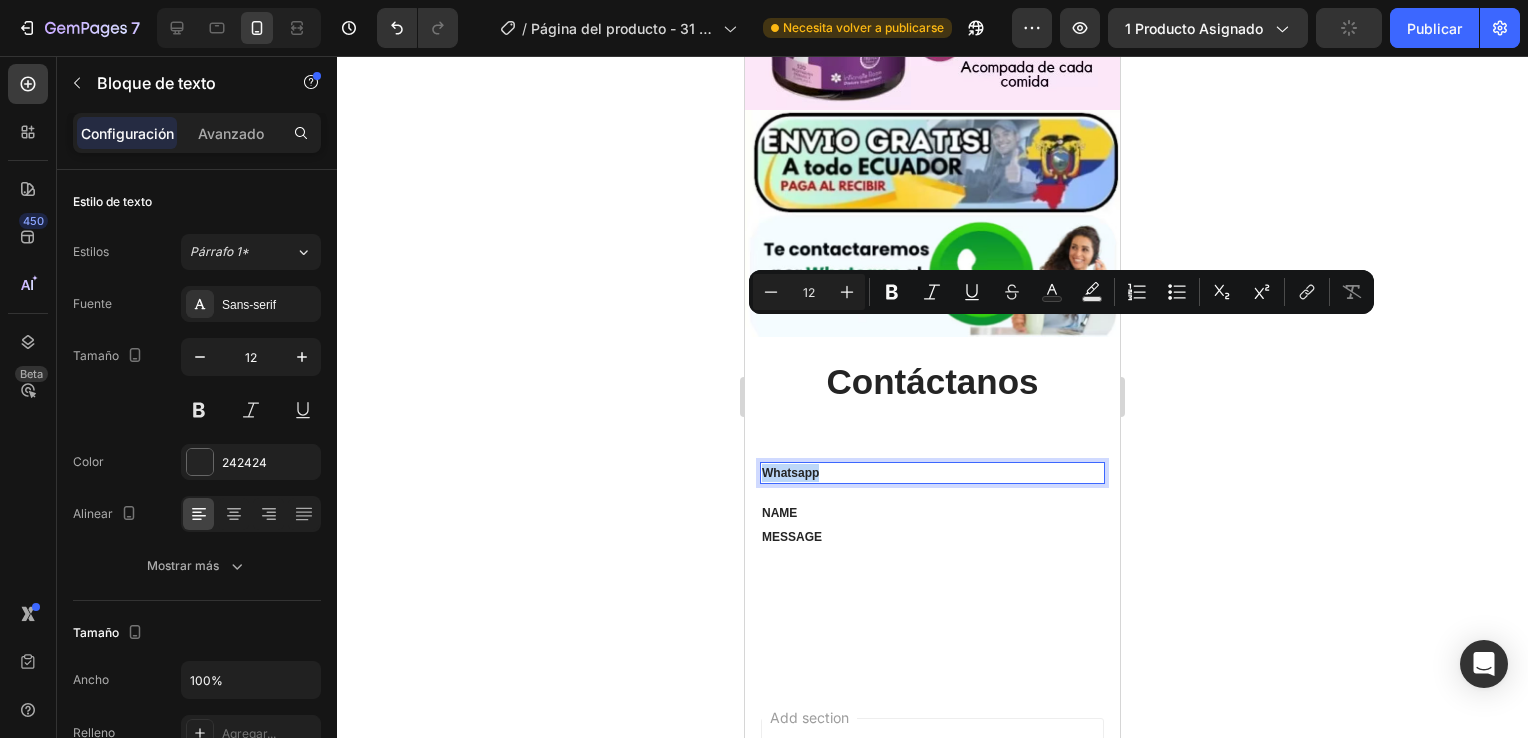 click on "Whatsapp" at bounding box center (932, 473) 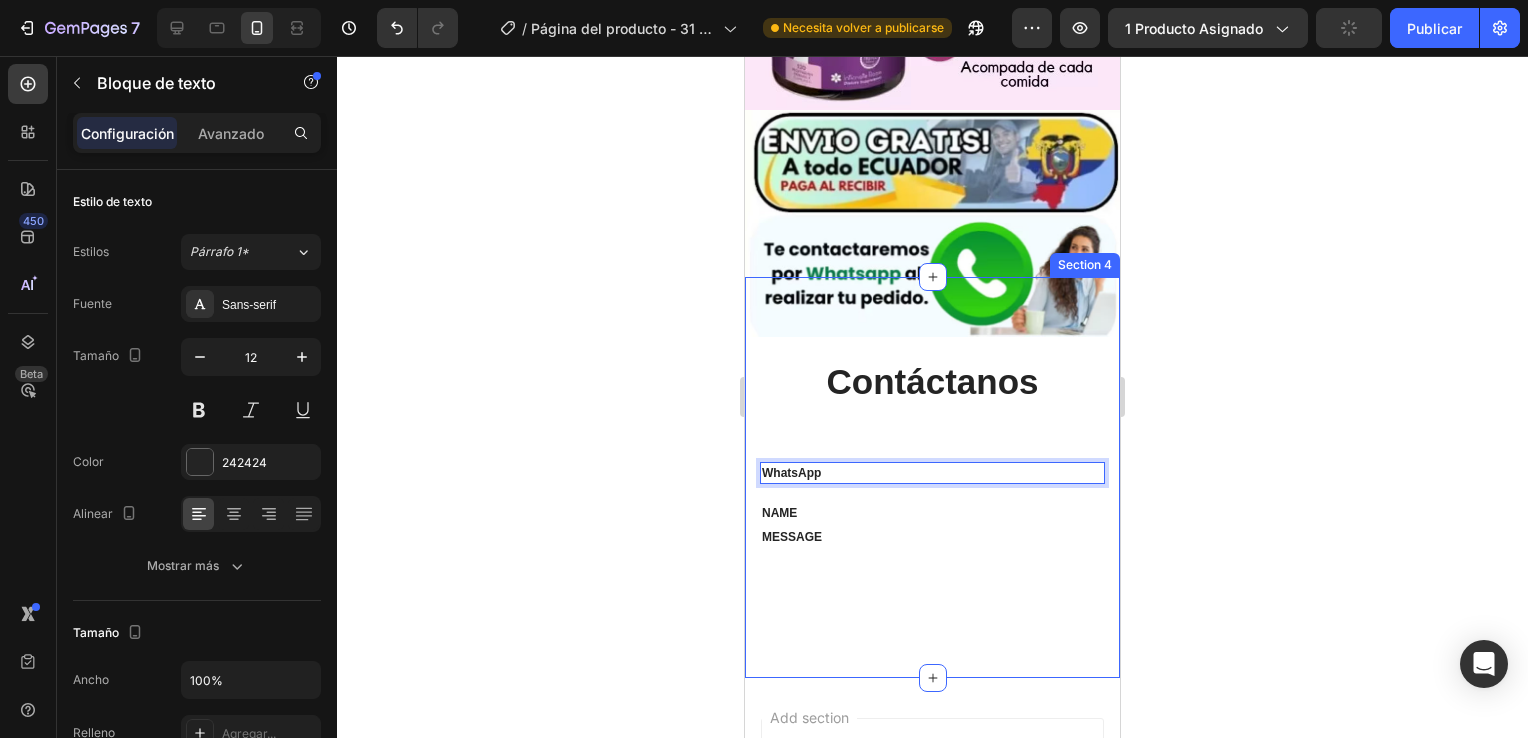 click 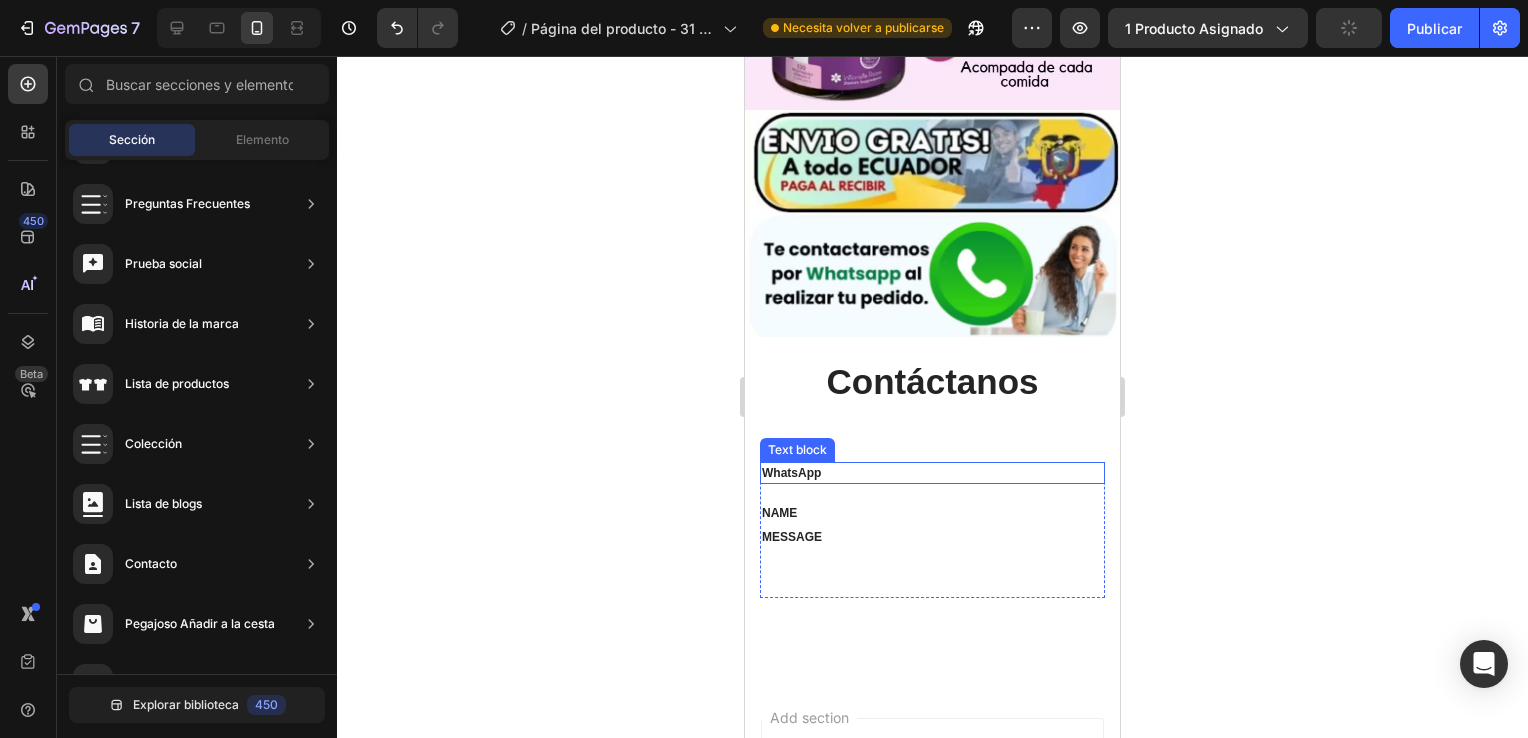 click on "WhatsApp" at bounding box center [932, 473] 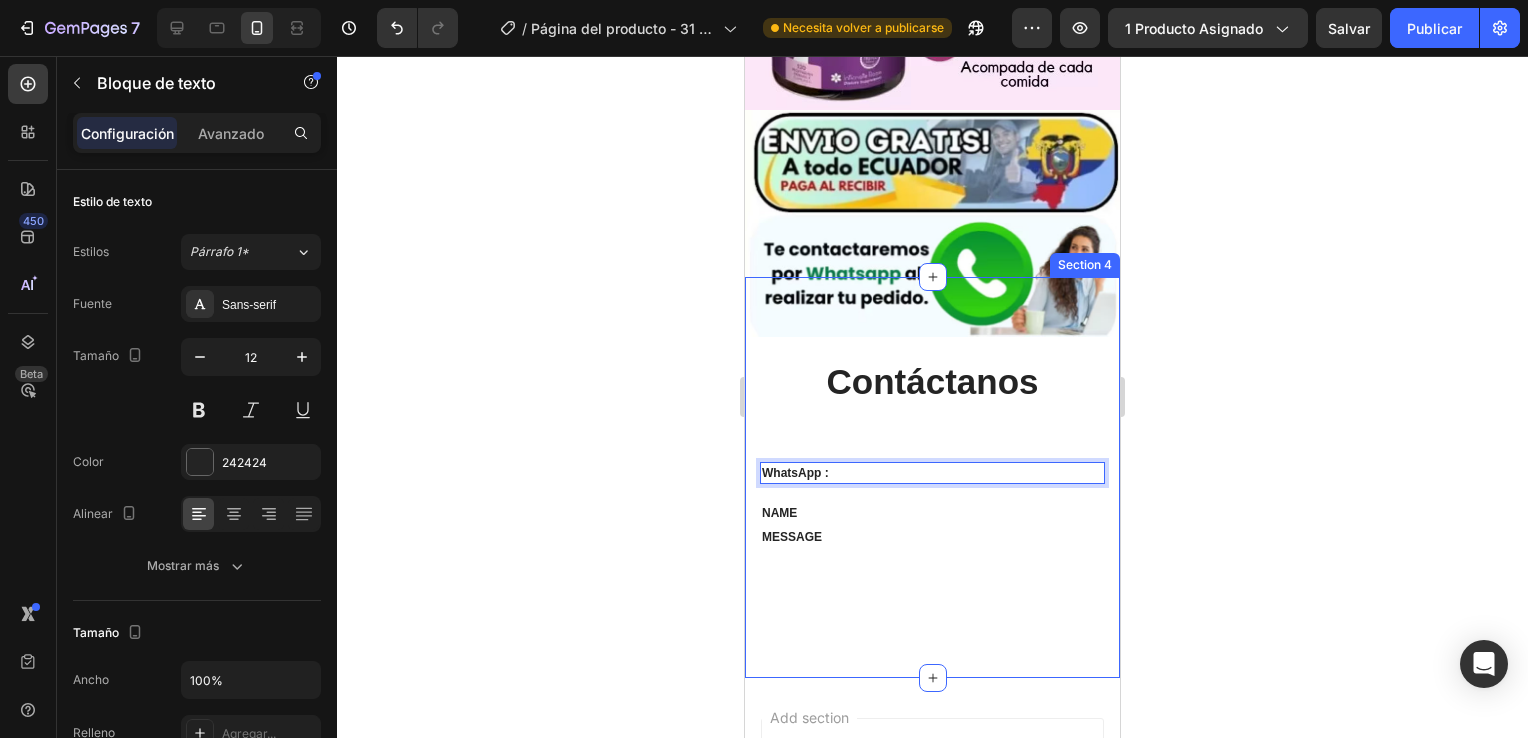 click 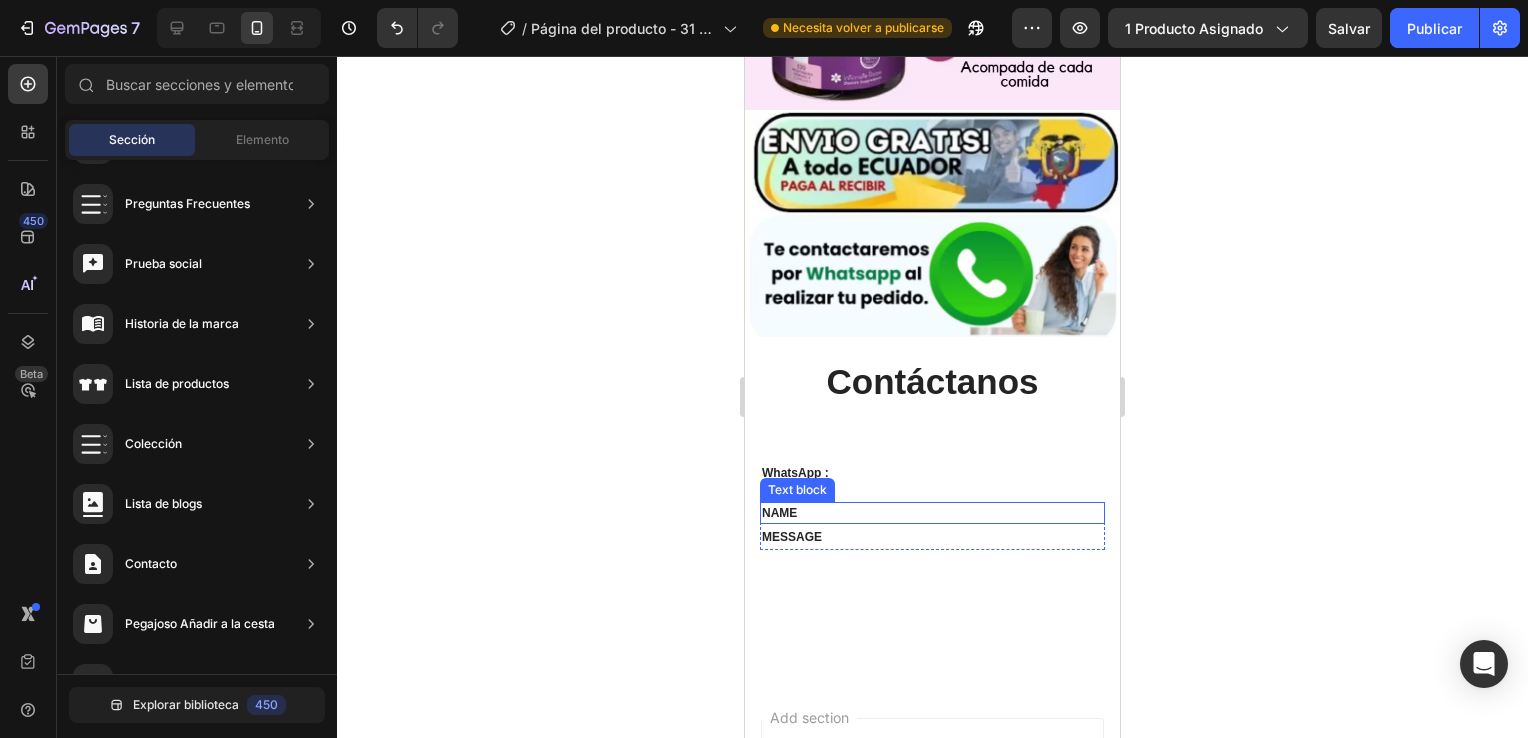 click on "NAME" at bounding box center (932, 513) 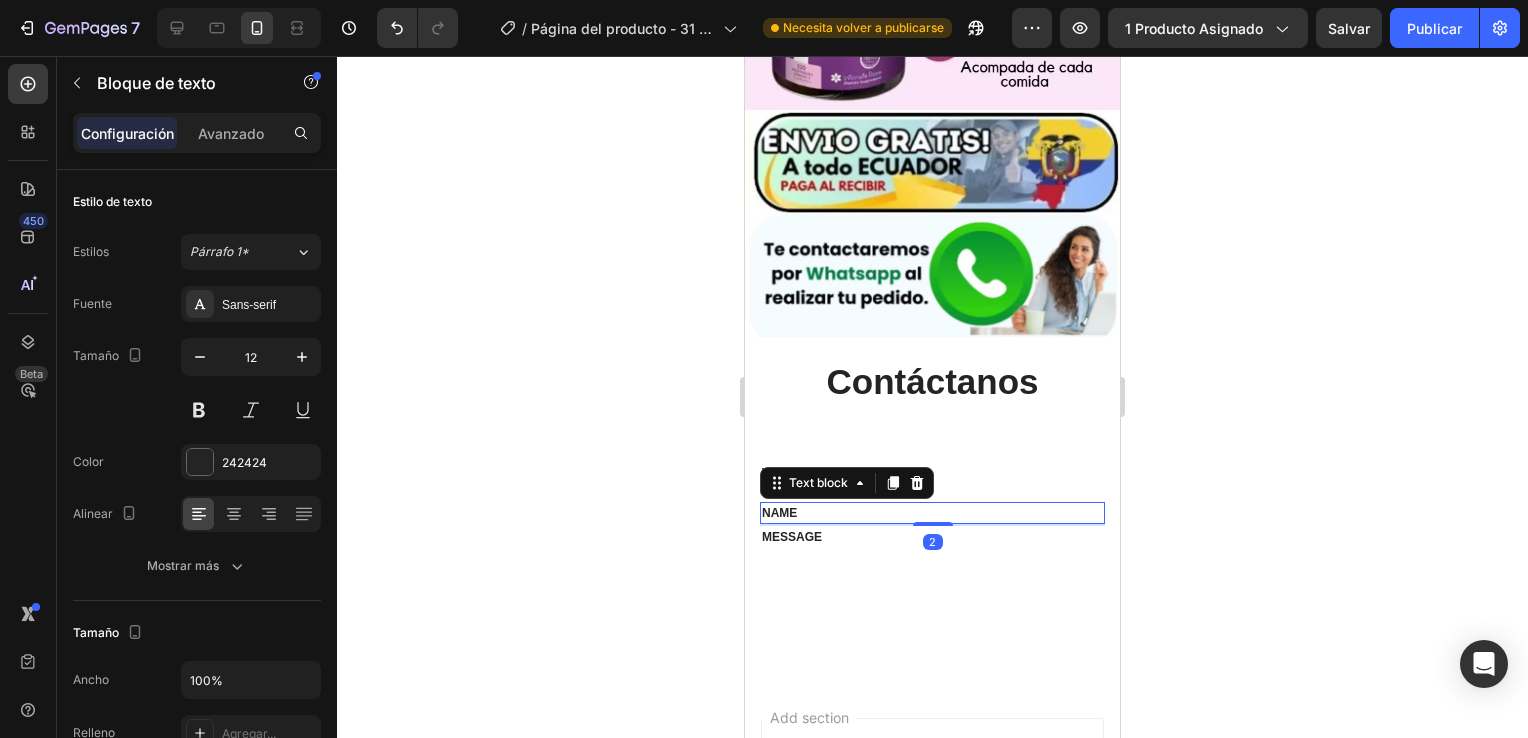 click on "NAME" at bounding box center (932, 513) 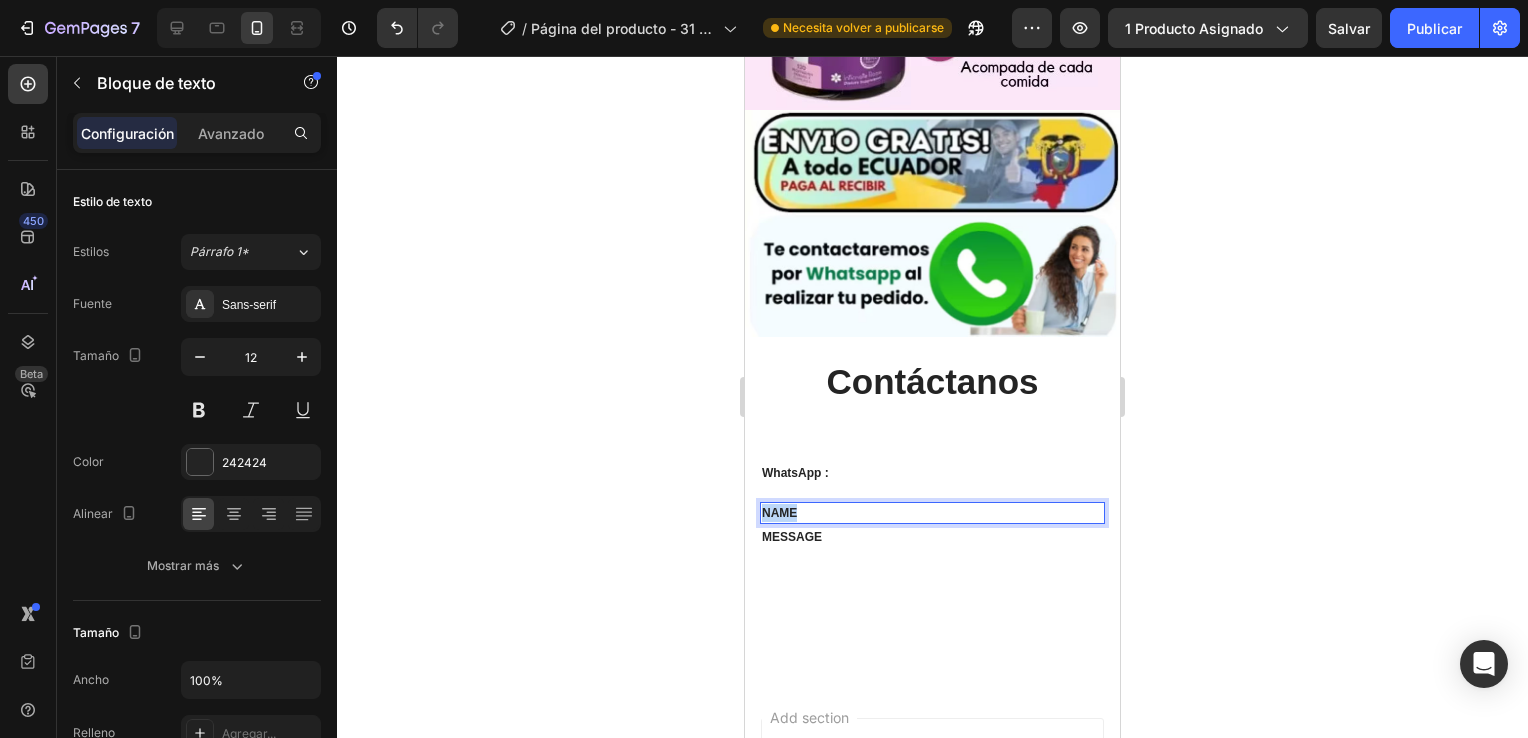 click on "NAME" at bounding box center (932, 513) 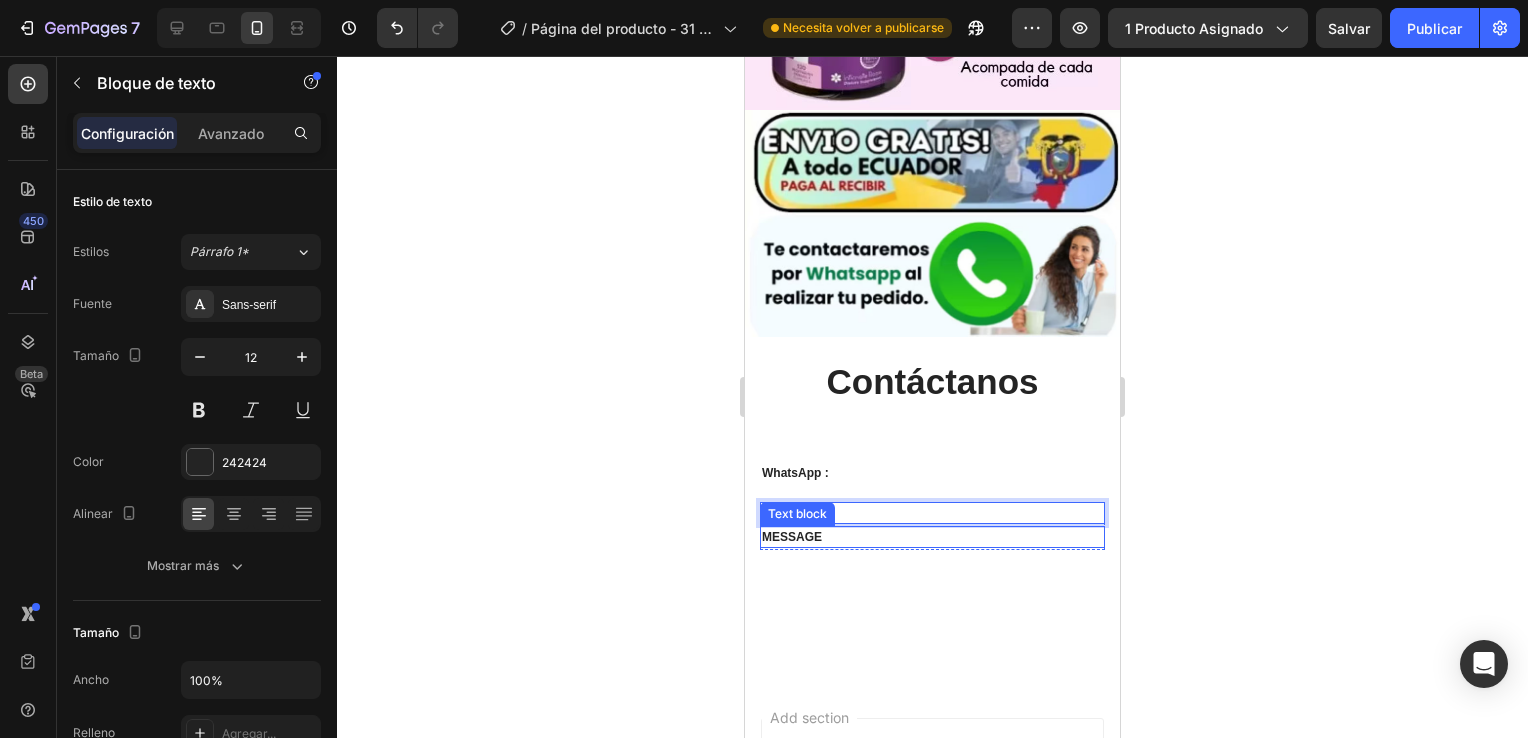 click on "MESSAGE" at bounding box center (932, 537) 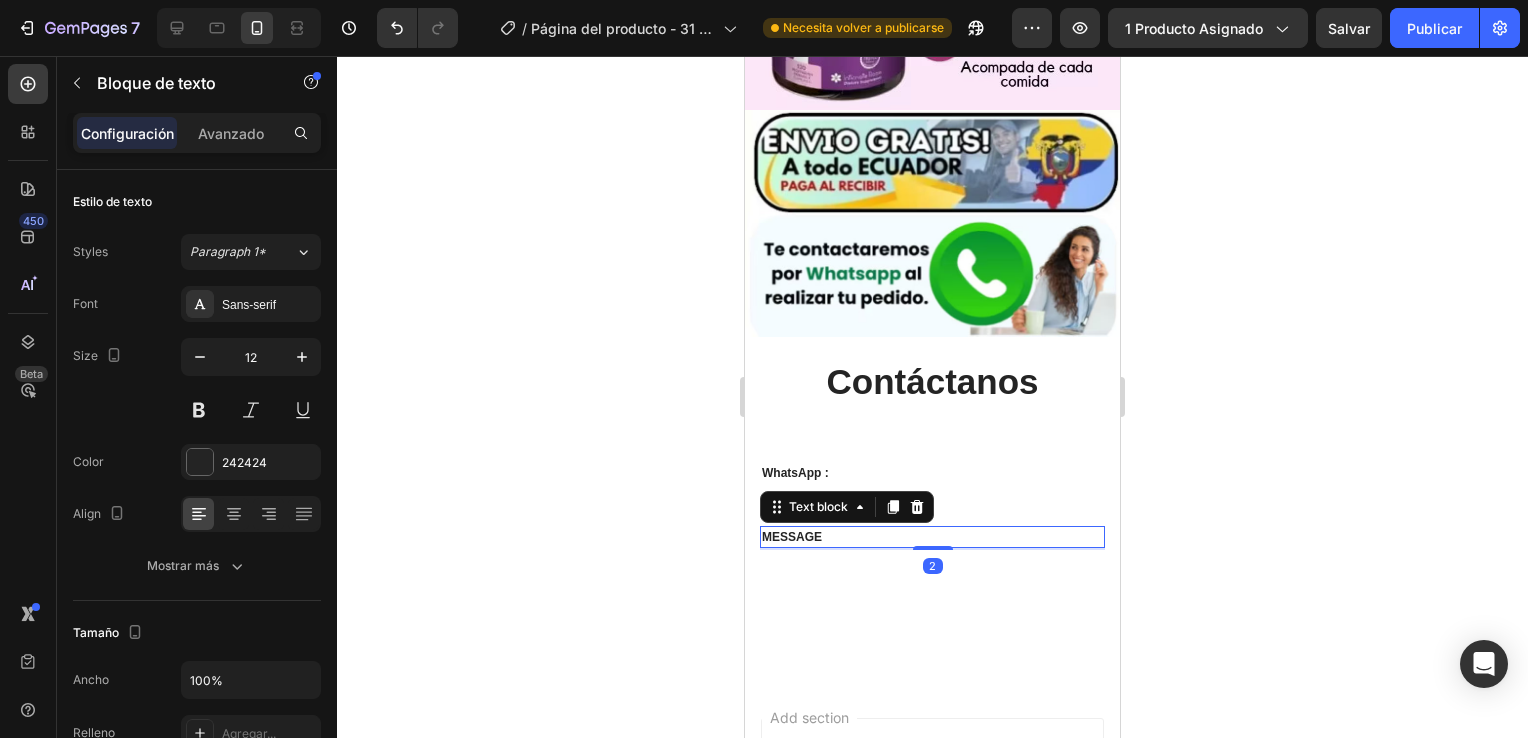 scroll, scrollTop: 540, scrollLeft: 0, axis: vertical 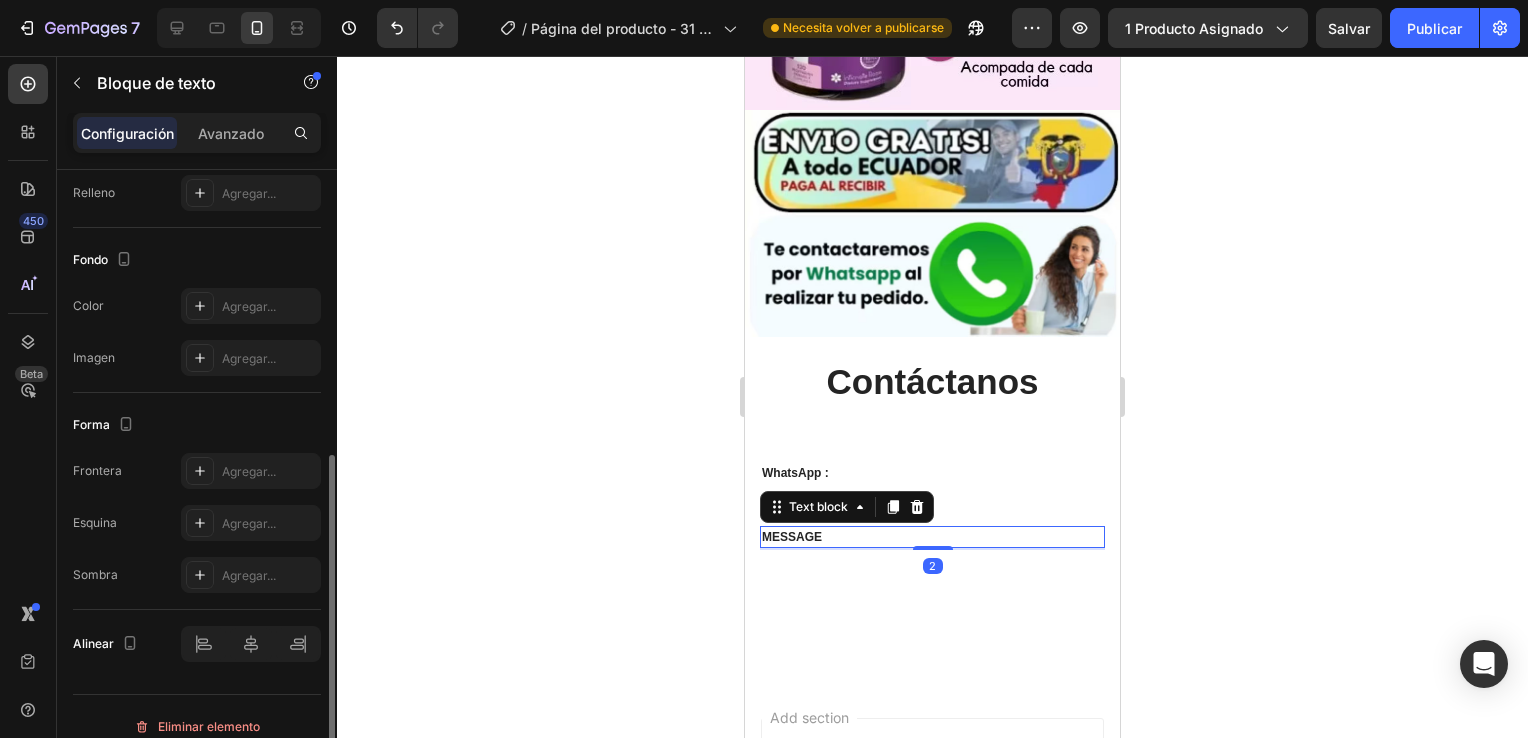 click on "MESSAGE" at bounding box center (932, 537) 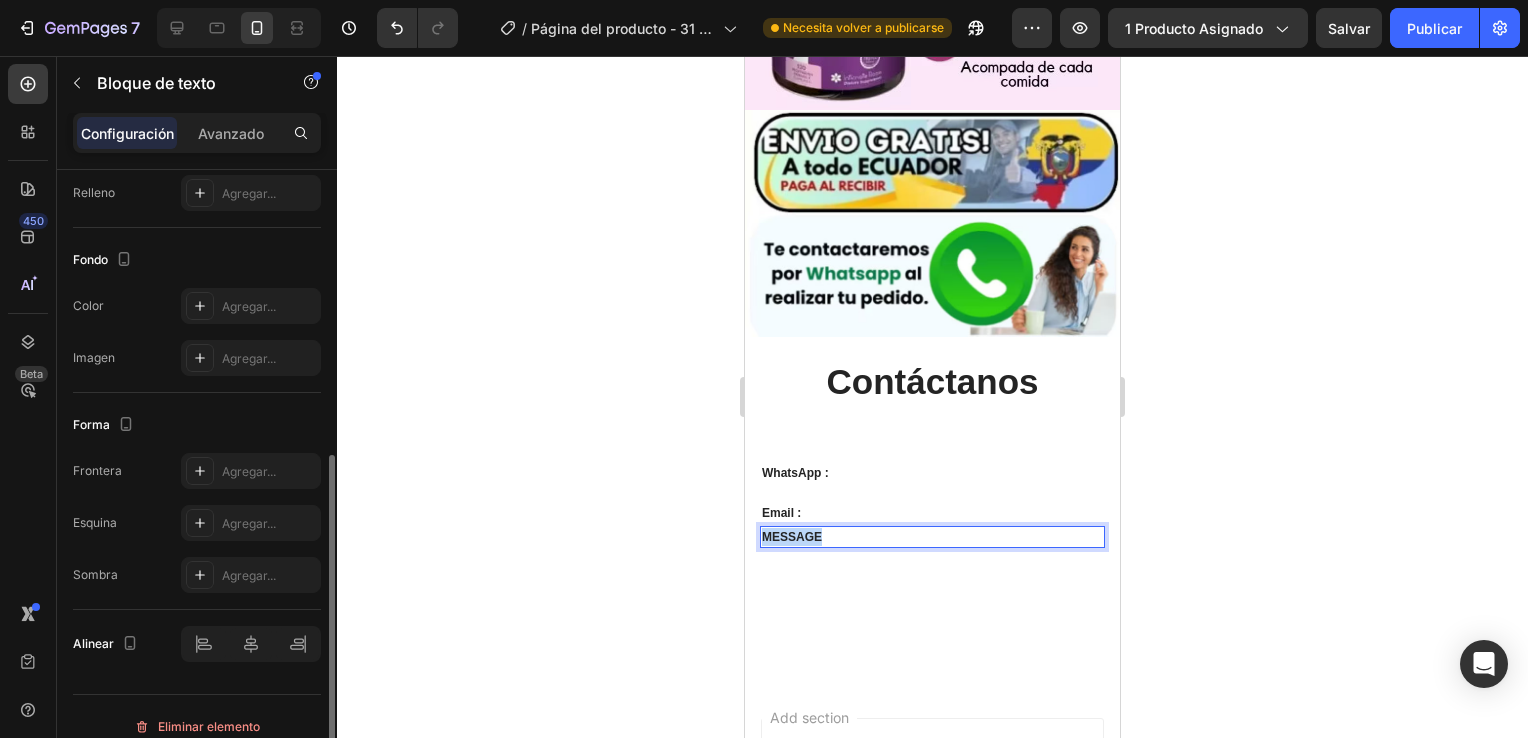 click on "MESSAGE" at bounding box center (932, 537) 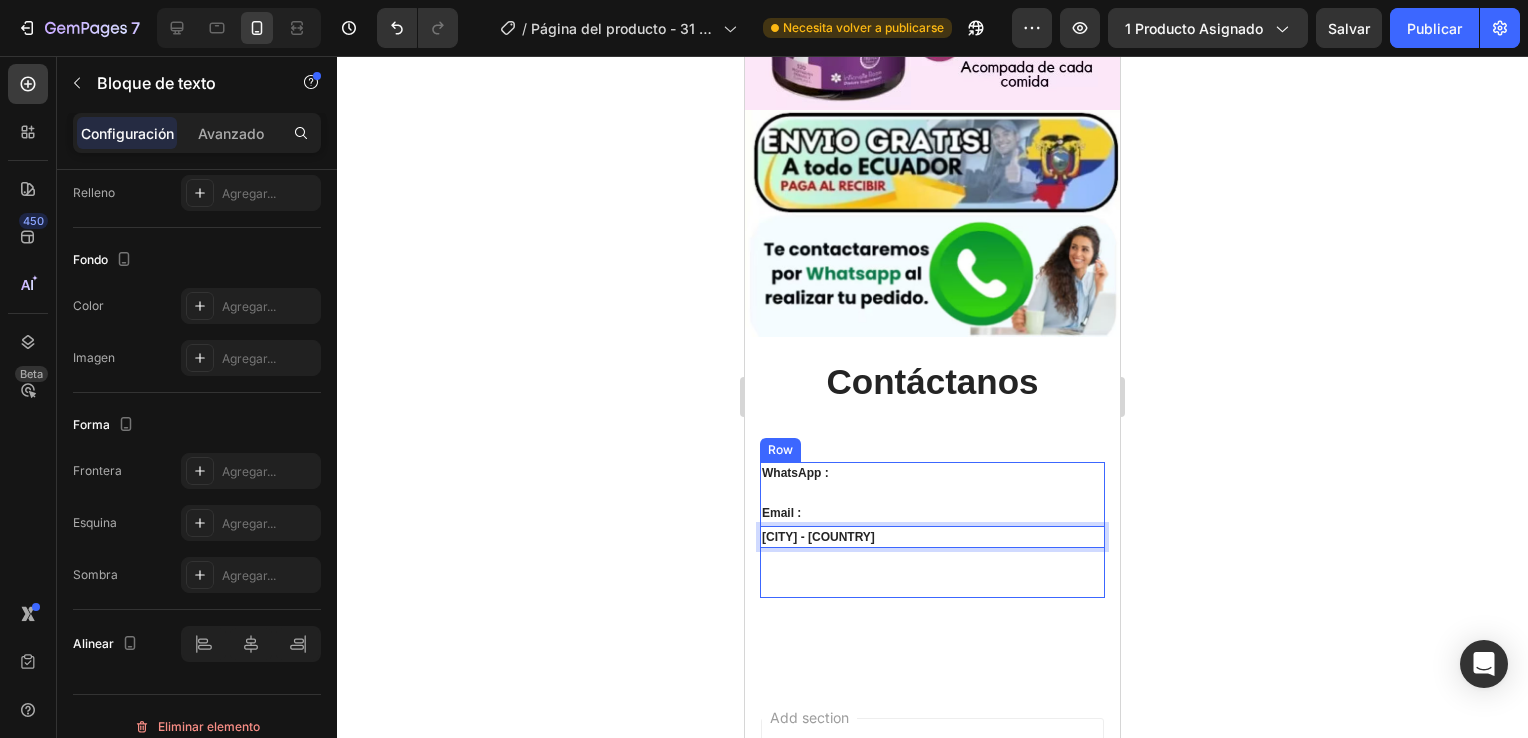 click 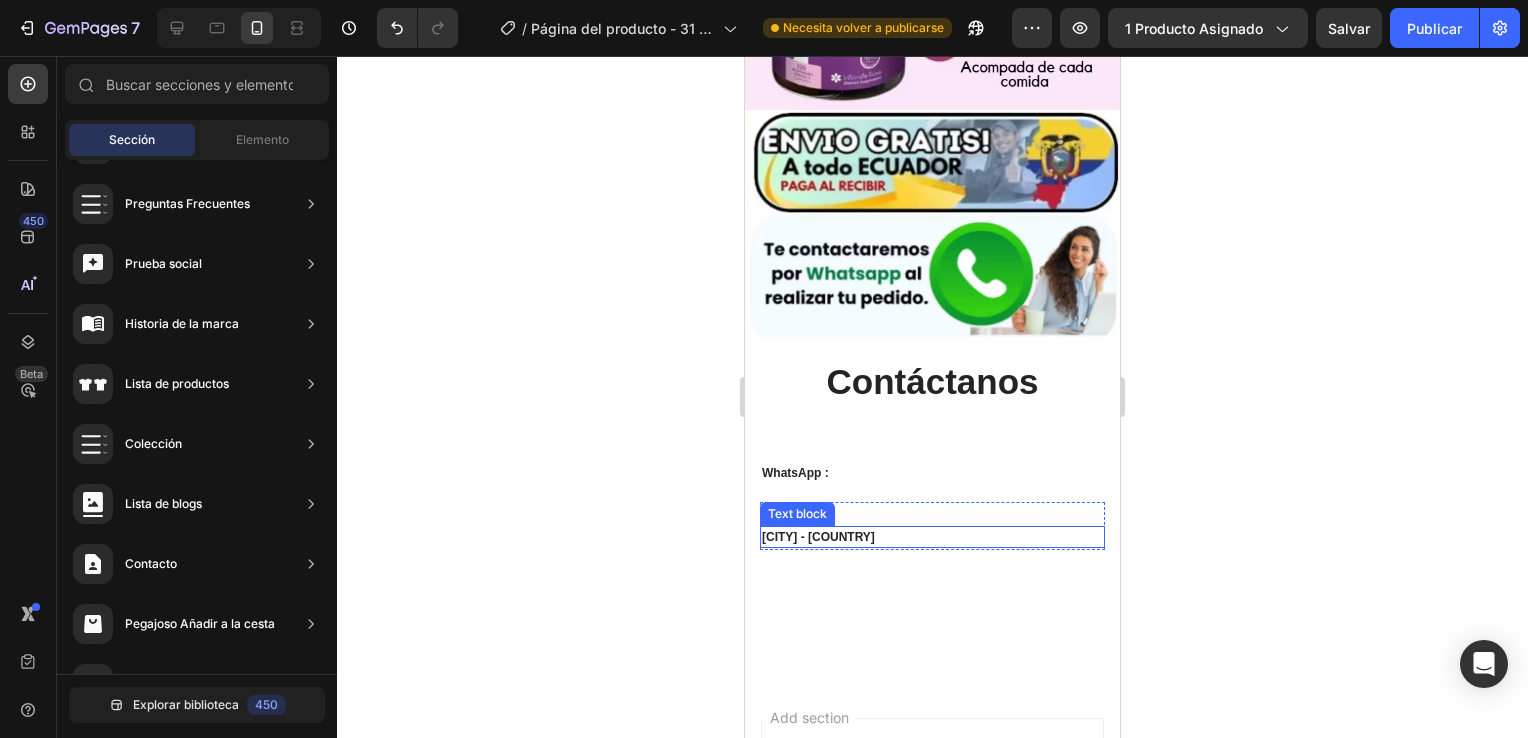 click on "Quito - Ecuador" at bounding box center [932, 537] 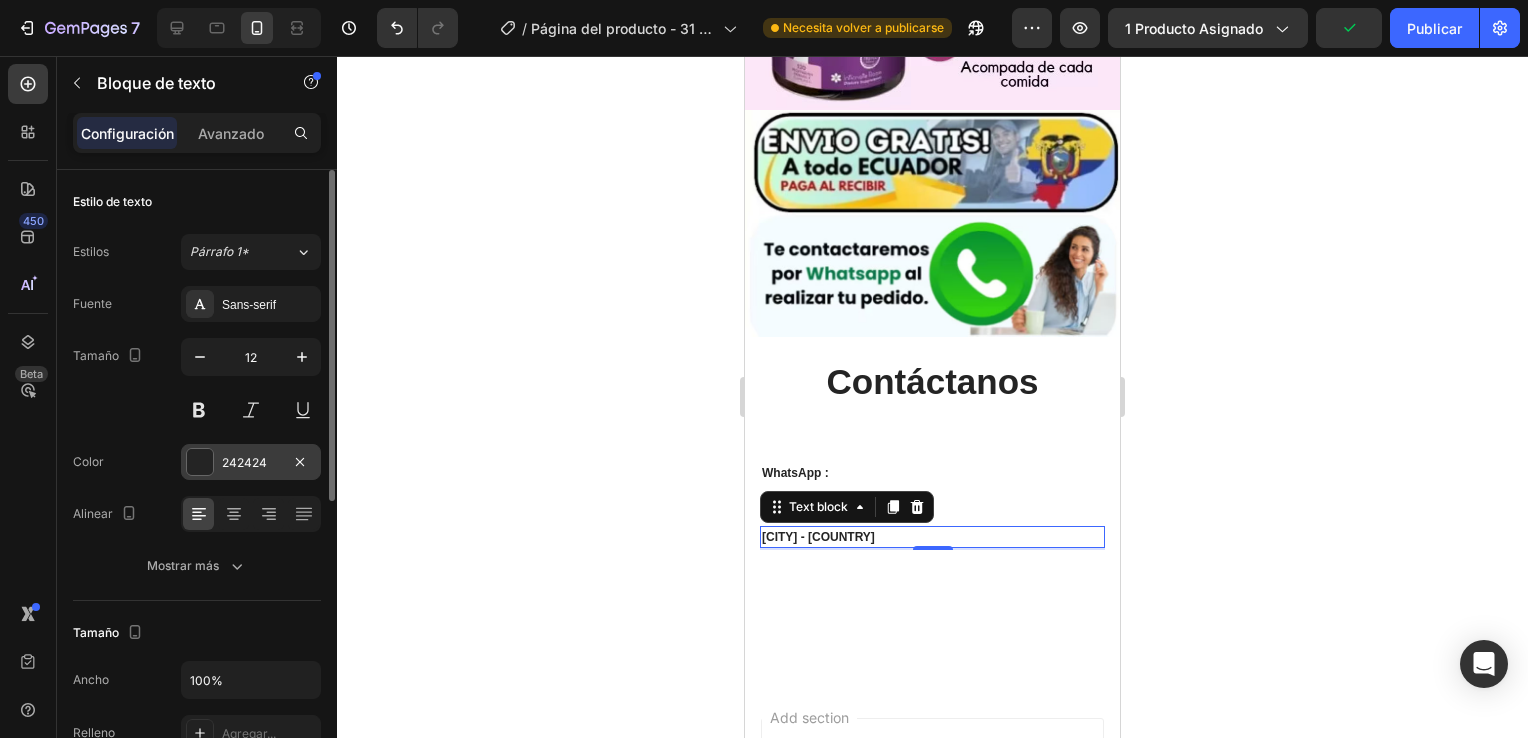 click at bounding box center (200, 462) 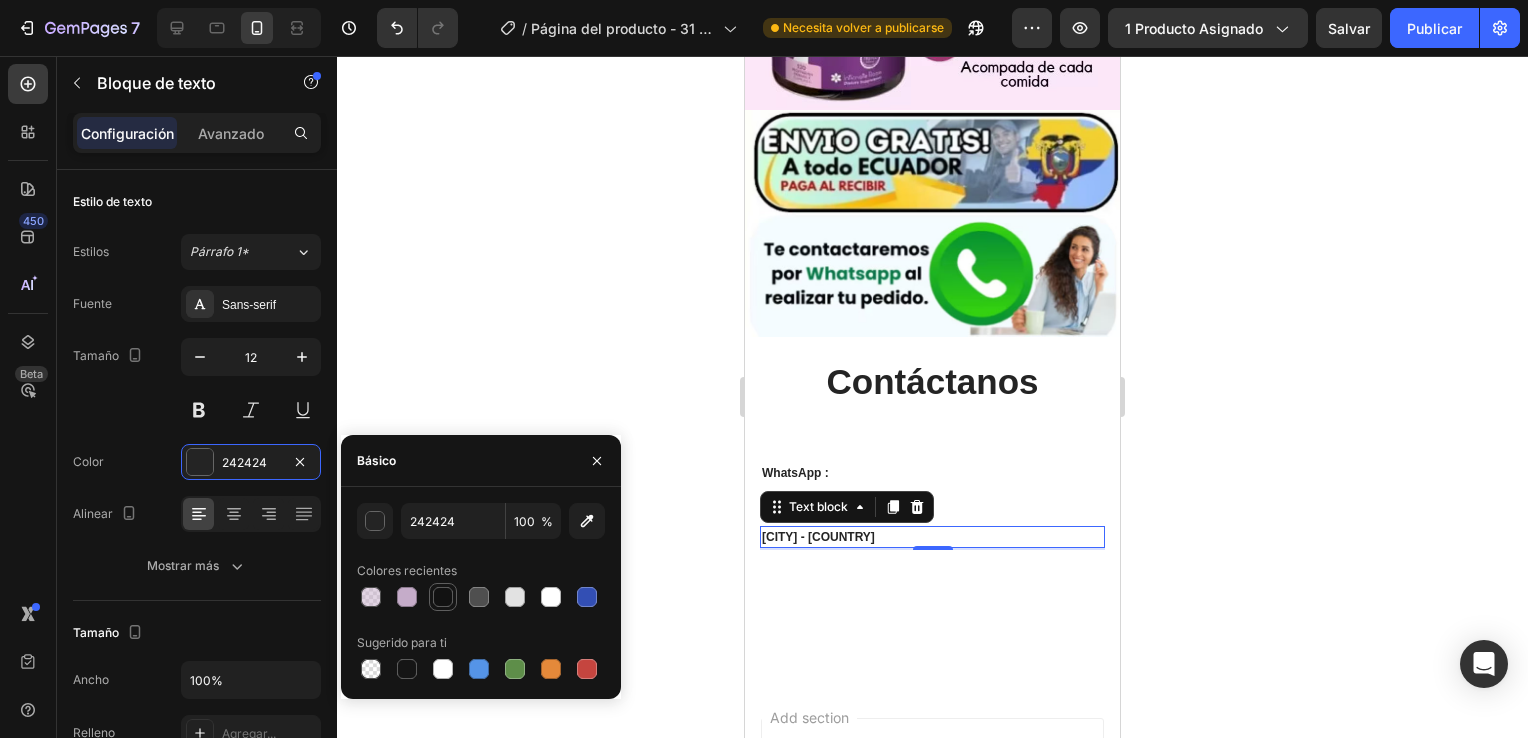 click at bounding box center (443, 597) 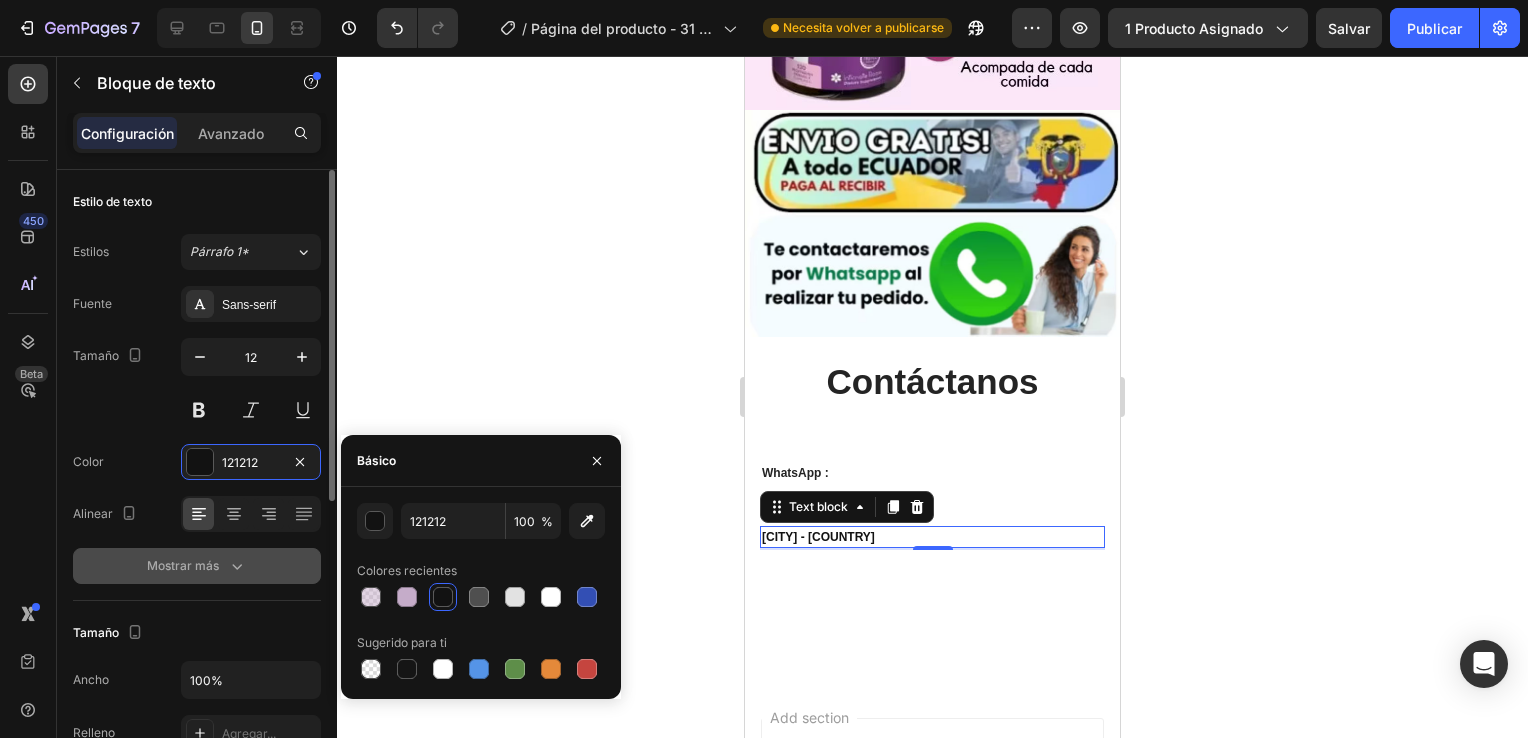 click on "Mostrar más" at bounding box center (197, 566) 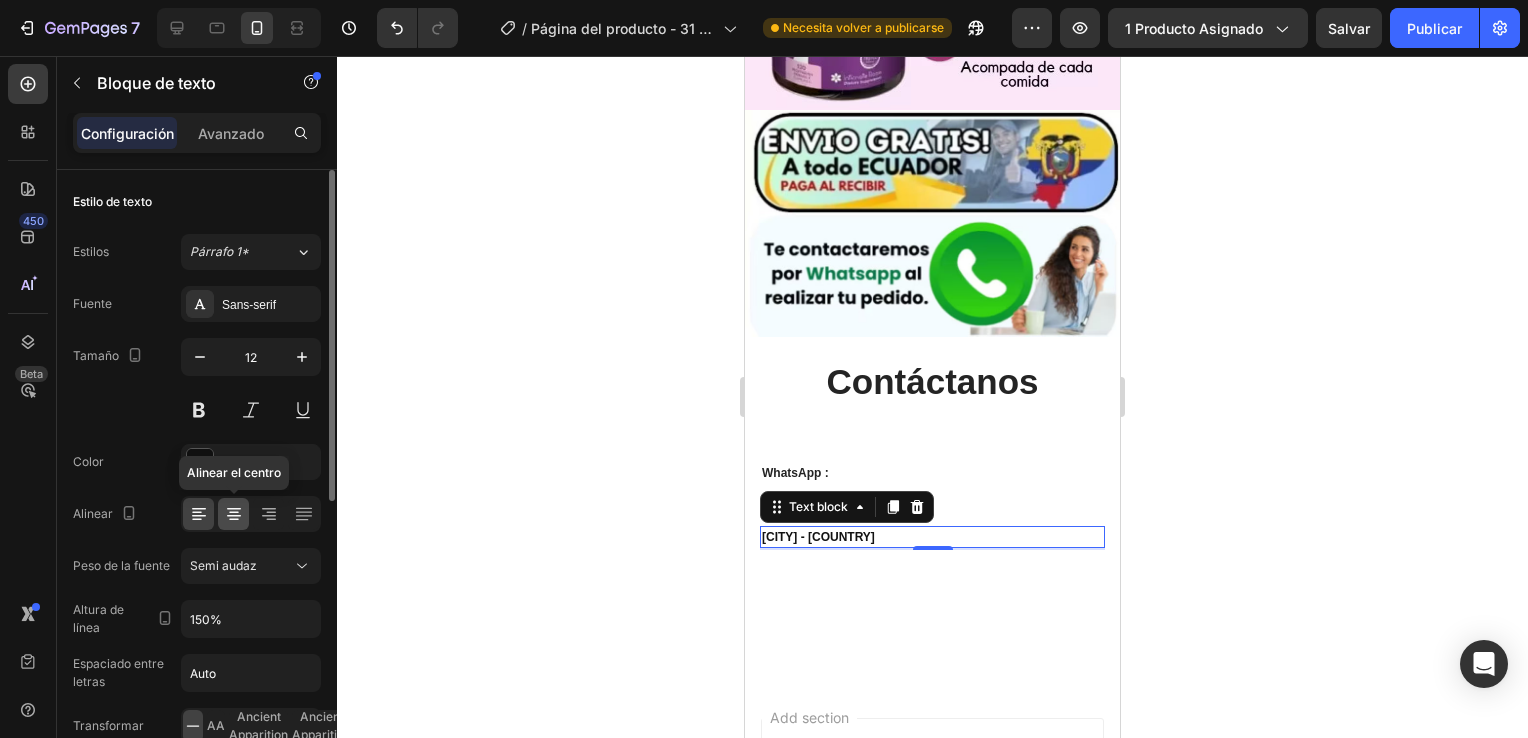 click 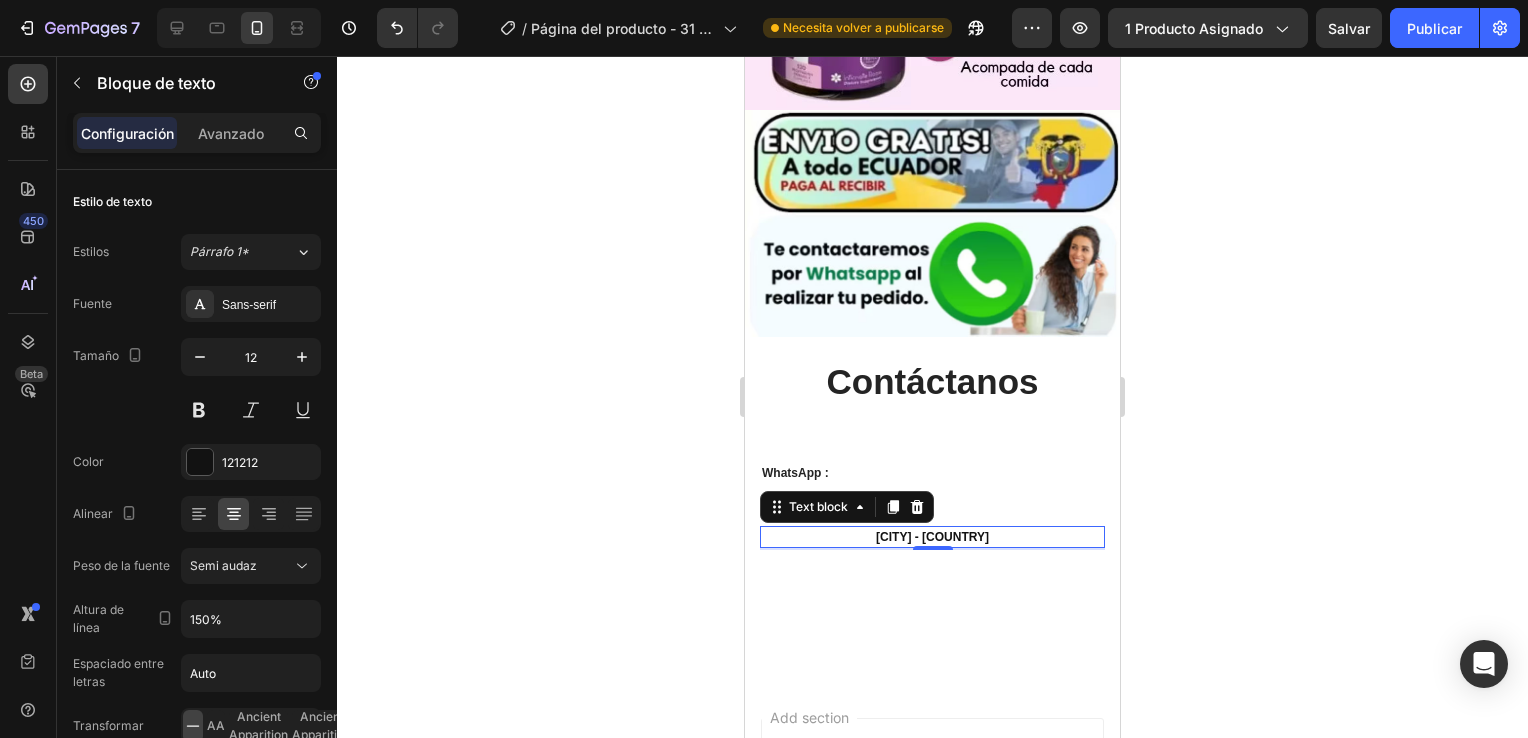 click 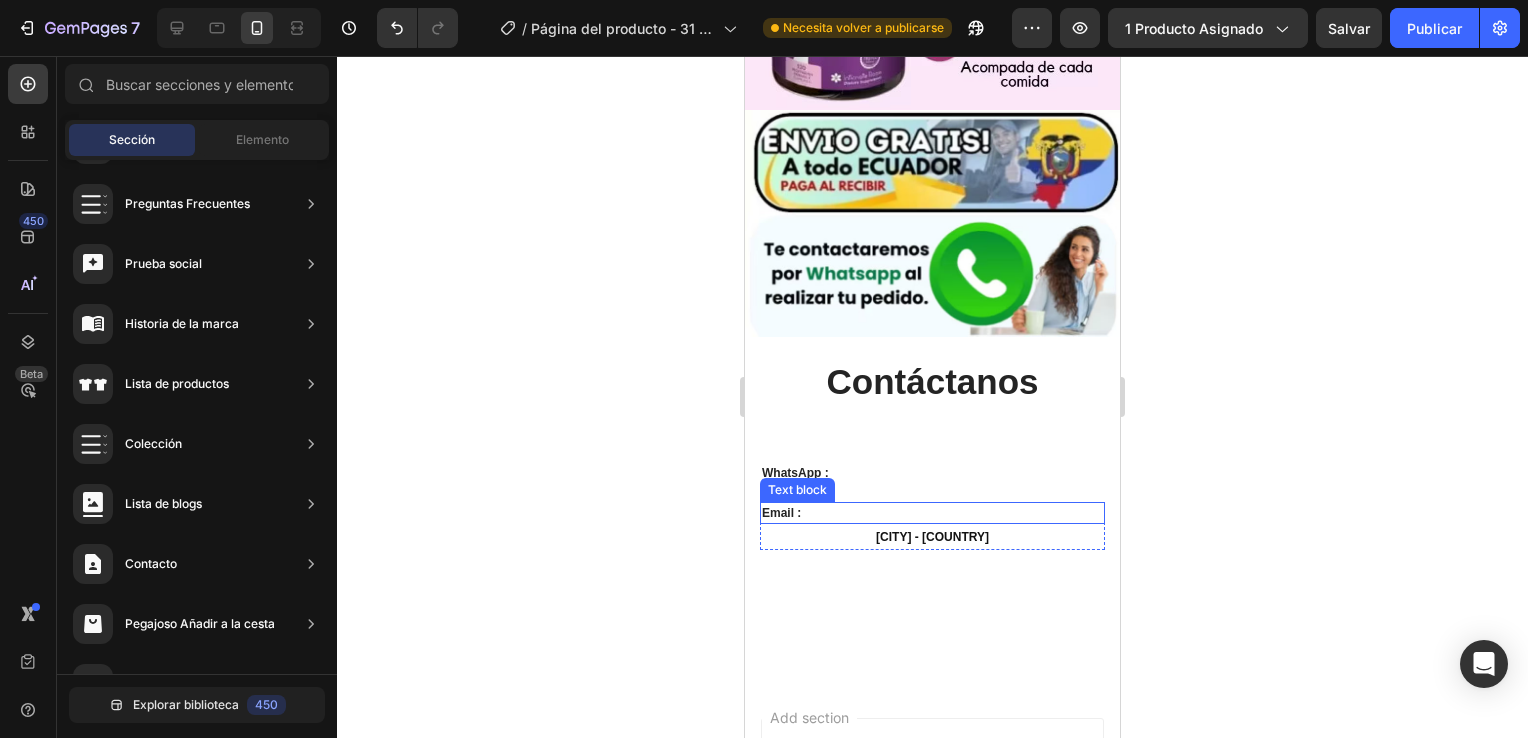 click on "Email :" at bounding box center [932, 513] 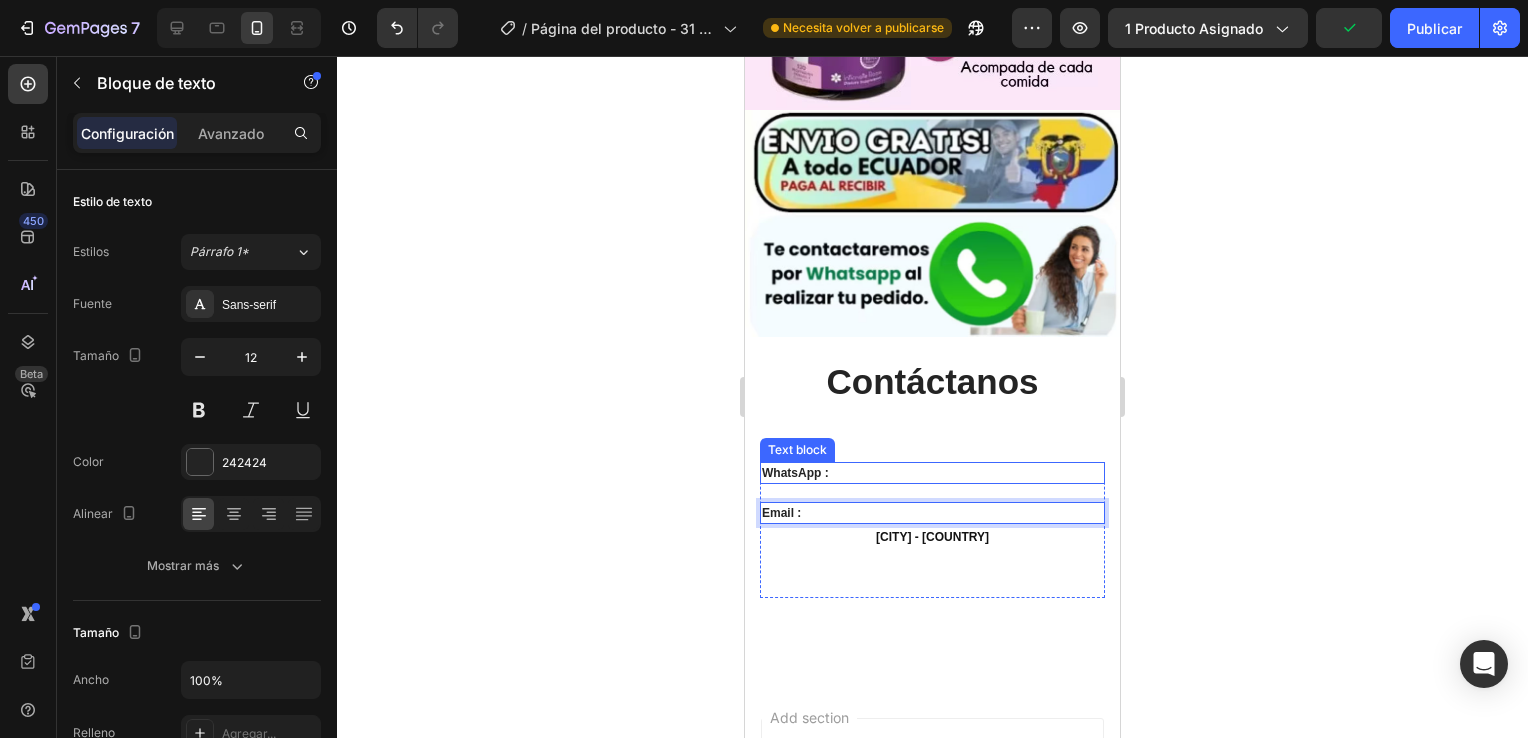 click on "WhatsApp :" at bounding box center (932, 473) 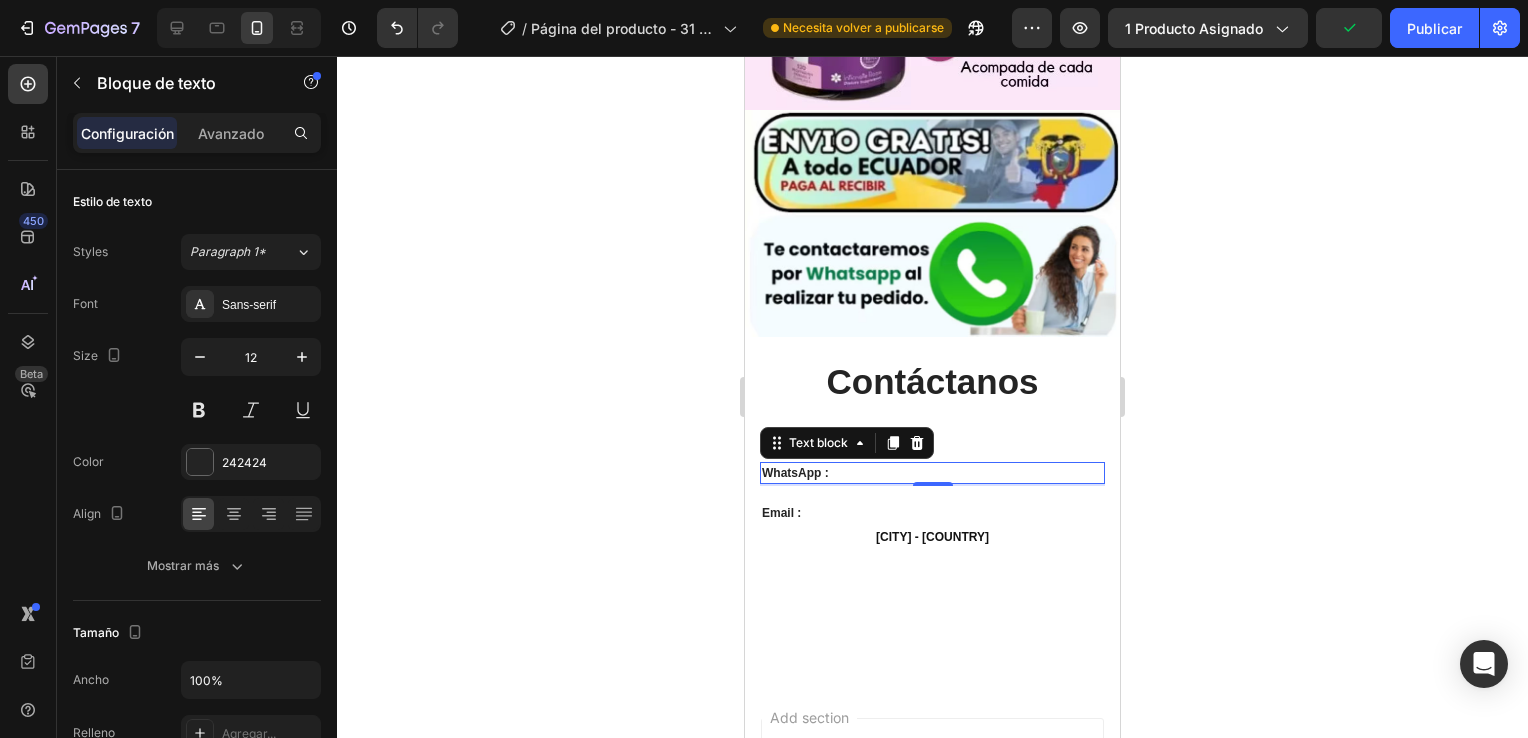 scroll, scrollTop: 540, scrollLeft: 0, axis: vertical 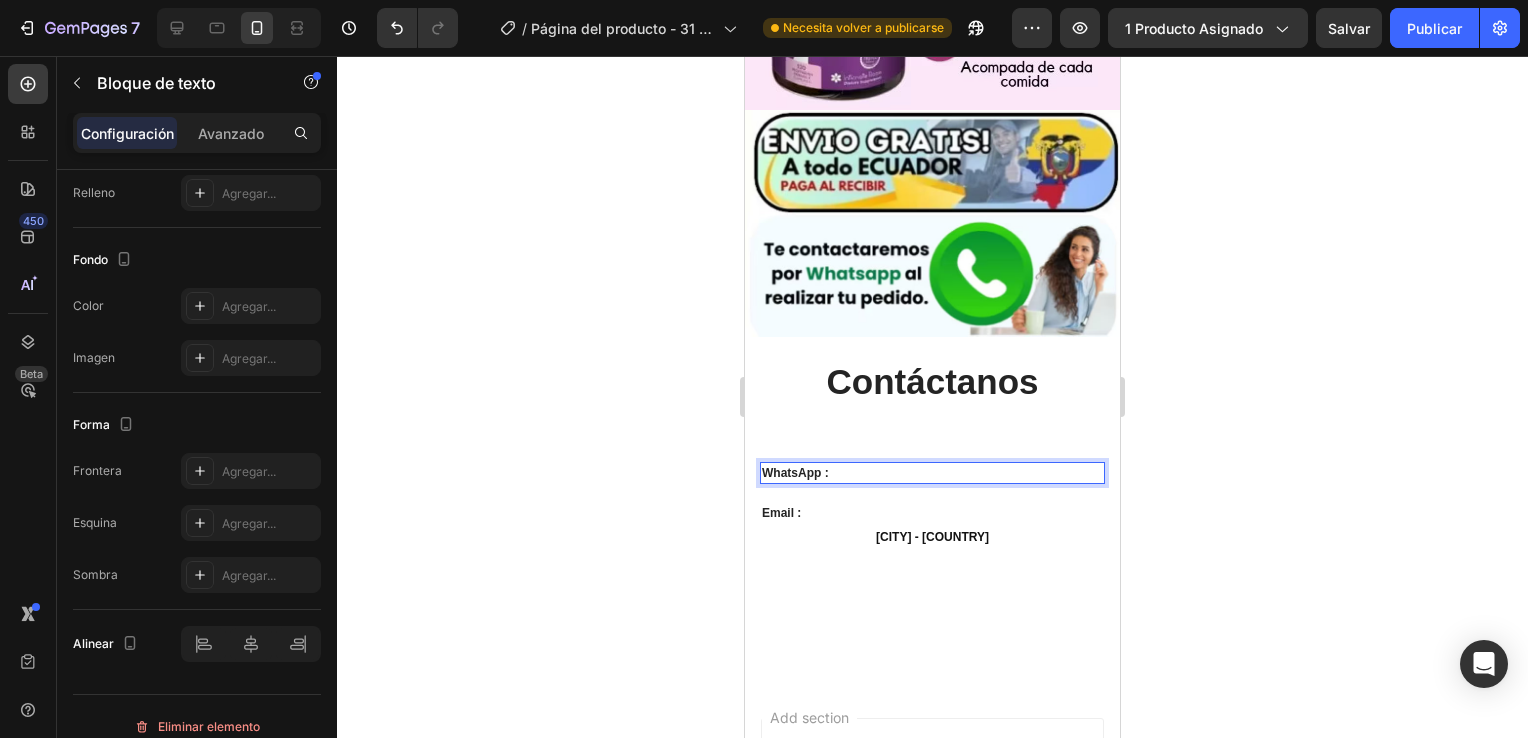 click 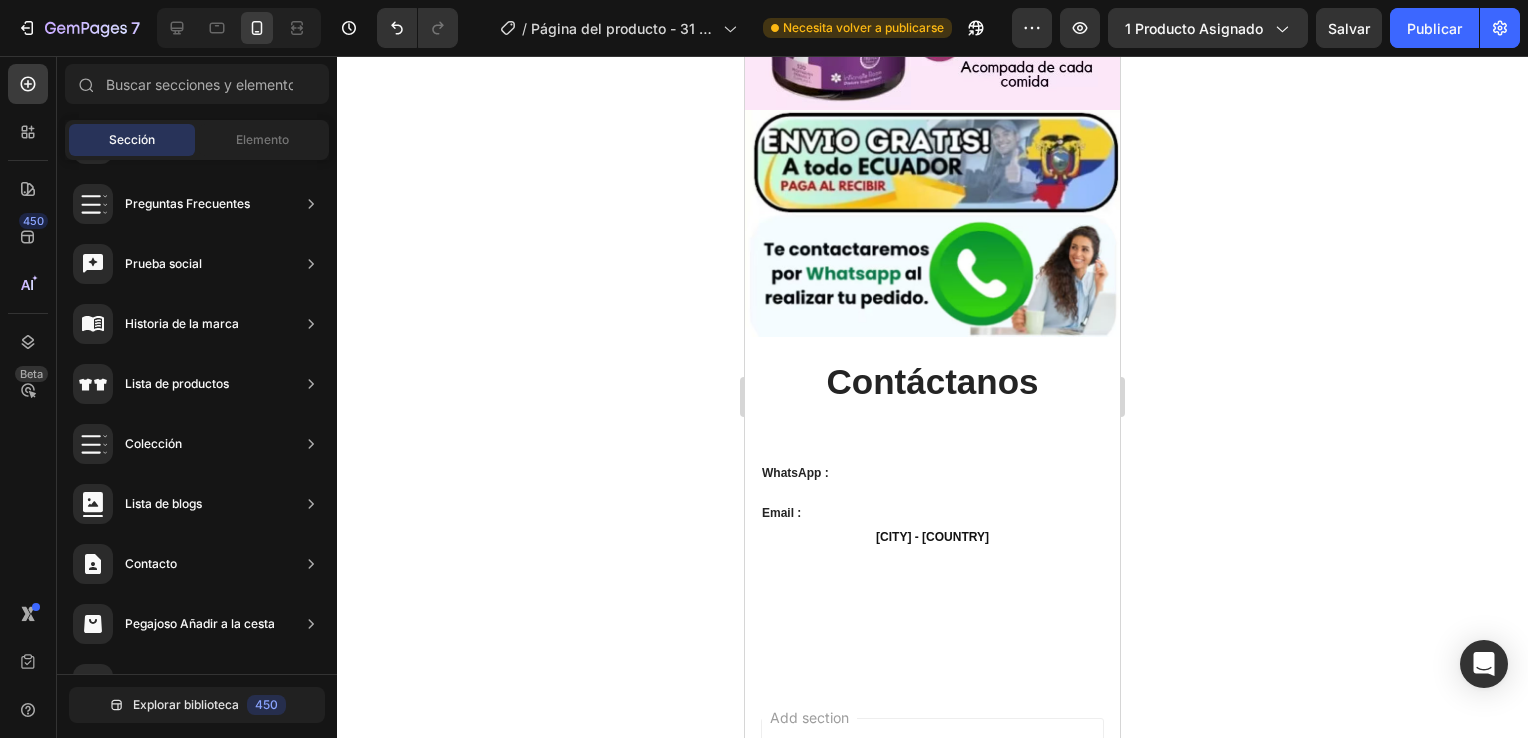 click 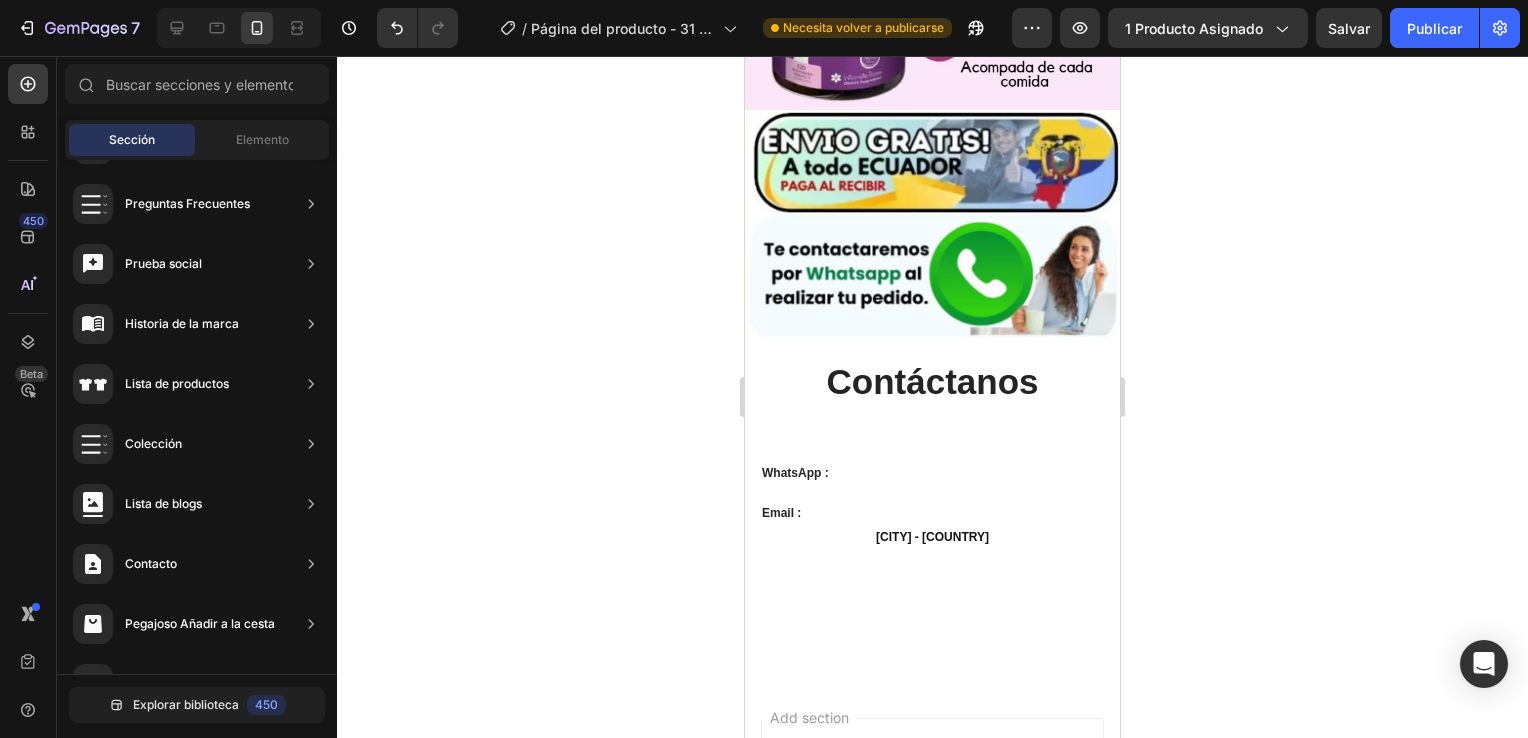 click 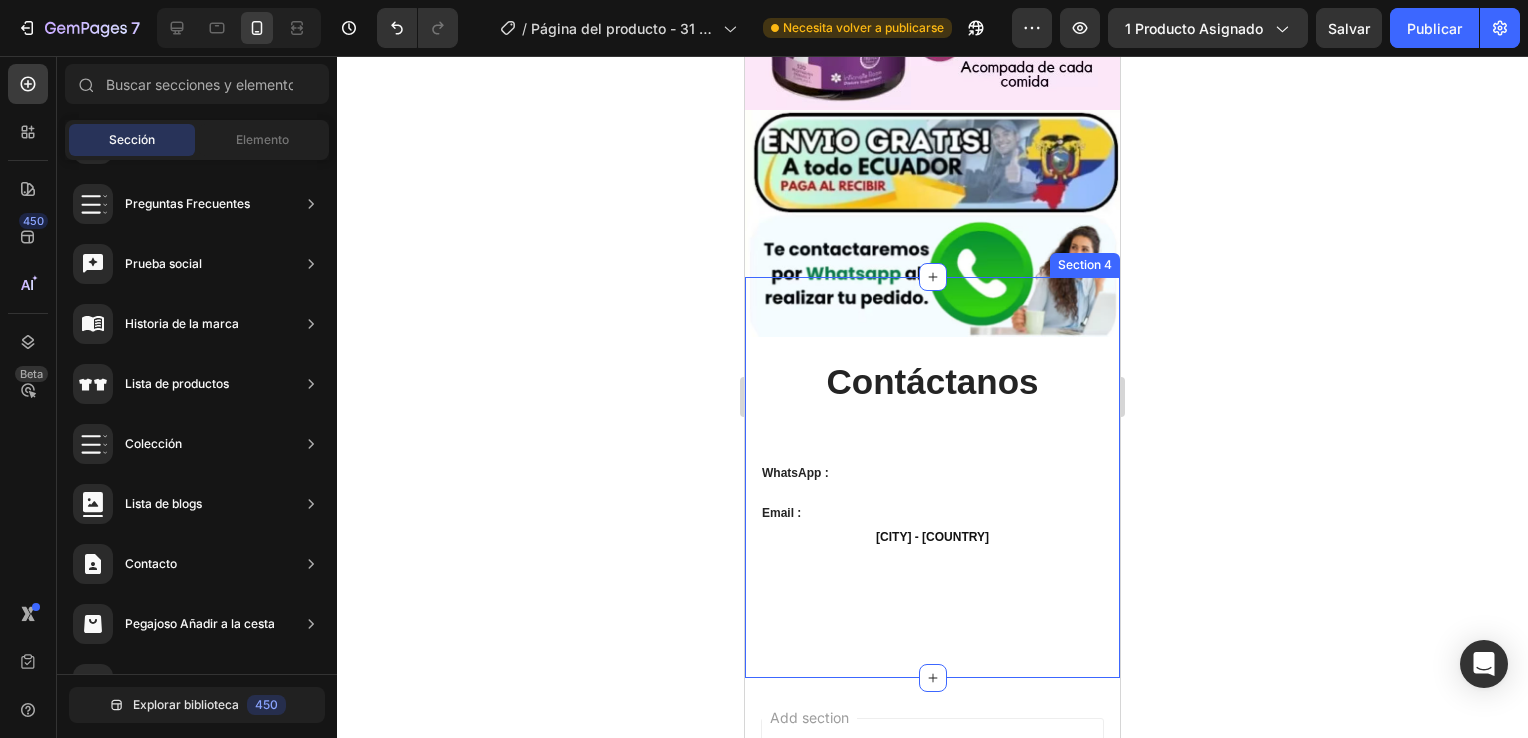 click 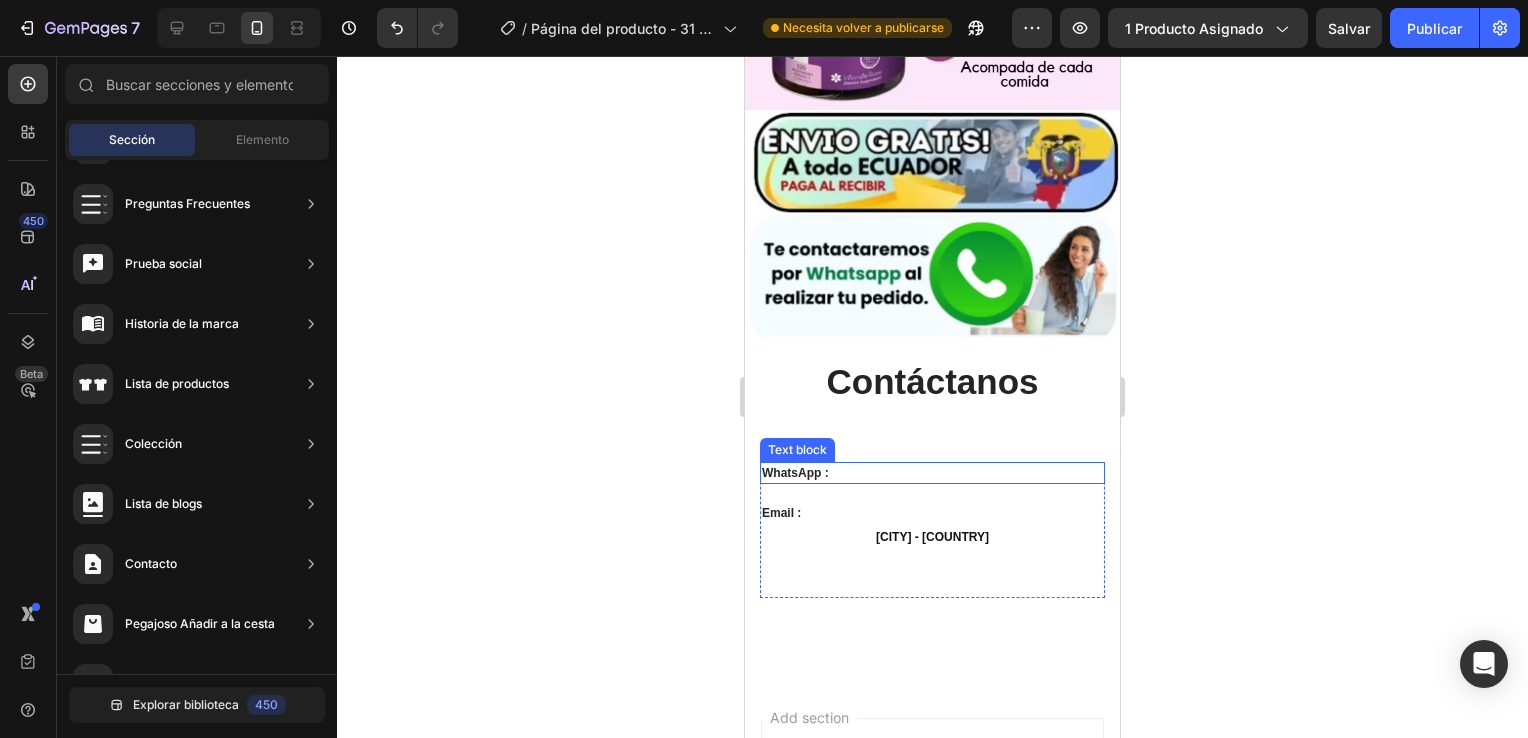 click on "WhatsApp :" at bounding box center (932, 473) 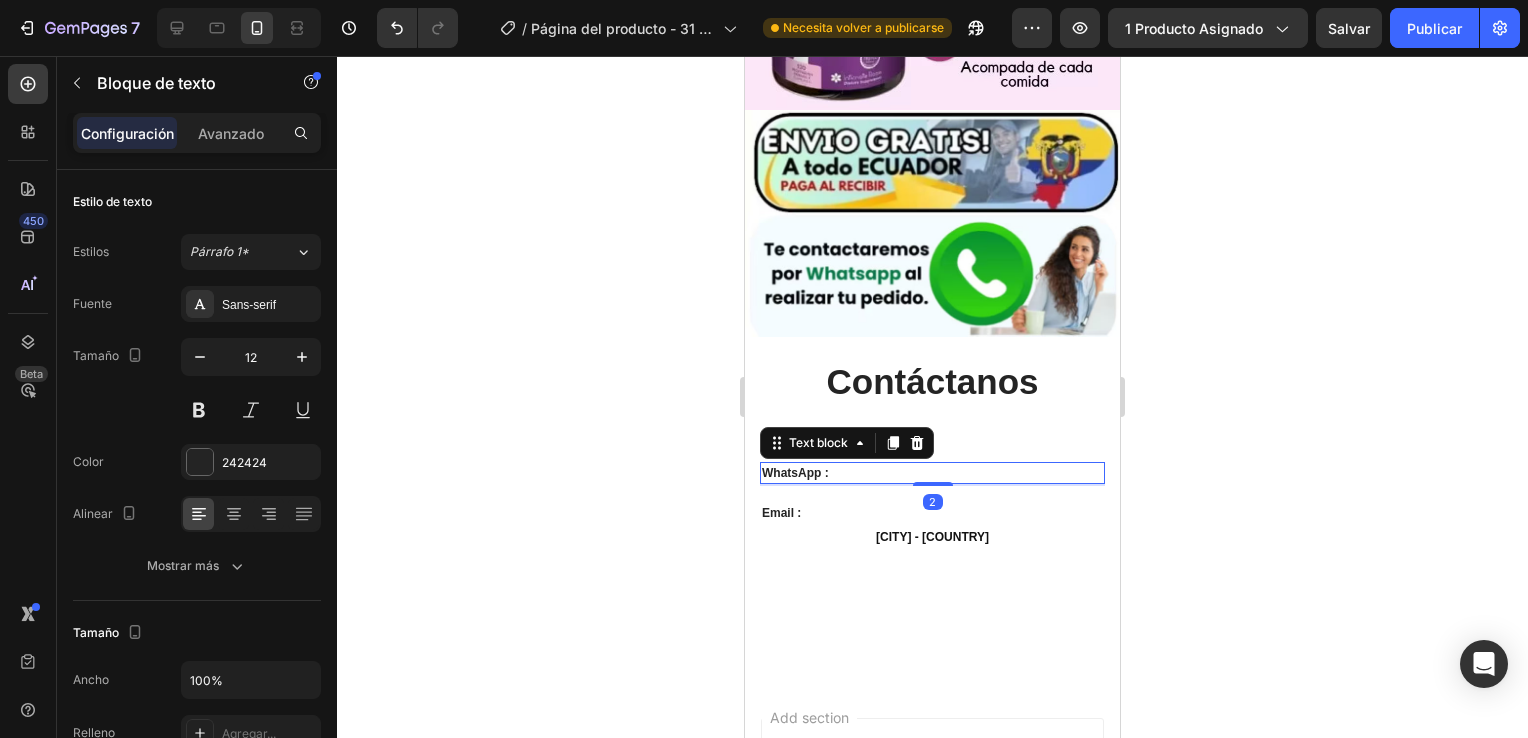 click 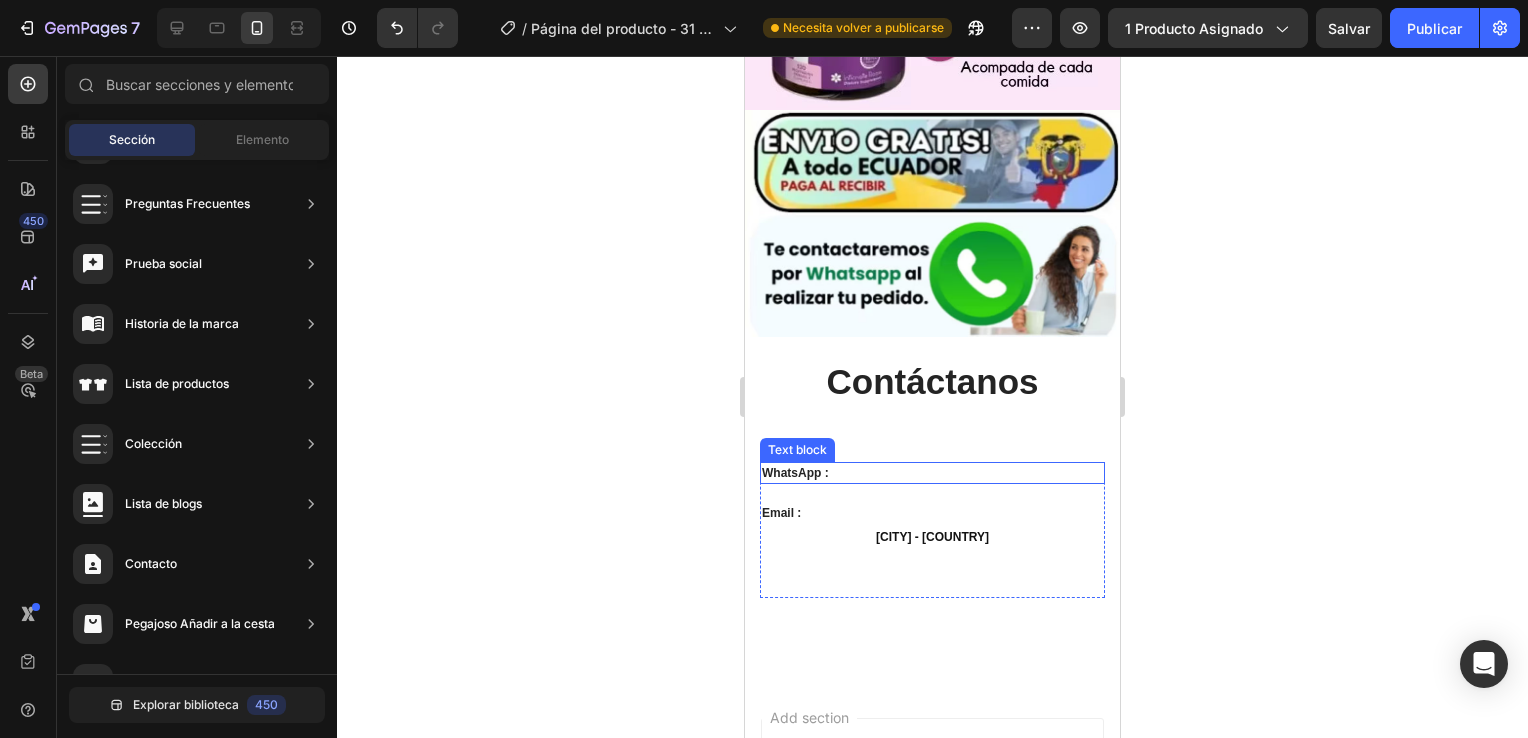click on "WhatsApp :" at bounding box center (932, 473) 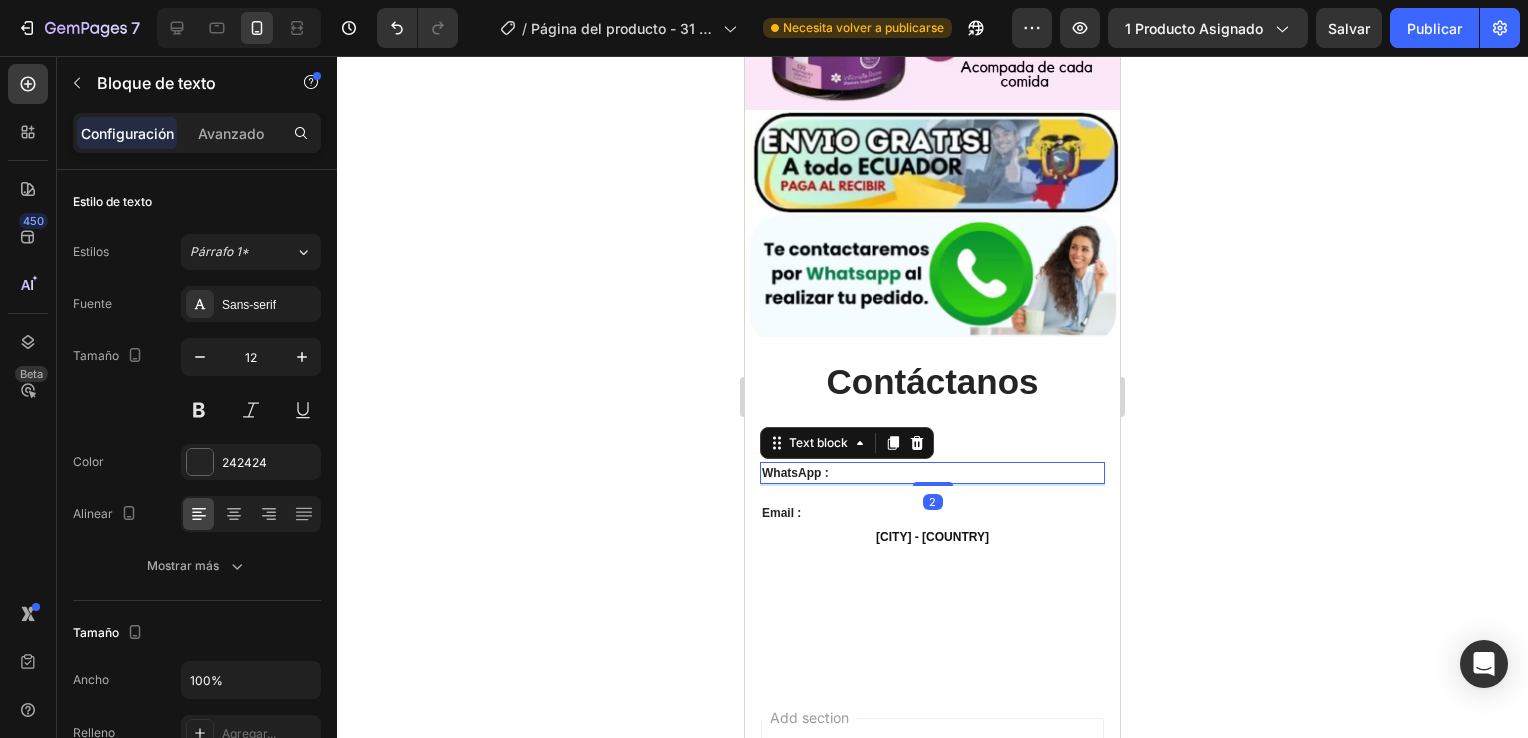click 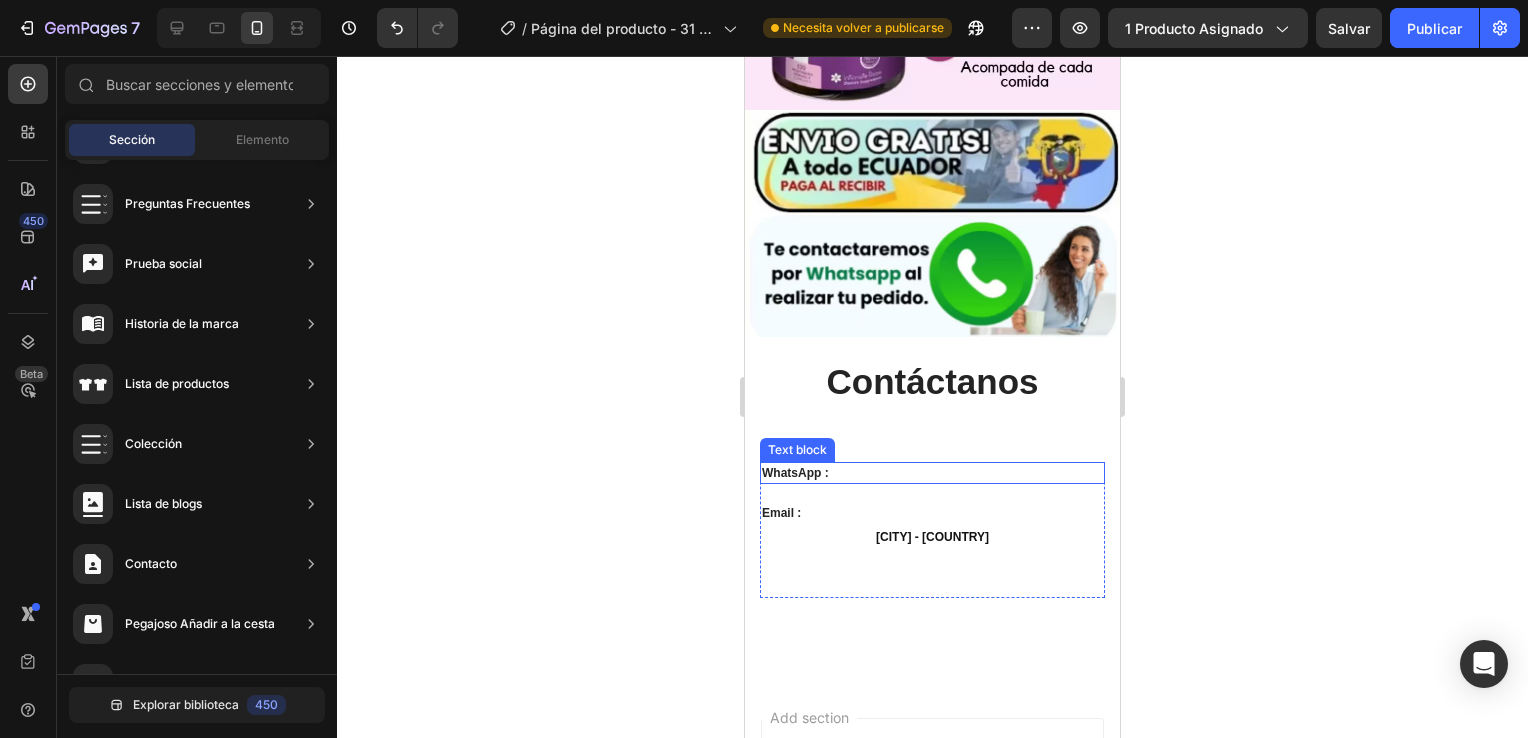 click on "WhatsApp :" at bounding box center (932, 473) 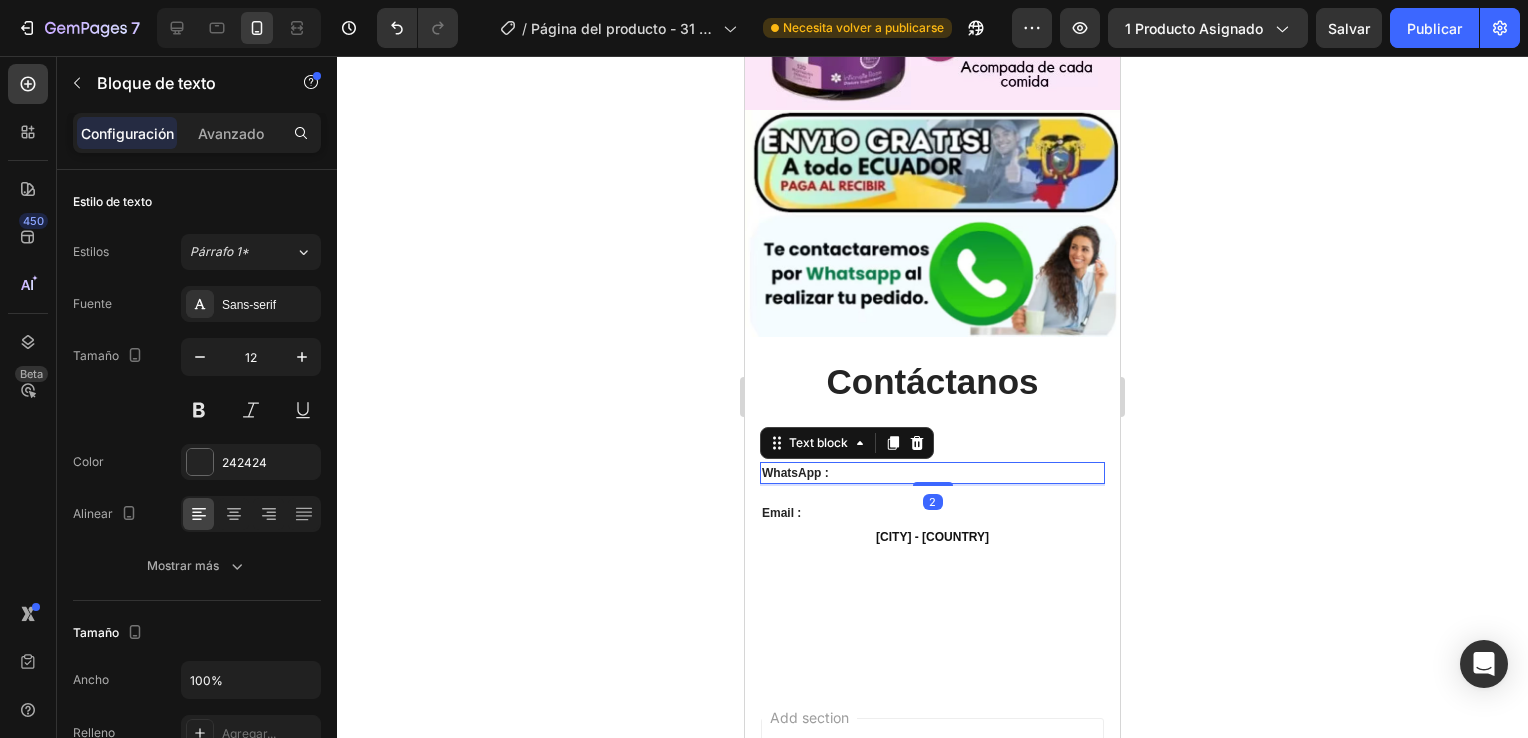 click 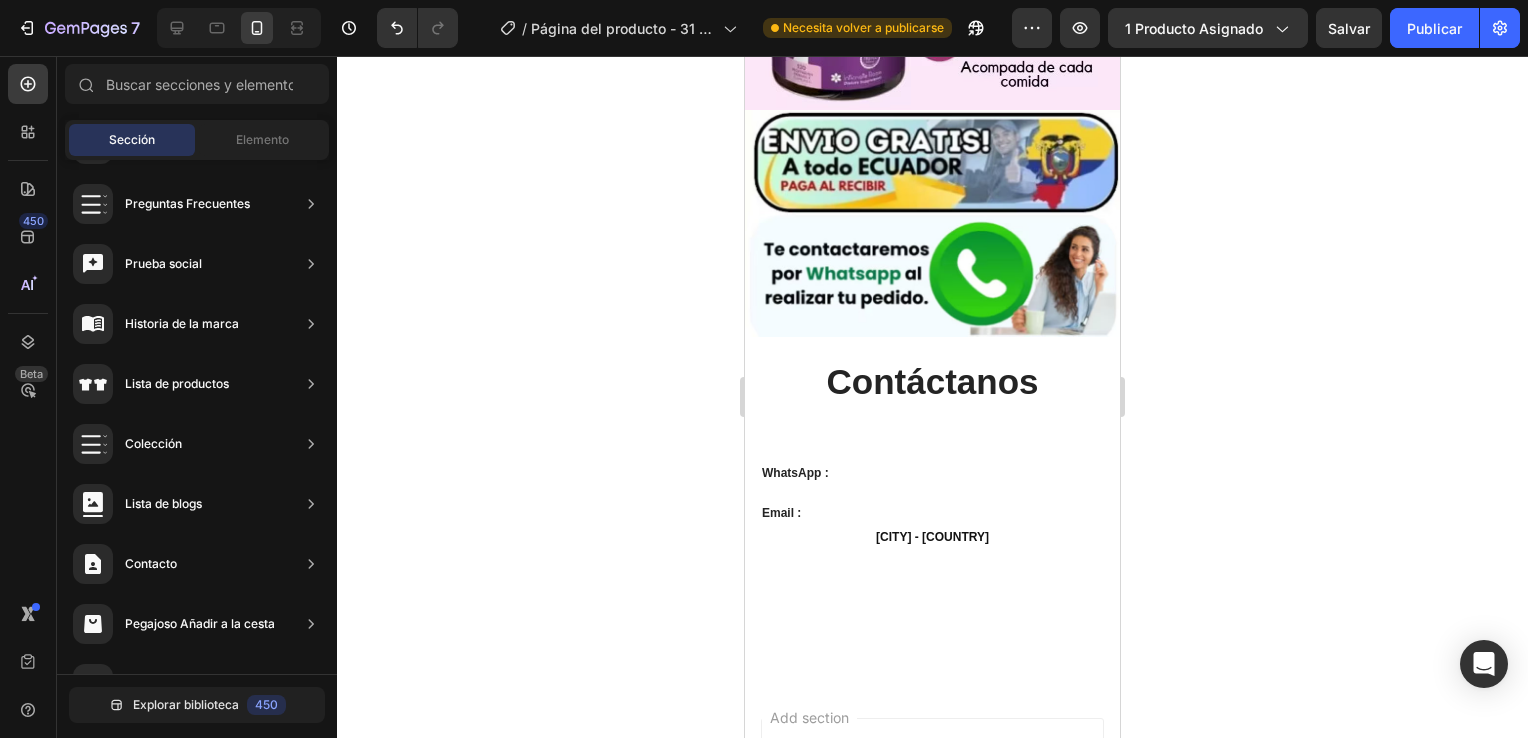 click 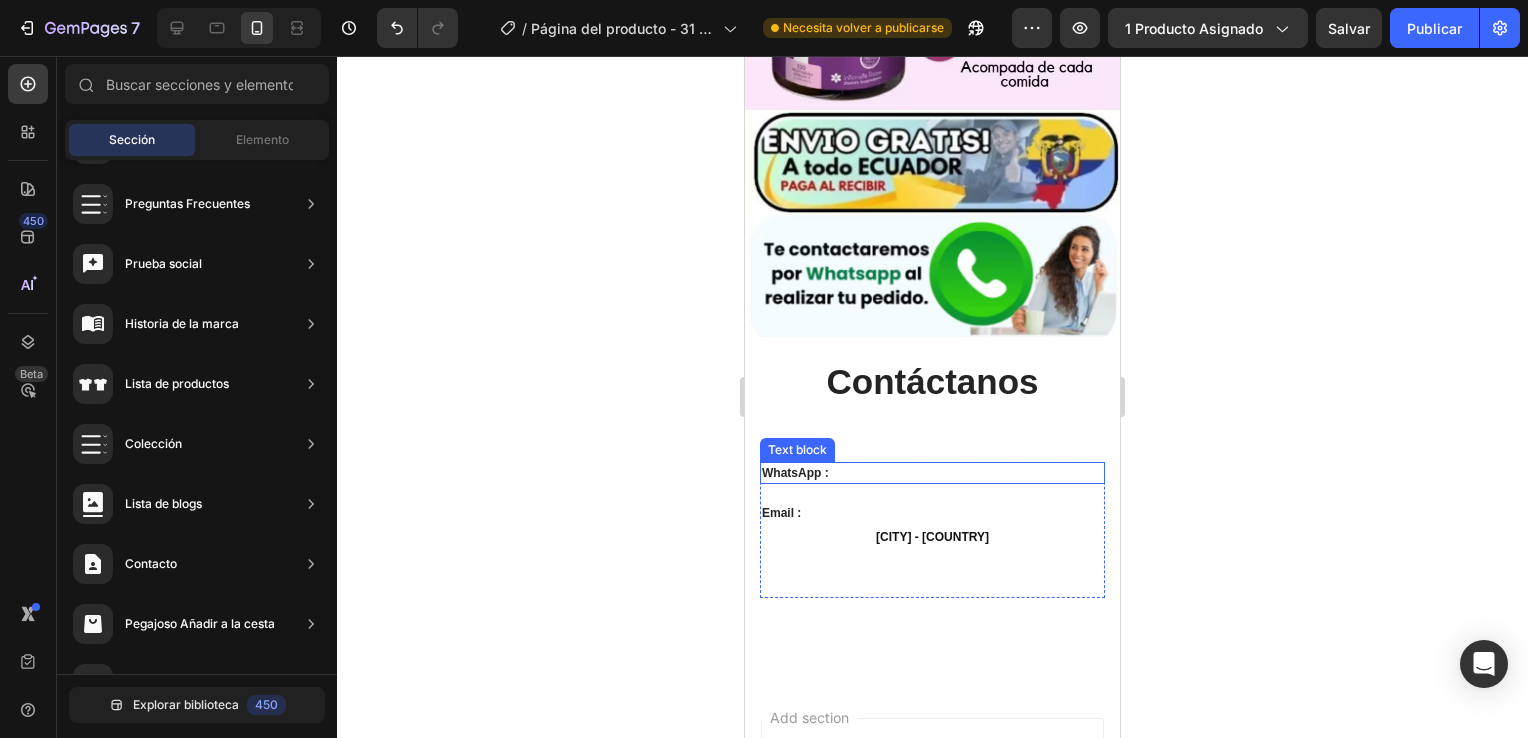 click on "WhatsApp :" at bounding box center (932, 473) 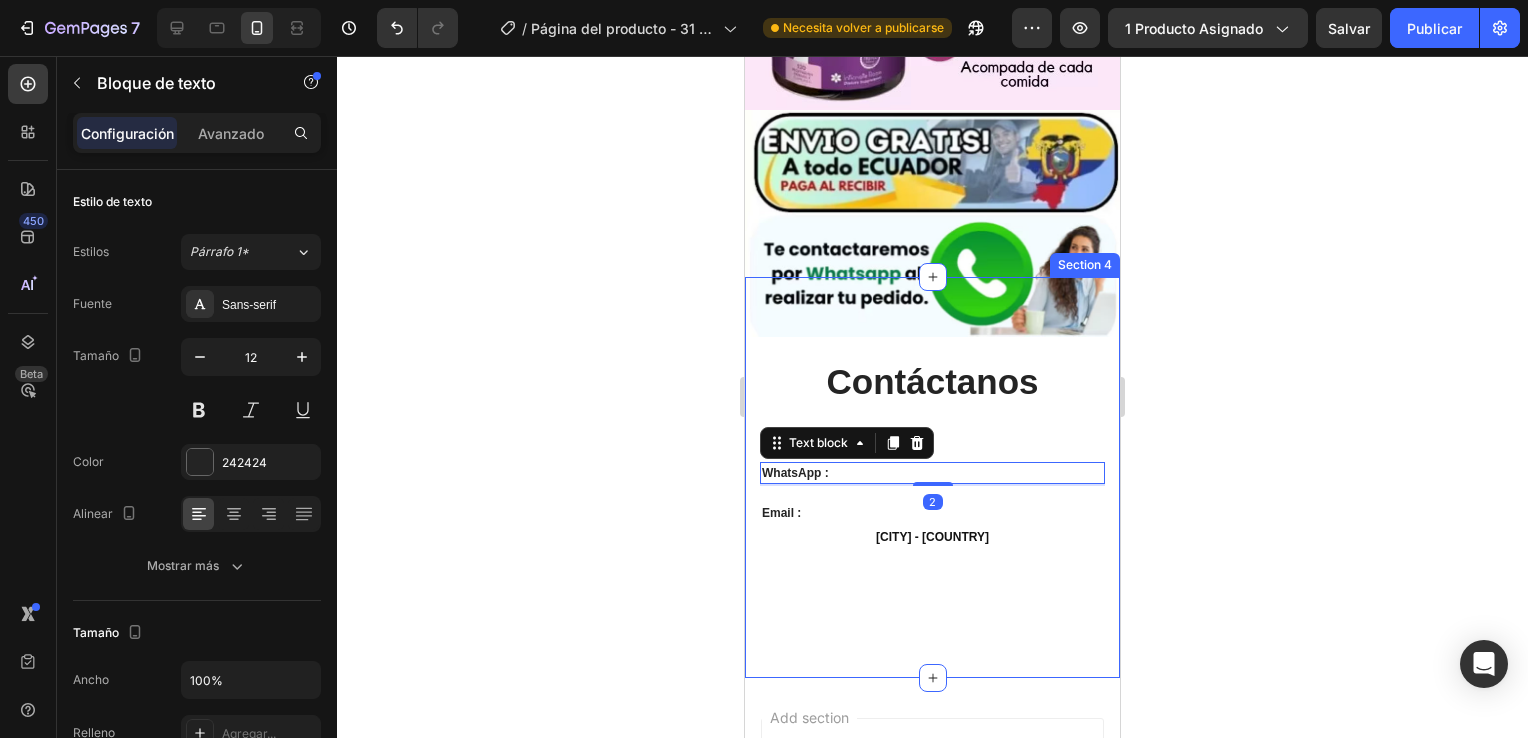 click 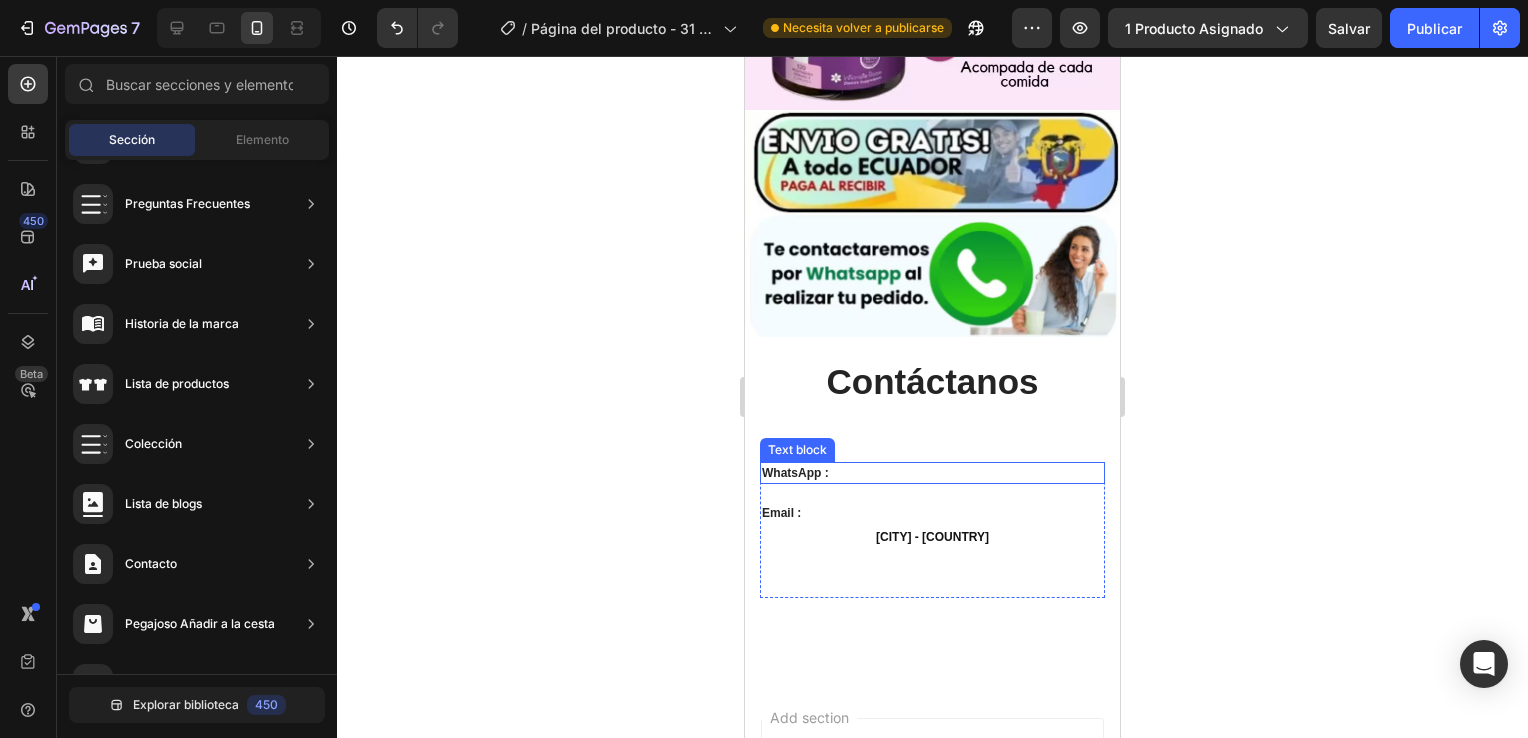click on "WhatsApp :" at bounding box center [932, 473] 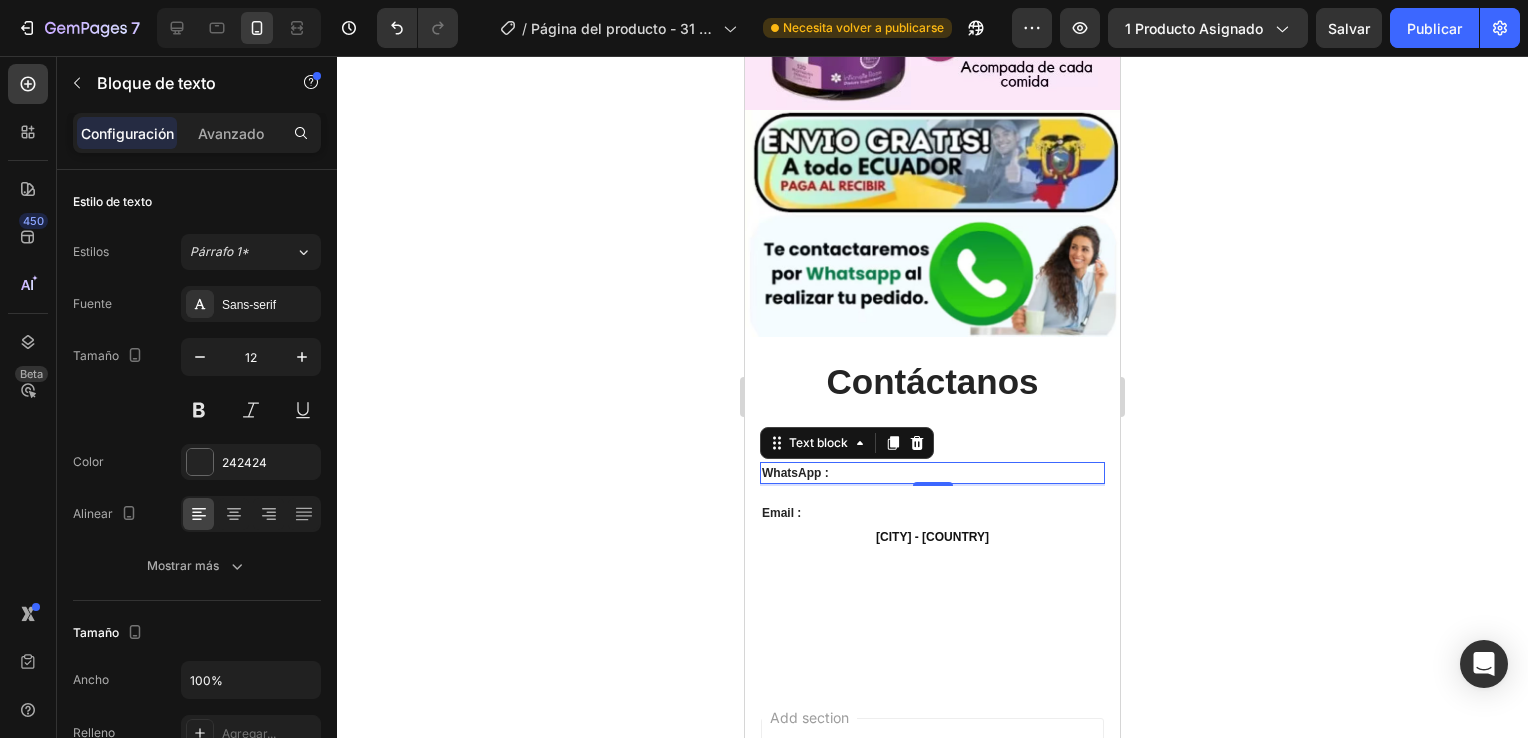 click 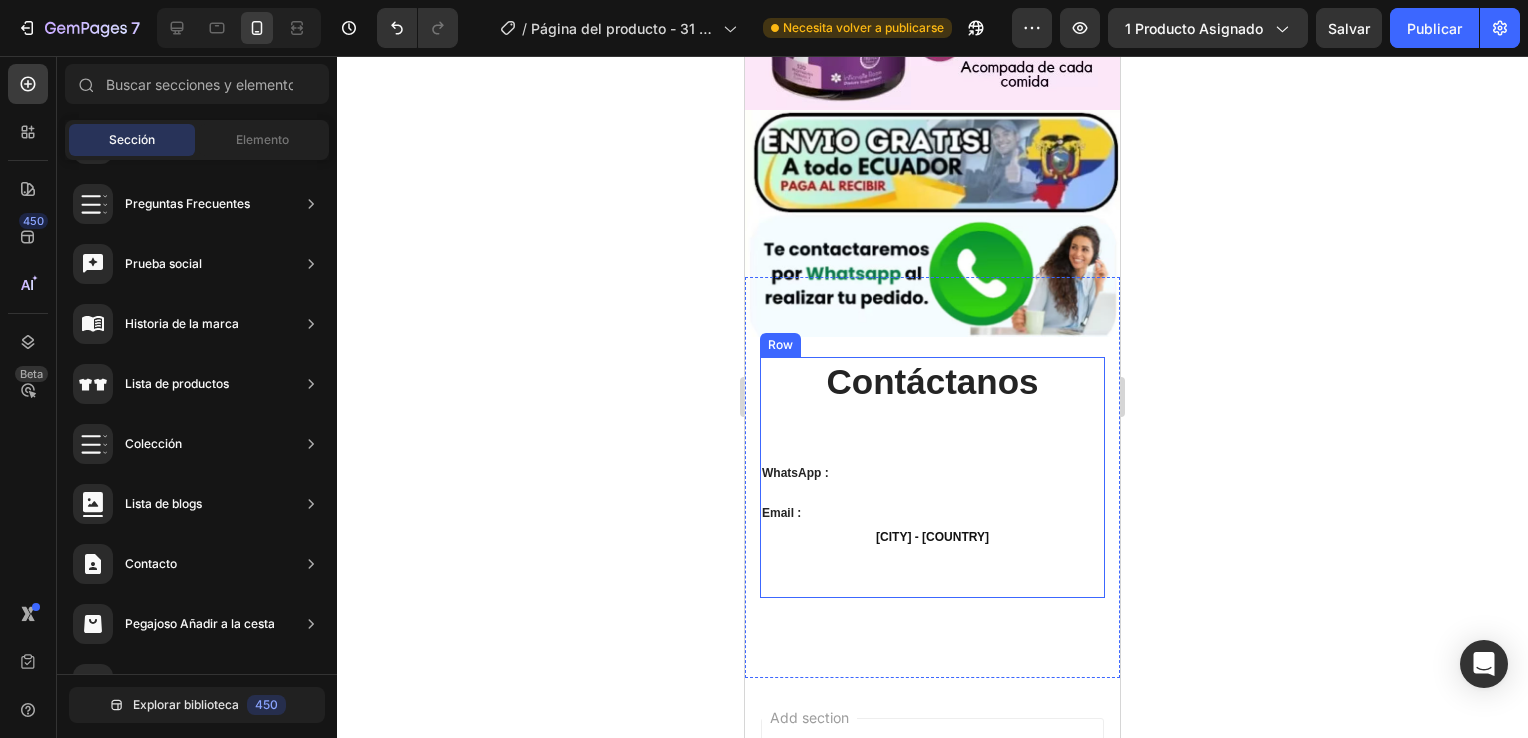 click on "Contáctanos Heading Row WhatsApp :  Text block Email :  Text block Quito - Ecuador Text block Row Row Contact Form" at bounding box center [932, 478] 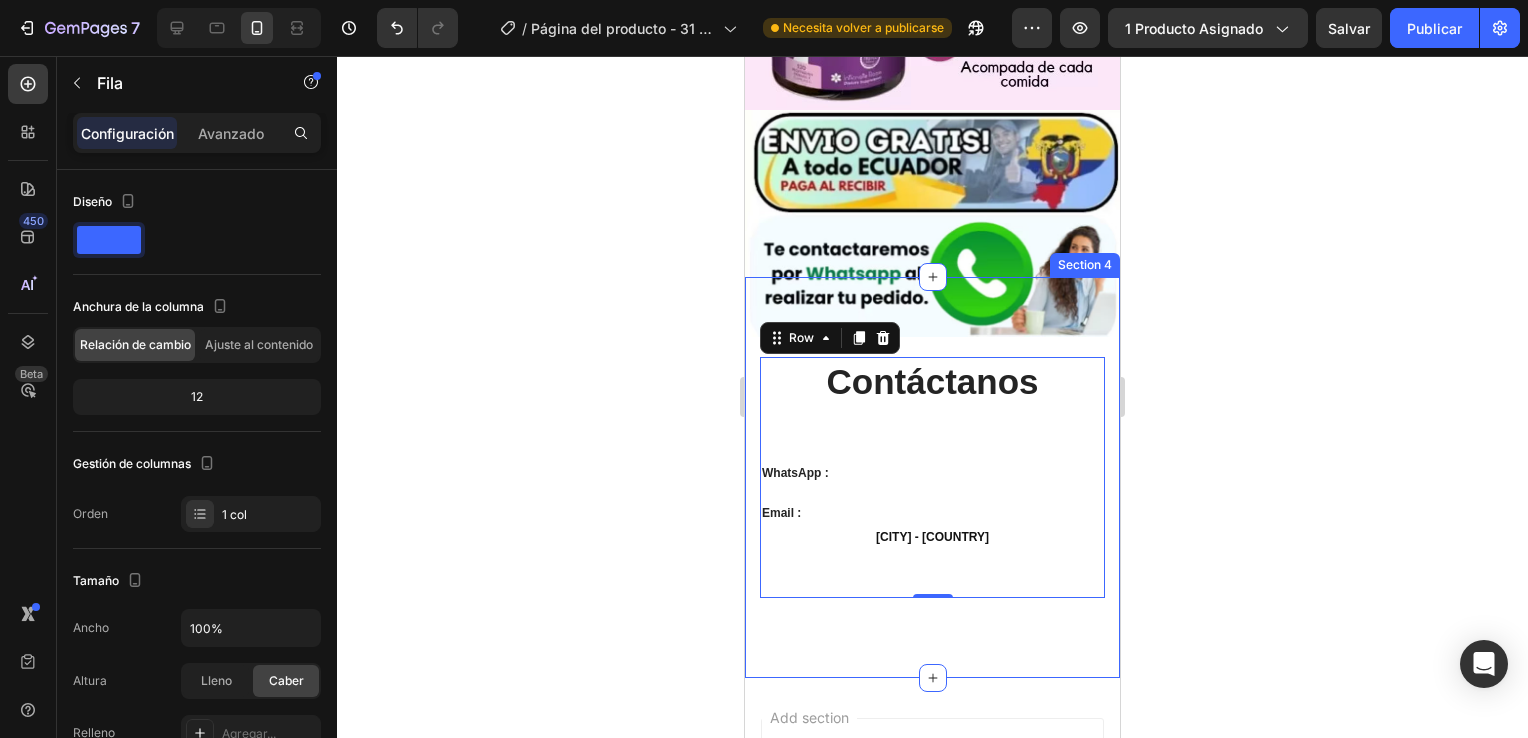 click on "Contáctanos Heading Row WhatsApp :  Text block Email :  Text block Quito - Ecuador Text block Row Row Contact Form Row   0 Section 4" at bounding box center (932, 478) 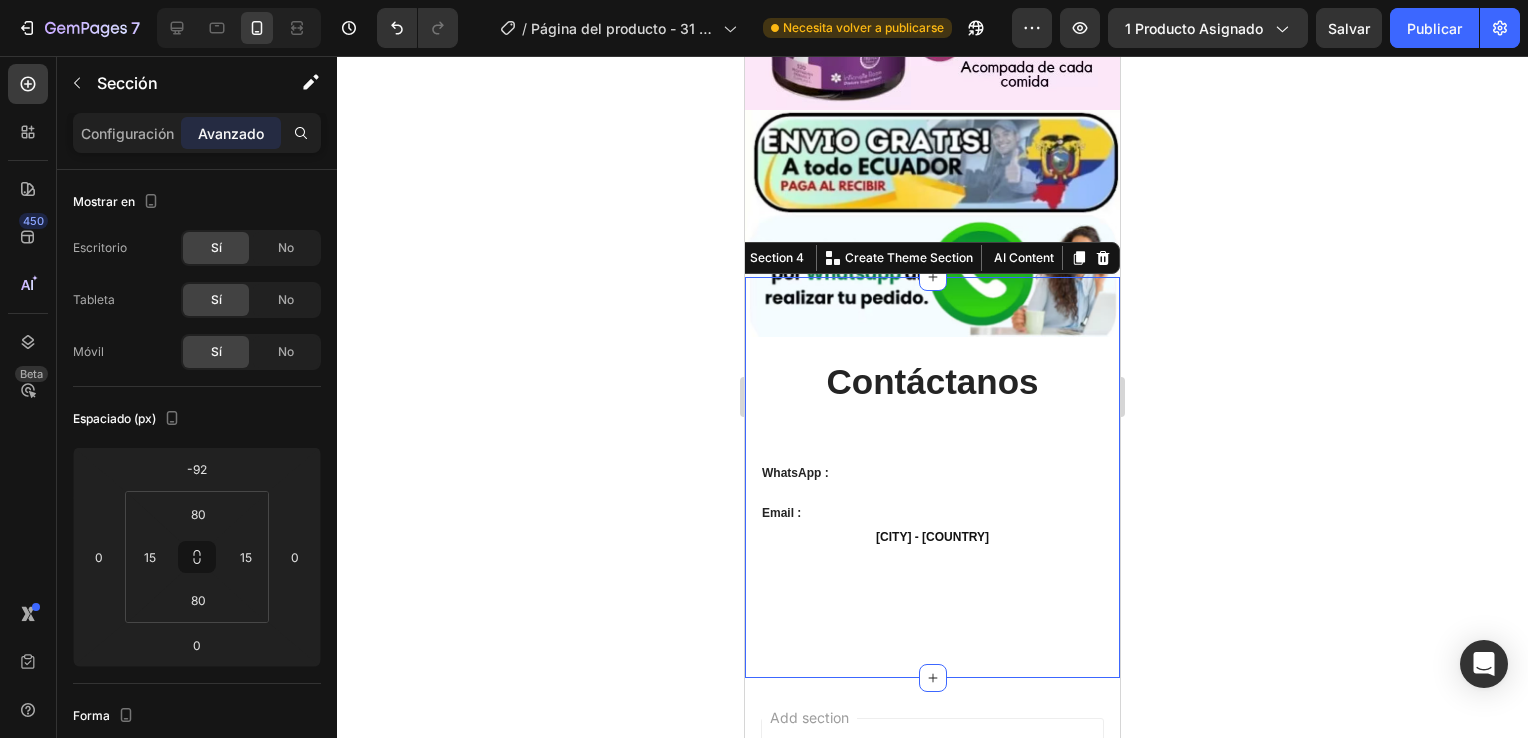 click 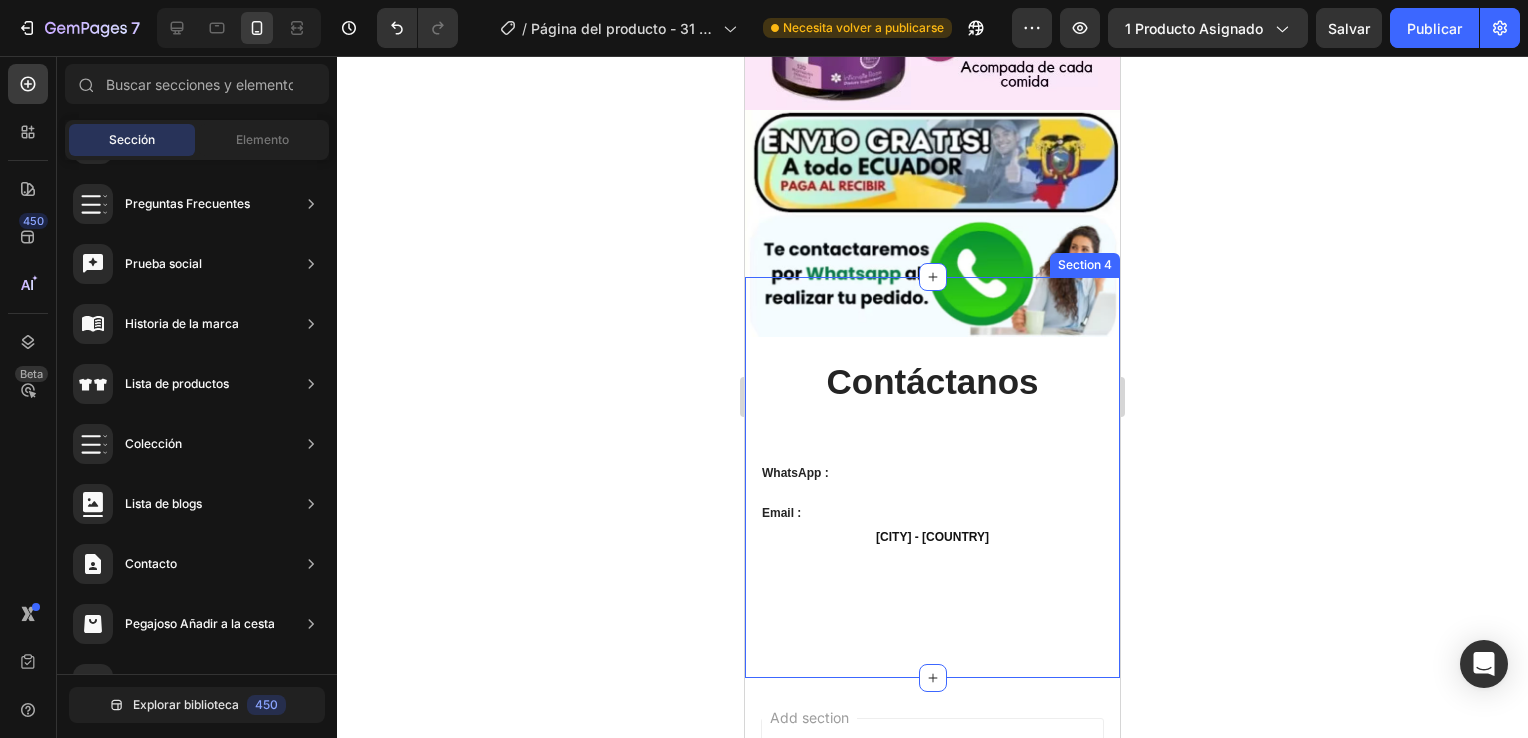 click on "Contáctanos Heading Row WhatsApp :  Text block Email :  Text block Quito - Ecuador Text block Row Row Contact Form Row Section 4" at bounding box center [932, 478] 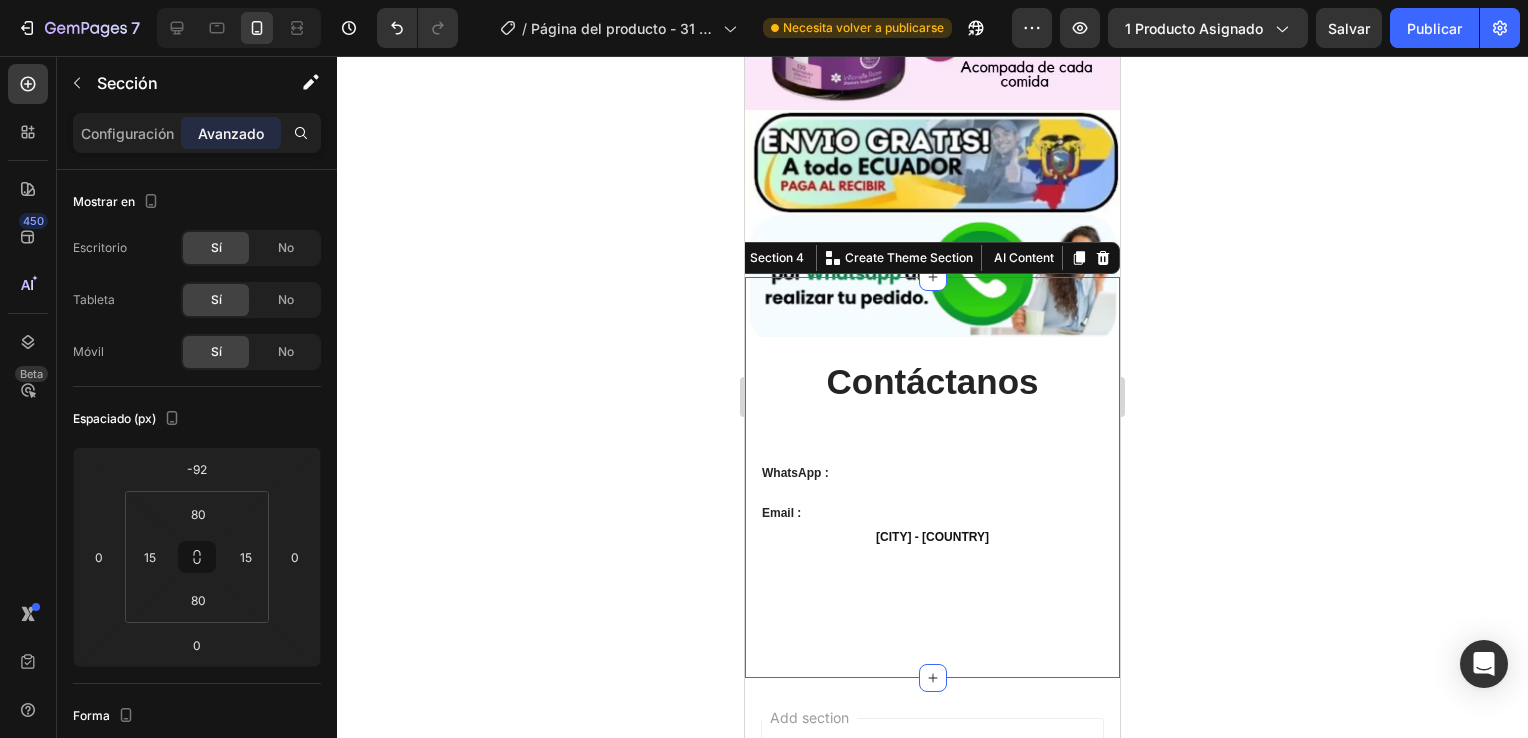 click 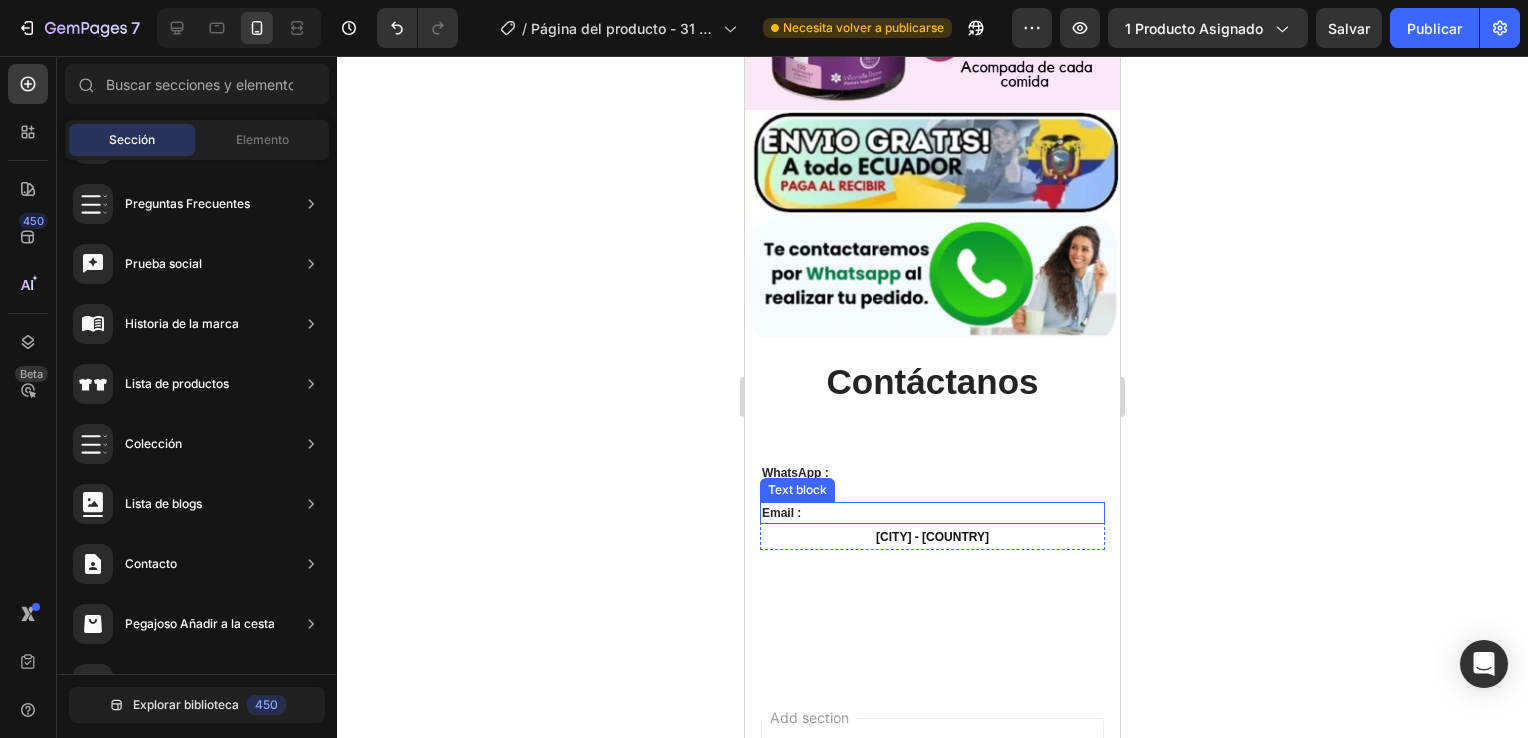 click on "Email :" at bounding box center (932, 513) 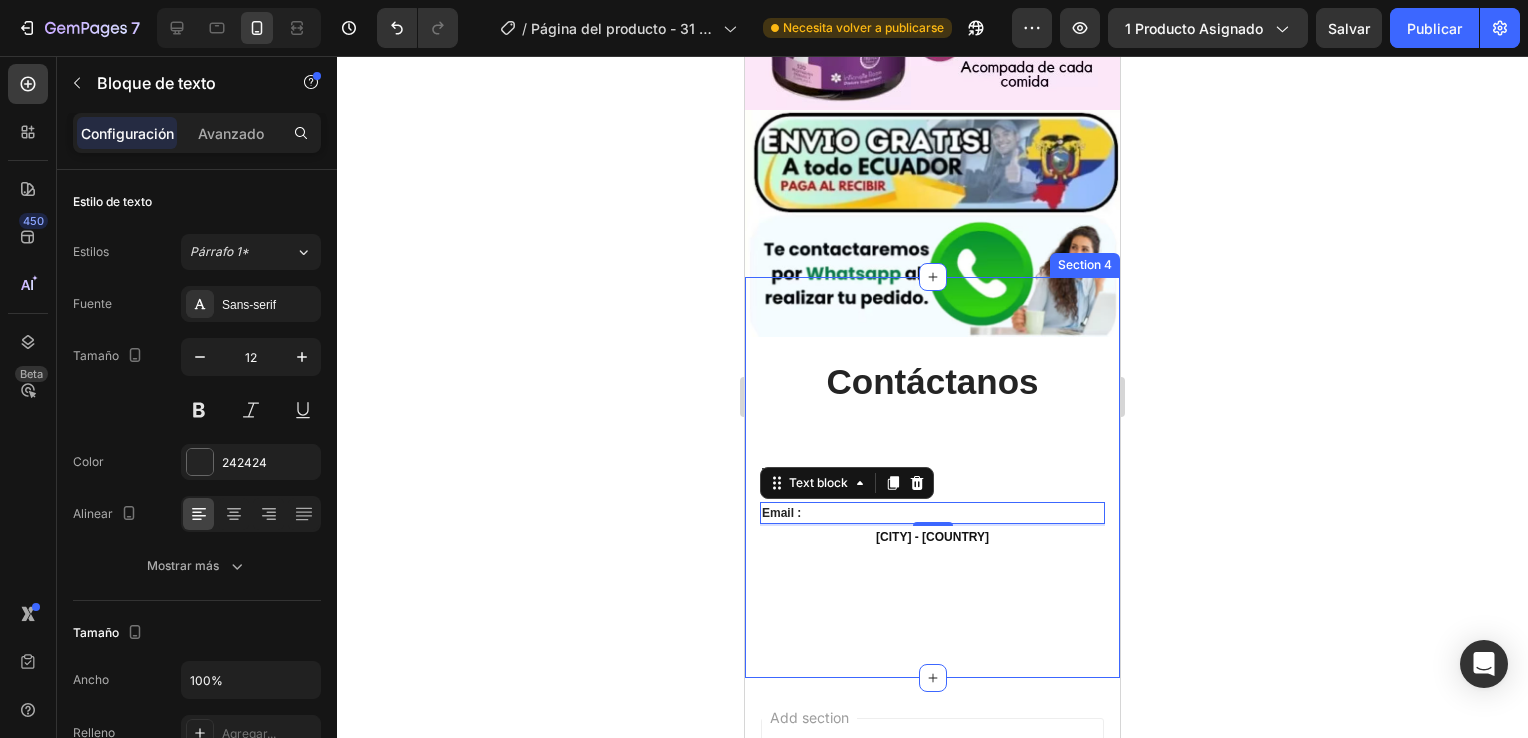 click 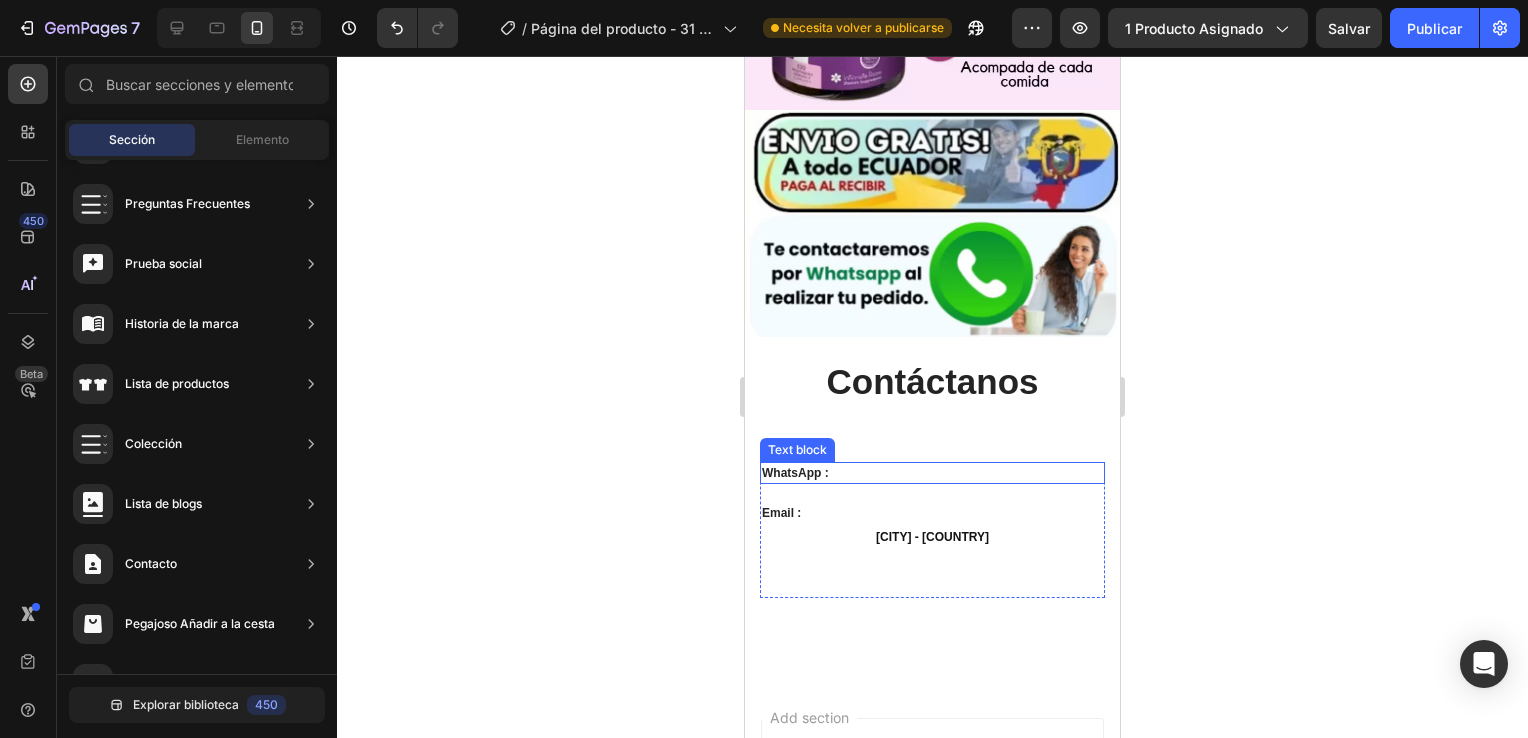 click on "WhatsApp :" at bounding box center [932, 473] 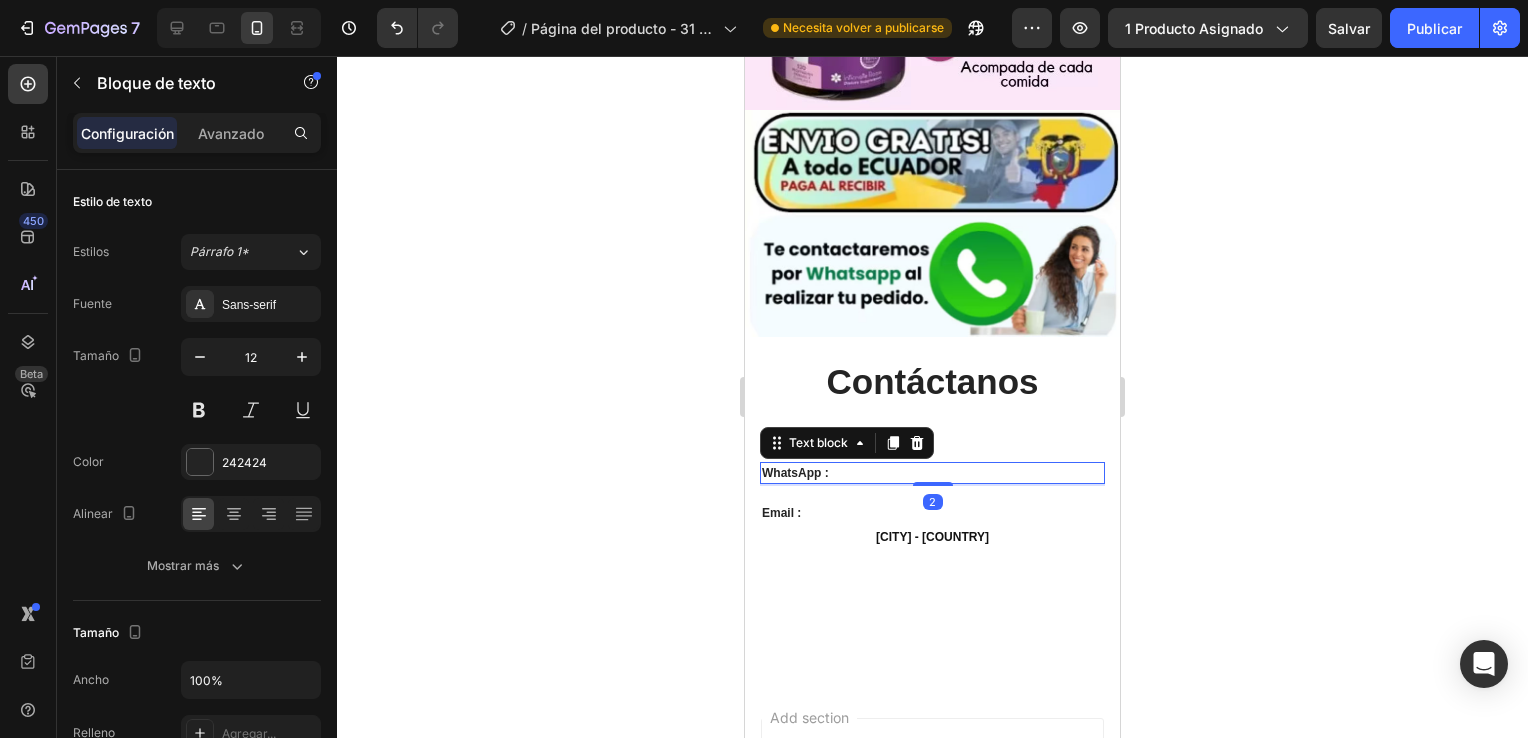 click on "Avanzado" at bounding box center [231, 133] 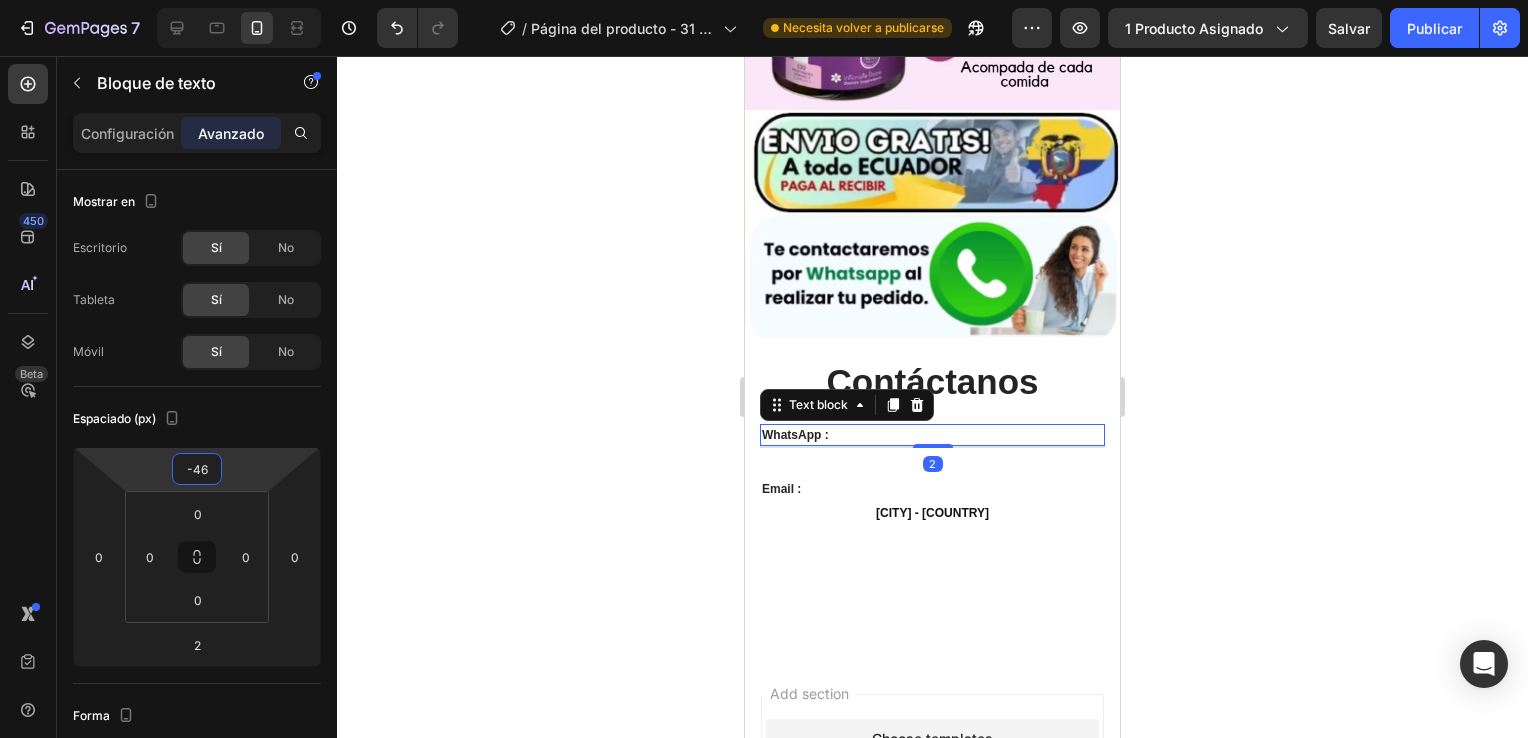 type on "-48" 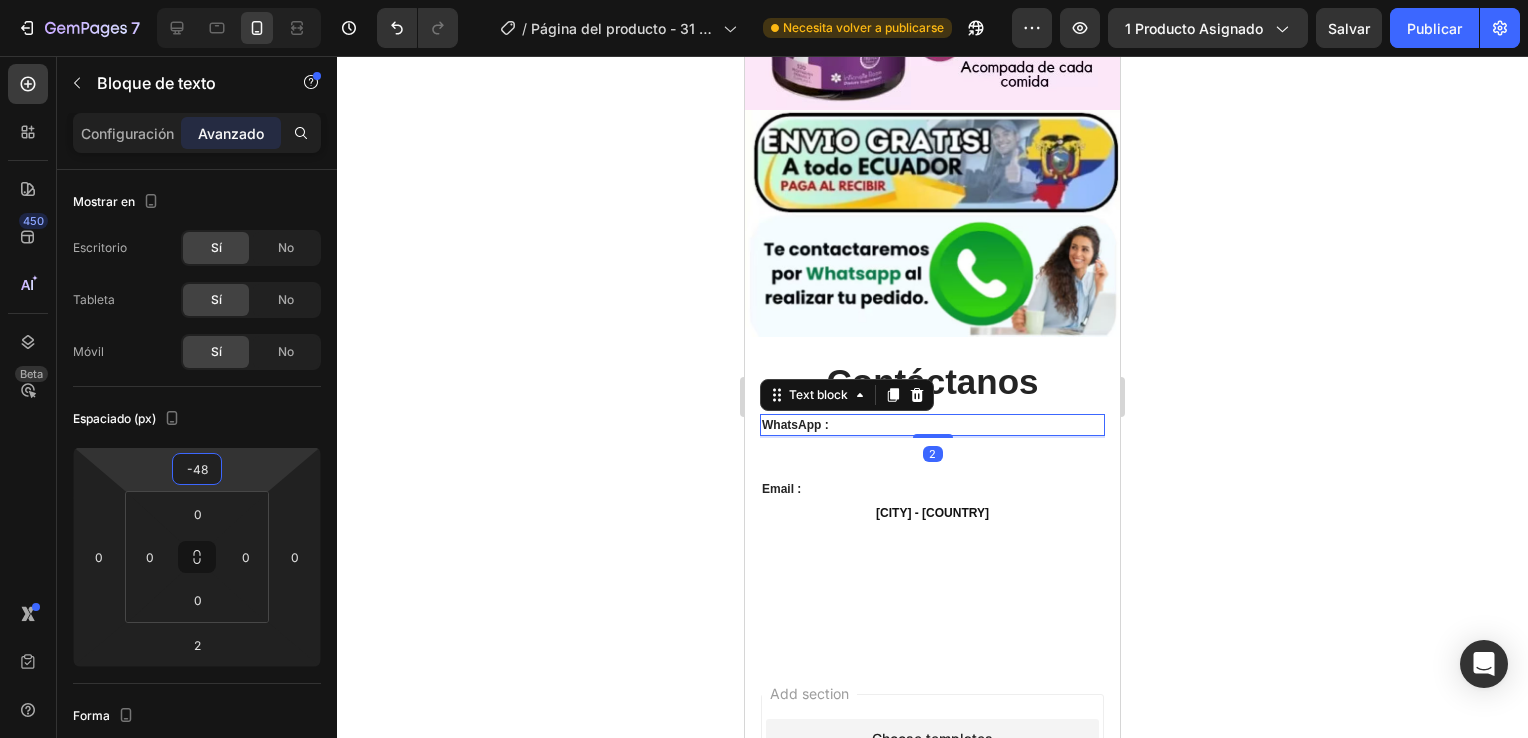 drag, startPoint x: 249, startPoint y: 475, endPoint x: 252, endPoint y: 487, distance: 12.369317 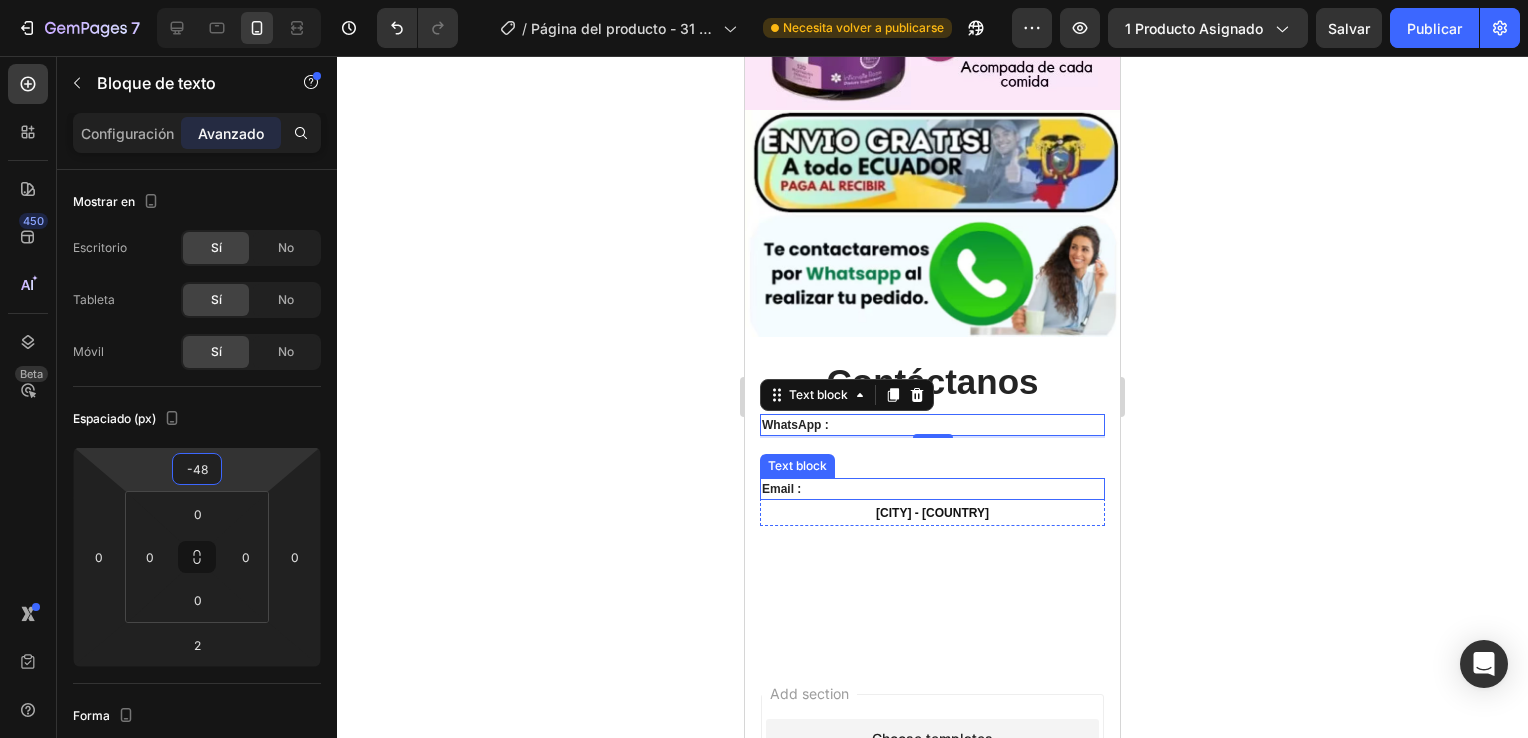 click on "Email :" at bounding box center [932, 489] 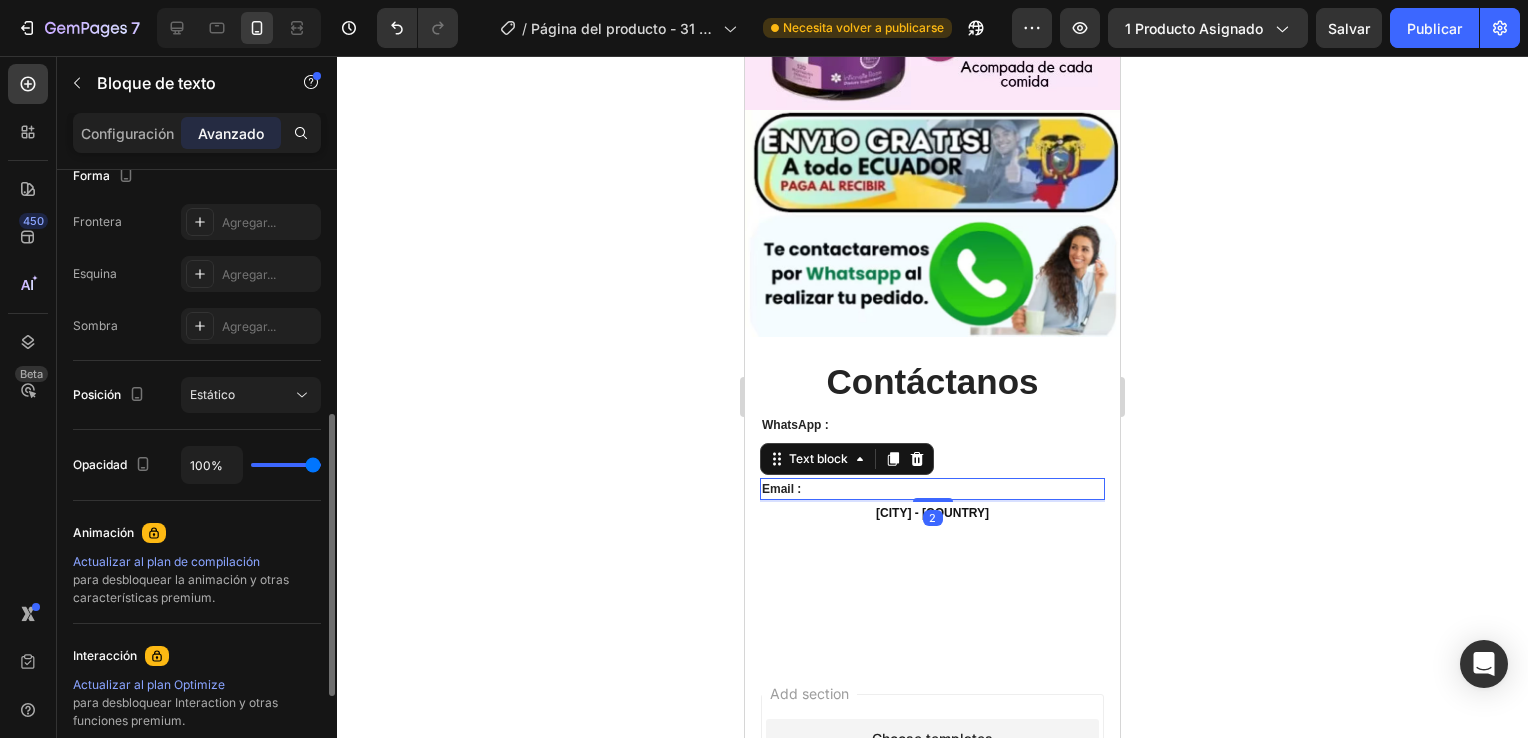 scroll, scrollTop: 140, scrollLeft: 0, axis: vertical 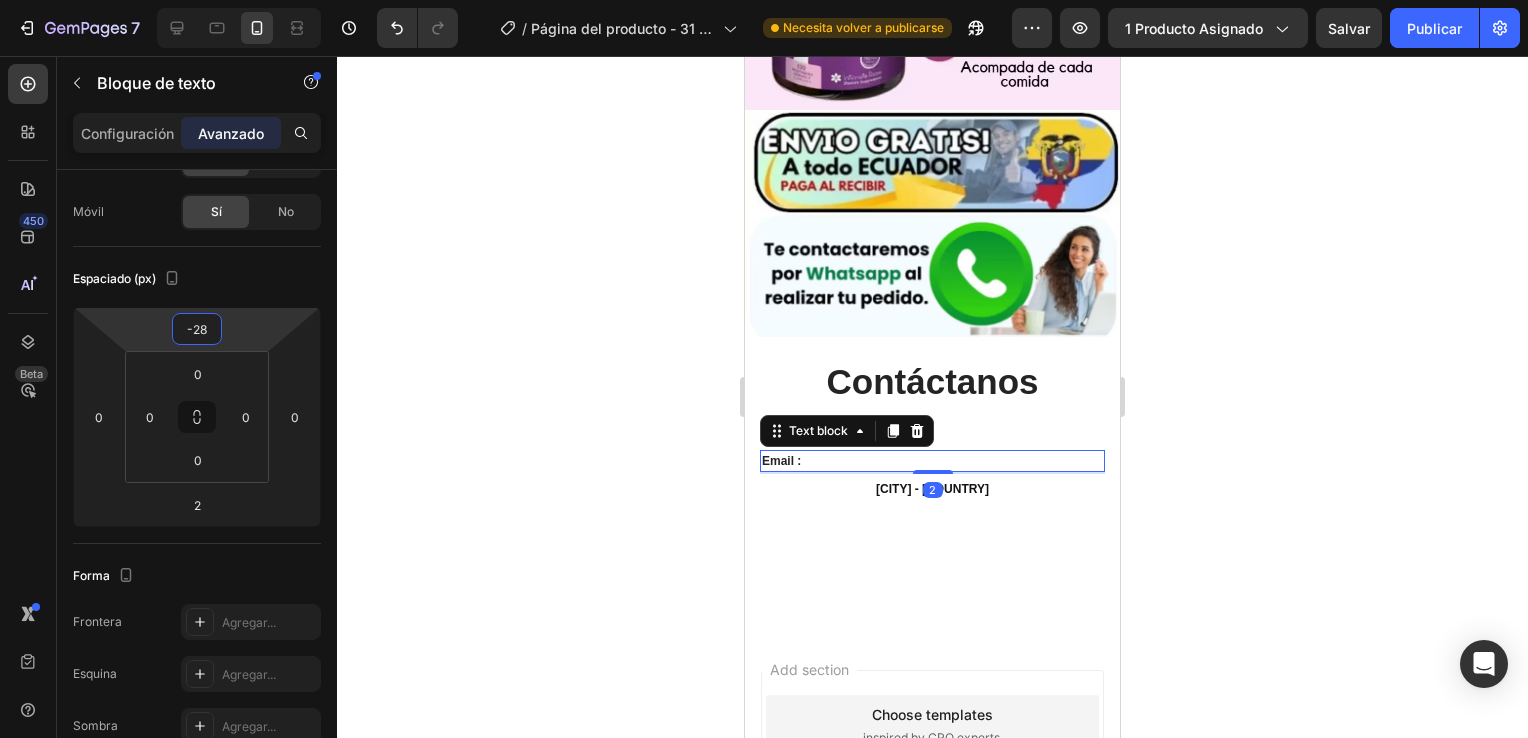 type on "-30" 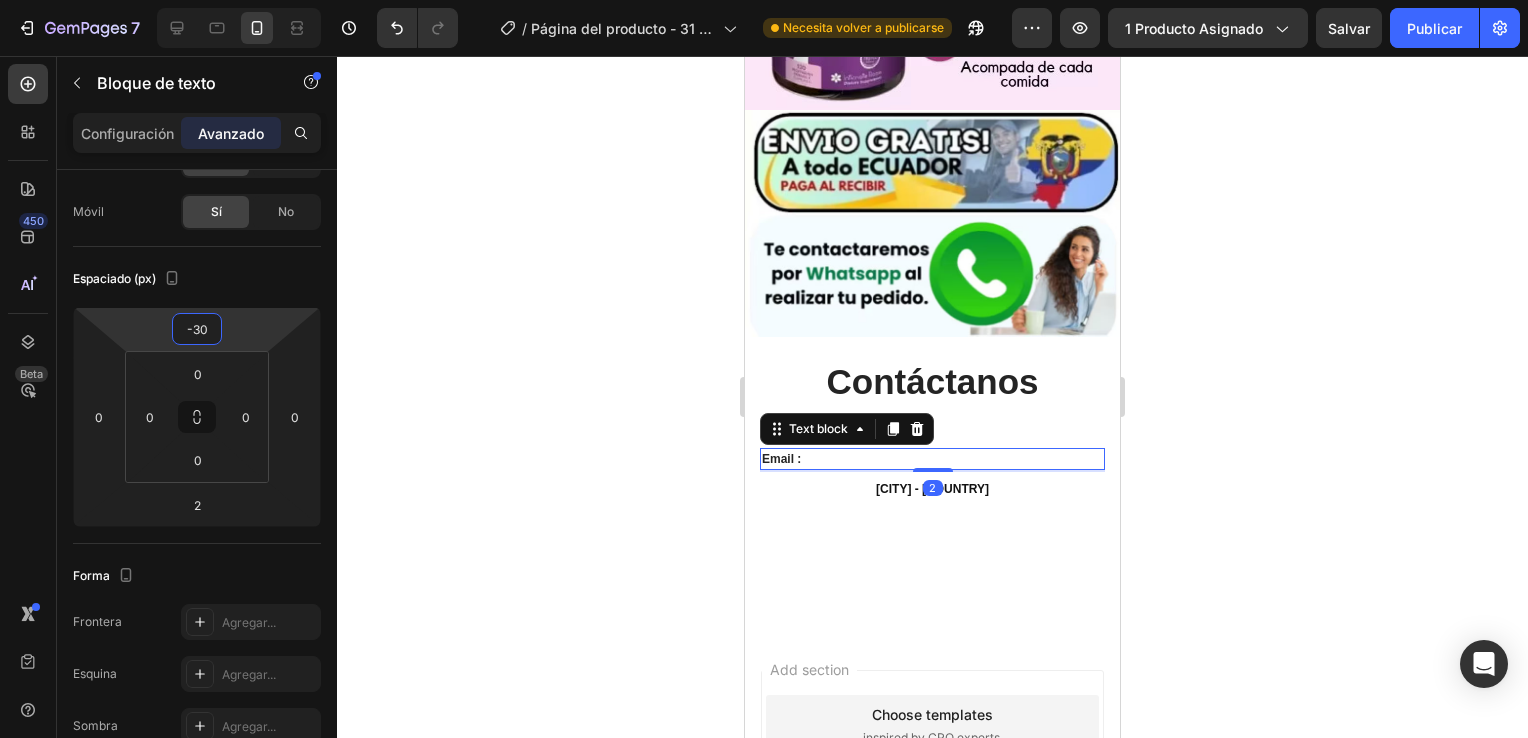 drag, startPoint x: 246, startPoint y: 320, endPoint x: 244, endPoint y: 335, distance: 15.132746 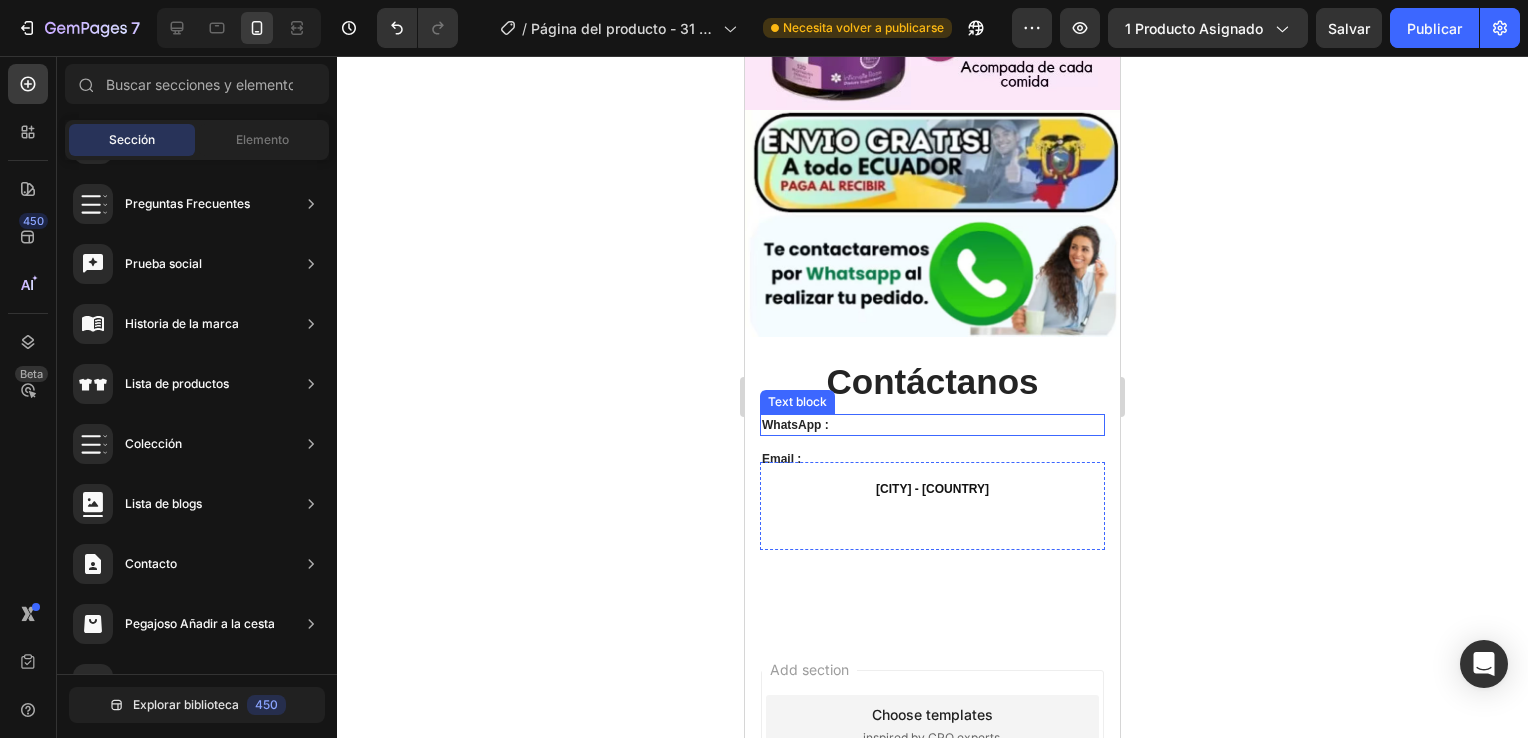 click on "WhatsApp :" at bounding box center (932, 425) 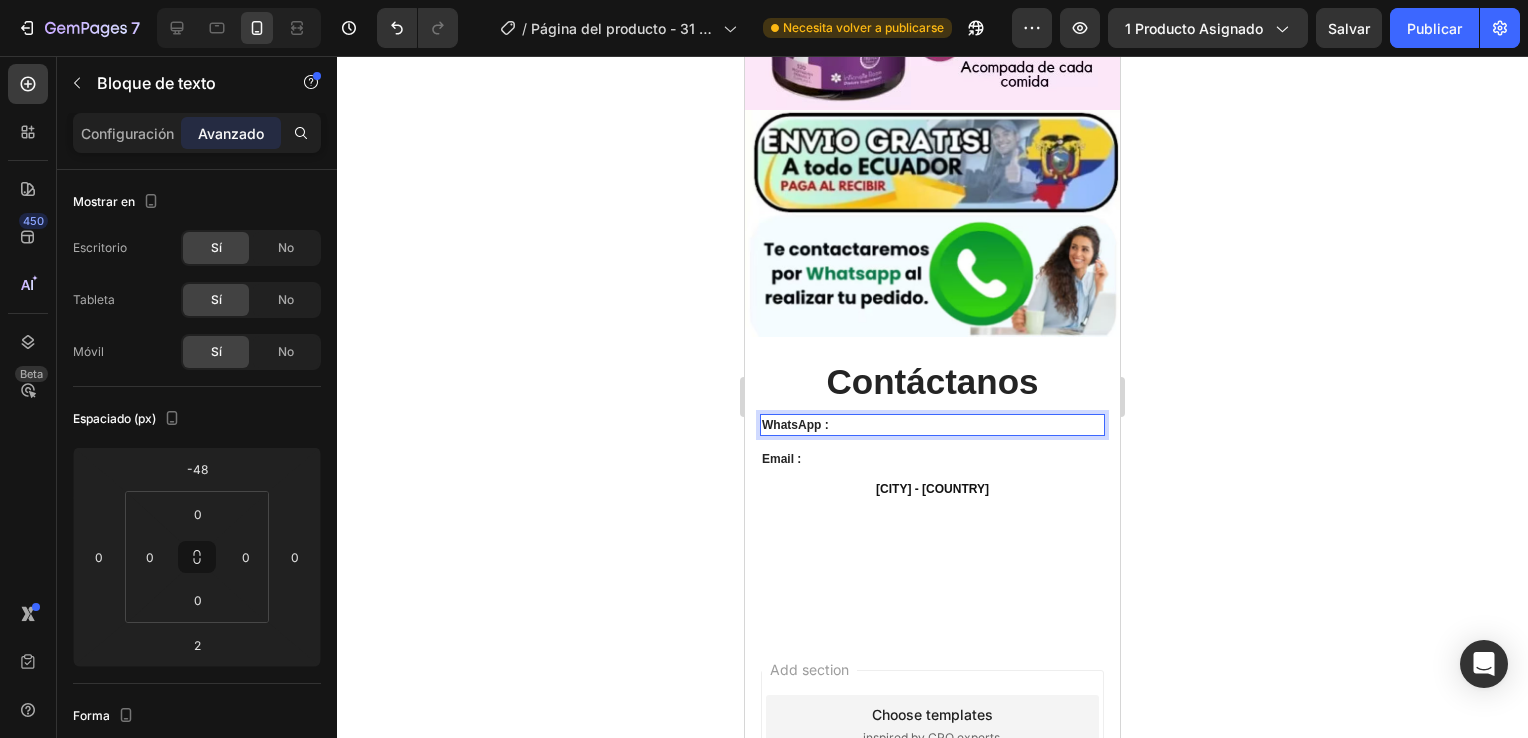 click on "WhatsApp :" at bounding box center (932, 425) 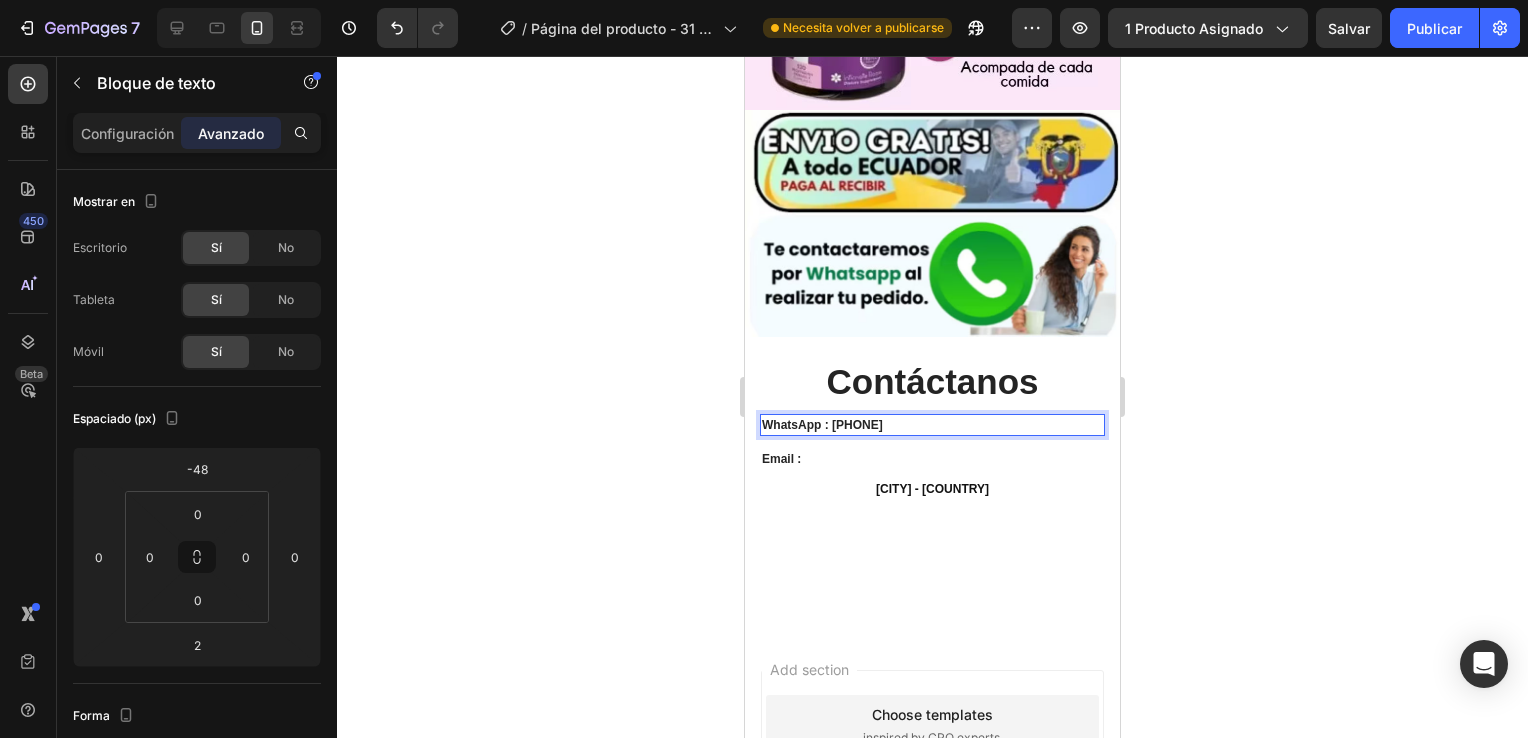 click 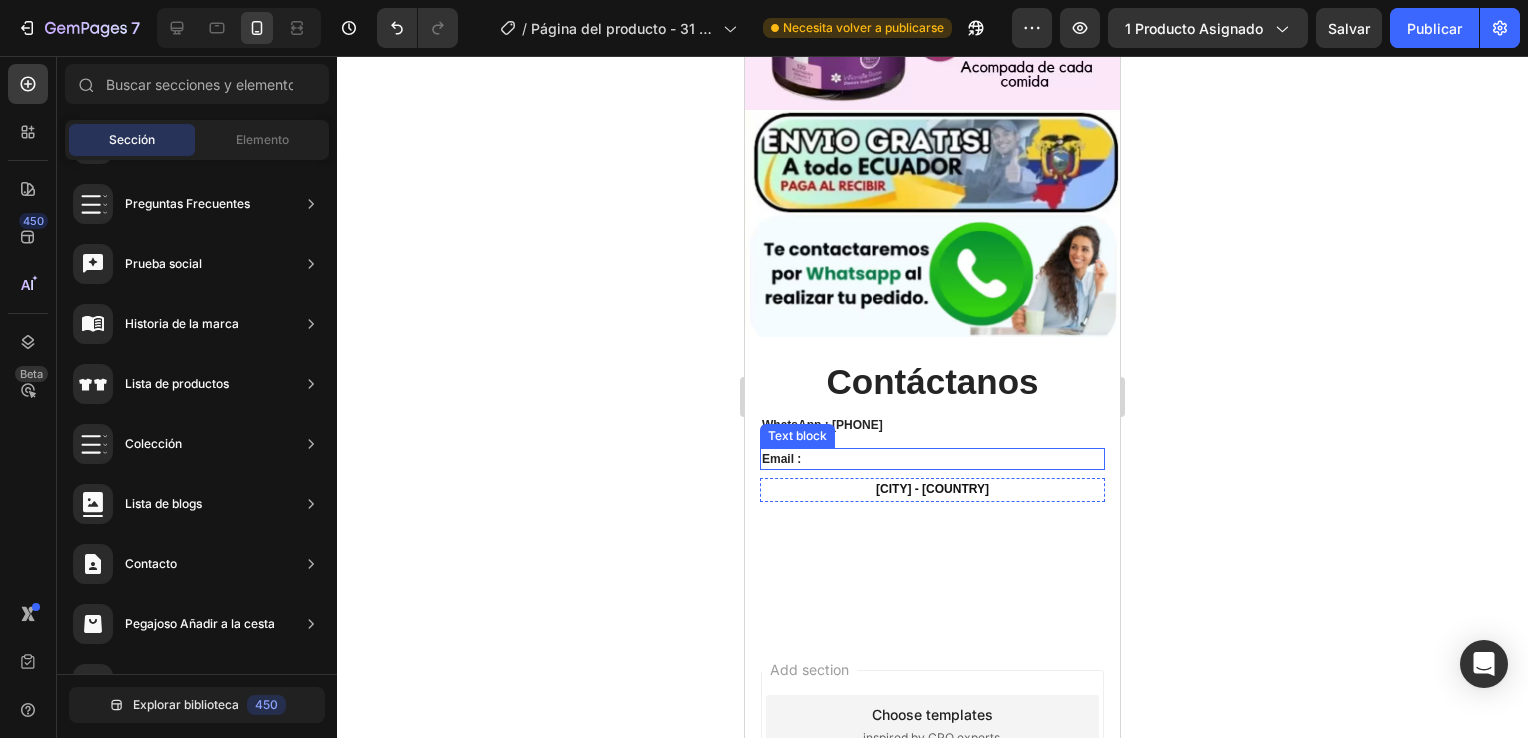 click on "Email :" at bounding box center [932, 459] 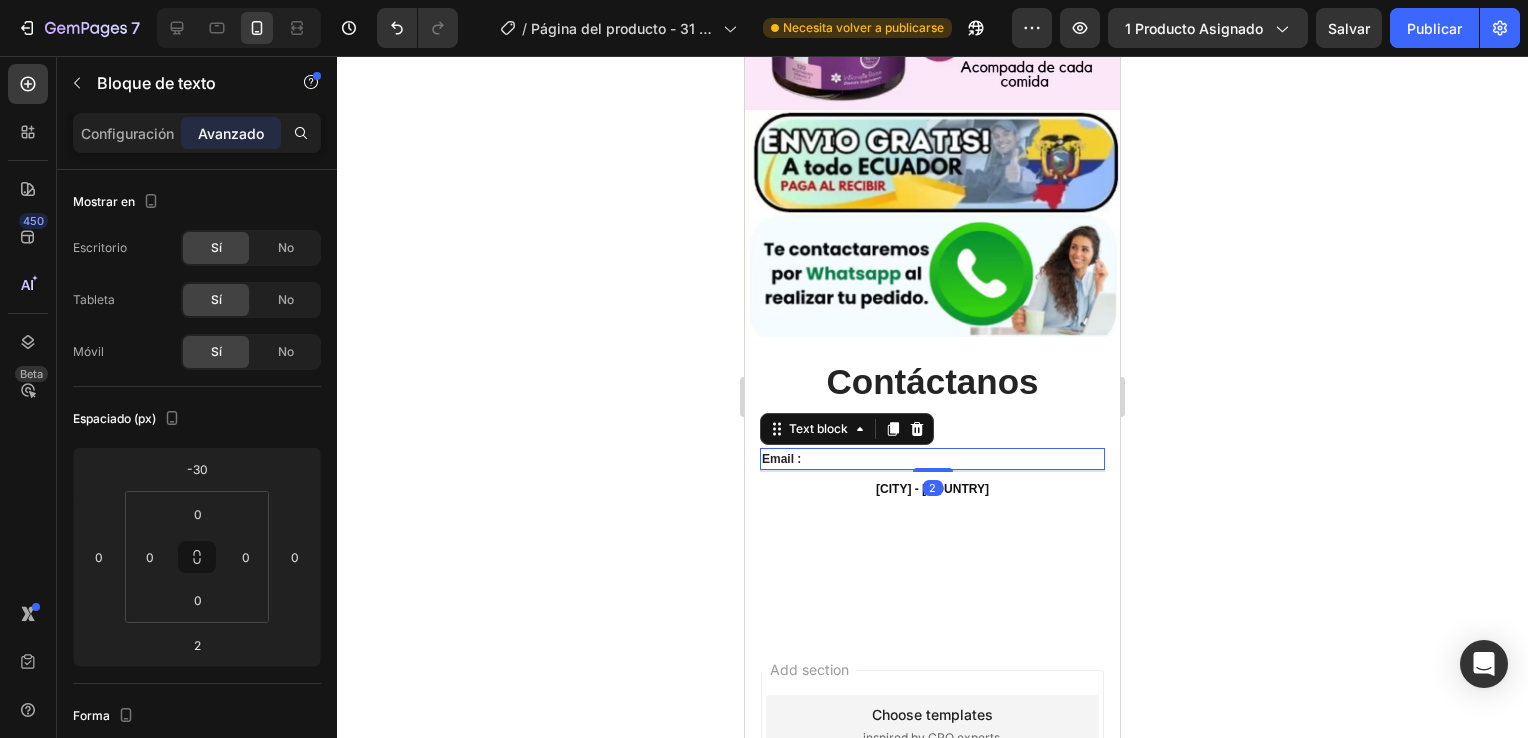click on "Contáctanos Heading Row WhatsApp : 0963302343 Text block Email :  Text block   2 Quito - Ecuador Text block Row Row Contact Form" at bounding box center (932, 454) 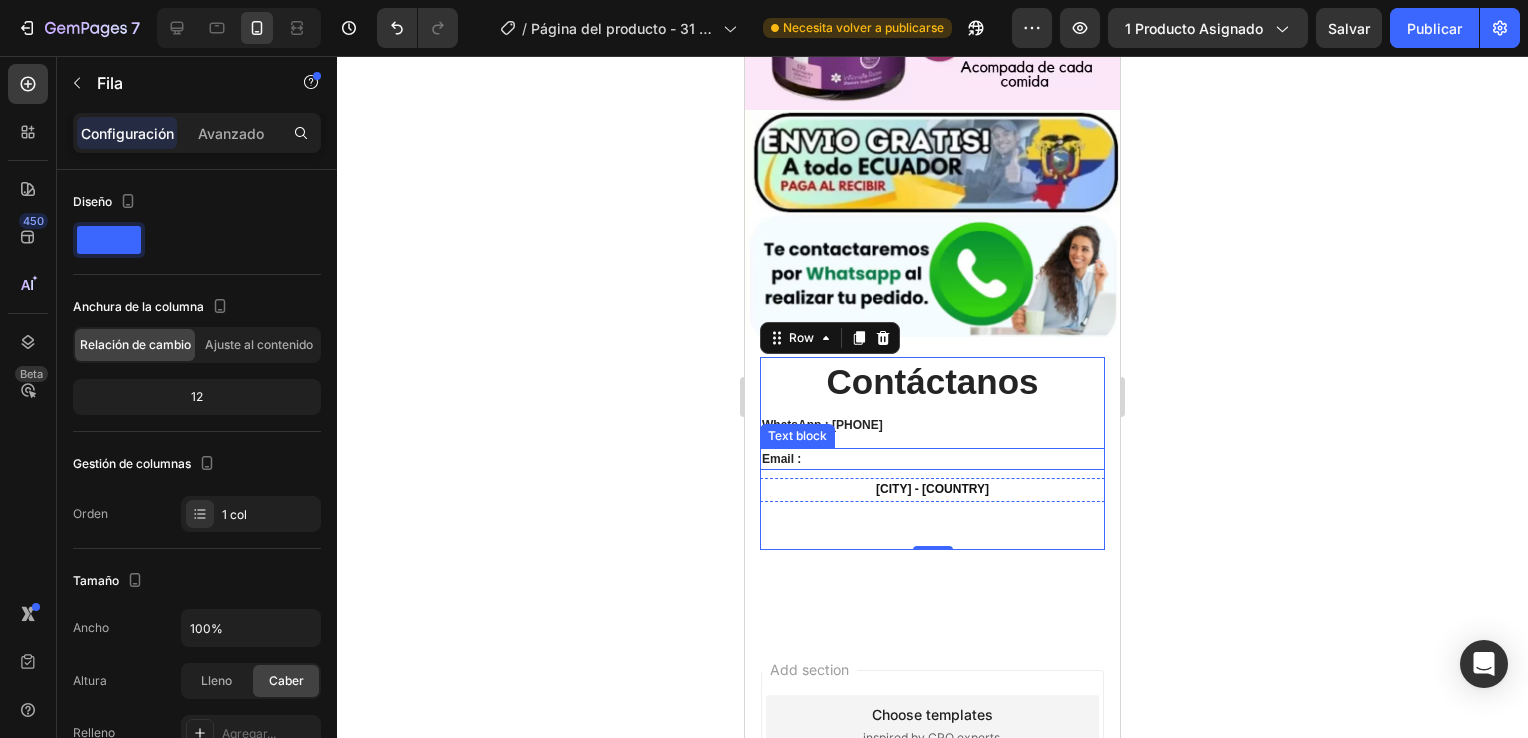 click on "Email :" at bounding box center (932, 459) 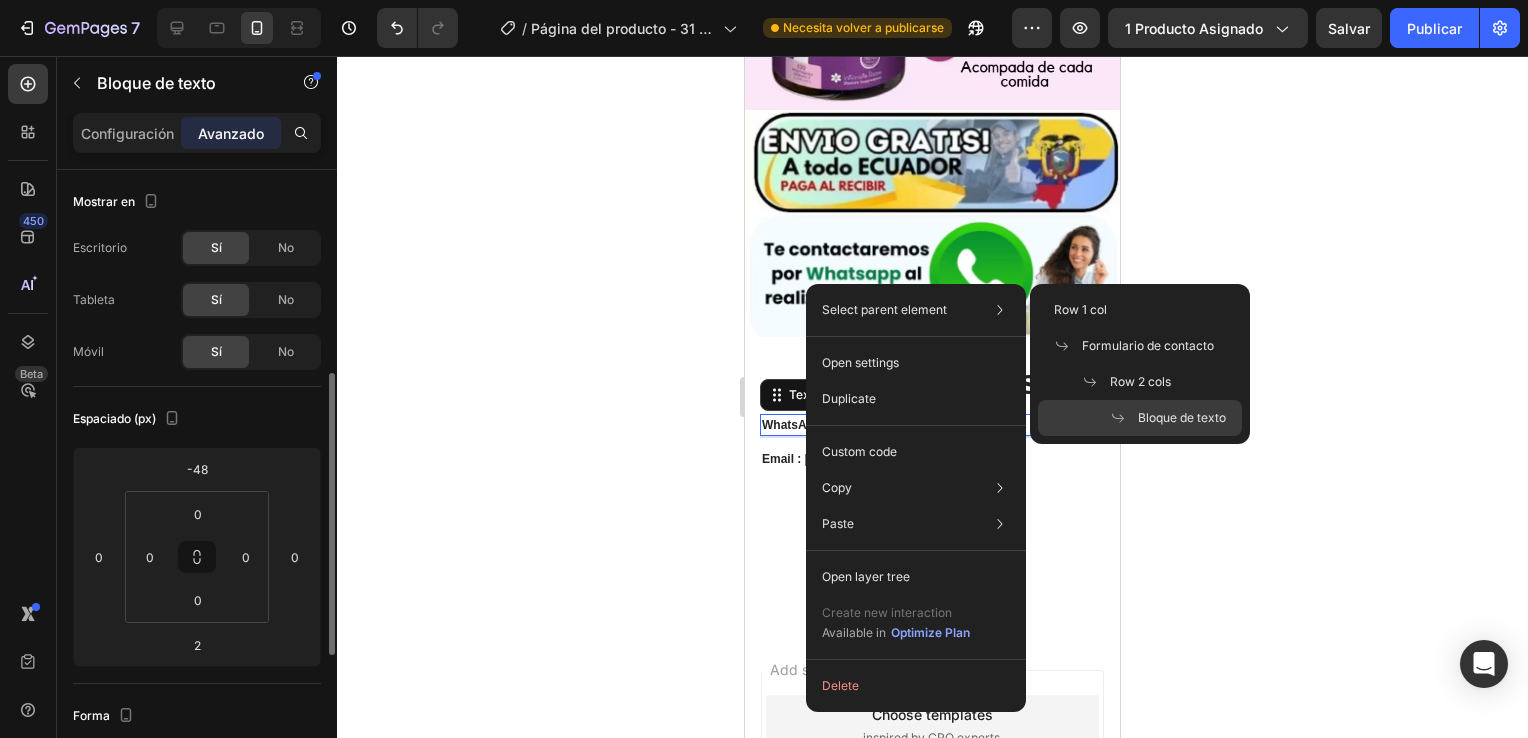 scroll, scrollTop: 140, scrollLeft: 0, axis: vertical 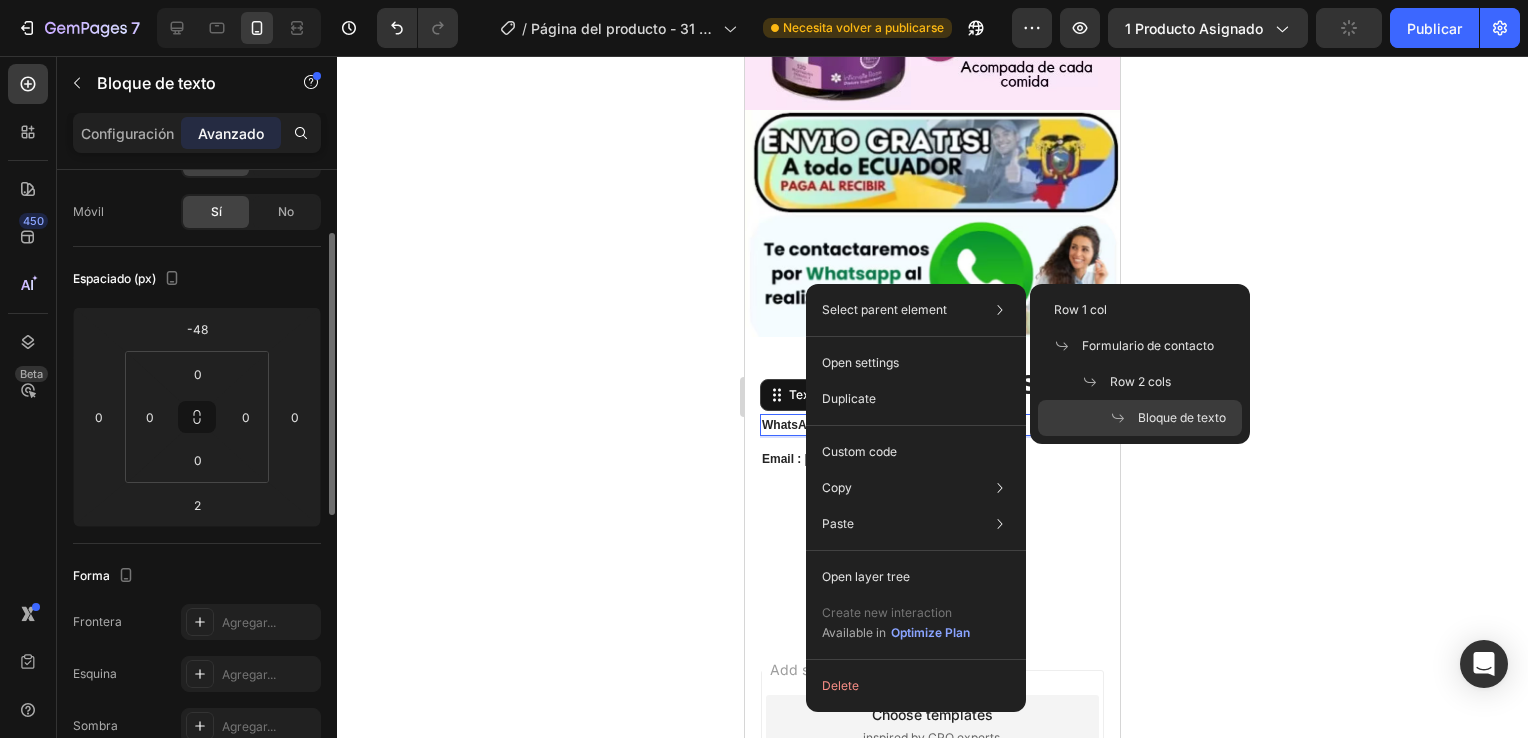 click 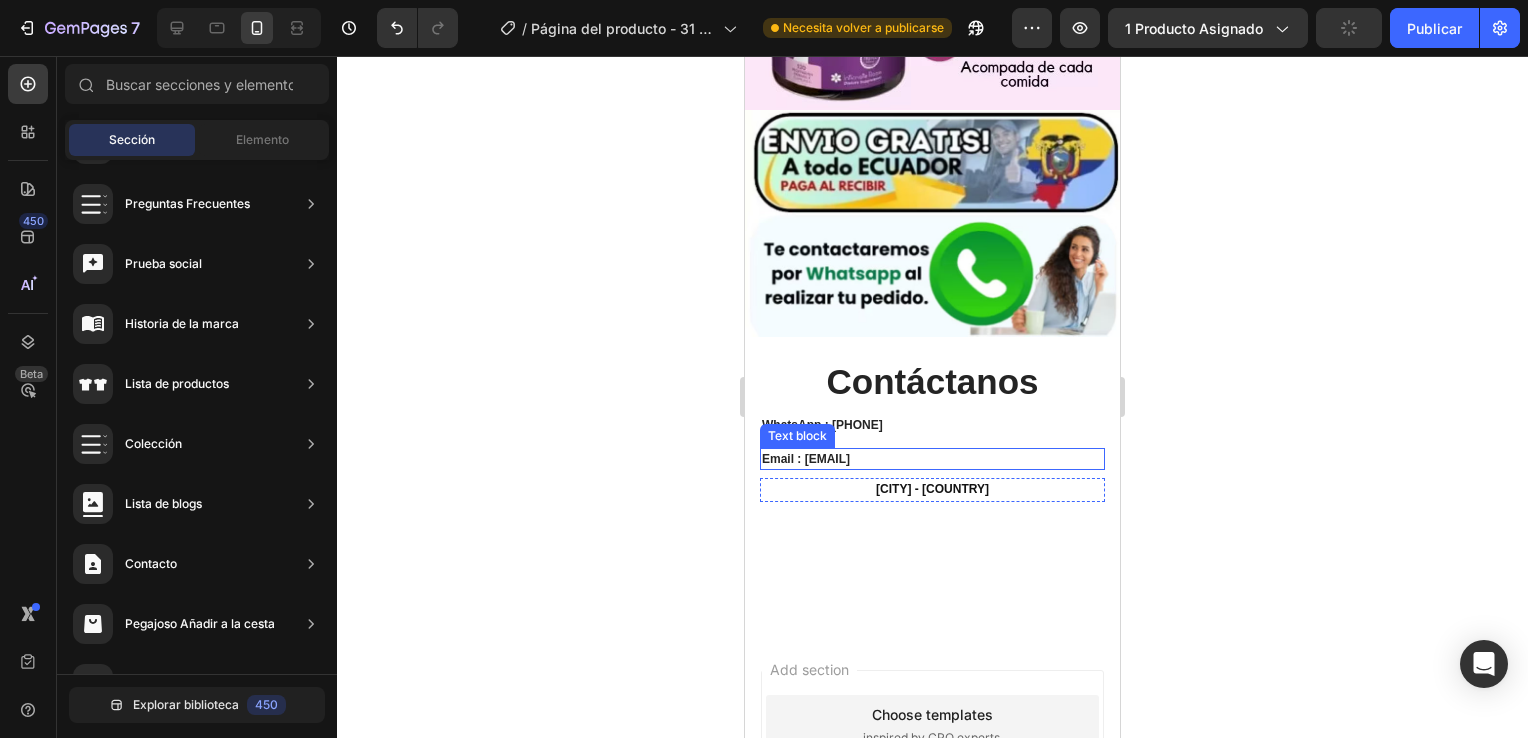 click on "Email : Ecovidda@gmail.com" at bounding box center [932, 459] 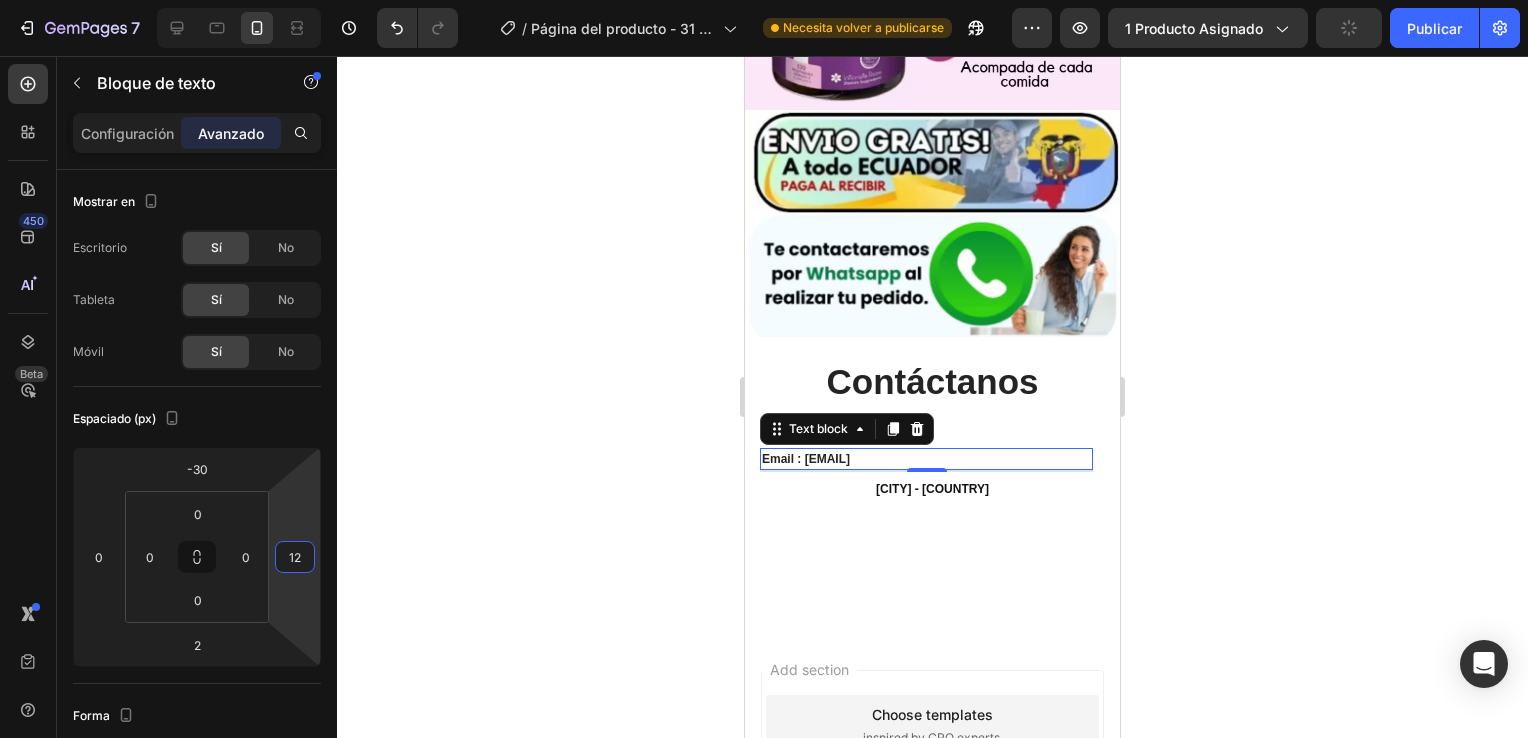 type on "14" 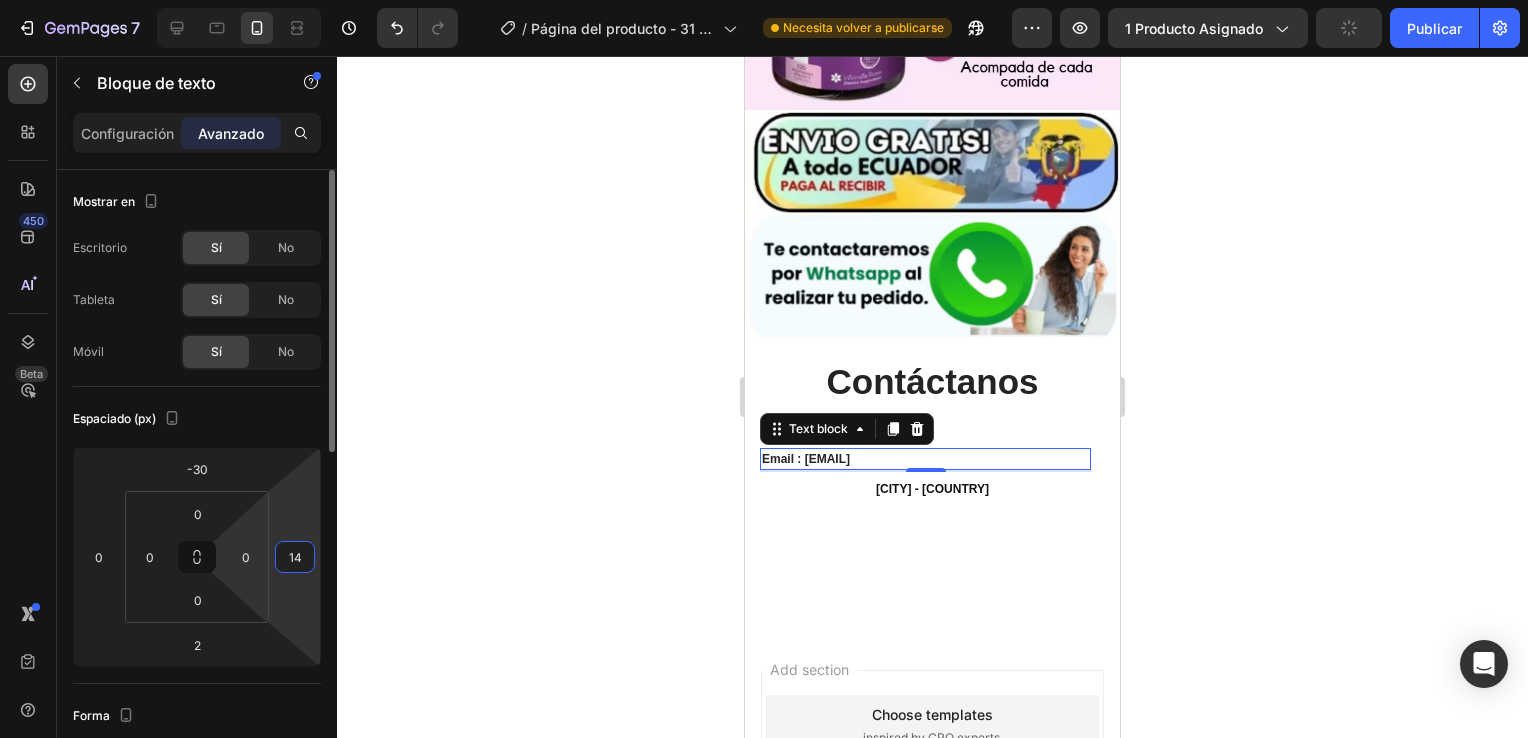 drag, startPoint x: 302, startPoint y: 586, endPoint x: 241, endPoint y: 585, distance: 61.008198 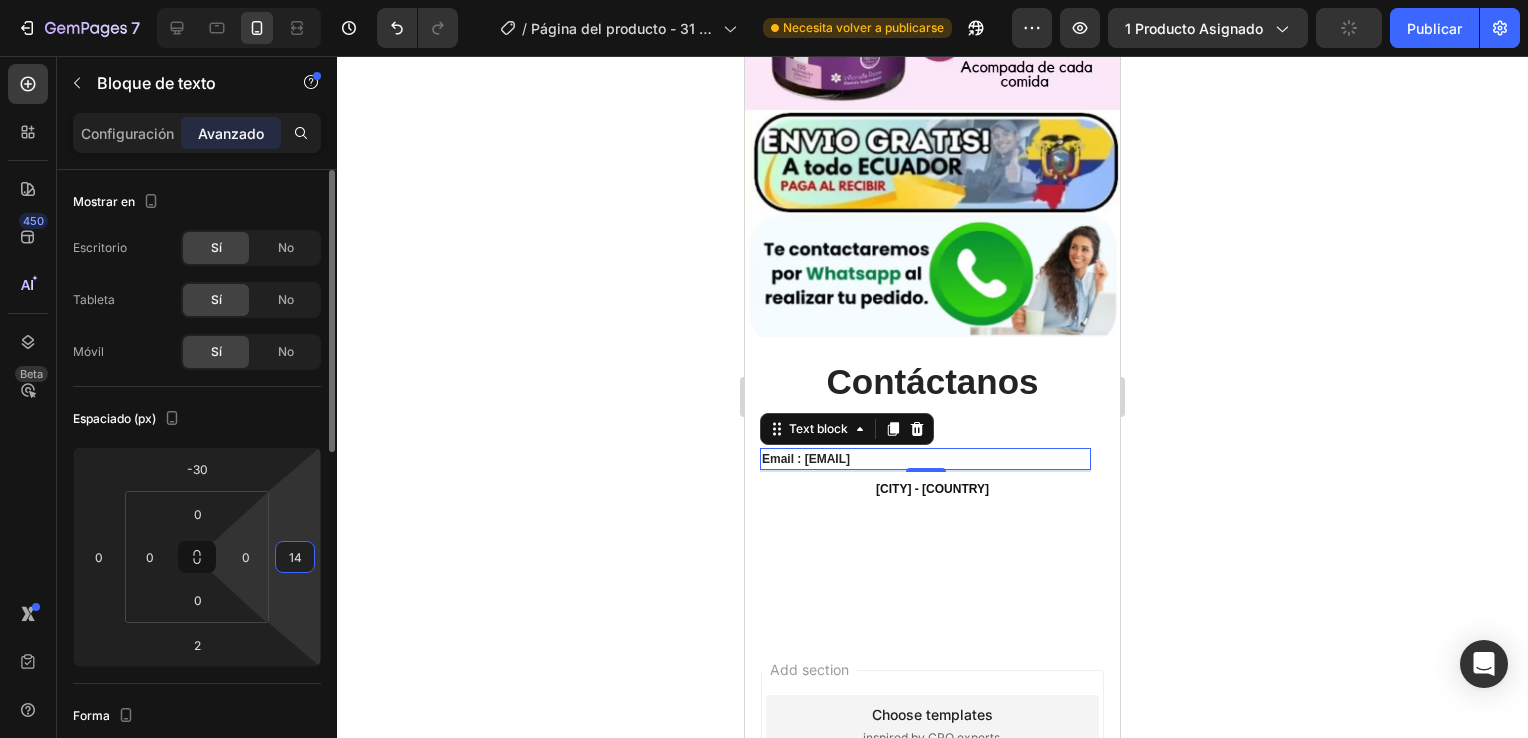 click on "7   /  Página del producto - 31 de julio, 12:34:45 Necesita volver a publicarse Preview 1 producto asignado  Publicar  450 Beta Sections(18) Elements(84) Sección Elemento Sección de héroes Detalle del producto Marcas Insignias de confianza Garantía Desglose del producto Modo de empleo Testimonios Comparar Haz Preguntas Frecuentes Prueba social Historia de la marca Lista de productos Colección Lista de blogs Contacto Pegajoso Añadir a la cesta Pie de página personalizado Explorar biblioteca 450 Diseño
Fila
Fila
Fila
Fila Mensaje de texto
Encabezado
Bloque de texto Botón
Botón
Botón Medio" at bounding box center (764, 0) 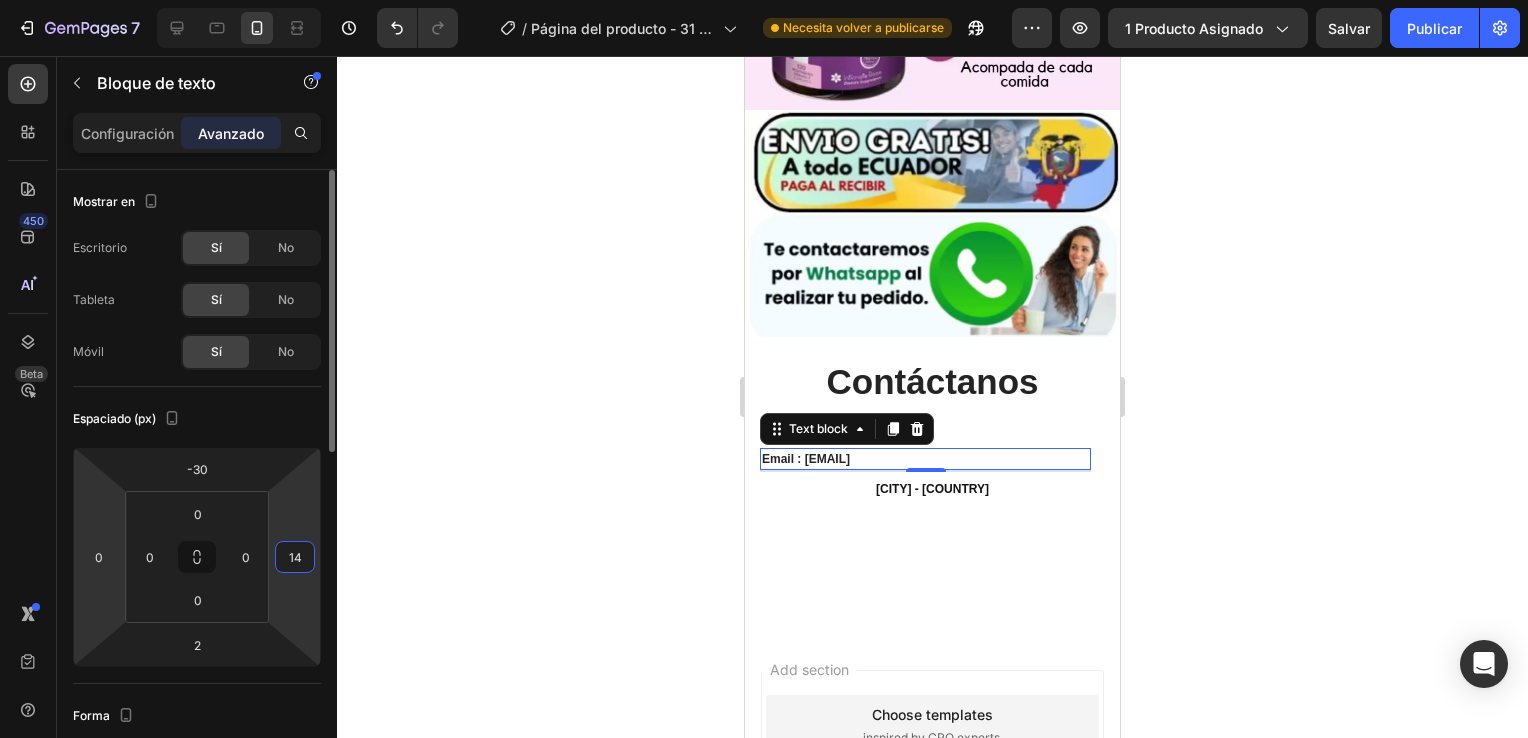 click on "7   /  Página del producto - 31 de julio, 12:34:45 Necesita volver a publicarse Preview 1 producto asignado  Salvar   Publicar  450 Beta Sections(18) Elements(84) Sección Elemento Sección de héroes Detalle del producto Marcas Insignias de confianza Garantía Desglose del producto Modo de empleo Testimonios Comparar Haz Preguntas Frecuentes Prueba social Historia de la marca Lista de productos Colección Lista de blogs Contacto Pegajoso Añadir a la cesta Pie de página personalizado Explorar biblioteca 450 Diseño
Fila
Fila
Fila
Fila Mensaje de texto
Encabezado
Bloque de texto Botón
Botón
Botón Medio" at bounding box center [764, 0] 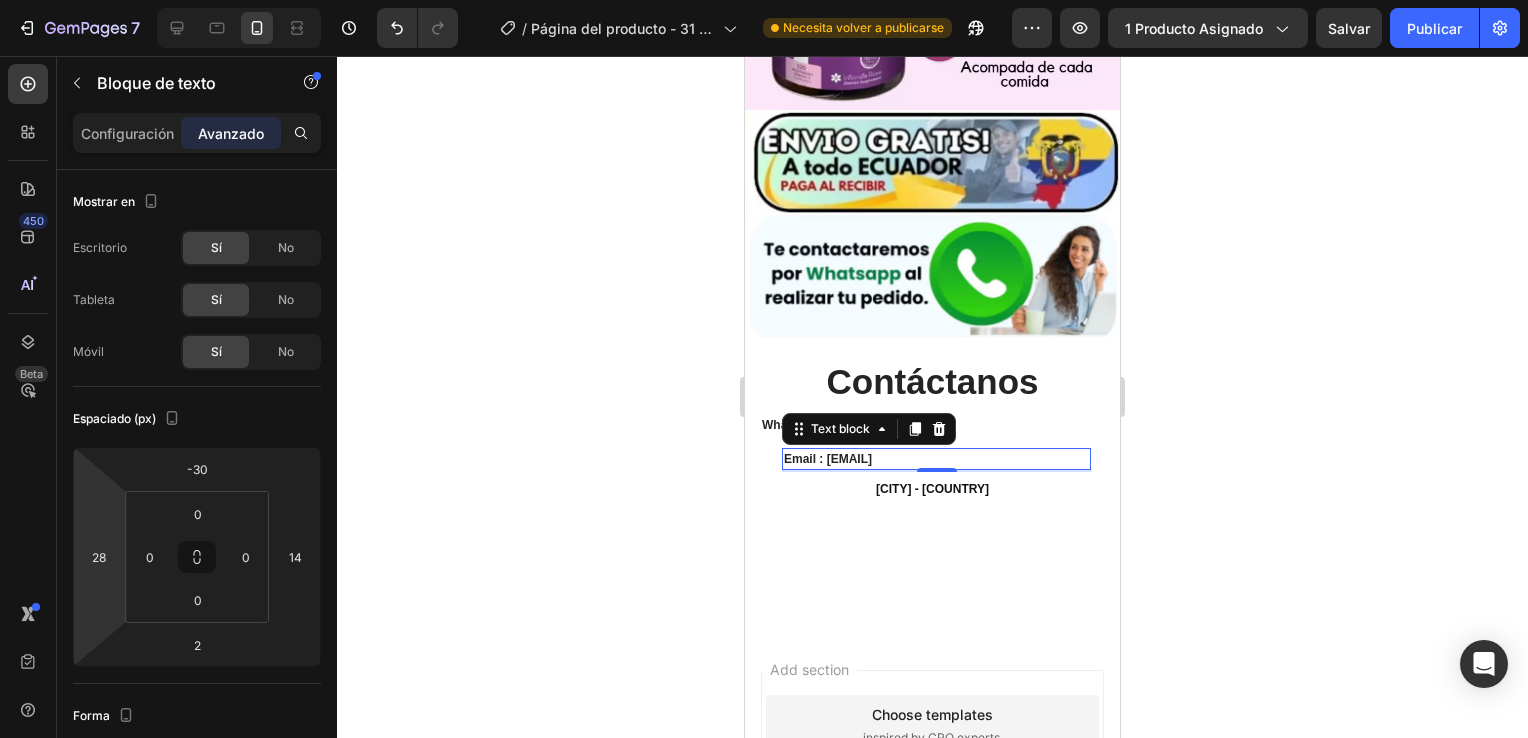 drag, startPoint x: 86, startPoint y: 599, endPoint x: 6, endPoint y: 585, distance: 81.21576 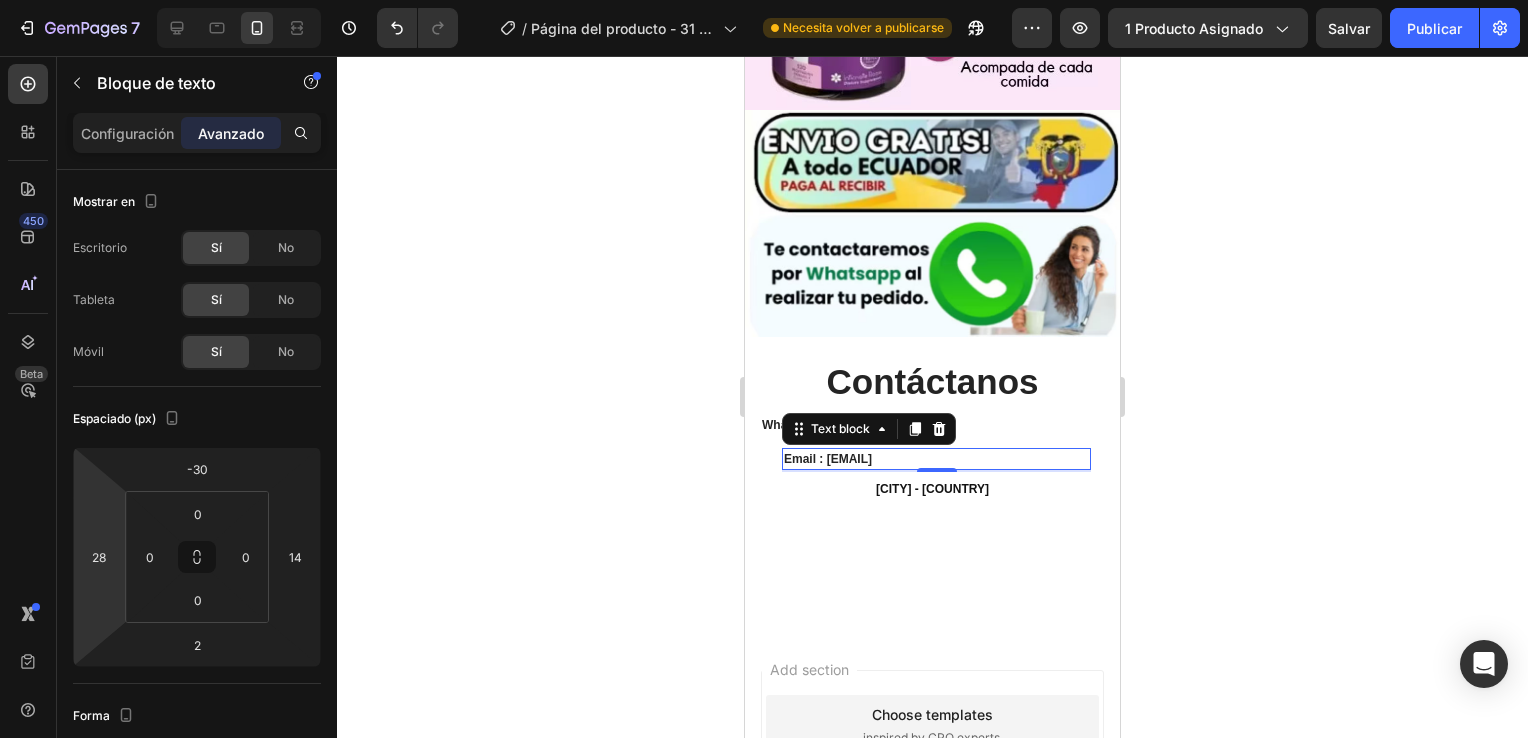 click on "7   /  Página del producto - 31 de julio, 12:34:45 Necesita volver a publicarse Preview 1 producto asignado  Salvar   Publicar  450 Beta Sections(18) Elements(84) Sección Elemento Sección de héroes Detalle del producto Marcas Insignias de confianza Garantía Desglose del producto Modo de empleo Testimonios Comparar Haz Preguntas Frecuentes Prueba social Historia de la marca Lista de productos Colección Lista de blogs Contacto Pegajoso Añadir a la cesta Pie de página personalizado Explorar biblioteca 450 Diseño
Fila
Fila
Fila
Fila Mensaje de texto
Encabezado
Bloque de texto Botón
Botón
Botón Medio" at bounding box center [764, 0] 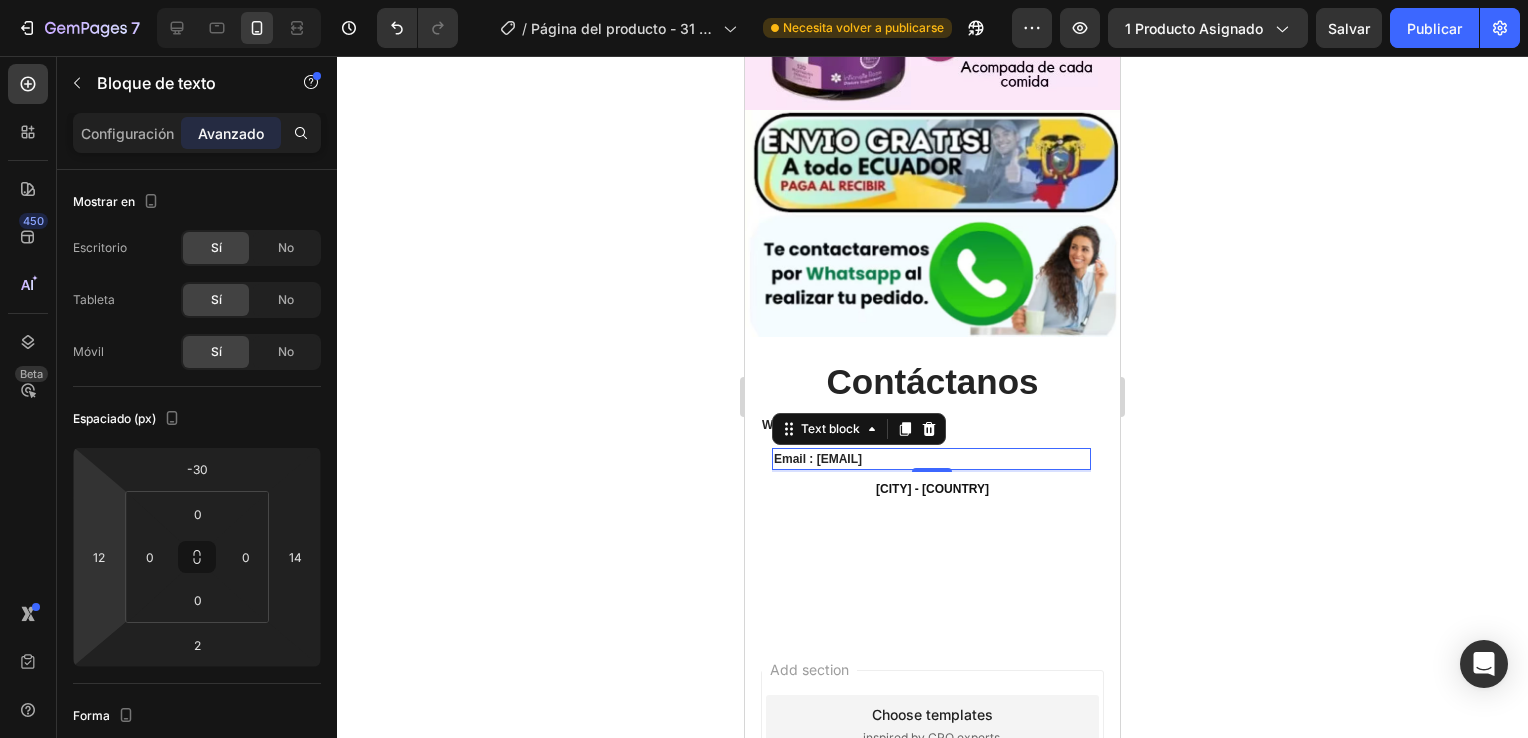 drag, startPoint x: 112, startPoint y: 589, endPoint x: 68, endPoint y: 597, distance: 44.72136 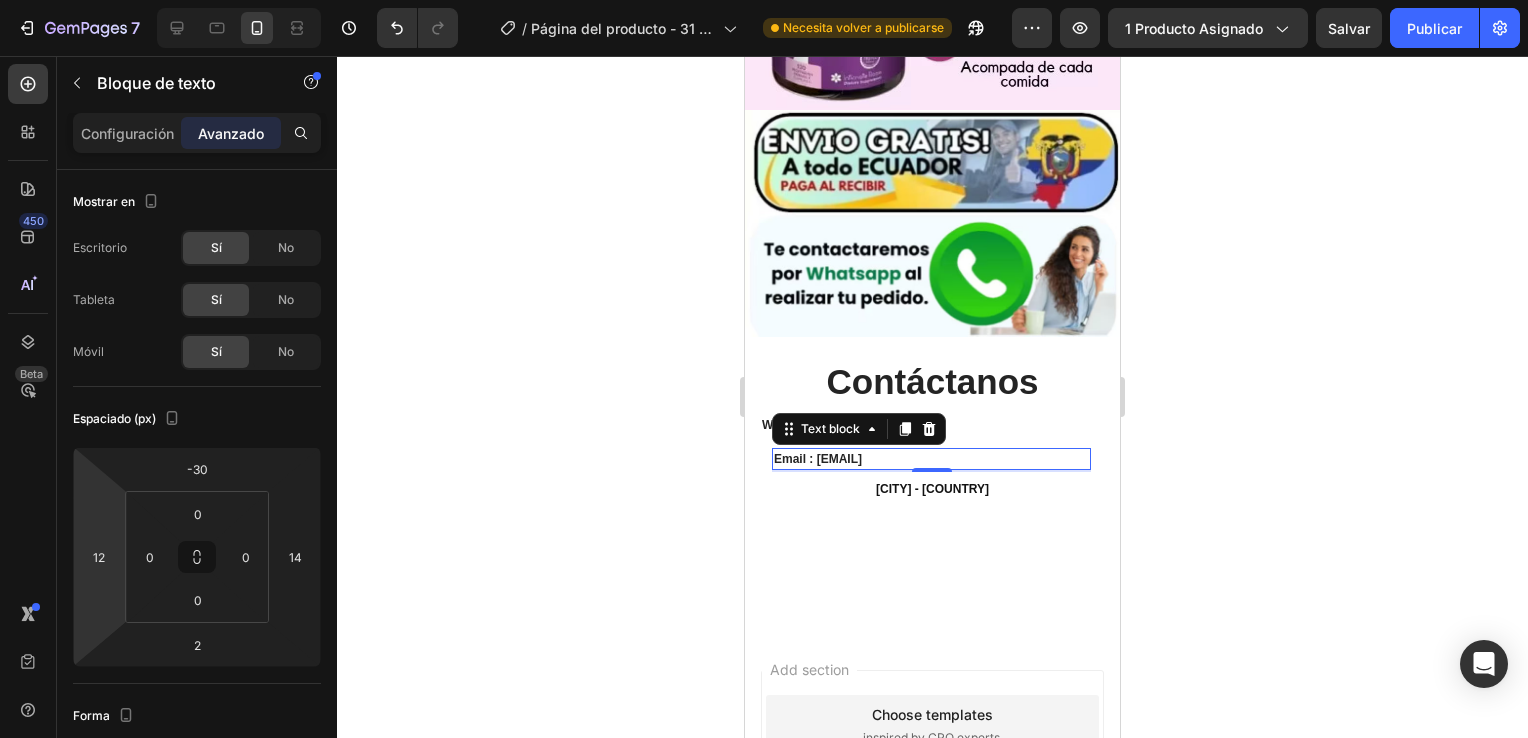 click on "7   /  Página del producto - 31 de julio, 12:34:45 Necesita volver a publicarse Preview 1 producto asignado  Salvar   Publicar  450 Beta Sections(18) Elements(84) Sección Elemento Sección de héroes Detalle del producto Marcas Insignias de confianza Garantía Desglose del producto Modo de empleo Testimonios Comparar Haz Preguntas Frecuentes Prueba social Historia de la marca Lista de productos Colección Lista de blogs Contacto Pegajoso Añadir a la cesta Pie de página personalizado Explorar biblioteca 450 Diseño
Fila
Fila
Fila
Fila Mensaje de texto
Encabezado
Bloque de texto Botón
Botón
Botón Medio" at bounding box center [764, 0] 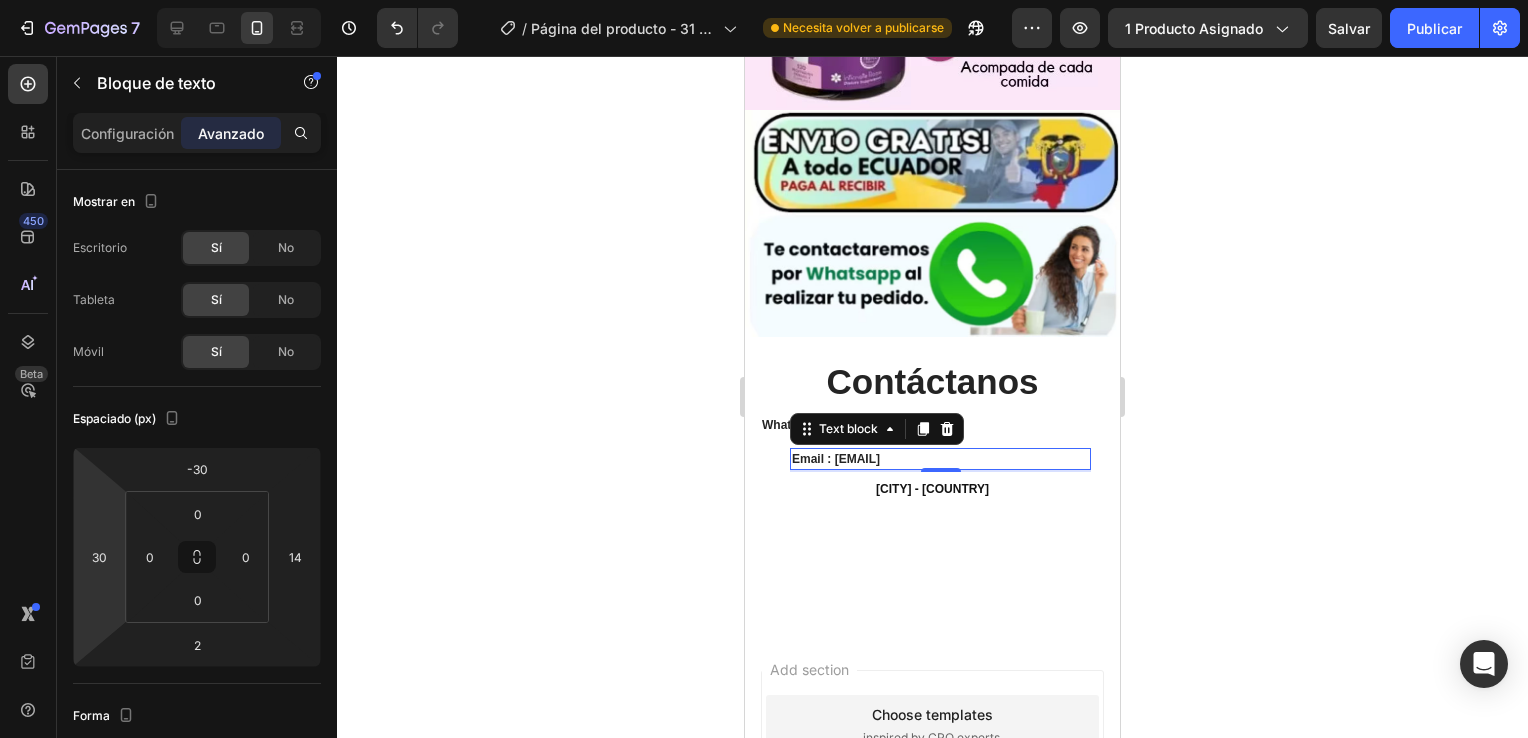 drag, startPoint x: 112, startPoint y: 615, endPoint x: 41, endPoint y: 606, distance: 71.568146 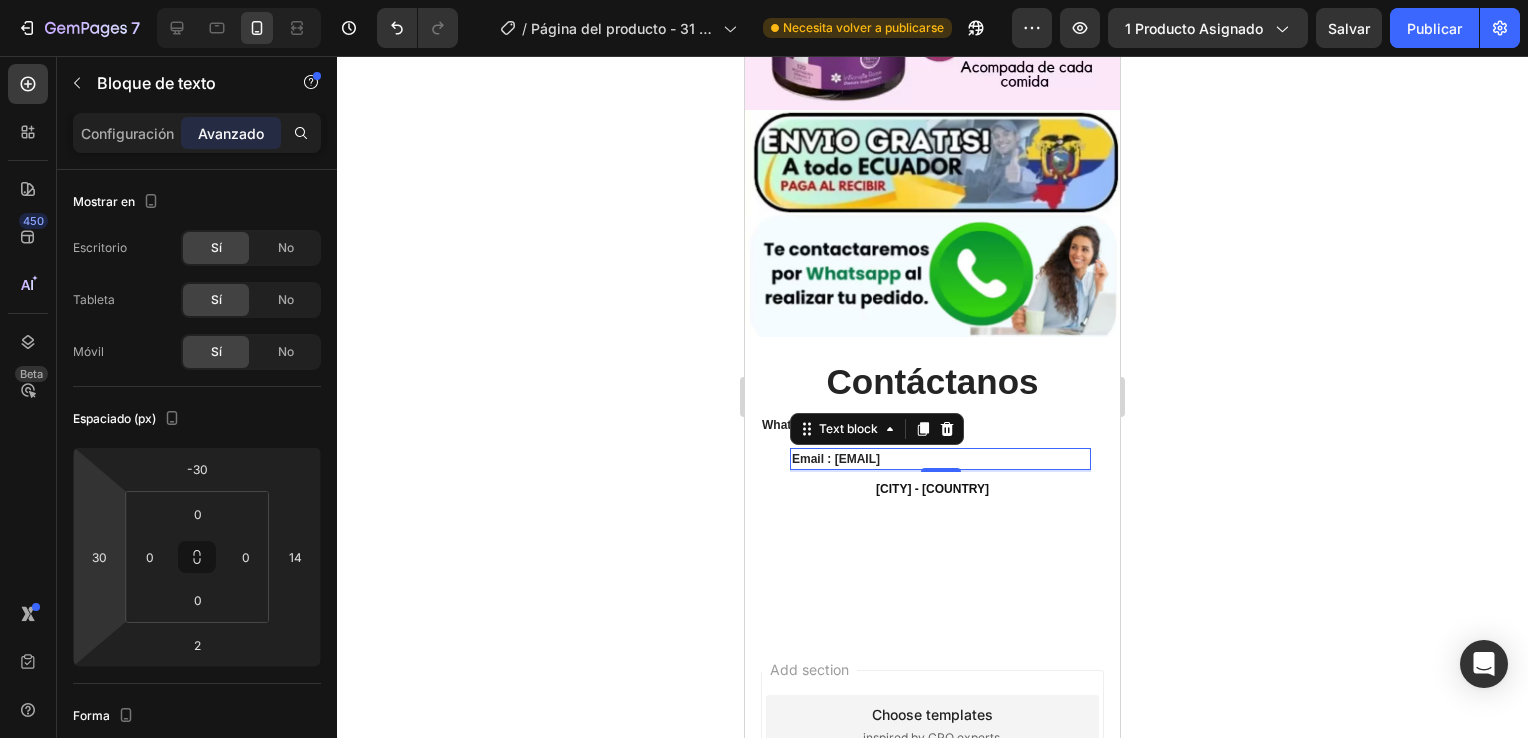 click on "7   /  Página del producto - 31 de julio, 12:34:45 Necesita volver a publicarse Preview 1 producto asignado  Salvar   Publicar  450 Beta Sections(18) Elements(84) Sección Elemento Sección de héroes Detalle del producto Marcas Insignias de confianza Garantía Desglose del producto Modo de empleo Testimonios Comparar Haz Preguntas Frecuentes Prueba social Historia de la marca Lista de productos Colección Lista de blogs Contacto Pegajoso Añadir a la cesta Pie de página personalizado Explorar biblioteca 450 Diseño
Fila
Fila
Fila
Fila Mensaje de texto
Encabezado
Bloque de texto Botón
Botón
Botón Medio" at bounding box center [764, 0] 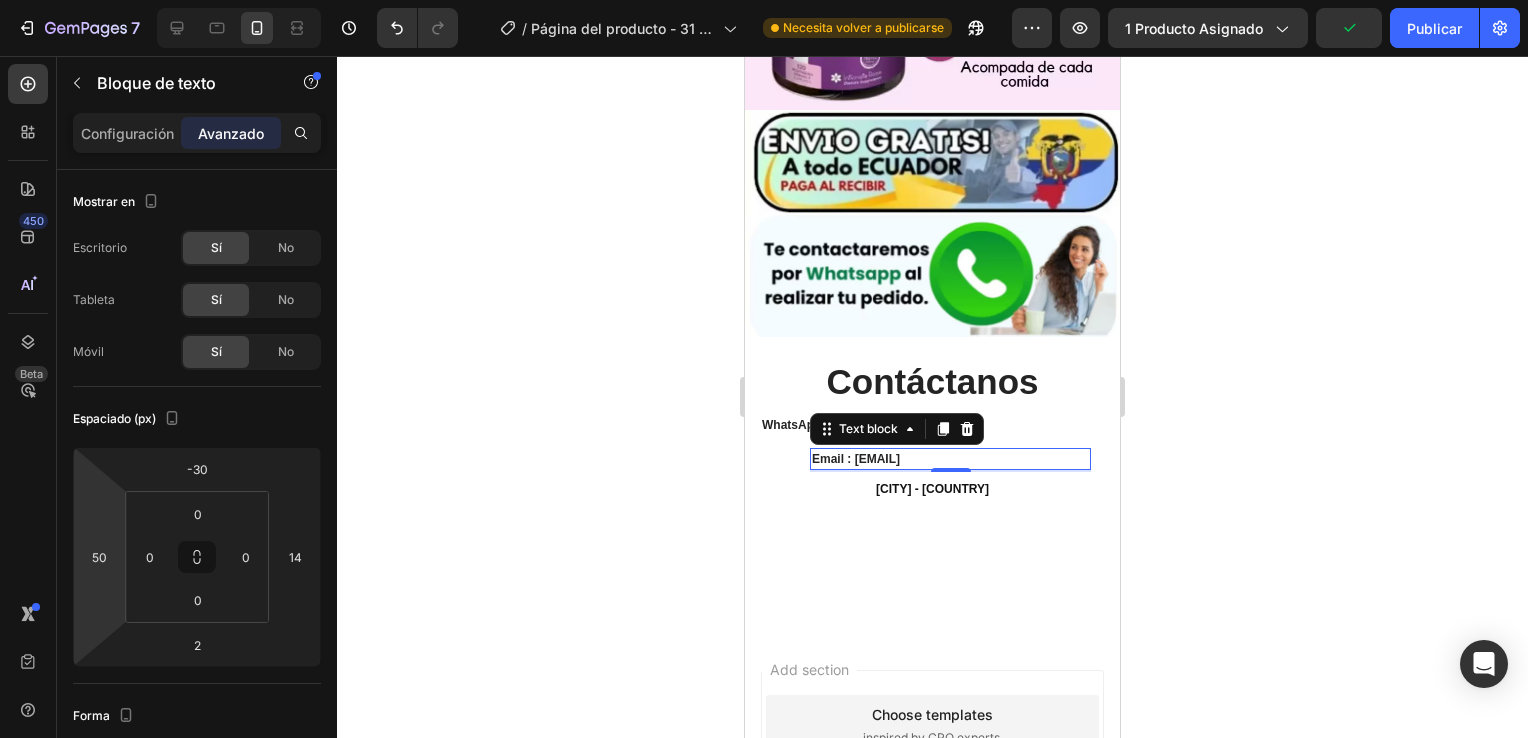 drag, startPoint x: 101, startPoint y: 606, endPoint x: 53, endPoint y: 596, distance: 49.0306 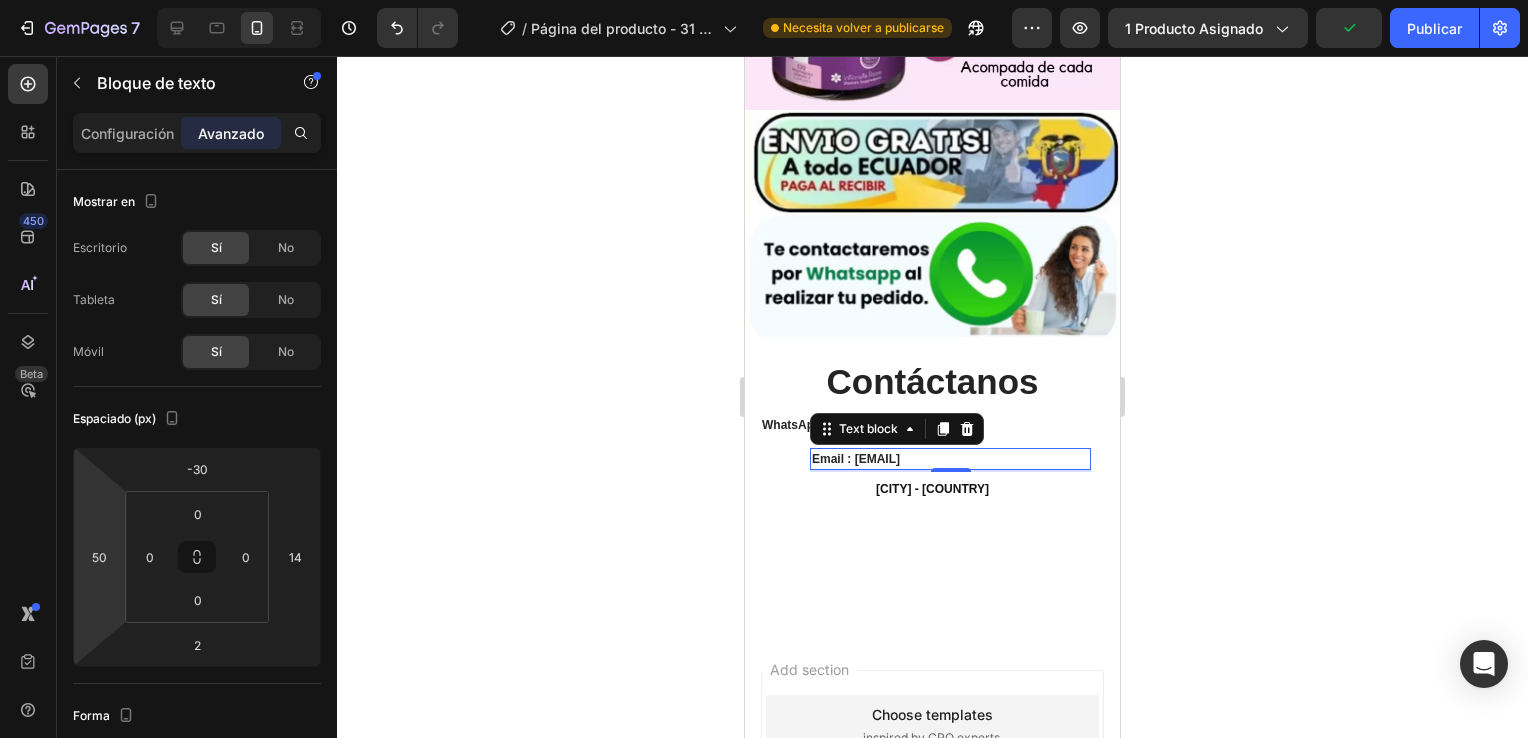 click on "7   /  Página del producto - 31 de julio, 12:34:45 Necesita volver a publicarse Preview 1 producto asignado  Publicar  450 Beta Sections(18) Elements(84) Sección Elemento Sección de héroes Detalle del producto Marcas Insignias de confianza Garantía Desglose del producto Modo de empleo Testimonios Comparar Haz Preguntas Frecuentes Prueba social Historia de la marca Lista de productos Colección Lista de blogs Contacto Pegajoso Añadir a la cesta Pie de página personalizado Explorar biblioteca 450 Diseño
Fila
Fila
Fila
Fila Mensaje de texto
Encabezado
Bloque de texto Botón
Botón
Botón Medio" at bounding box center [764, 0] 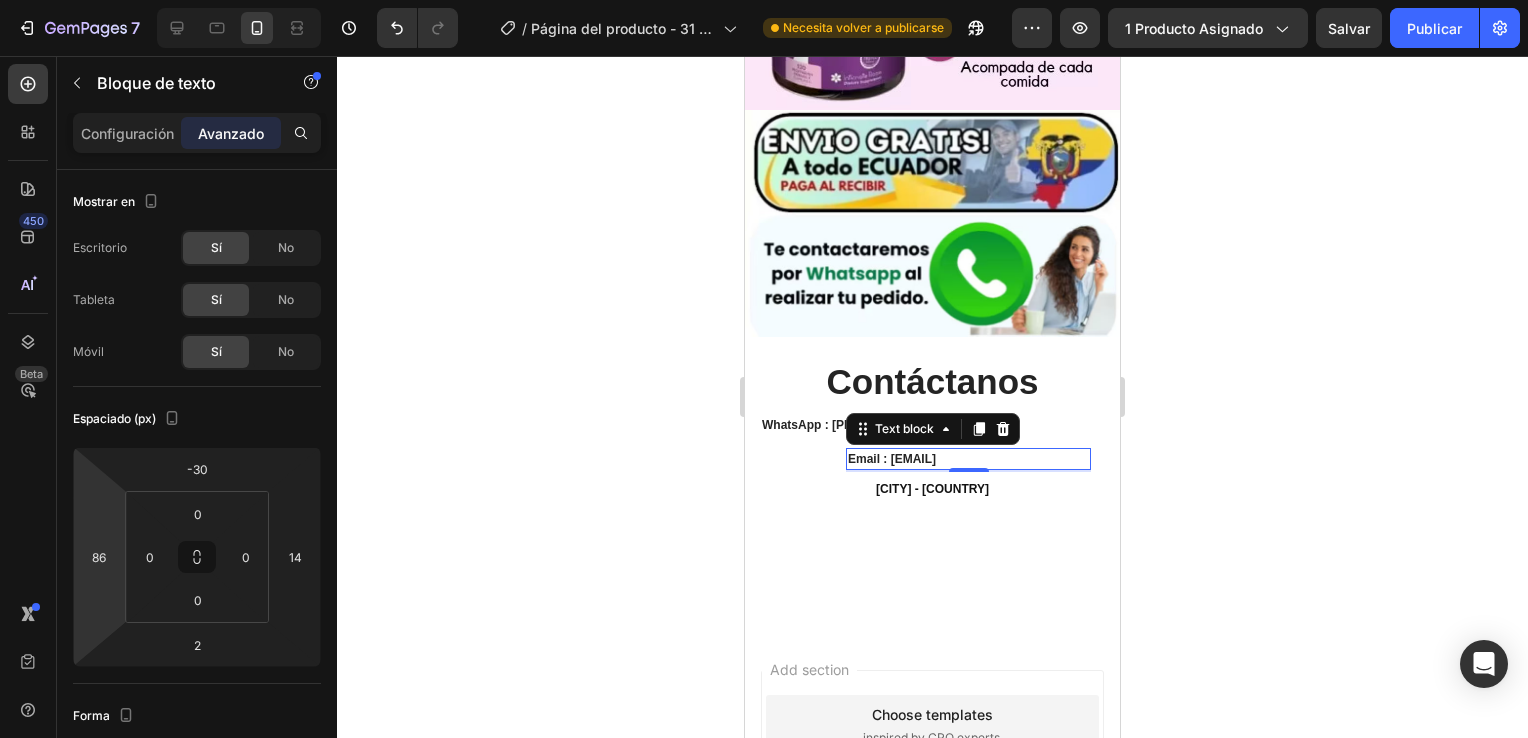 type on "84" 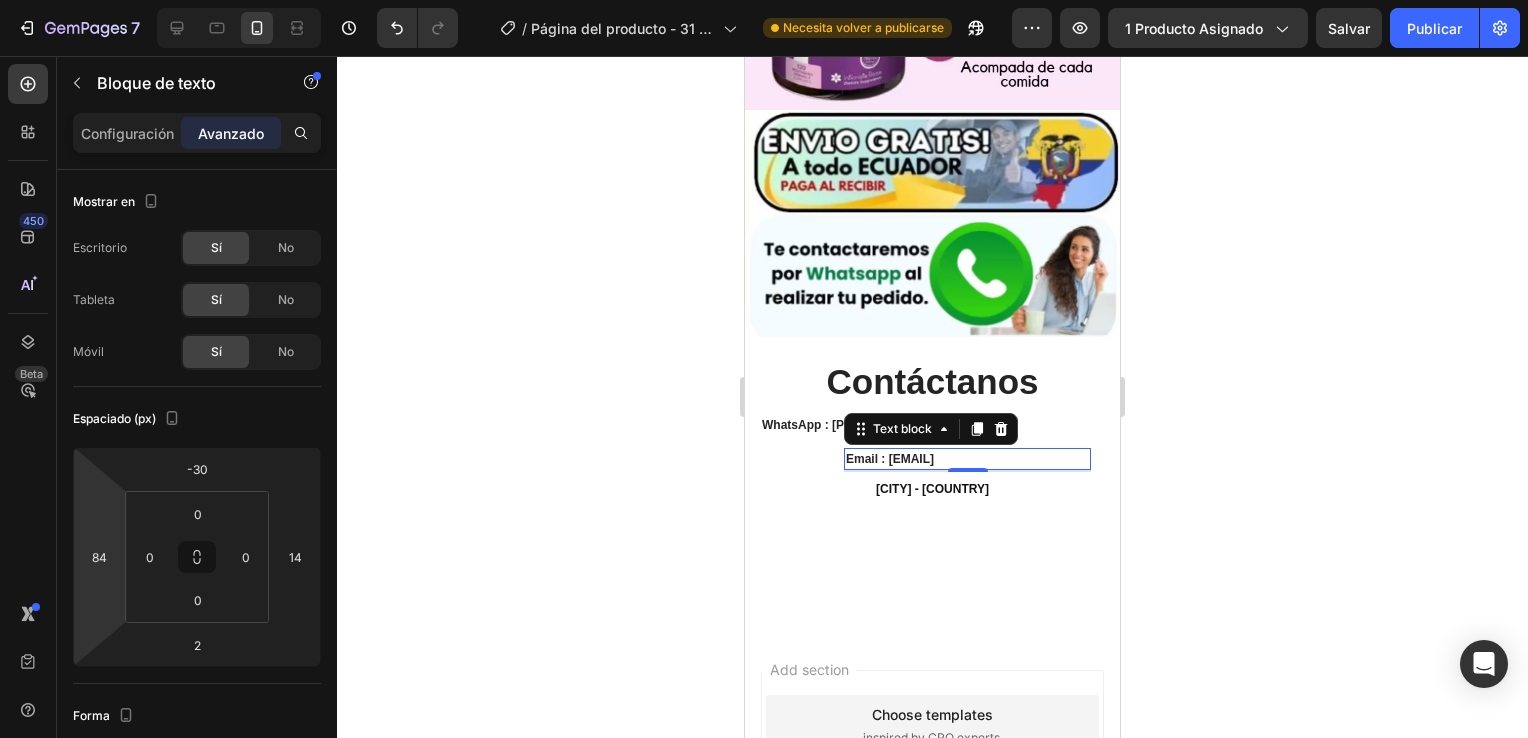 drag, startPoint x: 107, startPoint y: 598, endPoint x: 52, endPoint y: 581, distance: 57.567352 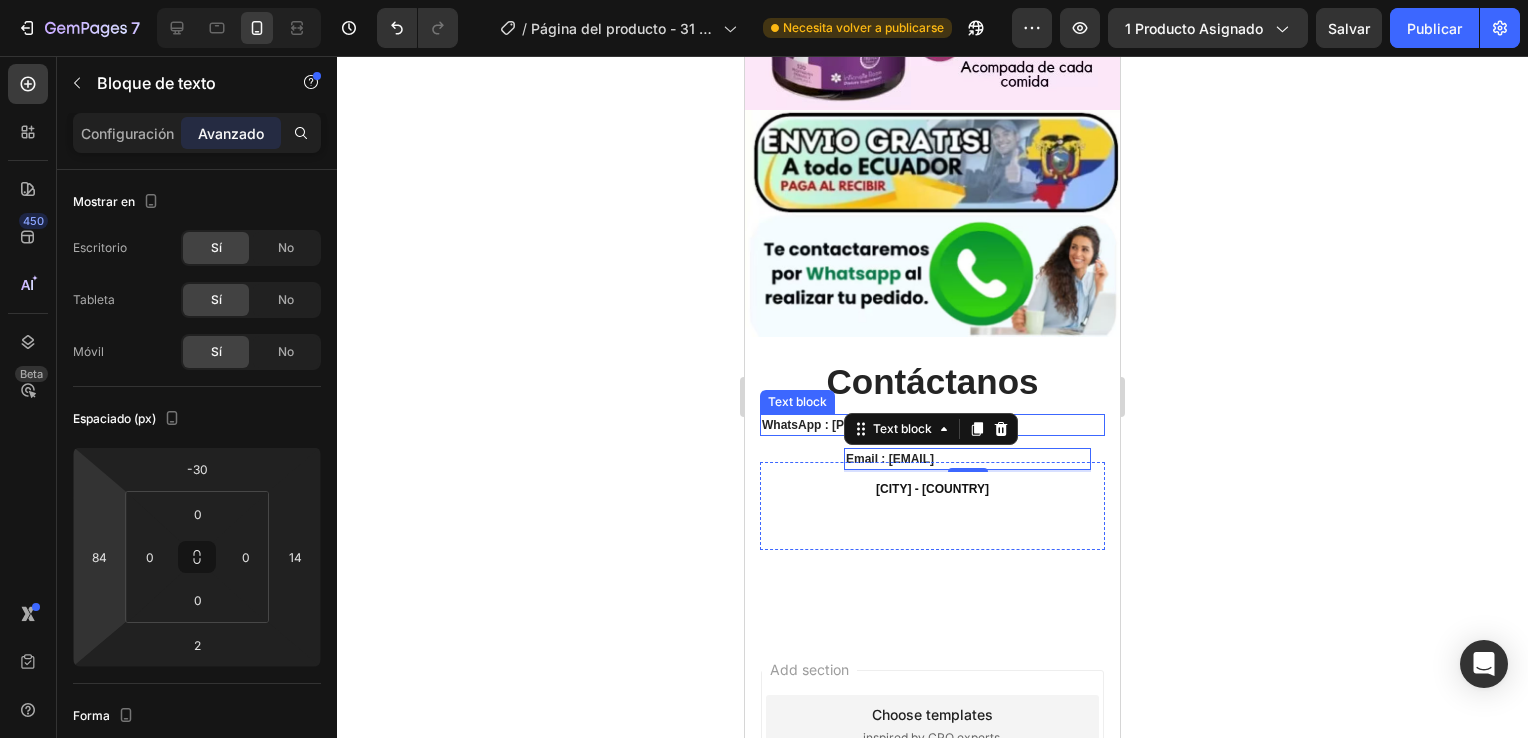 click on "WhatsApp : 0963302343" at bounding box center (932, 425) 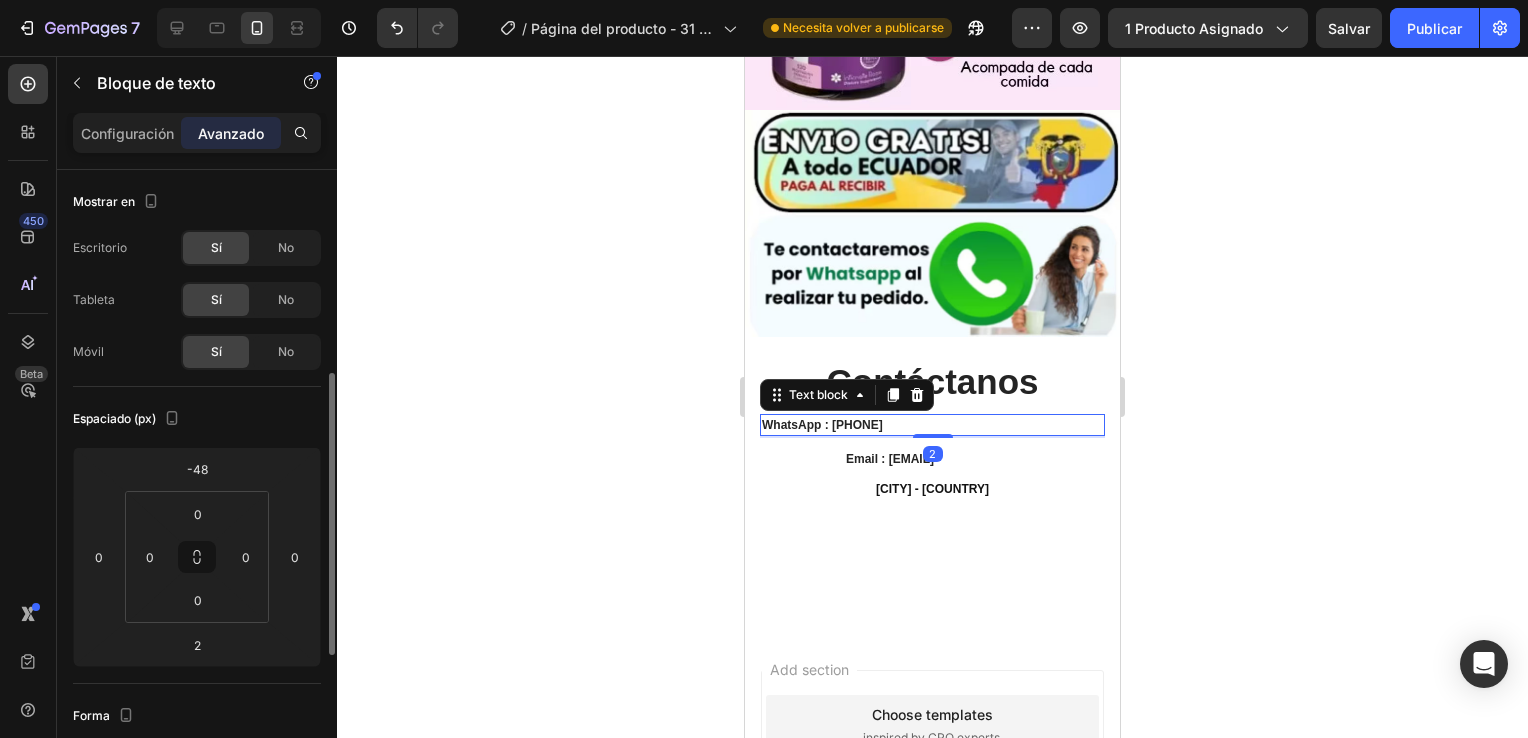 scroll, scrollTop: 140, scrollLeft: 0, axis: vertical 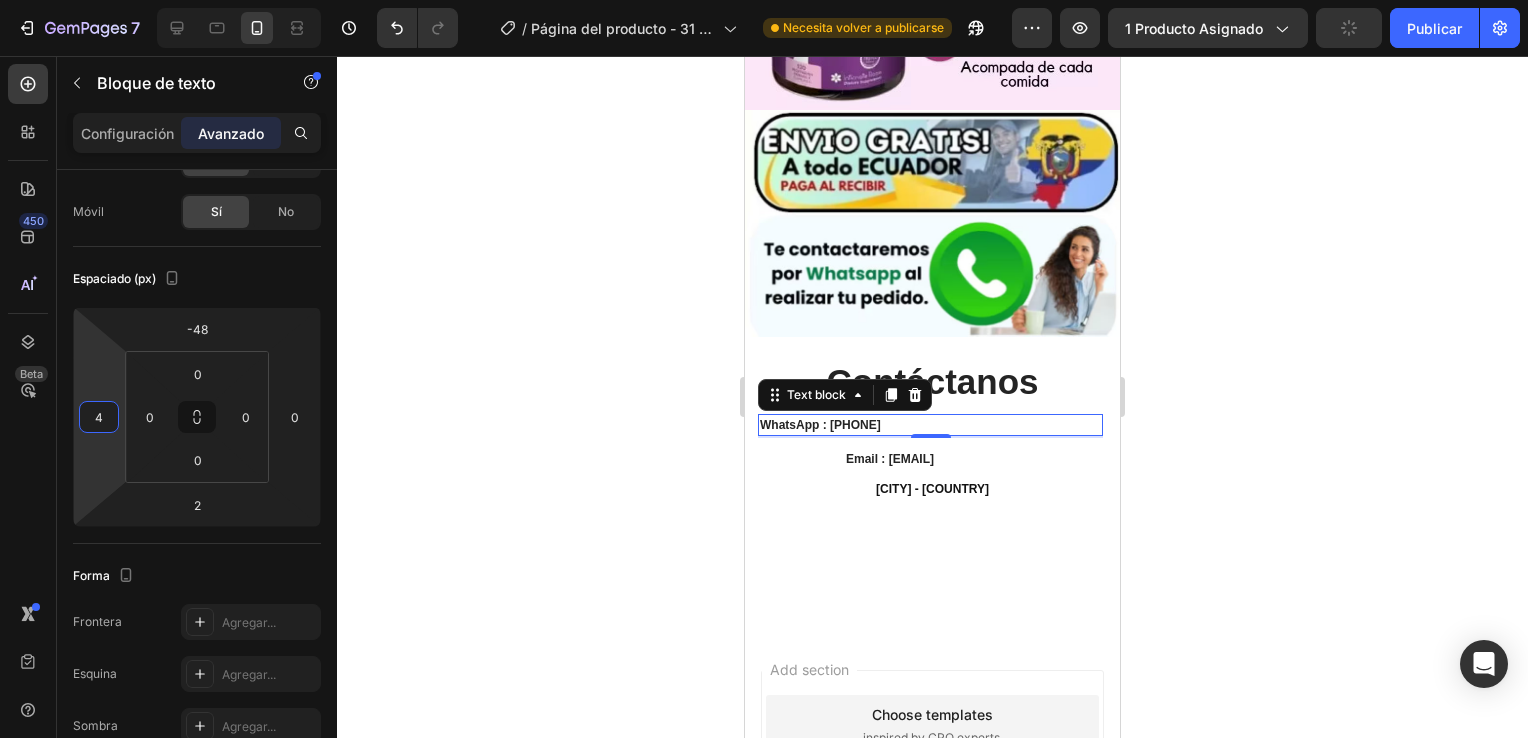 drag, startPoint x: 108, startPoint y: 462, endPoint x: 79, endPoint y: 460, distance: 29.068884 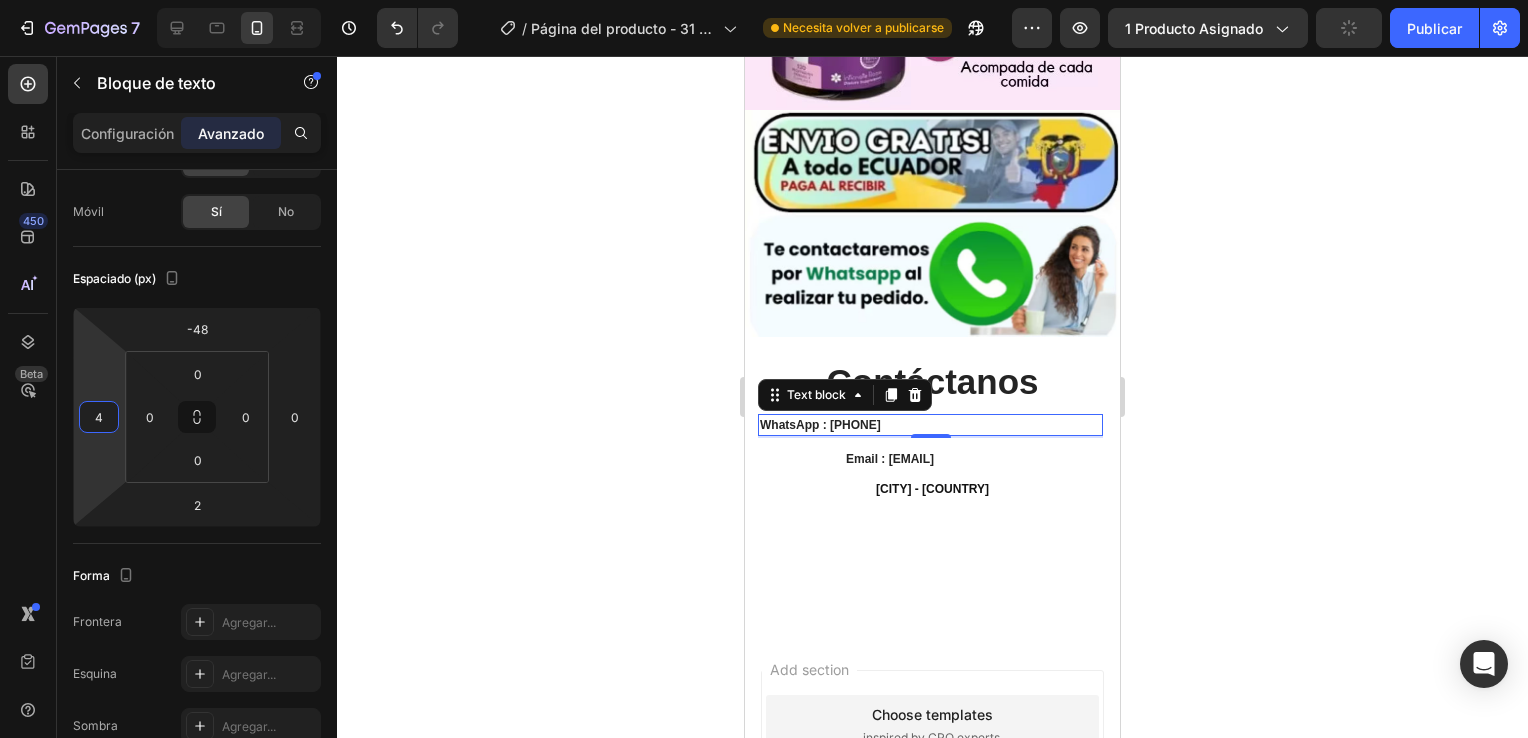click on "7   /  Página del producto - 31 de julio, 12:34:45 Necesita volver a publicarse Preview 1 producto asignado  Publicar  450 Beta Sections(18) Elements(84) Sección Elemento Sección de héroes Detalle del producto Marcas Insignias de confianza Garantía Desglose del producto Modo de empleo Testimonios Comparar Haz Preguntas Frecuentes Prueba social Historia de la marca Lista de productos Colección Lista de blogs Contacto Pegajoso Añadir a la cesta Pie de página personalizado Explorar biblioteca 450 Diseño
Fila
Fila
Fila
Fila Mensaje de texto
Encabezado
Bloque de texto Botón
Botón
Botón Medio" at bounding box center (764, 0) 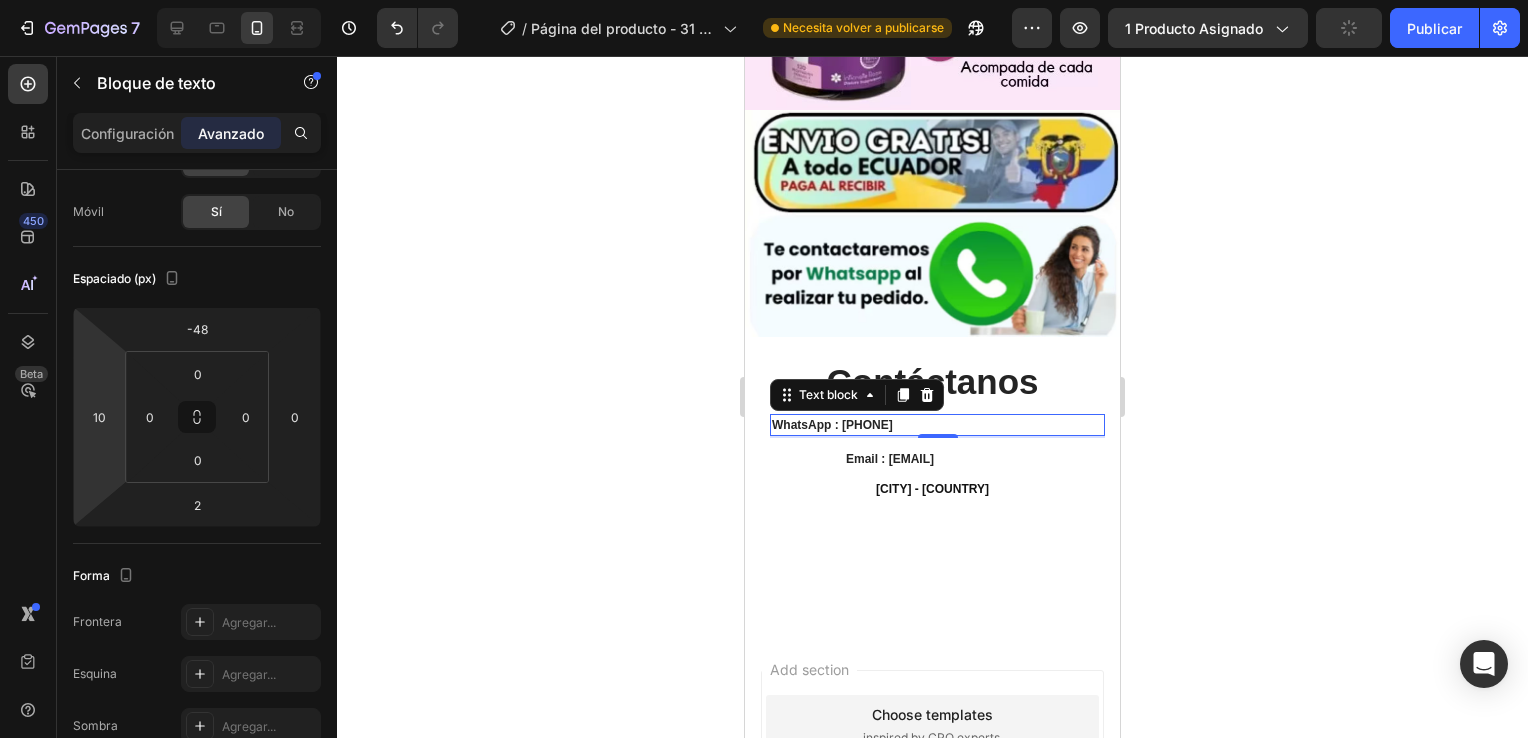 drag, startPoint x: 108, startPoint y: 464, endPoint x: 70, endPoint y: 461, distance: 38.118237 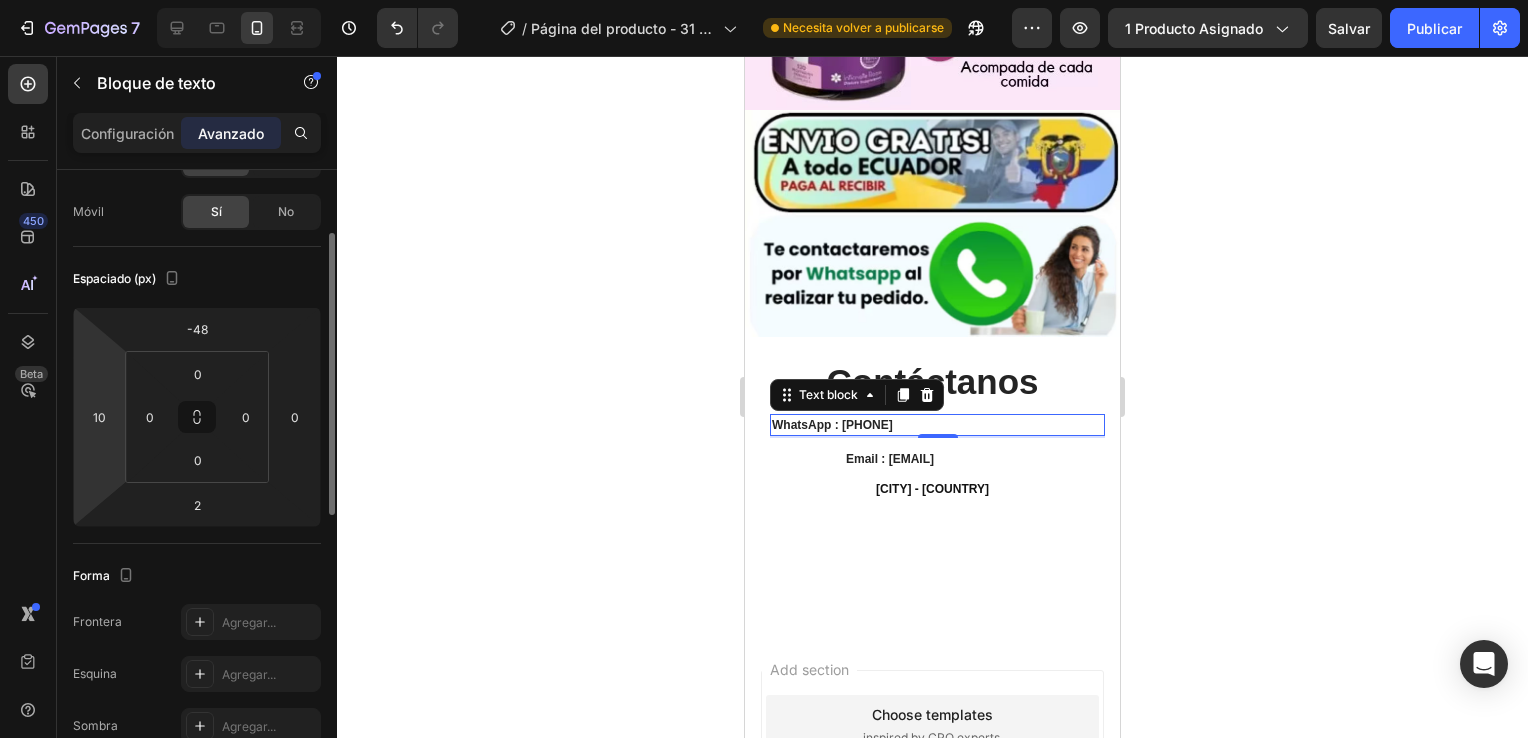 drag, startPoint x: 120, startPoint y: 458, endPoint x: 73, endPoint y: 454, distance: 47.169907 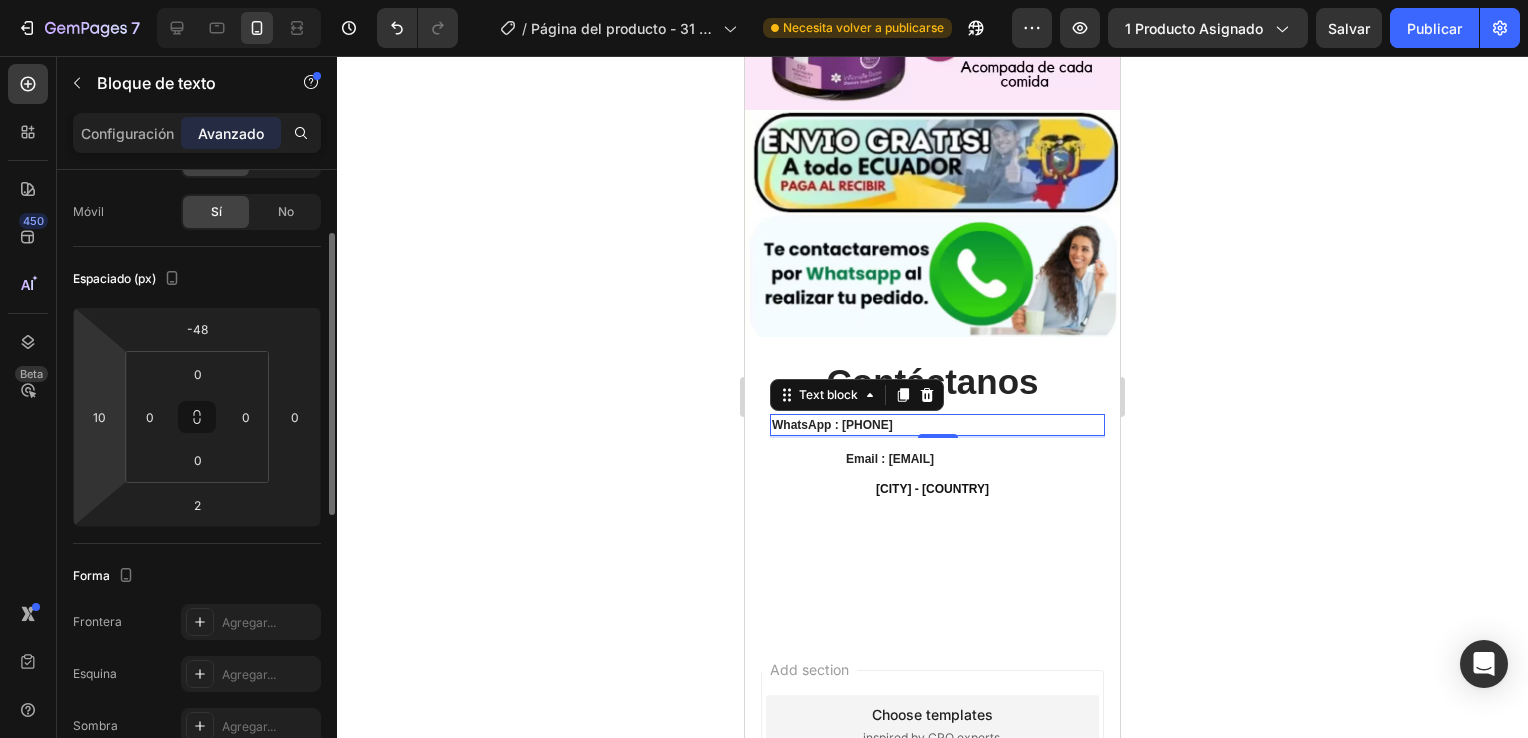 click on "7   /  Página del producto - 31 de julio, 12:34:45 Necesita volver a publicarse Preview 1 producto asignado  Salvar   Publicar  450 Beta Sections(18) Elements(84) Sección Elemento Sección de héroes Detalle del producto Marcas Insignias de confianza Garantía Desglose del producto Modo de empleo Testimonios Comparar Haz Preguntas Frecuentes Prueba social Historia de la marca Lista de productos Colección Lista de blogs Contacto Pegajoso Añadir a la cesta Pie de página personalizado Explorar biblioteca 450 Diseño
Fila
Fila
Fila
Fila Mensaje de texto
Encabezado
Bloque de texto Botón
Botón
Botón Medio" at bounding box center [764, 0] 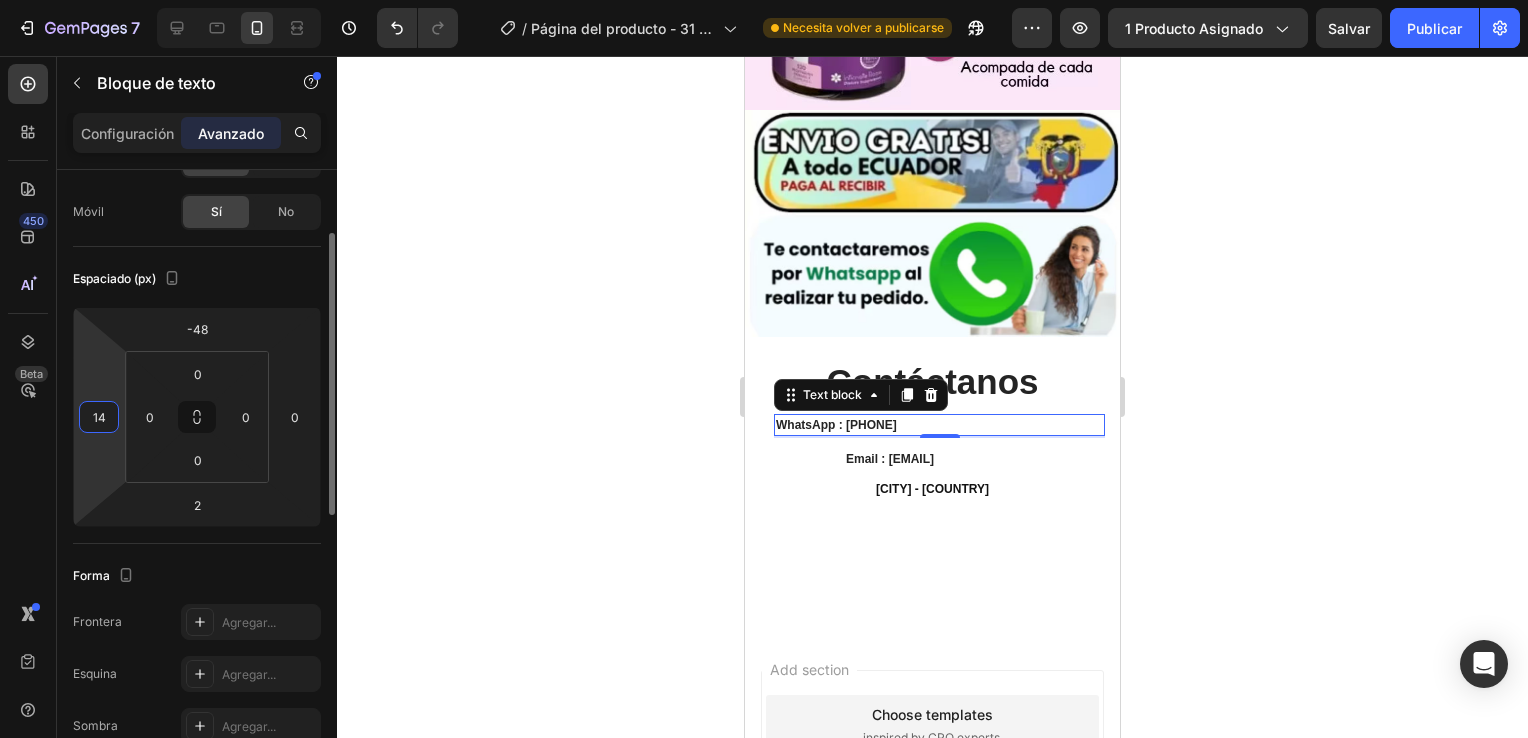 drag, startPoint x: 106, startPoint y: 426, endPoint x: 96, endPoint y: 429, distance: 10.440307 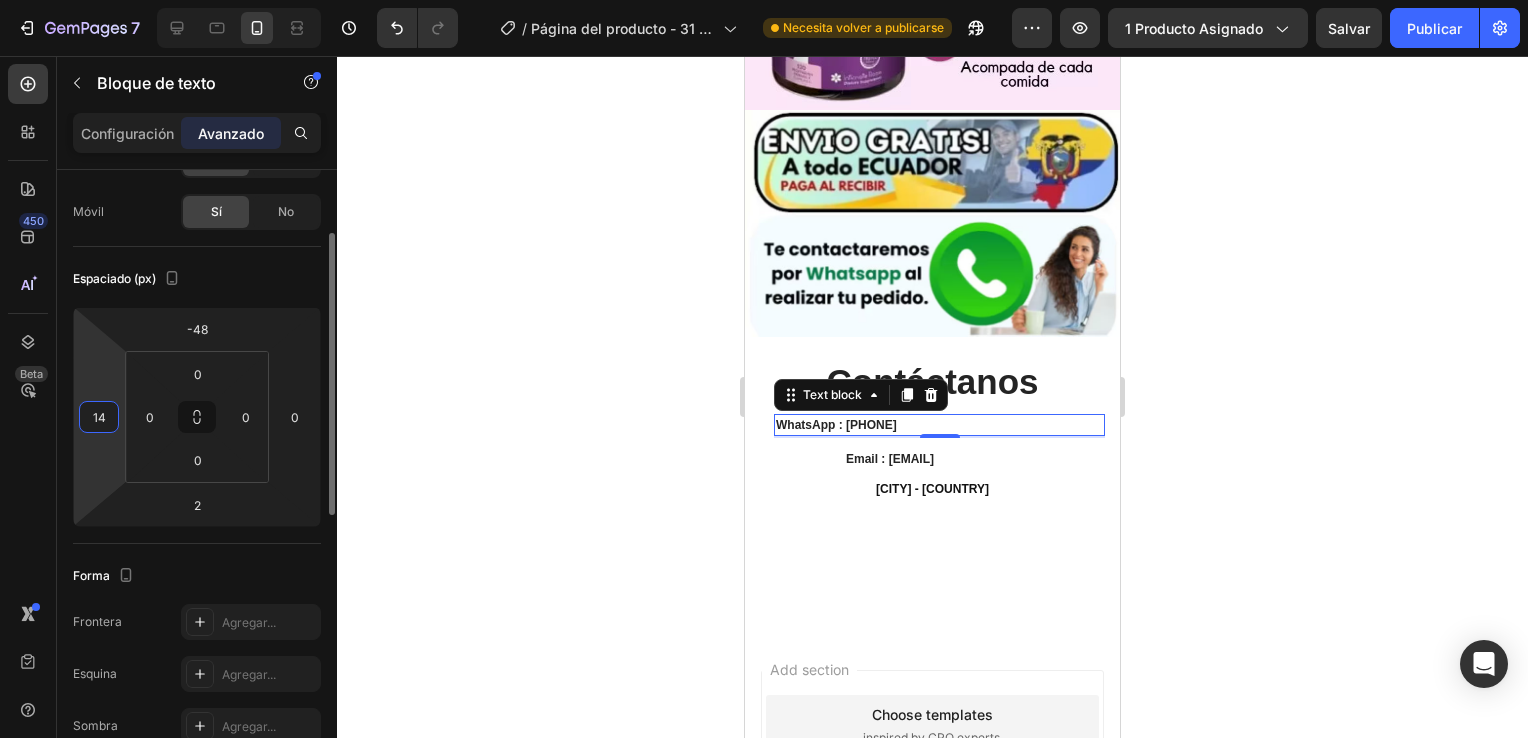 click on "14" at bounding box center [99, 417] 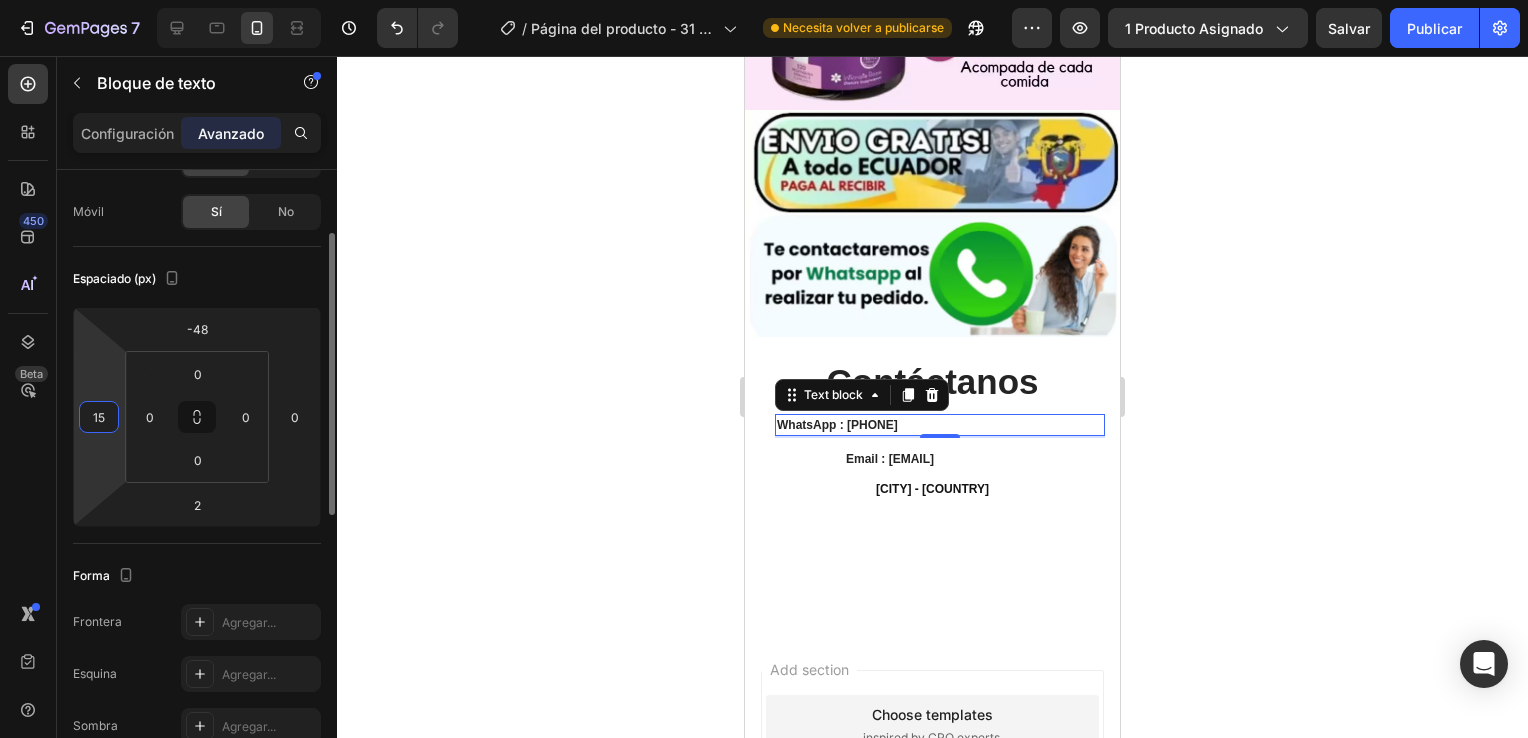 type on "1" 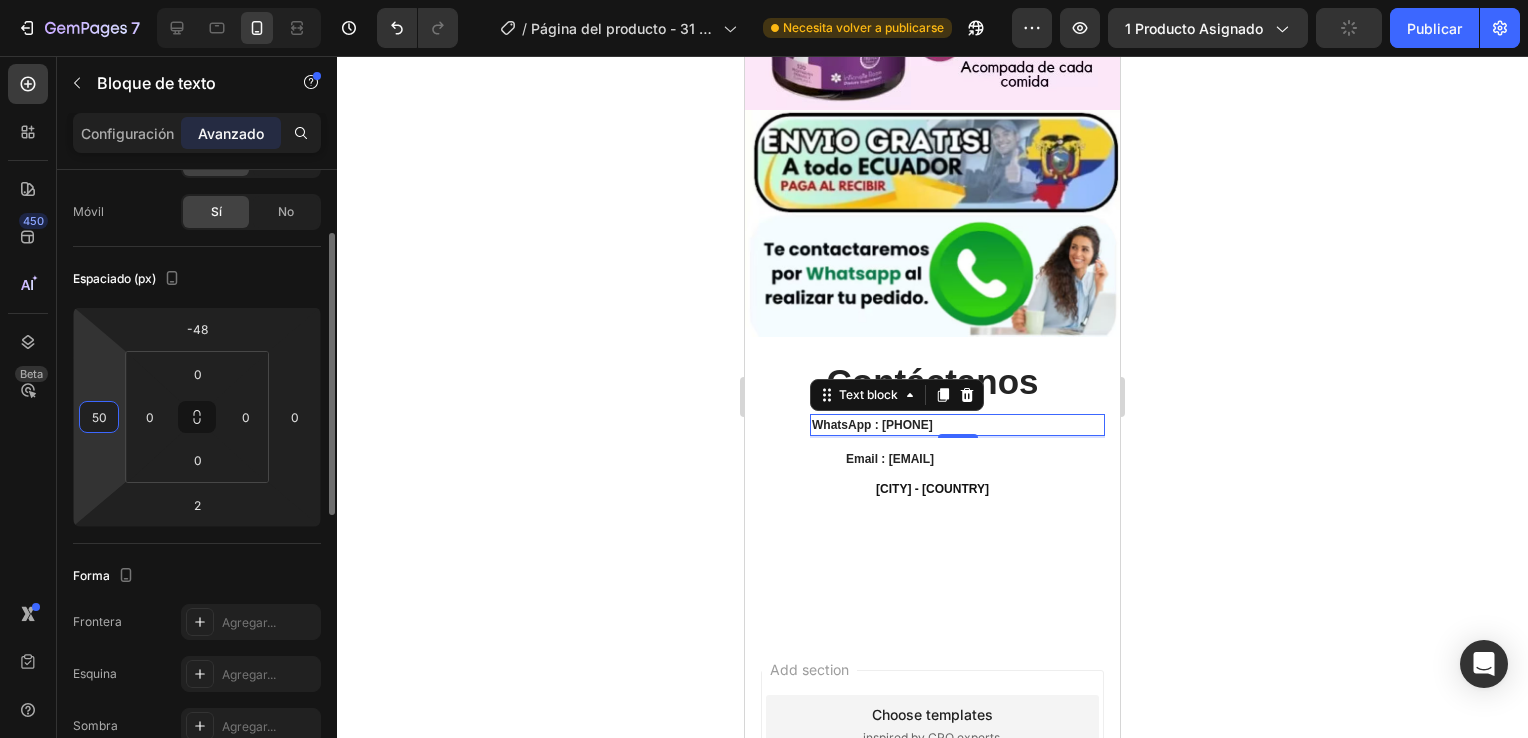 type on "5" 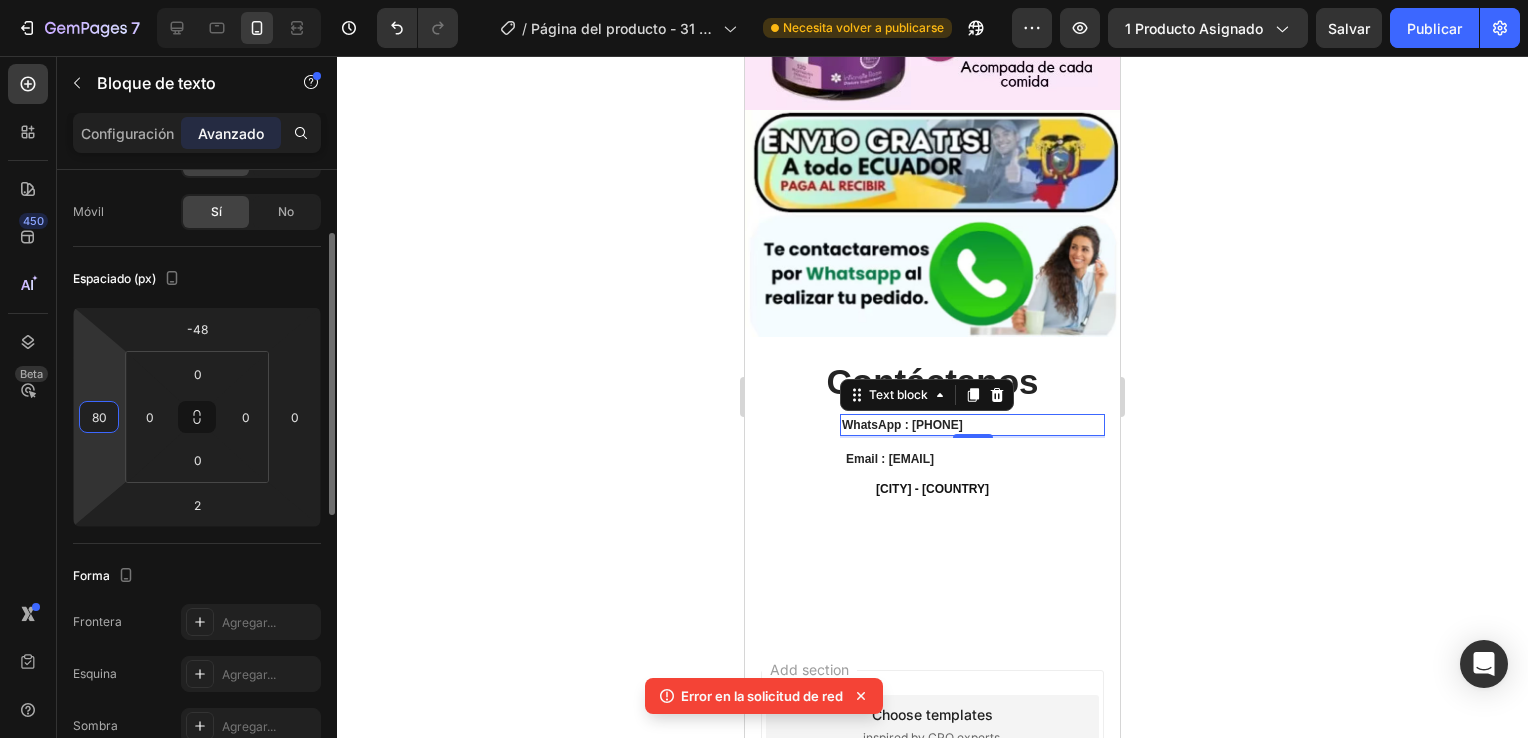 type on "8" 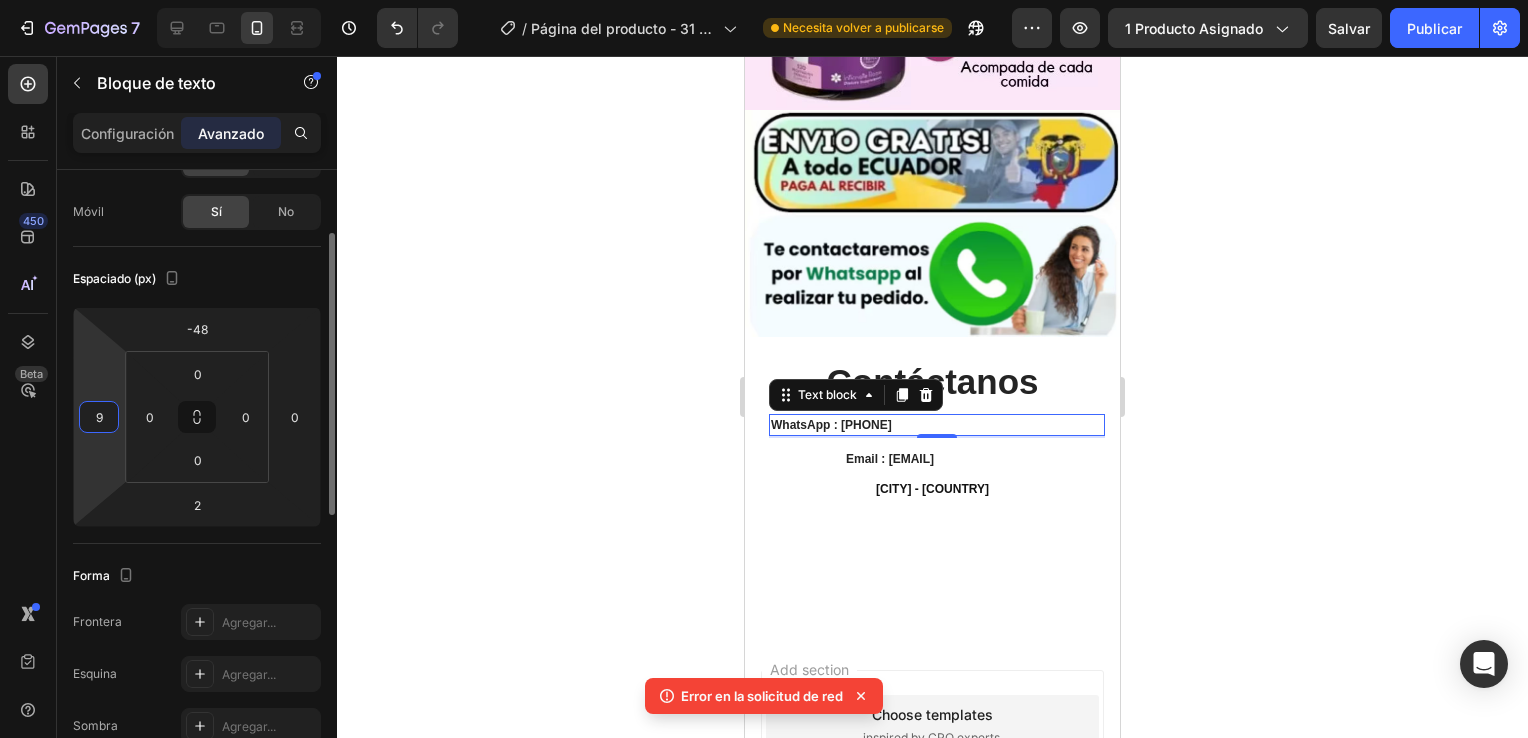 type on "90" 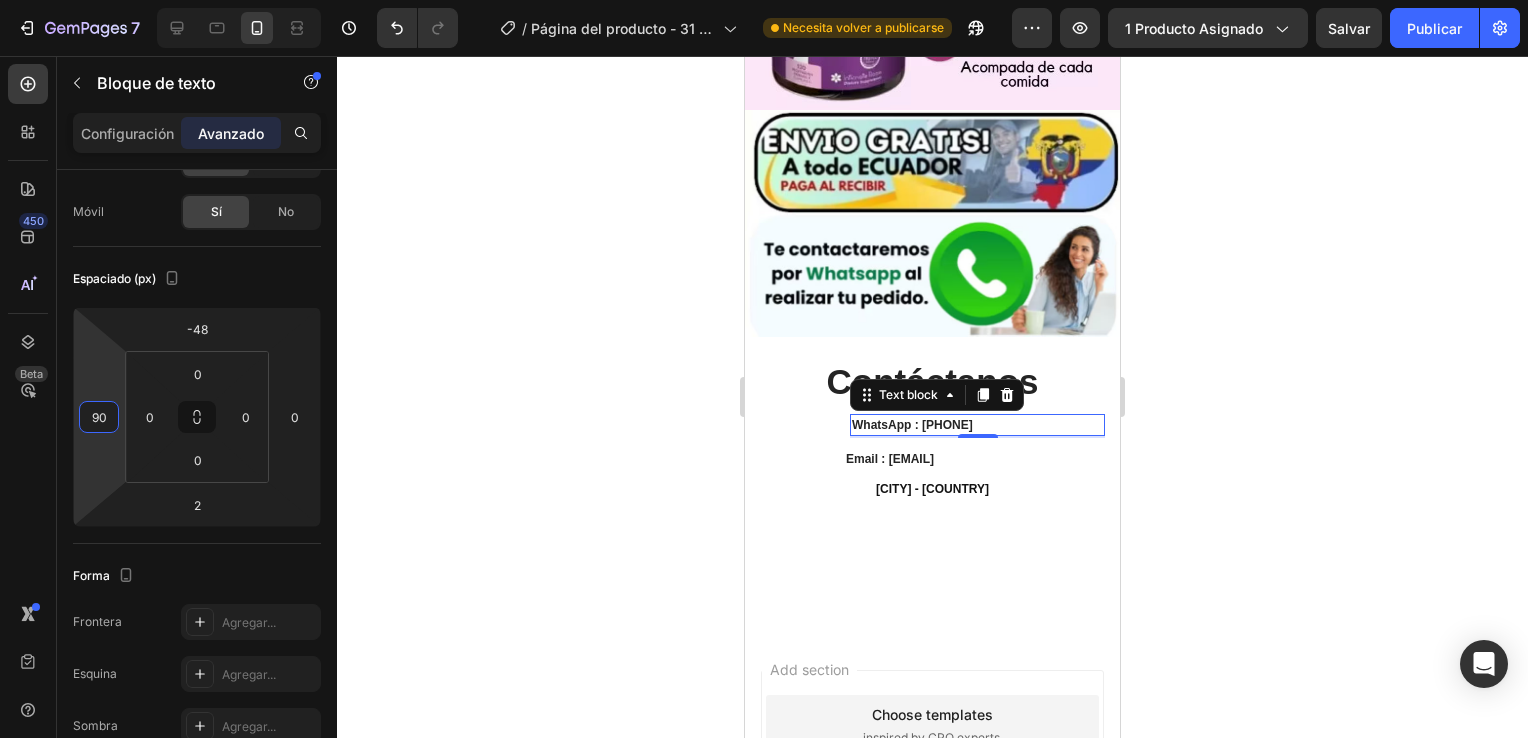 click 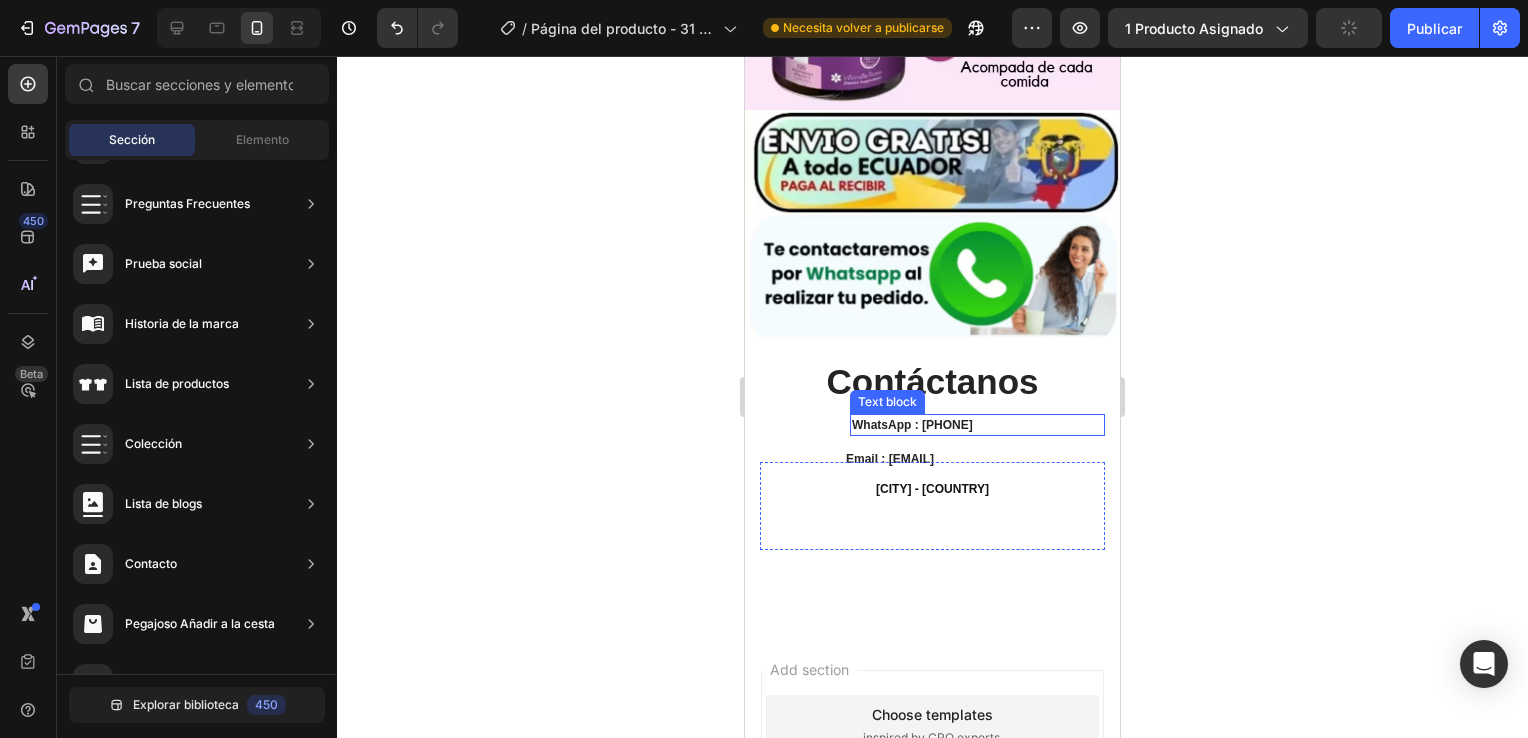 click on "WhatsApp : 0963302343" at bounding box center (977, 425) 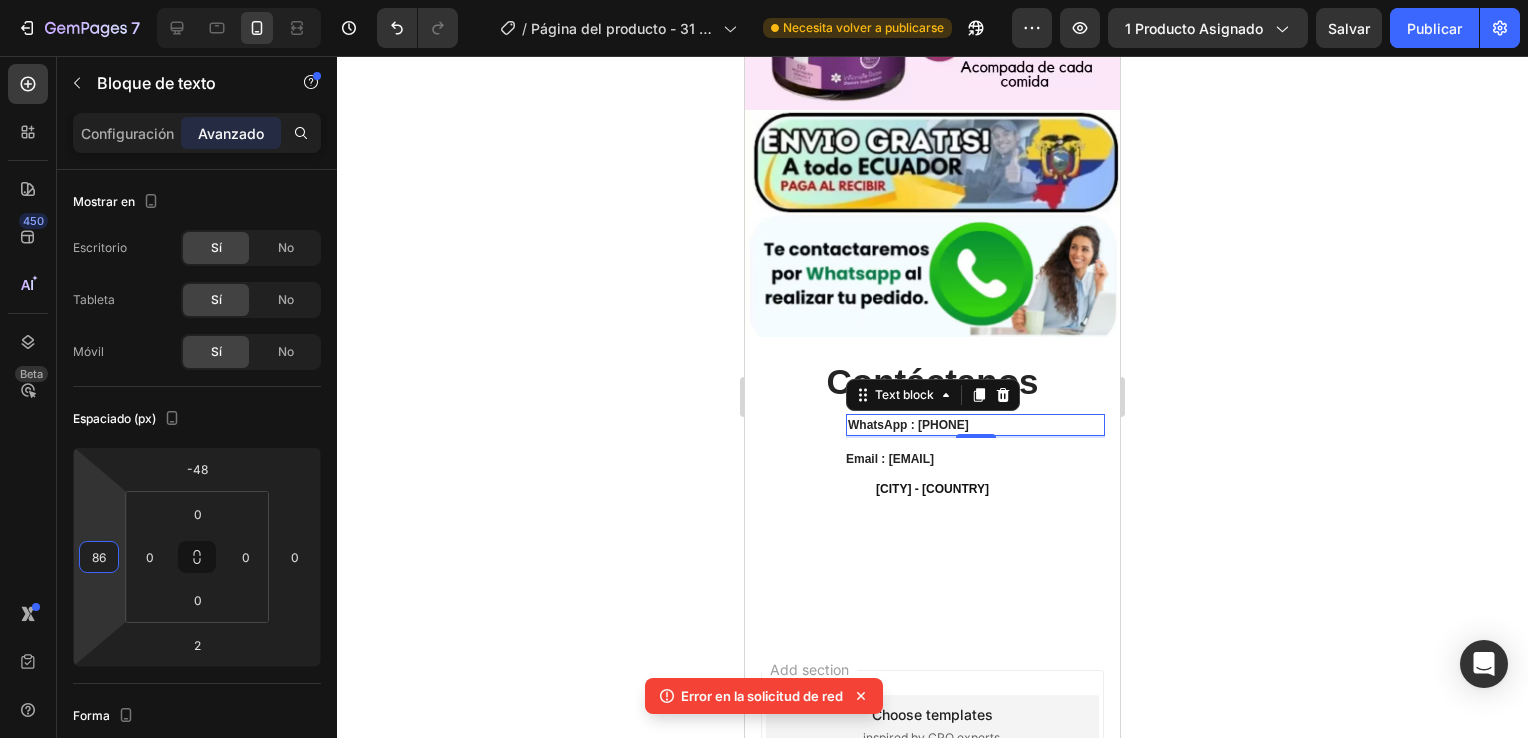 drag, startPoint x: 114, startPoint y: 589, endPoint x: 102, endPoint y: 591, distance: 12.165525 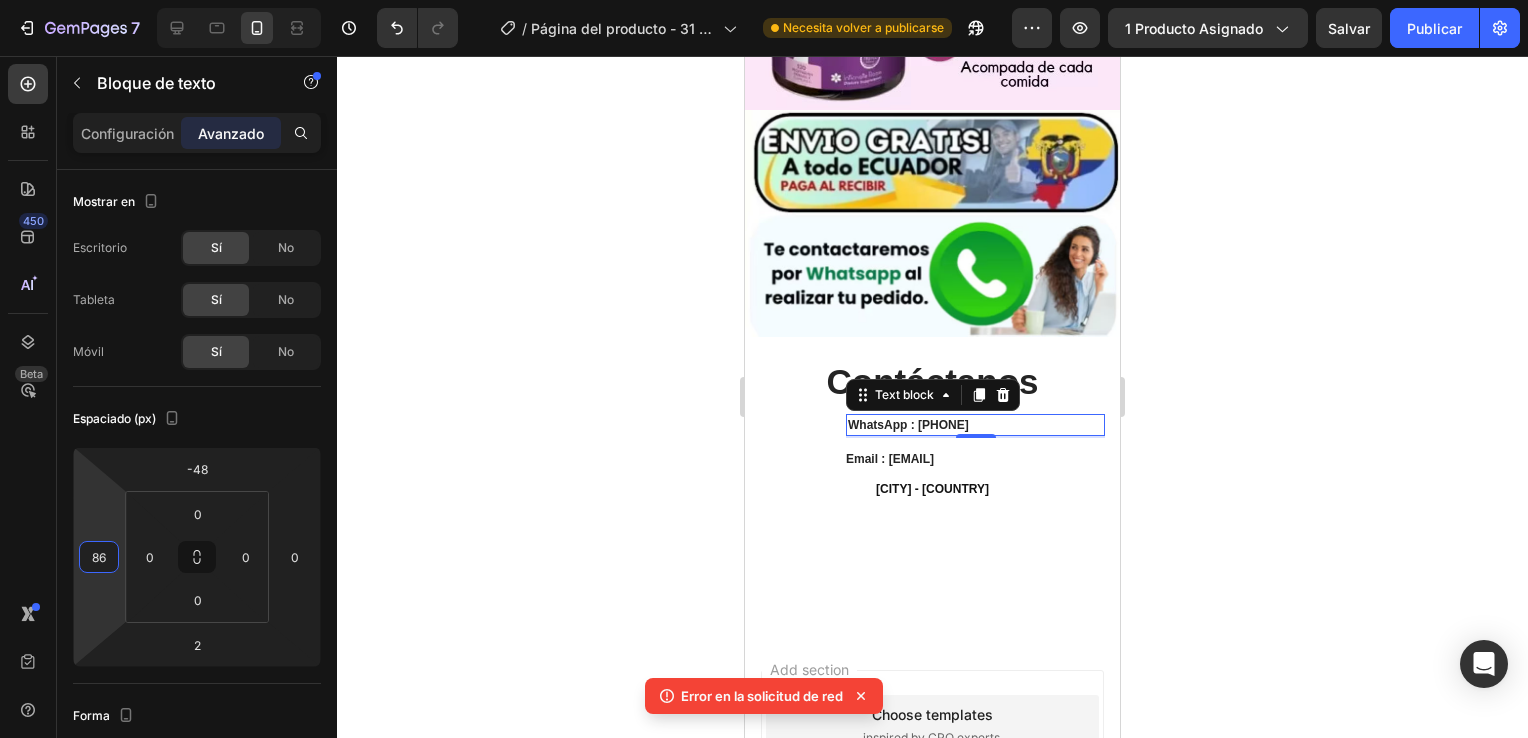 click on "7   /  Página del producto - 31 de julio, 12:34:45 Necesita volver a publicarse Preview 1 producto asignado  Salvar   Publicar  450 Beta Sections(18) Elements(84) Sección Elemento Sección de héroes Detalle del producto Marcas Insignias de confianza Garantía Desglose del producto Modo de empleo Testimonios Comparar Haz Preguntas Frecuentes Prueba social Historia de la marca Lista de productos Colección Lista de blogs Contacto Pegajoso Añadir a la cesta Pie de página personalizado Explorar biblioteca 450 Diseño
Fila
Fila
Fila
Fila Mensaje de texto
Encabezado
Bloque de texto Botón
Botón
Botón Medio" at bounding box center [764, 0] 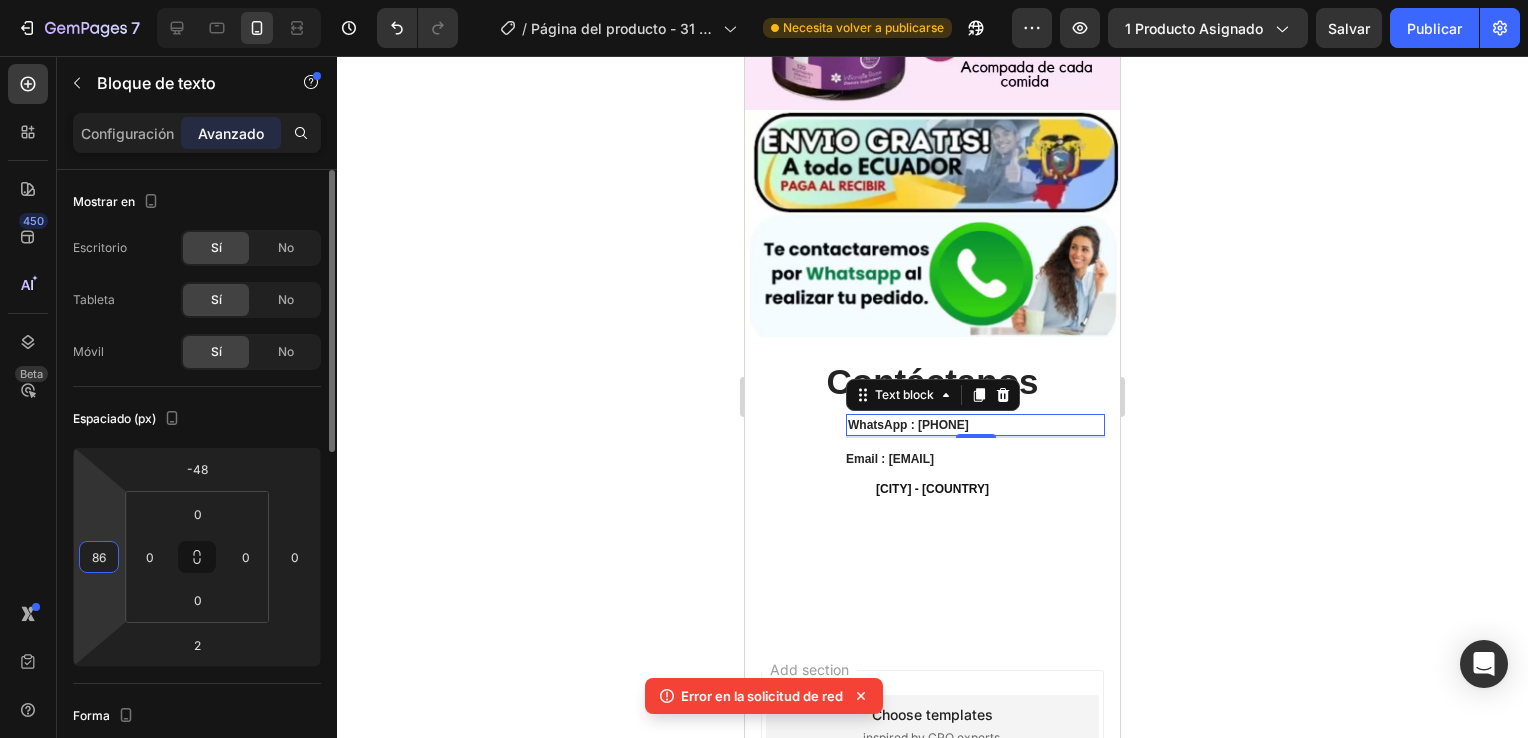 click on "7   /  Página del producto - 31 de julio, 12:34:45 Necesita volver a publicarse Preview 1 producto asignado  Salvar   Publicar  450 Beta Sections(18) Elements(84) Sección Elemento Sección de héroes Detalle del producto Marcas Insignias de confianza Garantía Desglose del producto Modo de empleo Testimonios Comparar Haz Preguntas Frecuentes Prueba social Historia de la marca Lista de productos Colección Lista de blogs Contacto Pegajoso Añadir a la cesta Pie de página personalizado Explorar biblioteca 450 Diseño
Fila
Fila
Fila
Fila Mensaje de texto
Encabezado
Bloque de texto Botón
Botón
Botón Medio" at bounding box center (764, 0) 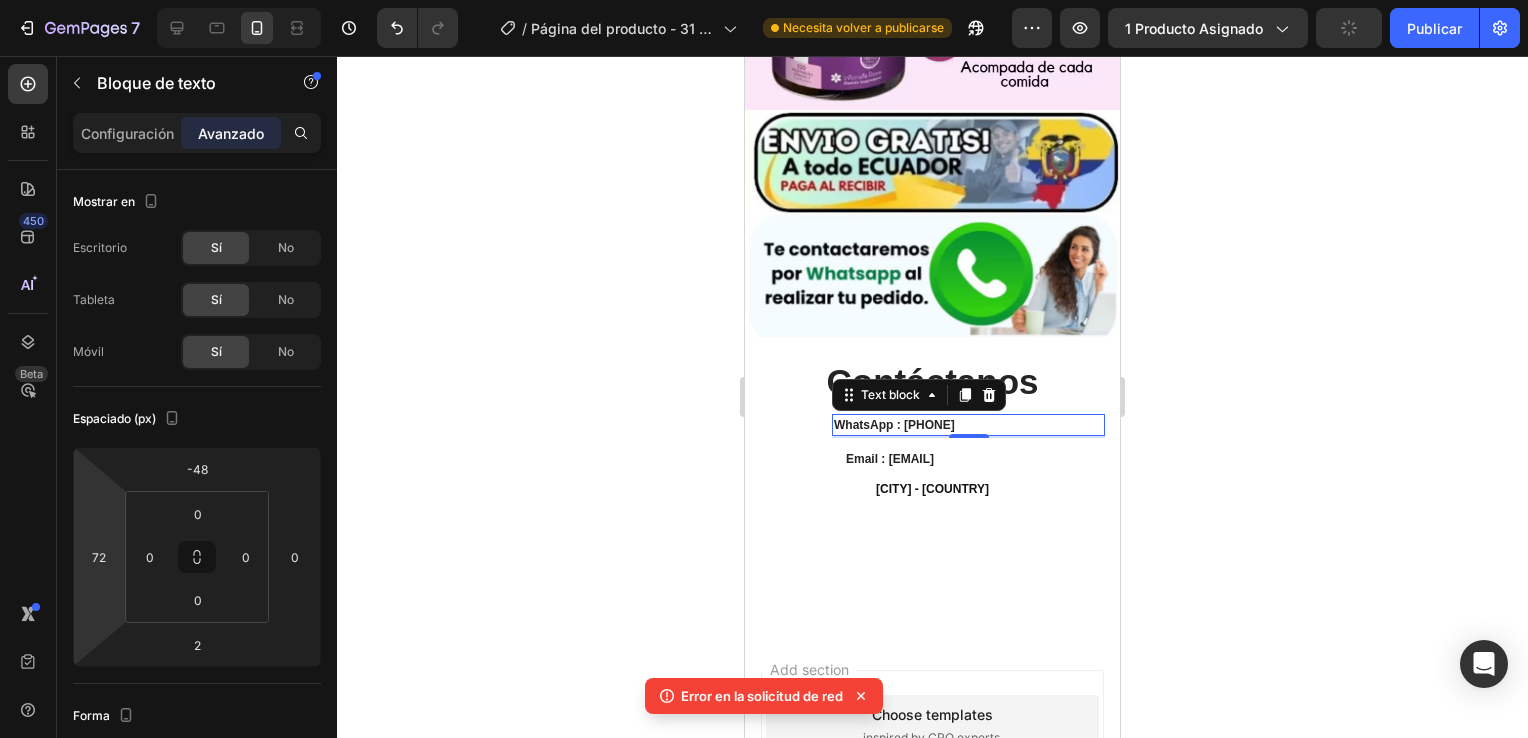 drag, startPoint x: 116, startPoint y: 603, endPoint x: 127, endPoint y: 610, distance: 13.038404 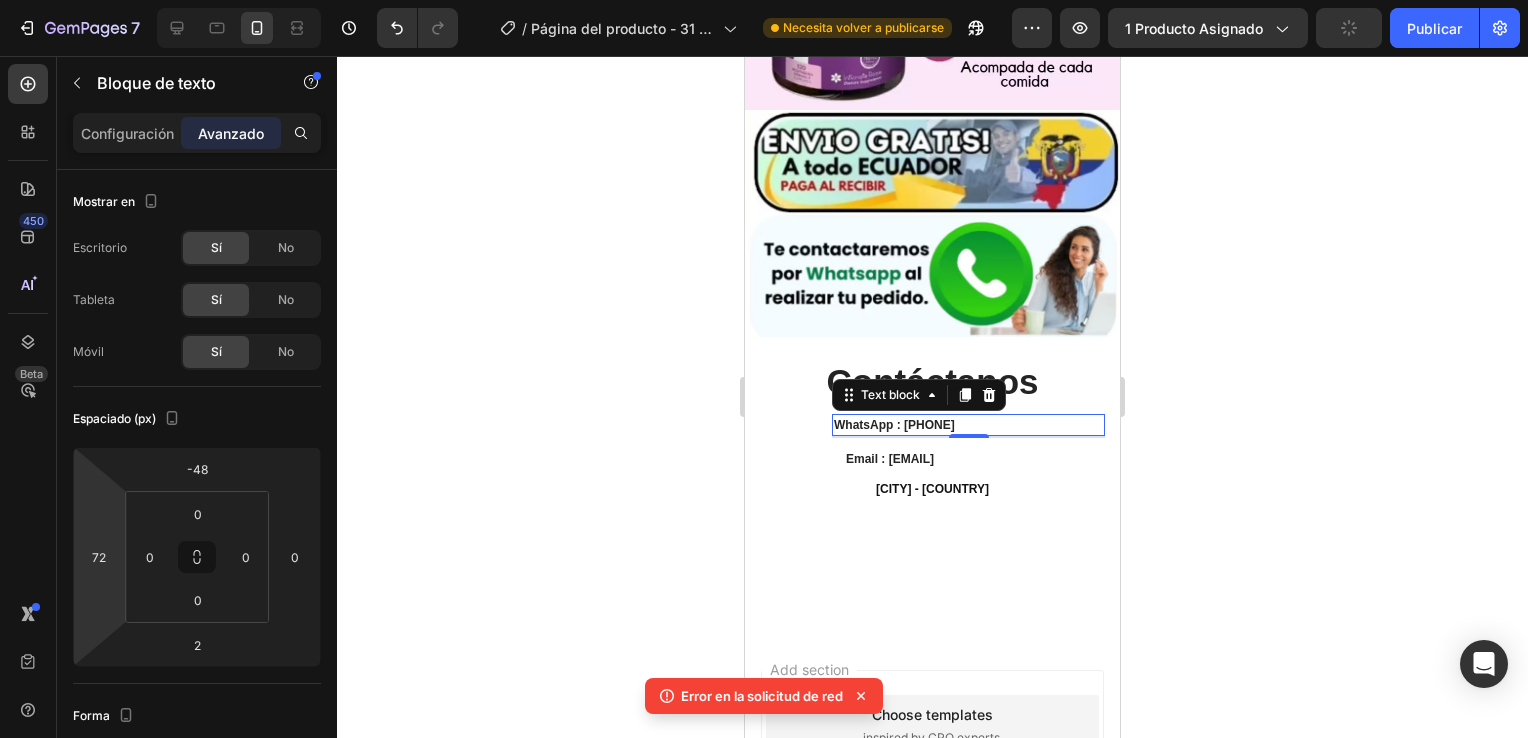 click on "7   /  Página del producto - 31 de julio, 12:34:45 Necesita volver a publicarse Preview 1 producto asignado  Publicar  450 Beta Sections(18) Elements(84) Sección Elemento Sección de héroes Detalle del producto Marcas Insignias de confianza Garantía Desglose del producto Modo de empleo Testimonios Comparar Haz Preguntas Frecuentes Prueba social Historia de la marca Lista de productos Colección Lista de blogs Contacto Pegajoso Añadir a la cesta Pie de página personalizado Explorar biblioteca 450 Diseño
Fila
Fila
Fila
Fila Mensaje de texto
Encabezado
Bloque de texto Botón
Botón
Botón Medio" at bounding box center (764, 0) 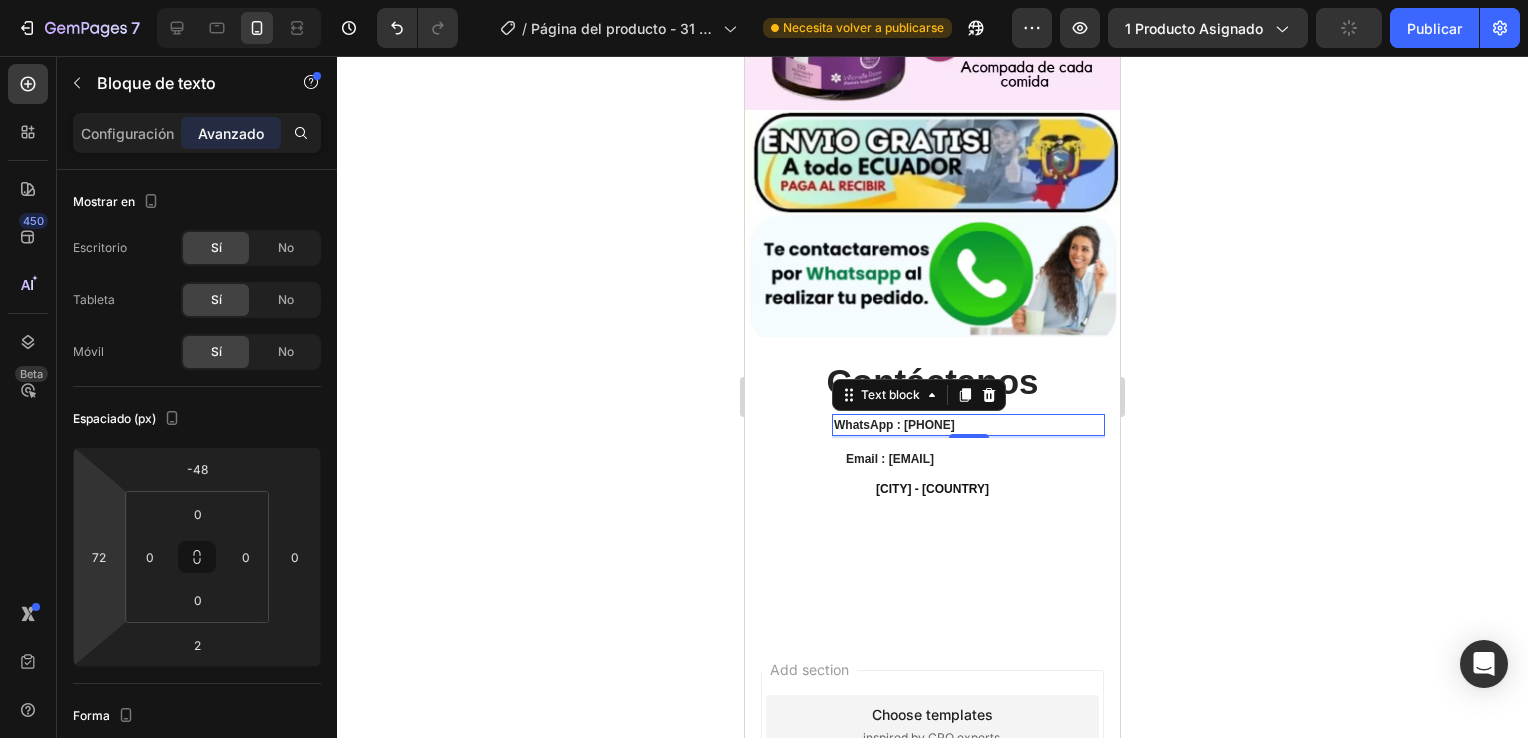 click on "450 Beta" at bounding box center (28, 329) 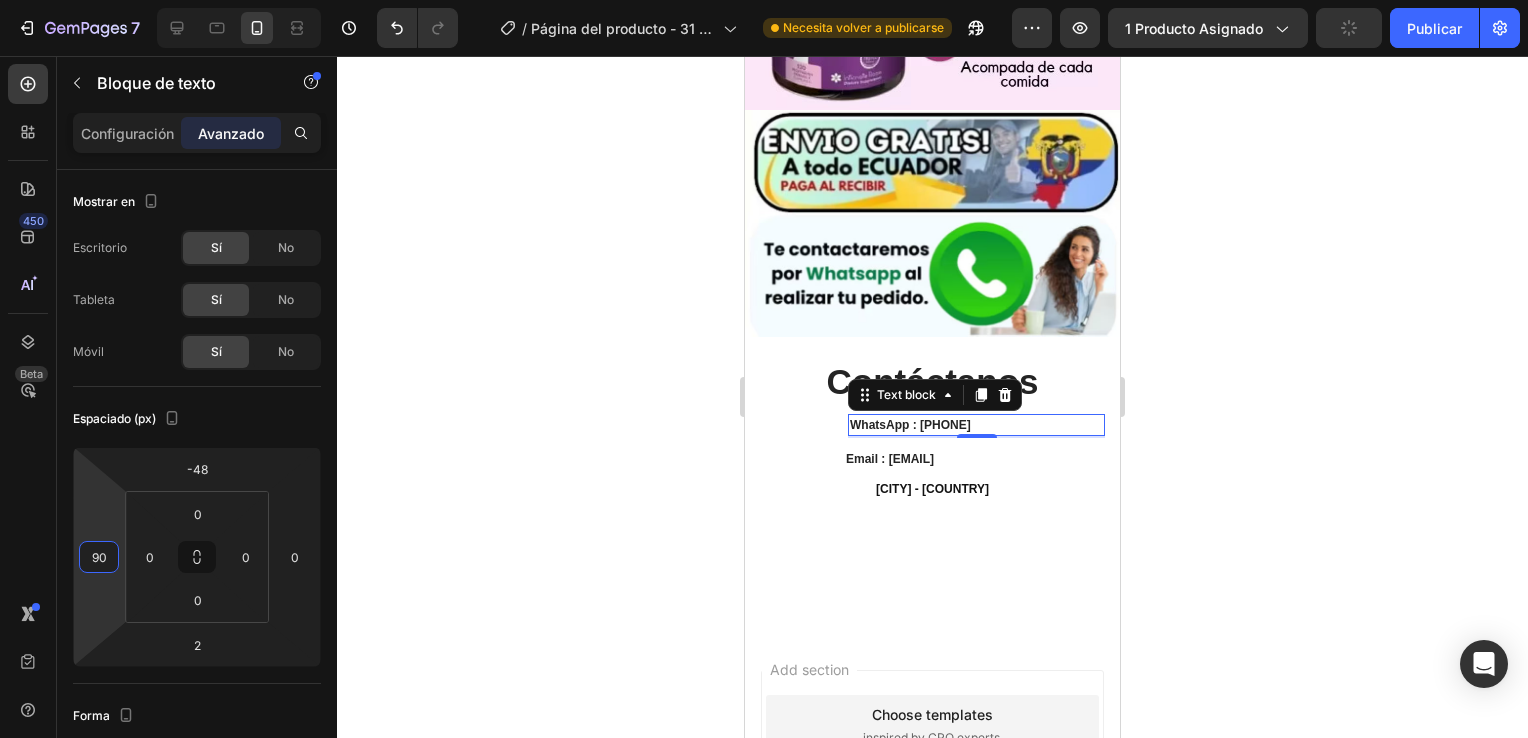 drag, startPoint x: 108, startPoint y: 602, endPoint x: 36, endPoint y: 590, distance: 72.99315 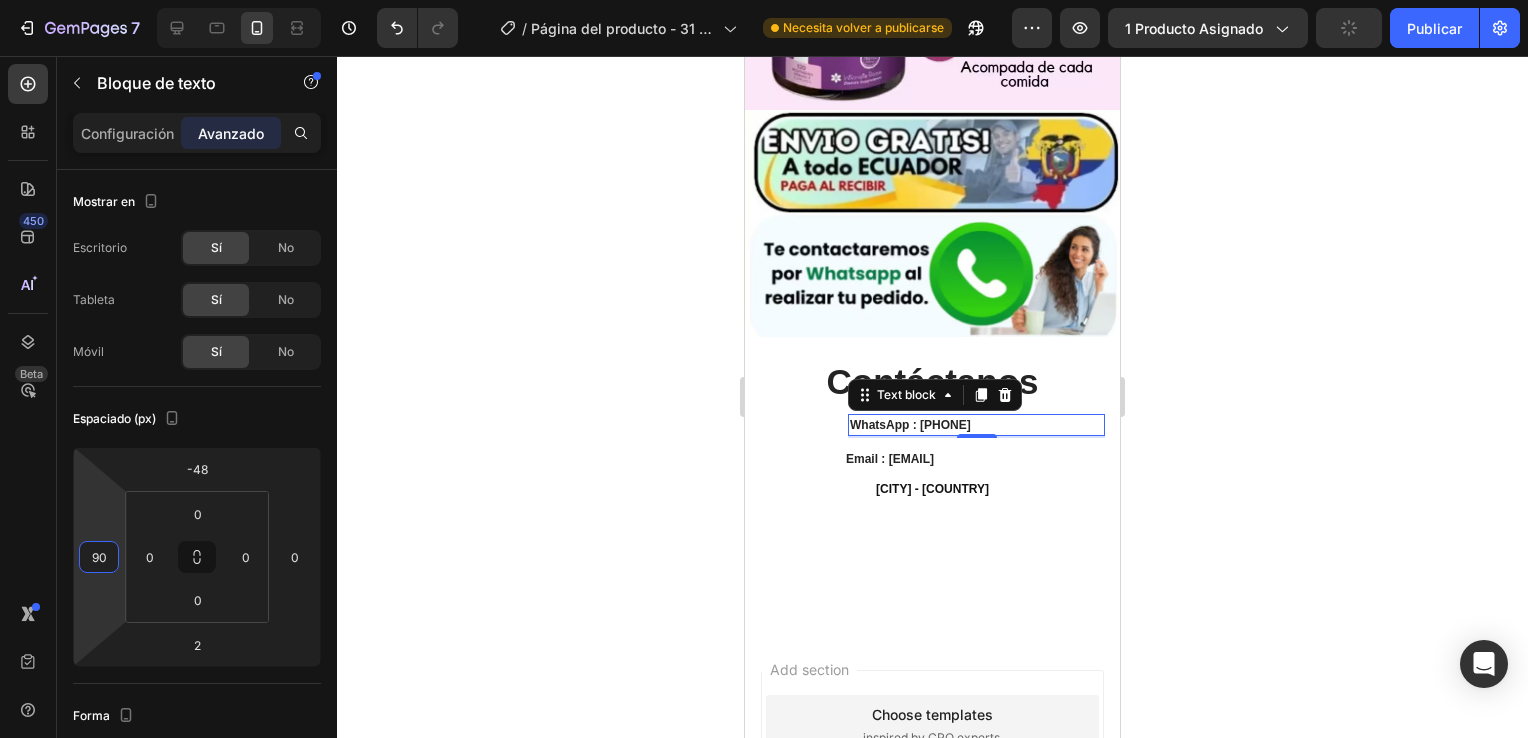click on "7   /  Página del producto - 31 de julio, 12:34:45 Necesita volver a publicarse Preview 1 producto asignado  Publicar  450 Beta Sections(18) Elements(84) Sección Elemento Sección de héroes Detalle del producto Marcas Insignias de confianza Garantía Desglose del producto Modo de empleo Testimonios Comparar Haz Preguntas Frecuentes Prueba social Historia de la marca Lista de productos Colección Lista de blogs Contacto Pegajoso Añadir a la cesta Pie de página personalizado Explorar biblioteca 450 Diseño
Fila
Fila
Fila
Fila Mensaje de texto
Encabezado
Bloque de texto Botón
Botón
Botón Medio" at bounding box center (764, 0) 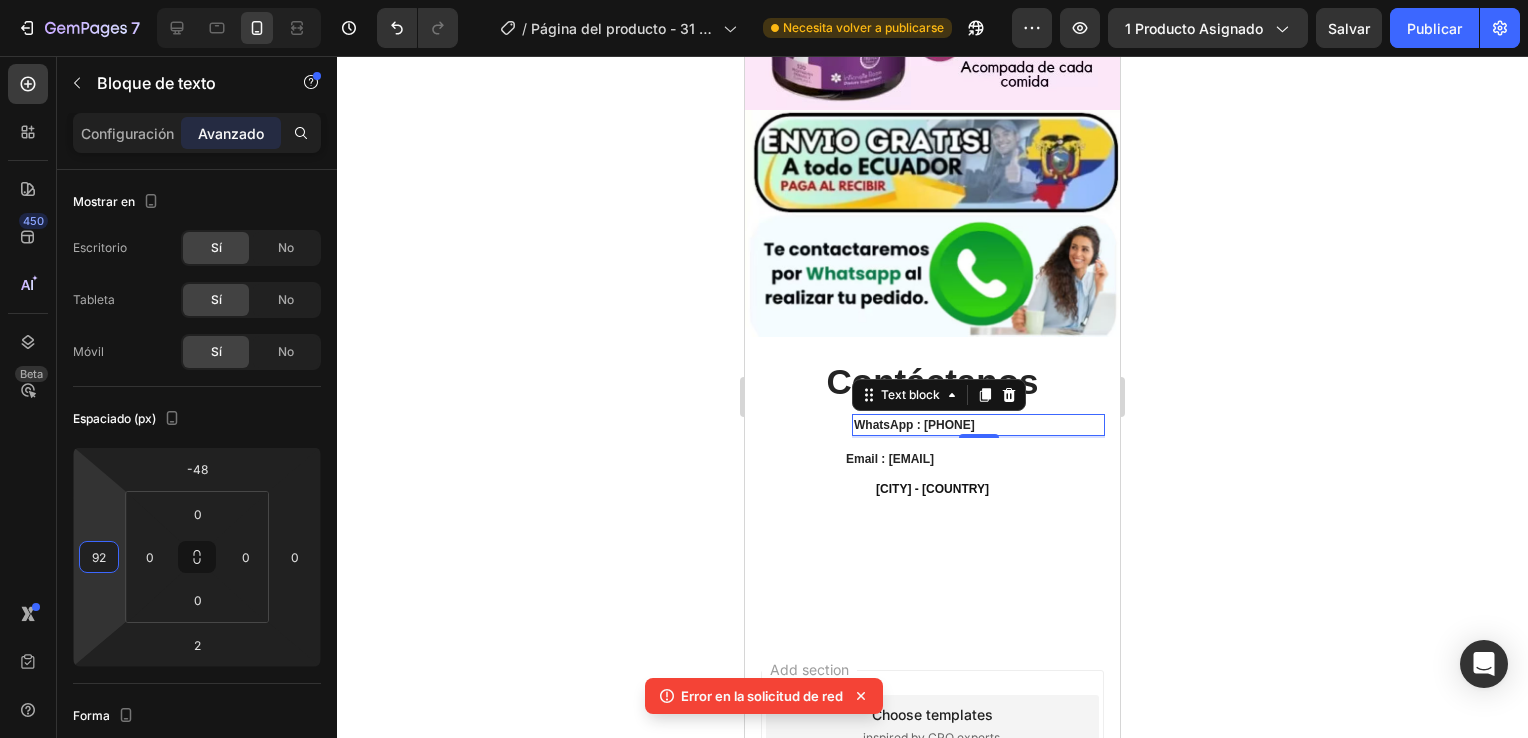 click 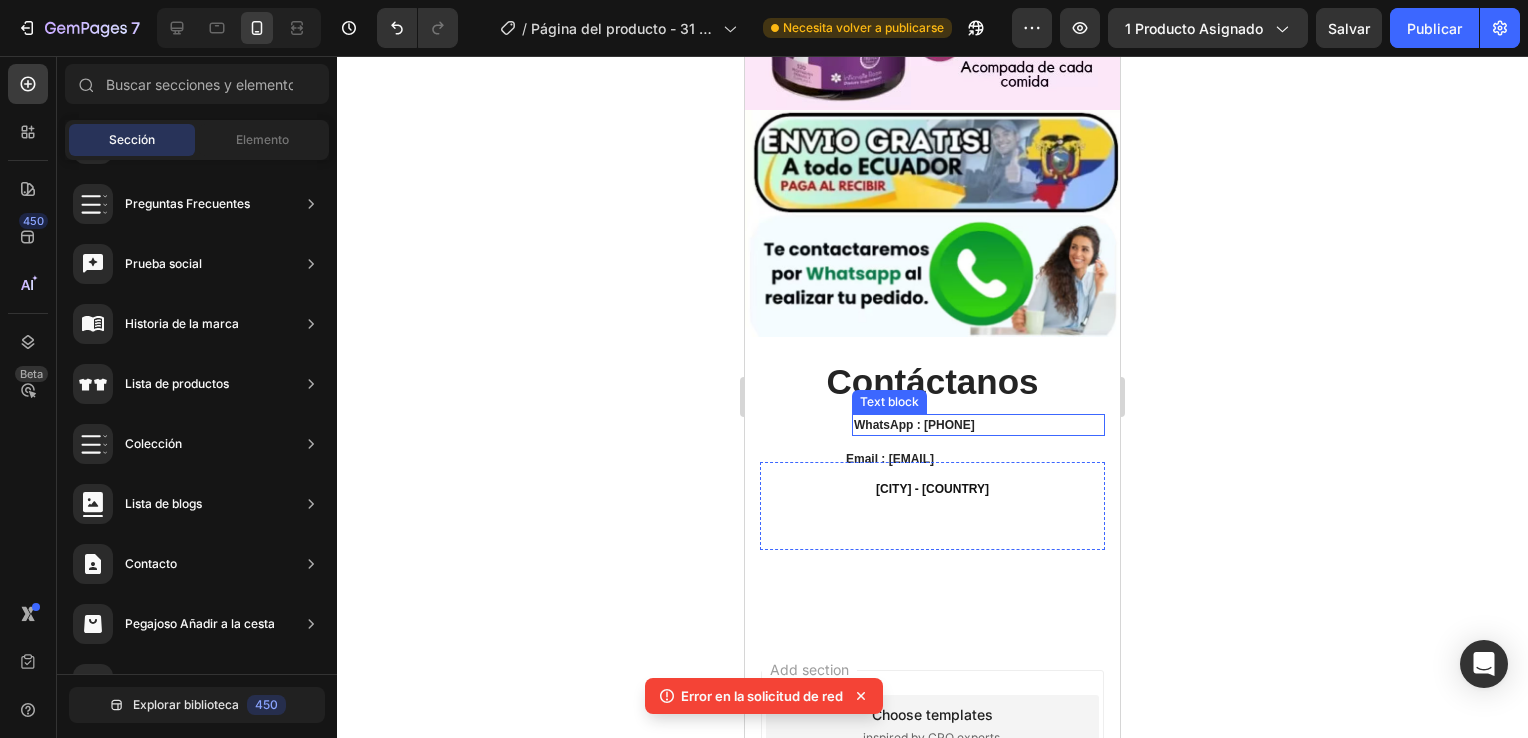 click on "WhatsApp : 0963302343" at bounding box center [978, 425] 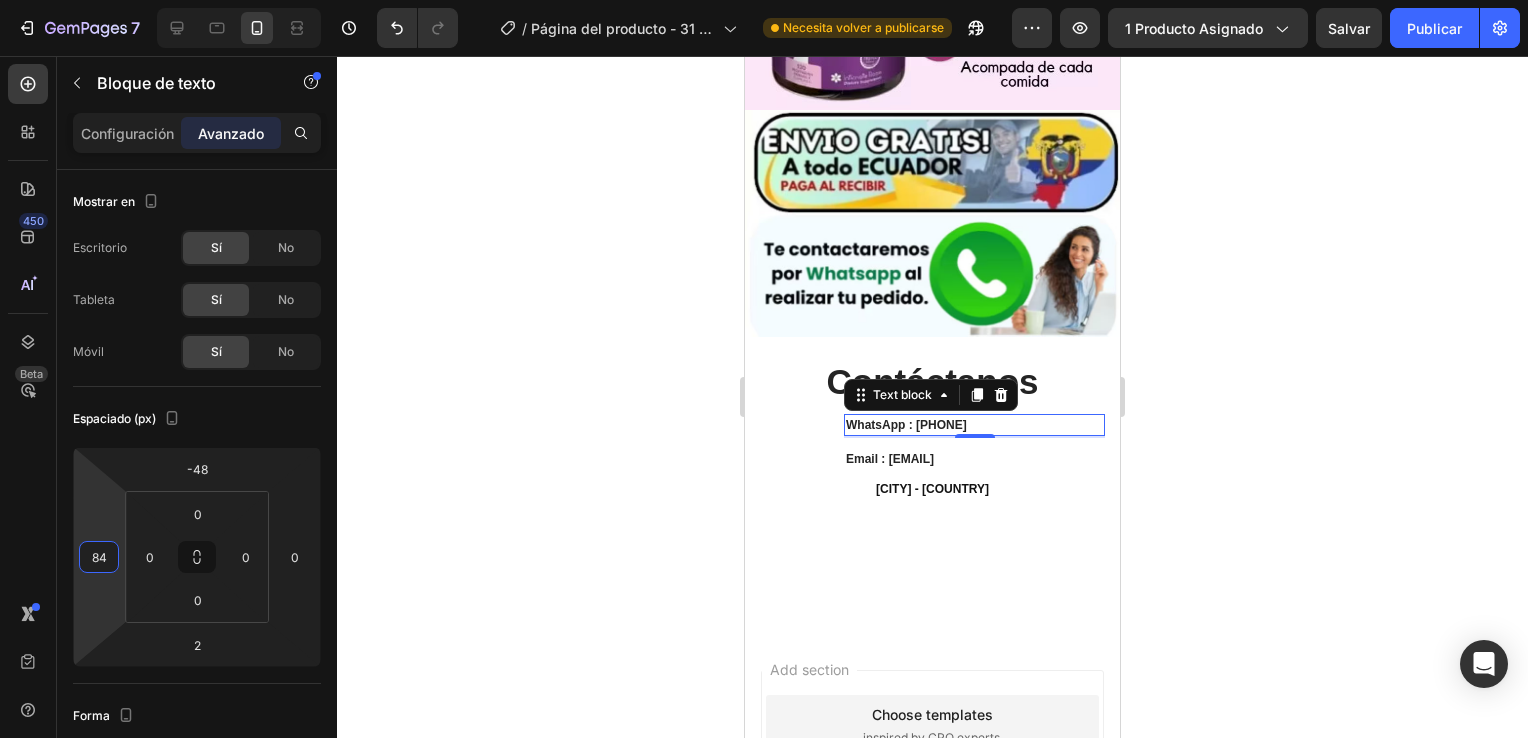 drag, startPoint x: 118, startPoint y: 590, endPoint x: 104, endPoint y: 594, distance: 14.56022 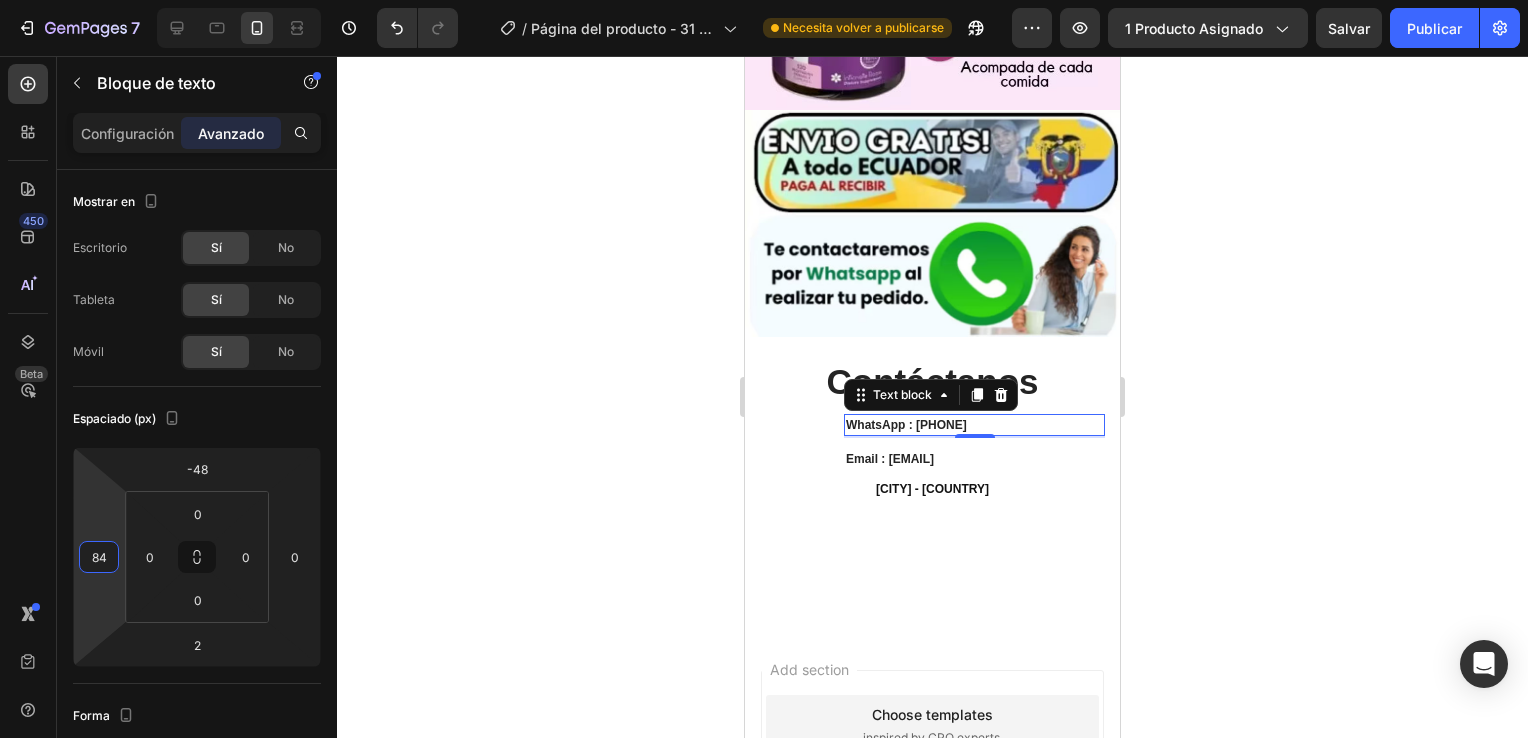 click on "7   /  Página del producto - 31 de julio, 12:34:45 Necesita volver a publicarse Preview 1 producto asignado  Salvar   Publicar  450 Beta Sections(18) Elements(84) Sección Elemento Sección de héroes Detalle del producto Marcas Insignias de confianza Garantía Desglose del producto Modo de empleo Testimonios Comparar Haz Preguntas Frecuentes Prueba social Historia de la marca Lista de productos Colección Lista de blogs Contacto Pegajoso Añadir a la cesta Pie de página personalizado Explorar biblioteca 450 Diseño
Fila
Fila
Fila
Fila Mensaje de texto
Encabezado
Bloque de texto Botón
Botón
Botón Medio" at bounding box center [764, 0] 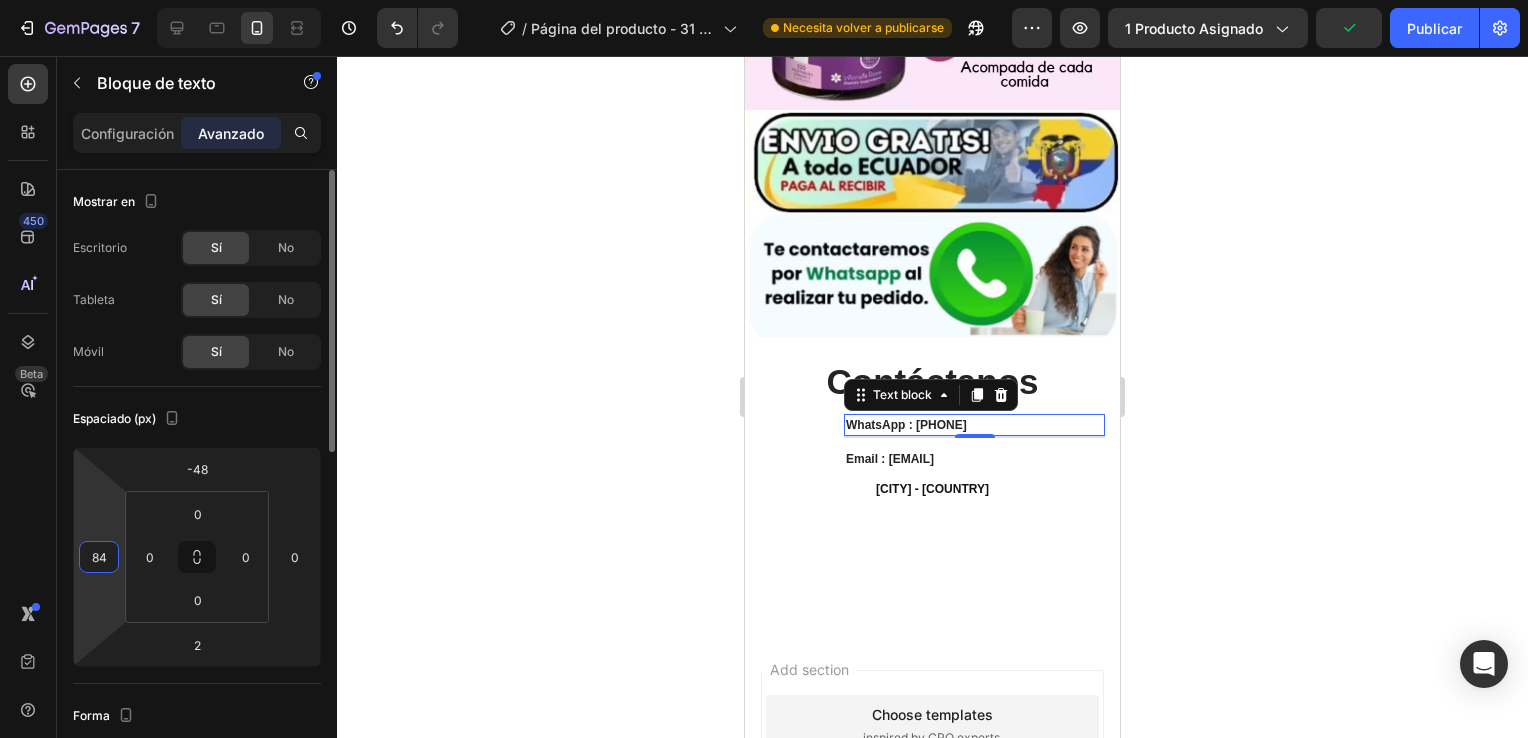 drag, startPoint x: 108, startPoint y: 562, endPoint x: 84, endPoint y: 568, distance: 24.738634 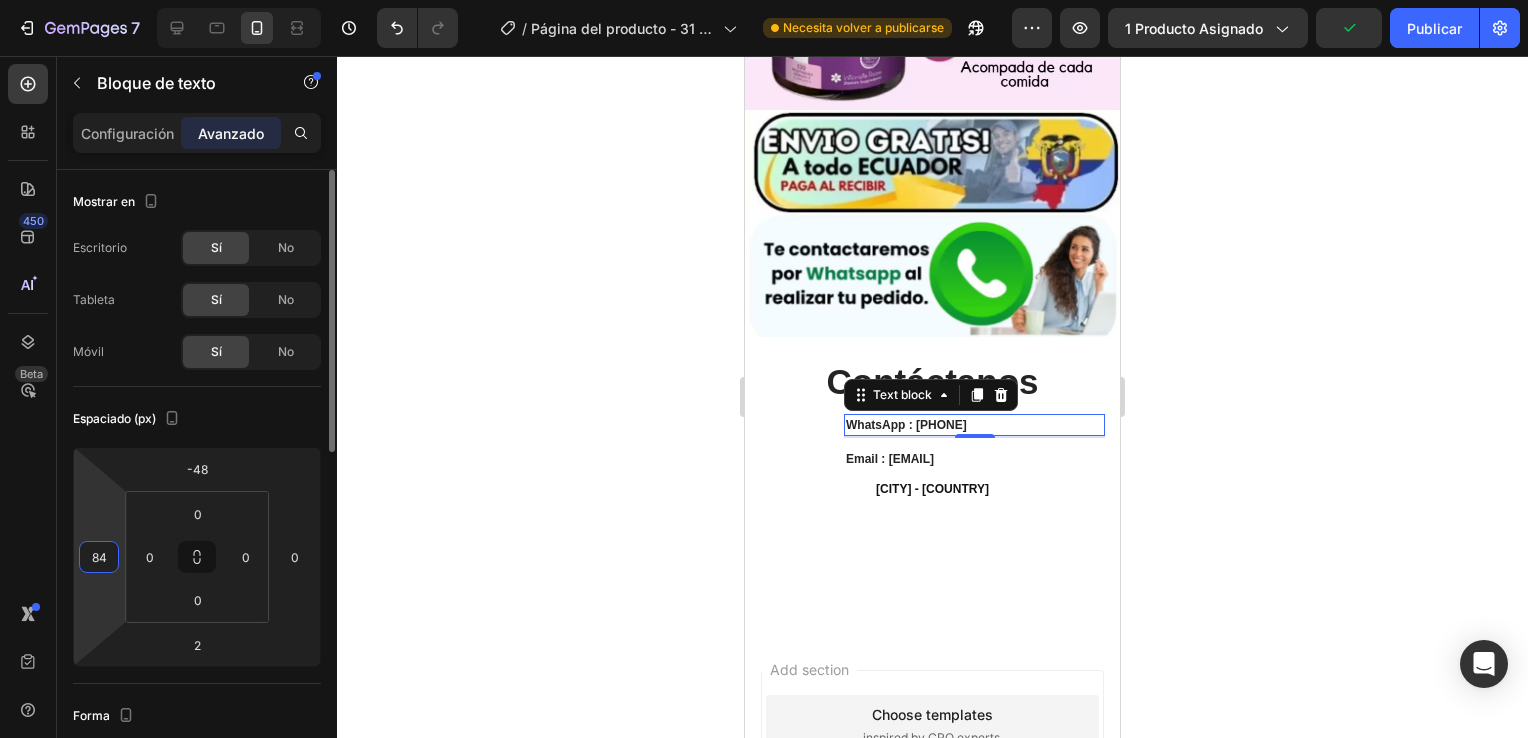 click on "84" at bounding box center [99, 557] 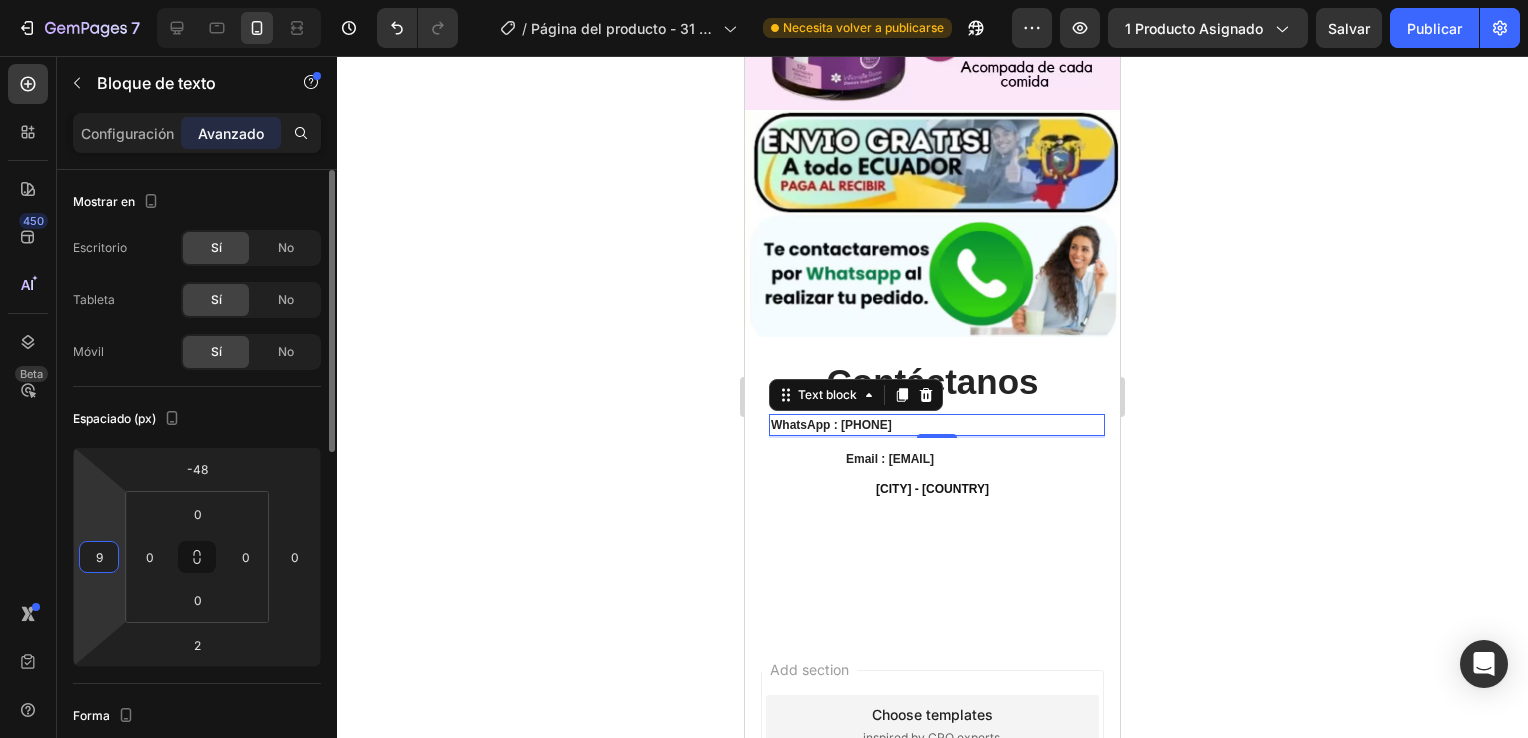 type on "96" 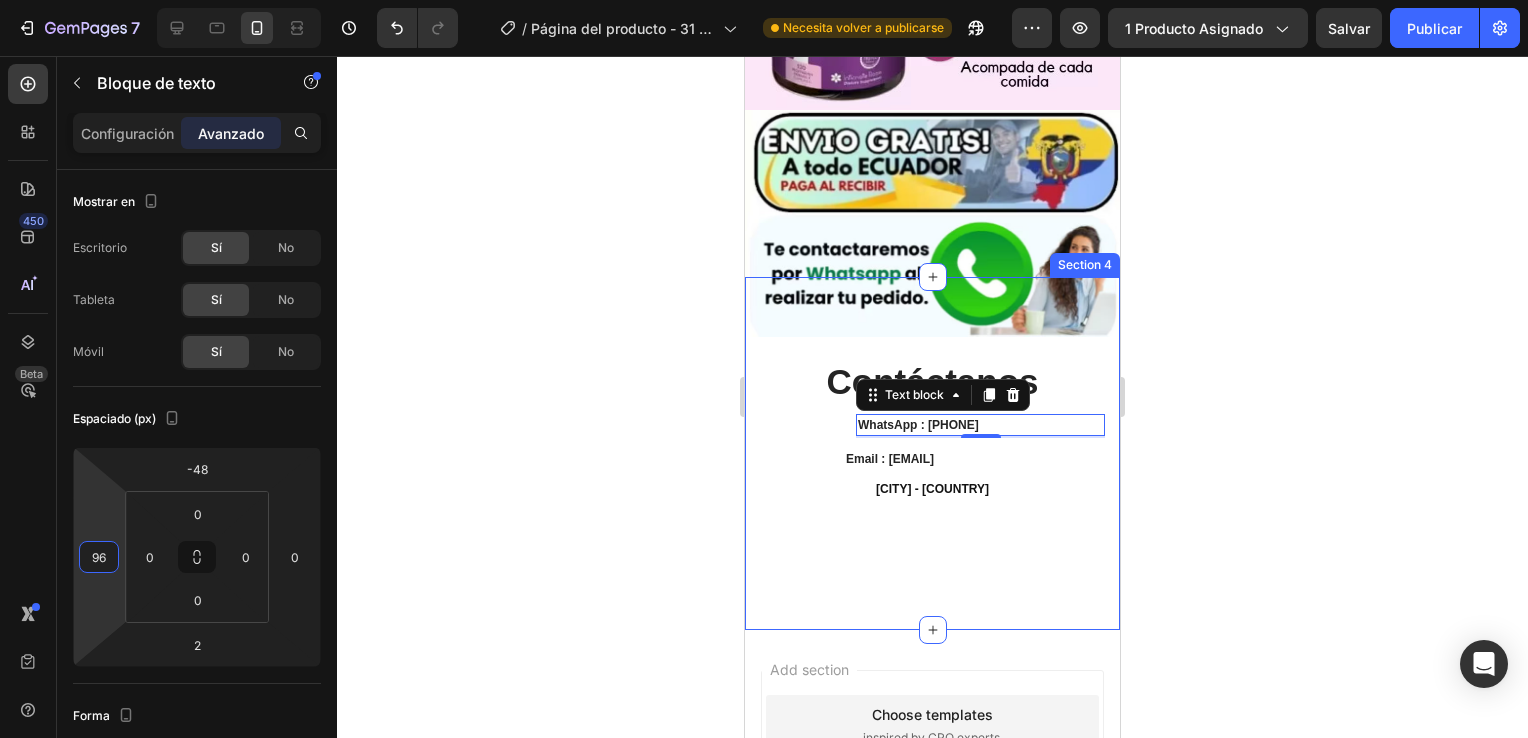 click on "Contáctanos Heading Row WhatsApp : 0963302343 Text block   2 Email : Ecovidda@gmail.com Text block Quito - Ecuador Text block Row Row Contact Form Row Section 4" at bounding box center (932, 454) 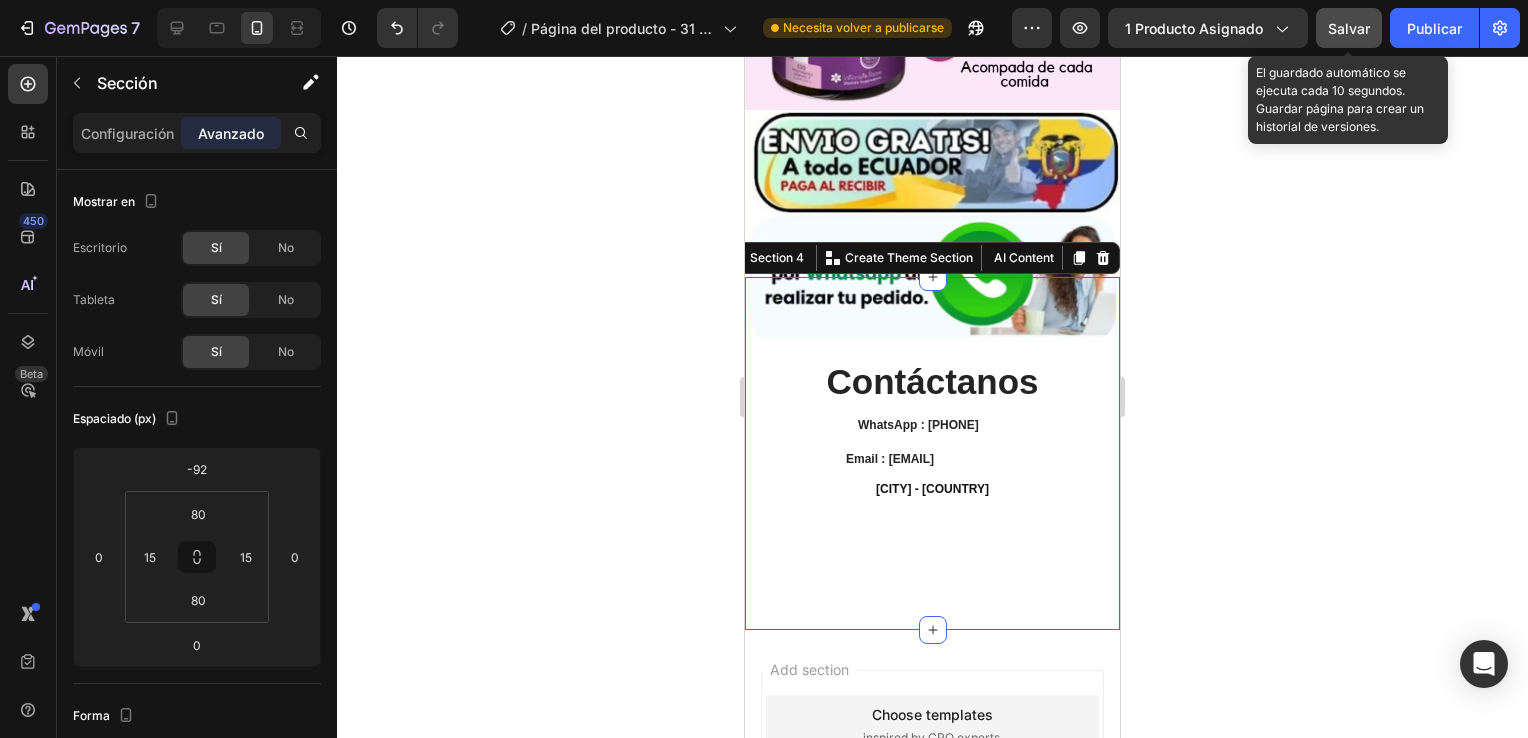 click on "Salvar" at bounding box center (1349, 28) 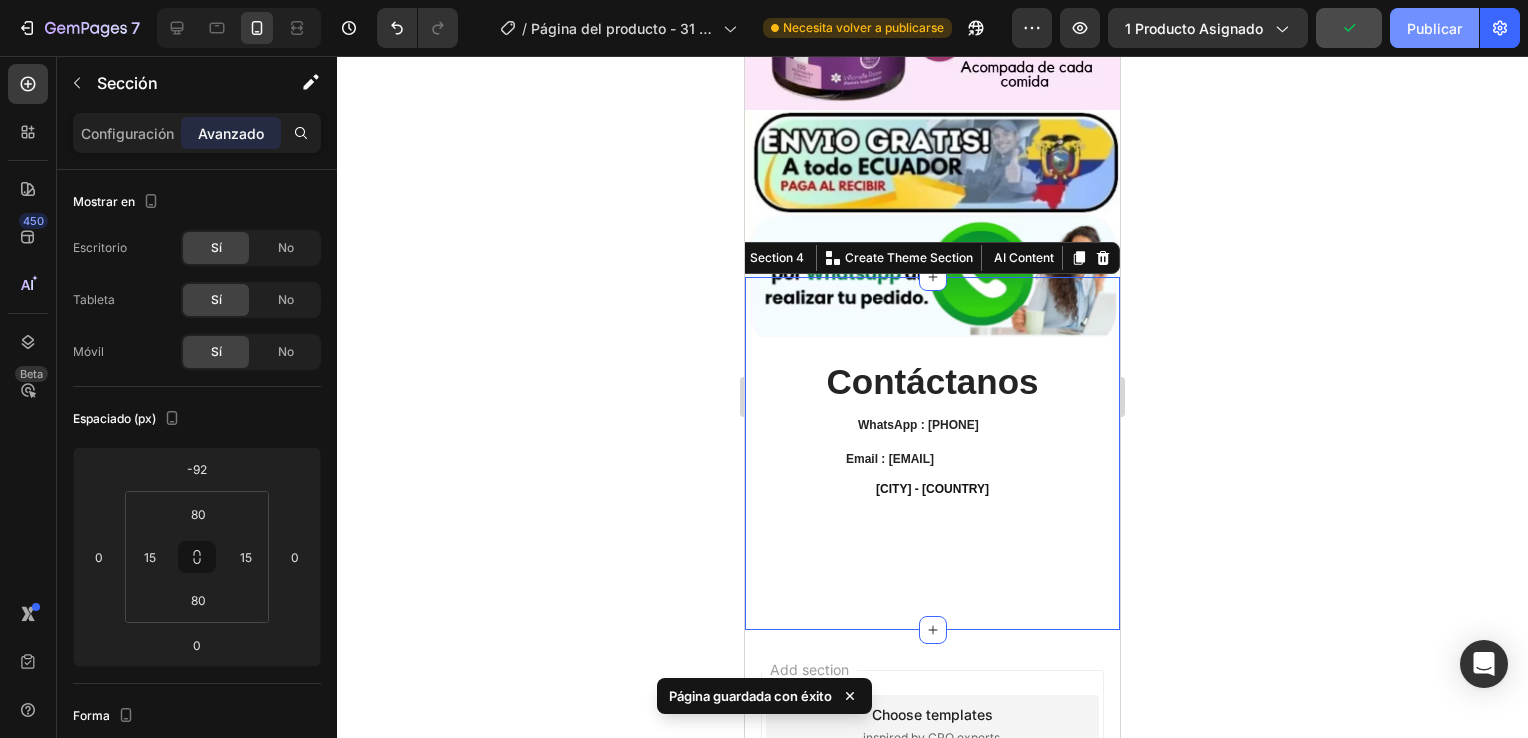 click on "Publicar" 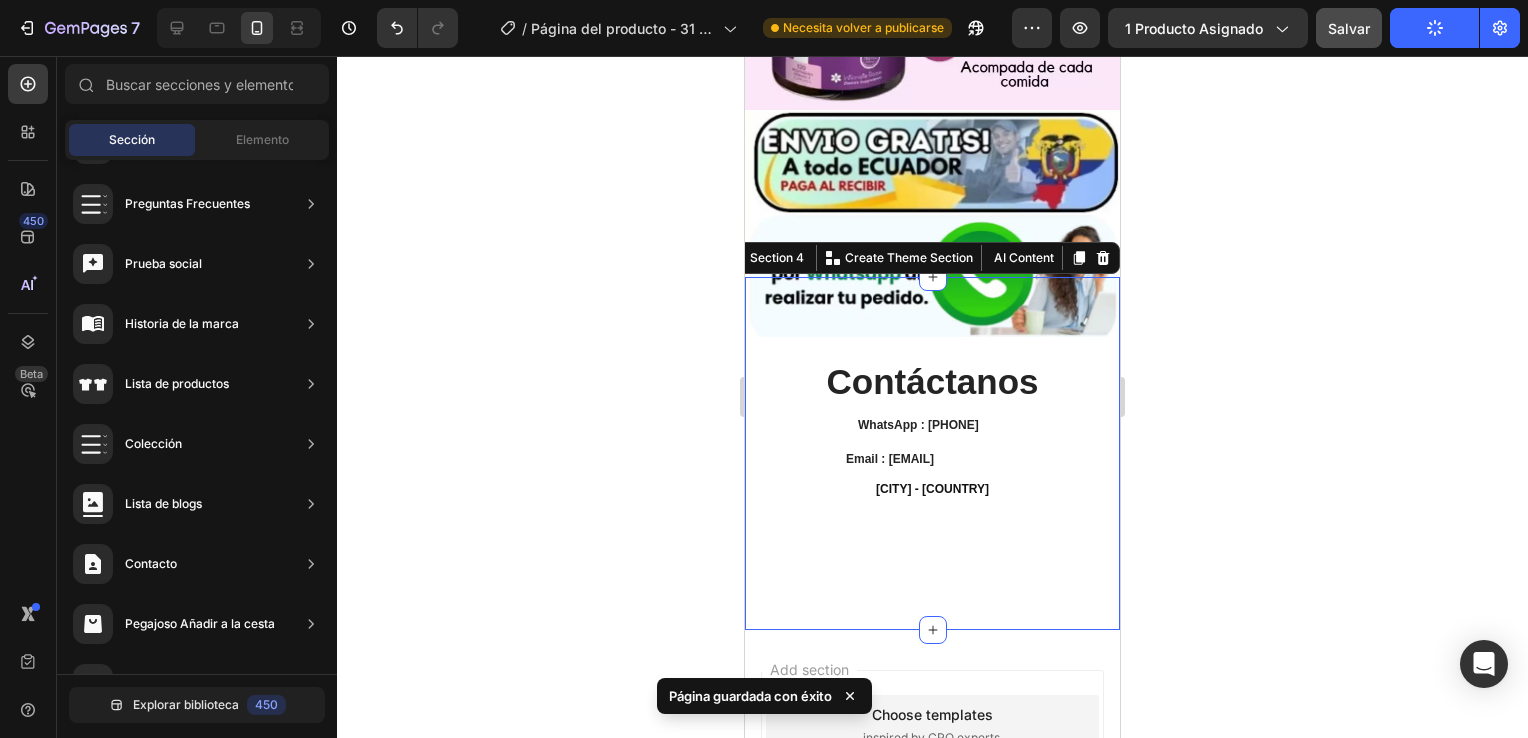 click on "Add section Choose templates inspired by CRO experts Generate layout from URL or image Add blank section then drag & drop elements" at bounding box center (932, 821) 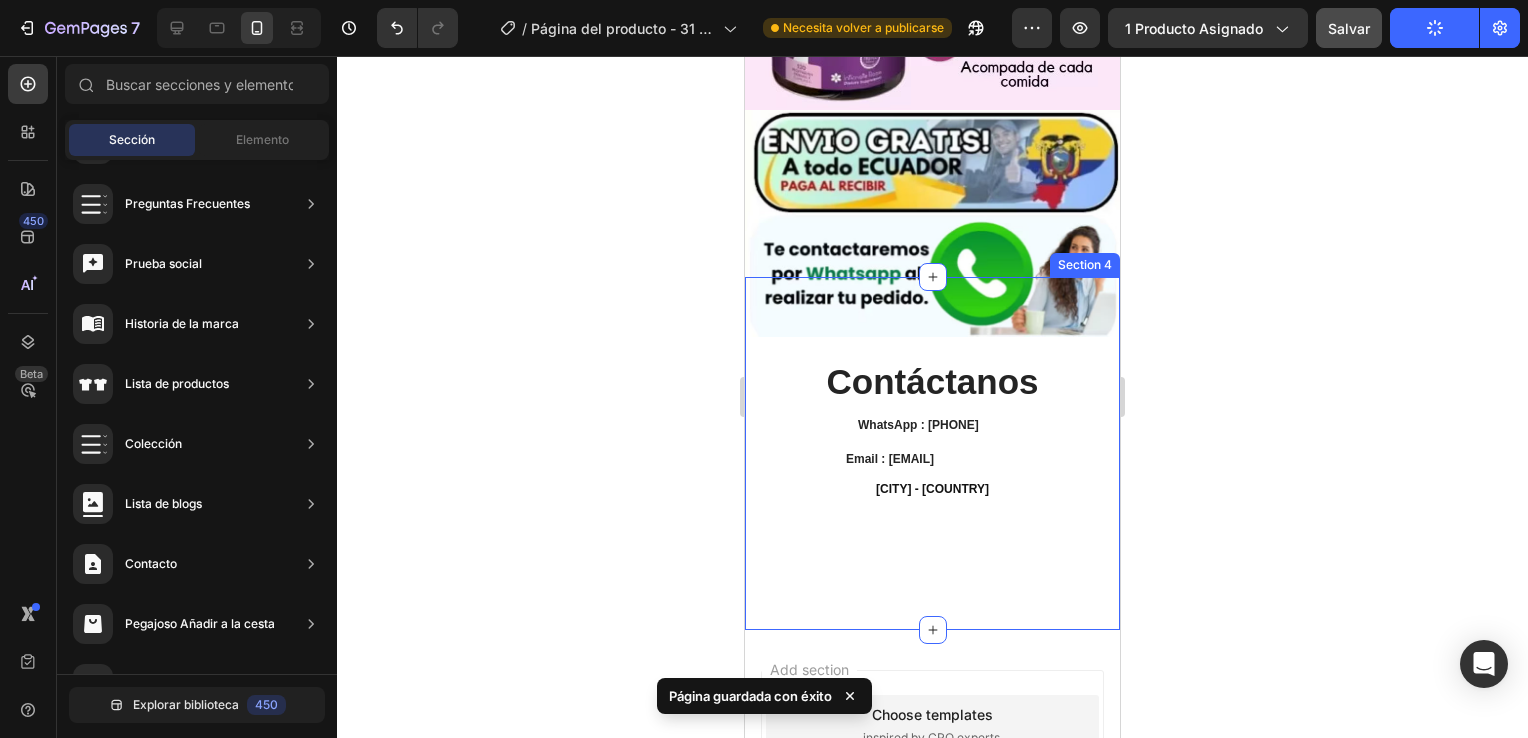 click on "Contáctanos Heading Row WhatsApp : 0963302343 Text block Email : Ecovidda@gmail.com Text block Quito - Ecuador Text block Row Row Contact Form Row Section 4" at bounding box center (932, 454) 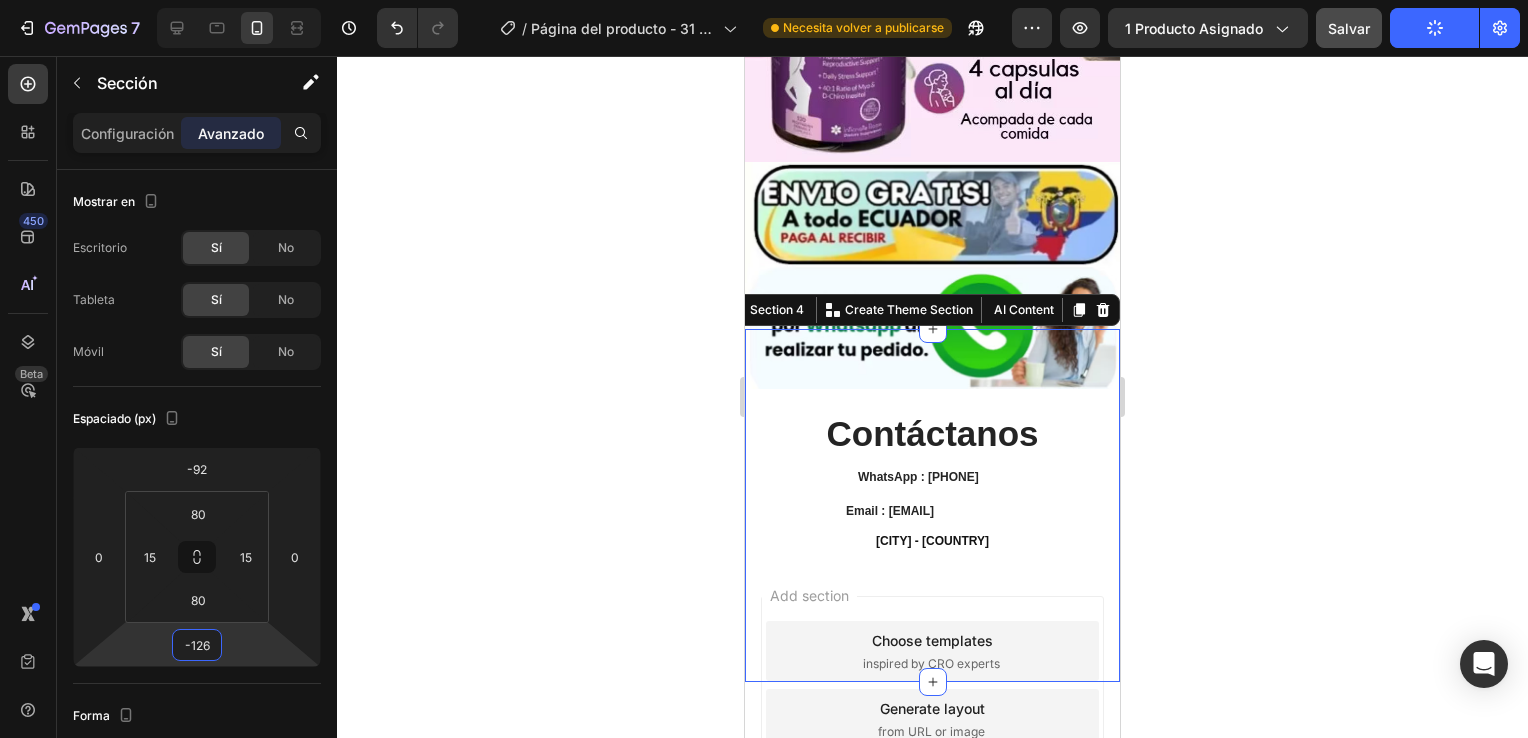 type on "-132" 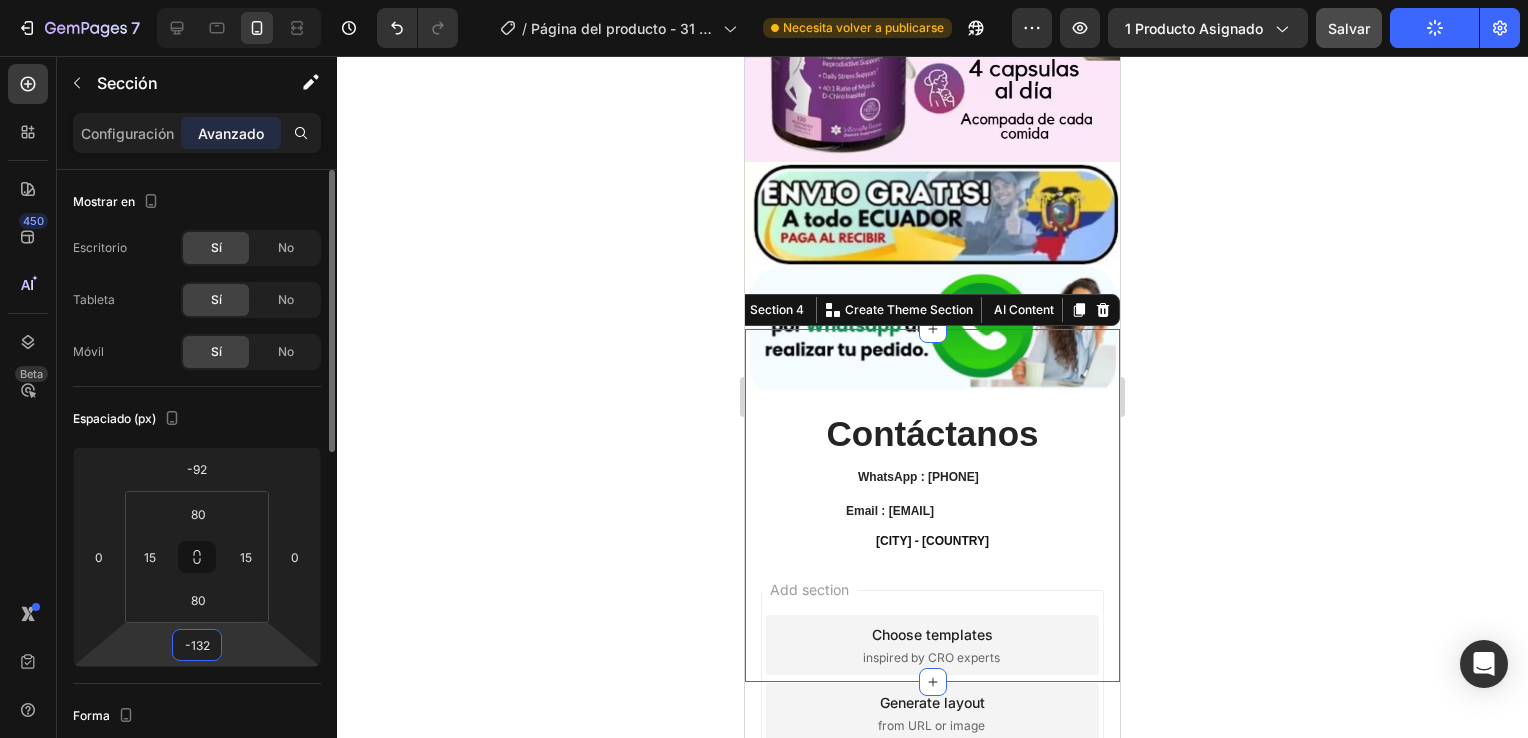 drag, startPoint x: 273, startPoint y: 627, endPoint x: 267, endPoint y: 714, distance: 87.20665 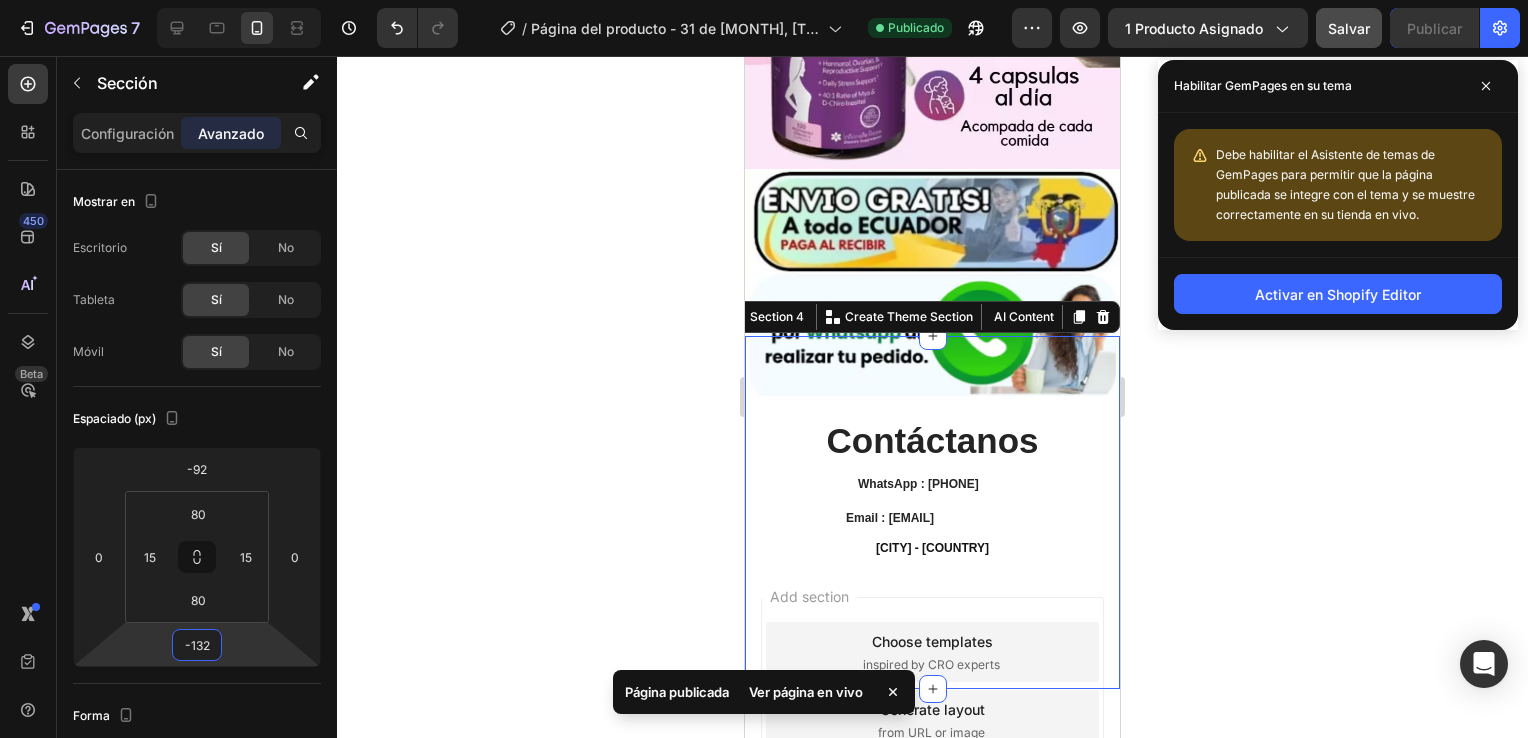 click 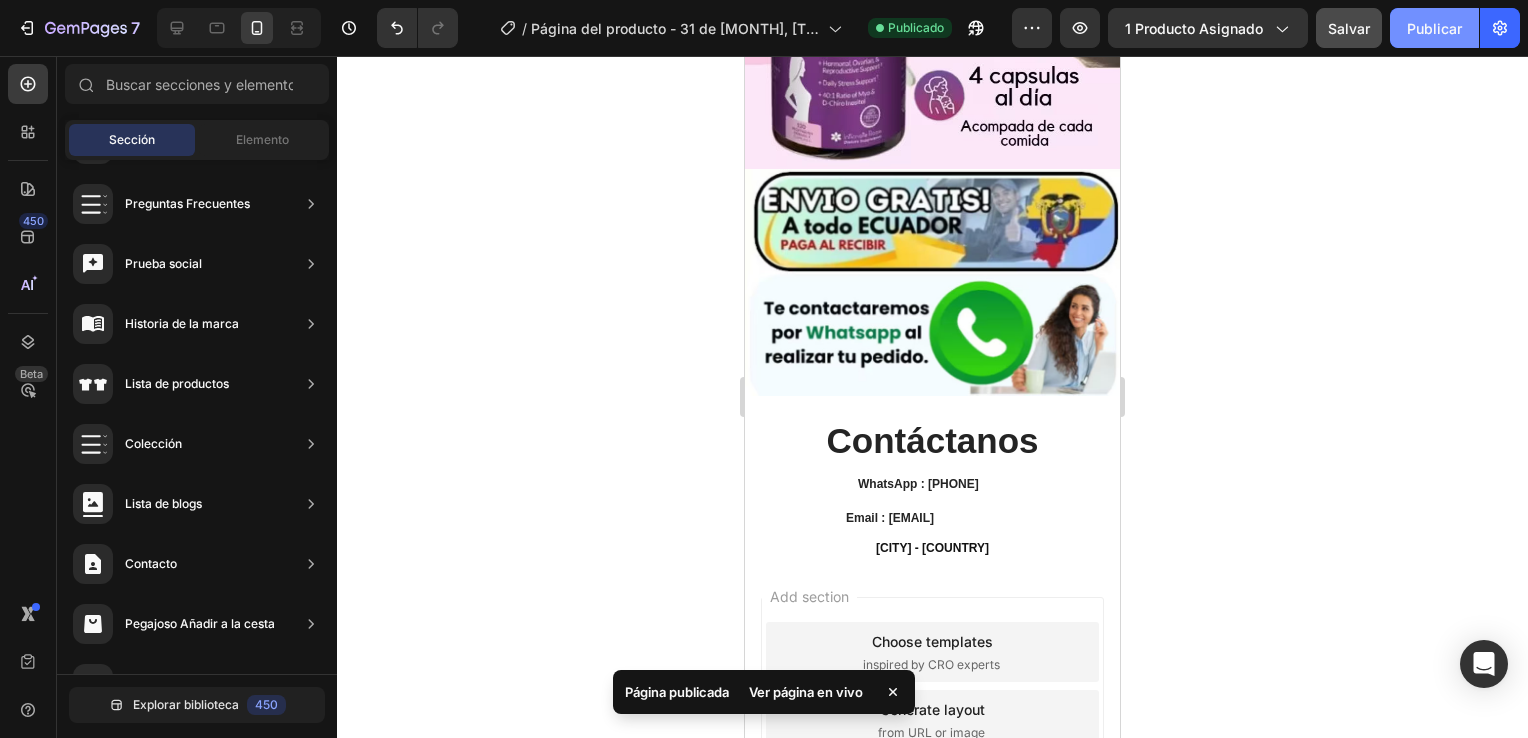 click on "Publicar" 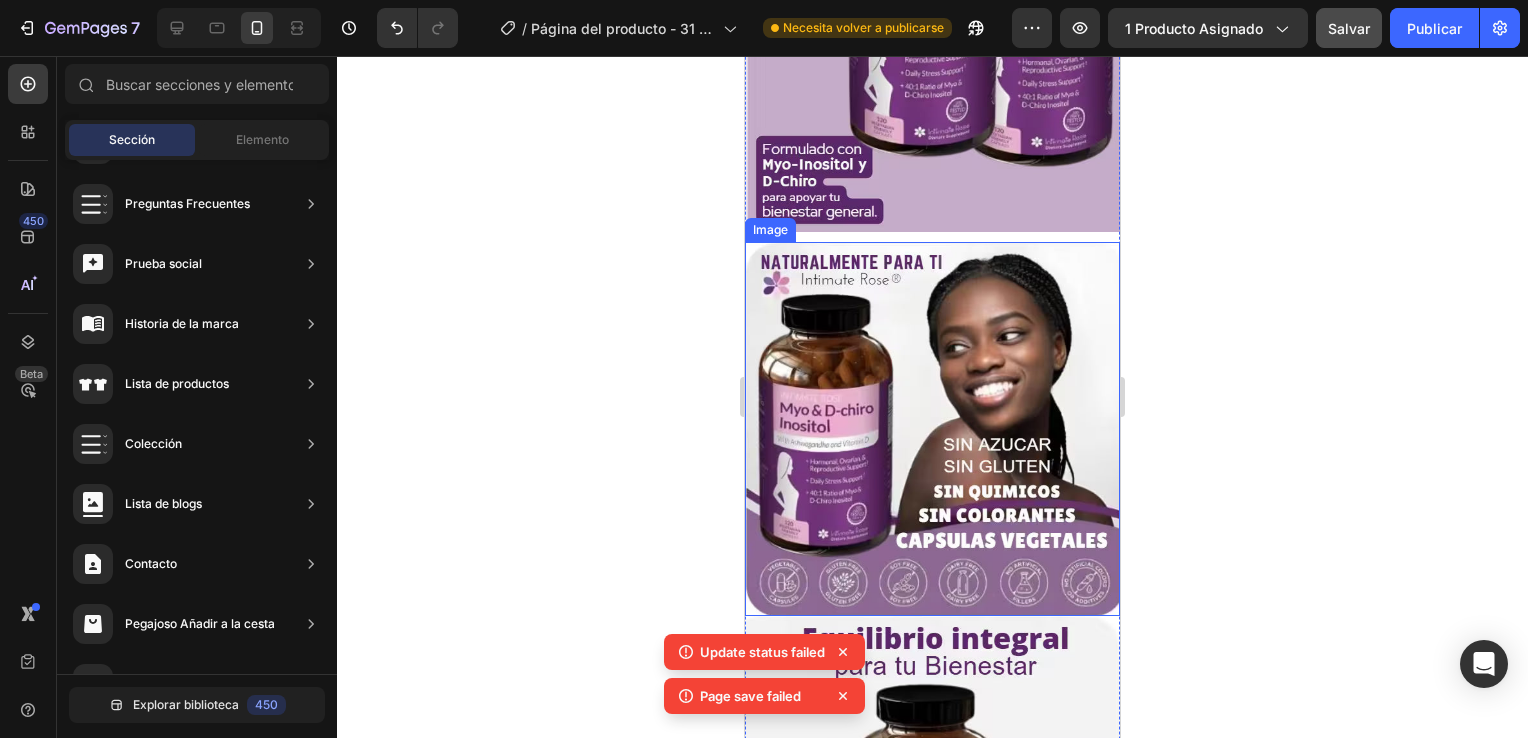 scroll, scrollTop: 1525, scrollLeft: 0, axis: vertical 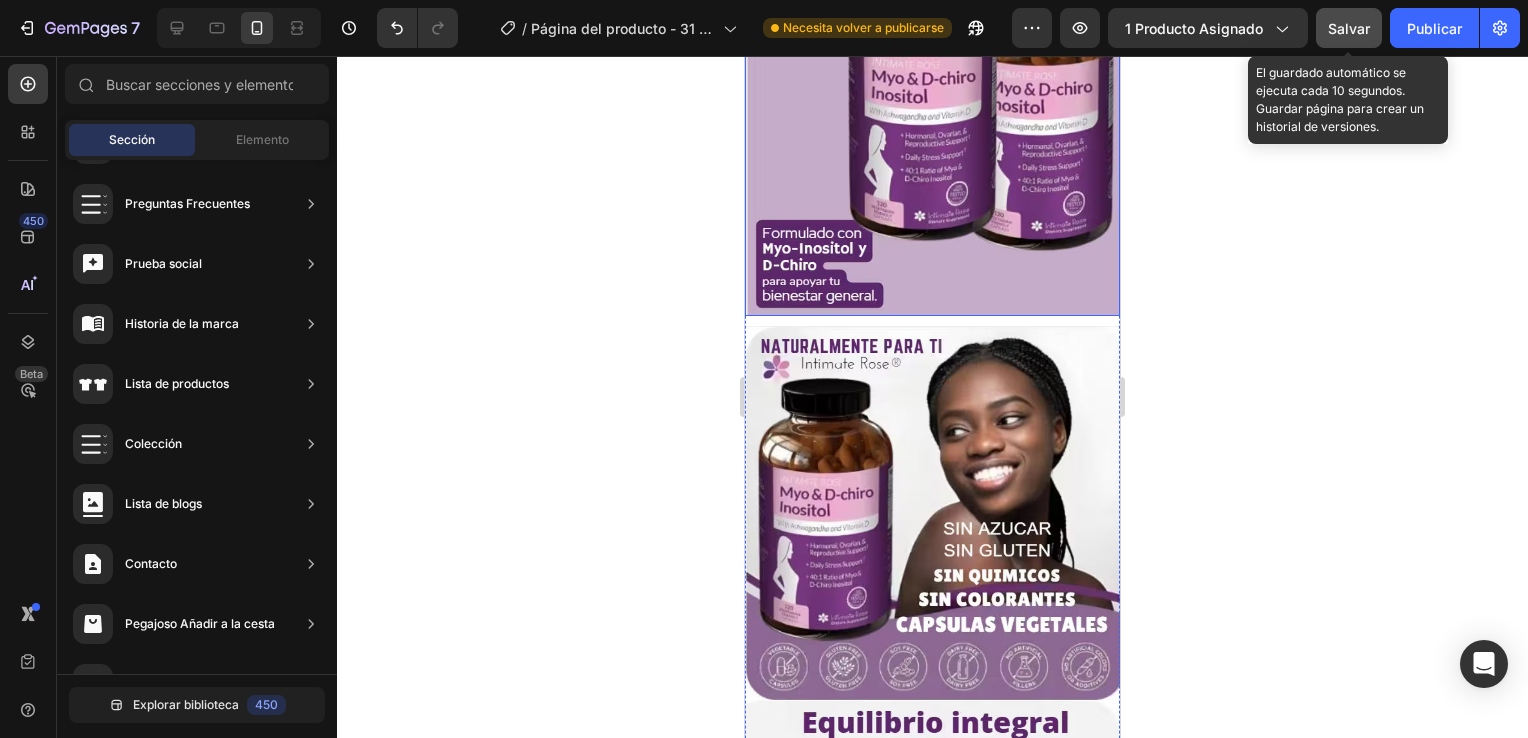 click on "Salvar" at bounding box center [1349, 28] 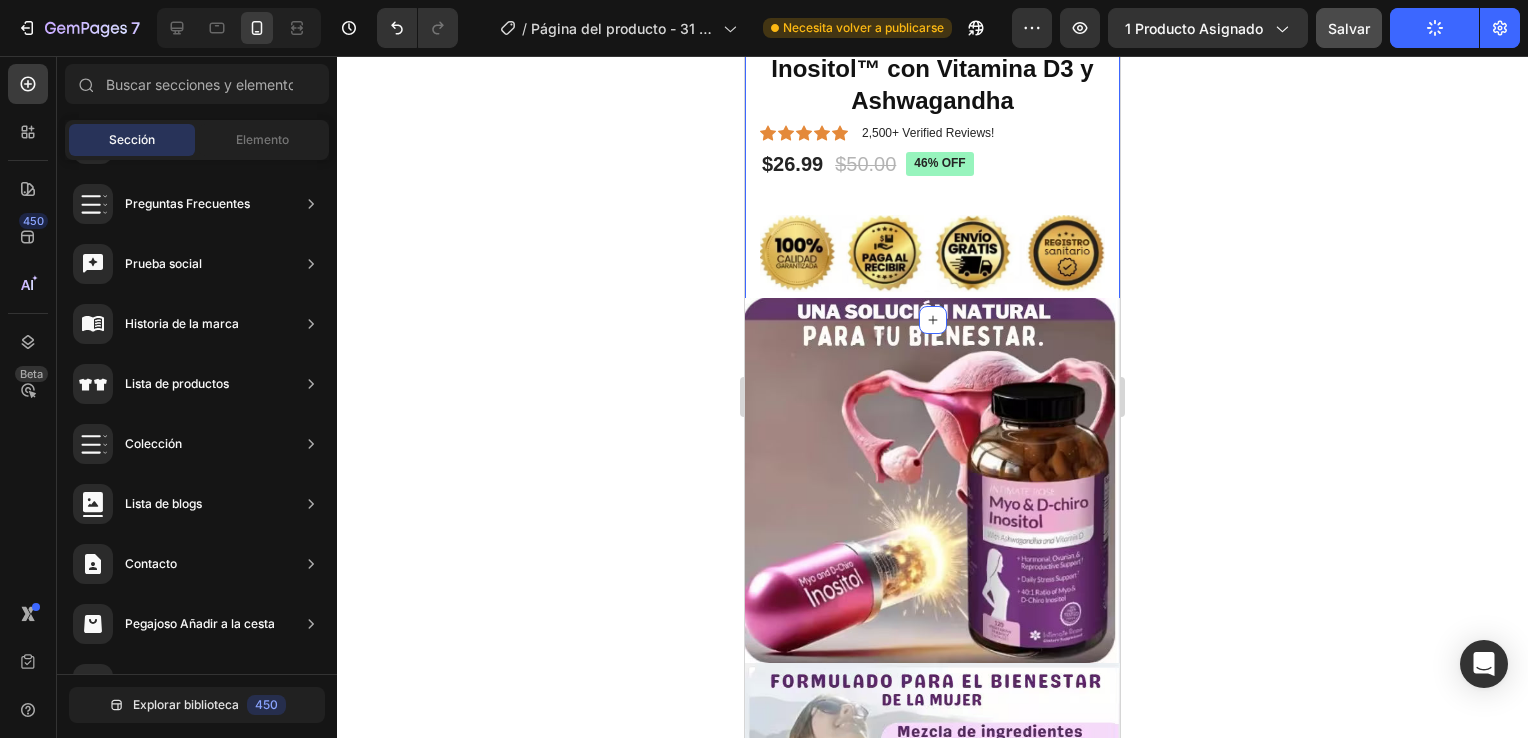 scroll, scrollTop: 500, scrollLeft: 0, axis: vertical 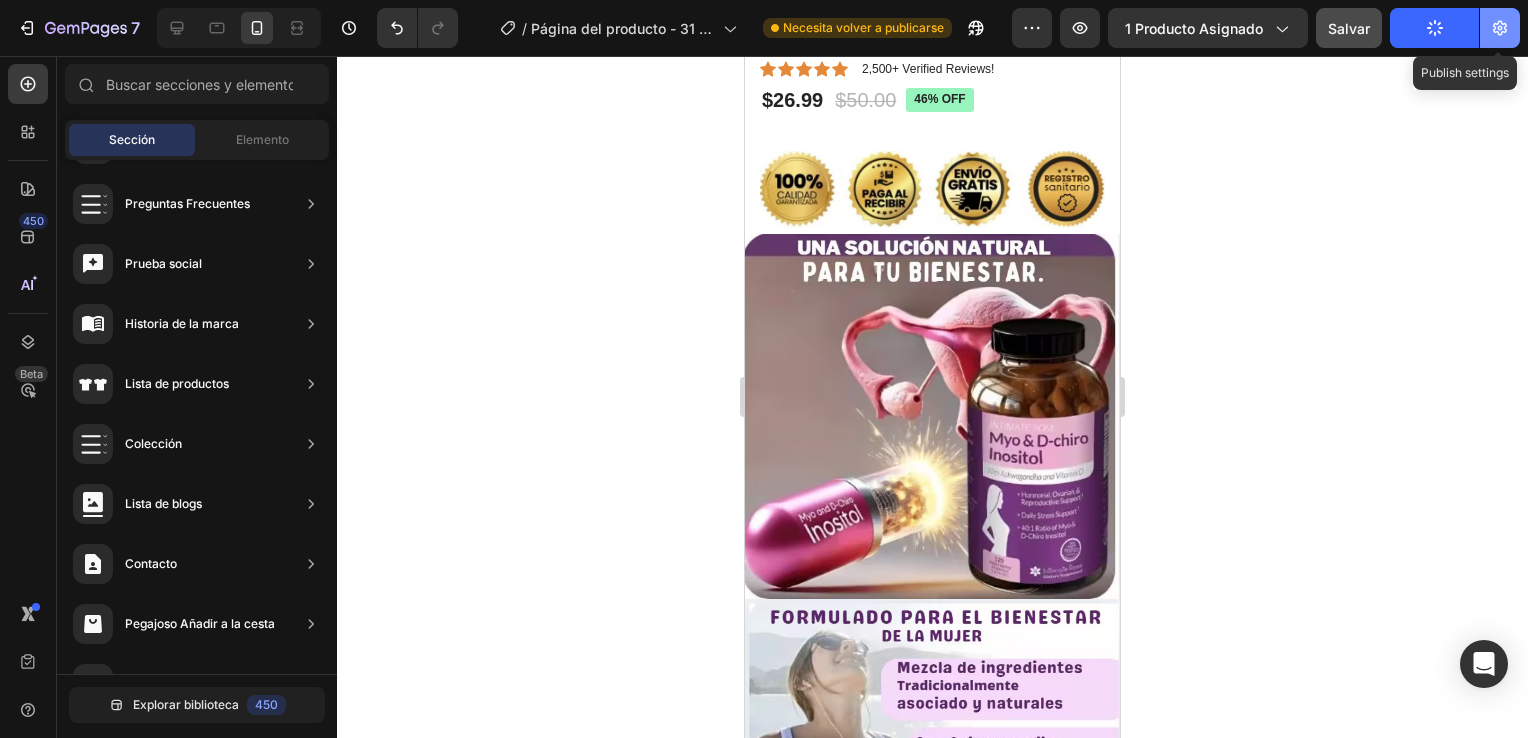 click 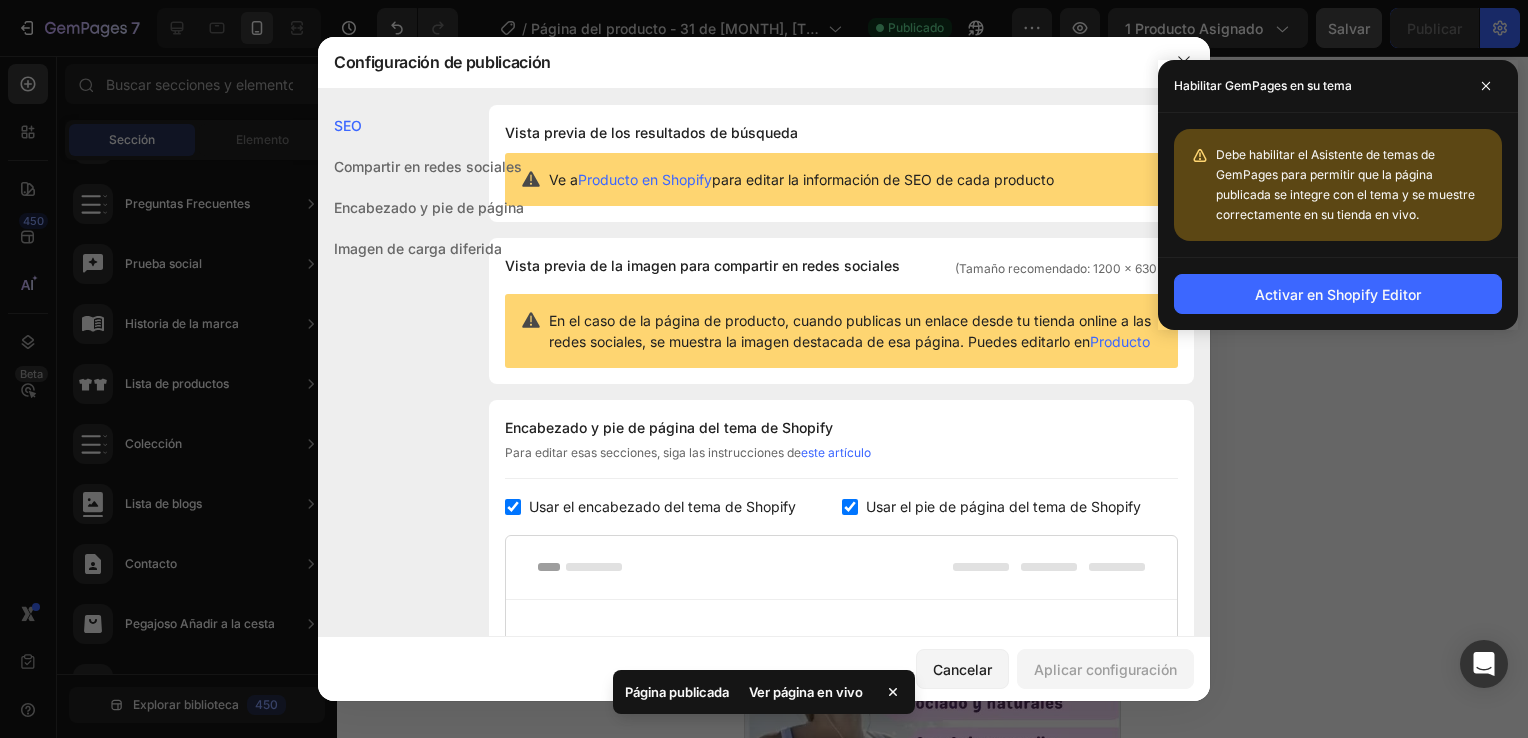click at bounding box center (513, 507) 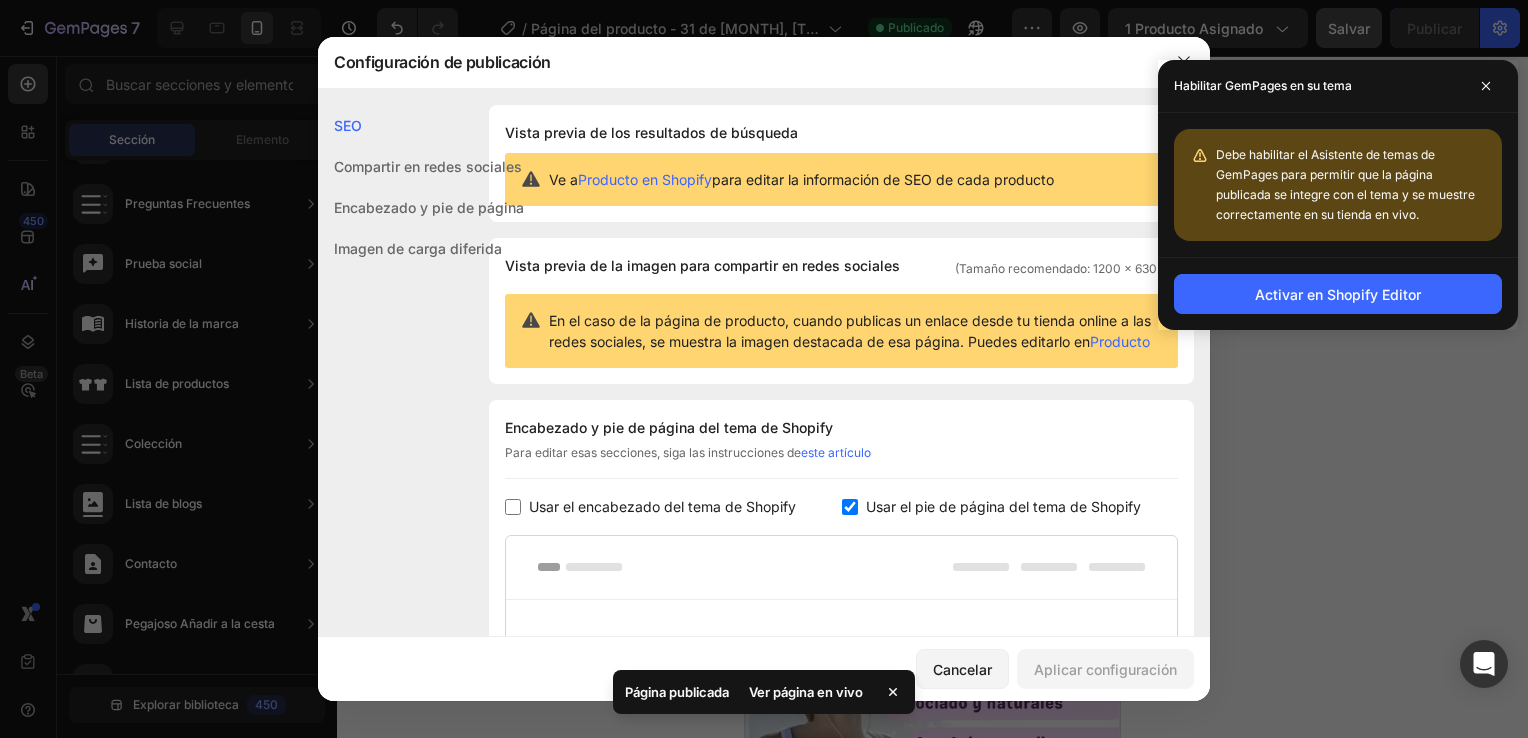 checkbox on "false" 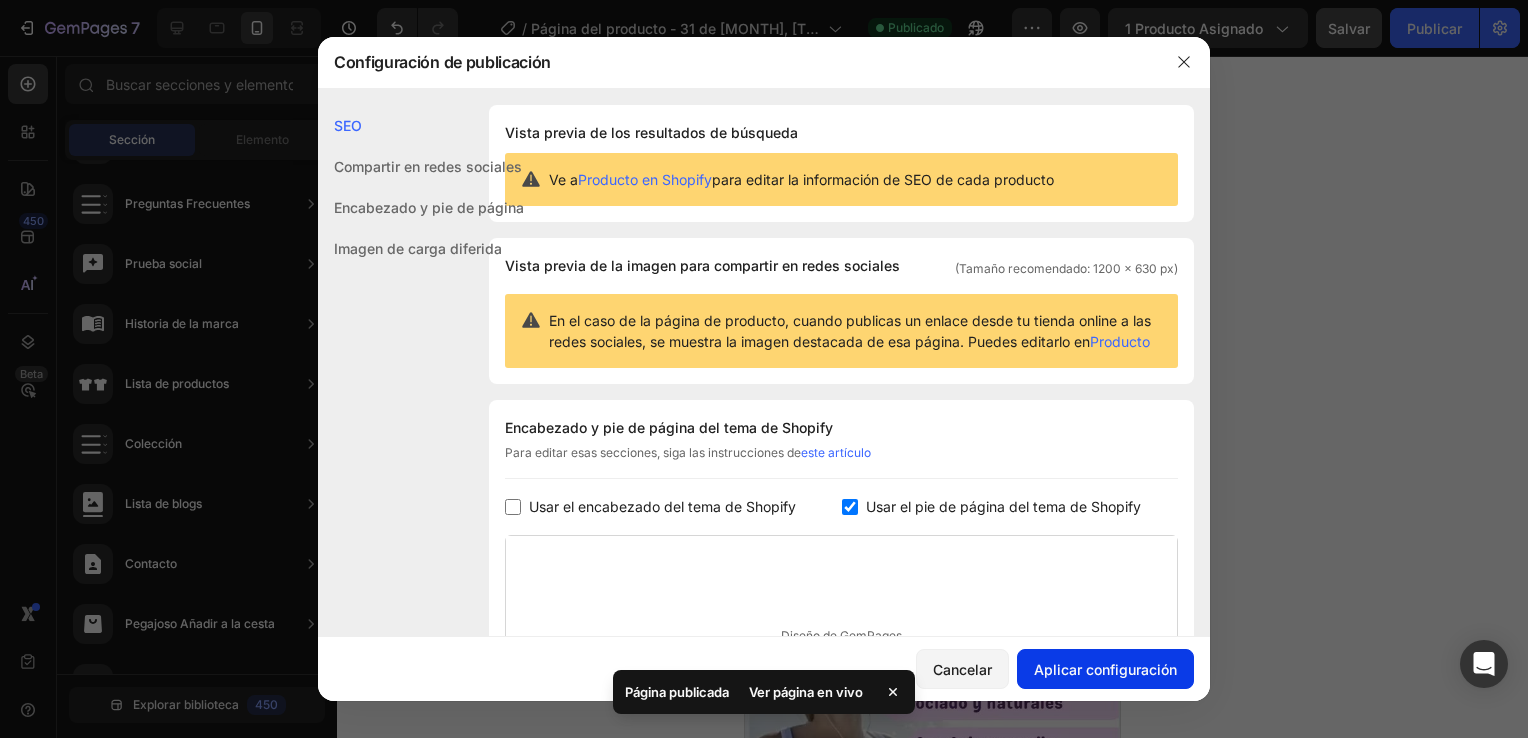 click on "Aplicar configuración" 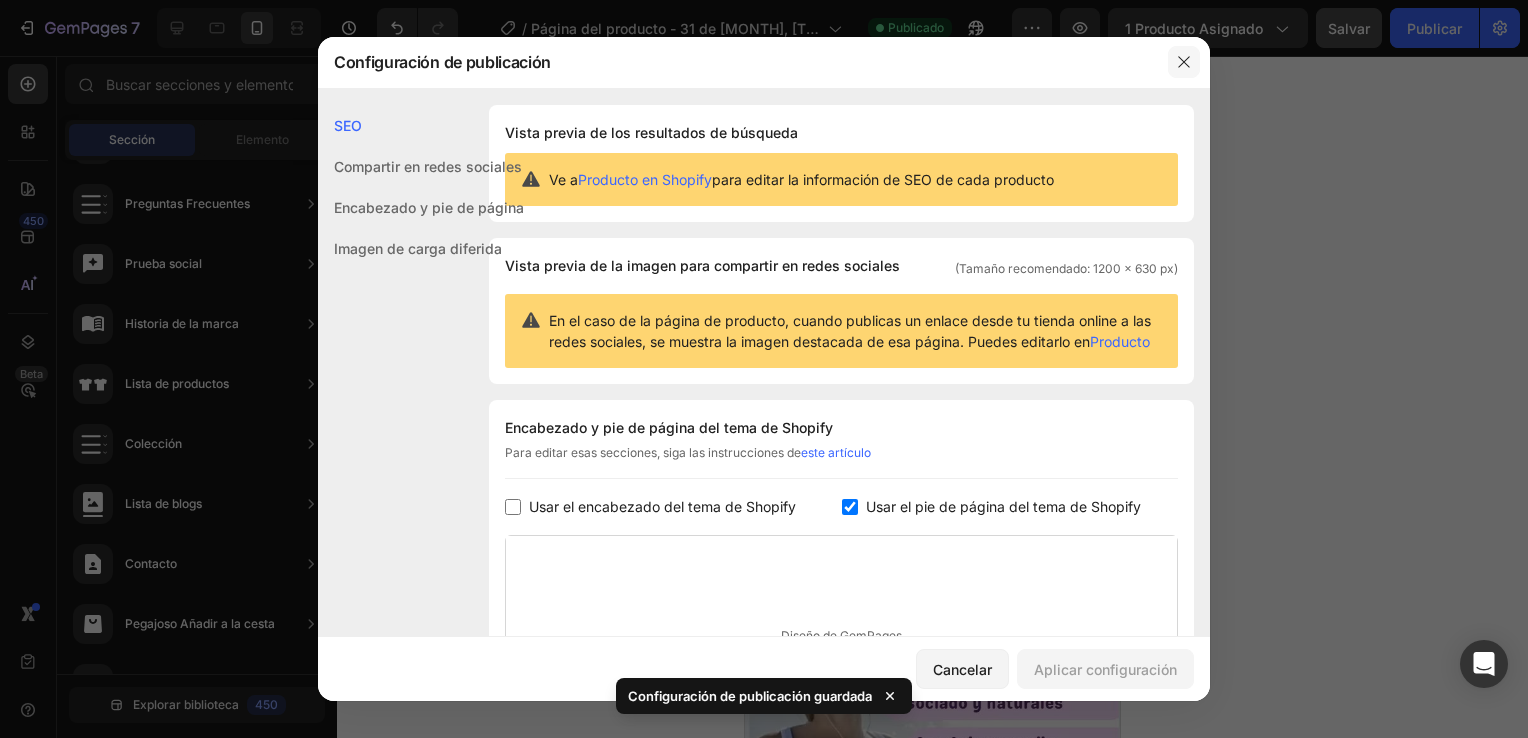 click 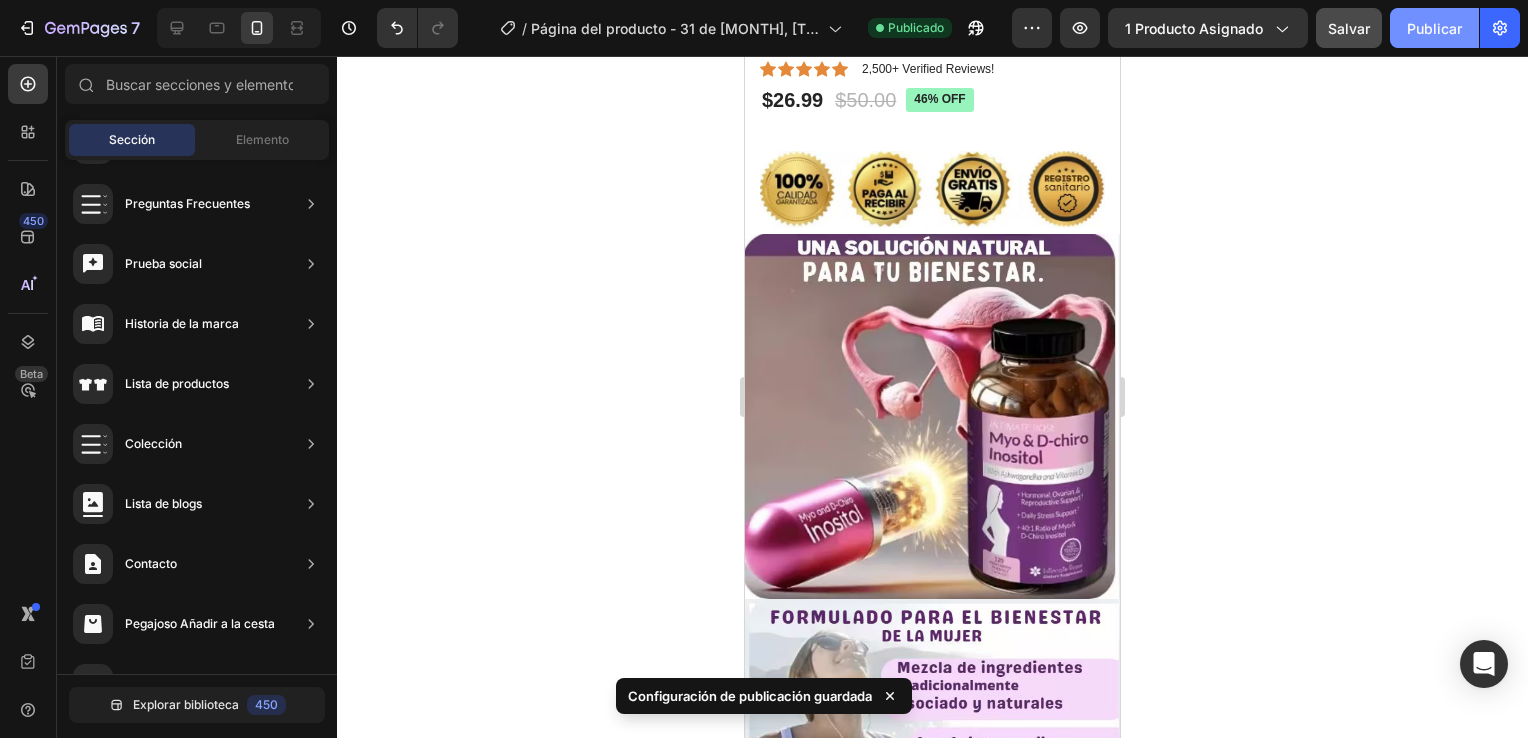 click on "Publicar" 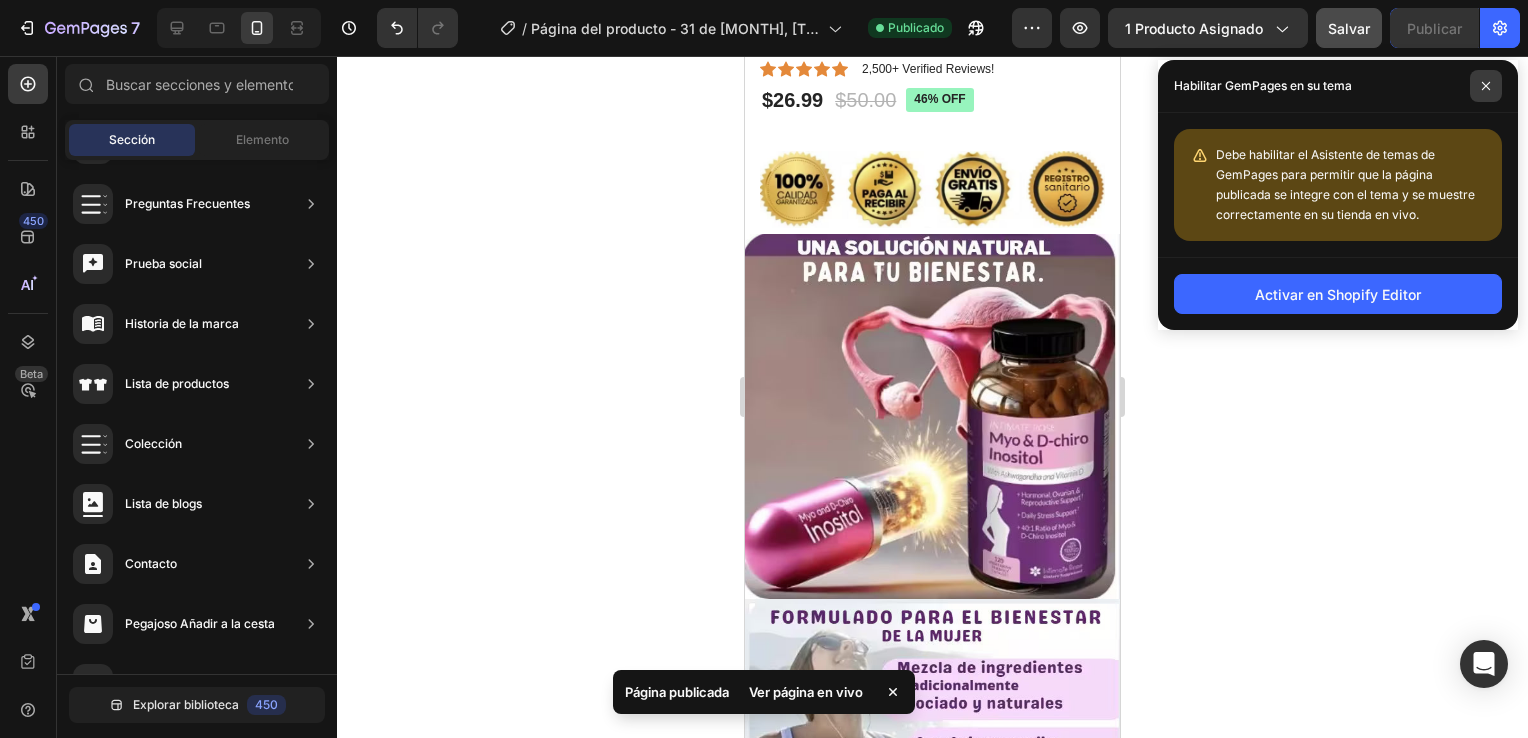 click at bounding box center [1486, 86] 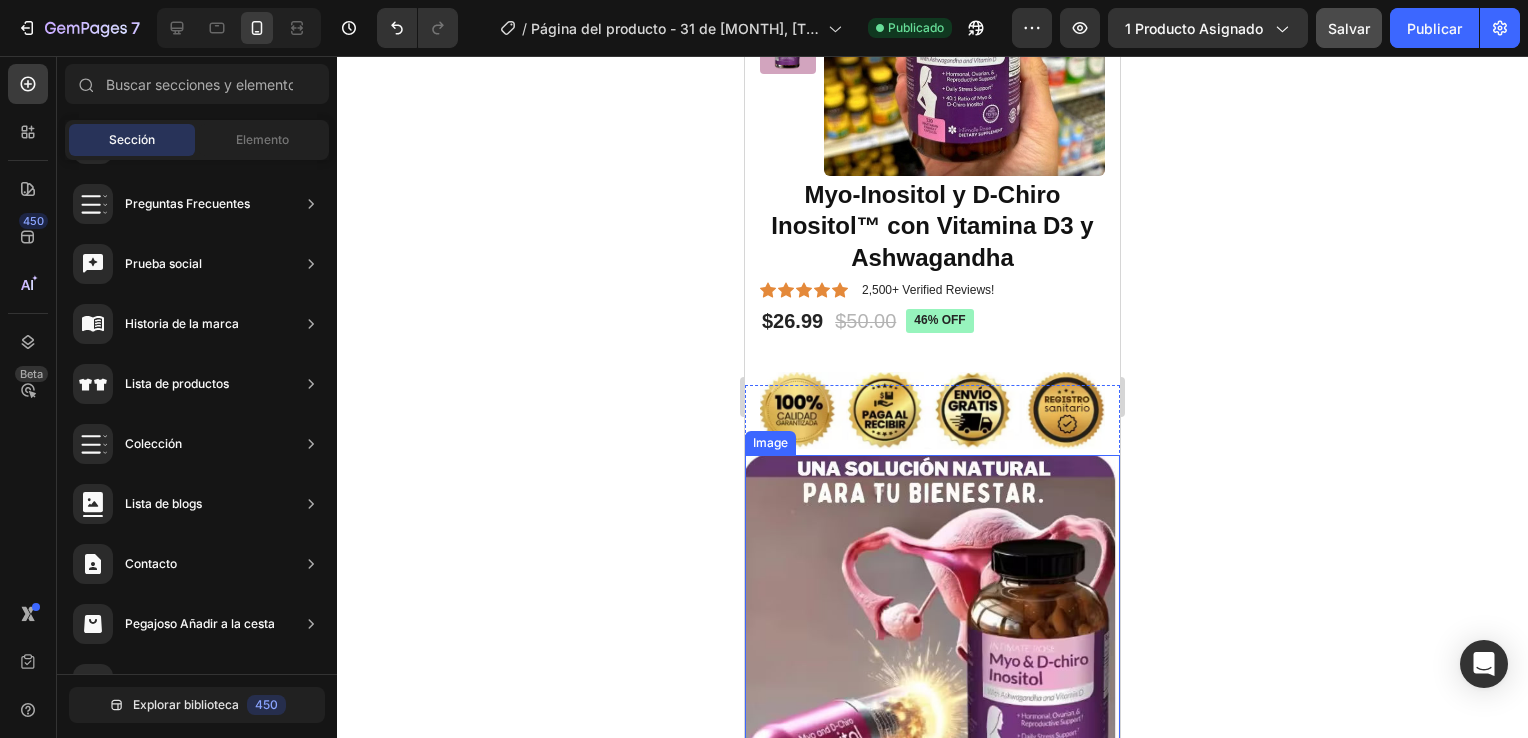 scroll, scrollTop: 200, scrollLeft: 0, axis: vertical 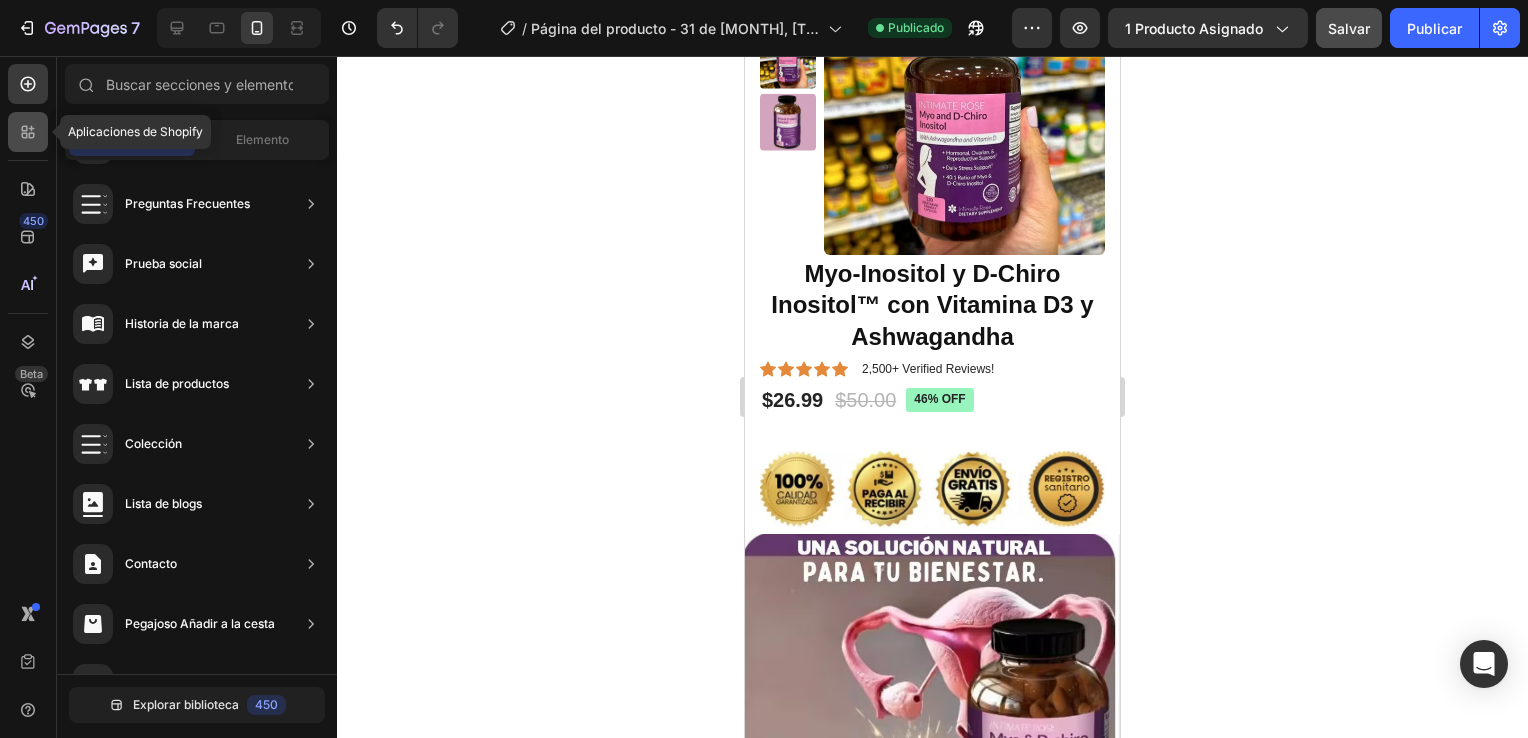 click 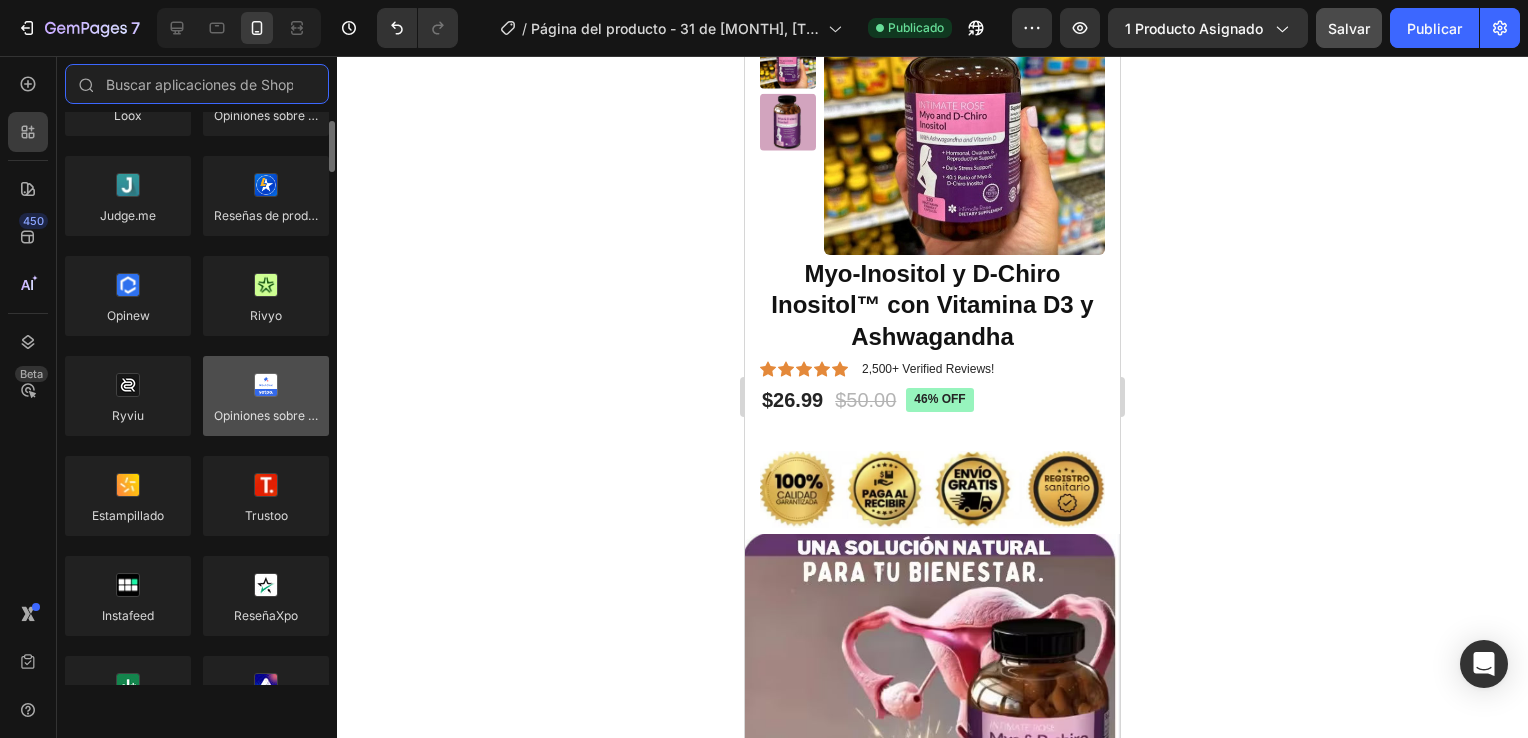 scroll, scrollTop: 300, scrollLeft: 0, axis: vertical 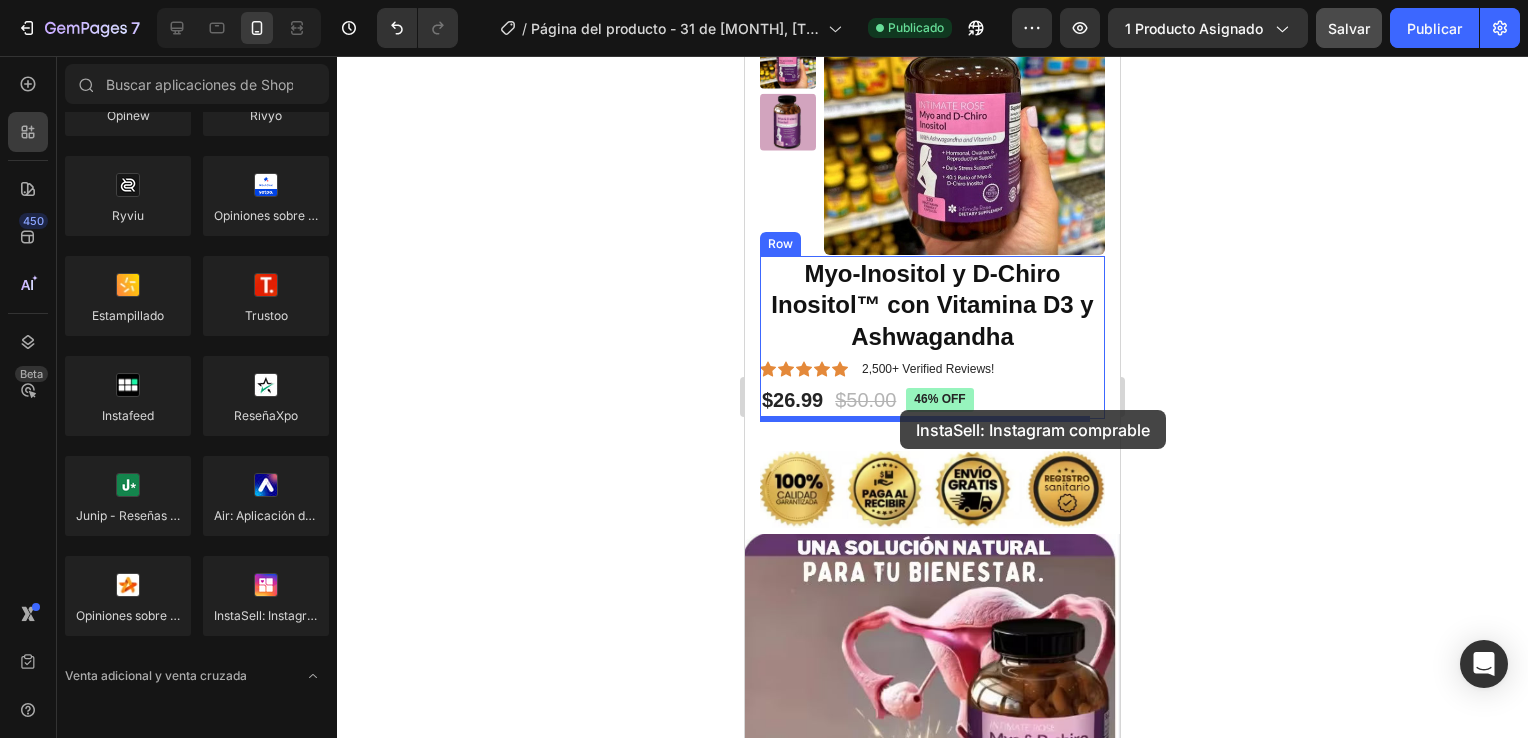 drag, startPoint x: 1053, startPoint y: 659, endPoint x: 900, endPoint y: 410, distance: 292.24988 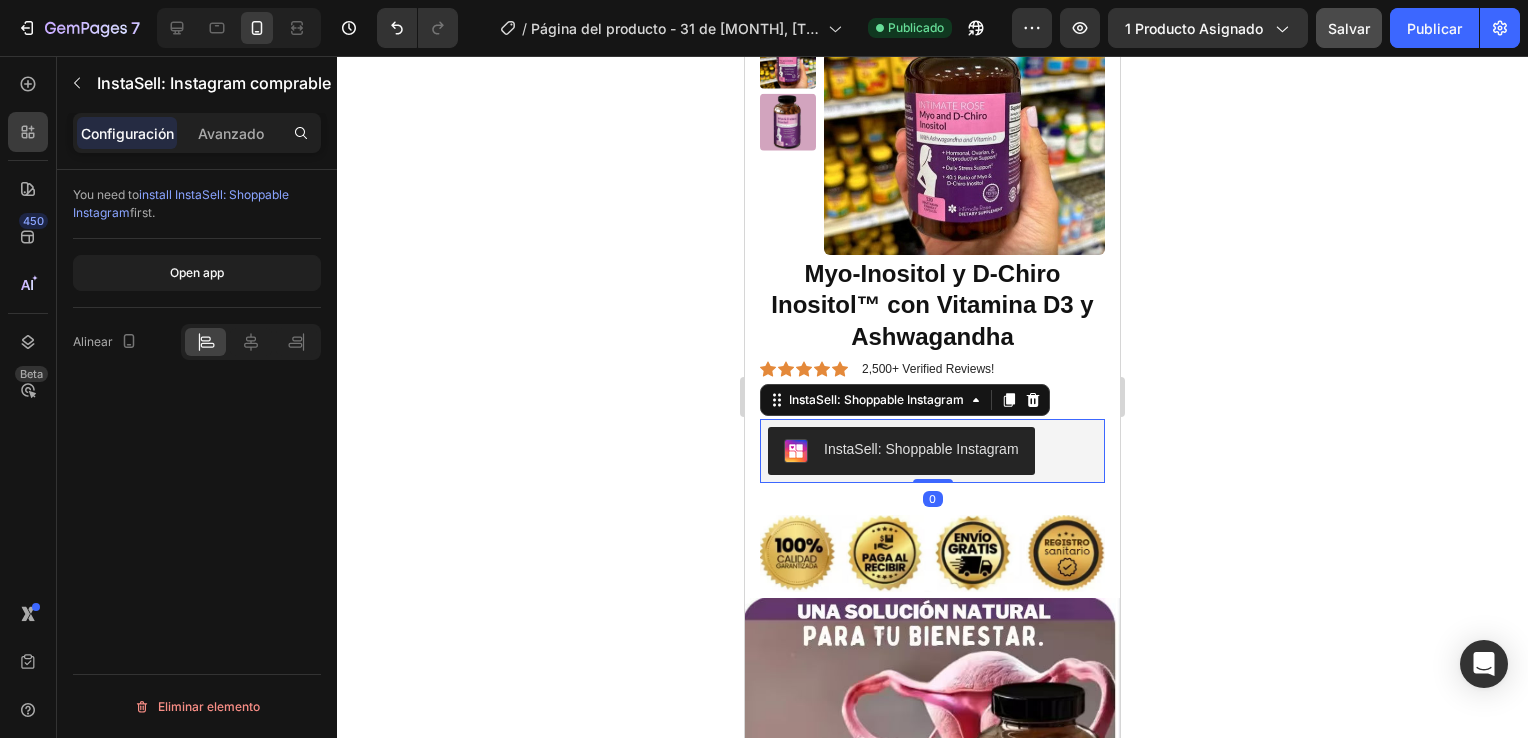 click 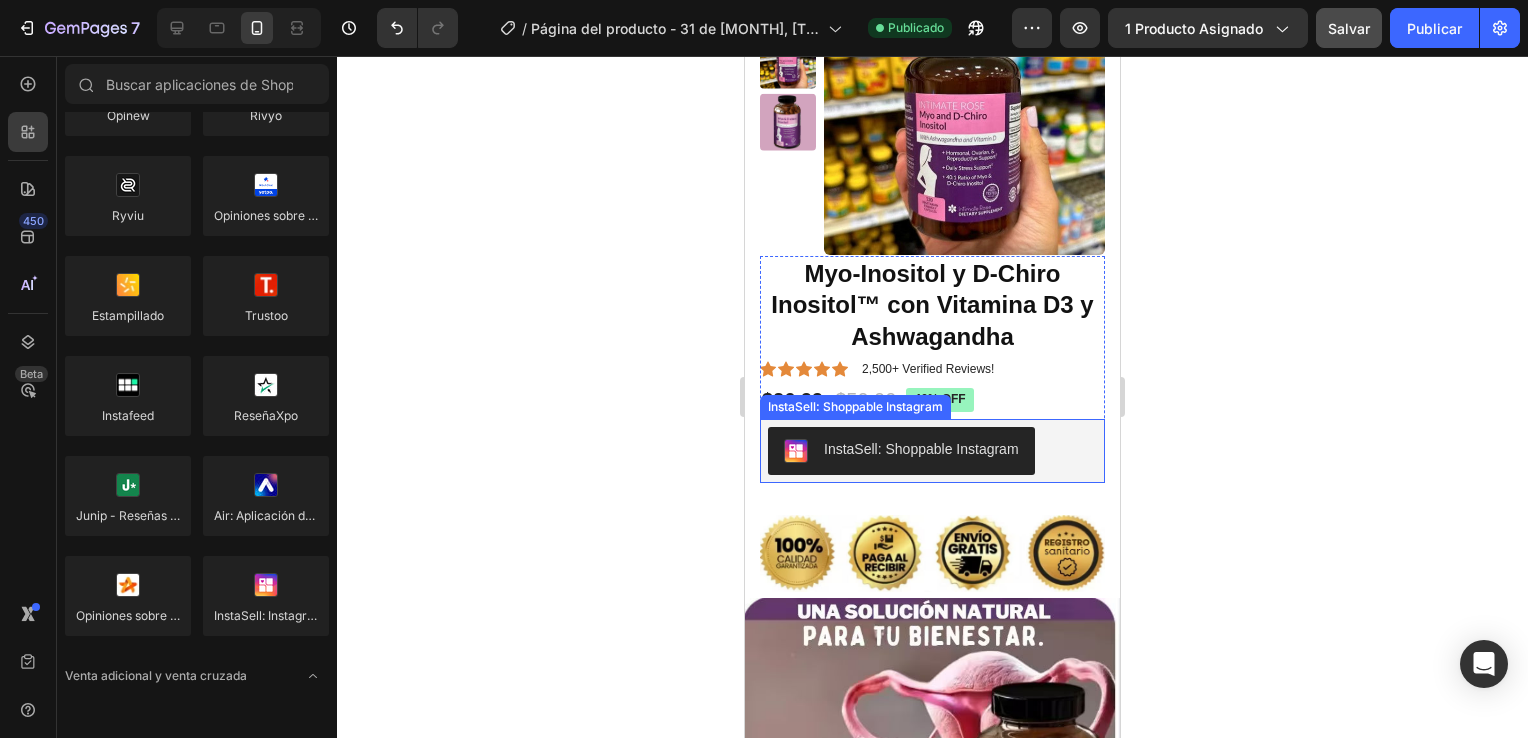 click 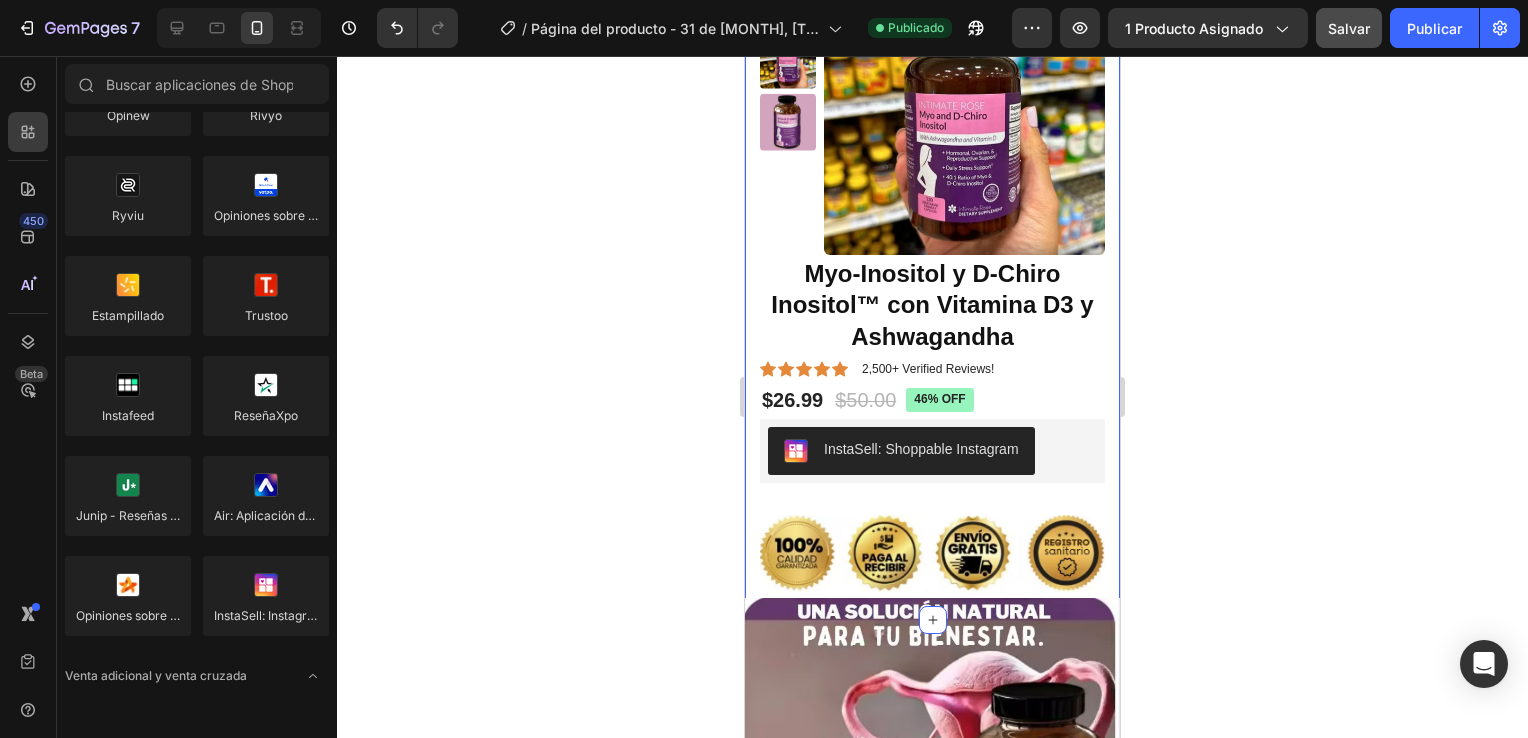 click 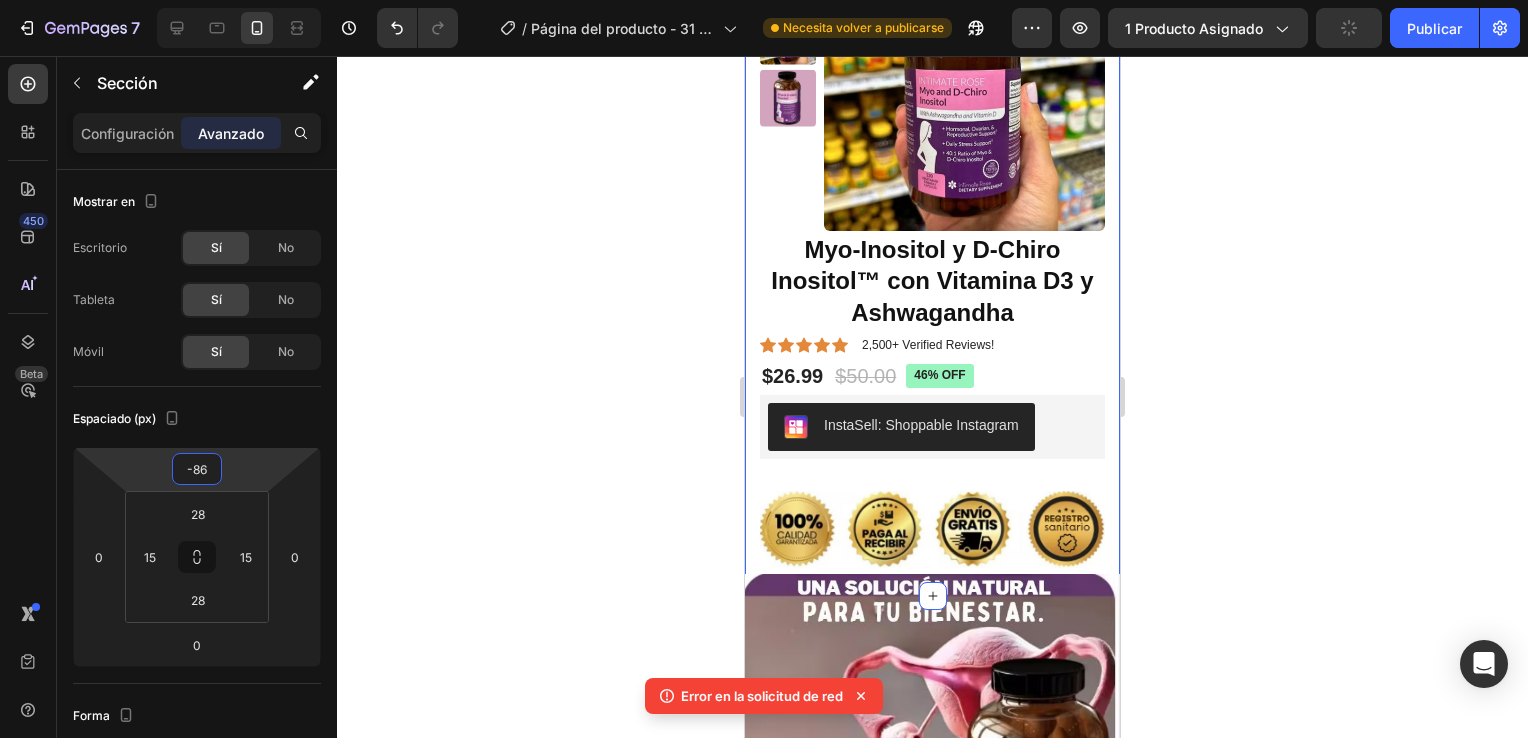 type on "-78" 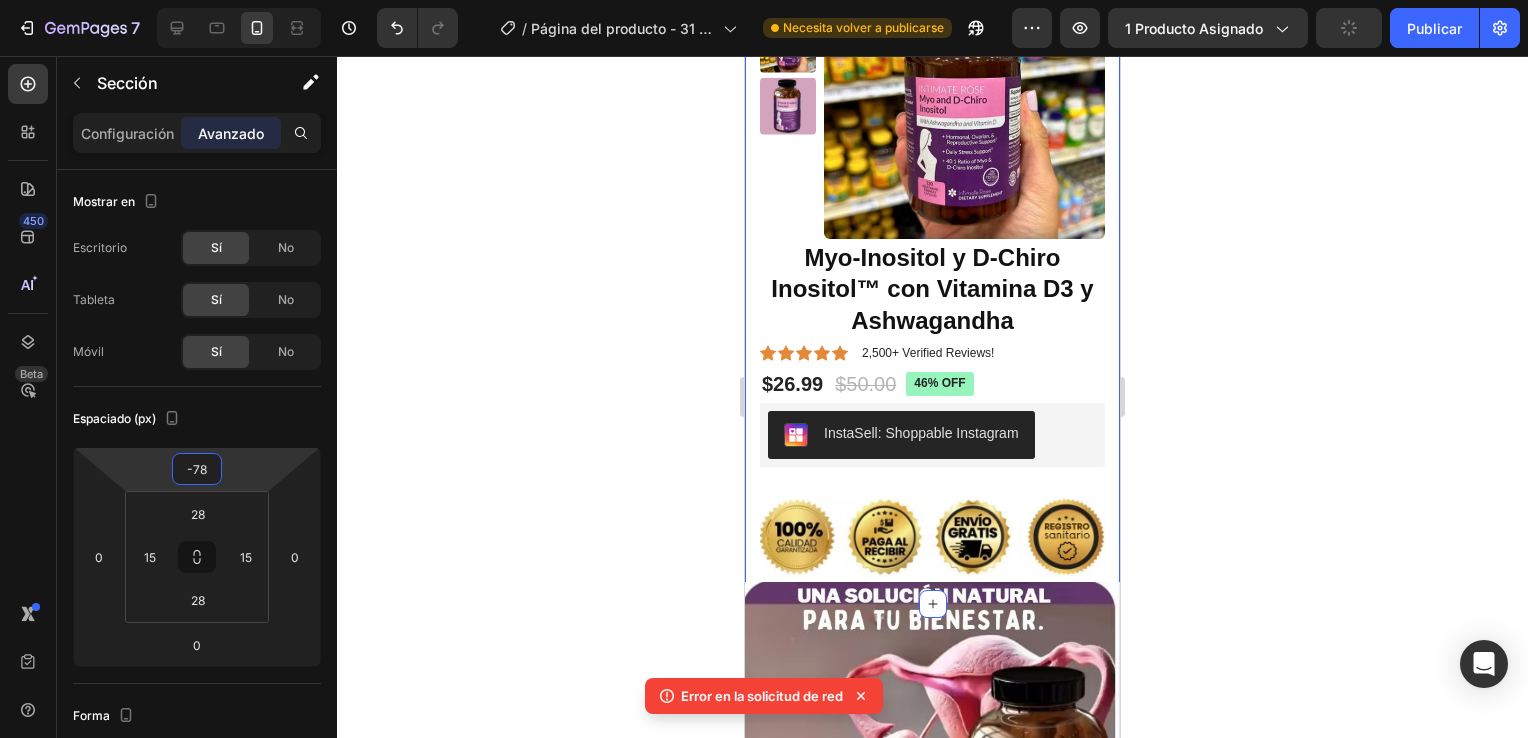 click on "7   /  Página del producto - 31 de julio, 12:34:45 Necesita volver a publicarse Preview 1 producto asignado  Publicar  450 Beta Sections(18) Elements(84) Section Element Sección de héroes Detalle del producto Marcas Insignias de confianza Garantía Desglose del producto Modo de empleo Testimonios Comparar Haz Preguntas Frecuentes Prueba social Historia de la marca Lista de productos Colección Lista de blogs Contacto Pegajoso Añadir a la cesta Pie de página personalizado Explorar biblioteca 450 Layout
Row
Row
Row
Row Text
Heading
Text Block Button
Button
Button Media" at bounding box center [764, 0] 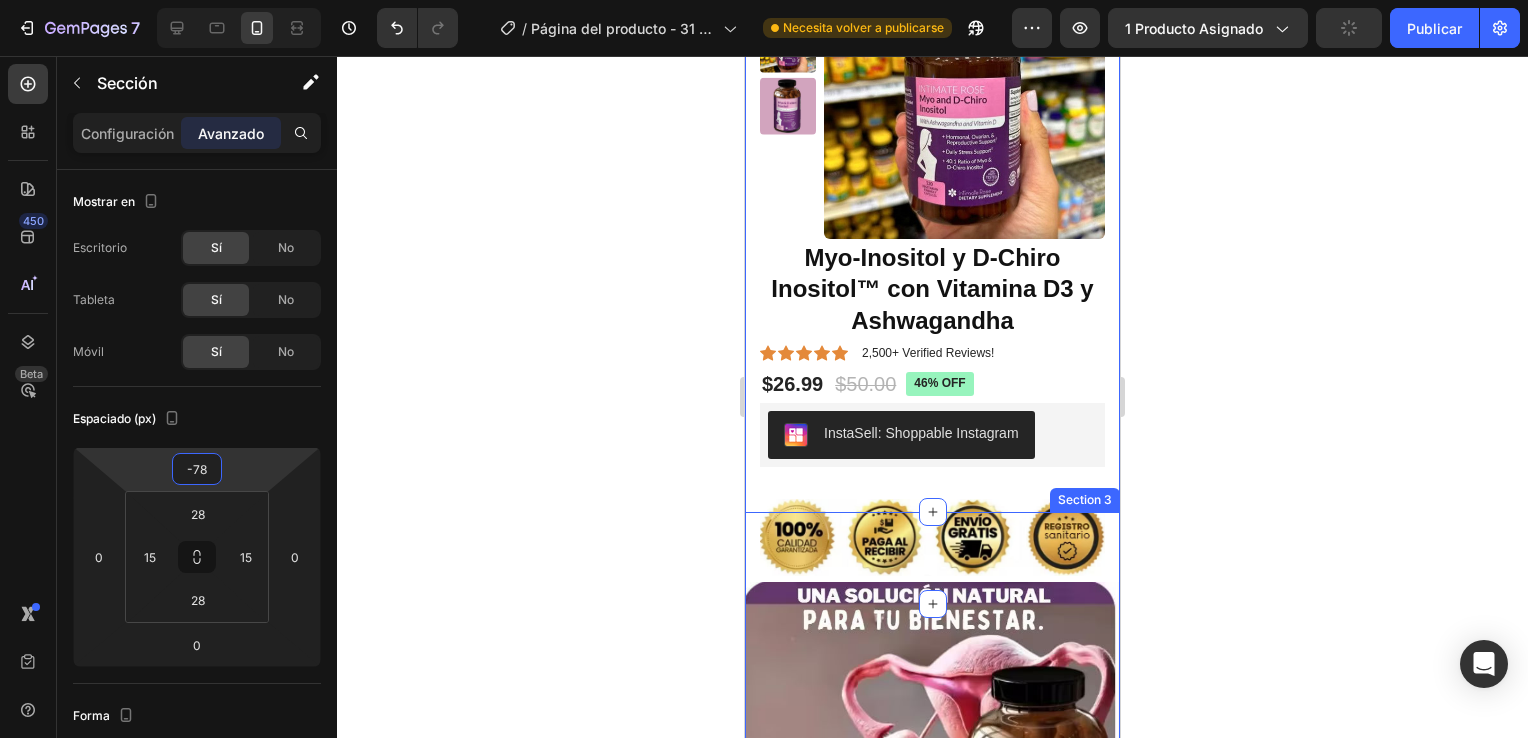 click on "Image Image Image Image Image Image Image Image Image Image Section 3" at bounding box center [932, 2358] 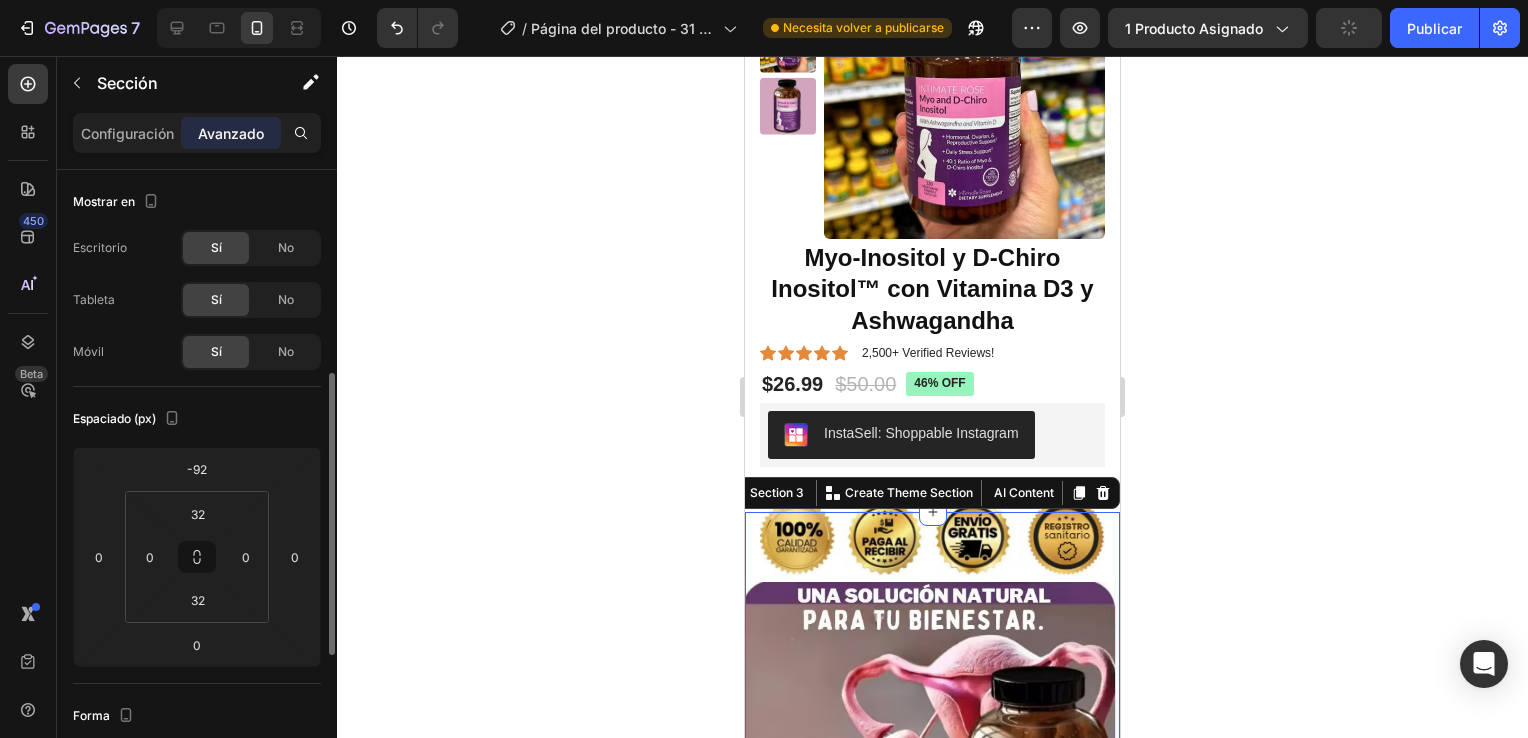 scroll, scrollTop: 140, scrollLeft: 0, axis: vertical 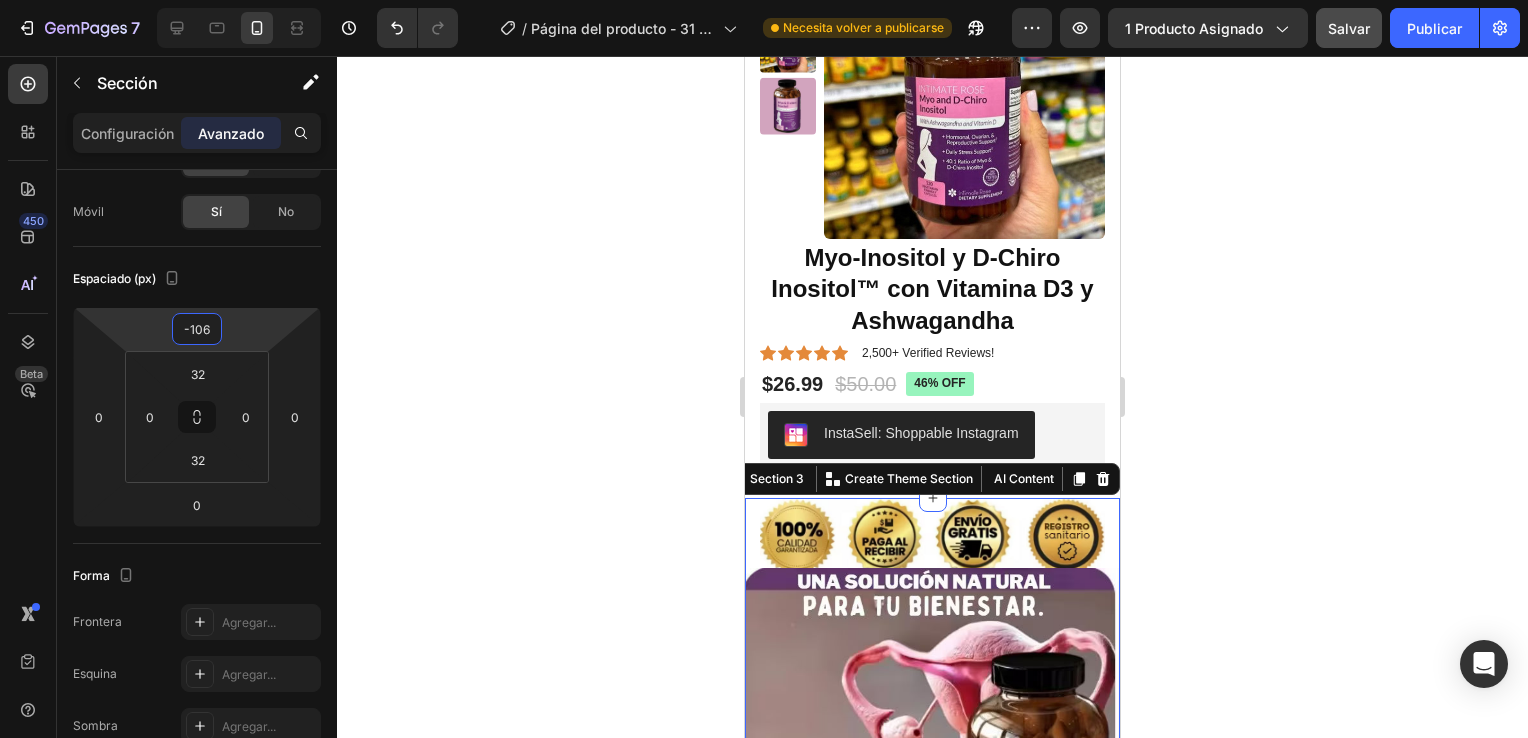 type on "-102" 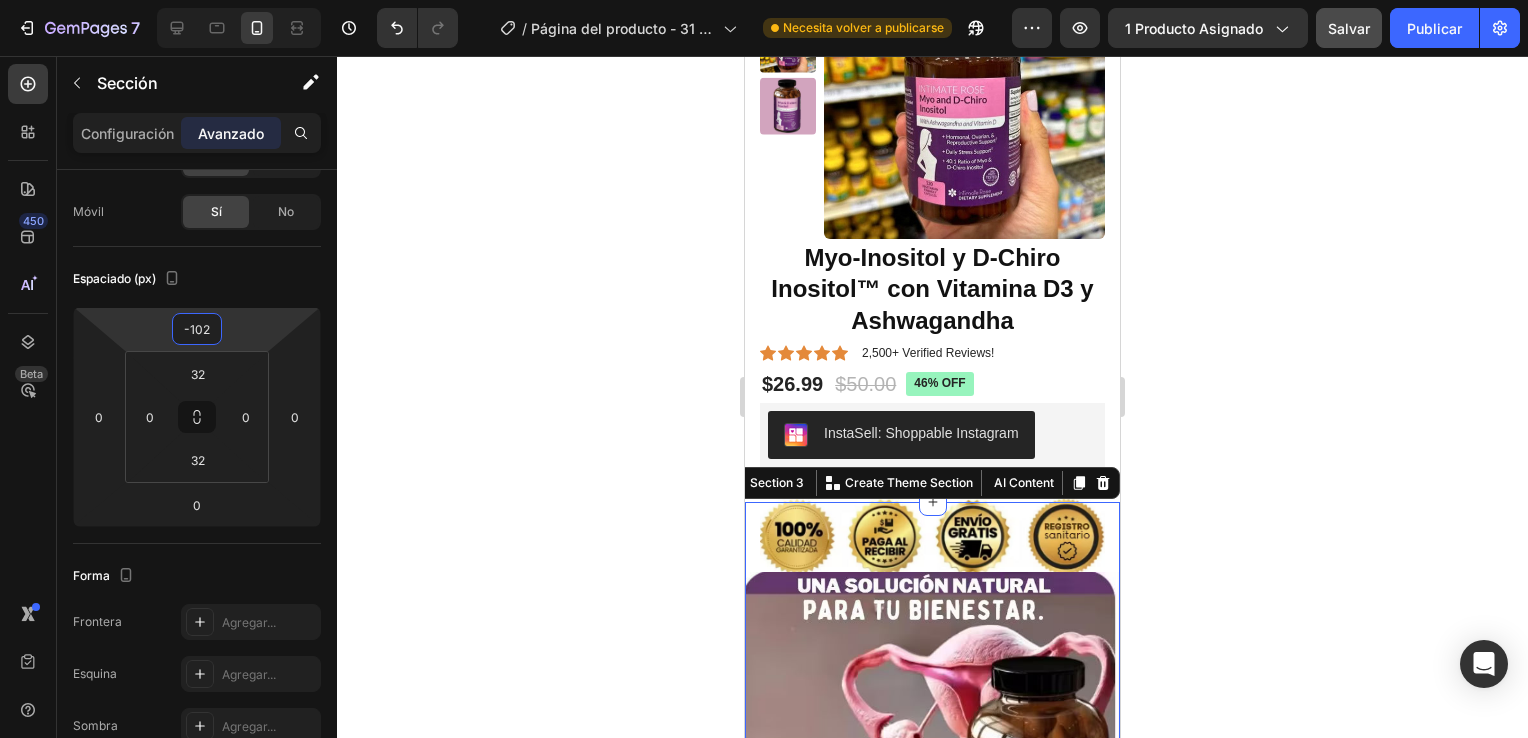 click on "7   /  Página del producto - 31 de julio, 12:34:45 Necesita volver a publicarse Preview 1 producto asignado  Salvar   Publicar  450 Beta Sections(18) Elements(84) Section Element Sección de héroes Detalle del producto Marcas Insignias de confianza Garantía Desglose del producto Modo de empleo Testimonios Comparar Haz Preguntas Frecuentes Prueba social Historia de la marca Lista de productos Colección Lista de blogs Contacto Pegajoso Añadir a la cesta Pie de página personalizado Explorar biblioteca 450 Layout
Row
Row
Row
Row Text
Heading
Text Block Button
Button
Button Media" at bounding box center [764, 0] 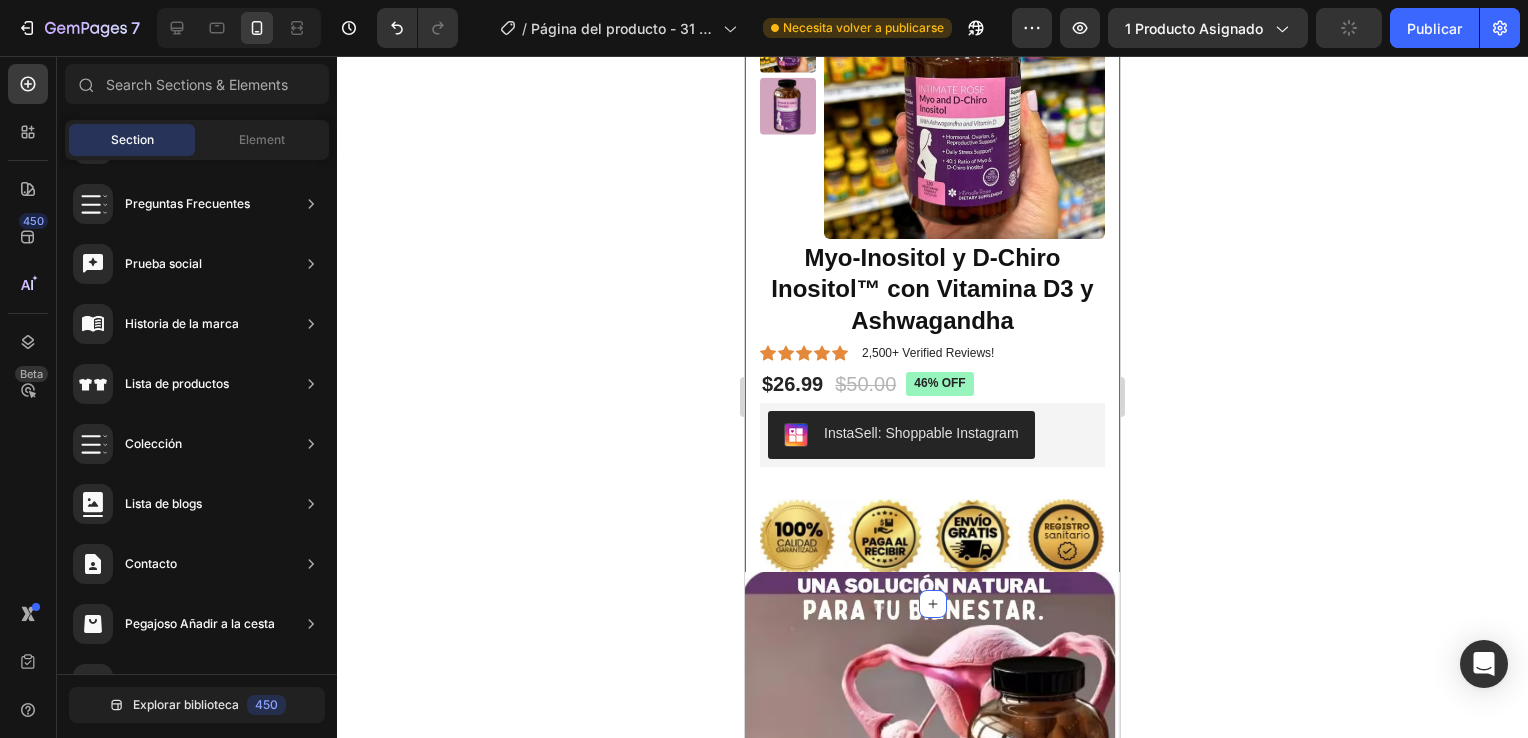 click on "Product Images Myo-Inositol y D-Chiro Inositol™ con Vitamina D3 y Ashwagandha Product Title Icon Icon Icon Icon Icon Icon List 2,500+ Verified Reviews! Text Block Row $26.99 Product Price Product Price $50.00 Product Price Product Price 46% off Product Badge Row InstaSell: Shoppable Instagram InstaSell: Shoppable Instagram Row Product Image" at bounding box center (932, 267) 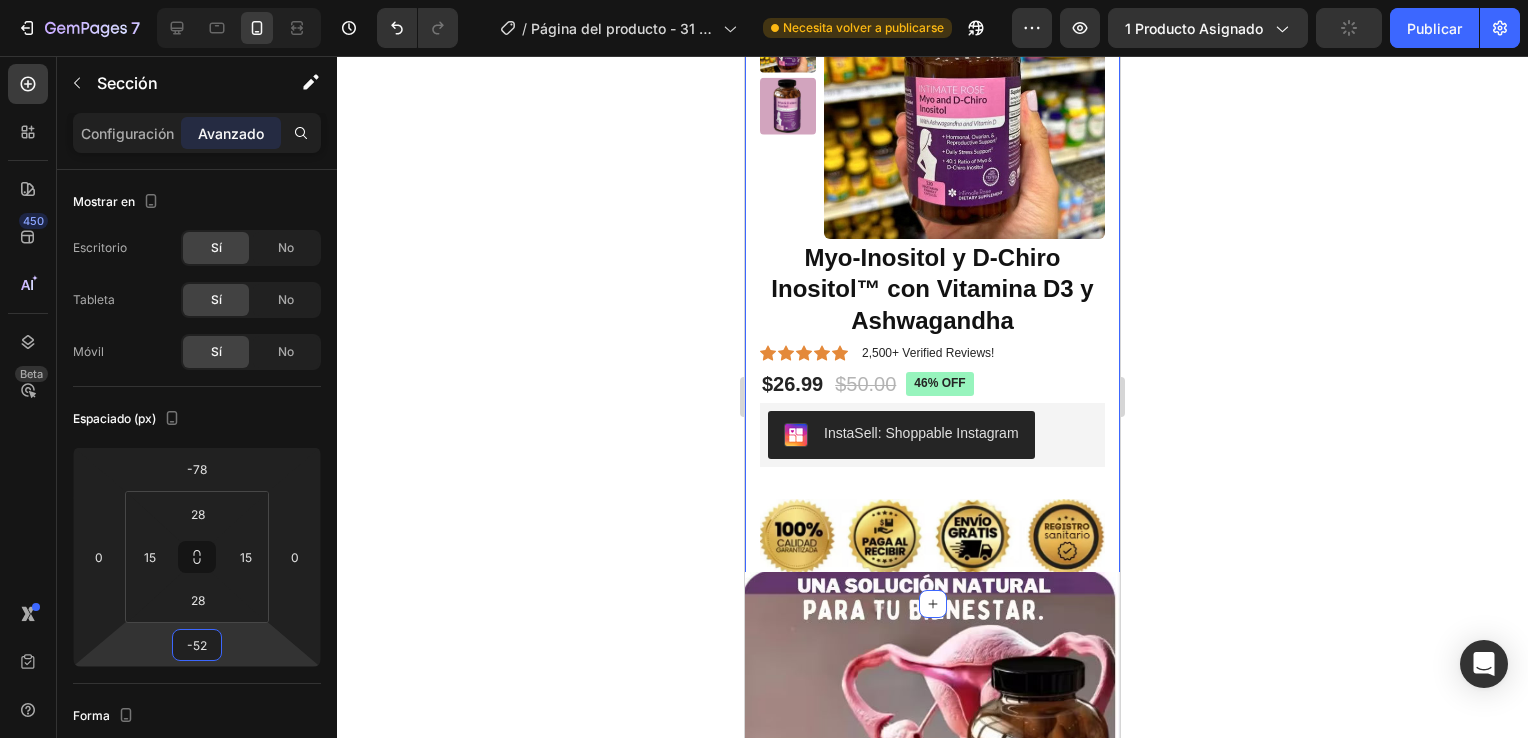 type on "-56" 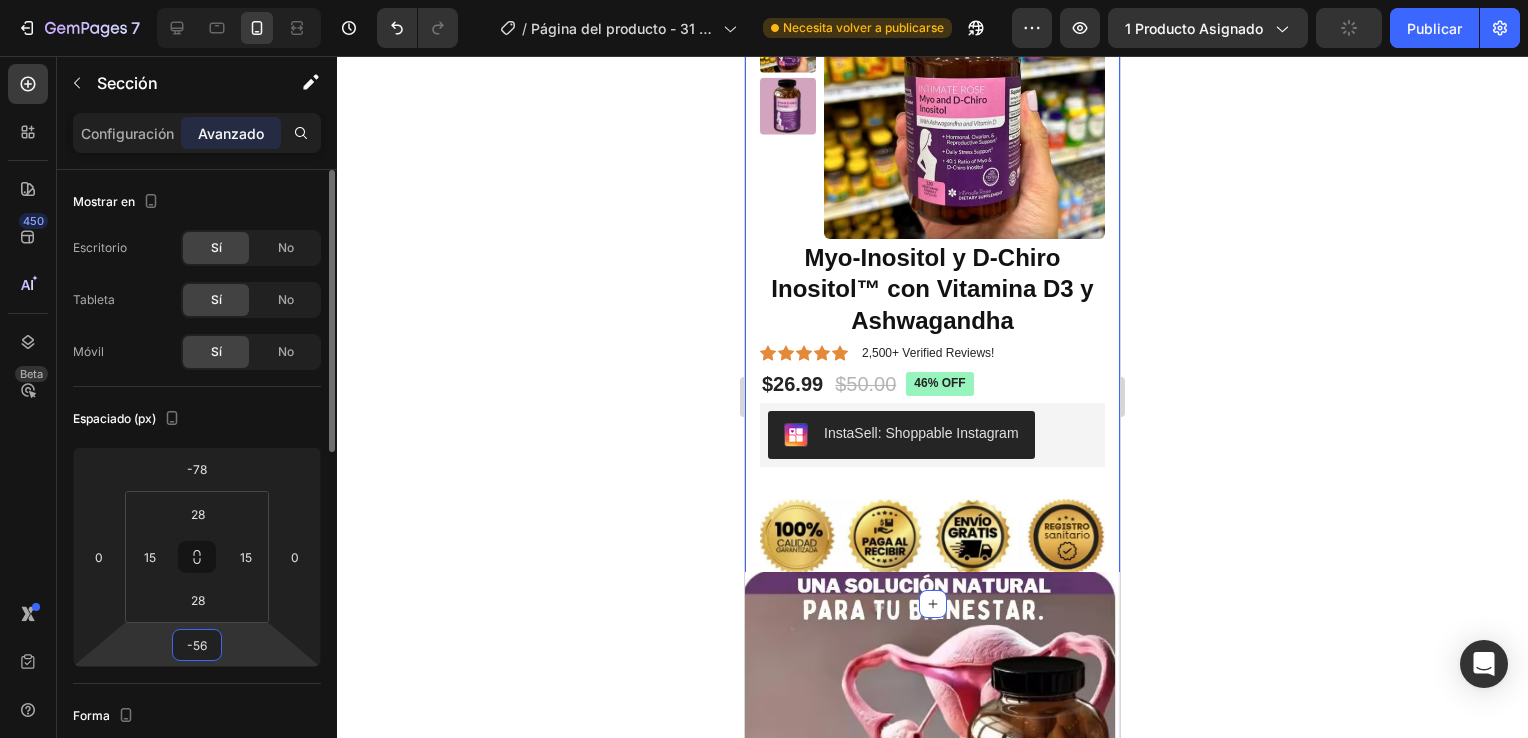 drag, startPoint x: 253, startPoint y: 646, endPoint x: 264, endPoint y: 686, distance: 41.484936 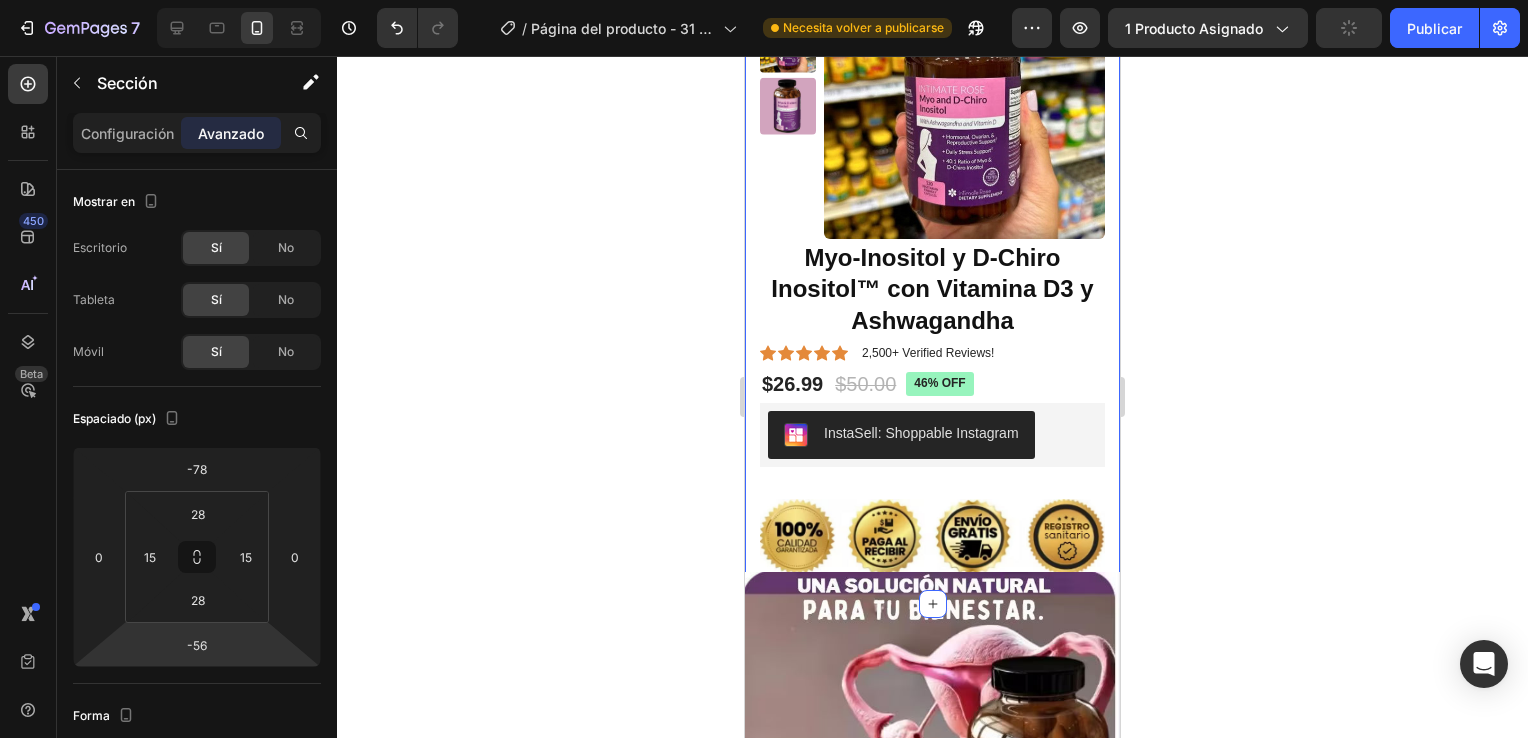 drag, startPoint x: 417, startPoint y: 640, endPoint x: 398, endPoint y: 657, distance: 25.495098 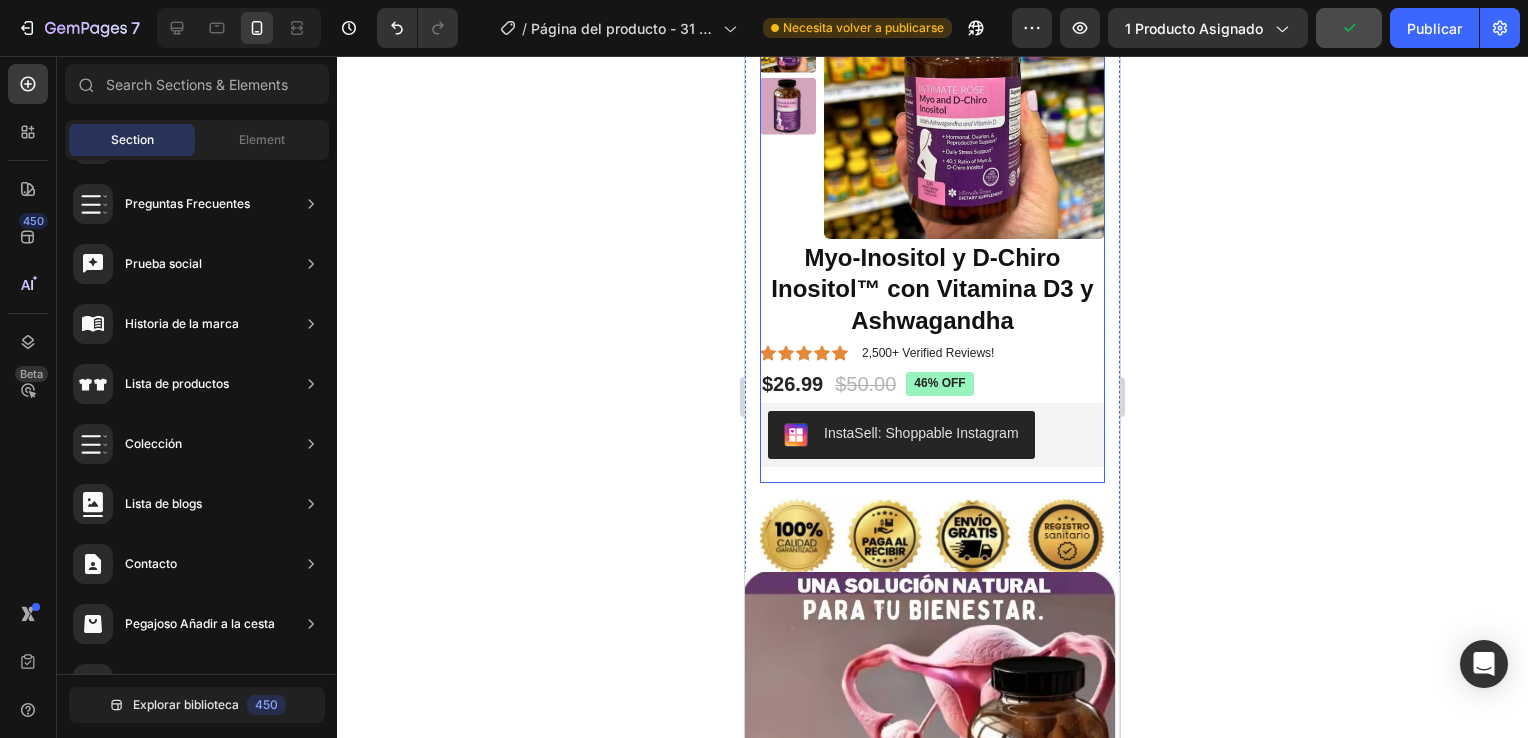 click on "Myo-Inositol y D-Chiro Inositol™ con Vitamina D3 y Ashwagandha Product Title Icon Icon Icon Icon Icon Icon List 2,500+ Verified Reviews! Text Block Row $26.99 Product Price Product Price $50.00 Product Price Product Price 46% off Product Badge Row InstaSell: Shoppable Instagram InstaSell: Shoppable Instagram Row" at bounding box center [932, 361] 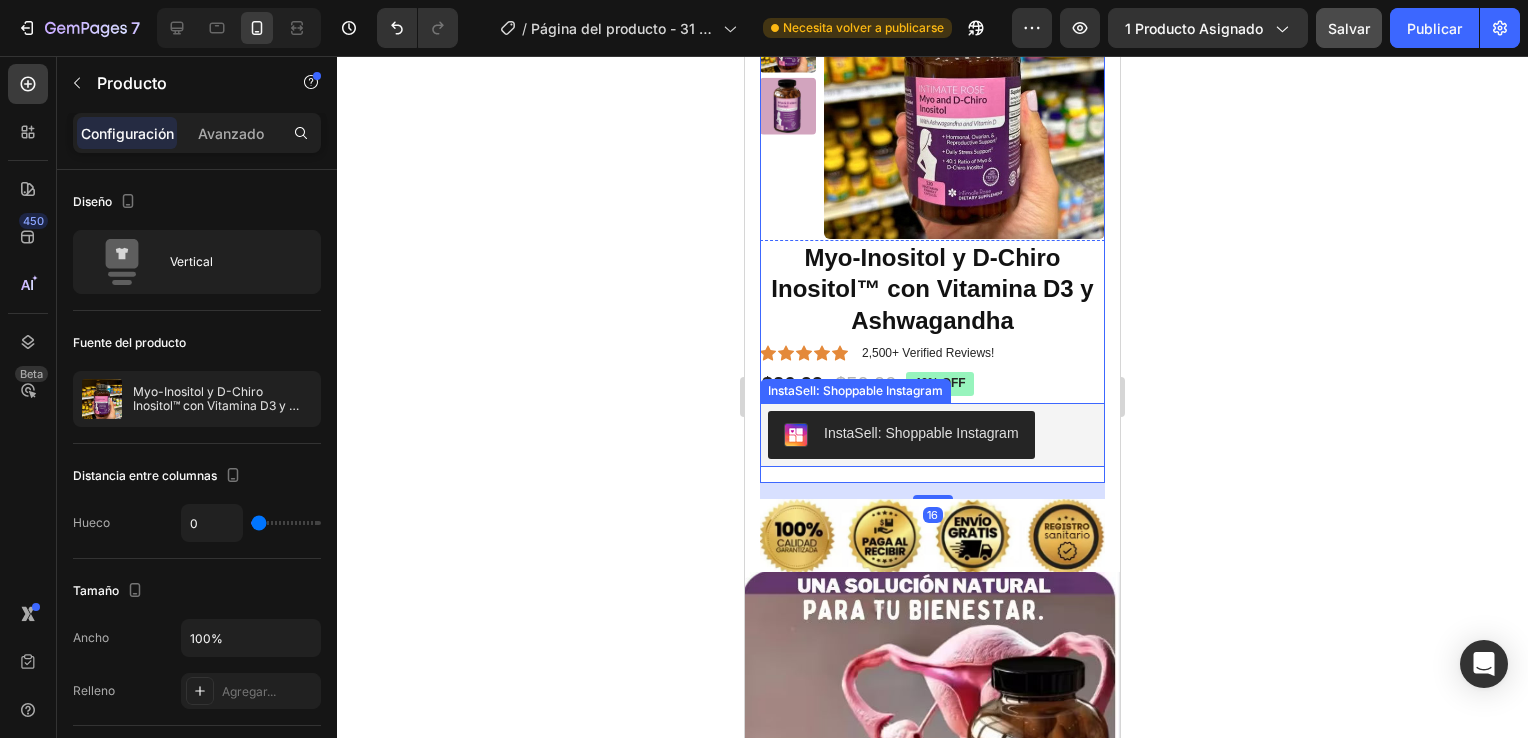 click on "InstaSell: Shoppable Instagram" at bounding box center [932, 435] 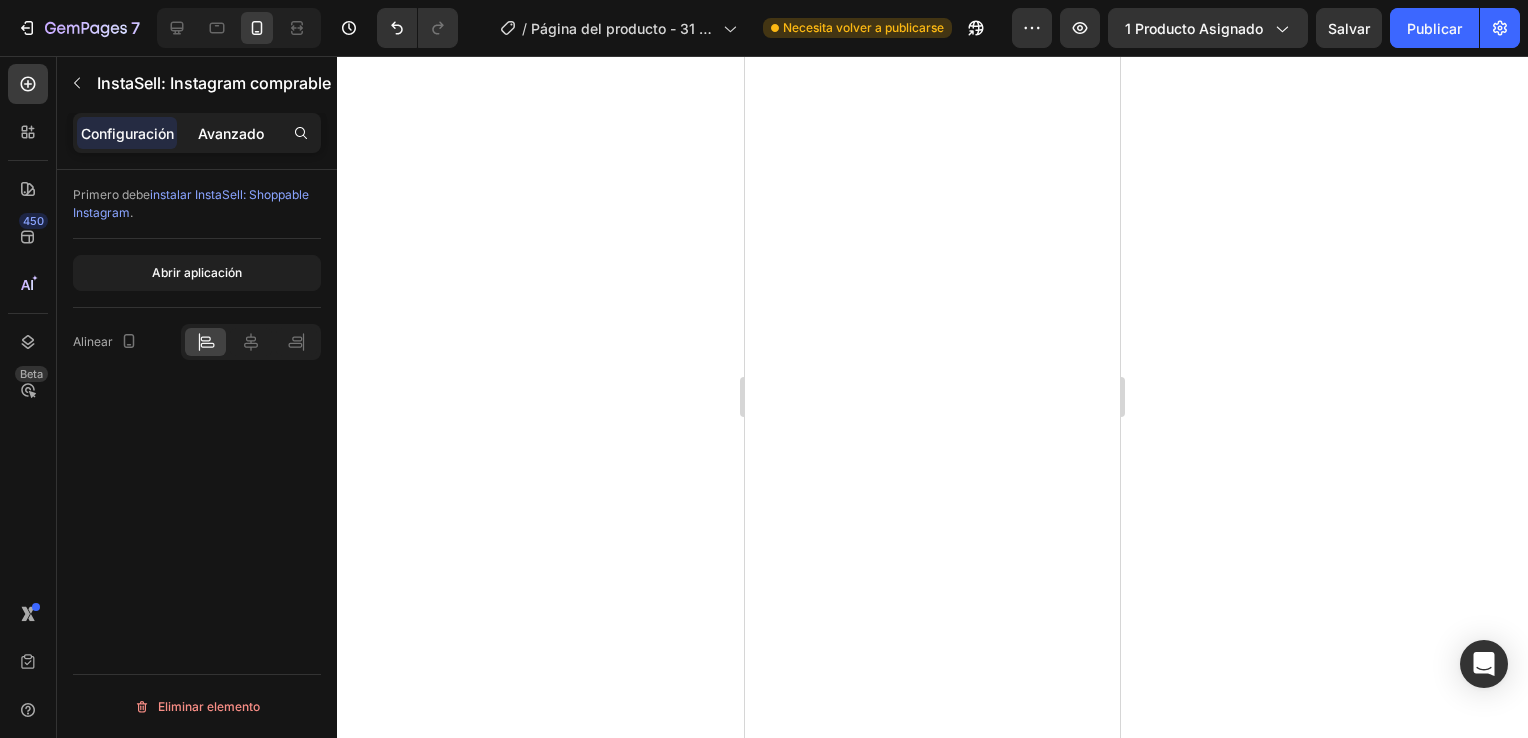 scroll, scrollTop: 0, scrollLeft: 0, axis: both 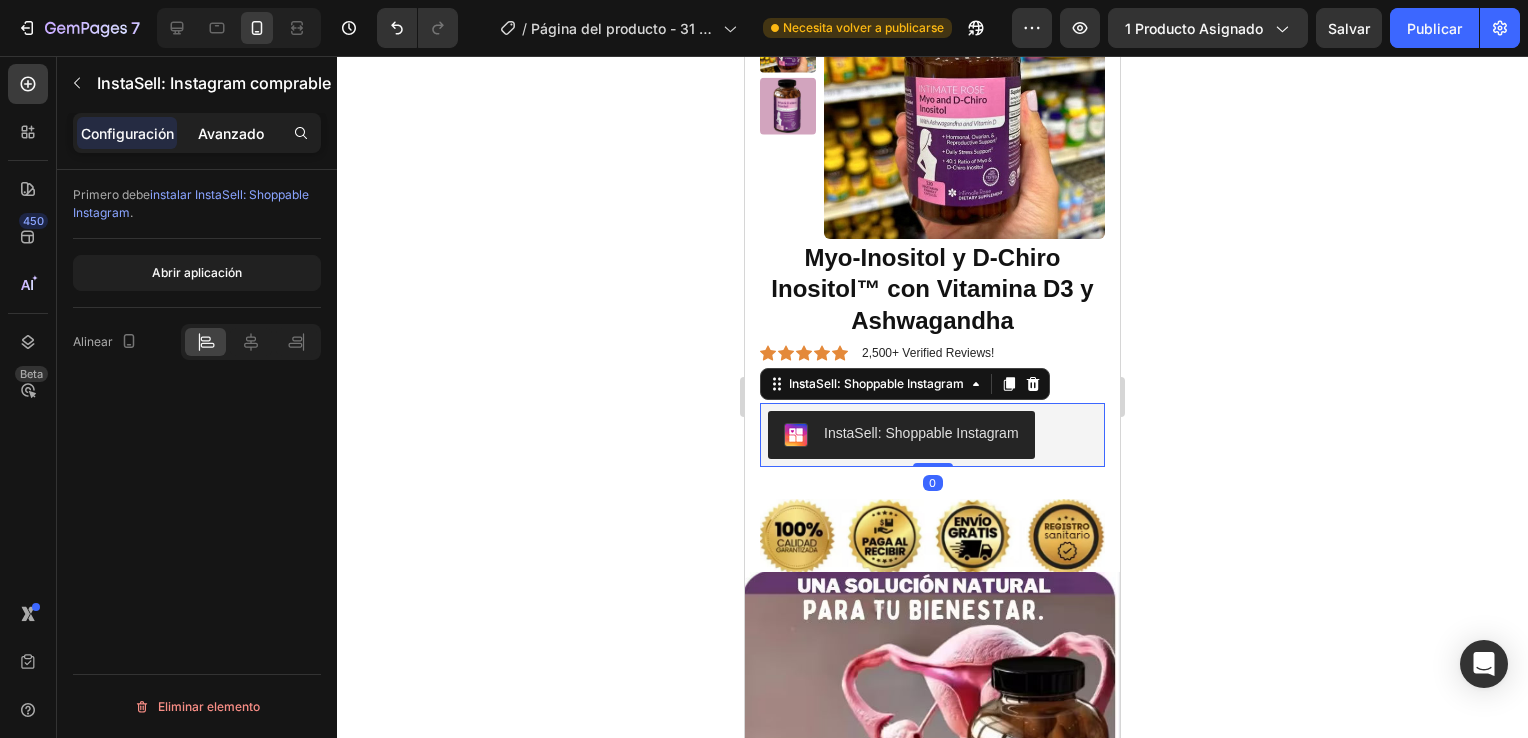 click on "Avanzado" at bounding box center (231, 133) 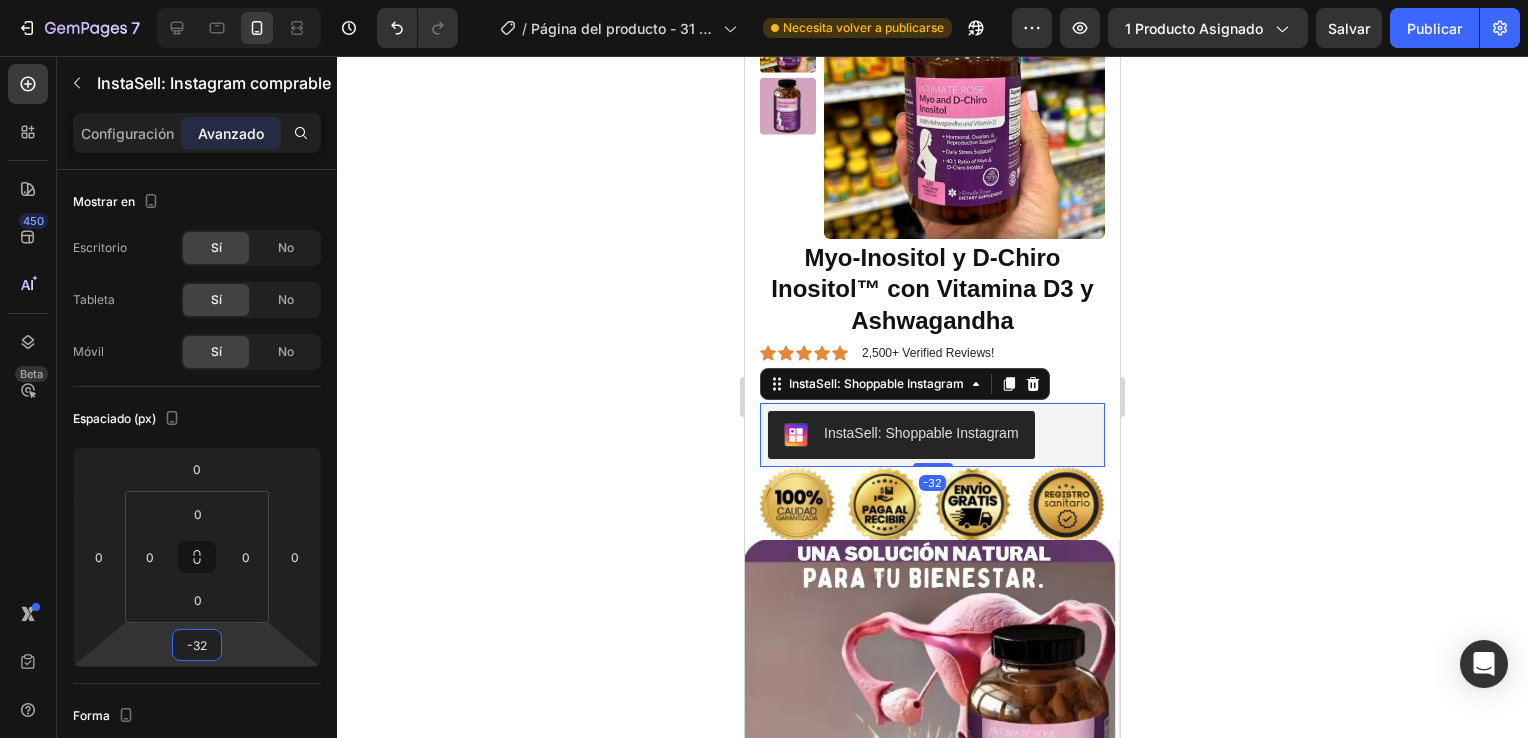 type on "-30" 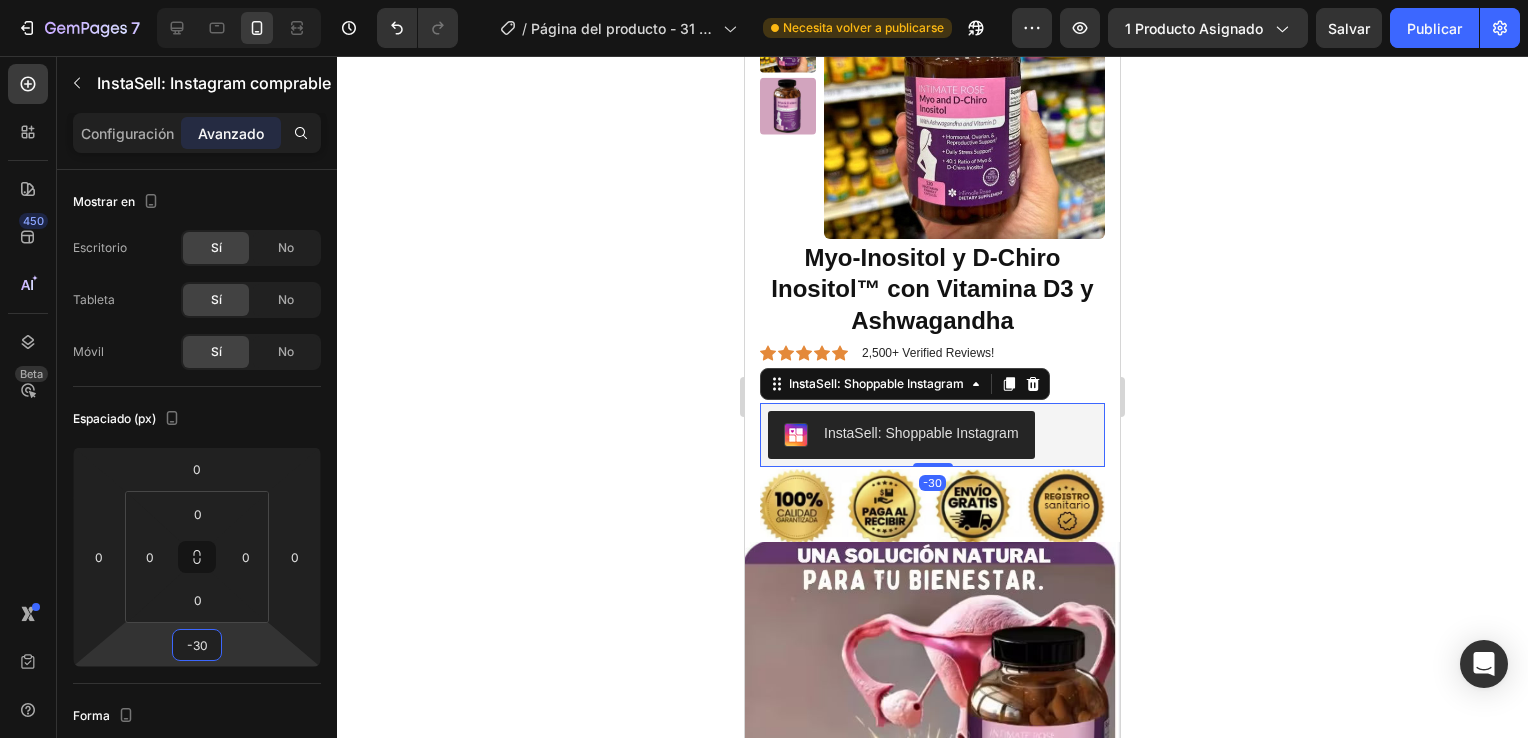 click on "7   /  Página del producto - 31 de [DATE], 12:34:45 Necesita volver a publicarse Preview 1 producto asignado  Salvar   Publicar  450 Beta Sections(18) Elements(84) Section Element Sección de héroes Detalle del producto Marcas Insignias de confianza Garantía Desglose del producto Modo de empleo Testimonios Comparar Haz Preguntas Frecuentes Prueba social Historia de la marca Lista de productos Colección Lista de blogs Contacto Pegajoso Añadir a la cesta Pie de página personalizado Explorar biblioteca 450 Layout
Row
Row
Row
Row Text
Heading
Text Block Button
Button
Button Media" at bounding box center (764, 0) 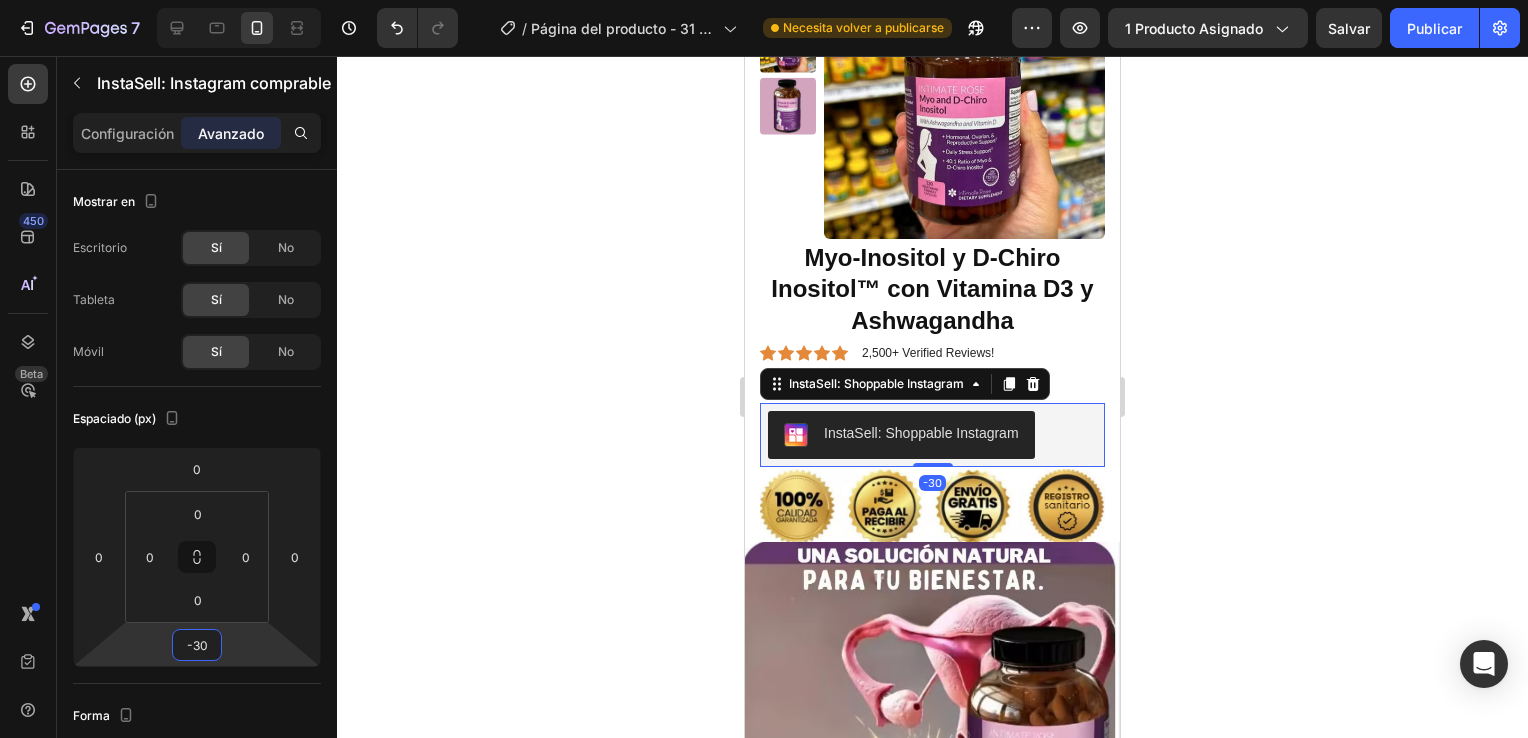 click 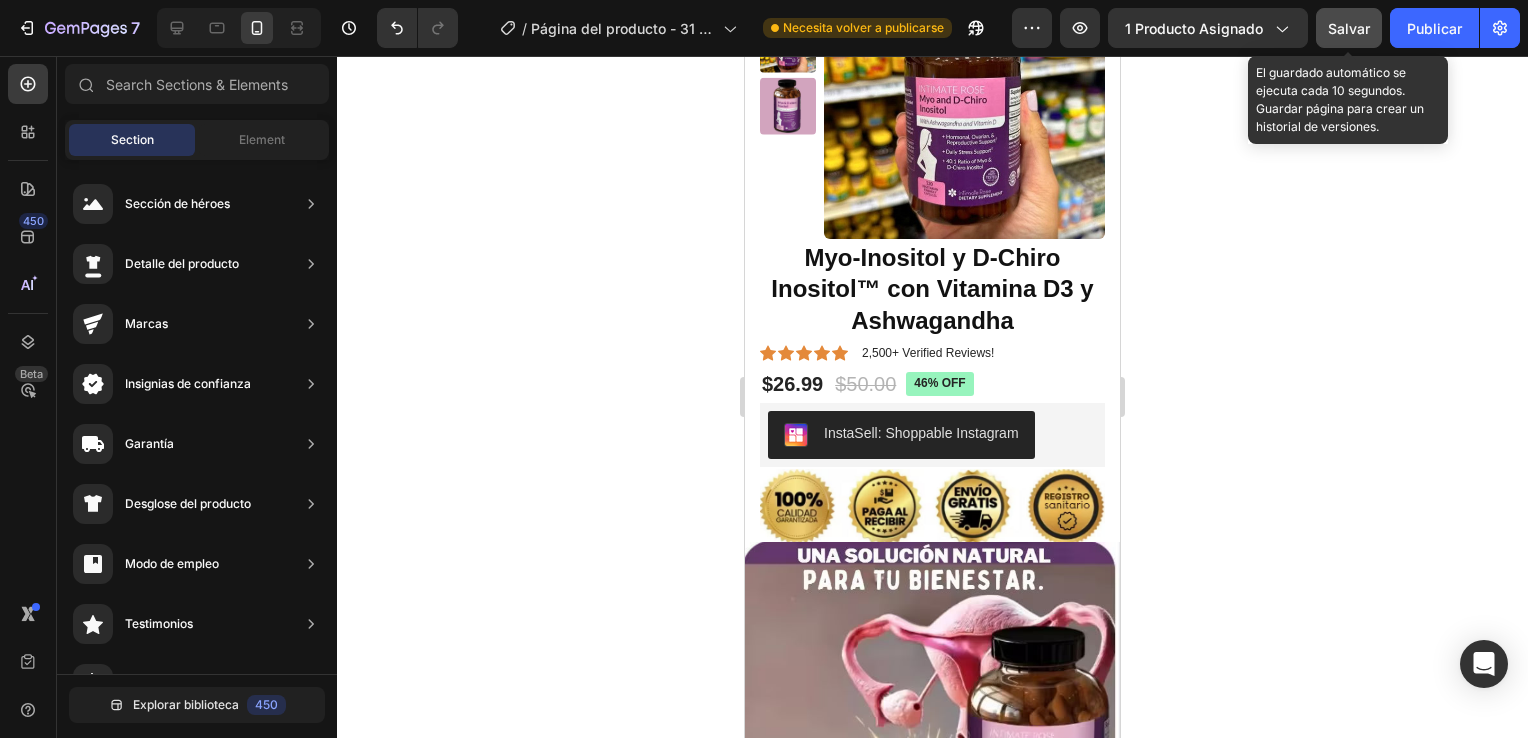 click on "Salvar" at bounding box center (1349, 28) 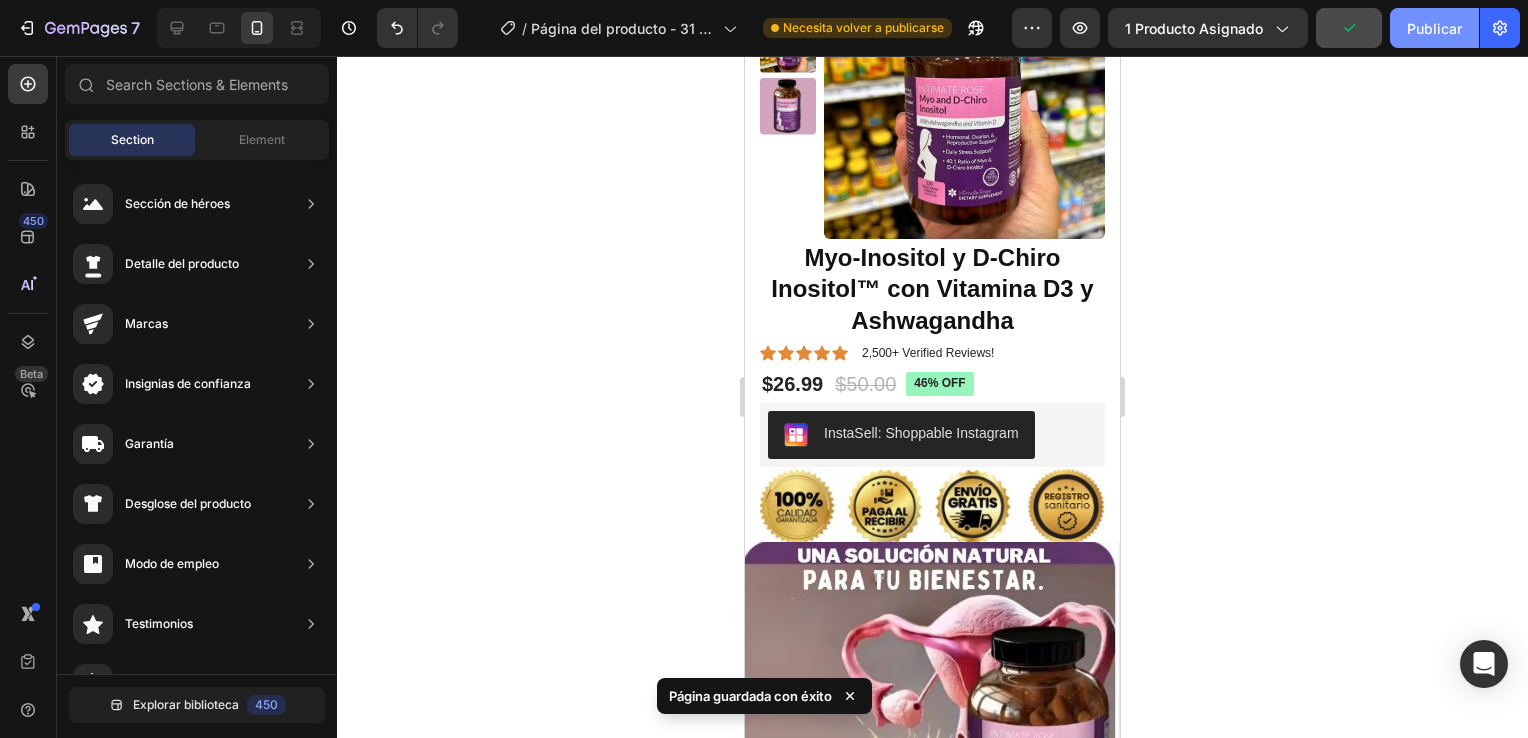 click on "Publicar" 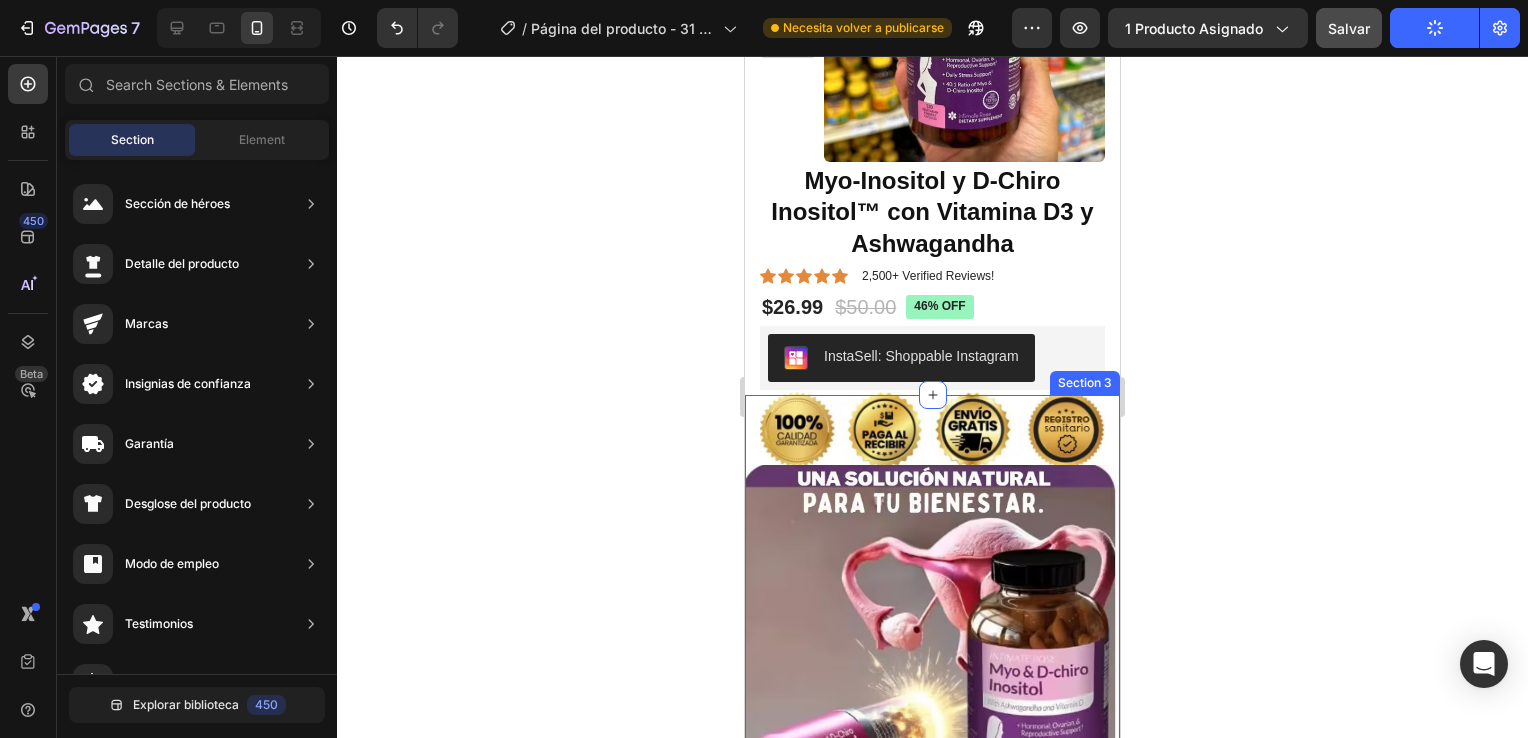 scroll, scrollTop: 400, scrollLeft: 0, axis: vertical 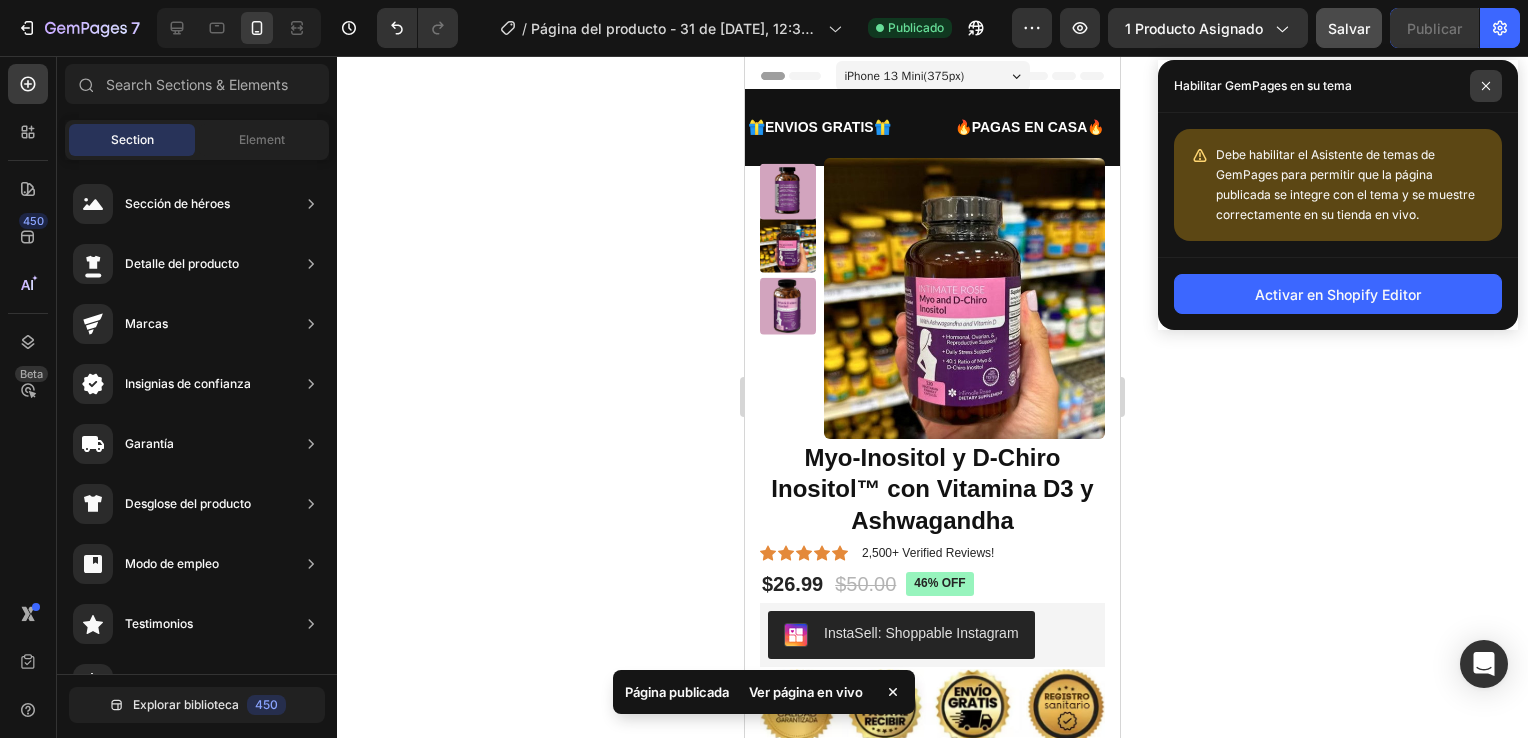 click at bounding box center (1486, 86) 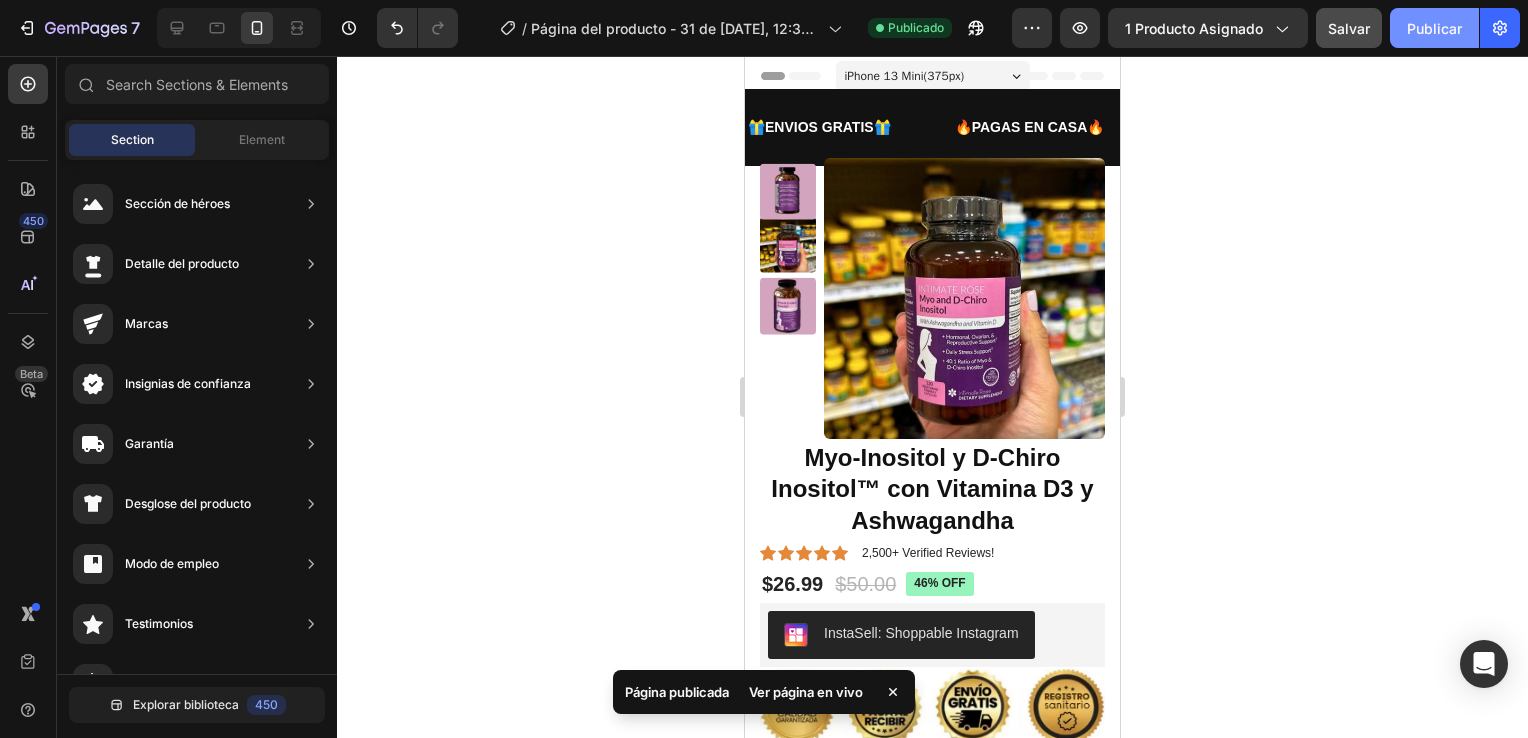 click on "Publicar" 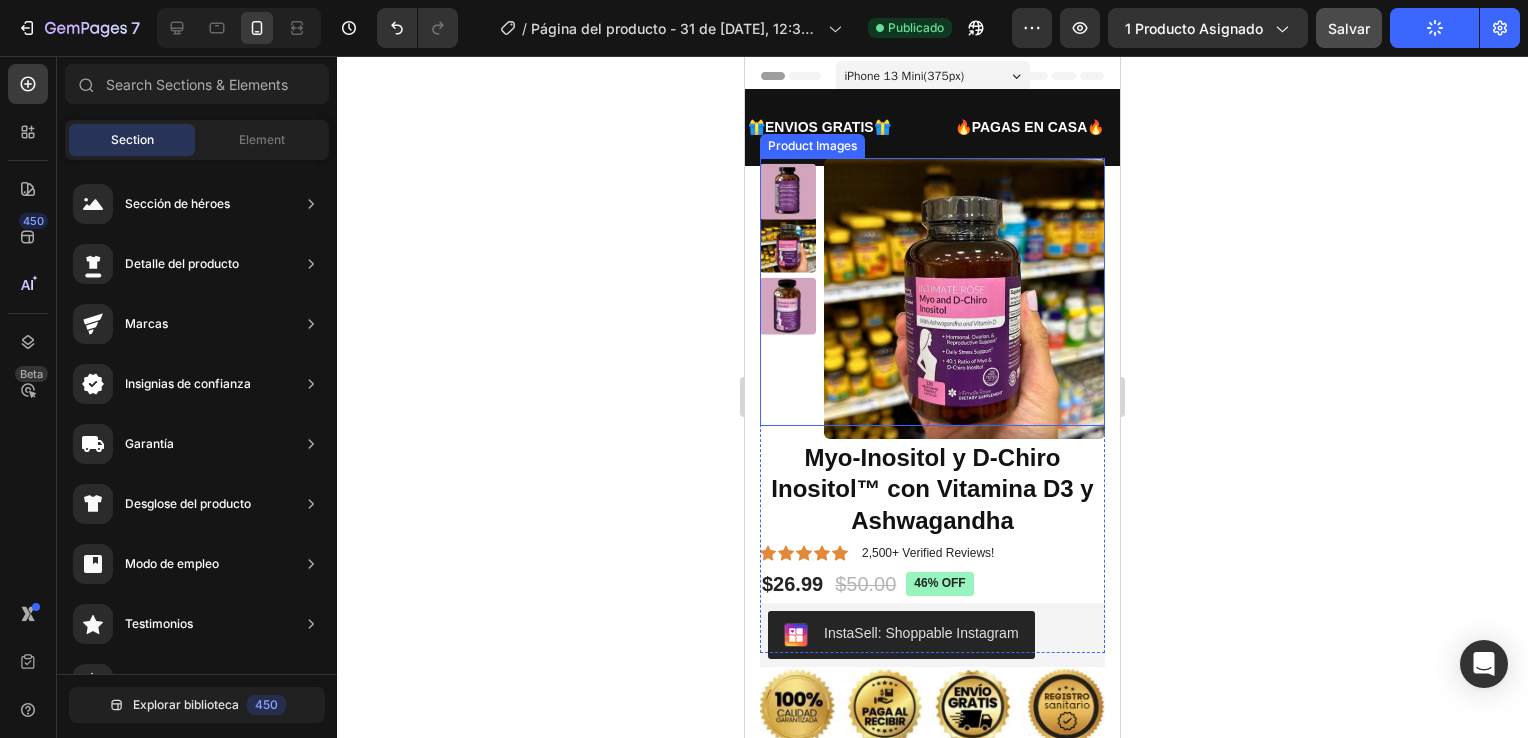 click at bounding box center (964, 298) 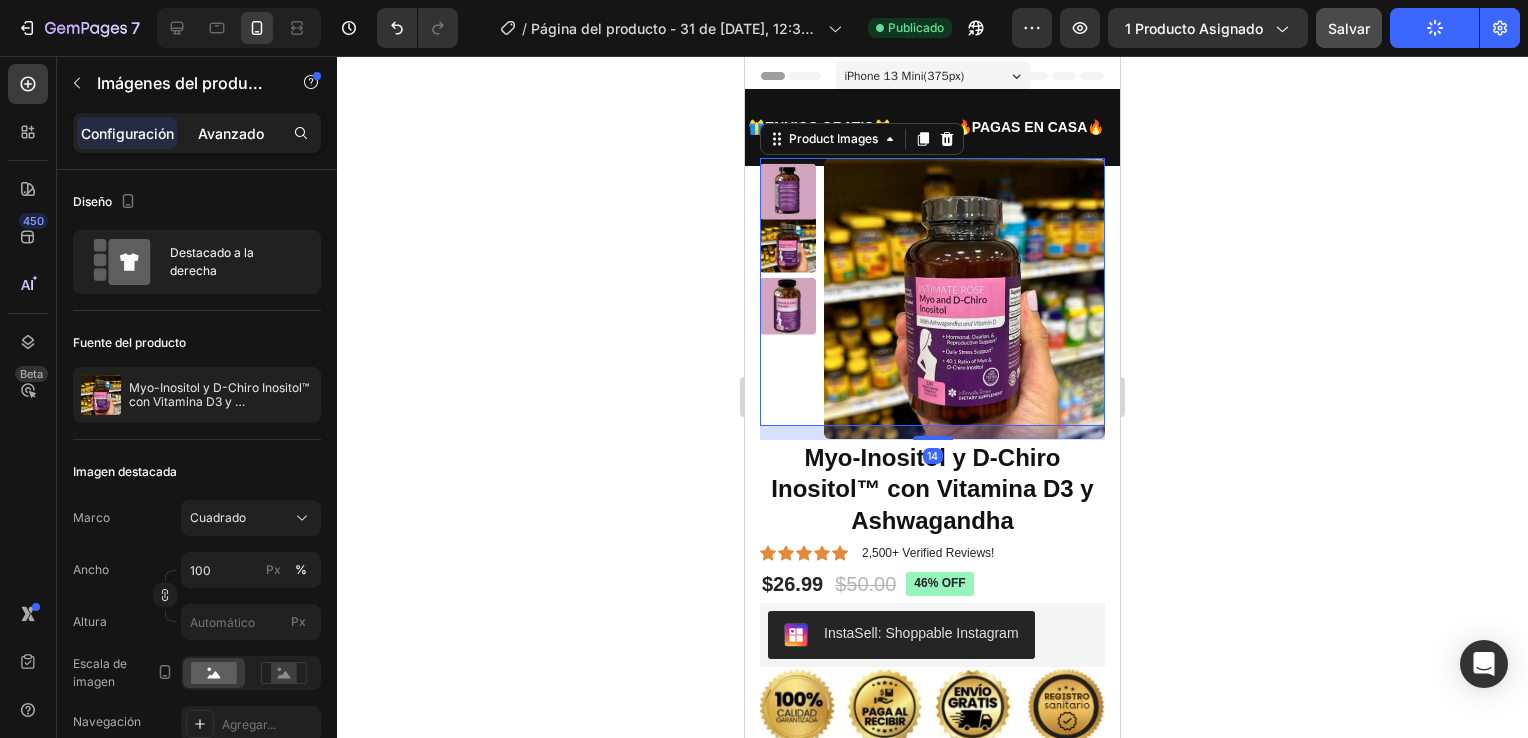 click on "Avanzado" 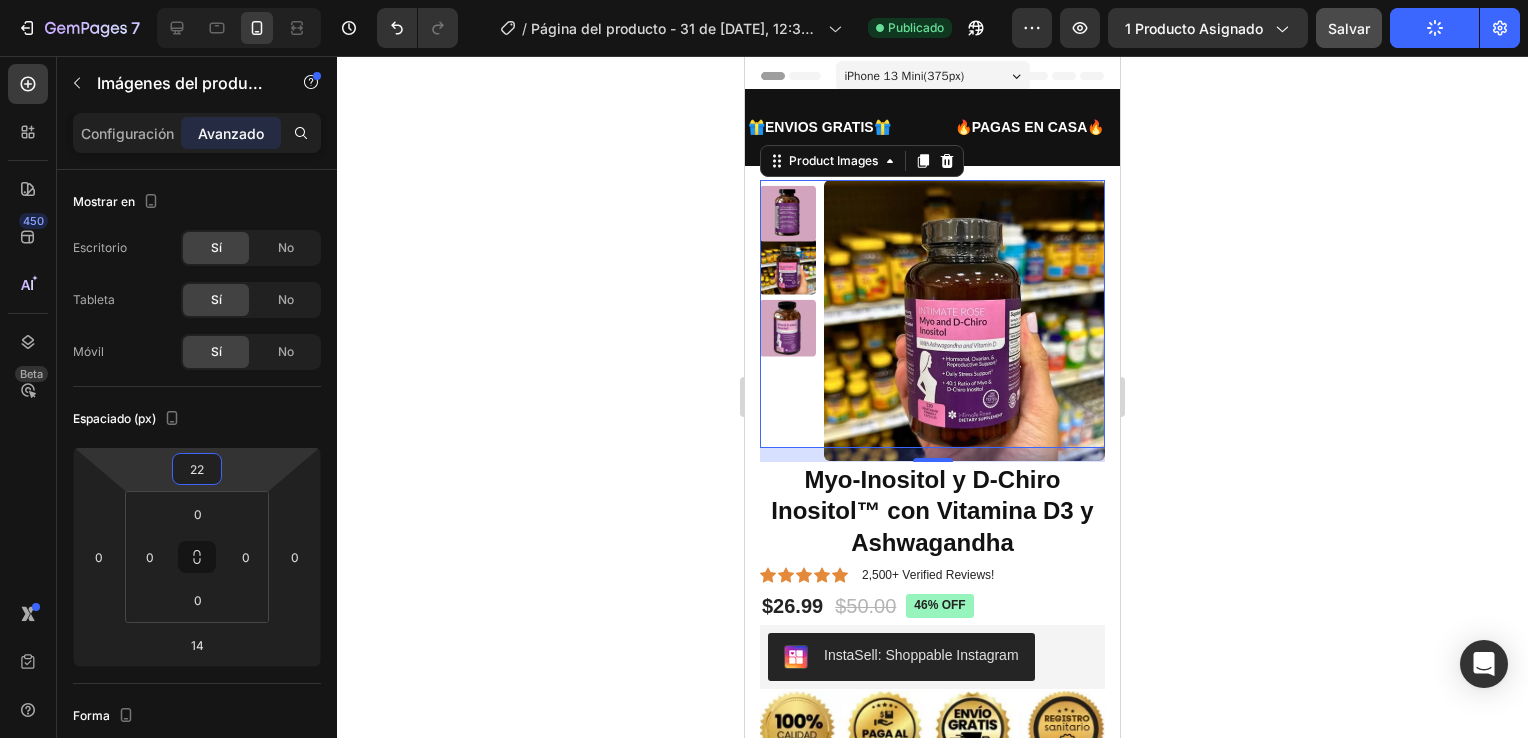type on "20" 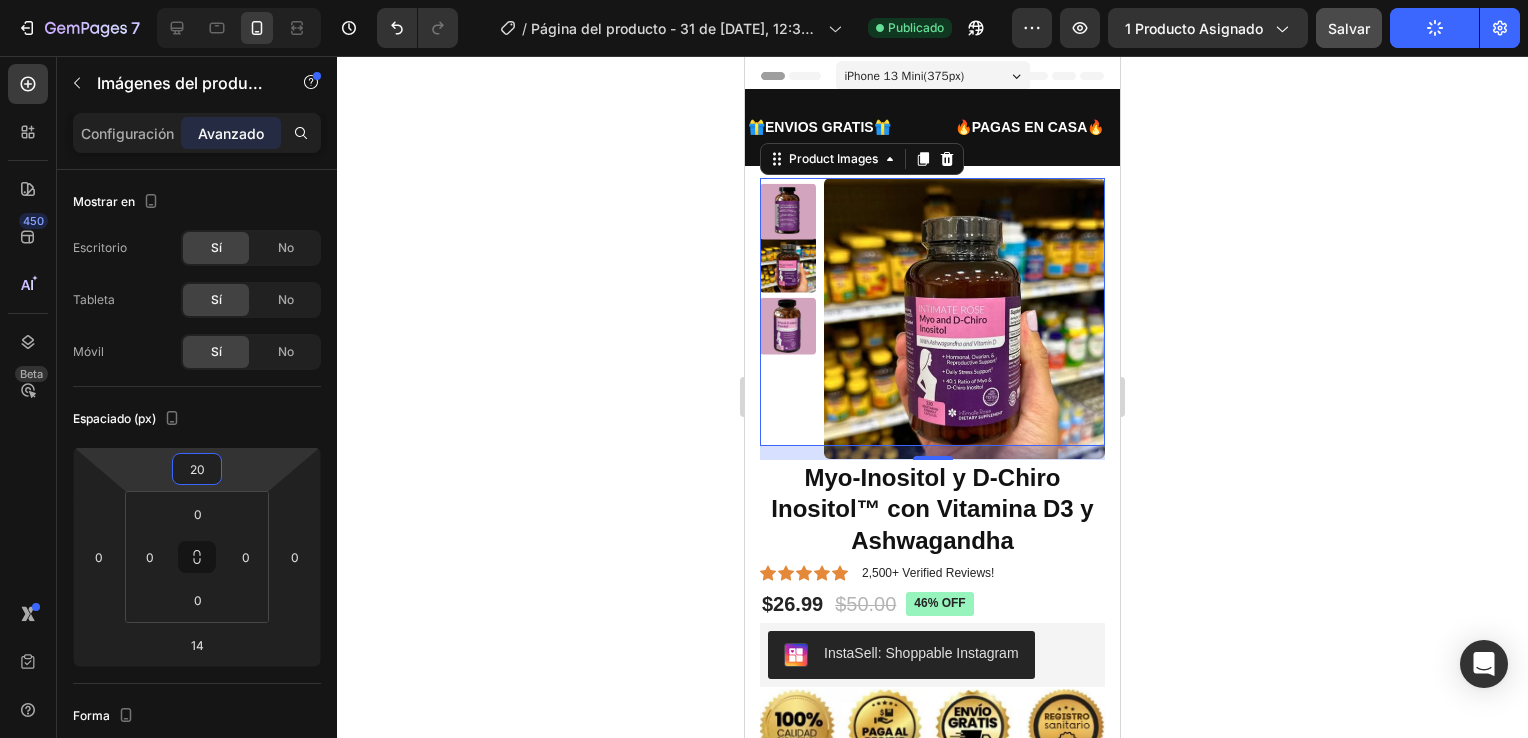 drag, startPoint x: 243, startPoint y: 470, endPoint x: 244, endPoint y: 460, distance: 10.049875 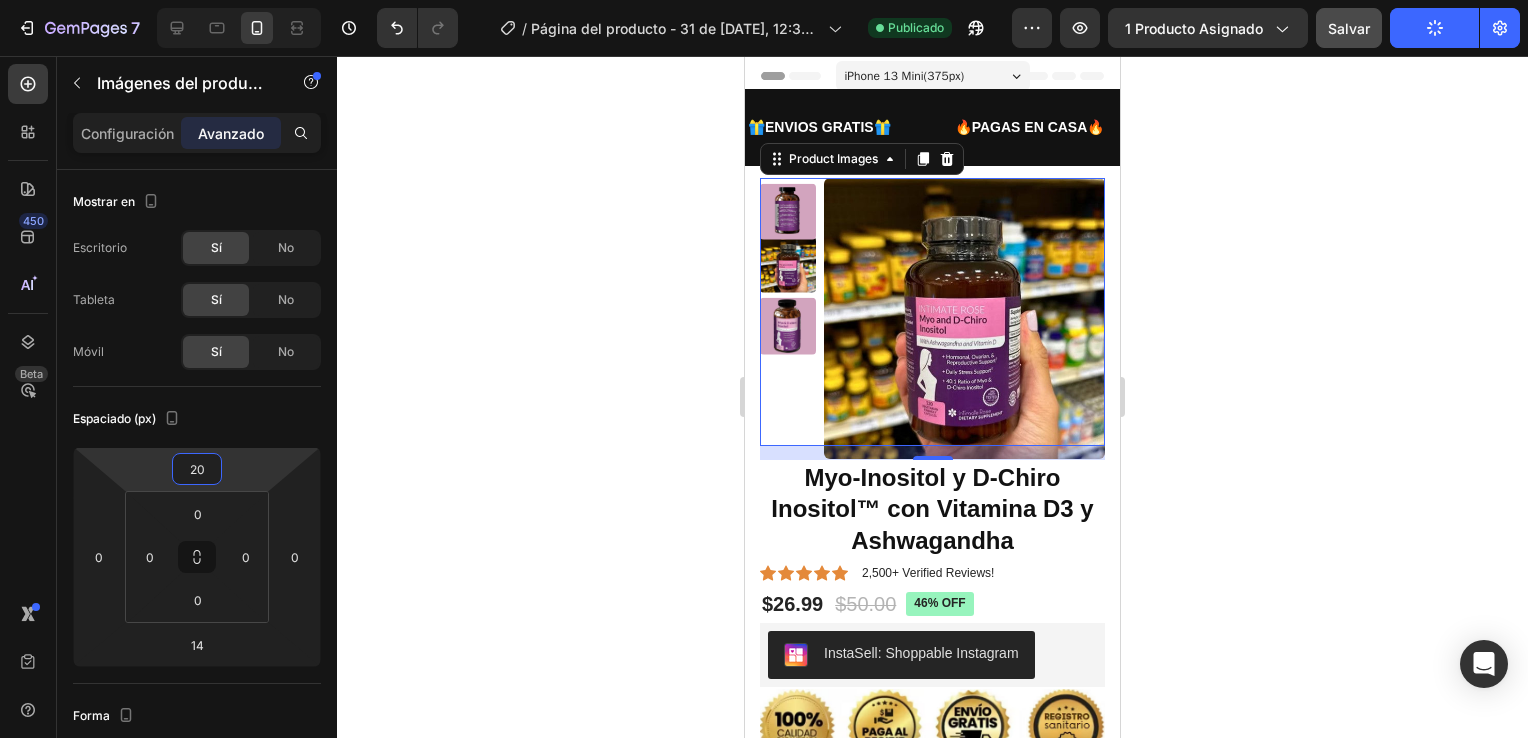 click 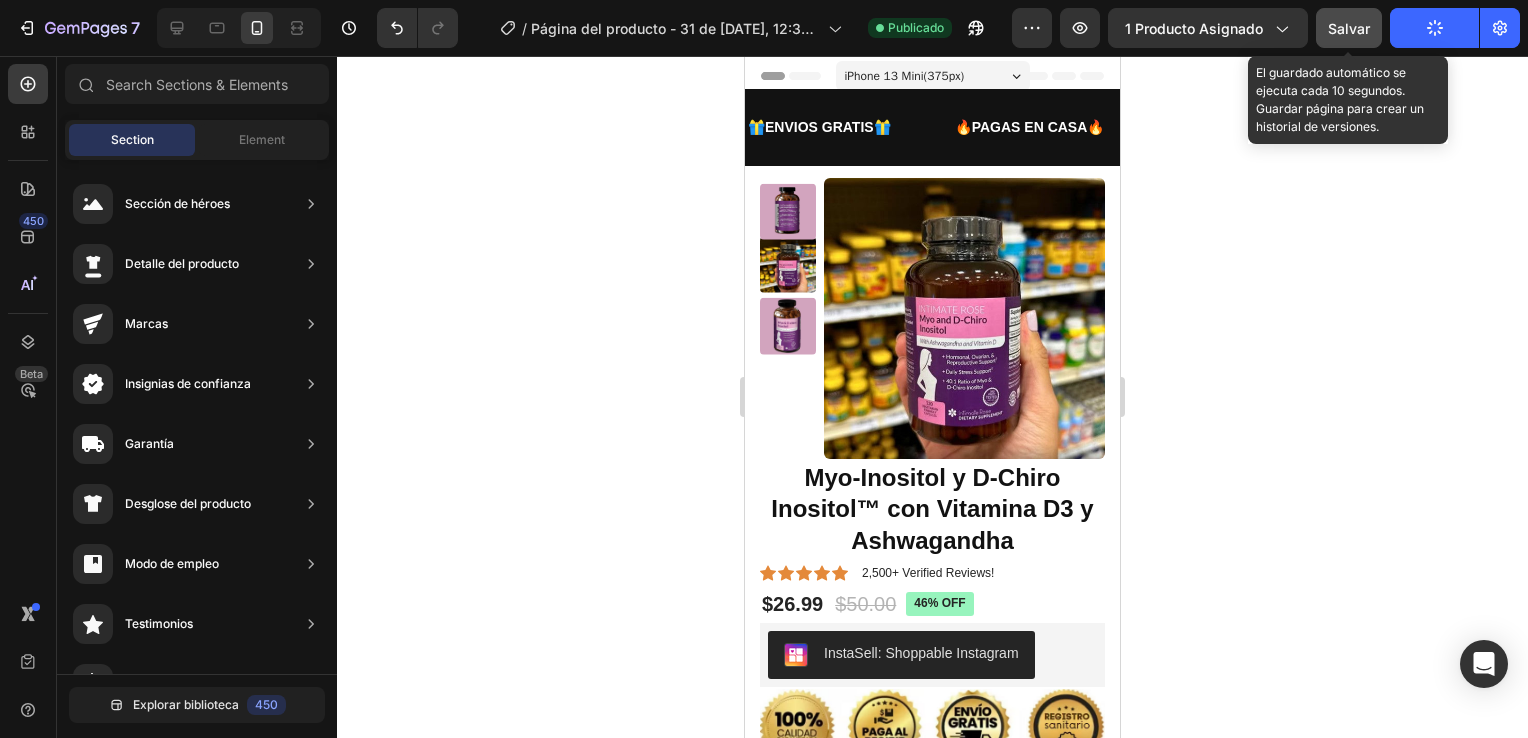 click on "Salvar" at bounding box center (1349, 28) 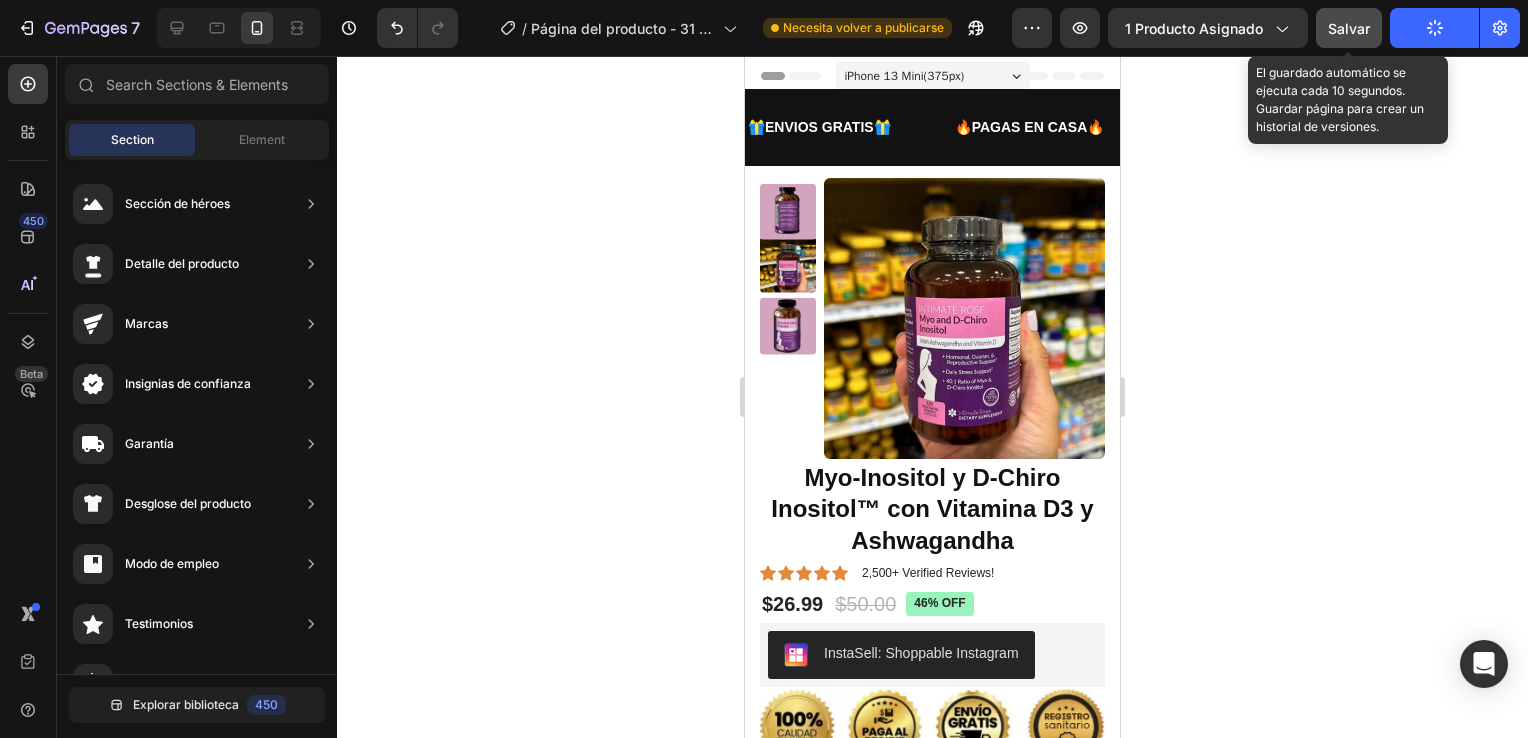 click on "Salvar" 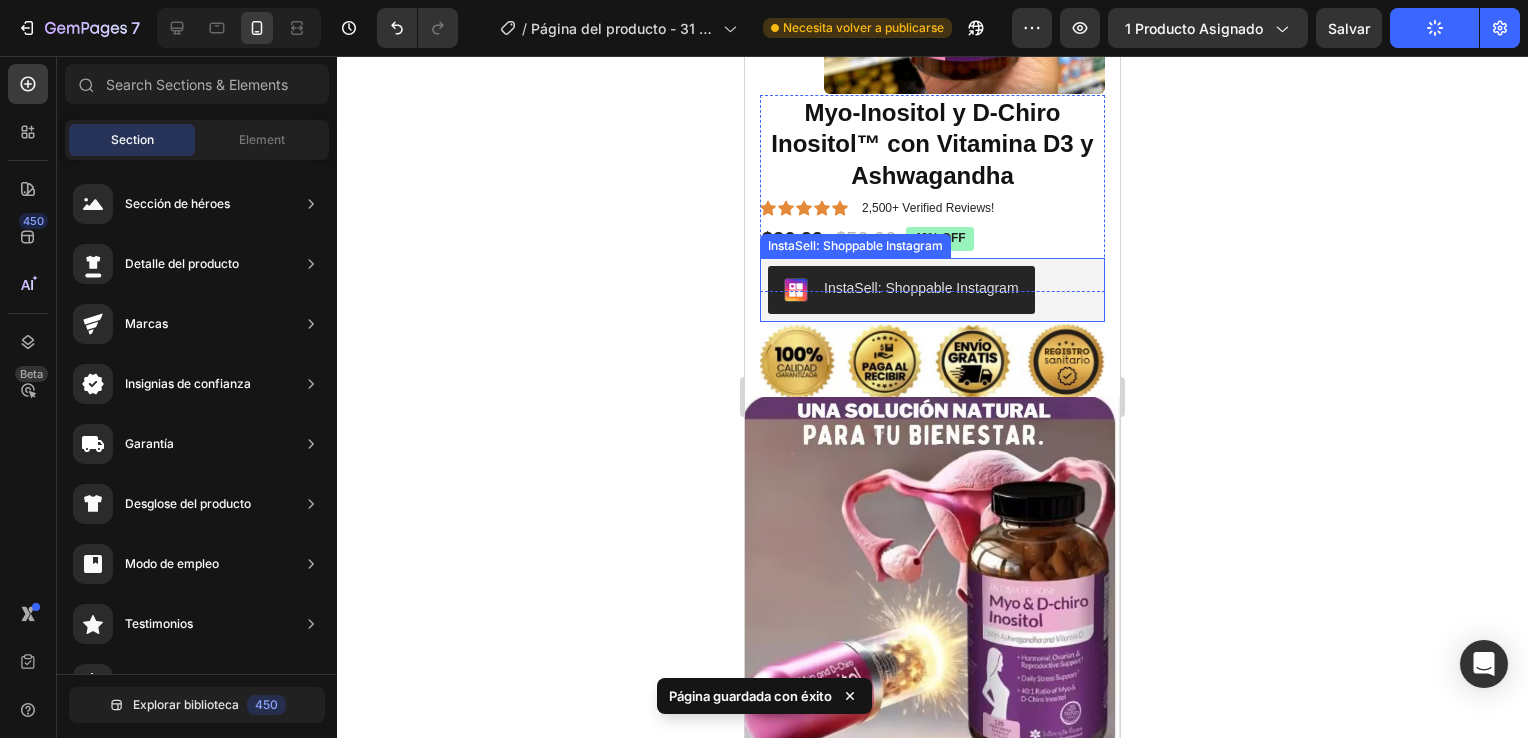 scroll, scrollTop: 400, scrollLeft: 0, axis: vertical 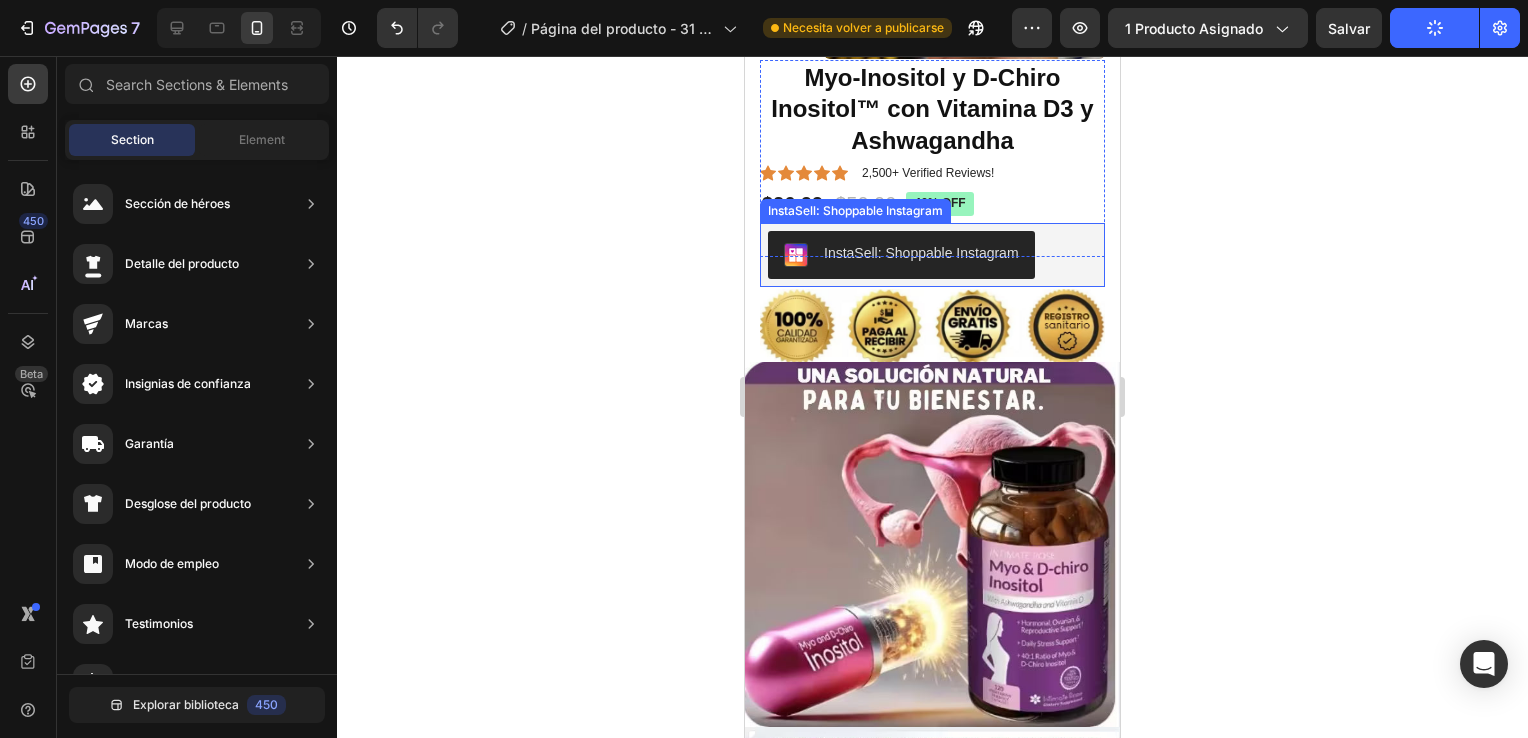 click on "InstaSell: Shoppable Instagram" at bounding box center (932, 255) 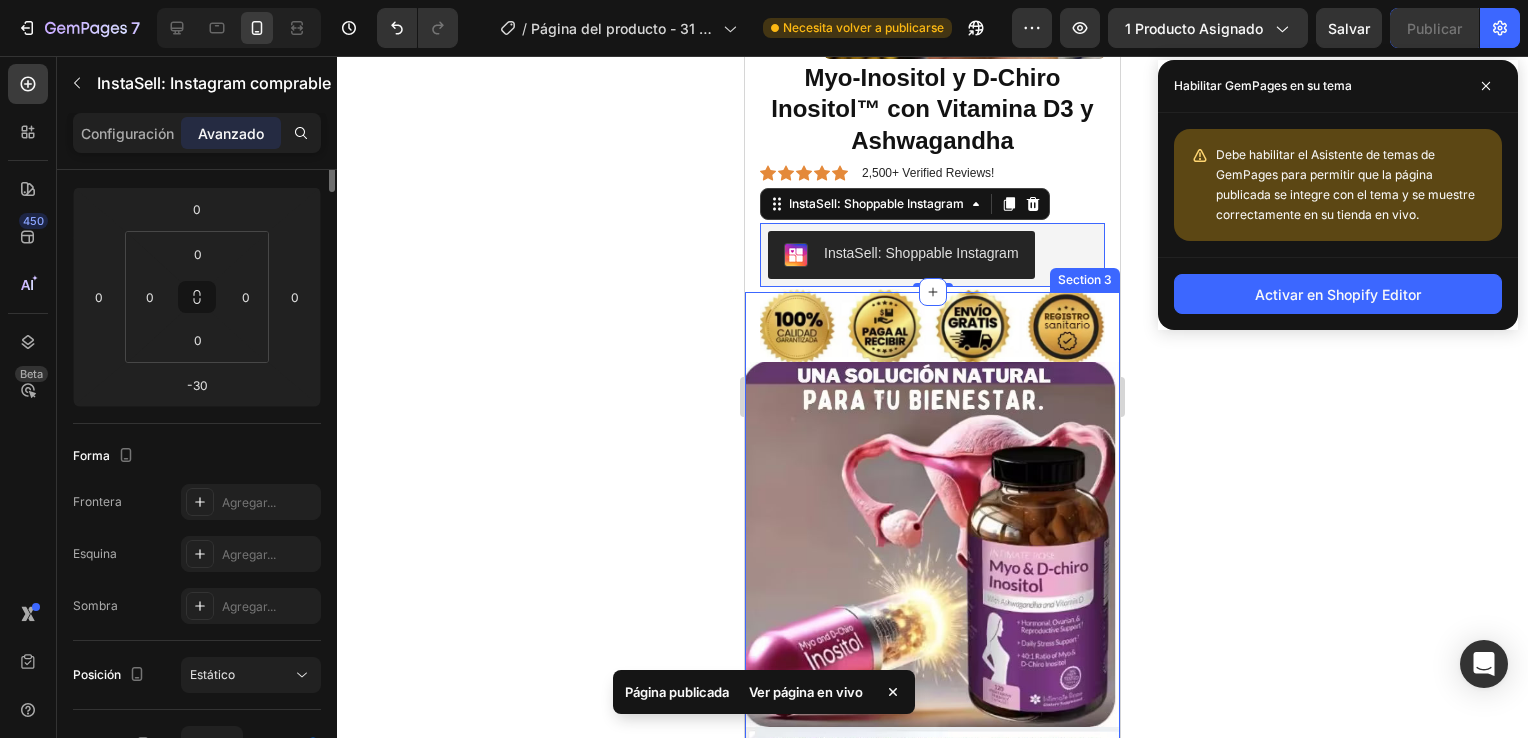 scroll, scrollTop: 0, scrollLeft: 0, axis: both 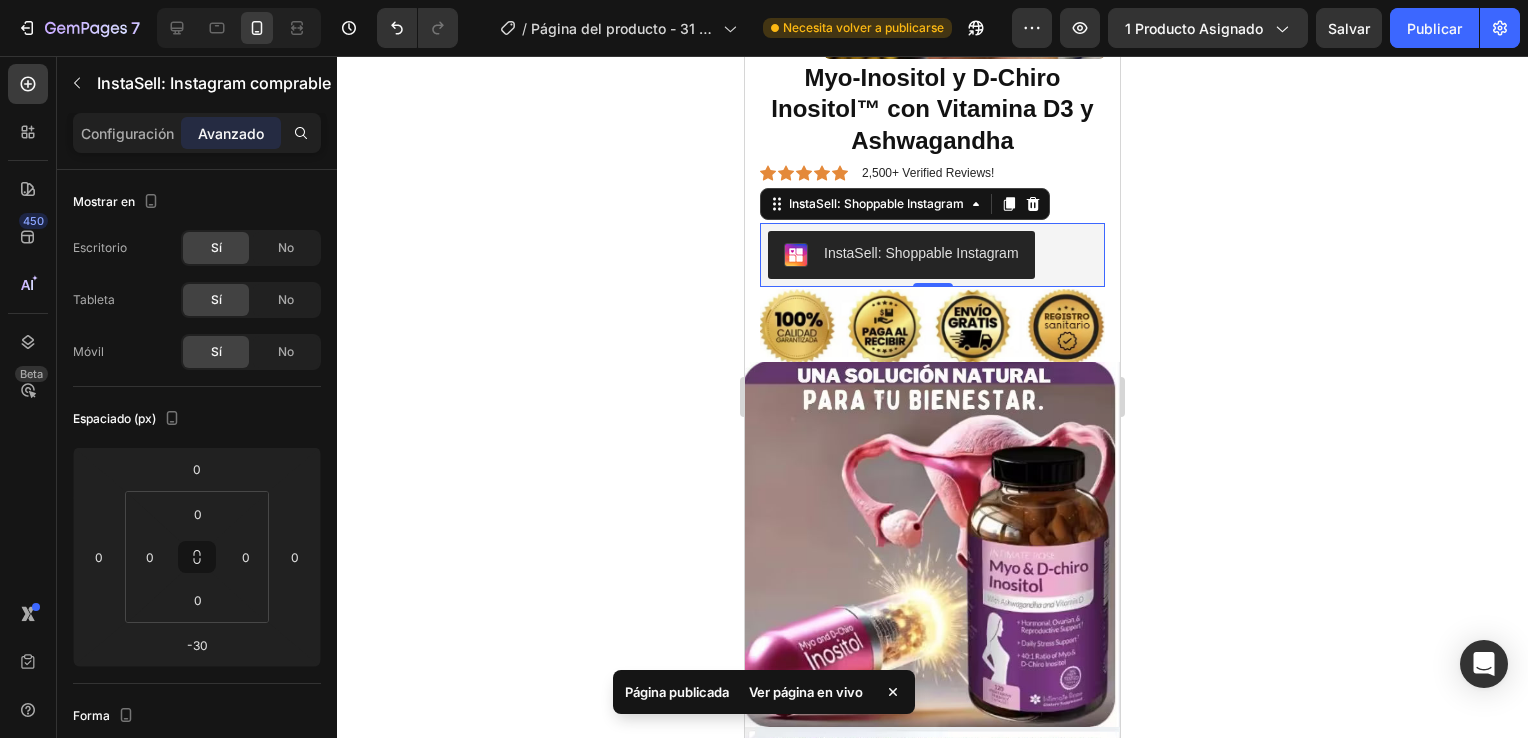 click on "InstaSell: Shoppable Instagram" at bounding box center [932, 255] 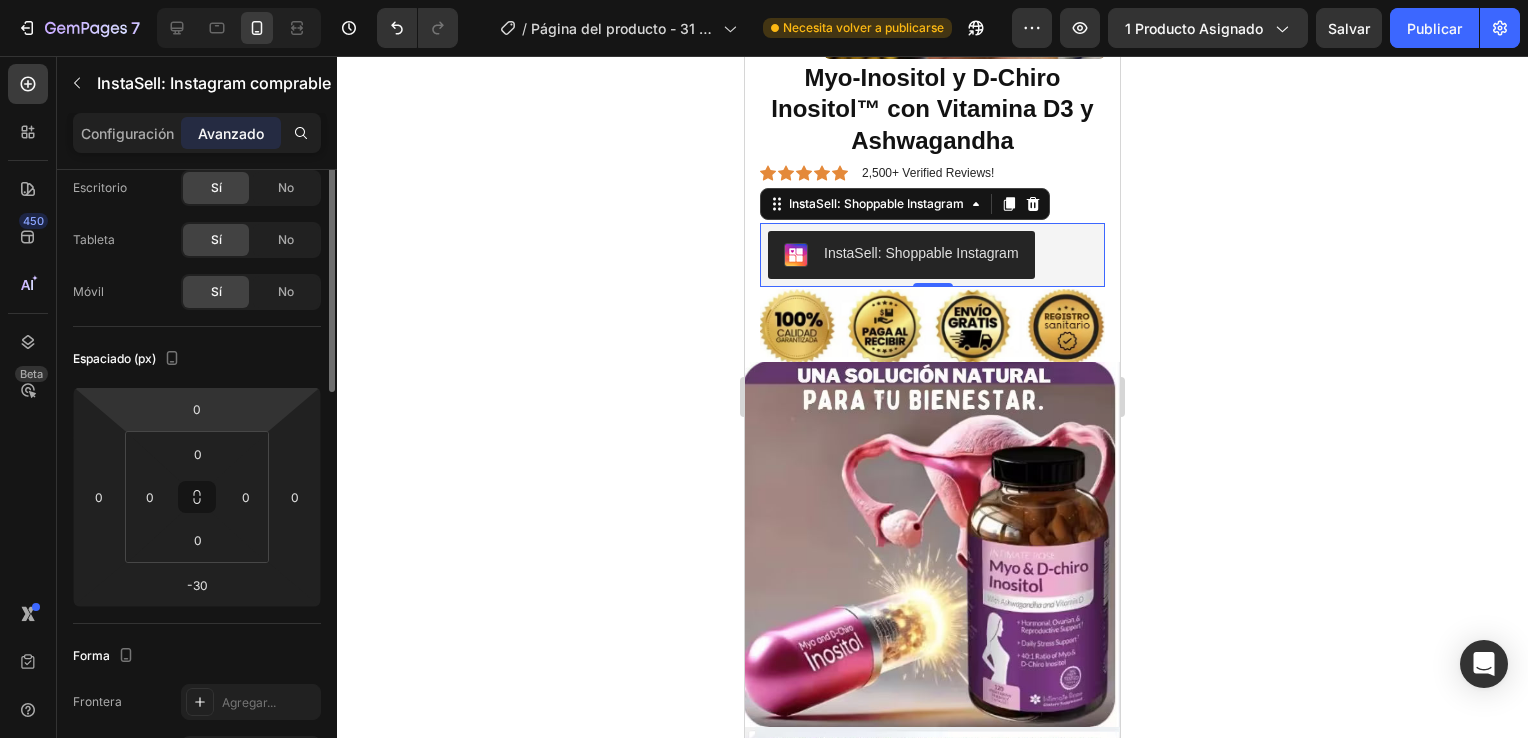 scroll, scrollTop: 0, scrollLeft: 0, axis: both 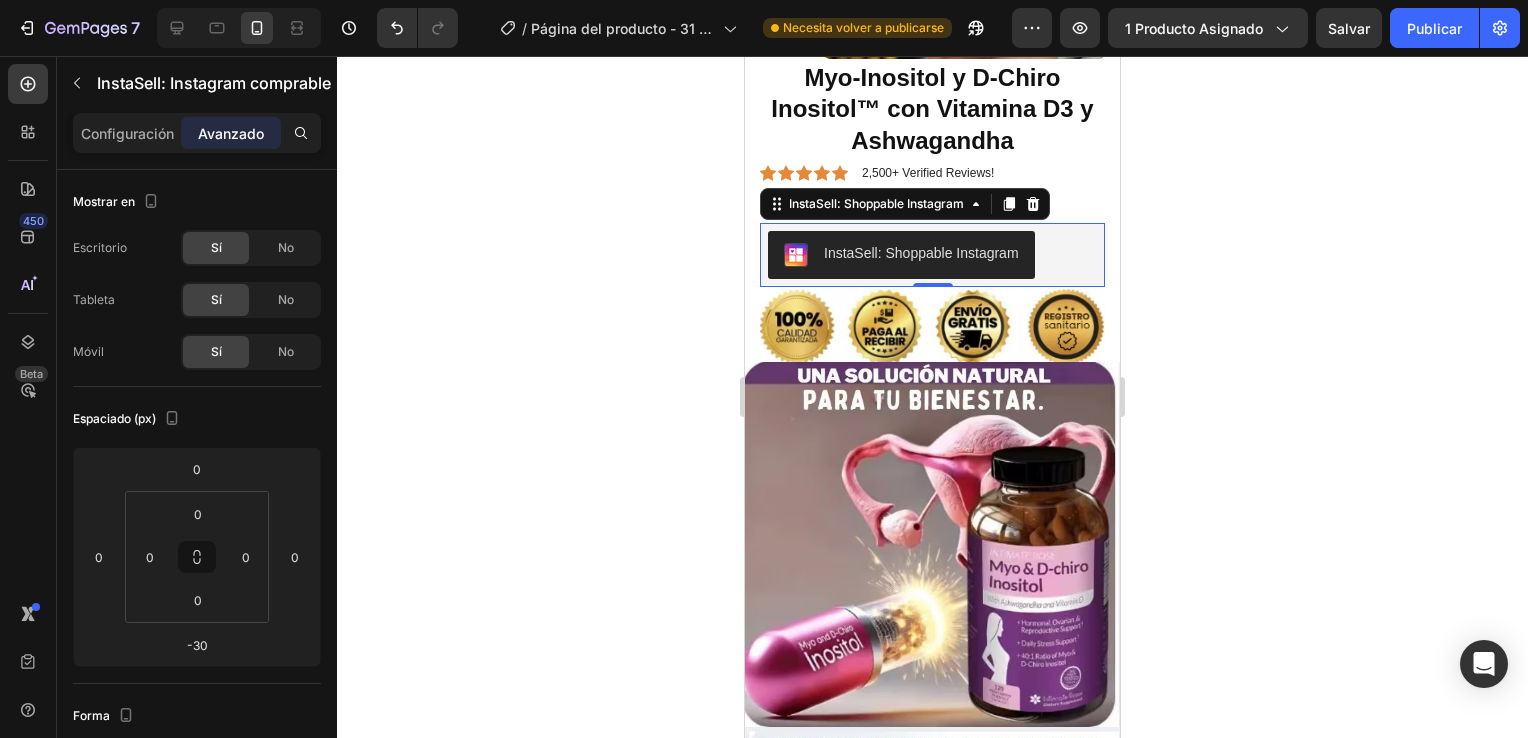 click on "InstaSell: Shoppable Instagram" at bounding box center [921, 253] 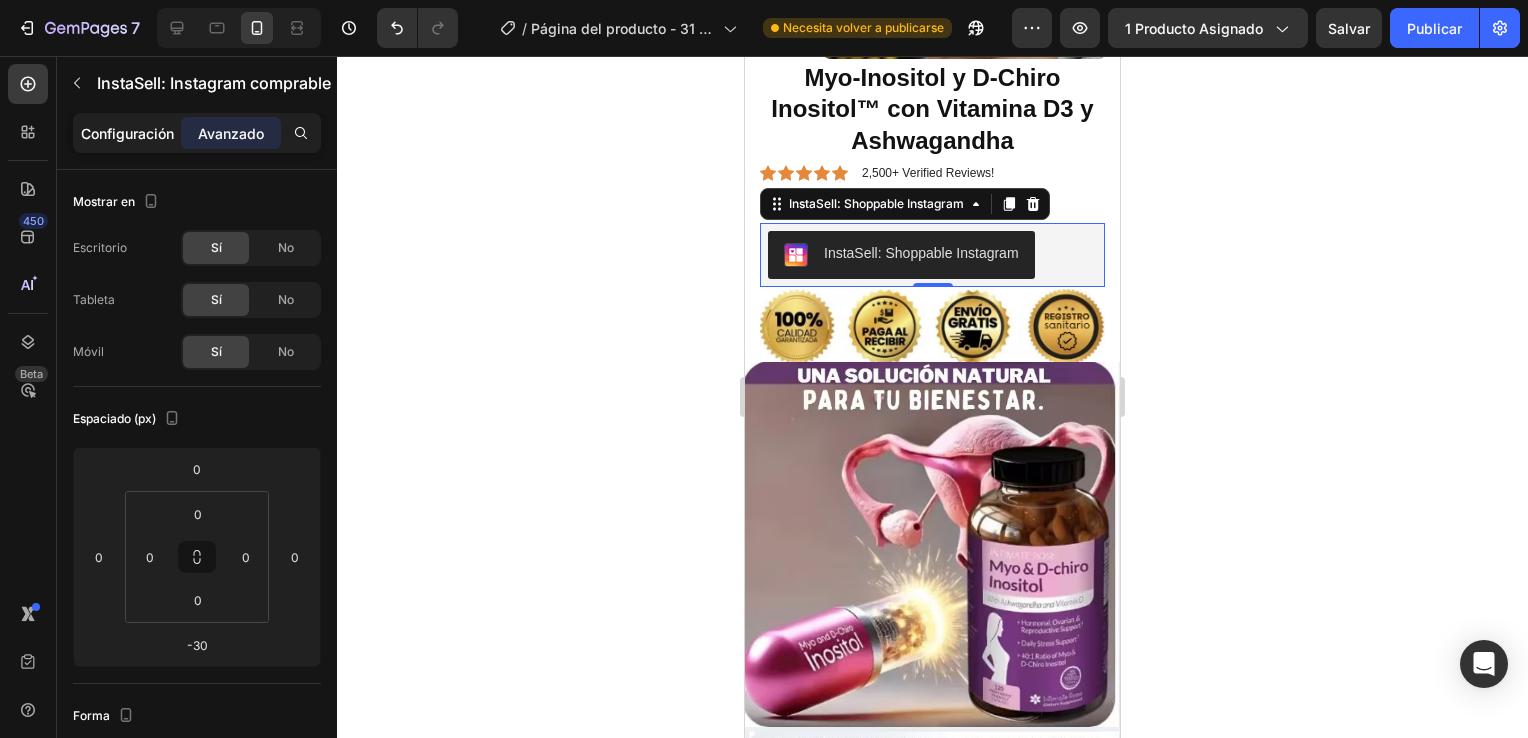 click on "Configuración" at bounding box center (127, 133) 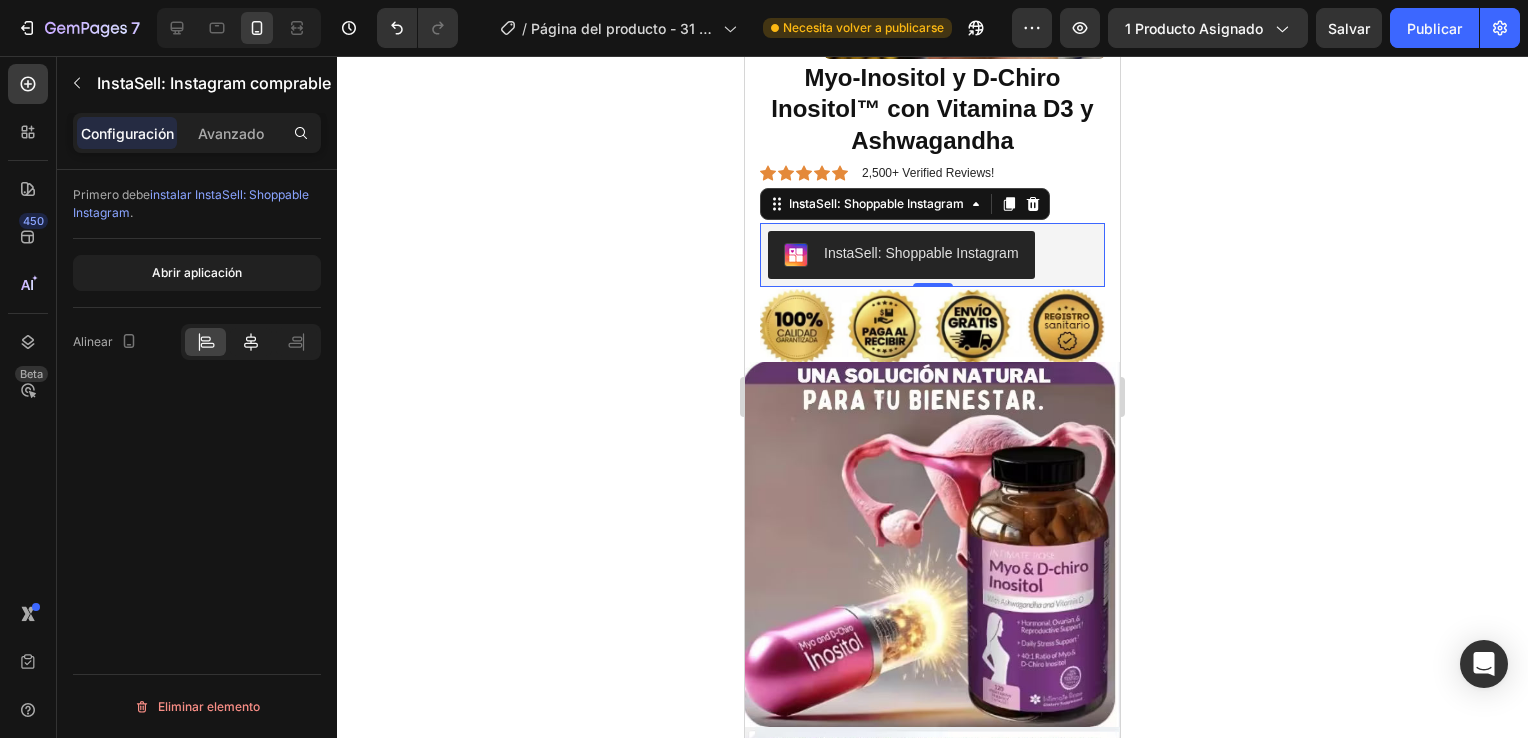 click 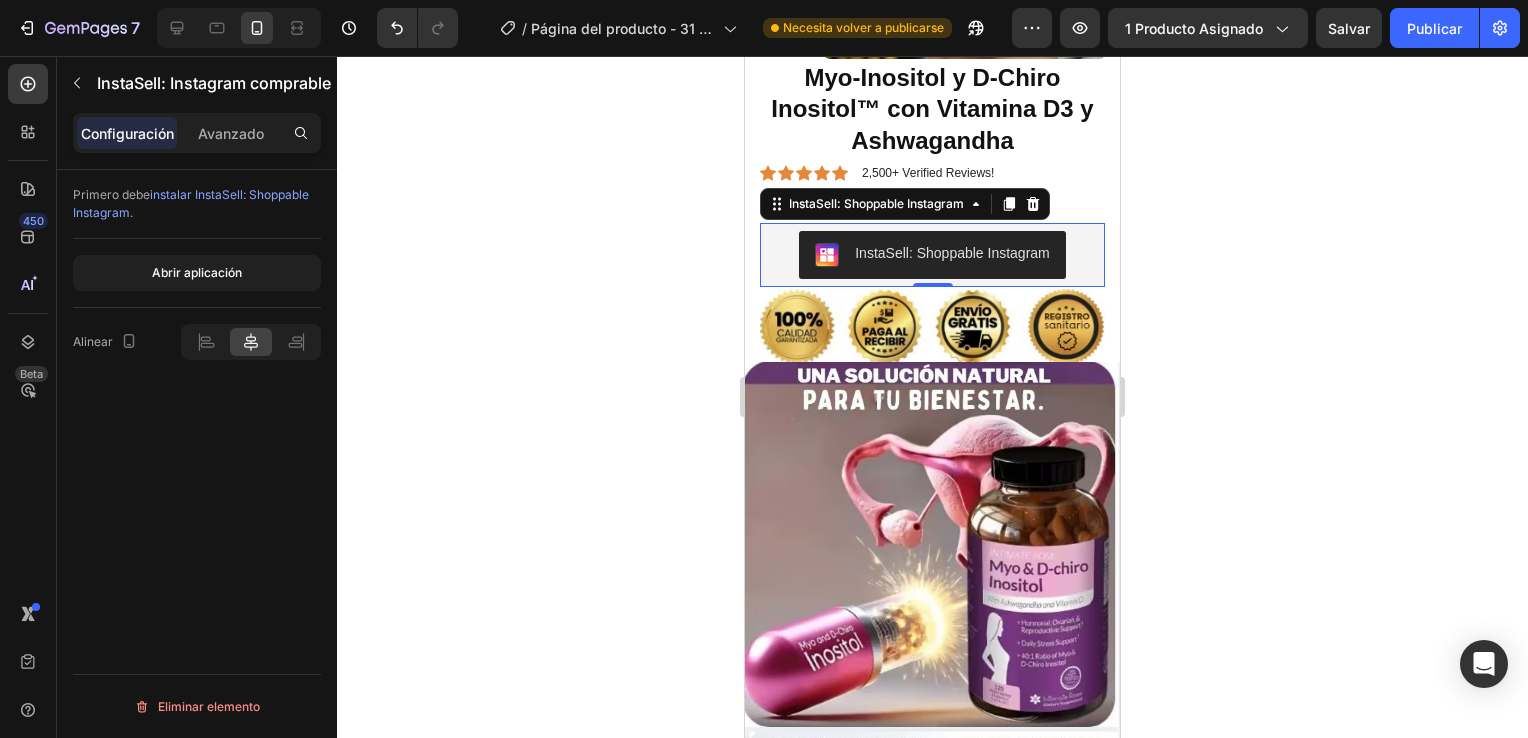 click 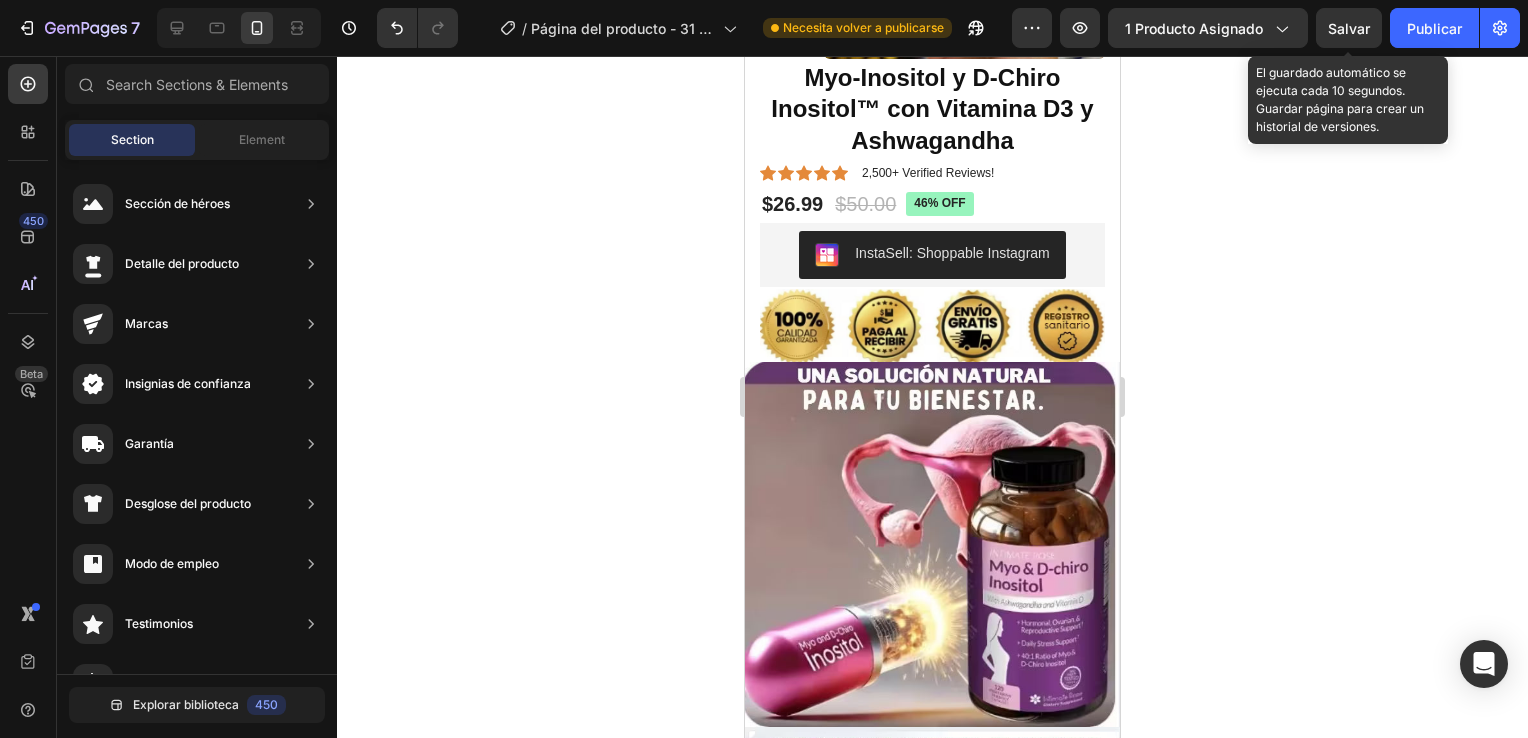 click on "Salvar" at bounding box center [1349, 28] 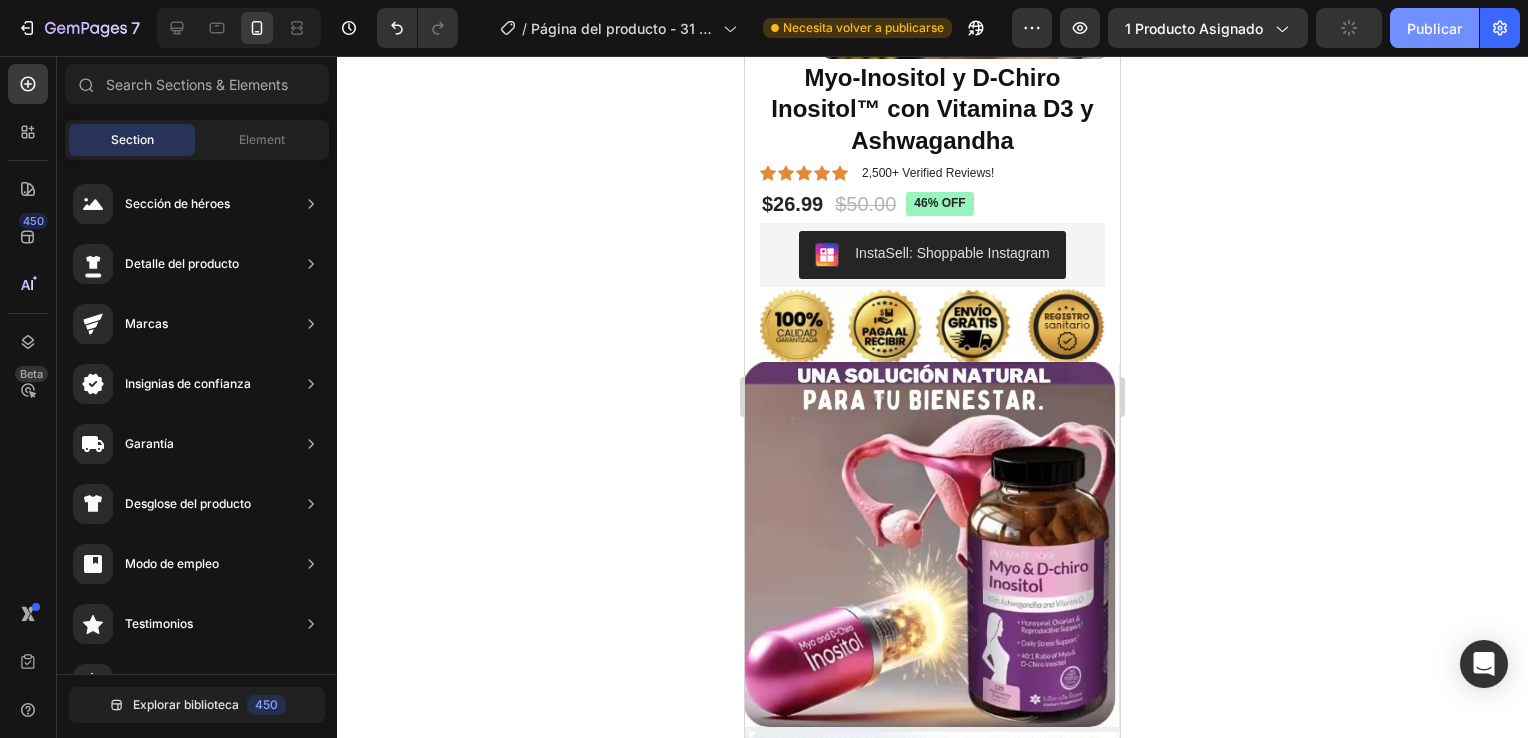 click on "Publicar" 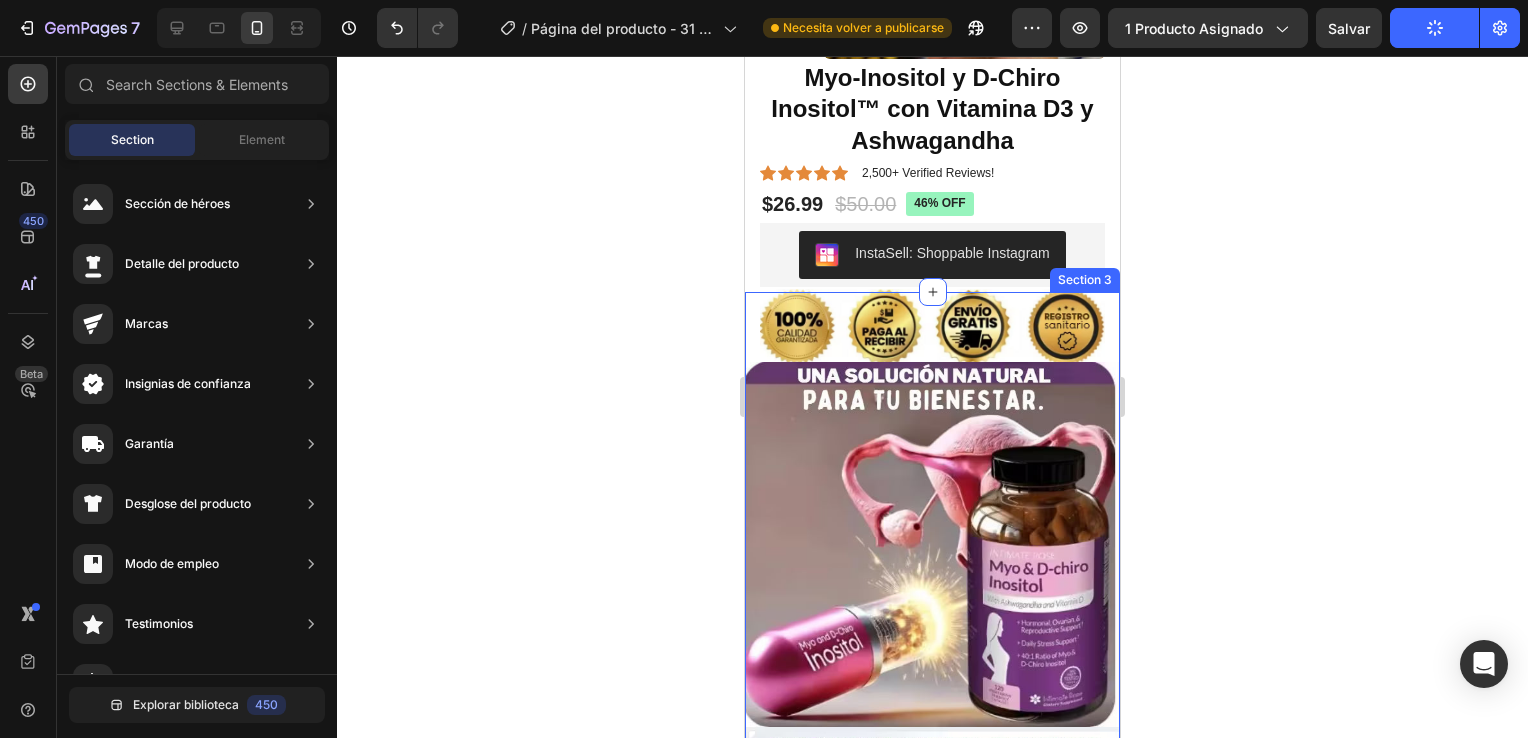 click 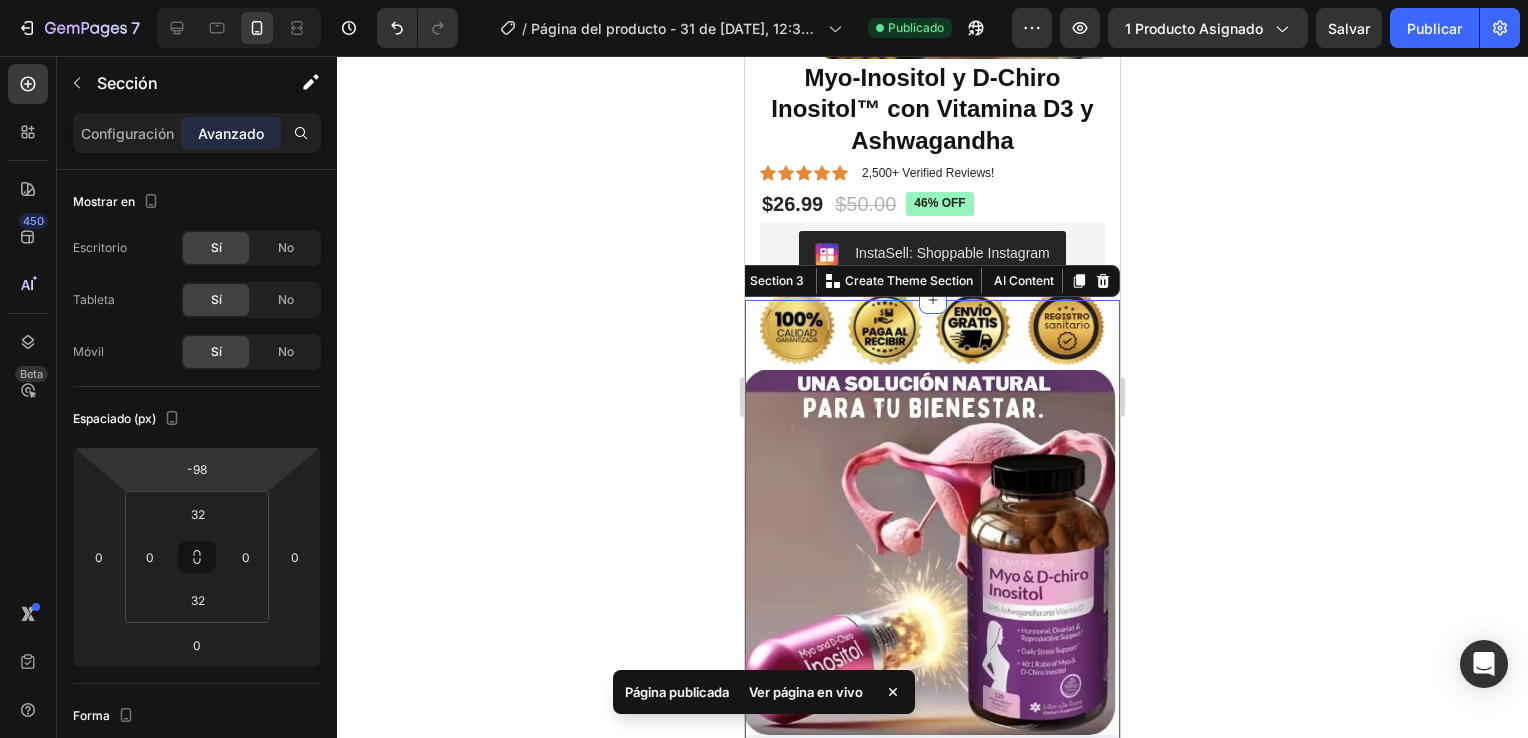 type on "-94" 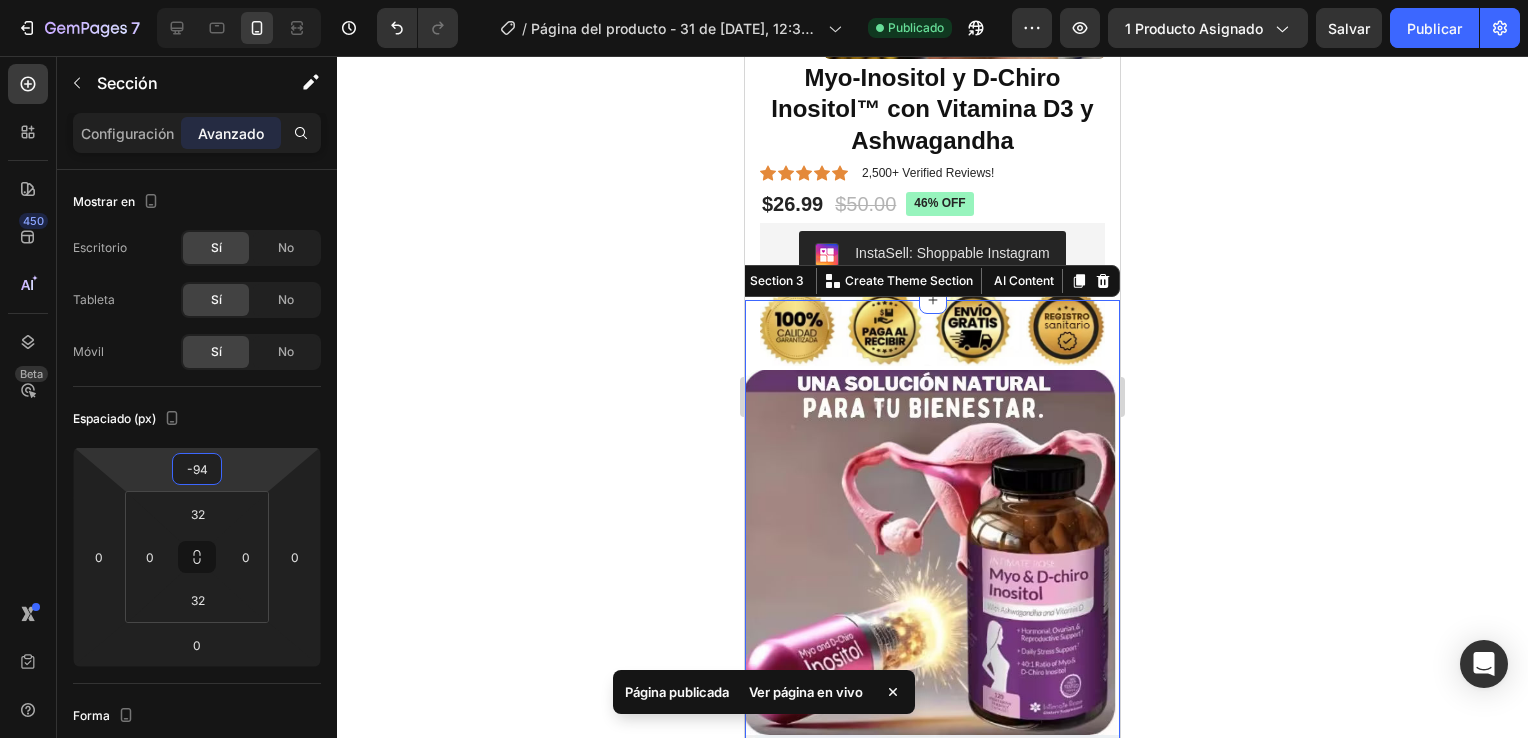 click on "7   /  Página del producto - 31 de julio, 12:34:45 Publicado Preview 1 producto asignado  Salvar   Publicar  450 Beta Sections(18) Elements(84) Section Element Sección de héroes Detalle del producto Marcas Insignias de confianza Garantía Desglose del producto Modo de empleo Testimonios Comparar Haz Preguntas Frecuentes Prueba social Historia de la marca Lista de productos Colección Lista de blogs Contacto Pegajoso Añadir a la cesta Pie de página personalizado Explorar biblioteca 450 Layout
Row
Row
Row
Row Text
Heading
Text Block Button
Button
Button Media" at bounding box center (764, 0) 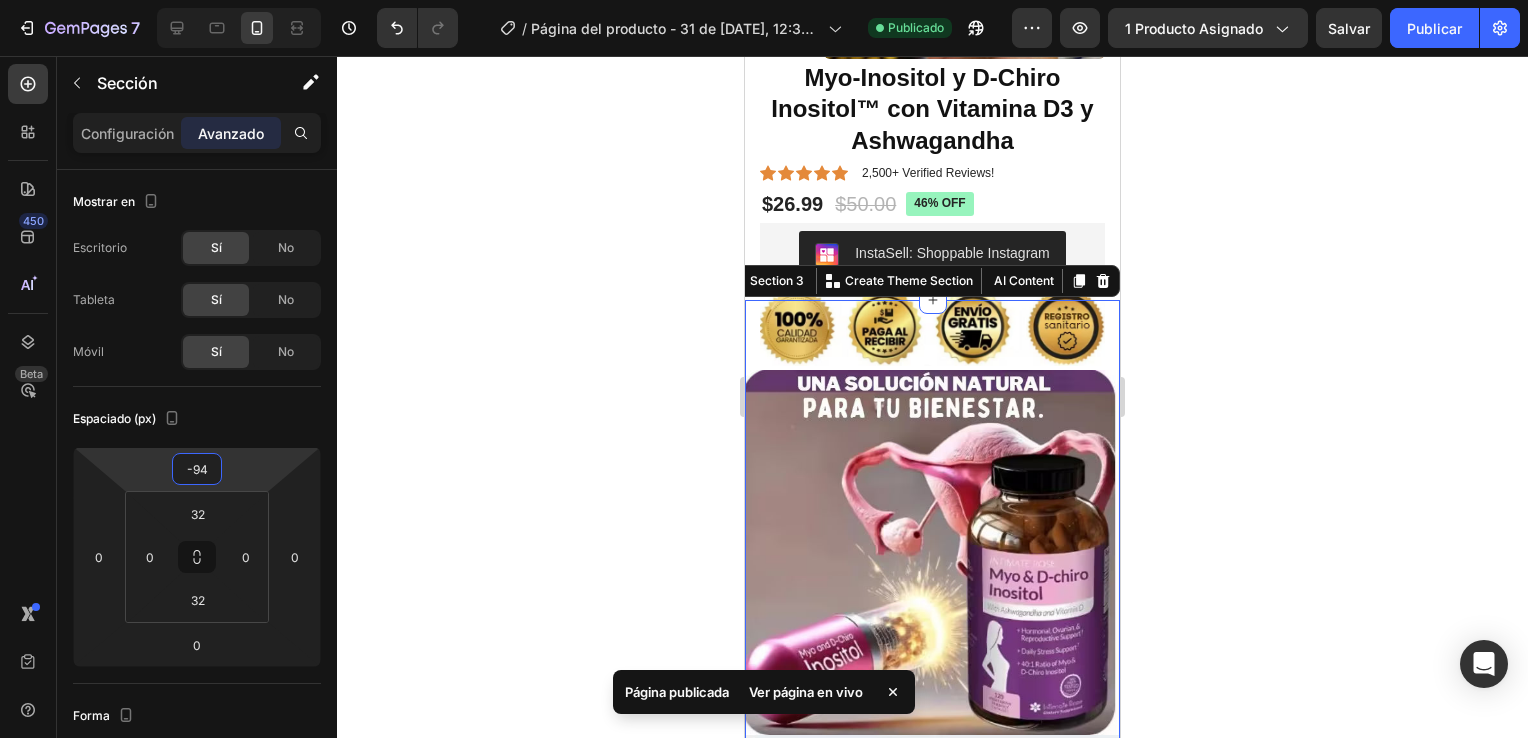click 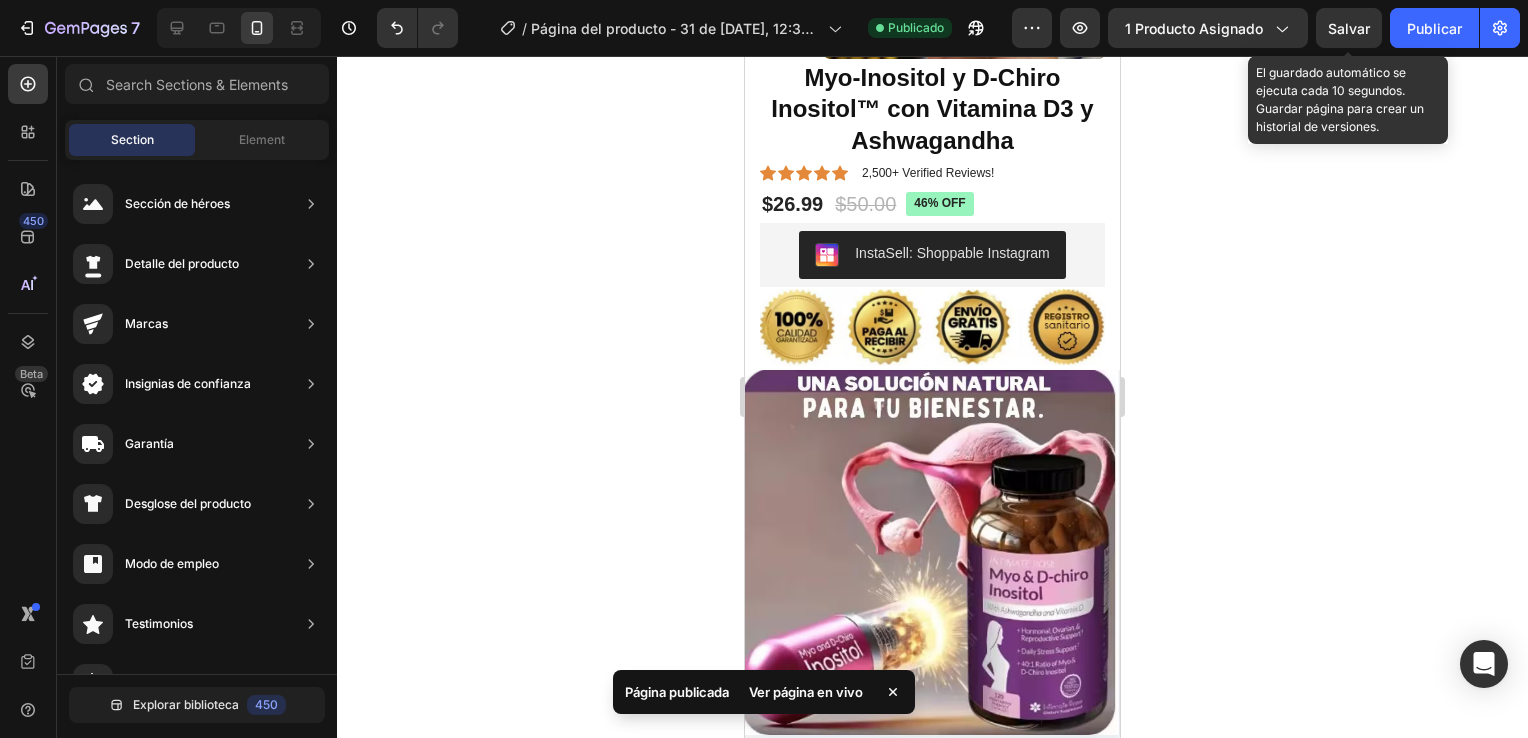click on "Salvar" at bounding box center (1349, 28) 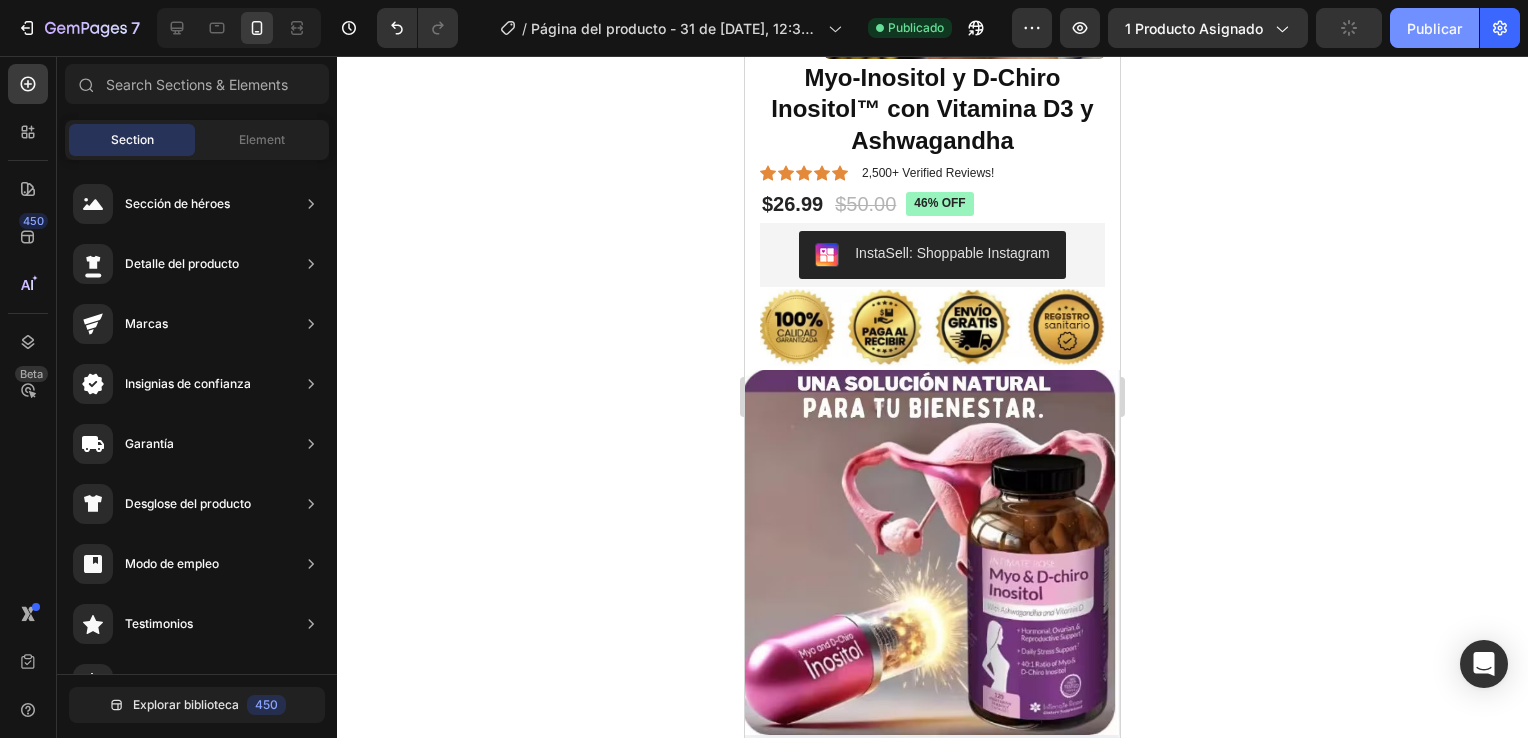 click on "Publicar" 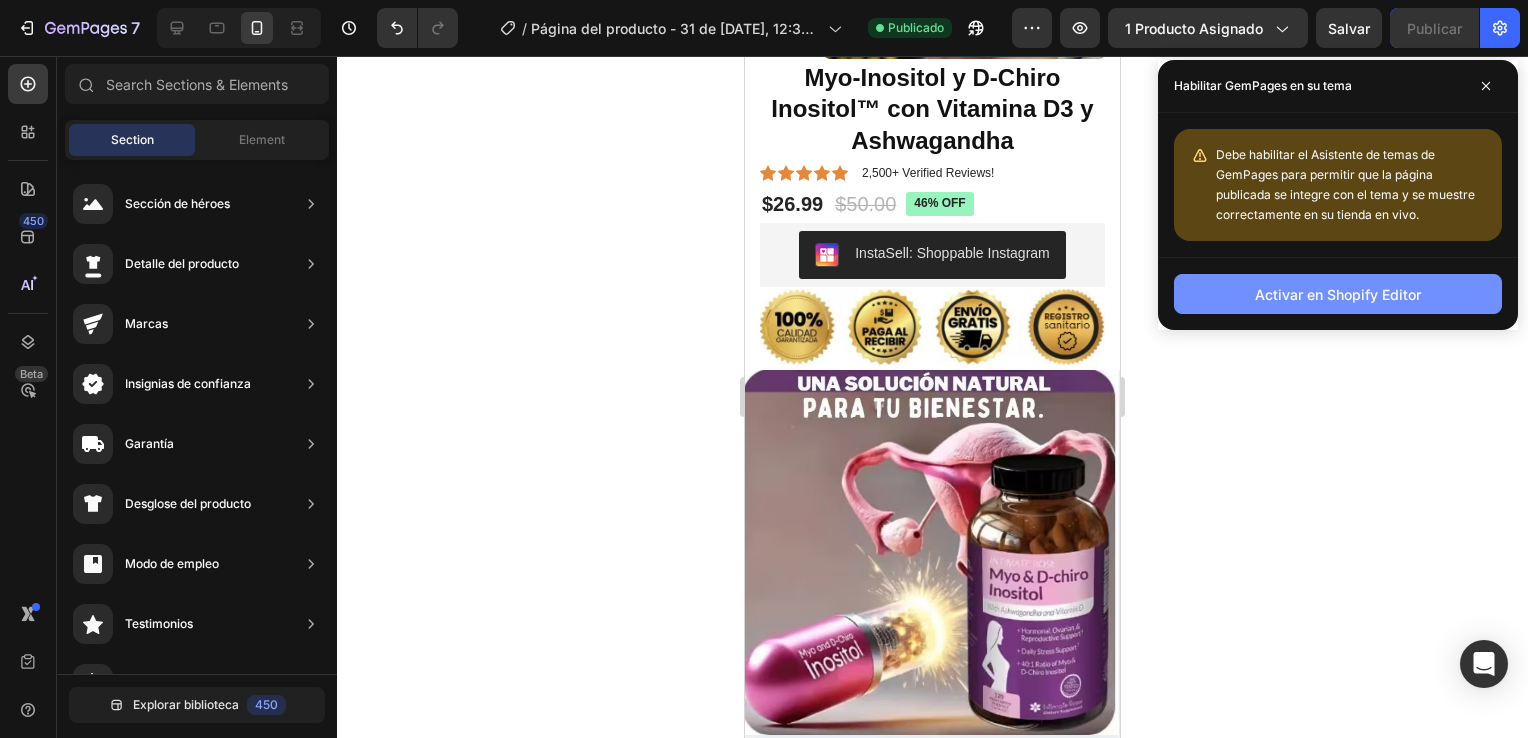 click on "Activar en Shopify Editor" at bounding box center (1338, 294) 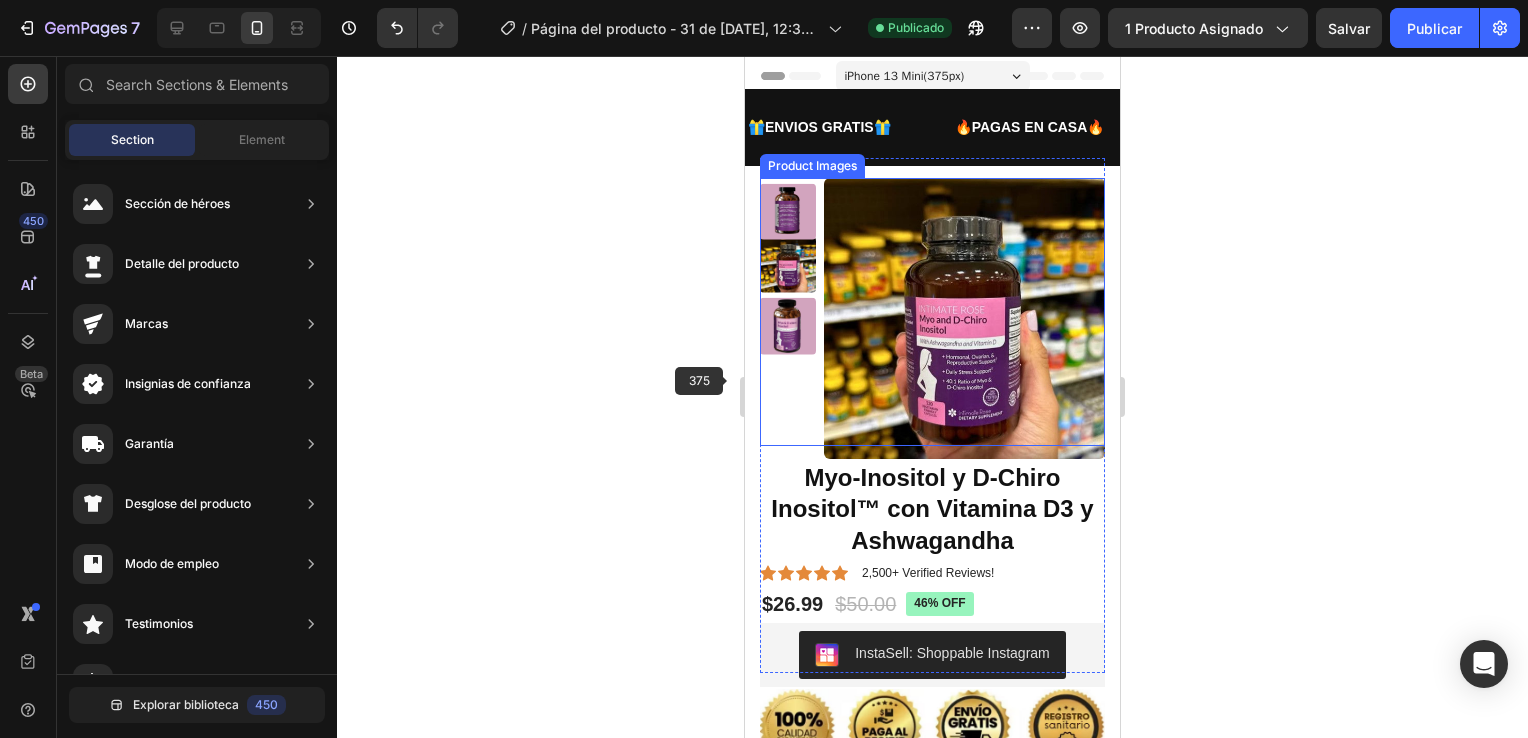 scroll, scrollTop: 0, scrollLeft: 0, axis: both 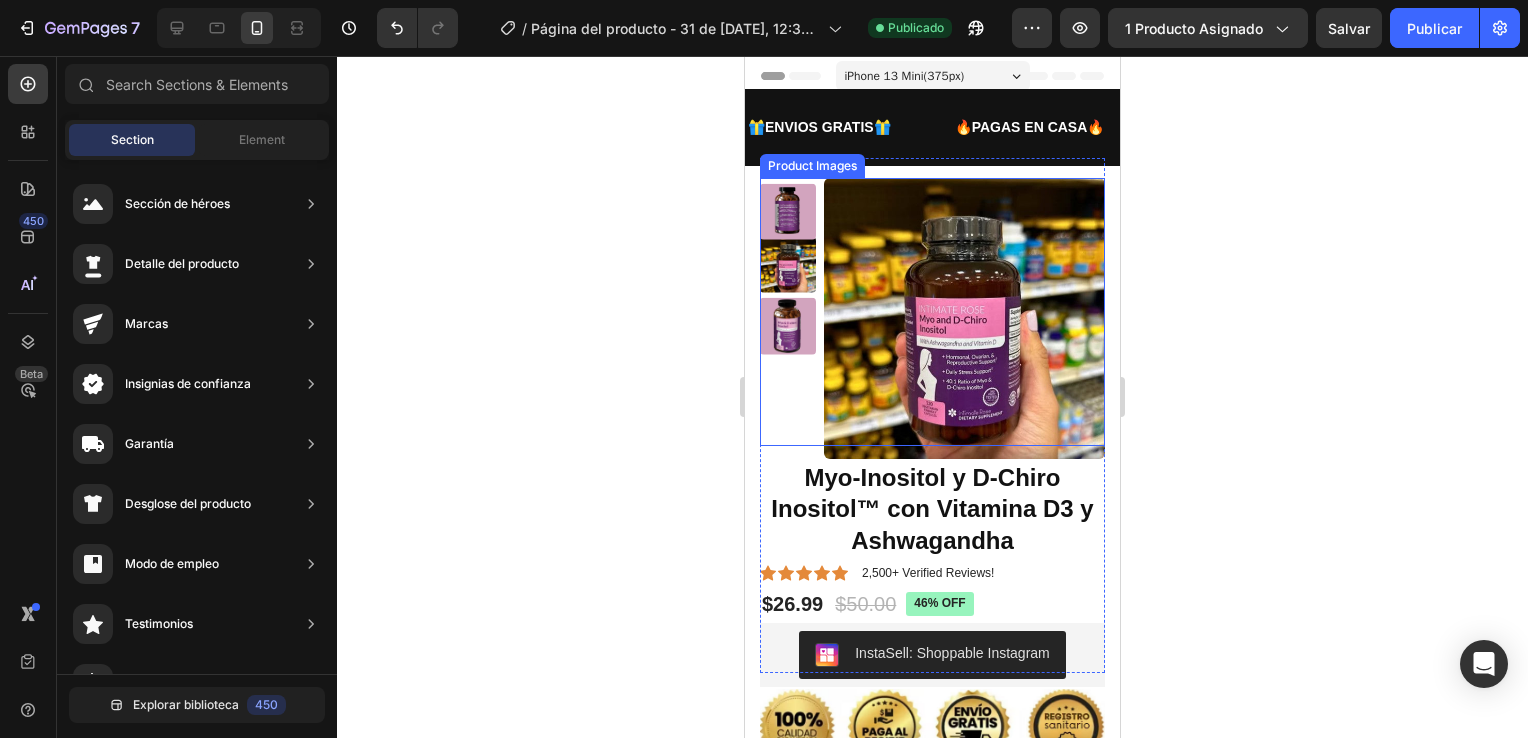 click at bounding box center [964, 318] 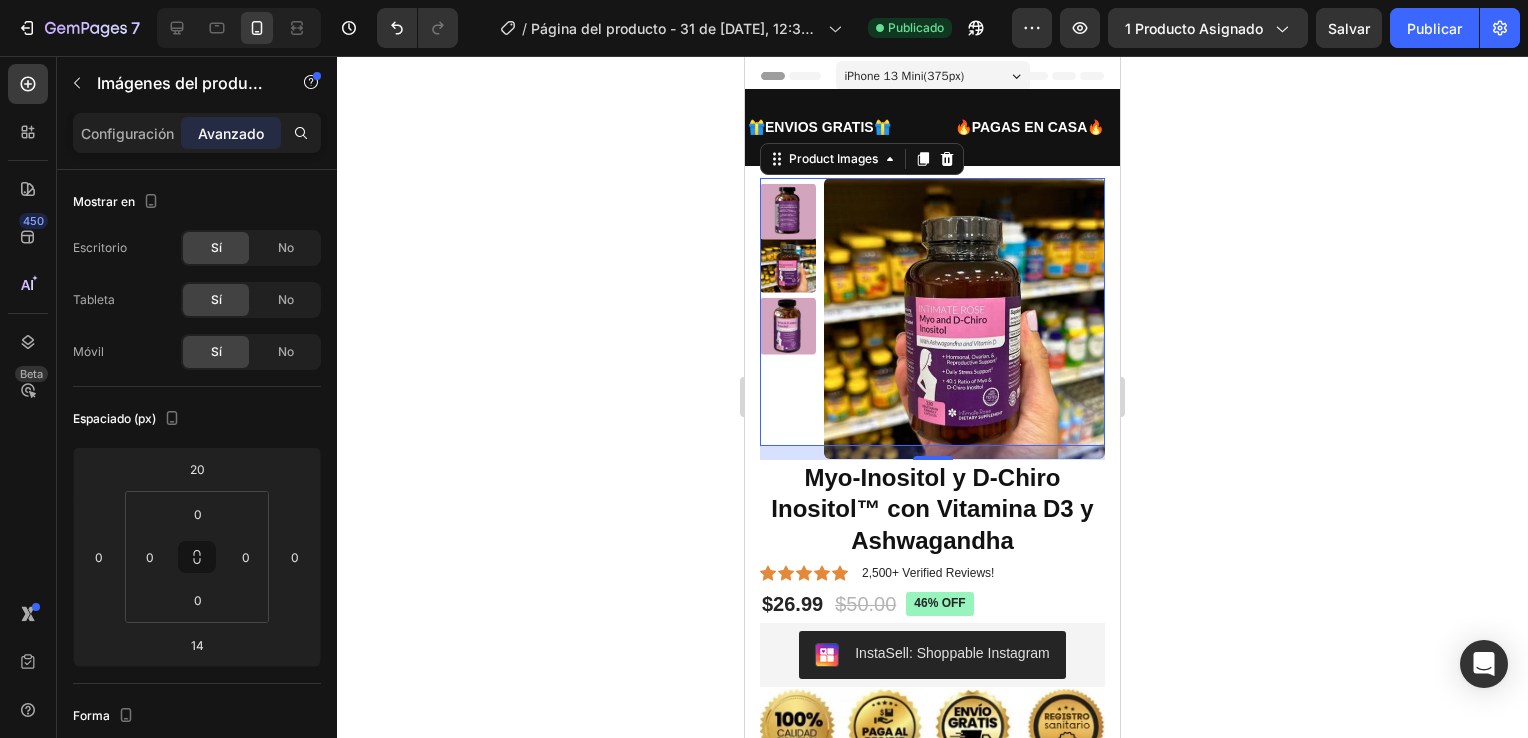 click 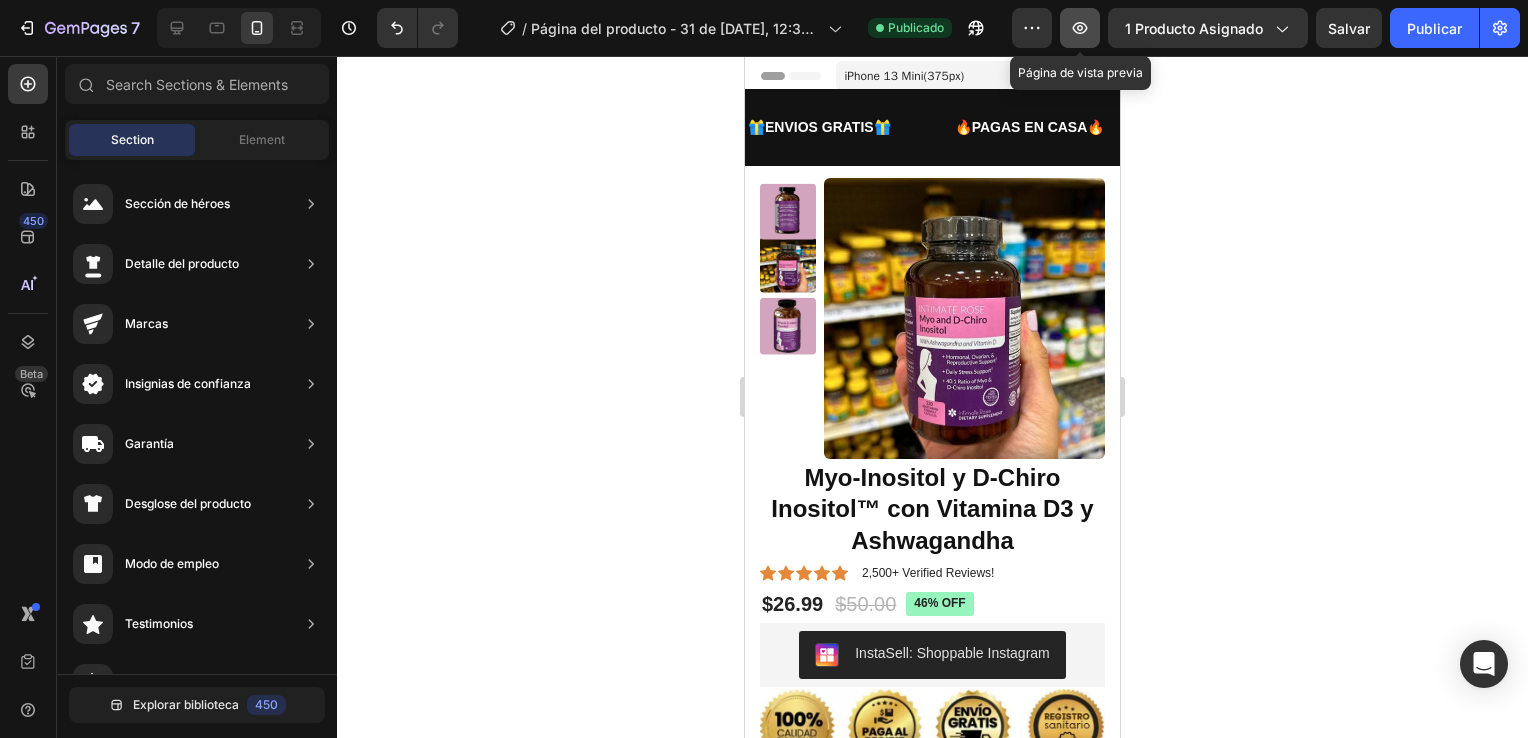 click 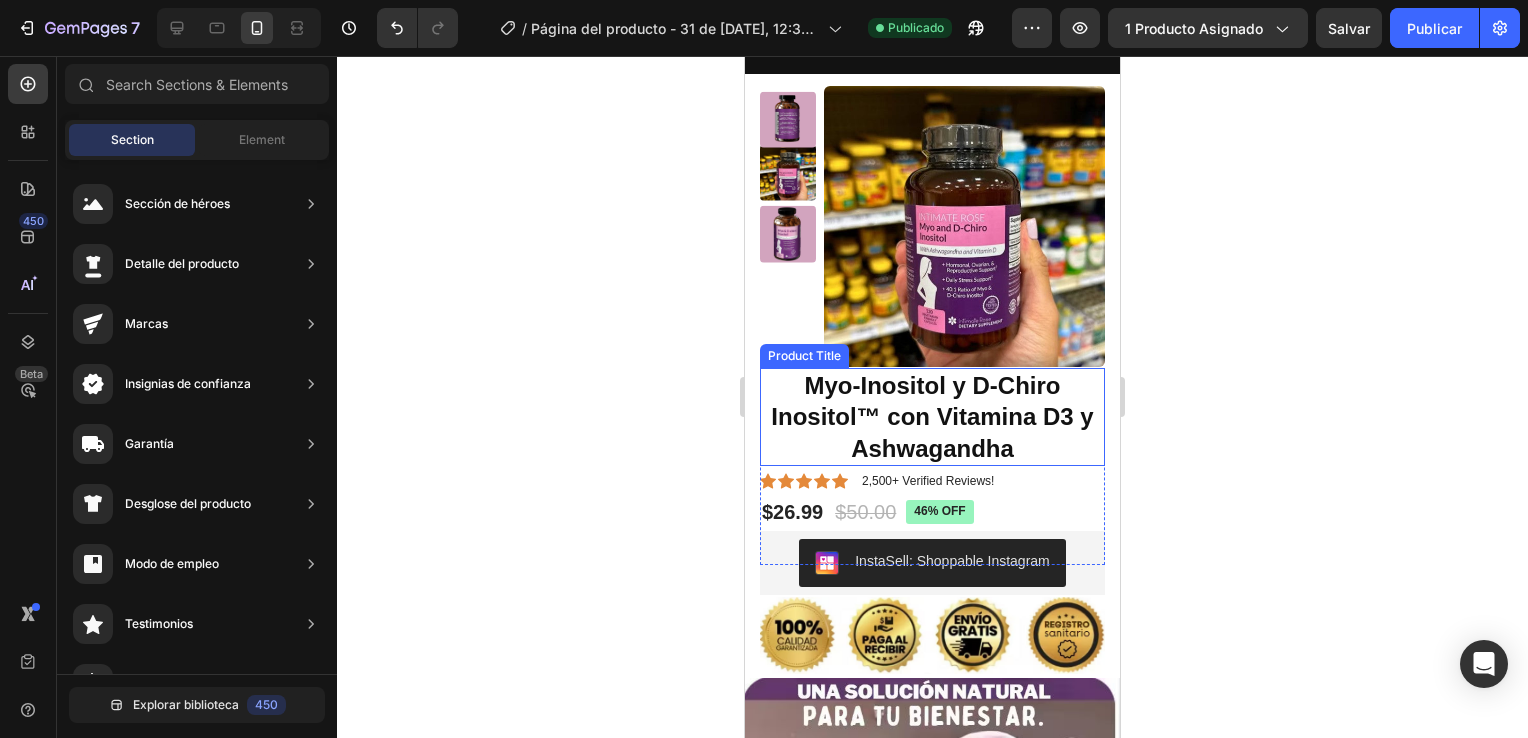 scroll, scrollTop: 200, scrollLeft: 0, axis: vertical 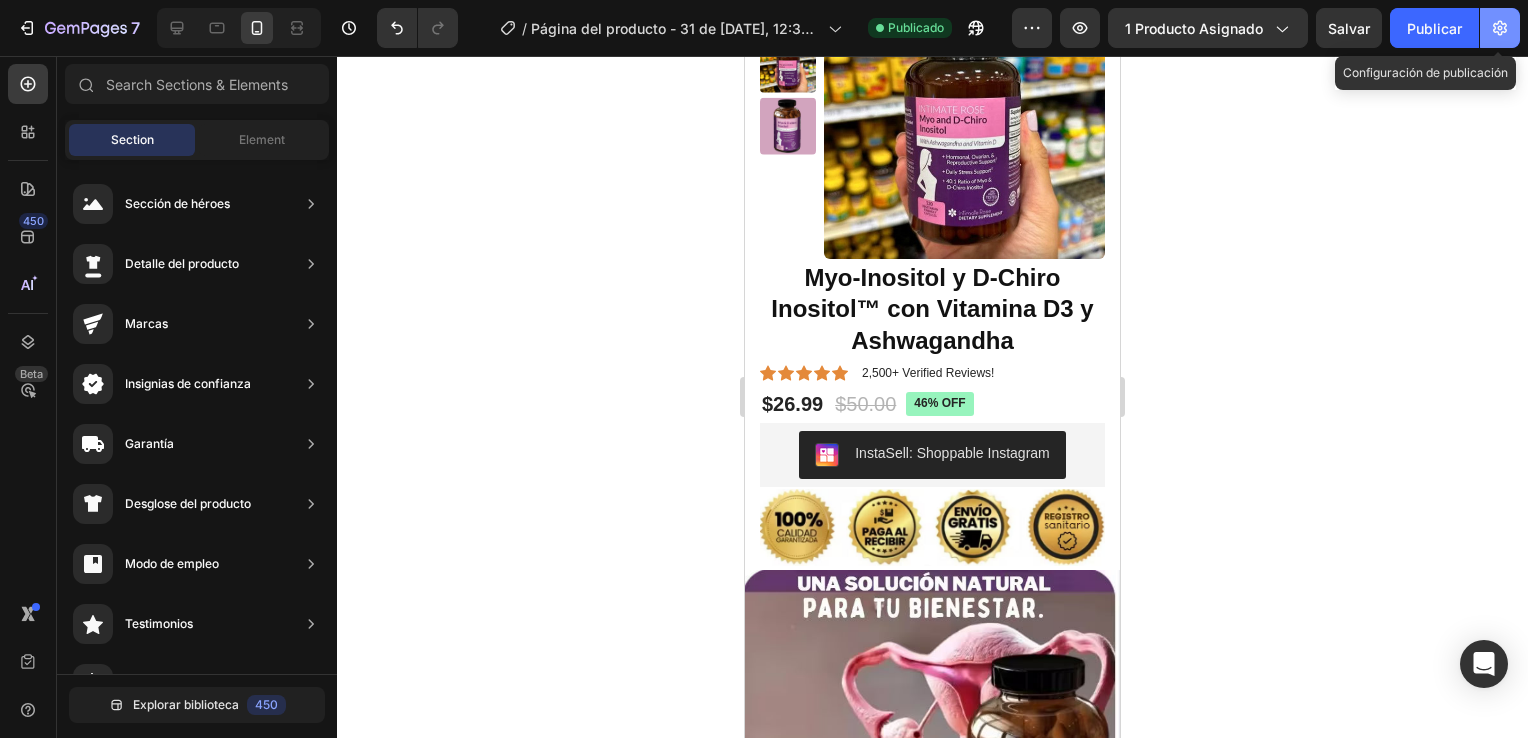 click 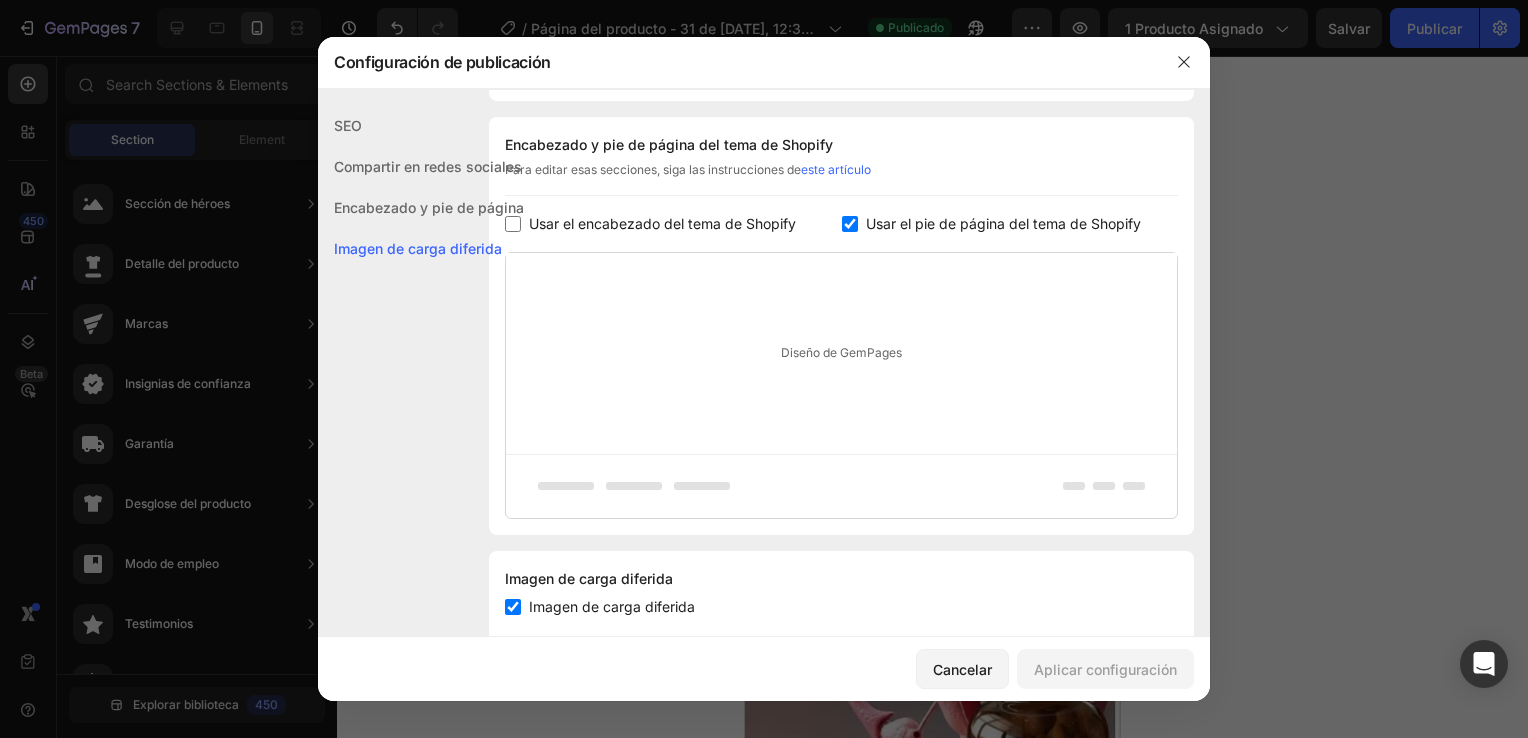 scroll, scrollTop: 248, scrollLeft: 0, axis: vertical 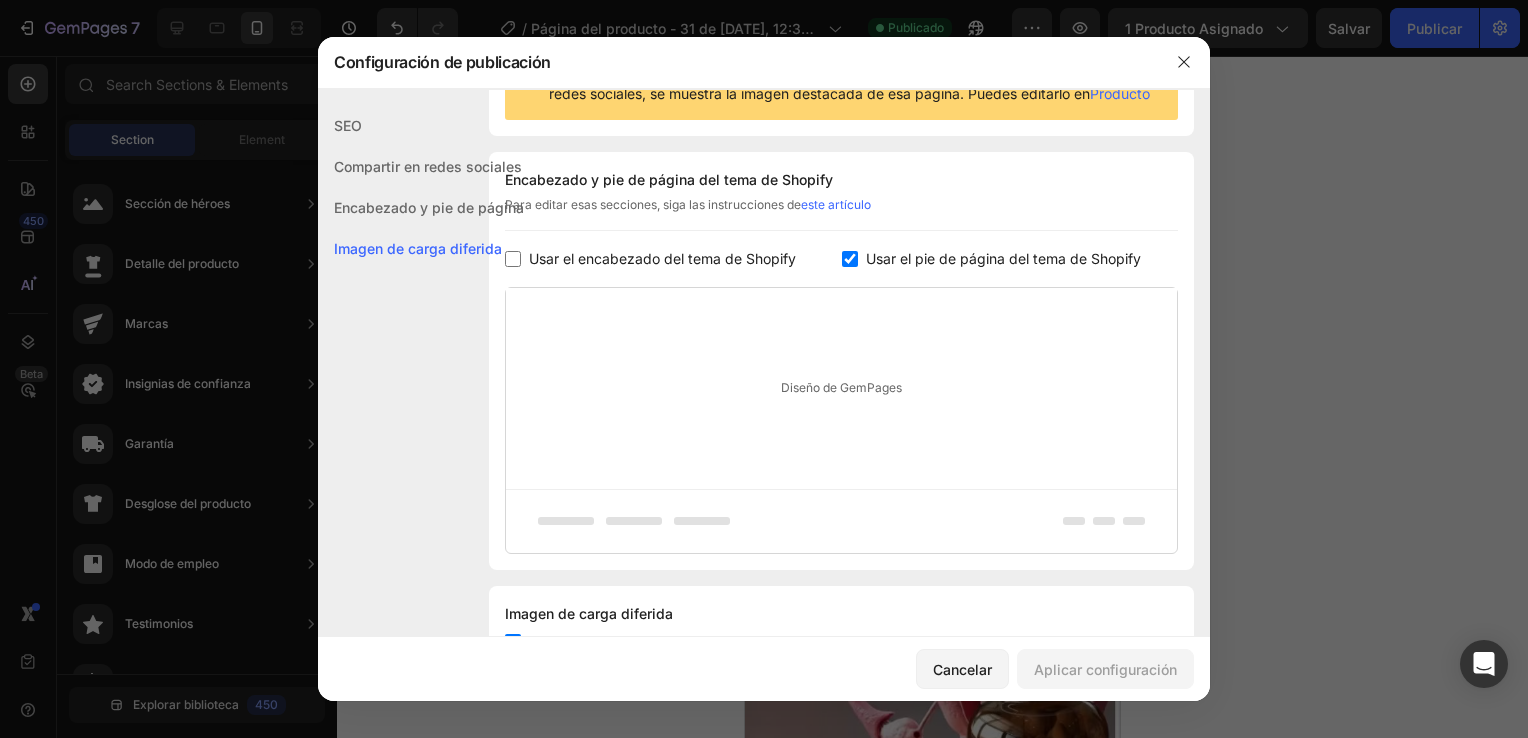 click at bounding box center [513, 259] 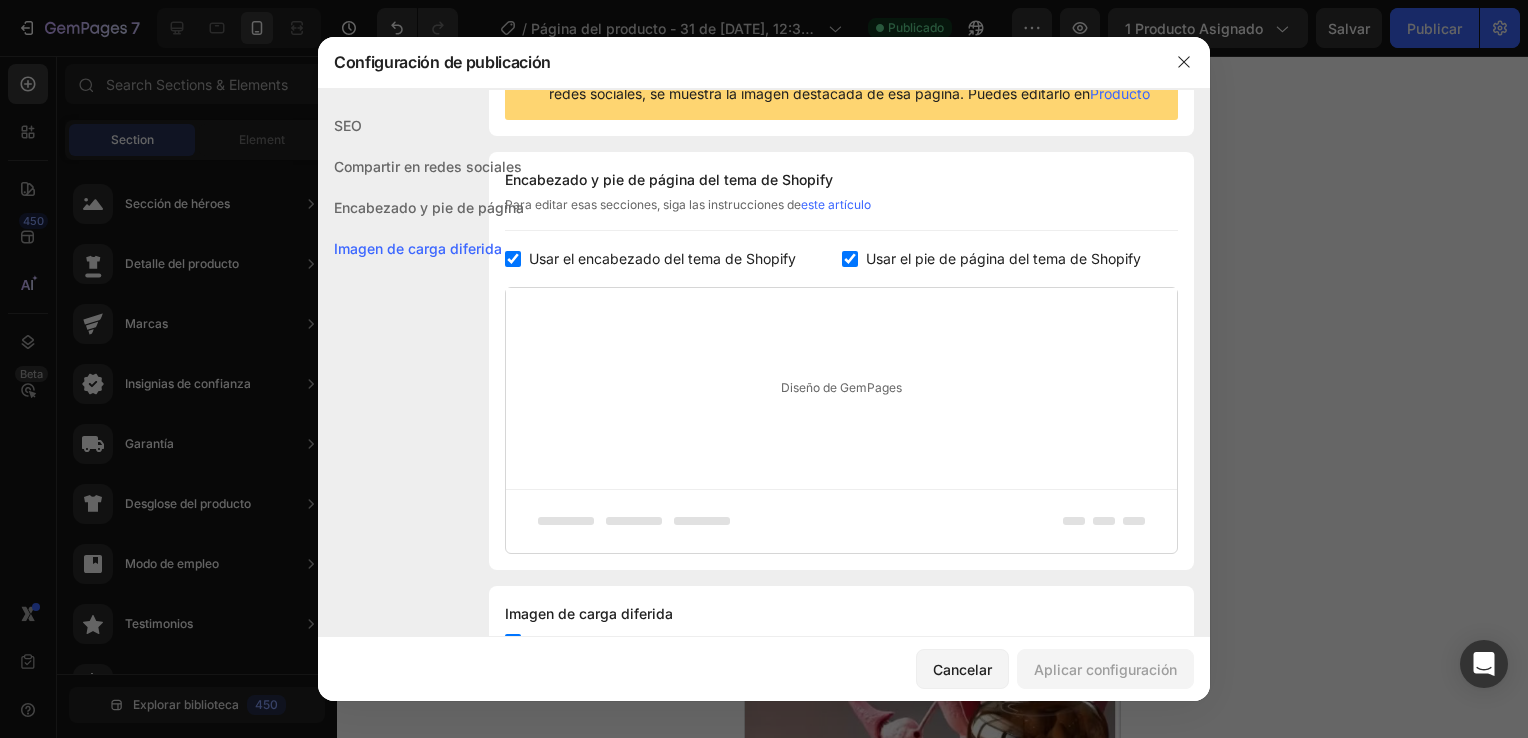 checkbox on "true" 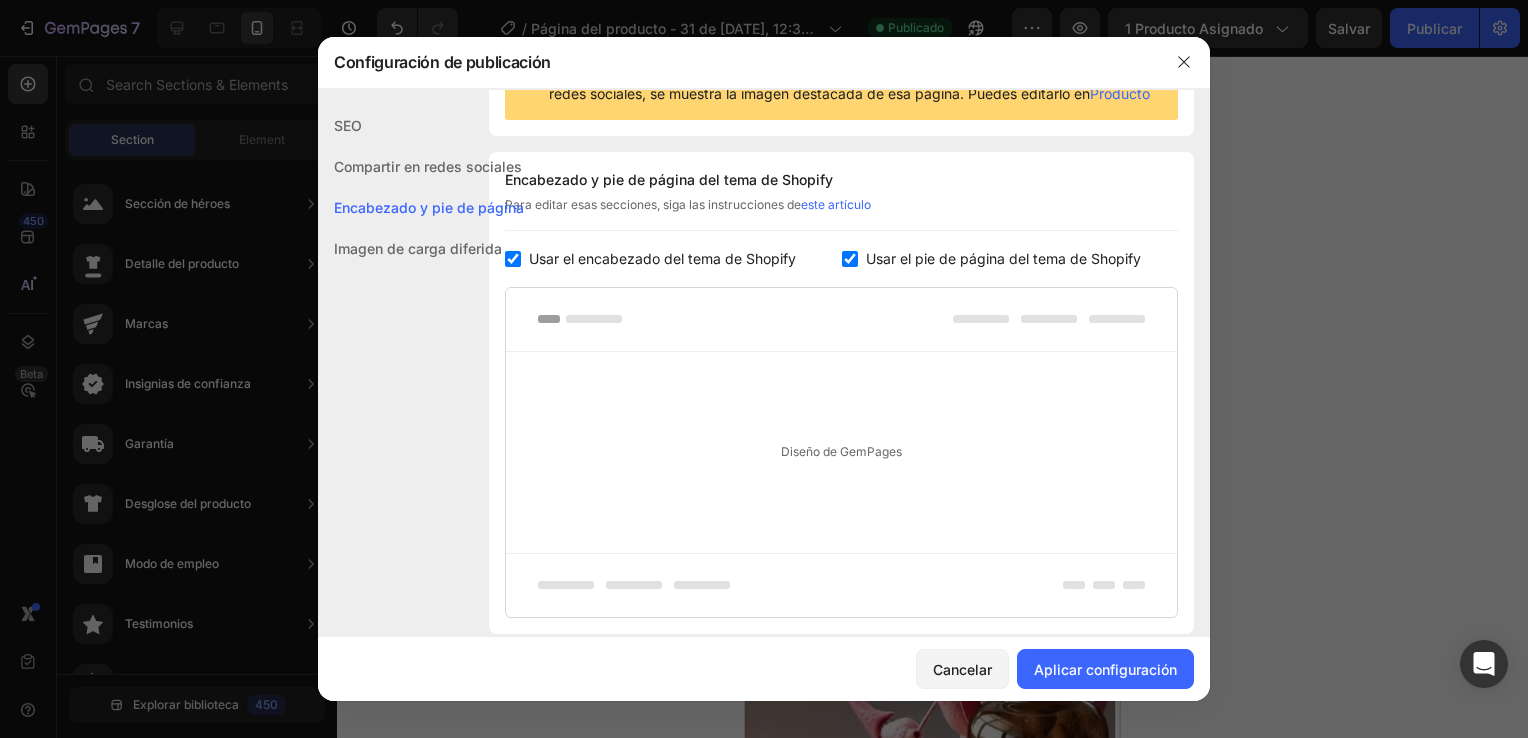 click at bounding box center [850, 259] 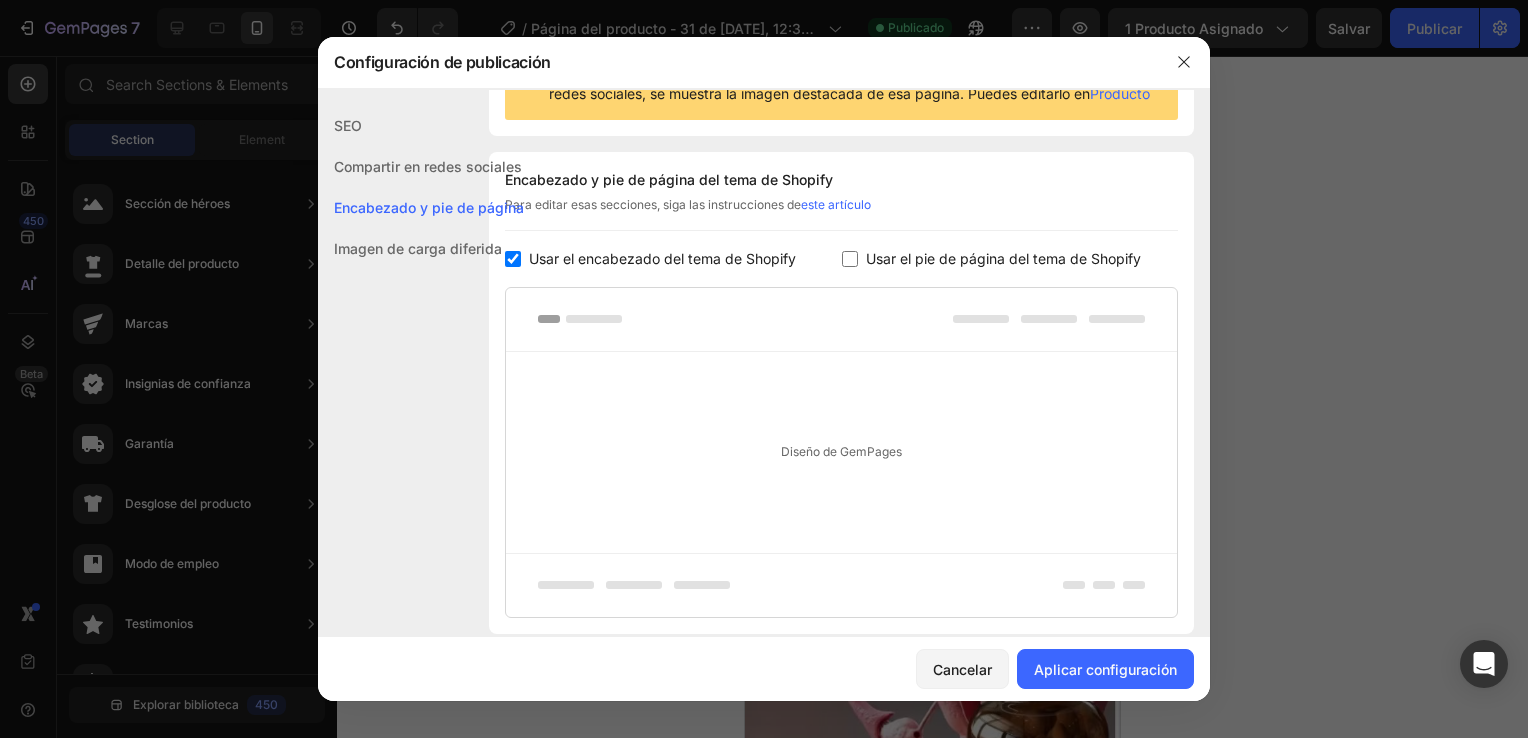 checkbox on "false" 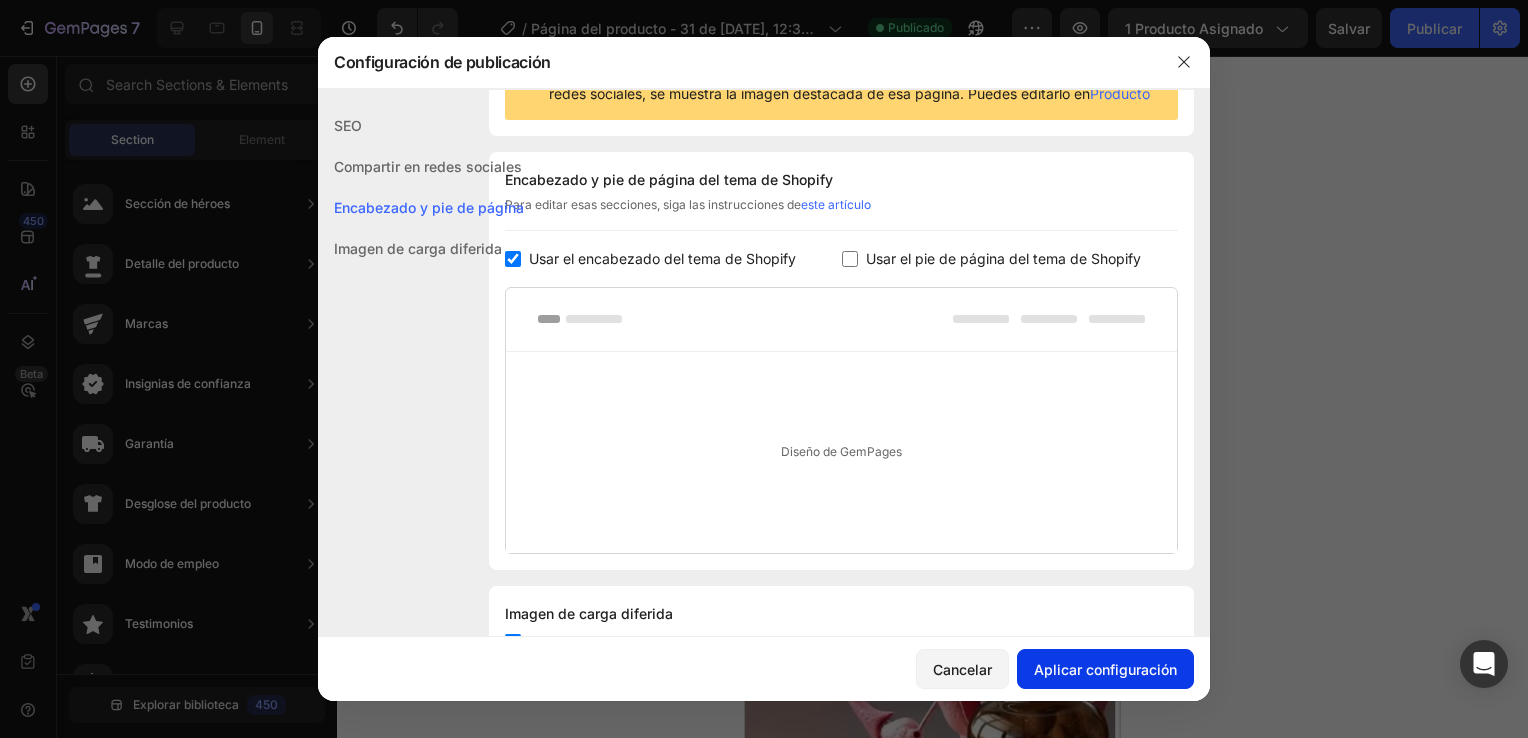 click on "Aplicar configuración" 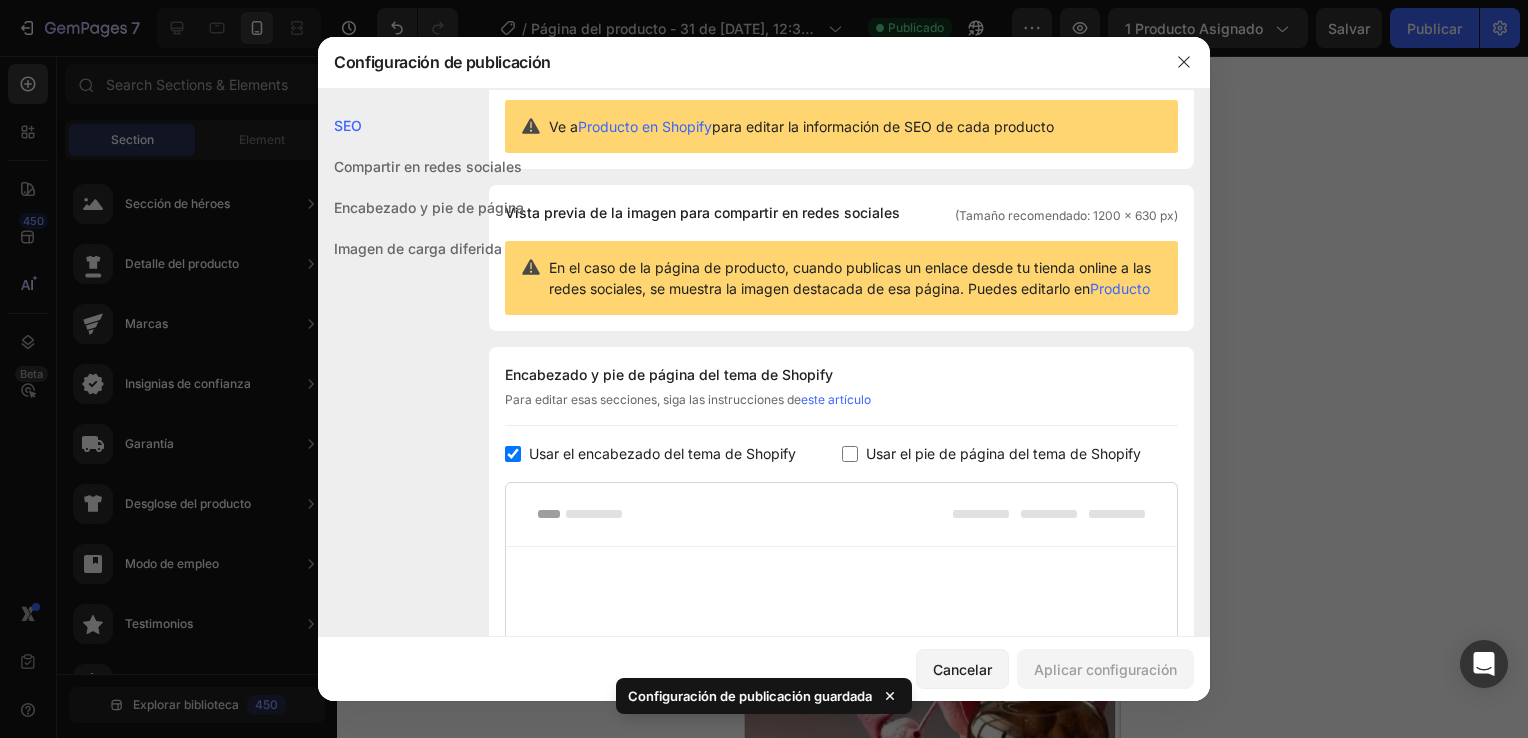 scroll, scrollTop: 48, scrollLeft: 0, axis: vertical 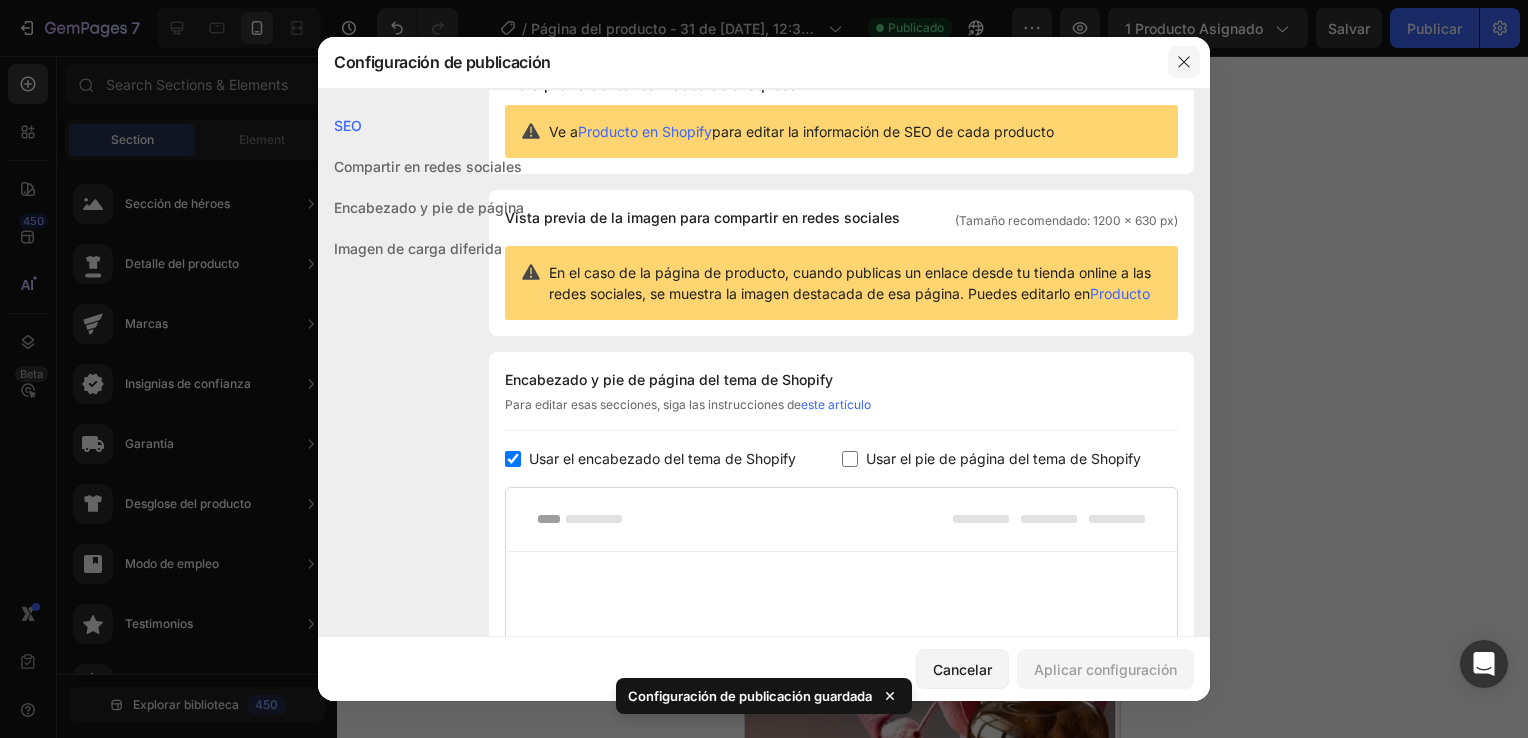click at bounding box center [1184, 62] 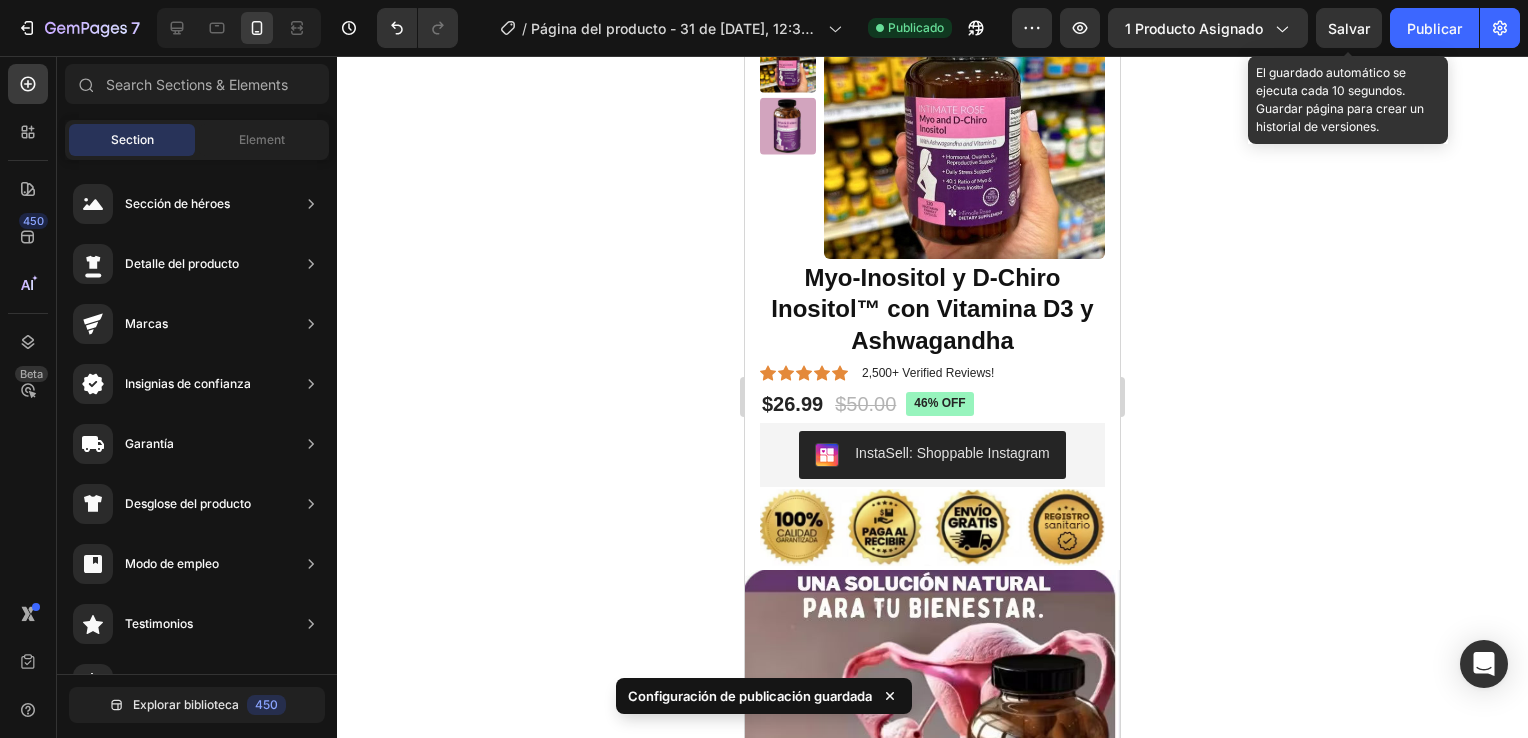 click on "Salvar" at bounding box center (1349, 28) 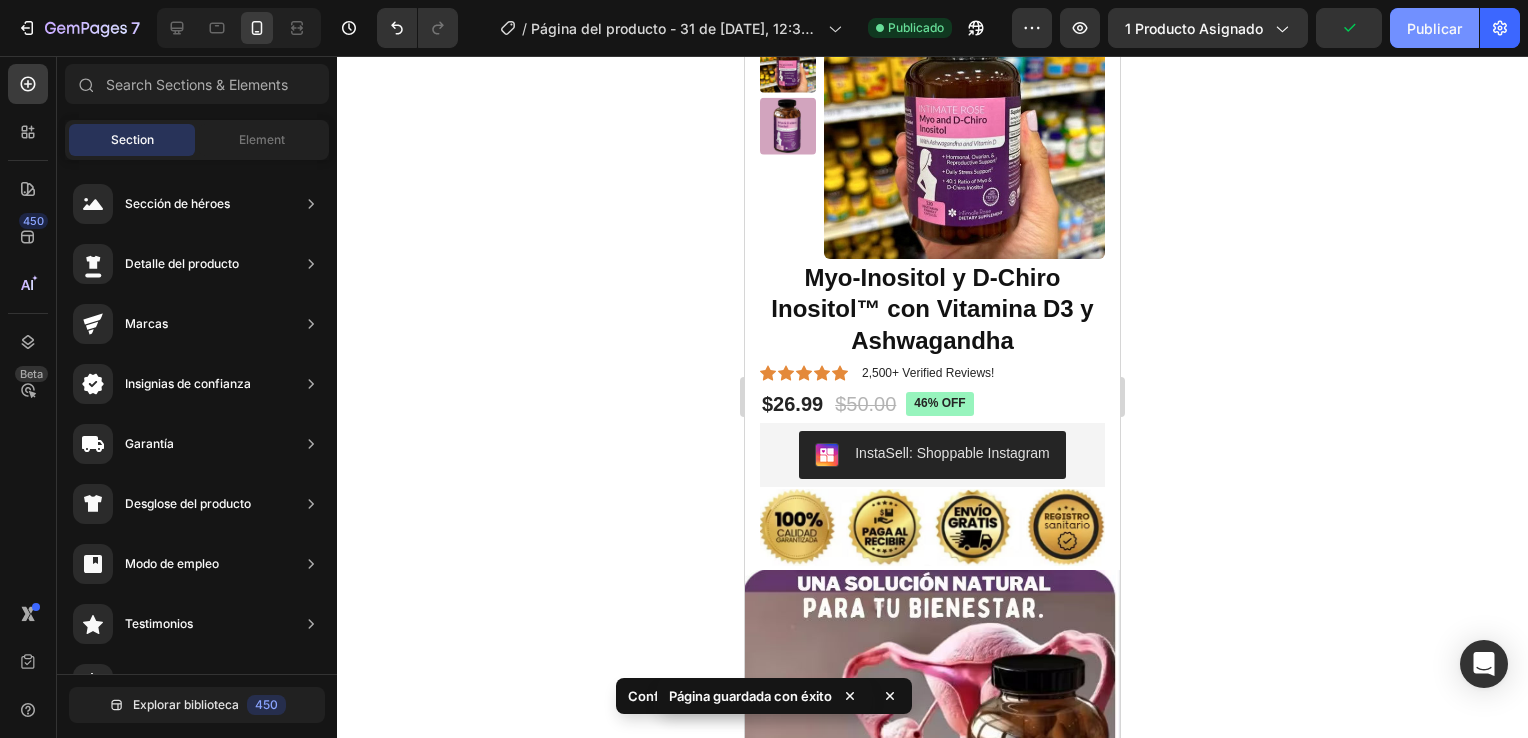 click on "Publicar" 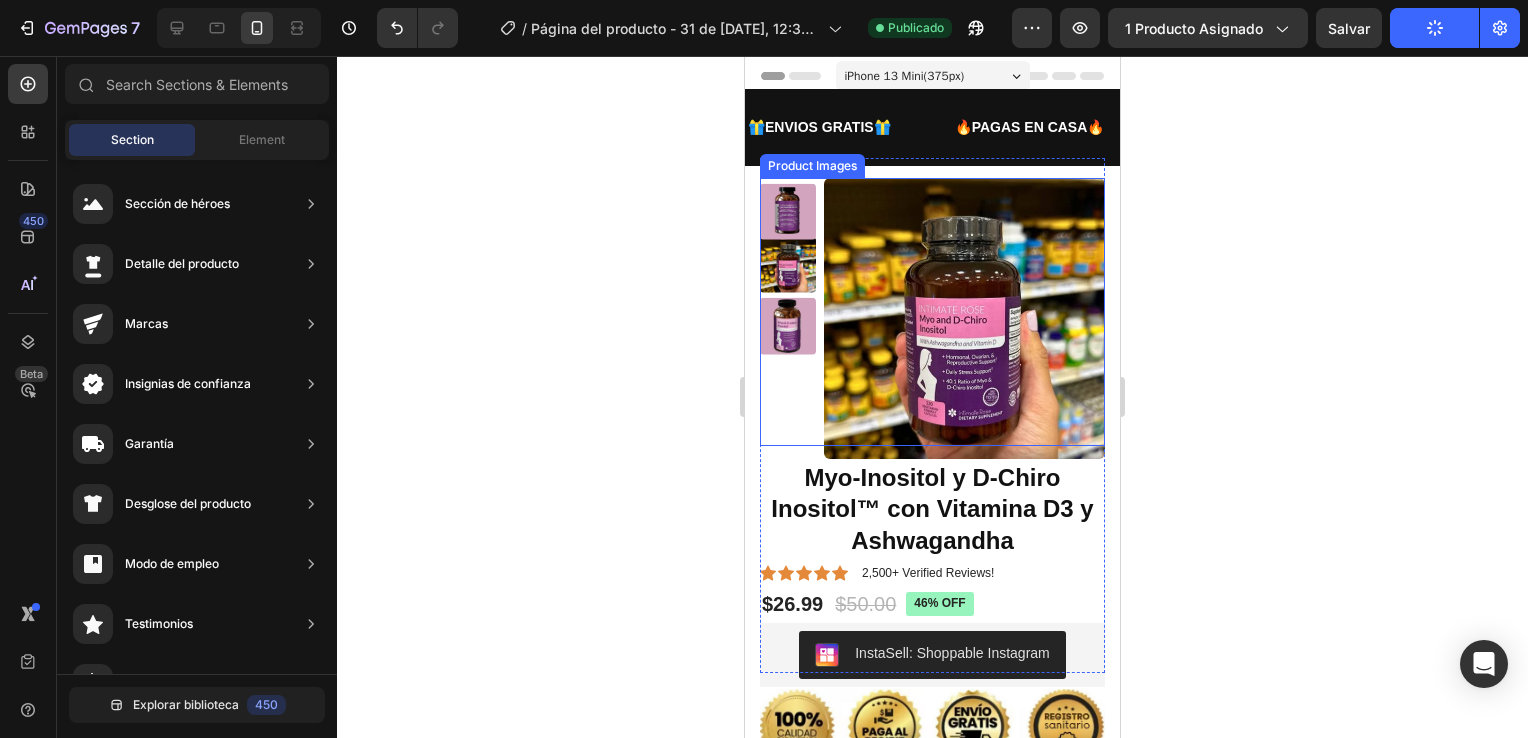 scroll, scrollTop: 200, scrollLeft: 0, axis: vertical 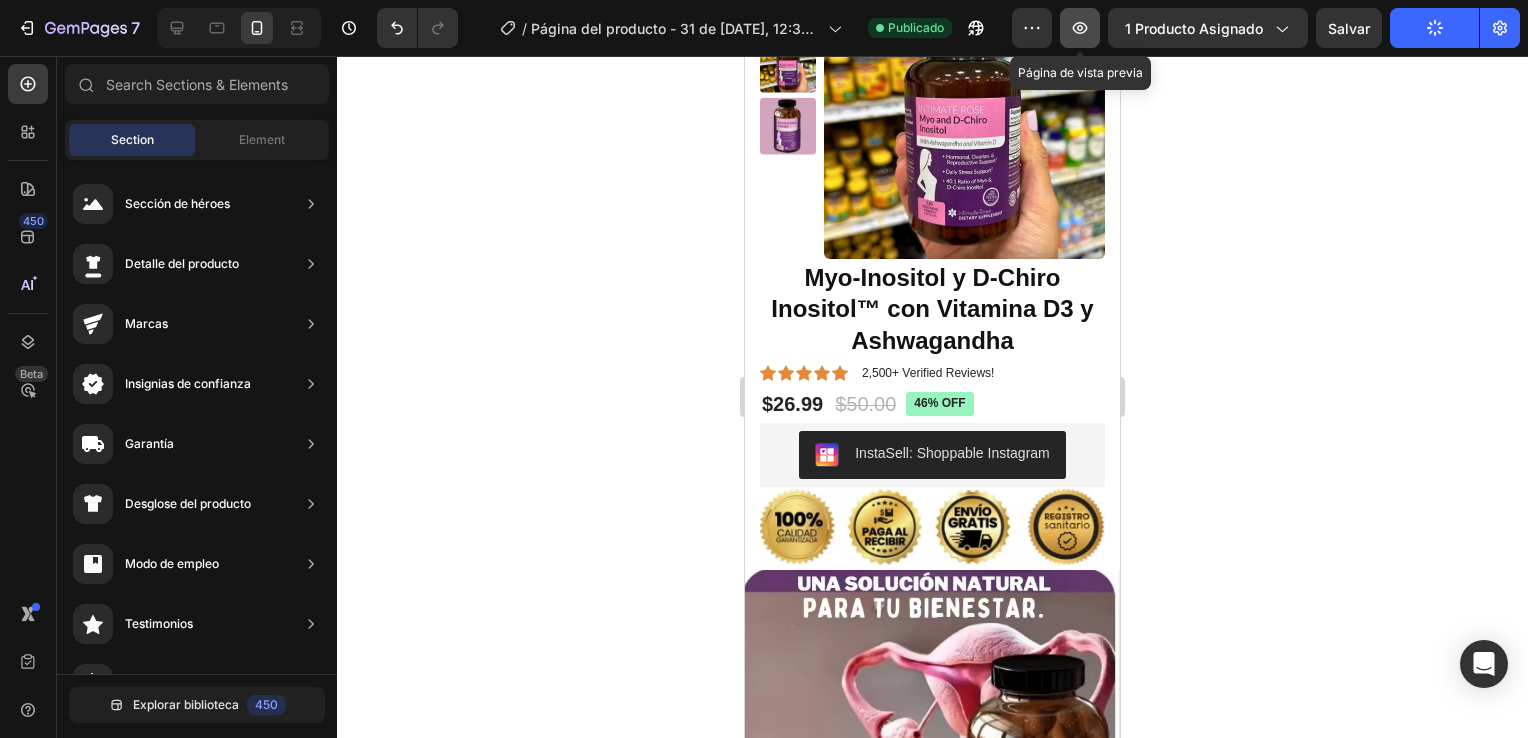 click 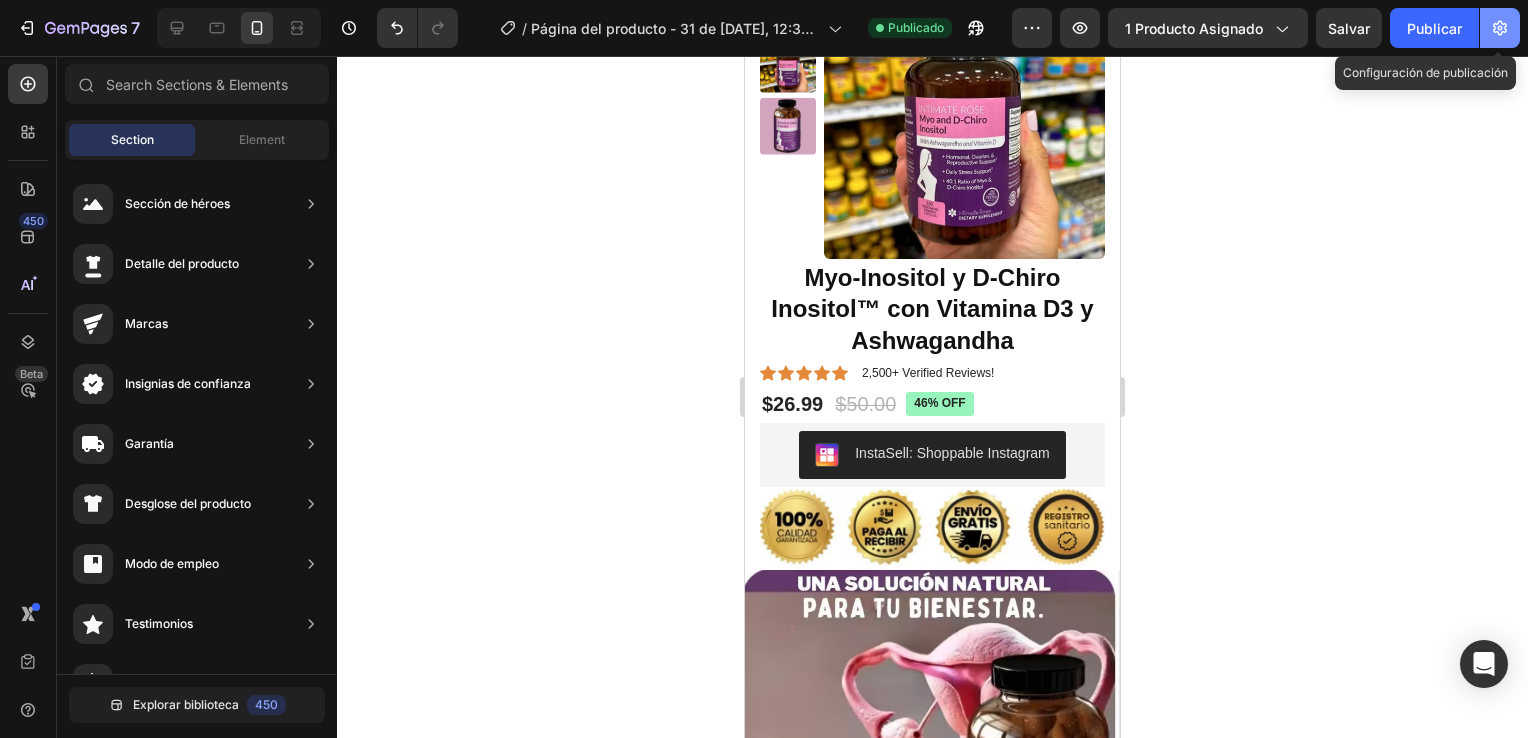 click 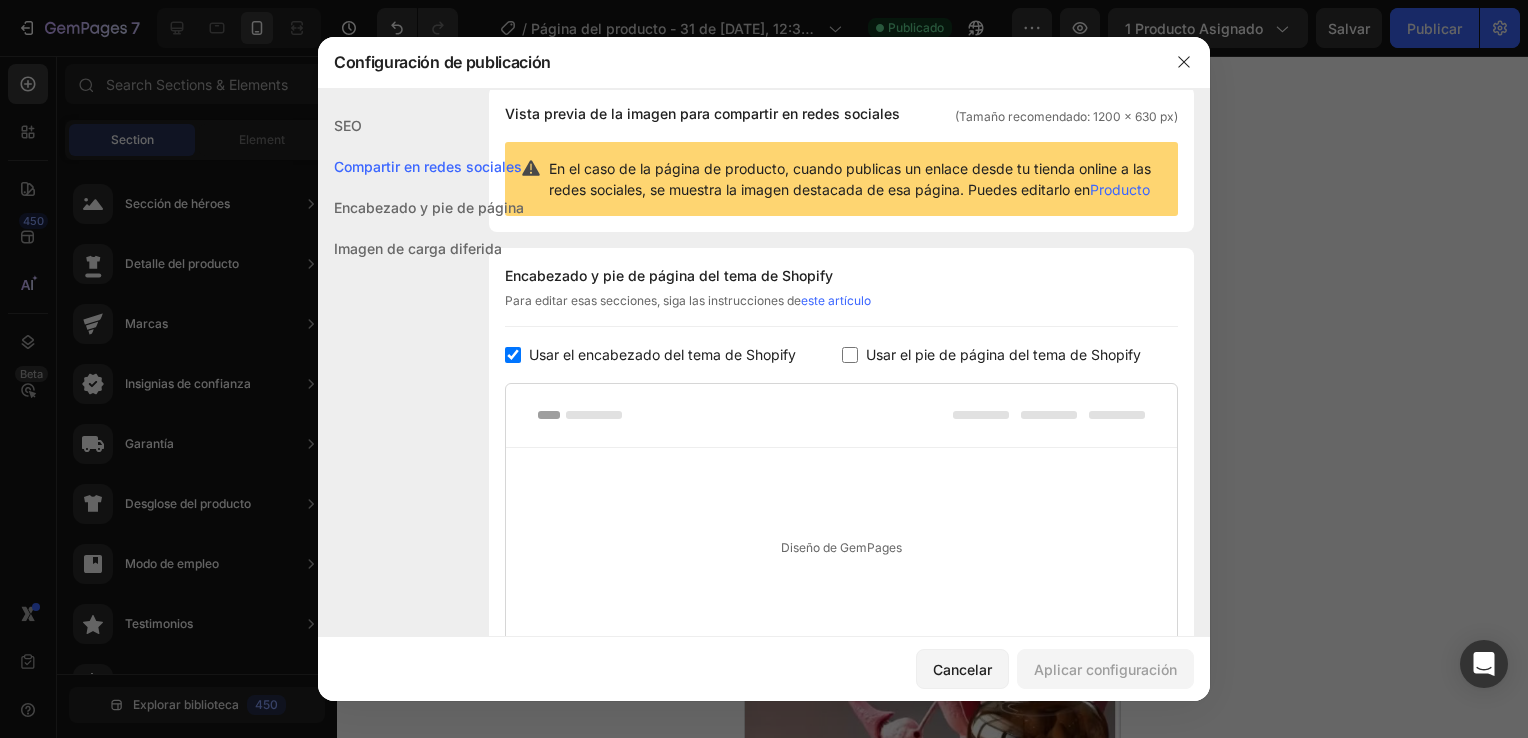 scroll, scrollTop: 148, scrollLeft: 0, axis: vertical 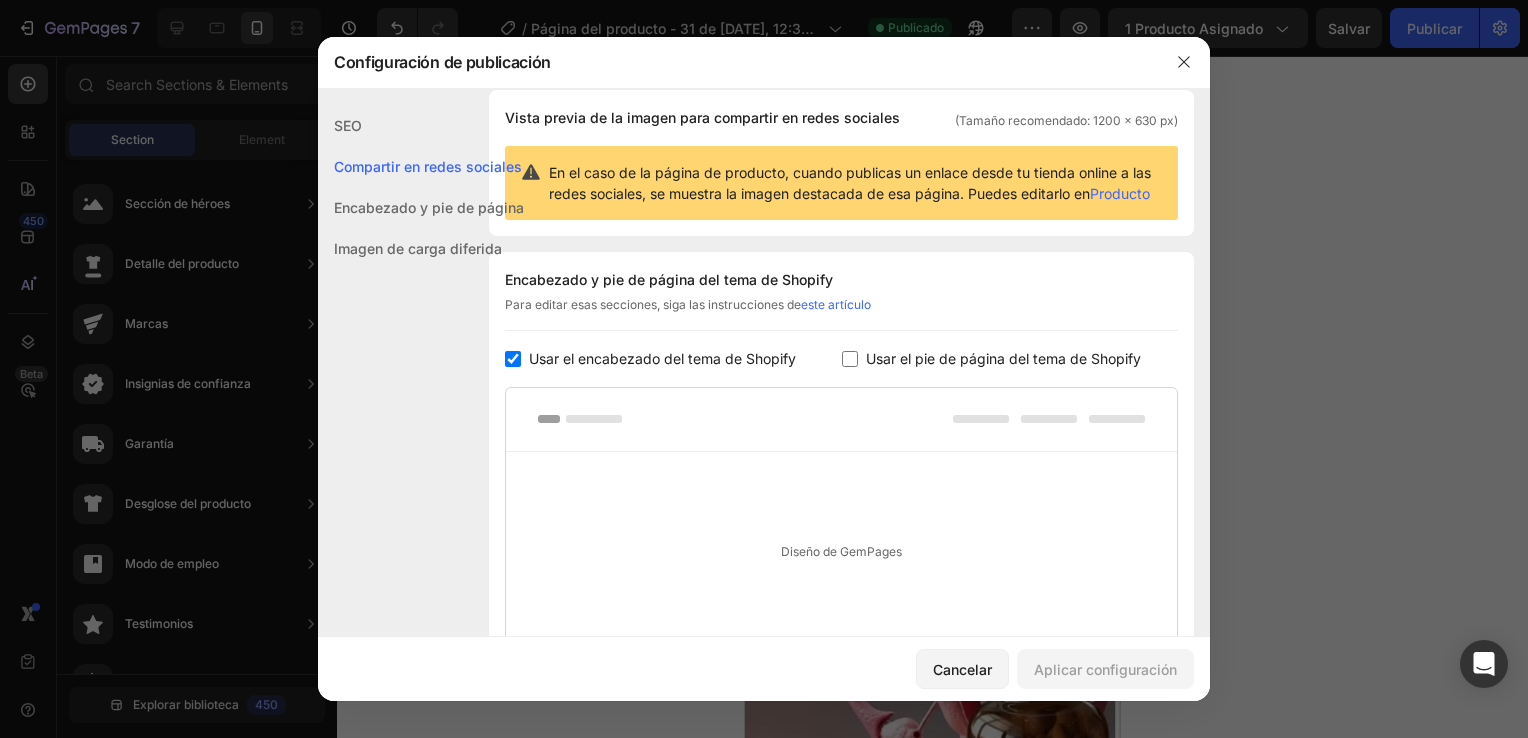click at bounding box center (513, 359) 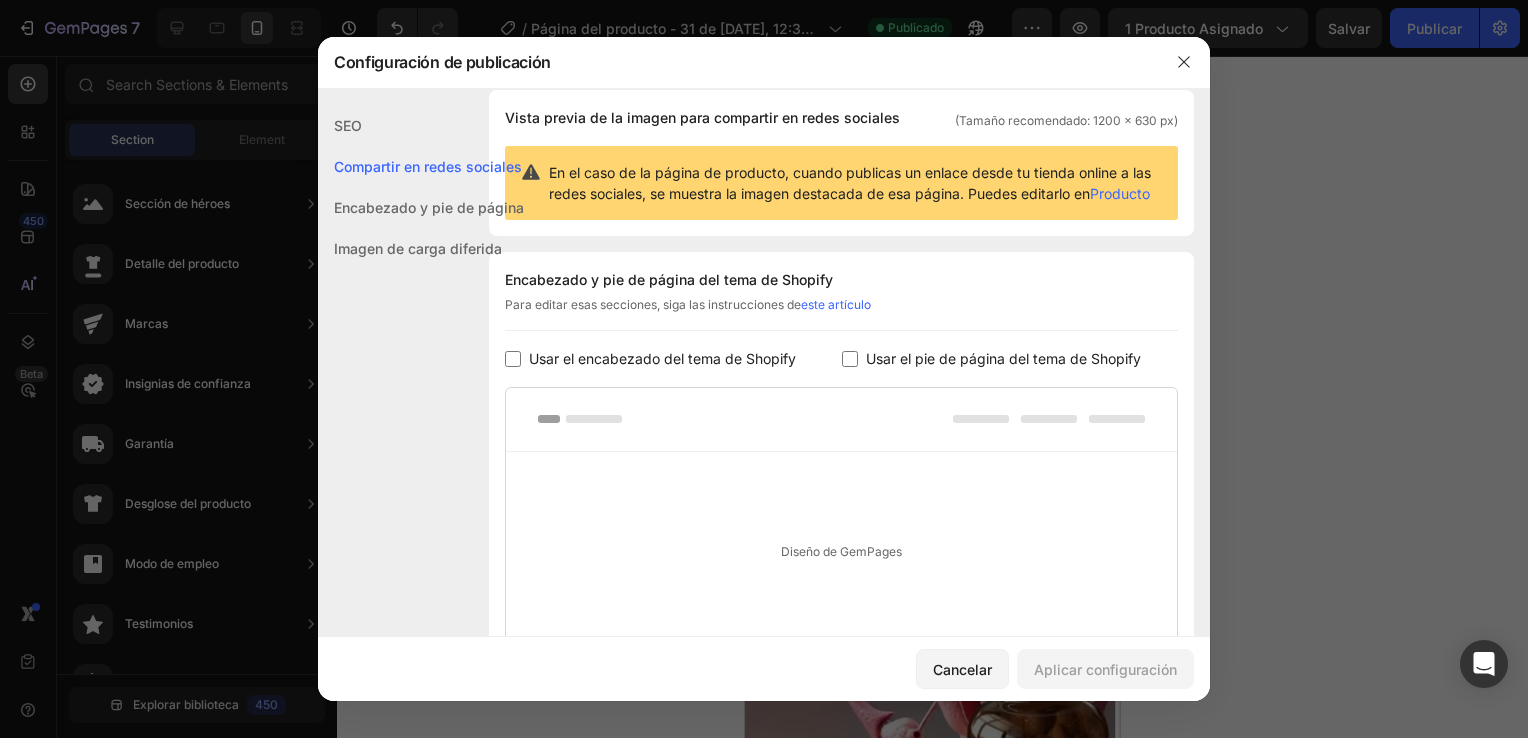 checkbox on "false" 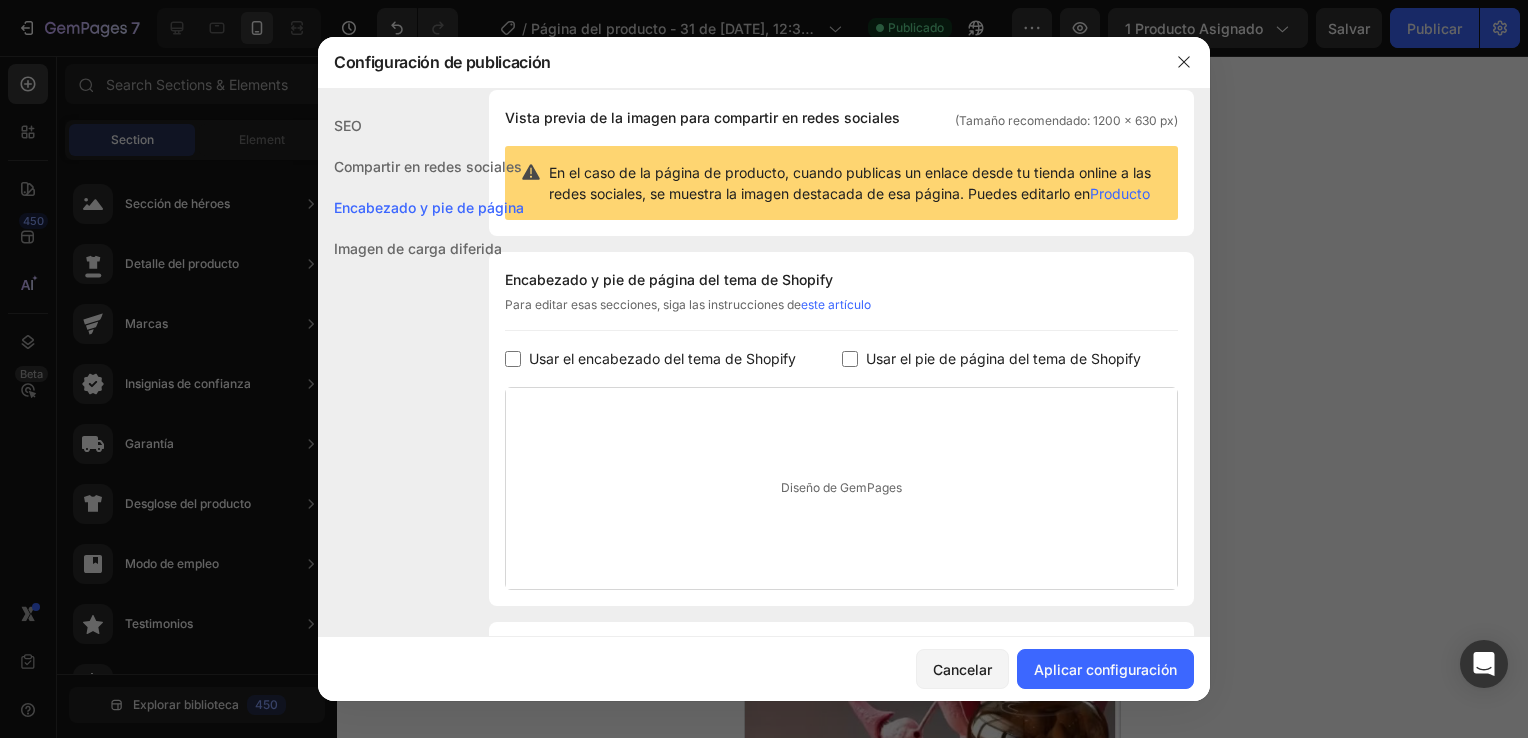 click at bounding box center [850, 359] 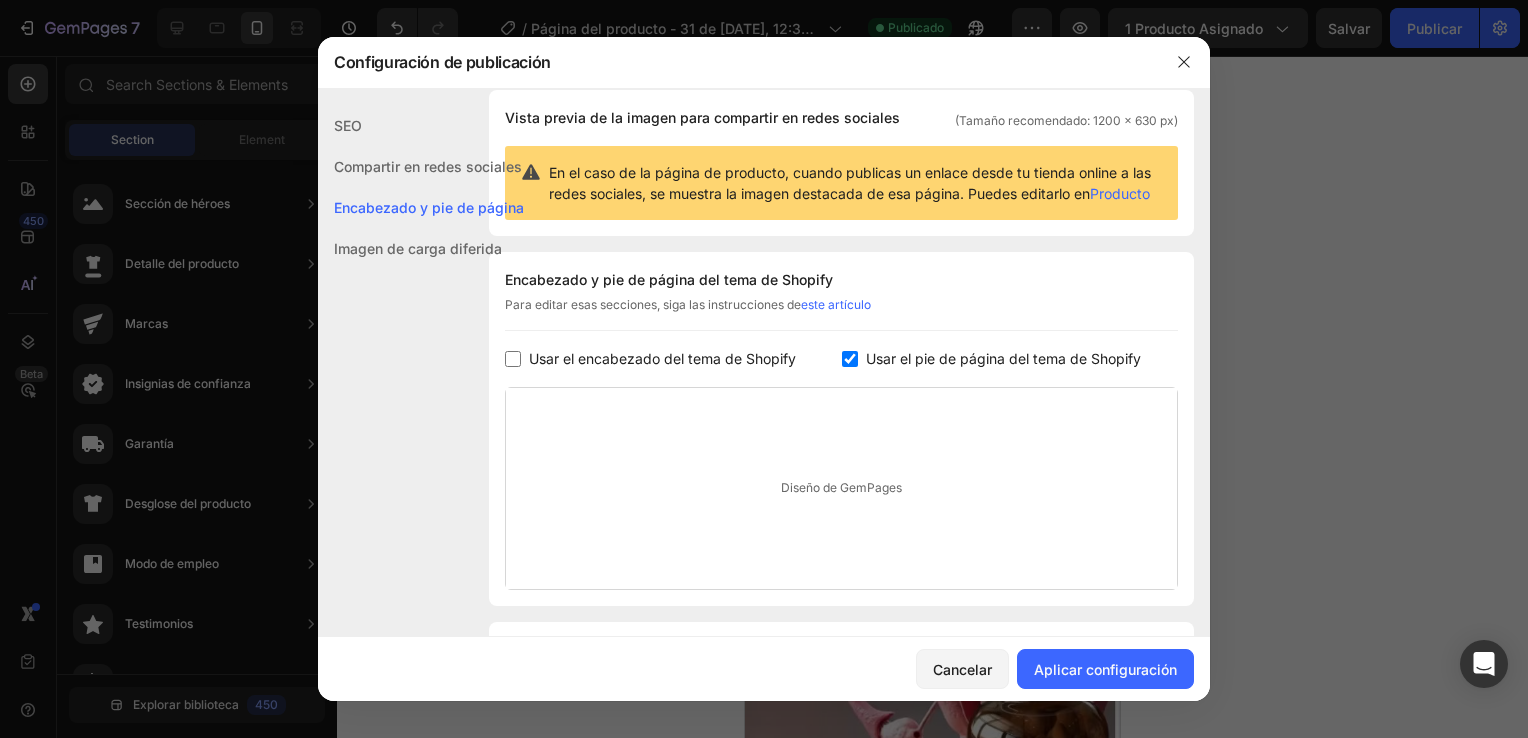checkbox on "true" 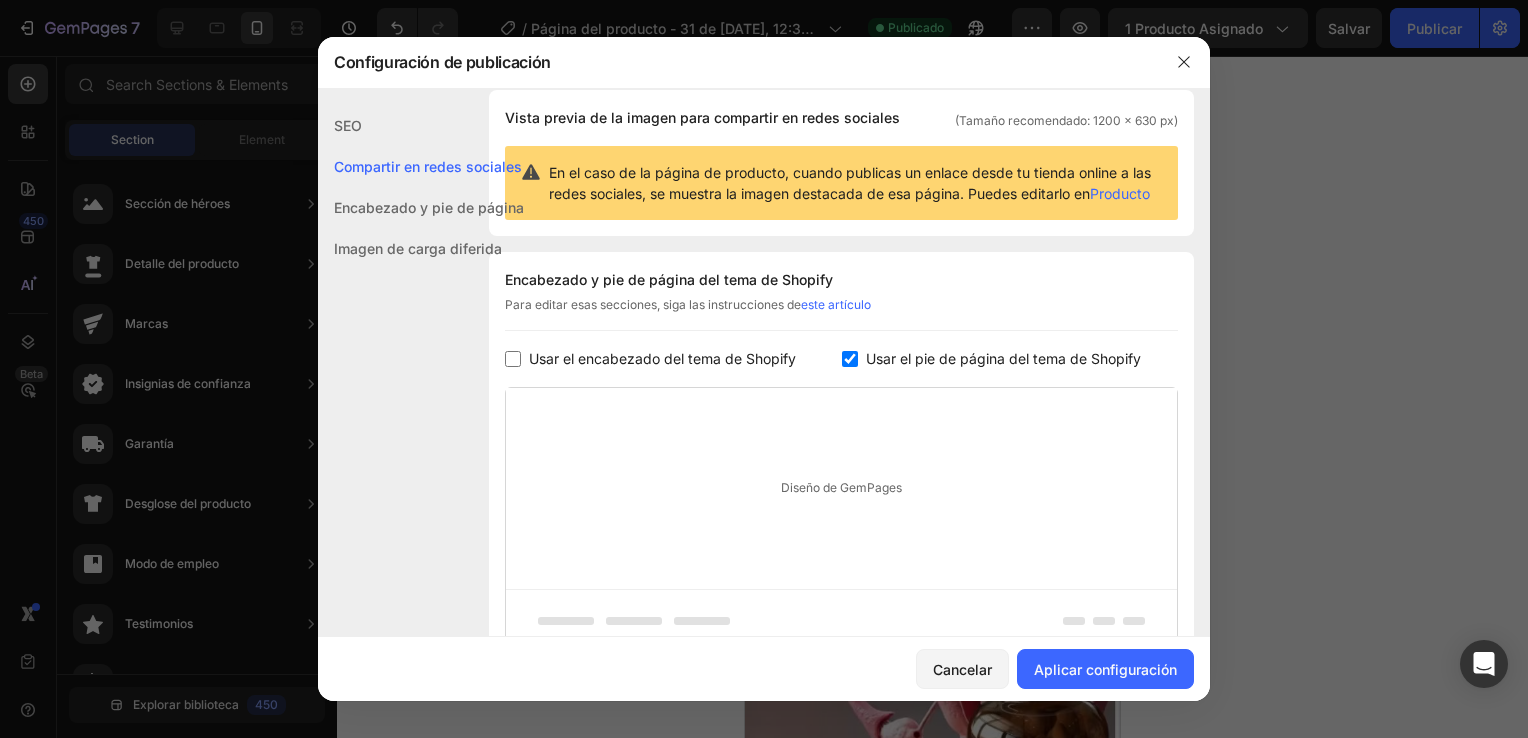 scroll, scrollTop: 348, scrollLeft: 0, axis: vertical 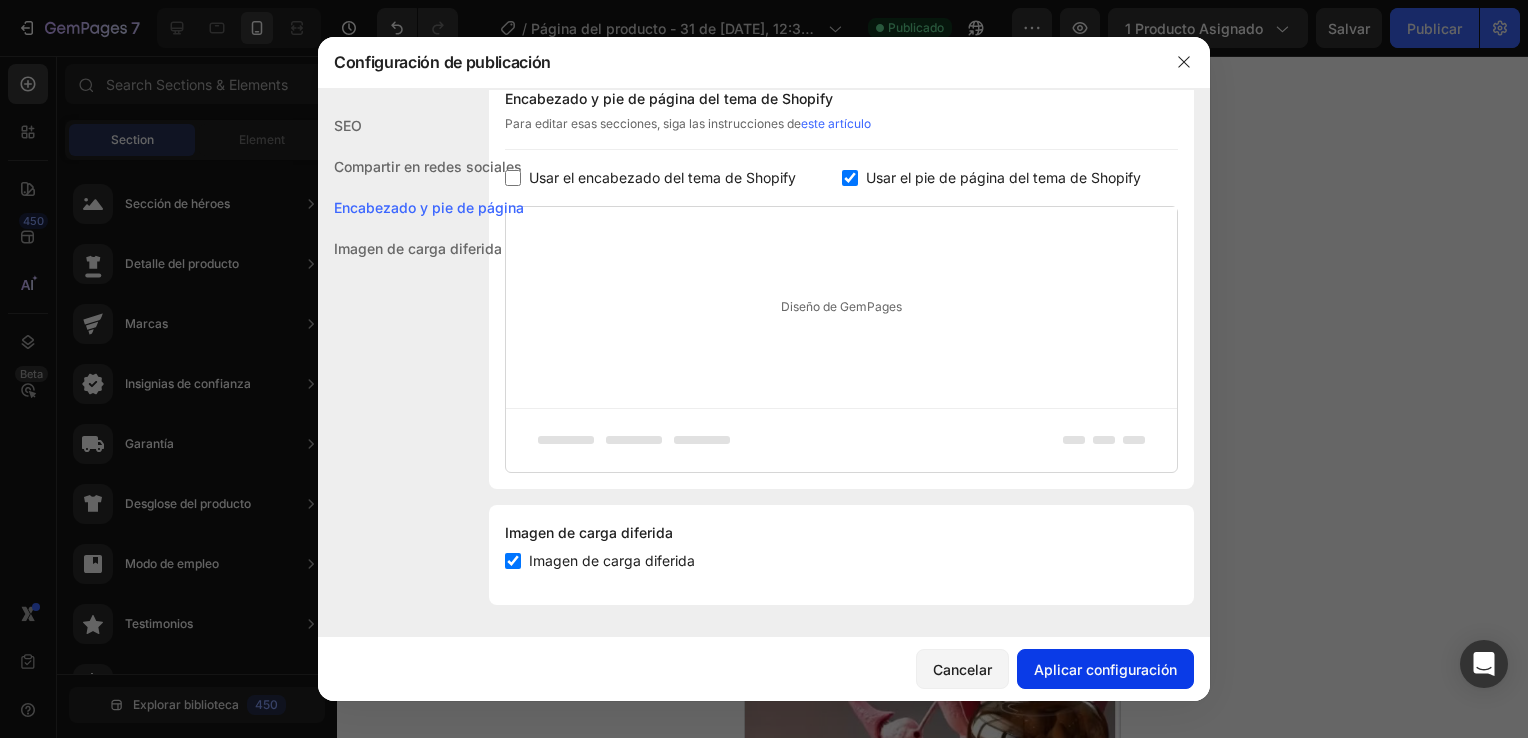 click on "Aplicar configuración" 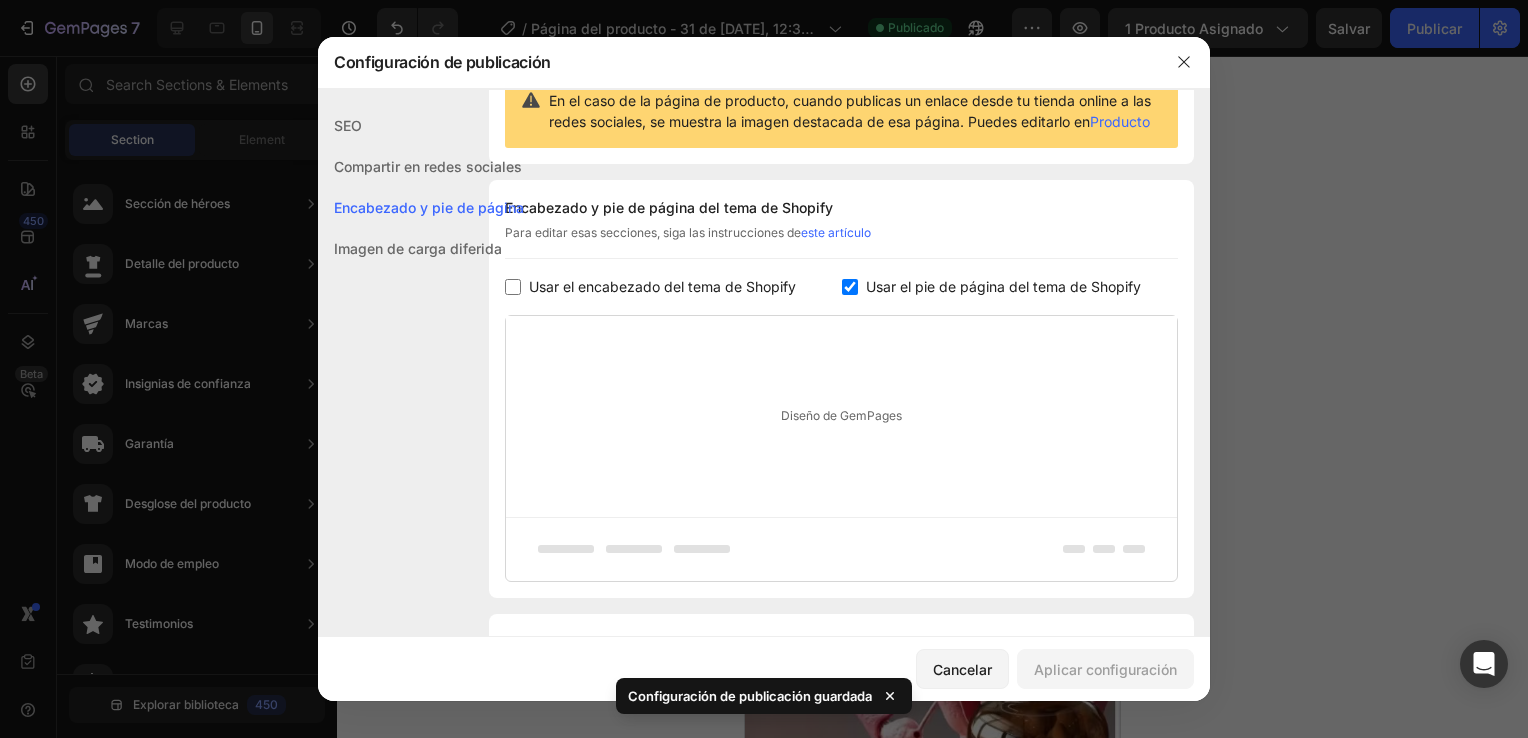 scroll, scrollTop: 348, scrollLeft: 0, axis: vertical 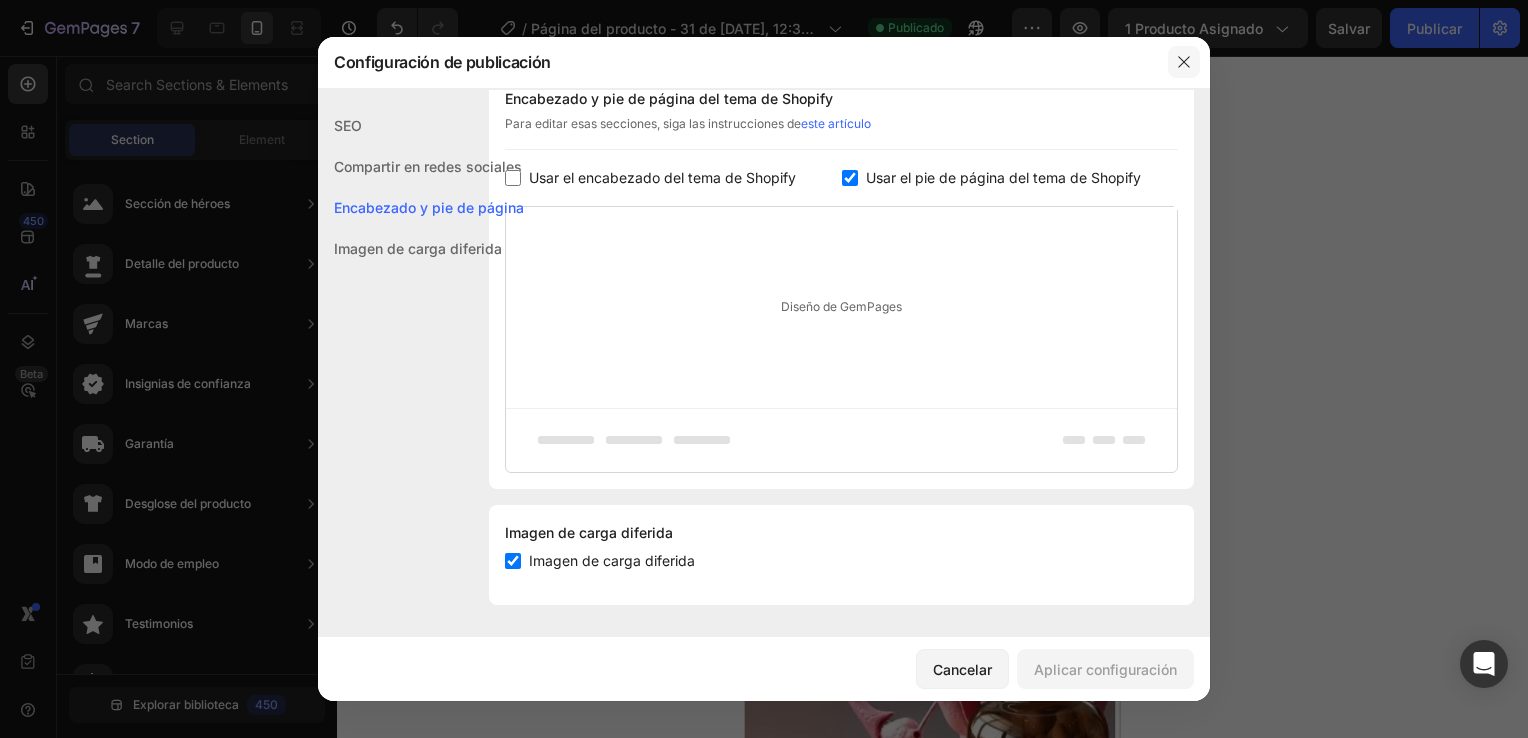 click 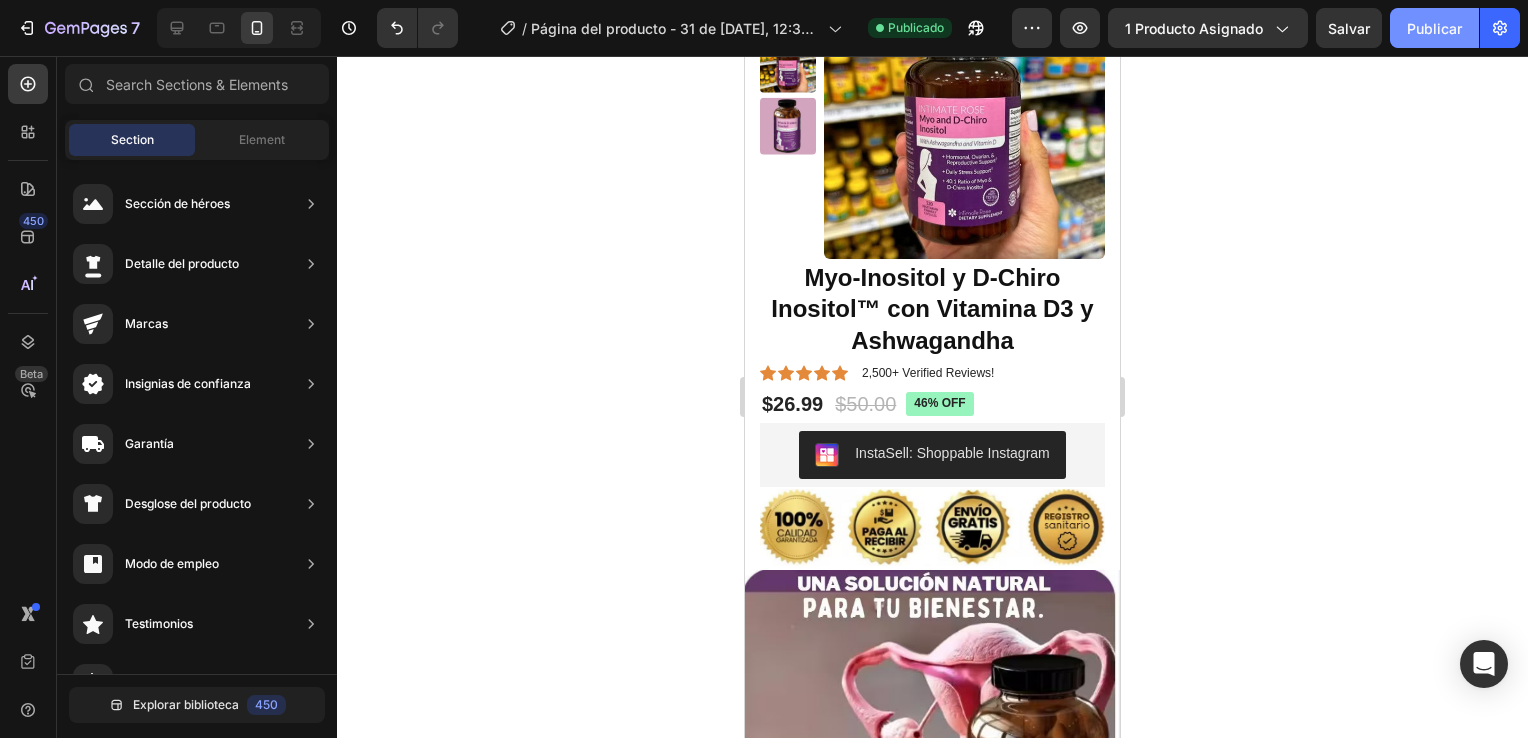 click on "Publicar" 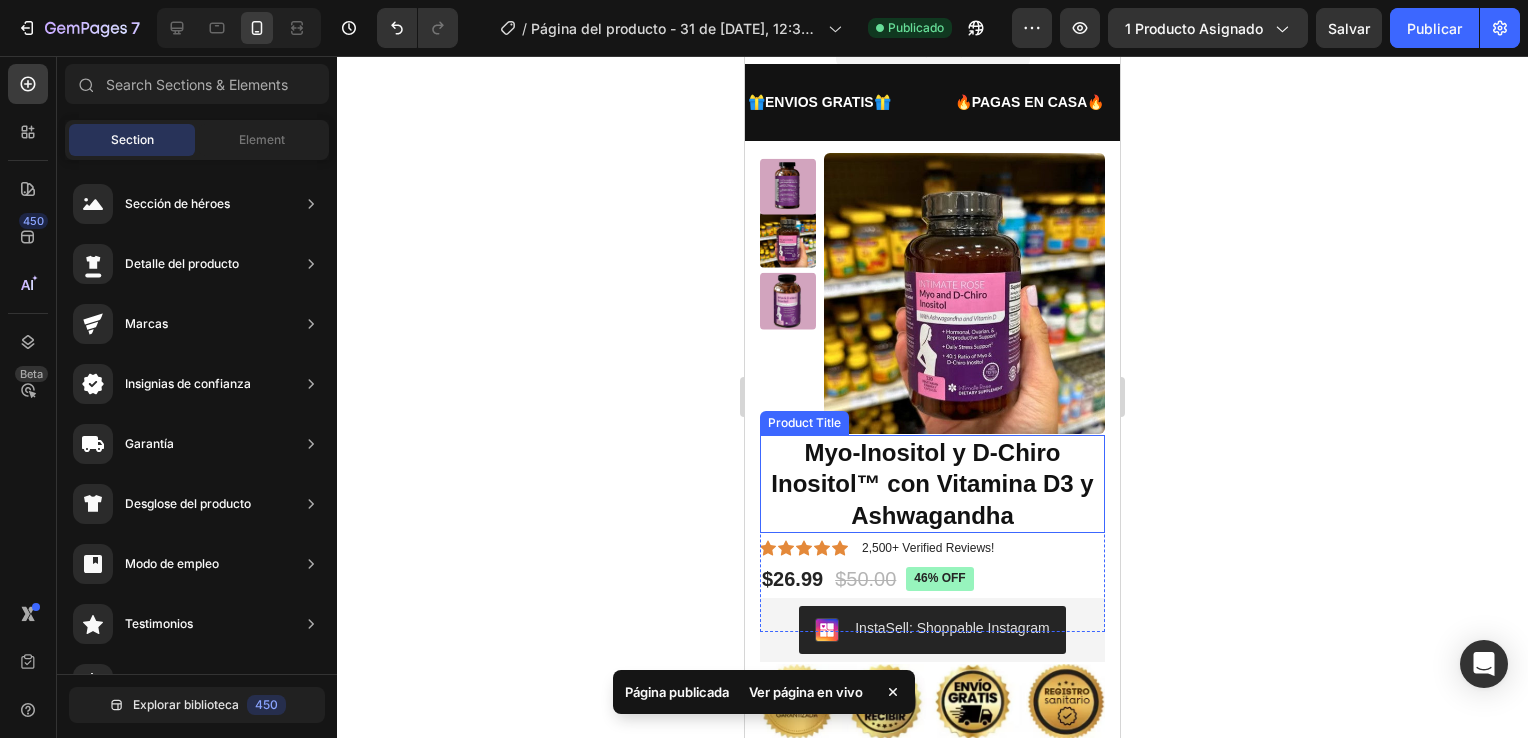 scroll, scrollTop: 0, scrollLeft: 0, axis: both 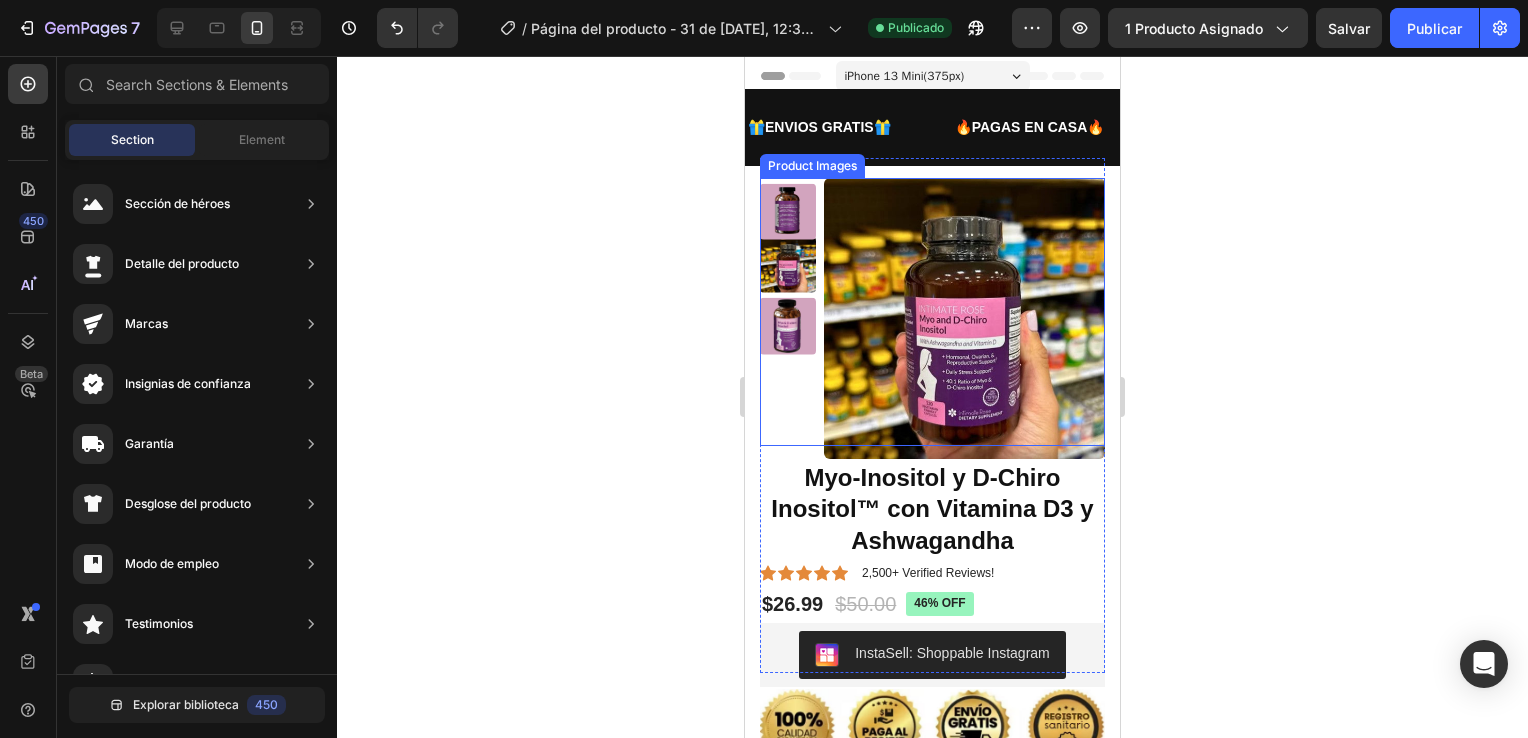 click at bounding box center [788, 312] 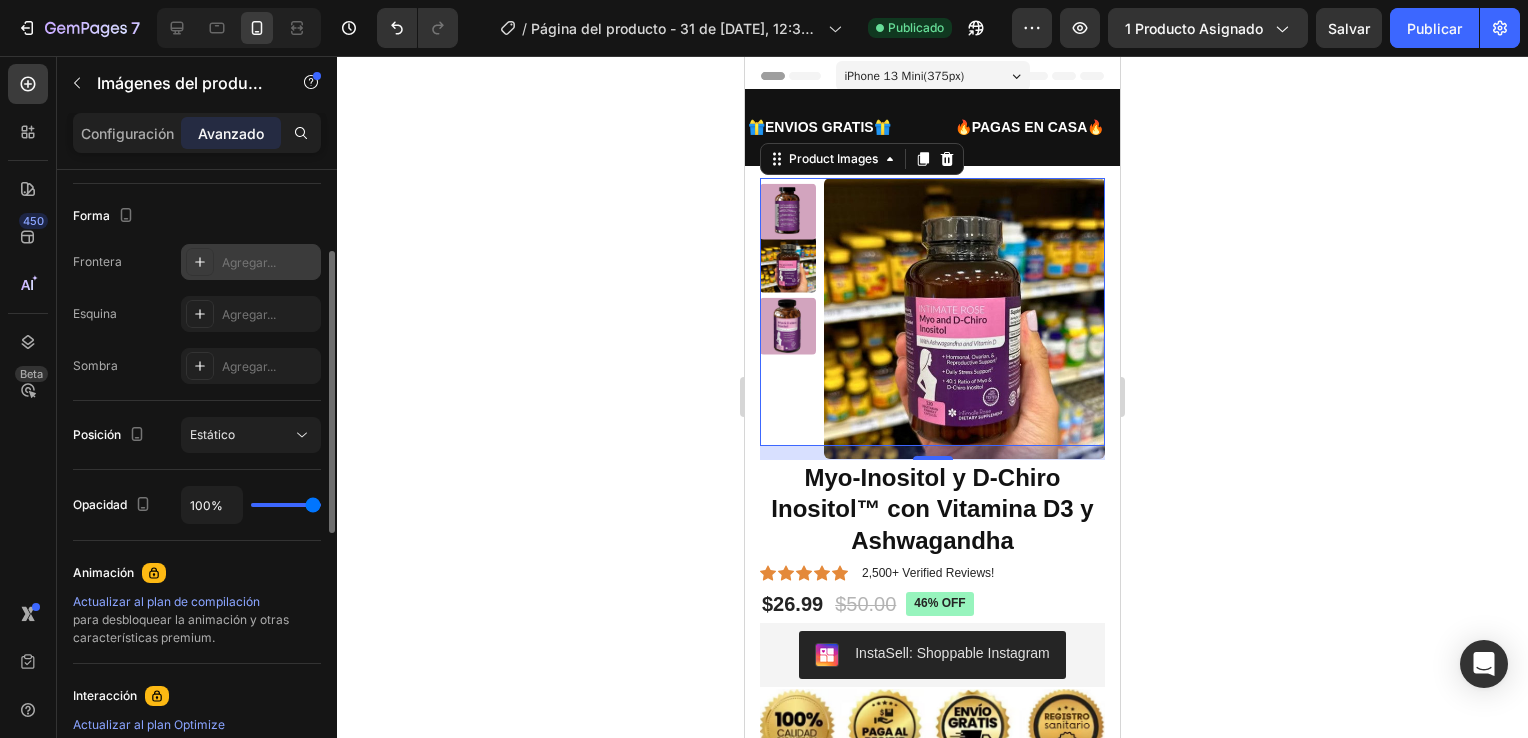 scroll, scrollTop: 400, scrollLeft: 0, axis: vertical 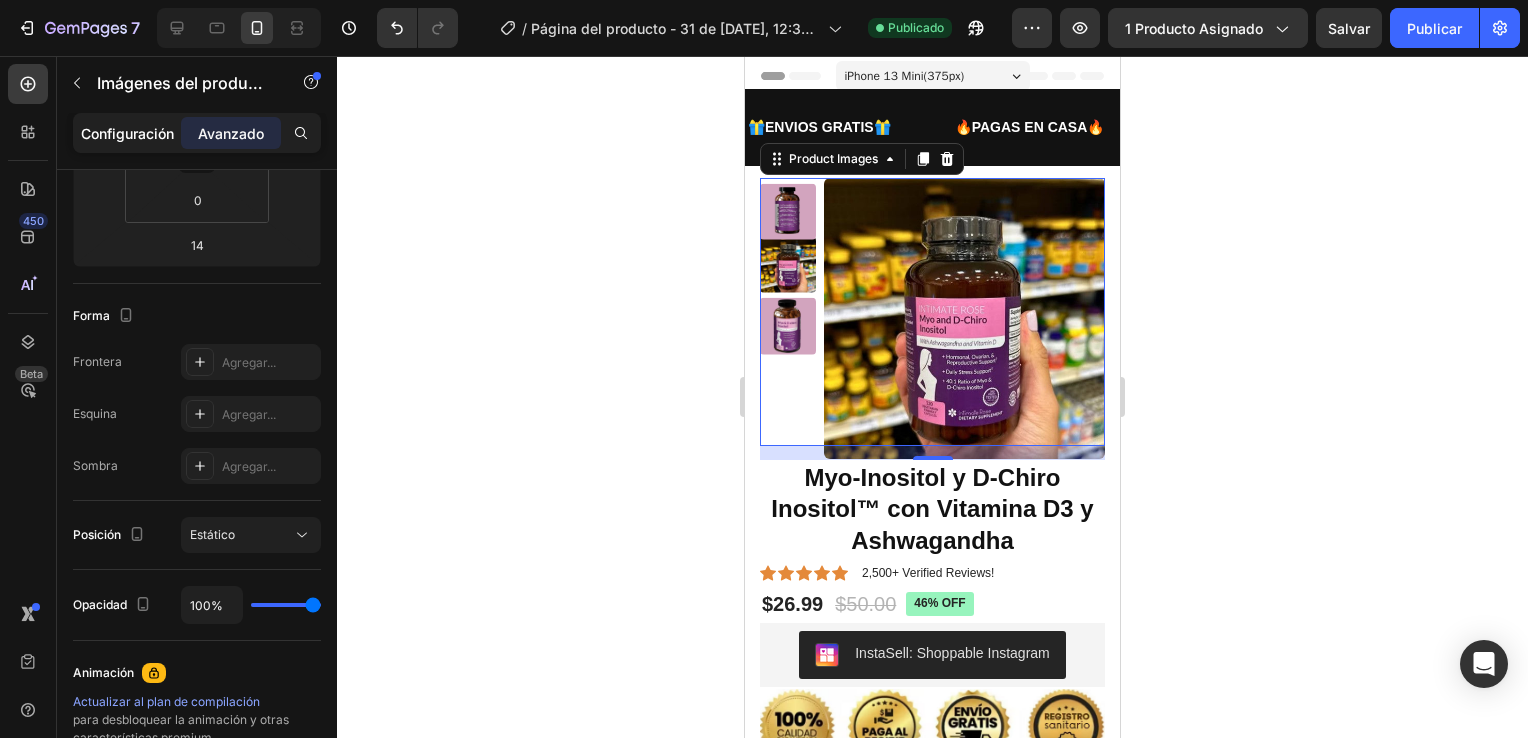 click on "Configuración" at bounding box center (127, 133) 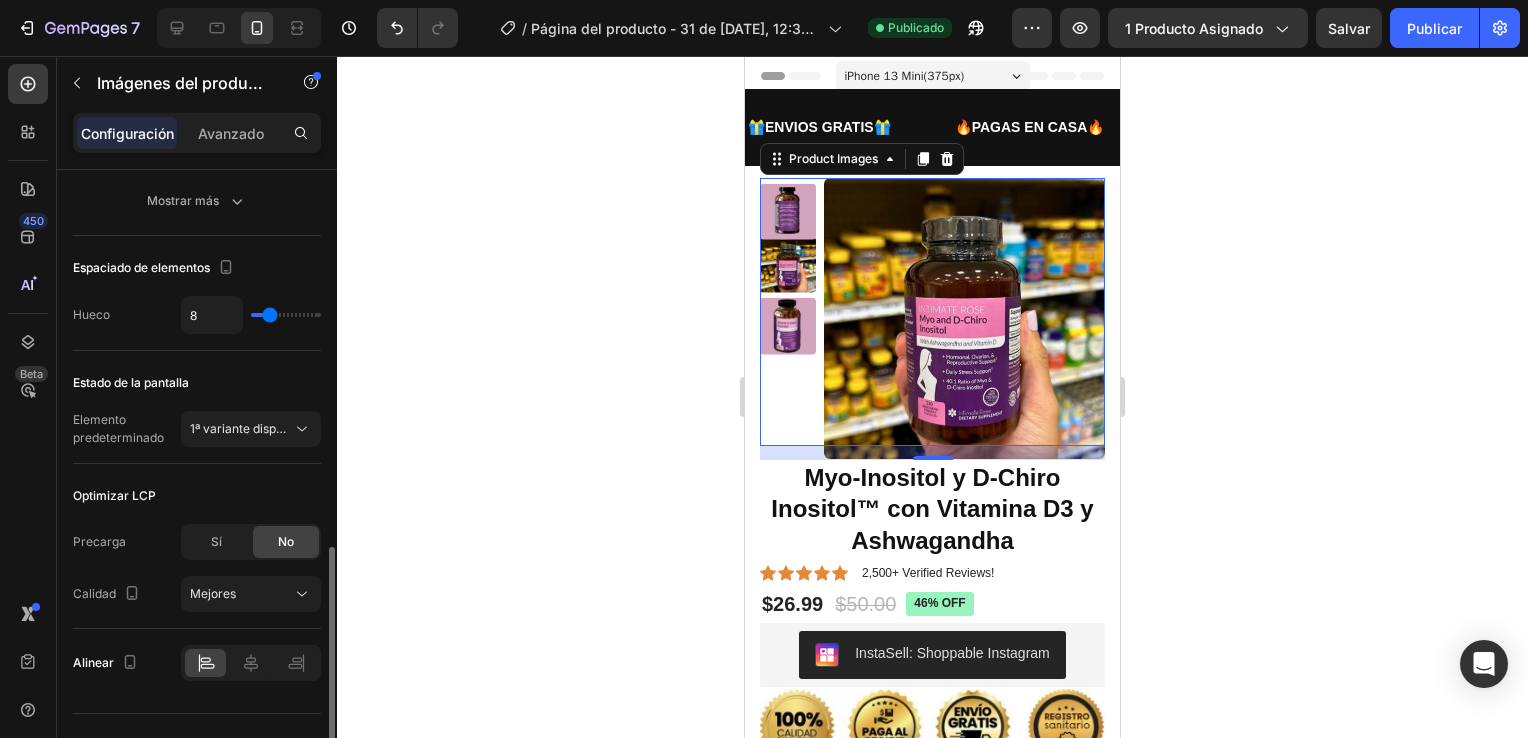 scroll, scrollTop: 1036, scrollLeft: 0, axis: vertical 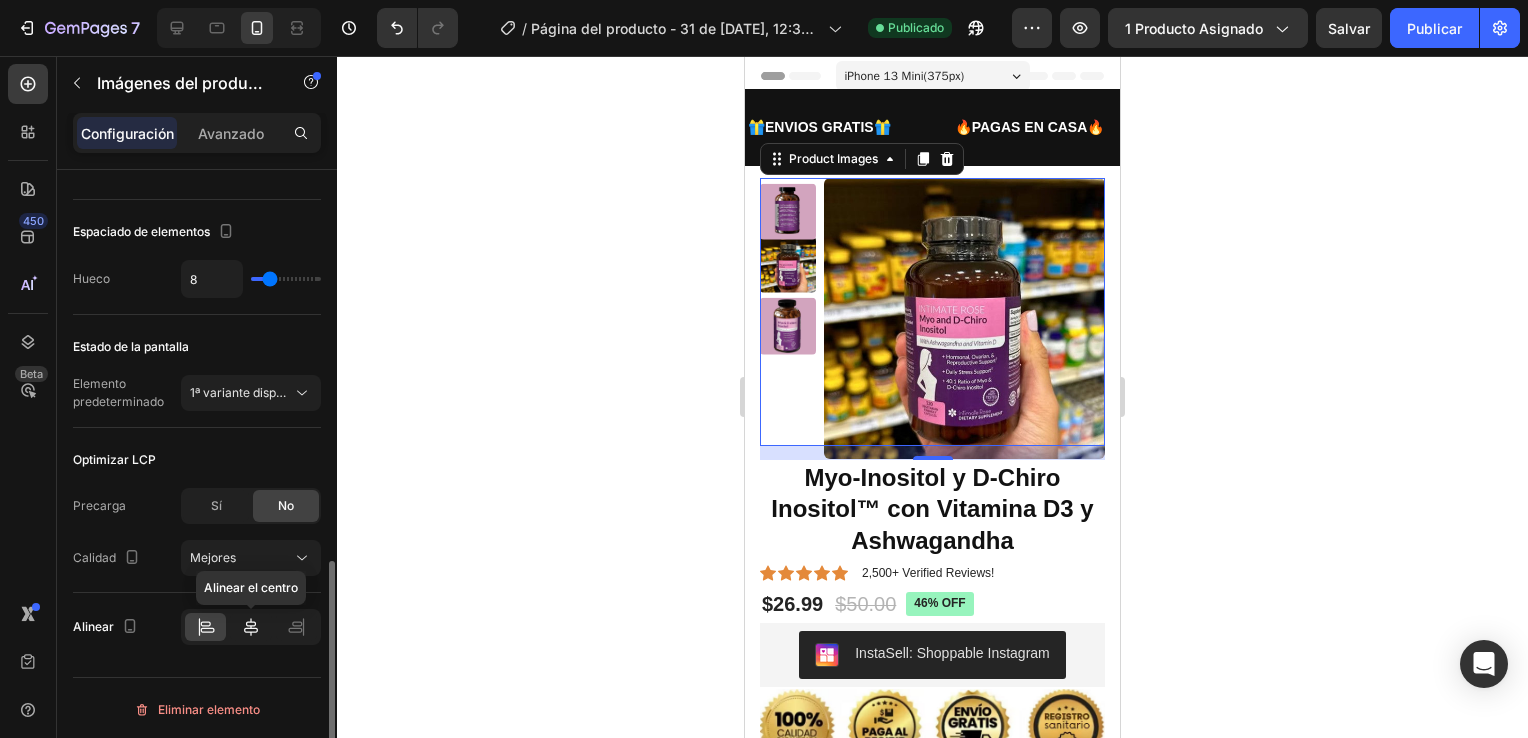 click 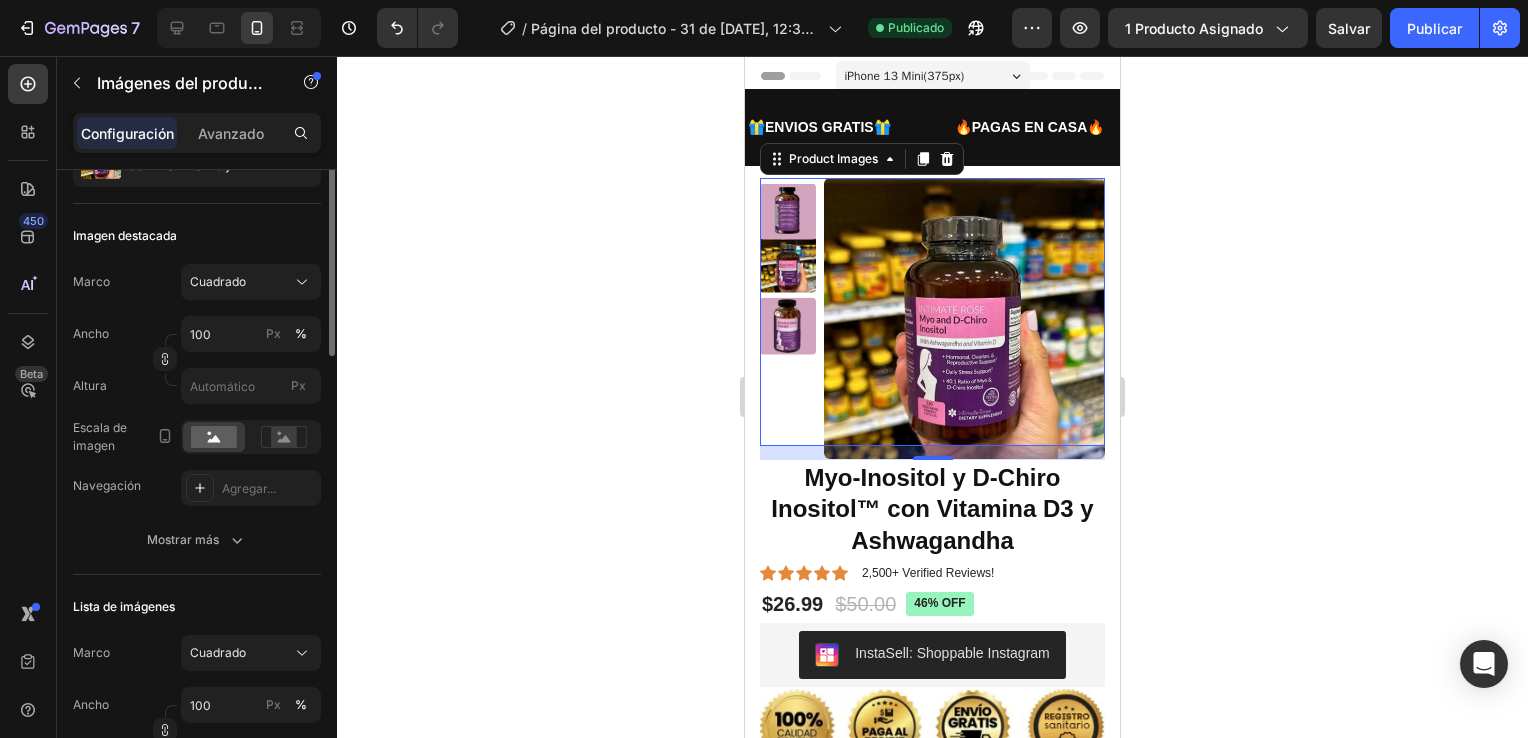 scroll, scrollTop: 136, scrollLeft: 0, axis: vertical 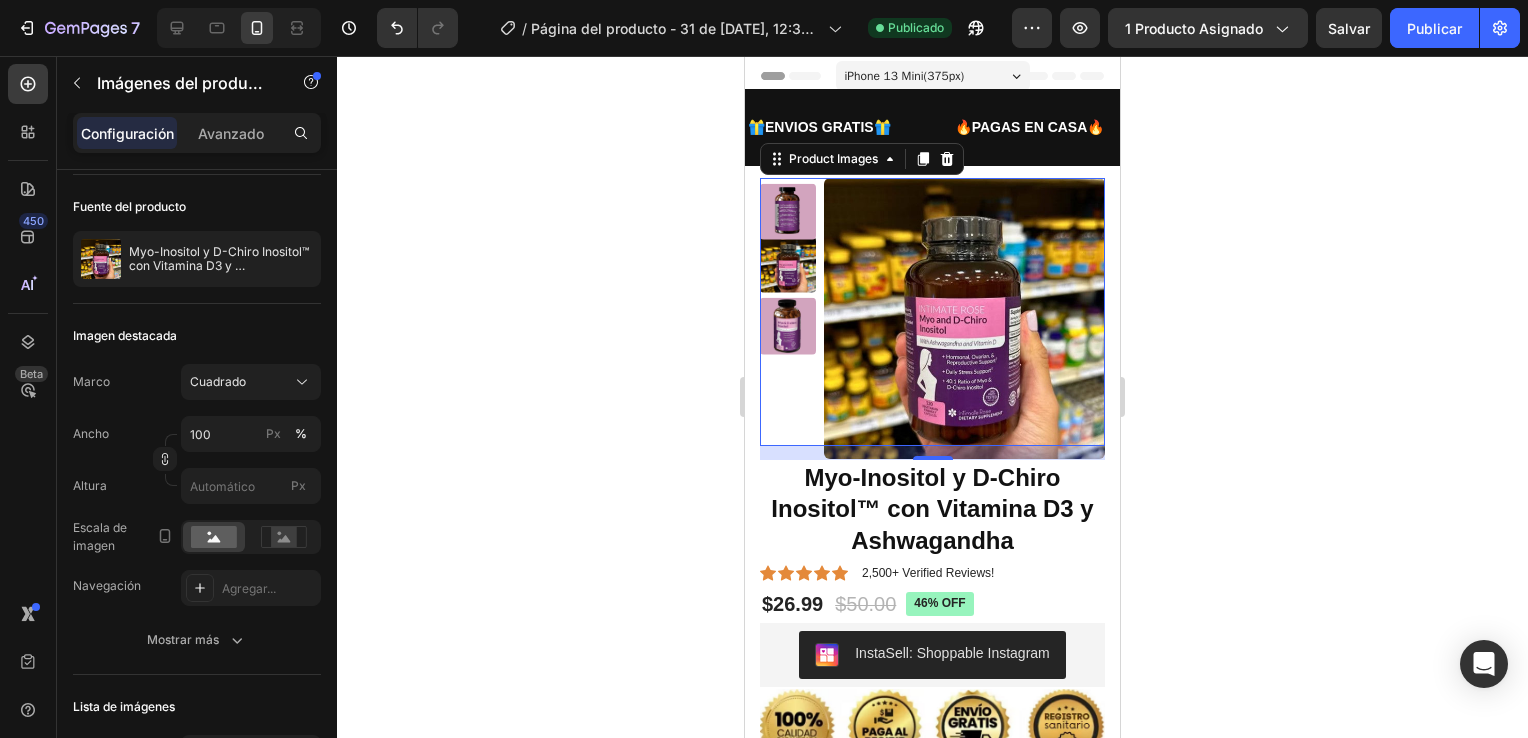 click at bounding box center [788, 312] 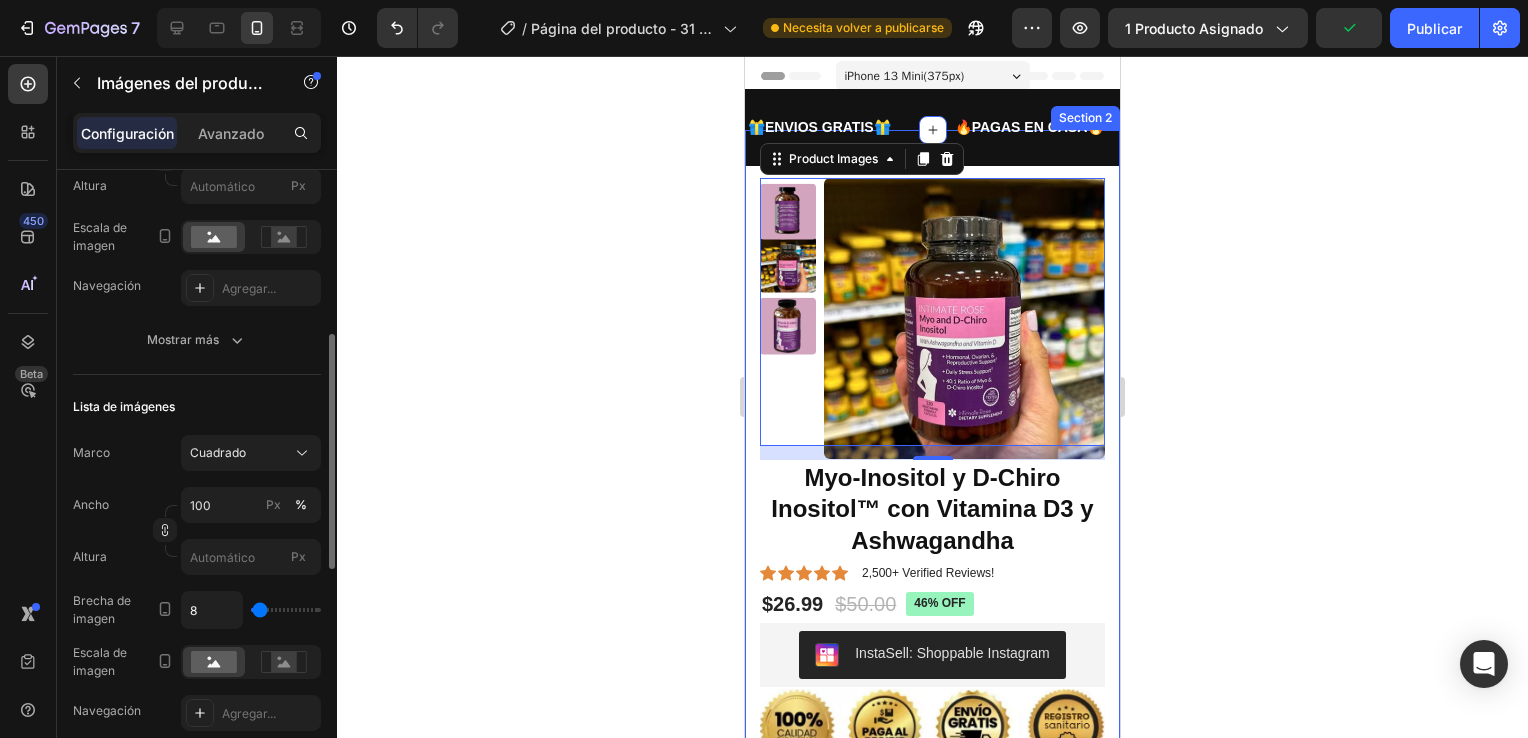 scroll, scrollTop: 536, scrollLeft: 0, axis: vertical 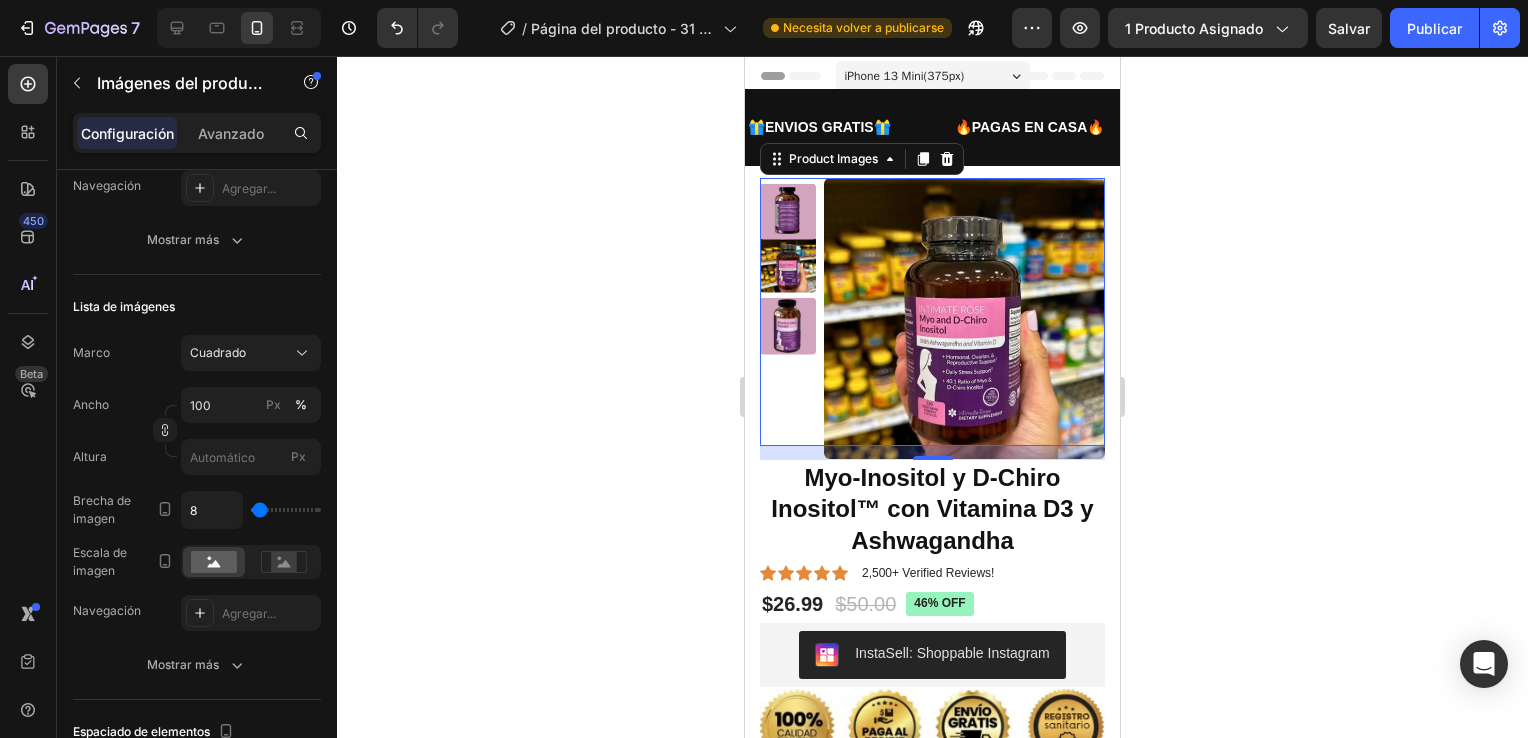 click at bounding box center [964, 318] 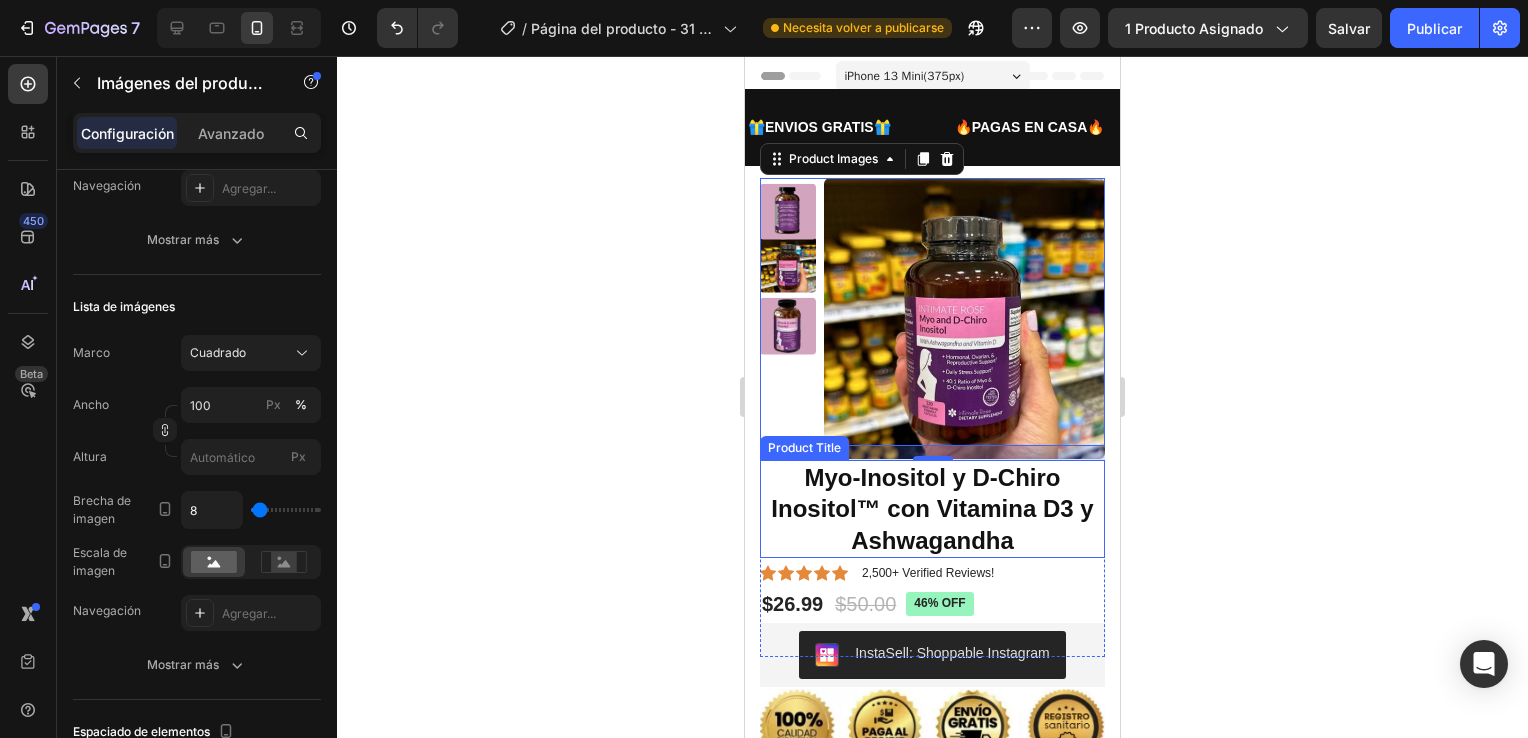 click on "Myo-Inositol y D-Chiro Inositol™ con Vitamina D3 y Ashwagandha" at bounding box center (932, 509) 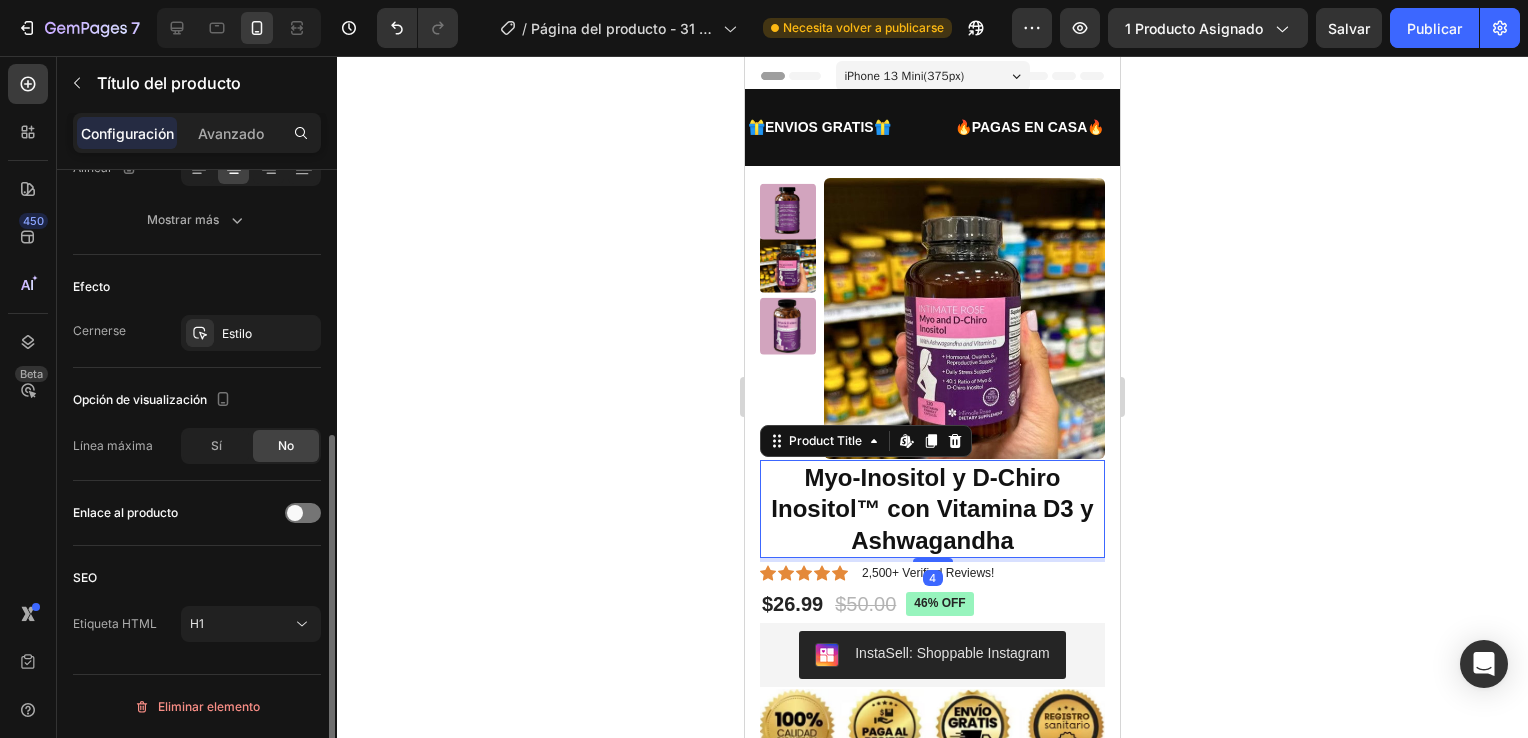 scroll, scrollTop: 0, scrollLeft: 0, axis: both 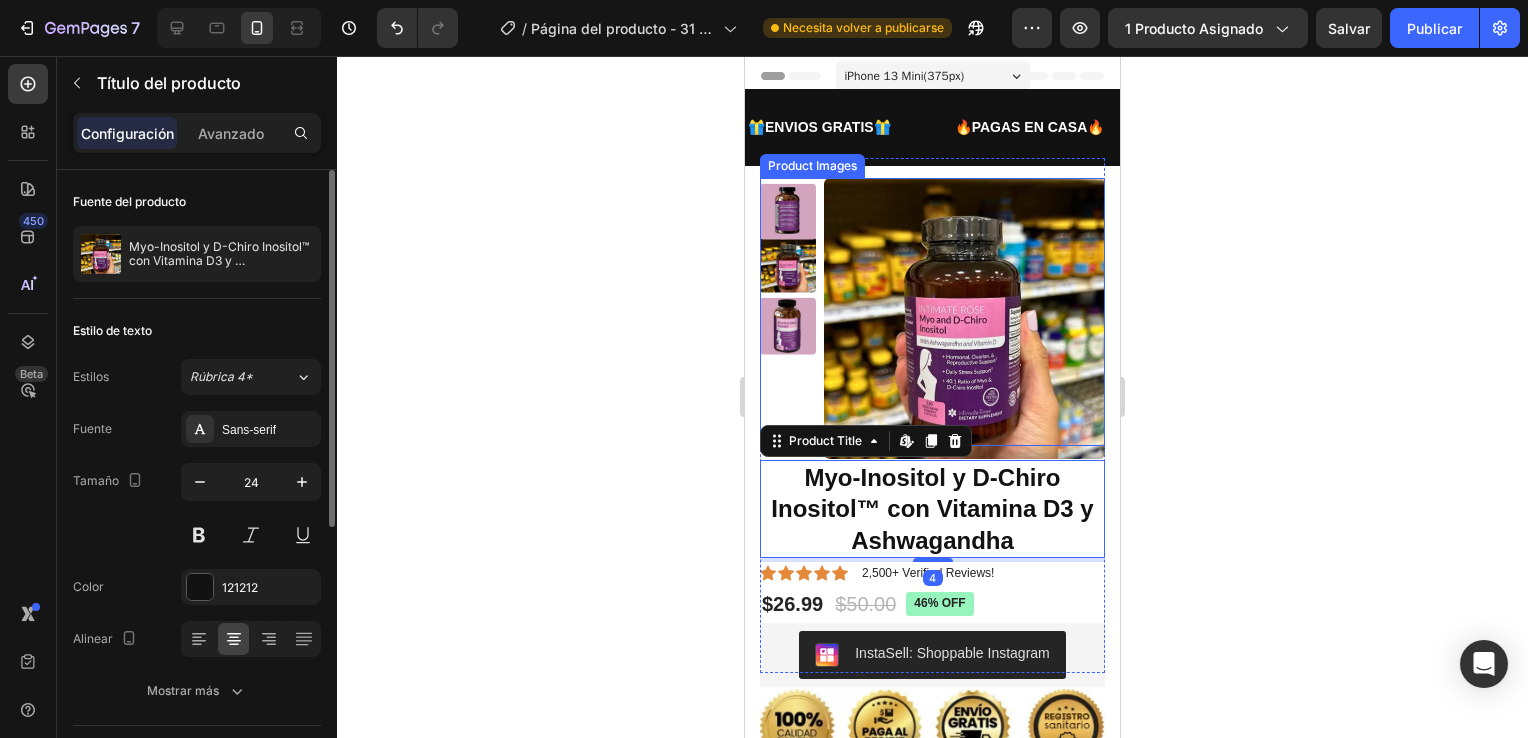 click at bounding box center [788, 312] 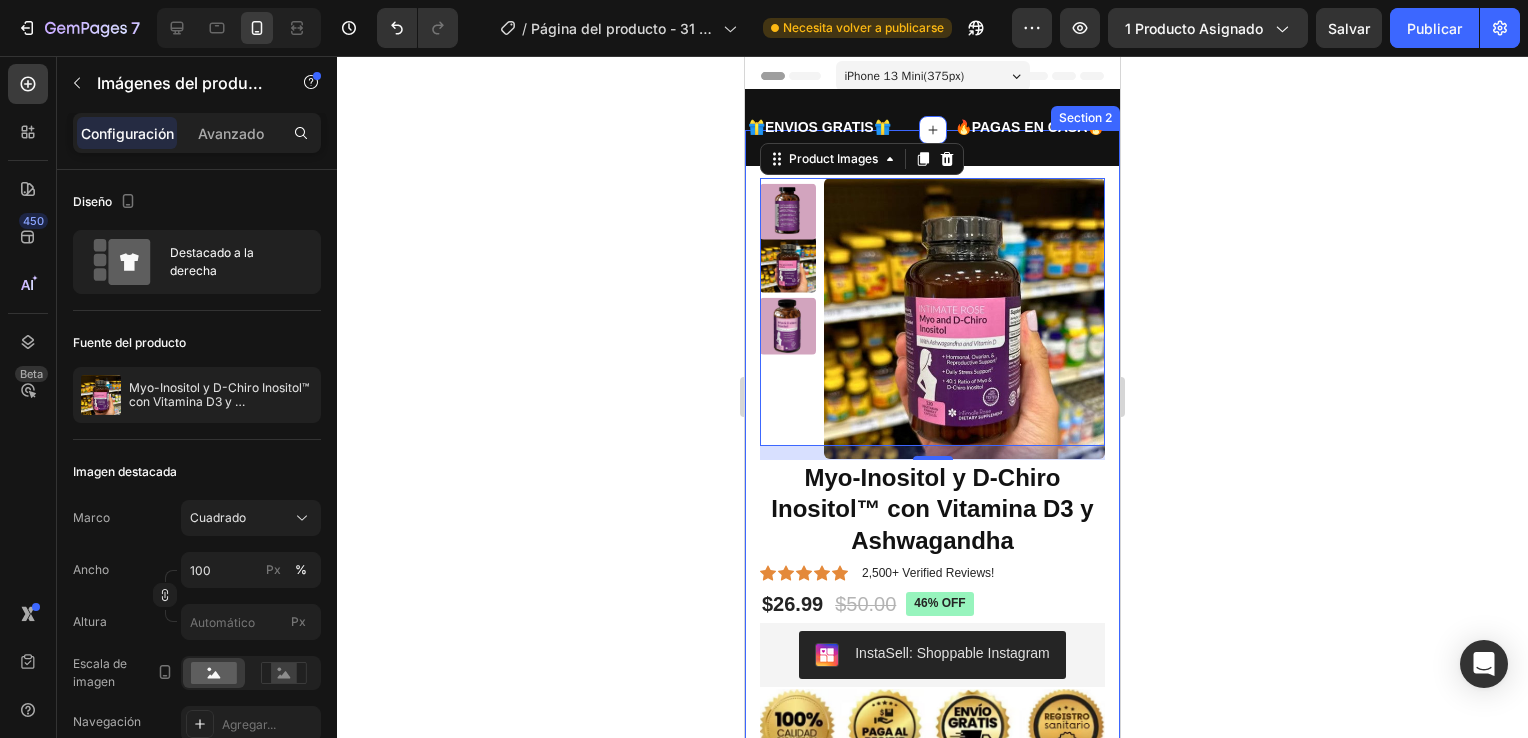 click on "Product Images   14 Myo-Inositol y D-Chiro Inositol™ con Vitamina D3 y Ashwagandha Product Title Icon Icon Icon Icon Icon Icon List 2,500+ Verified Reviews! Text Block Row $26.99 Product Price Product Price $50.00 Product Price Product Price 46% off Product Badge Row InstaSell: Shoppable Instagram InstaSell: Shoppable Instagram Row Product Image Section 2" at bounding box center (932, 462) 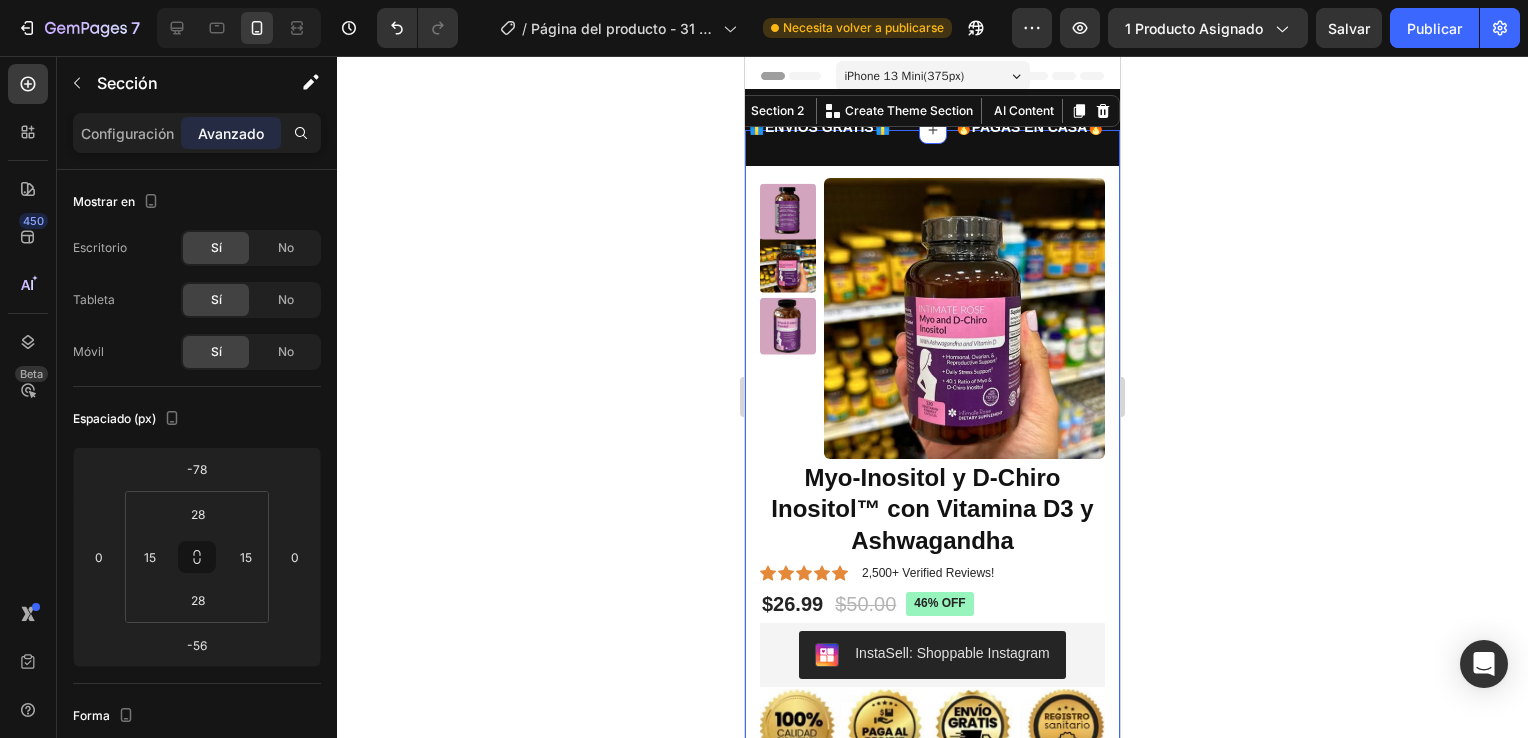 click on "Product Images Myo-Inositol y D-Chiro Inositol™ con Vitamina D3 y Ashwagandha Product Title Icon Icon Icon Icon Icon Icon List 2,500+ Verified Reviews! Text Block Row $26.99 Product Price Product Price $50.00 Product Price Product Price 46% off Product Badge Row InstaSell: Shoppable Instagram InstaSell: Shoppable Instagram Row Product Image Section 2   You can create reusable sections Create Theme Section AI Content Write with GemAI What would you like to describe here? Tone and Voice Persuasive Product Happy Nappers Show more Generate" at bounding box center (932, 462) 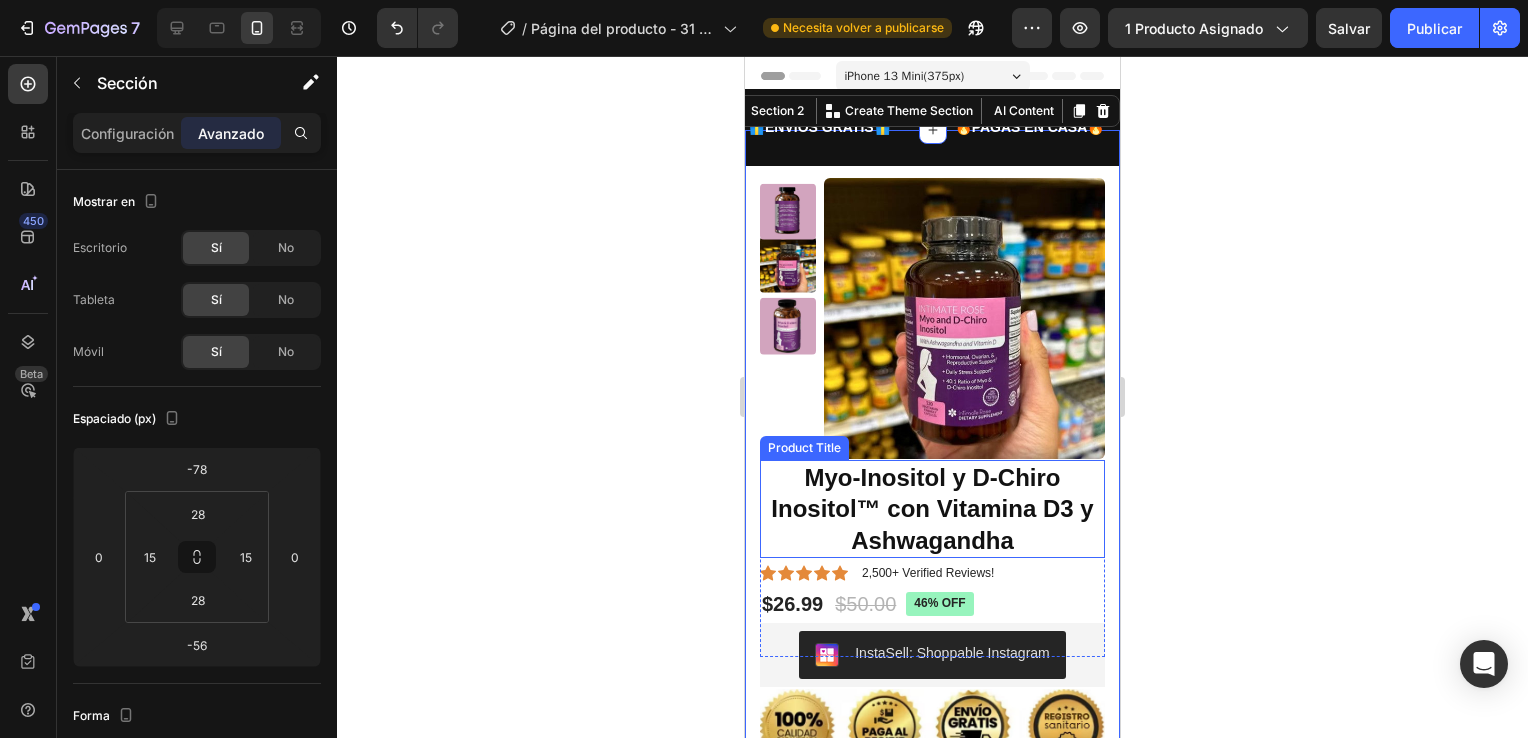 click on "Myo-Inositol y D-Chiro Inositol™ con Vitamina D3 y Ashwagandha" at bounding box center (932, 509) 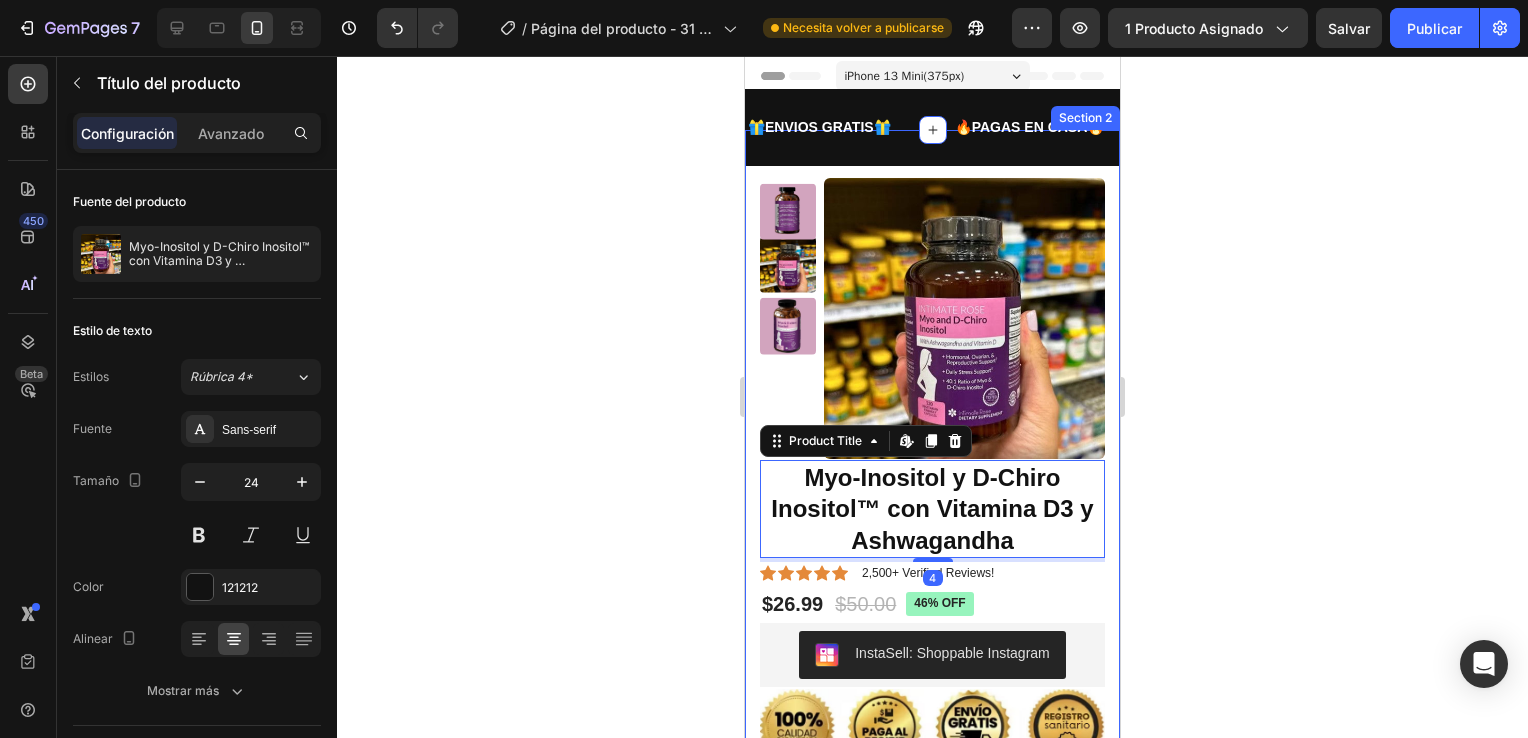 click on "Product Images Myo-Inositol y D-Chiro Inositol™ con Vitamina D3 y Ashwagandha Product Title   Edit content in Shopify 4 Icon Icon Icon Icon Icon Icon List 2,500+ Verified Reviews! Text Block Row $26.99 Product Price Product Price $50.00 Product Price Product Price 46% off Product Badge Row InstaSell: Shoppable Instagram InstaSell: Shoppable Instagram Row Product Image Section 2" at bounding box center [932, 462] 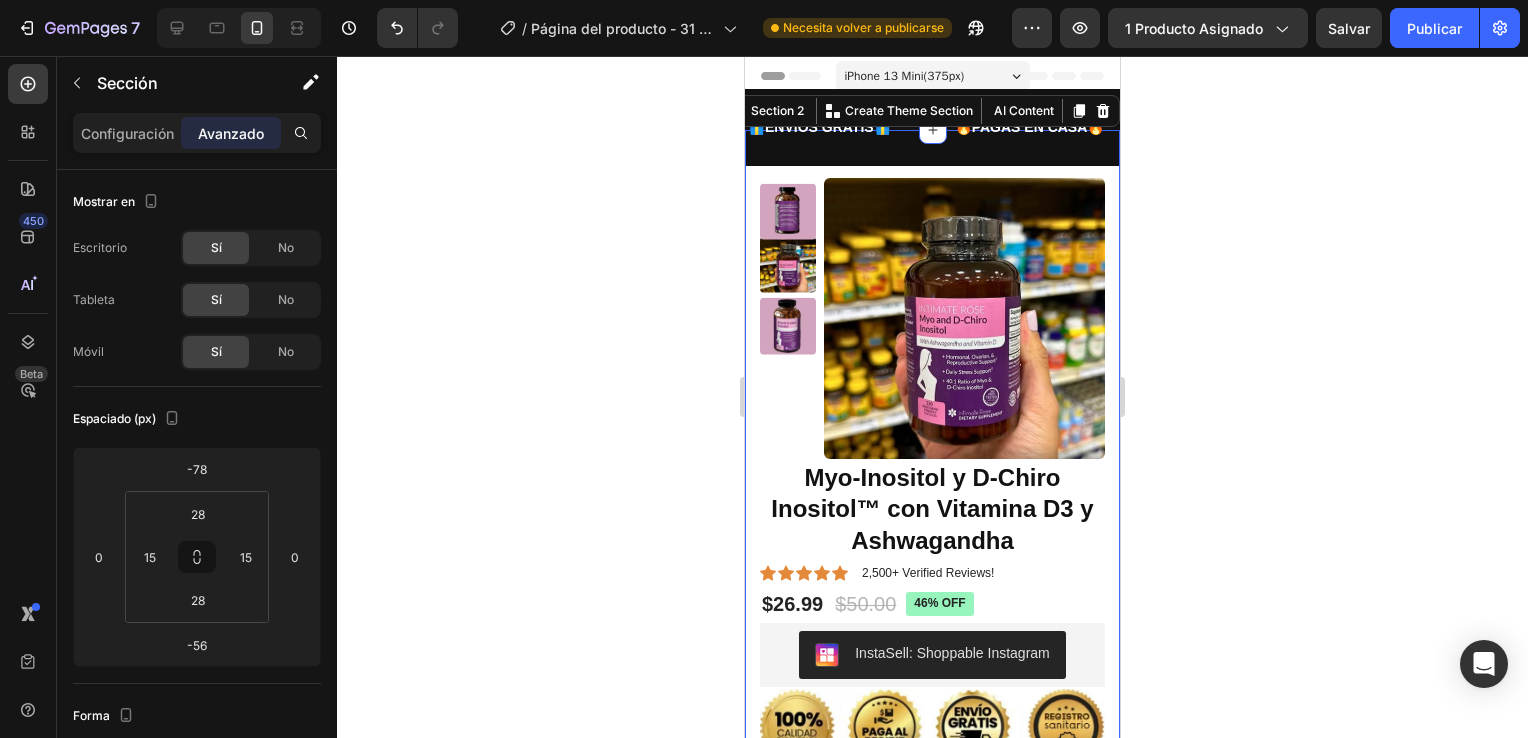 click on "Product Images Myo-Inositol y D-Chiro Inositol™ con Vitamina D3 y Ashwagandha Product Title Icon Icon Icon Icon Icon Icon List 2,500+ Verified Reviews! Text Block Row $26.99 Product Price Product Price $50.00 Product Price Product Price 46% off Product Badge Row InstaSell: Shoppable Instagram InstaSell: Shoppable Instagram Row Product Image Section 2   You can create reusable sections Create Theme Section AI Content Write with GemAI What would you like to describe here? Tone and Voice Persuasive Product Happy Nappers Show more Generate" at bounding box center [932, 462] 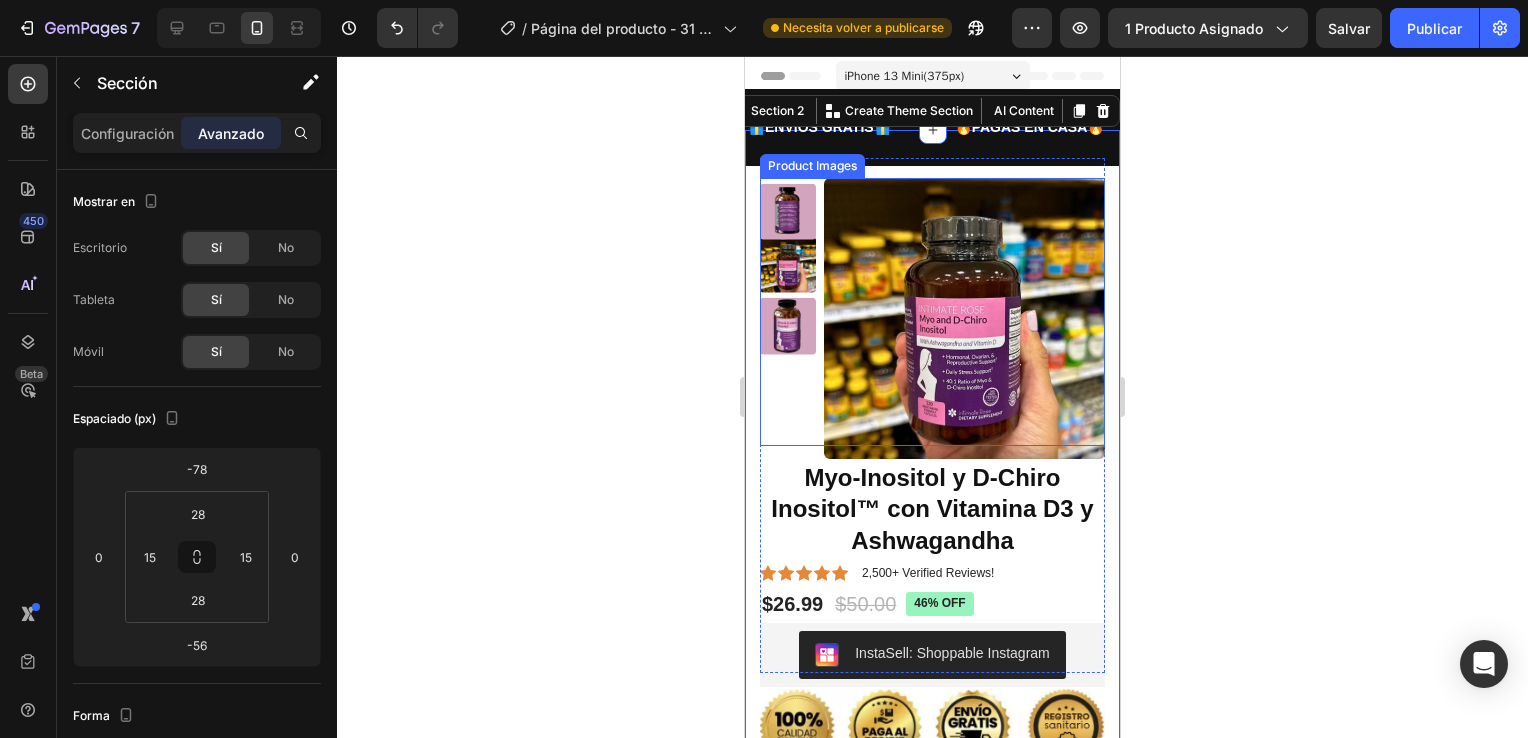 click at bounding box center (788, 312) 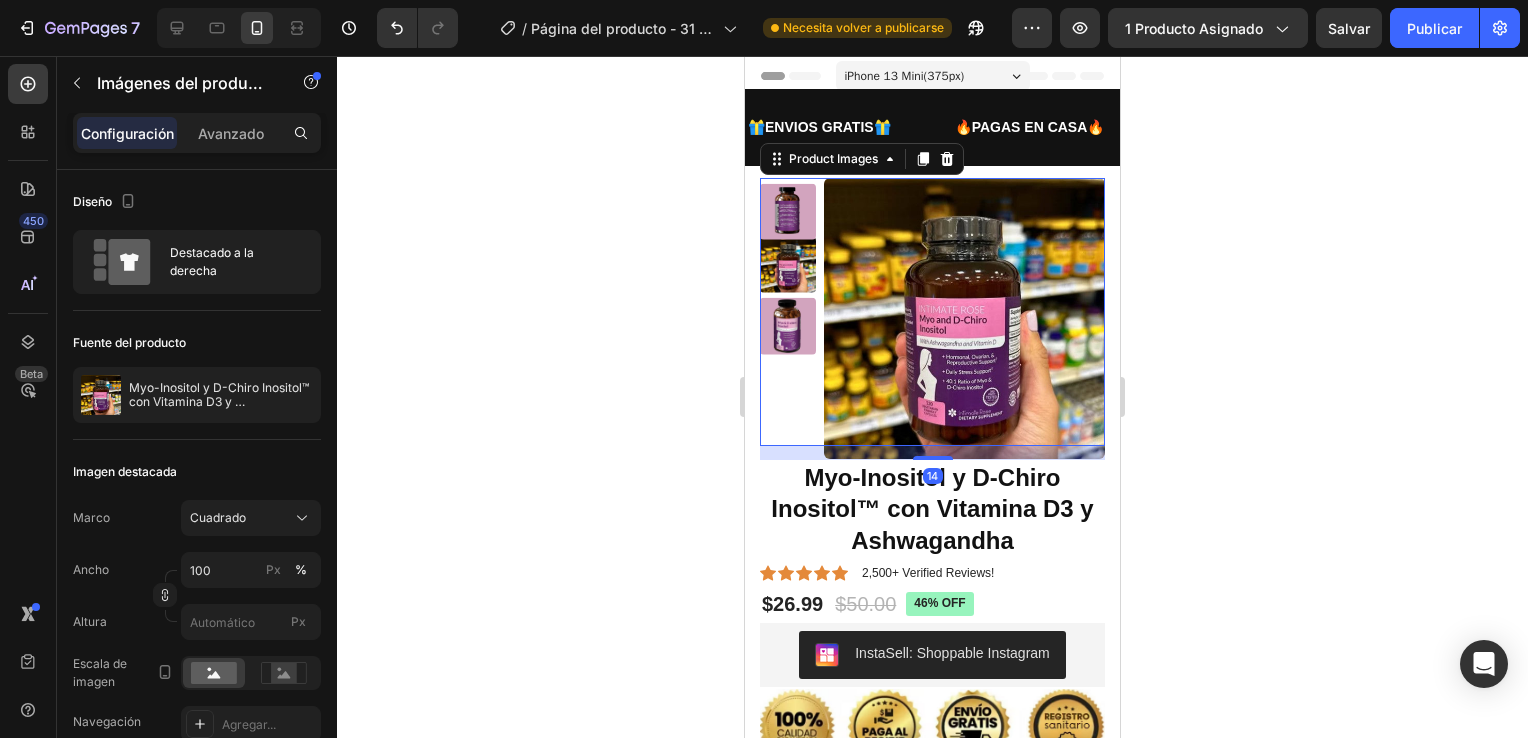 click on "Product Images   14 Myo-Inositol y D-Chiro Inositol™ con Vitamina D3 y Ashwagandha Product Title Icon Icon Icon Icon Icon Icon List 2,500+ Verified Reviews! Text Block Row $26.99 Product Price Product Price $50.00 Product Price Product Price 46% off Product Badge Row InstaSell: Shoppable Instagram InstaSell: Shoppable Instagram Row Product Image Section 2" at bounding box center (932, 462) 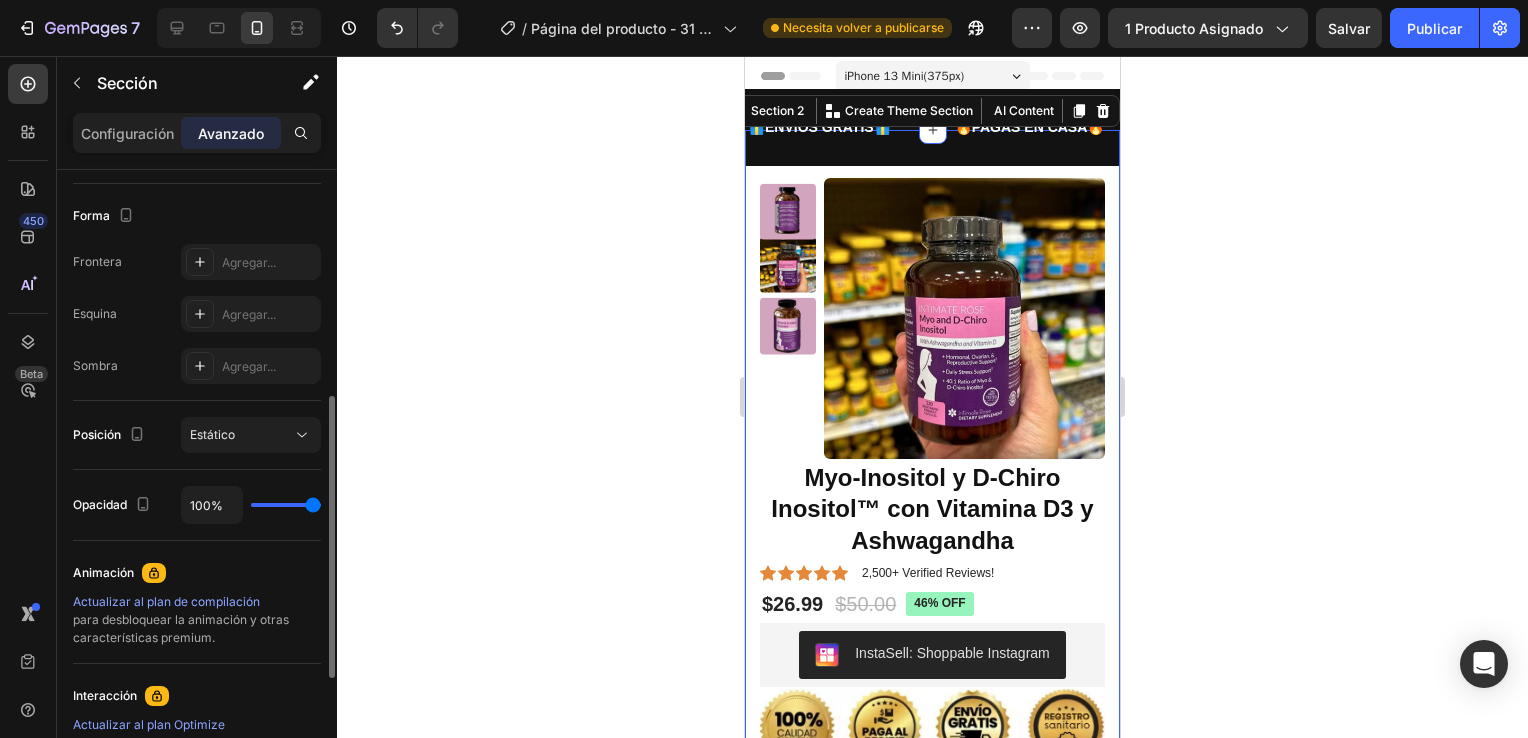 scroll, scrollTop: 100, scrollLeft: 0, axis: vertical 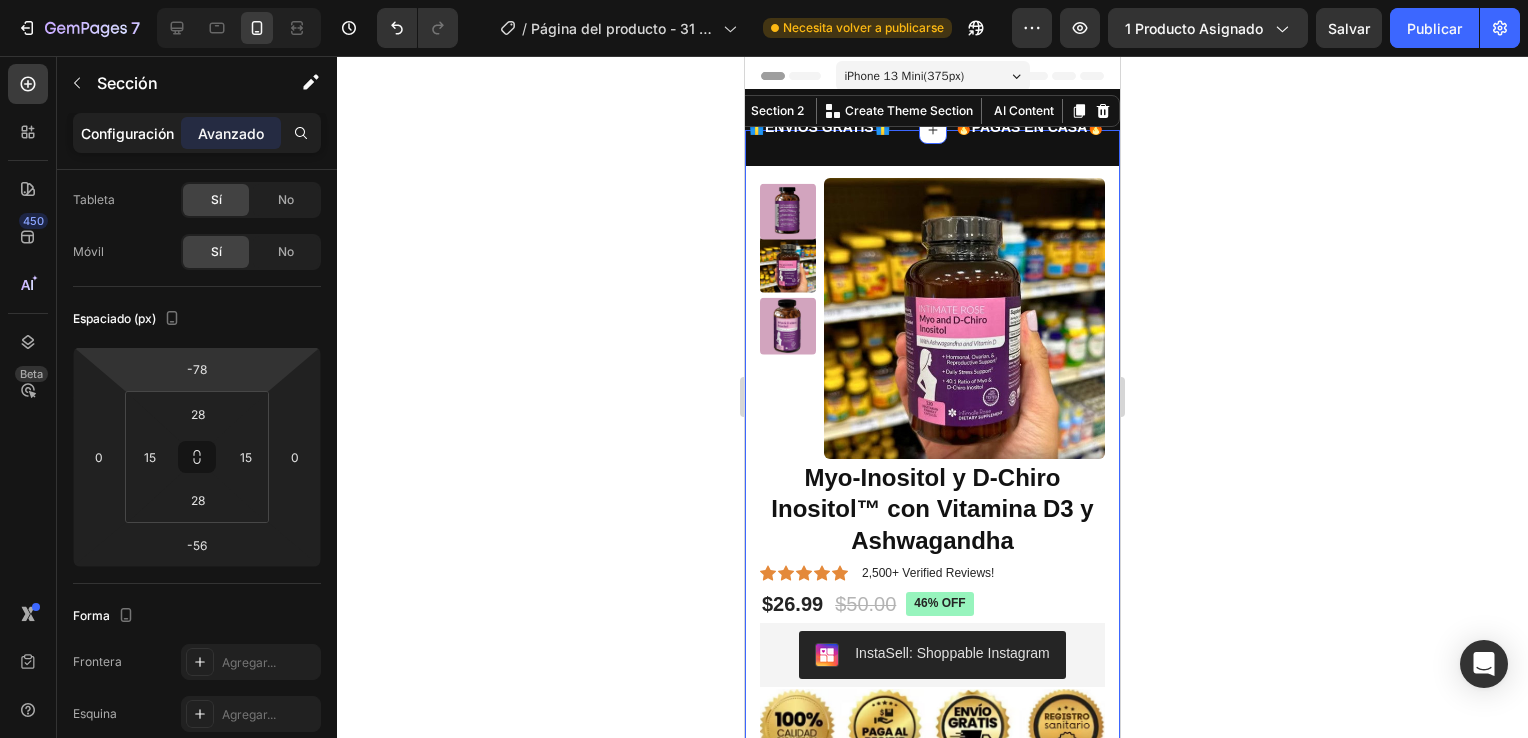 click on "Configuración" 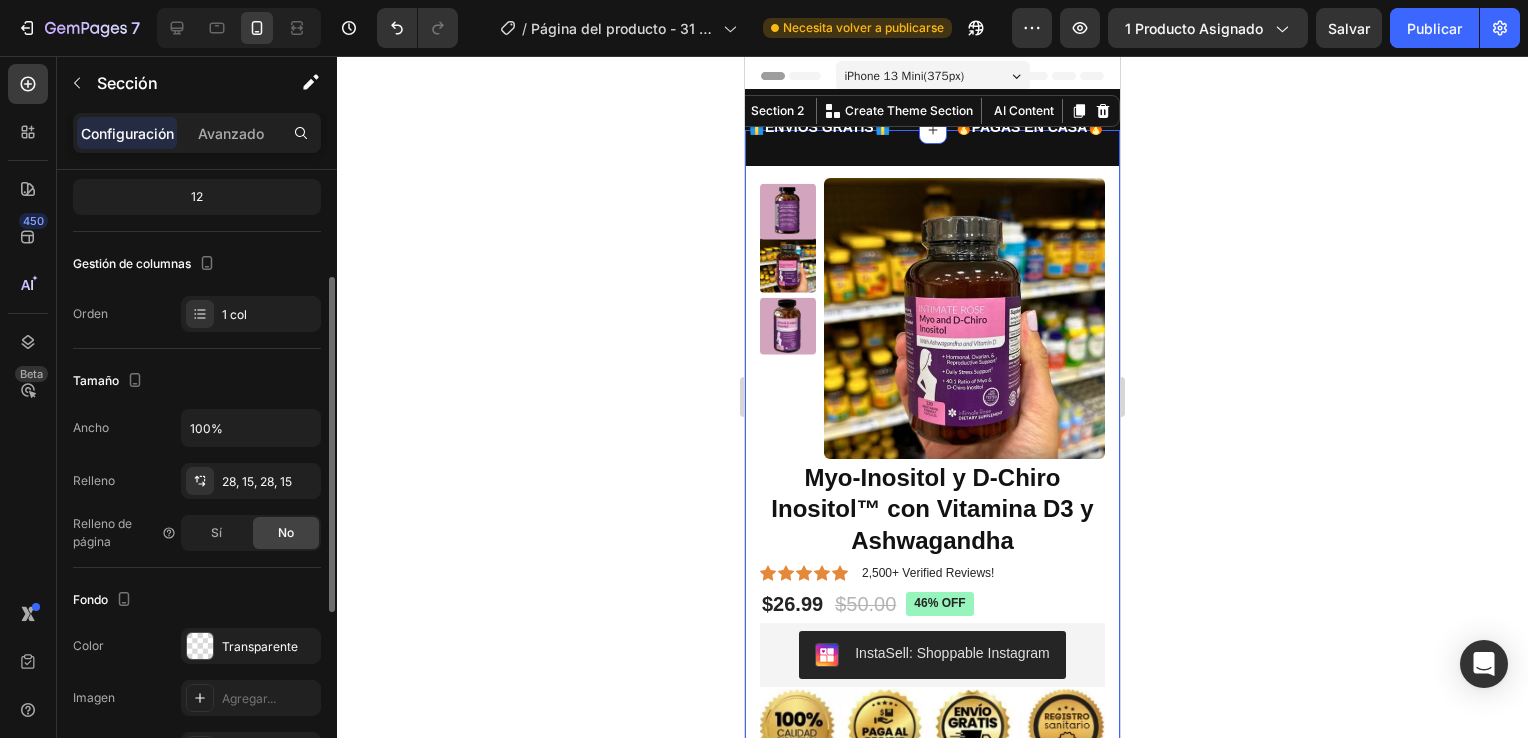 scroll, scrollTop: 300, scrollLeft: 0, axis: vertical 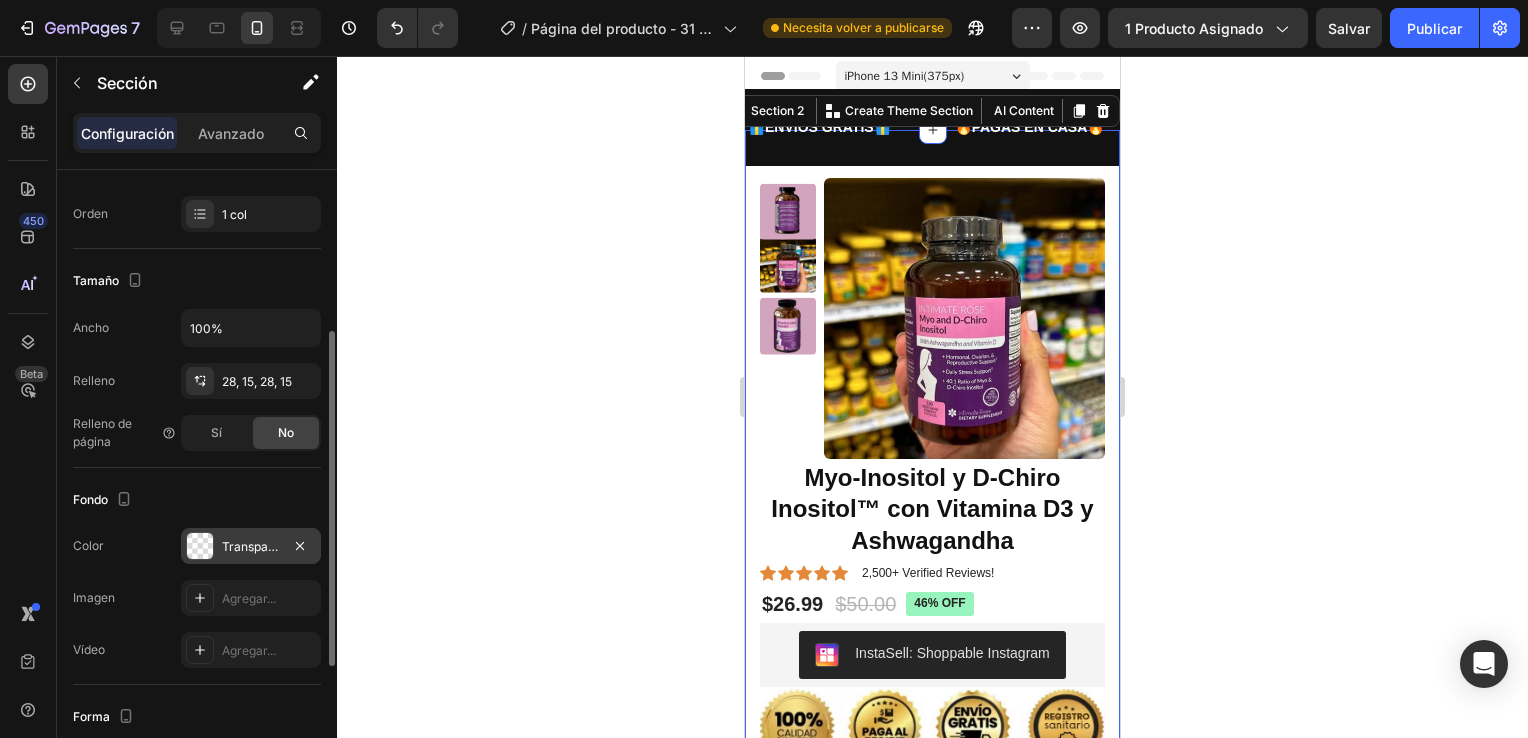 click at bounding box center [200, 546] 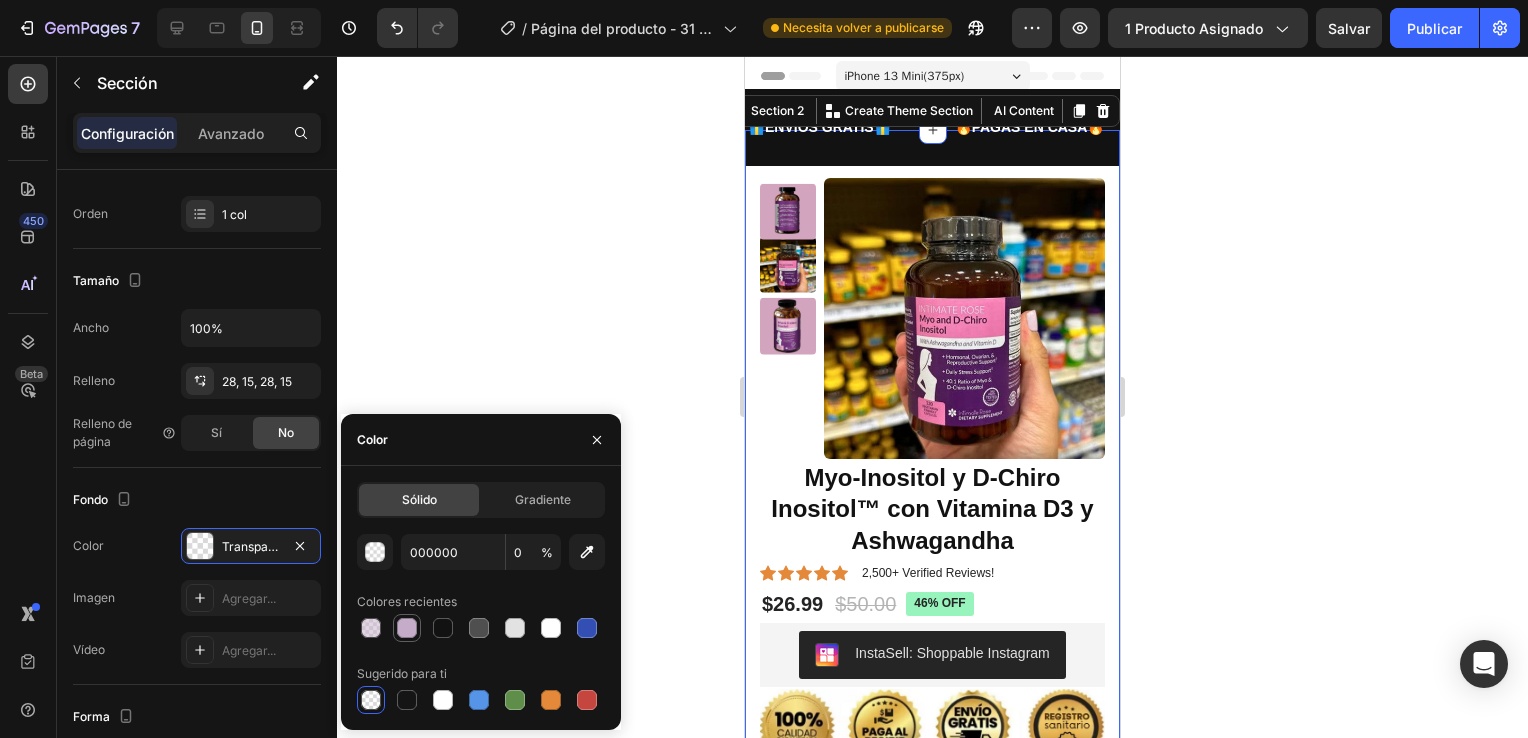 click at bounding box center [407, 628] 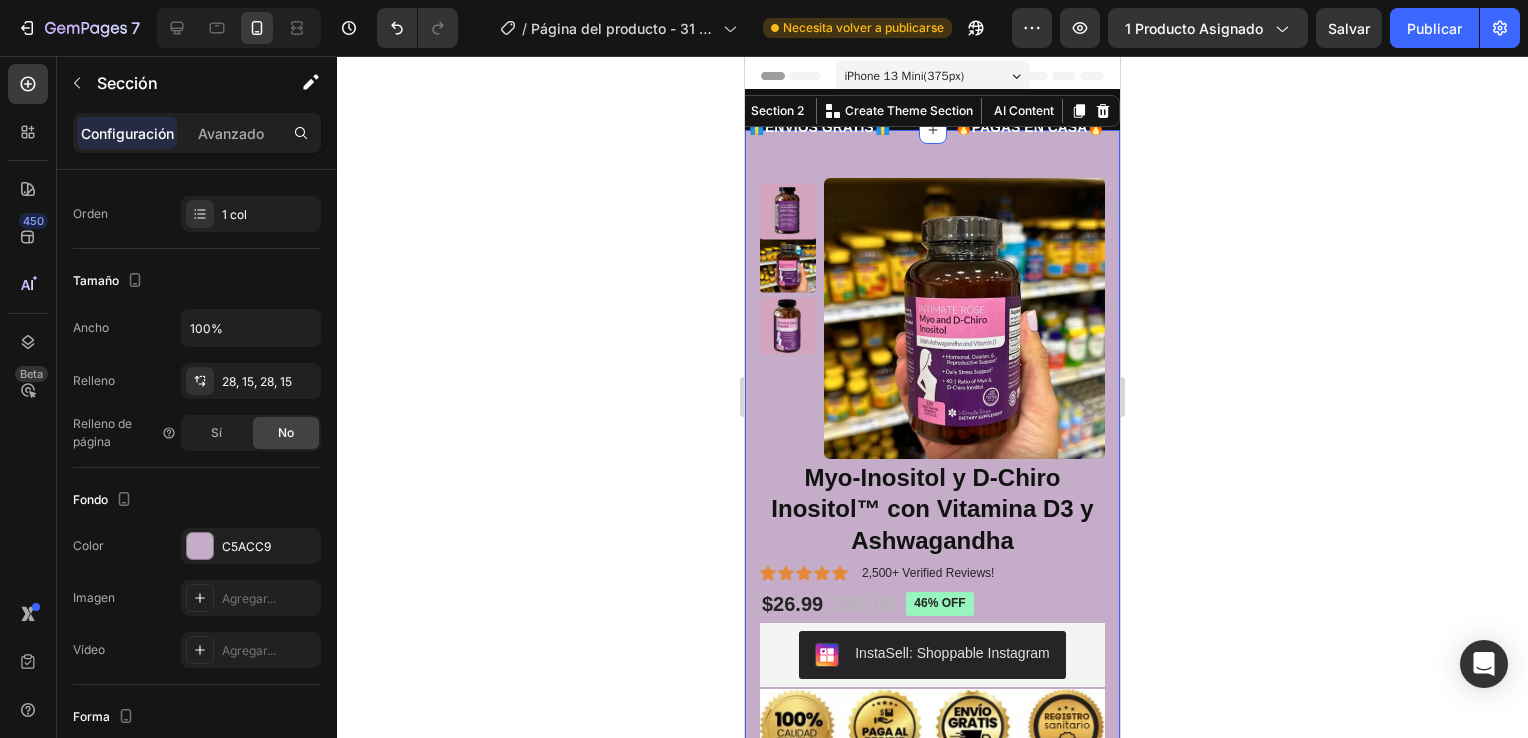 click 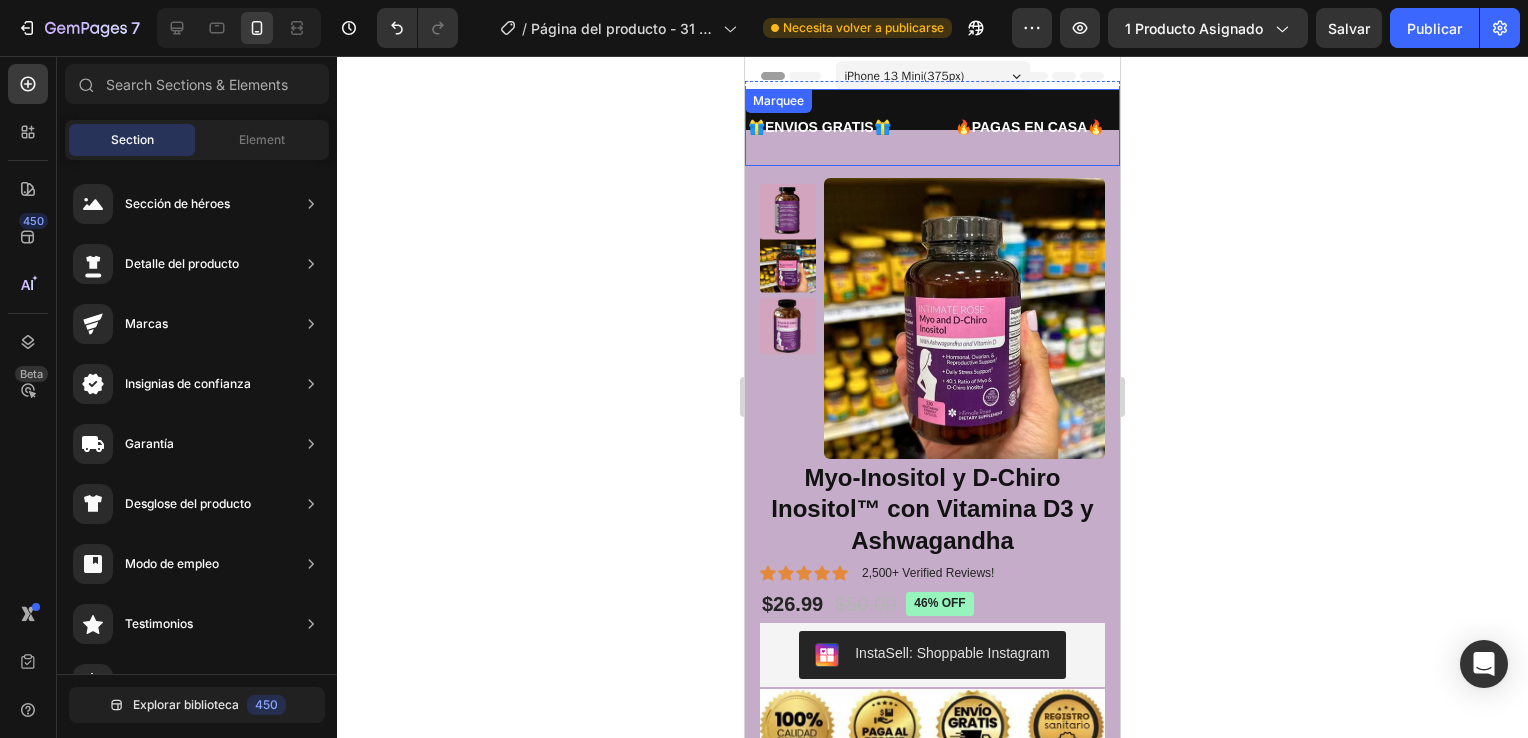 click on "🎁ENVIOS GRATIS🎁 Text Block" at bounding box center [849, 127] 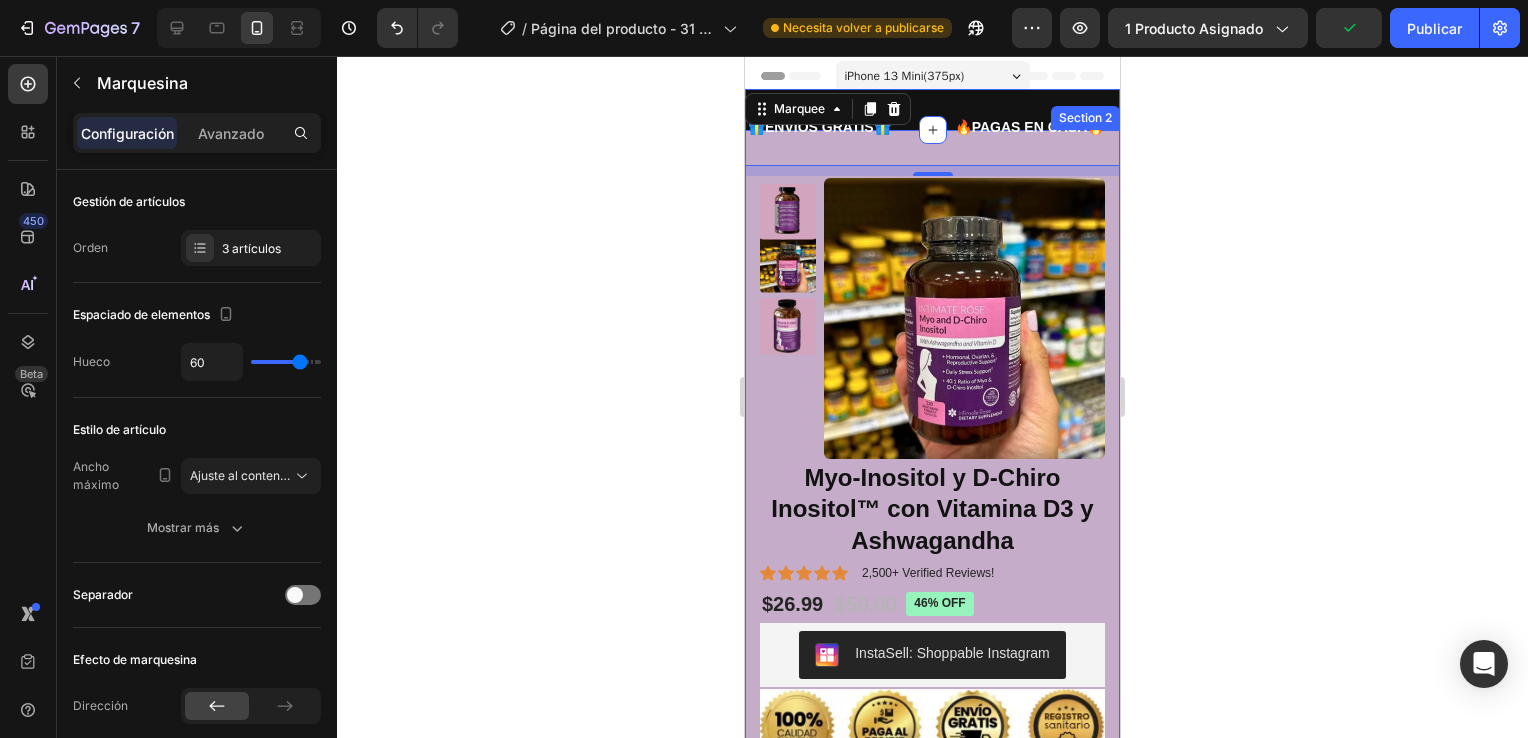 click on "Product Images Myo-Inositol y D-Chiro Inositol™ con Vitamina D3 y Ashwagandha Product Title Icon Icon Icon Icon Icon Icon List 2,500+ Verified Reviews! Text Block Row $26.99 Product Price Product Price $50.00 Product Price Product Price 46% off Product Badge Row InstaSell: Shoppable Instagram InstaSell: Shoppable Instagram Row Product Image Section 2" at bounding box center (932, 462) 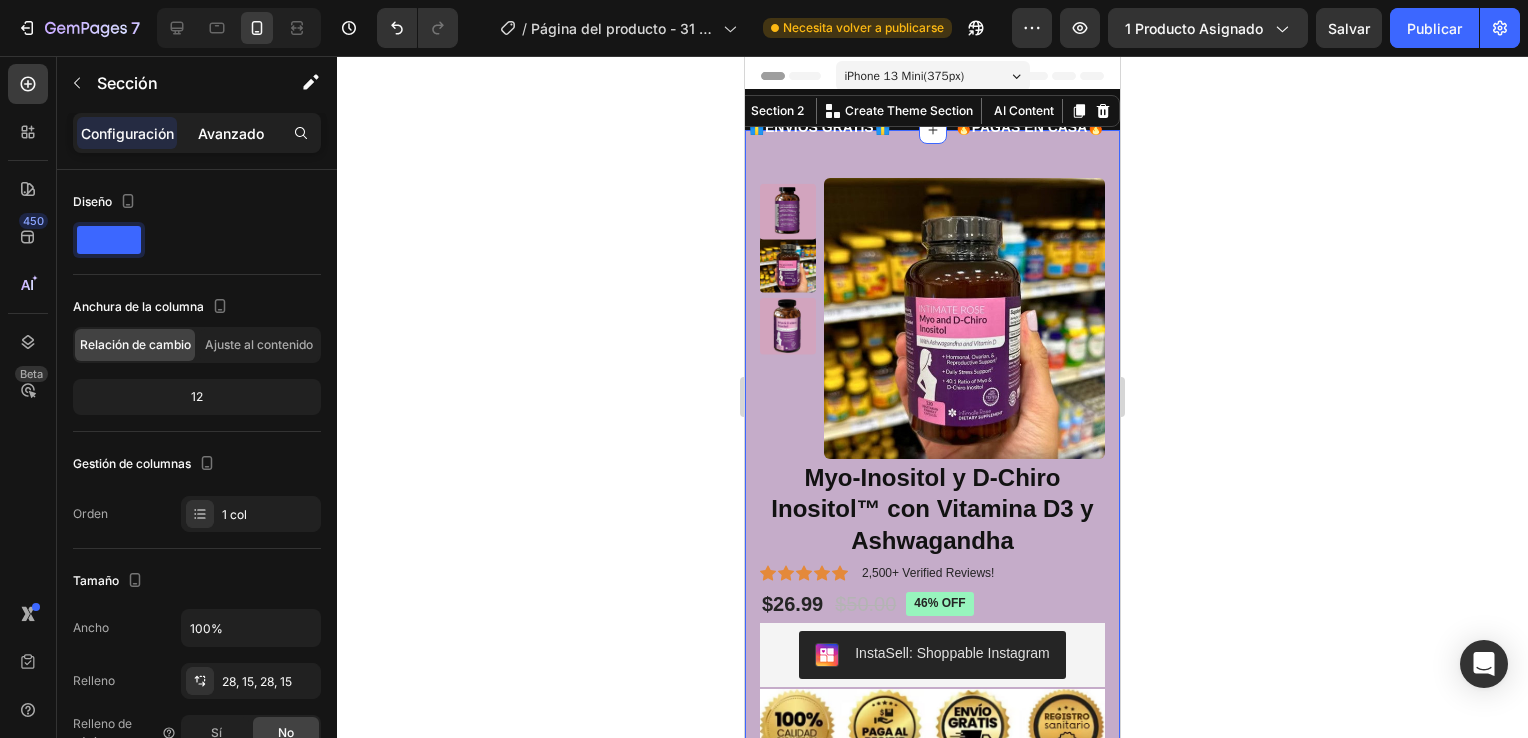 click on "Avanzado" at bounding box center [231, 133] 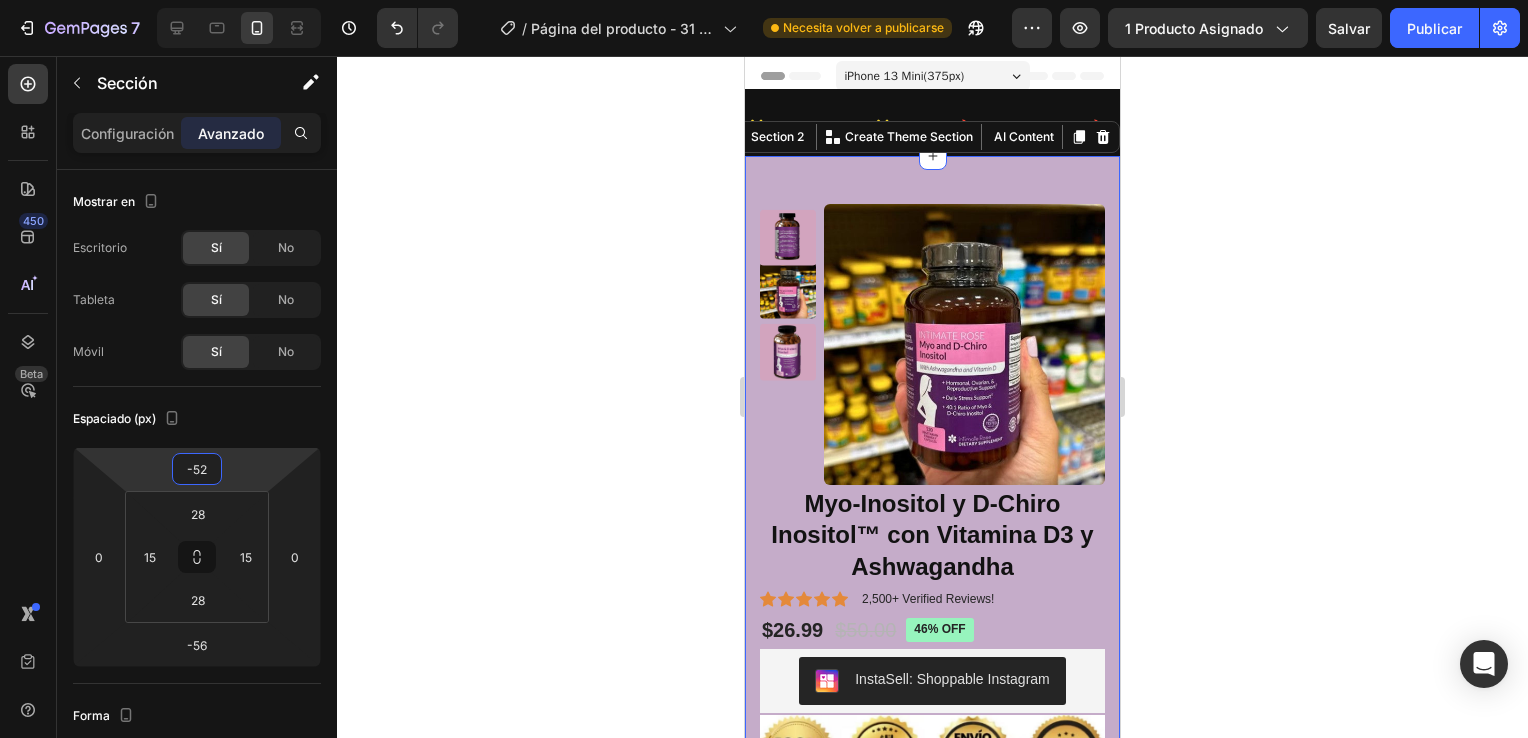 type on "-46" 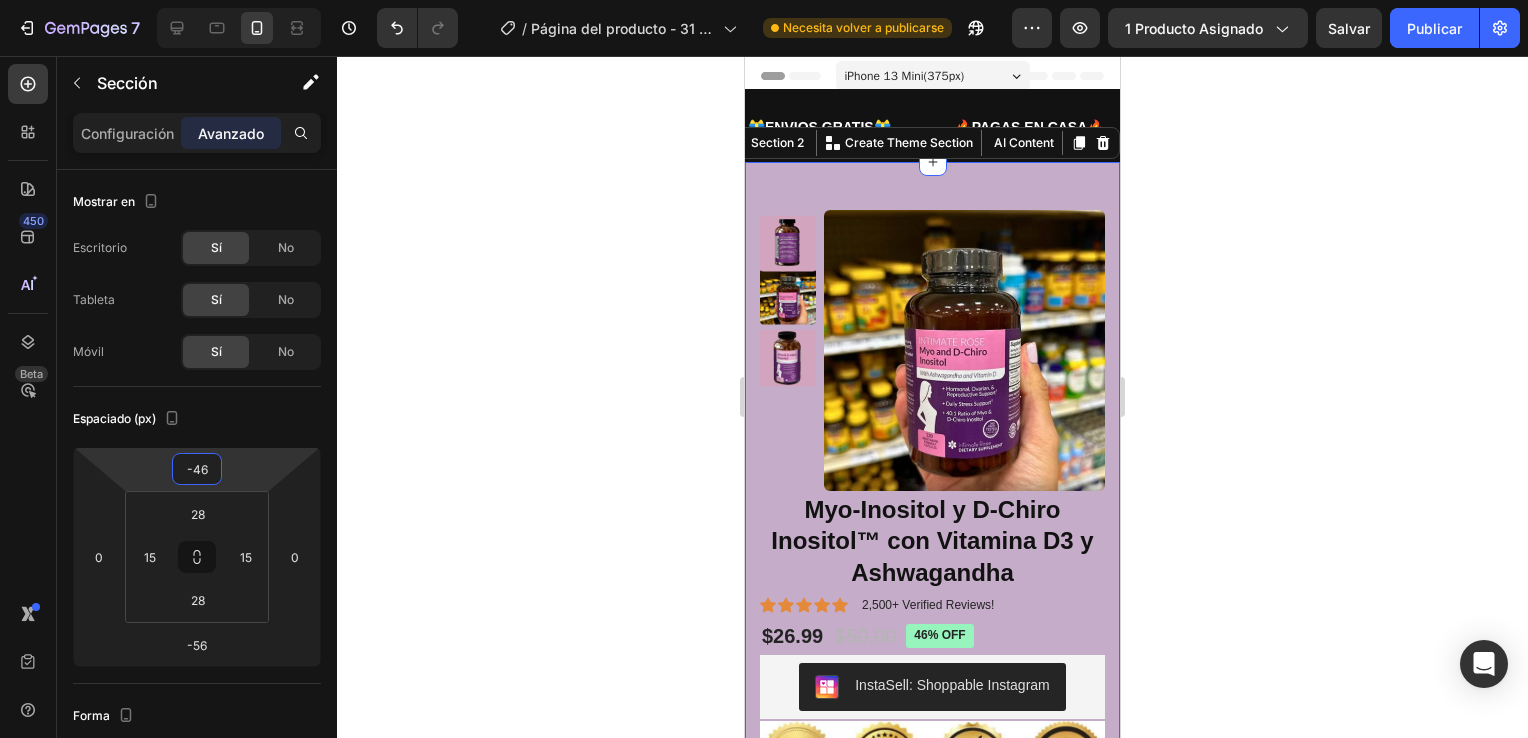 drag, startPoint x: 250, startPoint y: 478, endPoint x: 256, endPoint y: 462, distance: 17.088007 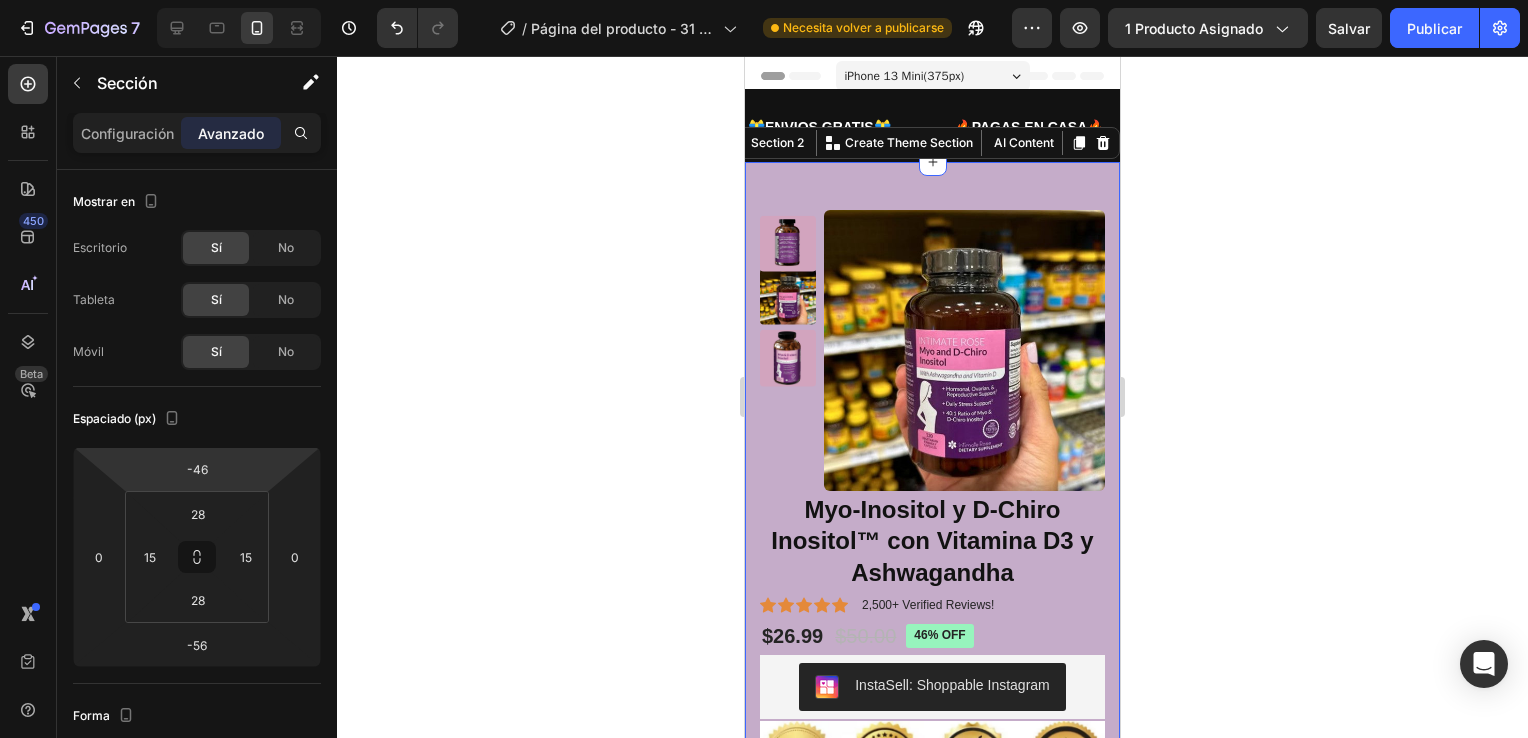 click 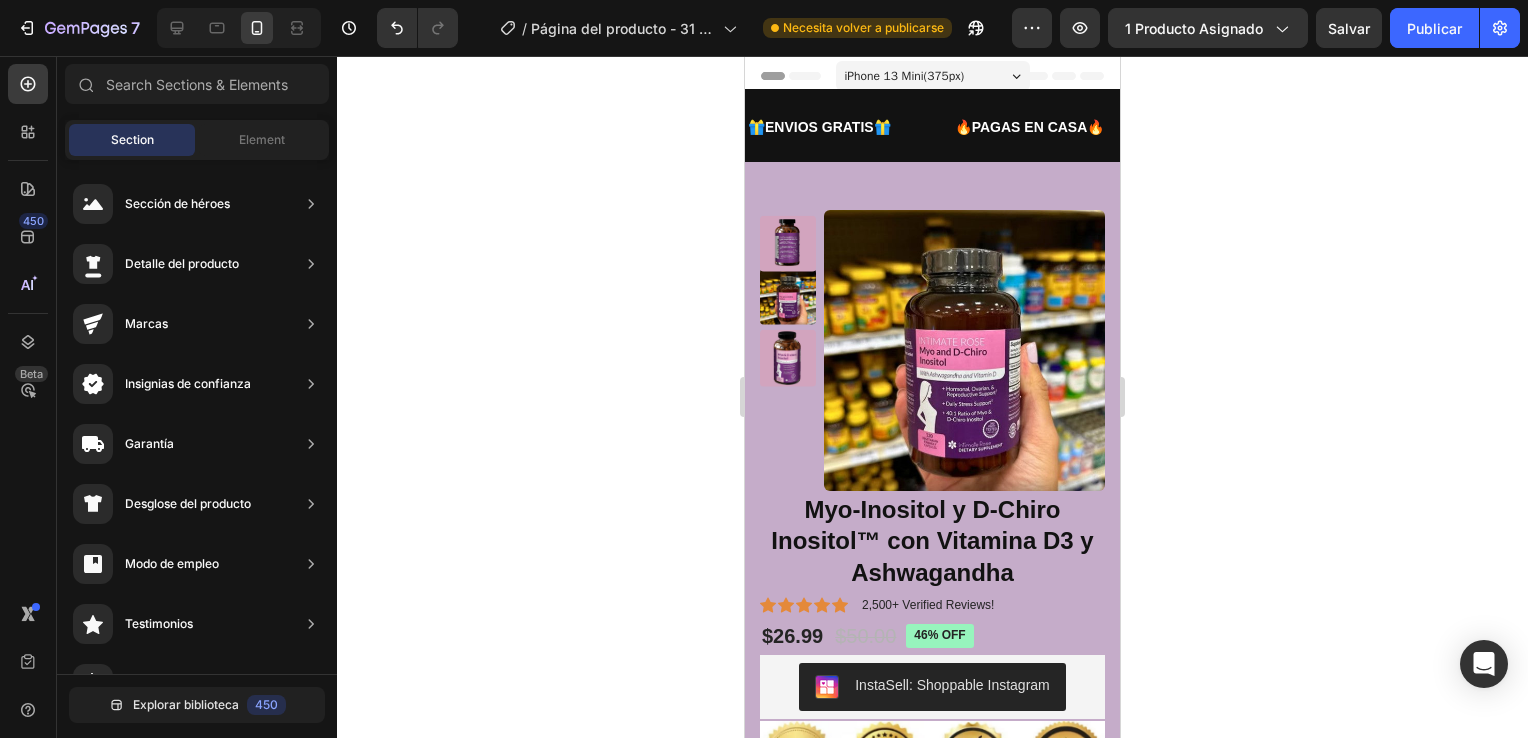 click 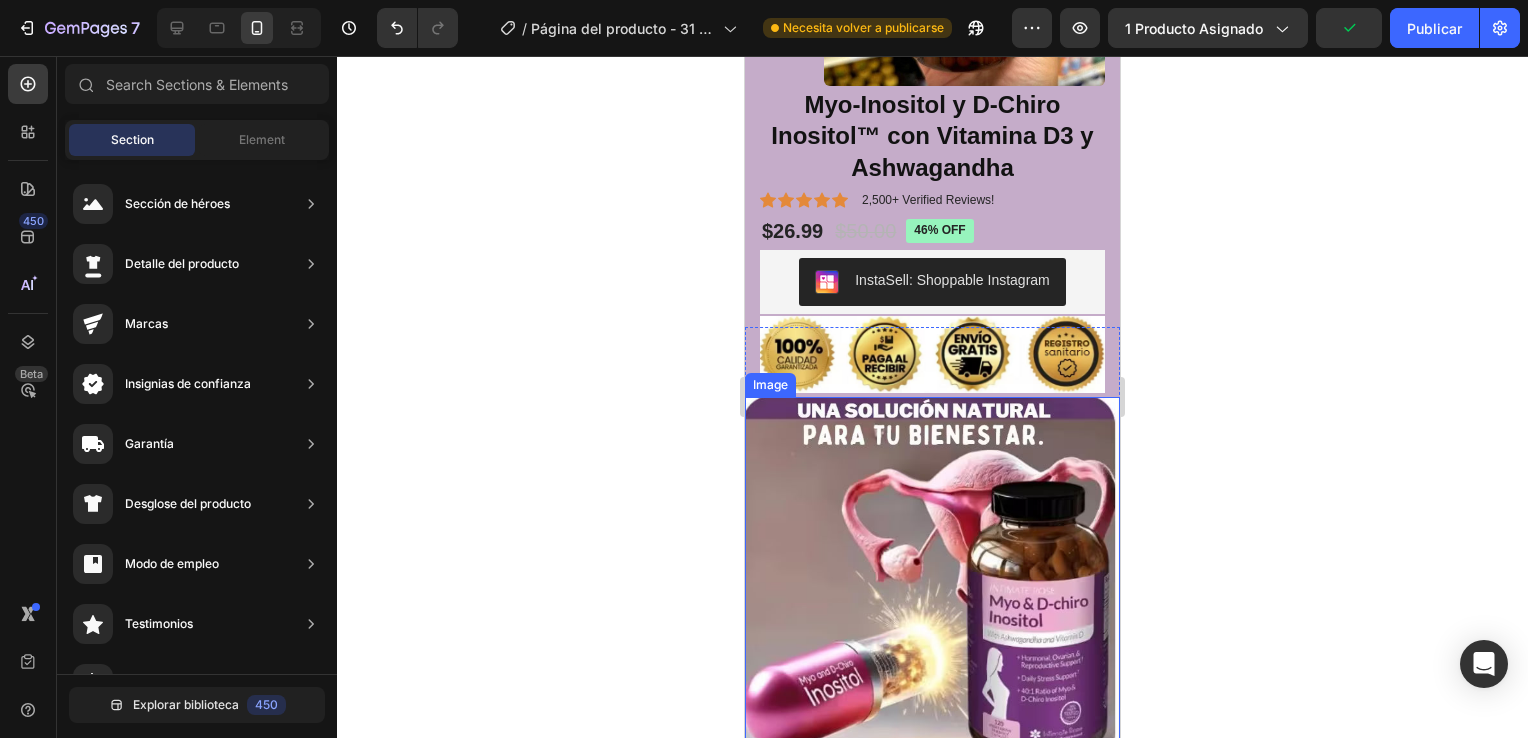 scroll, scrollTop: 400, scrollLeft: 0, axis: vertical 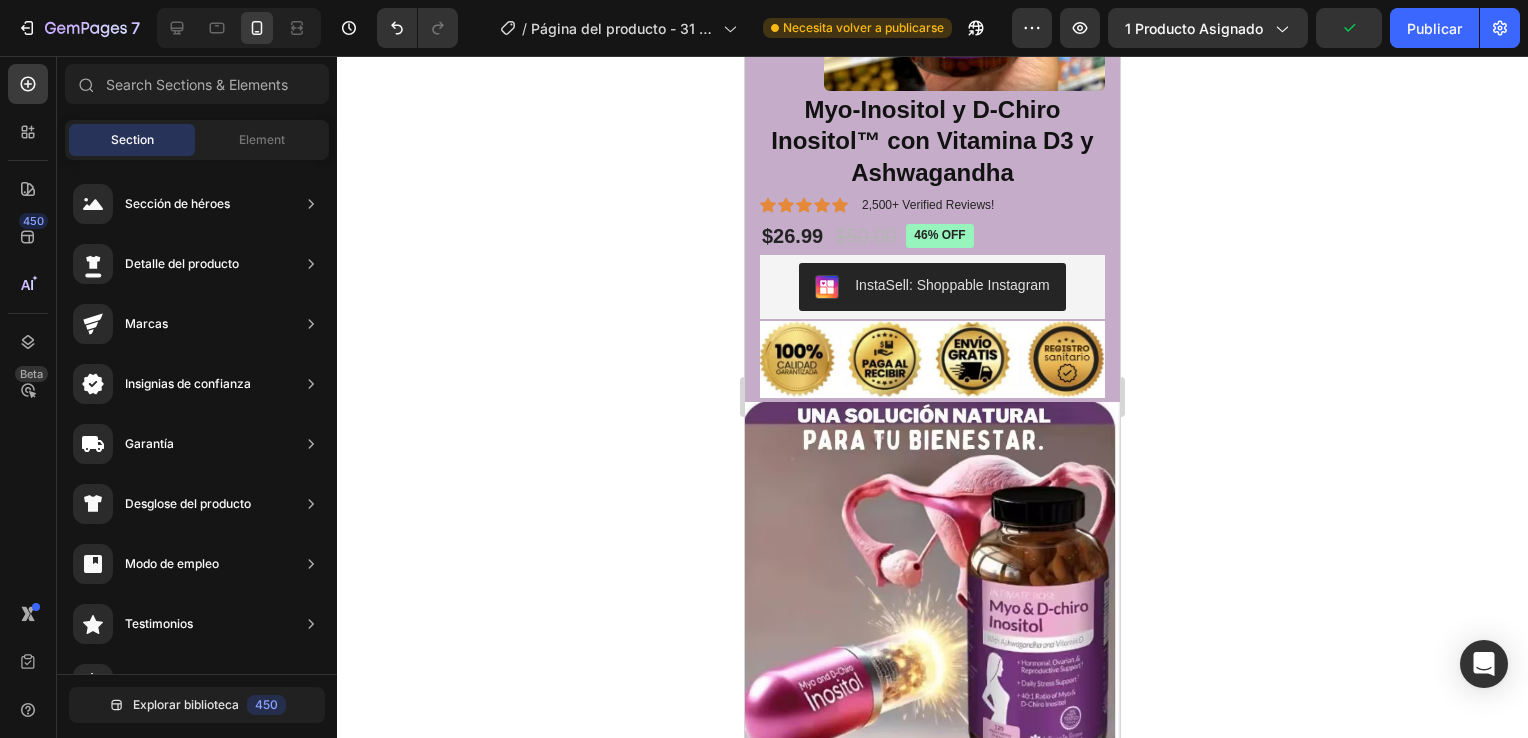click 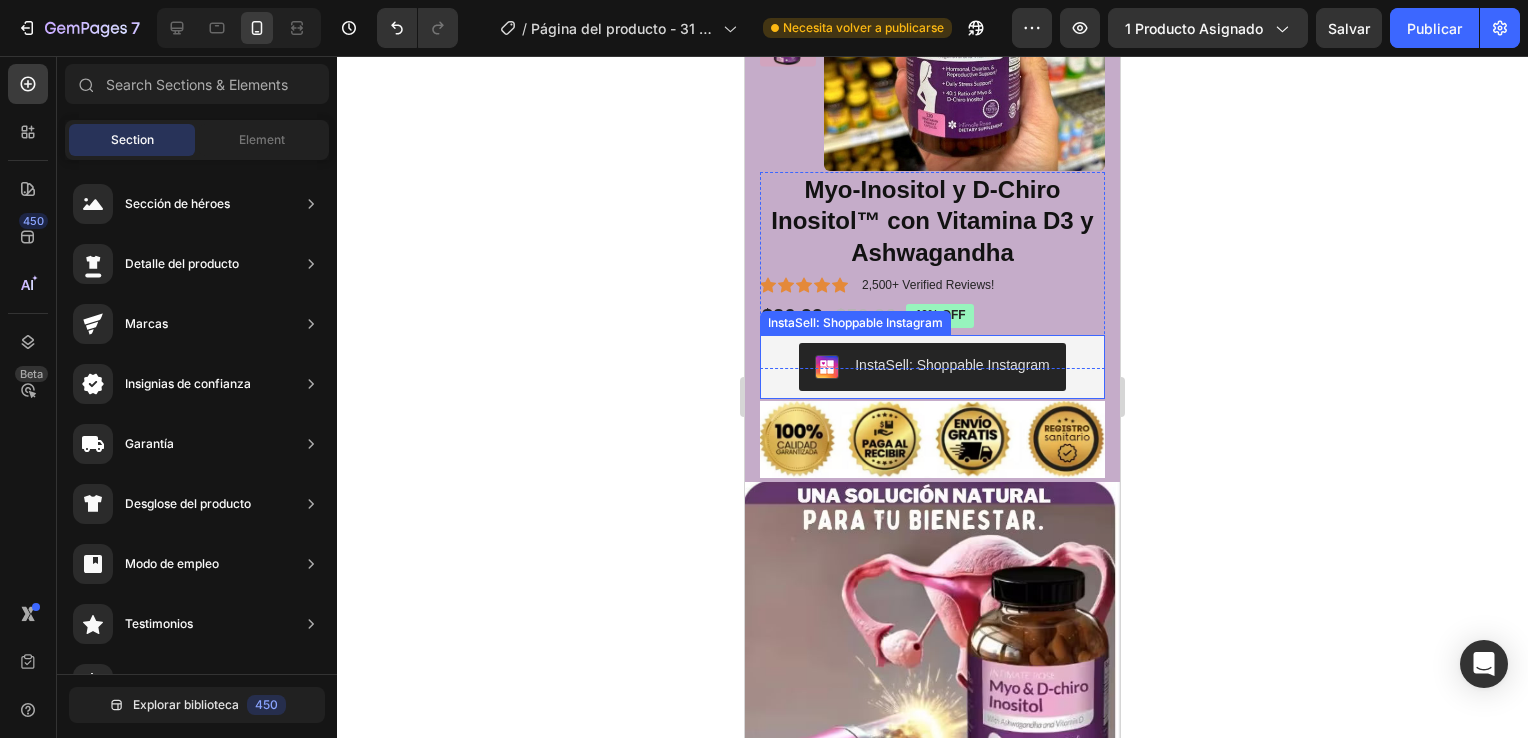 scroll, scrollTop: 200, scrollLeft: 0, axis: vertical 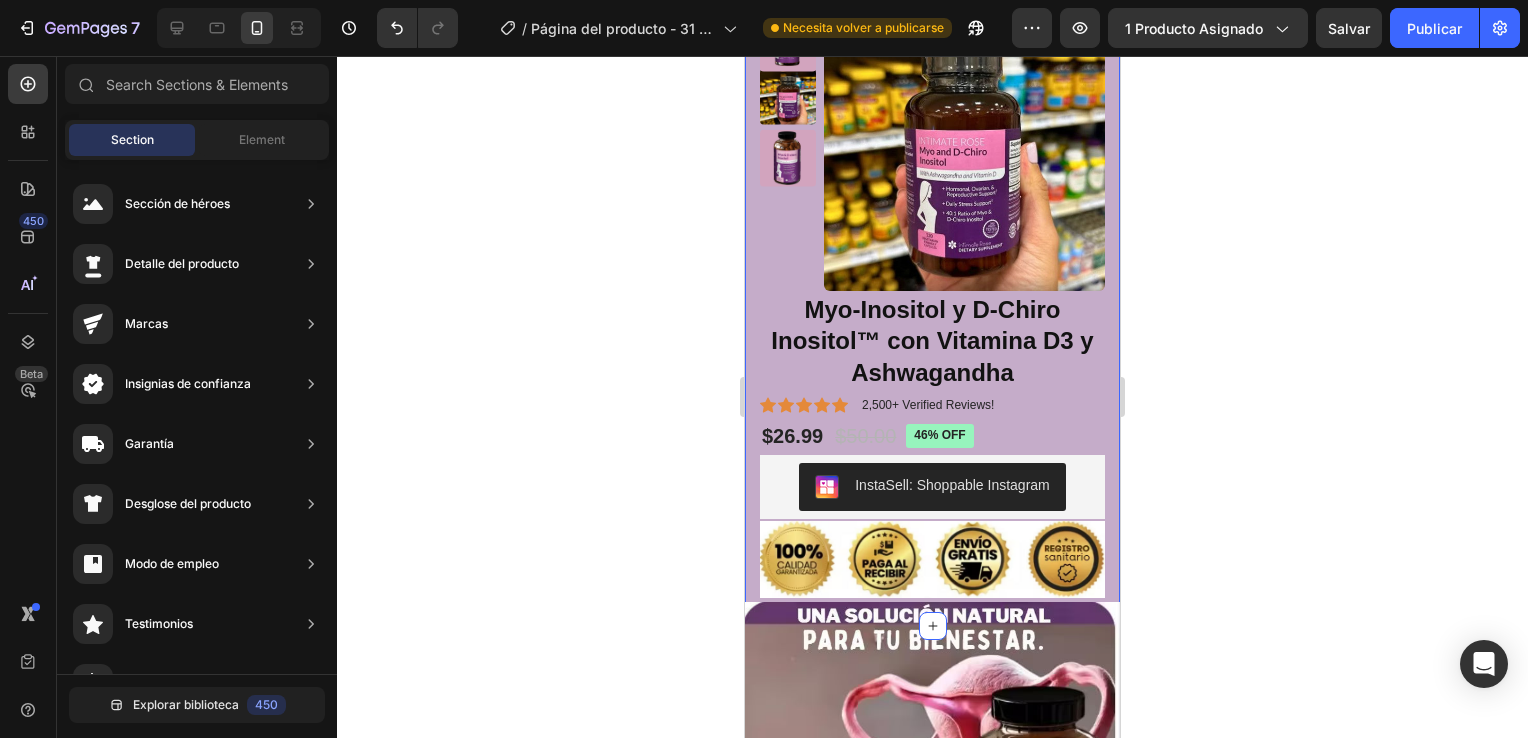 click on "Product Images Myo-Inositol y D-Chiro Inositol™ con Vitamina D3 y Ashwagandha Product Title Icon Icon Icon Icon Icon Icon List 2,500+ Verified Reviews! Text Block Row $26.99 Product Price Product Price $50.00 Product Price Product Price 46% off Product Badge Row InstaSell: Shoppable Instagram InstaSell: Shoppable Instagram Row Product Image Section 2" at bounding box center [932, 294] 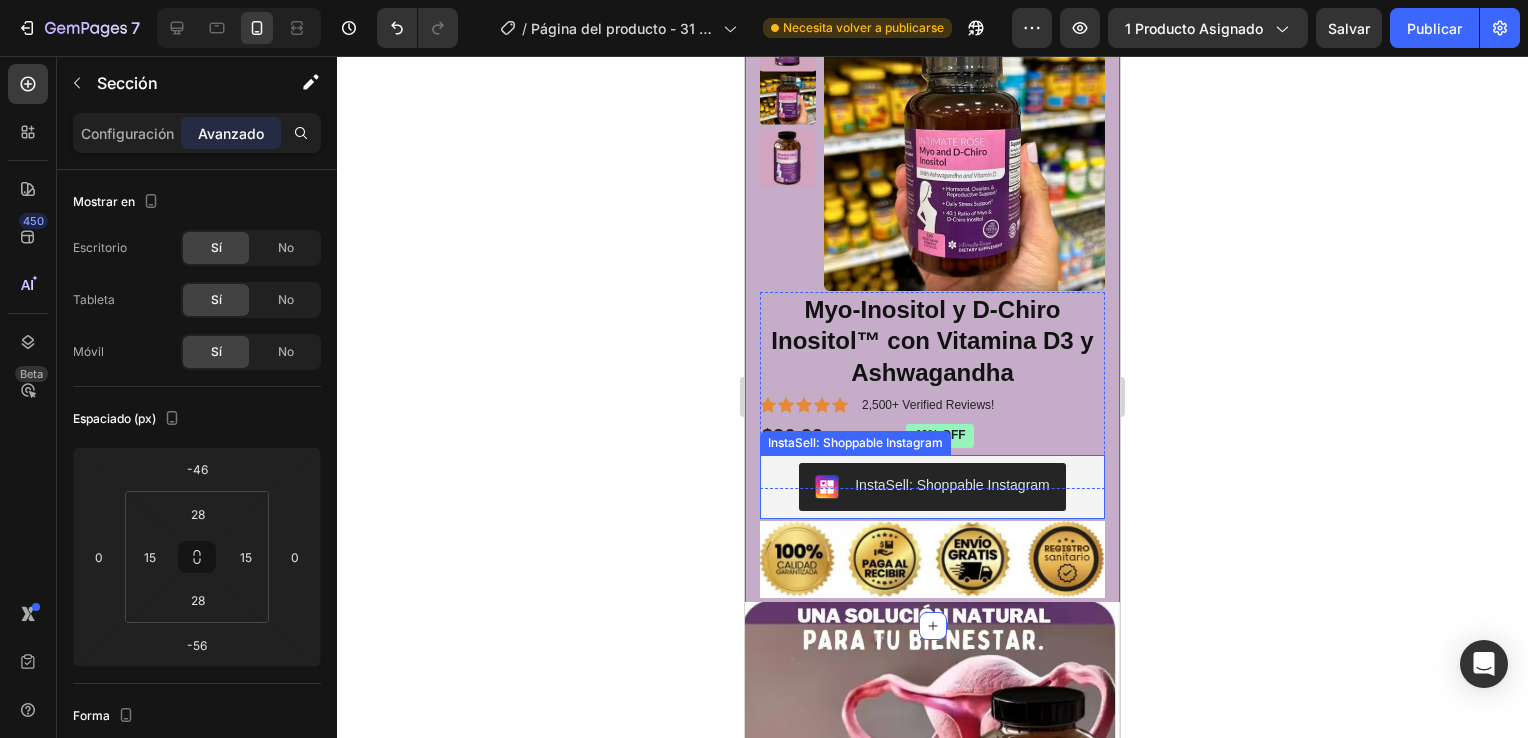 click on "InstaSell: Shoppable Instagram" at bounding box center [932, 487] 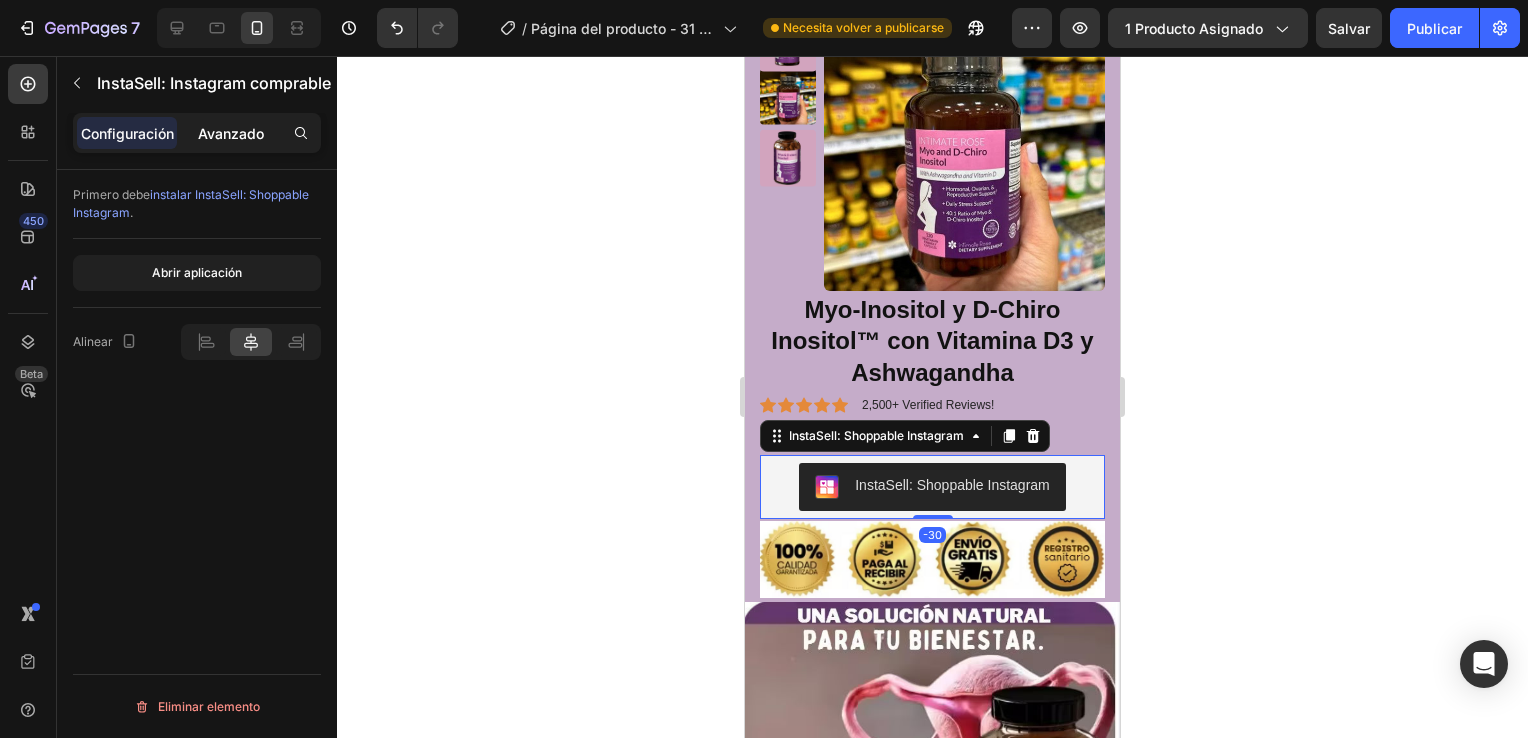 click on "Avanzado" at bounding box center (231, 133) 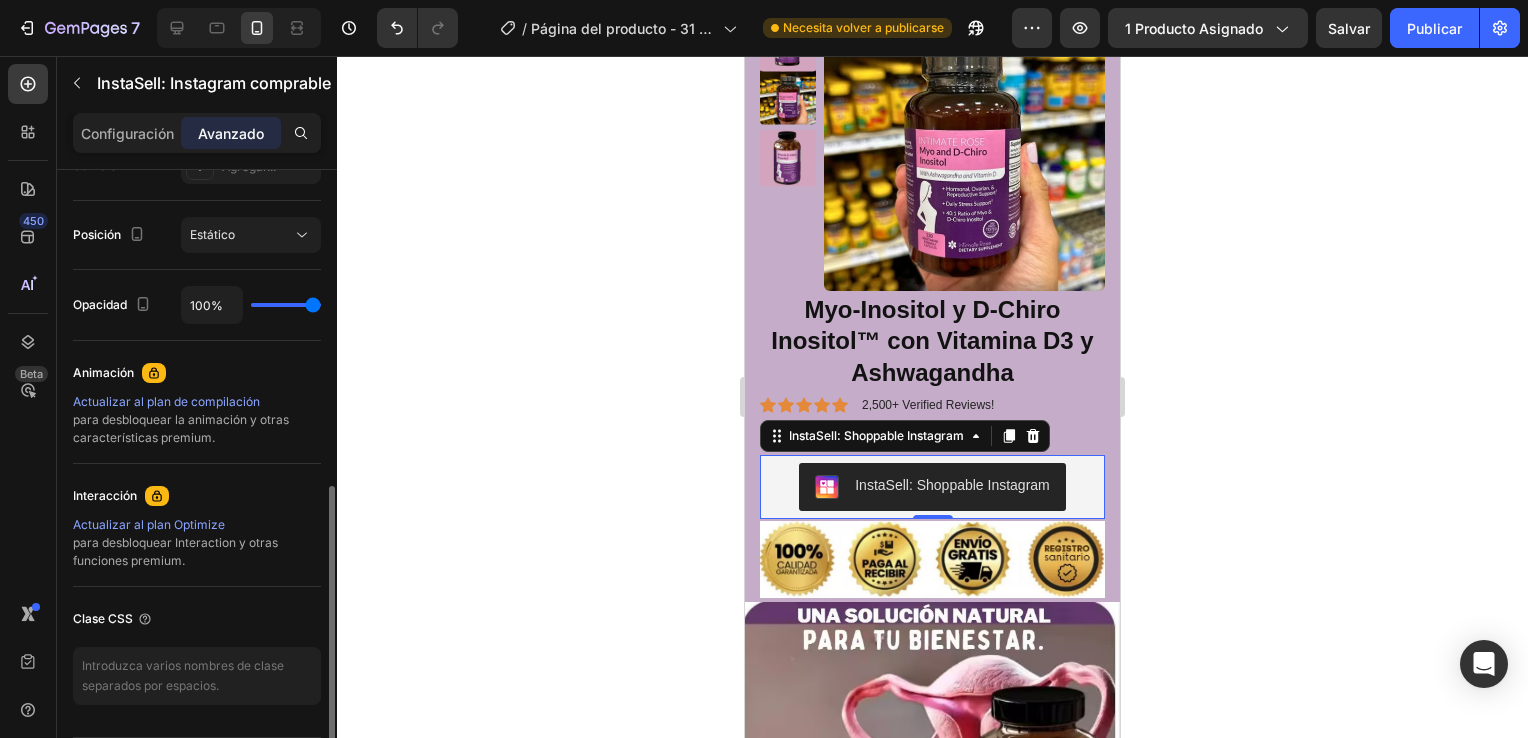 scroll, scrollTop: 100, scrollLeft: 0, axis: vertical 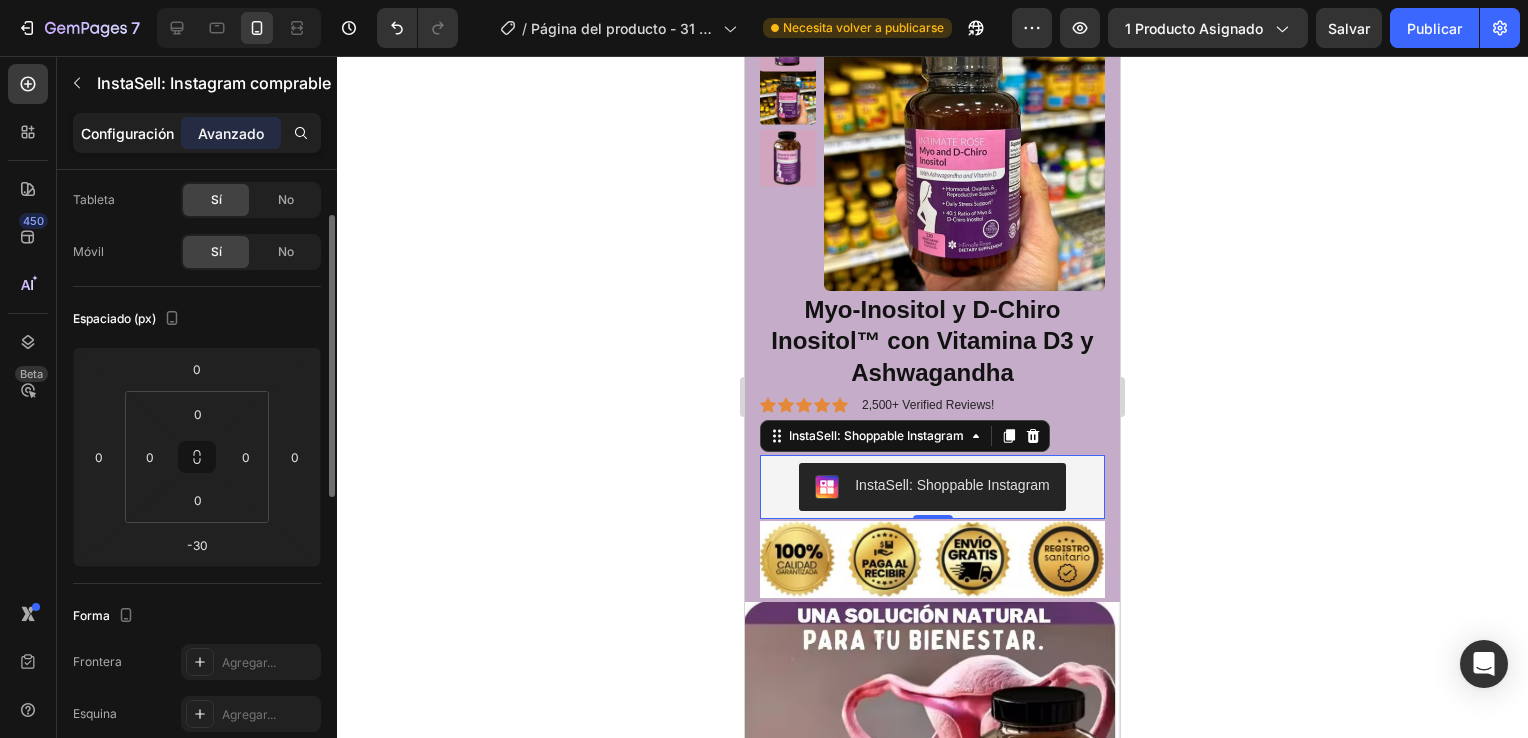 click on "Configuración" at bounding box center [127, 133] 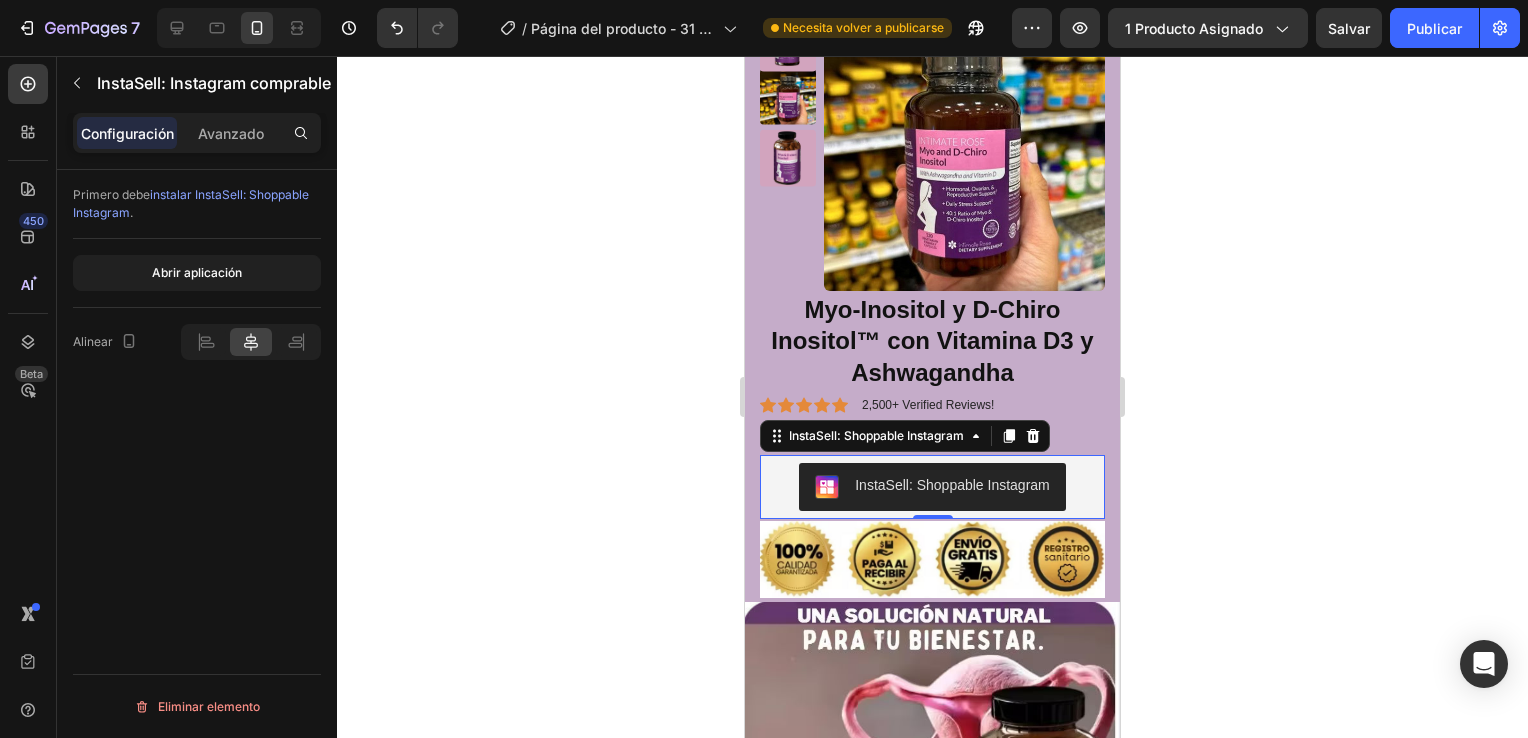 scroll, scrollTop: 0, scrollLeft: 0, axis: both 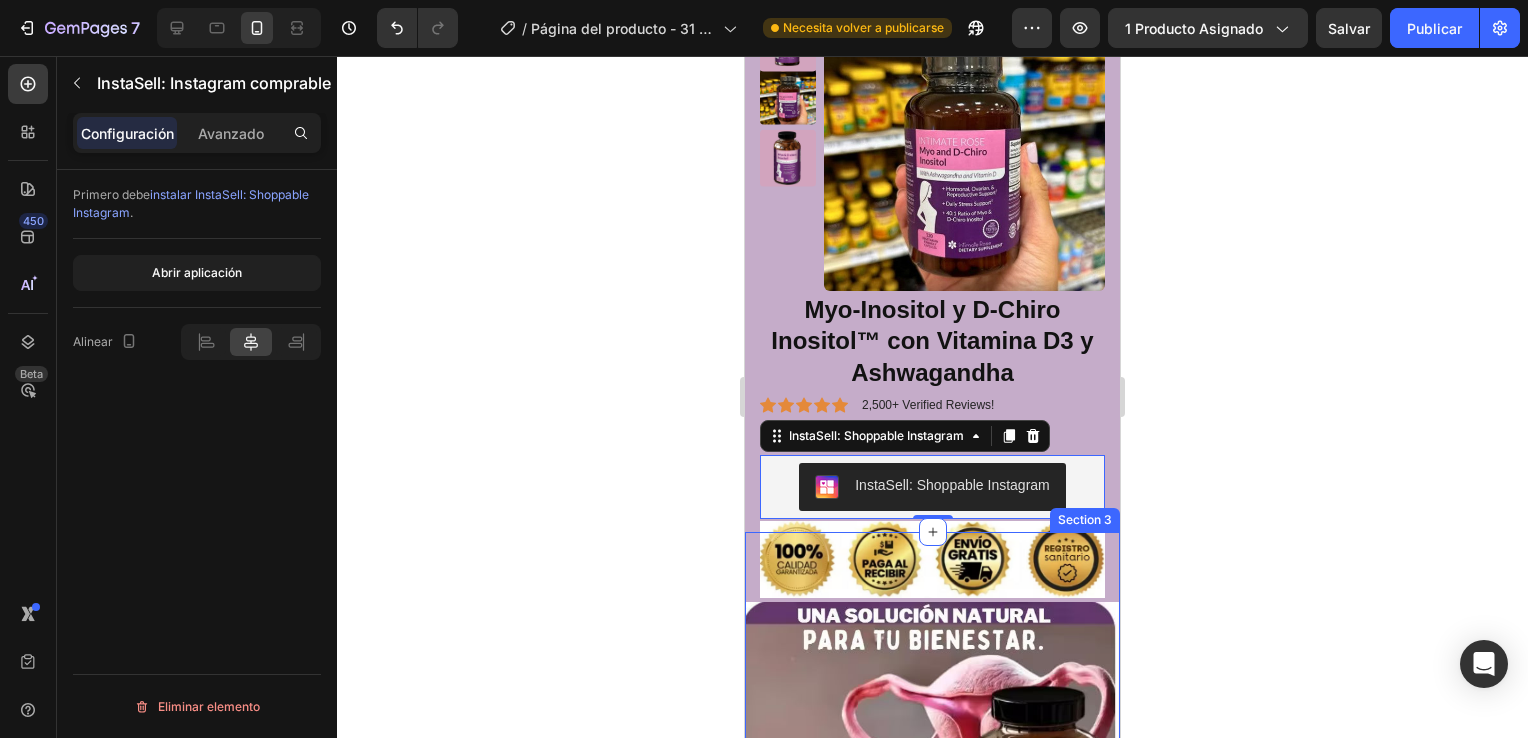 click 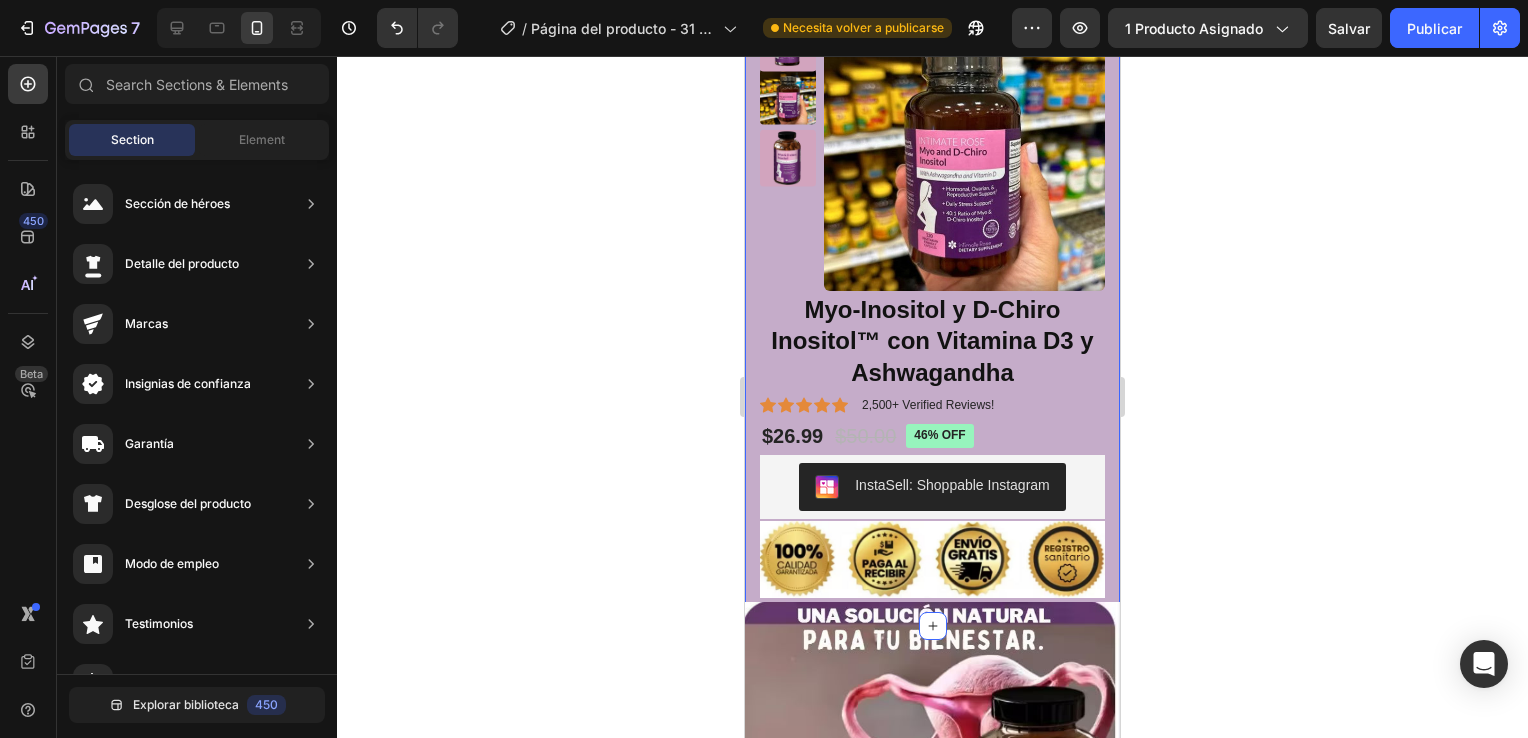 click on "Product Images Myo-Inositol y D-Chiro Inositol™ con Vitamina D3 y Ashwagandha Product Title Icon Icon Icon Icon Icon Icon List 2,500+ Verified Reviews! Text Block Row $26.99 Product Price Product Price $50.00 Product Price Product Price 46% off Product Badge Row InstaSell: Shoppable Instagram InstaSell: Shoppable Instagram Row Product Image Section 2" at bounding box center (932, 294) 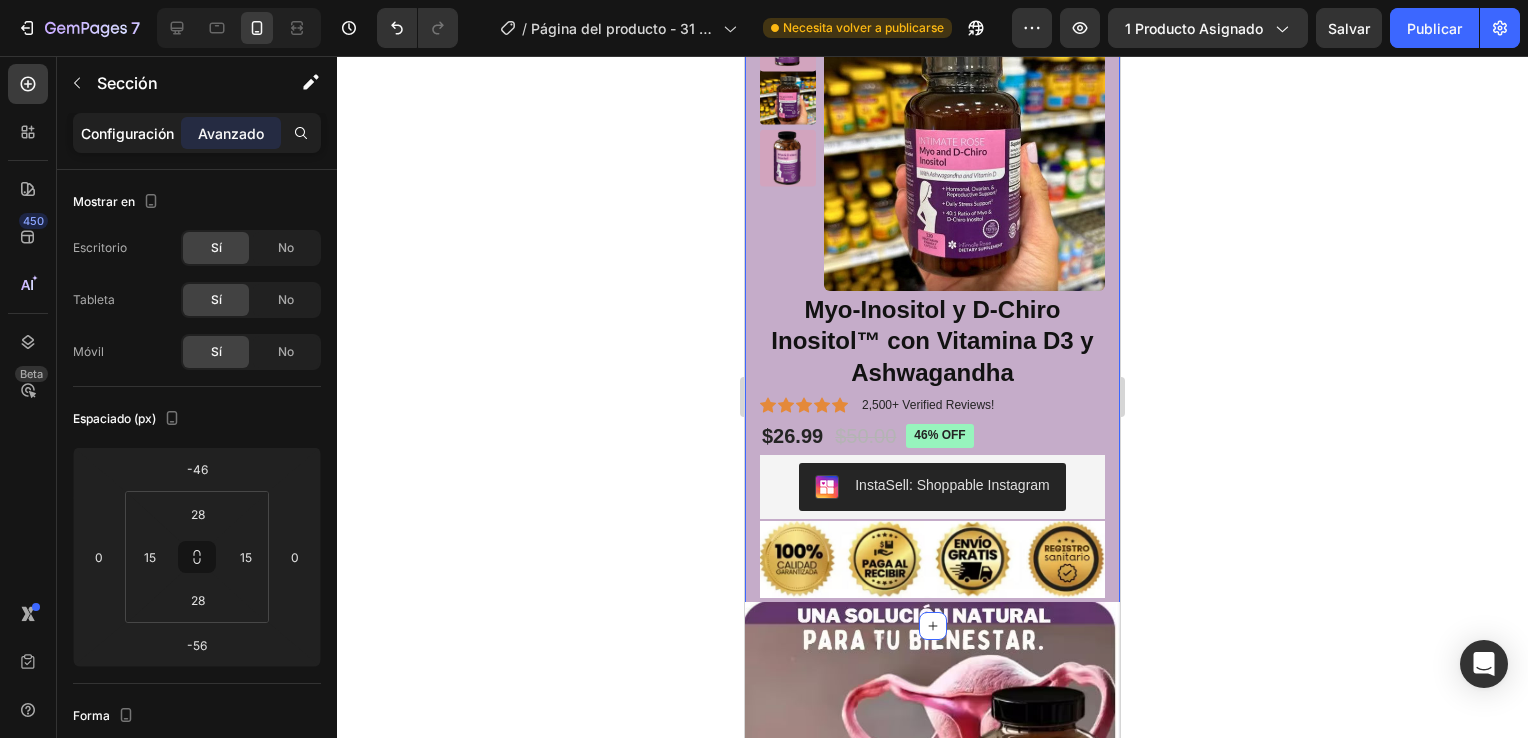 click on "Configuración" at bounding box center (127, 133) 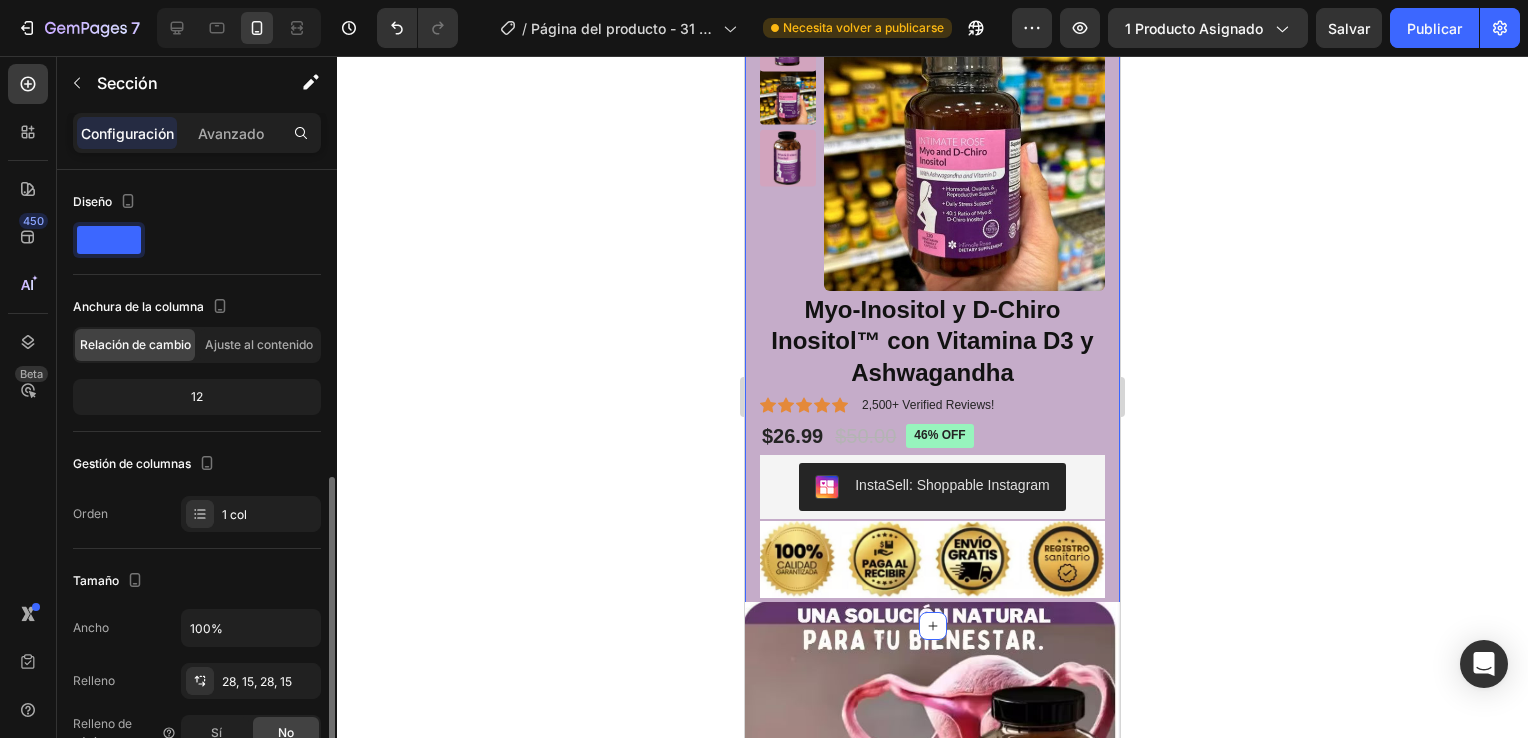 scroll, scrollTop: 300, scrollLeft: 0, axis: vertical 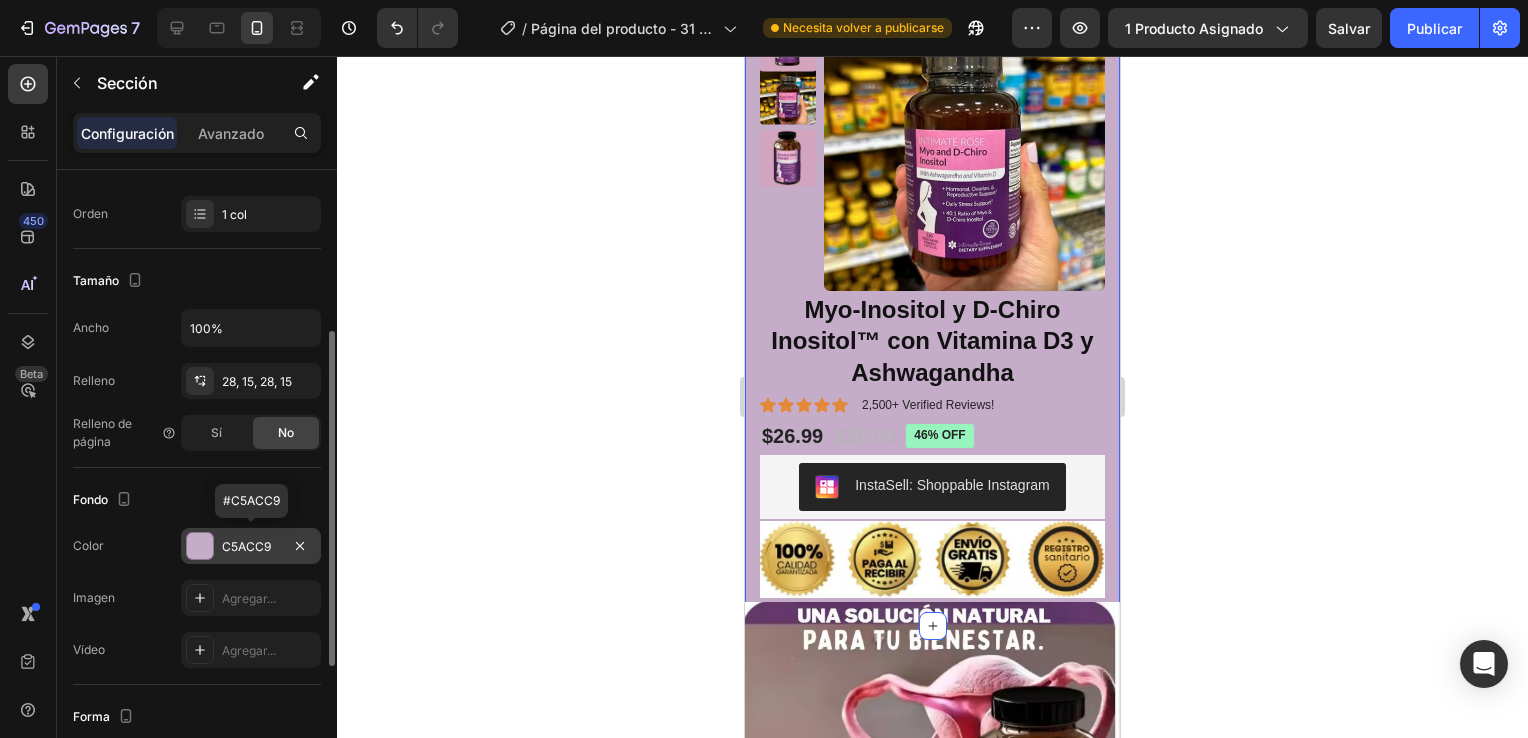 click at bounding box center (200, 546) 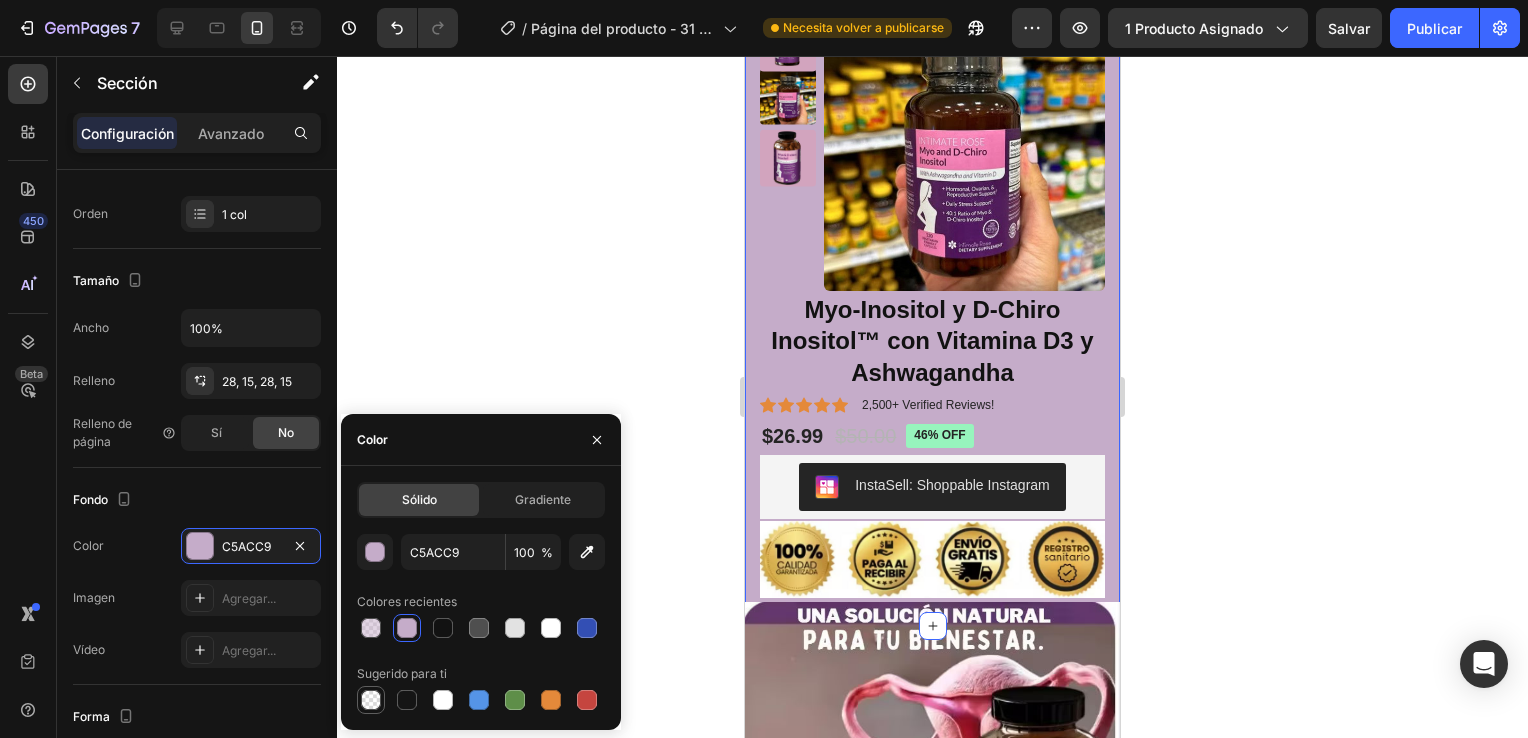 click at bounding box center [371, 700] 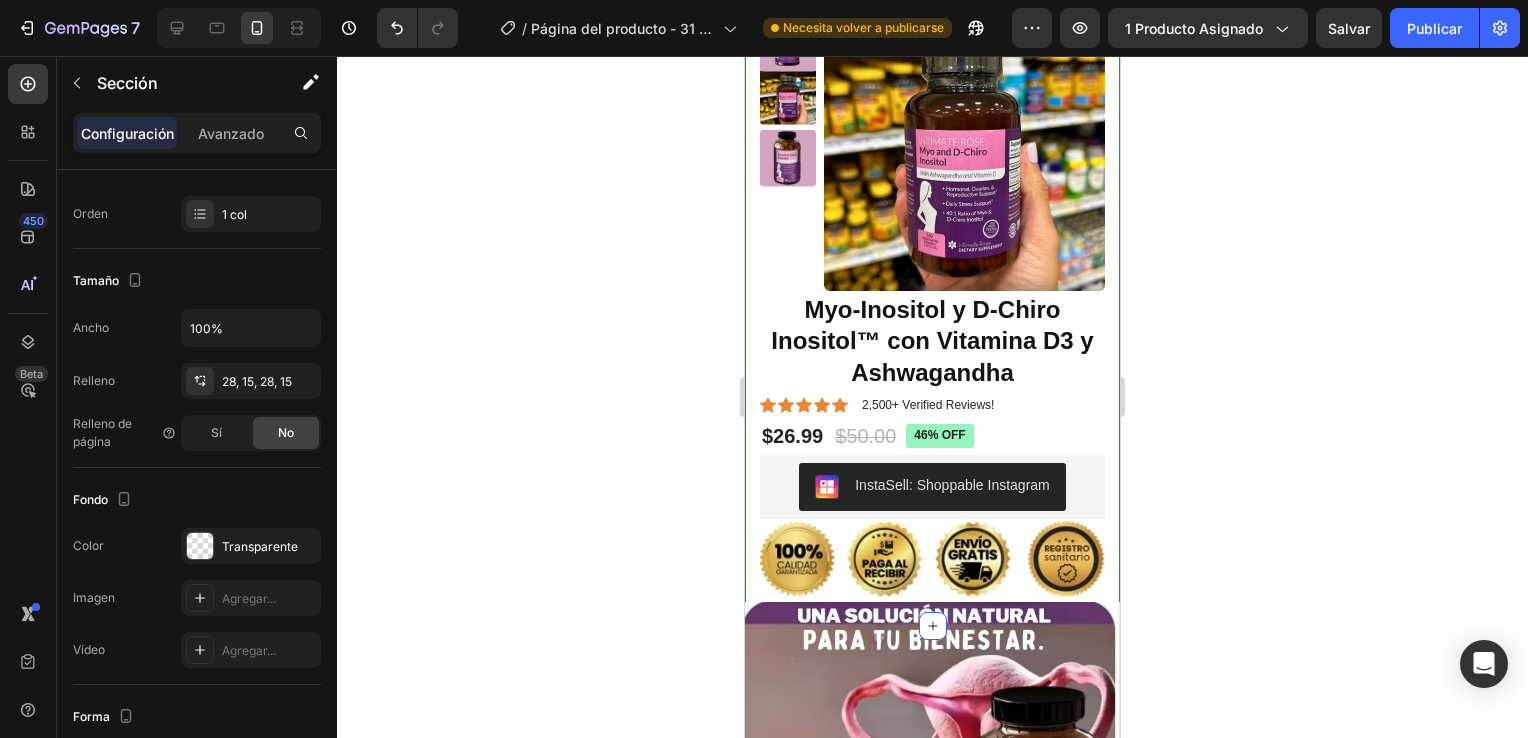 click 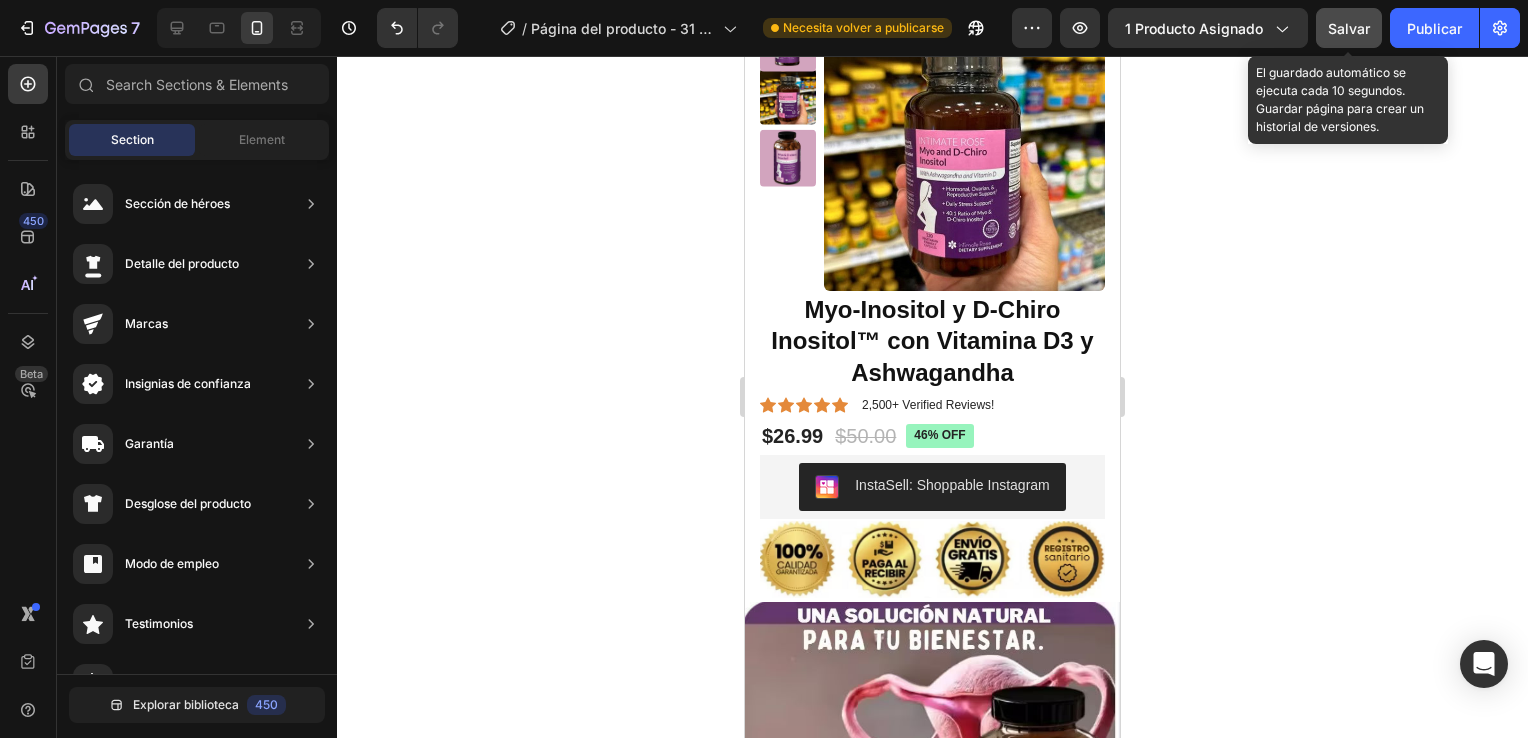 click on "Salvar" 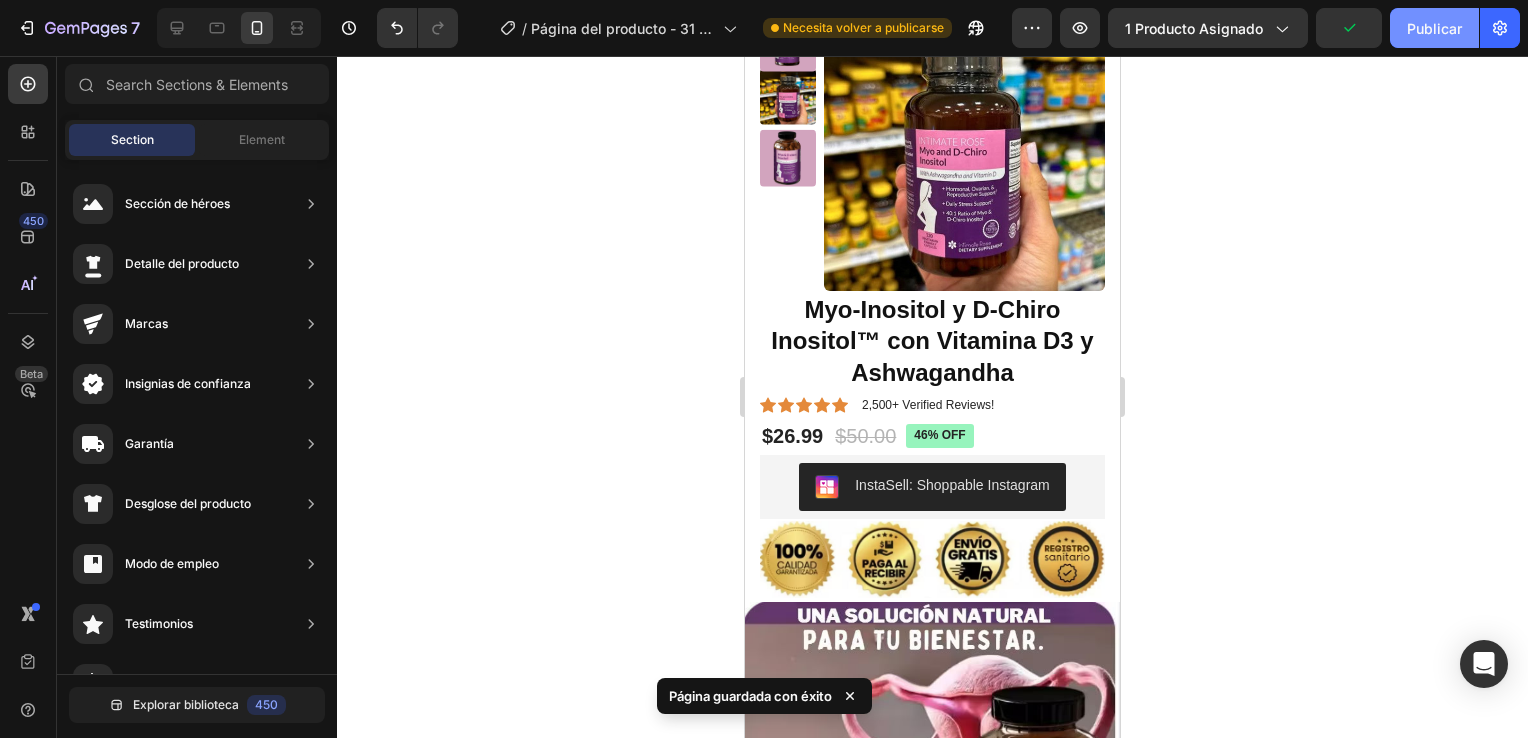 click on "Publicar" 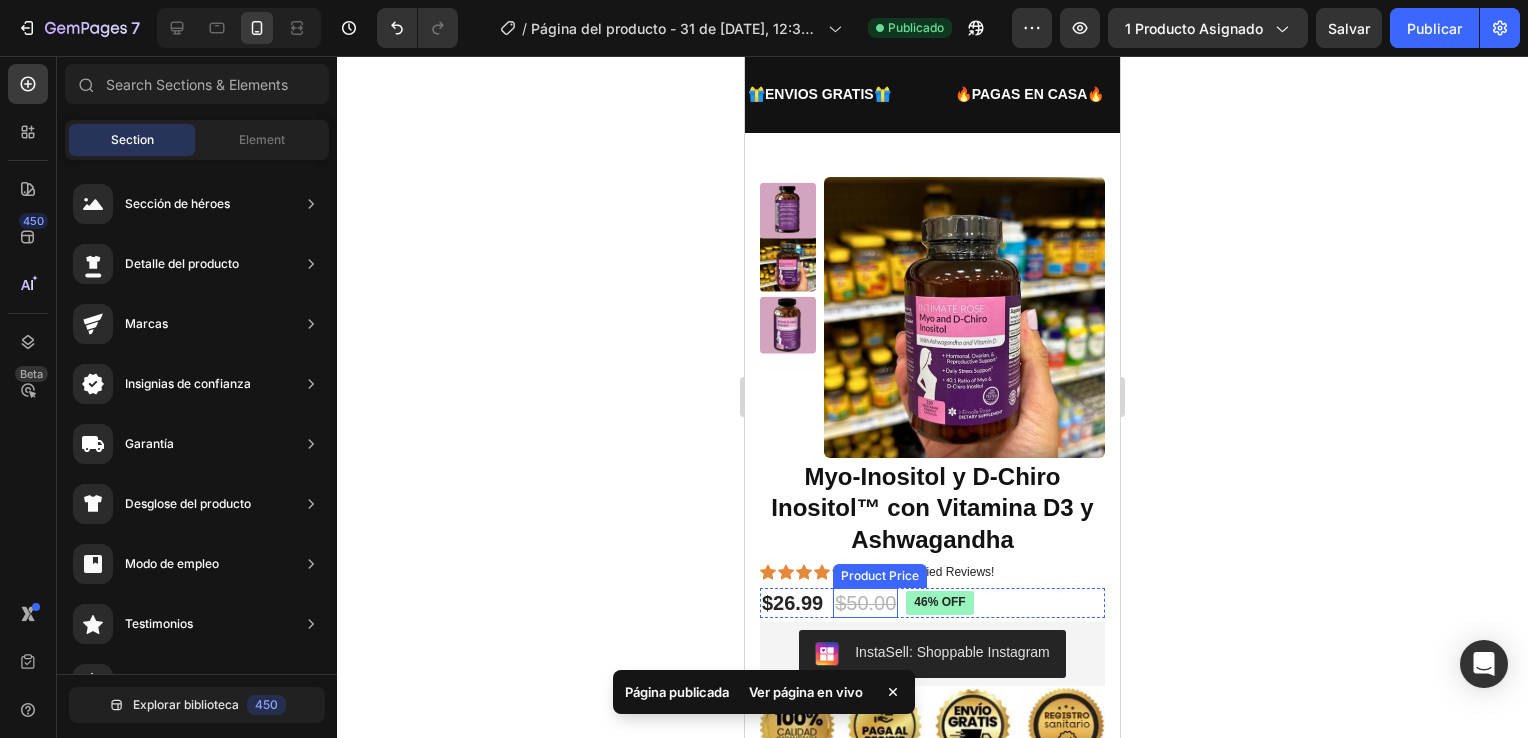 scroll, scrollTop: 0, scrollLeft: 0, axis: both 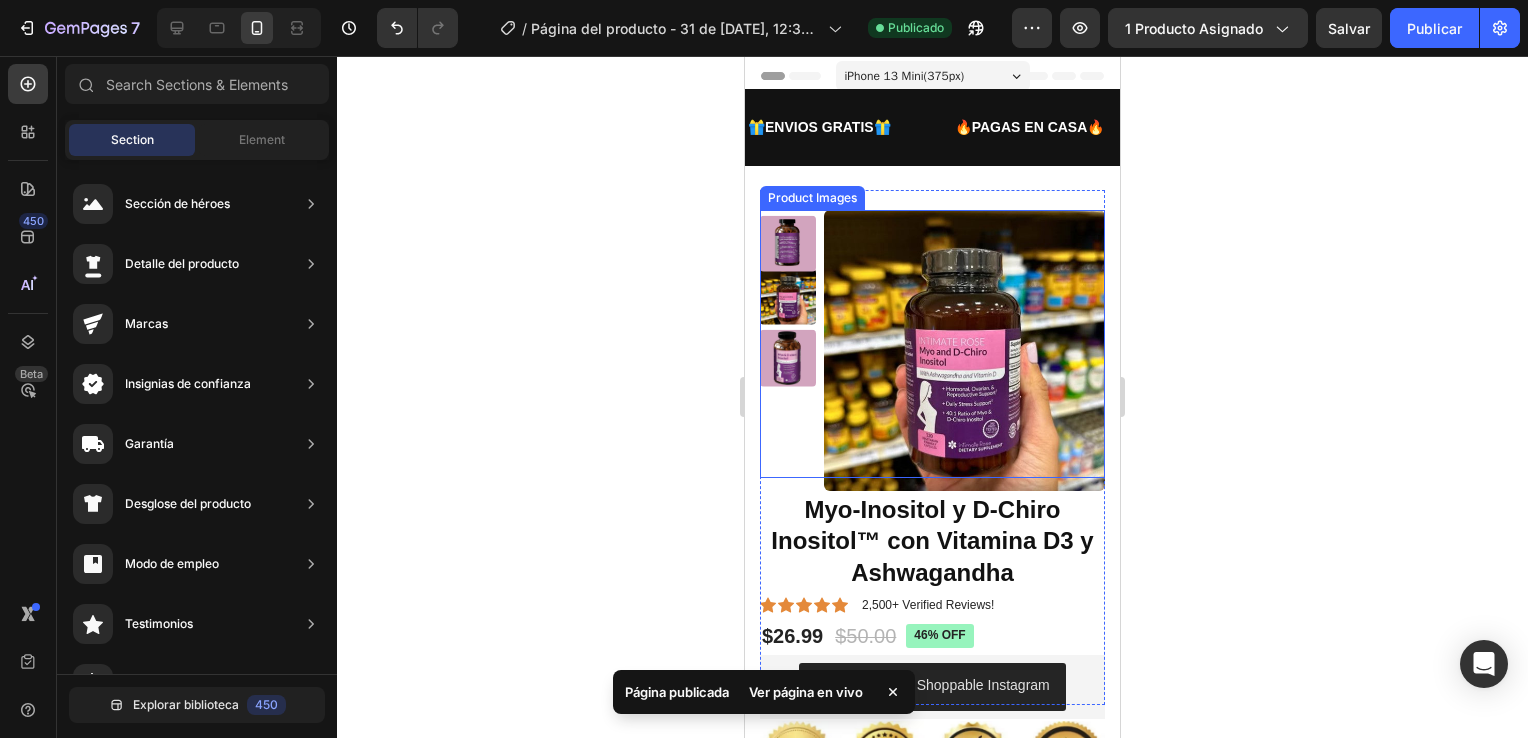 click at bounding box center (964, 350) 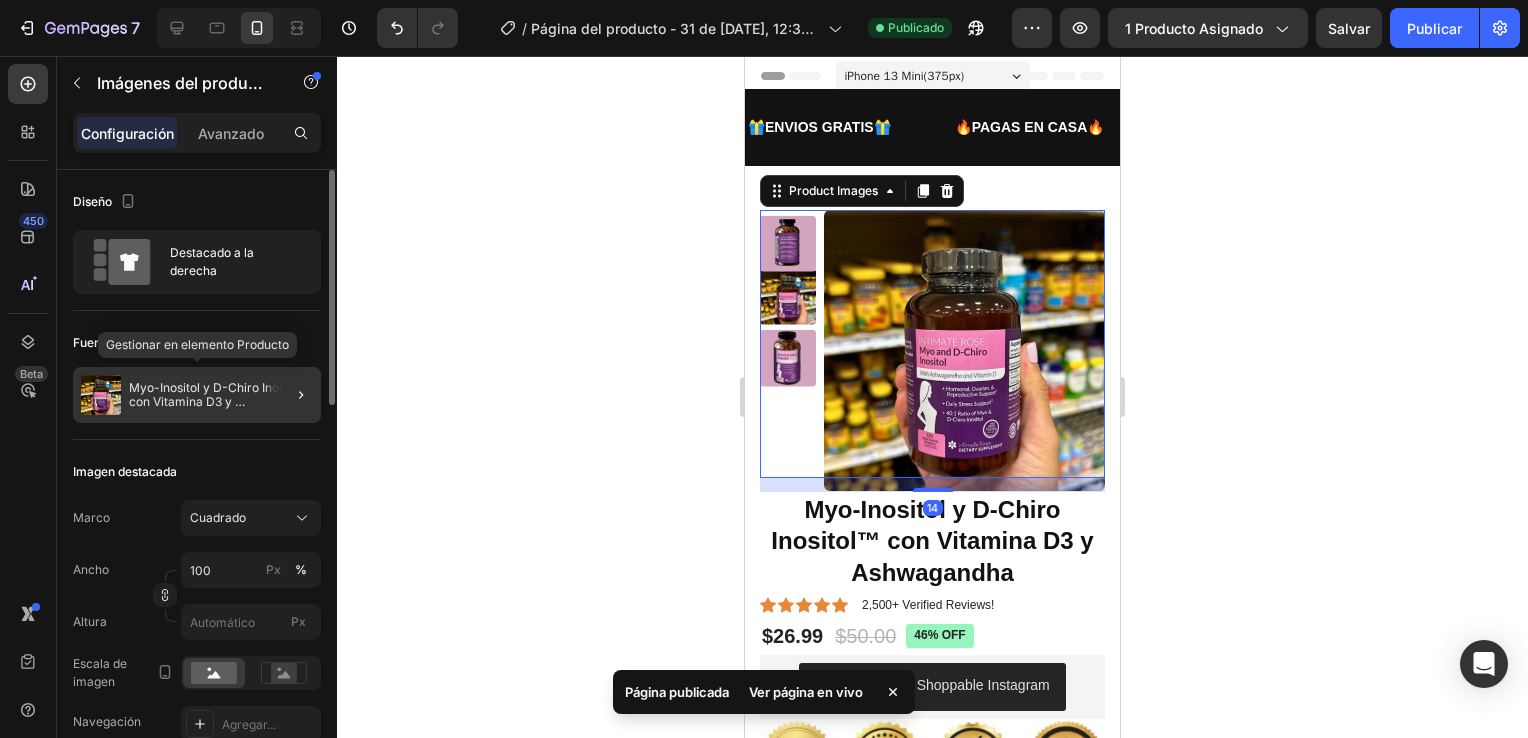 click on "Myo-Inositol y D-Chiro Inositol™ con Vitamina D3 y Ashwagandha" at bounding box center (221, 395) 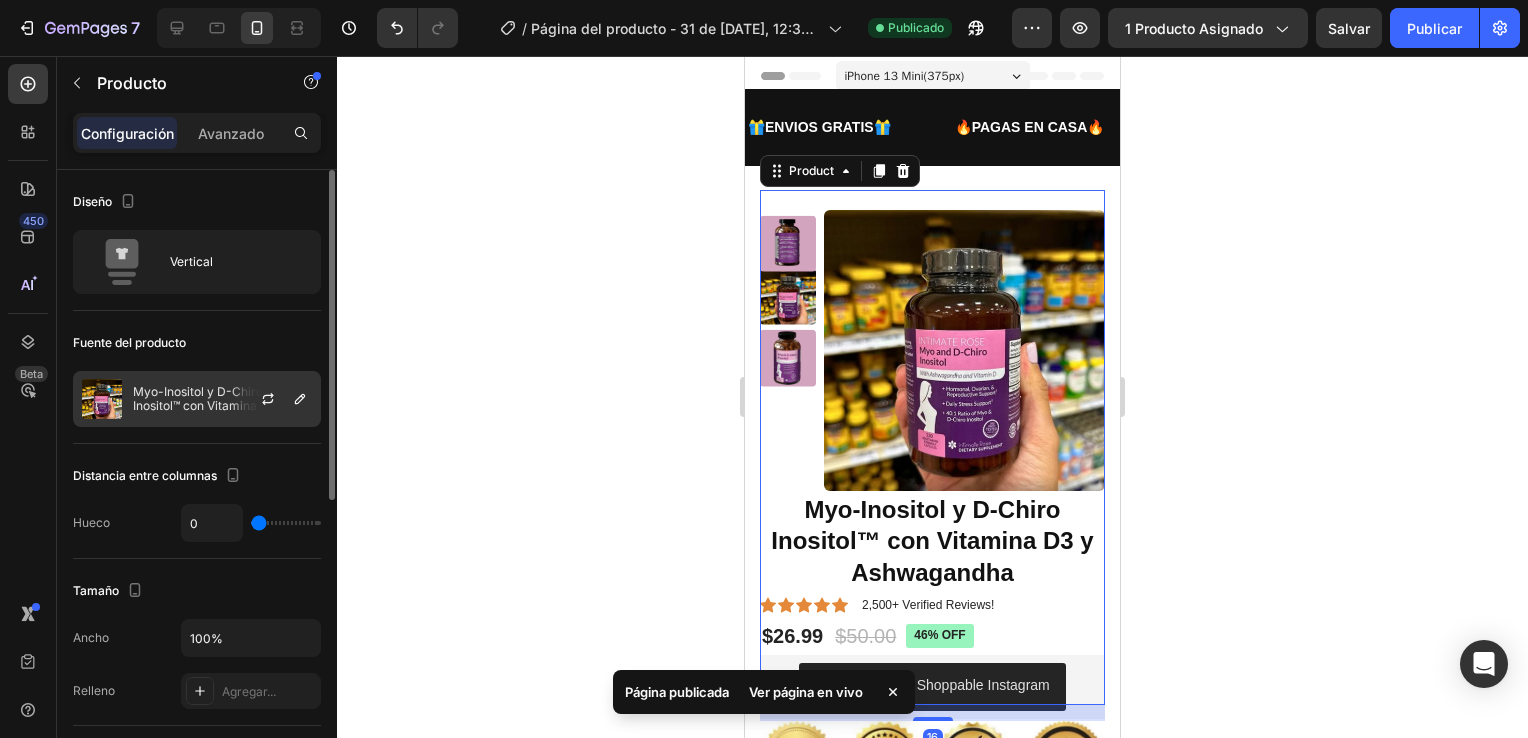 click on "Myo-Inositol y D-Chiro Inositol™ con Vitamina D3 y Ashwagandha" at bounding box center (222, 399) 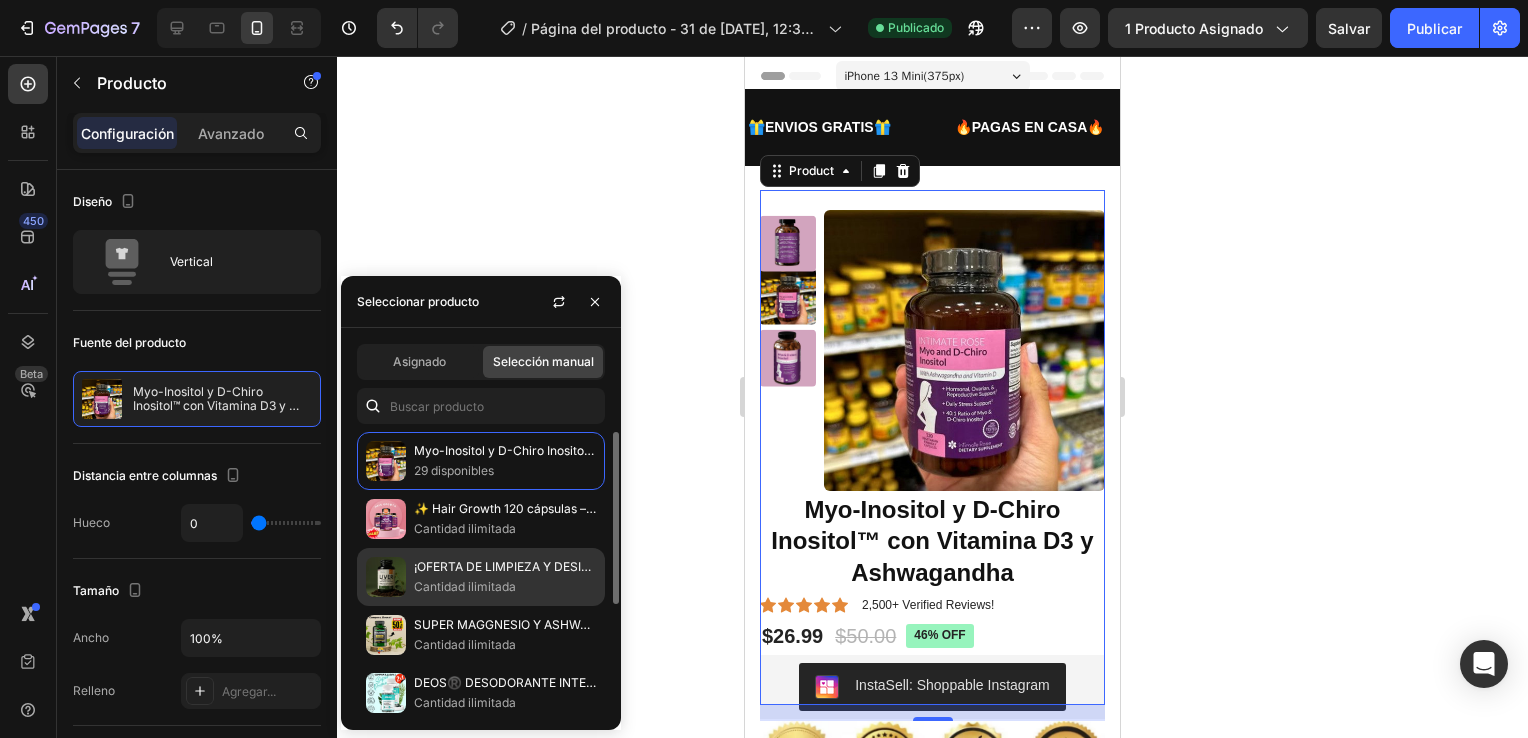 click on "Cantidad ilimitada" at bounding box center (505, 529) 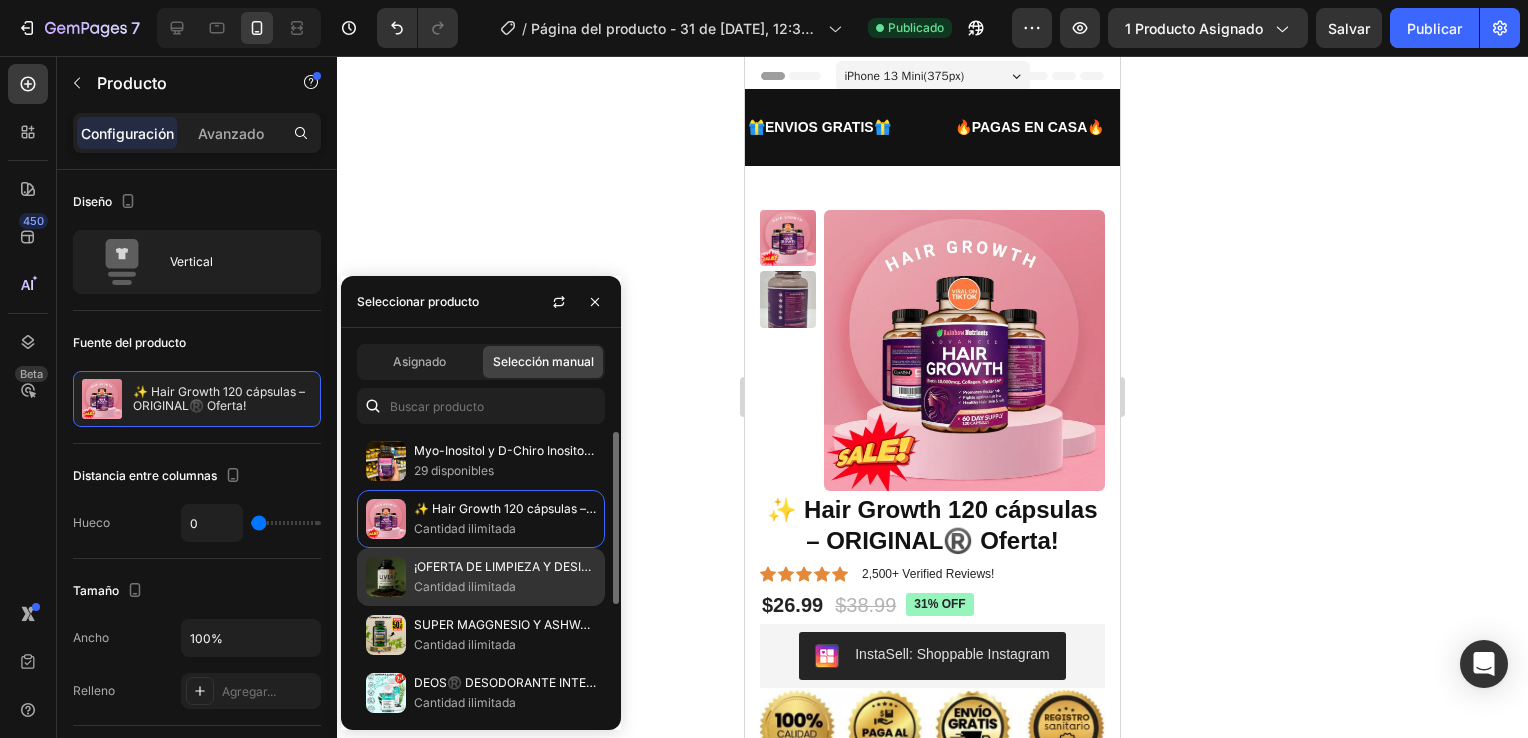 click on "Cantidad ilimitada" at bounding box center [505, 587] 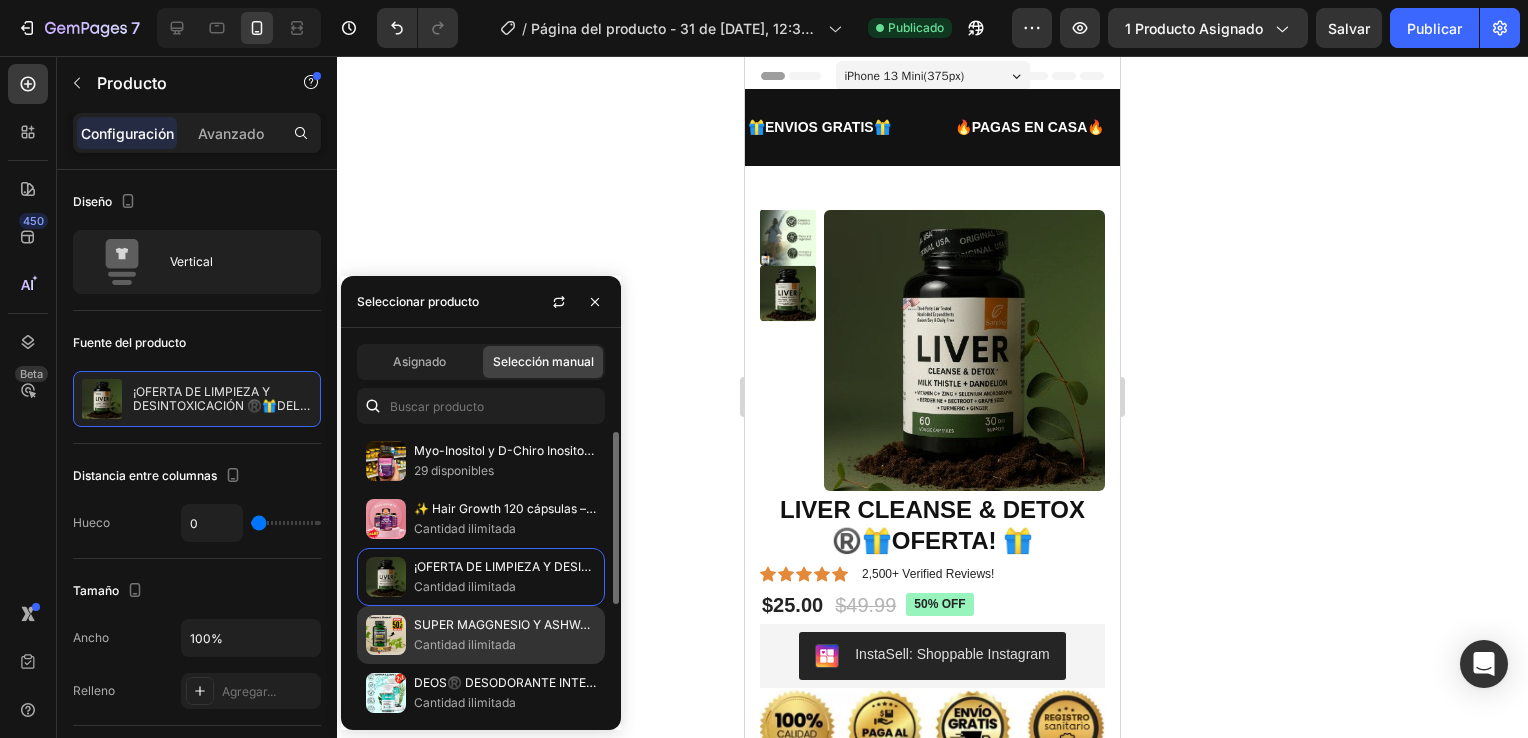 click on "SUPER MAGGNESIO Y ASHWAGANDHA ®️🎁OFERTA🎁" at bounding box center (505, 625) 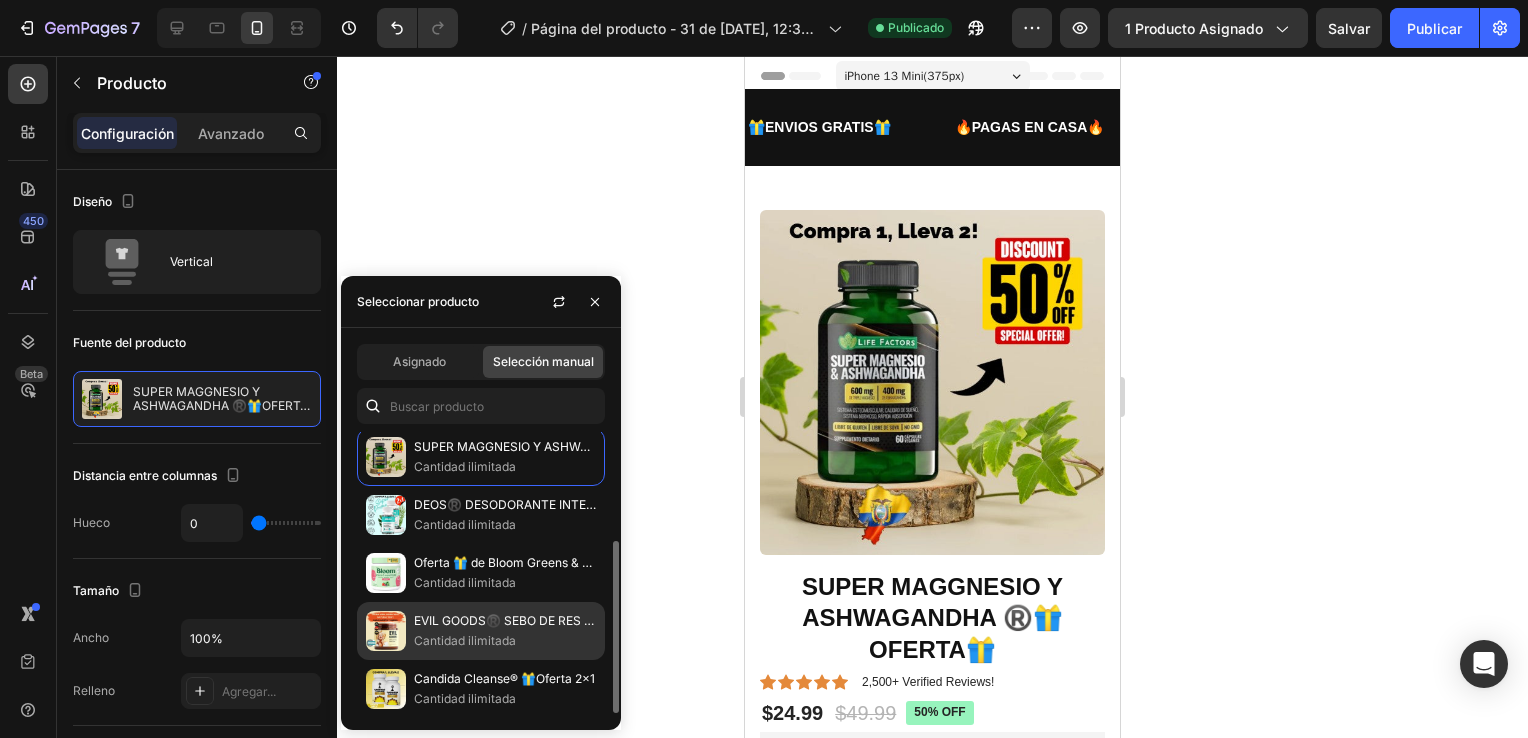 scroll, scrollTop: 0, scrollLeft: 0, axis: both 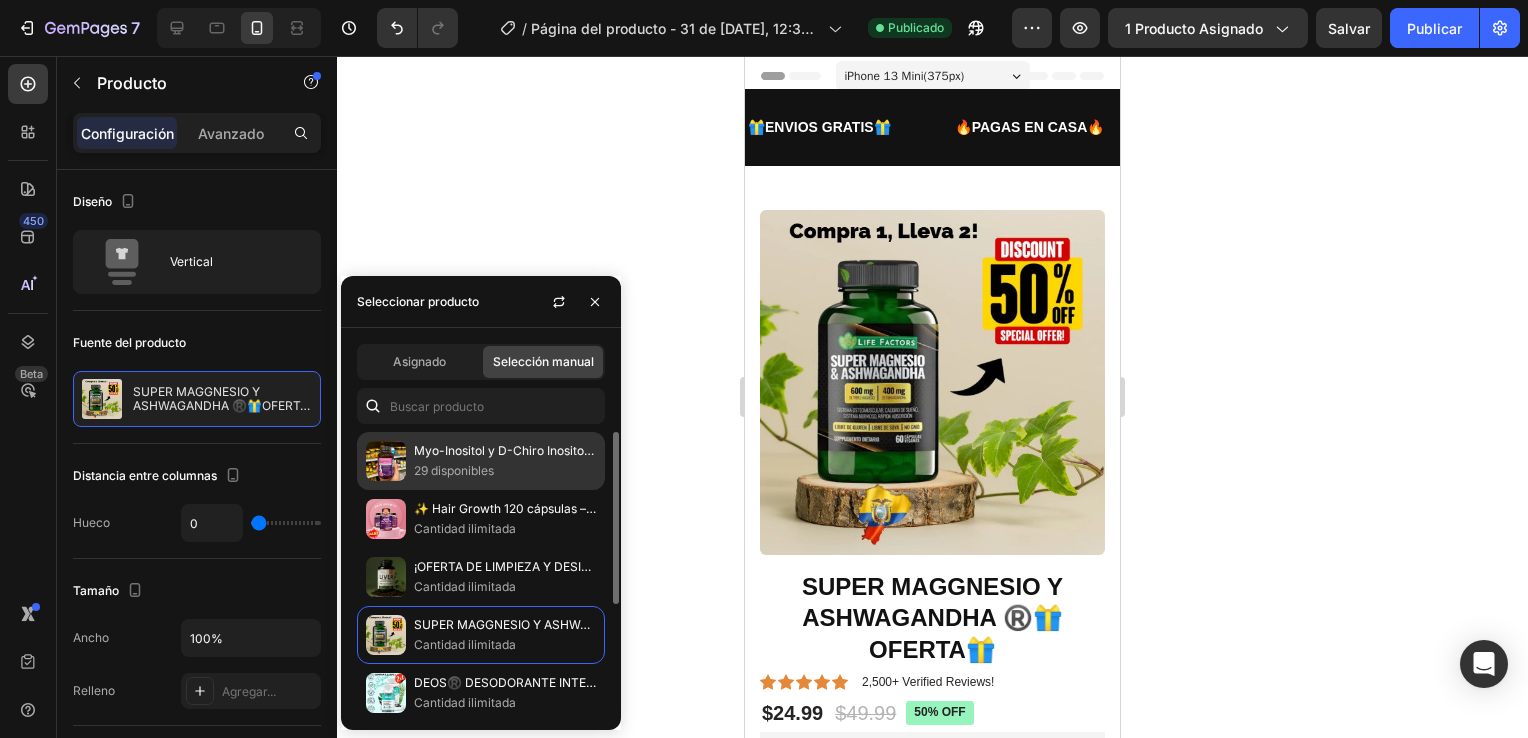 click on "29 disponibles" at bounding box center (505, 471) 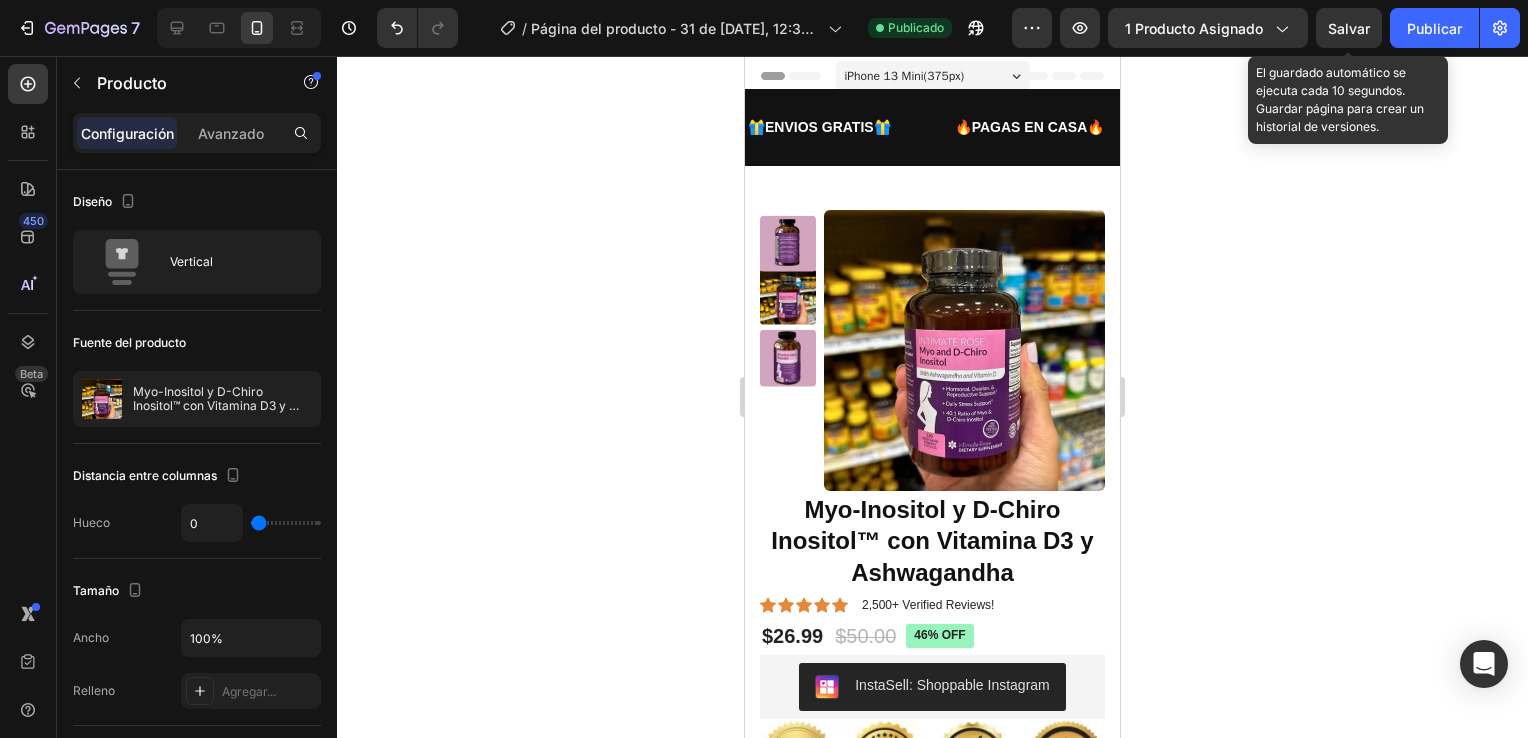 click on "Salvar" at bounding box center (1349, 28) 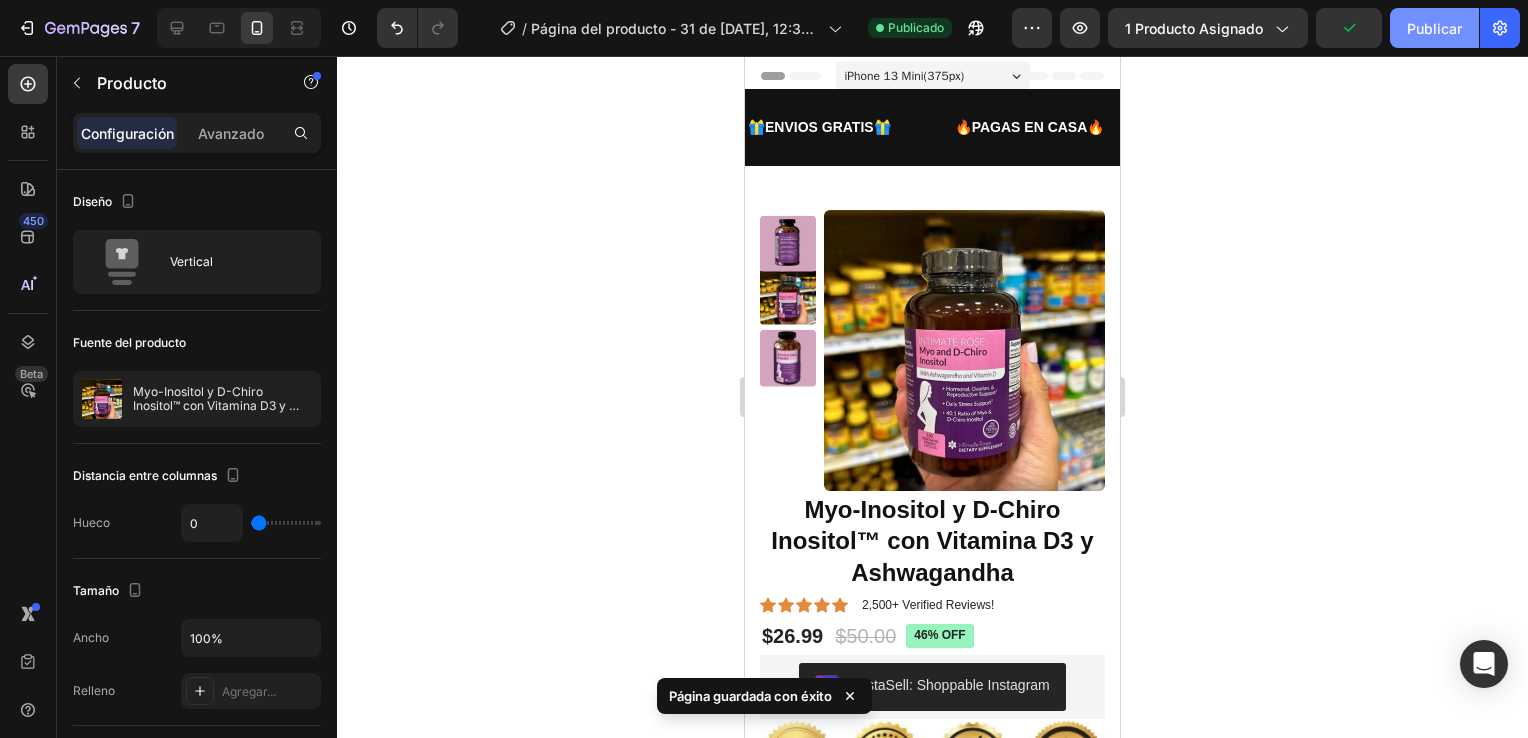 click on "Publicar" 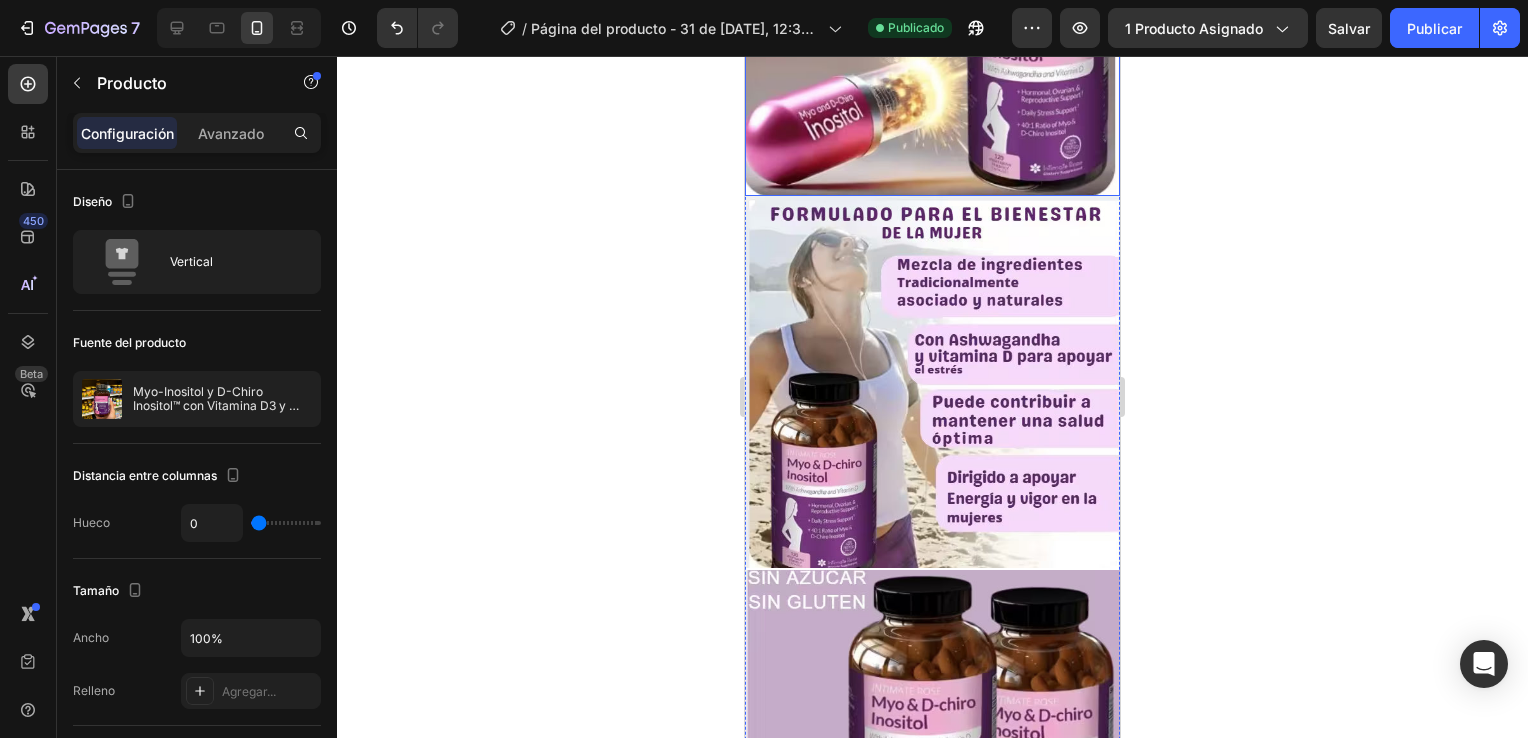 scroll, scrollTop: 968, scrollLeft: 0, axis: vertical 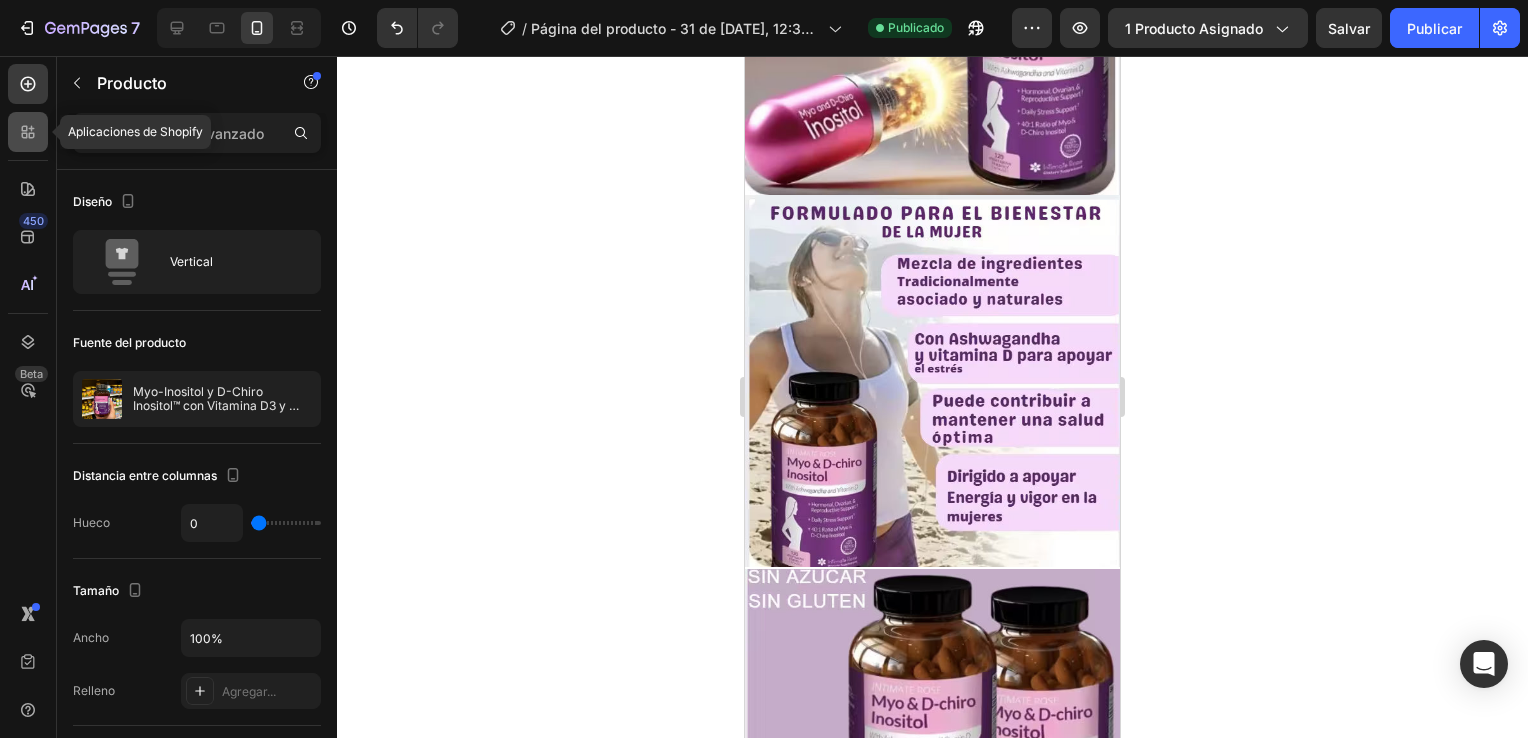 click 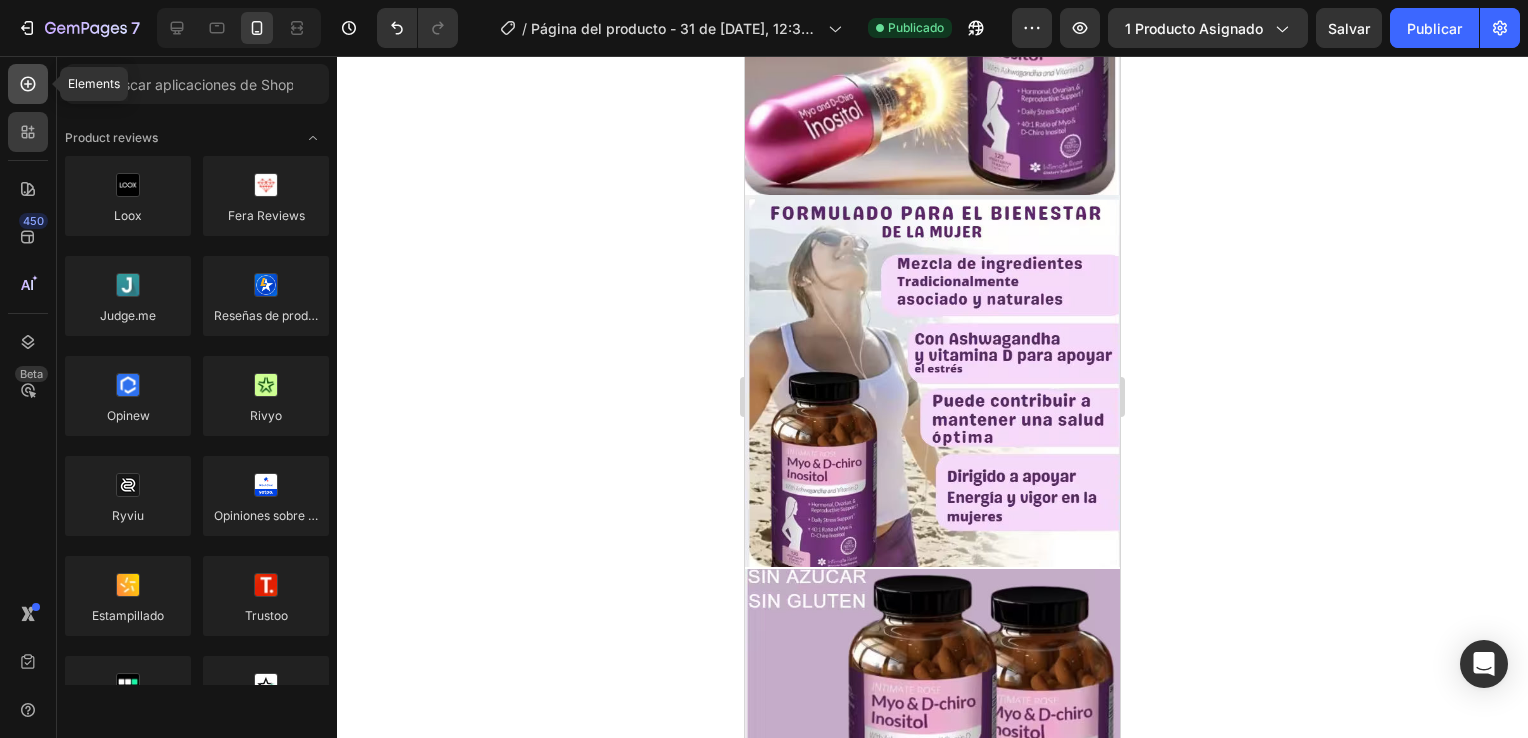 click 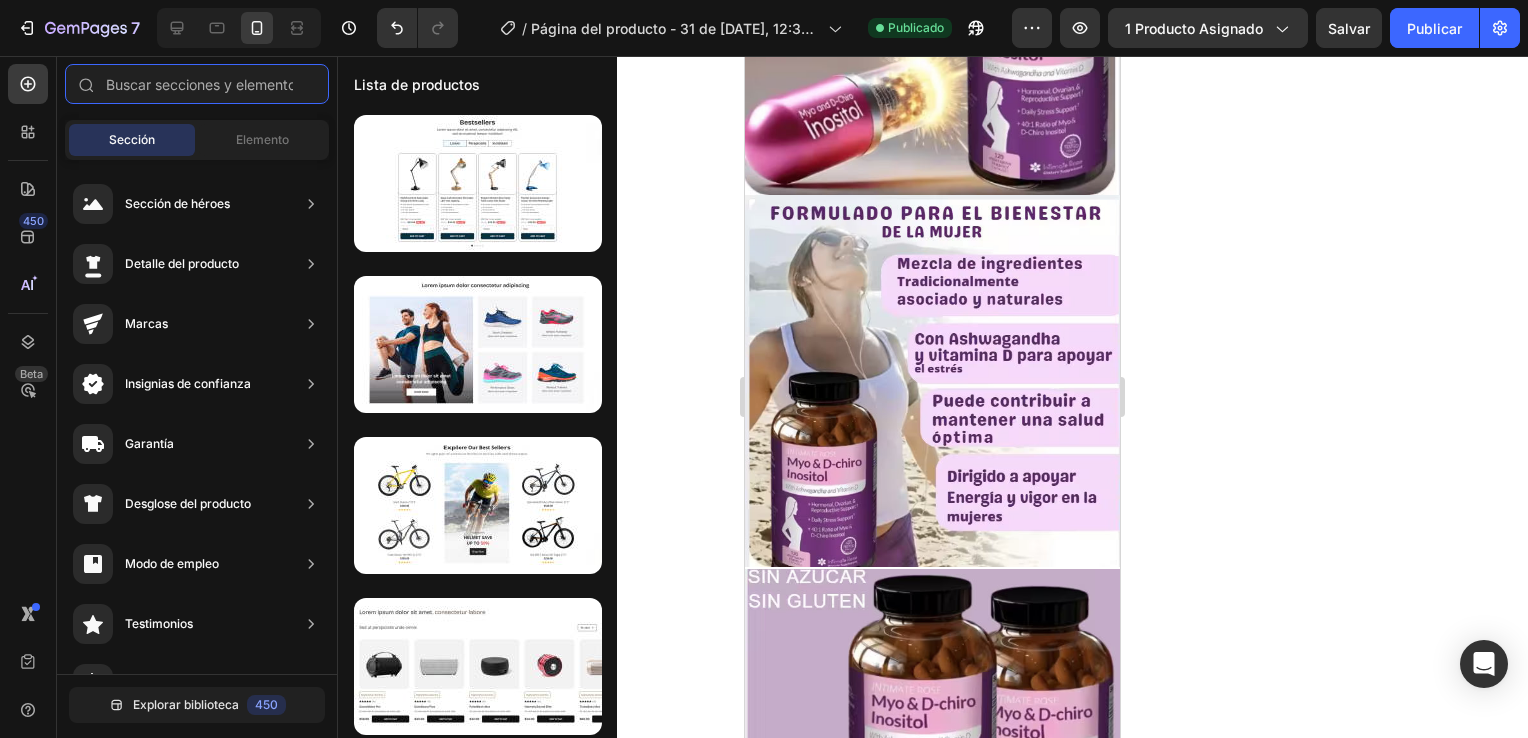 scroll, scrollTop: 645, scrollLeft: 0, axis: vertical 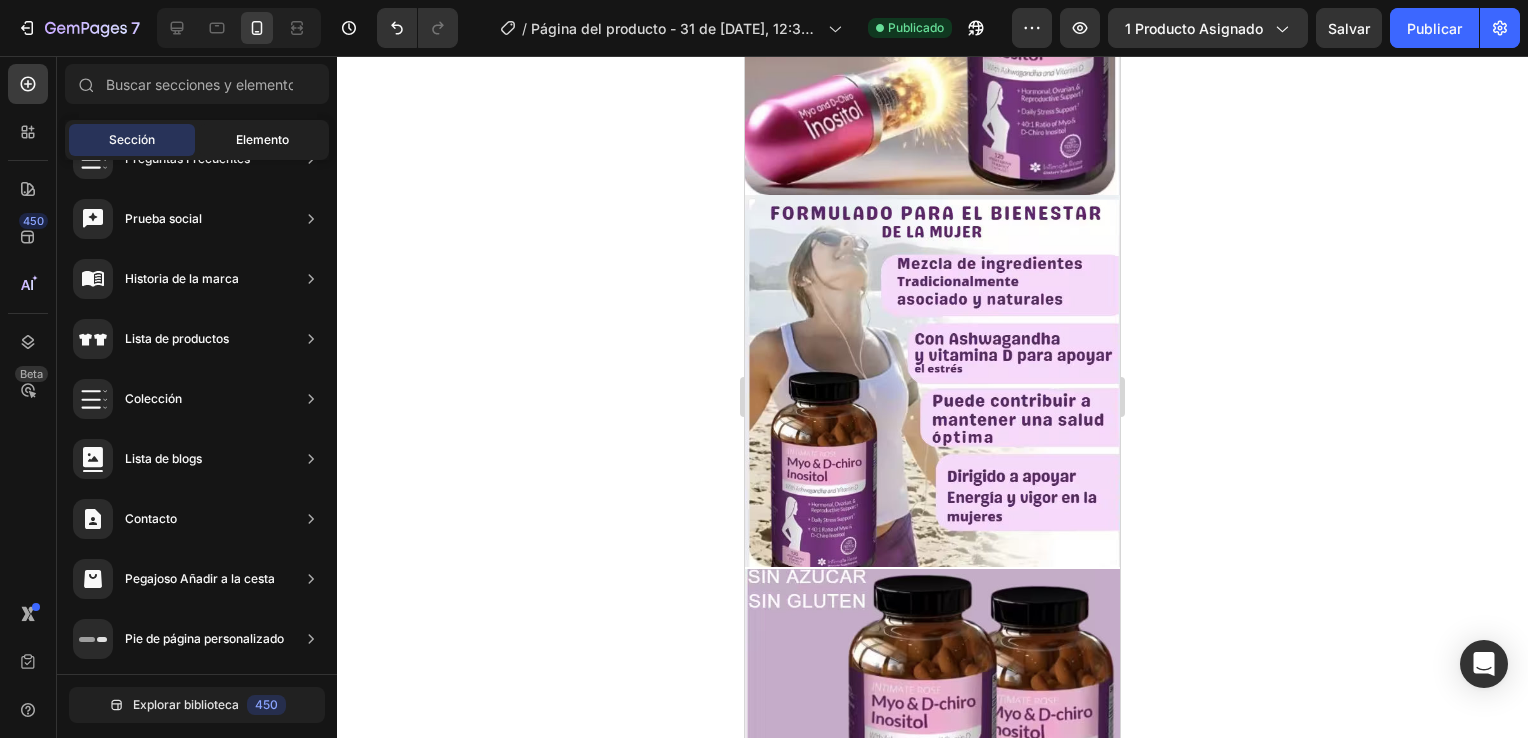 click on "Elemento" at bounding box center [262, 140] 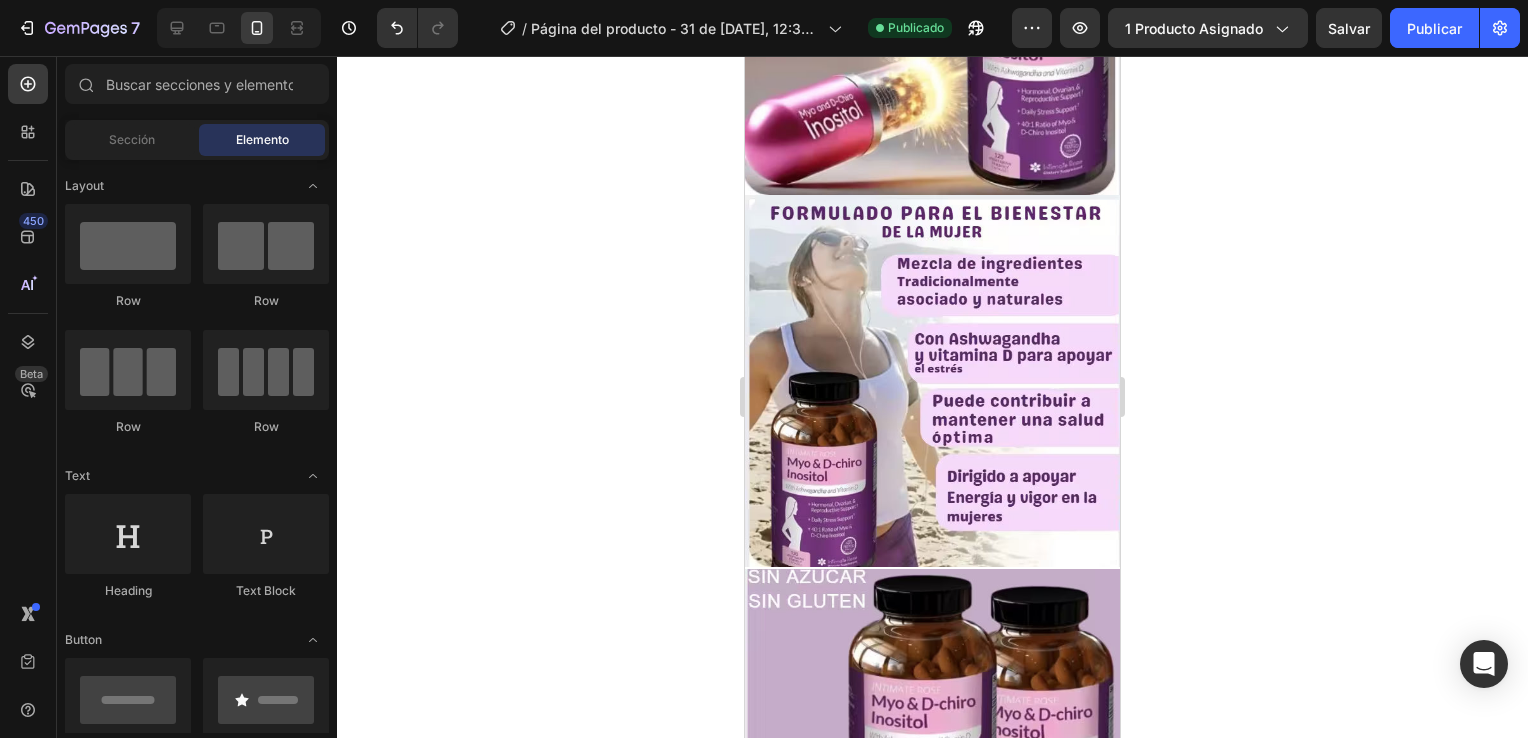 scroll, scrollTop: 400, scrollLeft: 0, axis: vertical 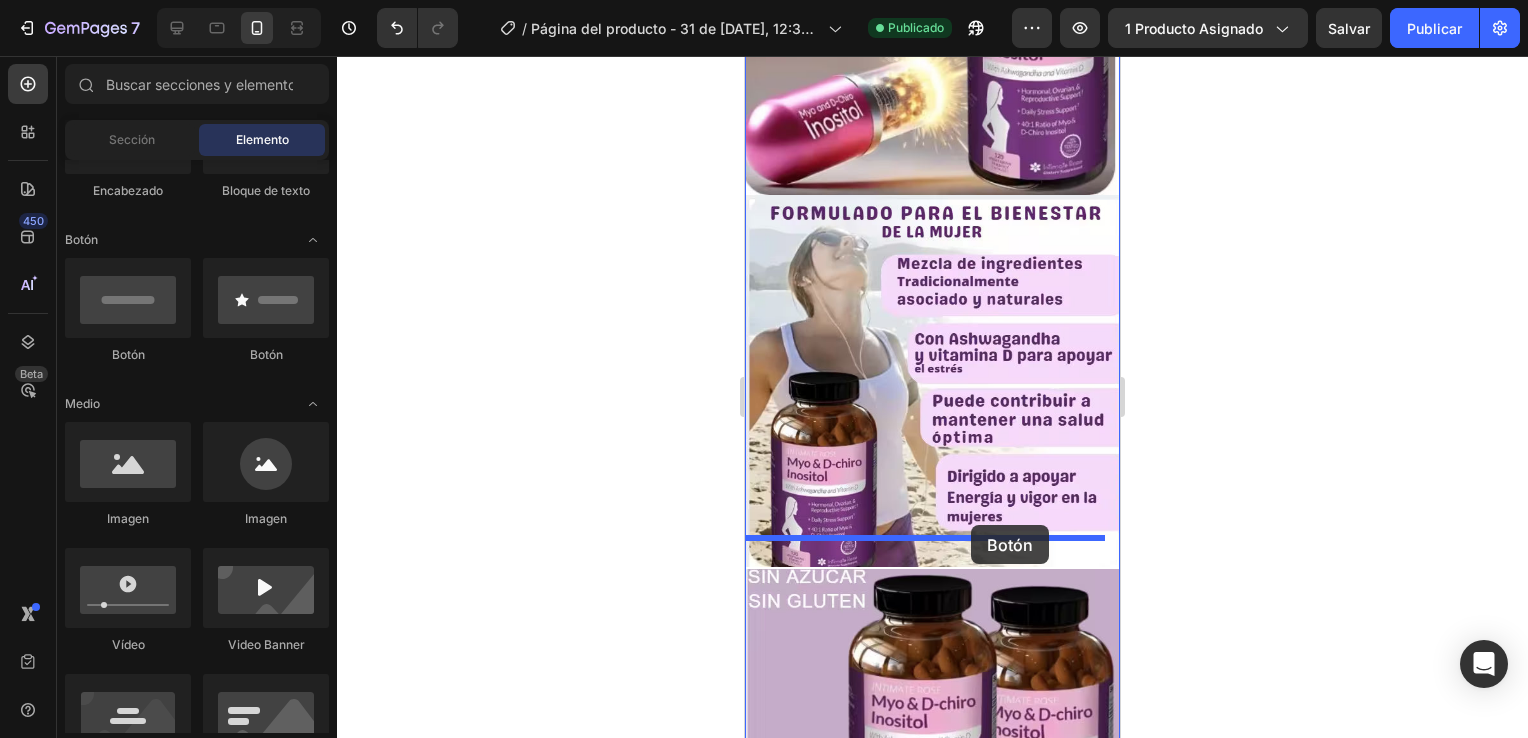 drag, startPoint x: 887, startPoint y: 369, endPoint x: 971, endPoint y: 525, distance: 177.17787 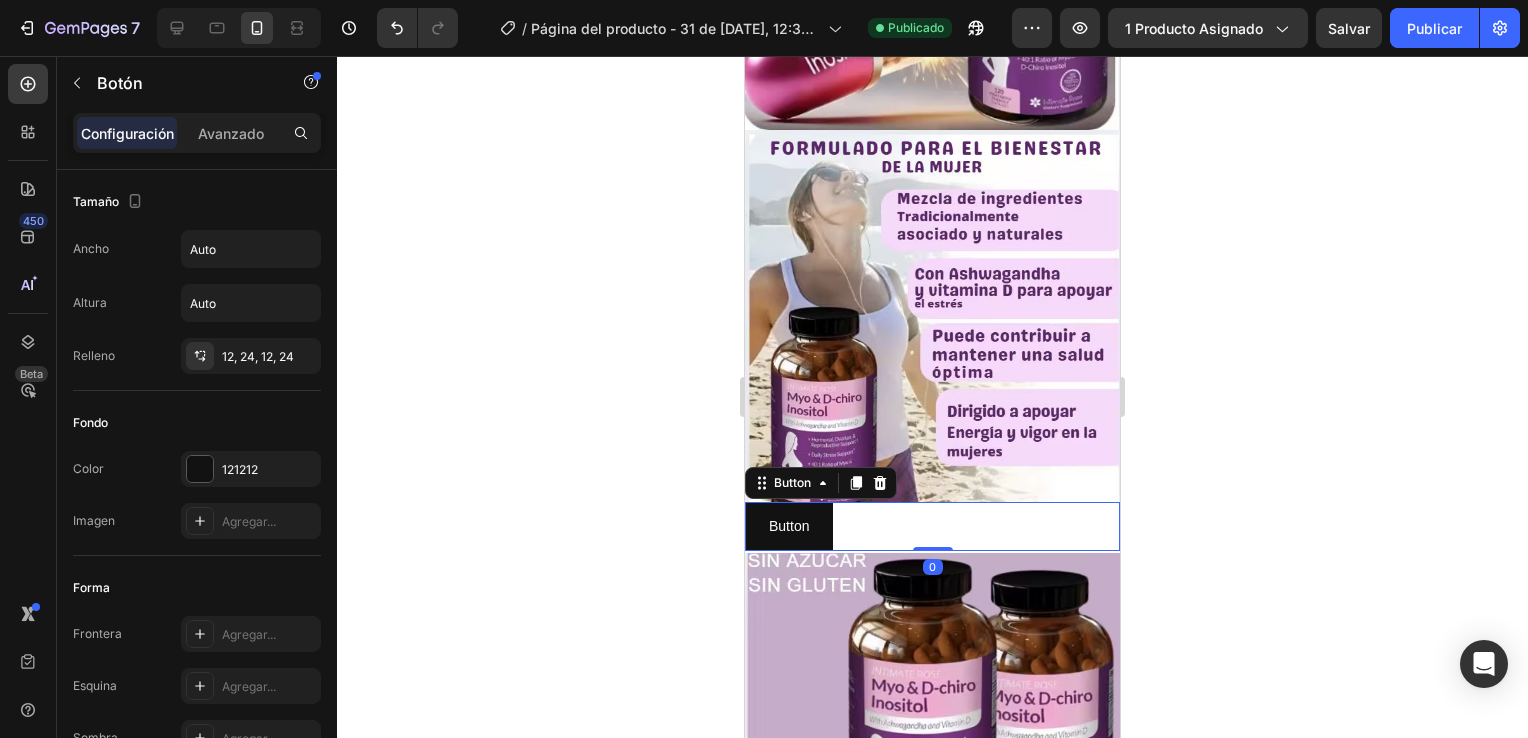 scroll, scrollTop: 1068, scrollLeft: 0, axis: vertical 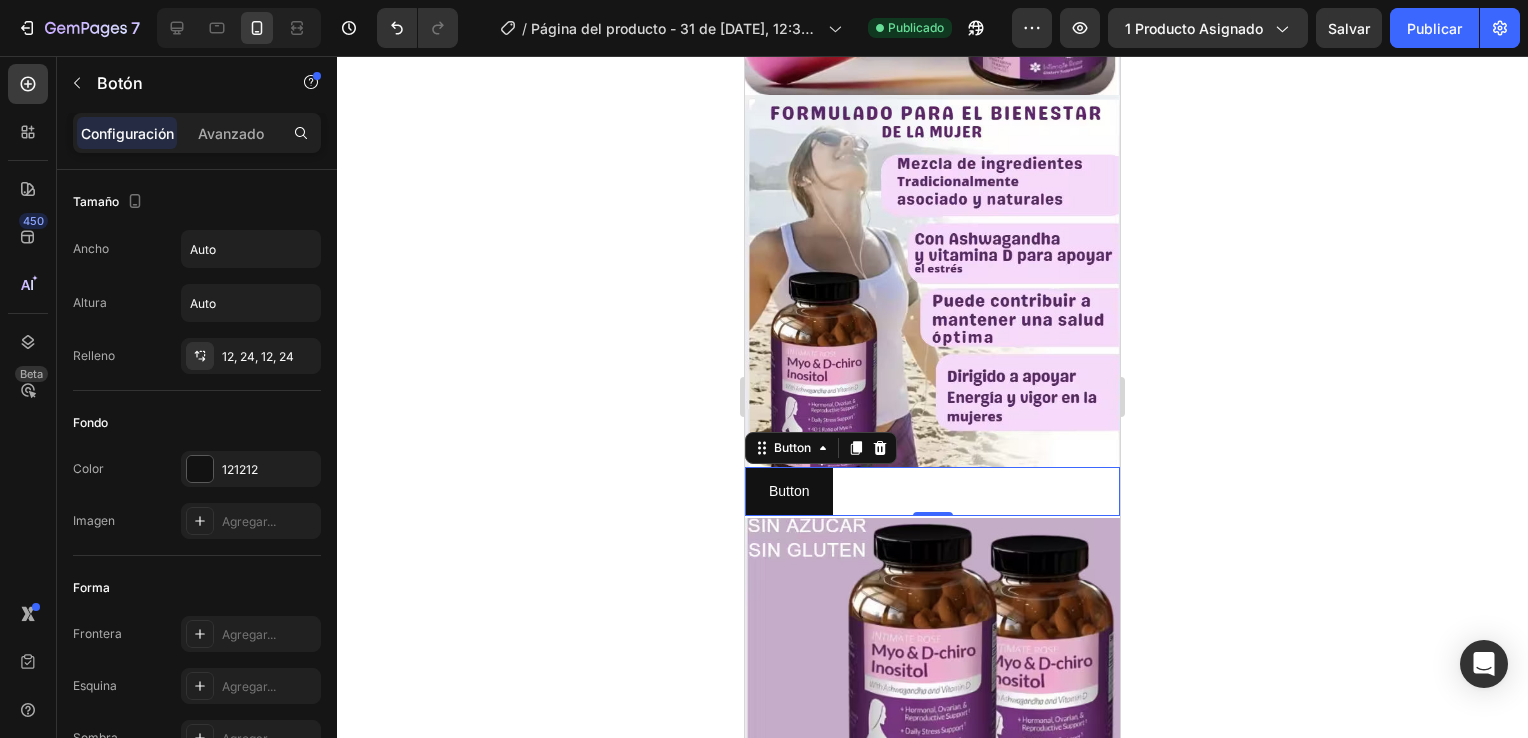 click on "Button Button   0" at bounding box center [932, 491] 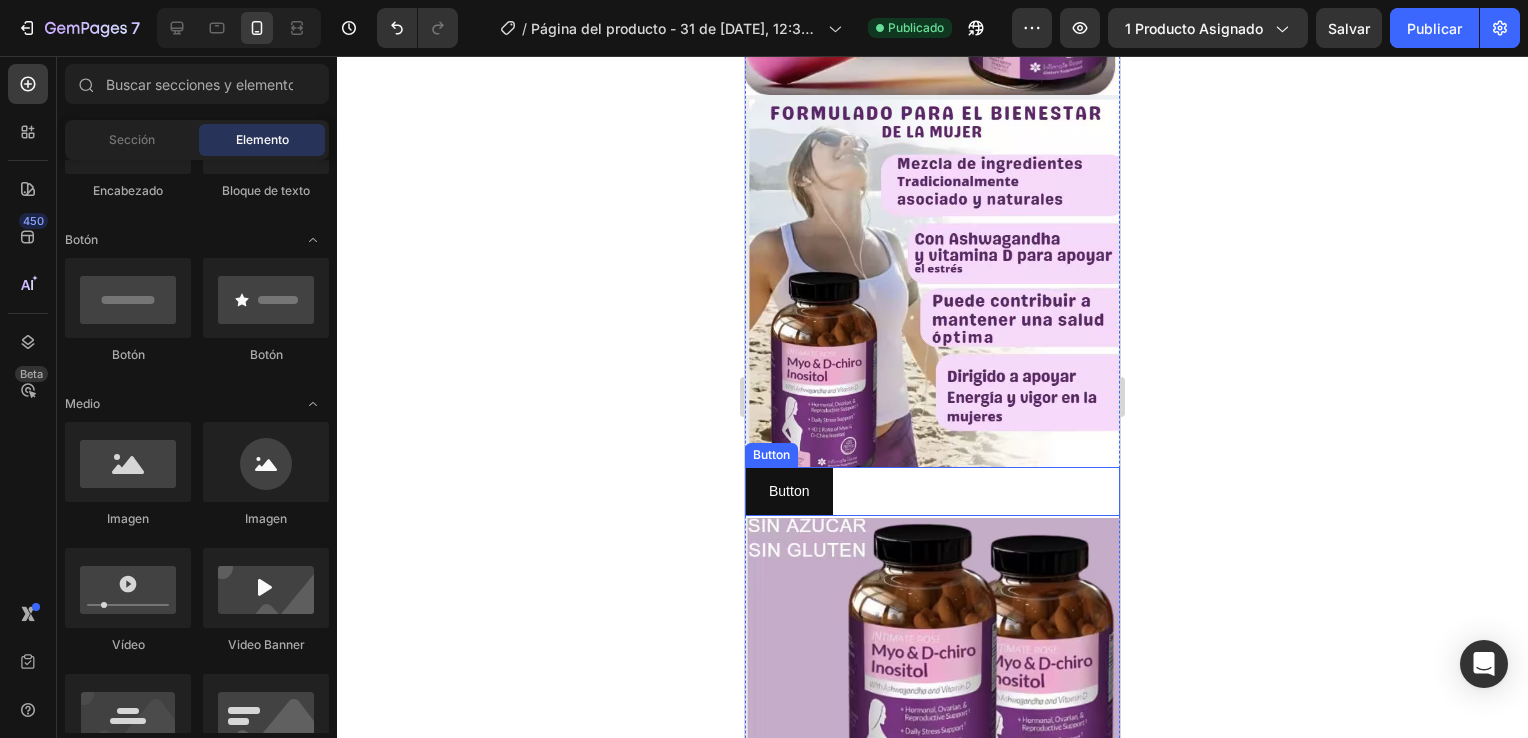 click on "Button Button" at bounding box center [932, 491] 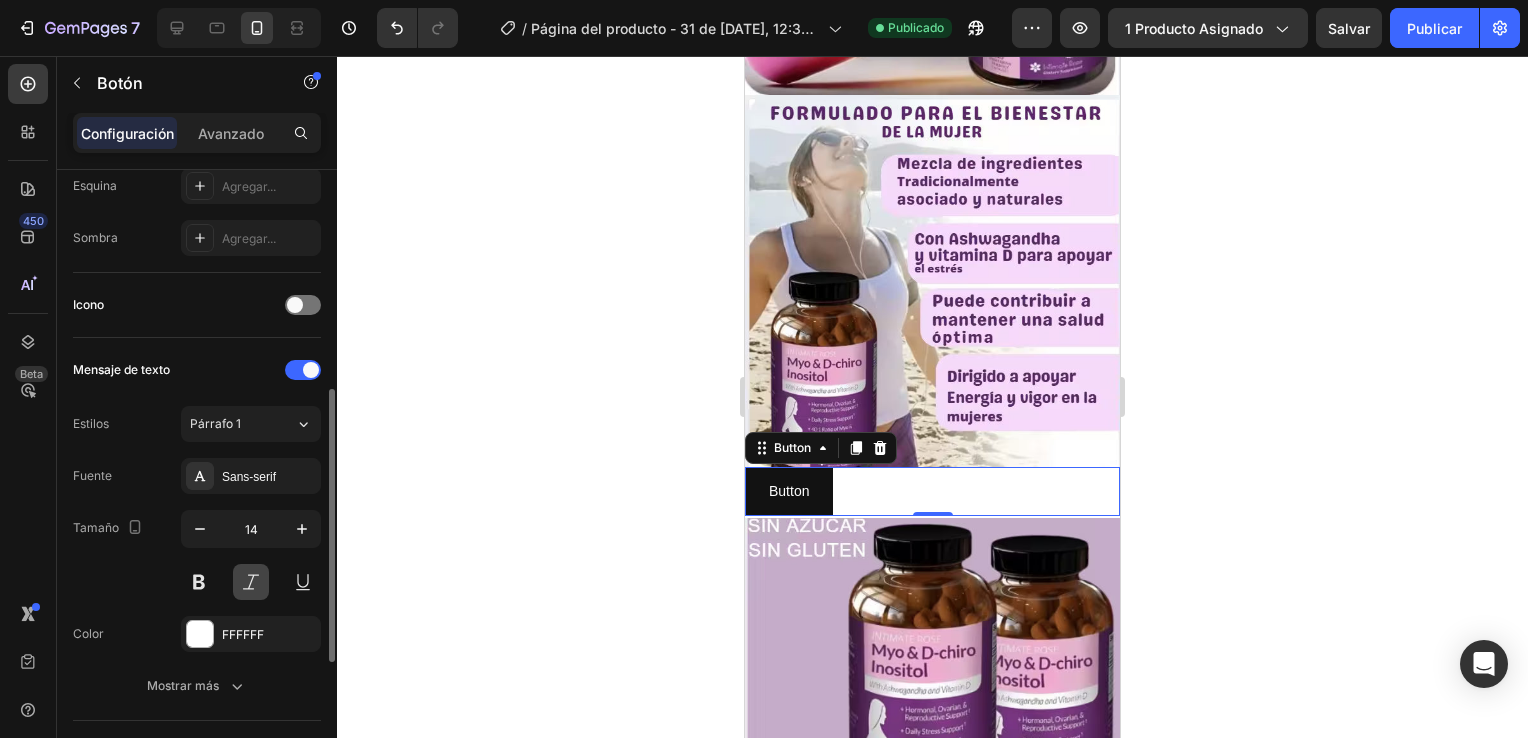 scroll, scrollTop: 805, scrollLeft: 0, axis: vertical 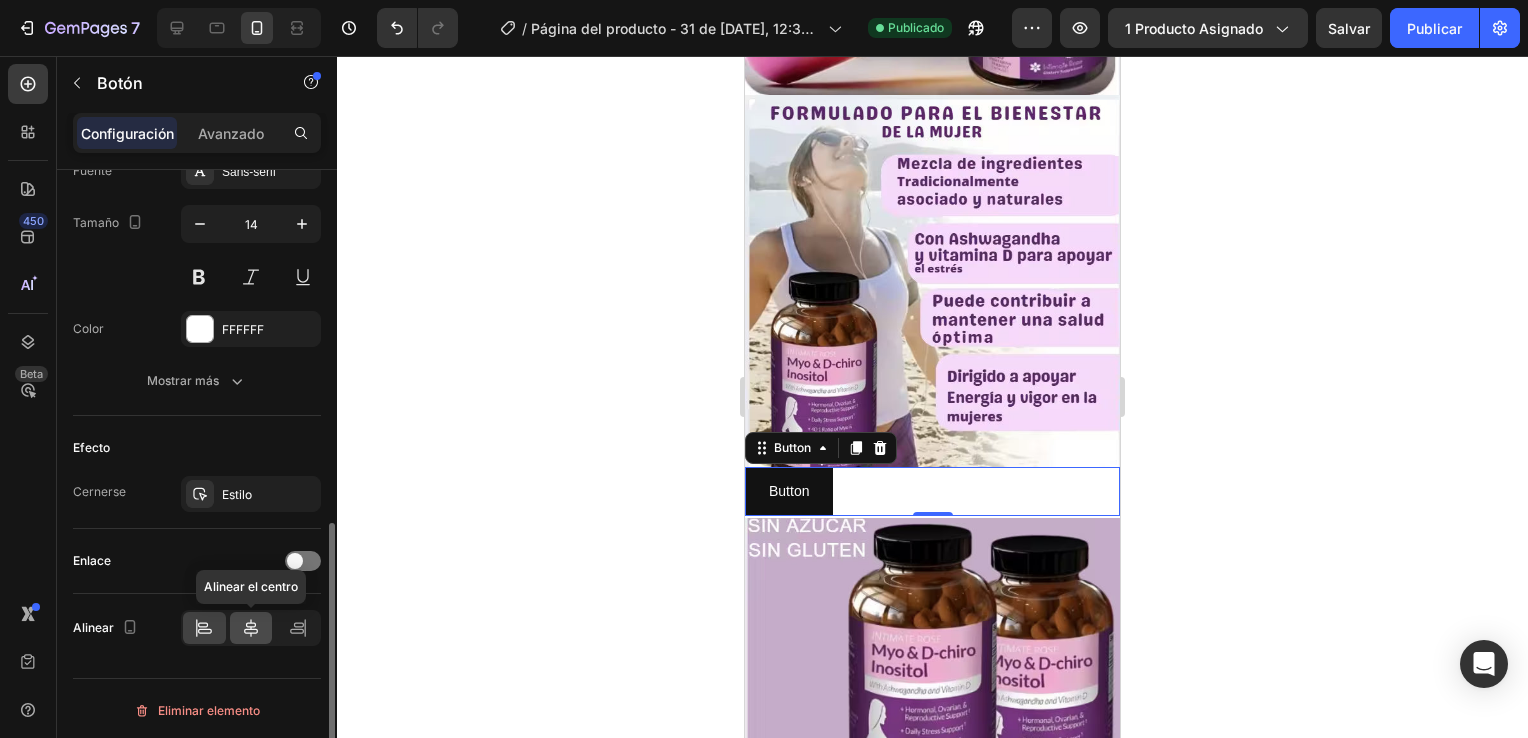 click 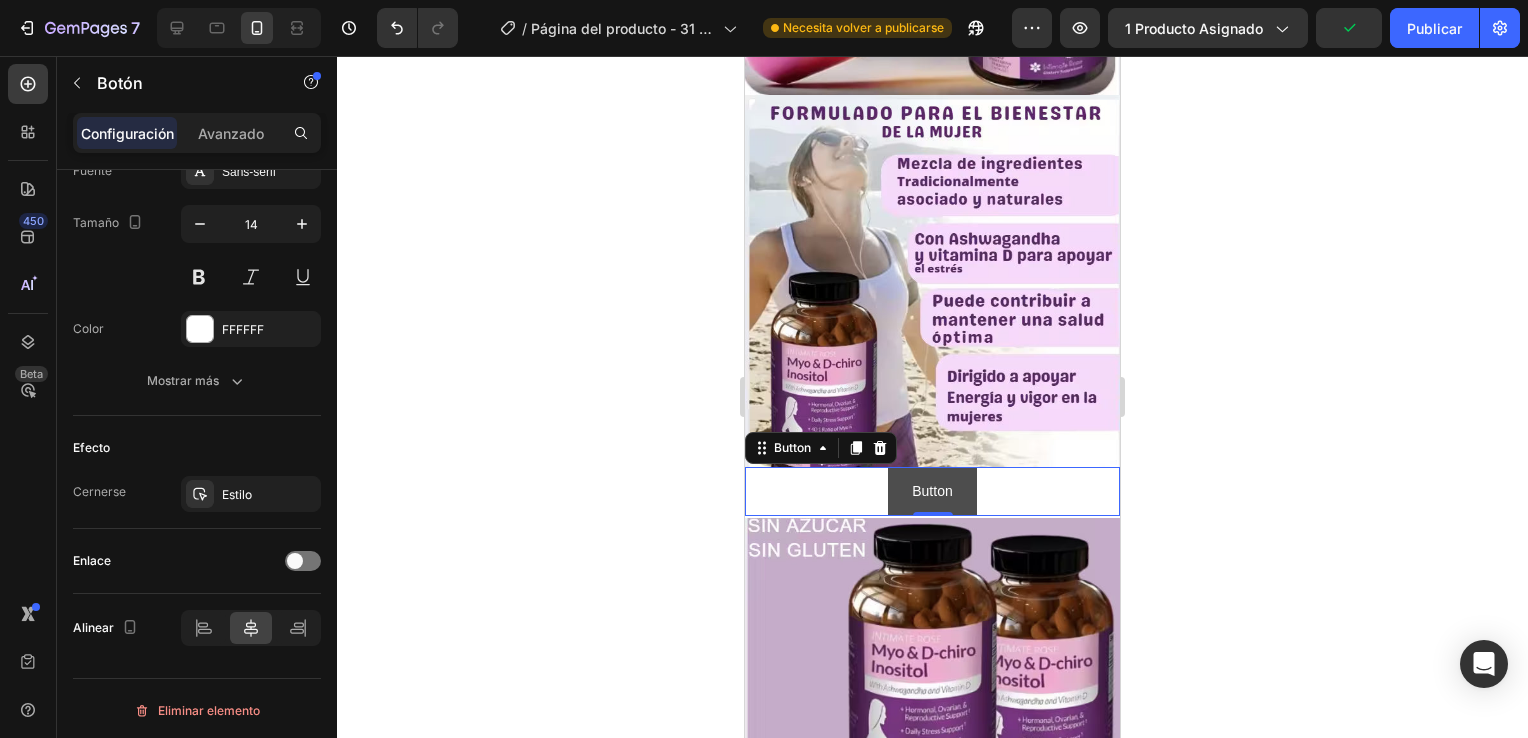 click on "Button" at bounding box center (932, 491) 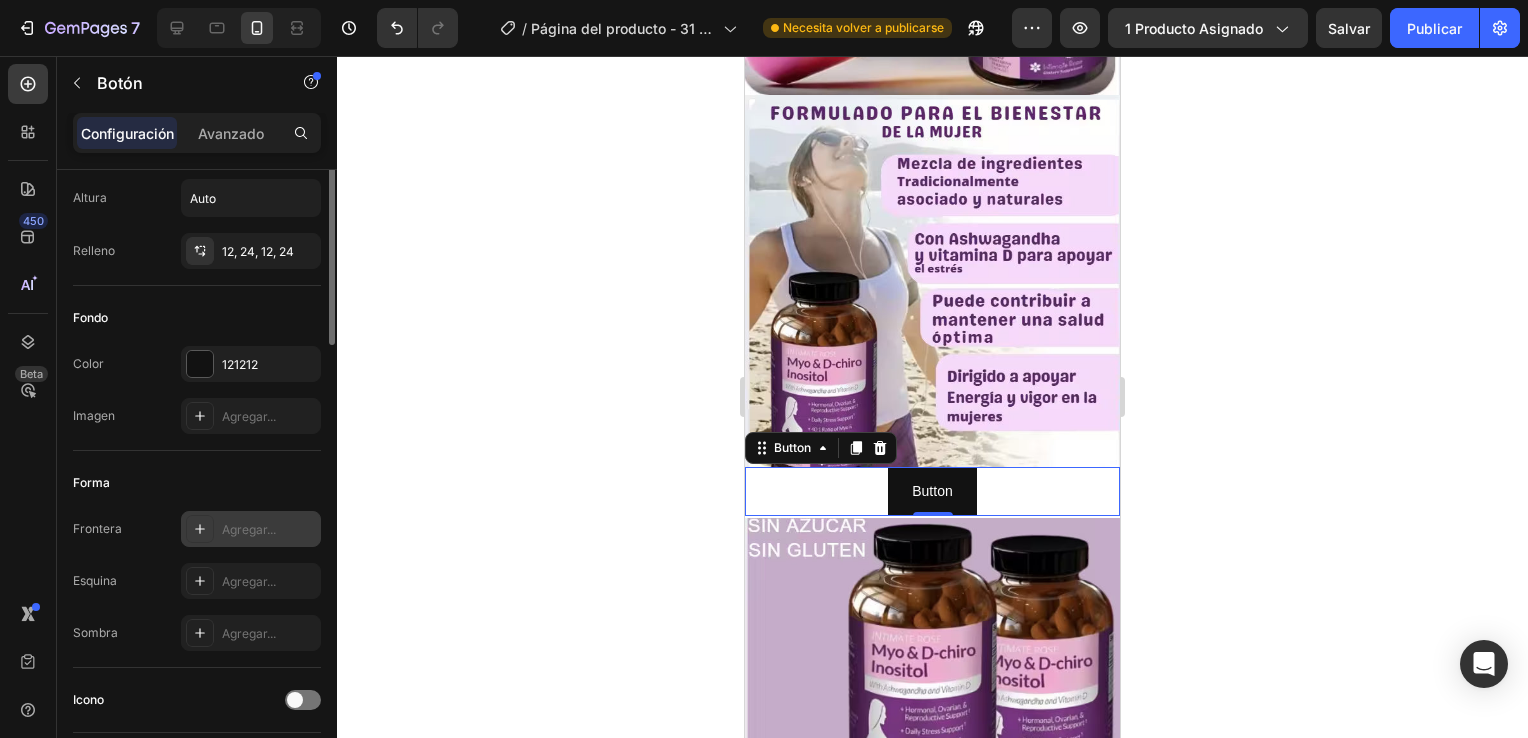 scroll, scrollTop: 0, scrollLeft: 0, axis: both 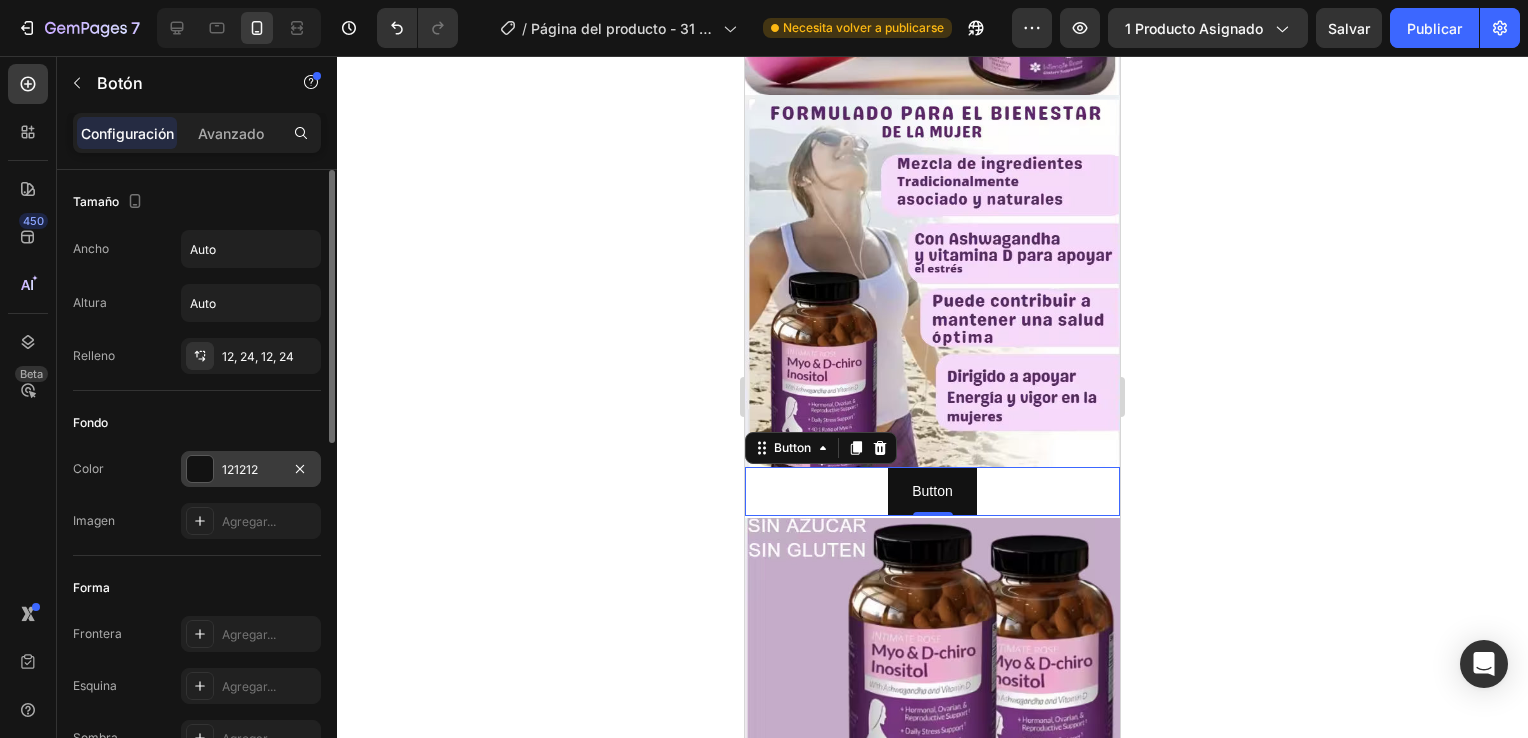 click at bounding box center [200, 469] 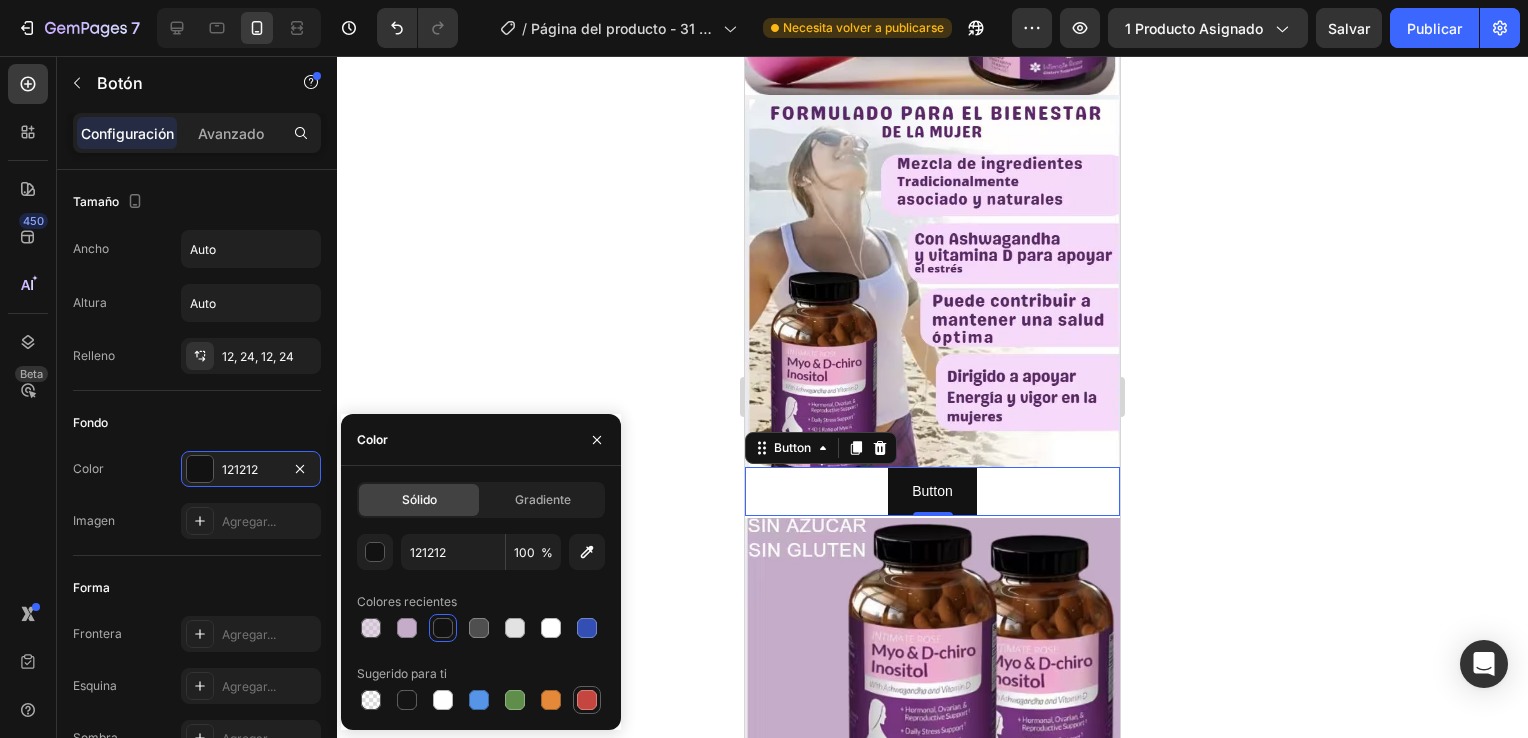 click at bounding box center [587, 700] 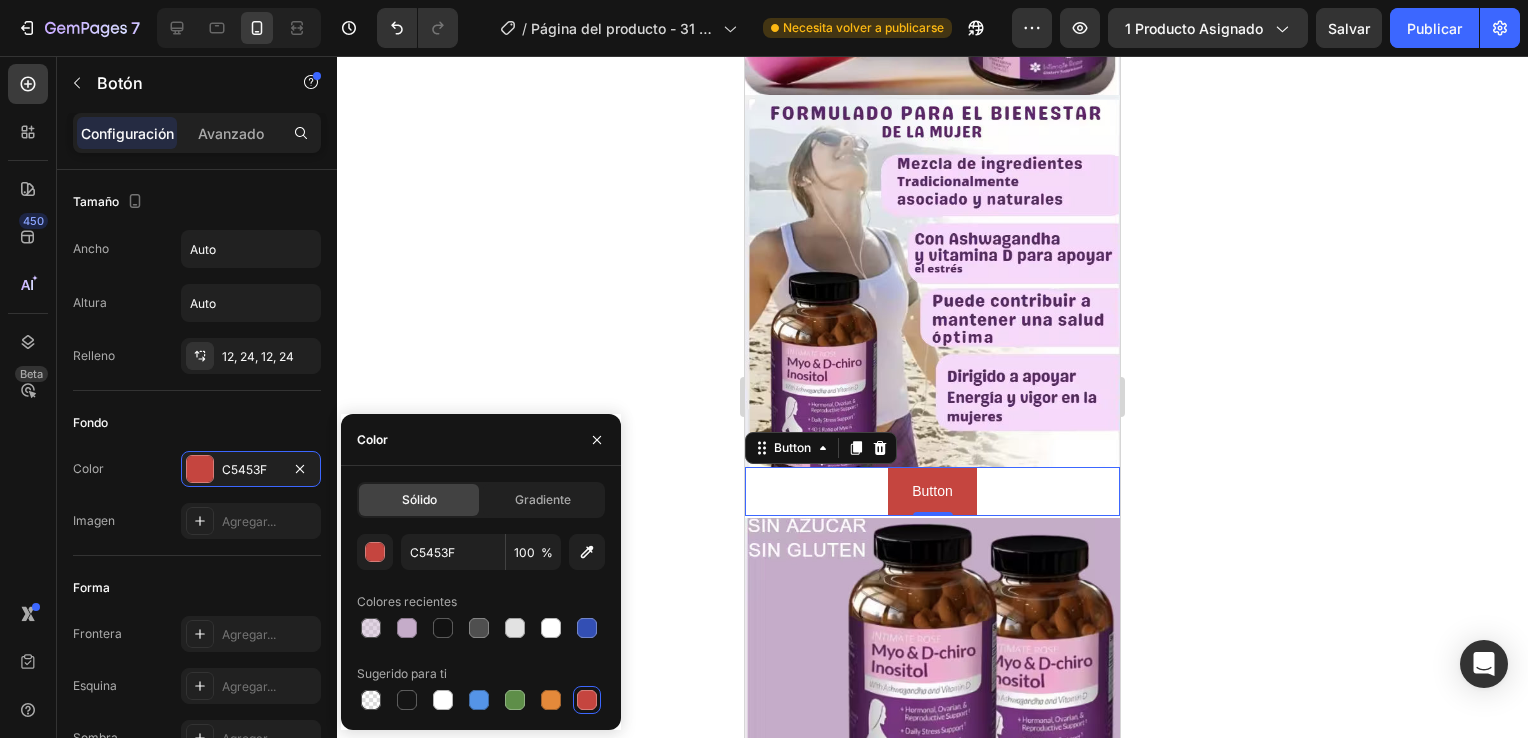 click 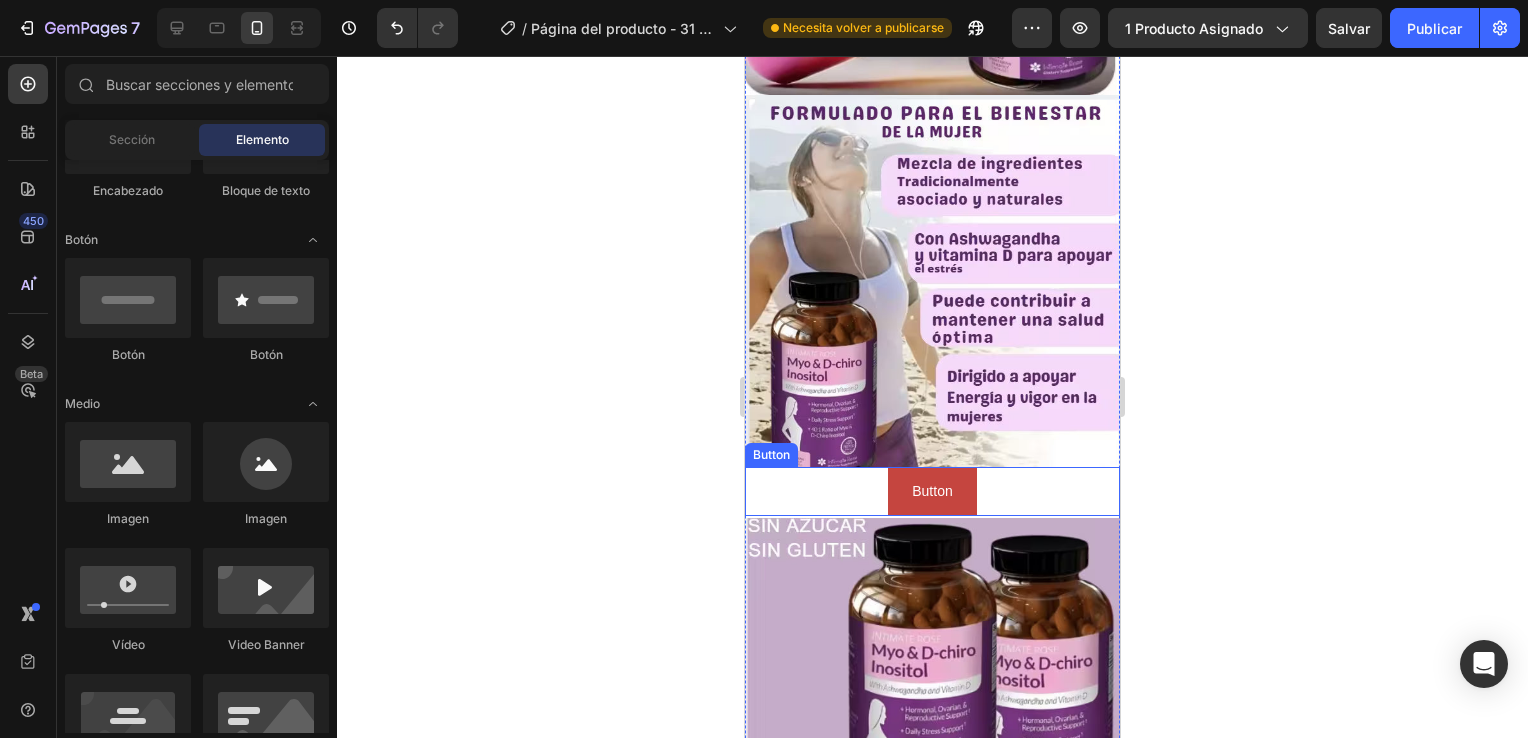 click on "Button Button" at bounding box center (932, 491) 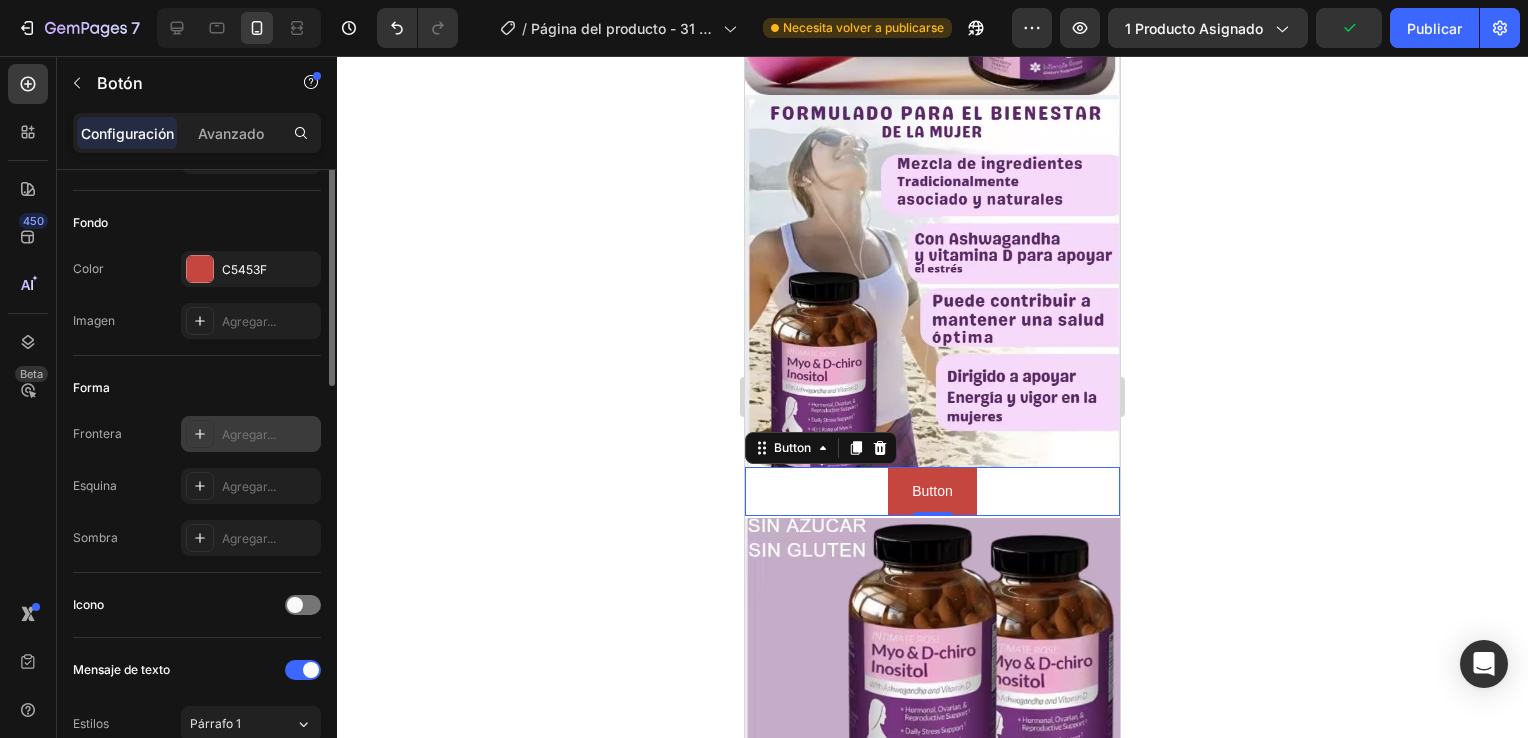 scroll, scrollTop: 0, scrollLeft: 0, axis: both 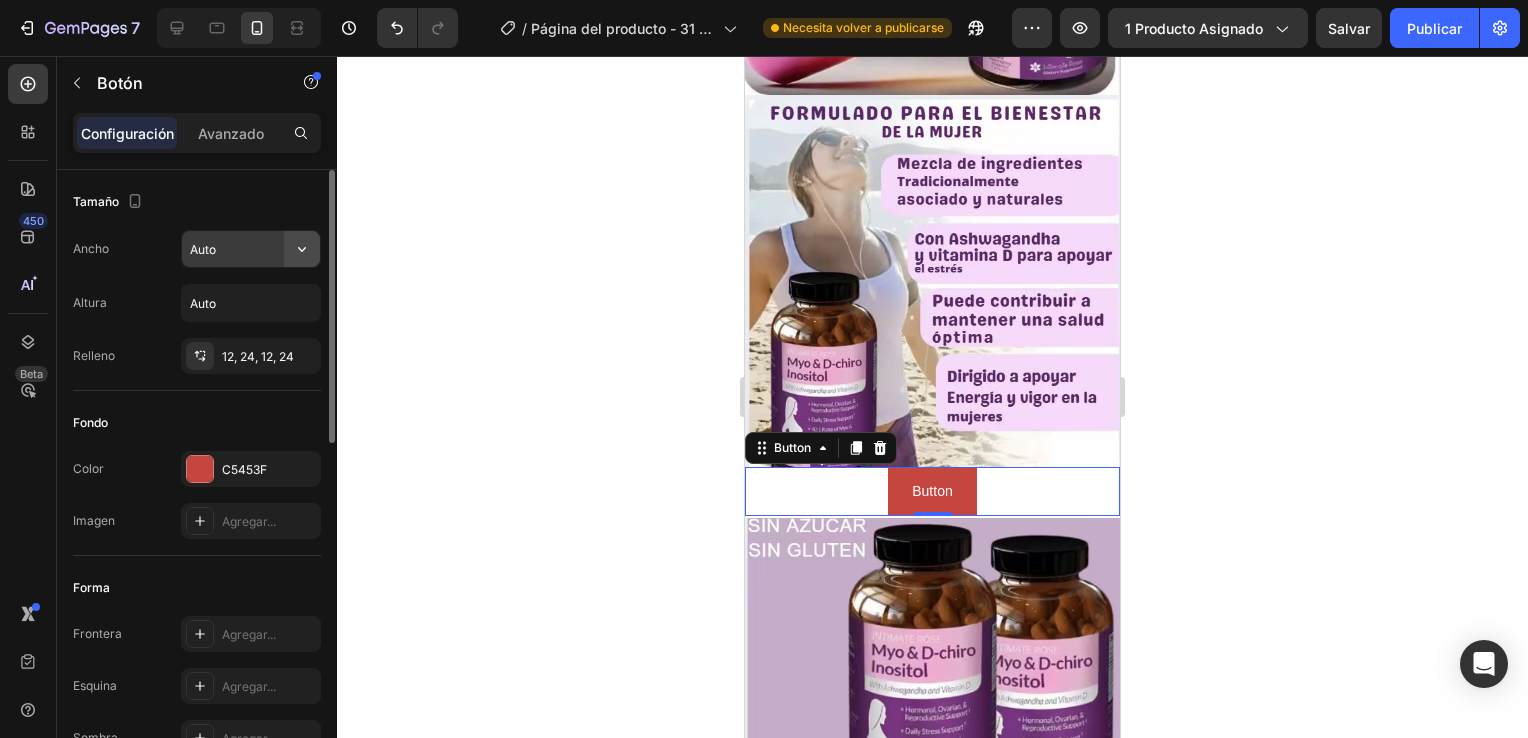 click 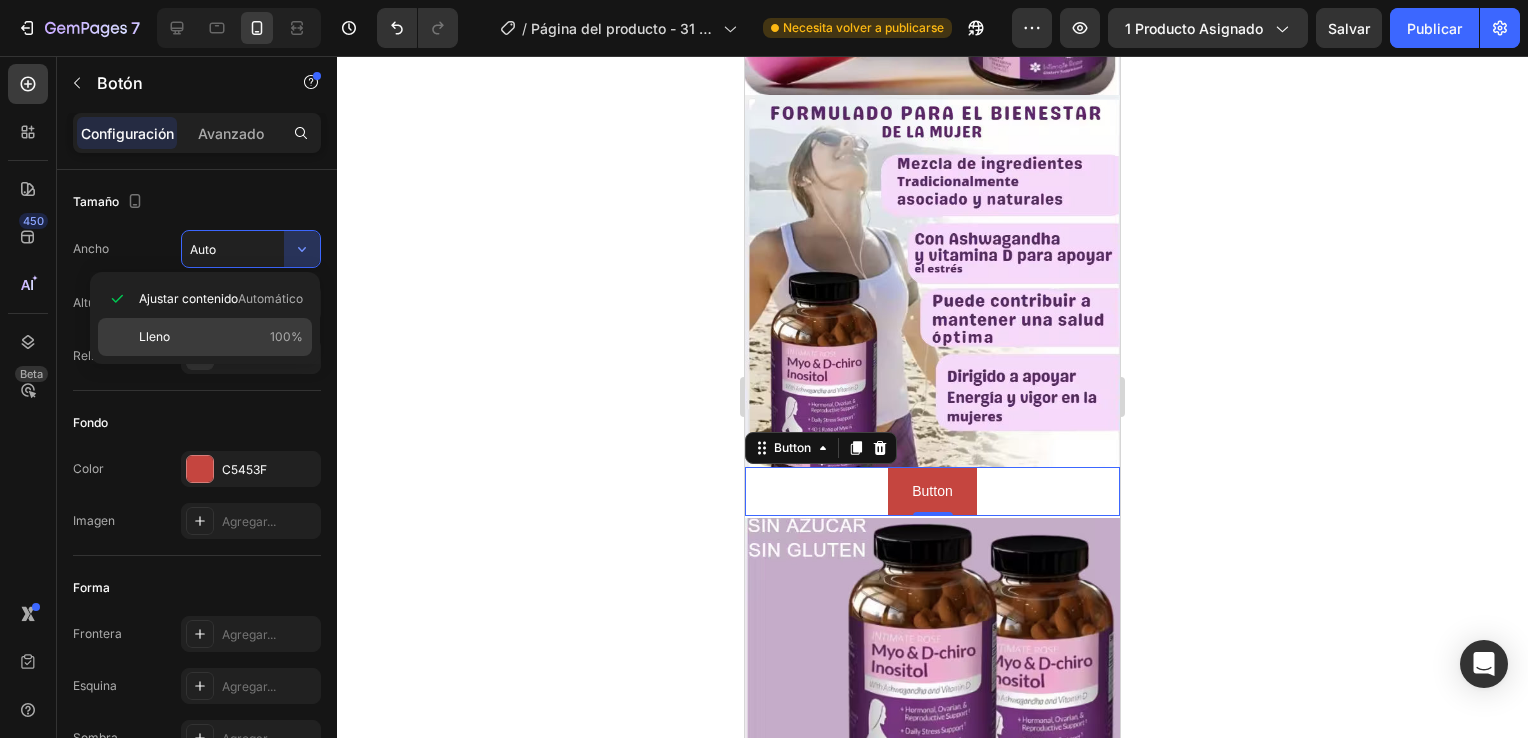 click on "100%" at bounding box center (286, 337) 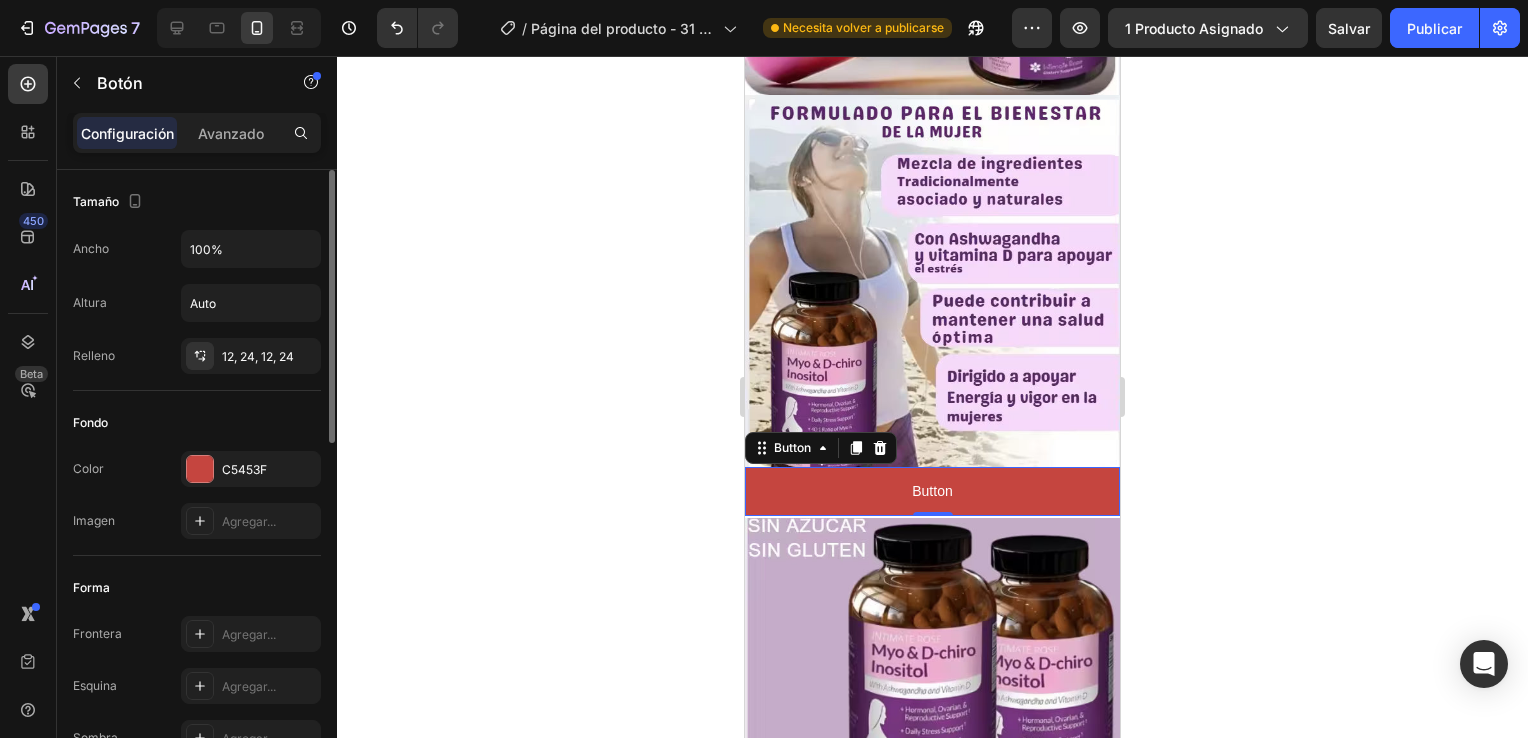 scroll, scrollTop: 100, scrollLeft: 0, axis: vertical 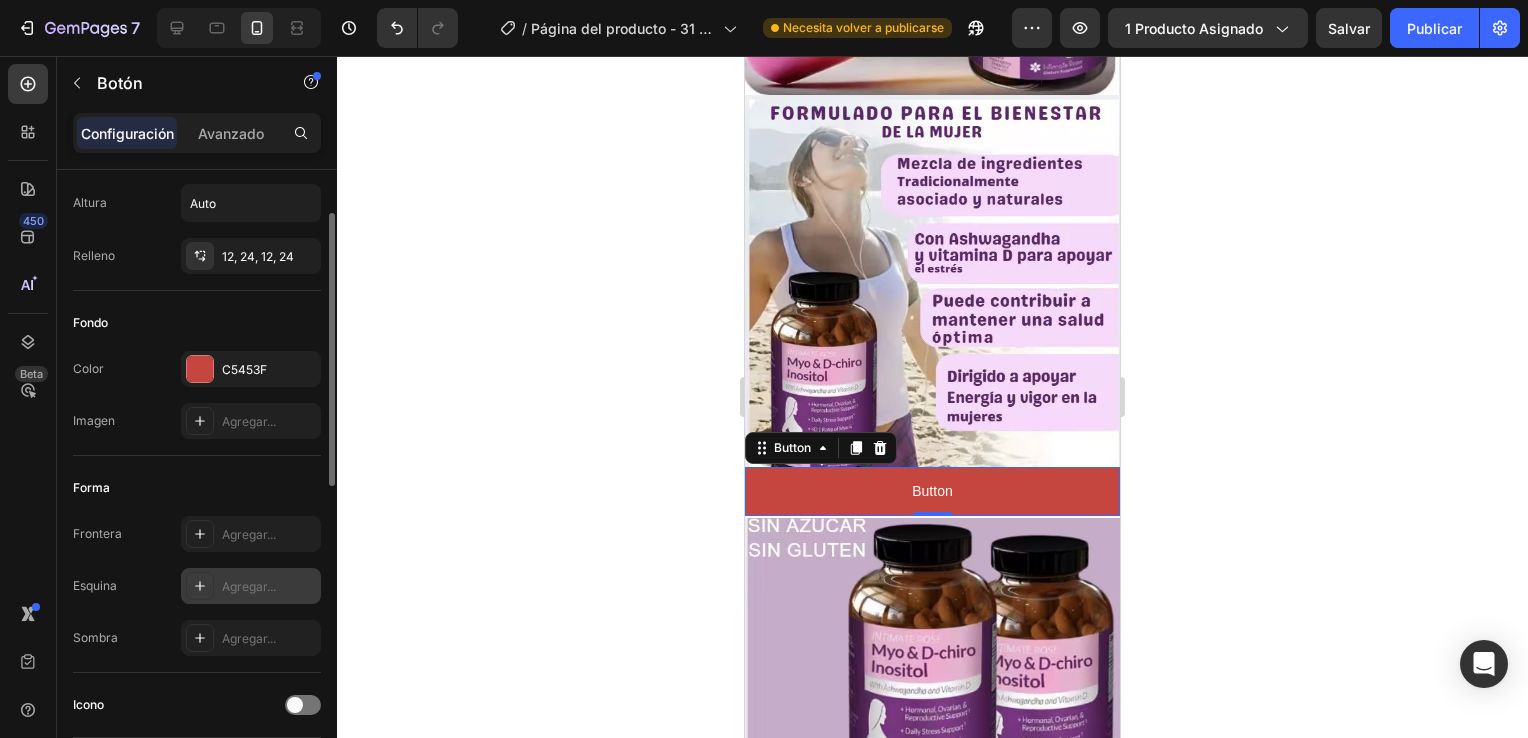 click on "Agregar..." at bounding box center (269, 587) 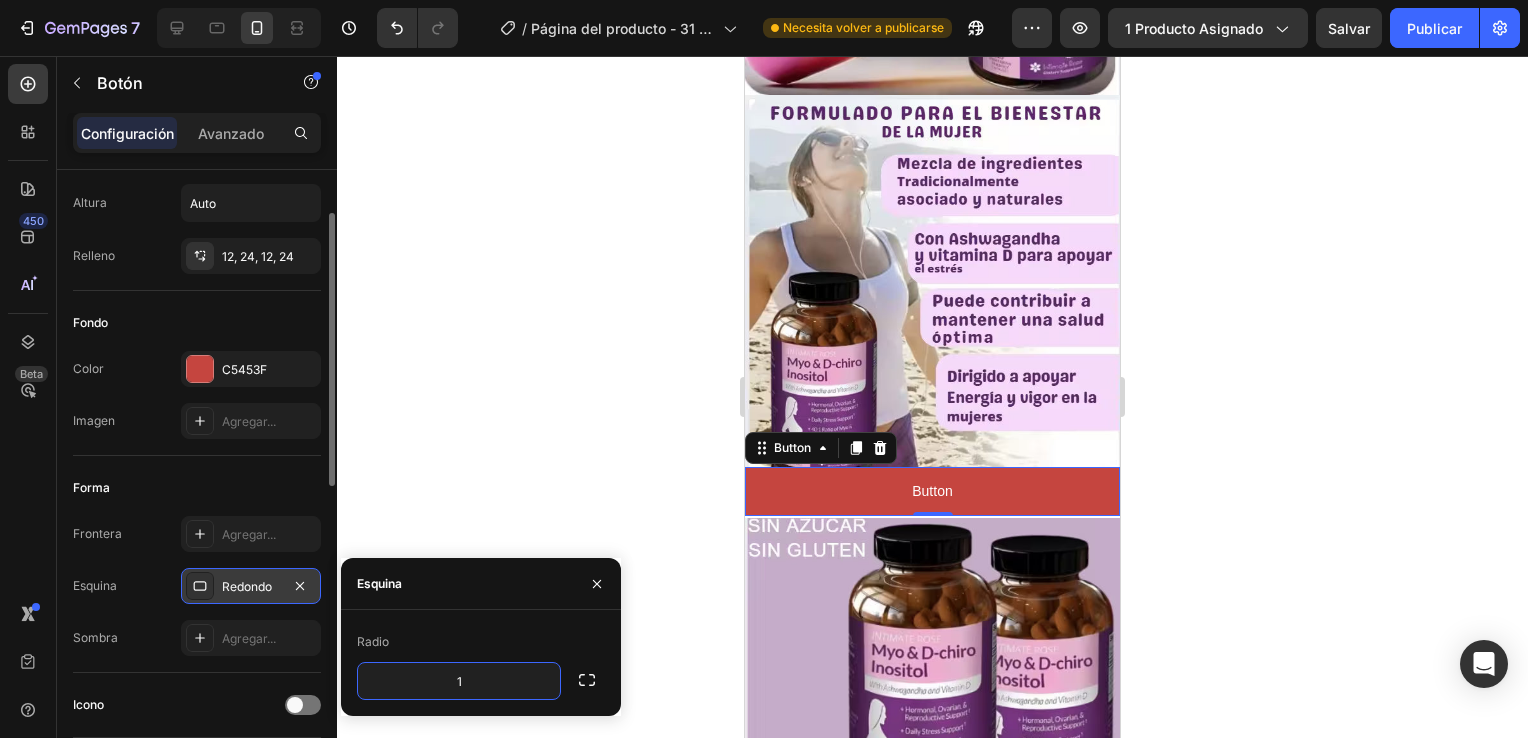 type on "18" 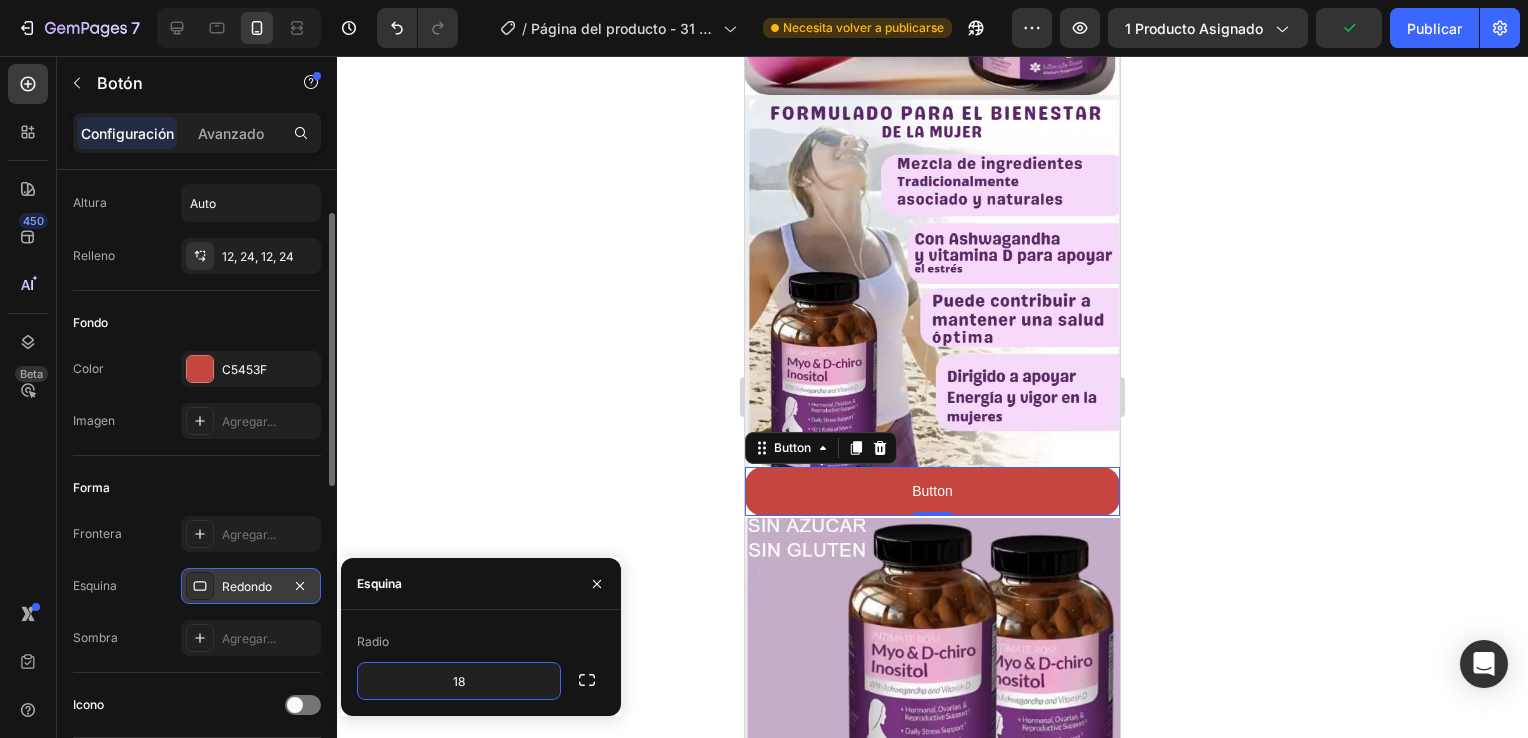click 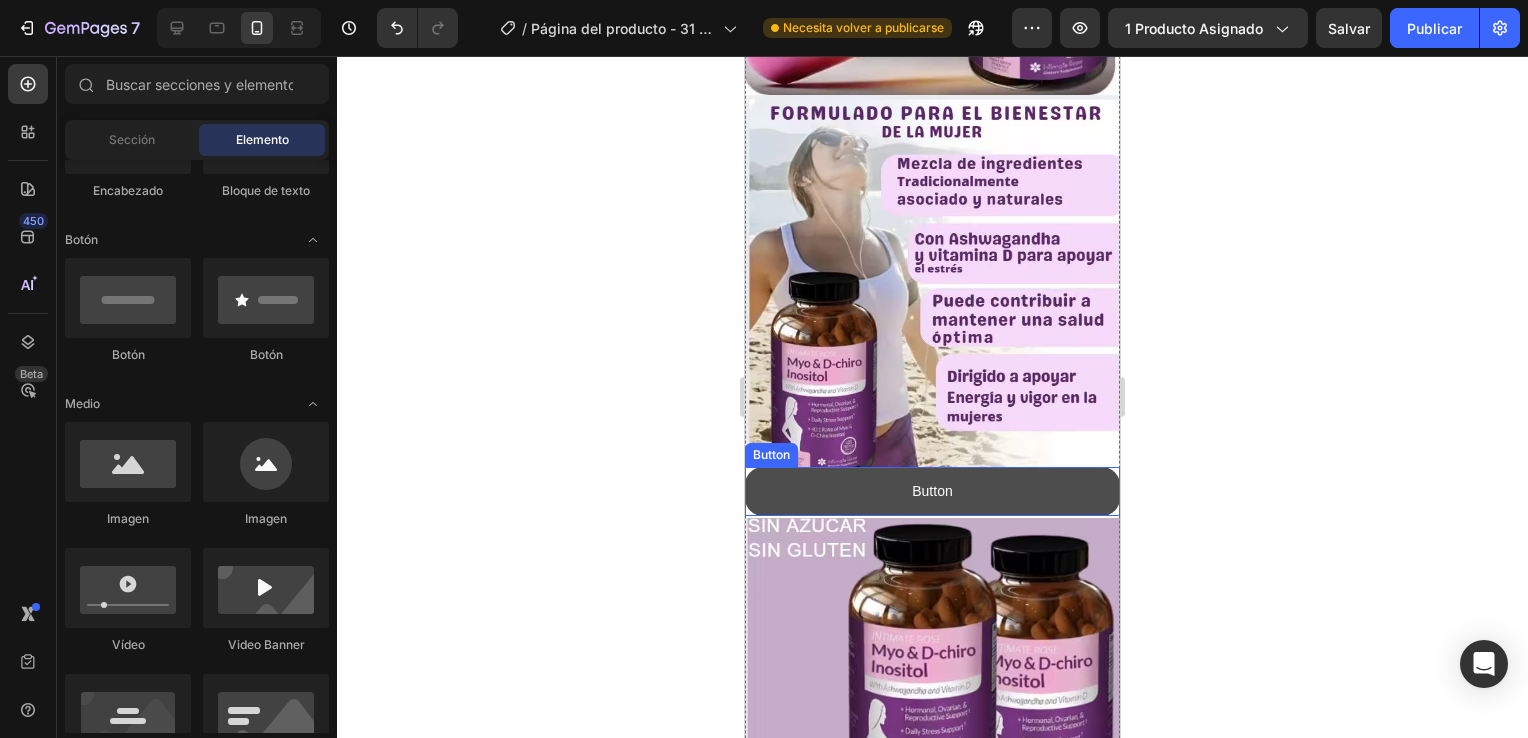 click on "Button" at bounding box center (932, 491) 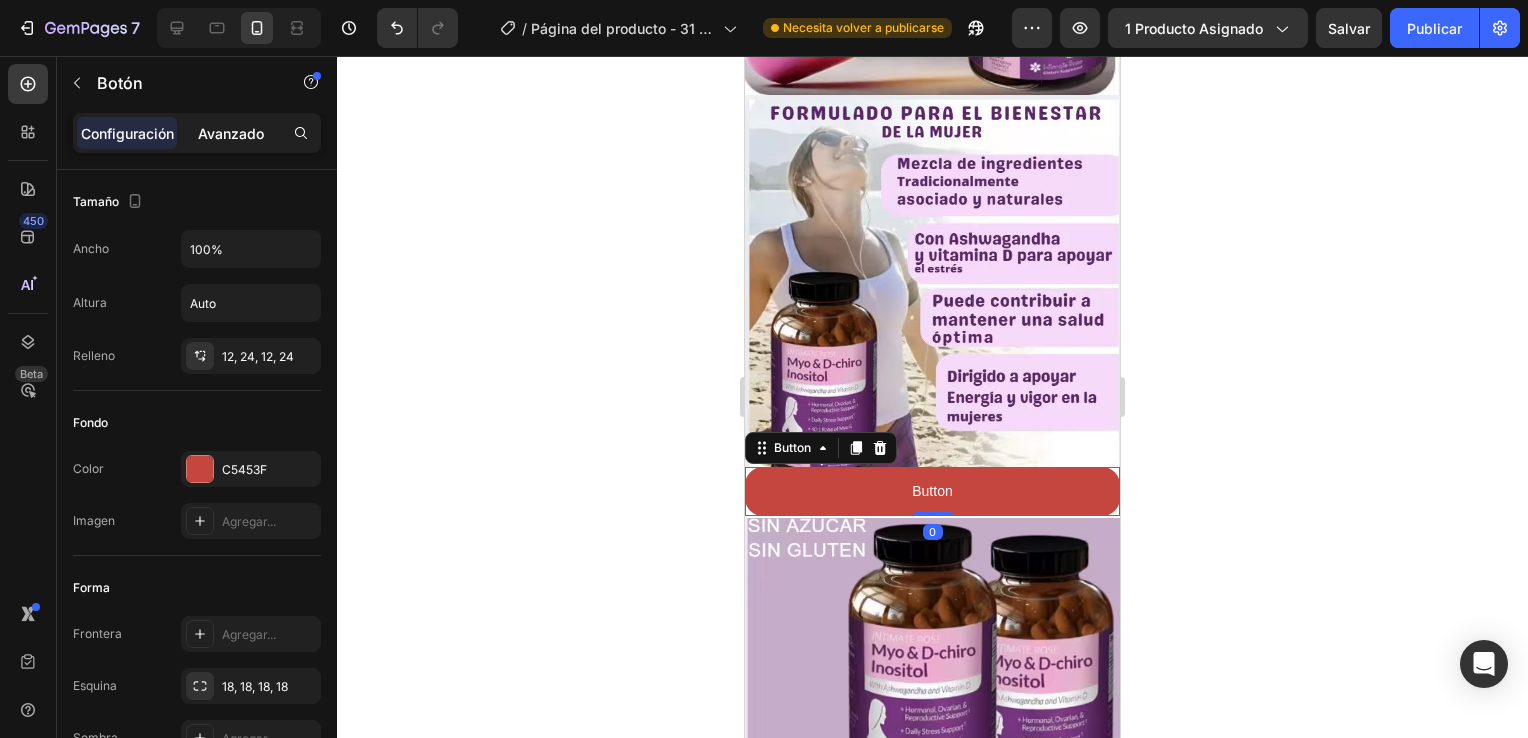 click on "Avanzado" at bounding box center [231, 133] 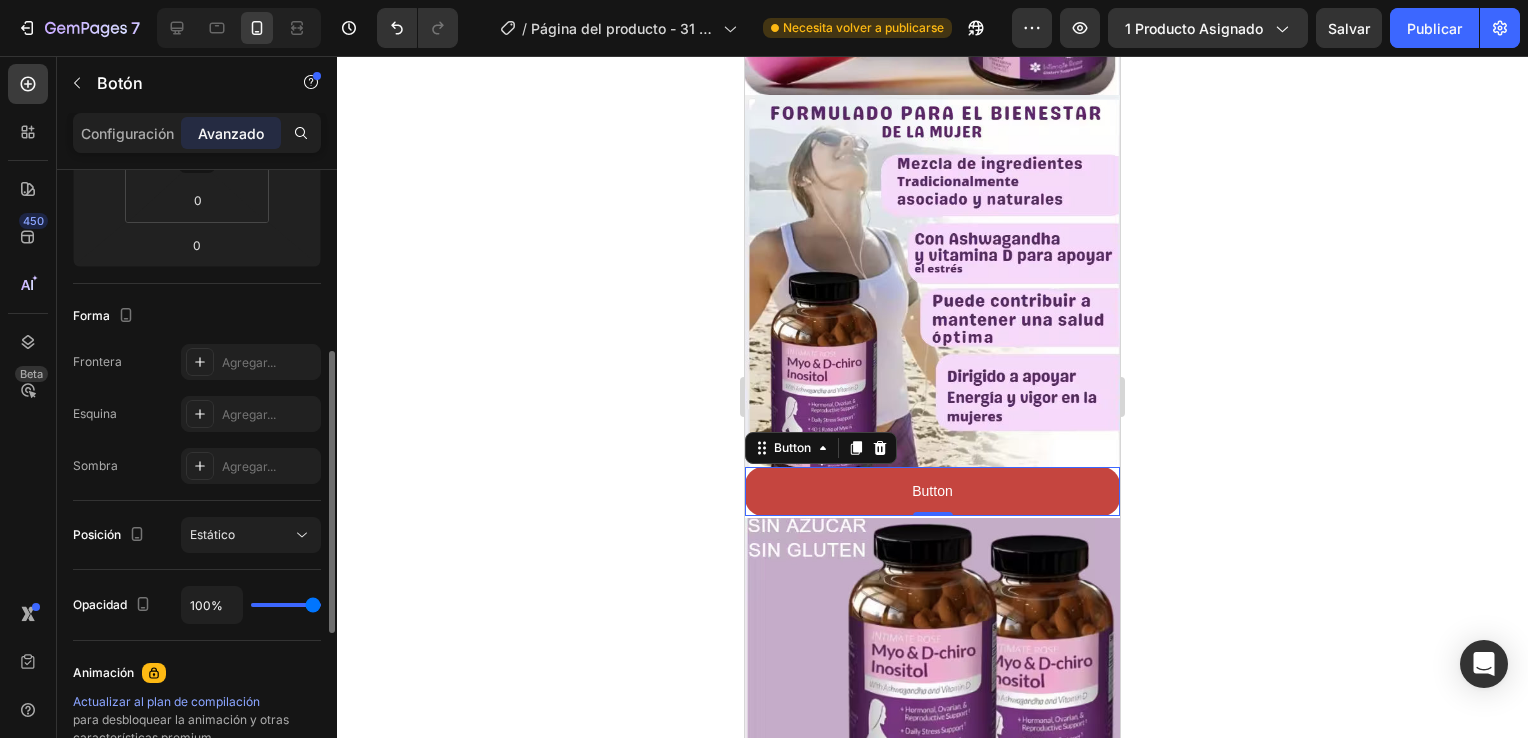 scroll, scrollTop: 760, scrollLeft: 0, axis: vertical 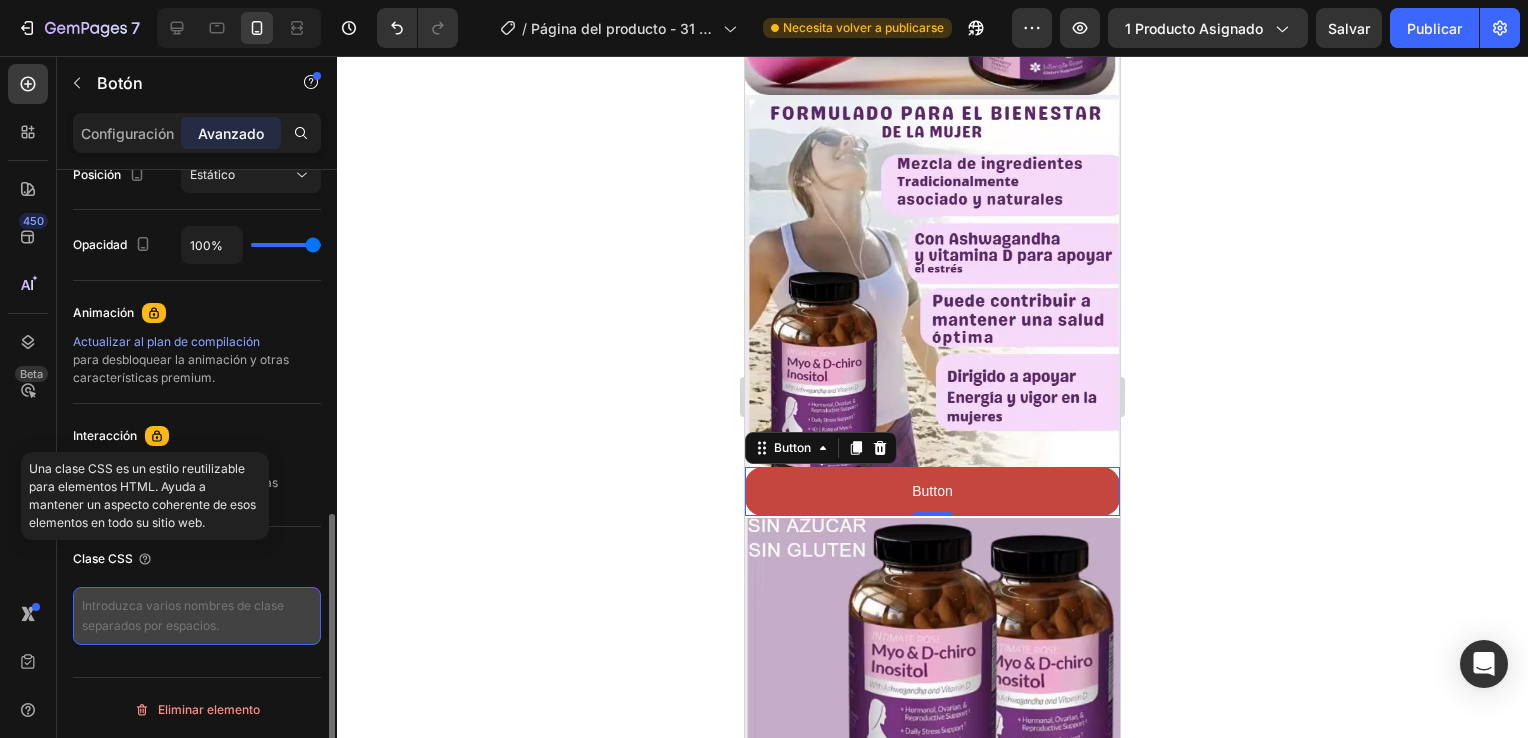 click at bounding box center (197, 616) 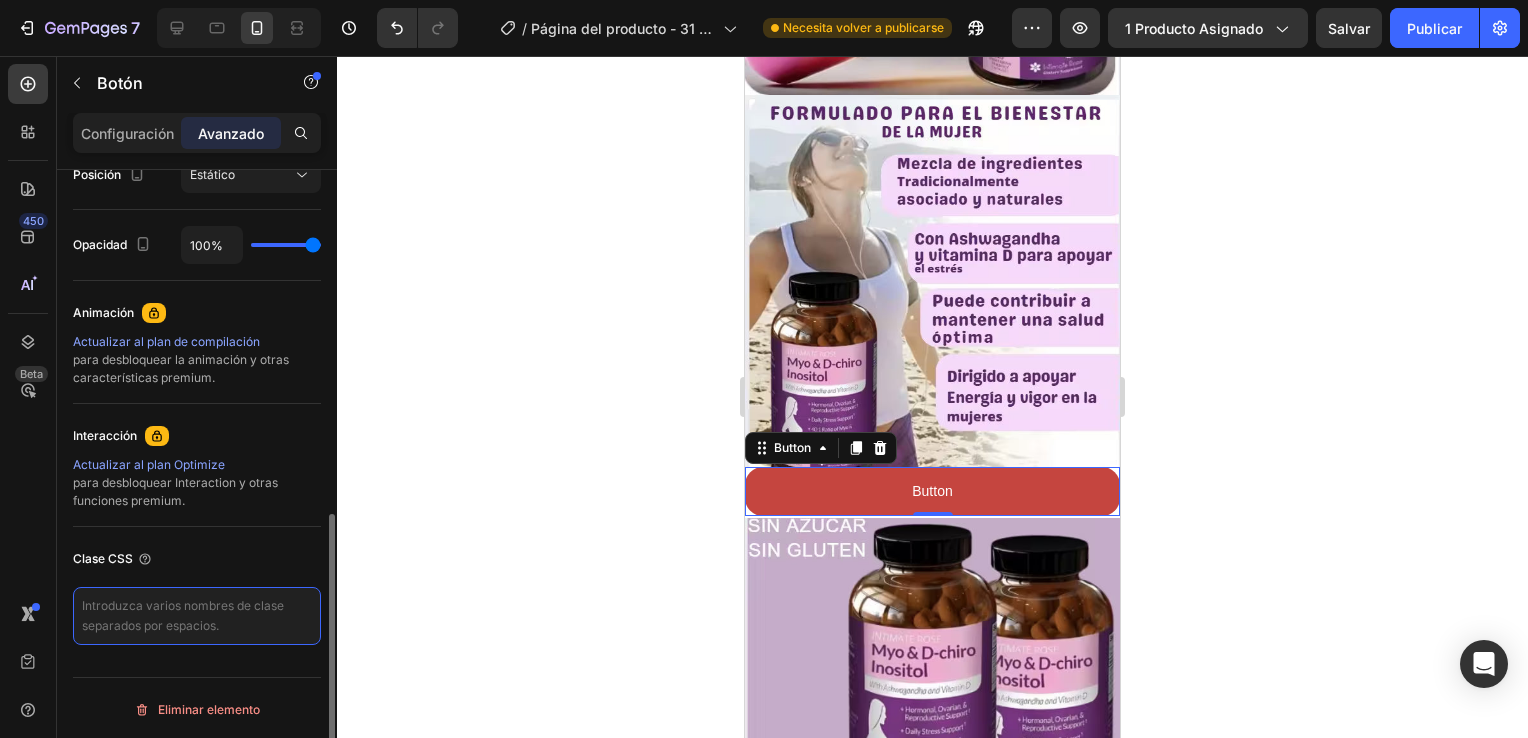 click at bounding box center [197, 616] 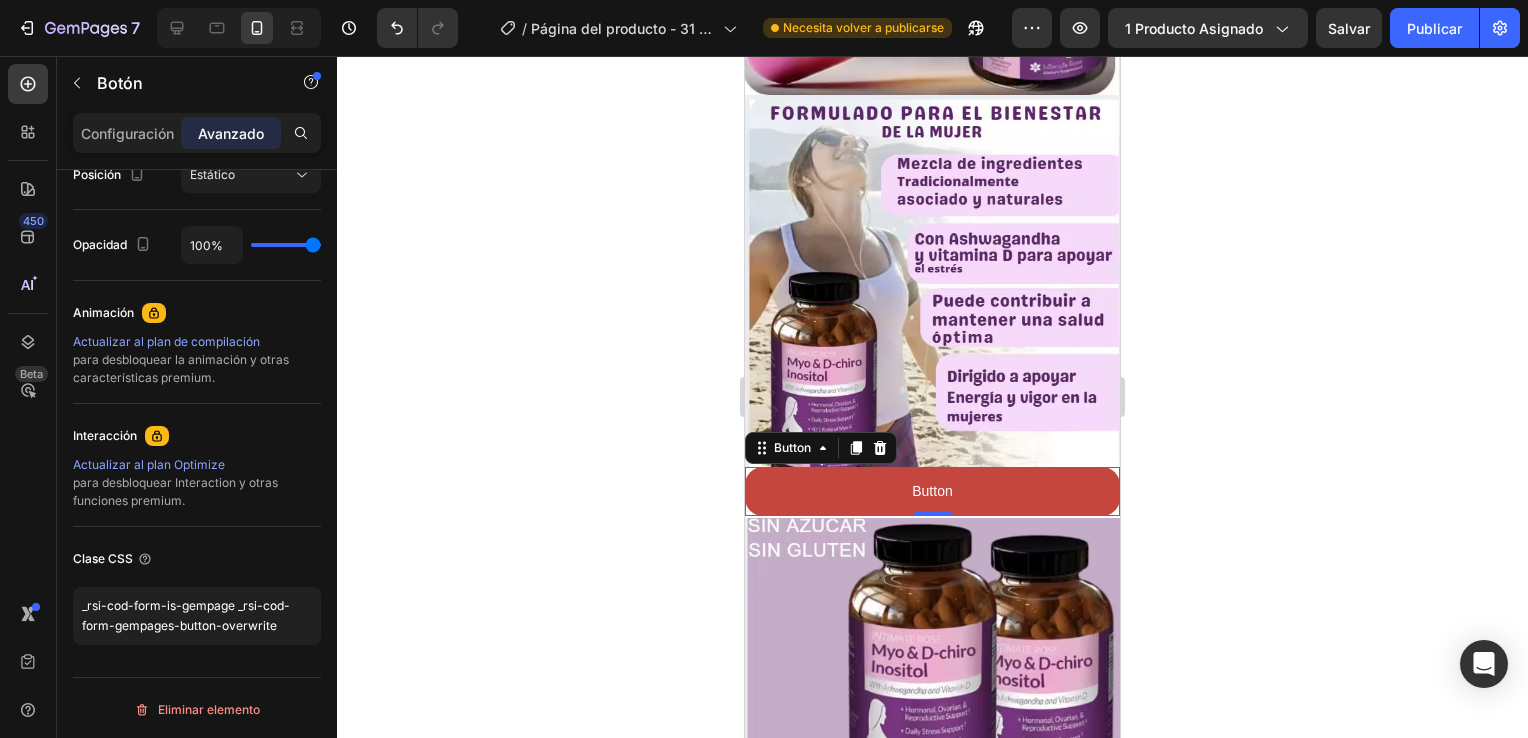 click 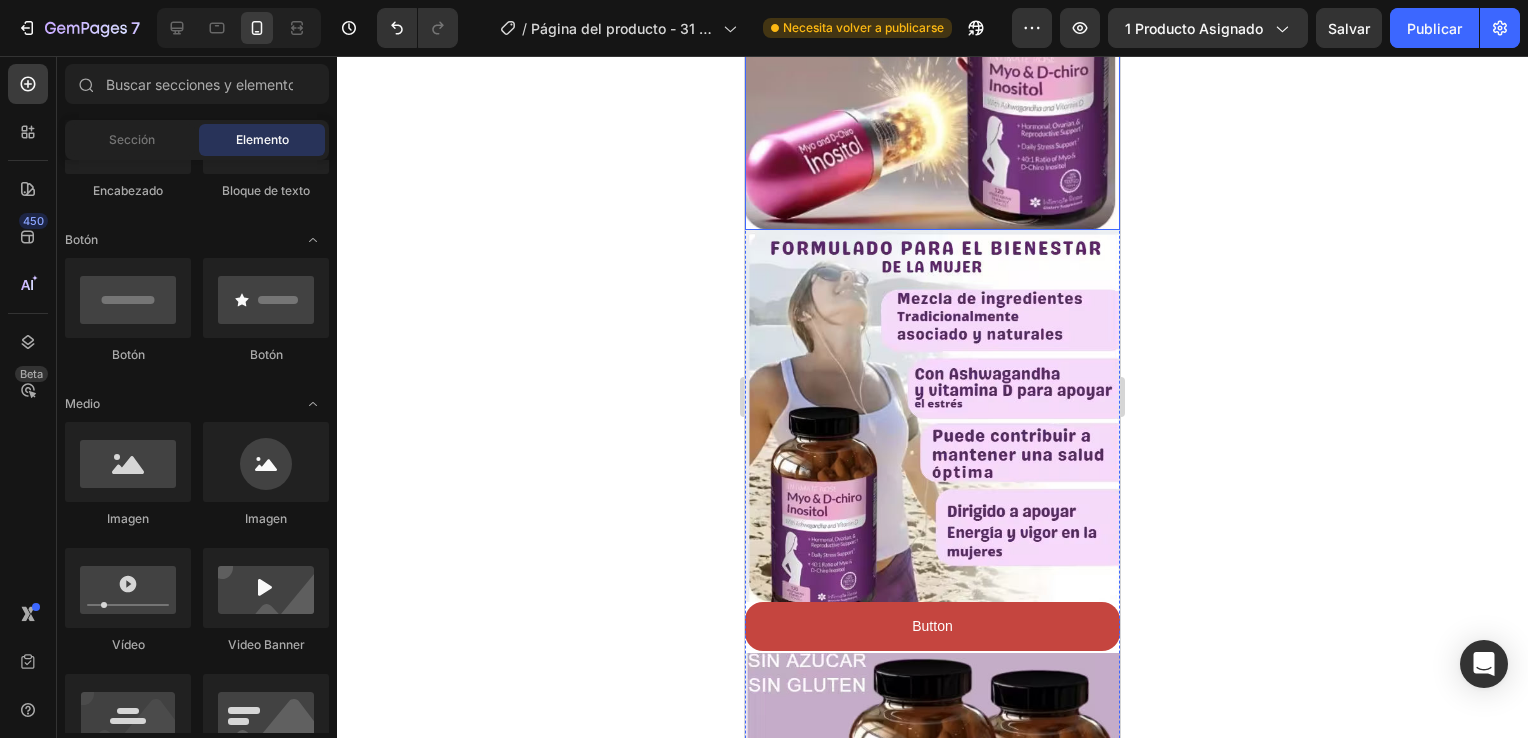 scroll, scrollTop: 1136, scrollLeft: 0, axis: vertical 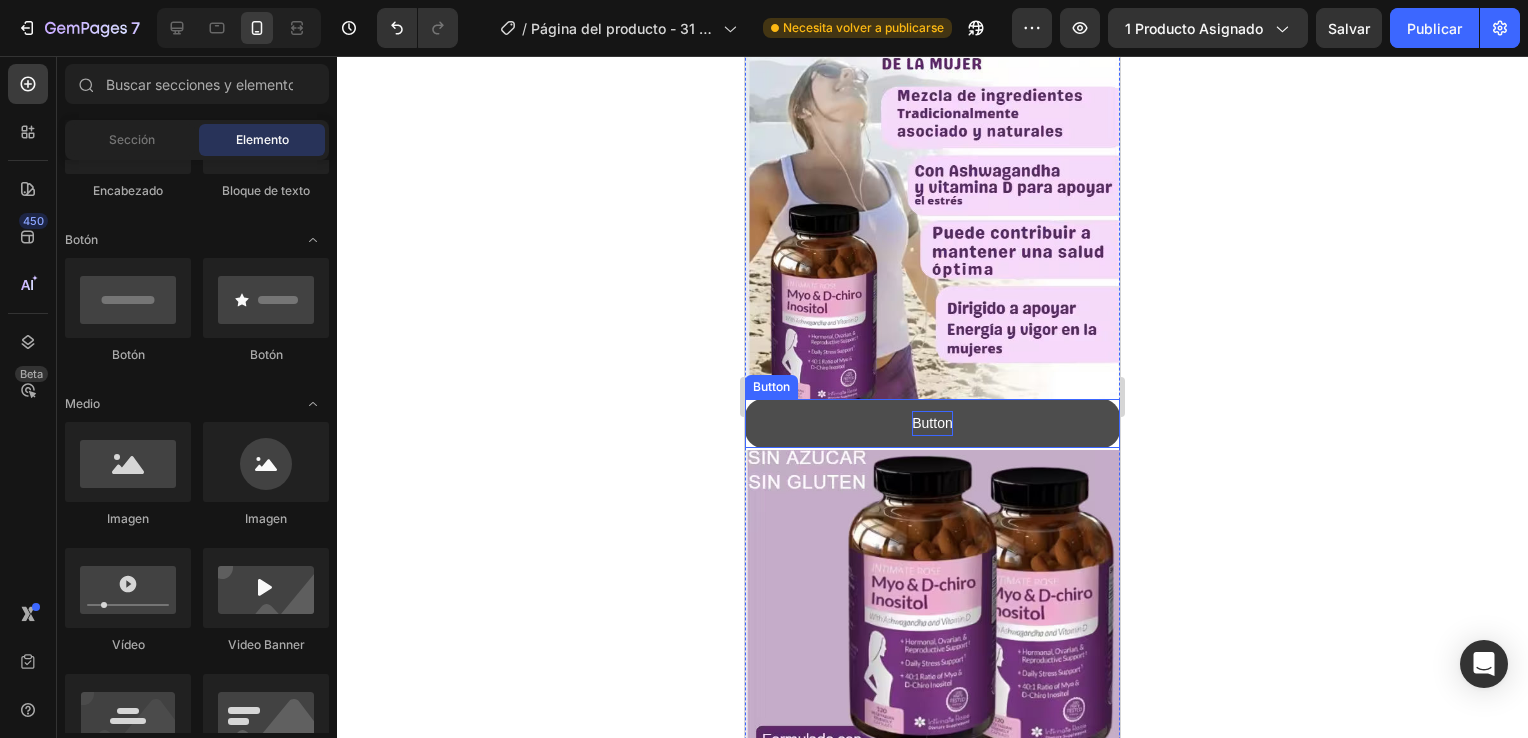 click on "Button" at bounding box center [932, 423] 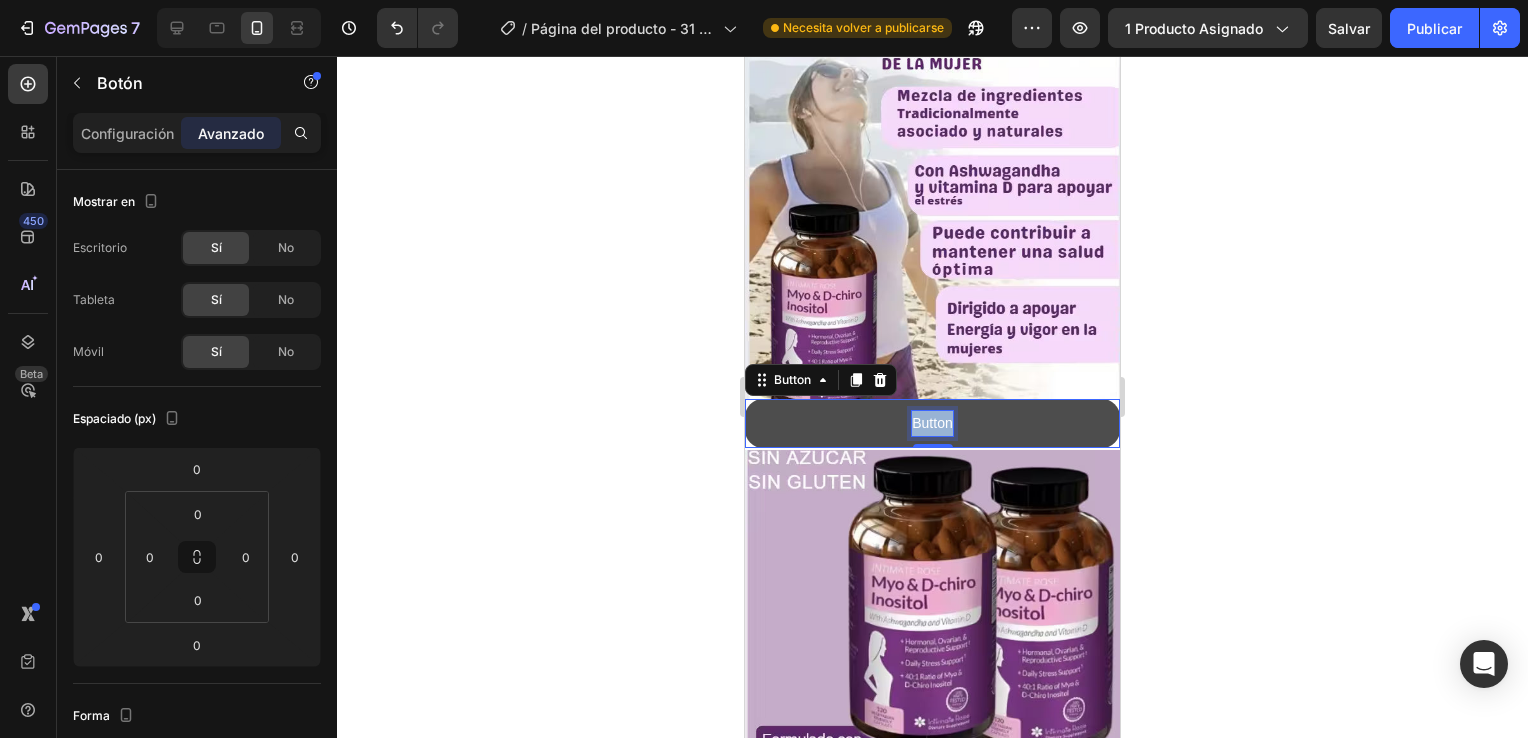 click on "Button" at bounding box center [932, 423] 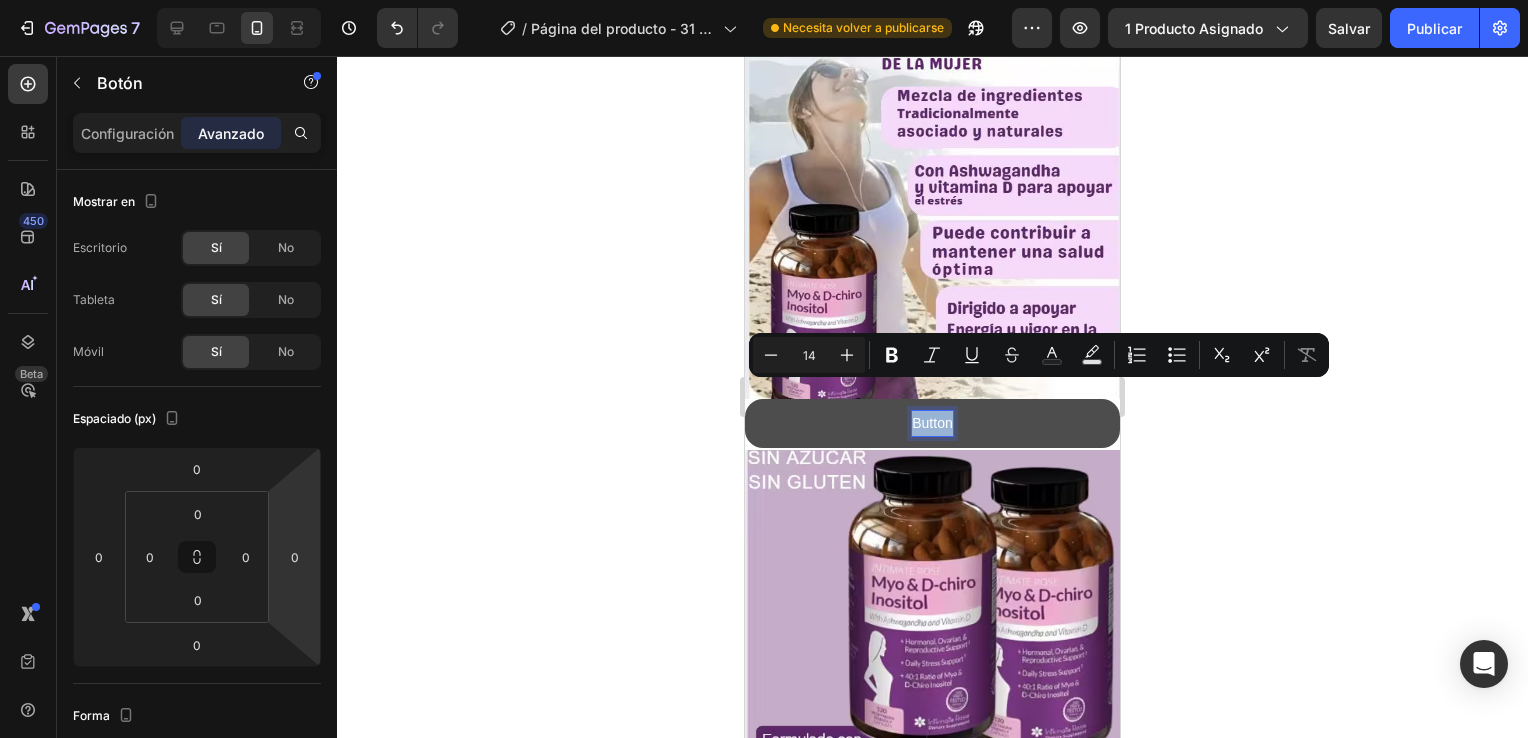 click on "Button" at bounding box center (932, 423) 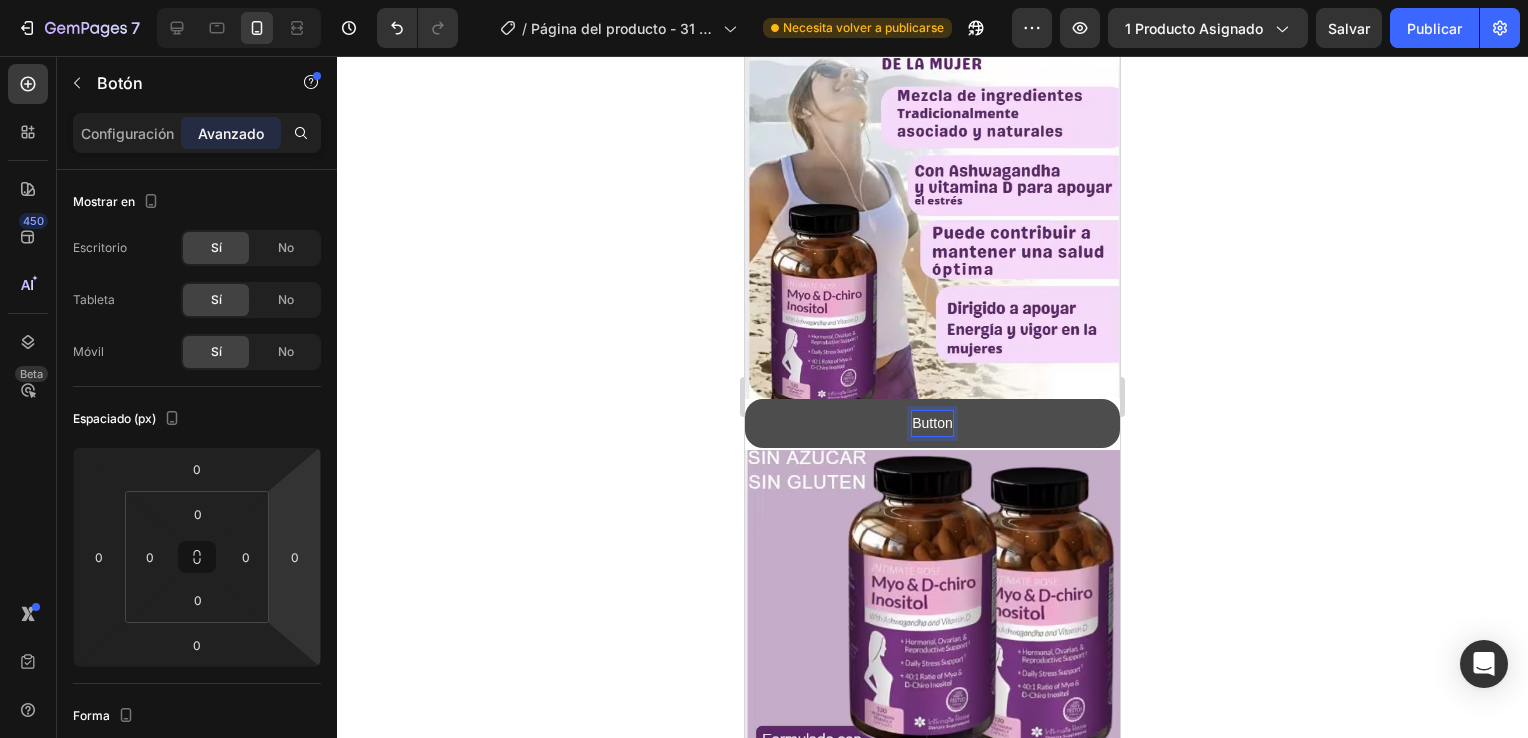 click on "Button" at bounding box center (932, 423) 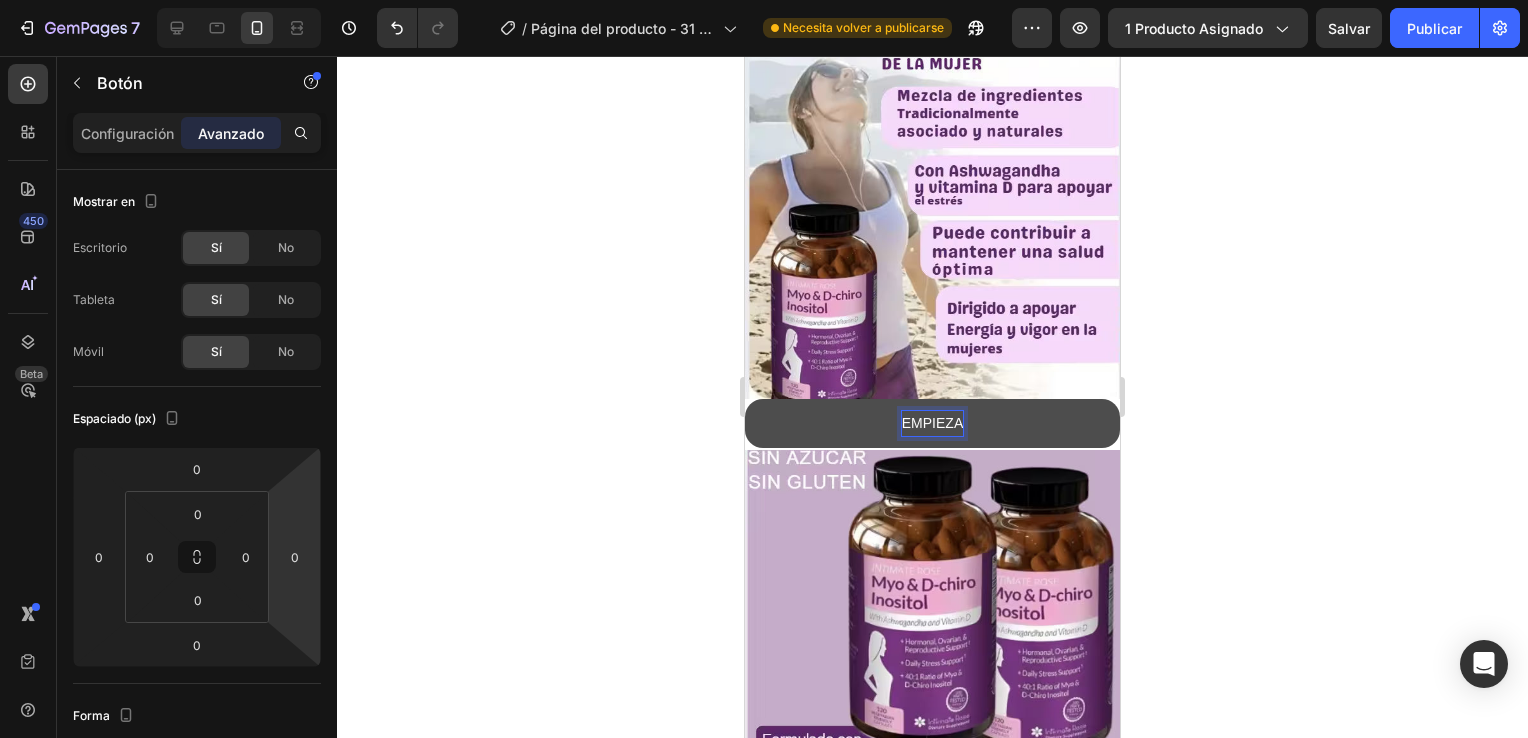 click on "EMPIEZA" at bounding box center (932, 423) 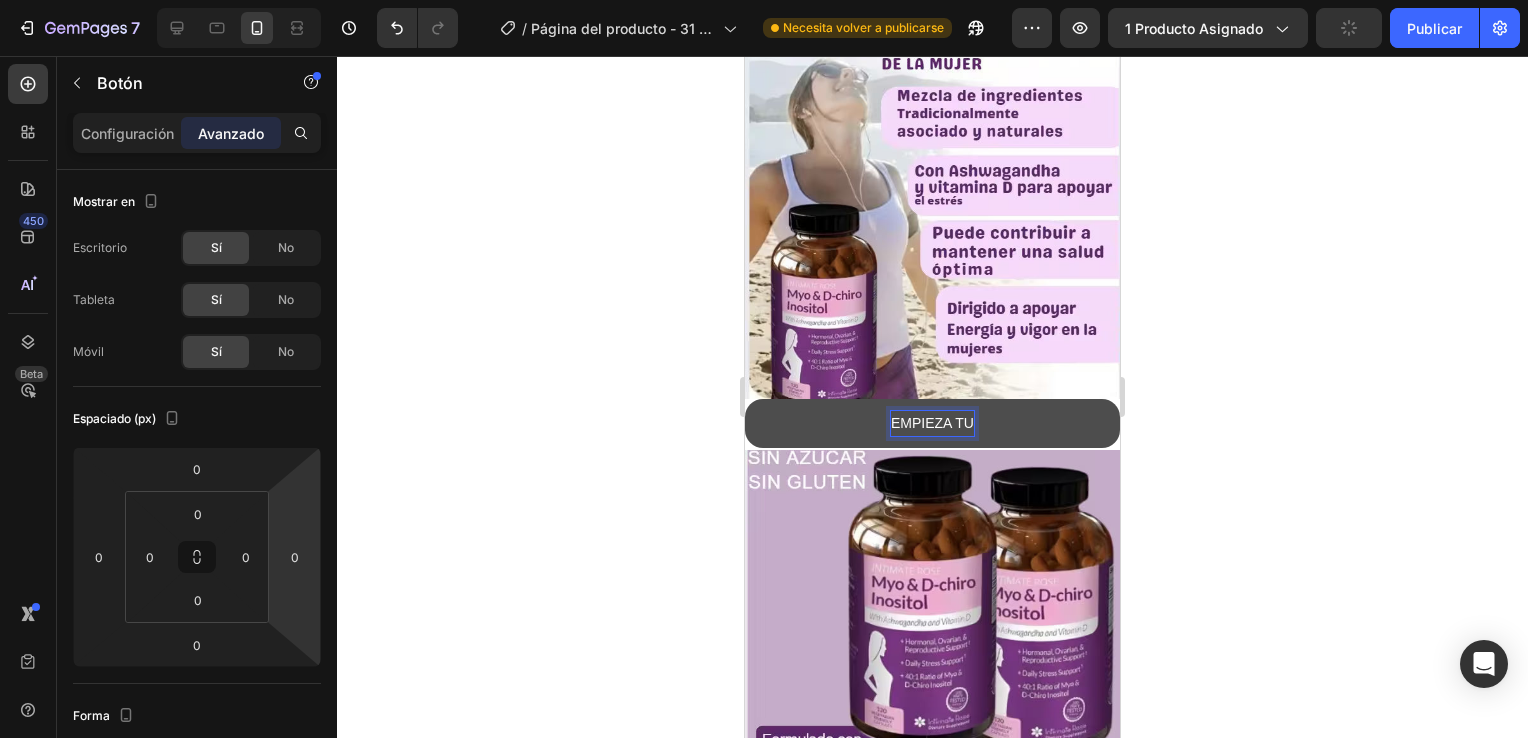 click on "EMPIEZA TU" at bounding box center (932, 423) 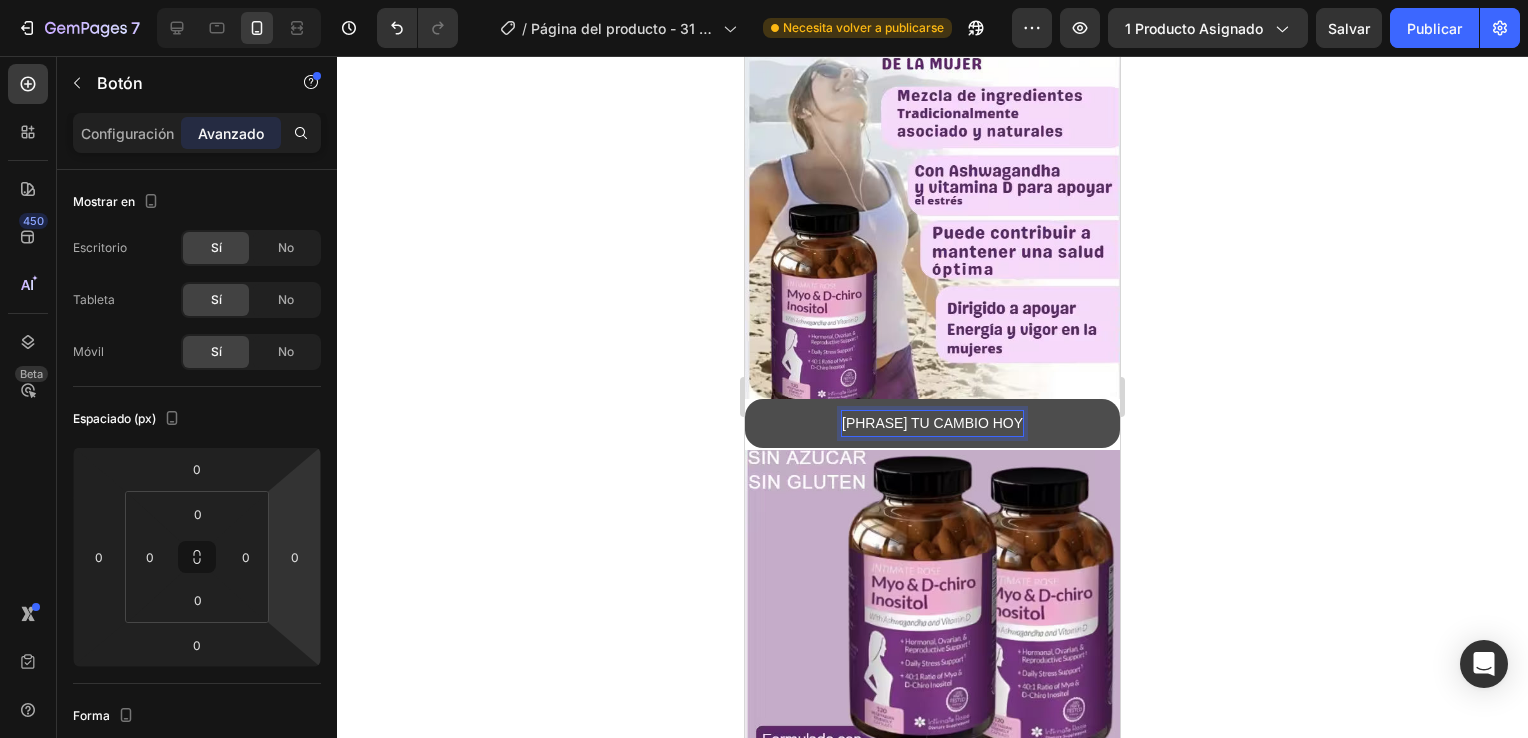 click on "EMPIEZA TU CAMBIO" at bounding box center [932, 423] 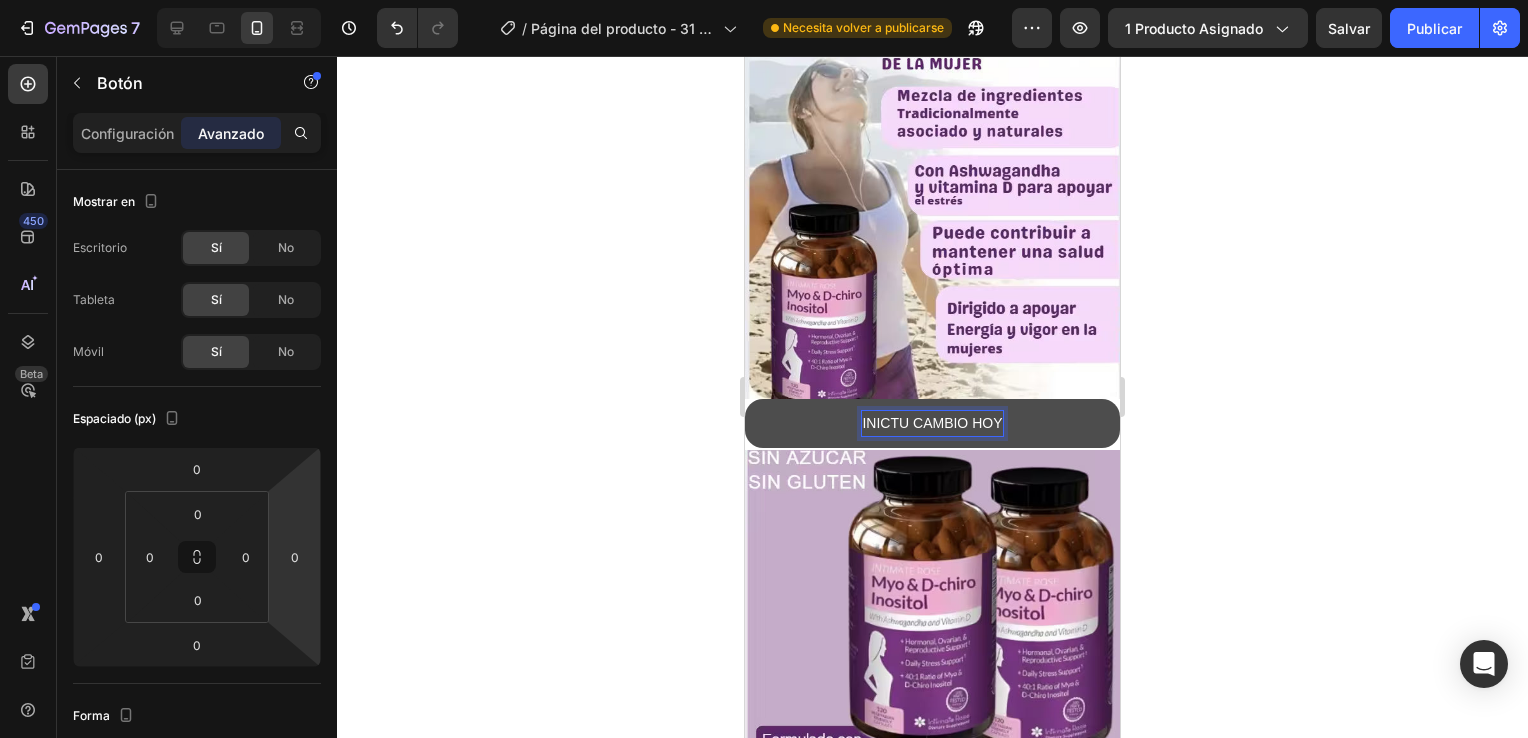 click on "INICTU CAMBIO HOY" at bounding box center (932, 423) 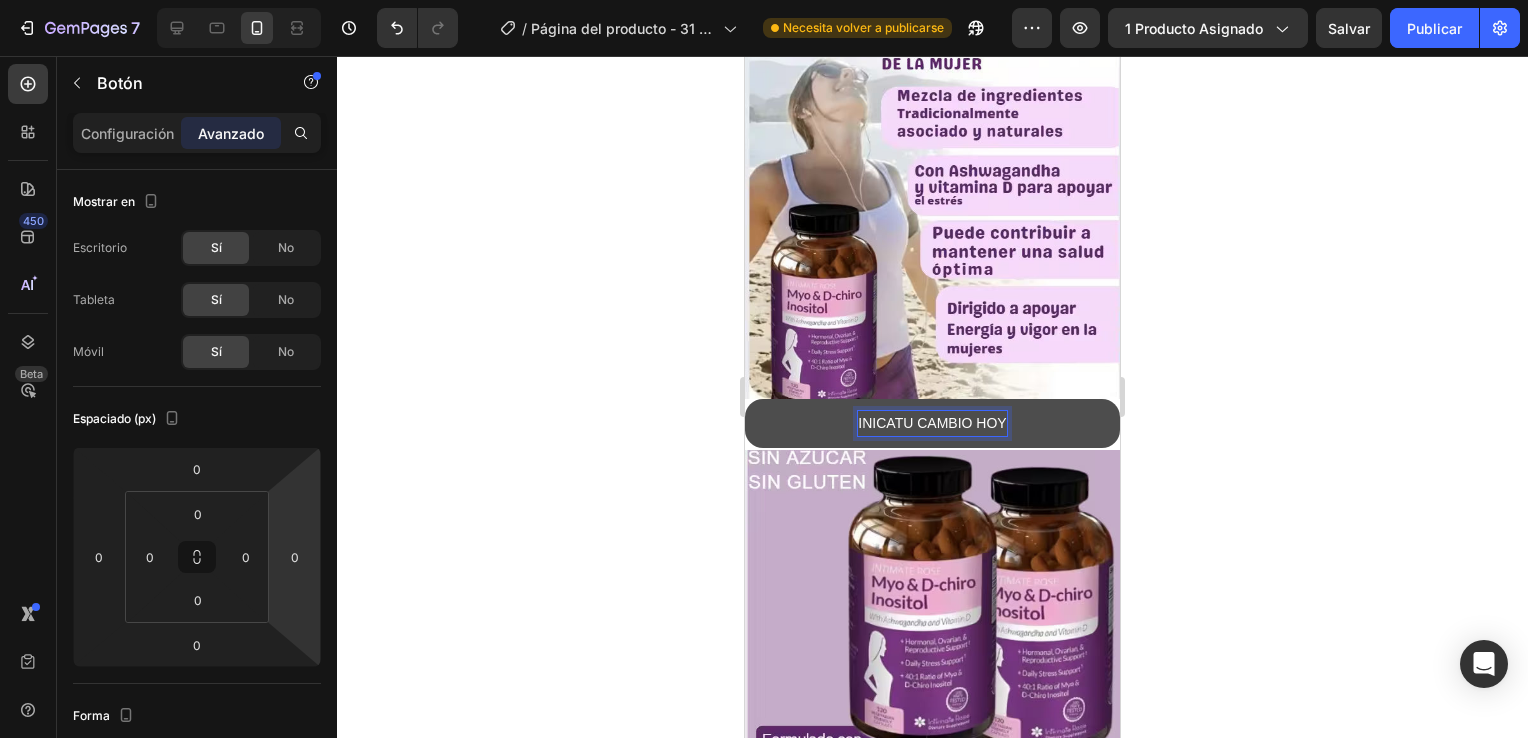 click on "INICATU CAMBIO HOY" at bounding box center (932, 423) 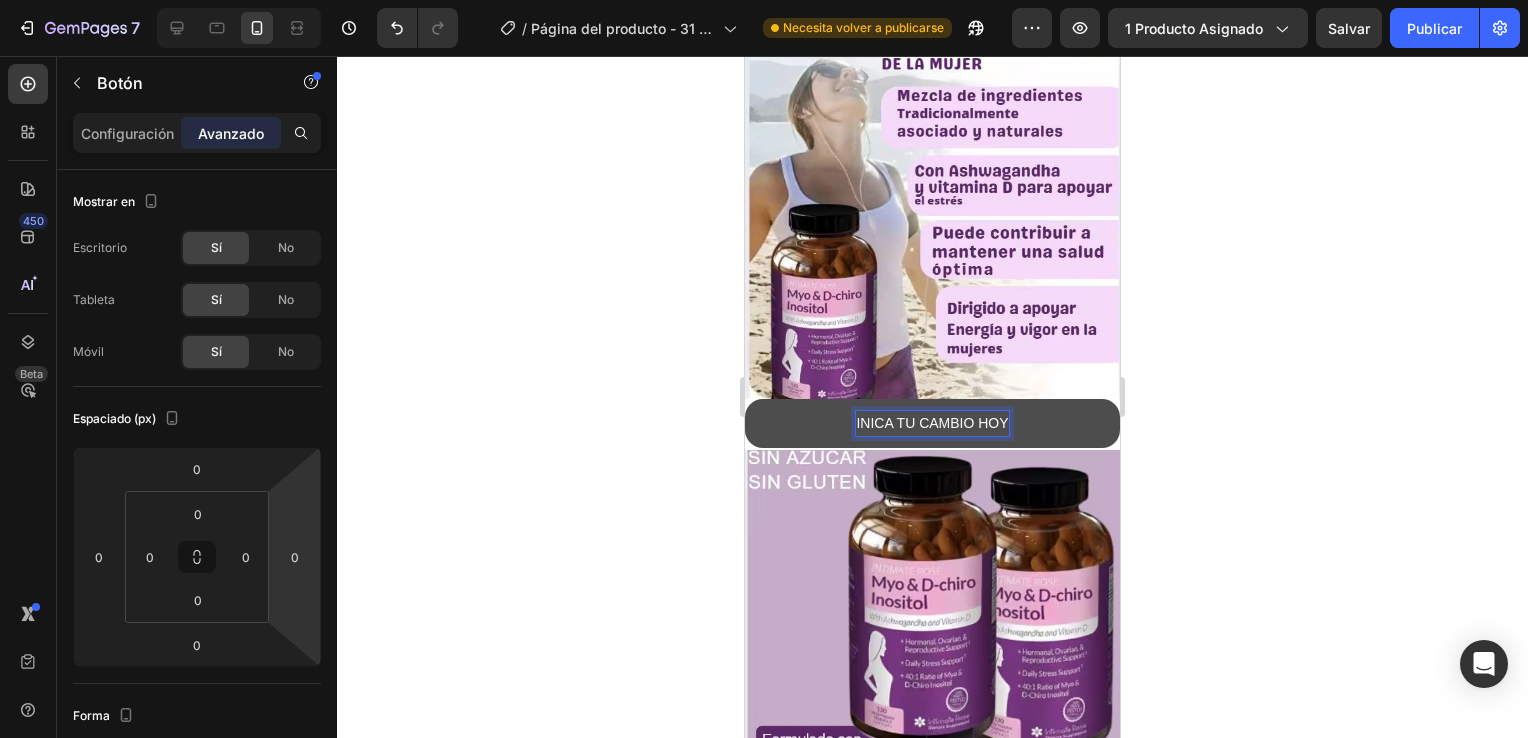 click on "INICA TU CAMBIO HOY" at bounding box center [932, 423] 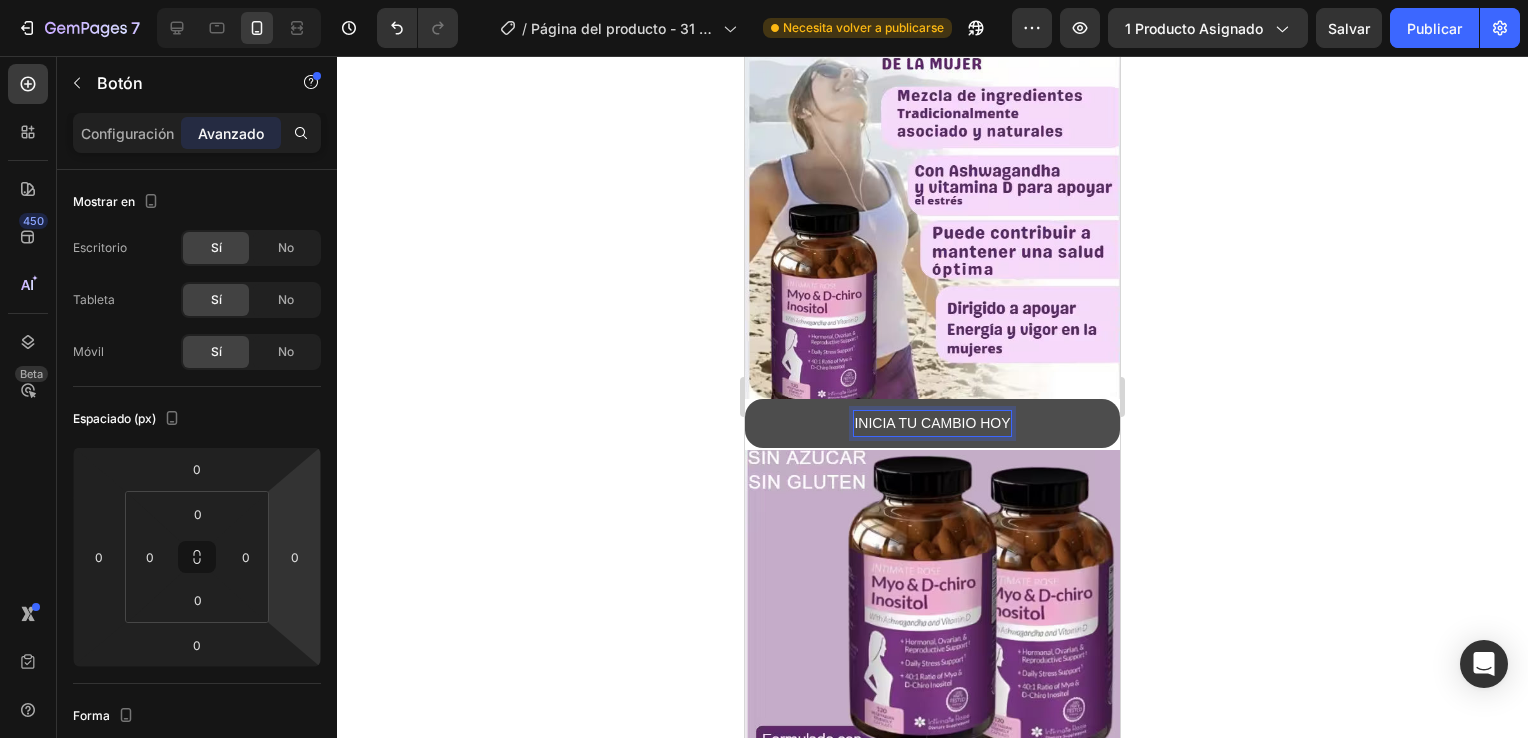 click 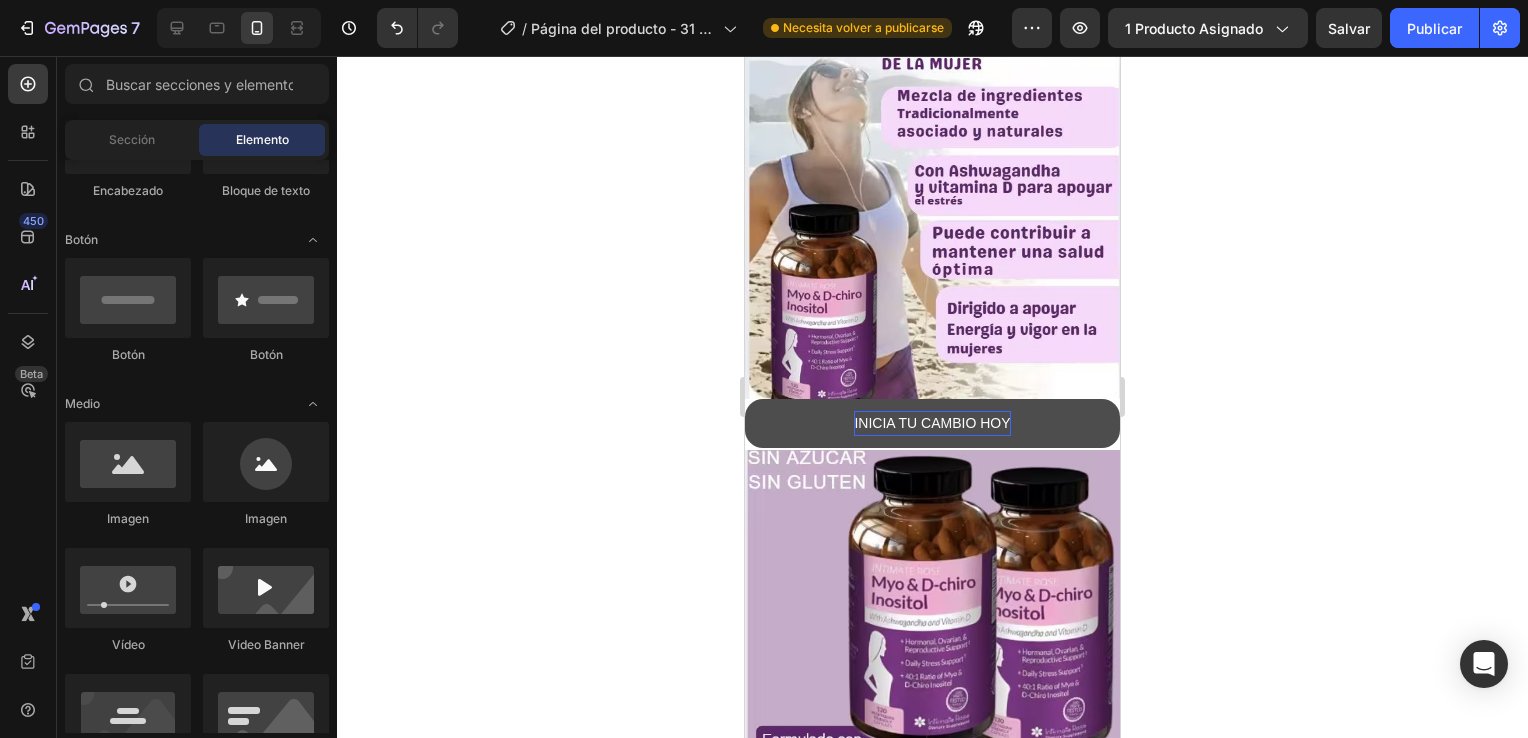click 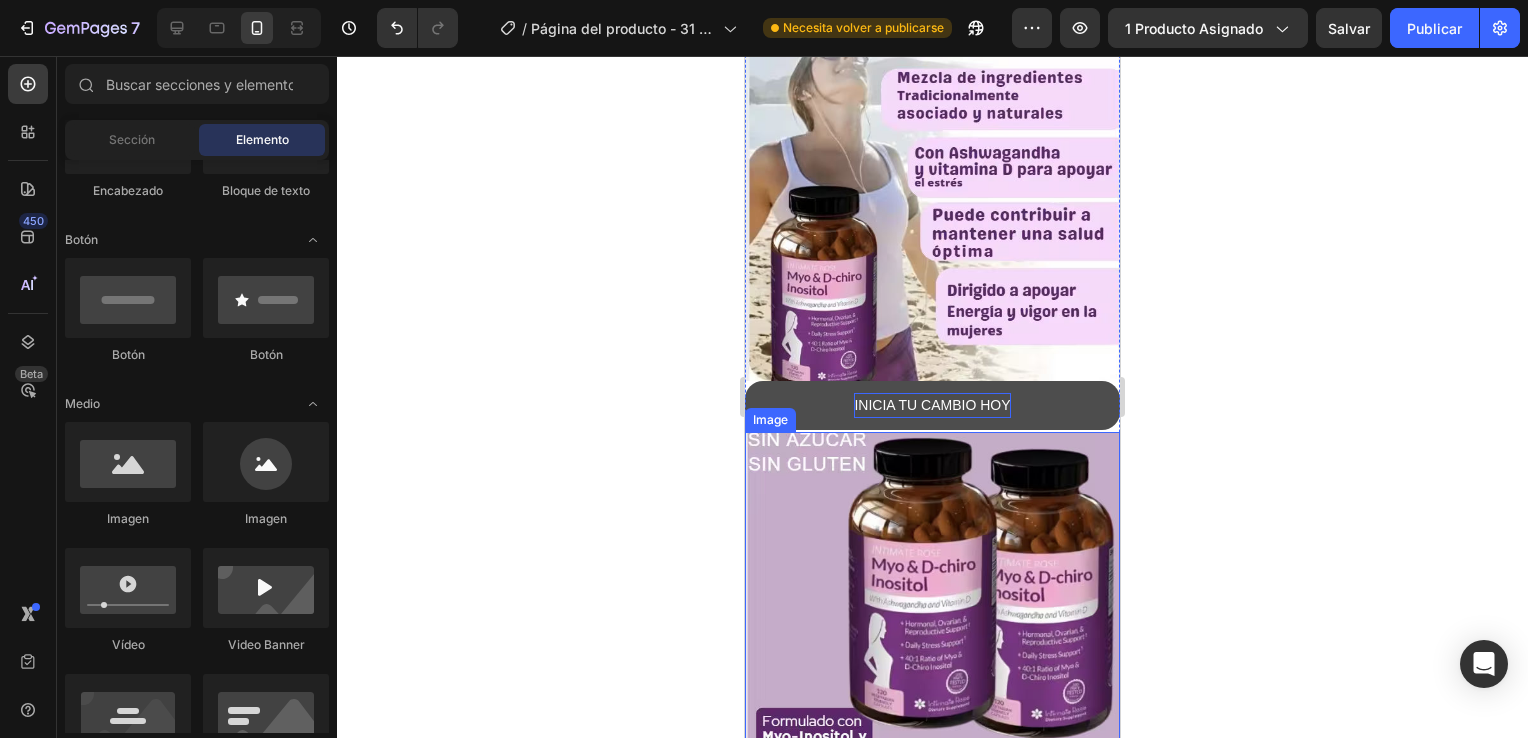 scroll, scrollTop: 1236, scrollLeft: 0, axis: vertical 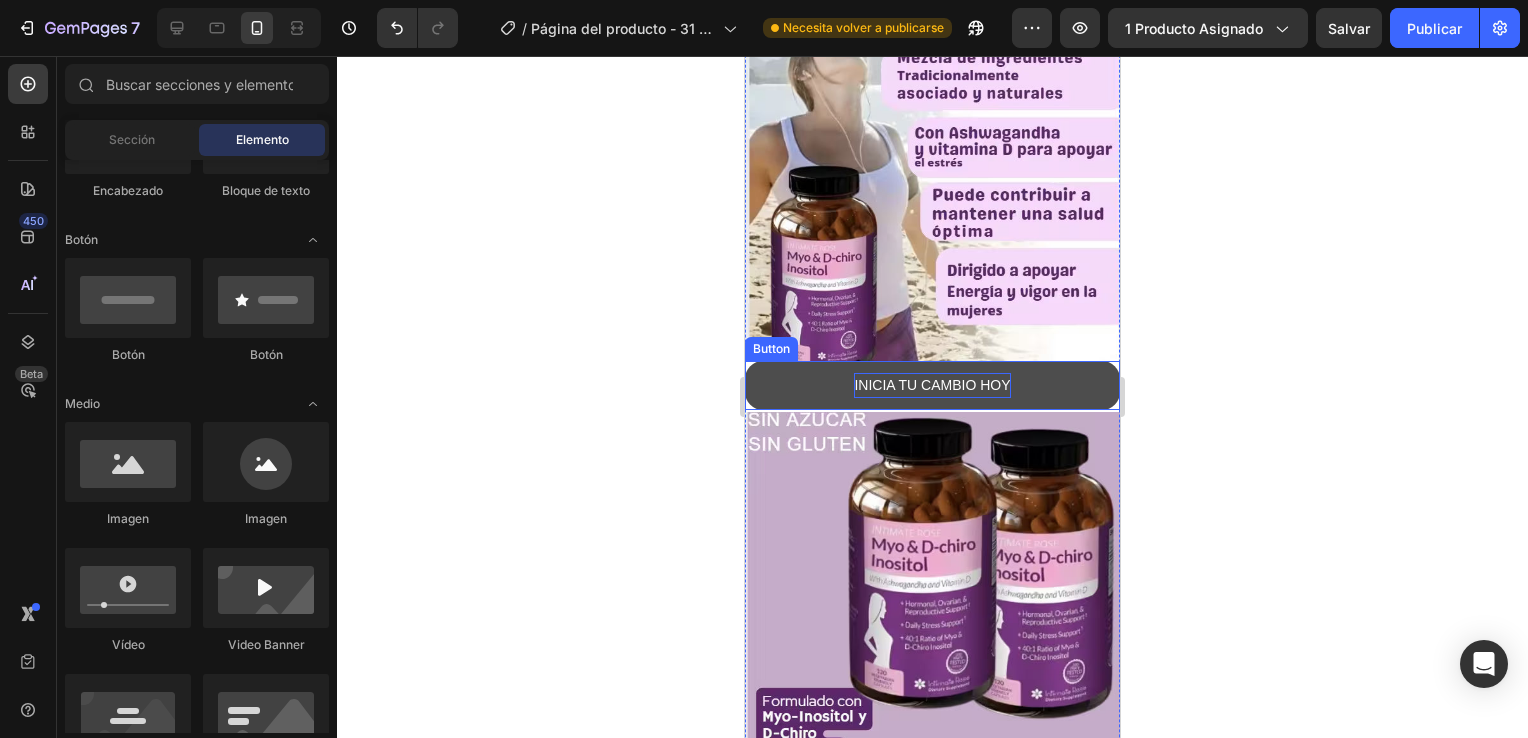 click on "INICIA TU CAMBIO HOY" at bounding box center (932, 385) 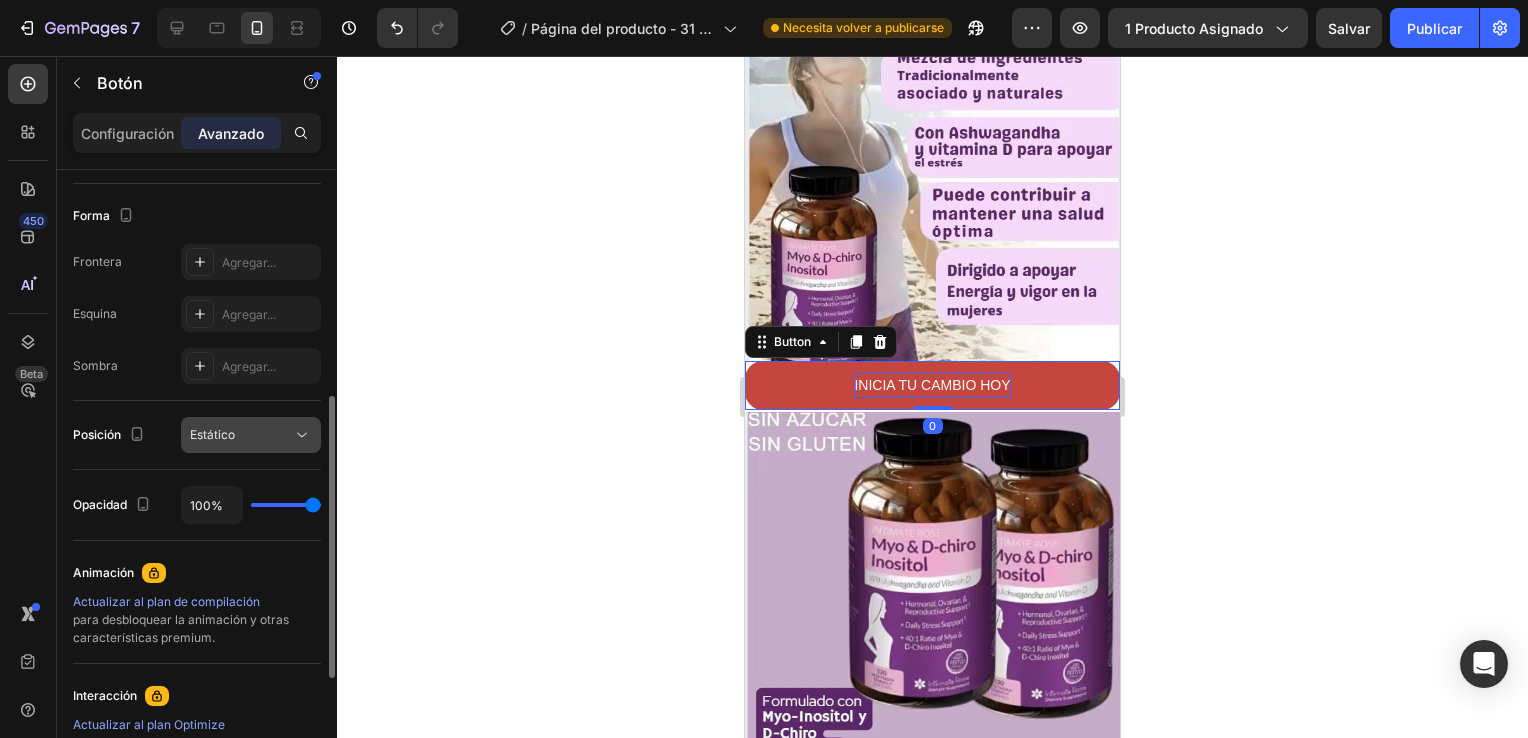 scroll, scrollTop: 760, scrollLeft: 0, axis: vertical 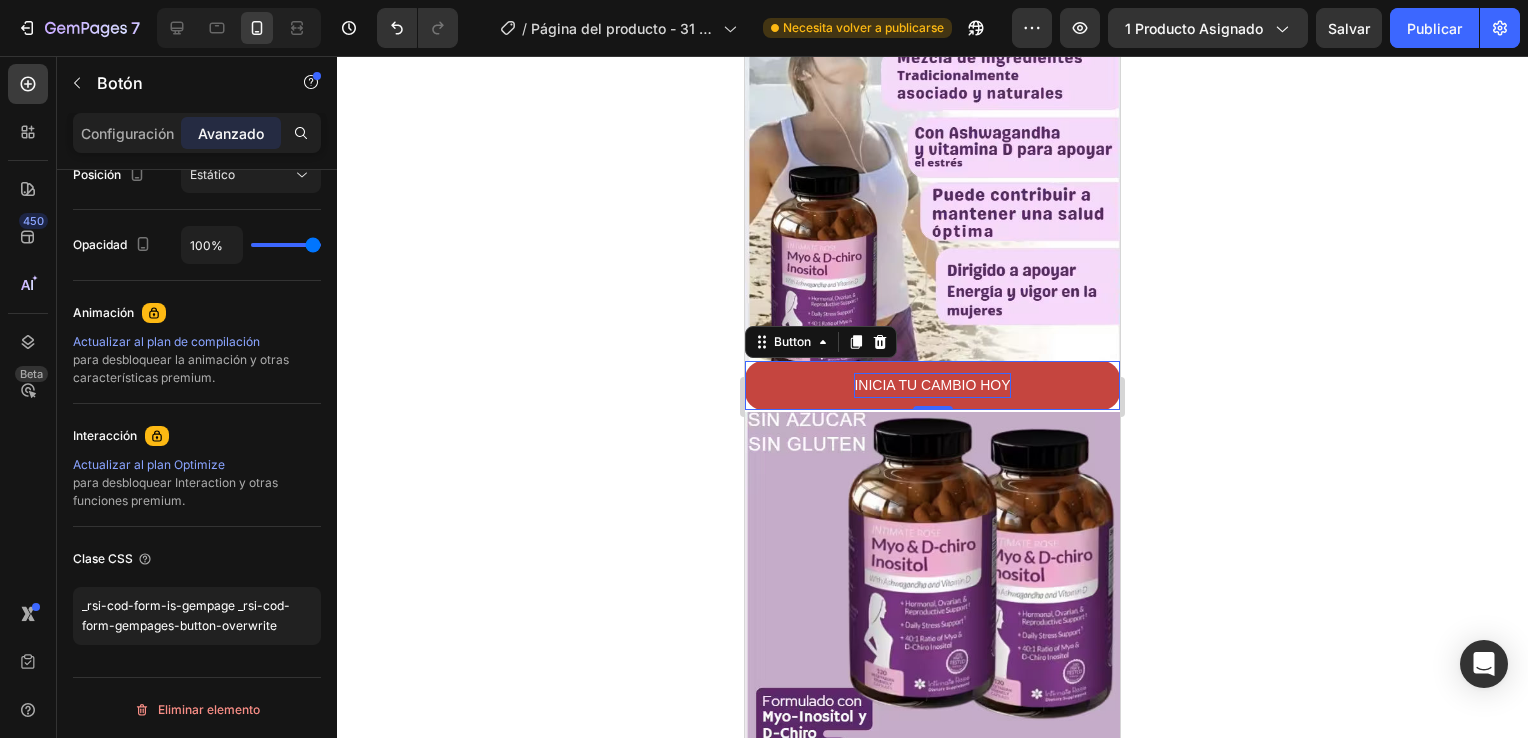 click 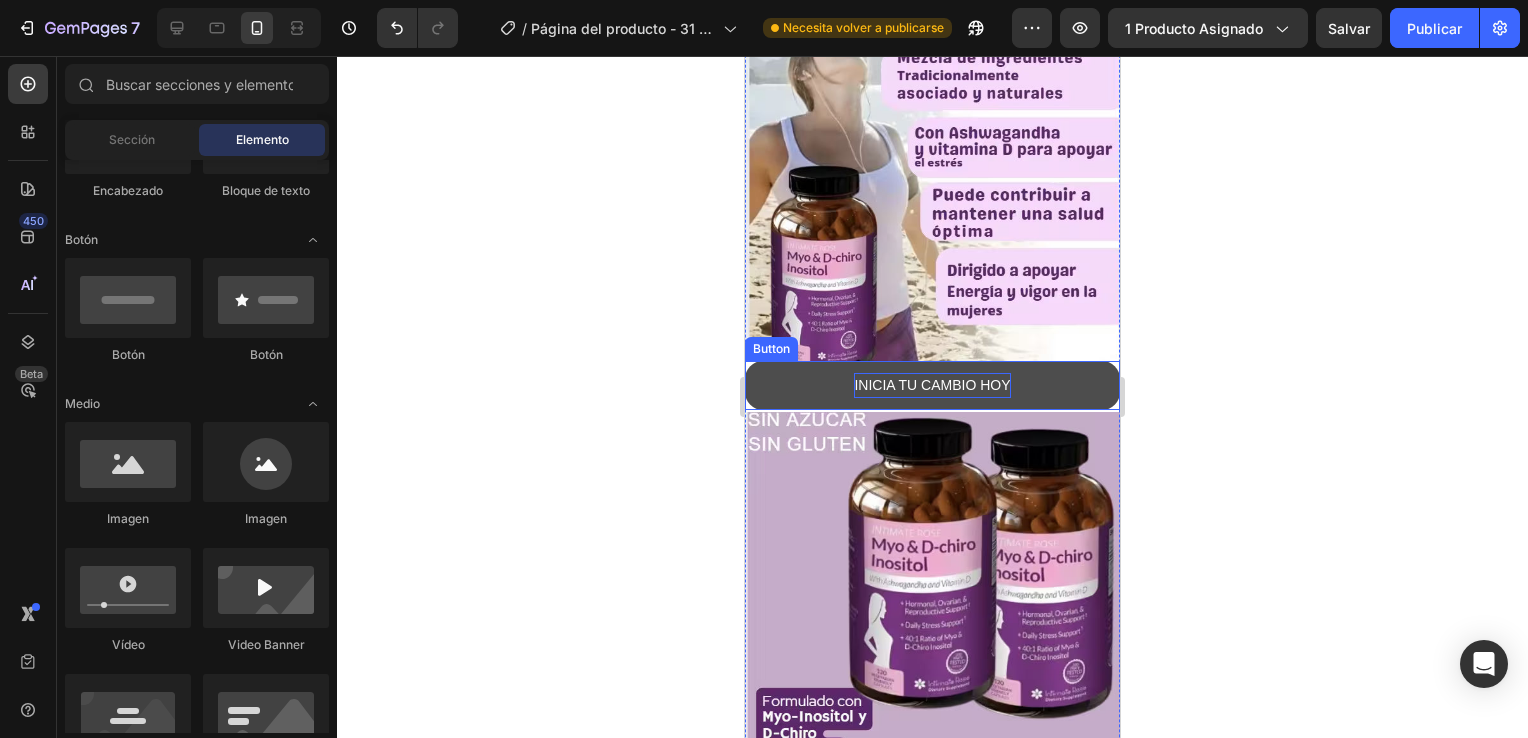 click on "INICIA TU CAMBIO HOY" at bounding box center [932, 385] 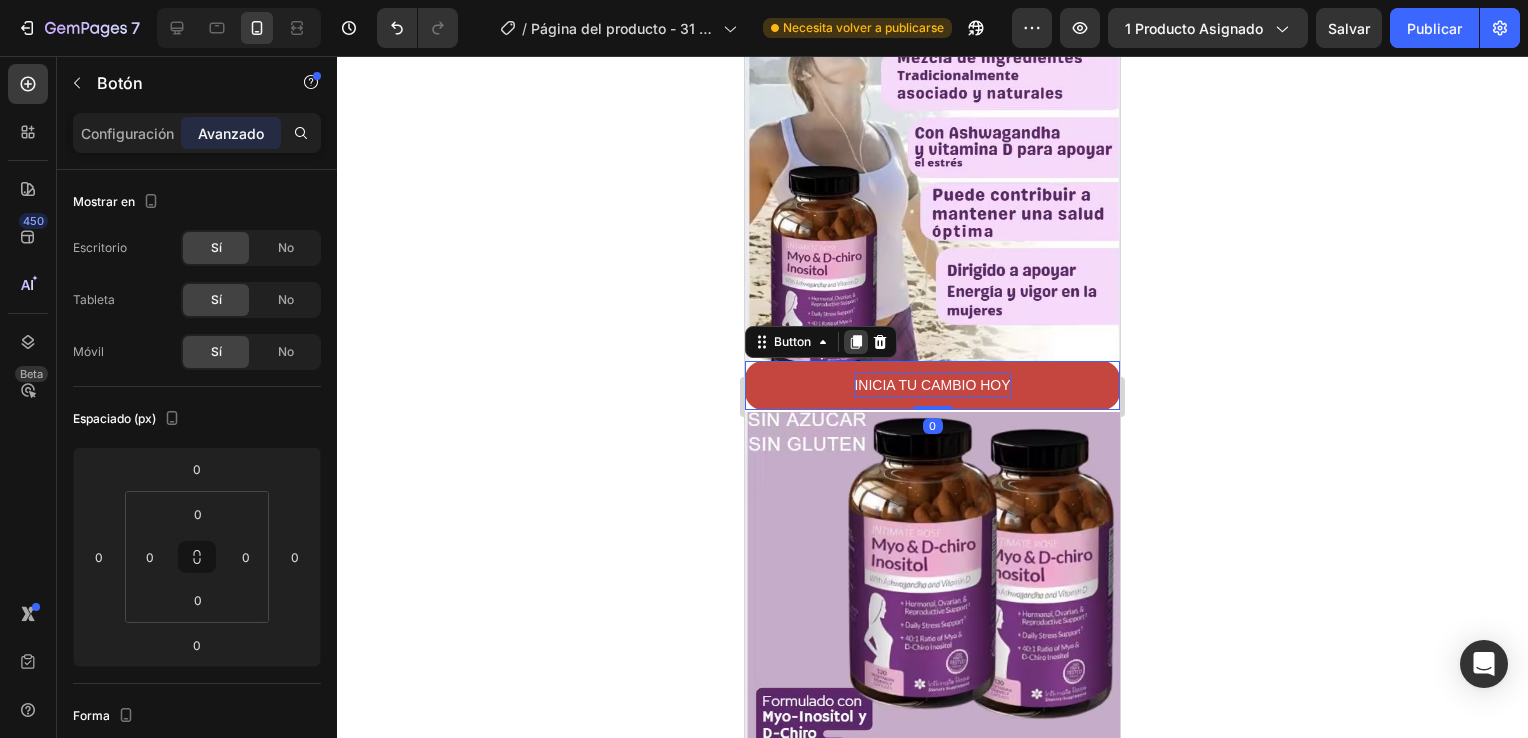 click 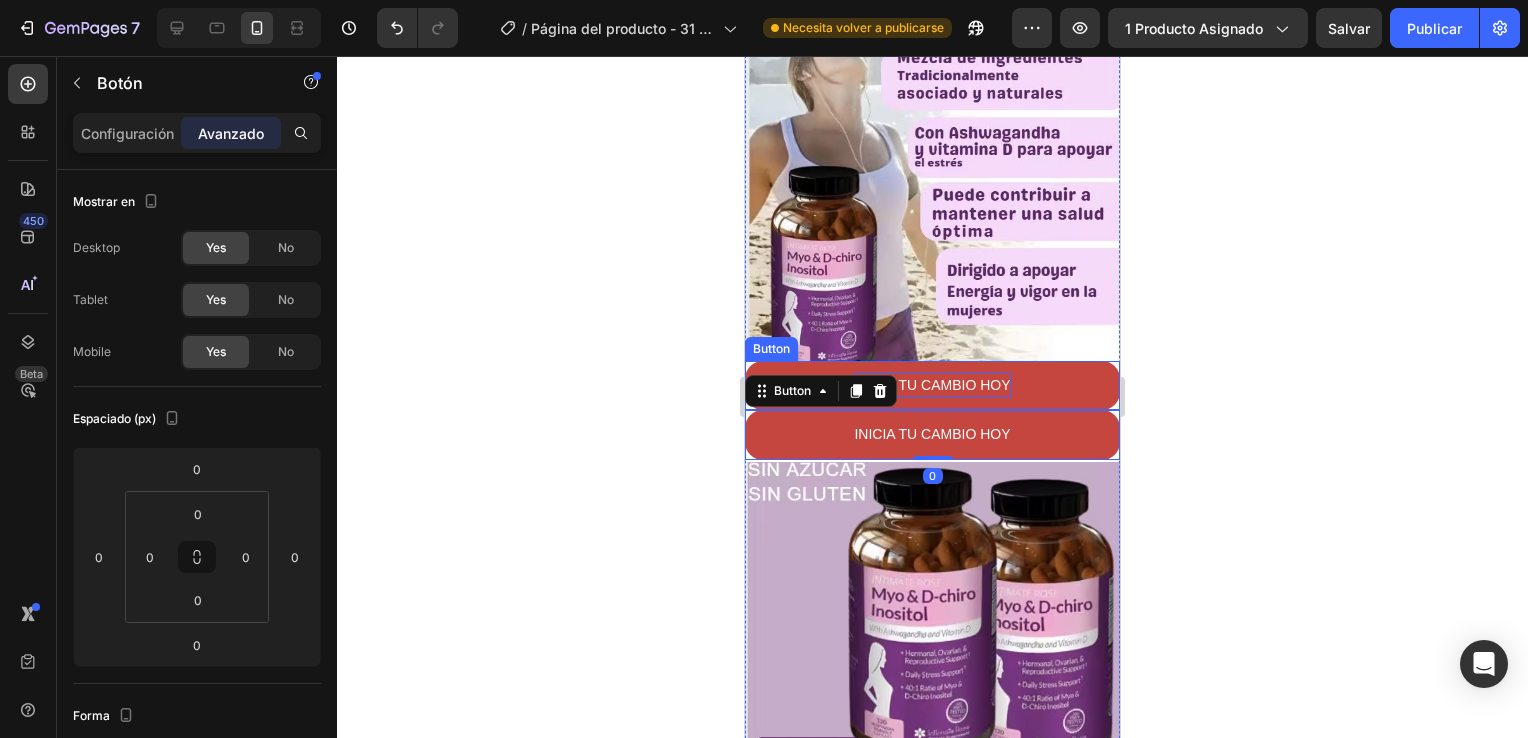 scroll, scrollTop: 760, scrollLeft: 0, axis: vertical 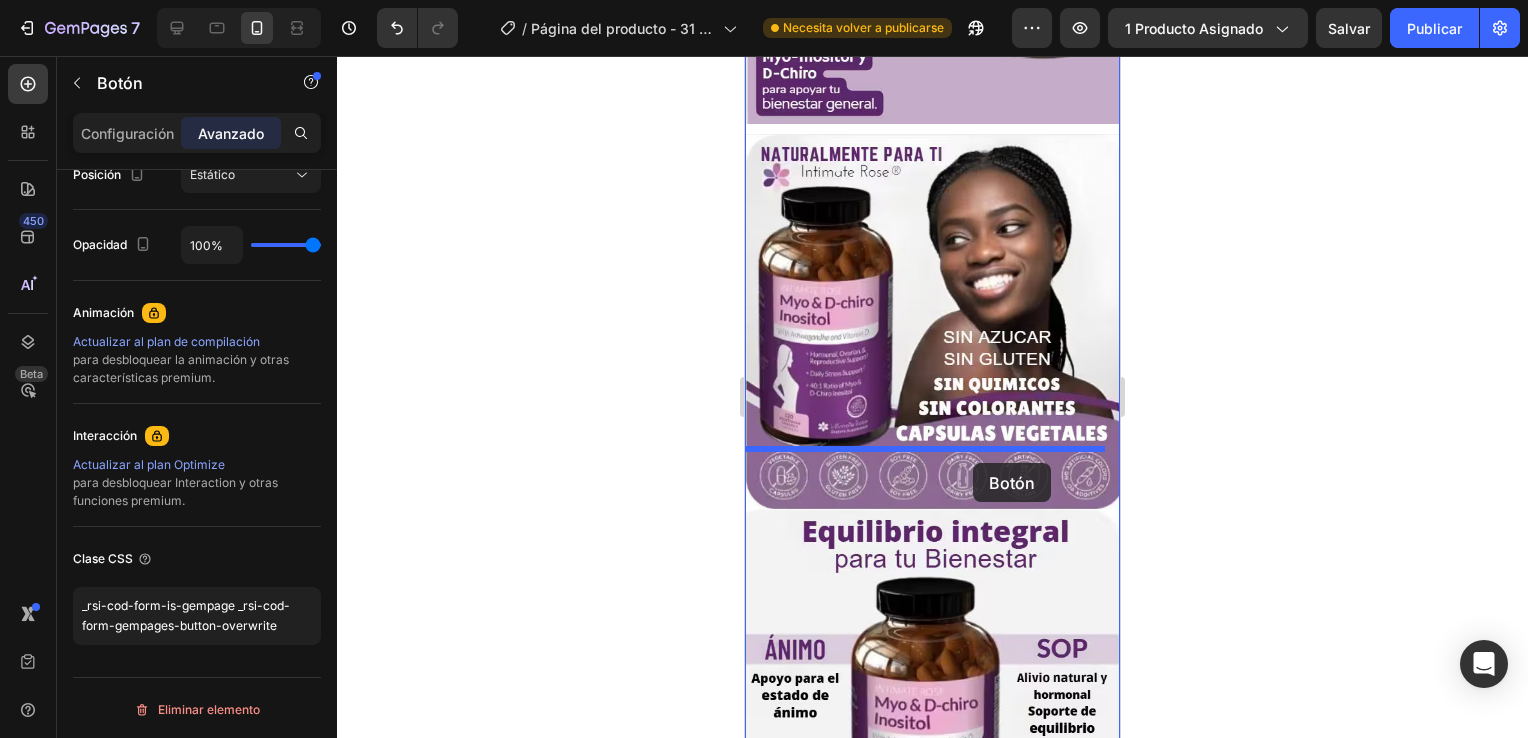 drag, startPoint x: 1063, startPoint y: 398, endPoint x: 973, endPoint y: 463, distance: 111.01801 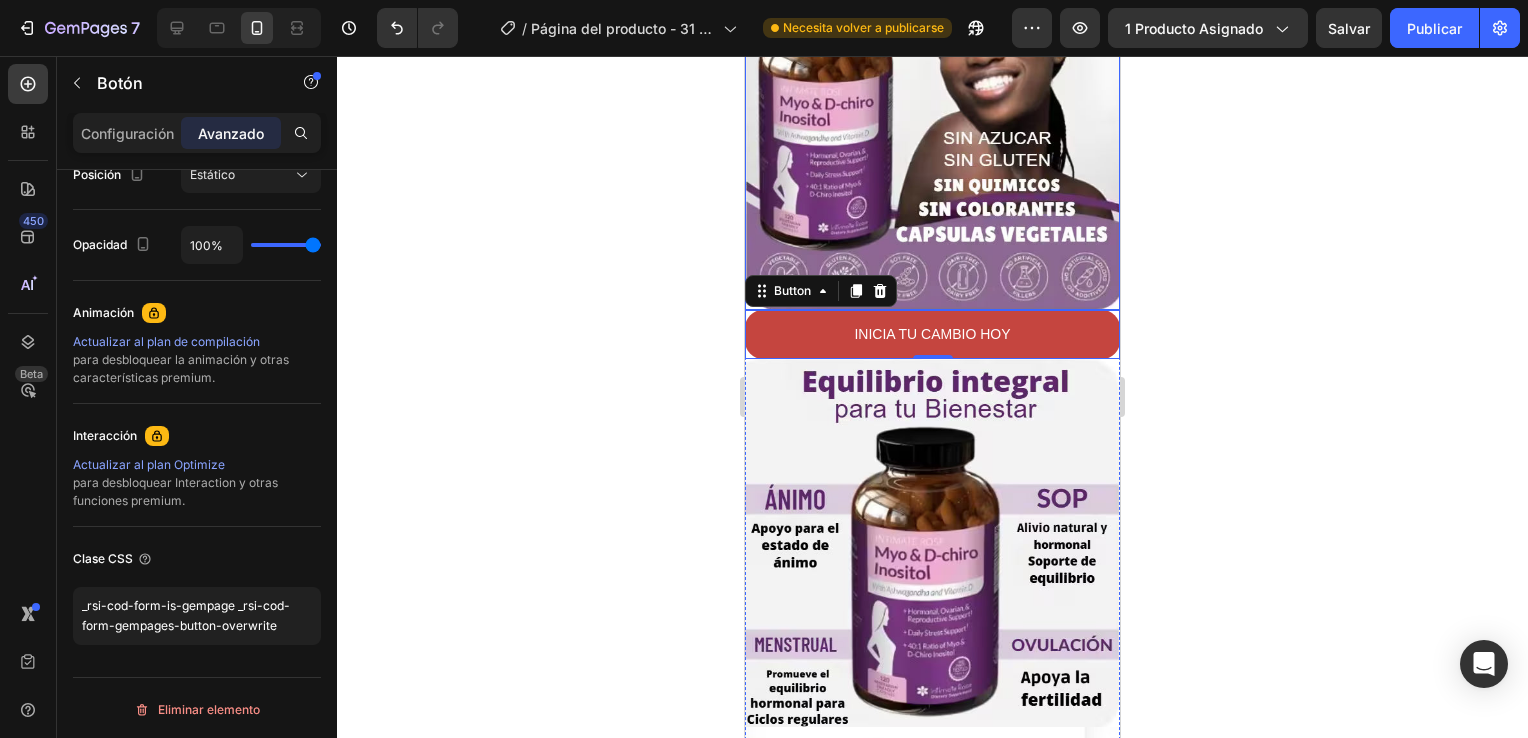 scroll, scrollTop: 2096, scrollLeft: 0, axis: vertical 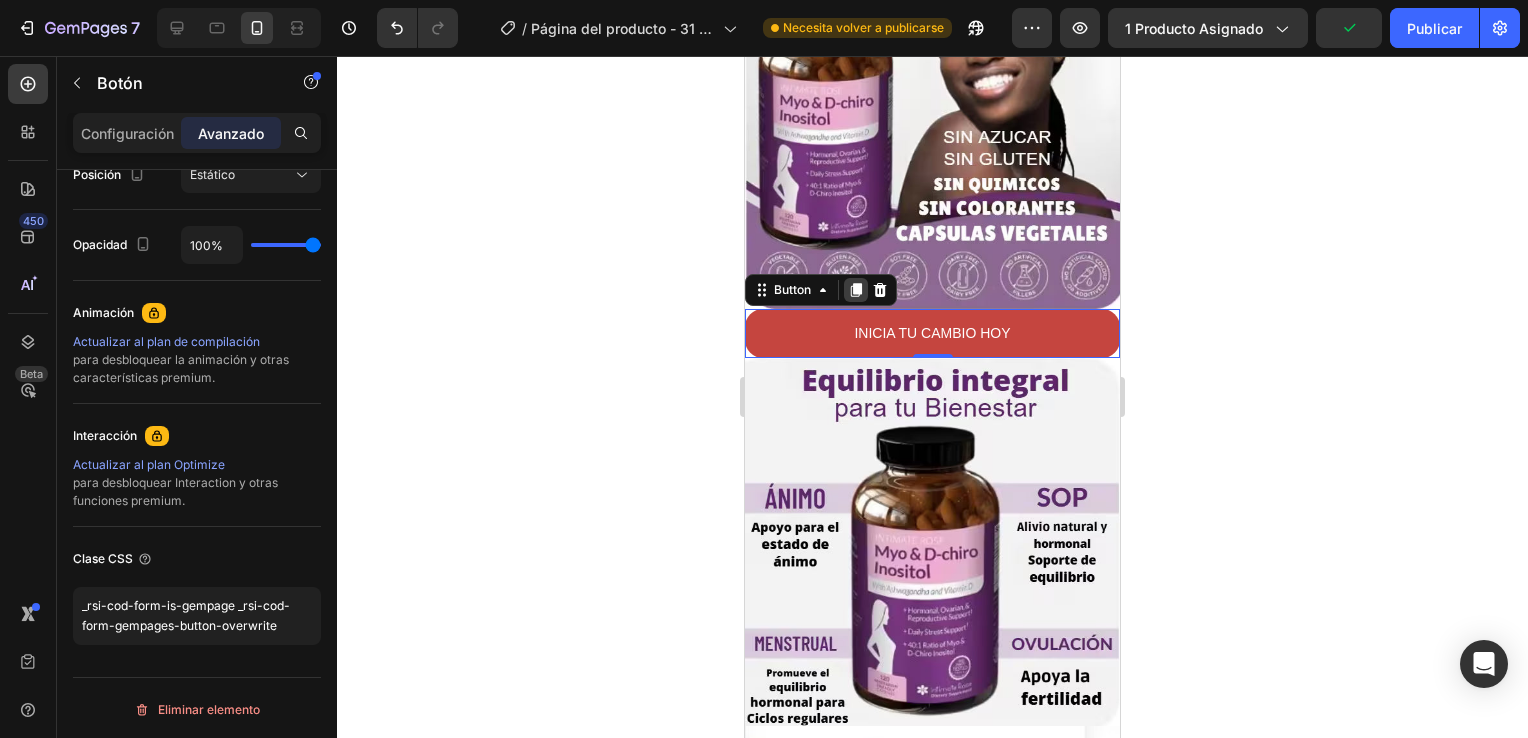 click 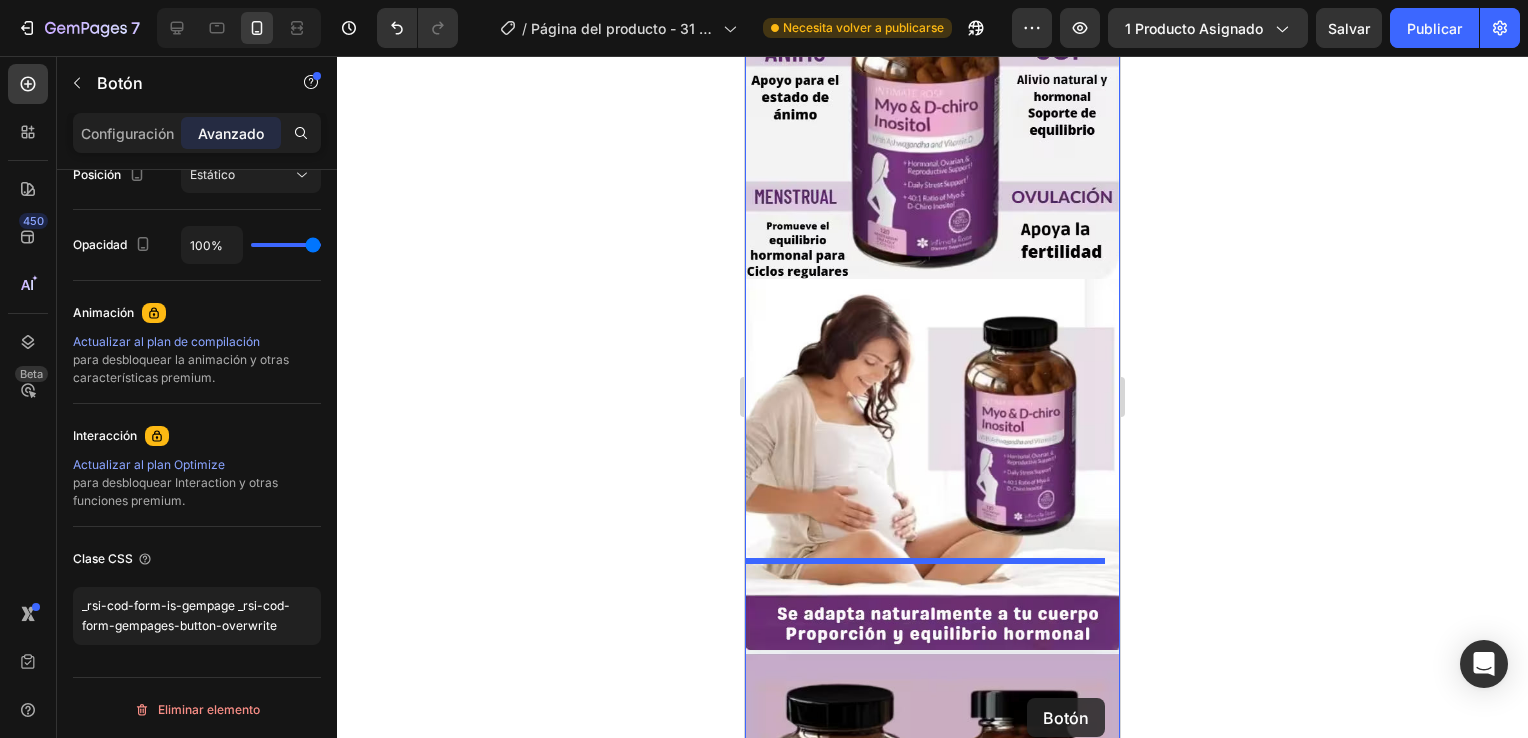 scroll, scrollTop: 2620, scrollLeft: 0, axis: vertical 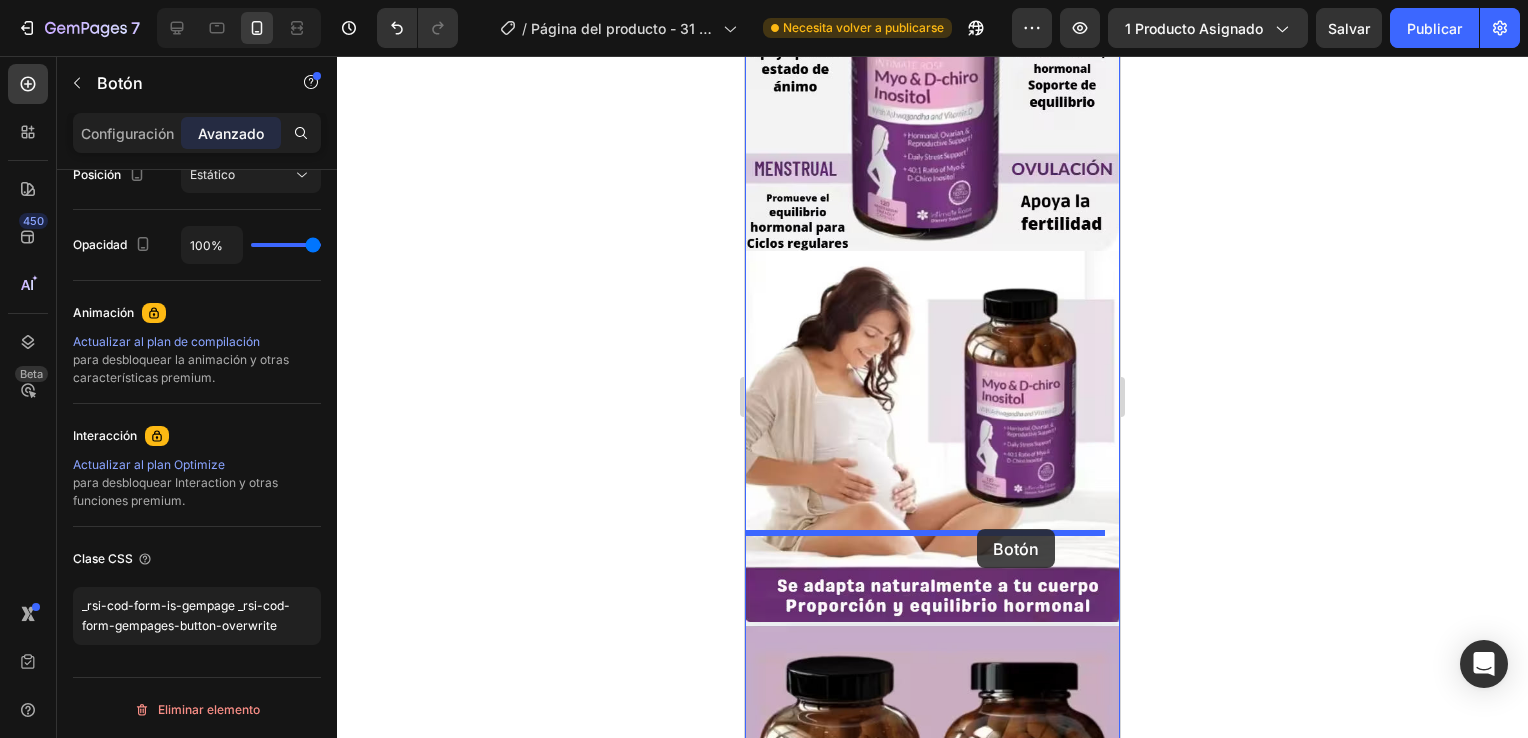 drag, startPoint x: 1048, startPoint y: 332, endPoint x: 977, endPoint y: 529, distance: 209.40392 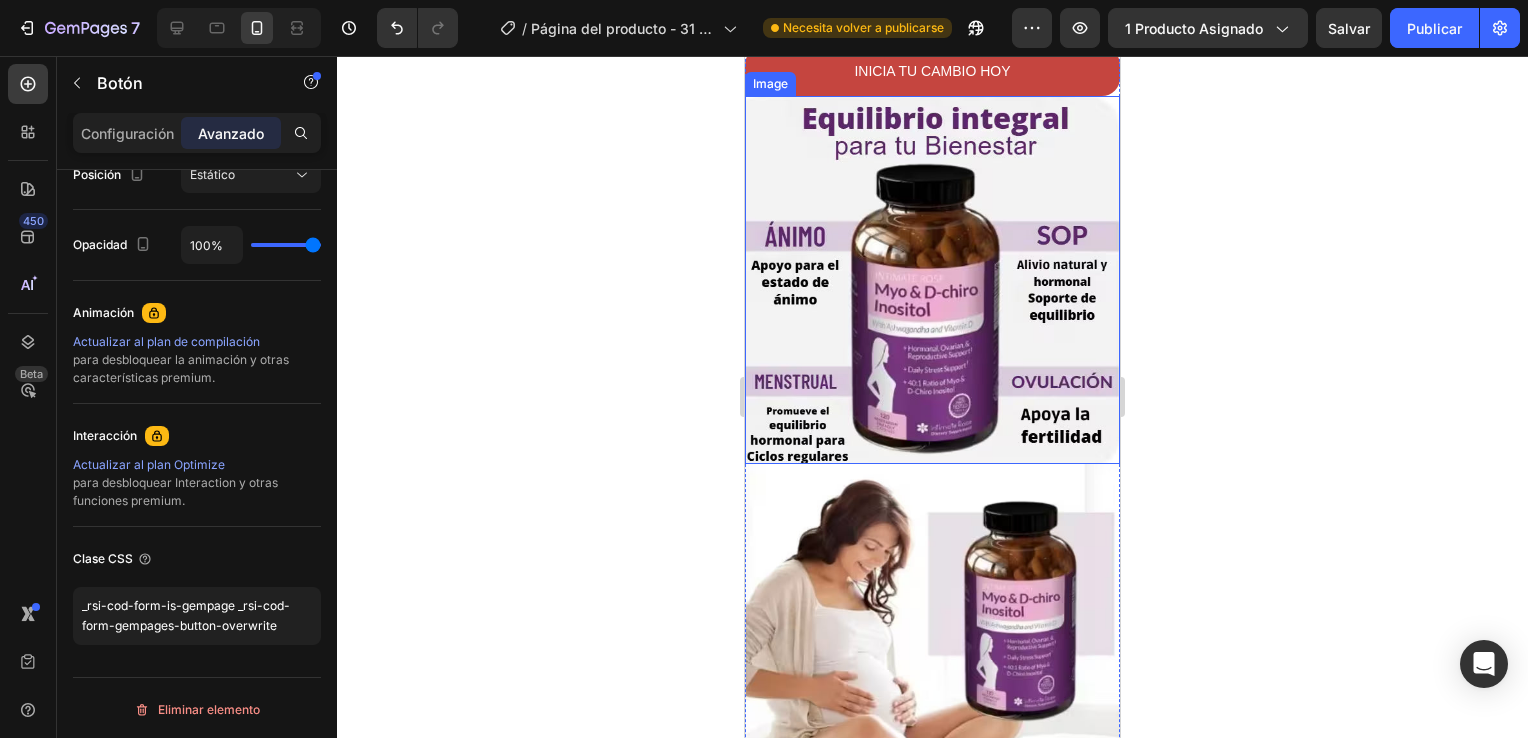 scroll, scrollTop: 2571, scrollLeft: 0, axis: vertical 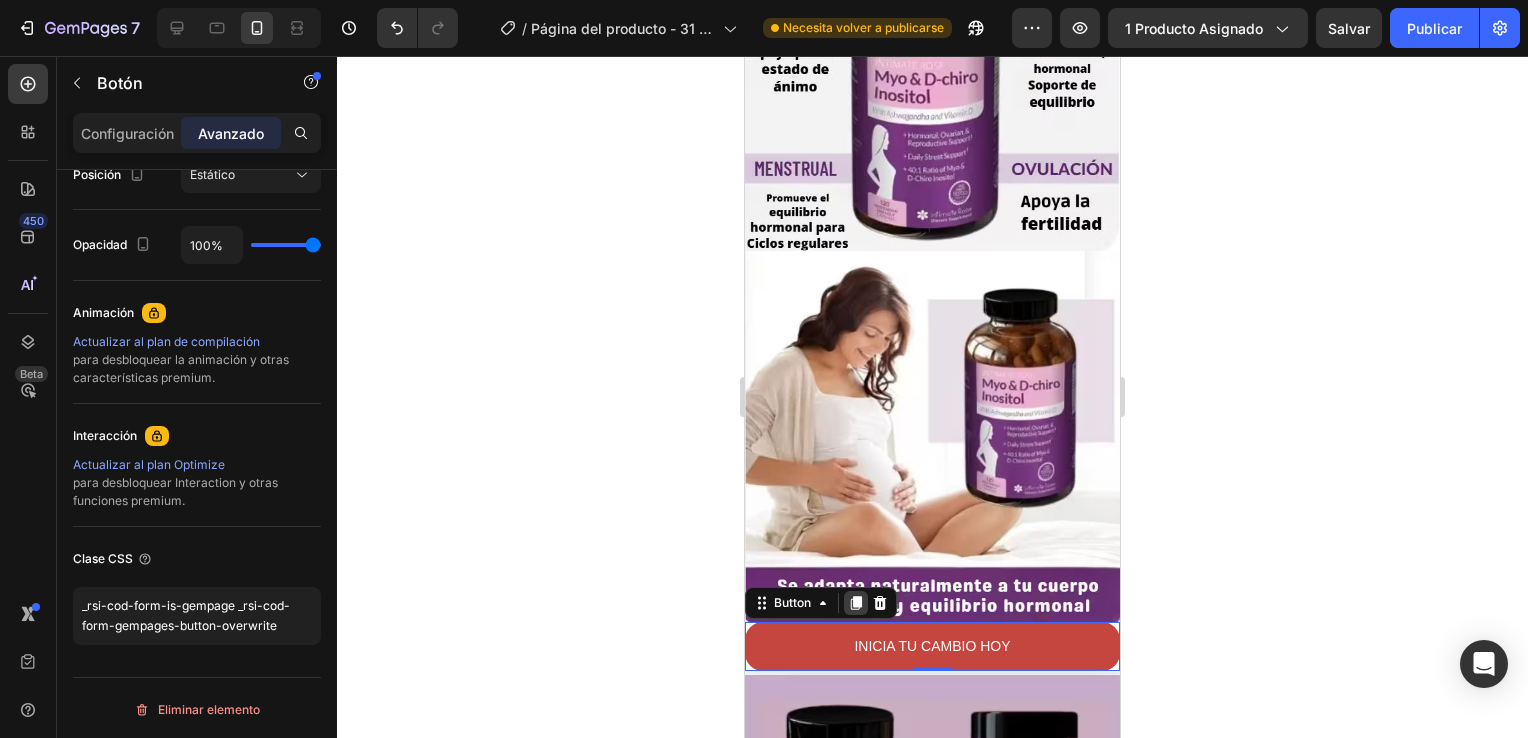 click 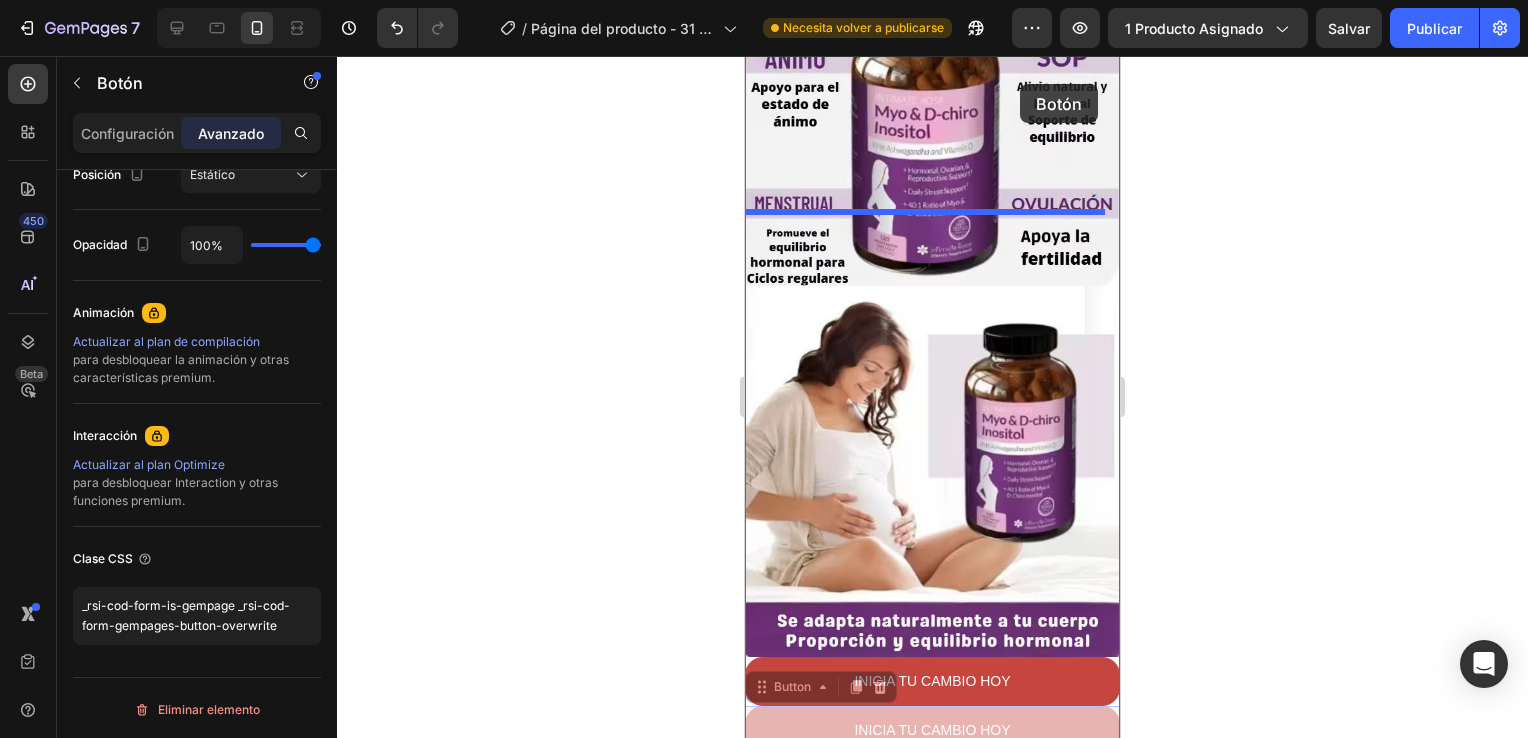 scroll, scrollTop: 2481, scrollLeft: 0, axis: vertical 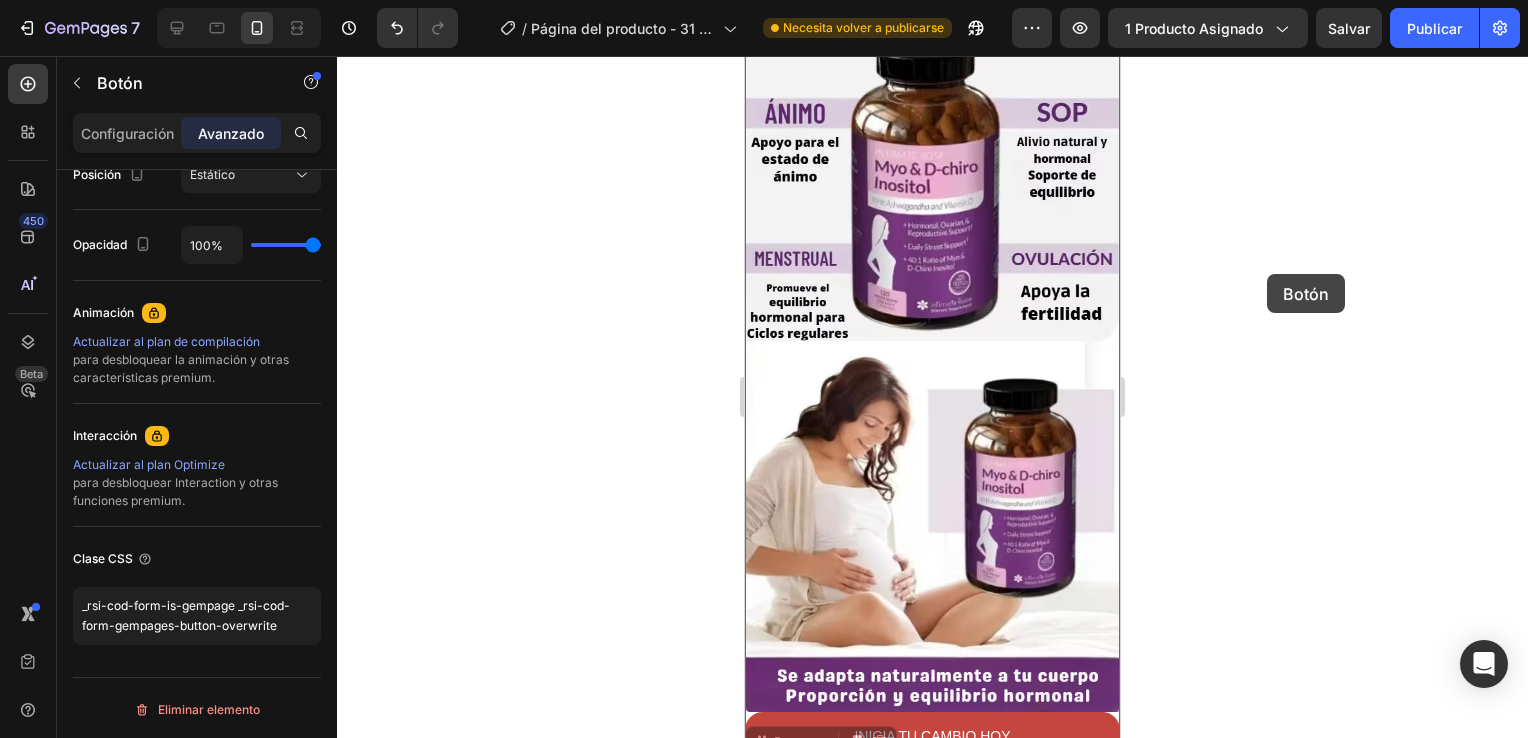 drag, startPoint x: 1051, startPoint y: 602, endPoint x: 2025, endPoint y: 326, distance: 1012.34973 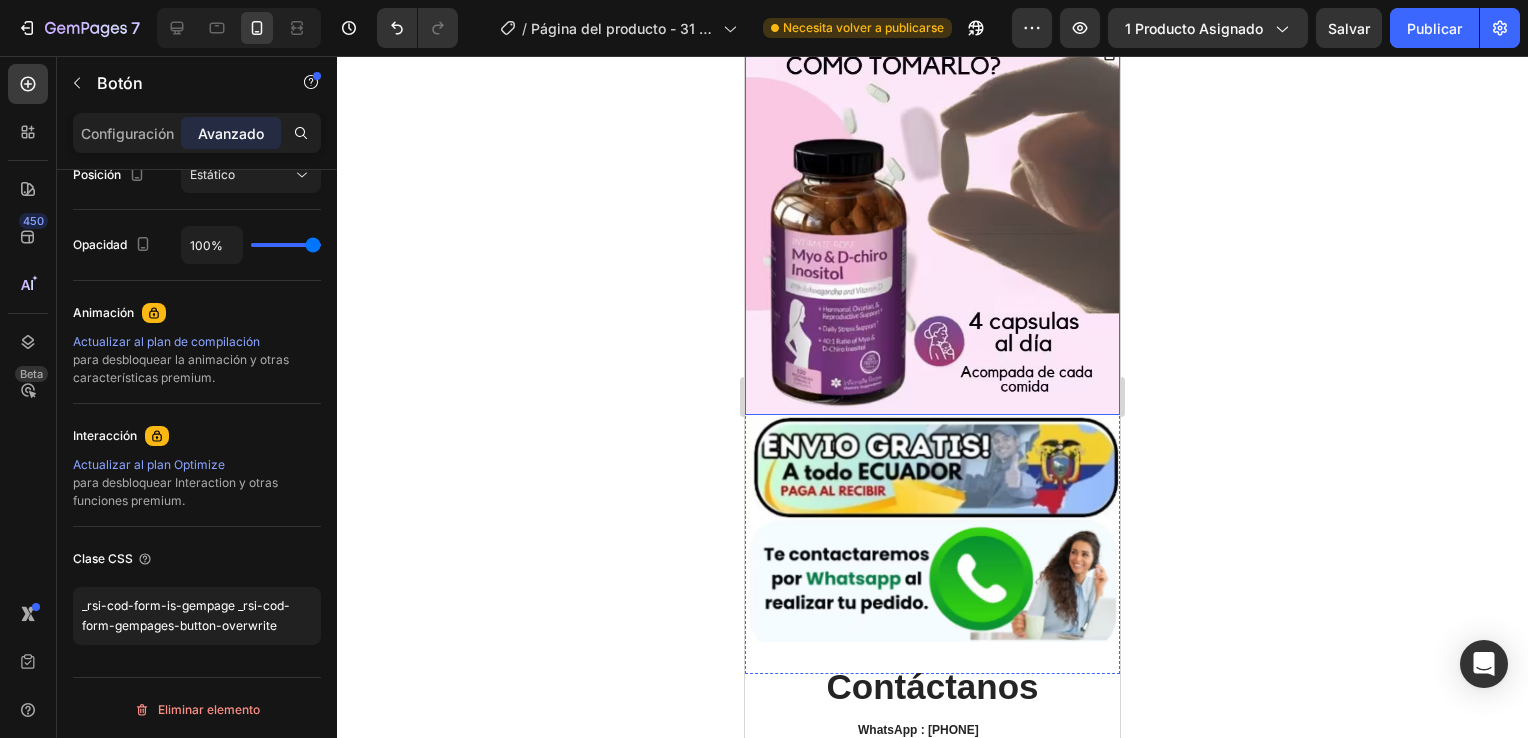 scroll, scrollTop: 4168, scrollLeft: 0, axis: vertical 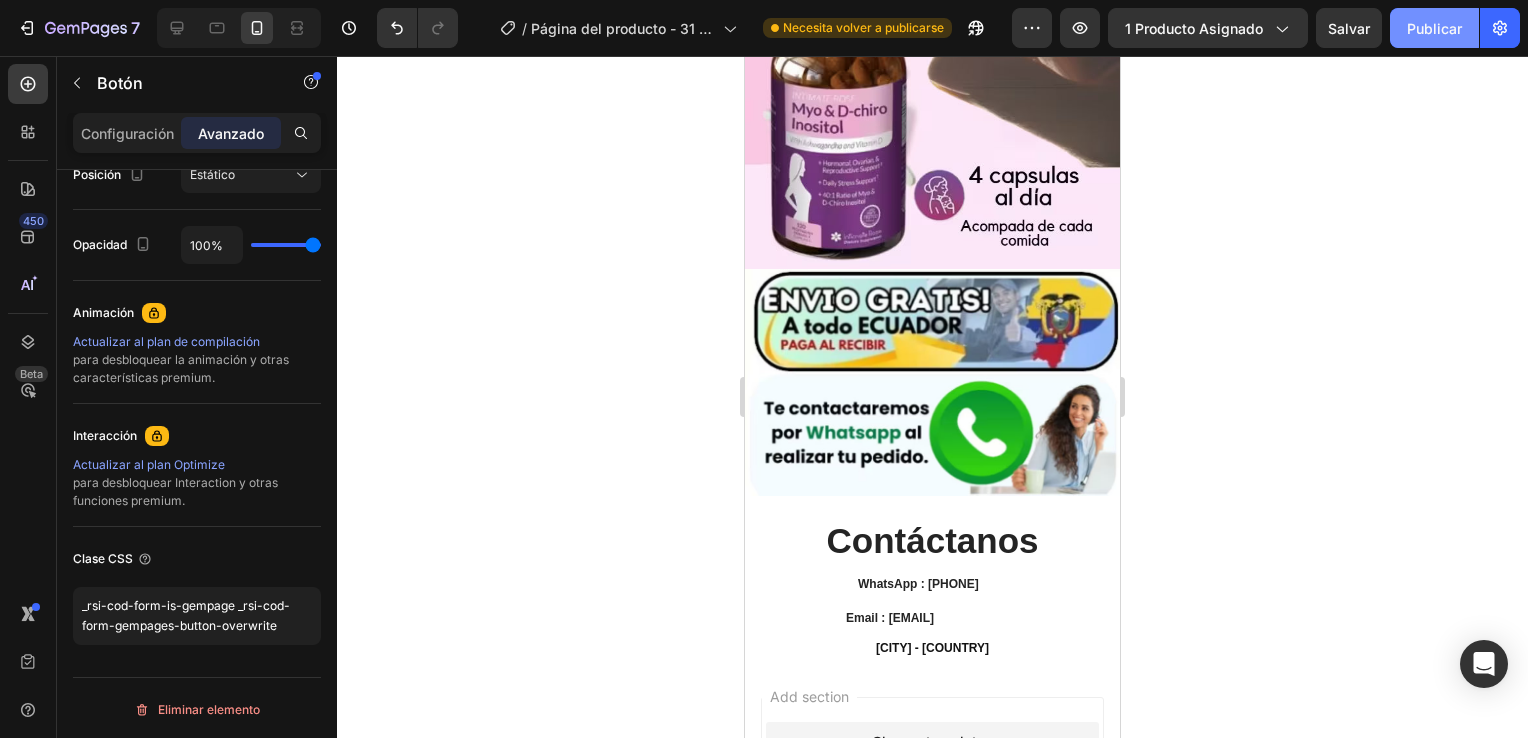 click on "Publicar" 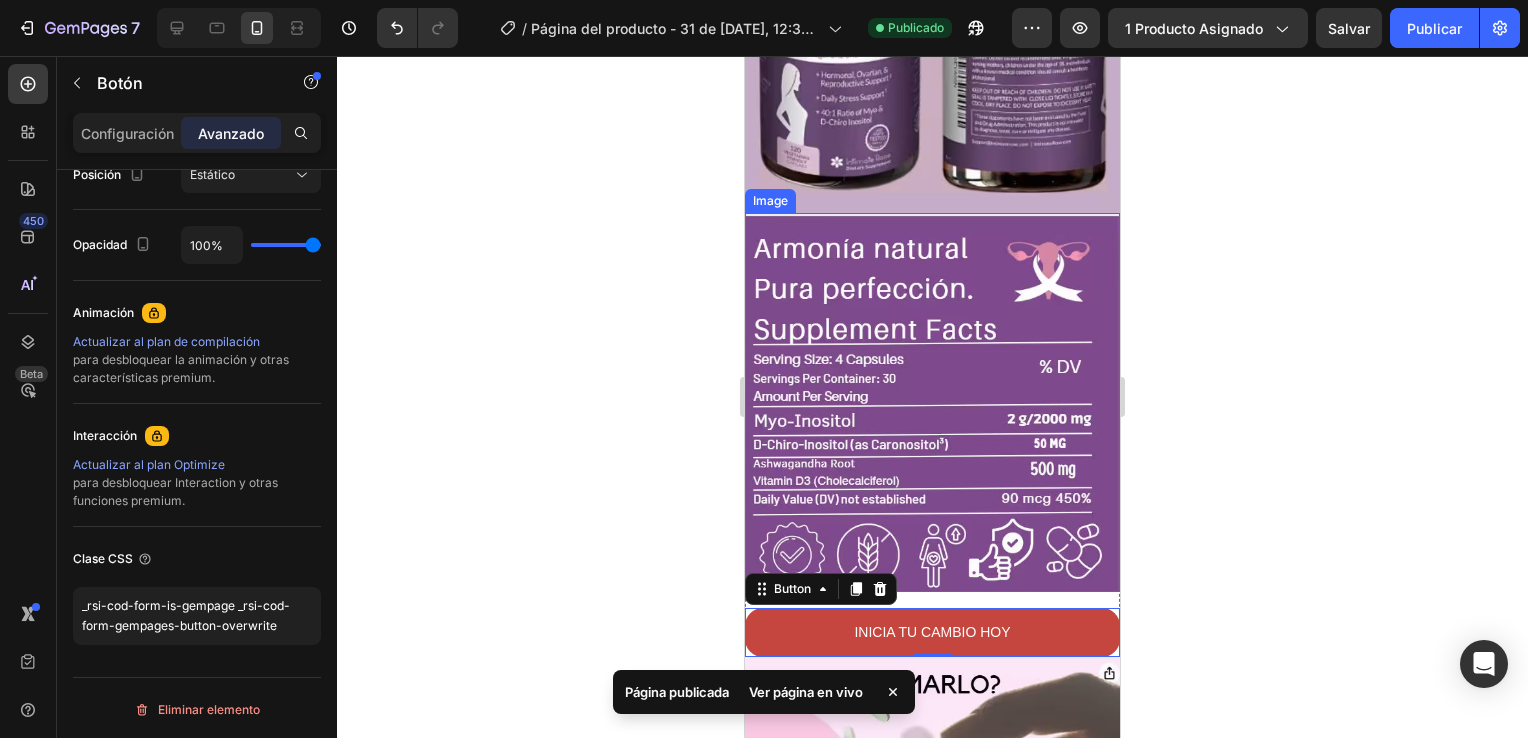 scroll, scrollTop: 3568, scrollLeft: 0, axis: vertical 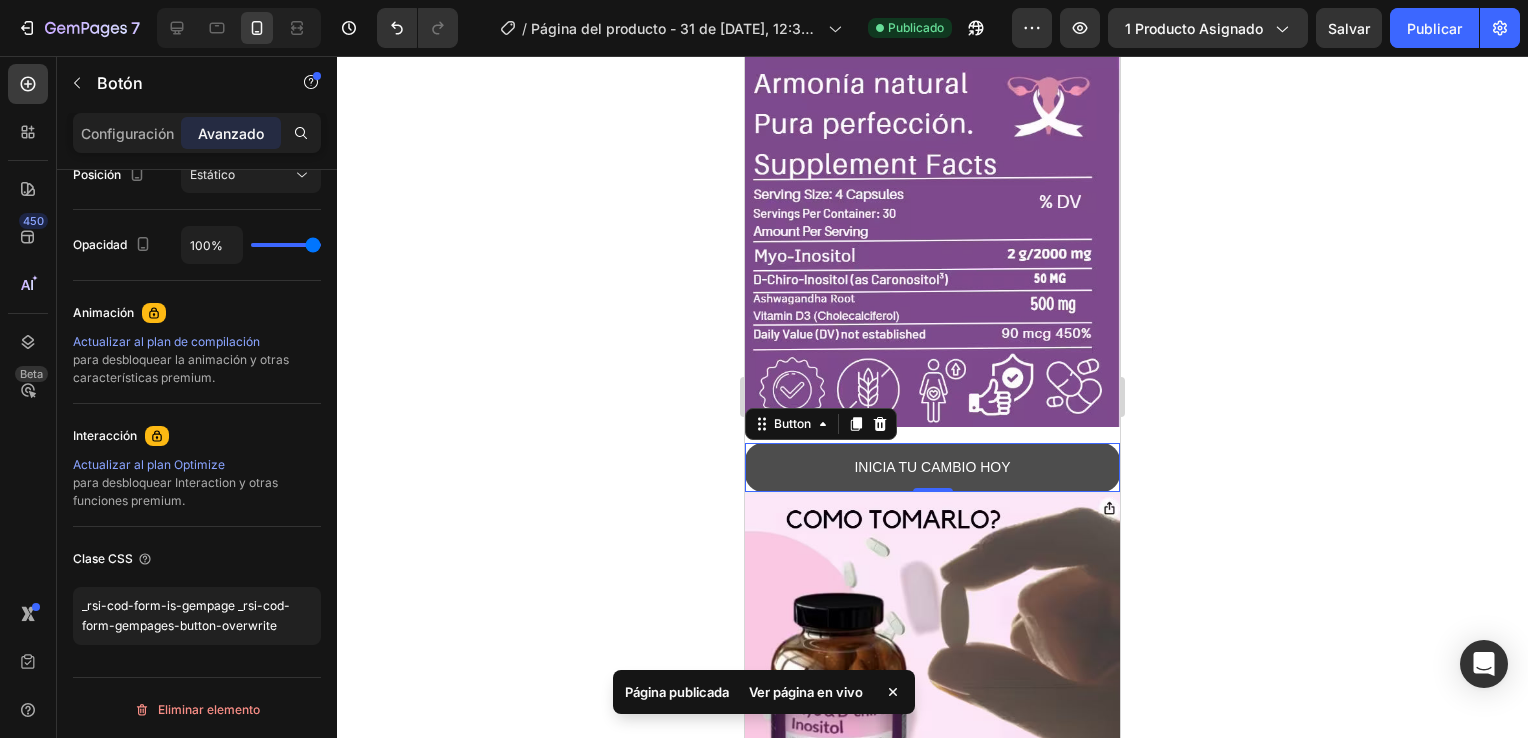 click on "INICIA TU CAMBIO HOY" at bounding box center (932, 467) 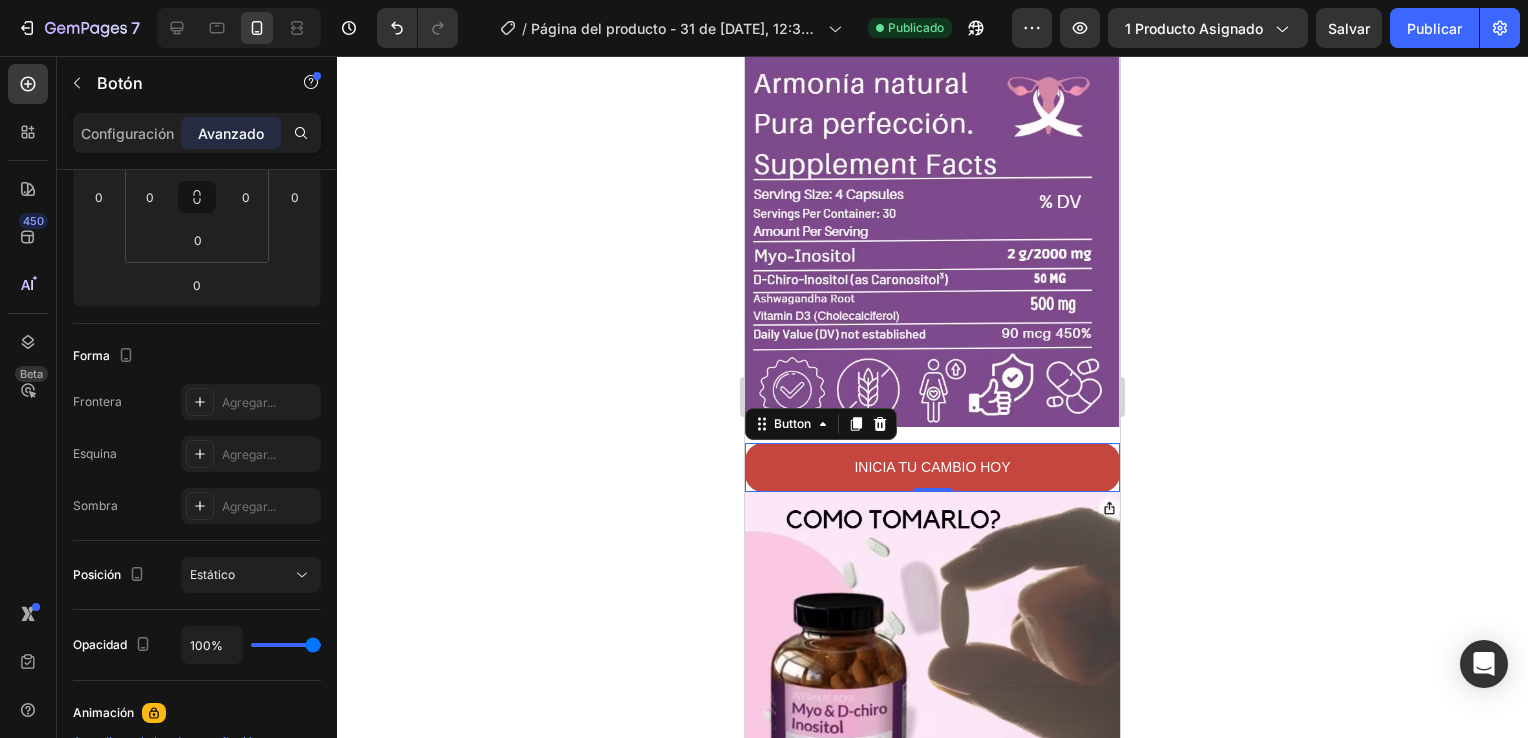scroll, scrollTop: 0, scrollLeft: 0, axis: both 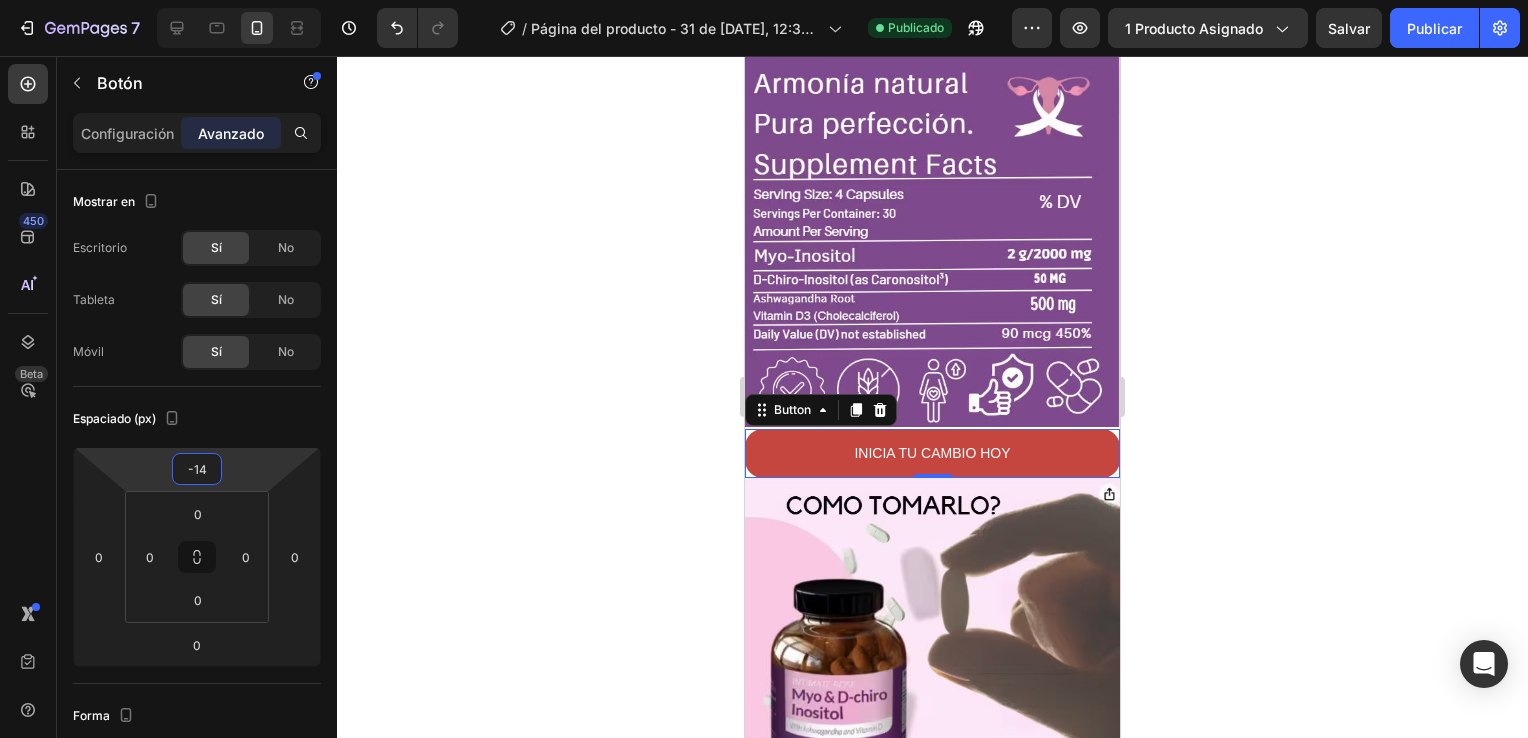 type on "-18" 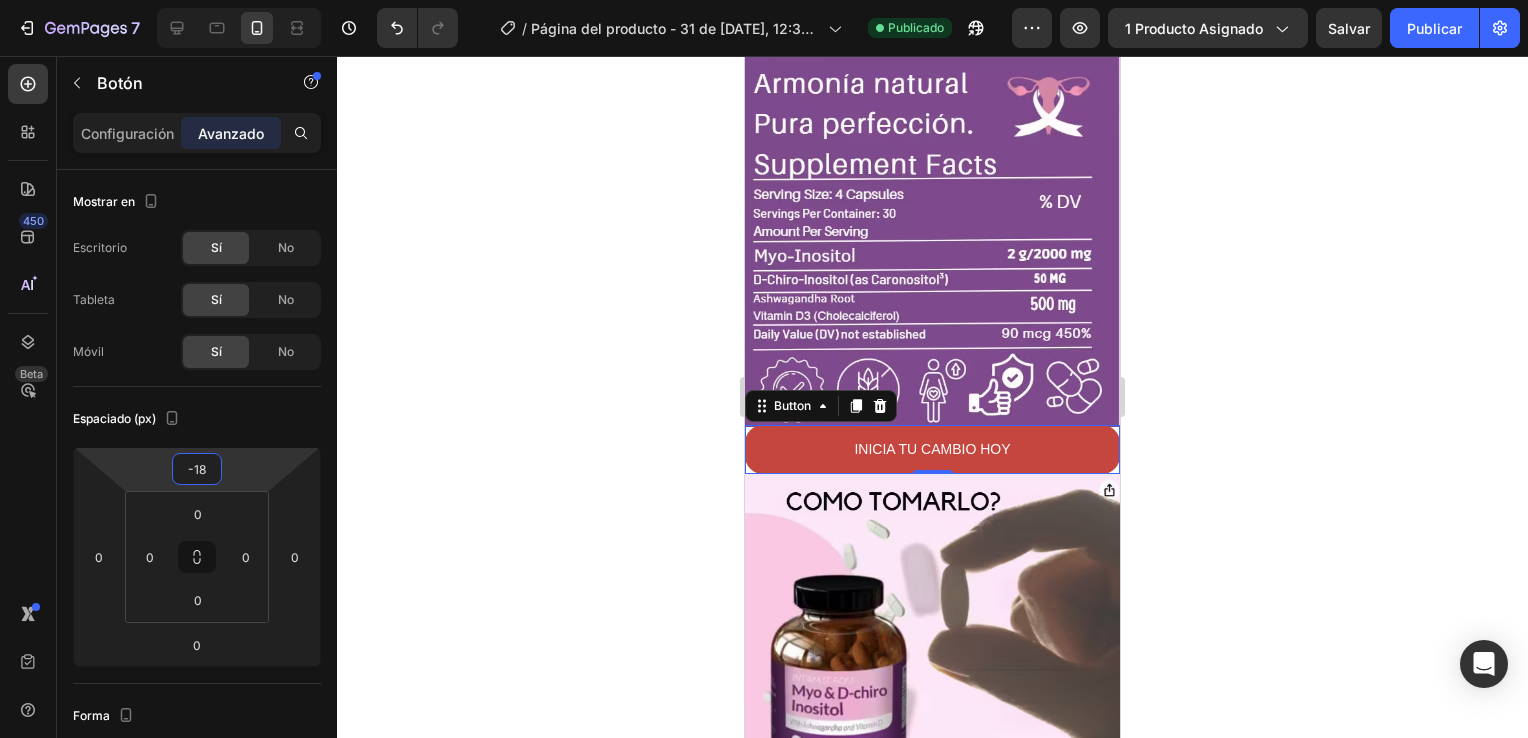 click on "7   /  Página del producto - 31 de julio, 12:34:45 Publicado Preview 1 producto asignado  Salvar   Publicar  450 Beta Sections(18) Elements(84) Sección Elemento Sección de héroes Detalle del producto Marcas Insignias de confianza Garantía Desglose del producto Modo de empleo Testimonios Comparar Haz Preguntas Frecuentes Prueba social Historia de la marca Lista de productos Colección Lista de blogs Contacto Pegajoso Añadir a la cesta Pie de página personalizado Explorar biblioteca 450 Layout
Row
Row
Fila
Fila Mensaje de texto
Encabezado
Bloque de texto Botón
Botón
Botón Medio" at bounding box center (764, 0) 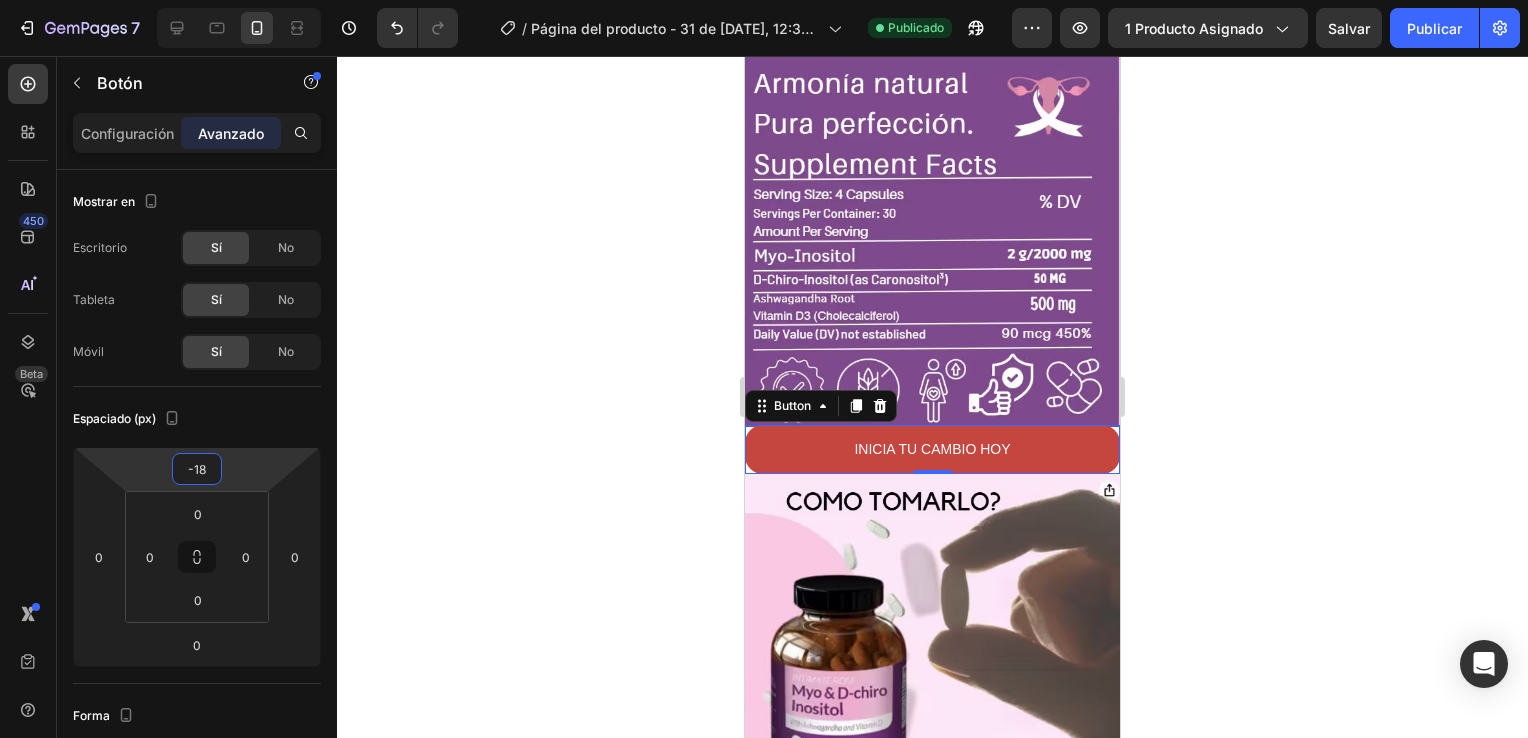 click 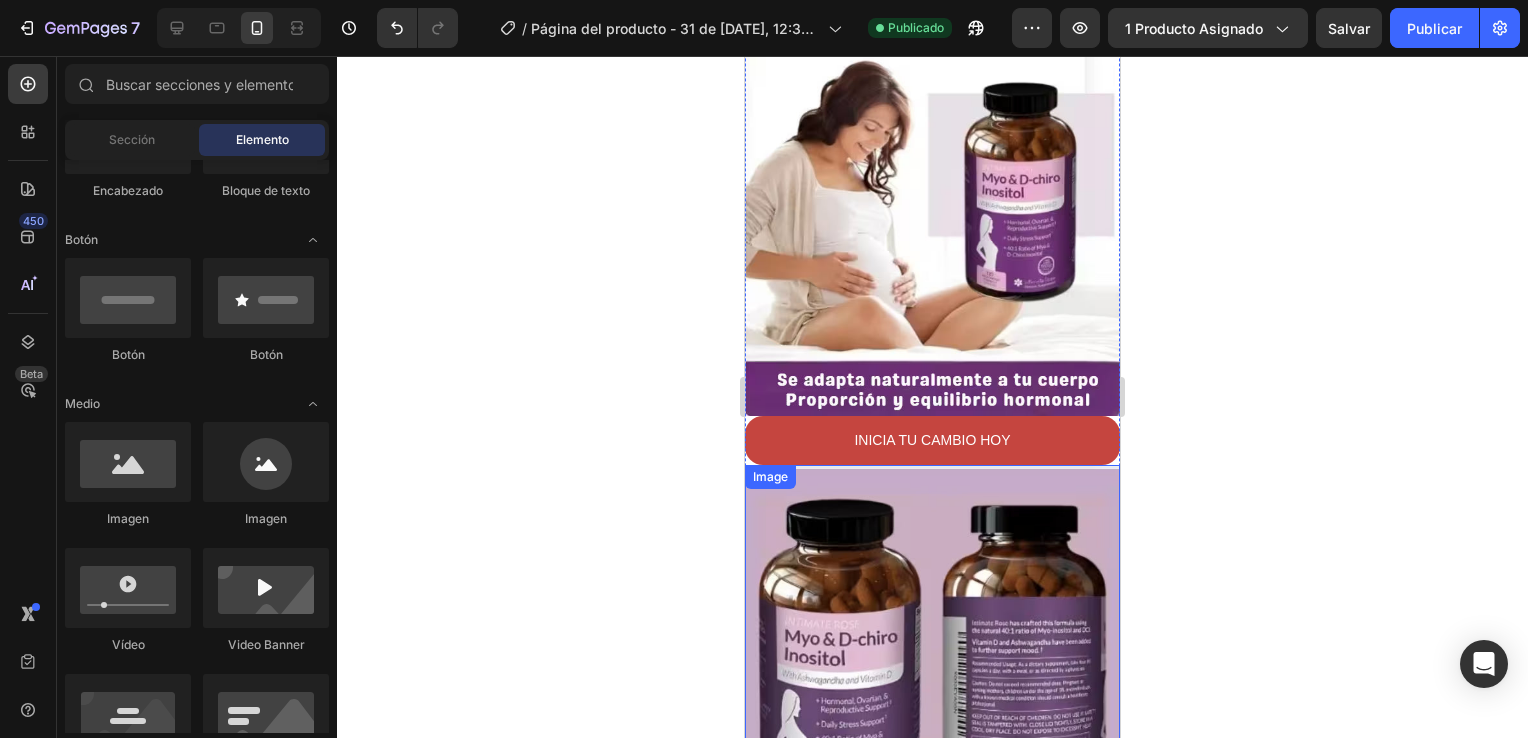 scroll, scrollTop: 2768, scrollLeft: 0, axis: vertical 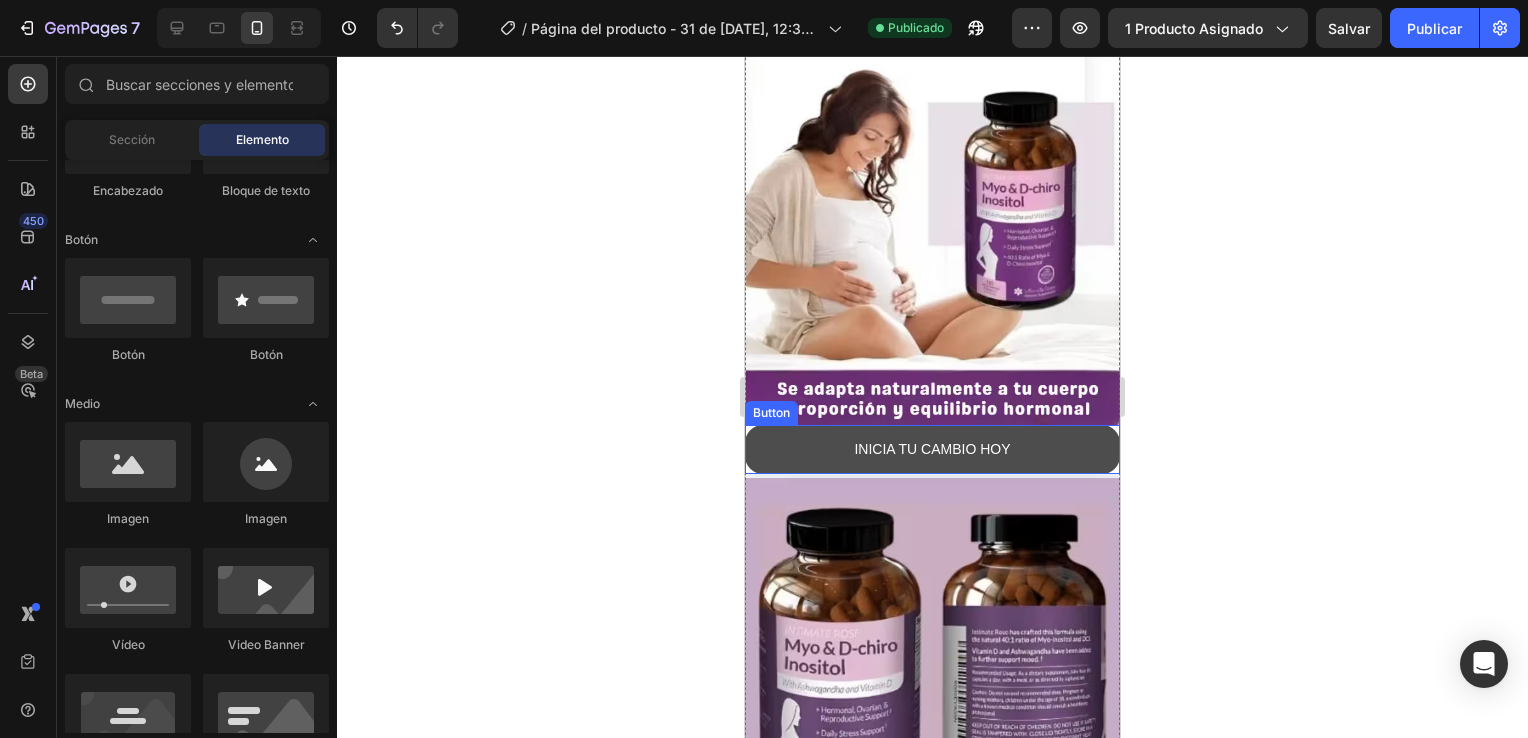 click on "INICIA TU CAMBIO HOY" at bounding box center (932, 449) 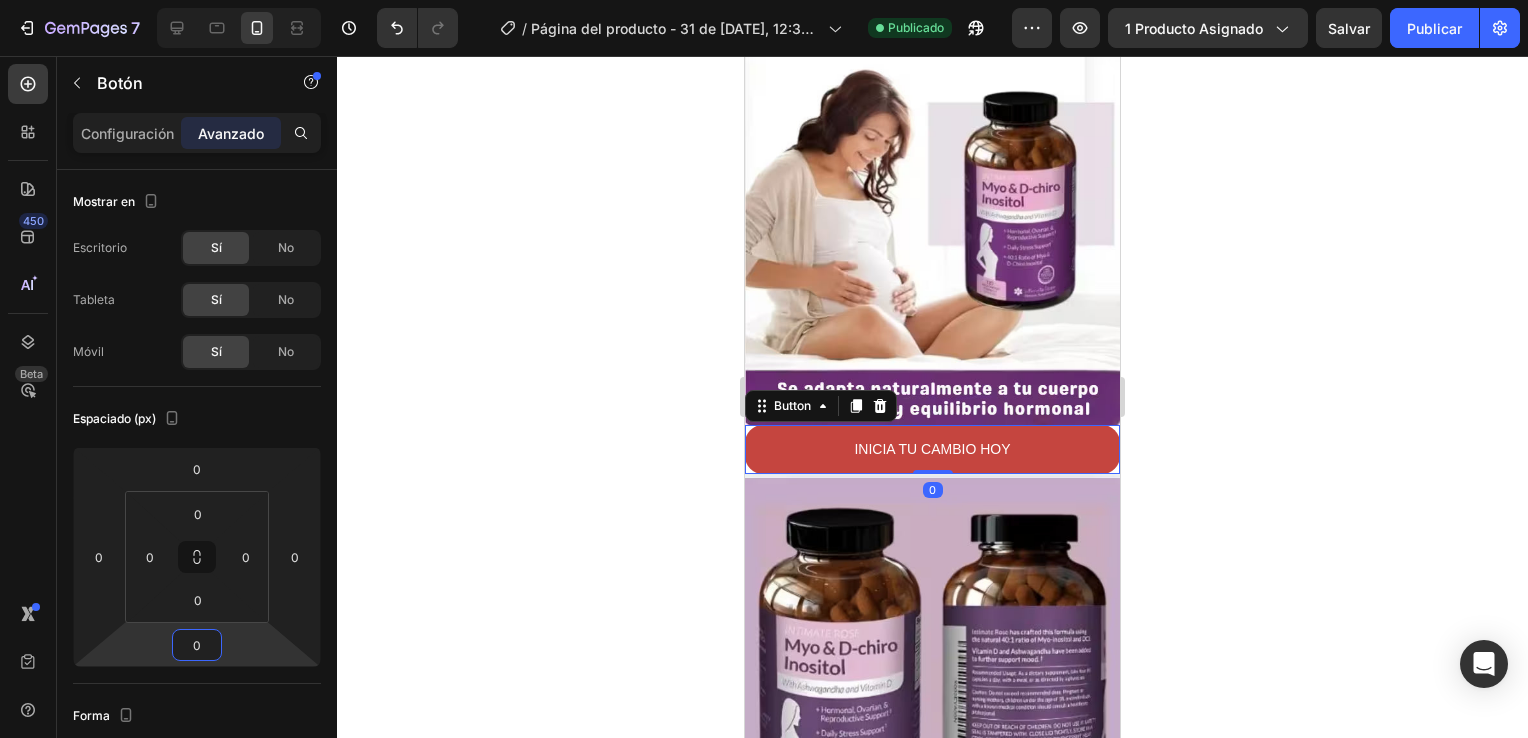 type on "-4" 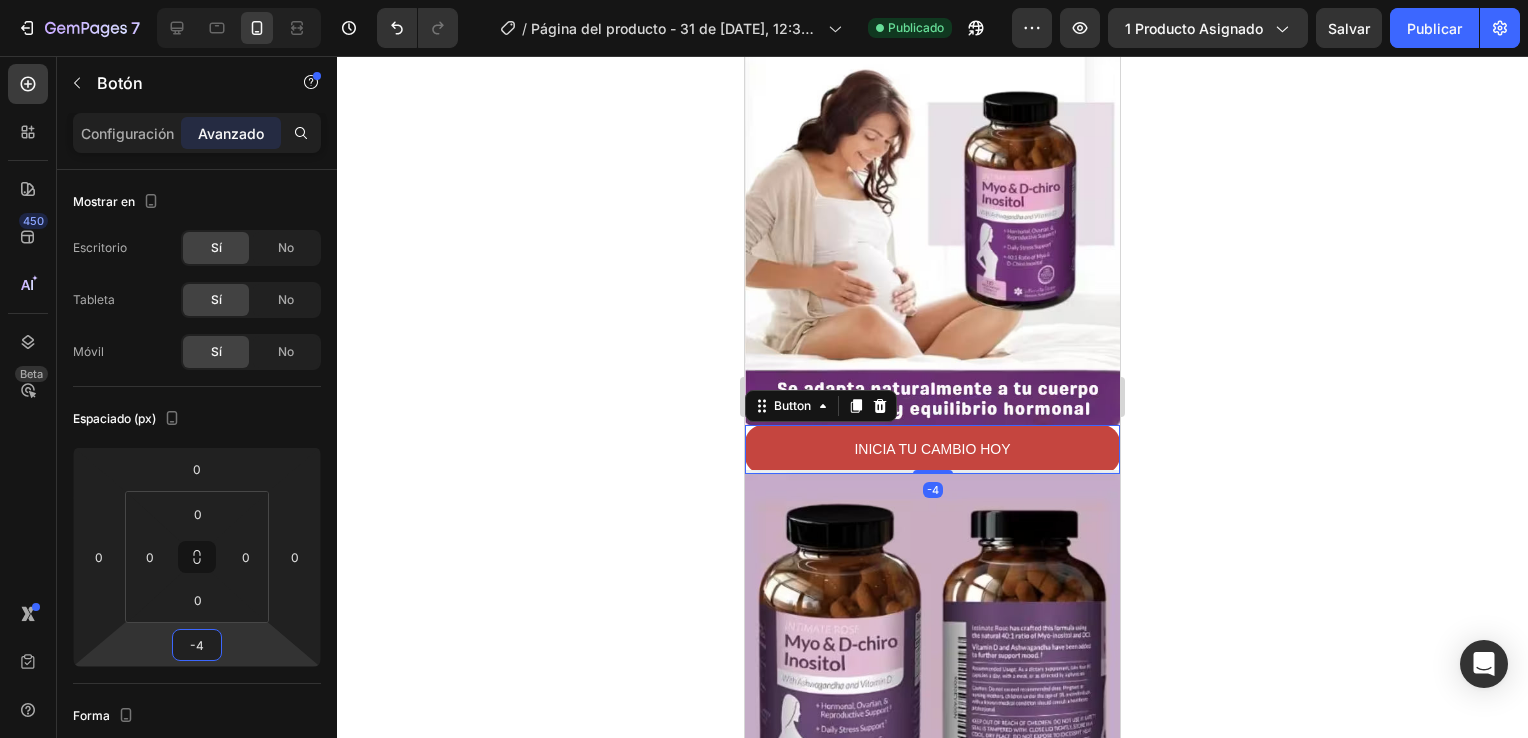 click on "7   /  Página del producto - 31 de julio, 12:34:45 Publicado Preview 1 producto asignado  Salvar   Publicar  450 Beta Sections(18) Elements(84) Sección Elemento Sección de héroes Detalle del producto Marcas Insignias de confianza Garantía Desglose del producto Modo de empleo Testimonios Comparar Haz Preguntas Frecuentes Prueba social Historia de la marca Lista de productos Colección Lista de blogs Contacto Pegajoso Añadir a la cesta Pie de página personalizado Explorar biblioteca 450 Layout
Row
Row
Fila
Fila Mensaje de texto
Encabezado
Bloque de texto Botón
Botón
Botón Medio" at bounding box center [764, 0] 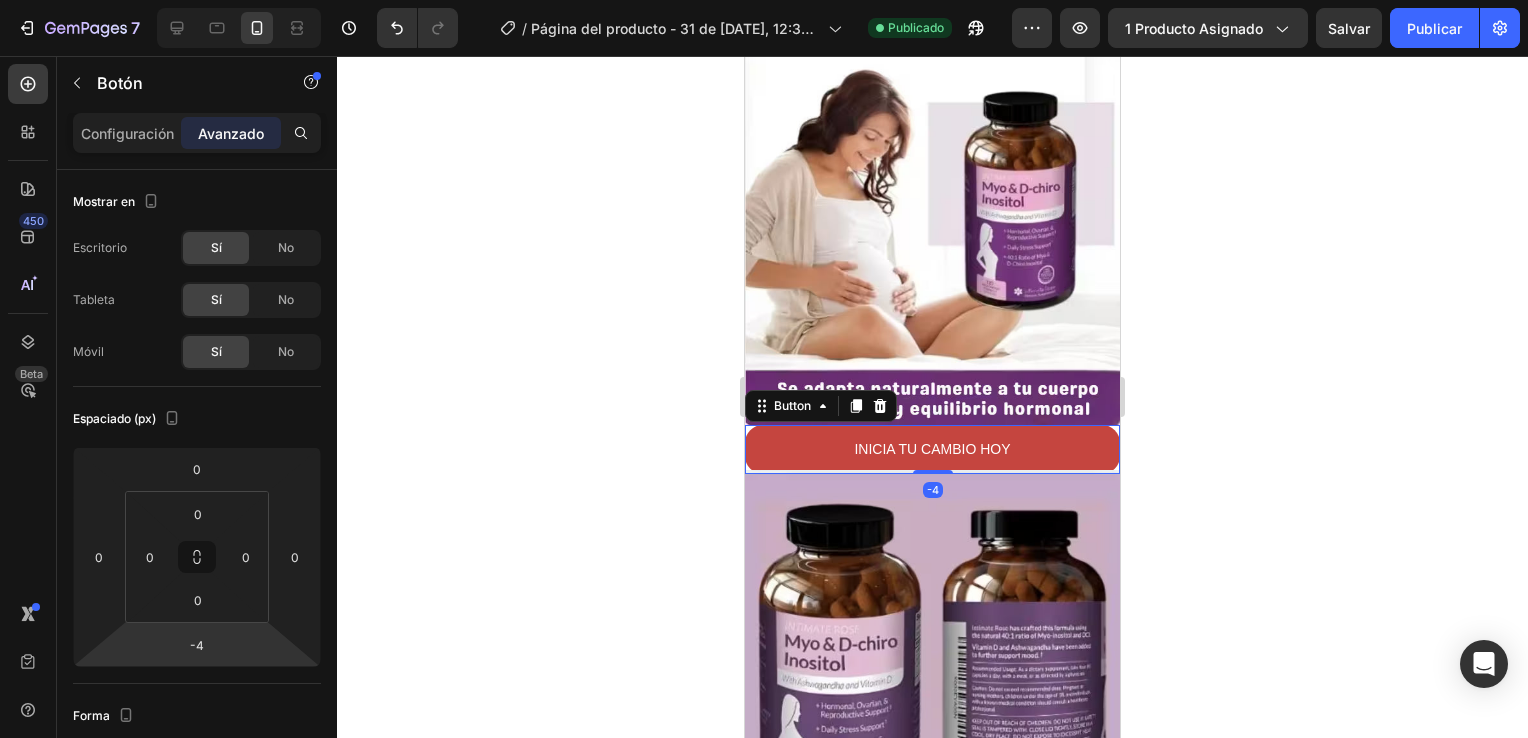 click 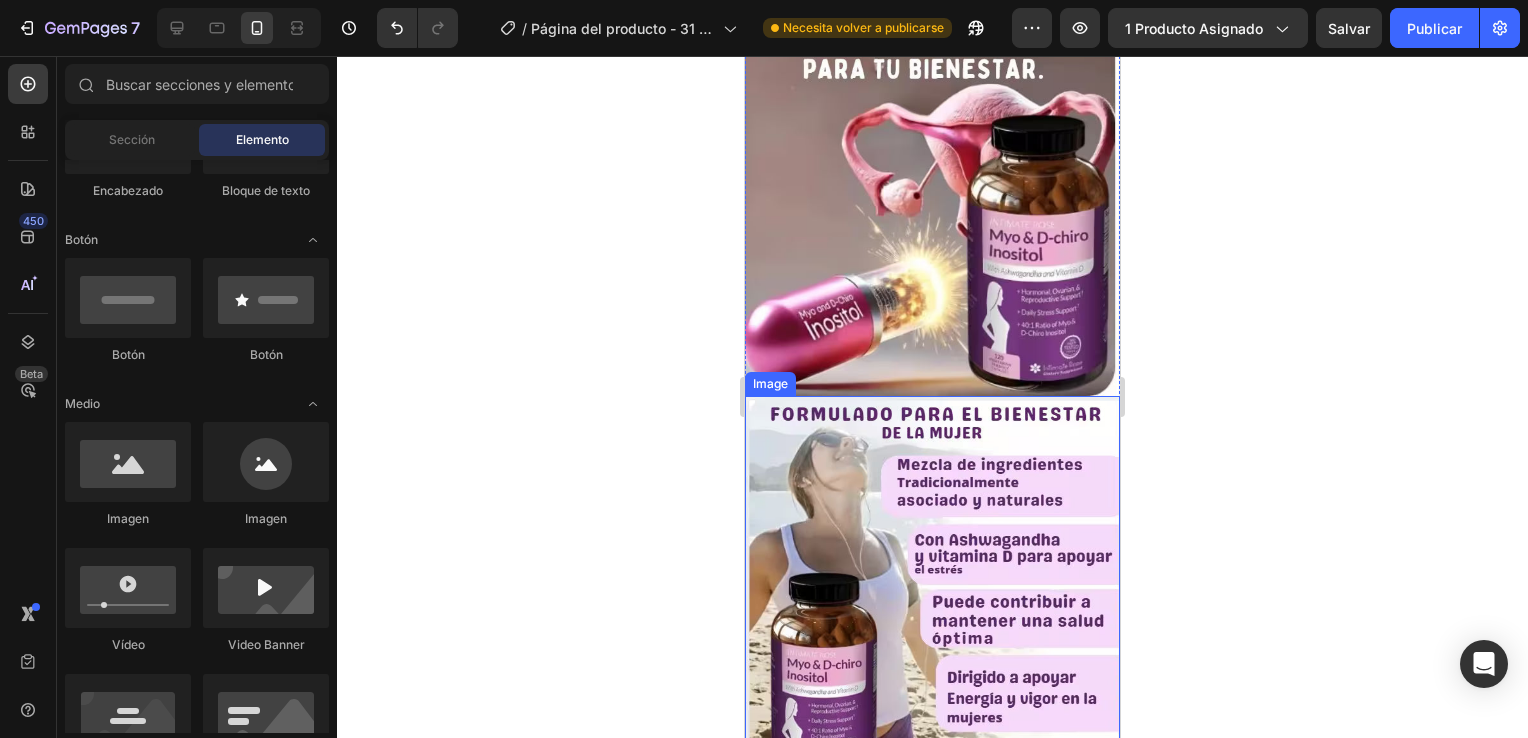 scroll, scrollTop: 368, scrollLeft: 0, axis: vertical 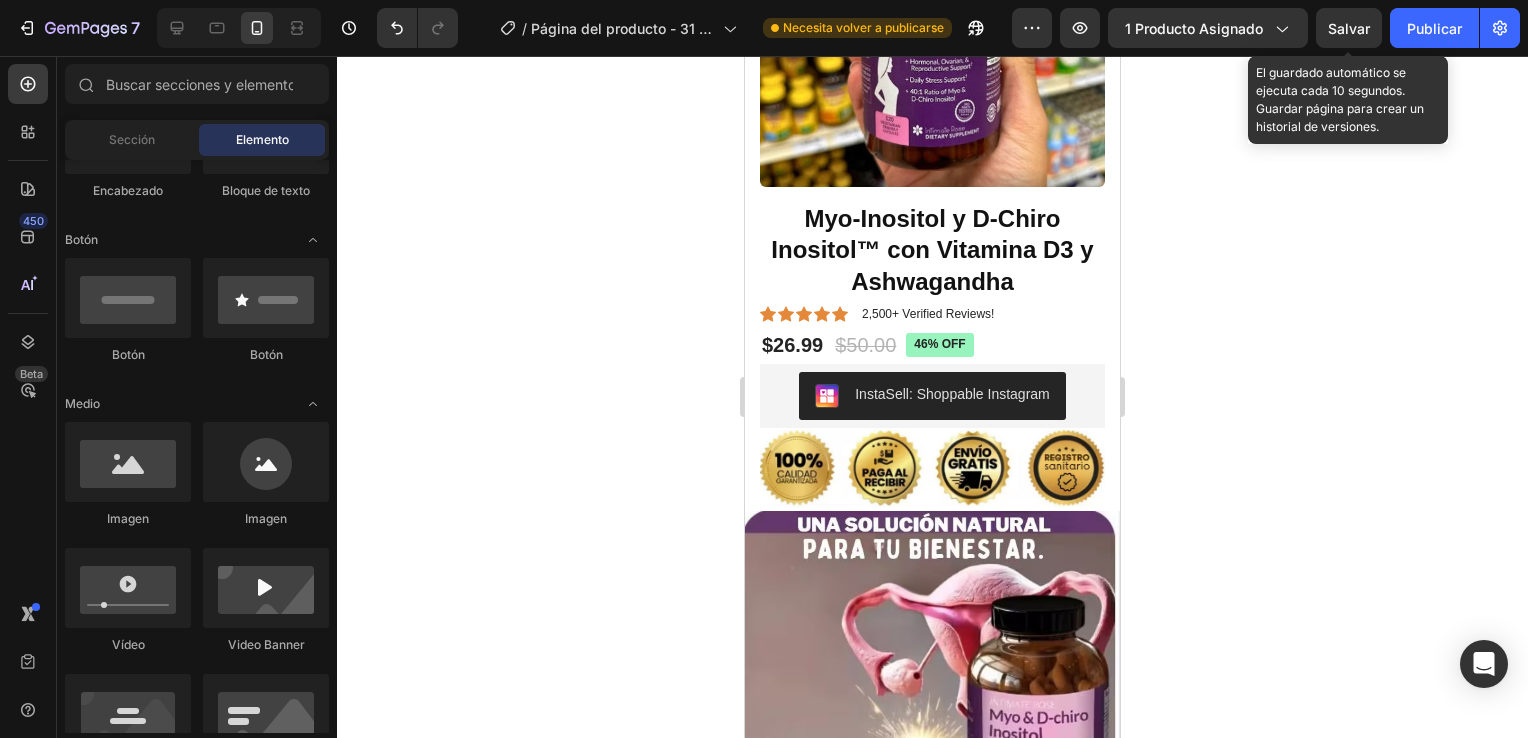 click on "Salvar" at bounding box center (1349, 28) 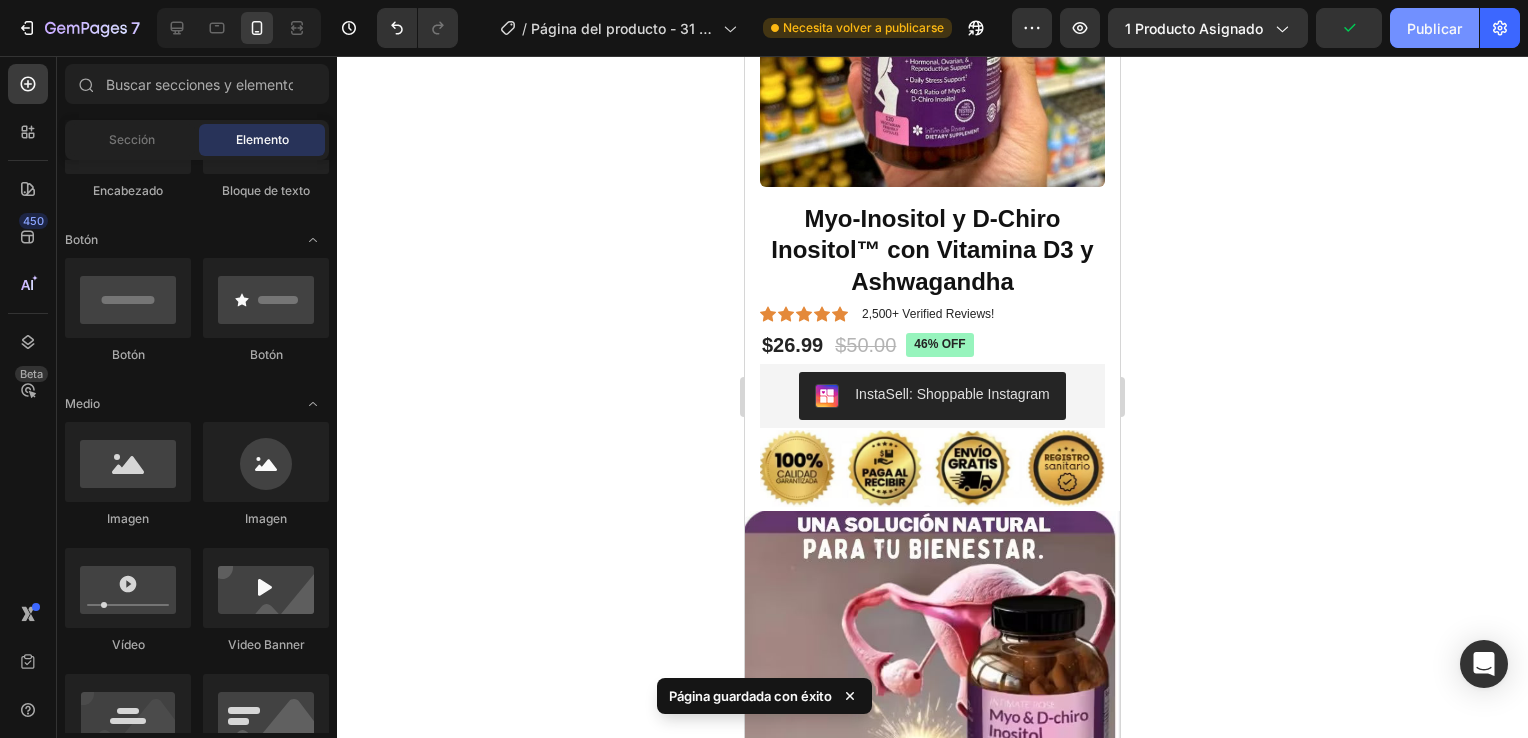click on "Publicar" 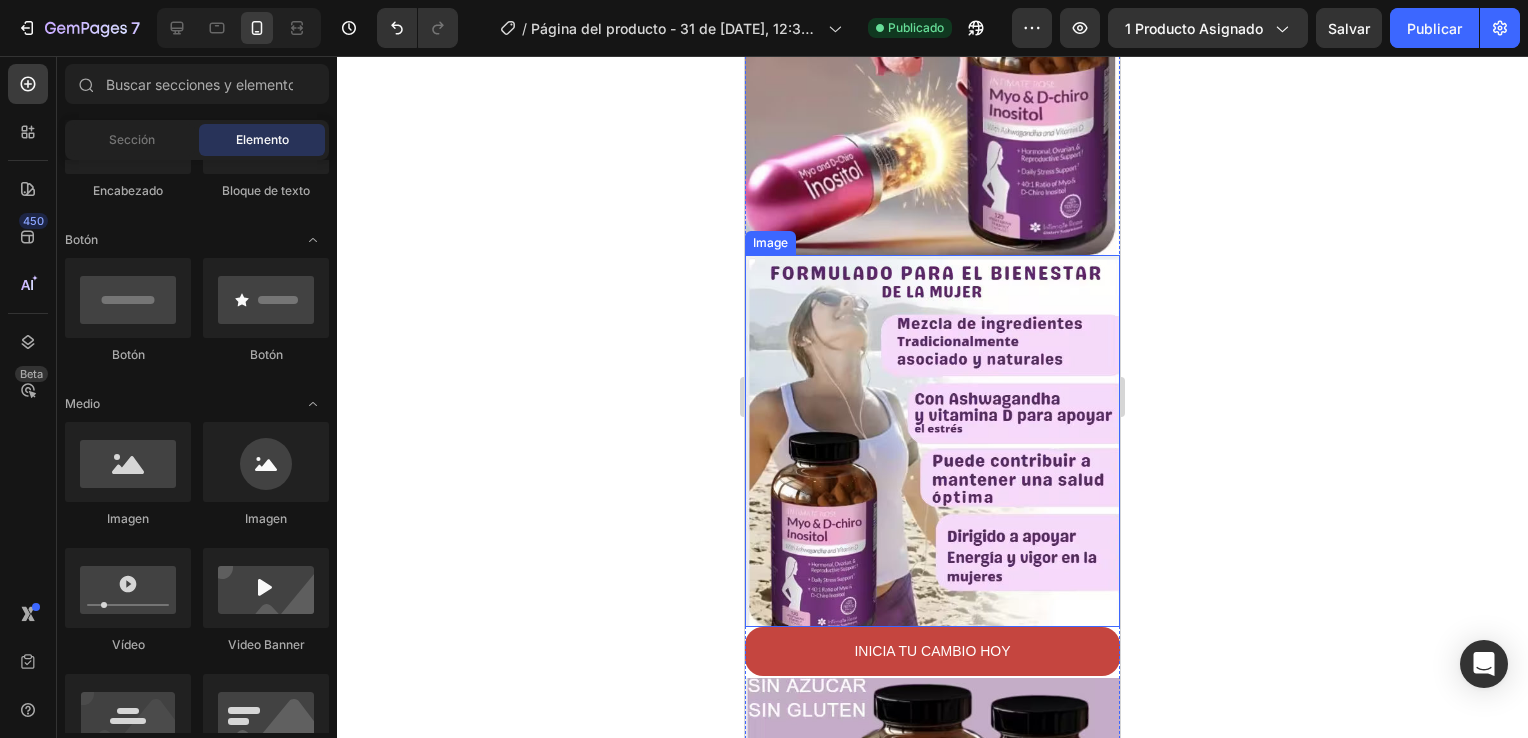 scroll, scrollTop: 946, scrollLeft: 0, axis: vertical 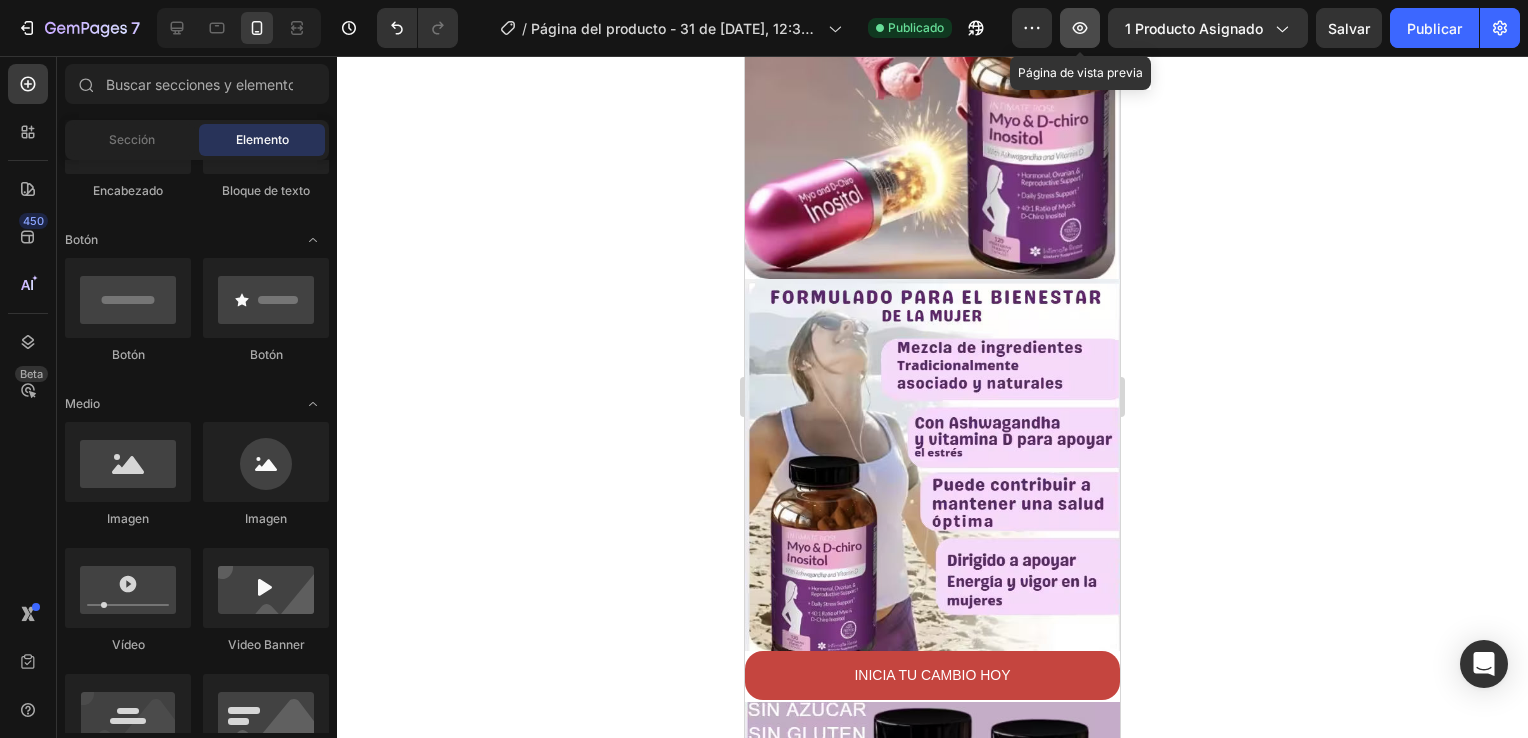 click 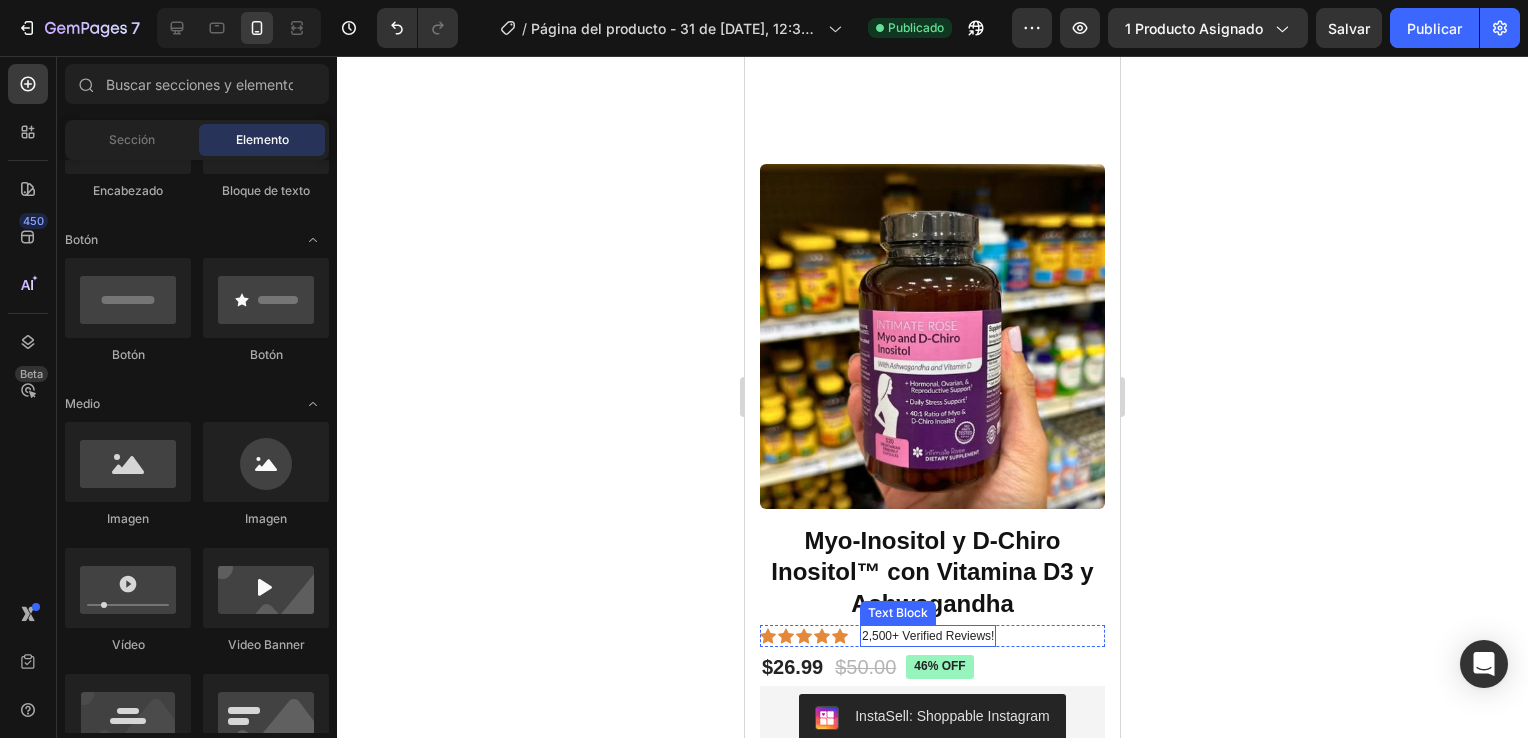 scroll, scrollTop: 346, scrollLeft: 0, axis: vertical 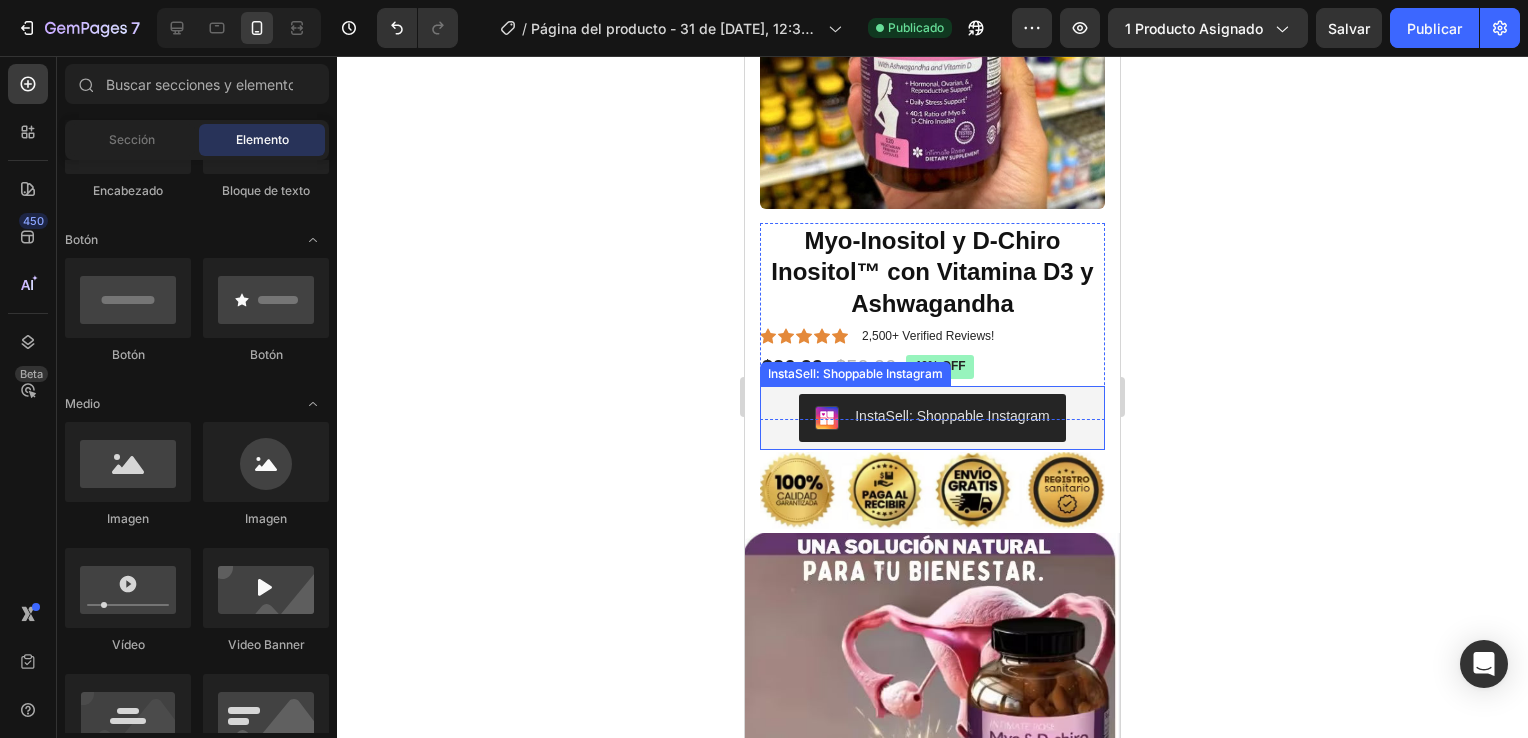 click on "InstaSell: Shoppable Instagram" at bounding box center [932, 418] 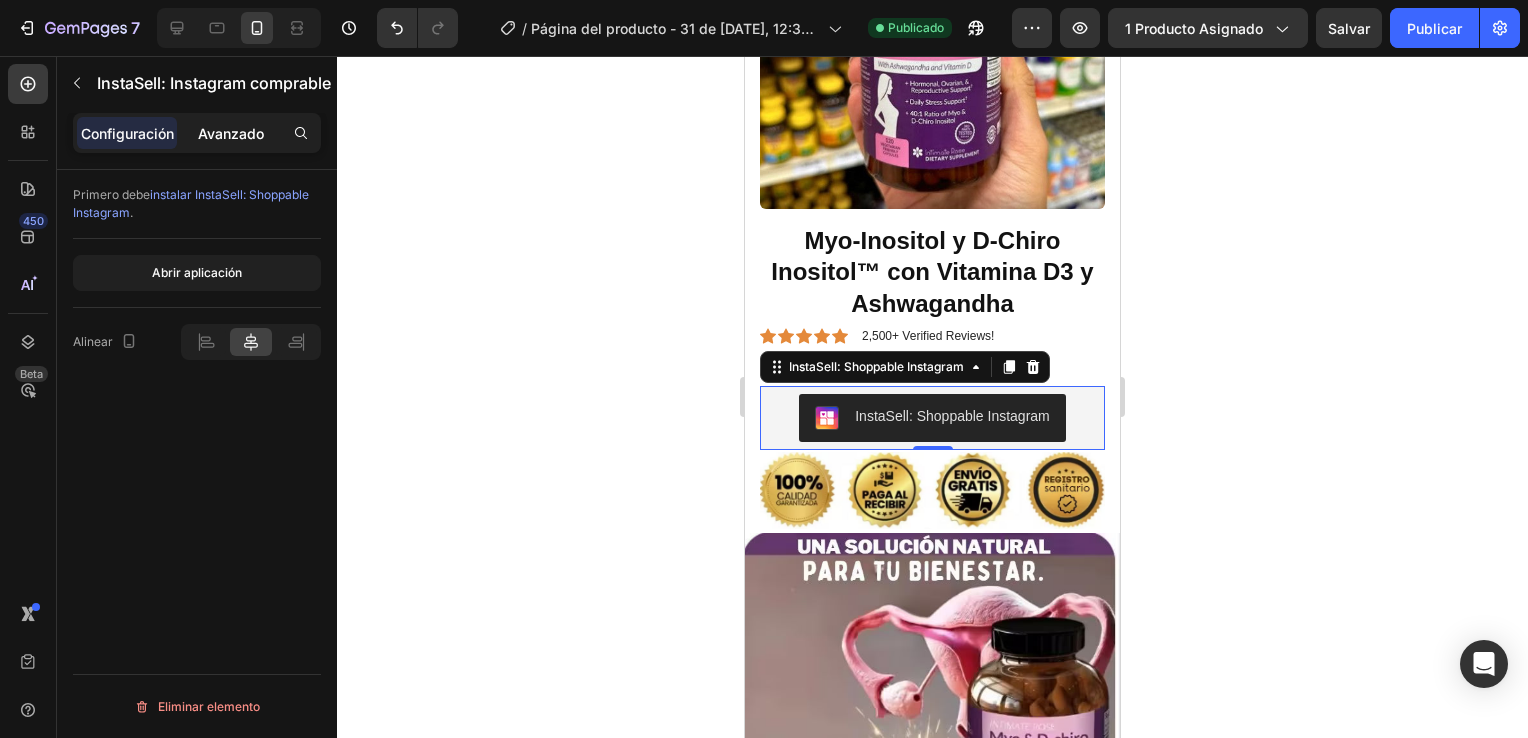 click on "Avanzado" at bounding box center [231, 133] 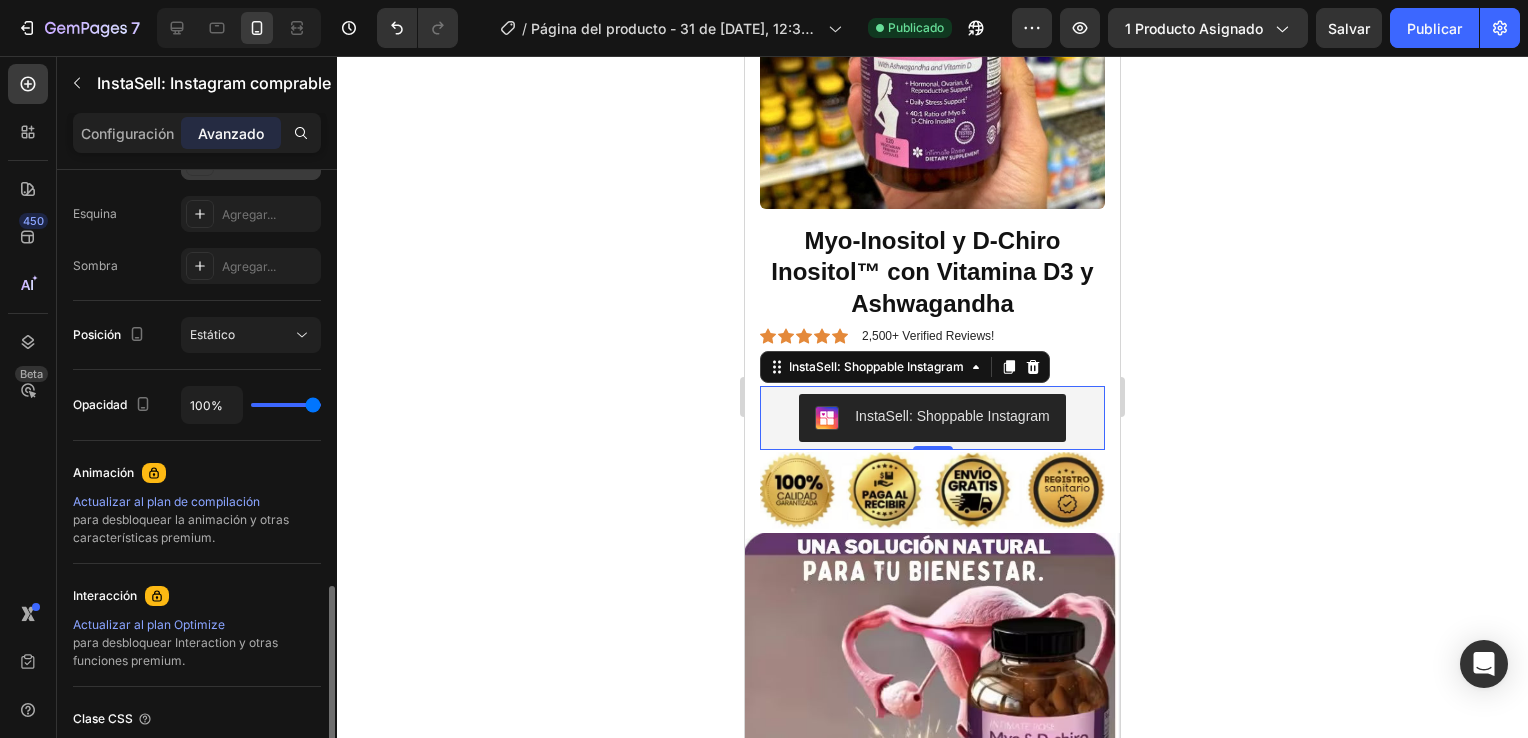 scroll, scrollTop: 700, scrollLeft: 0, axis: vertical 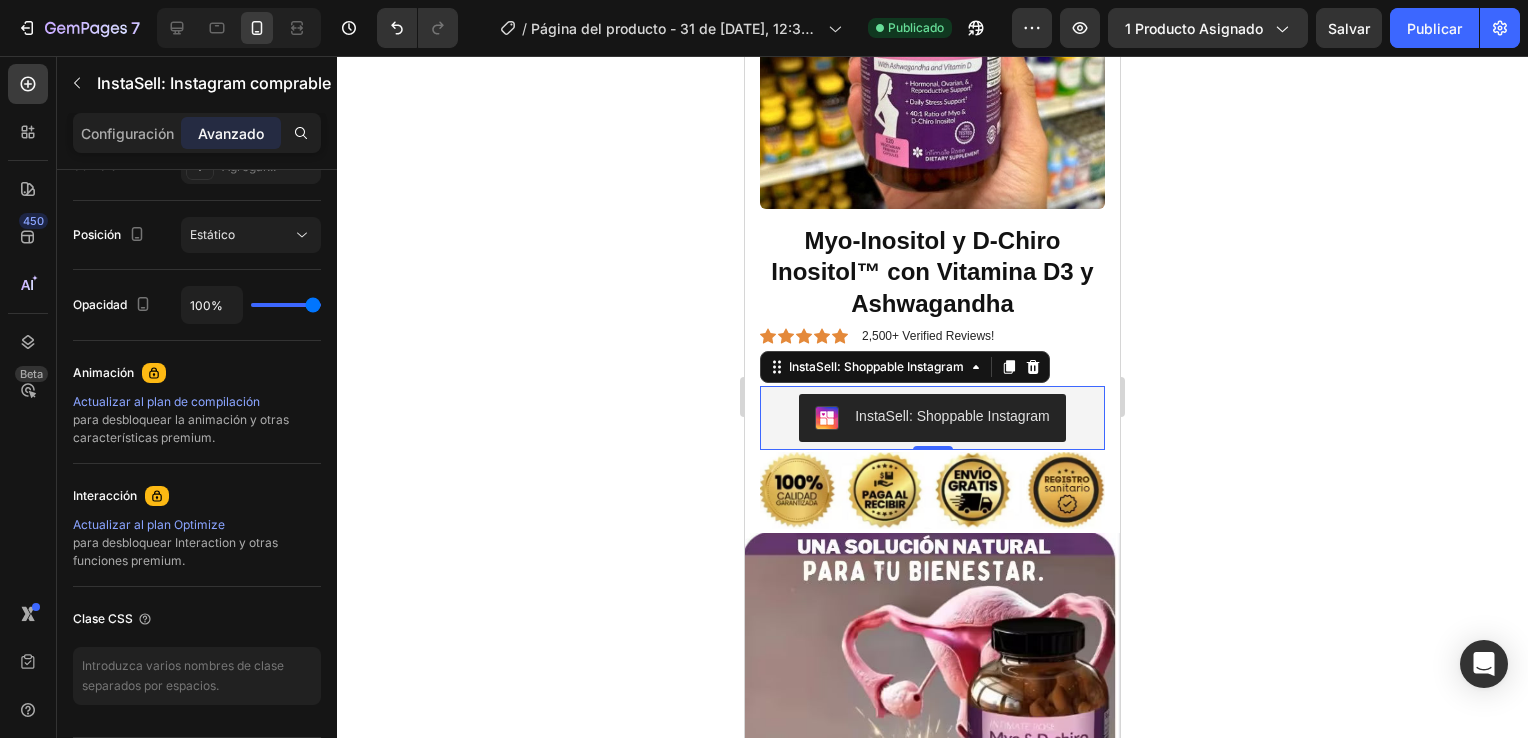 click on "InstaSell: Shoppable Instagram" at bounding box center (932, 418) 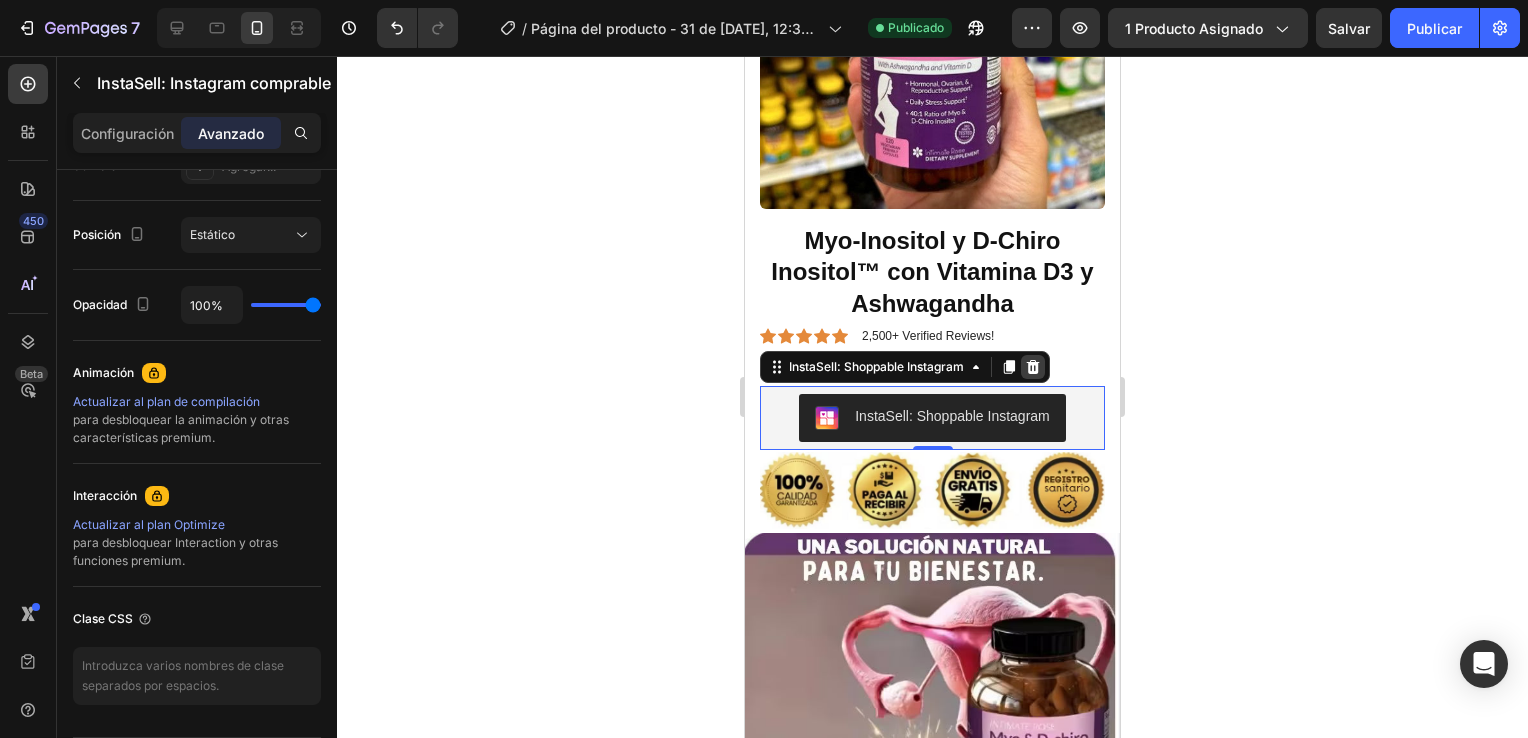click 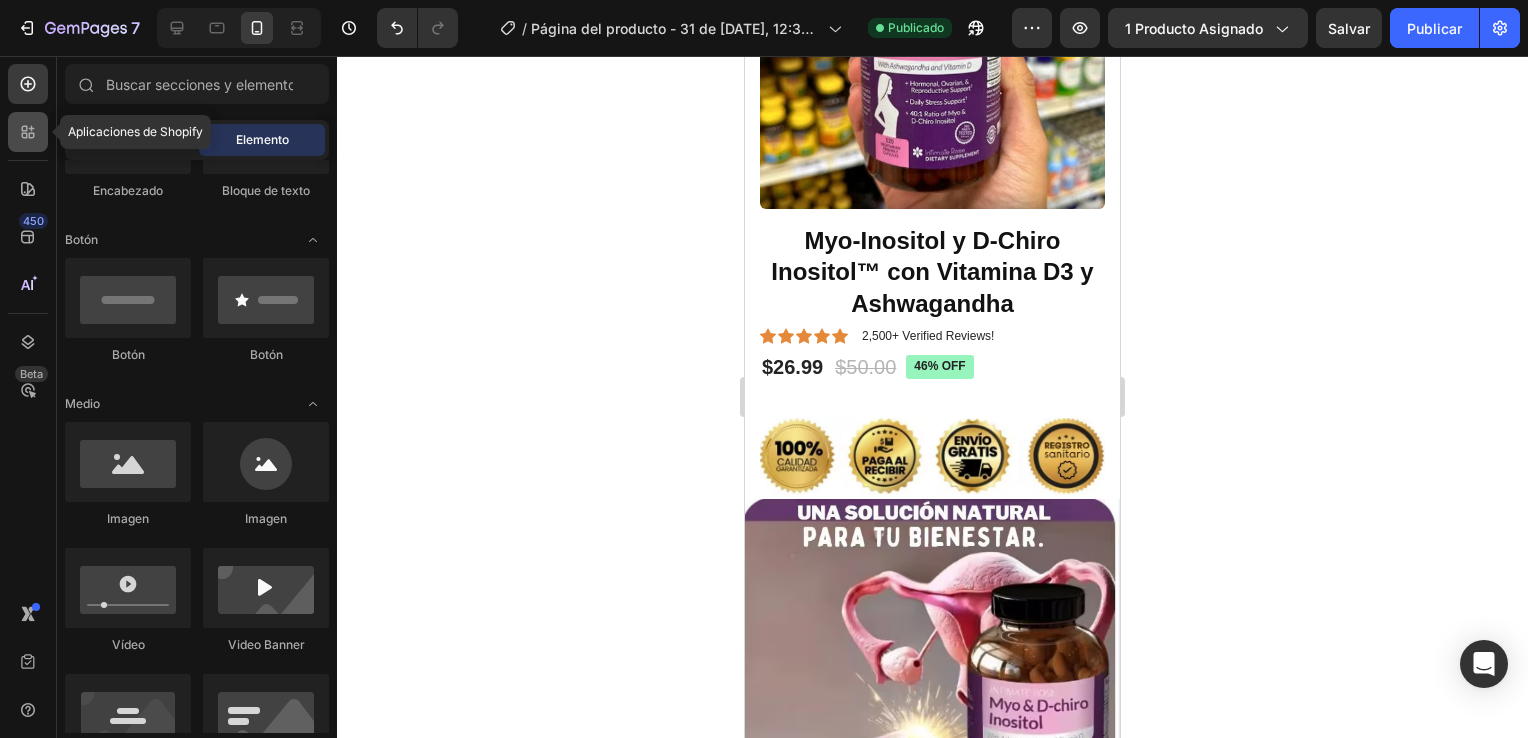 click 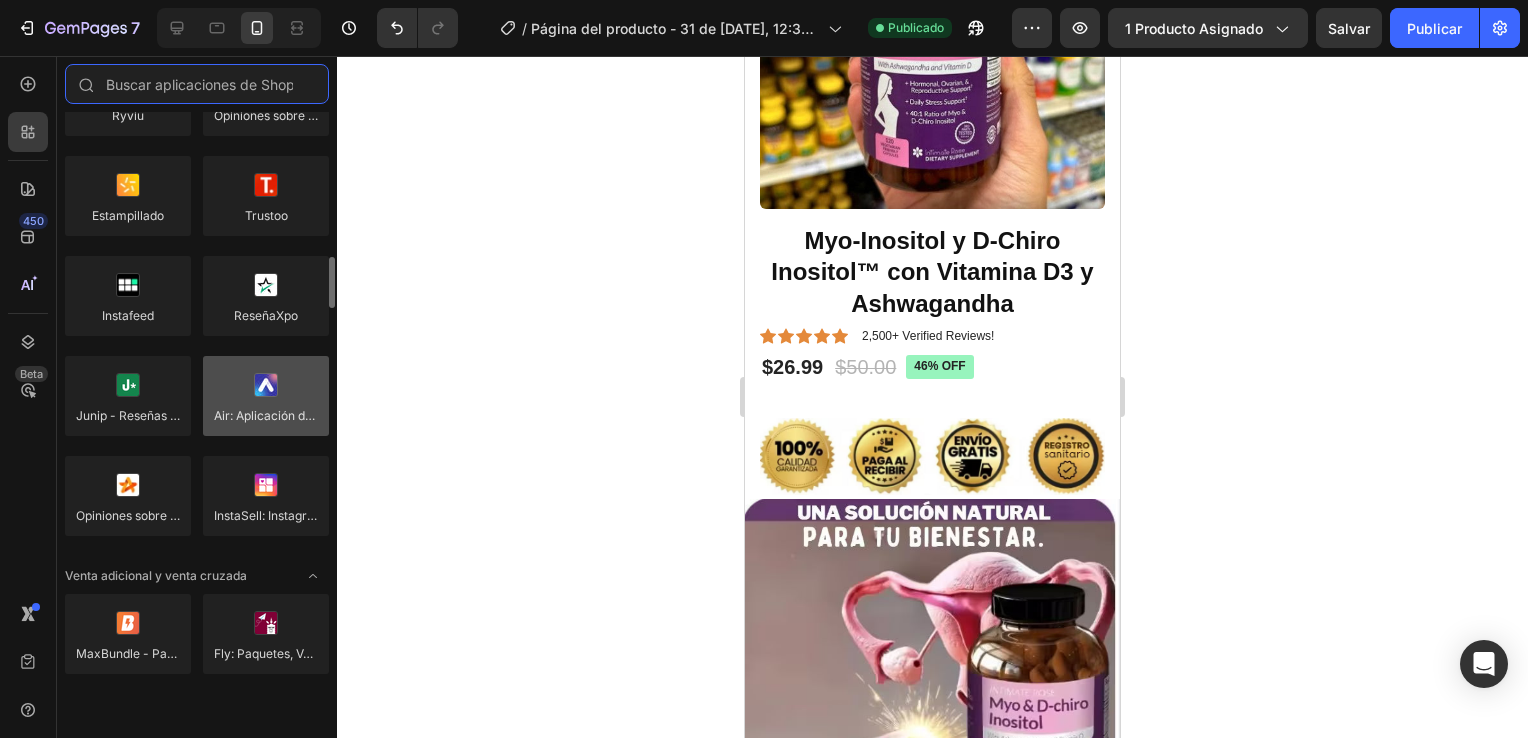 scroll, scrollTop: 600, scrollLeft: 0, axis: vertical 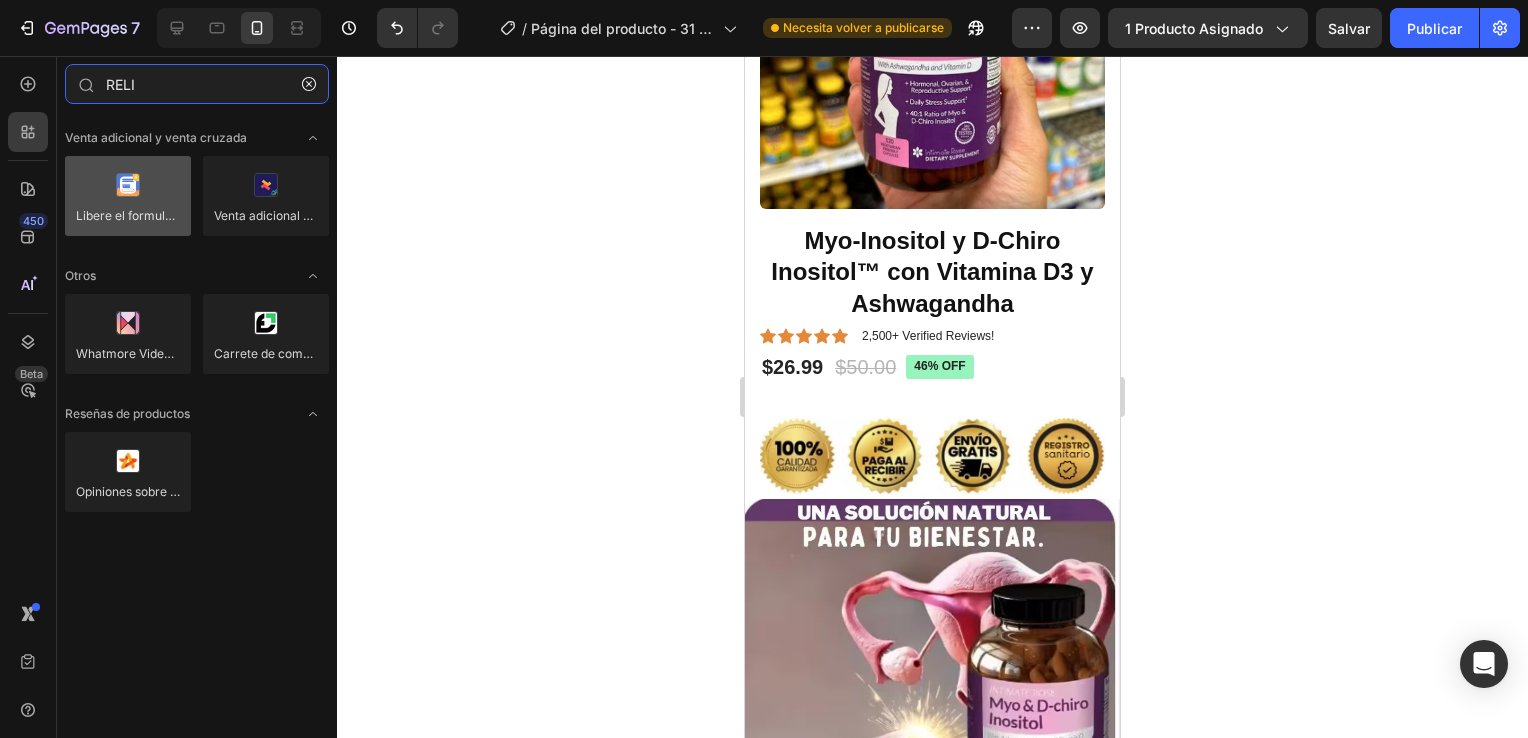 type on "RELI" 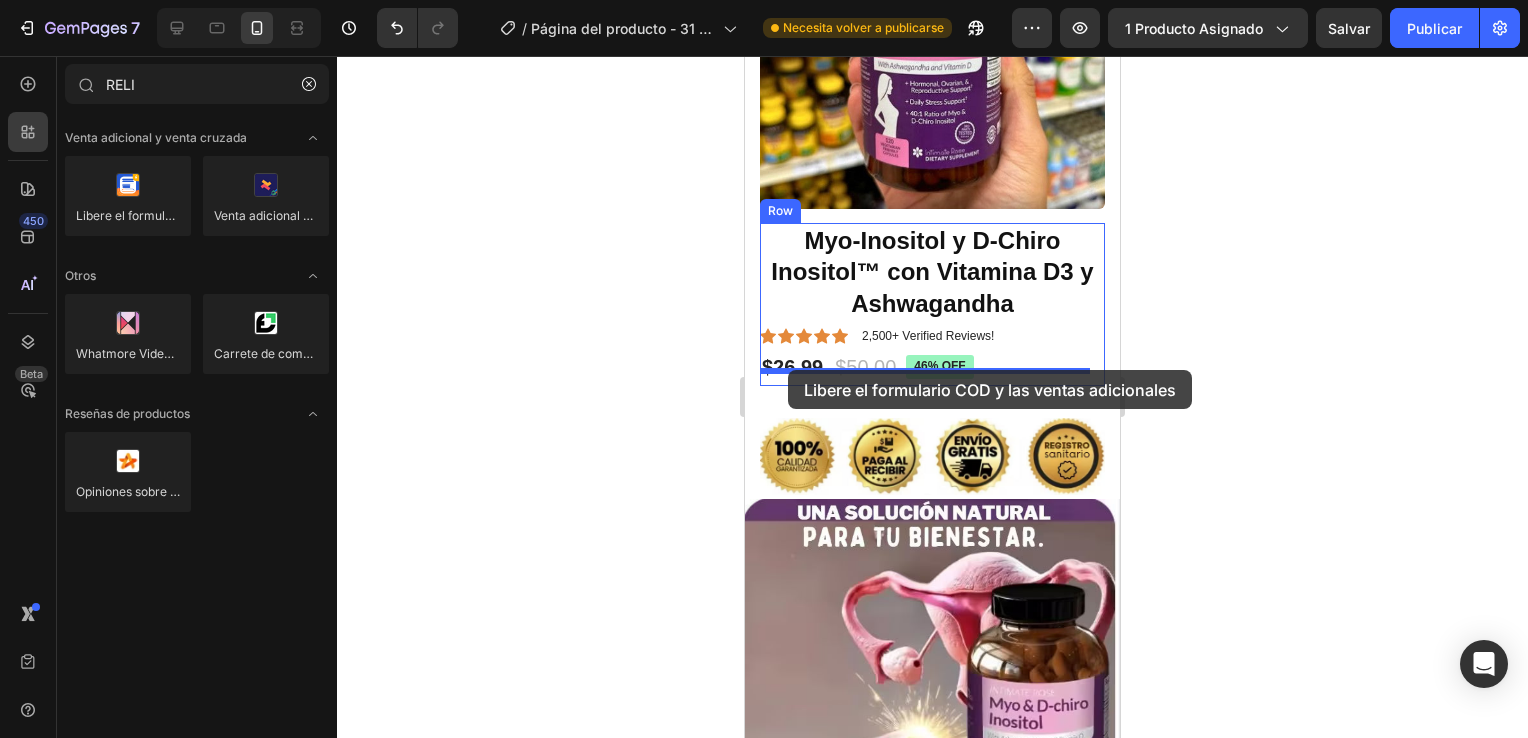 drag, startPoint x: 862, startPoint y: 254, endPoint x: 788, endPoint y: 370, distance: 137.5936 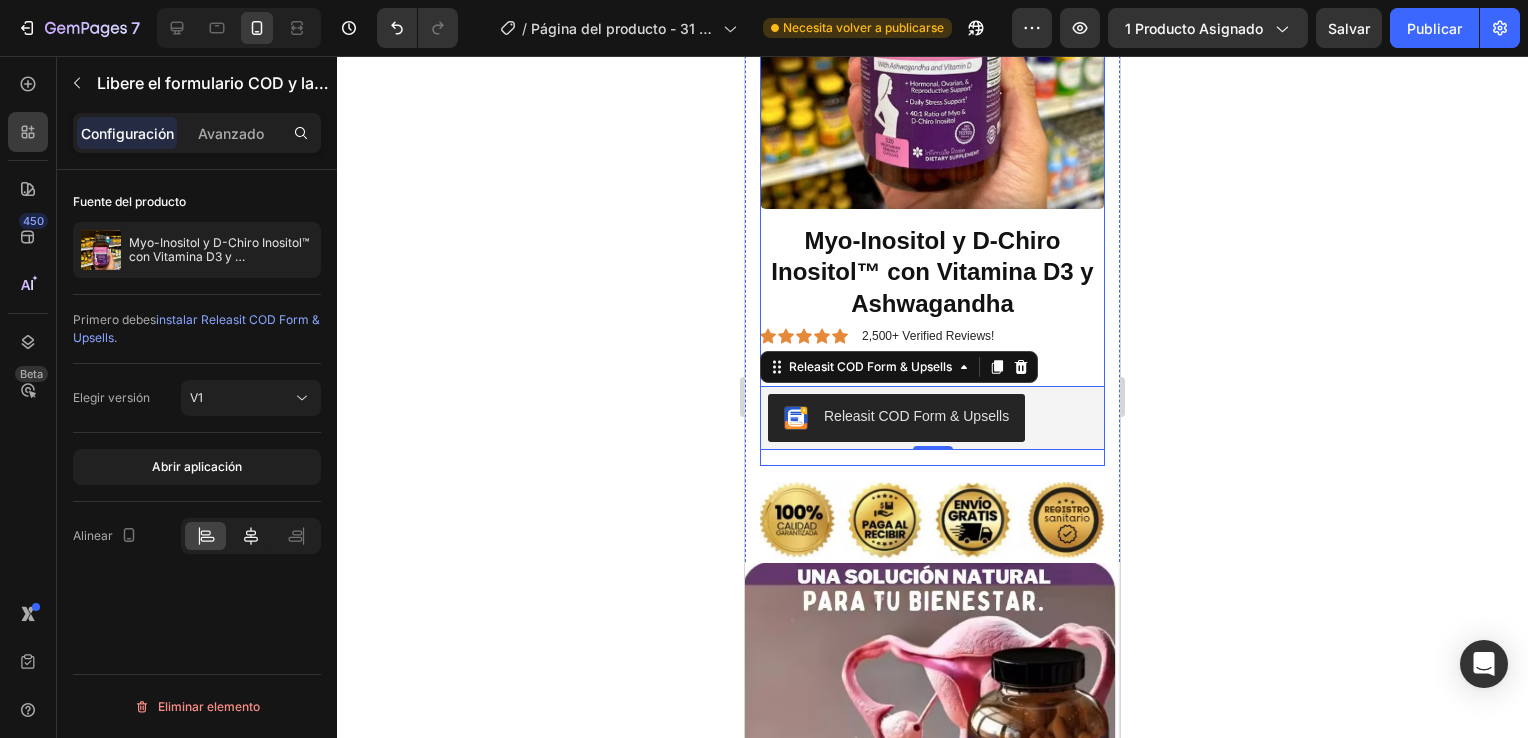 click 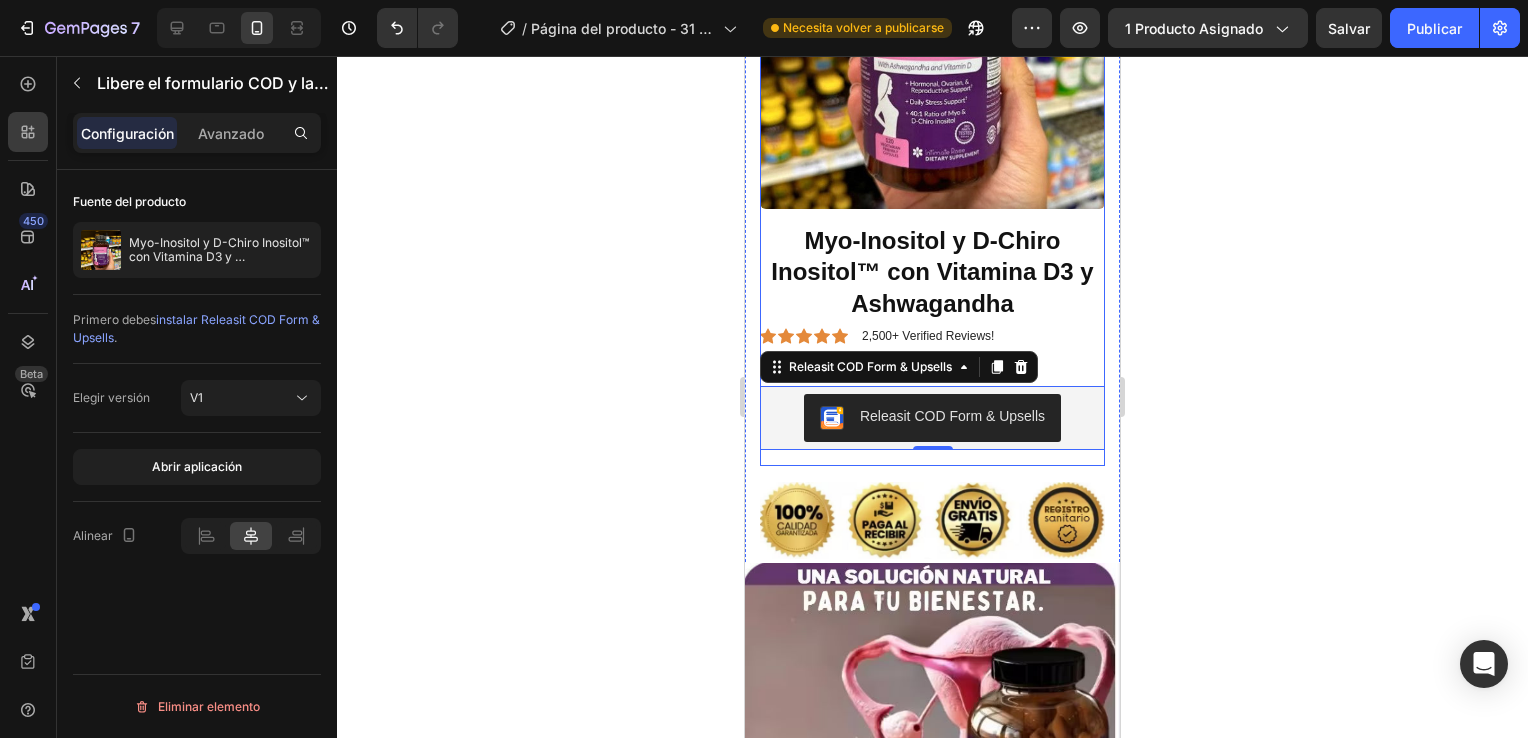 click 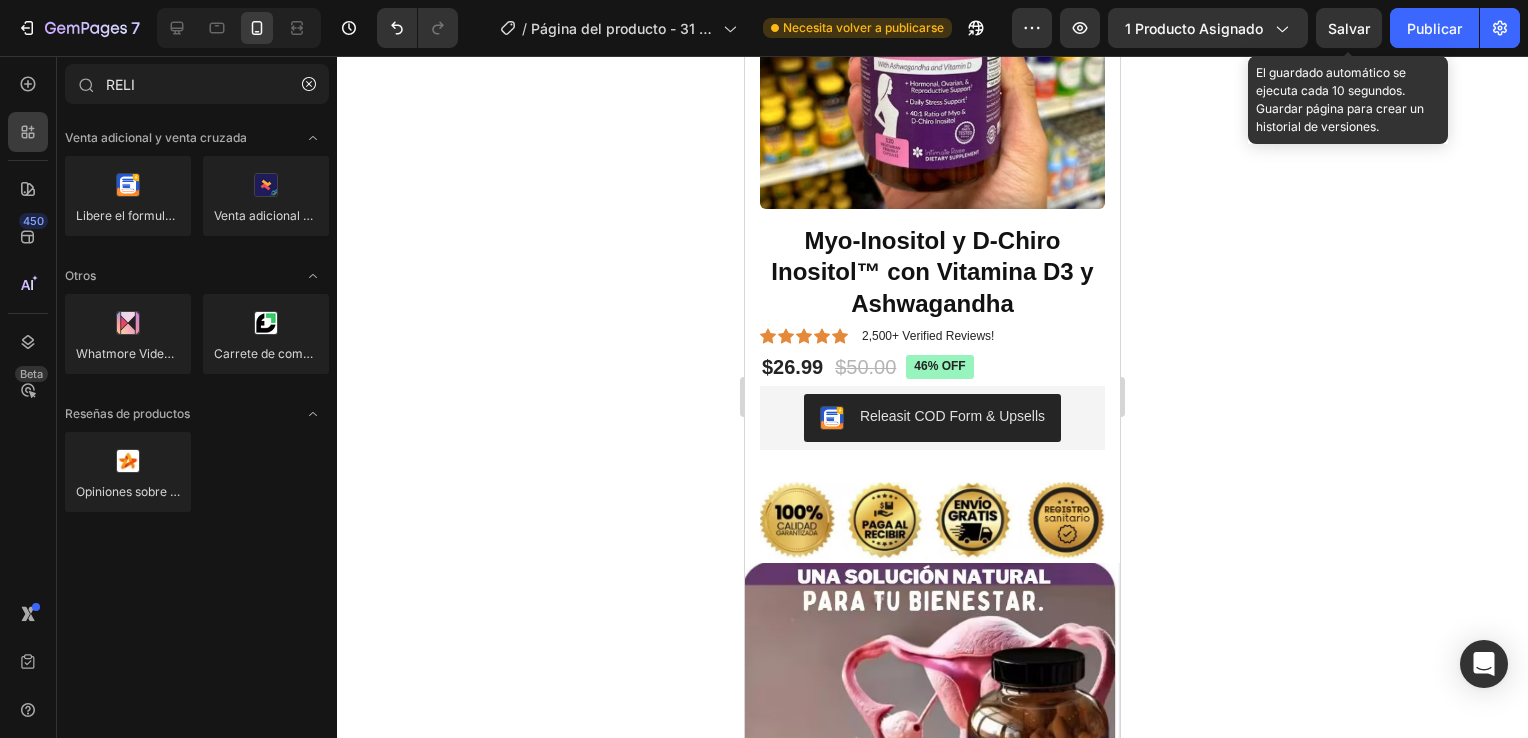 click on "Salvar" at bounding box center [1349, 28] 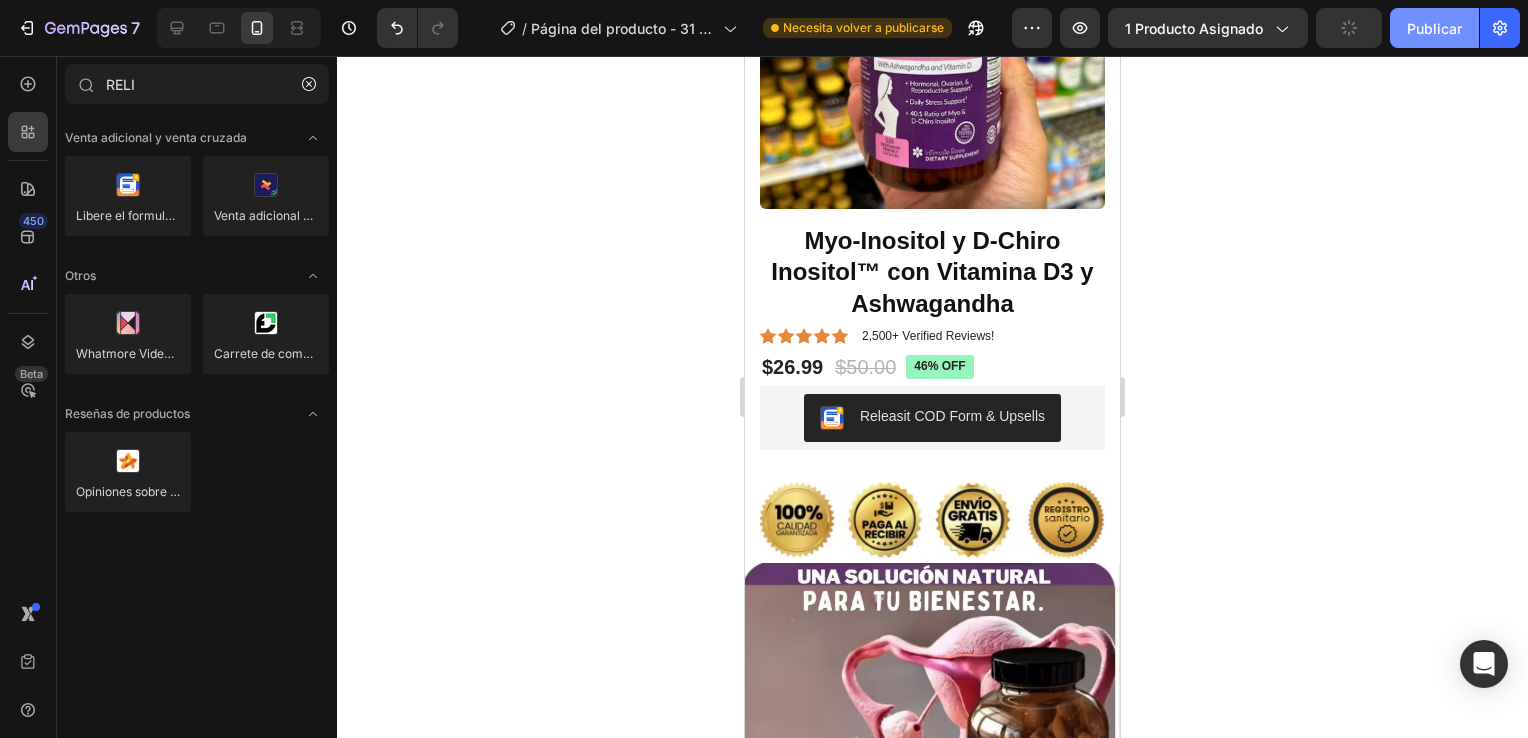 click on "Publicar" 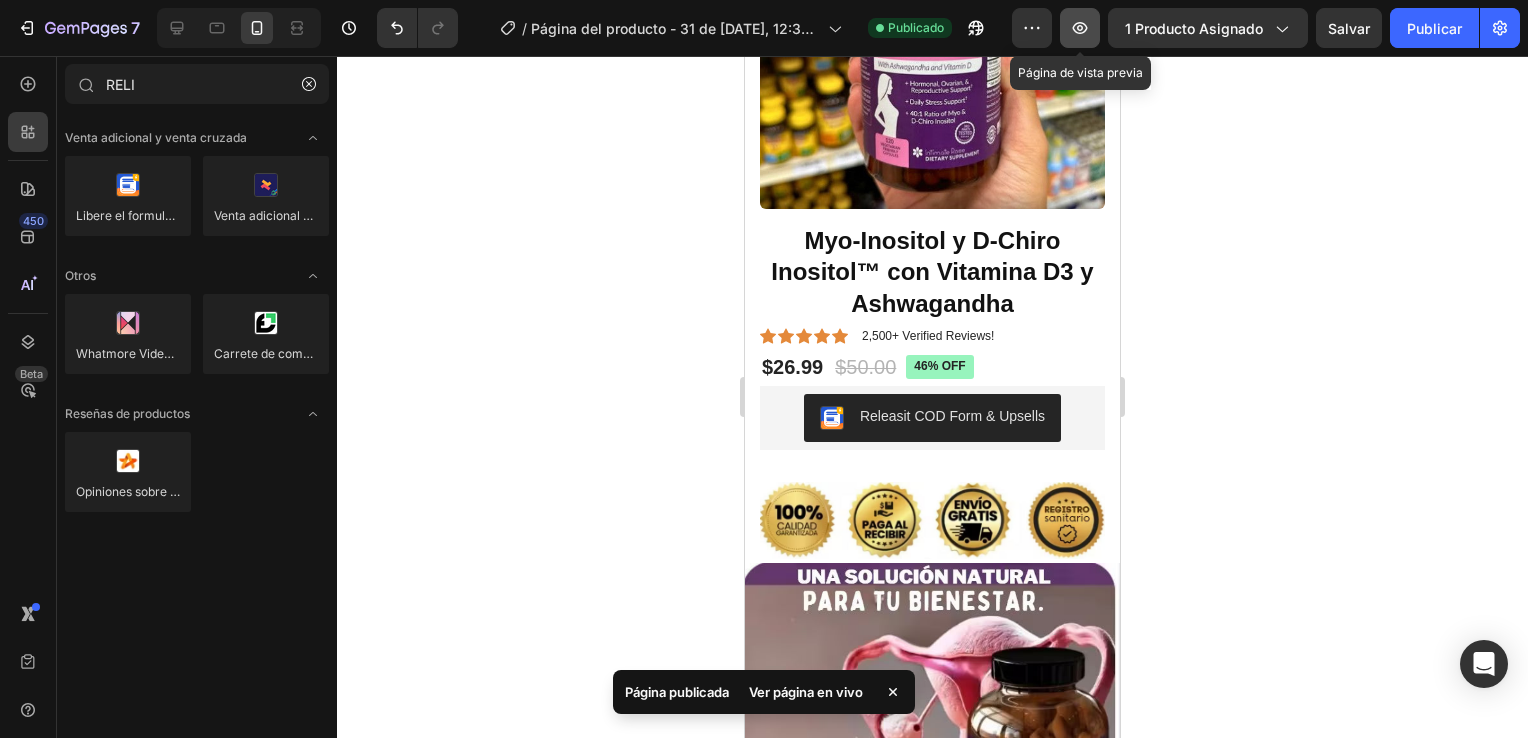 click 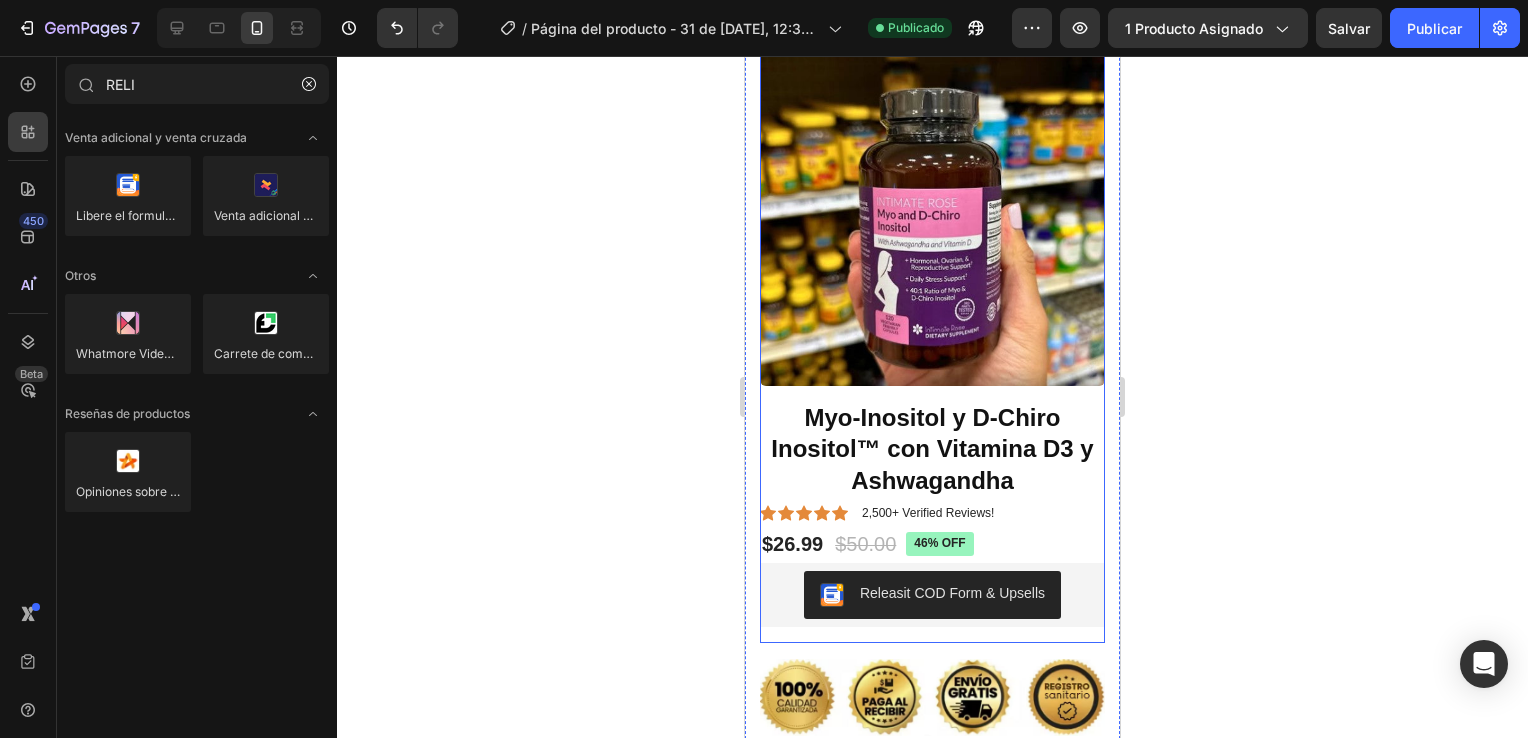 scroll, scrollTop: 146, scrollLeft: 0, axis: vertical 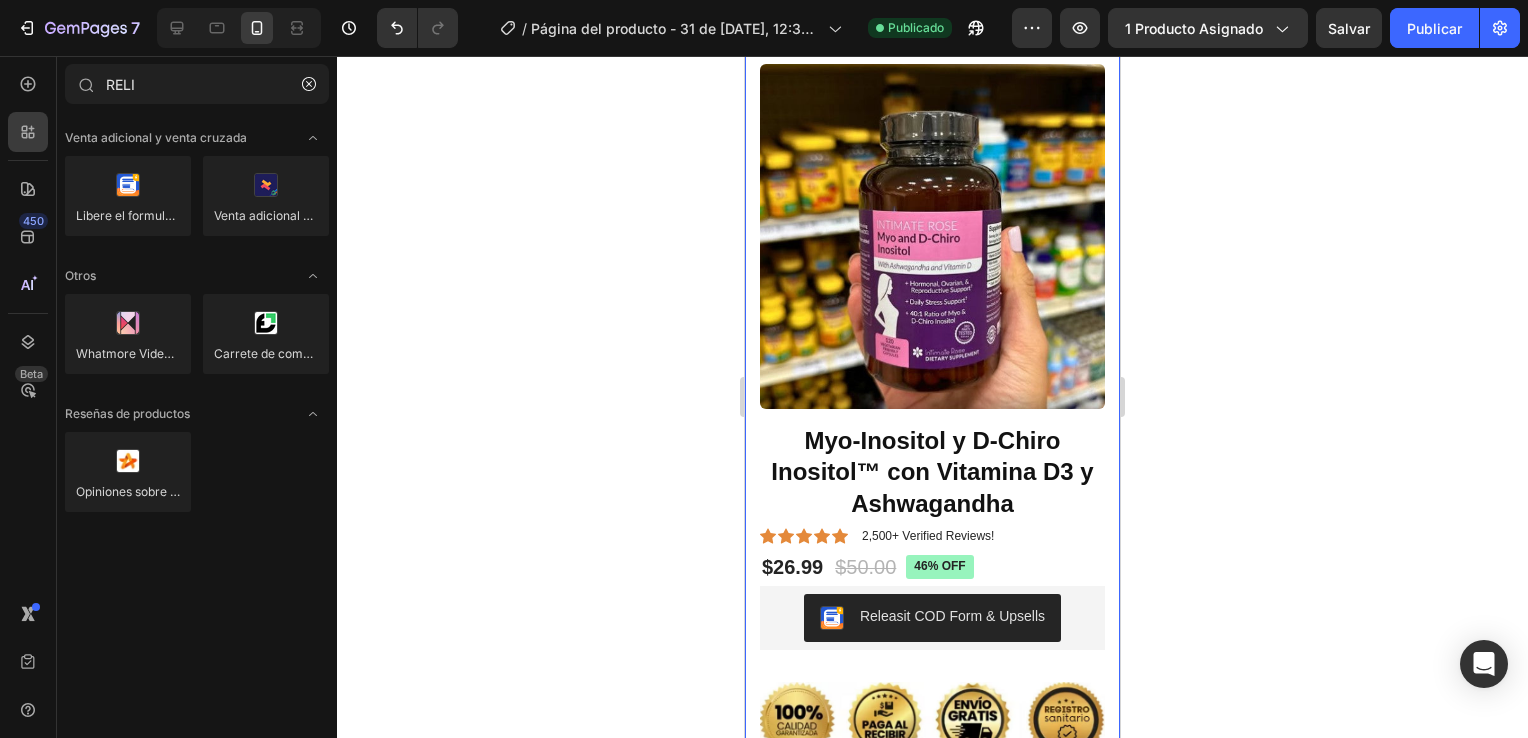 click on "Product Images Myo-Inositol y D-Chiro Inositol™ con Vitamina D3 y Ashwagandha Product Title Icon Icon Icon Icon Icon Icon List 2,500+ Verified Reviews! Text Block Row $26.99 Product Price Product Price $50.00 Product Price Product Price 46% off Product Badge Row Releasit COD Form & Upsells Releasit COD Form & Upsells Row Product Image Section 2" at bounding box center [932, 401] 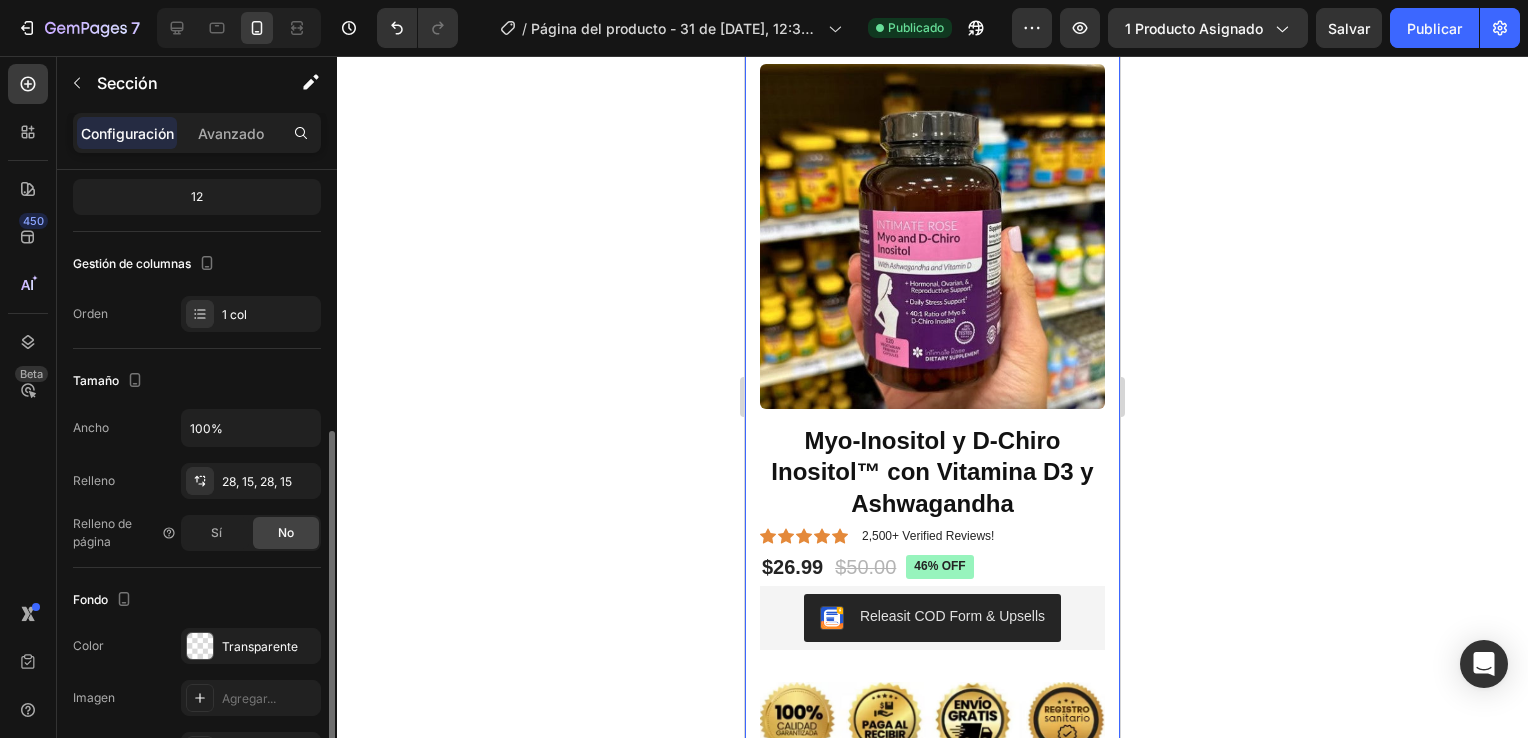 scroll, scrollTop: 300, scrollLeft: 0, axis: vertical 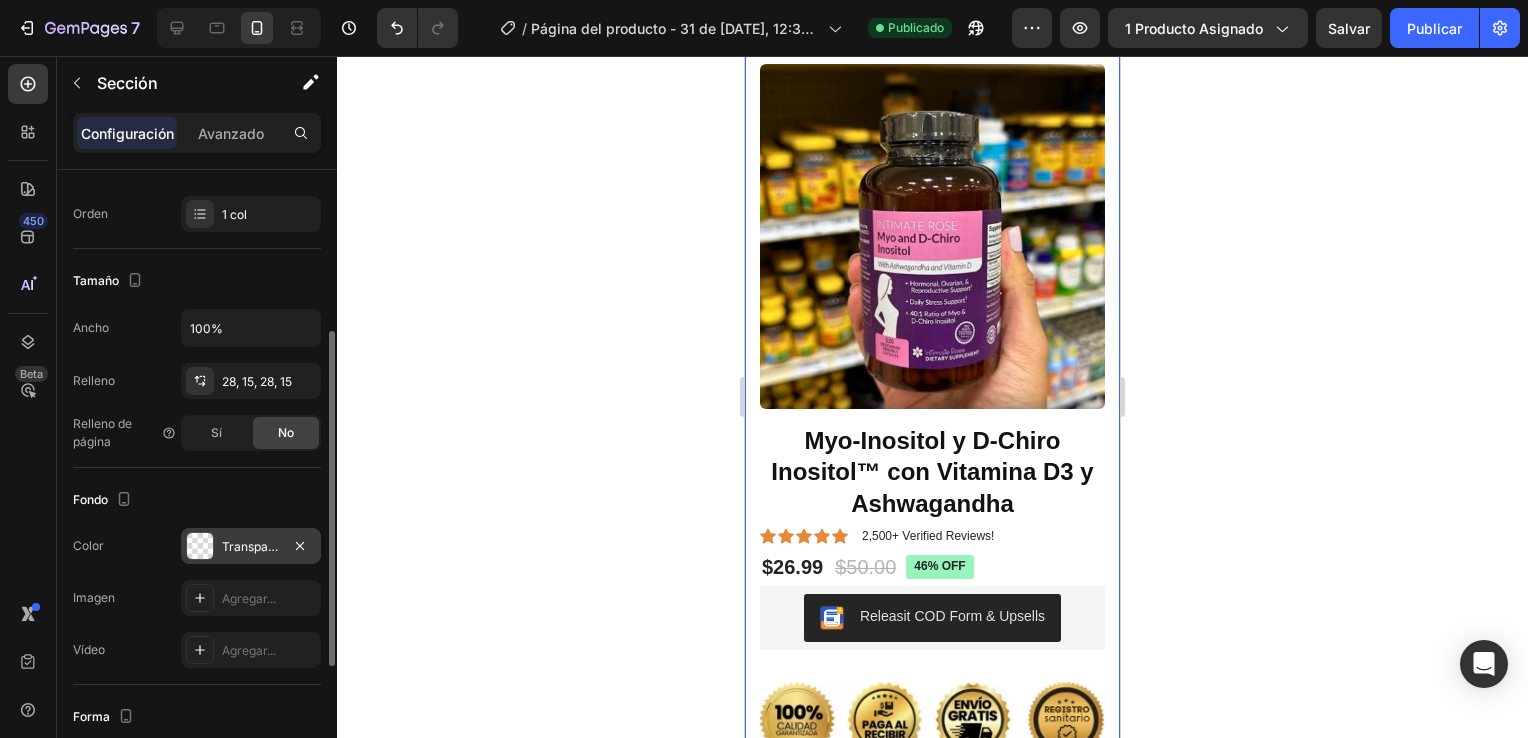 click at bounding box center [200, 546] 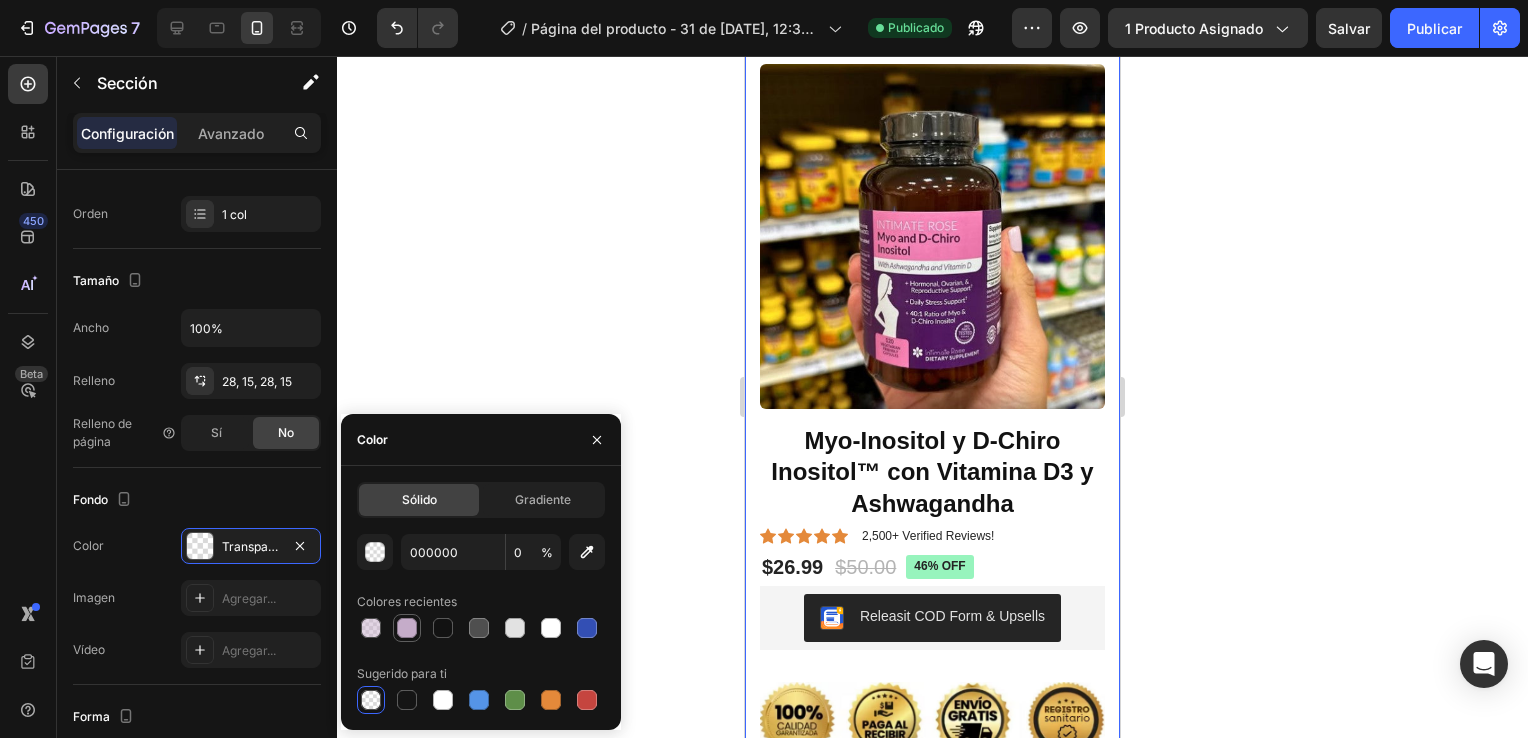 click at bounding box center [407, 628] 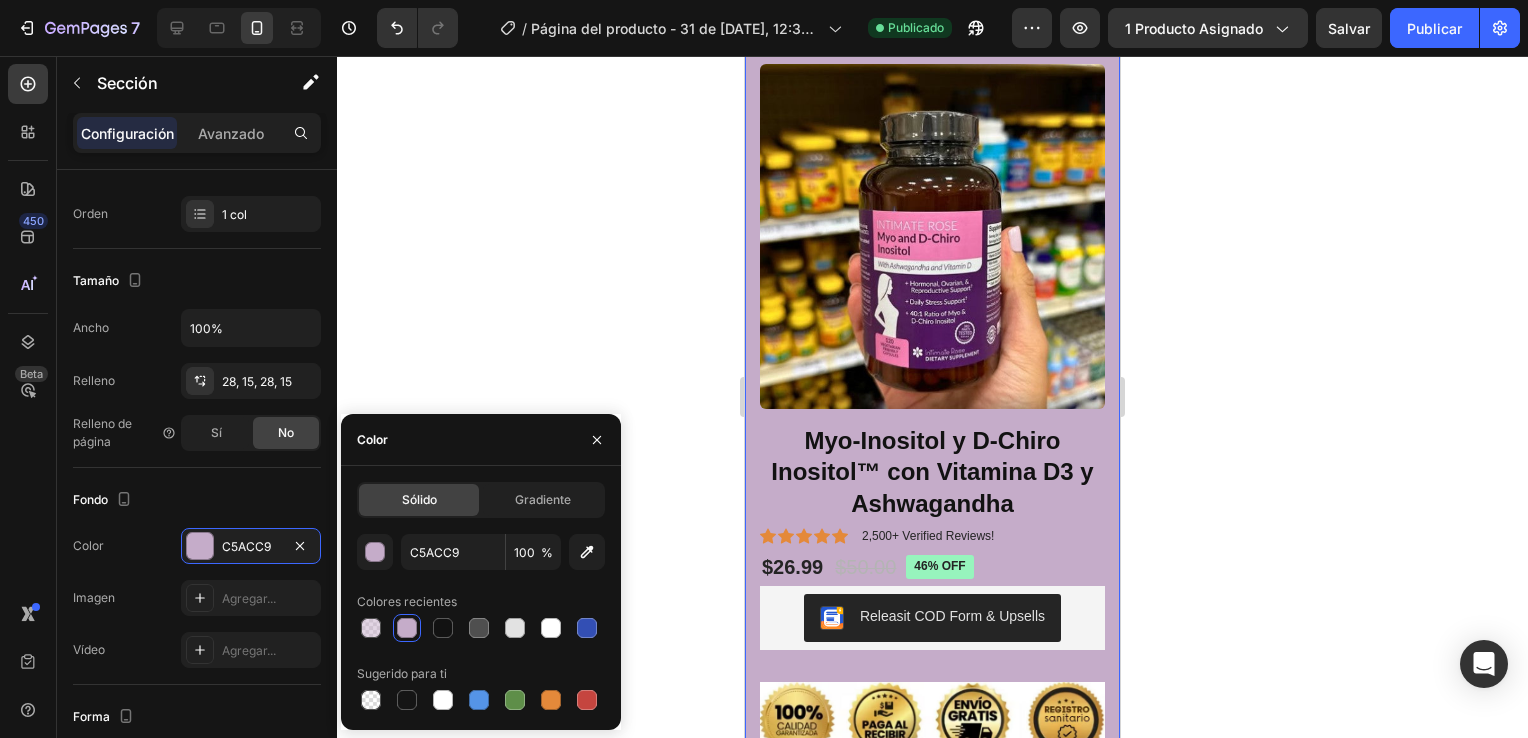 click 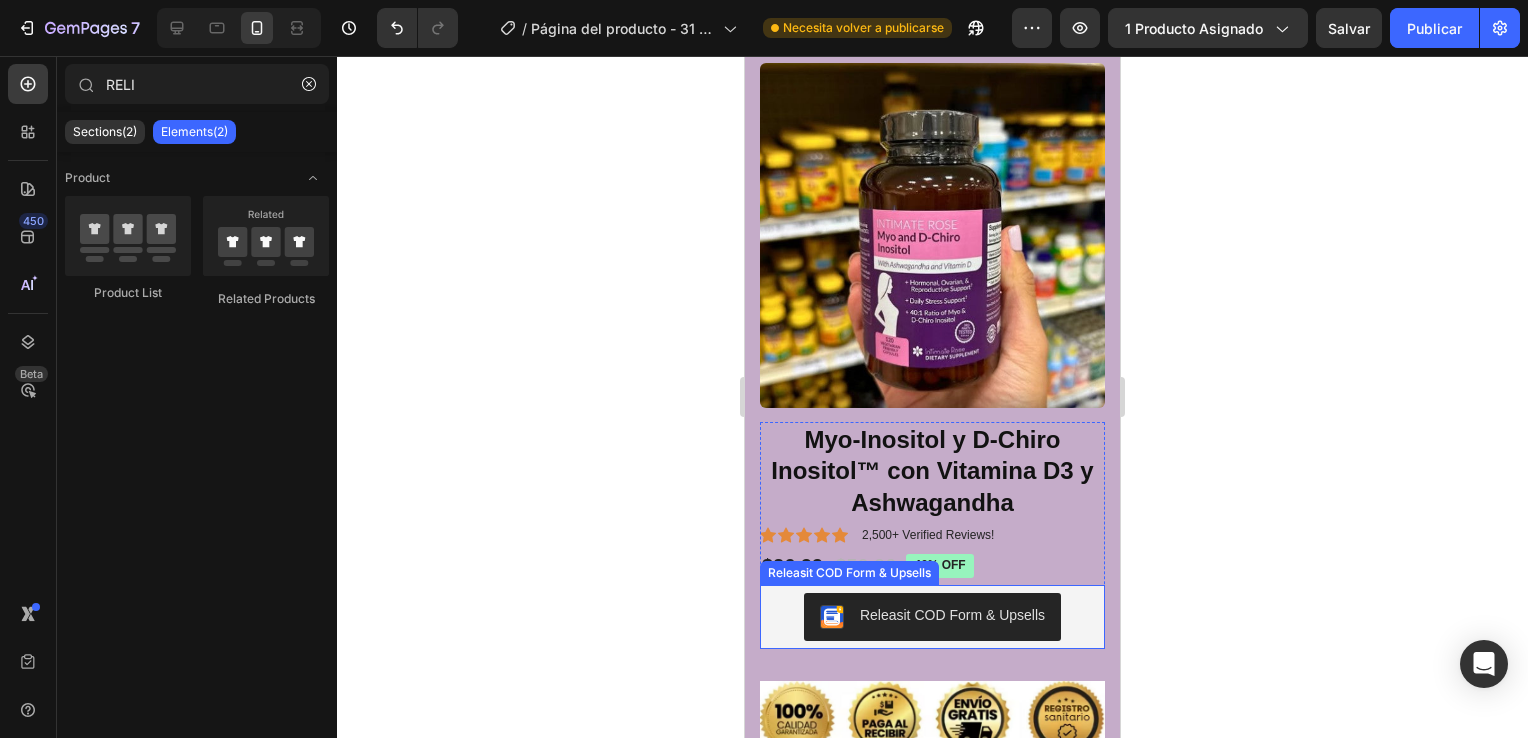 scroll, scrollTop: 146, scrollLeft: 0, axis: vertical 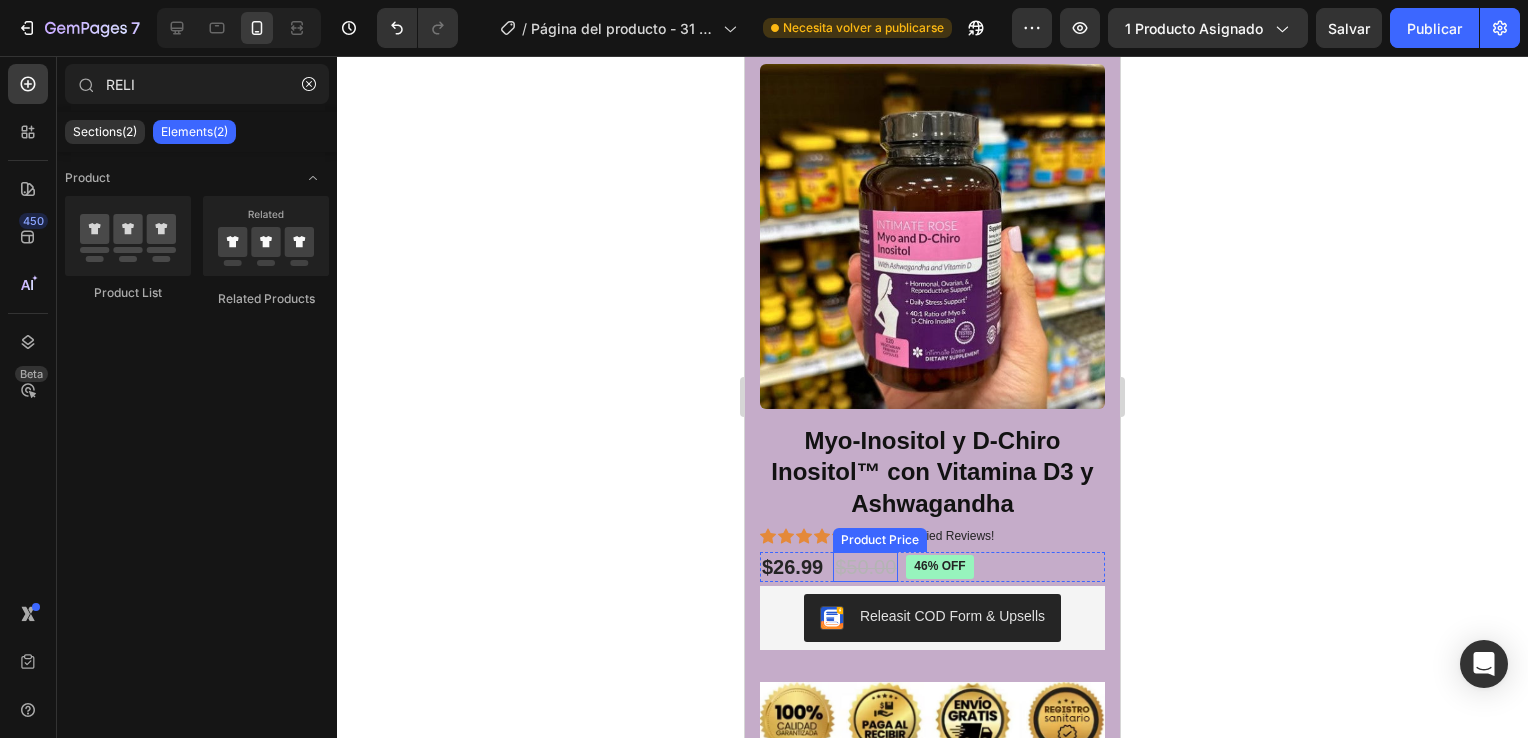 click on "$50.00" at bounding box center (865, 567) 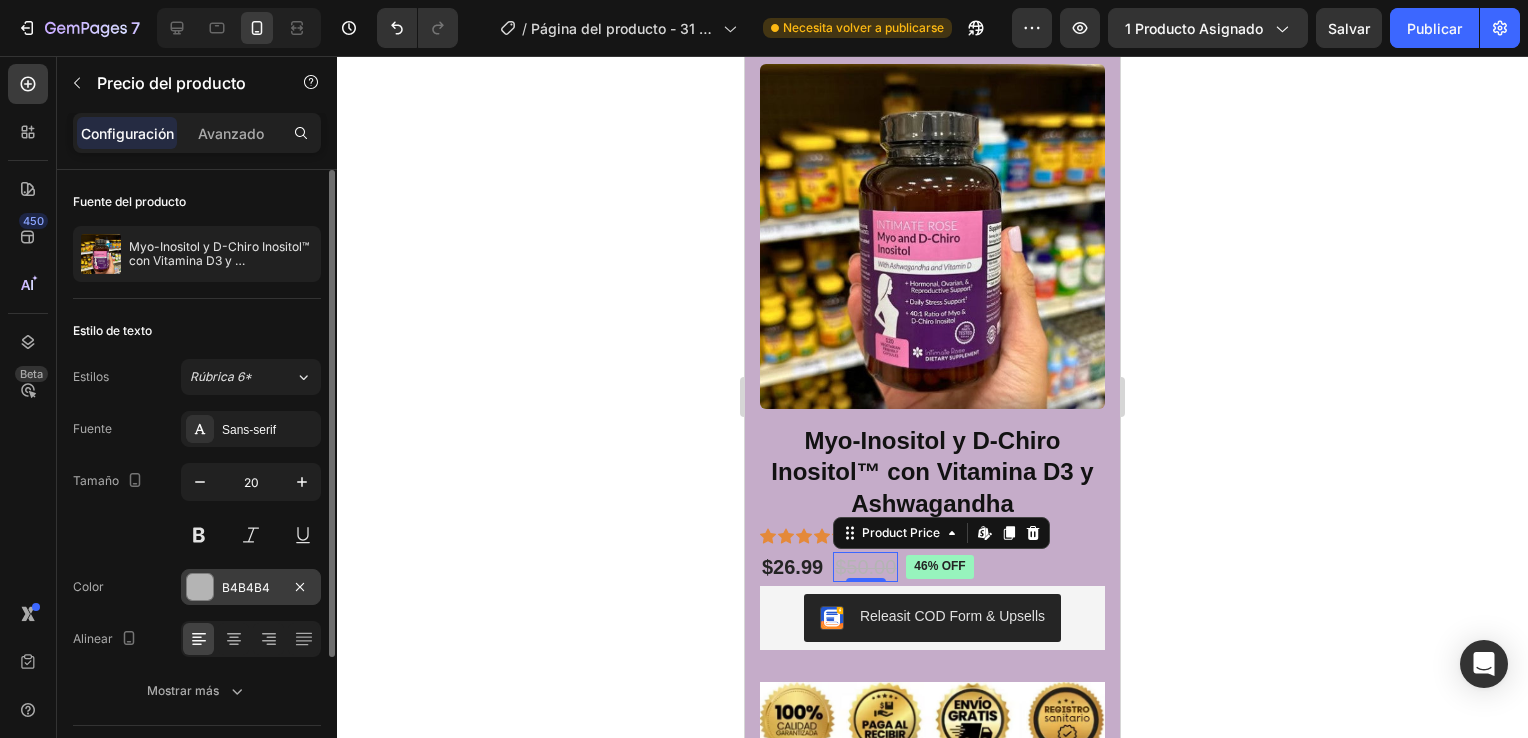 click at bounding box center (200, 587) 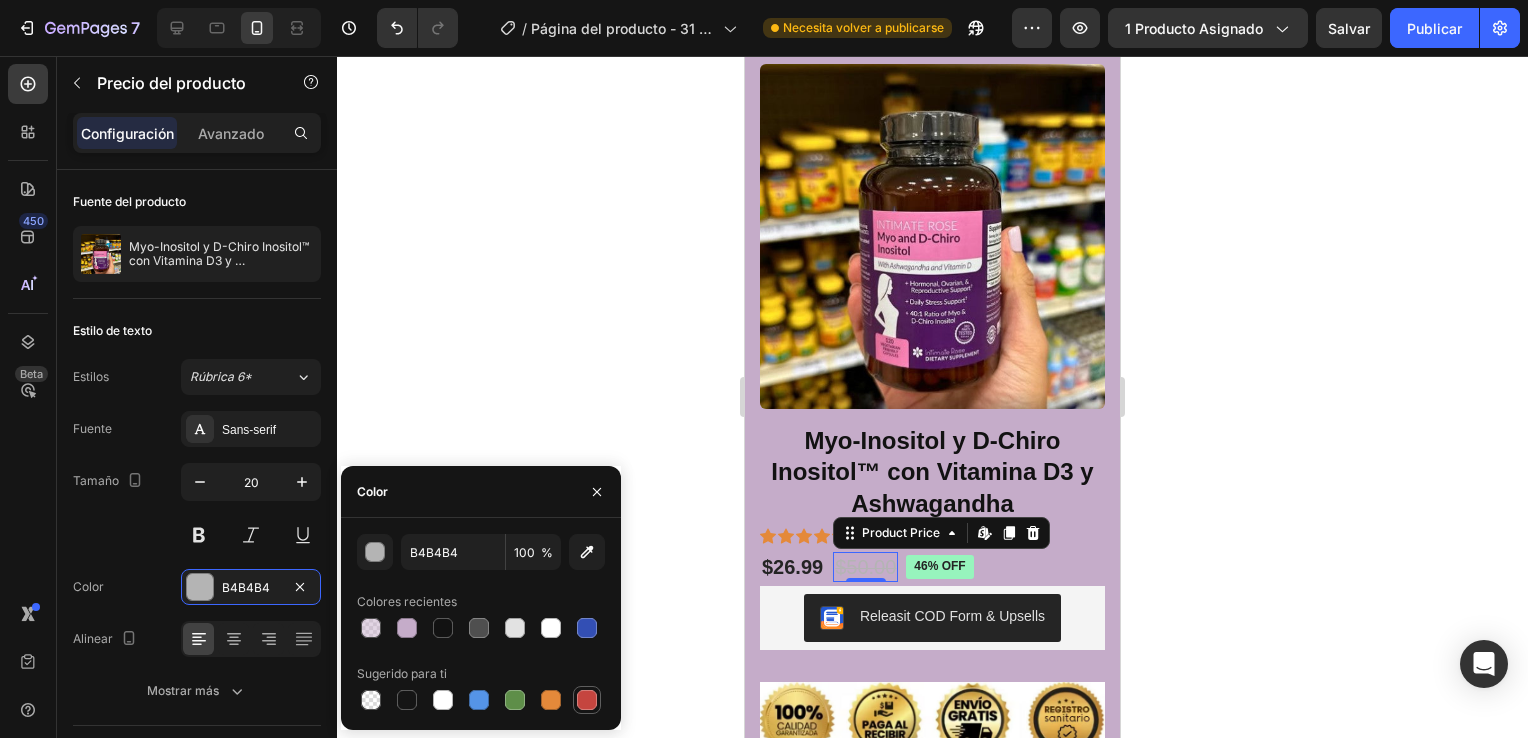 click at bounding box center [587, 700] 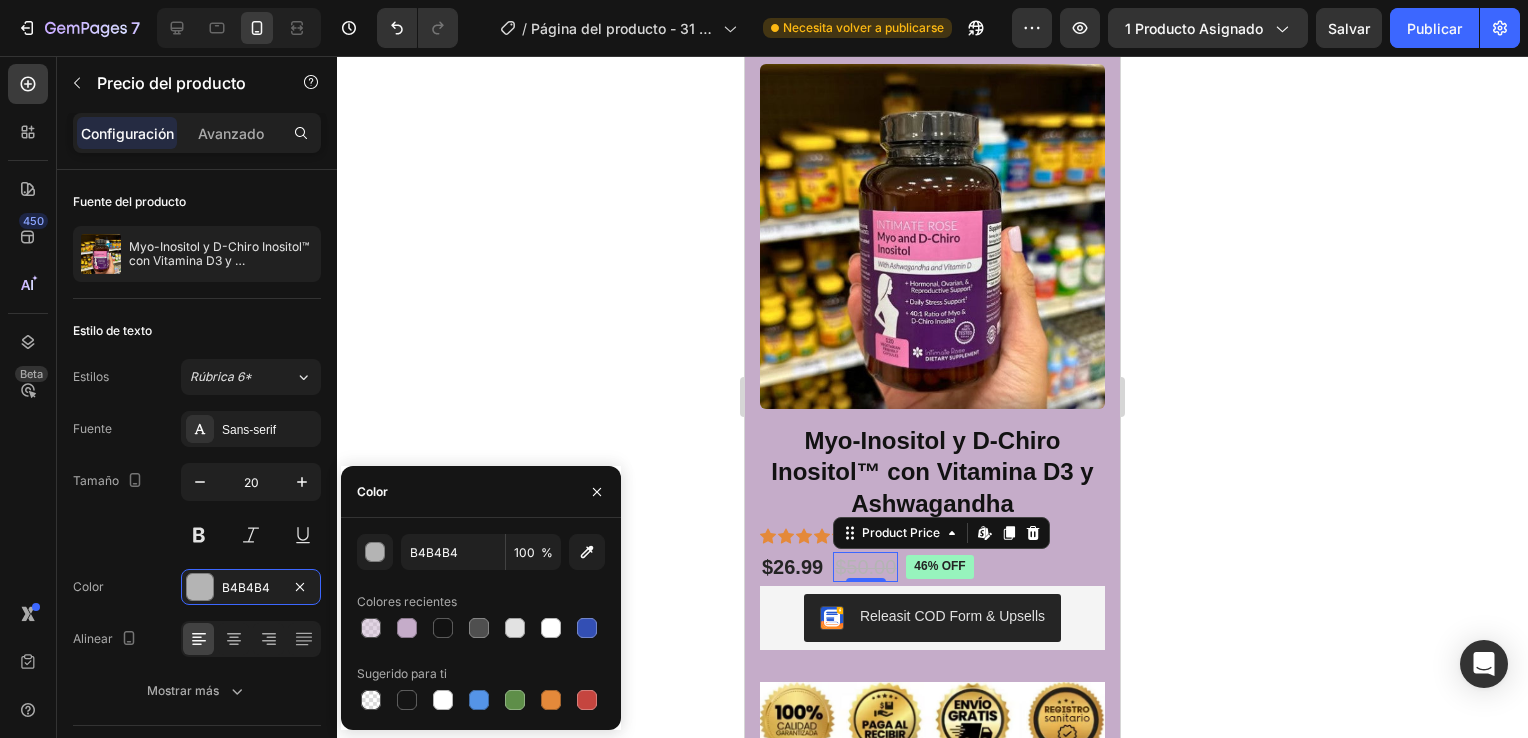 type on "C5453F" 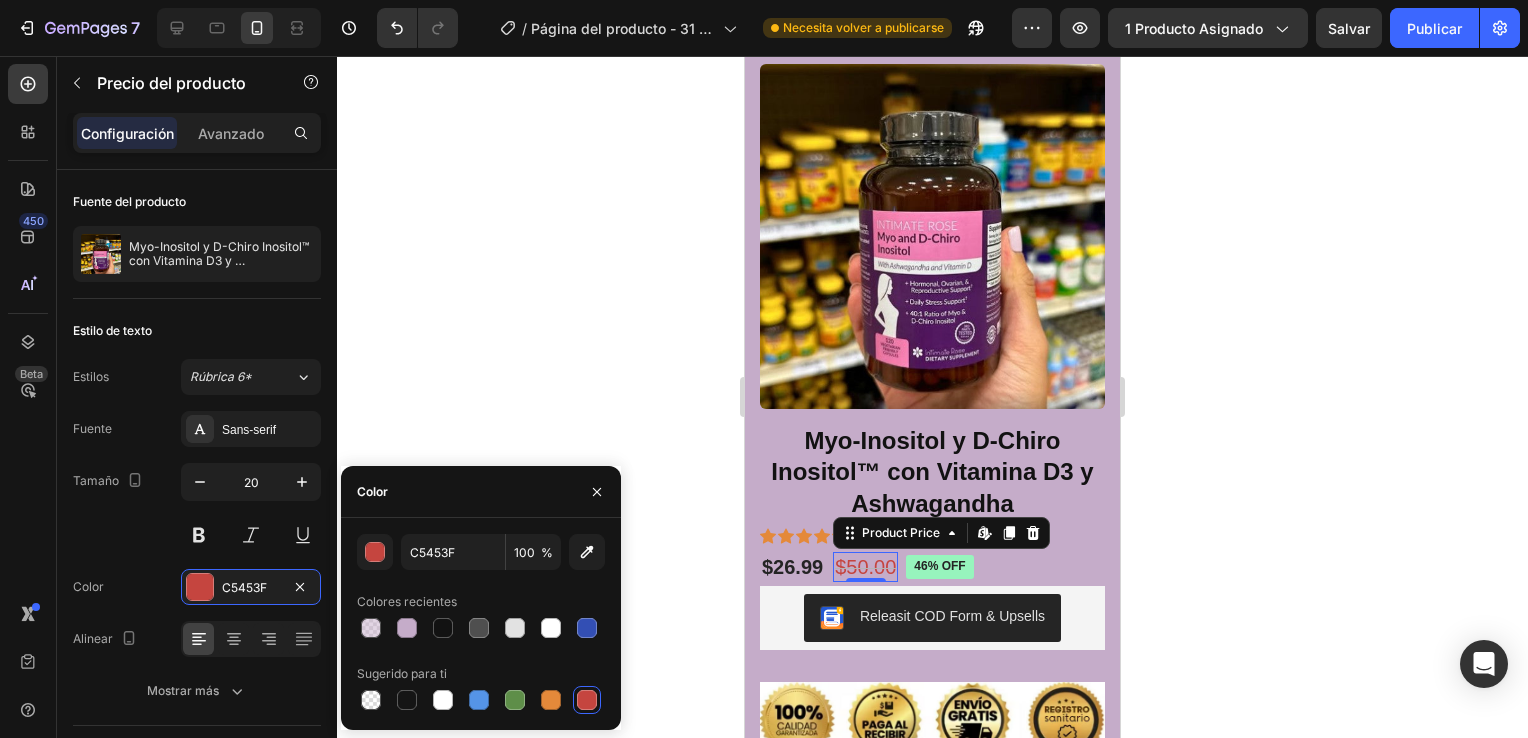 click 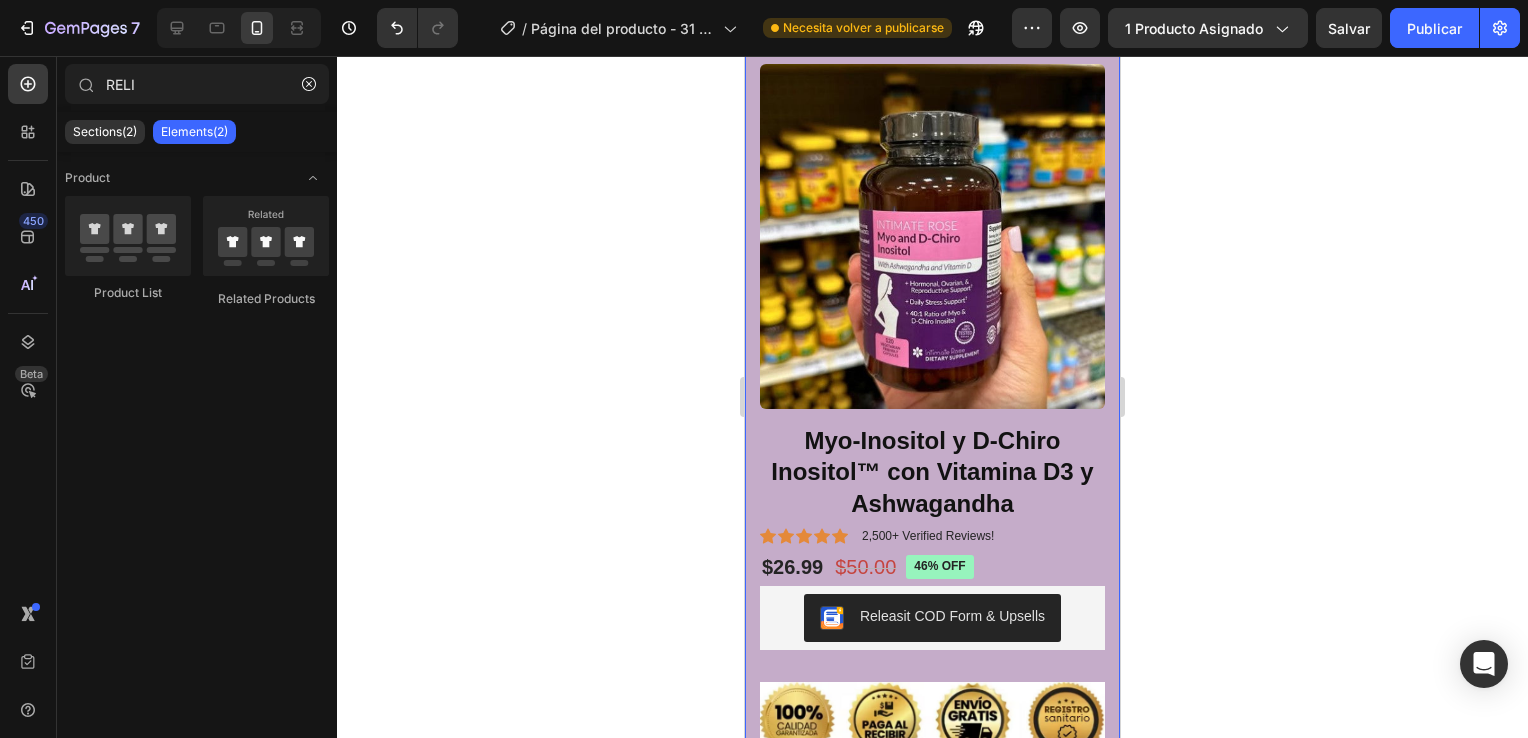 click 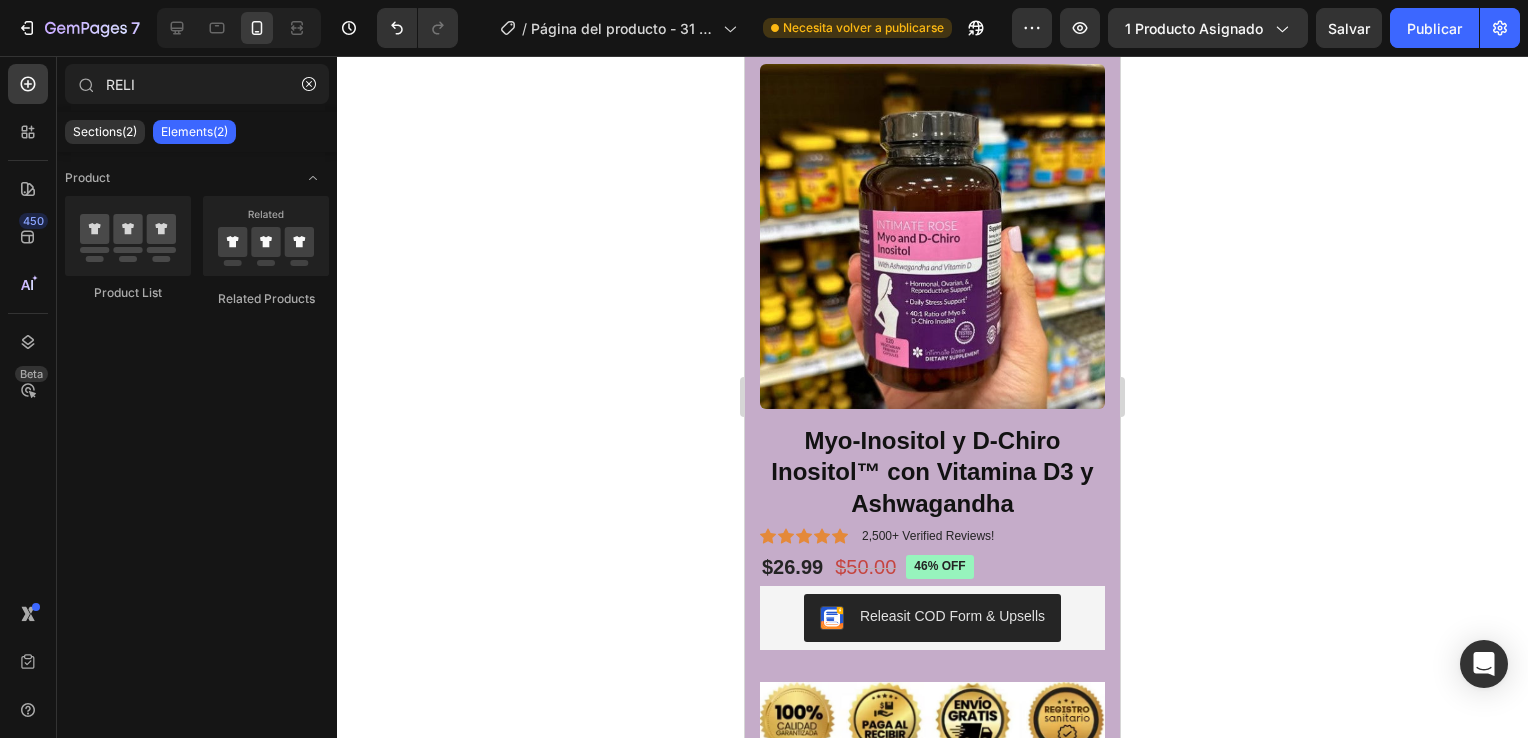 click 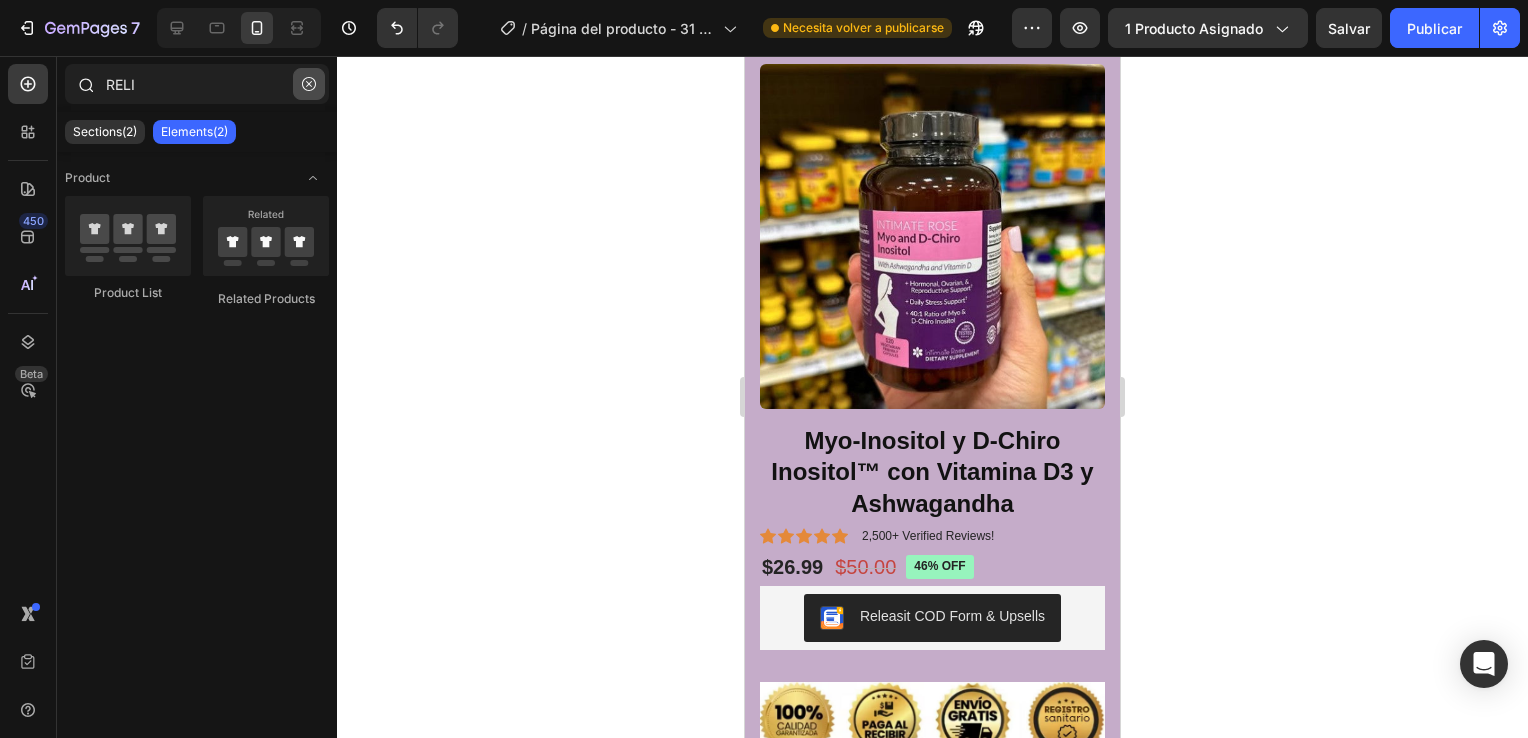 click 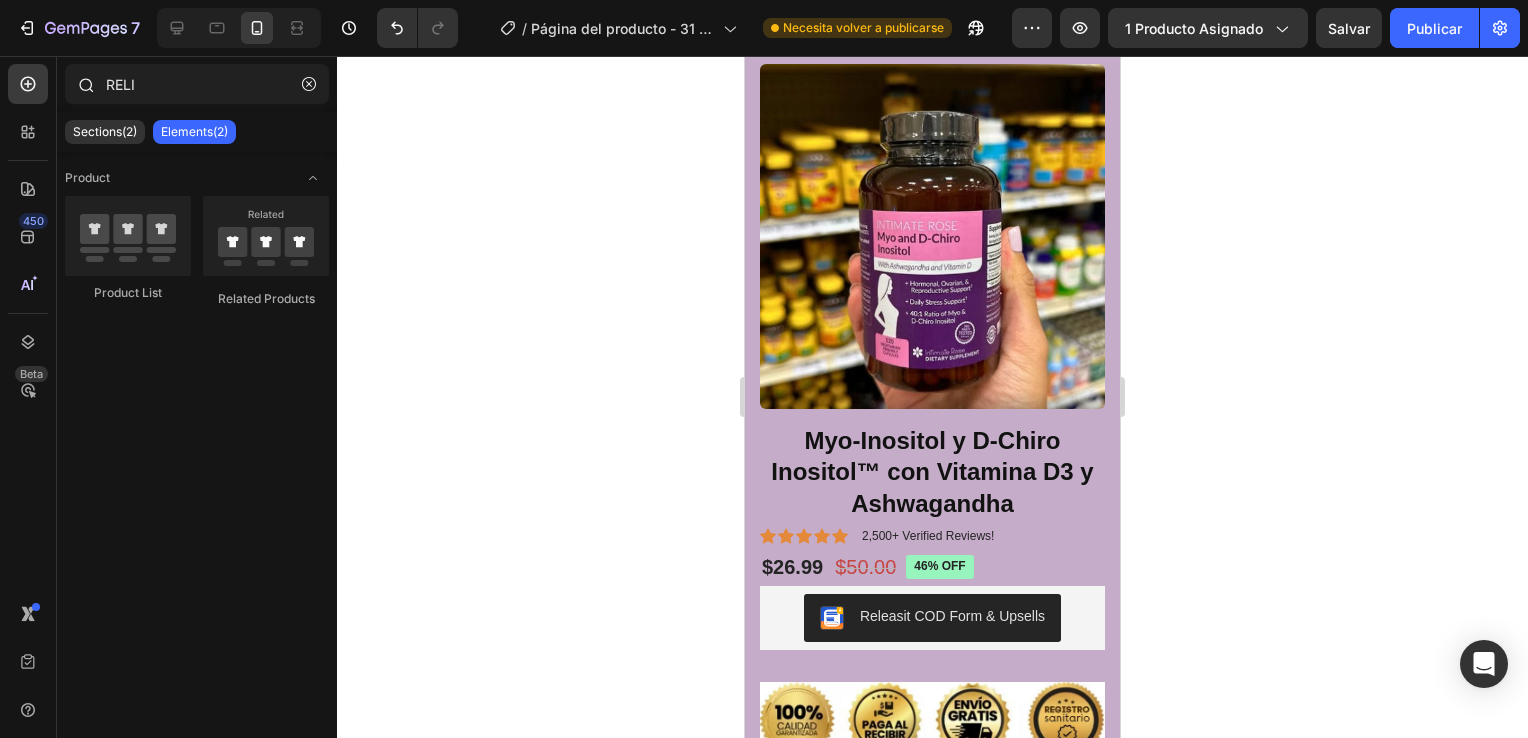 type 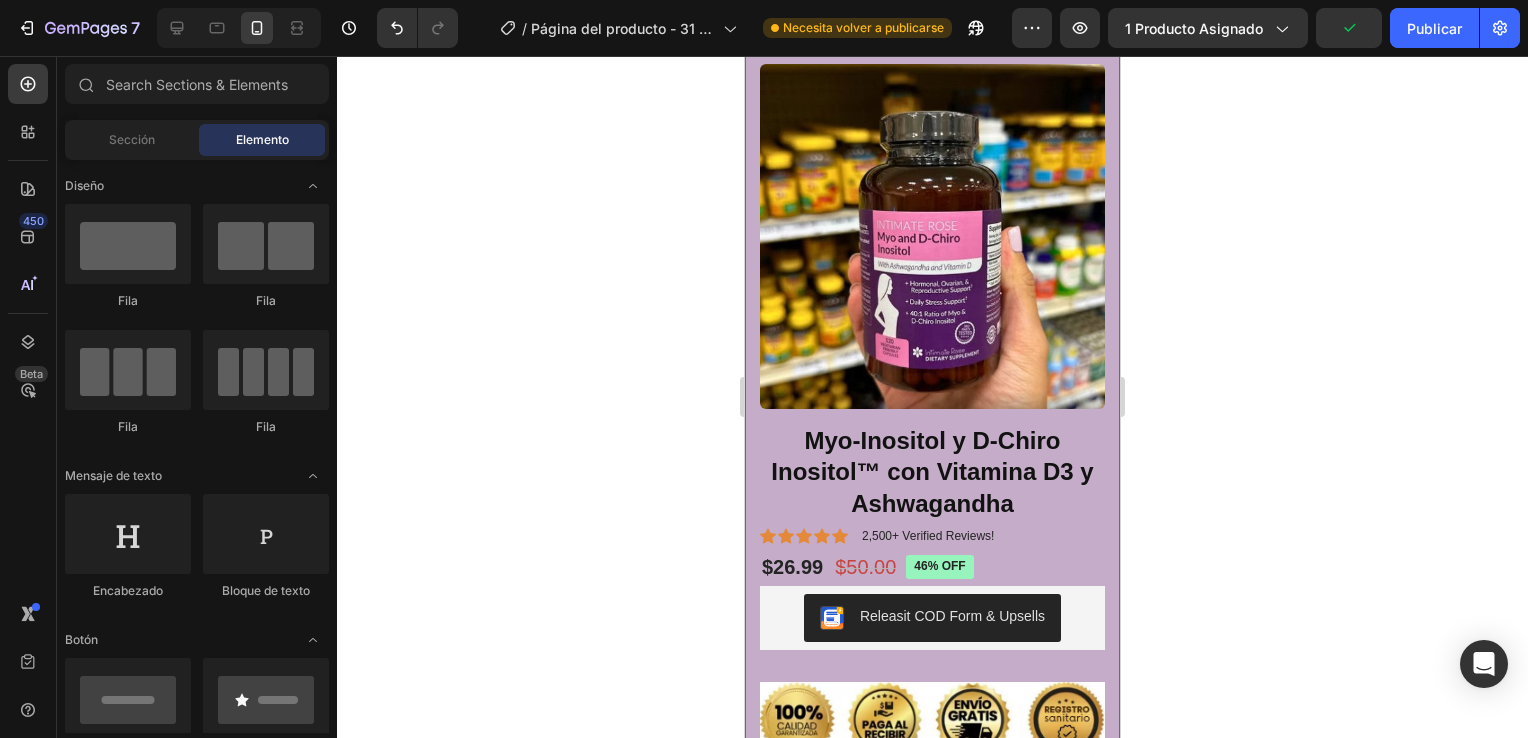 click on "Product Images Myo-Inositol y D-Chiro Inositol™ con Vitamina D3 y Ashwagandha Product Title Icon Icon Icon Icon Icon Icon List 2,500+ Verified Reviews! Text Block Row $26.99 Product Price Product Price $50.00 Product Price Product Price 46% off Product Badge Row Releasit COD Form & Upsells Releasit COD Form & Upsells Row Product Image Section 2" at bounding box center (932, 401) 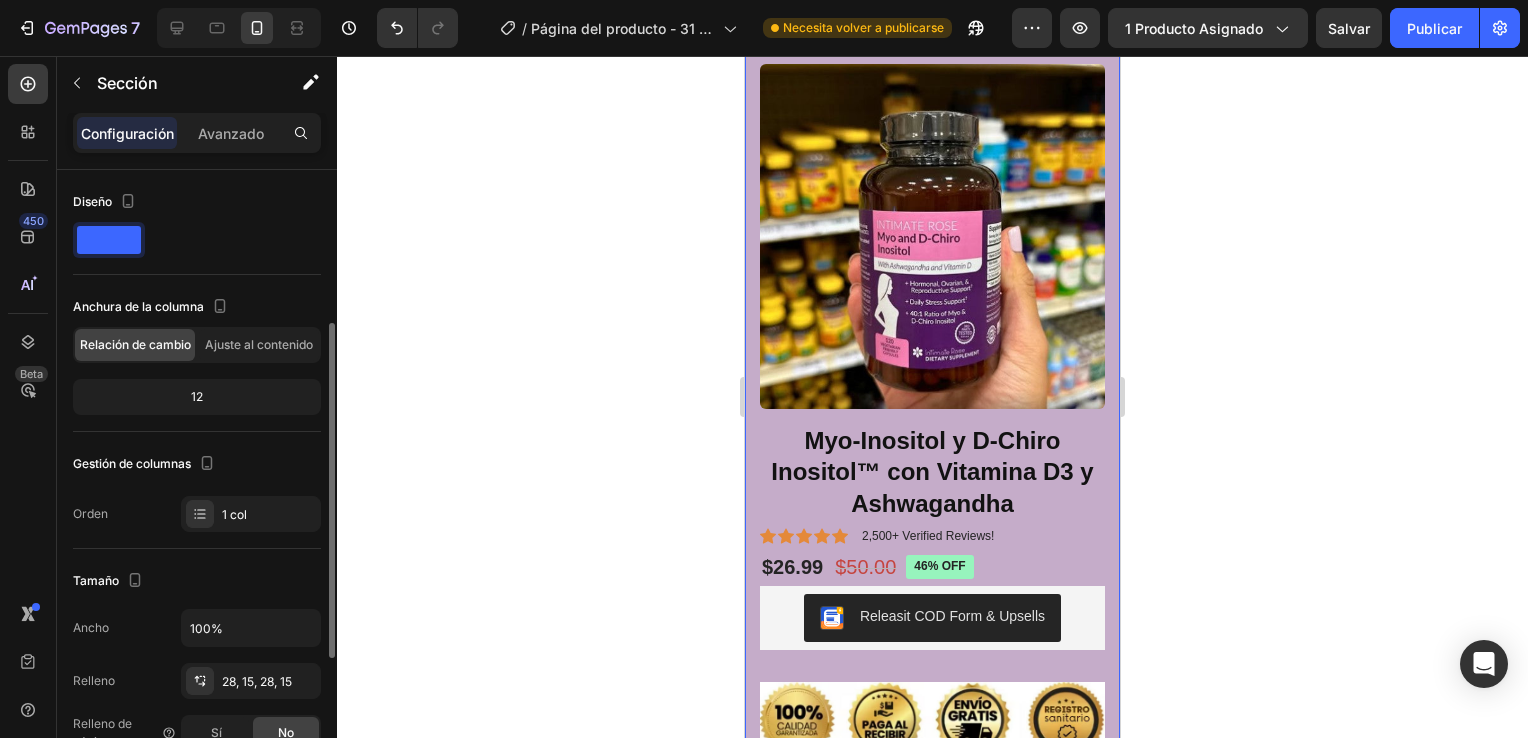 scroll, scrollTop: 200, scrollLeft: 0, axis: vertical 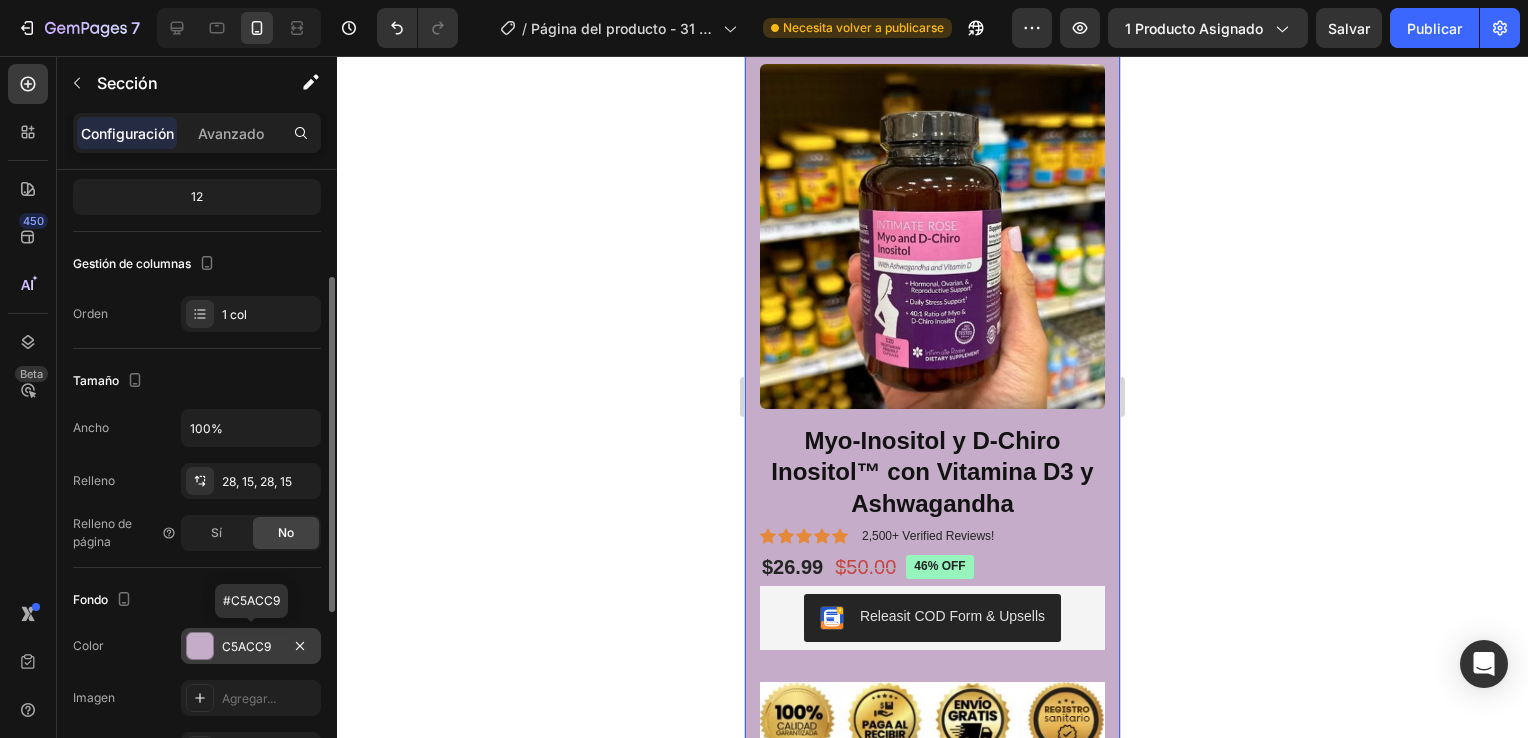 click at bounding box center [200, 646] 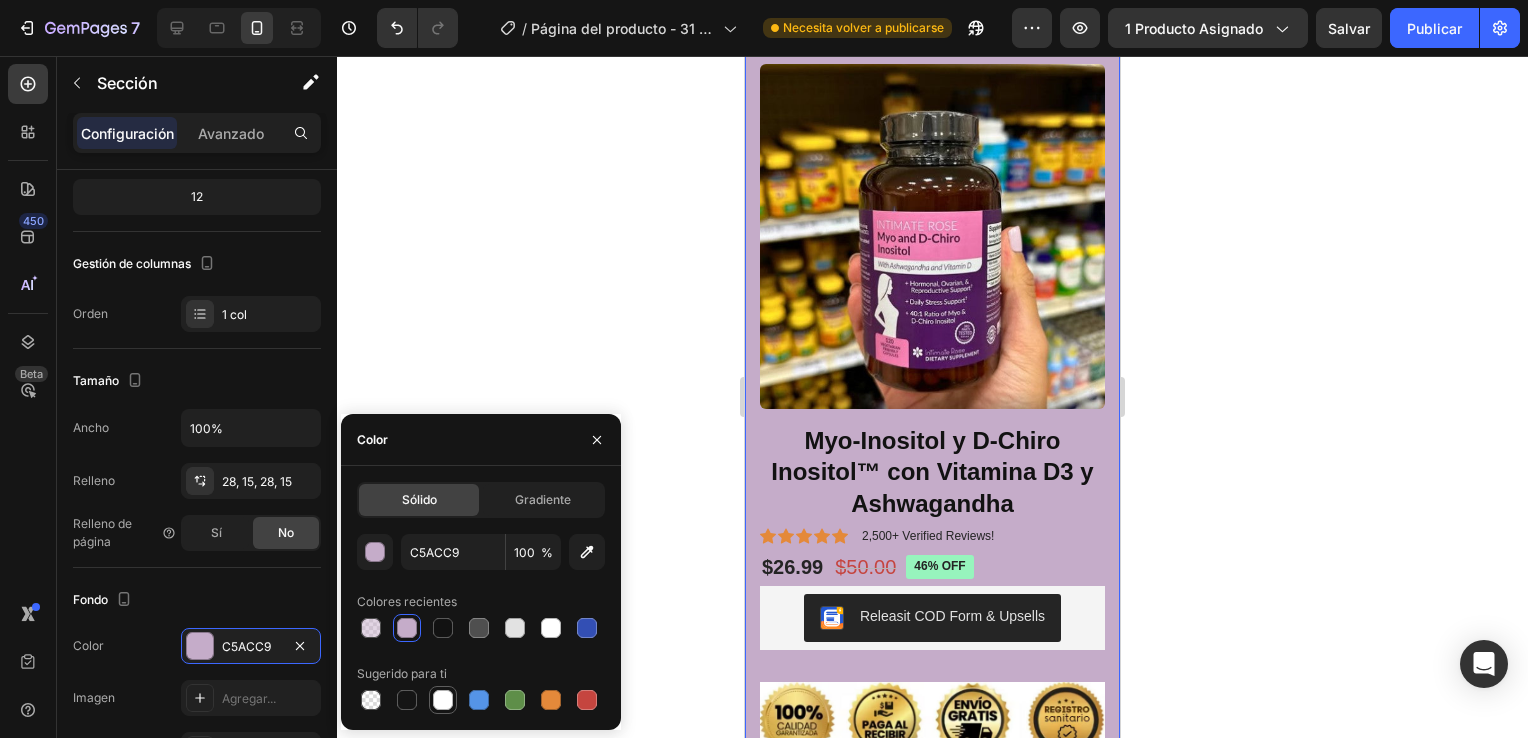 click at bounding box center [443, 700] 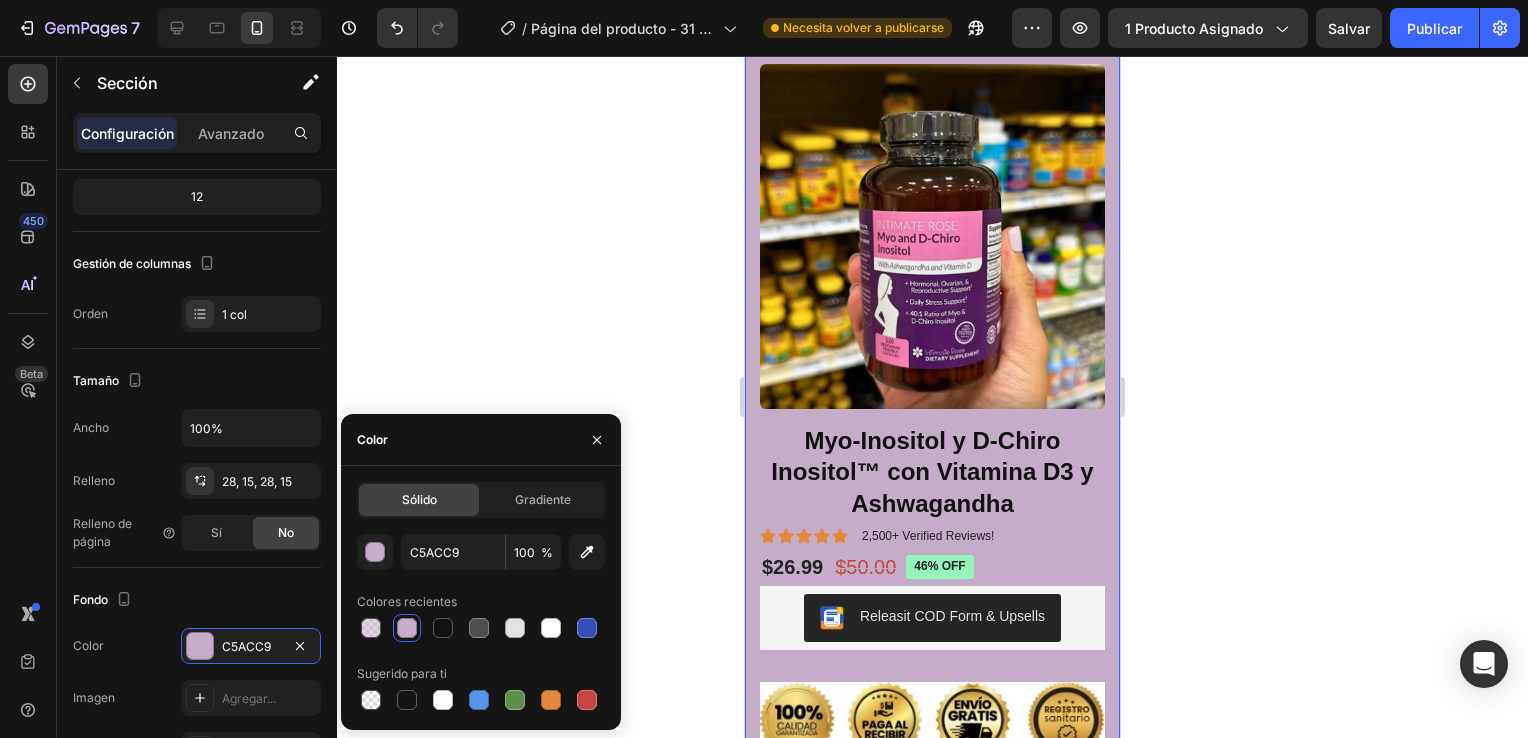 type on "FFFFFF" 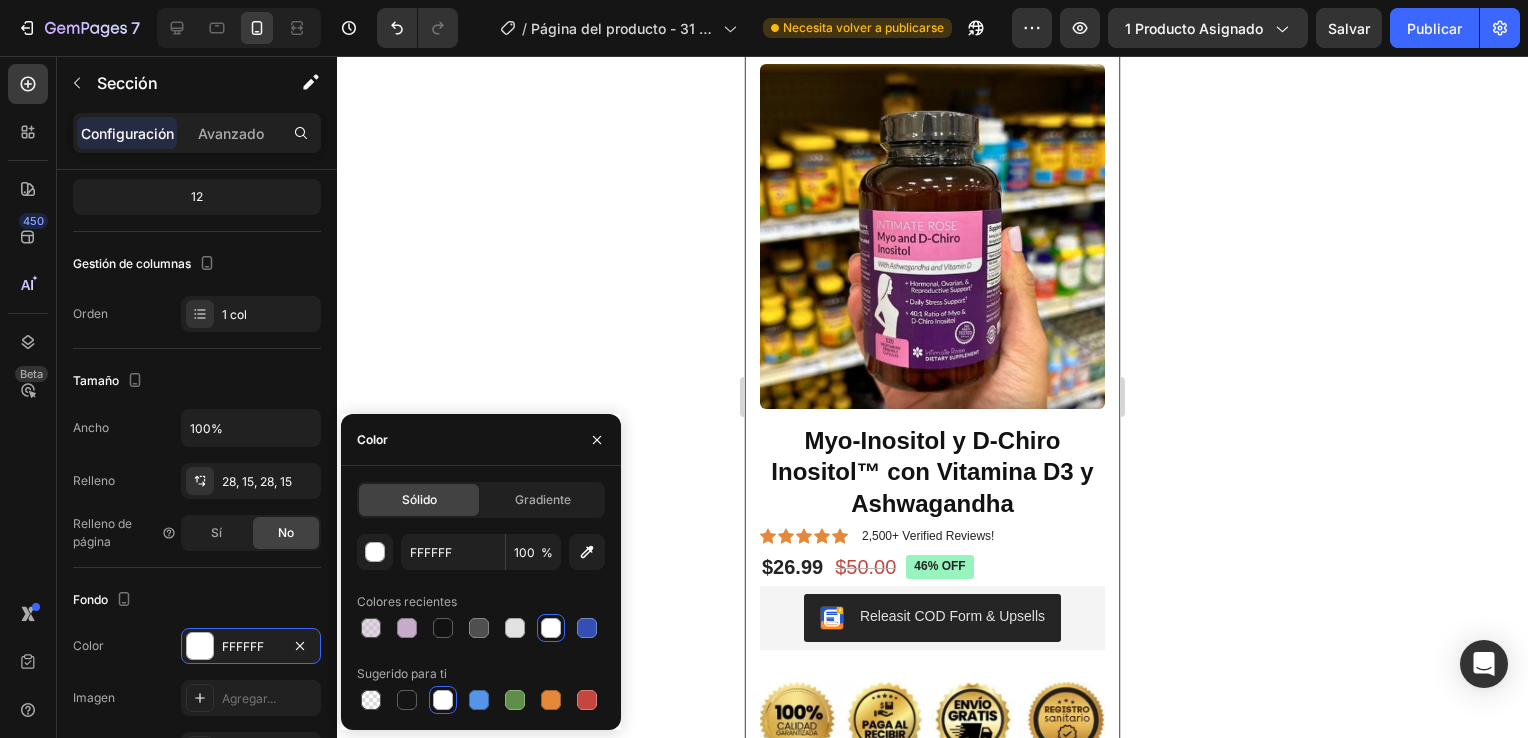 click 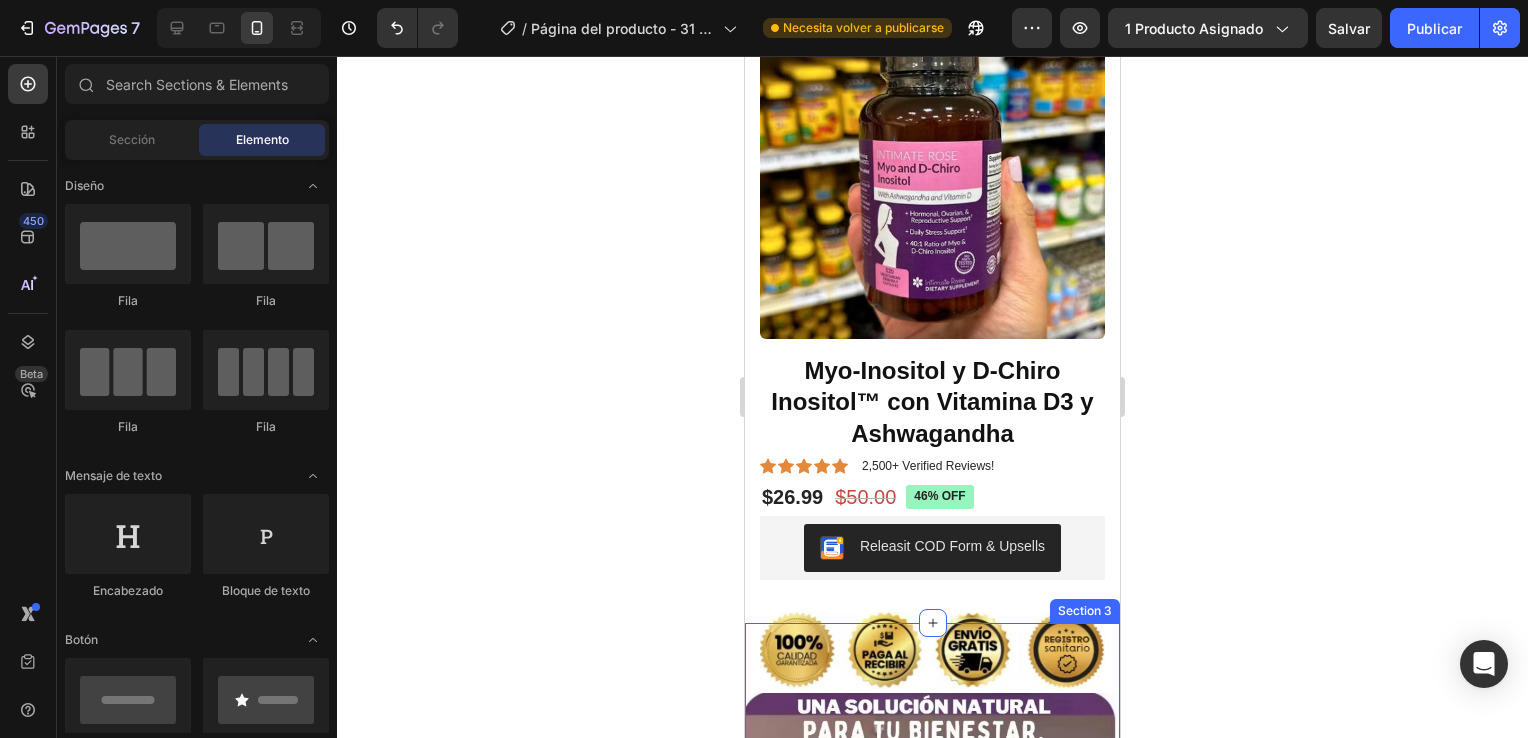 scroll, scrollTop: 246, scrollLeft: 0, axis: vertical 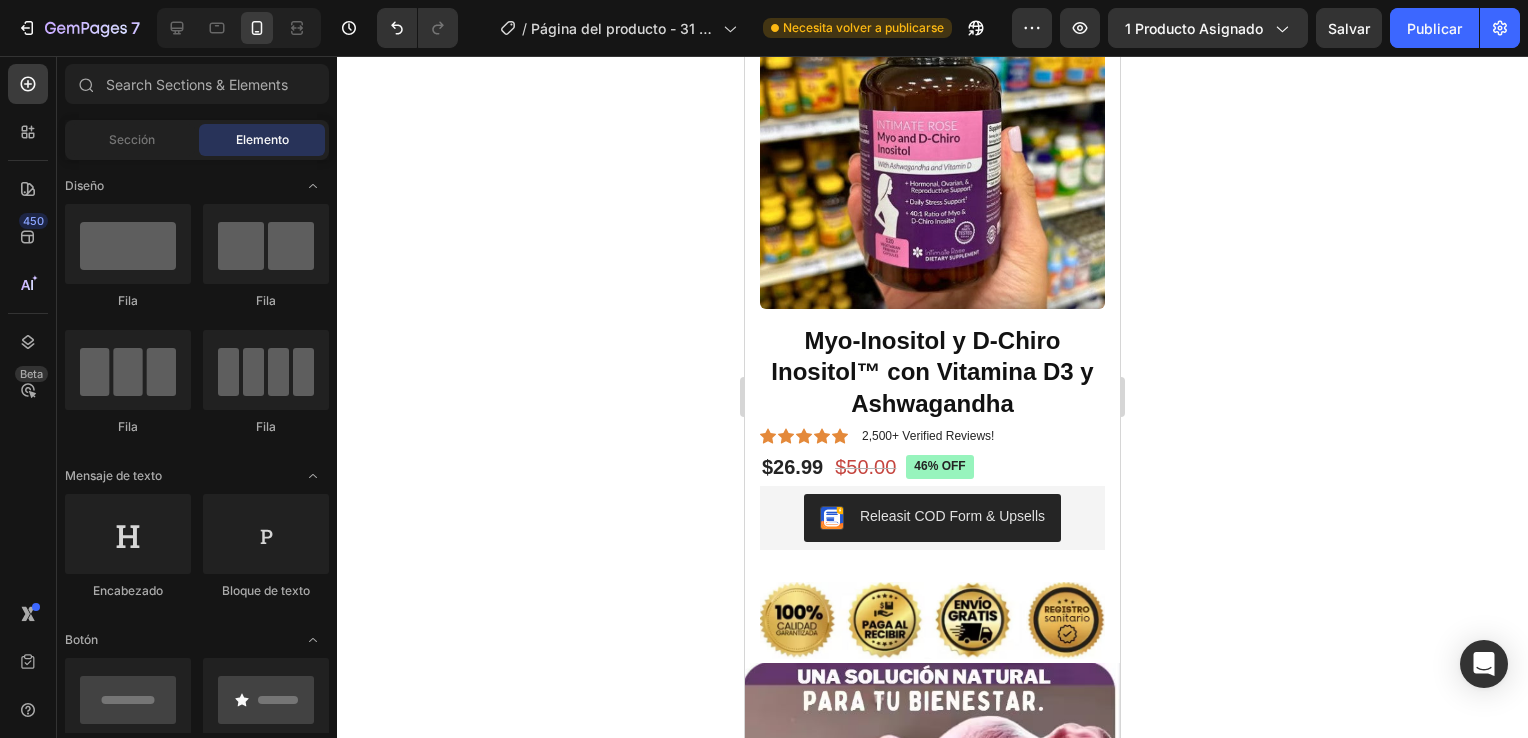 click 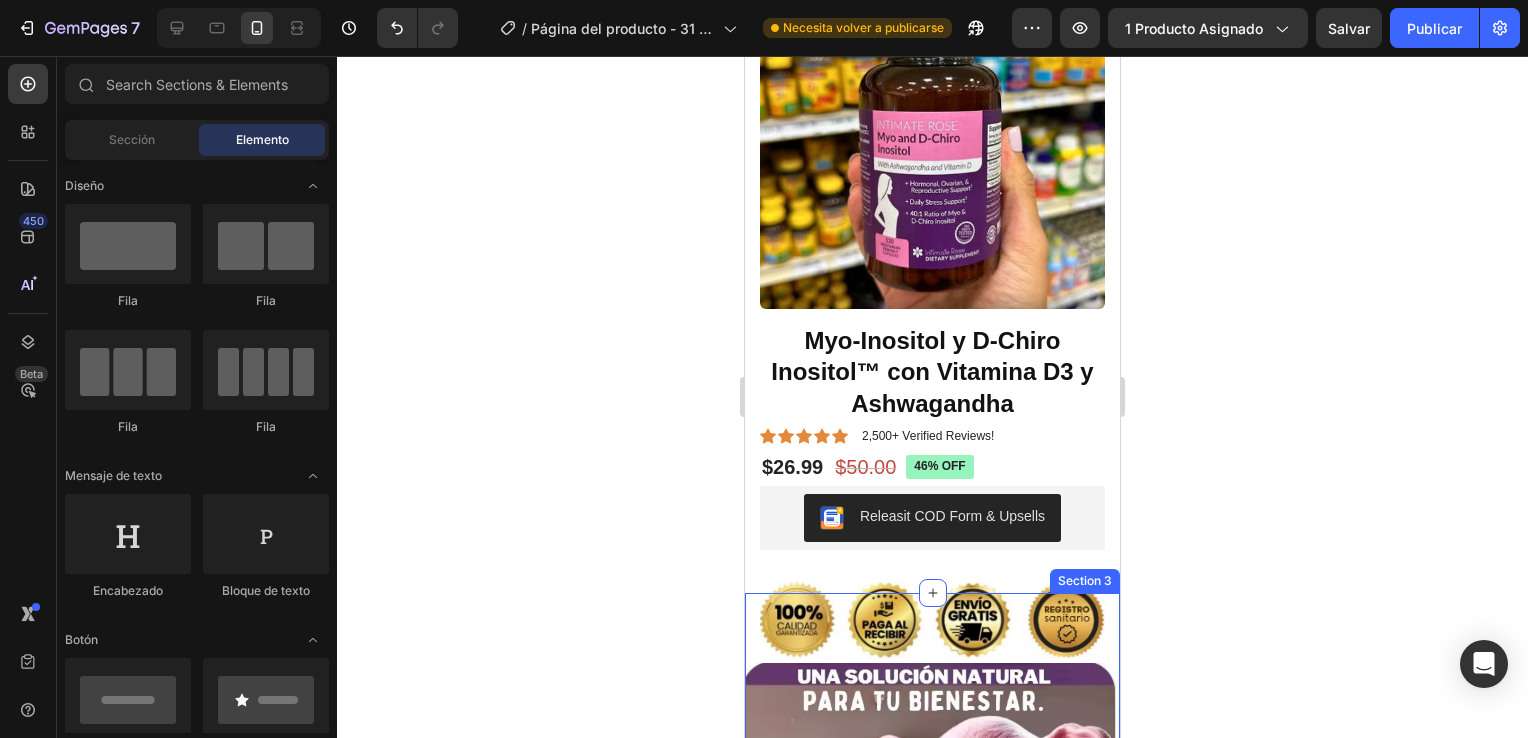click on "Image Image INICIA TU CAMBIO HOY Button Image Image INICIA TU CAMBIO HOY Button Image Image INICIA TU CAMBIO HOY Button Image Image INICIA TU CAMBIO HOY Button Row Image Image Section 3" at bounding box center [932, 2534] 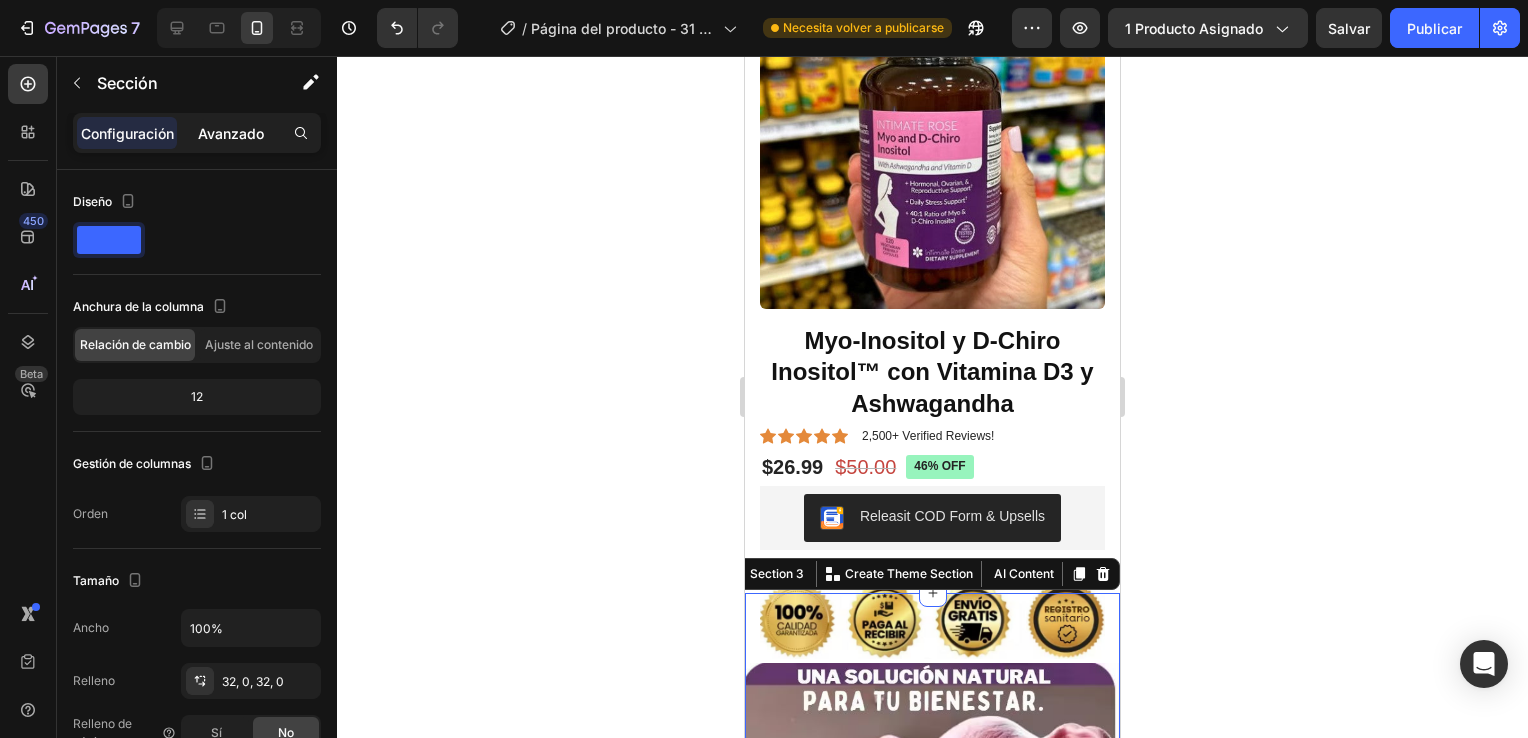 click on "Avanzado" at bounding box center [231, 133] 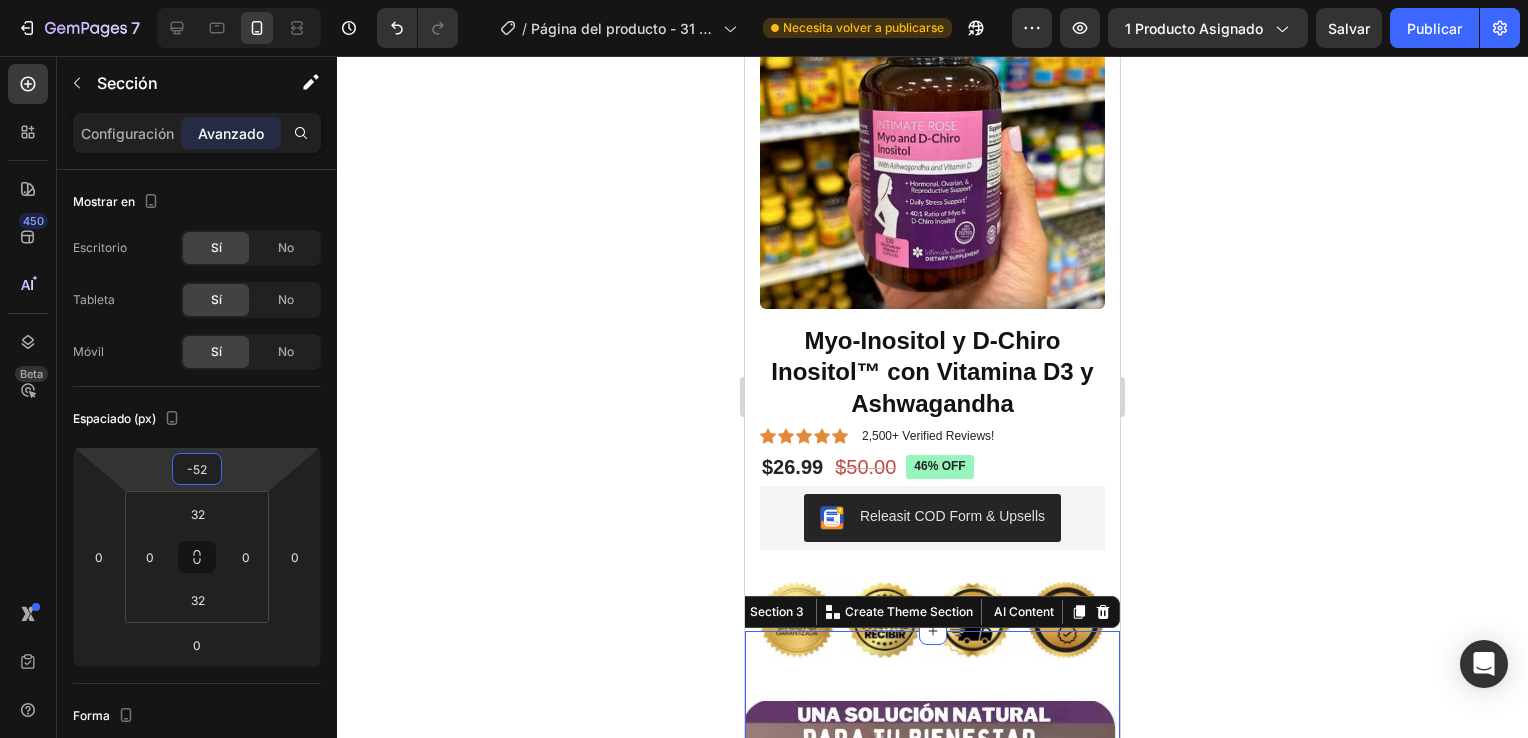 type on "-50" 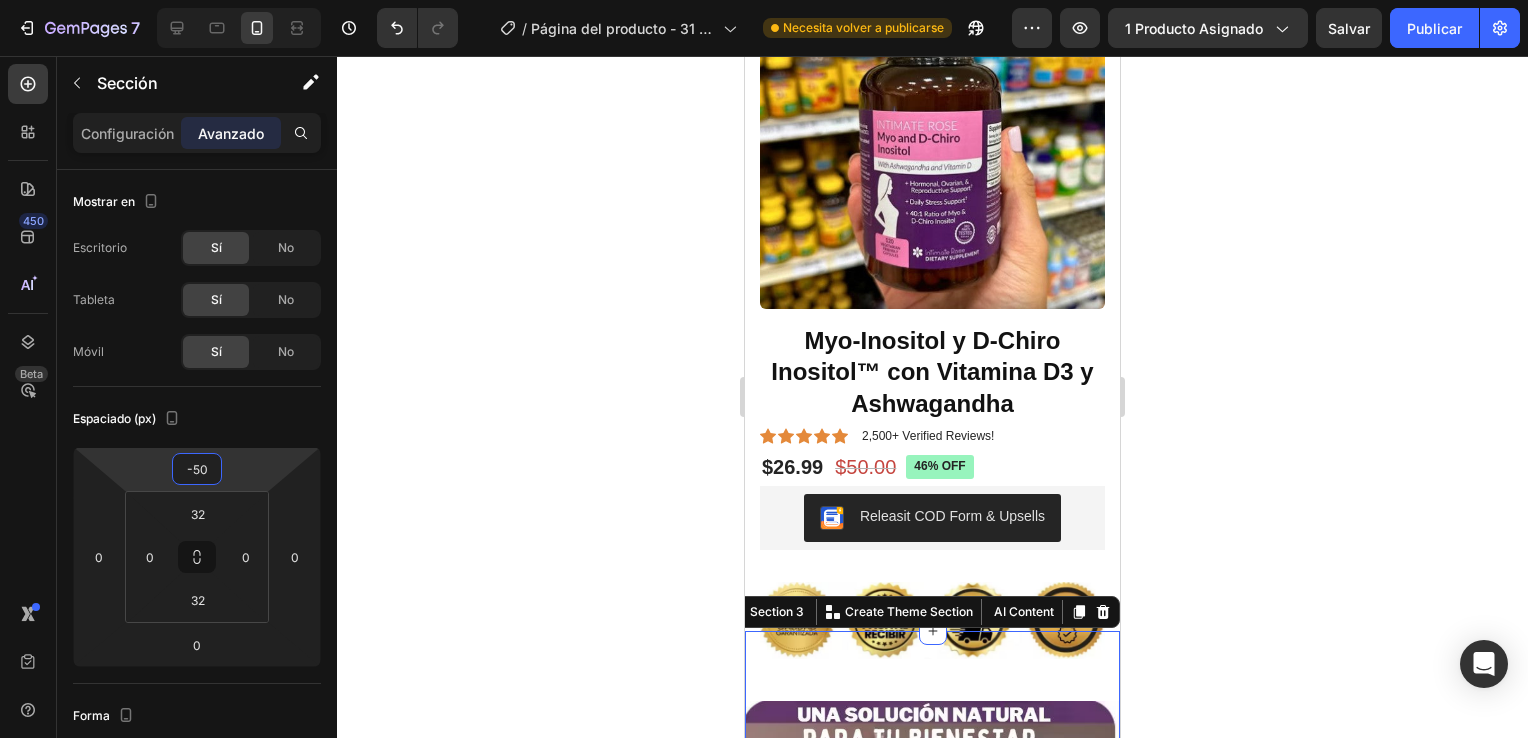 drag, startPoint x: 234, startPoint y: 461, endPoint x: 248, endPoint y: 439, distance: 26.076809 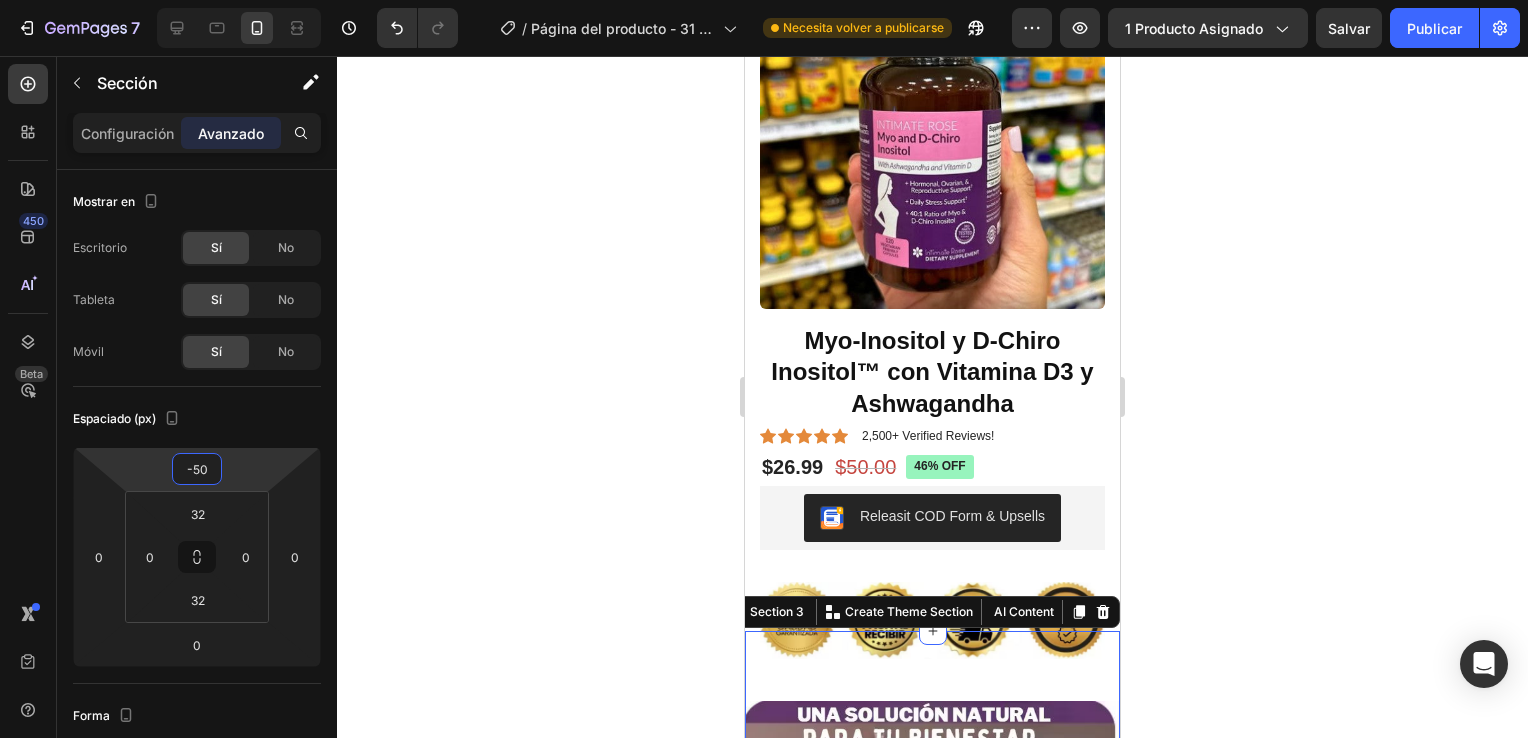 click 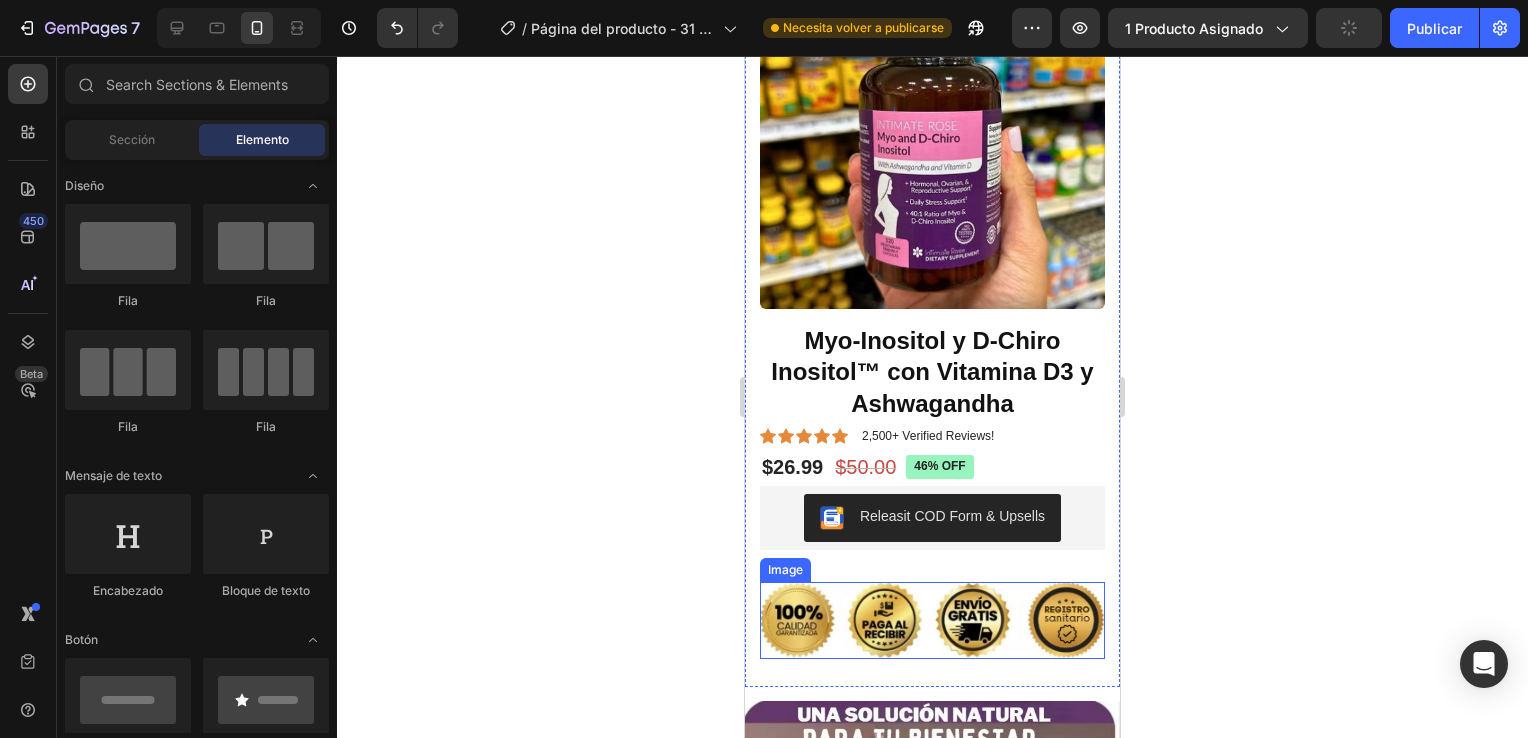 click at bounding box center (932, 620) 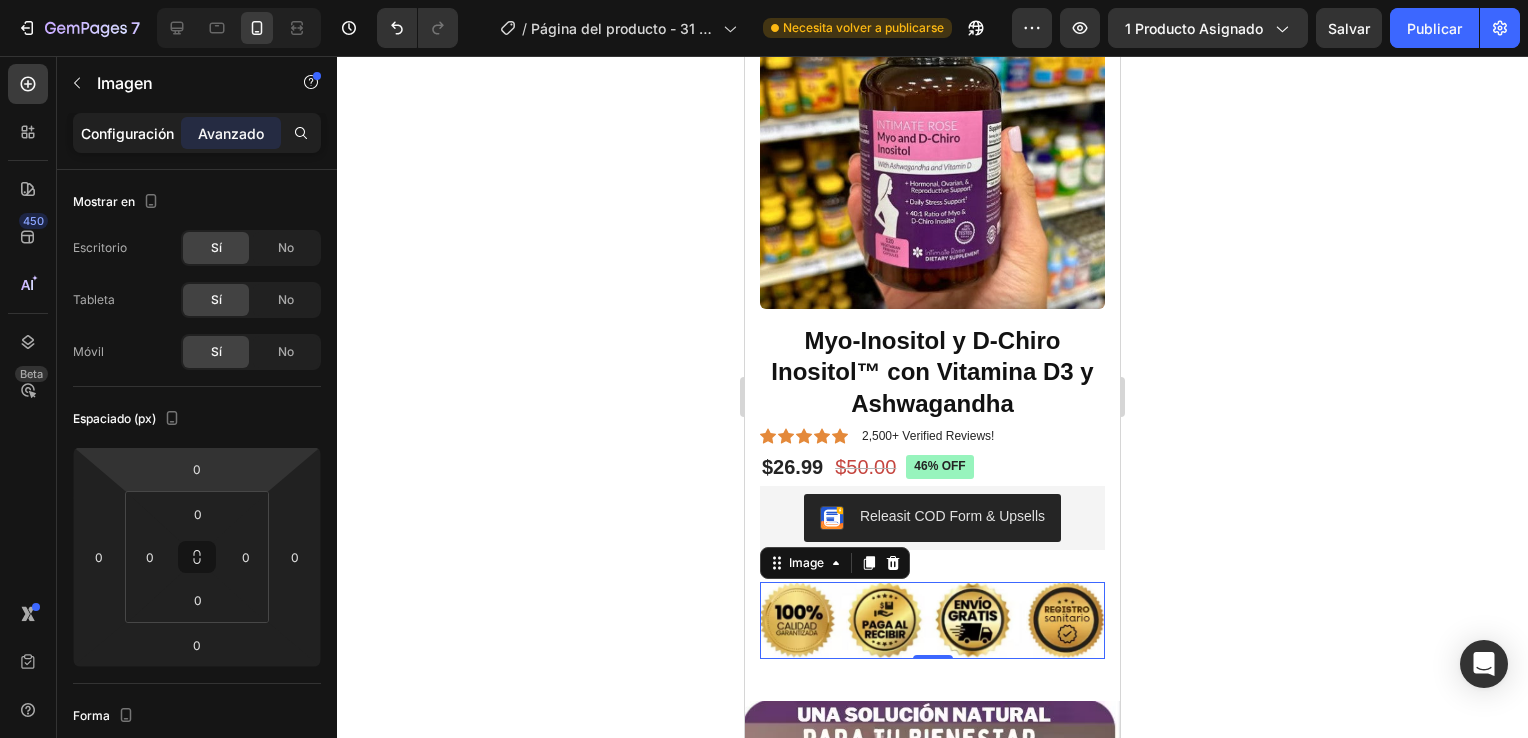 click on "Configuración" at bounding box center [127, 133] 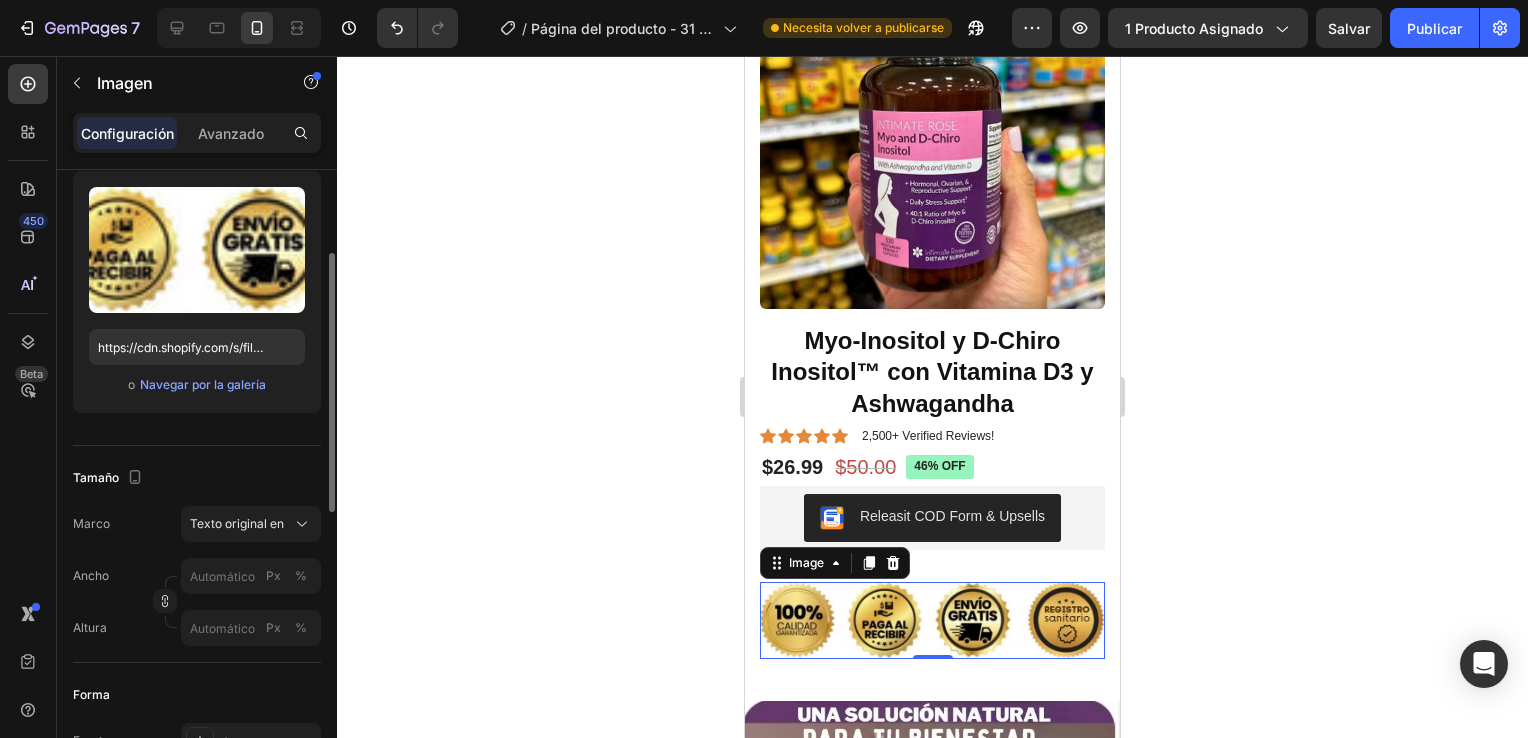 scroll, scrollTop: 300, scrollLeft: 0, axis: vertical 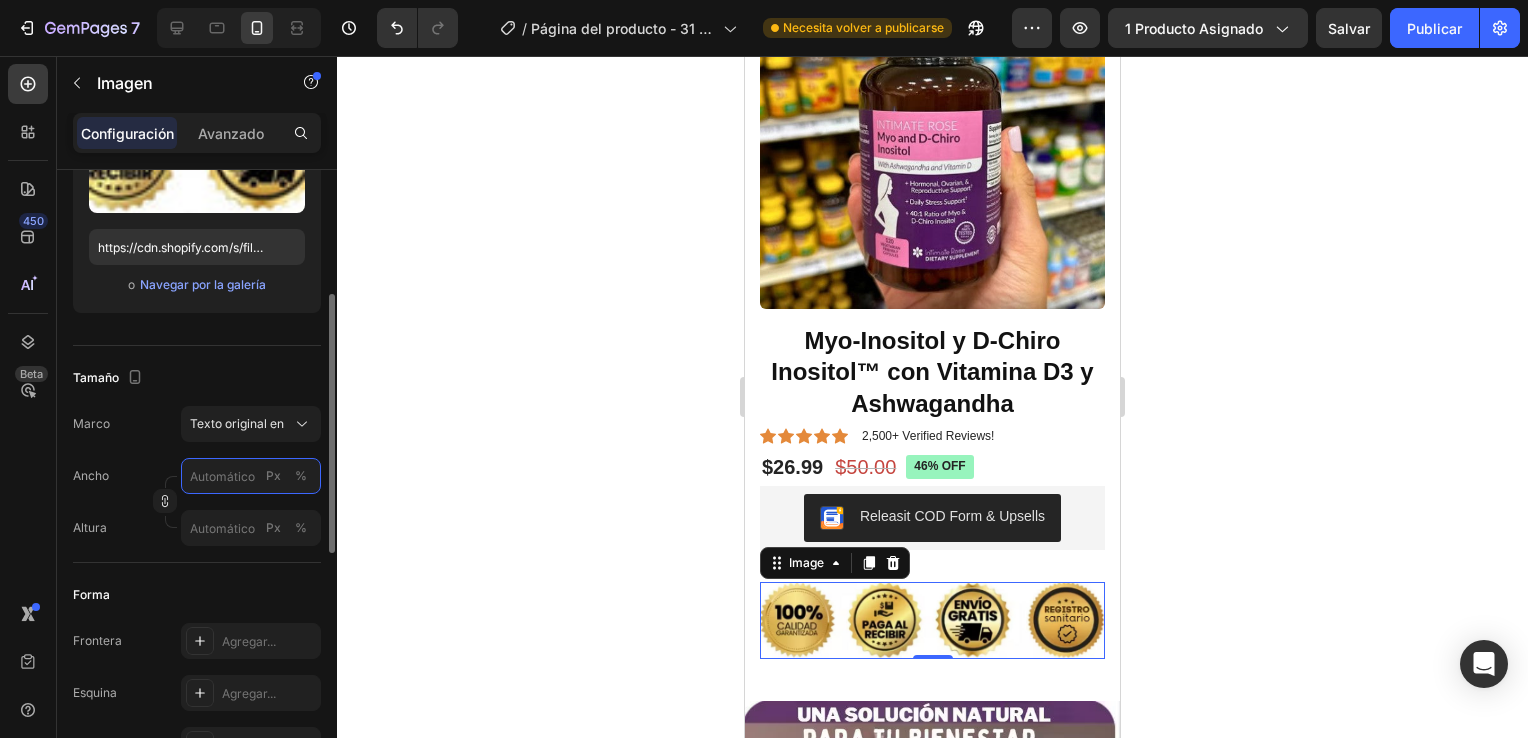 click on "Px %" at bounding box center (251, 476) 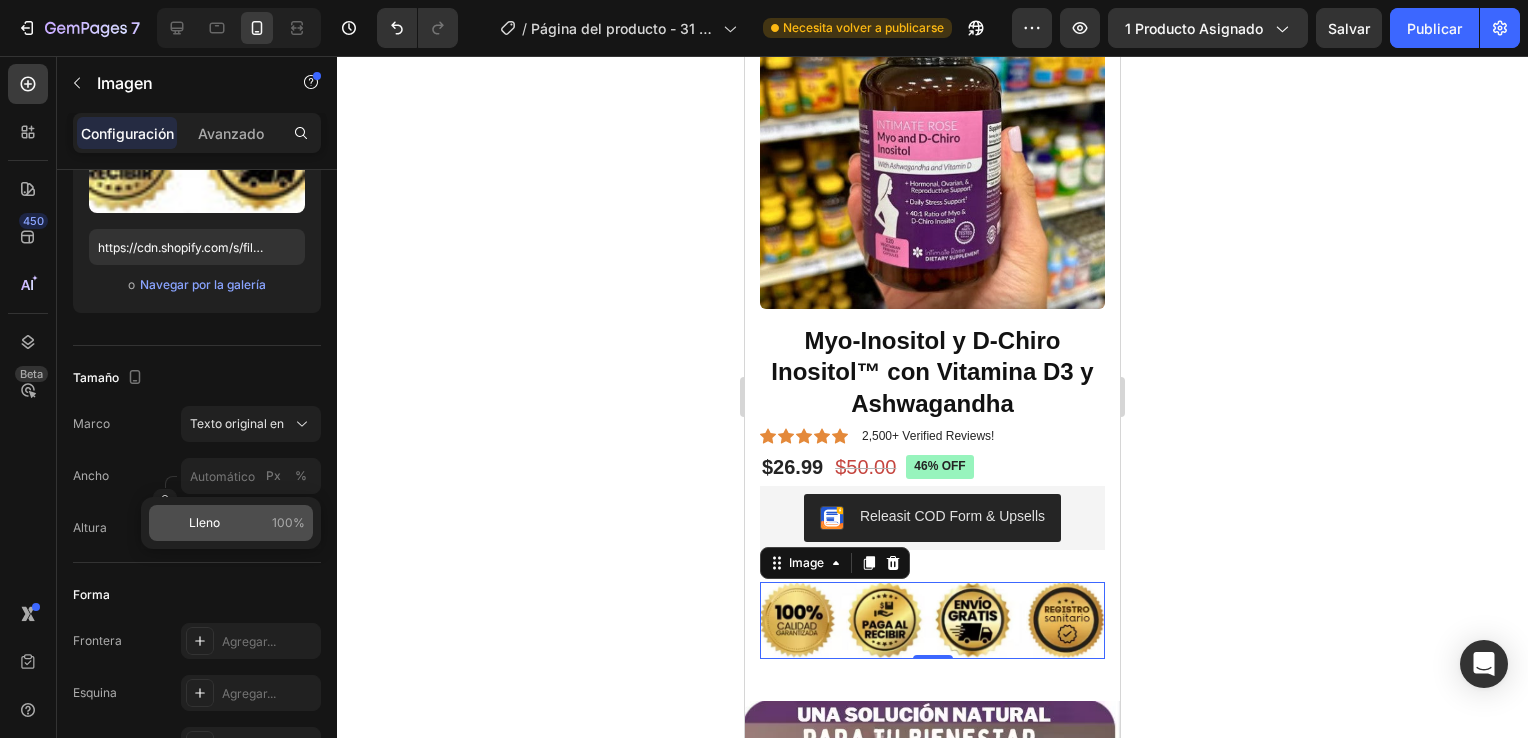 click on "Lleno 100%" 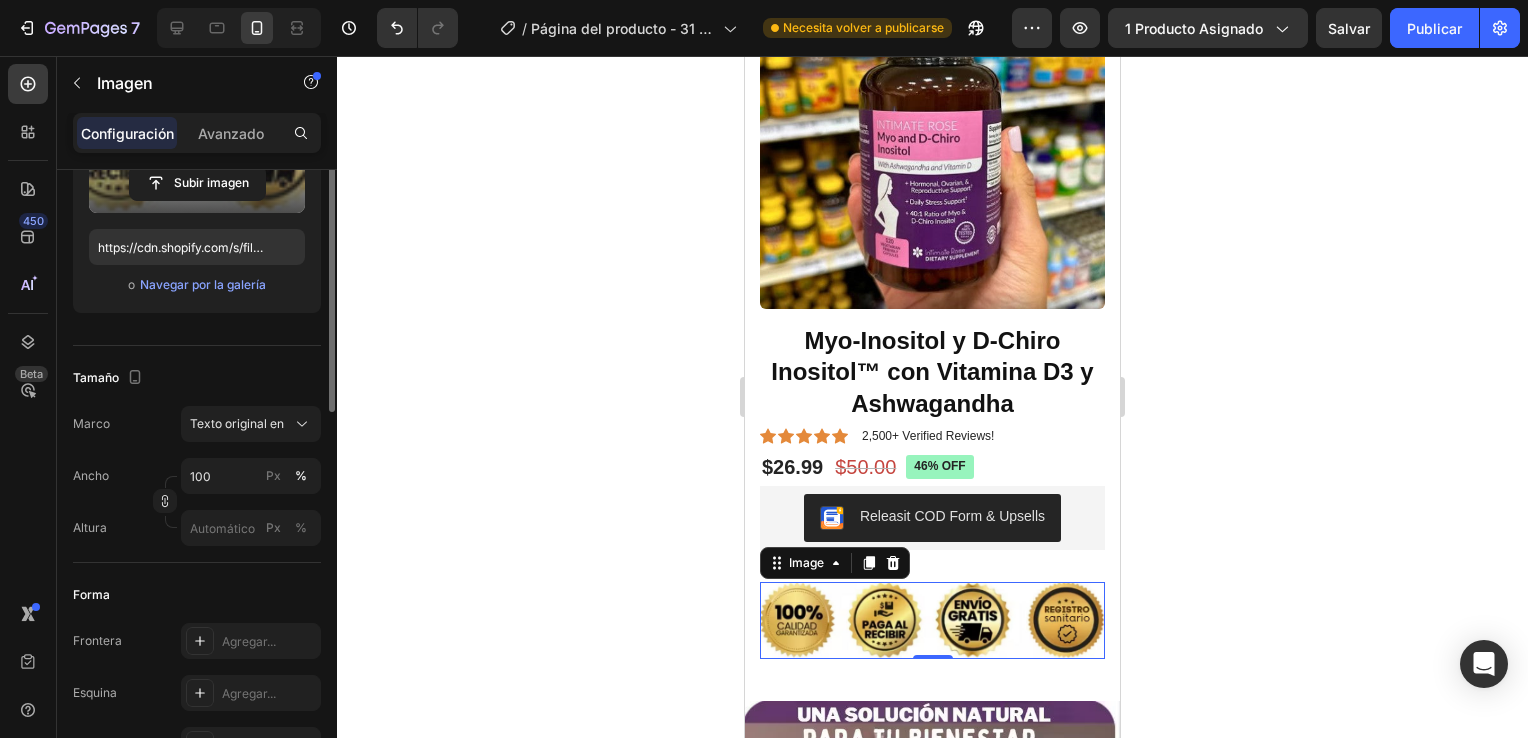 scroll, scrollTop: 0, scrollLeft: 0, axis: both 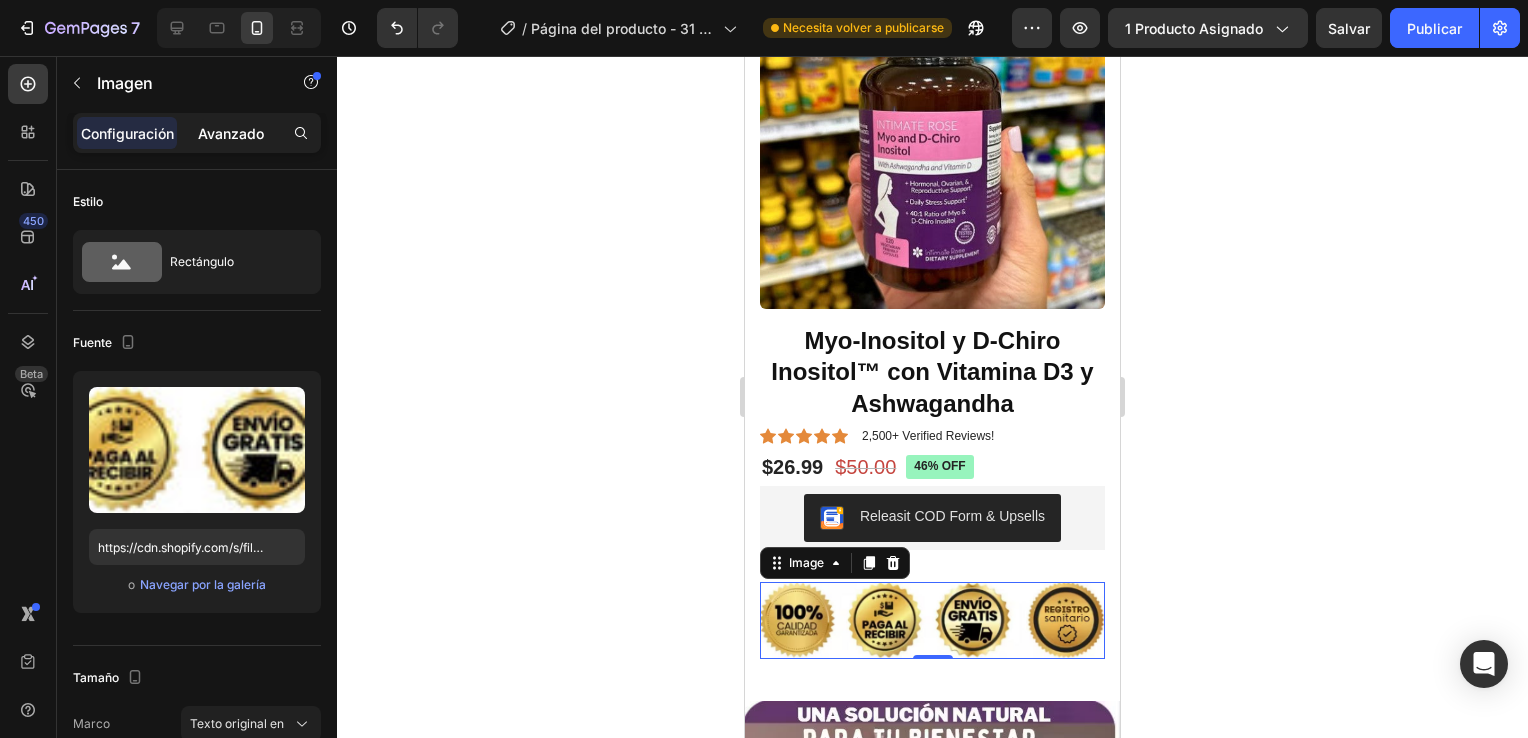 click on "Avanzado" 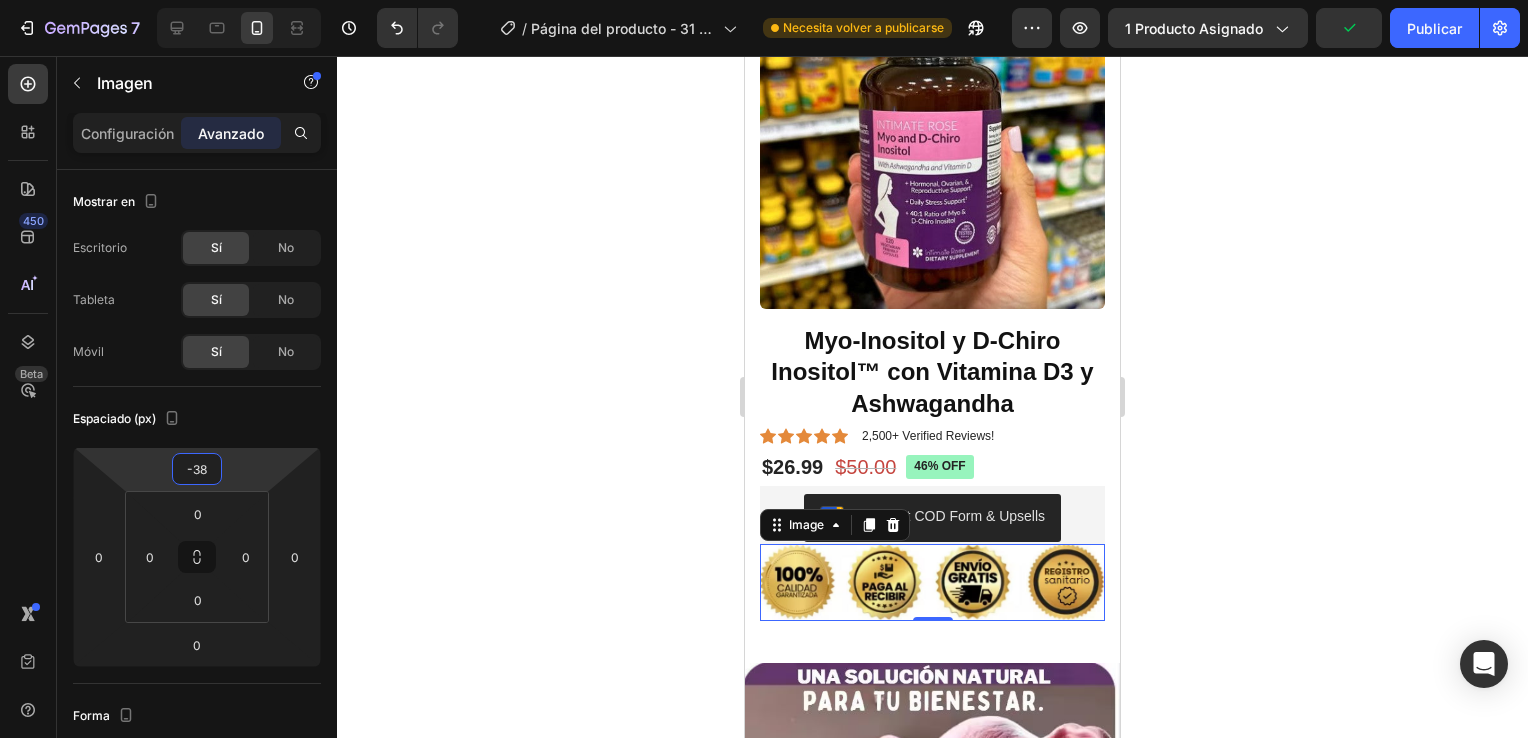 type on "-36" 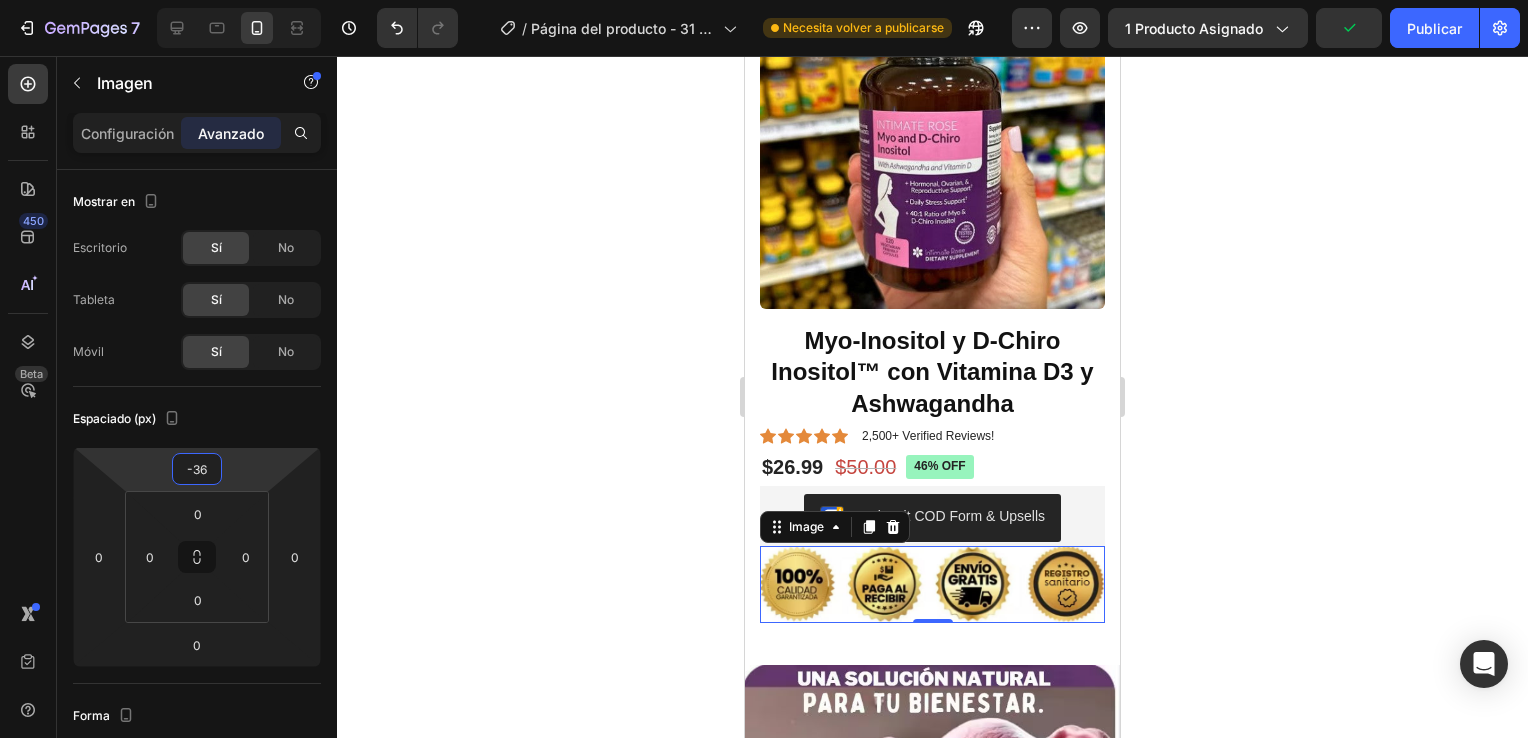 drag, startPoint x: 232, startPoint y: 472, endPoint x: 237, endPoint y: 487, distance: 15.811388 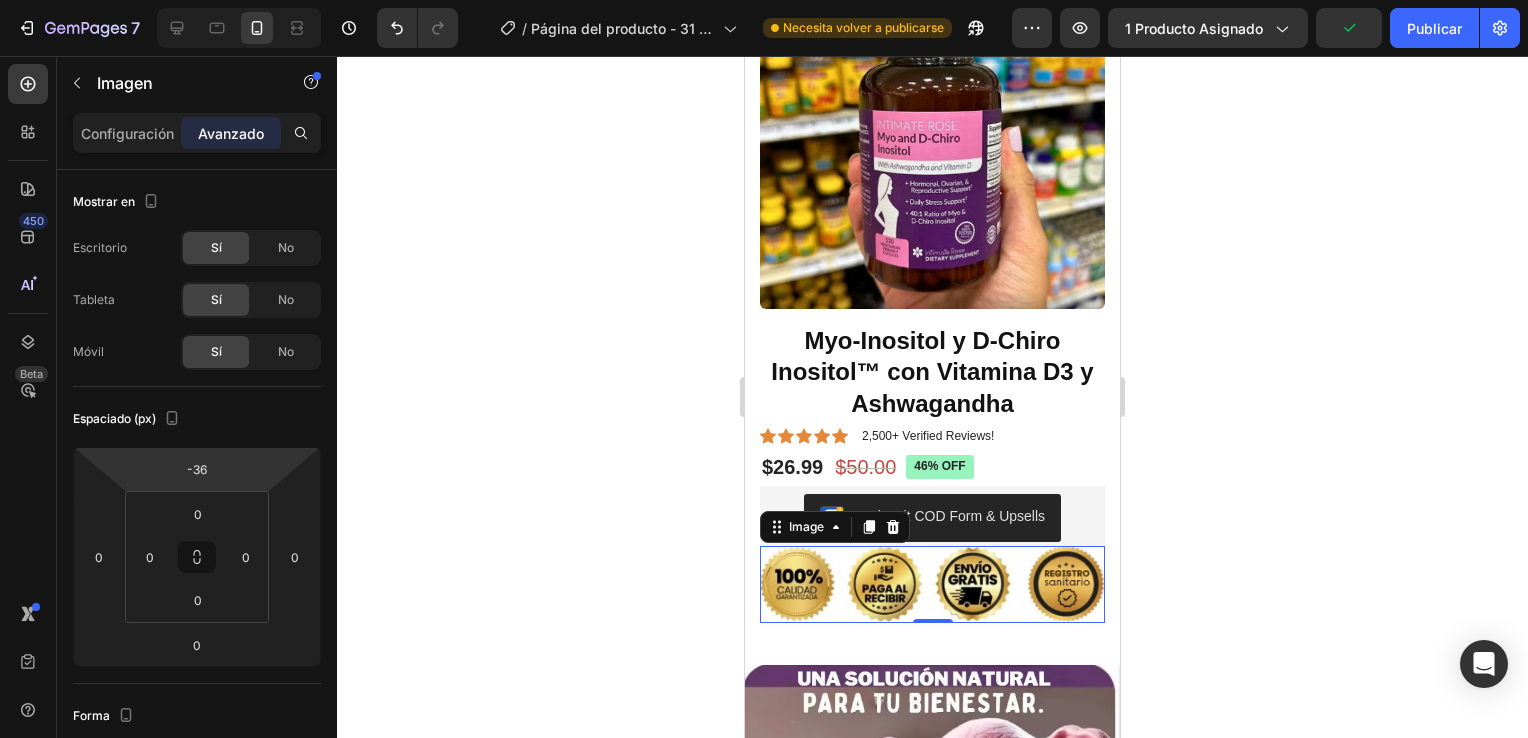 click 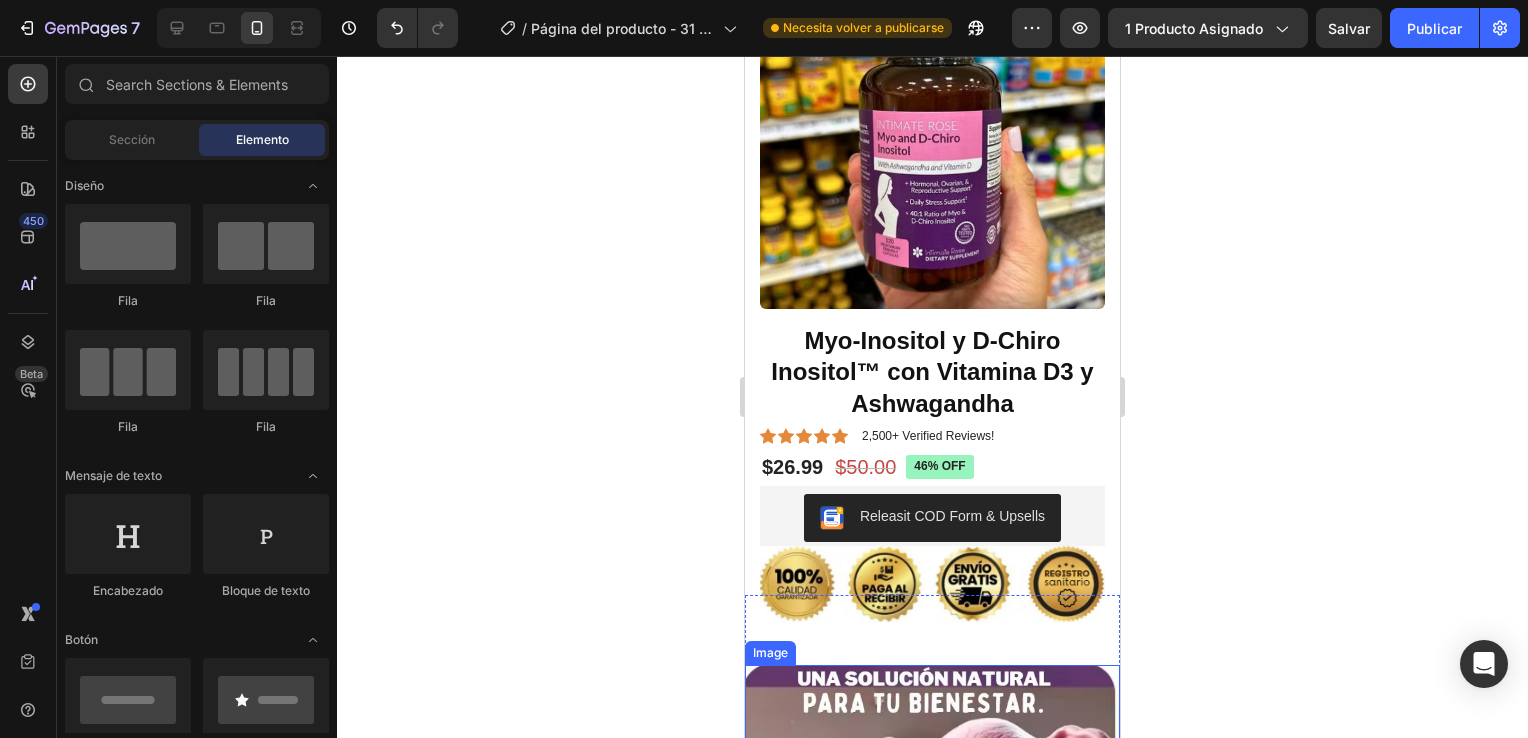 click at bounding box center [932, 847] 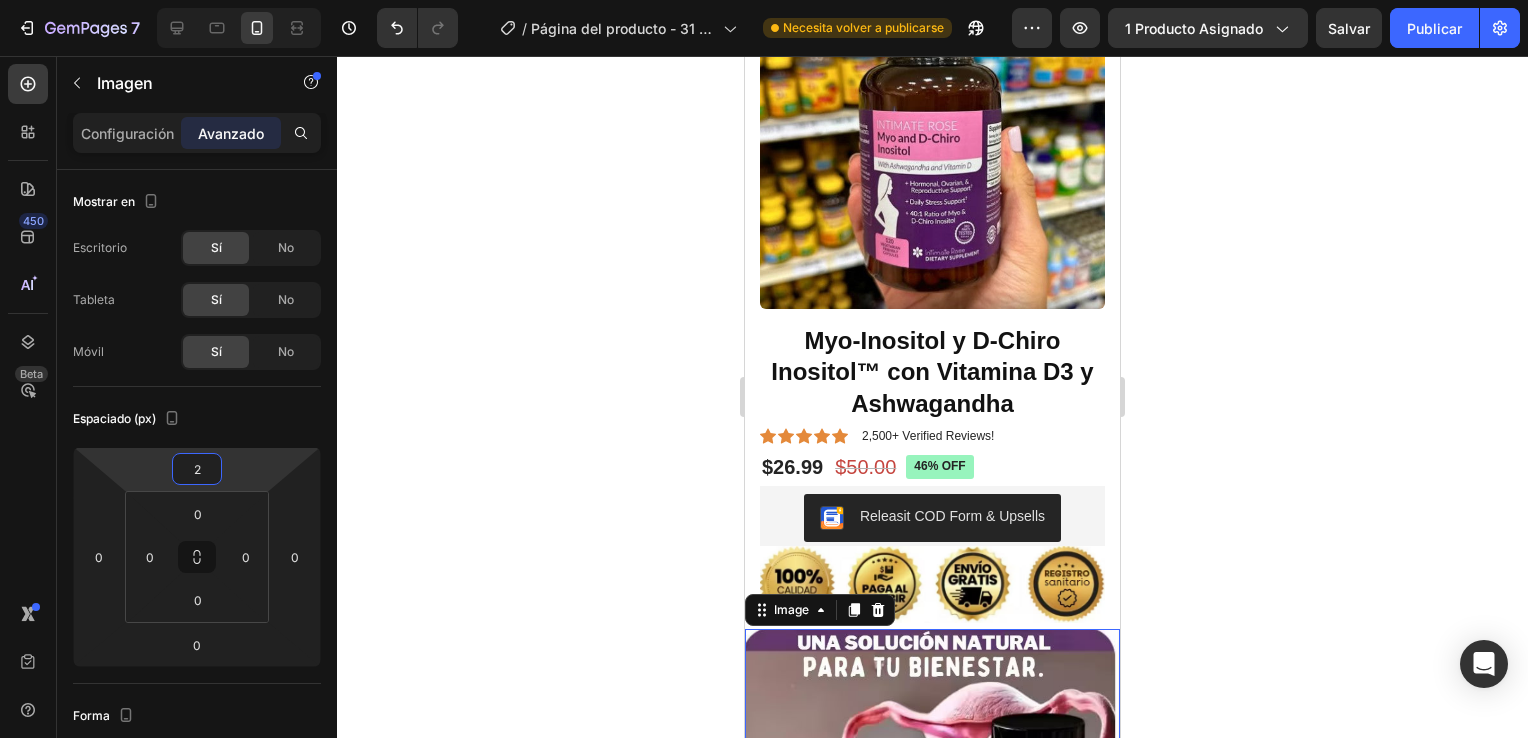 type on "0" 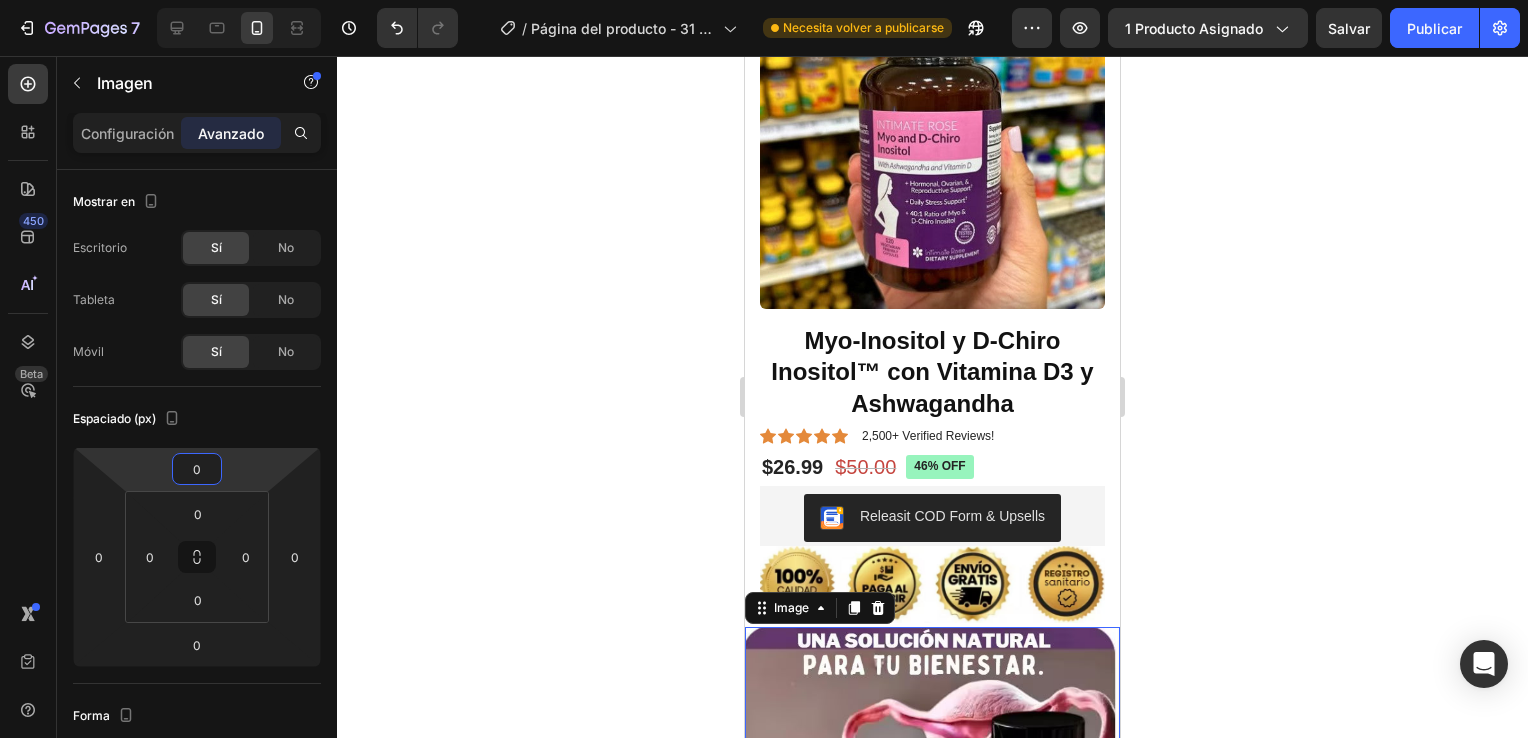 drag, startPoint x: 242, startPoint y: 462, endPoint x: 247, endPoint y: 481, distance: 19.646883 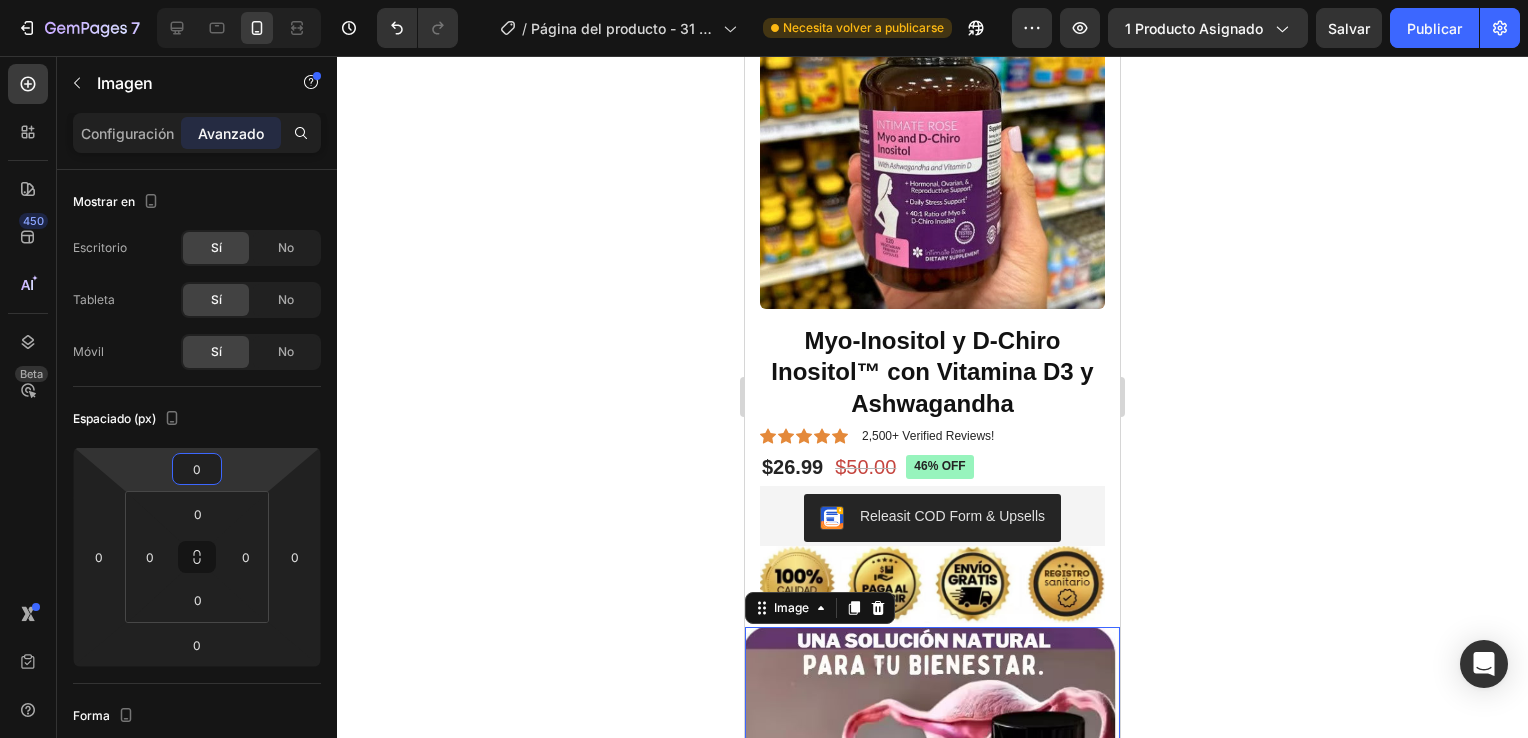 click on "7   /  Página del producto - 31 de julio, 12:34:45 Necesita volver a publicarse Preview 1 producto asignado  Salvar   Publicar  450 Beta Sections(30) Elements(84) Sección Elemento Hero Section Product Detail Brands Trusted Badges Guarantee Product Breakdown How to use Testimonials Compare Bundle FAQs Social Proof Brand Story Product List Collection Blog List Contact Sticky Add to Cart Custom Footer Browse Library 450 Diseño
Fila
Fila
Fila
Fila Mensaje de texto
Encabezado
Bloque de texto Botón
Botón
Botón Medio
Imagen
Imagen" at bounding box center [764, 0] 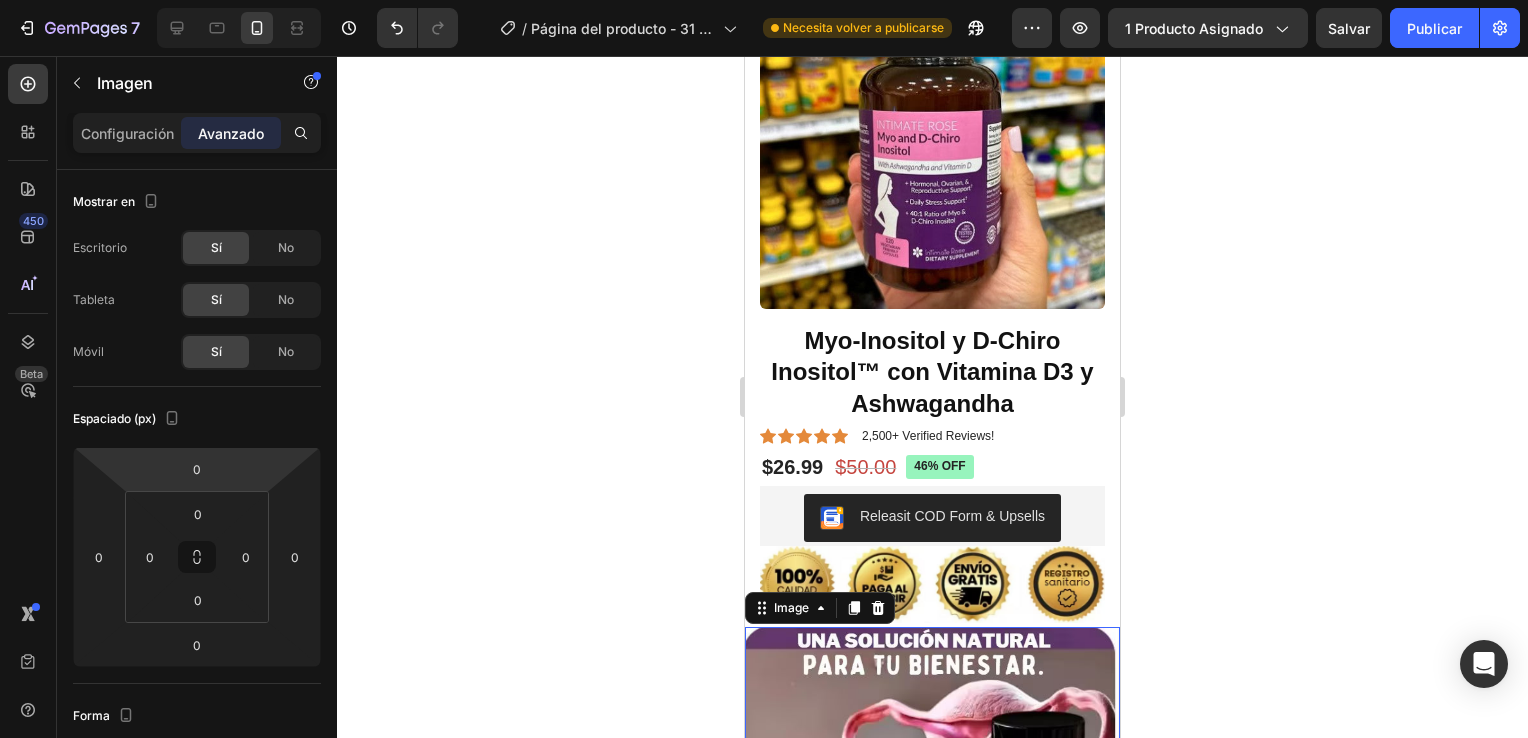 click 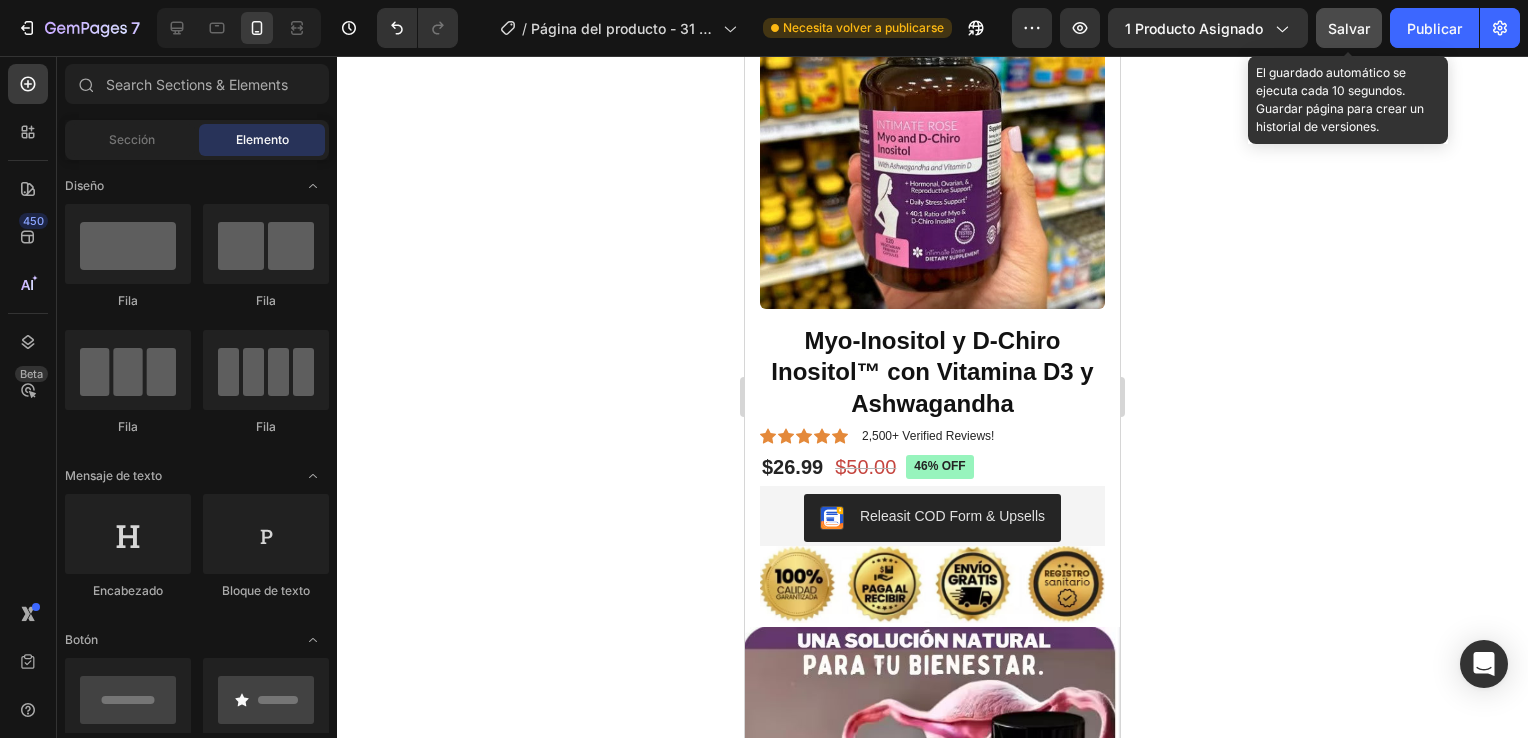 click on "Salvar" 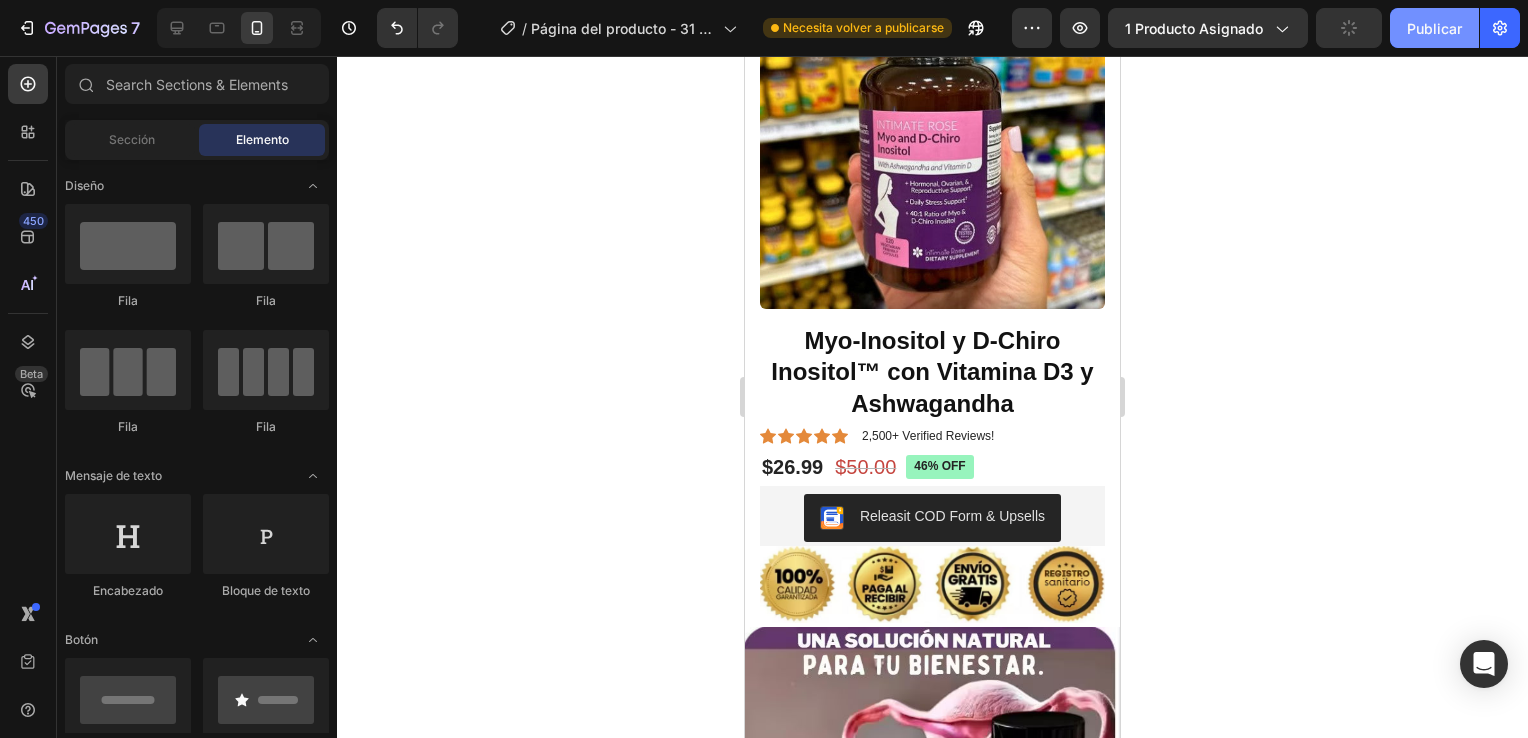 click on "Publicar" 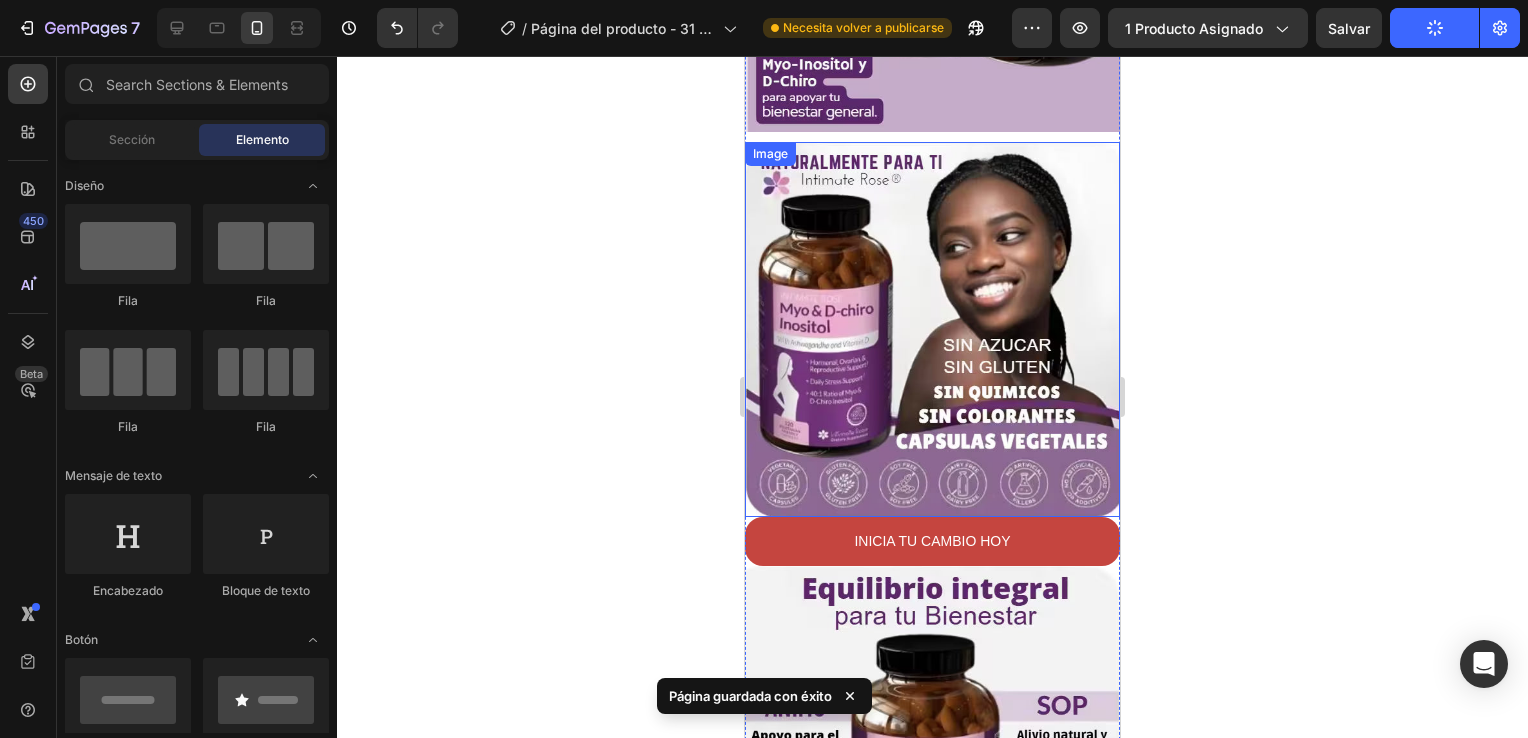scroll, scrollTop: 1846, scrollLeft: 0, axis: vertical 